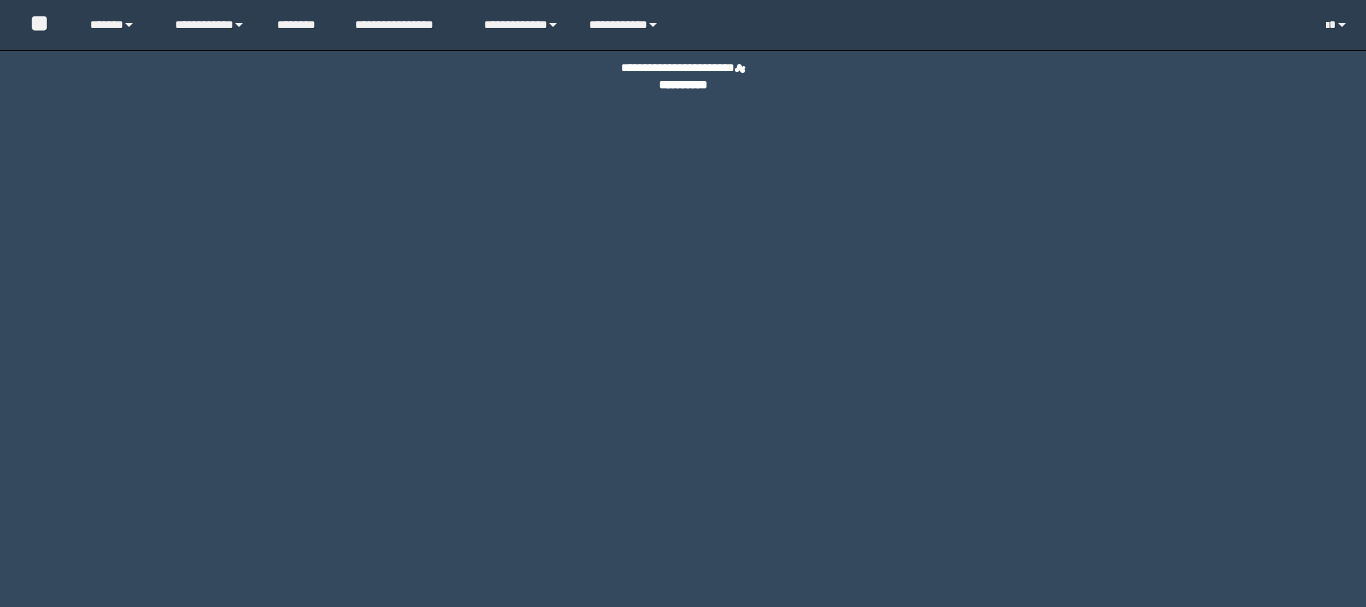 scroll, scrollTop: 0, scrollLeft: 0, axis: both 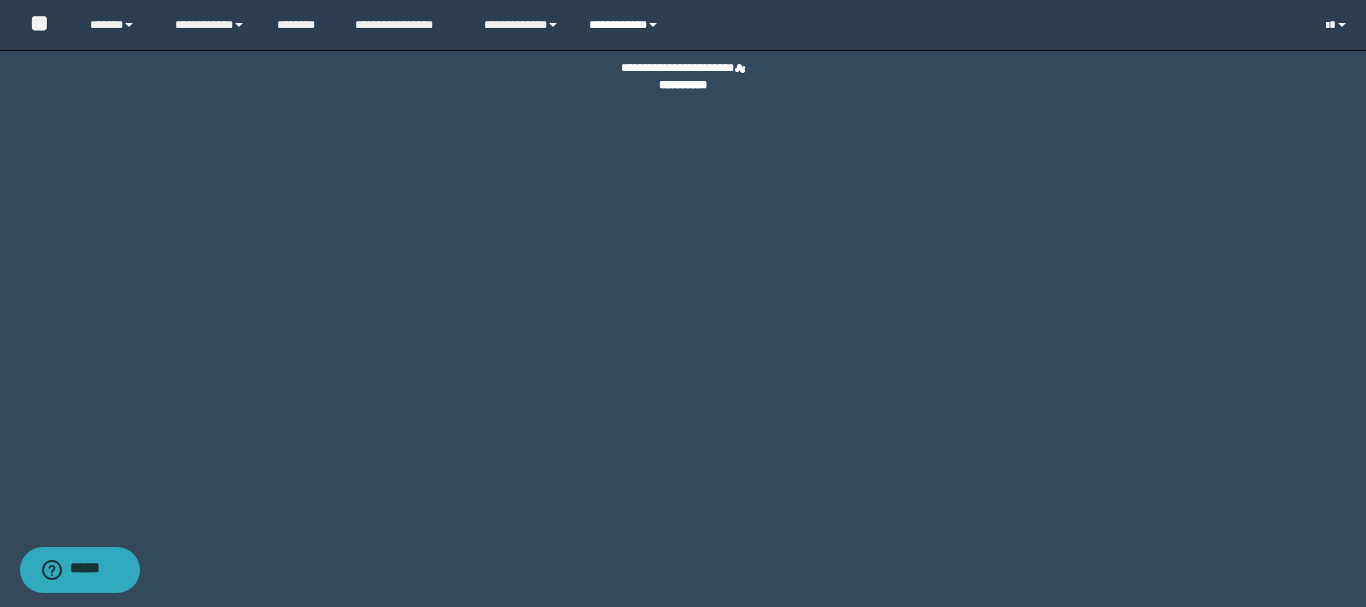 click on "**********" at bounding box center (626, 25) 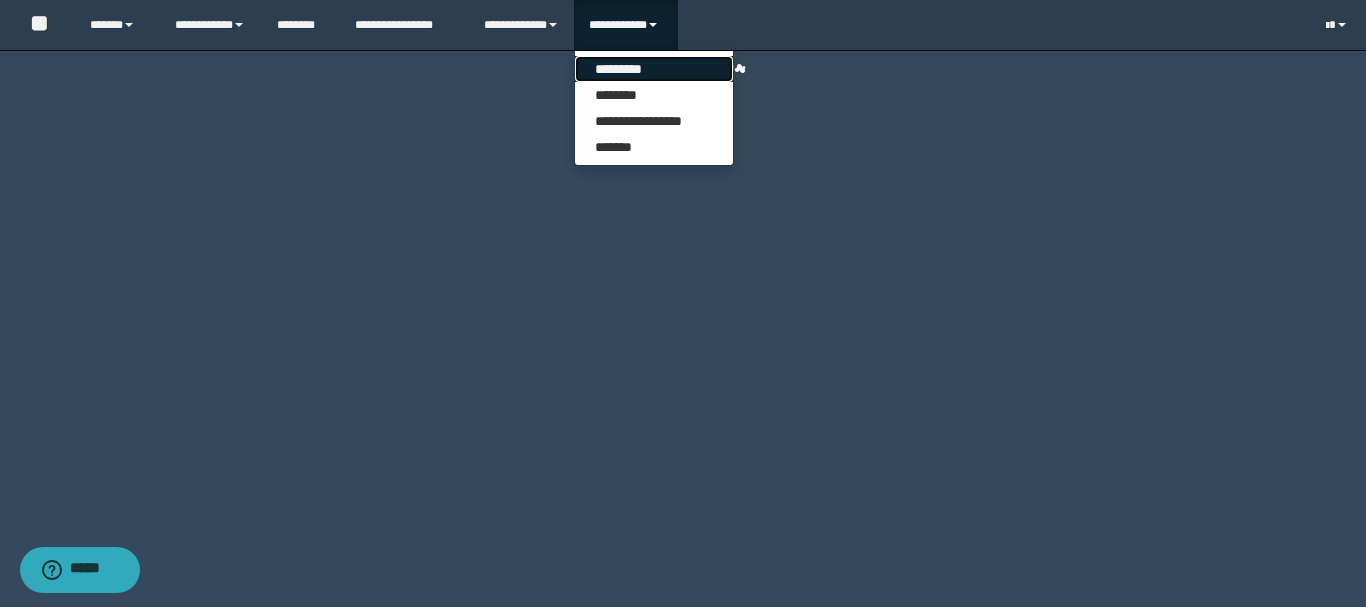 click on "*********" at bounding box center (654, 69) 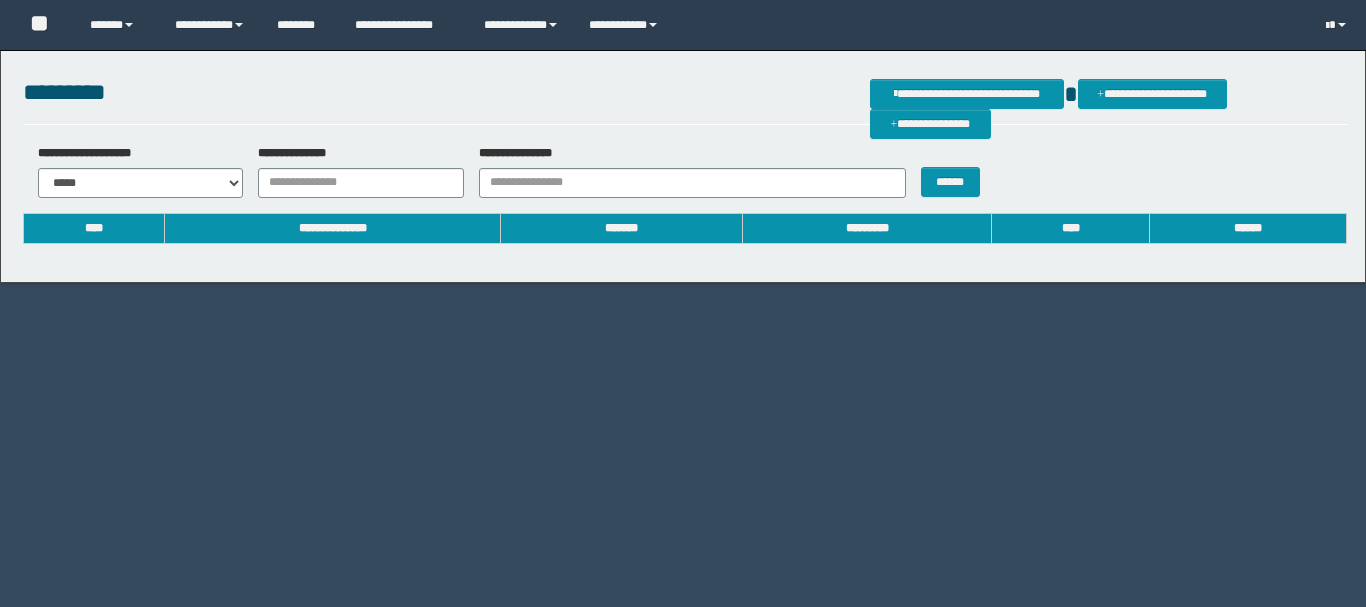 scroll, scrollTop: 0, scrollLeft: 0, axis: both 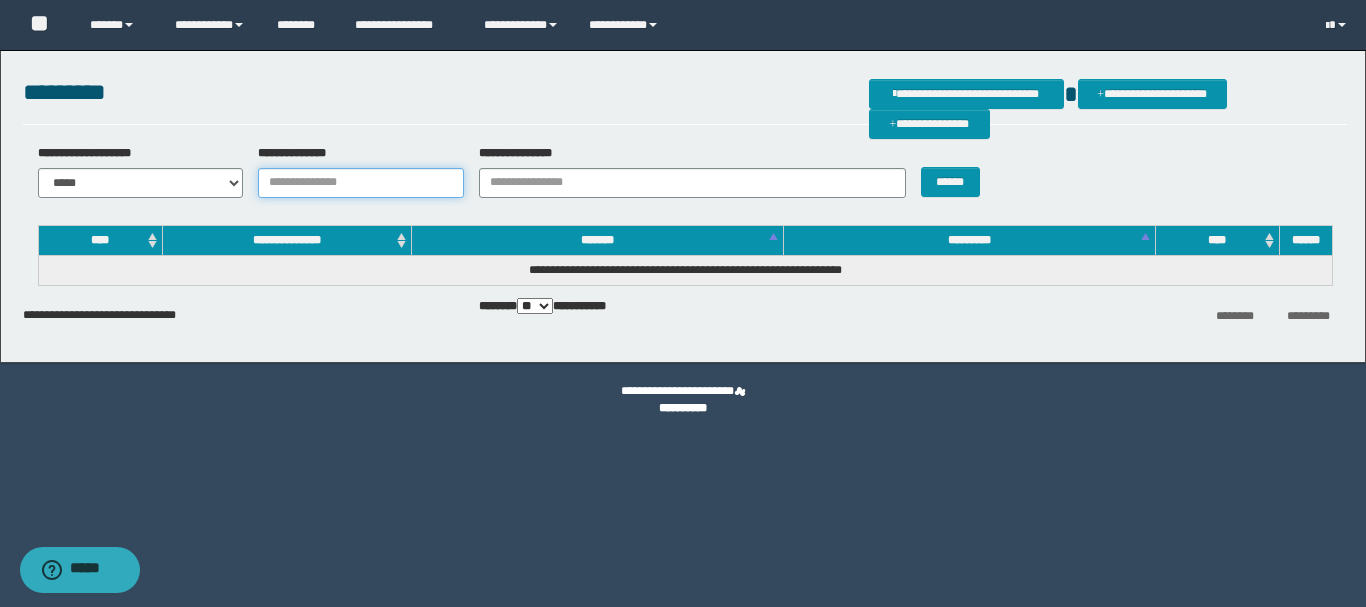 click on "**********" at bounding box center [361, 183] 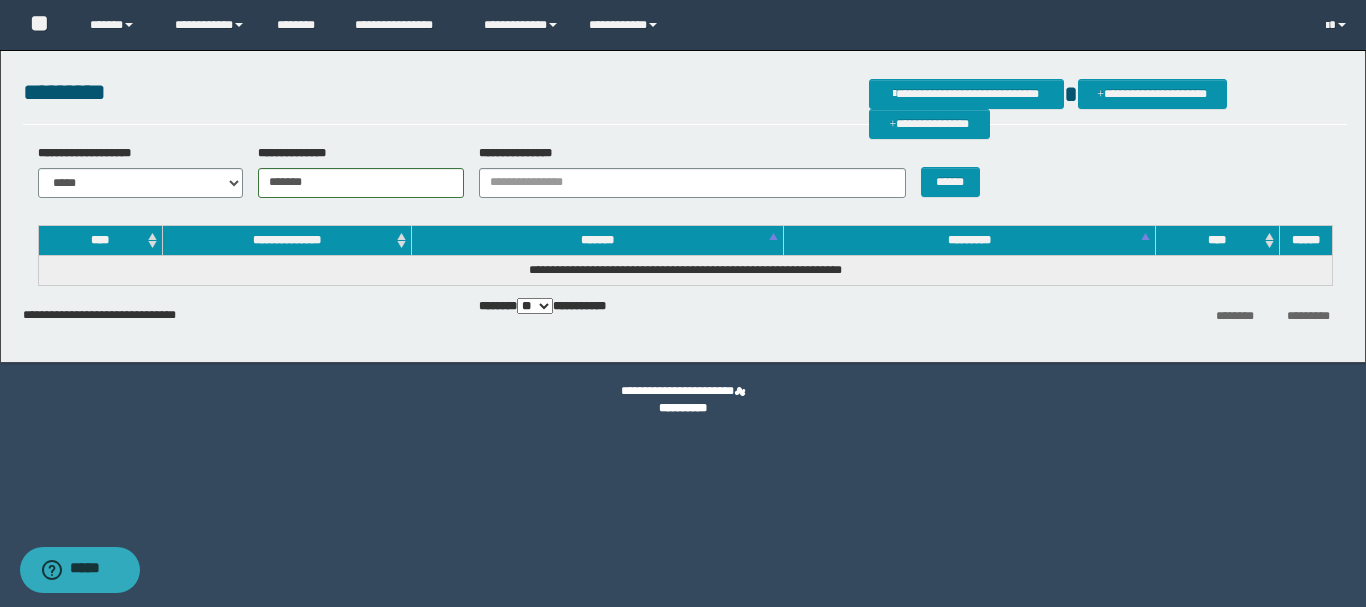 click on "**********" at bounding box center (353, 171) 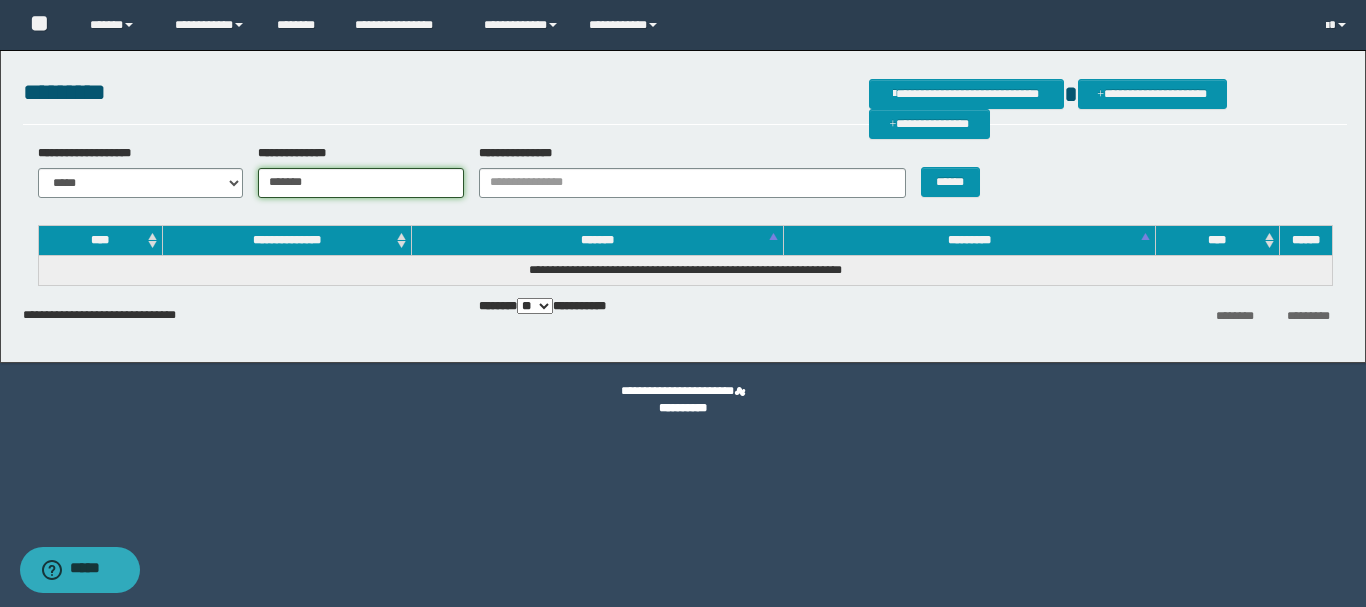 click on "*******" at bounding box center (361, 183) 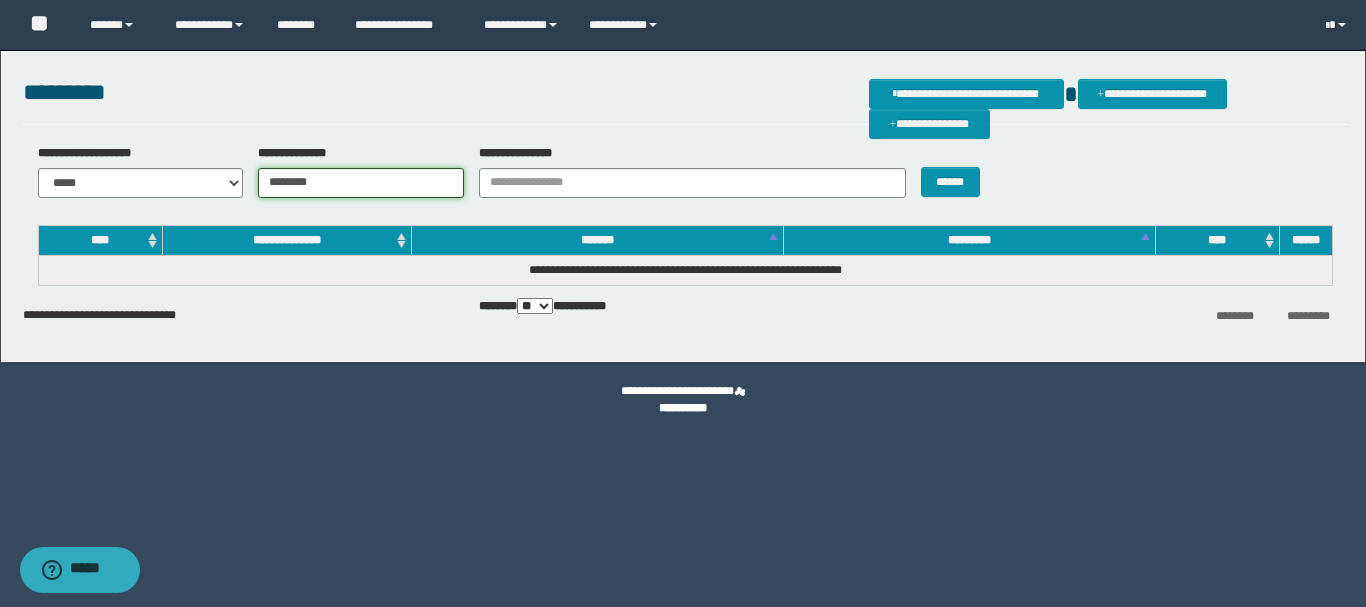 type on "********" 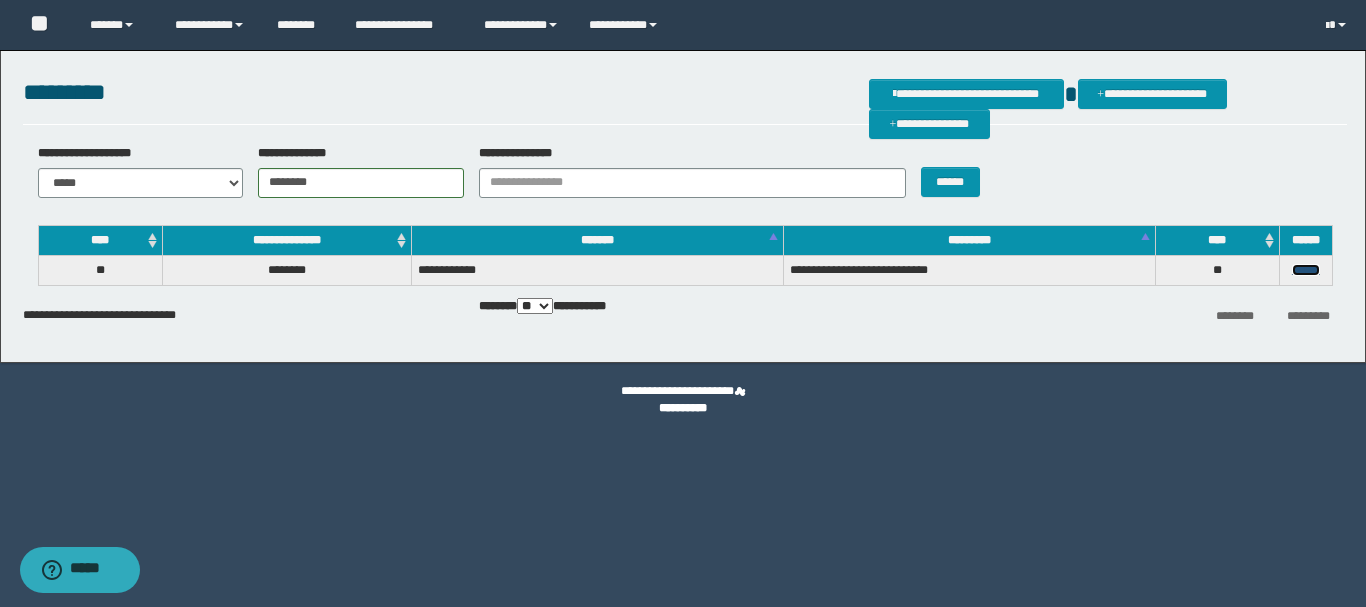 click on "******" at bounding box center (1306, 270) 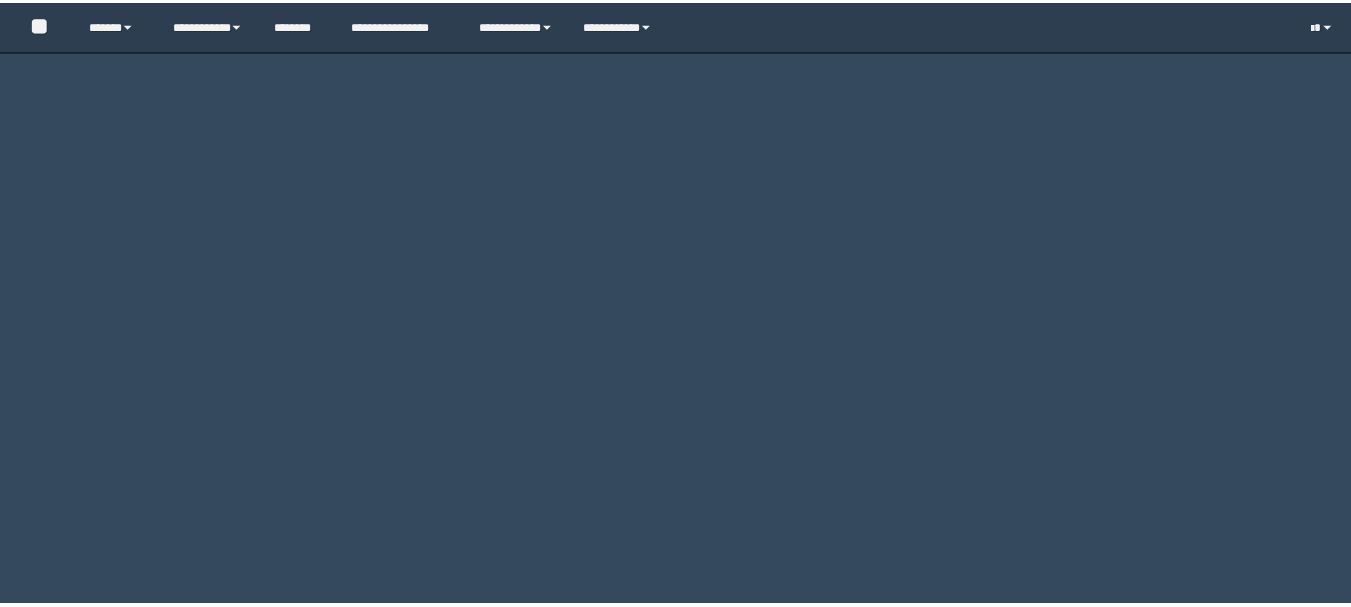 scroll, scrollTop: 0, scrollLeft: 0, axis: both 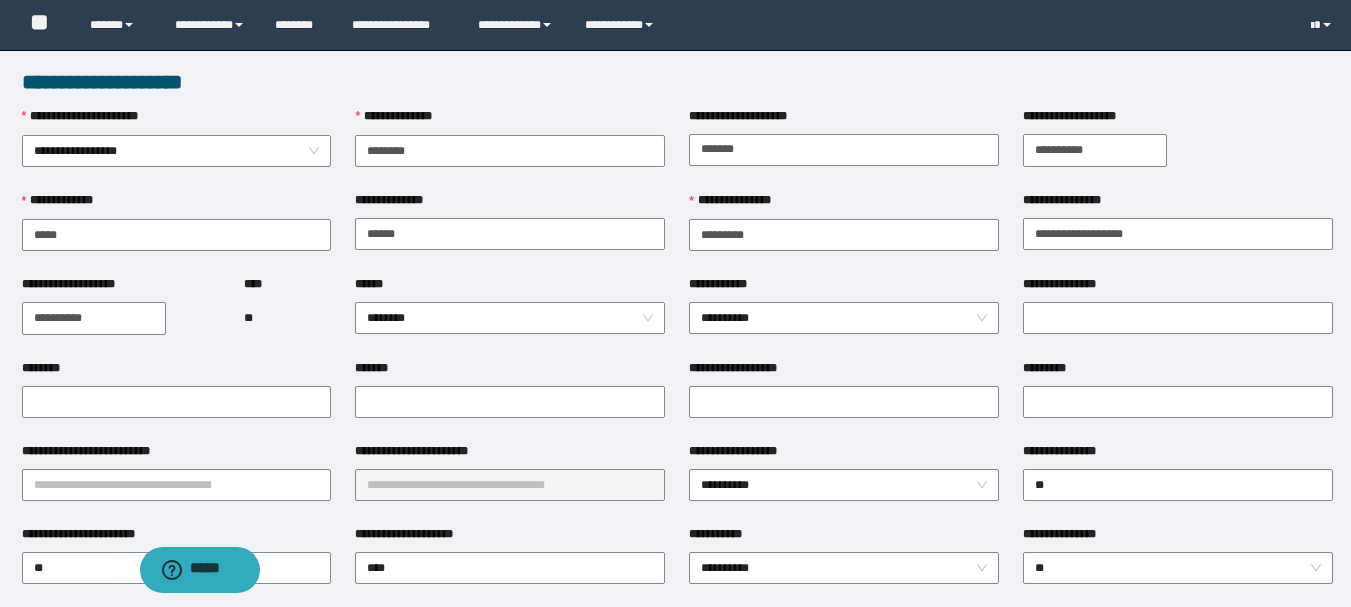type on "********" 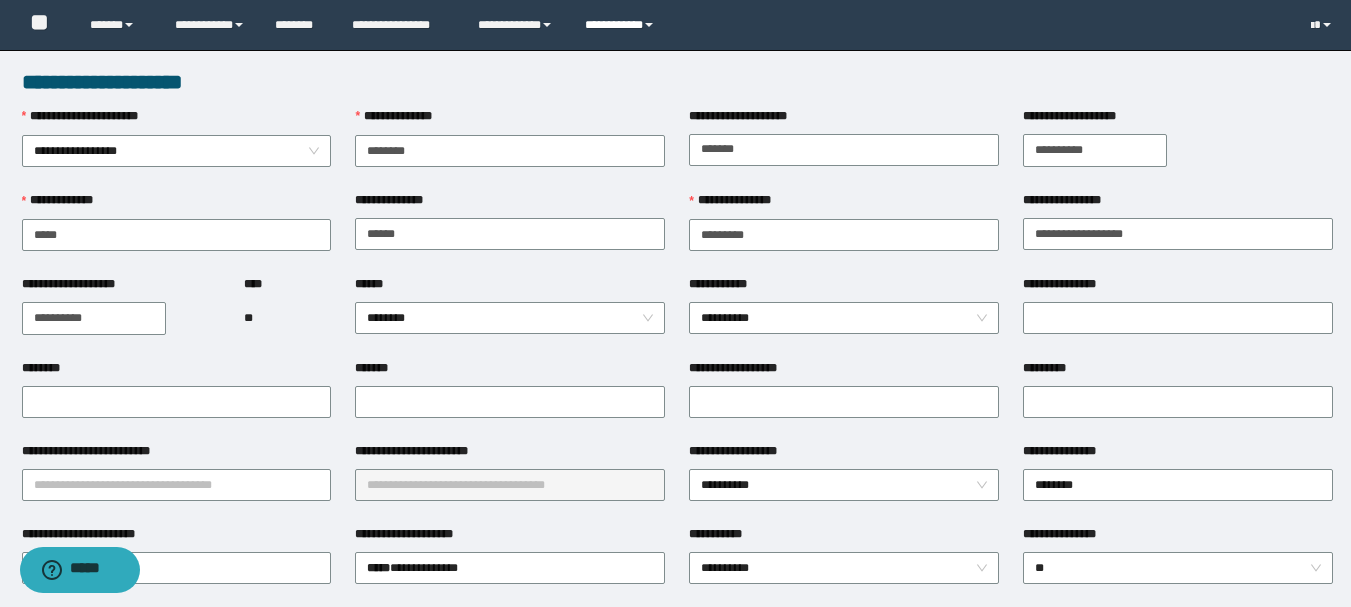 click on "**********" at bounding box center (622, 25) 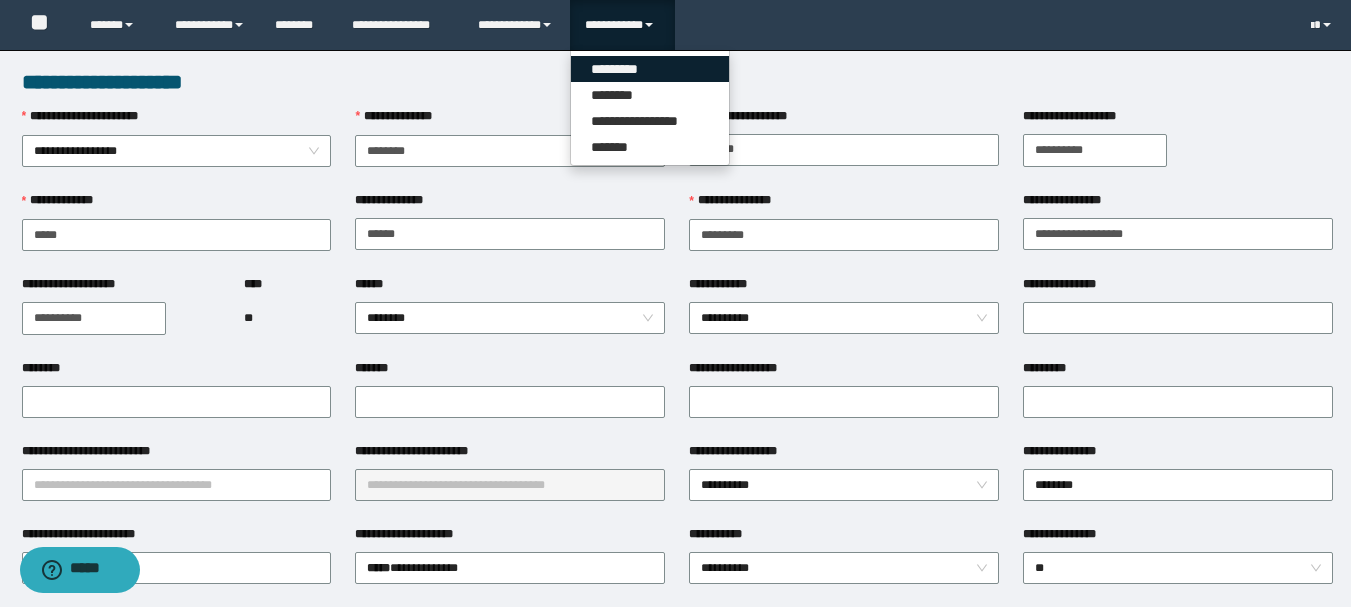click on "*********" at bounding box center [650, 69] 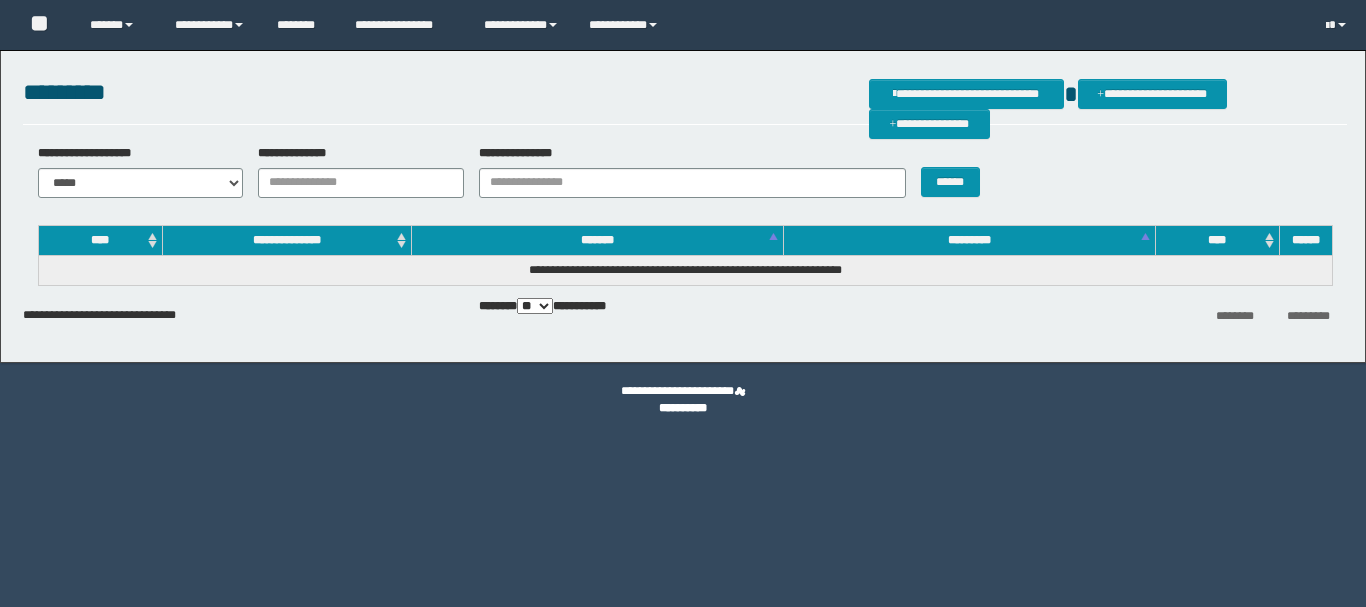 scroll, scrollTop: 0, scrollLeft: 0, axis: both 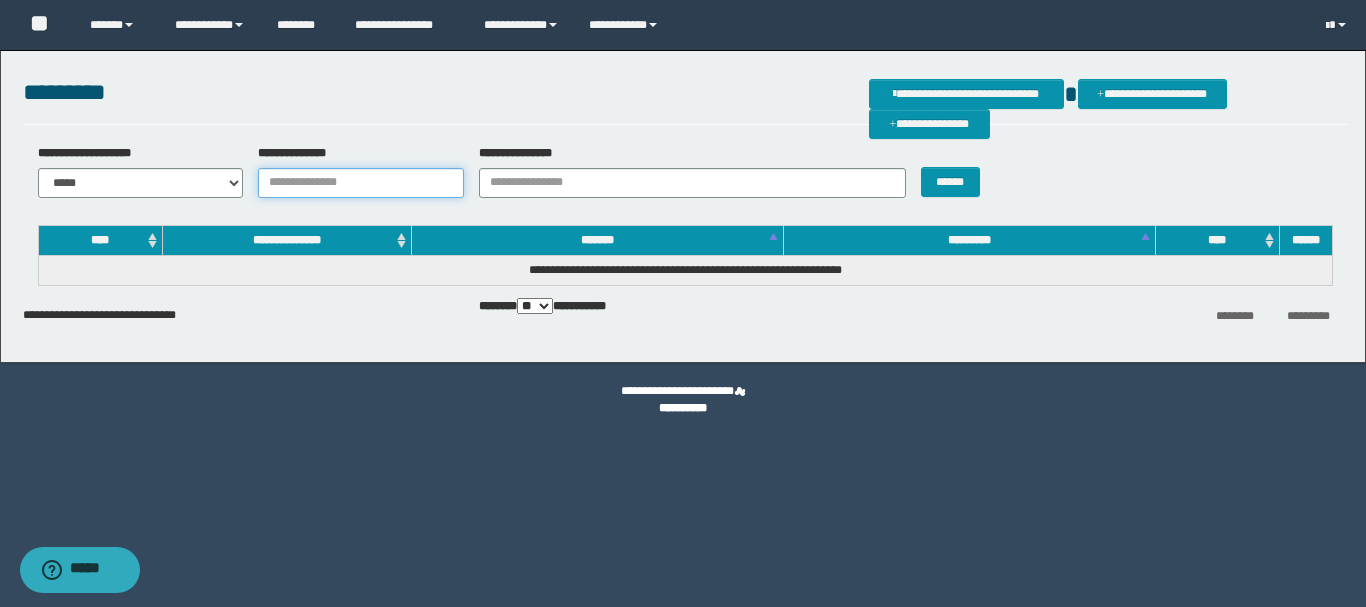 click on "**********" at bounding box center [361, 183] 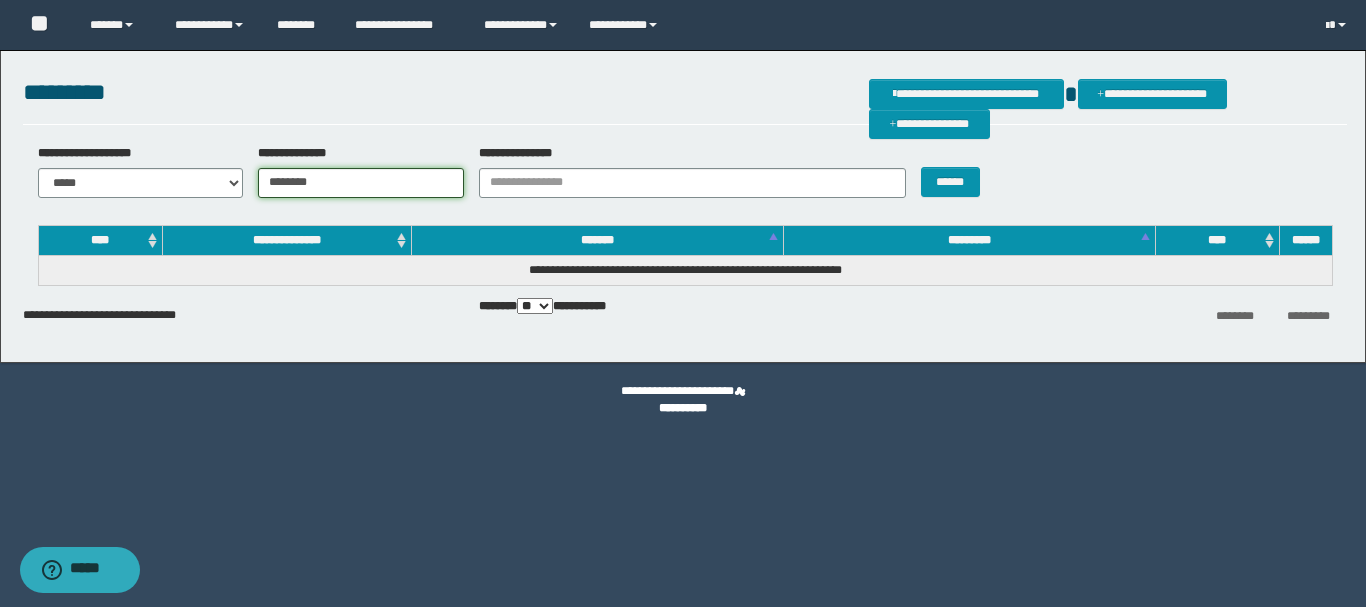type on "********" 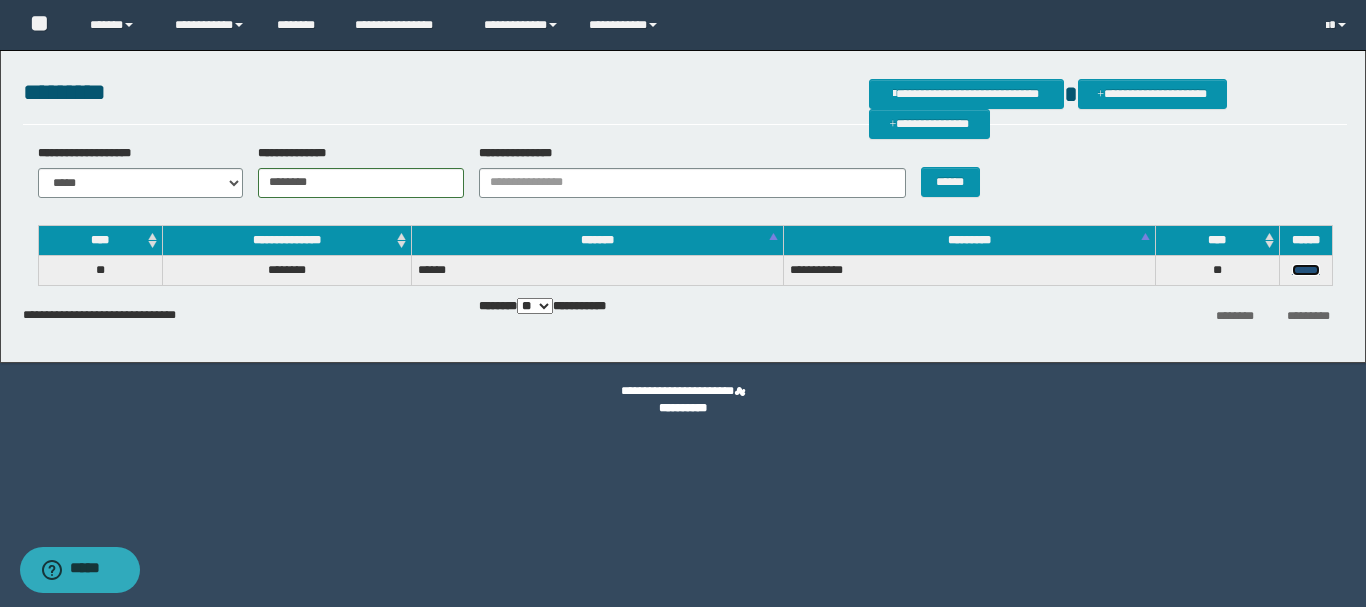 click on "******" at bounding box center [1306, 270] 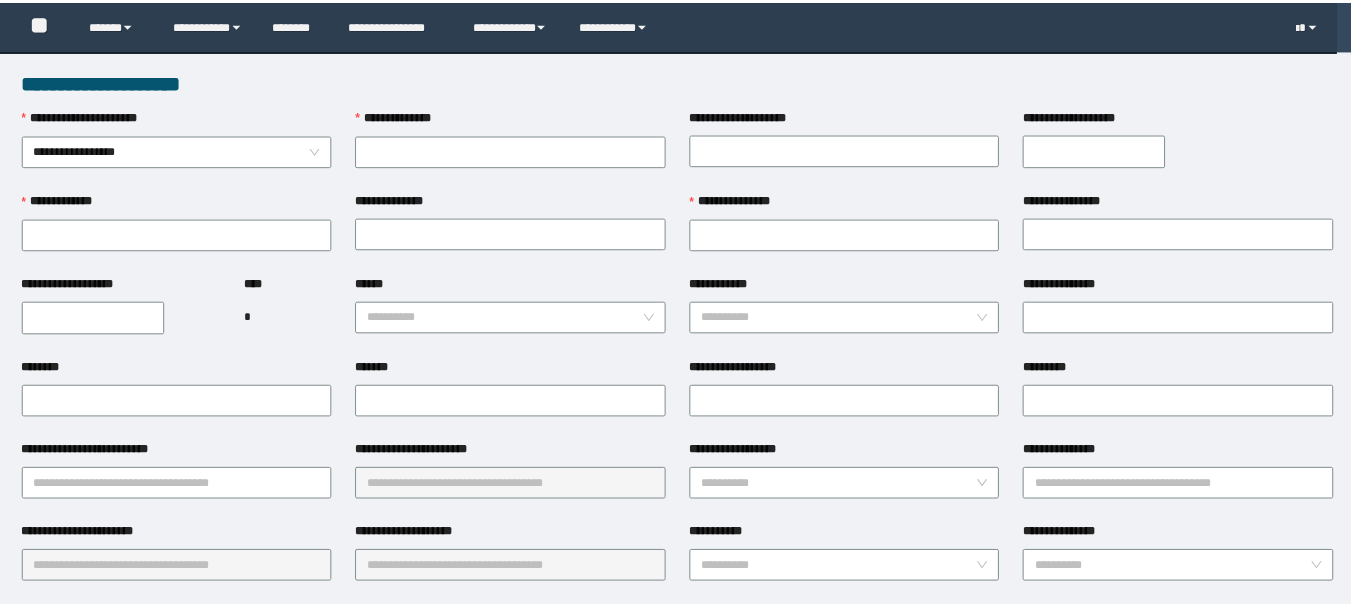 scroll, scrollTop: 0, scrollLeft: 0, axis: both 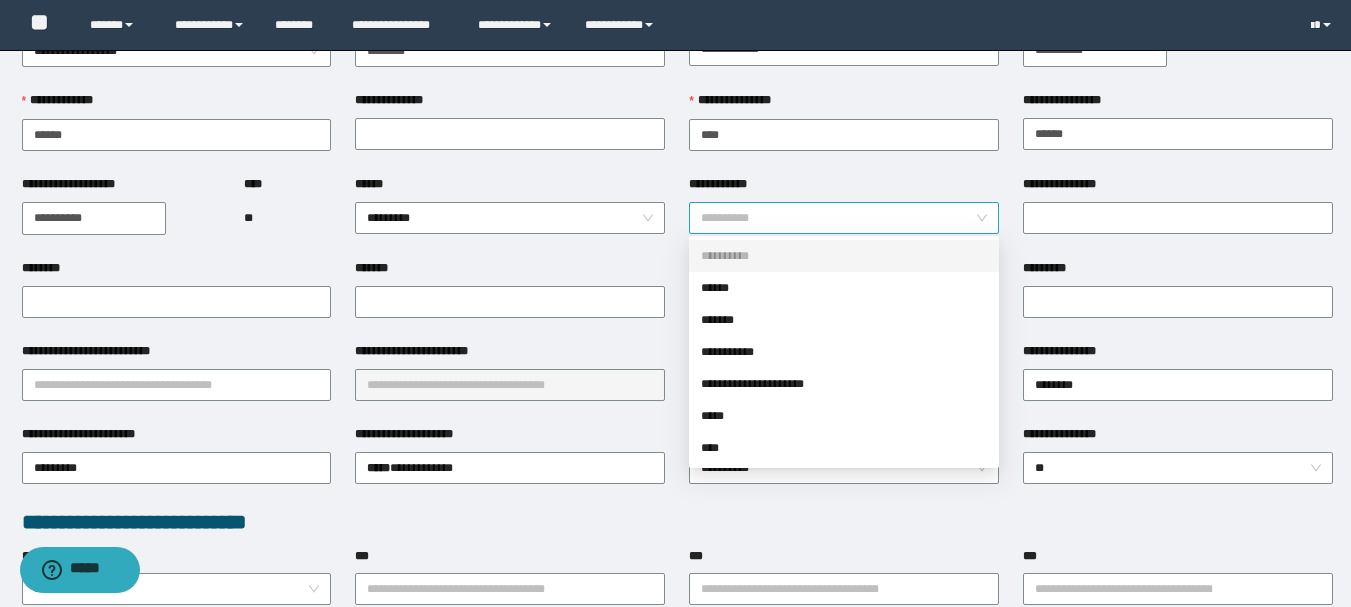 click on "**********" at bounding box center (844, 218) 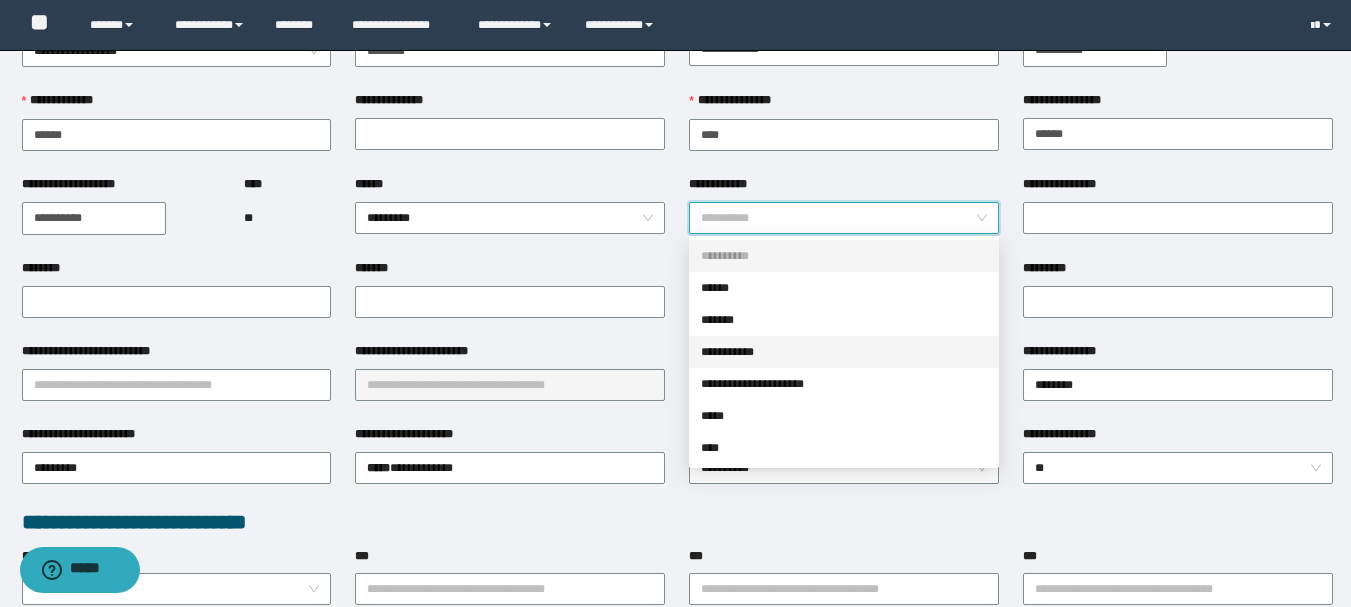 click on "**********" at bounding box center (844, 352) 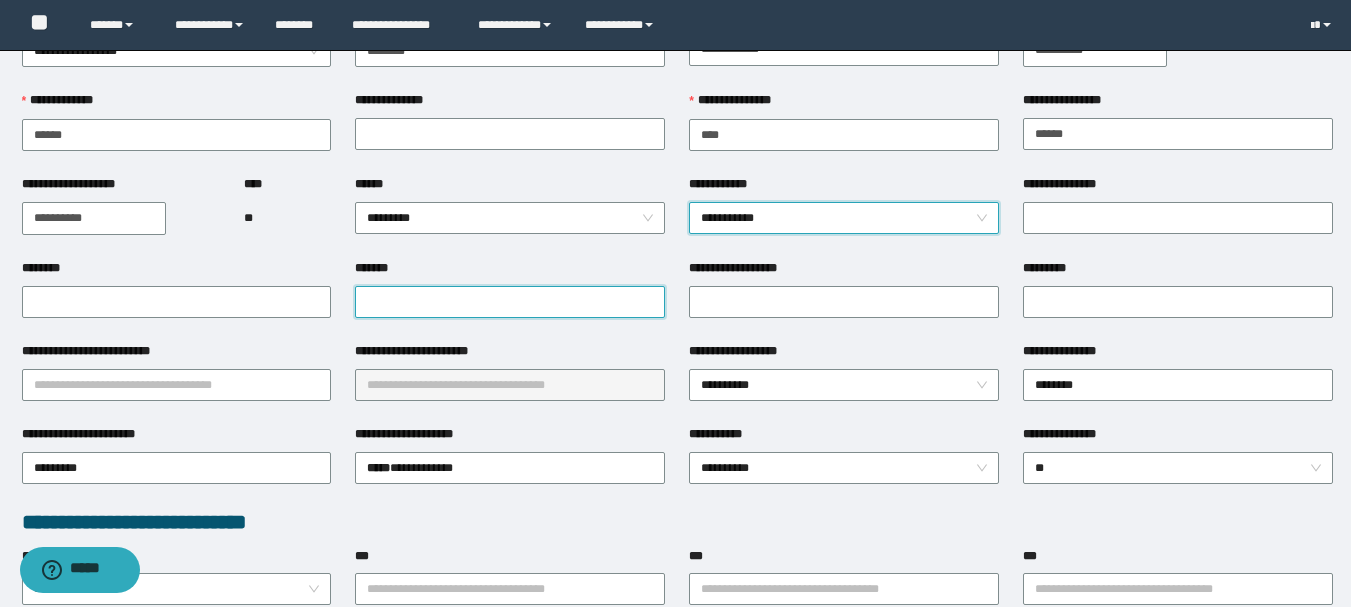 click on "*******" at bounding box center (510, 302) 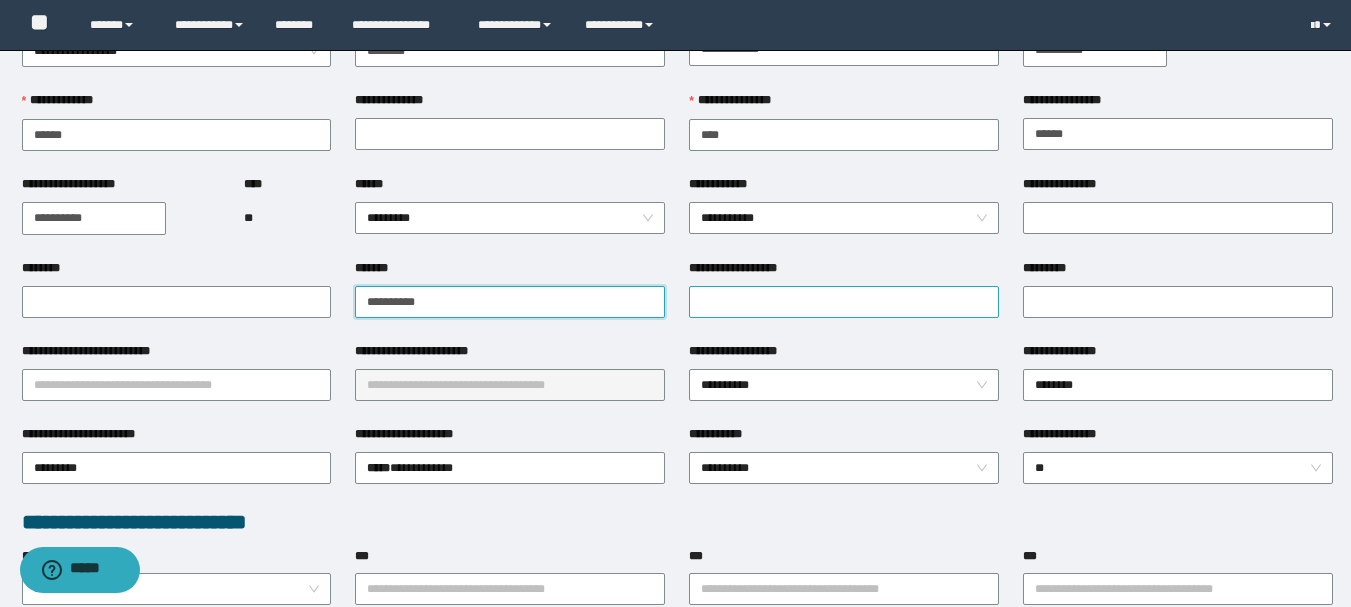 type on "**********" 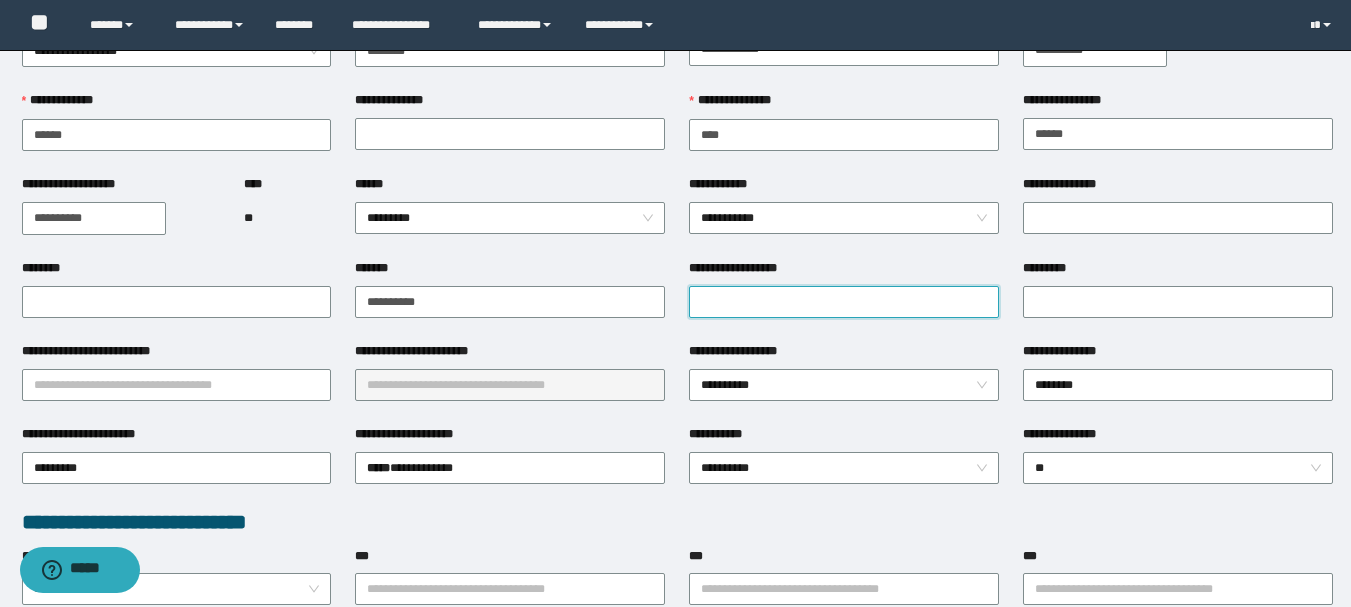 click on "**********" at bounding box center (844, 302) 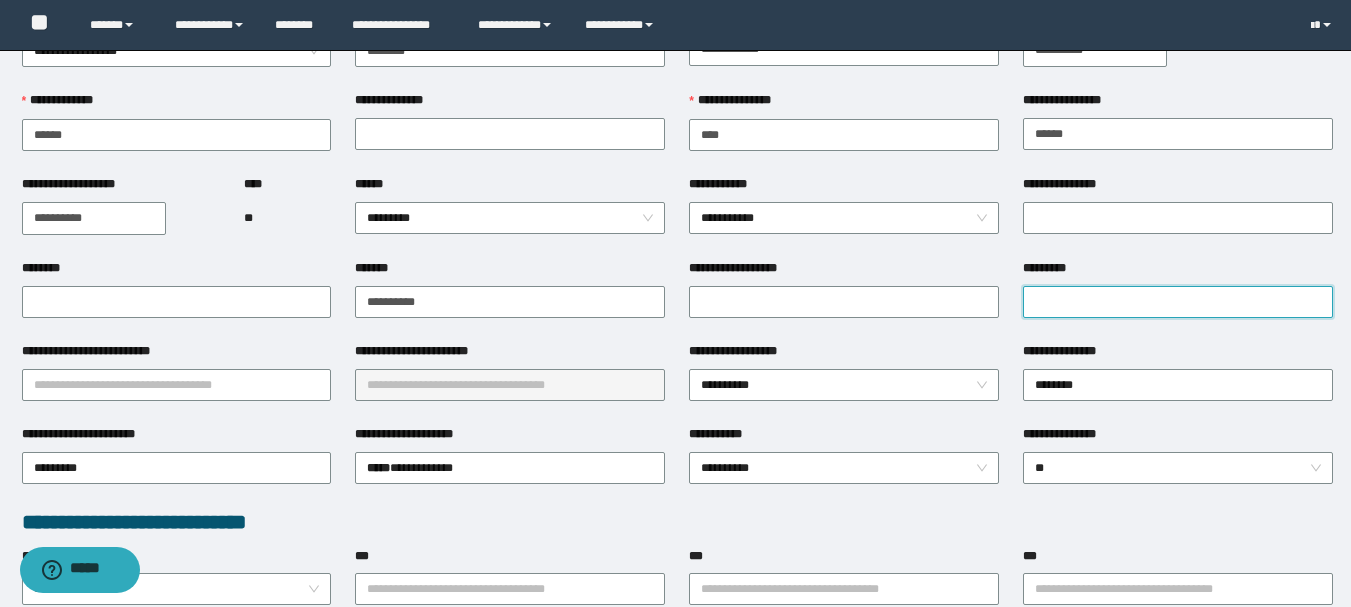 click on "*********" at bounding box center (1178, 302) 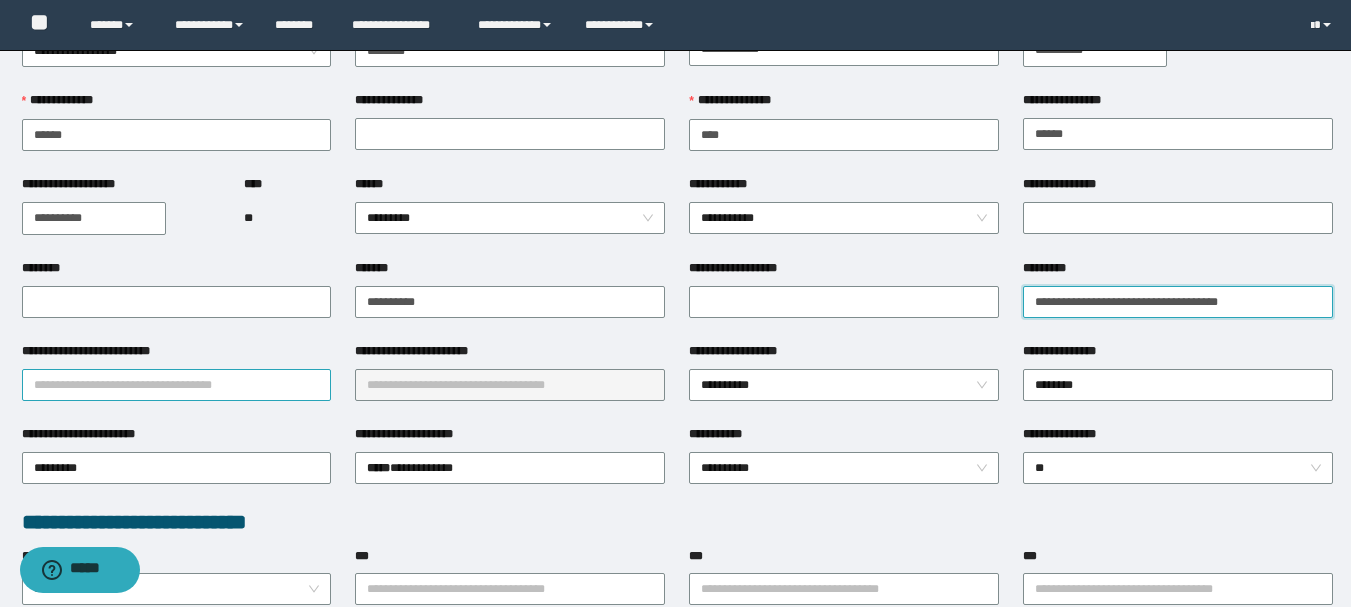 type on "**********" 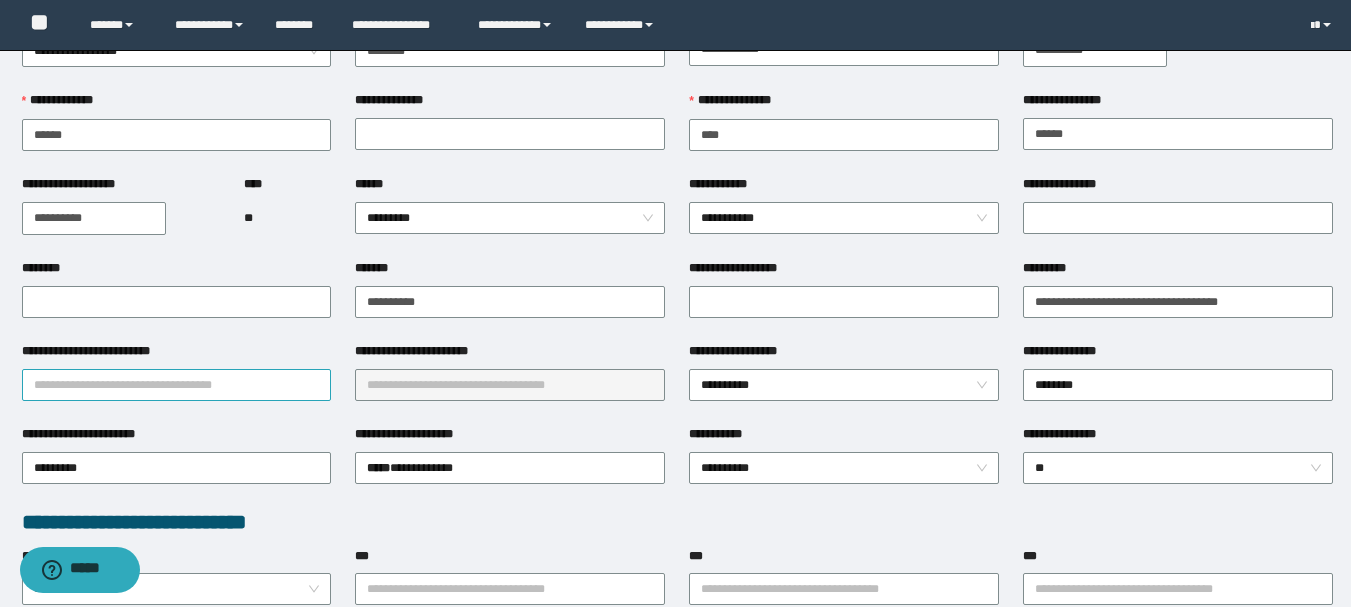 click on "**********" at bounding box center [177, 385] 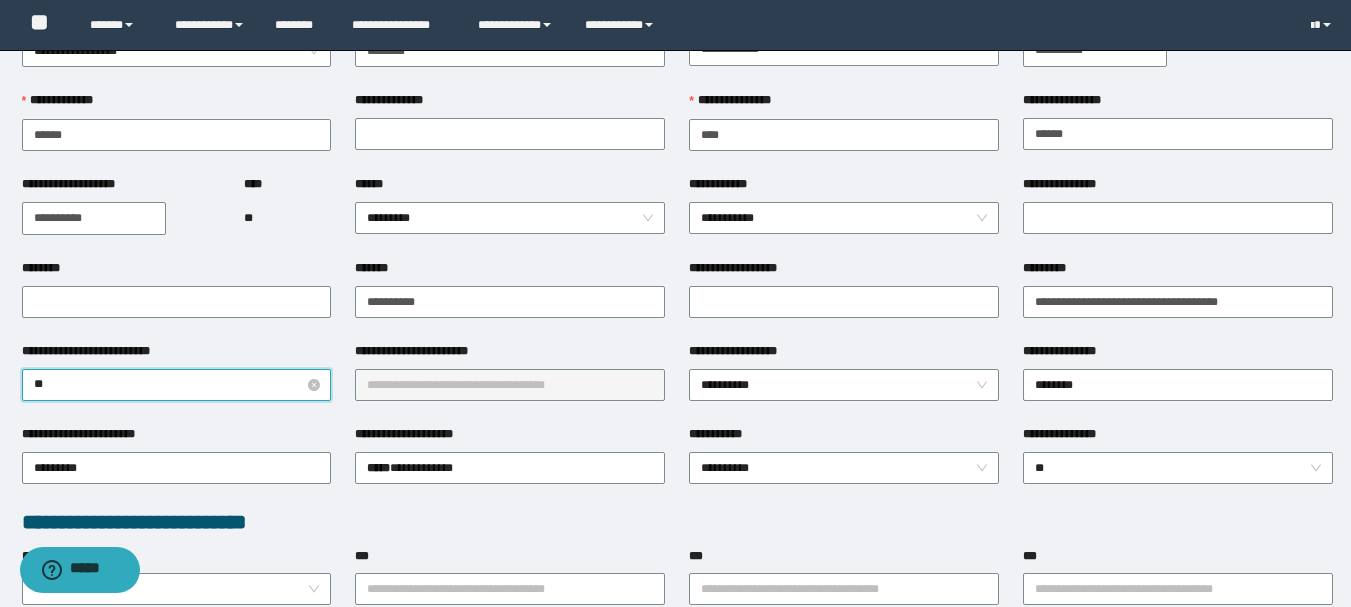 type on "***" 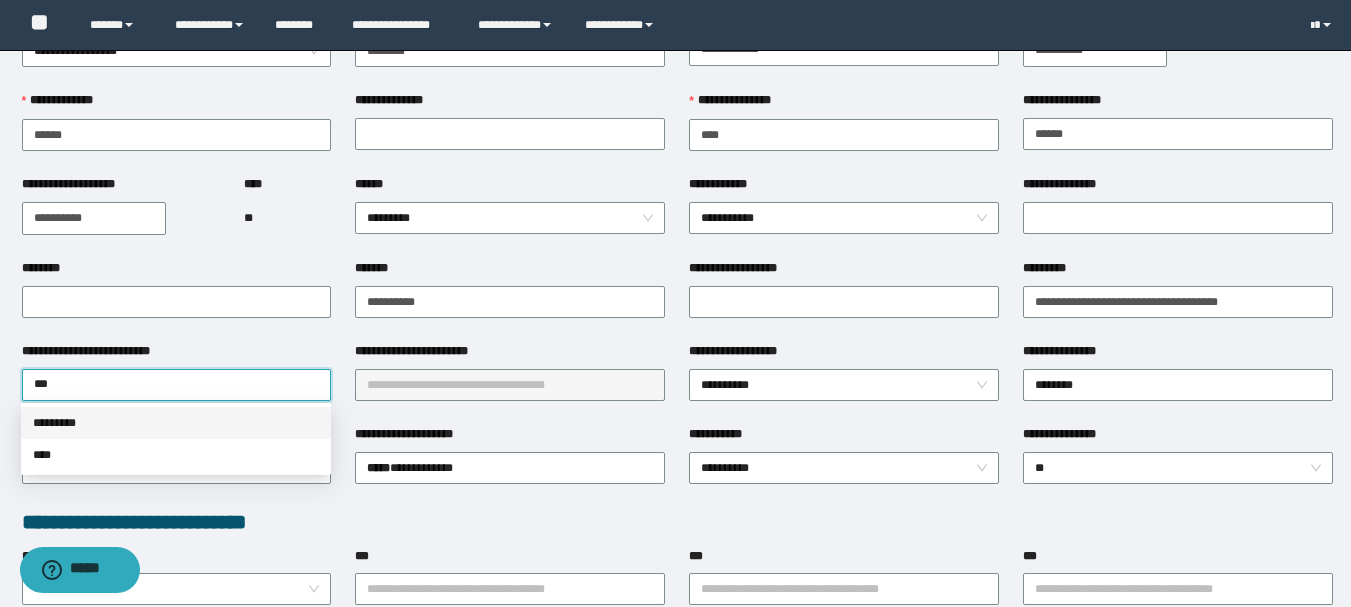 click on "*********" at bounding box center (176, 423) 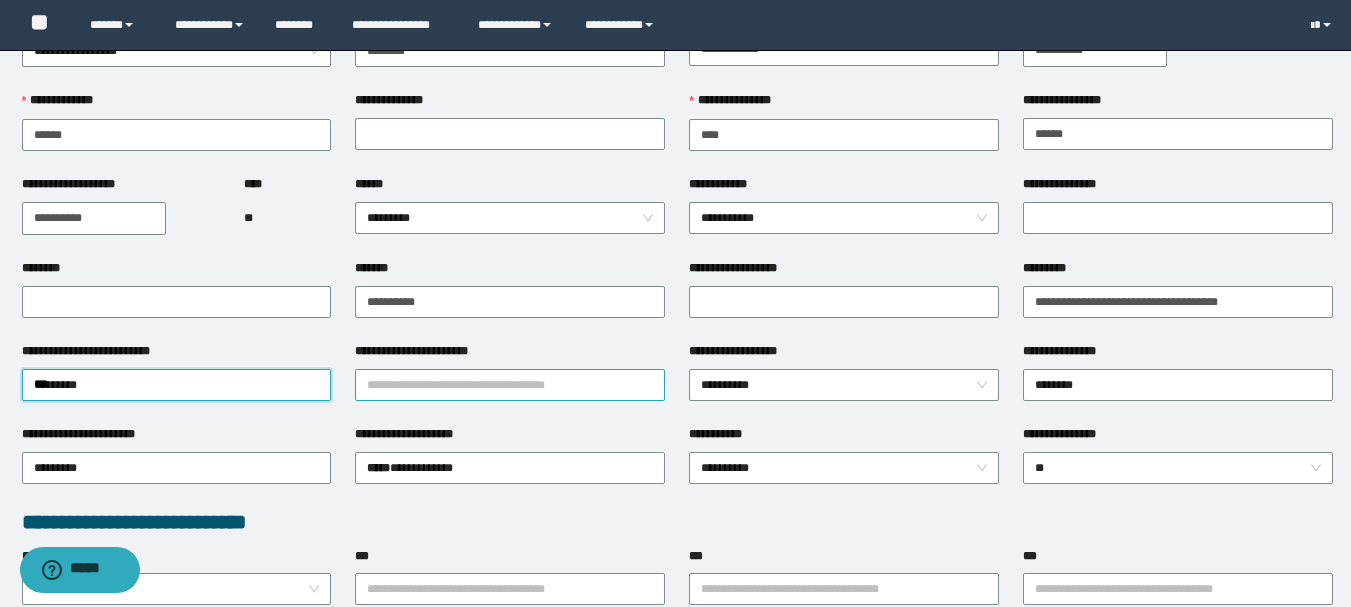 click on "**********" at bounding box center [510, 385] 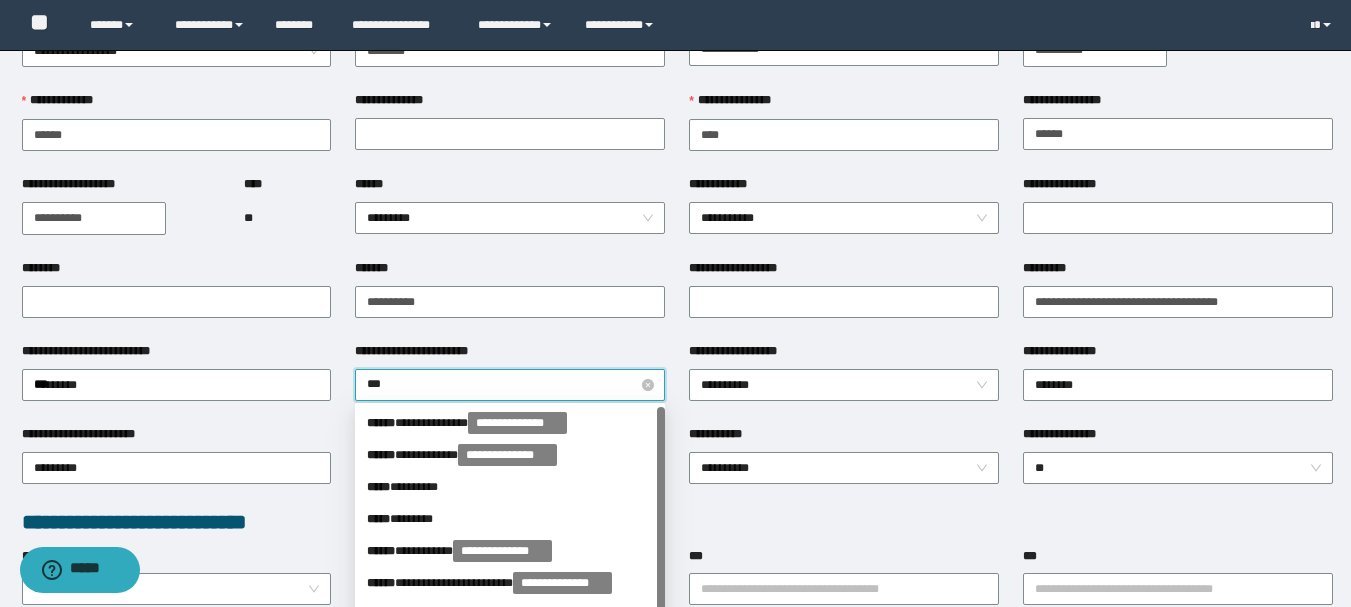 type on "****" 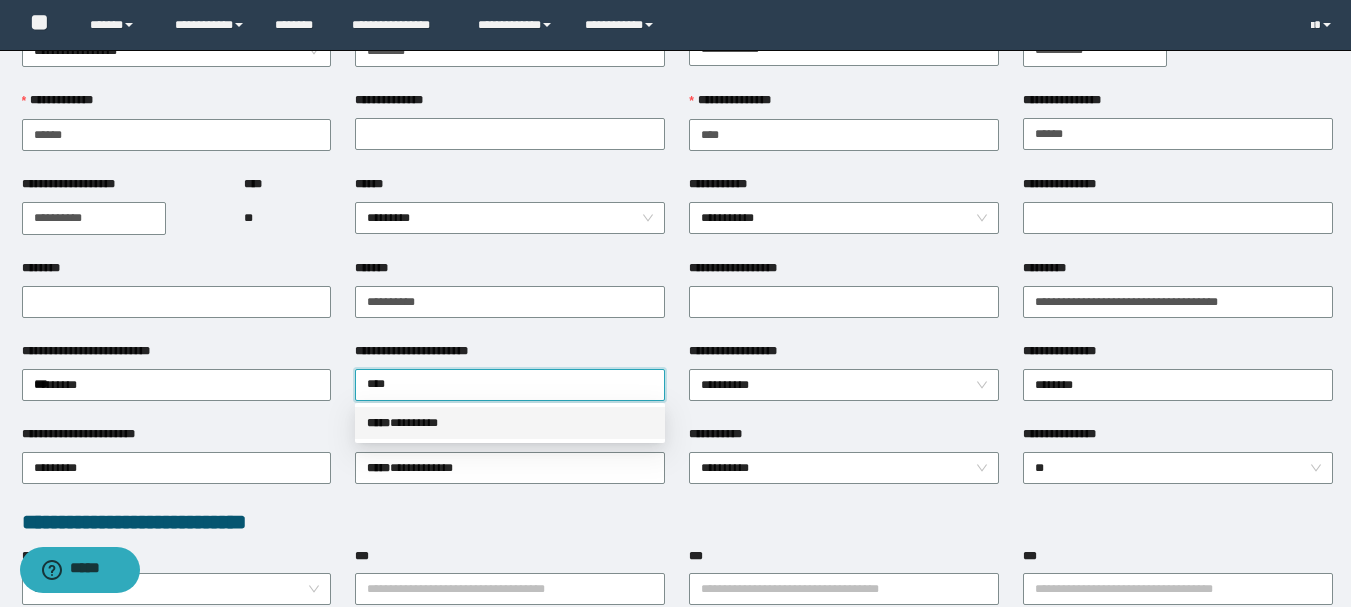 click on "***** * *******" at bounding box center (510, 423) 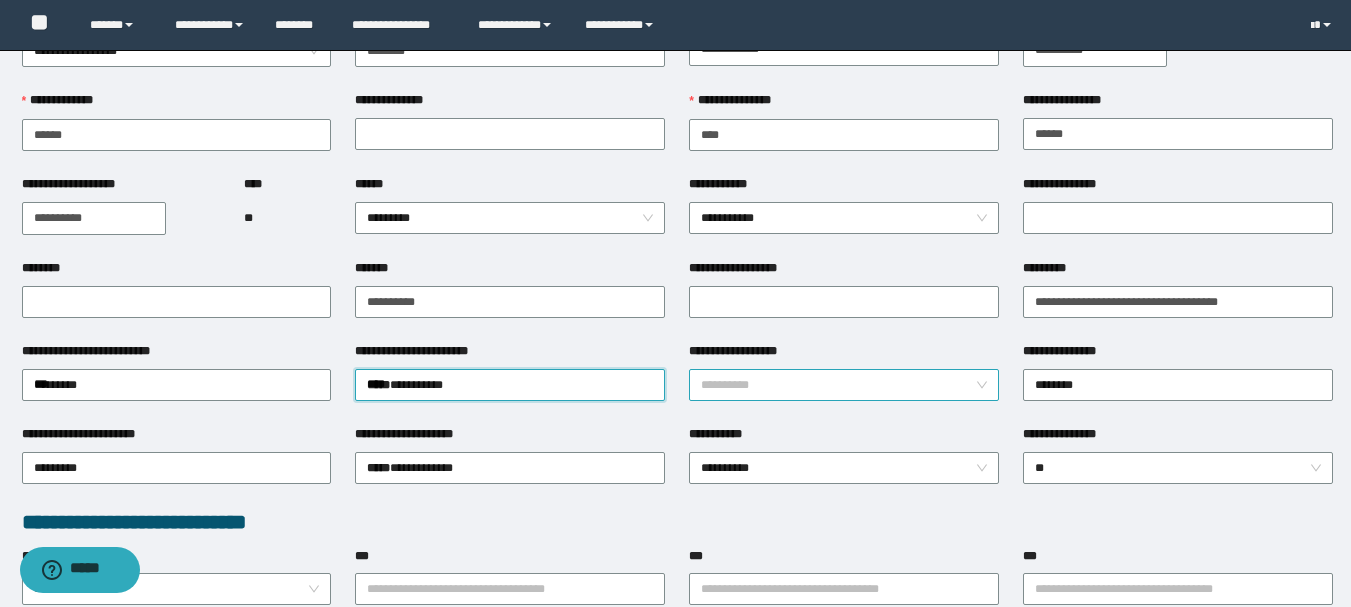 click on "**********" at bounding box center (844, 385) 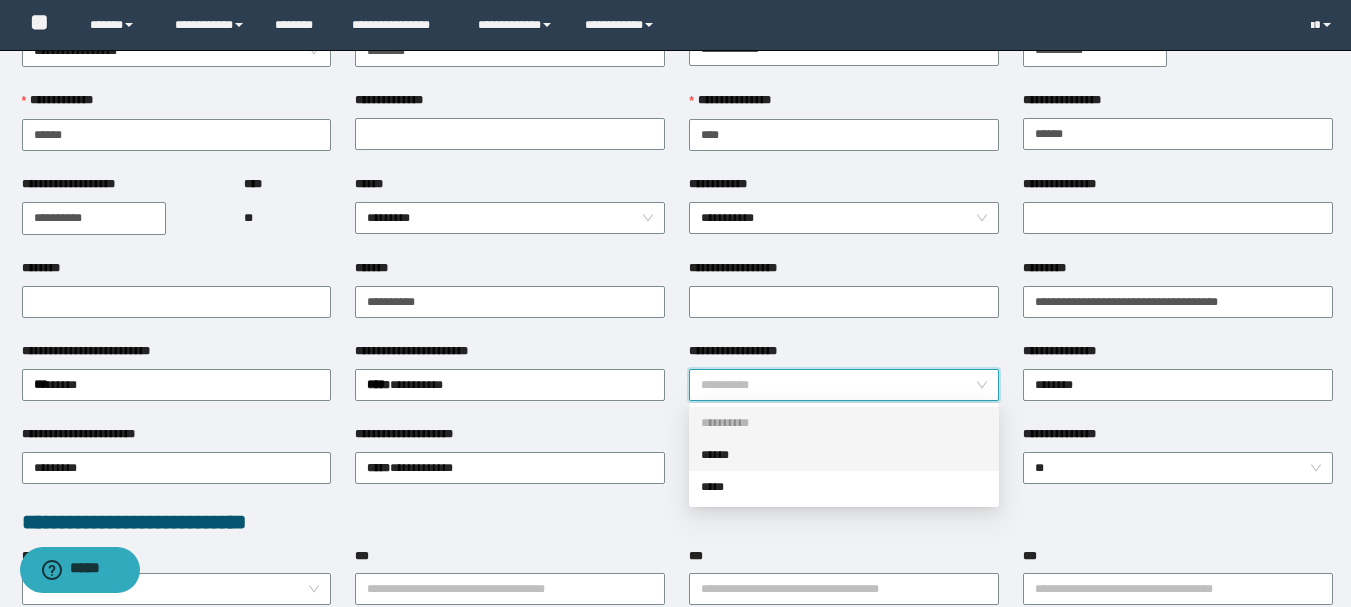 click on "******" at bounding box center (844, 455) 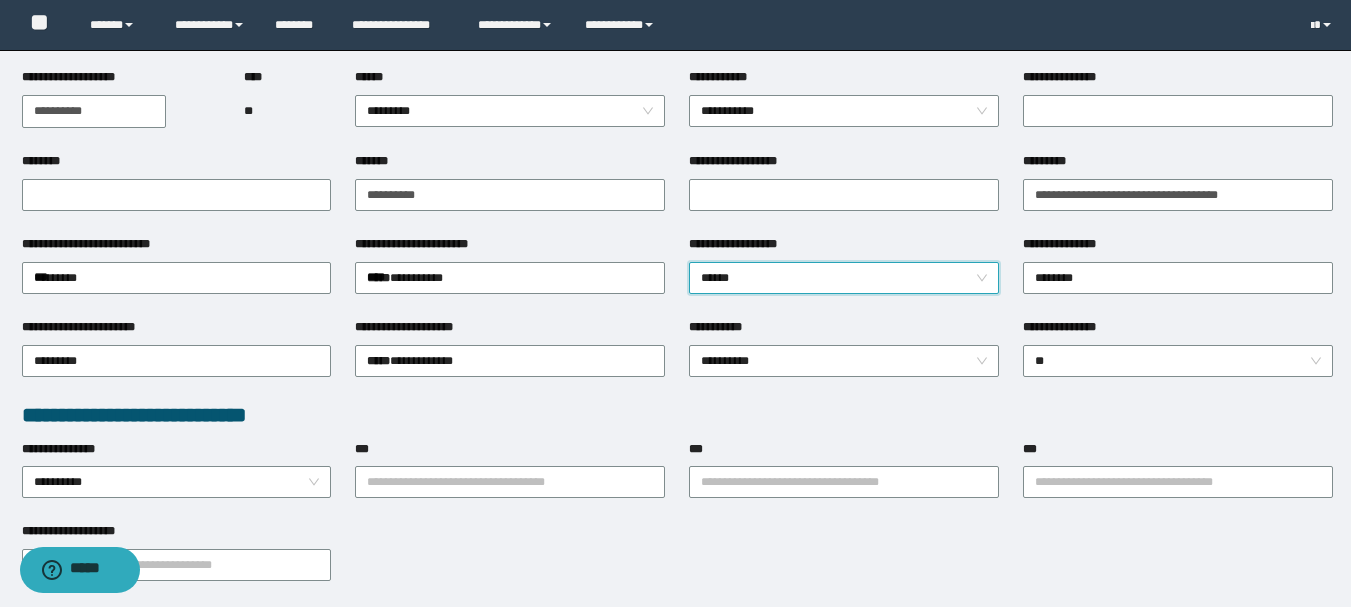 scroll, scrollTop: 300, scrollLeft: 0, axis: vertical 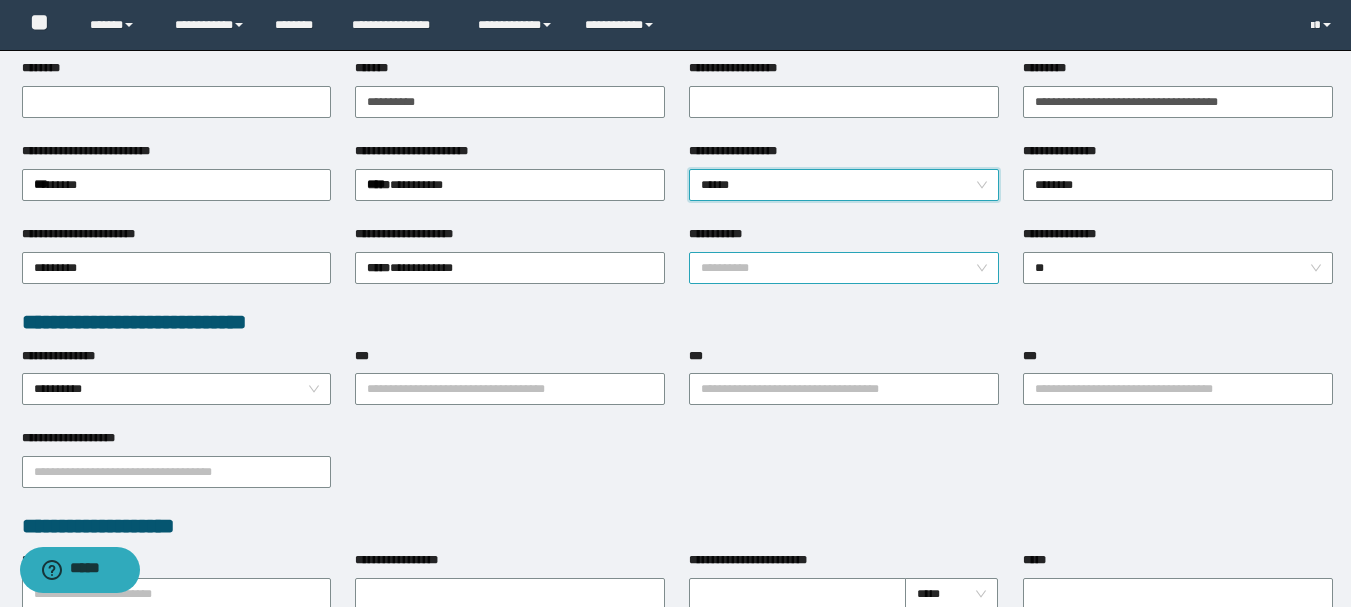 click on "**********" at bounding box center [844, 268] 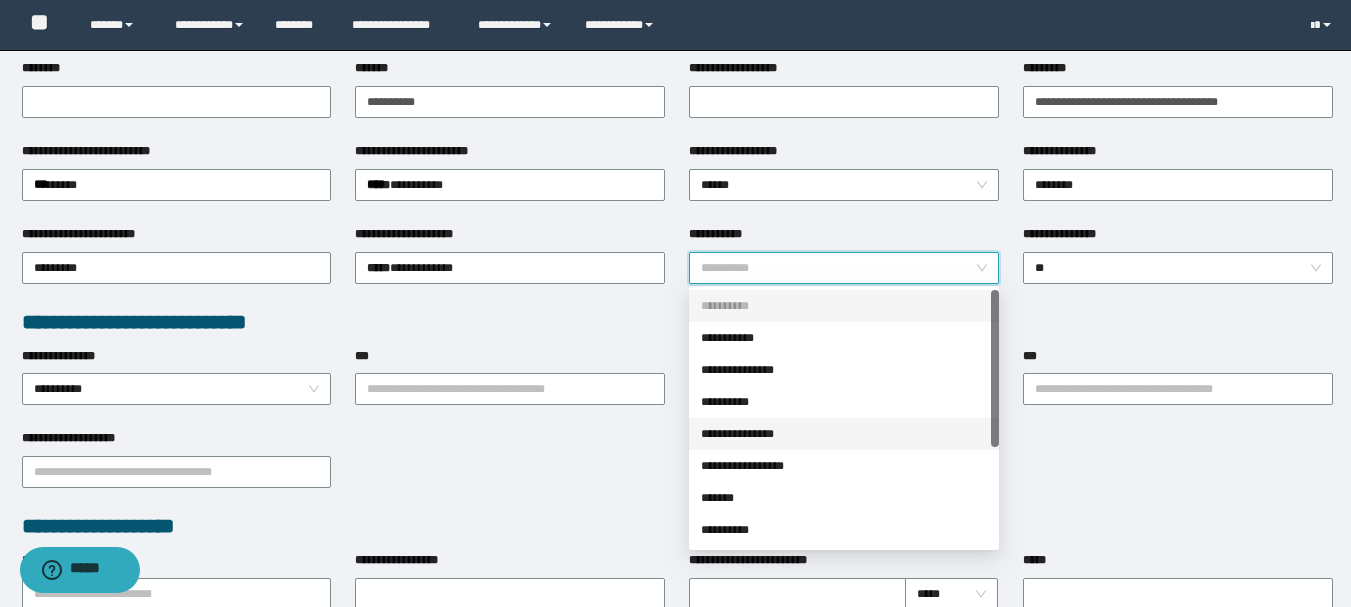 click on "**********" at bounding box center [844, 434] 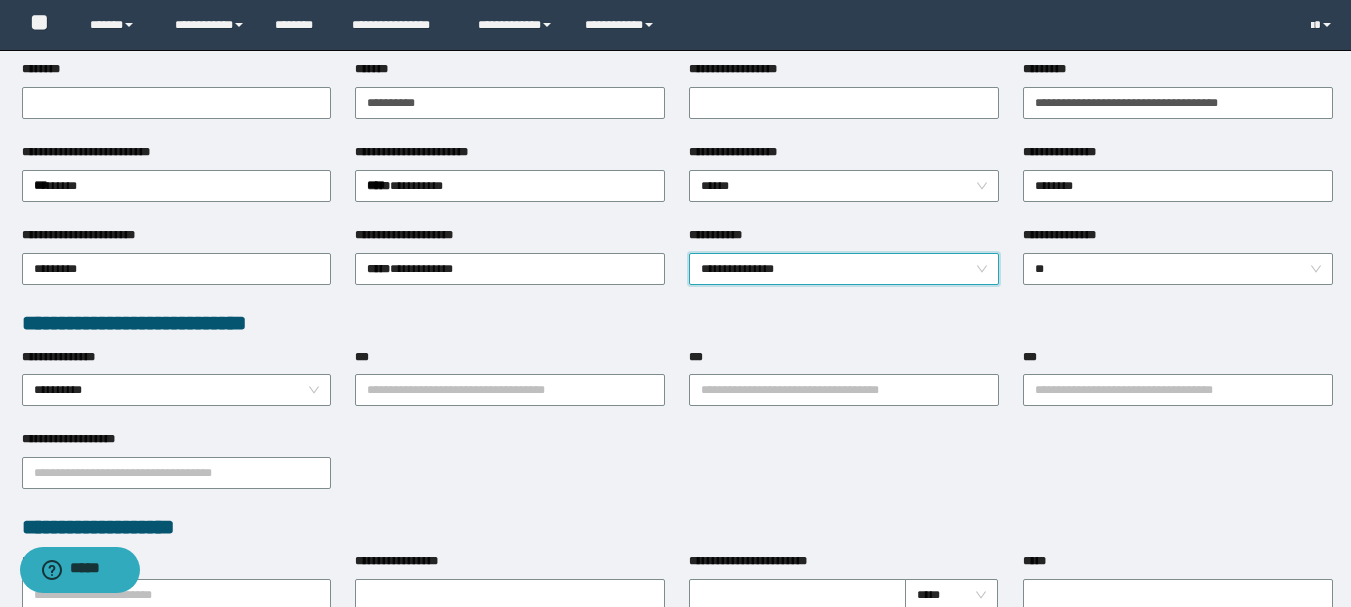 scroll, scrollTop: 300, scrollLeft: 0, axis: vertical 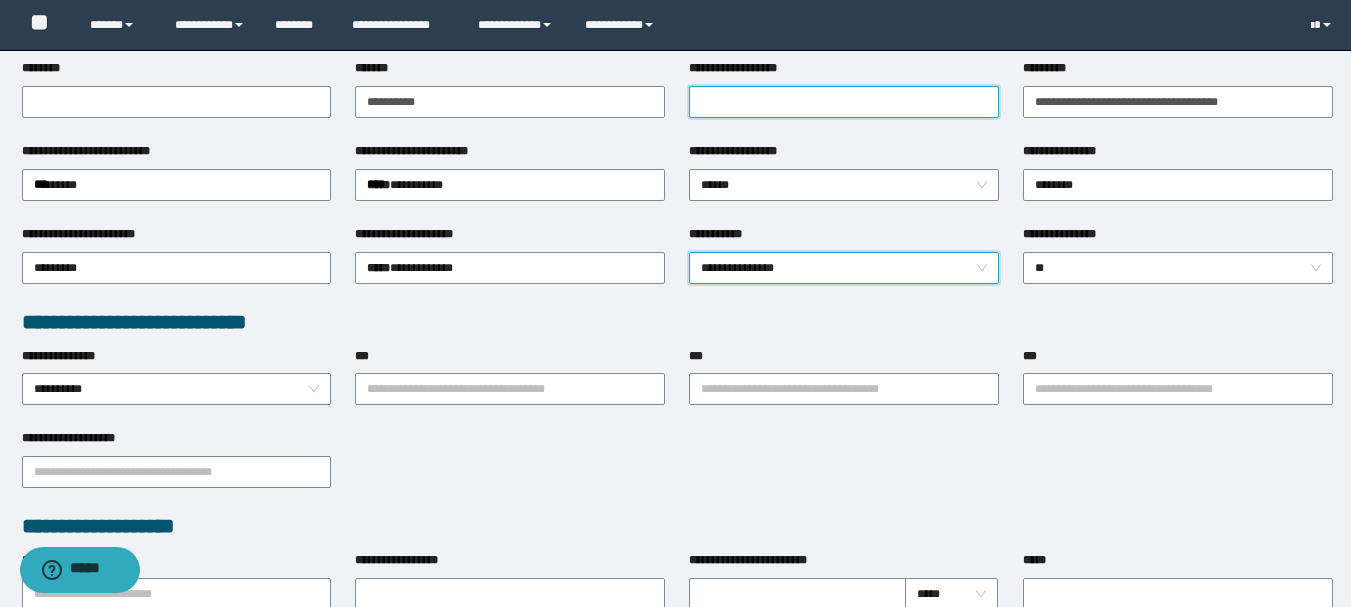 click on "**********" at bounding box center (844, 102) 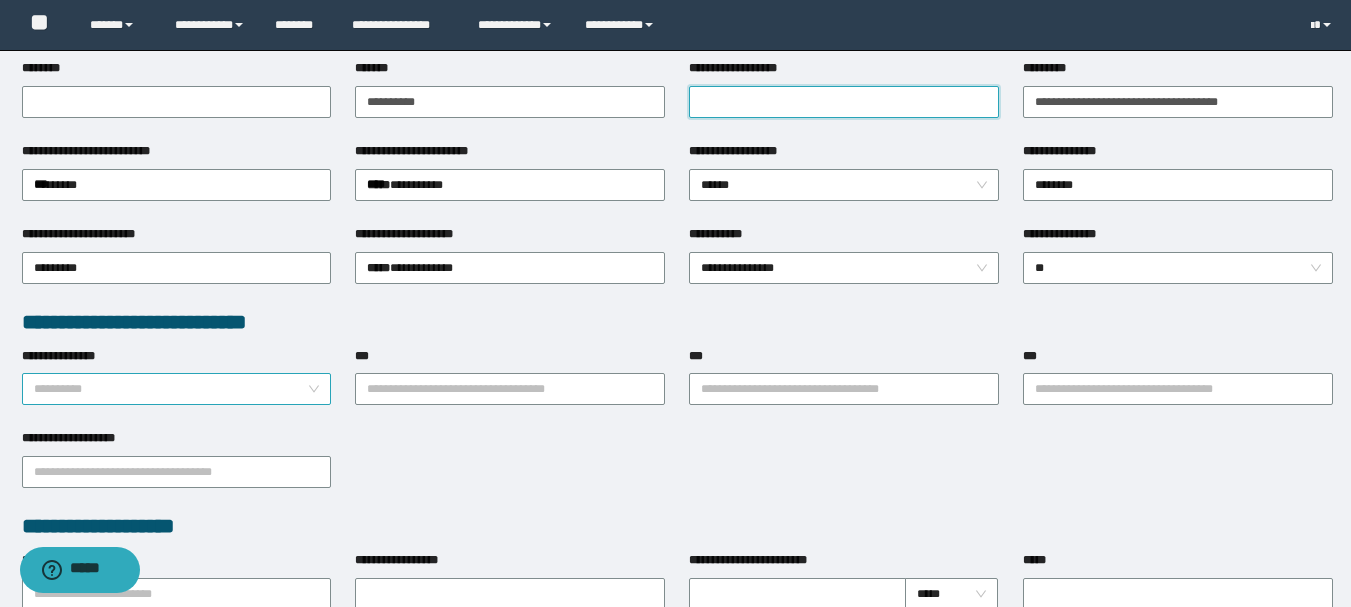 click on "**********" at bounding box center (177, 389) 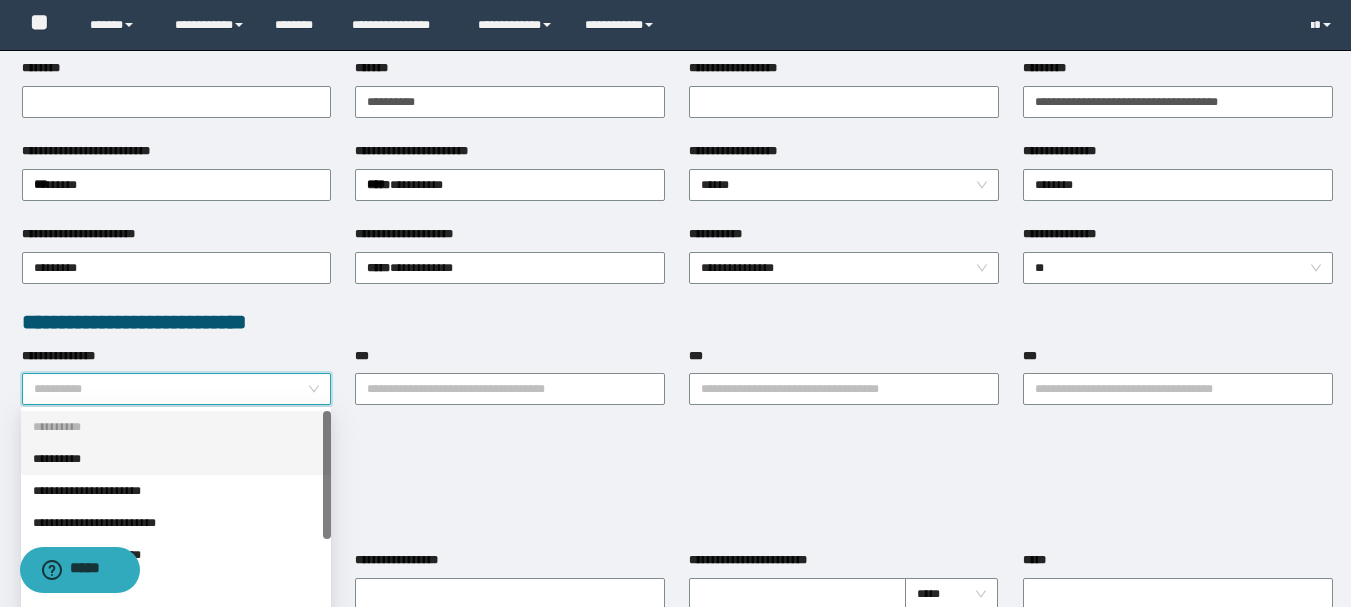 click on "**********" at bounding box center (176, 459) 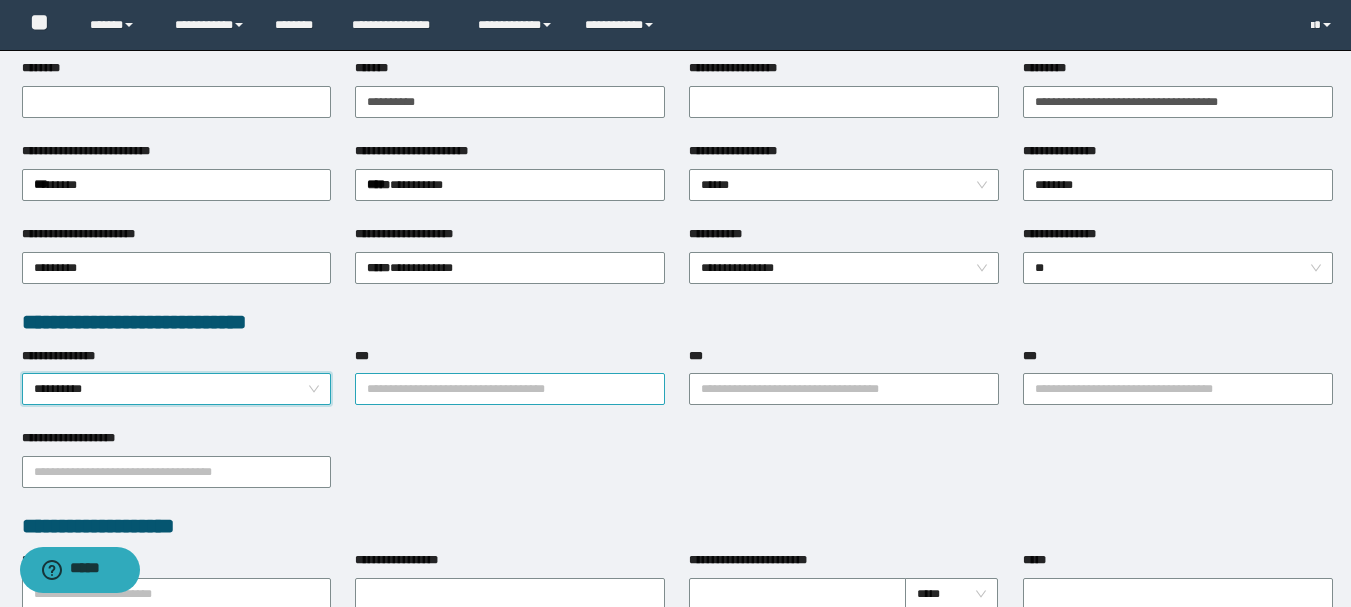 click on "***" at bounding box center (510, 389) 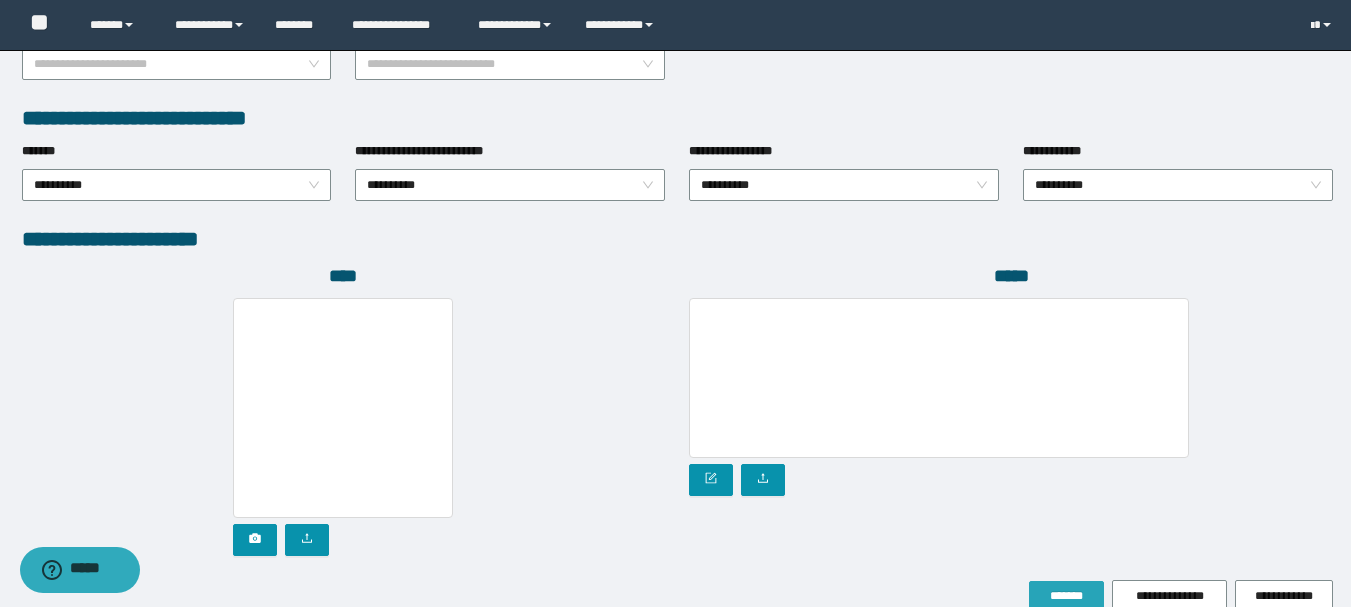 click on "*******" at bounding box center [1066, 597] 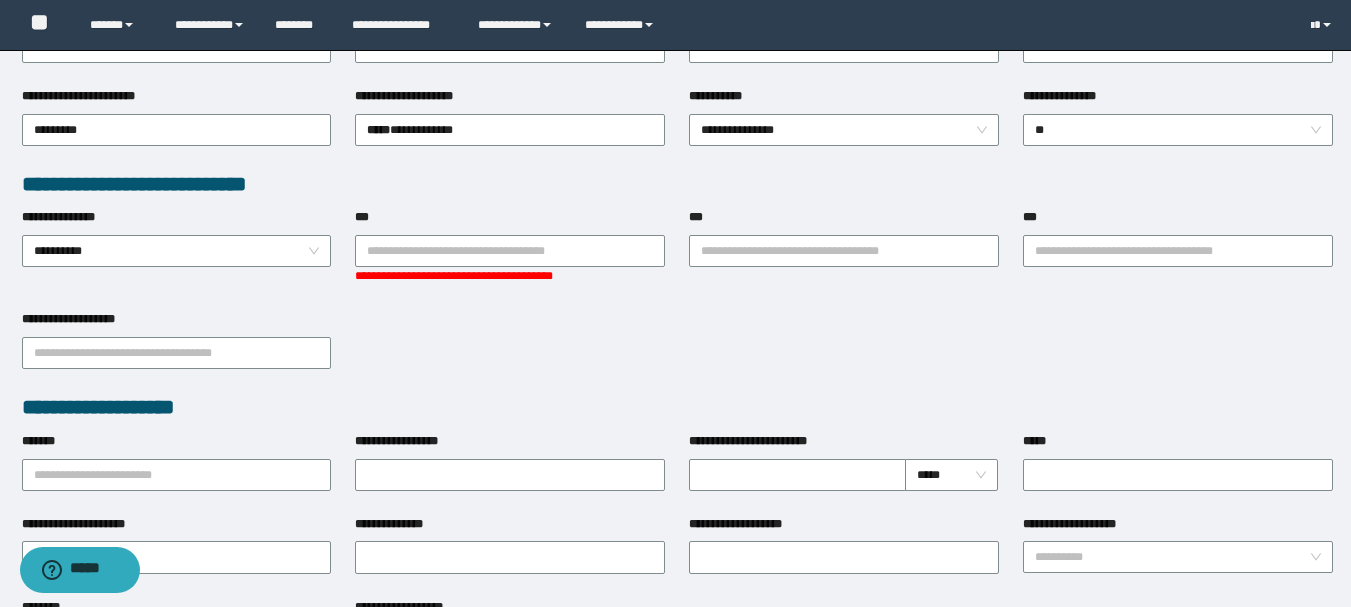 scroll, scrollTop: 468, scrollLeft: 0, axis: vertical 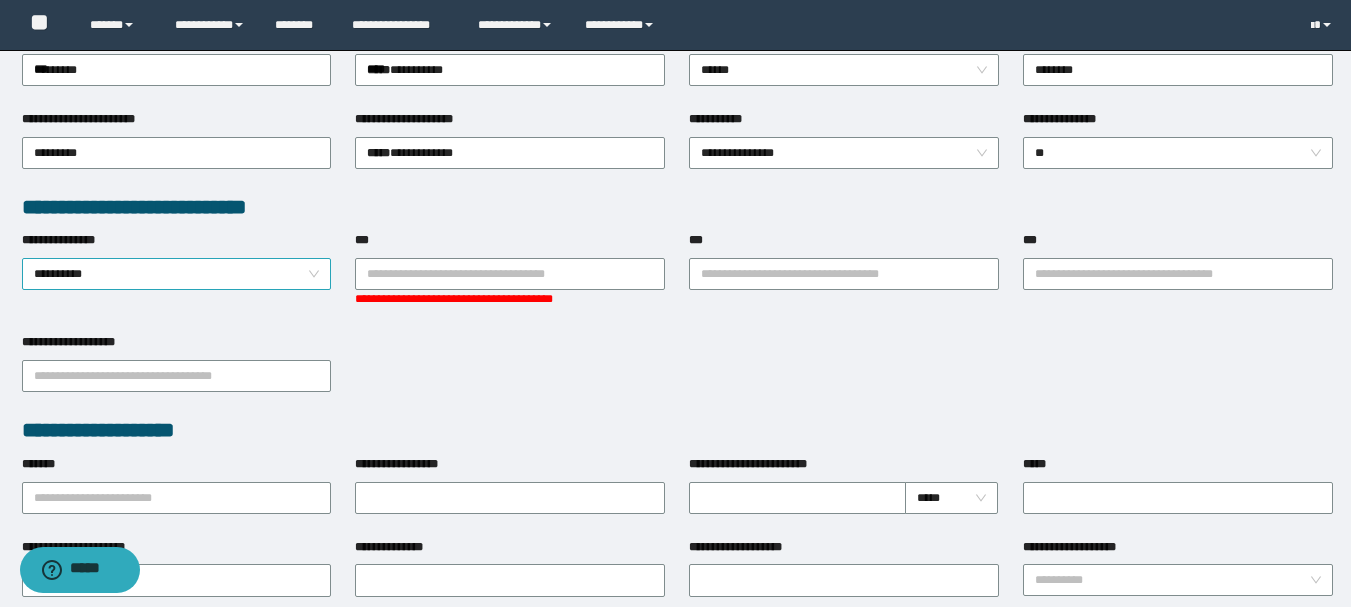 click on "**********" at bounding box center [177, 274] 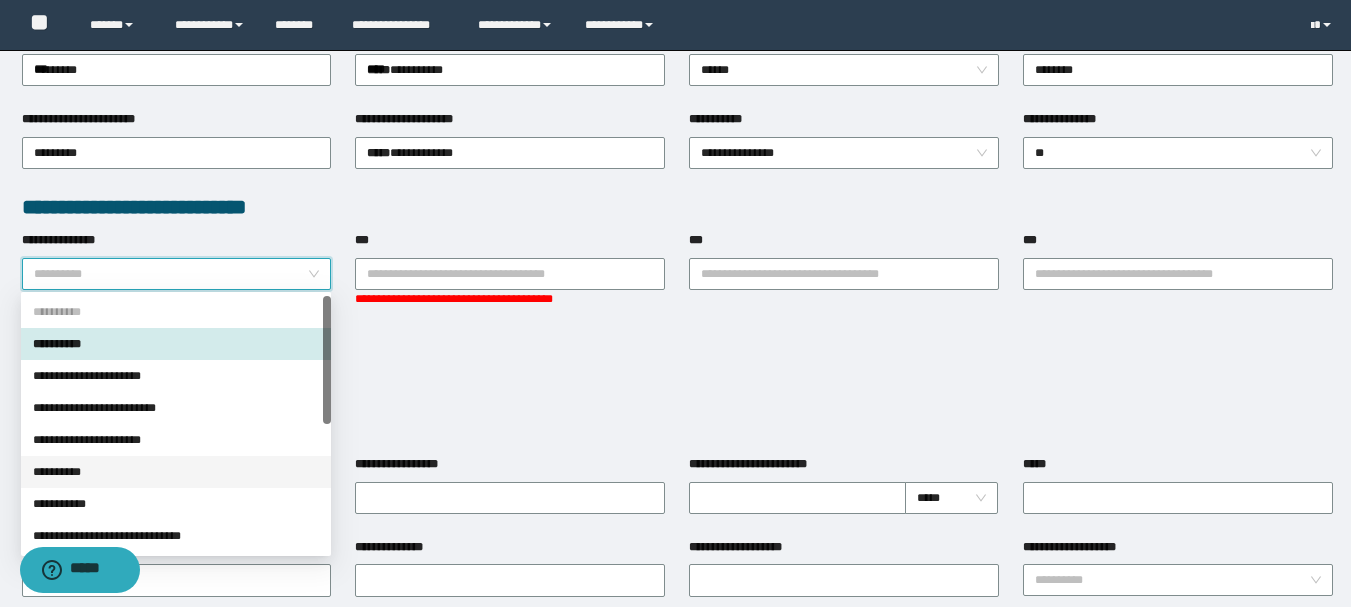 scroll, scrollTop: 256, scrollLeft: 0, axis: vertical 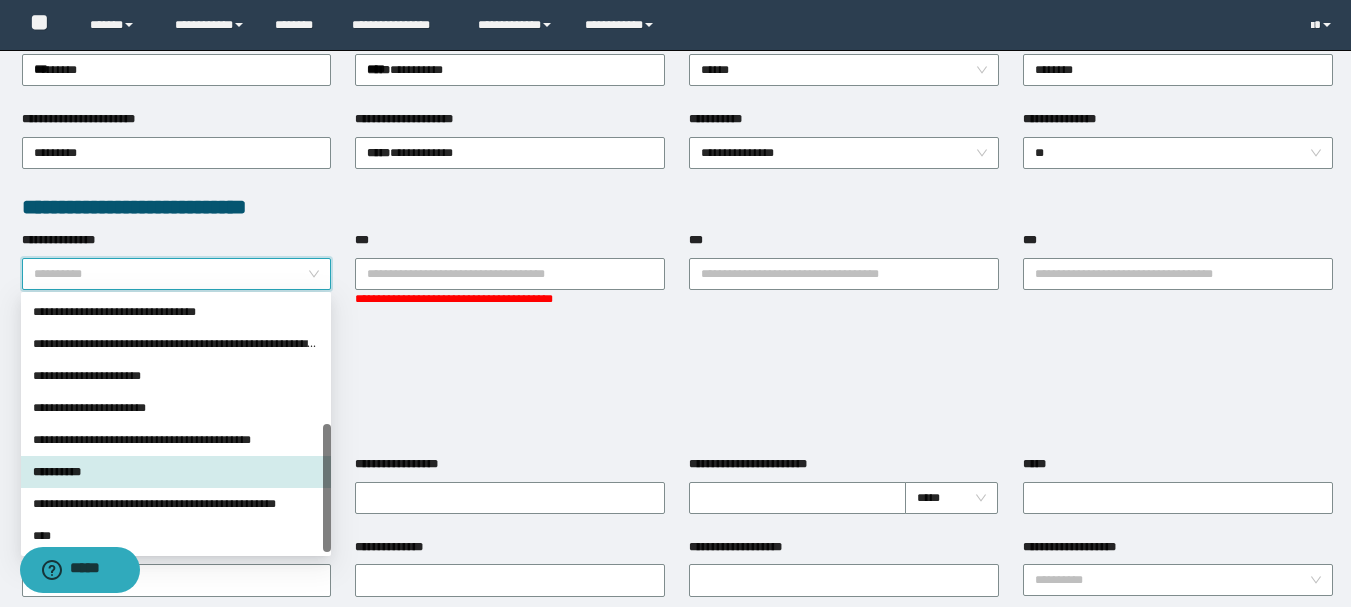 click on "**********" at bounding box center (176, 472) 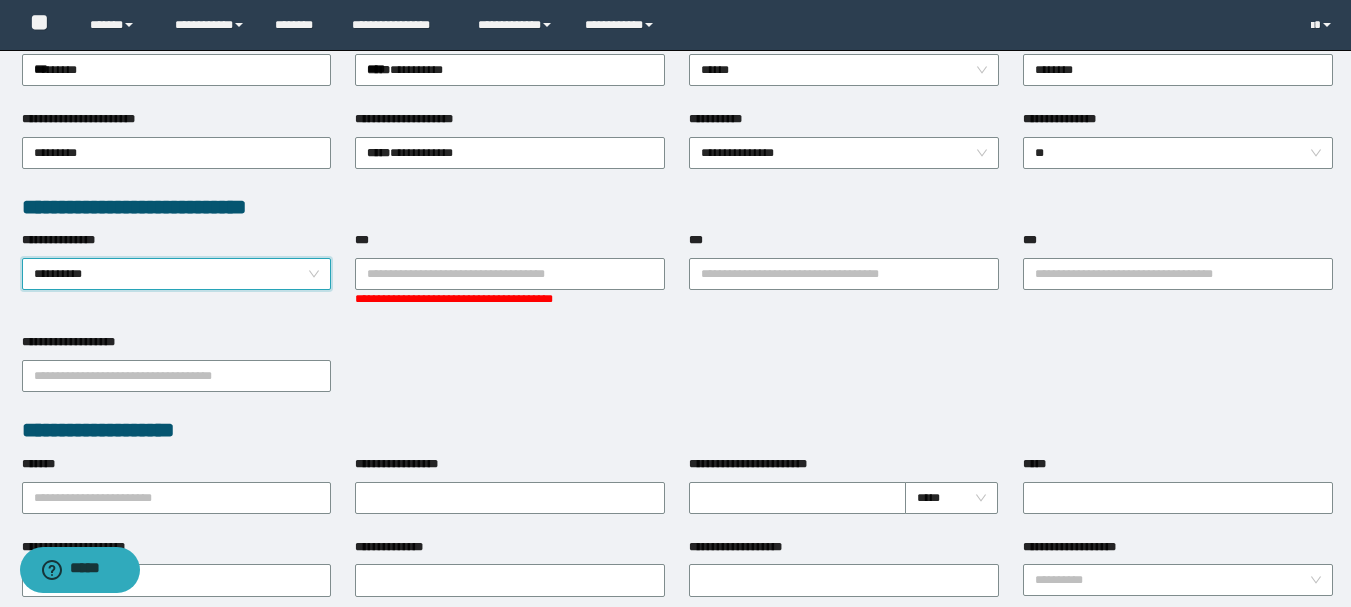 click on "**********" at bounding box center (177, 274) 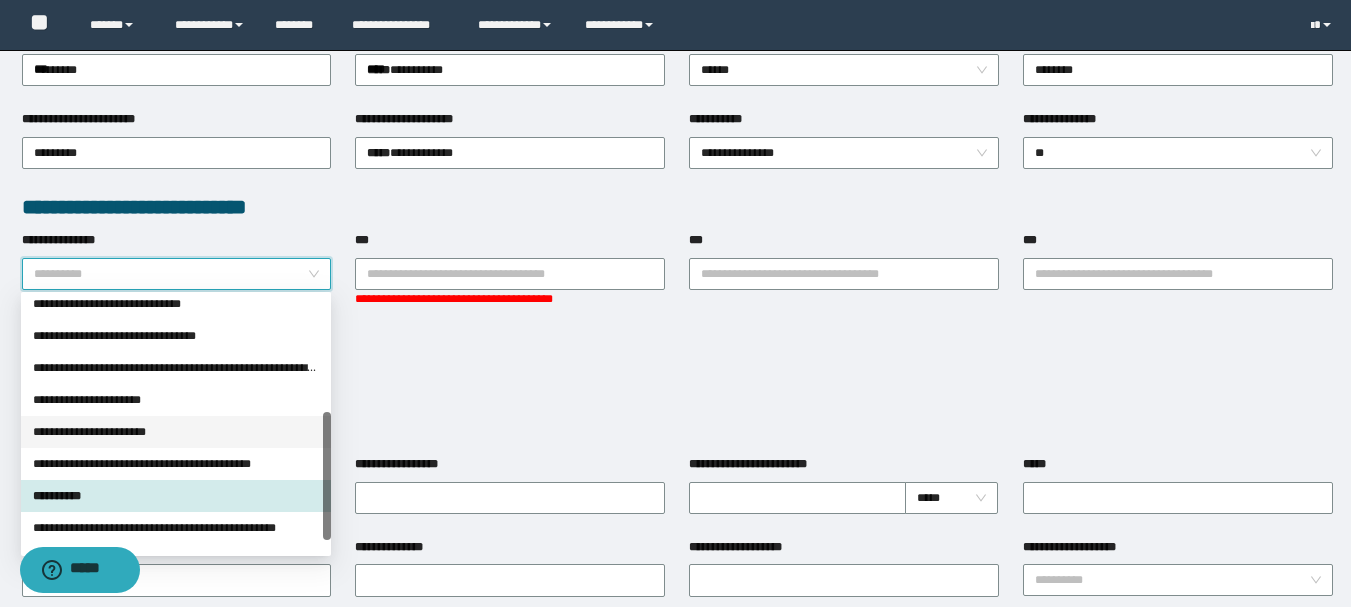 scroll, scrollTop: 256, scrollLeft: 0, axis: vertical 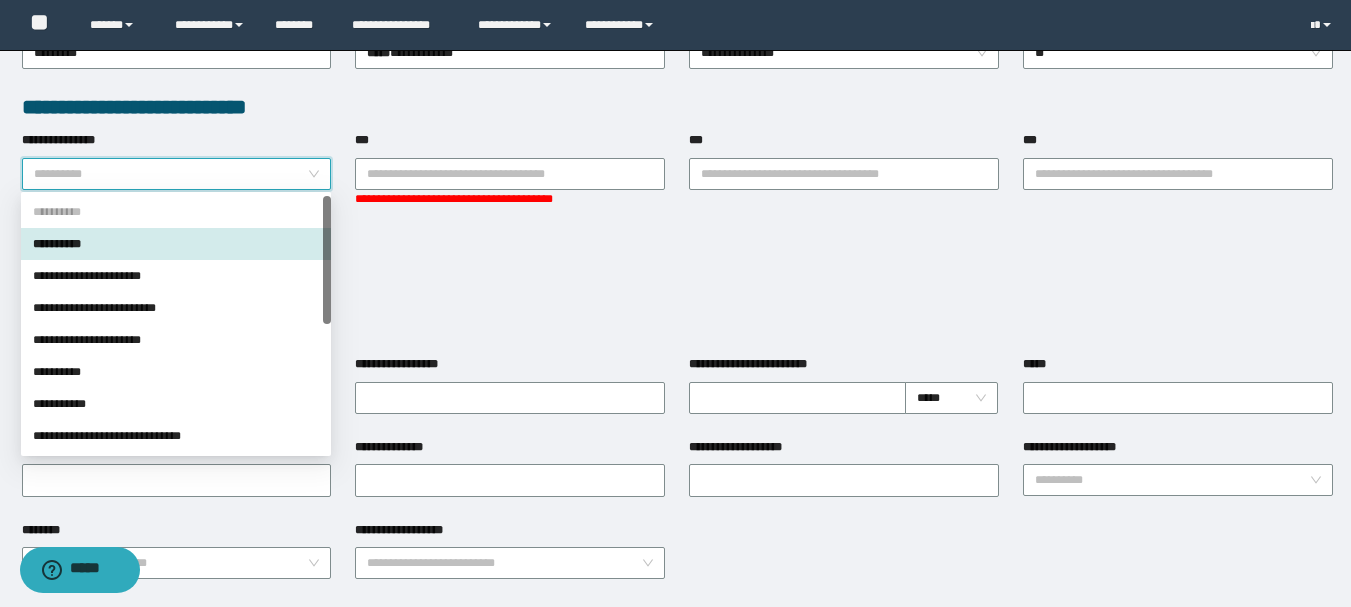 click on "**********" at bounding box center [176, 276] 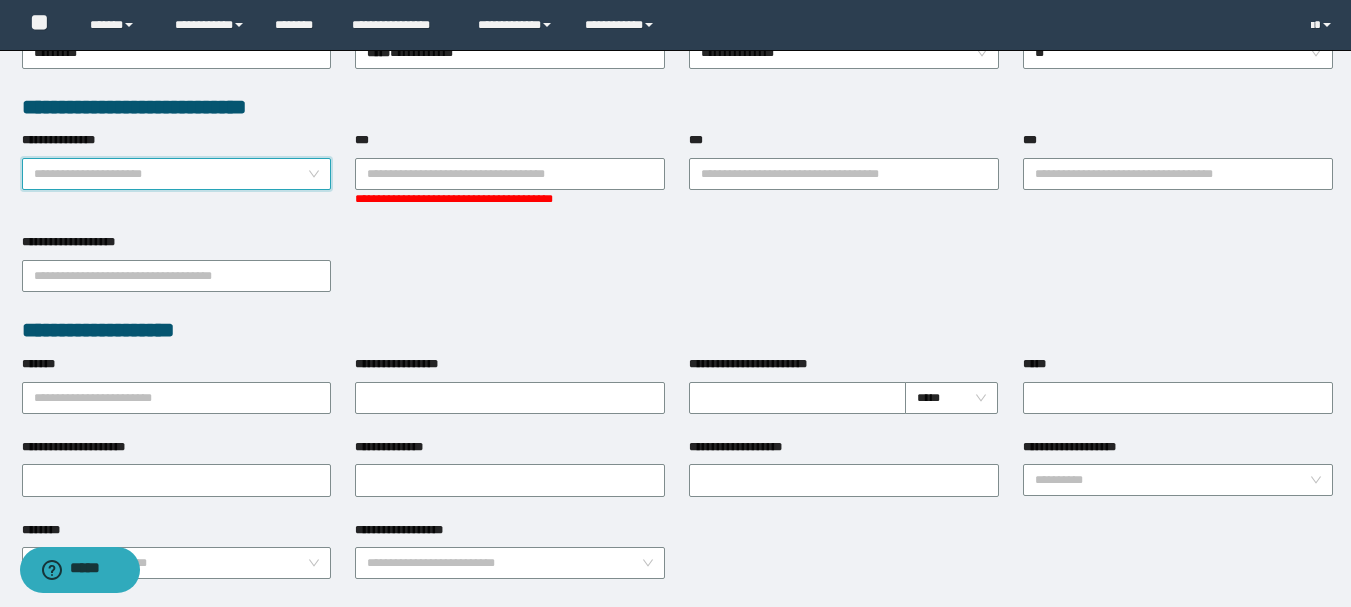 click on "**********" at bounding box center [177, 174] 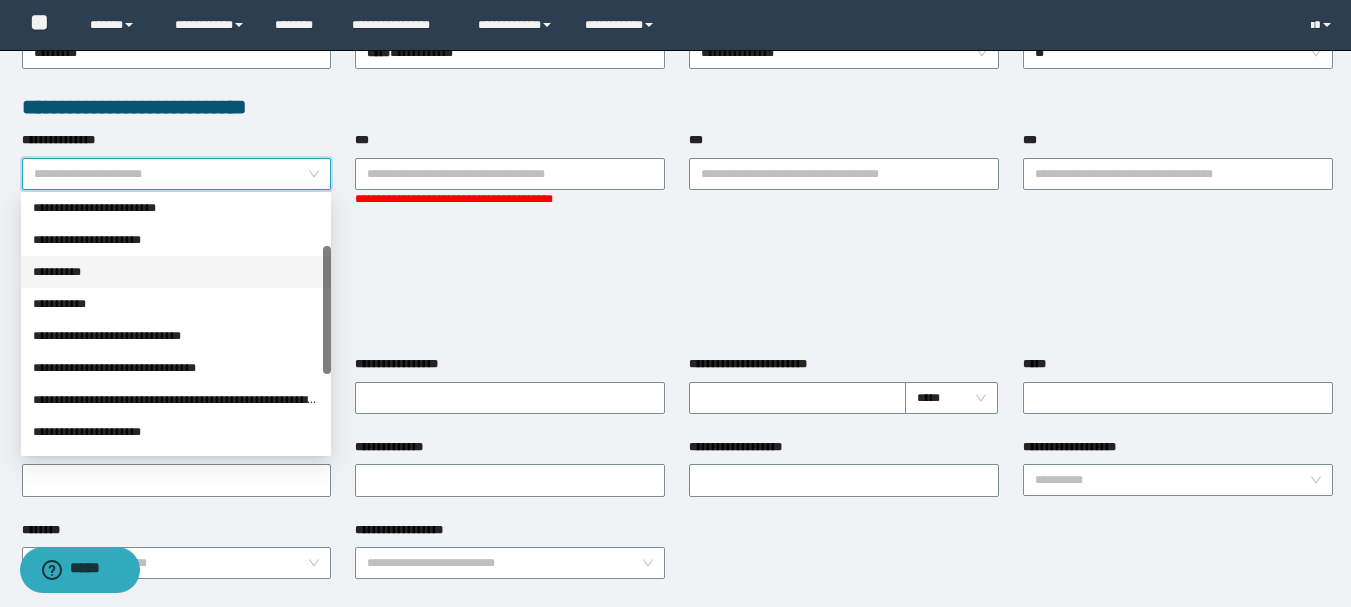 scroll, scrollTop: 256, scrollLeft: 0, axis: vertical 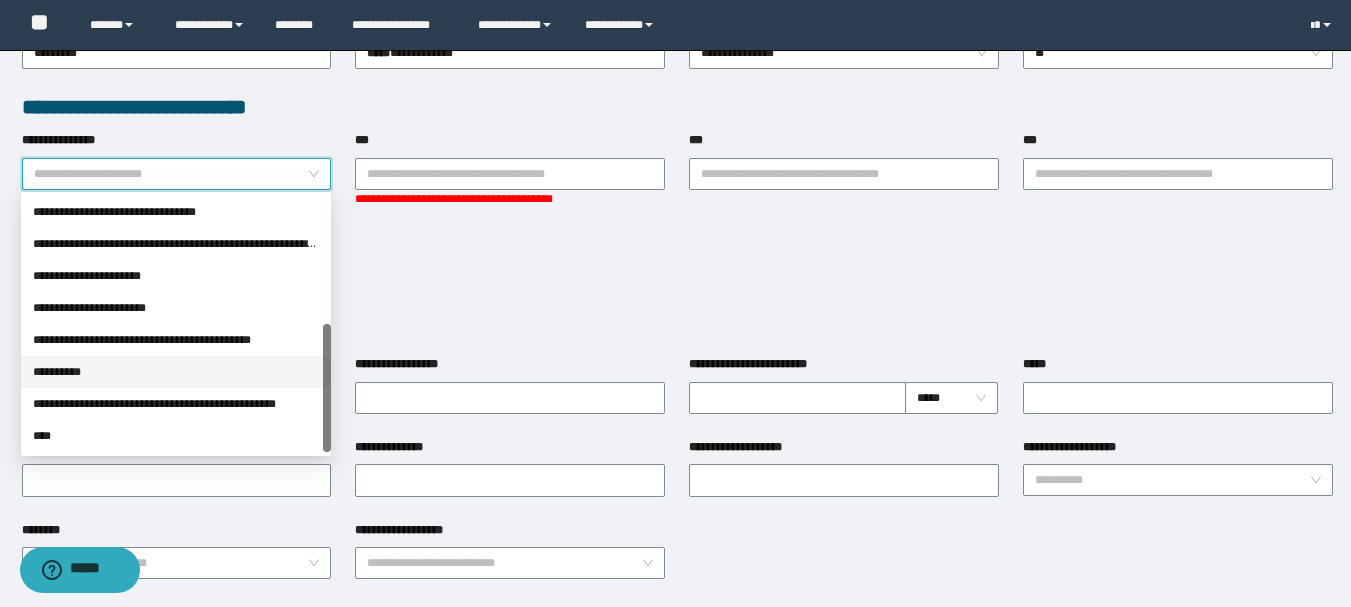 click on "**********" at bounding box center (176, 372) 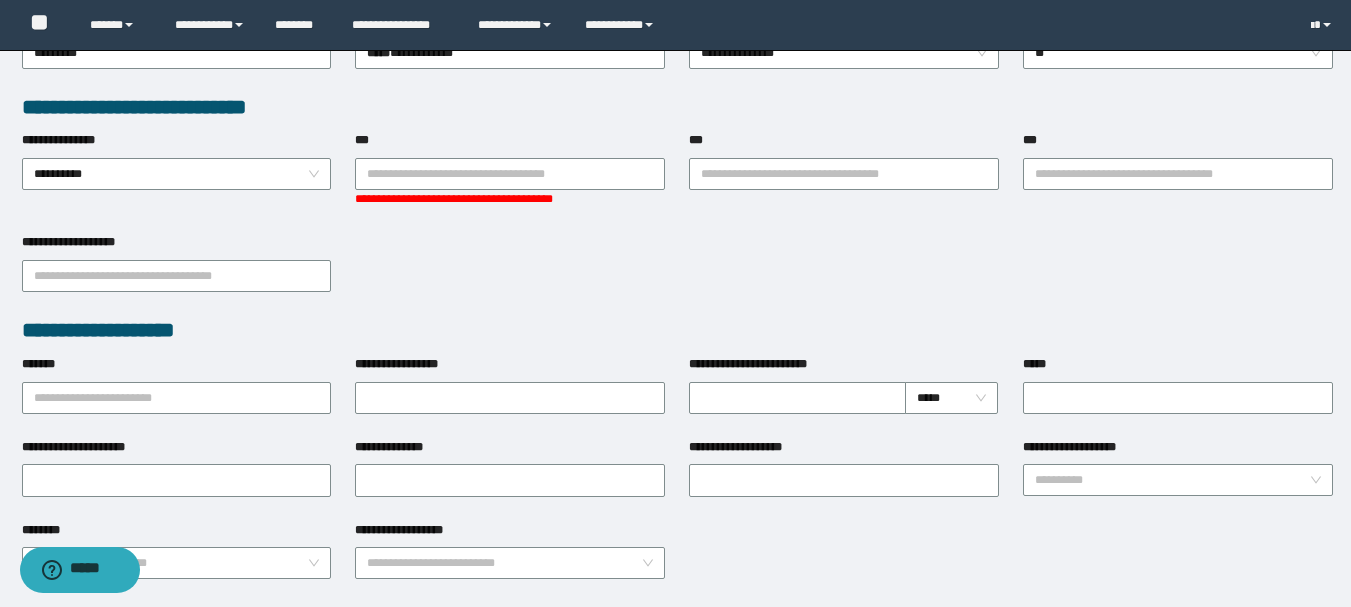 click on "**********" at bounding box center [677, 274] 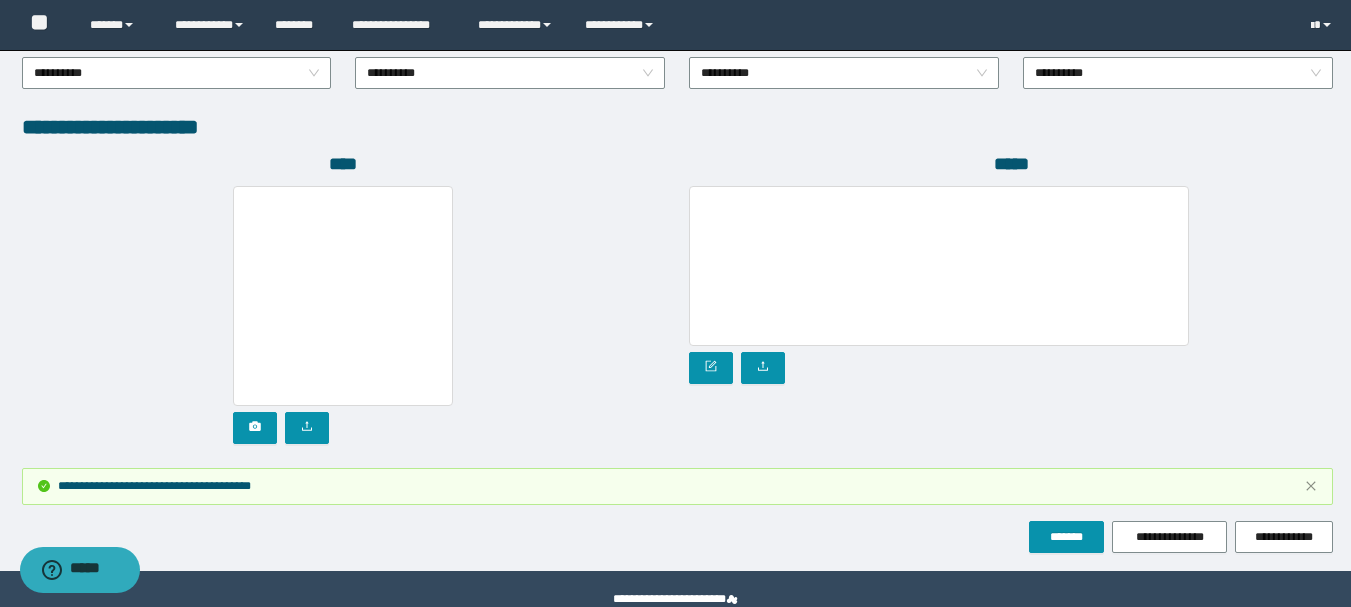 scroll, scrollTop: 1221, scrollLeft: 0, axis: vertical 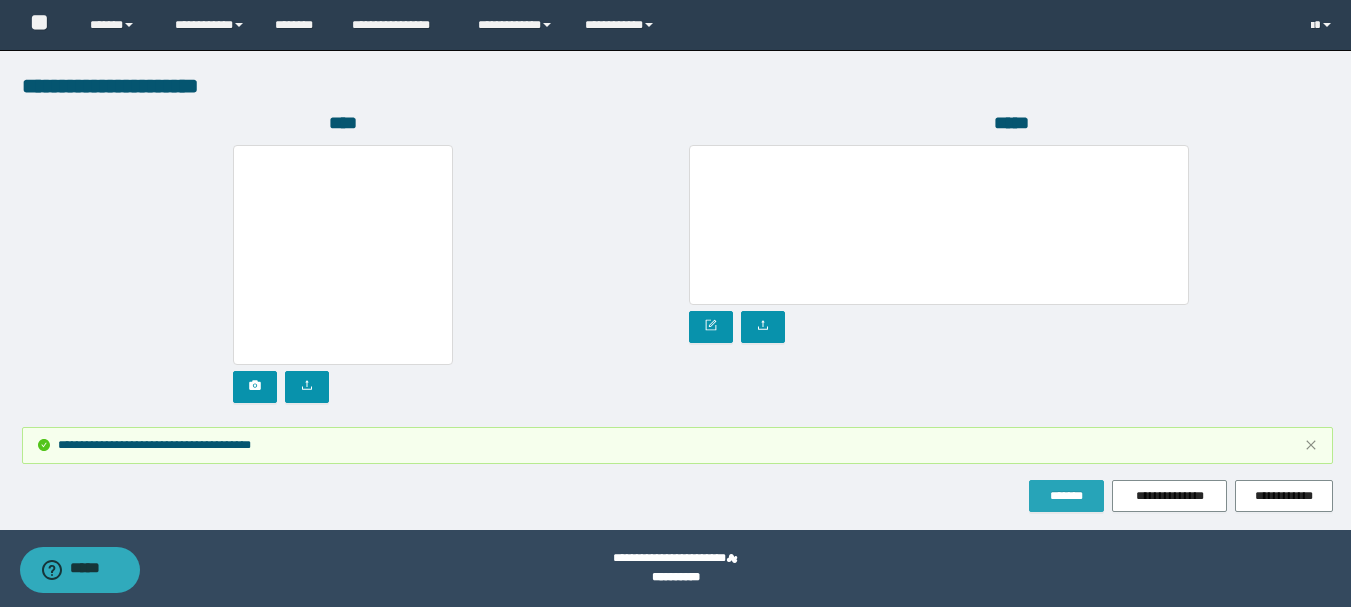 click on "*******" at bounding box center [1066, 496] 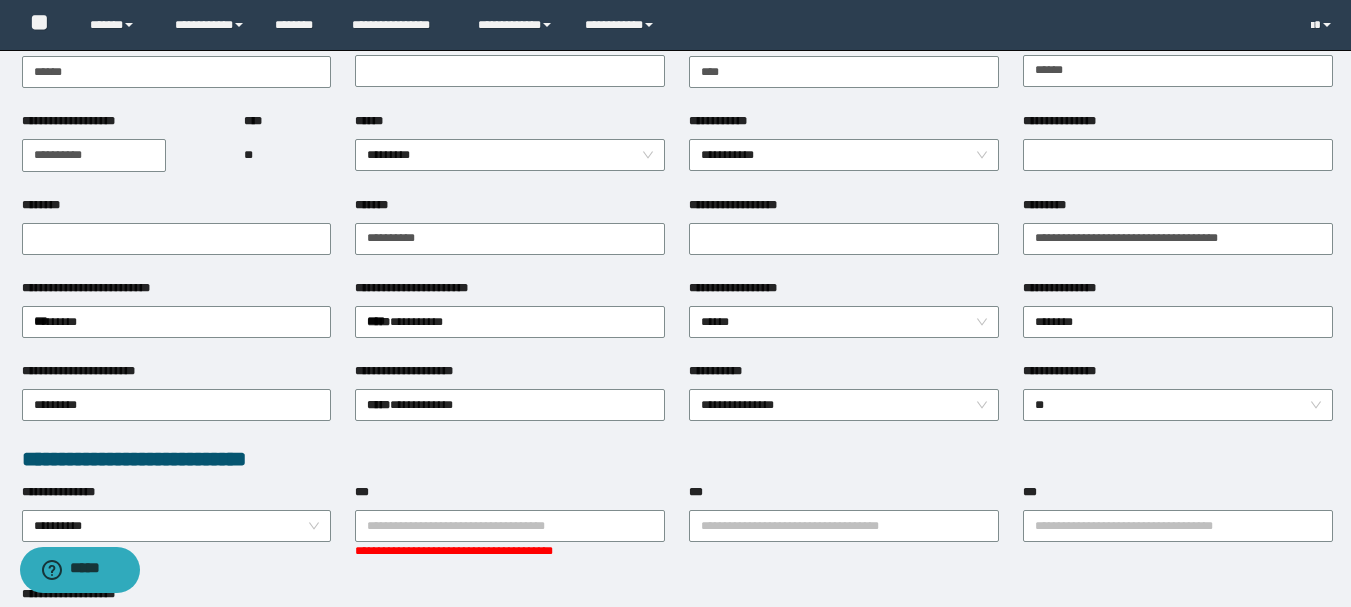 scroll, scrollTop: 0, scrollLeft: 0, axis: both 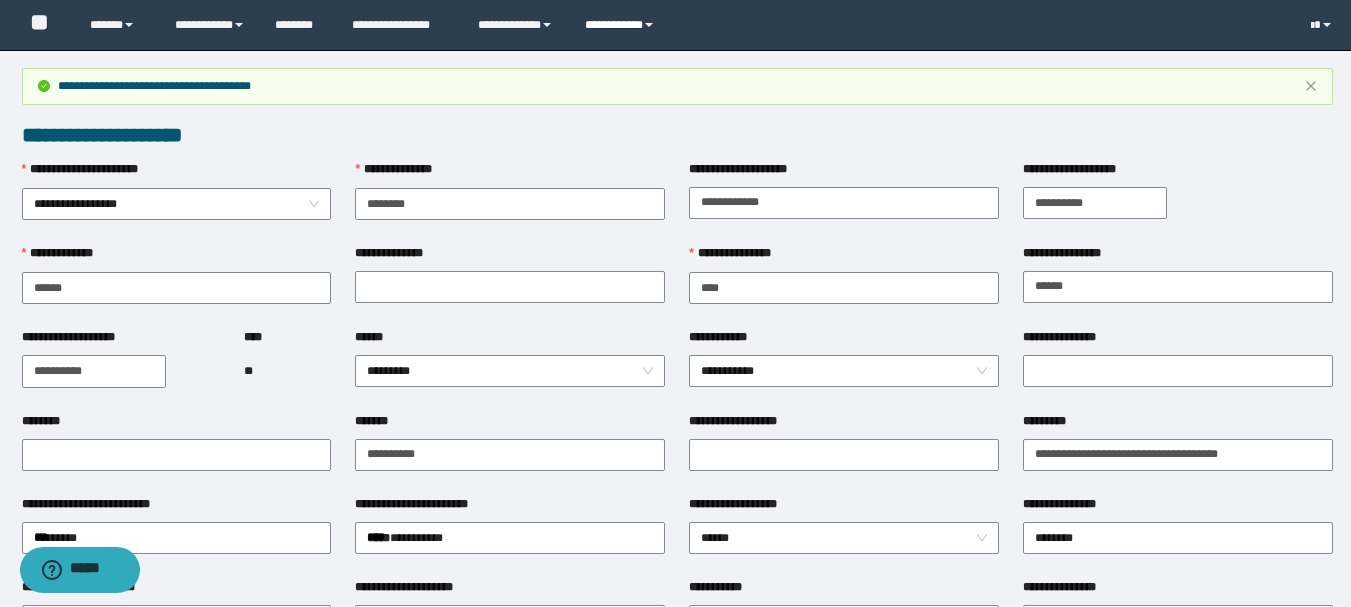click on "**********" at bounding box center (622, 25) 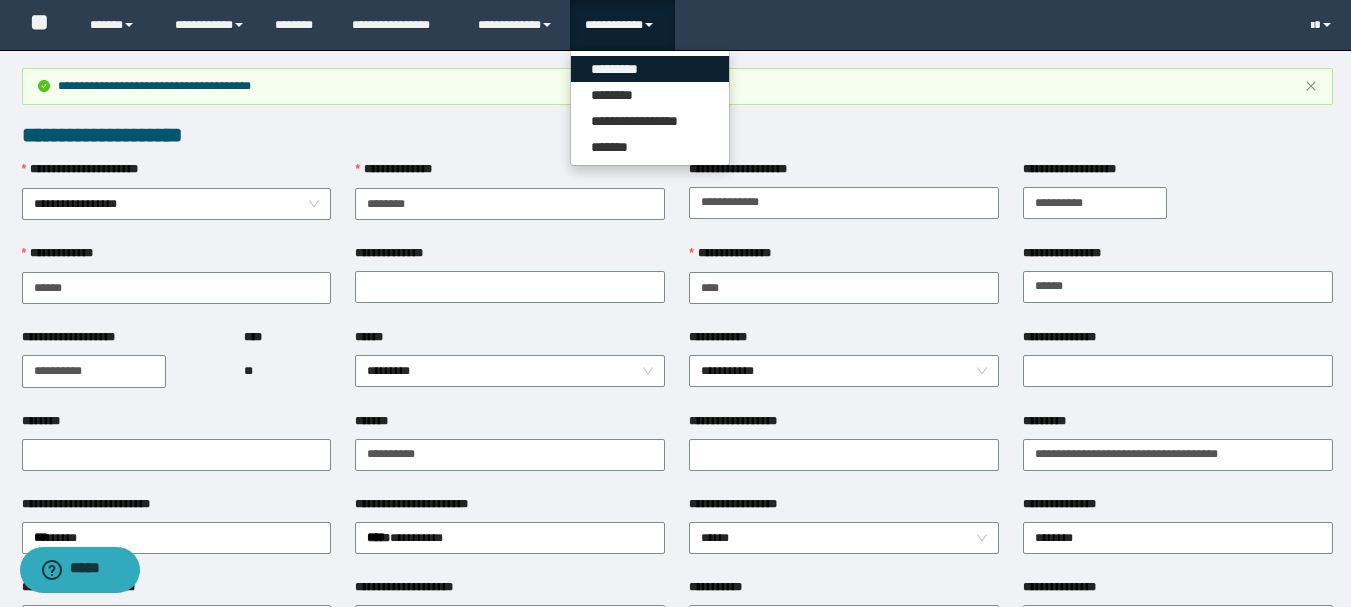 click on "*********" at bounding box center (650, 69) 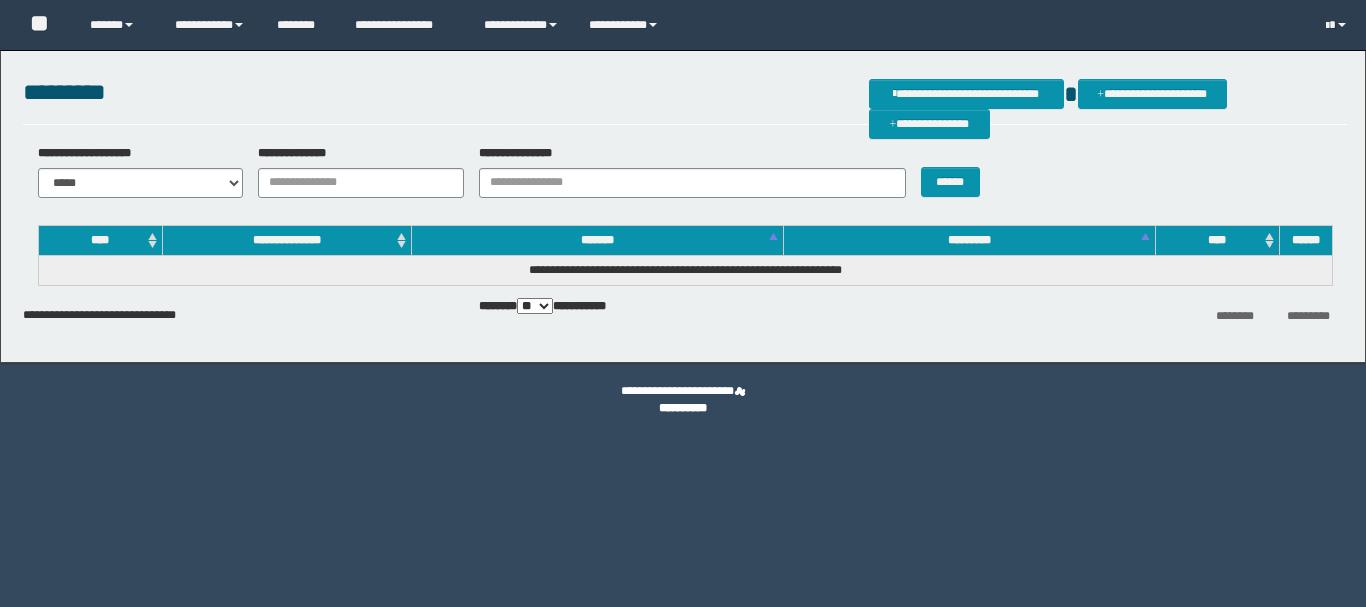 scroll, scrollTop: 0, scrollLeft: 0, axis: both 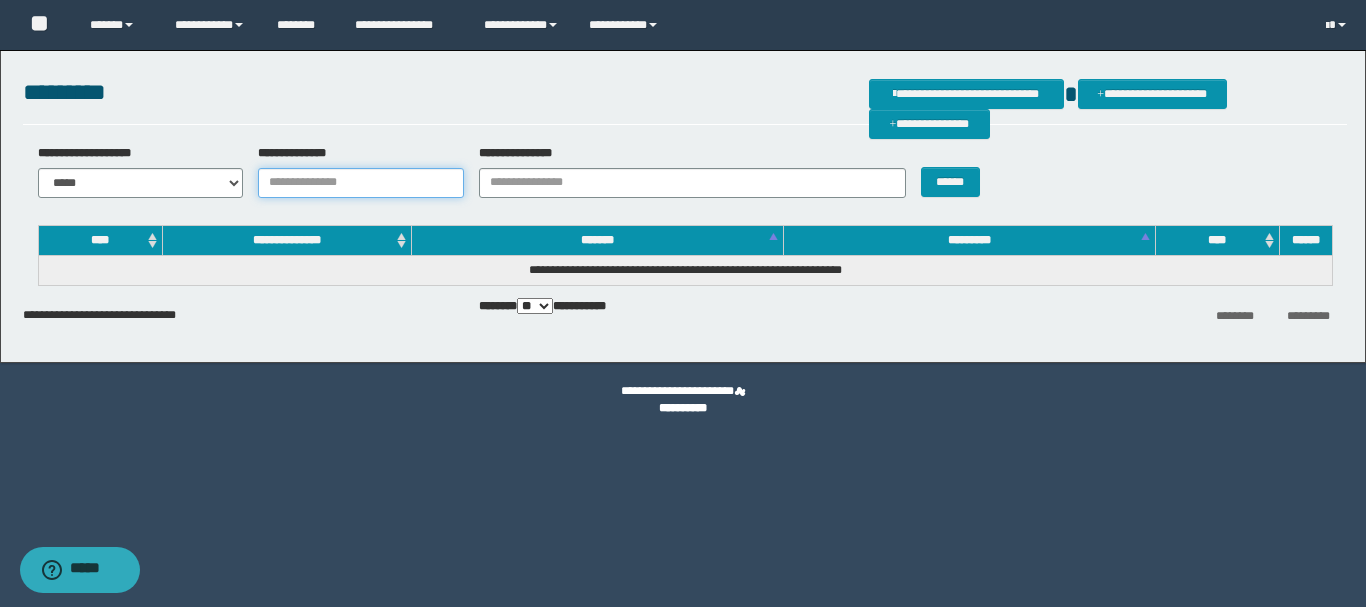 click on "**********" at bounding box center (361, 183) 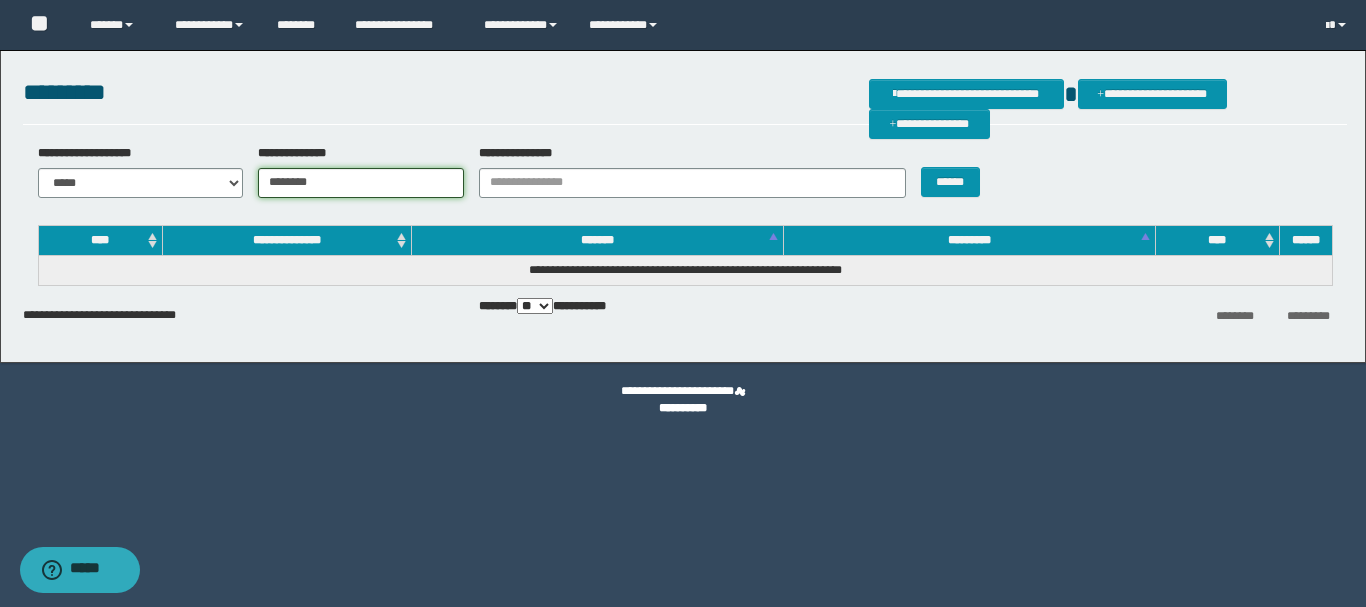 type on "********" 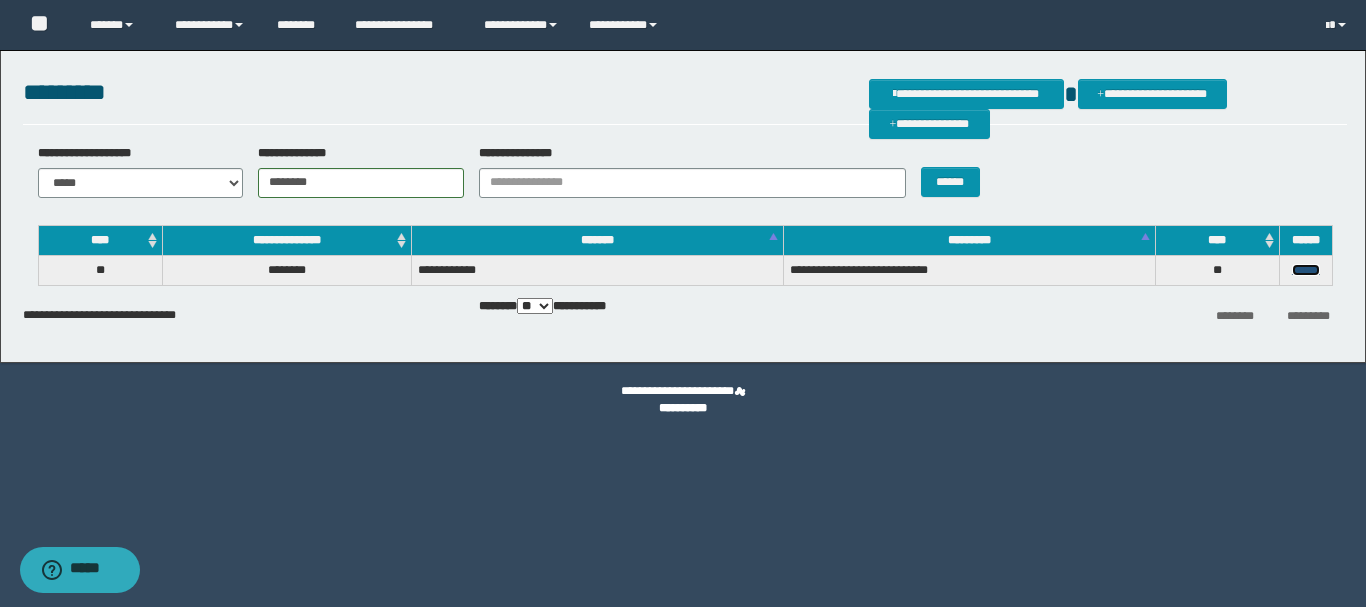 click on "******" at bounding box center (1306, 270) 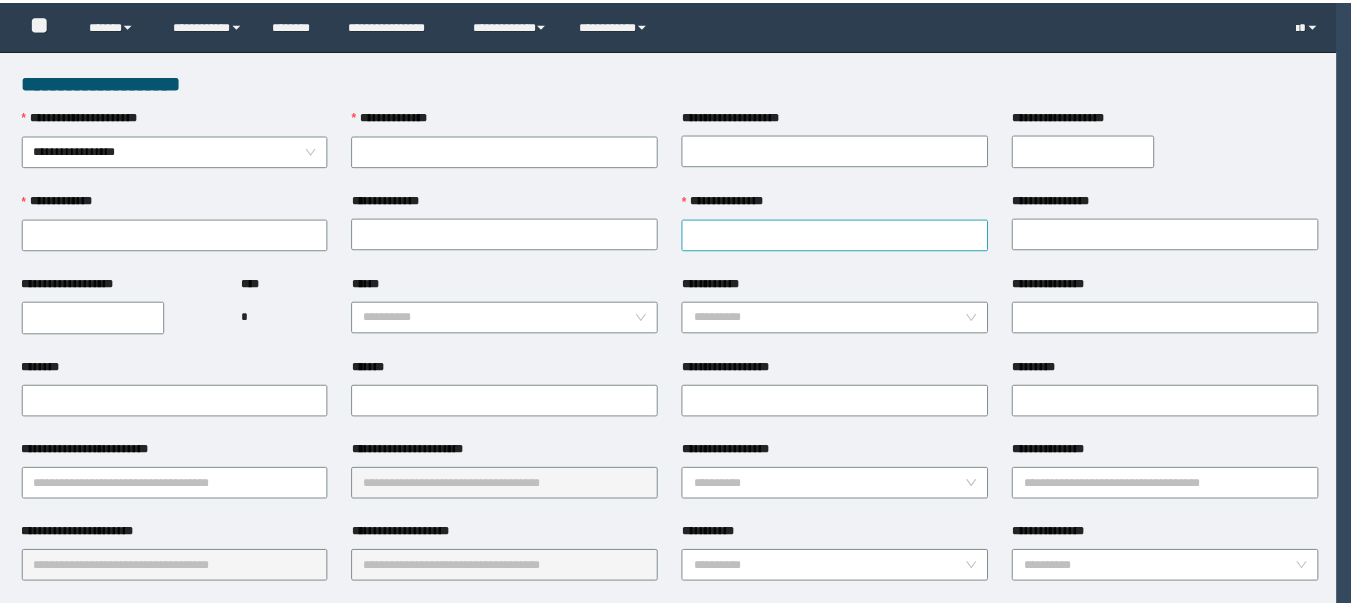 scroll, scrollTop: 0, scrollLeft: 0, axis: both 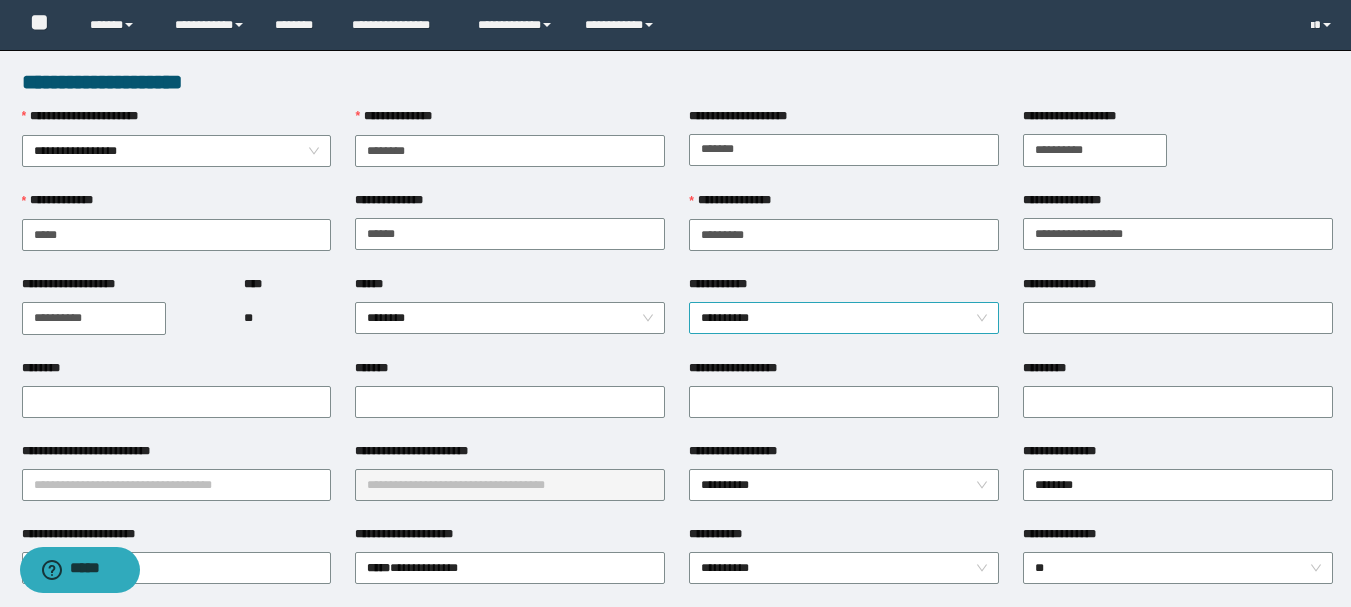 click on "**********" at bounding box center (844, 318) 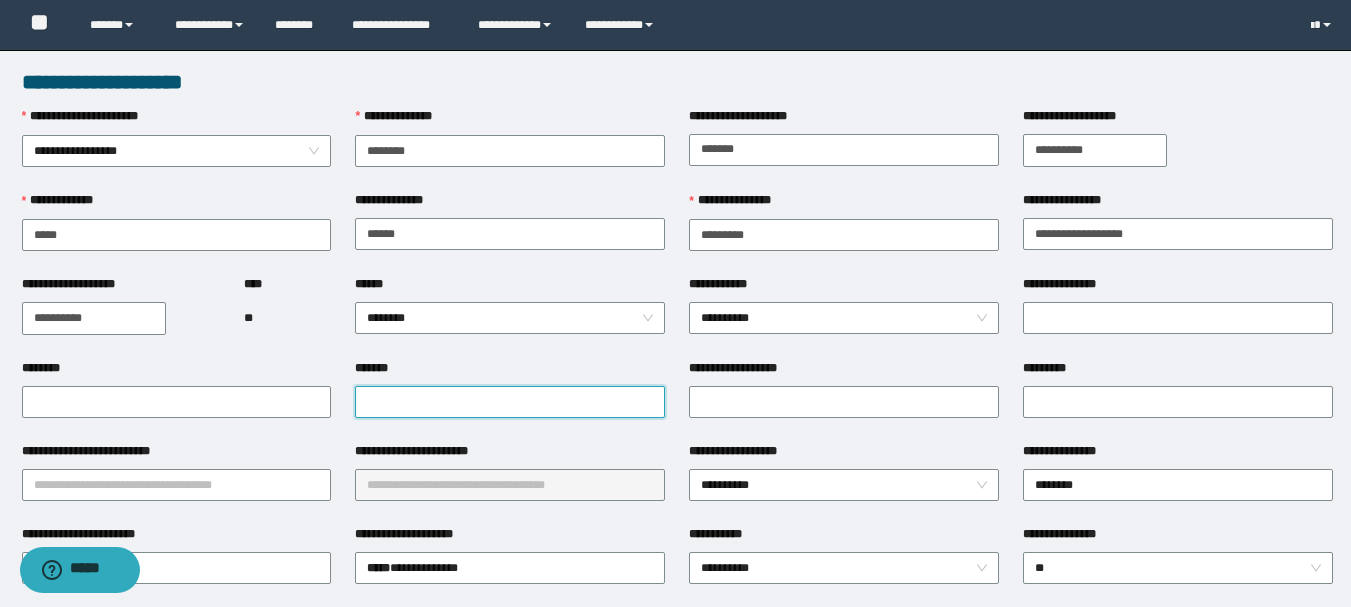 click on "*******" at bounding box center [510, 402] 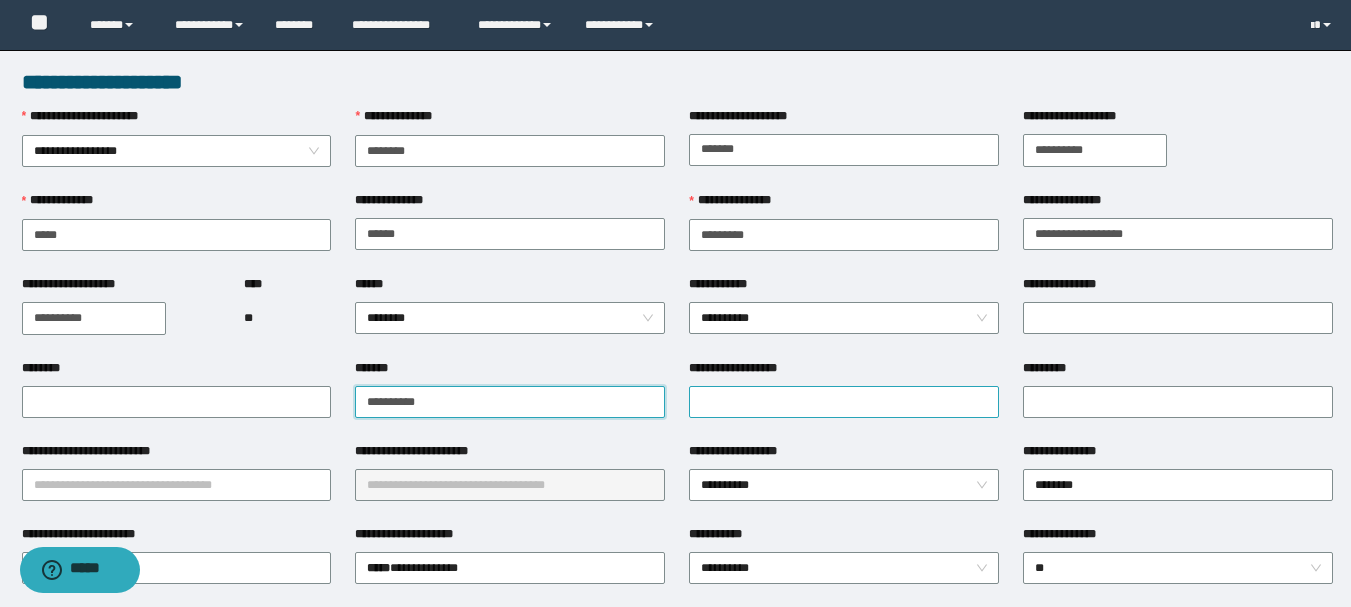 type on "**********" 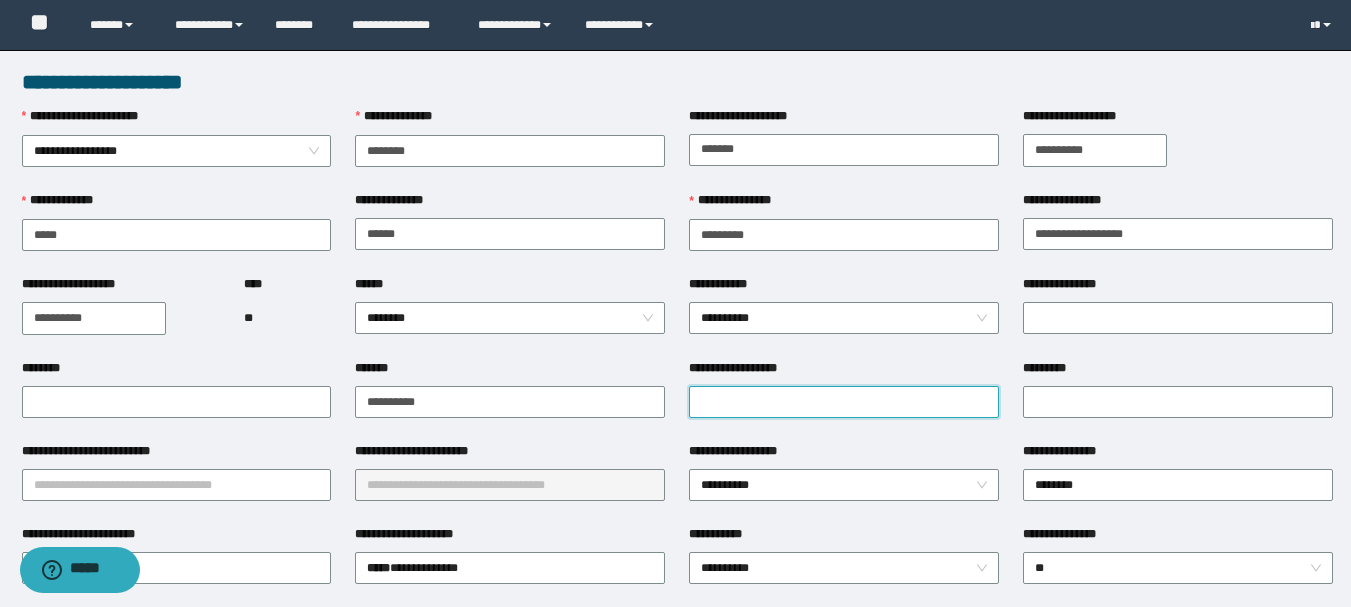 click on "**********" at bounding box center (844, 402) 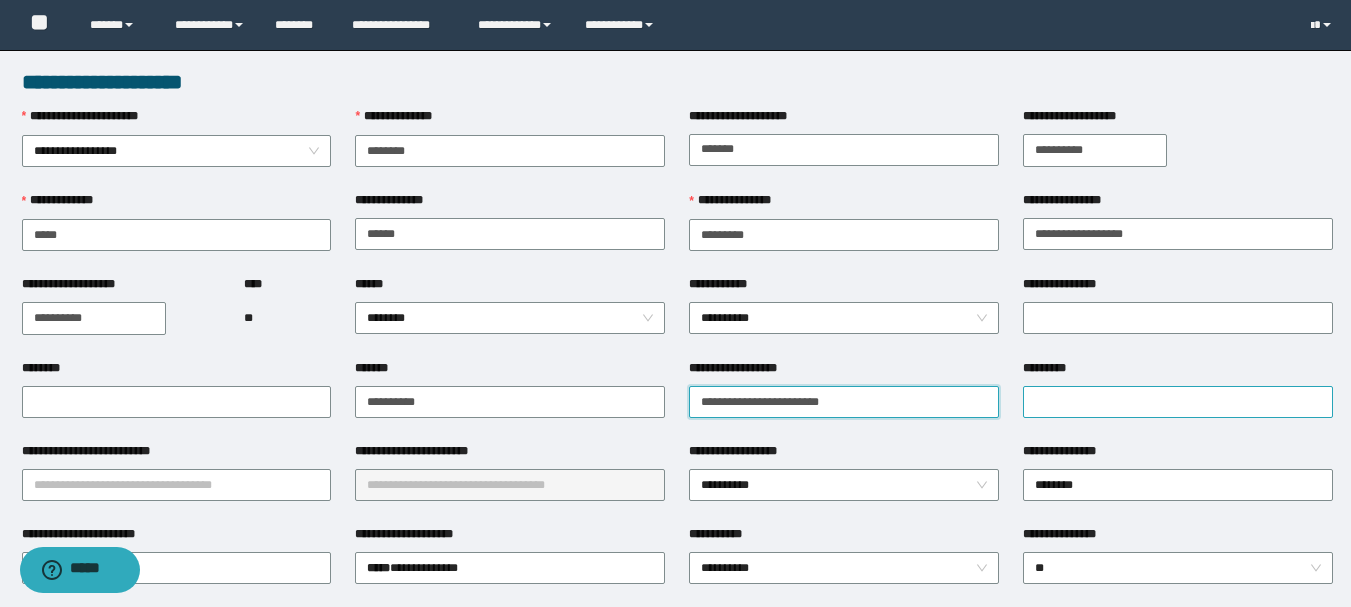 type on "**********" 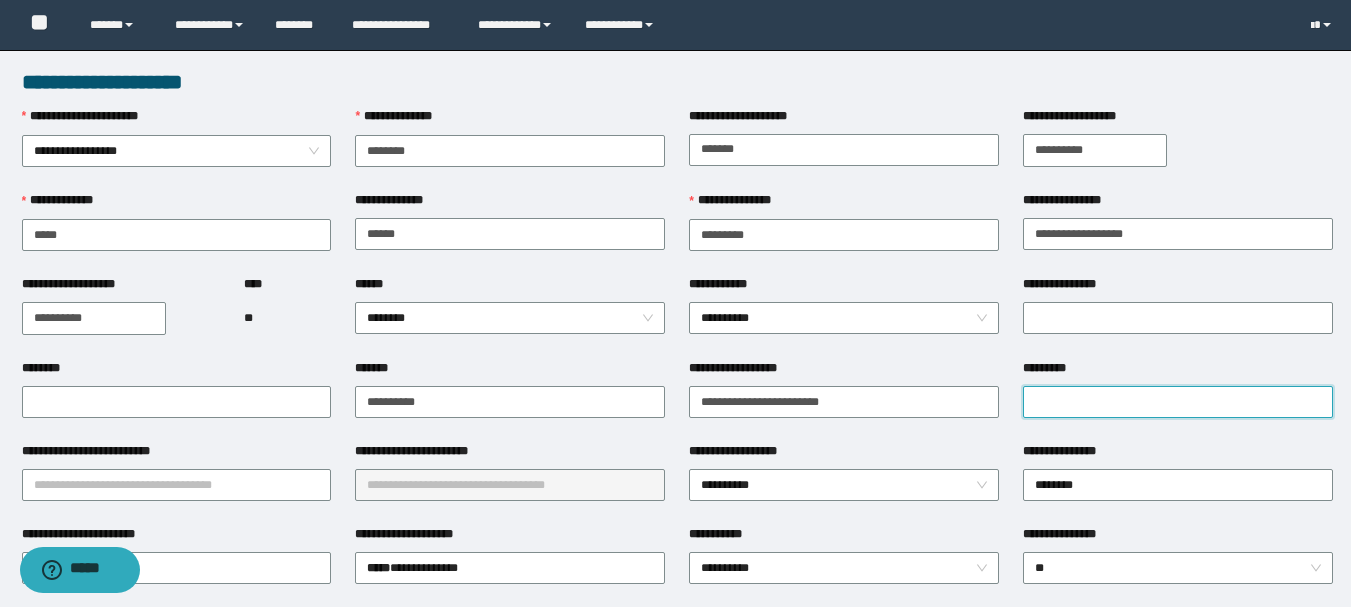 click on "*********" at bounding box center (1178, 402) 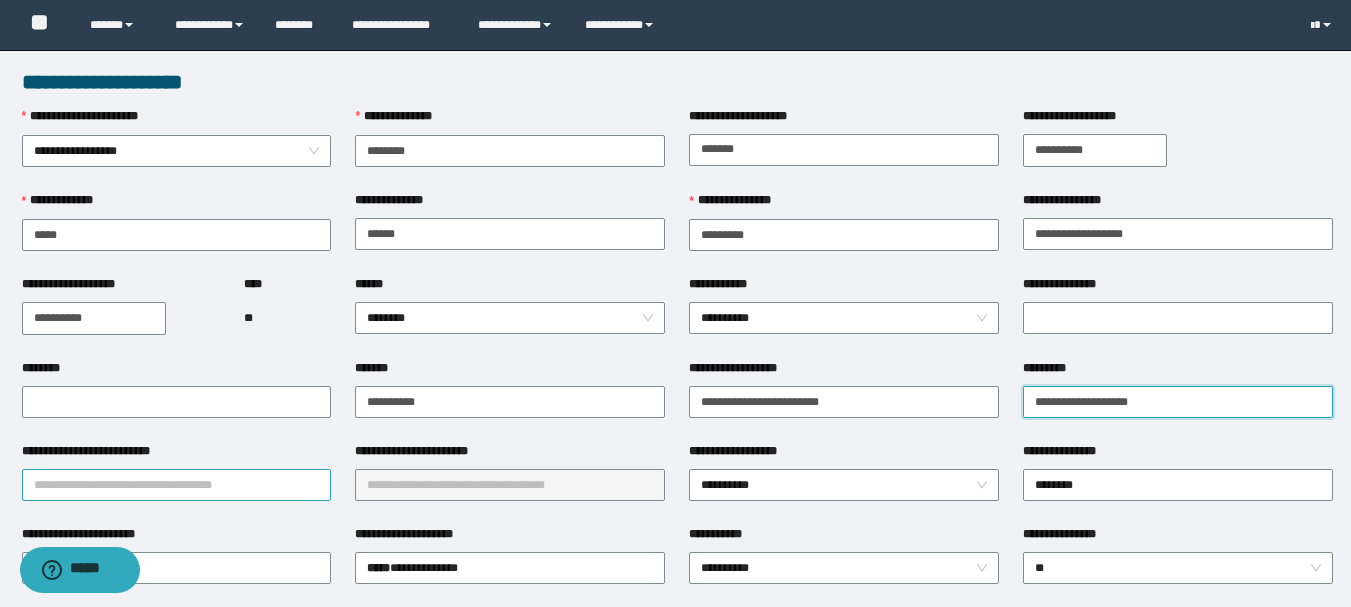 type on "**********" 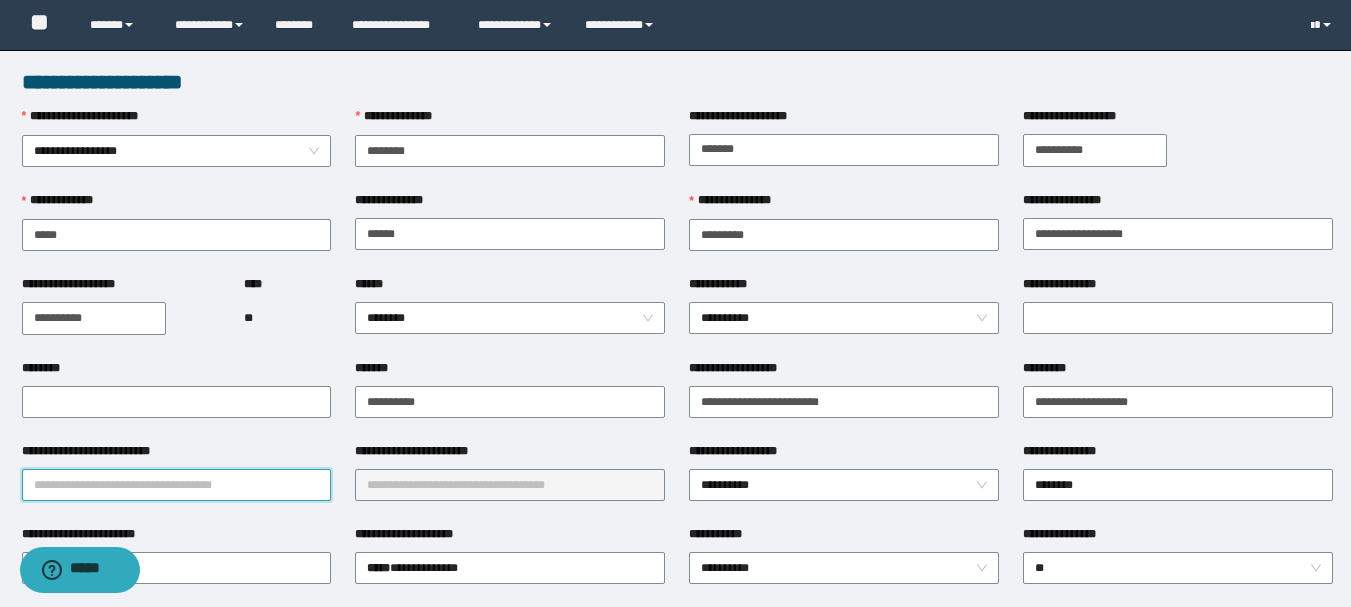 click on "**********" at bounding box center (177, 485) 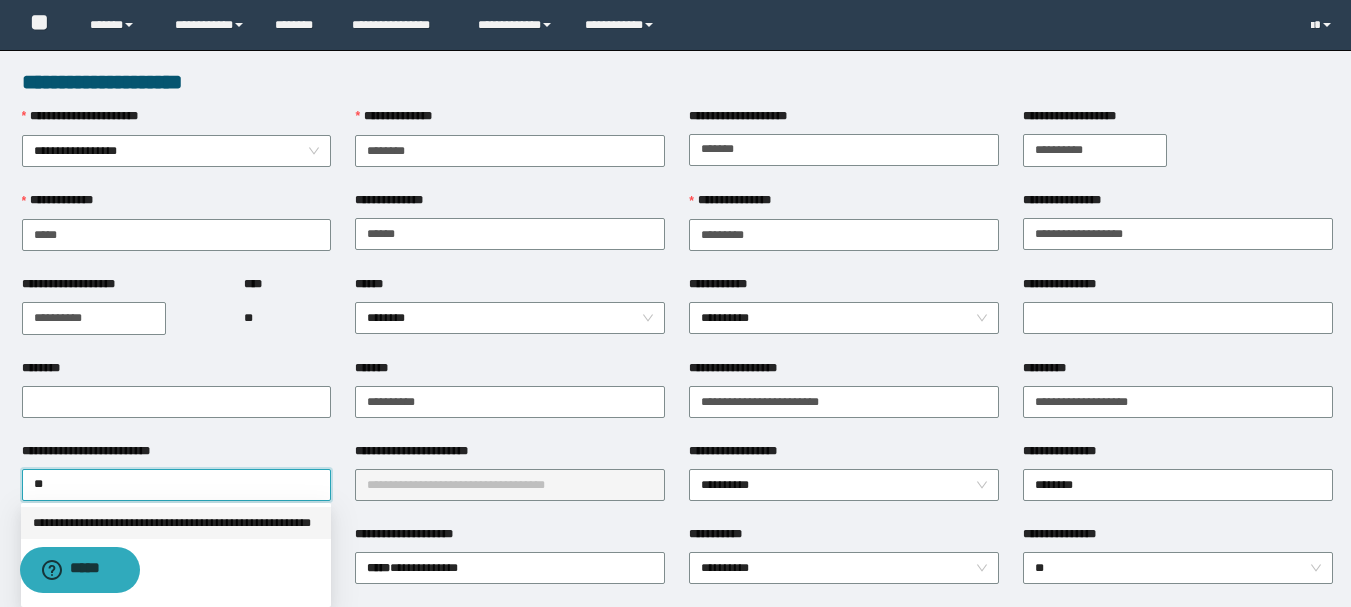 type on "***" 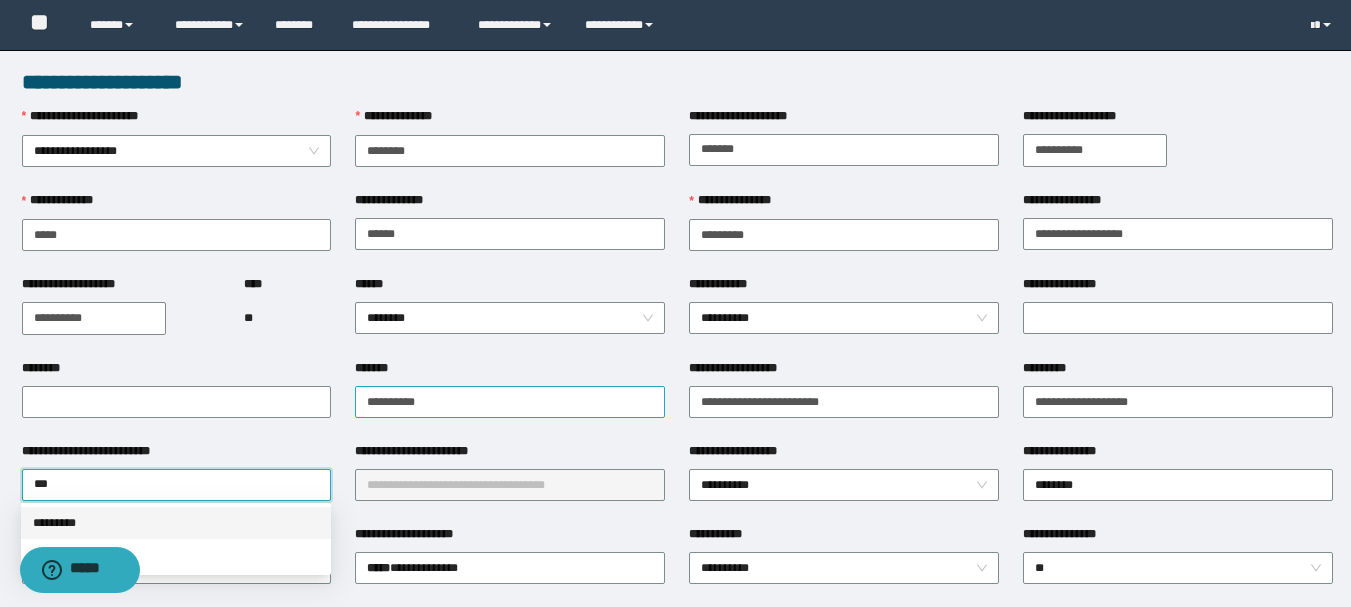 scroll, scrollTop: 200, scrollLeft: 0, axis: vertical 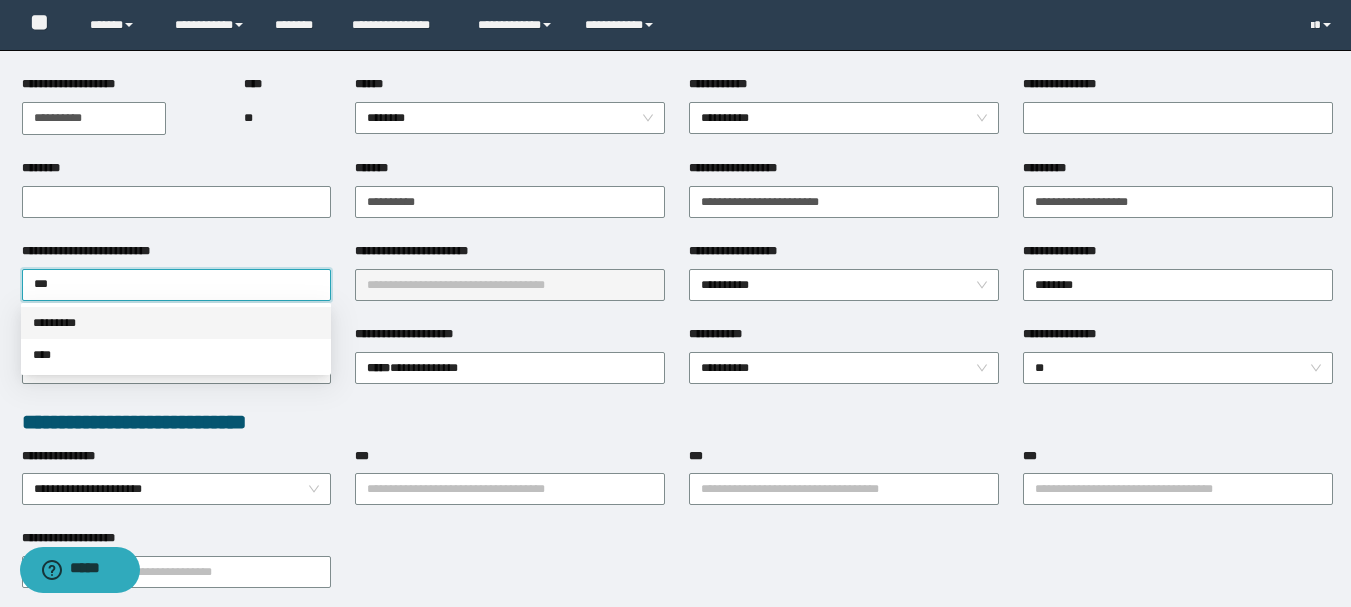 click on "*********" at bounding box center [176, 323] 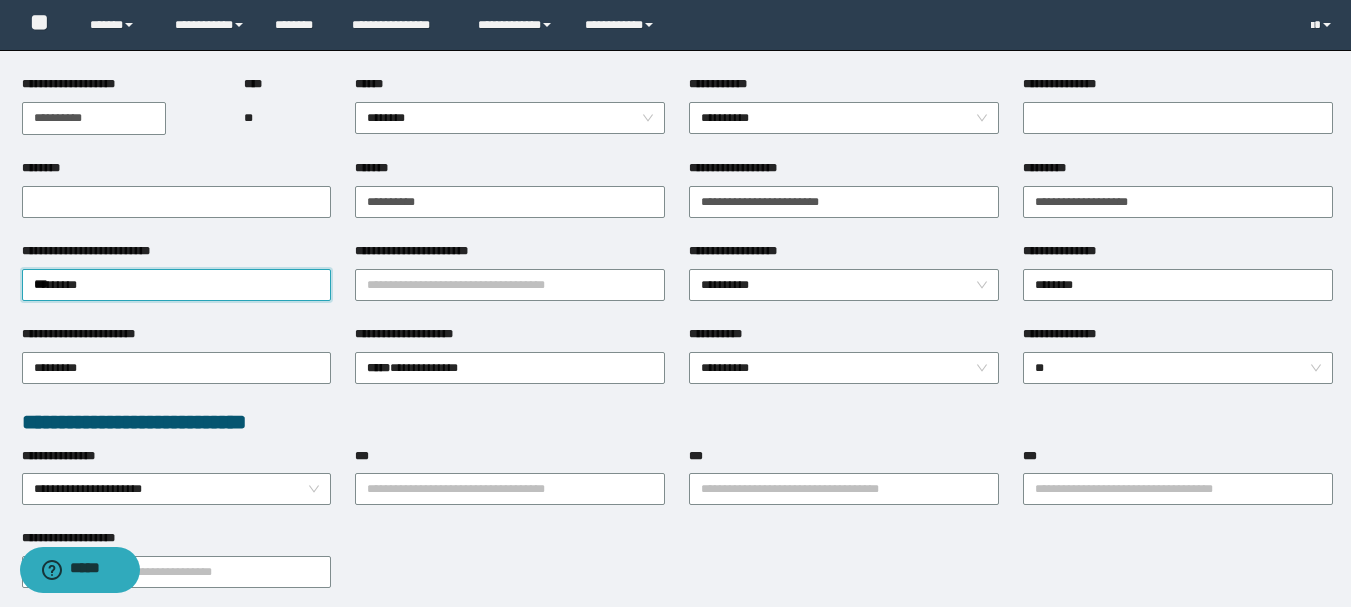 click on "**********" at bounding box center [422, 251] 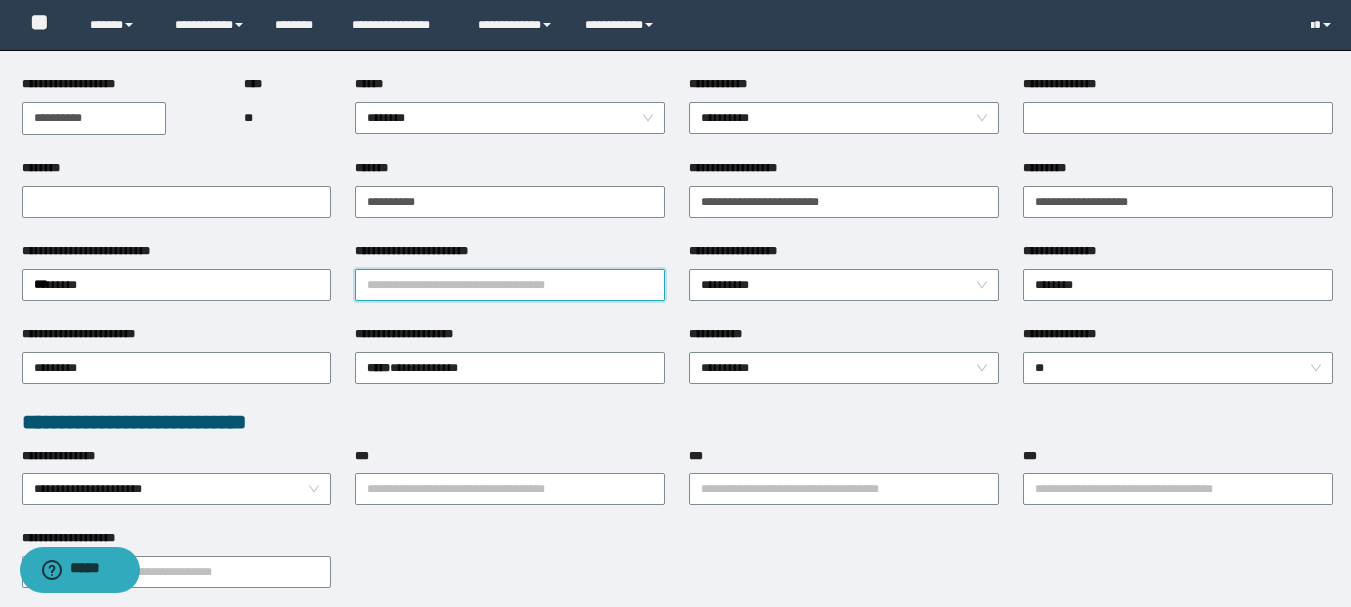 click on "**********" at bounding box center (510, 285) 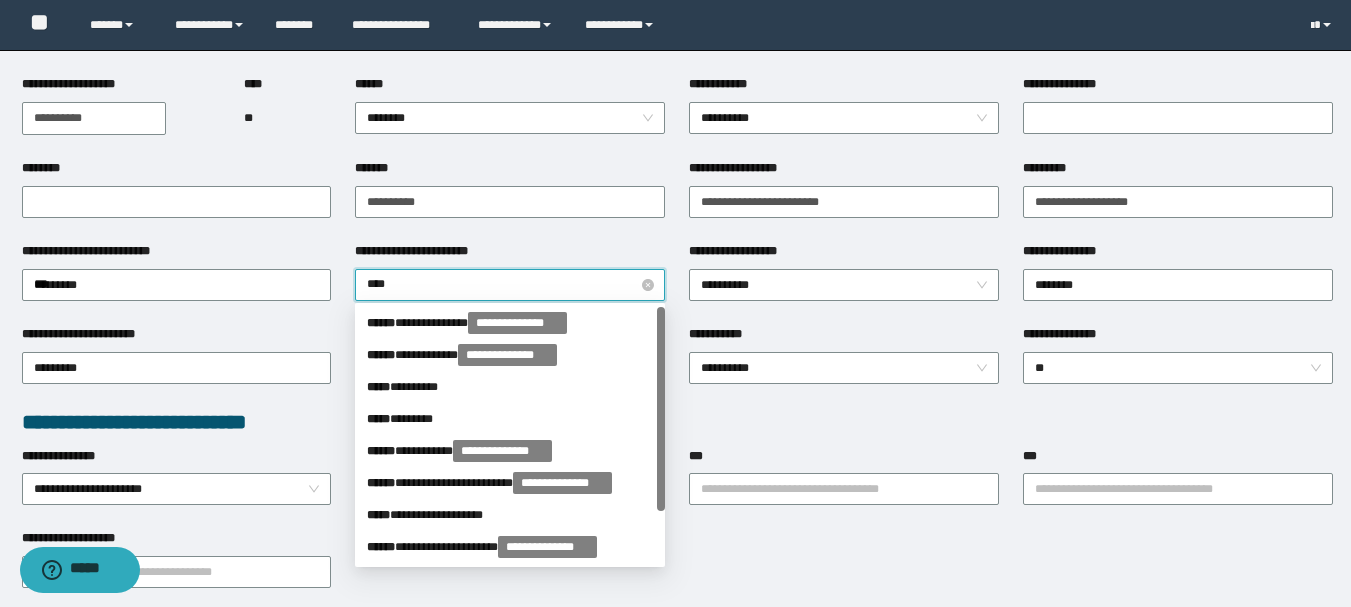 type on "*****" 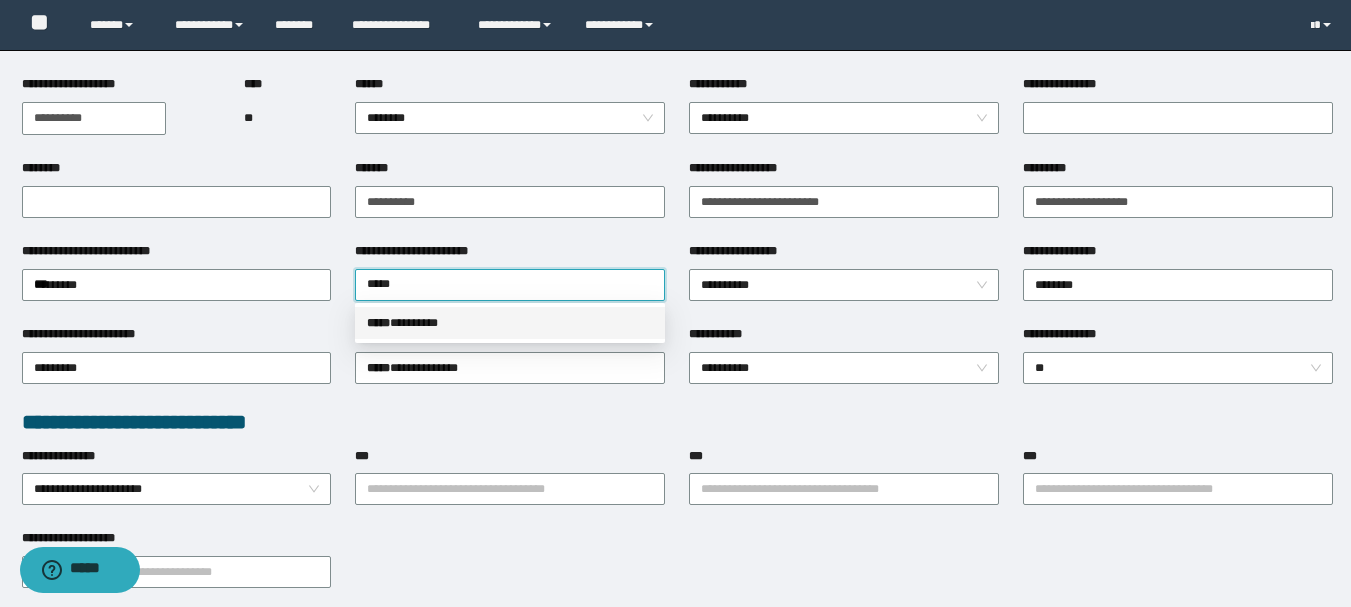 click on "***** * *******" at bounding box center (510, 323) 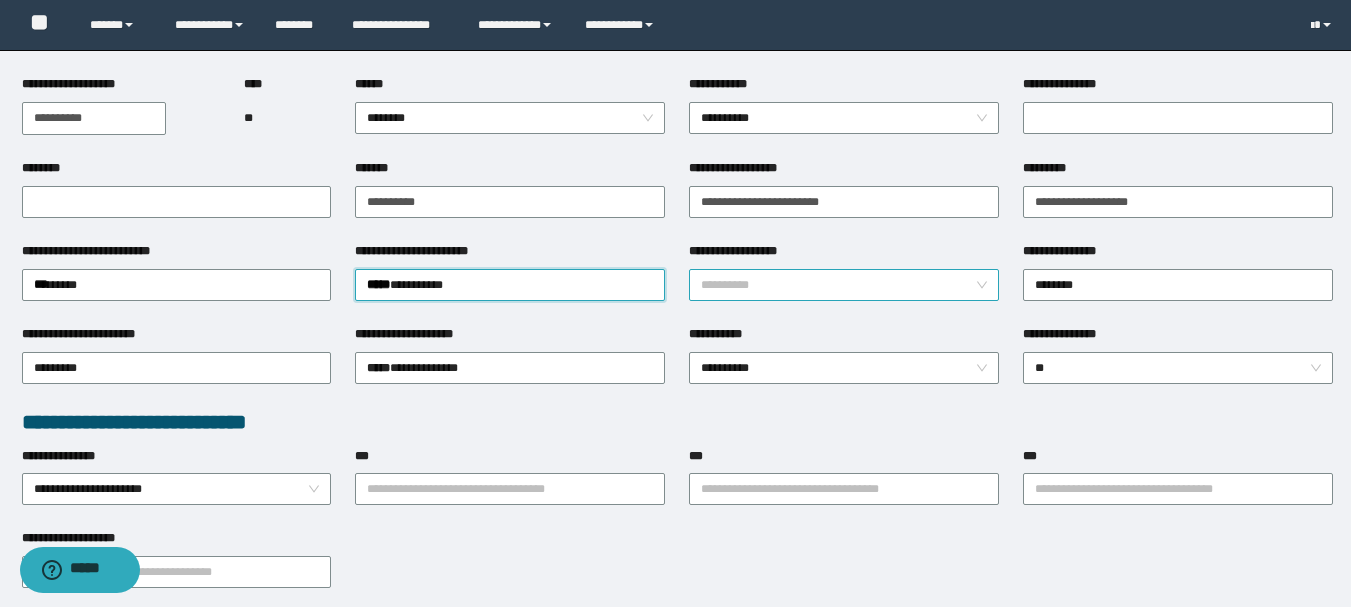 click on "**********" at bounding box center [844, 285] 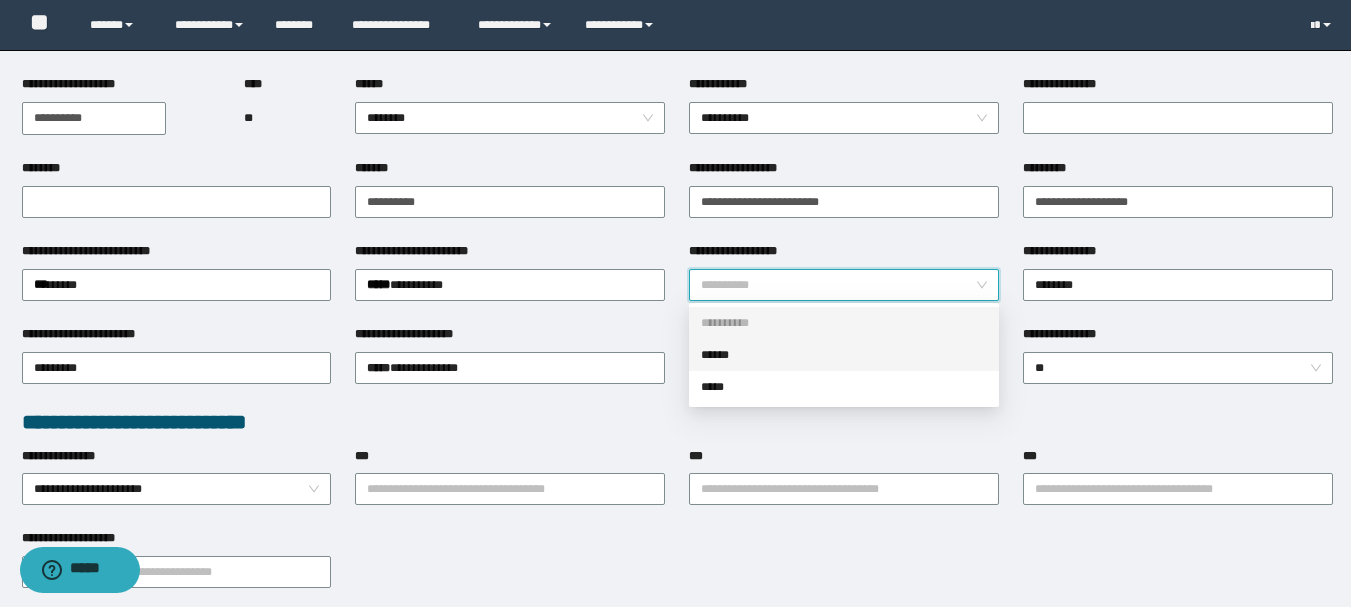 click on "******" at bounding box center [844, 355] 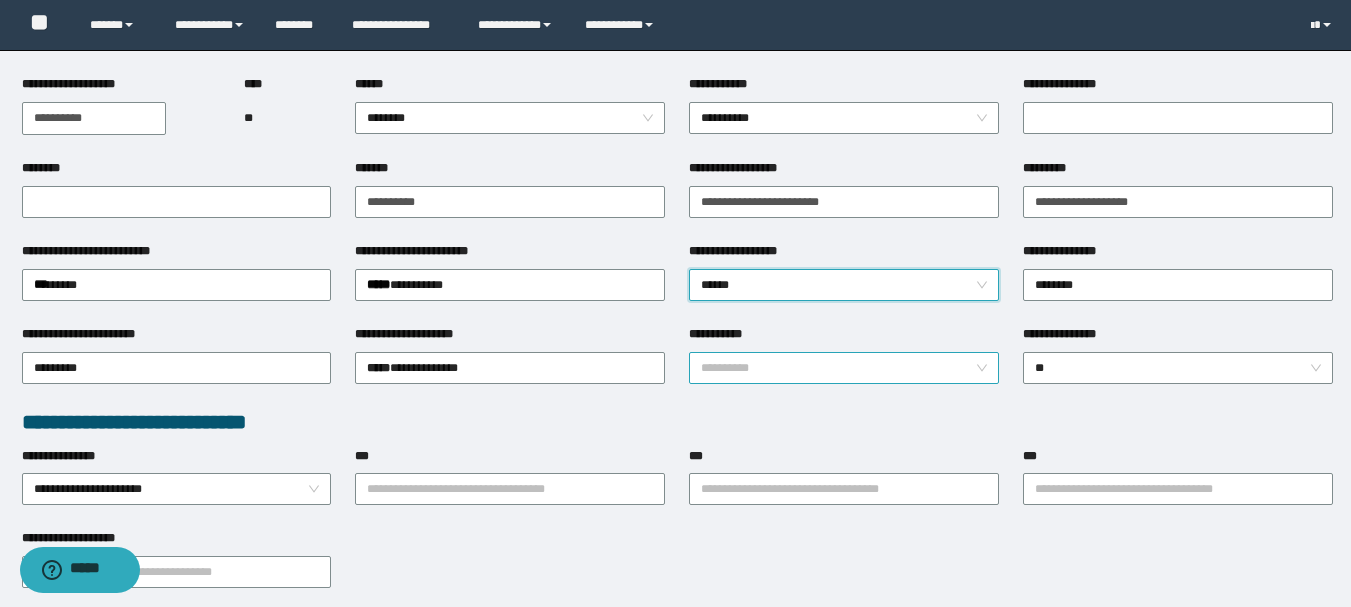 click on "**********" at bounding box center [844, 368] 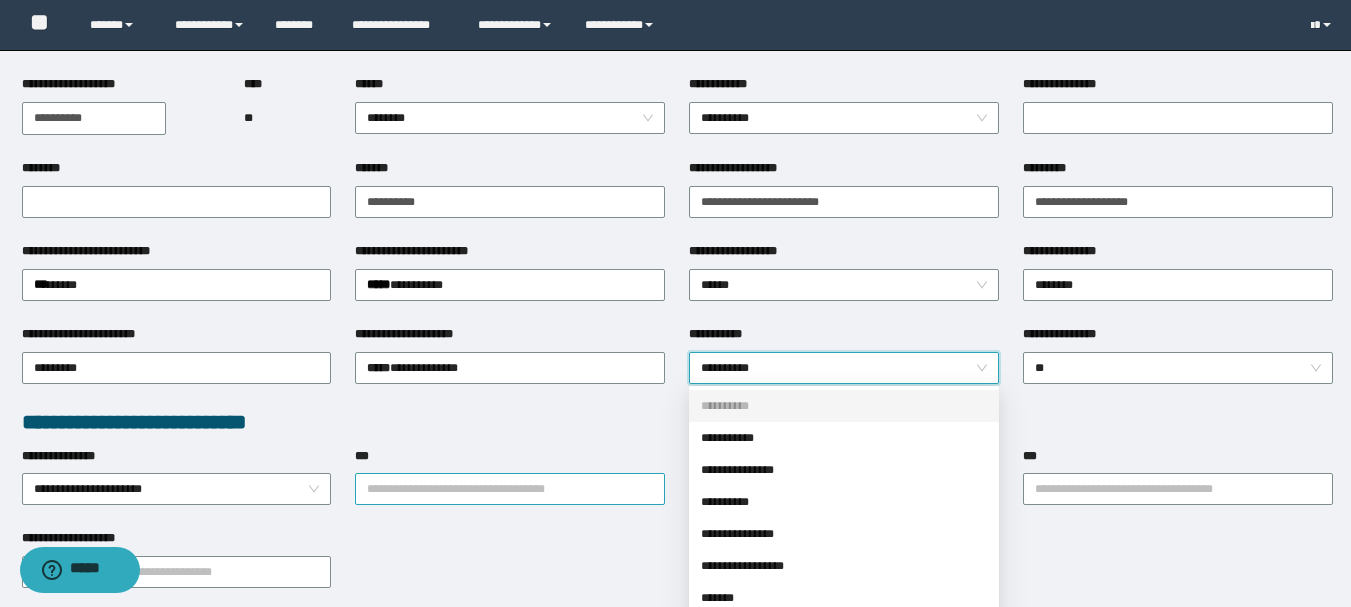 click on "***" at bounding box center (510, 489) 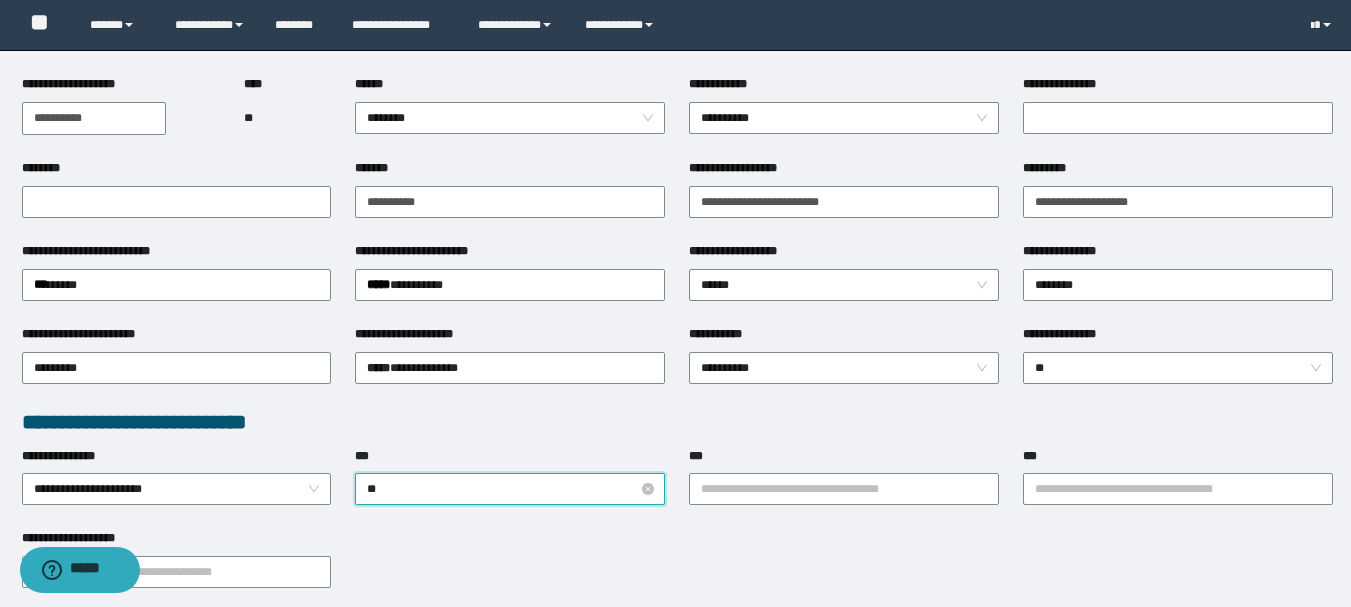 type on "***" 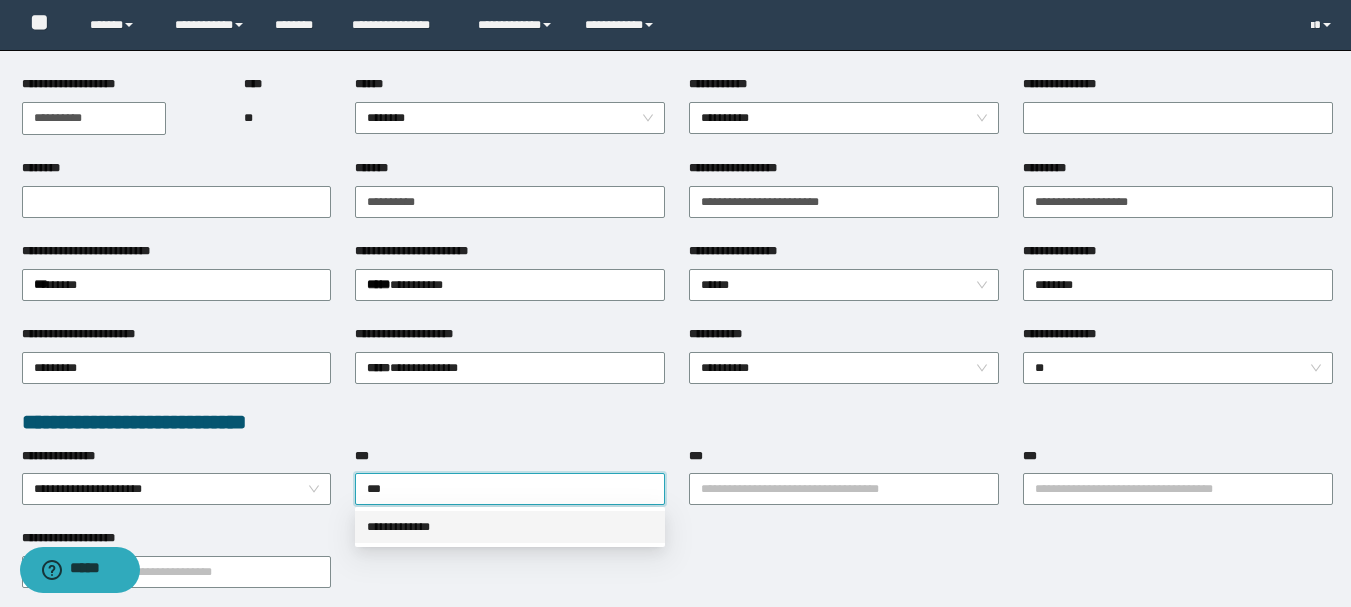 click on "**********" at bounding box center (510, 527) 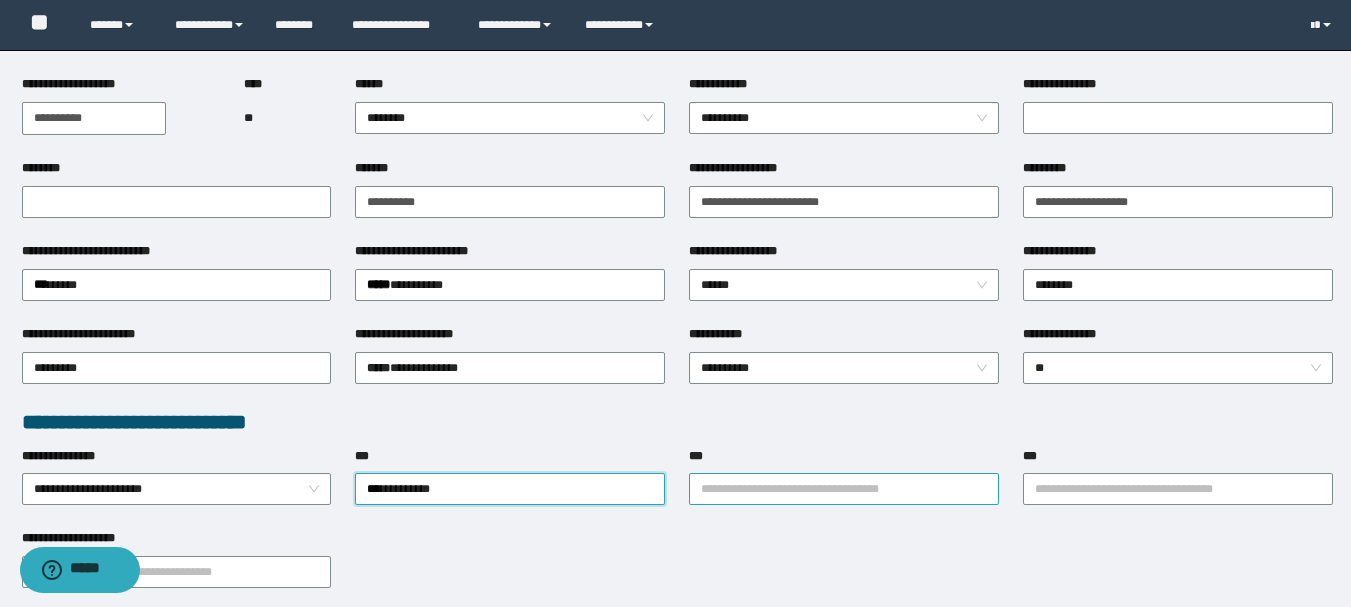 click on "**********" at bounding box center (844, 489) 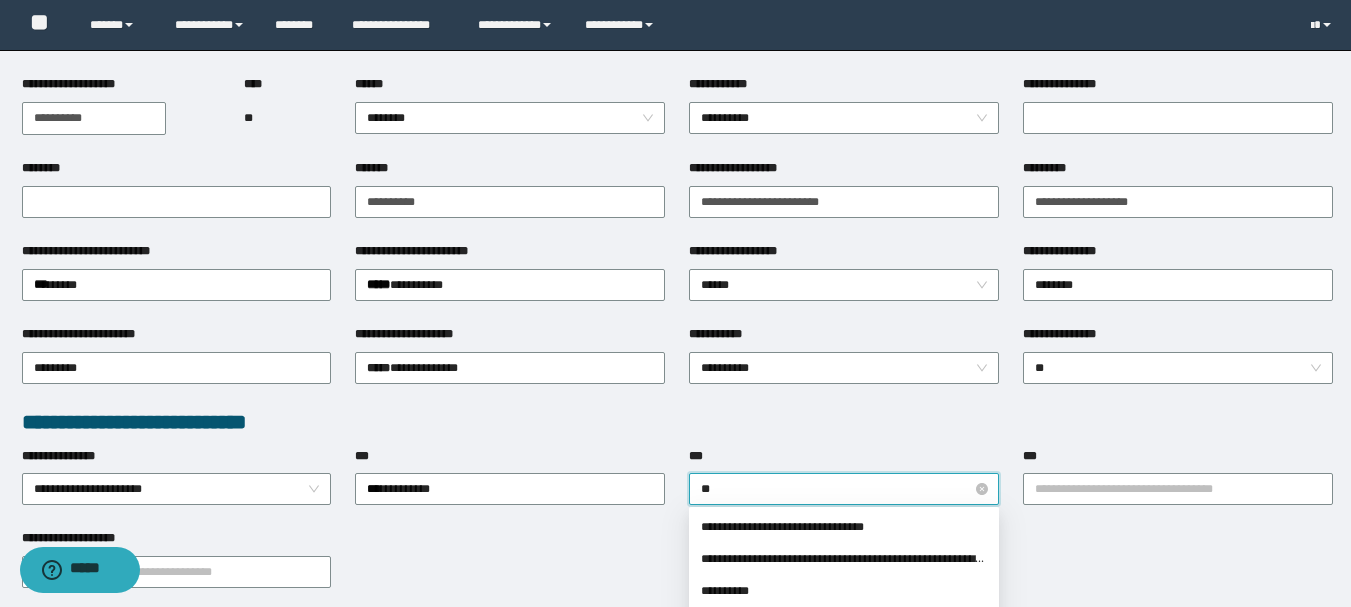 type on "*" 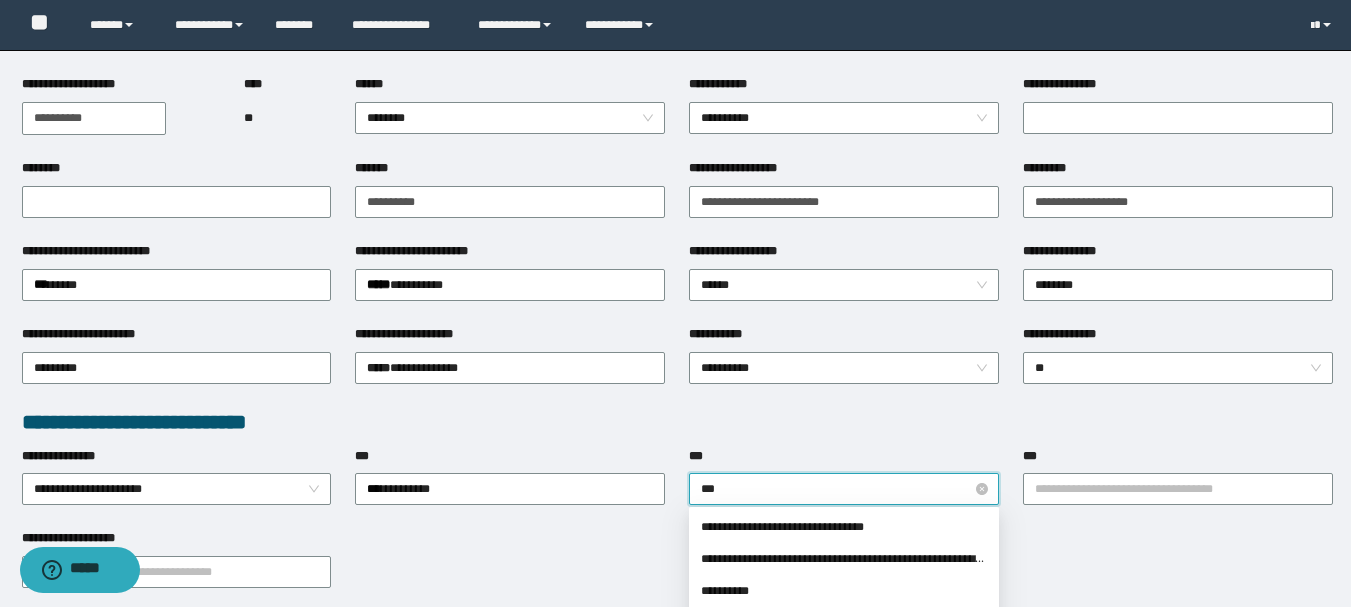 type on "****" 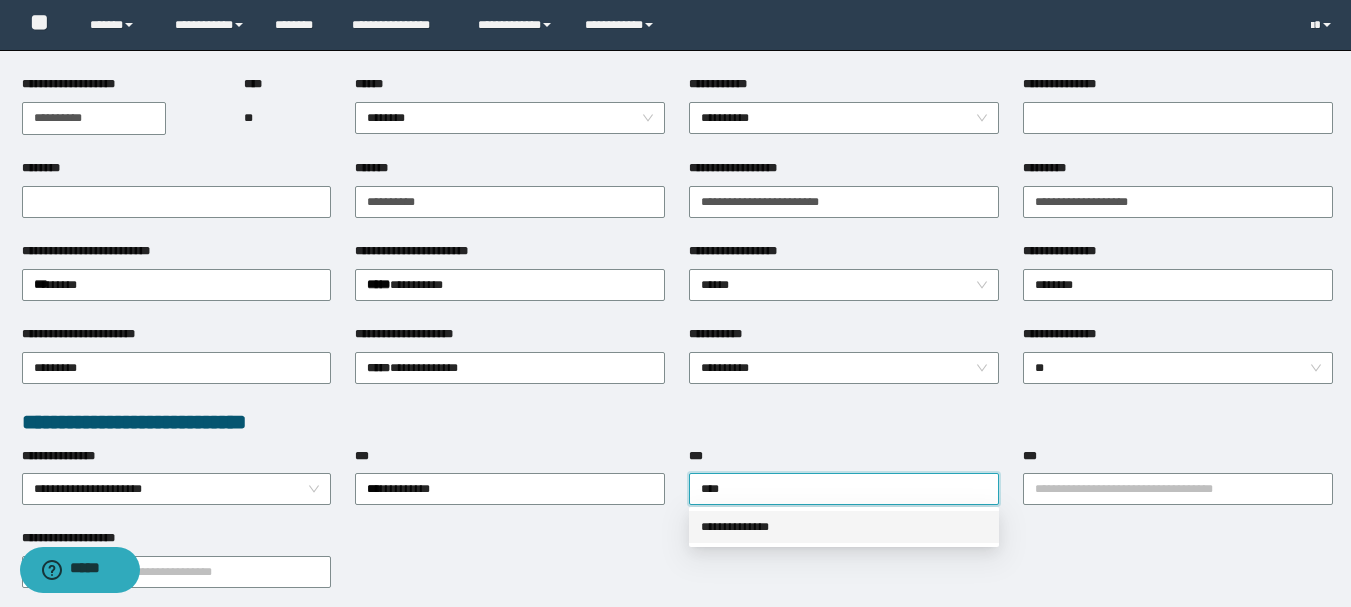 click on "**********" at bounding box center (844, 527) 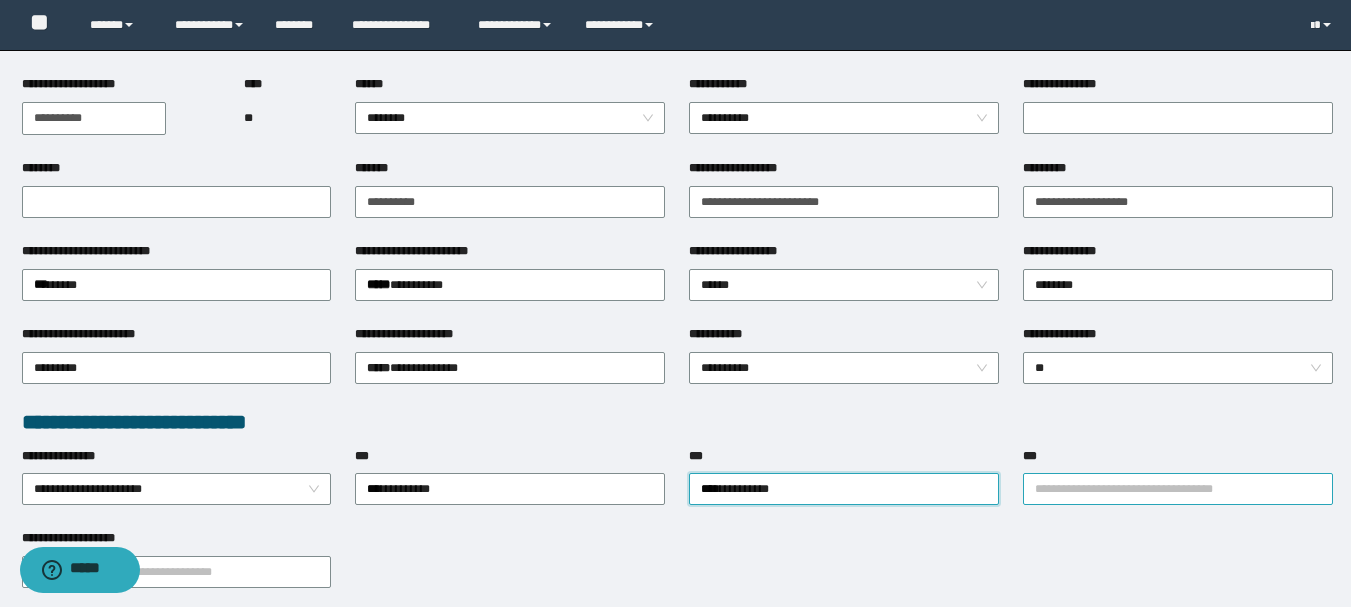 click on "***" at bounding box center [1178, 489] 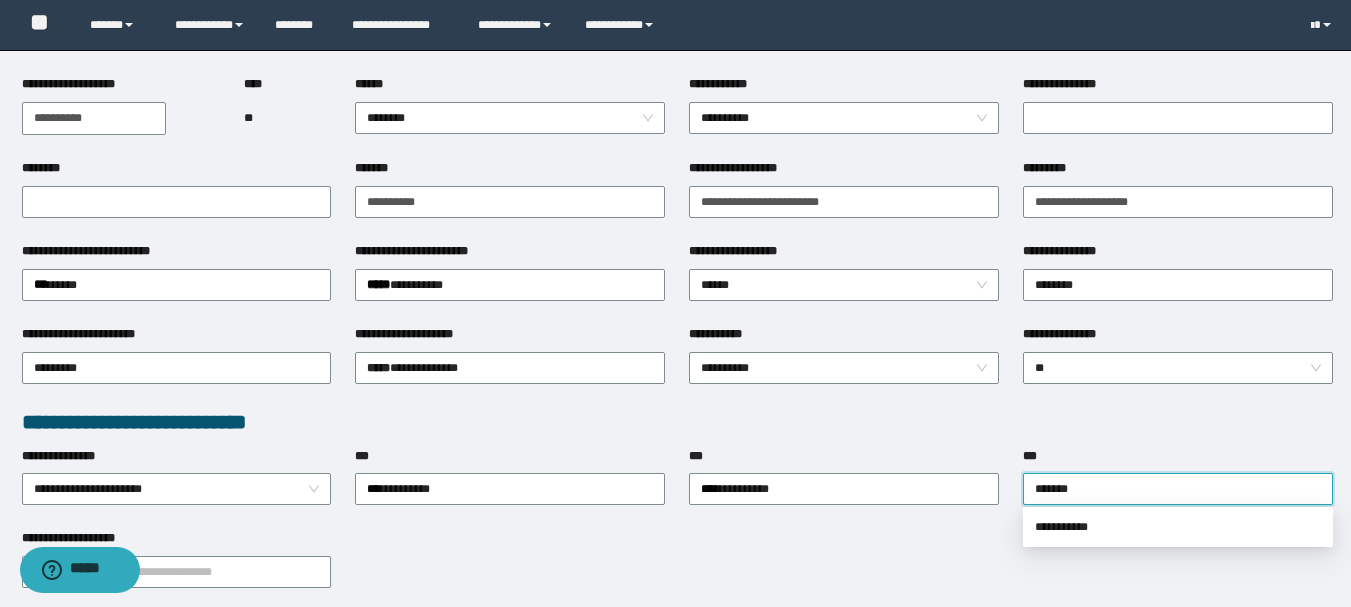 type on "*******" 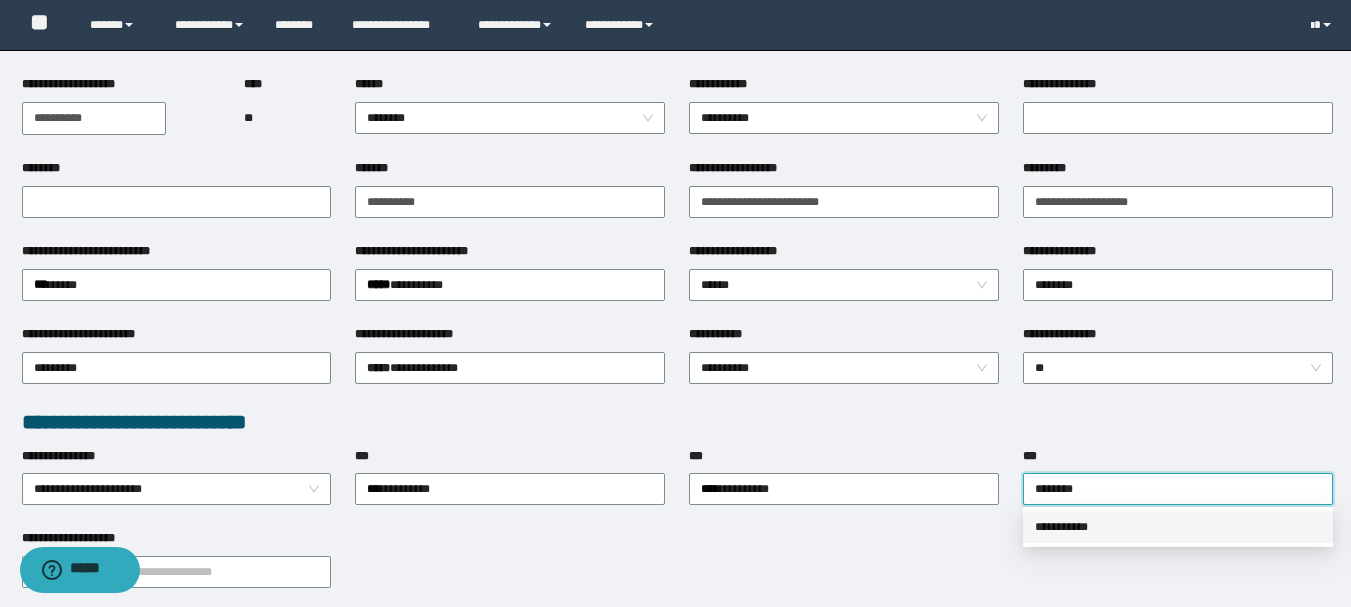 click on "**********" at bounding box center [1178, 527] 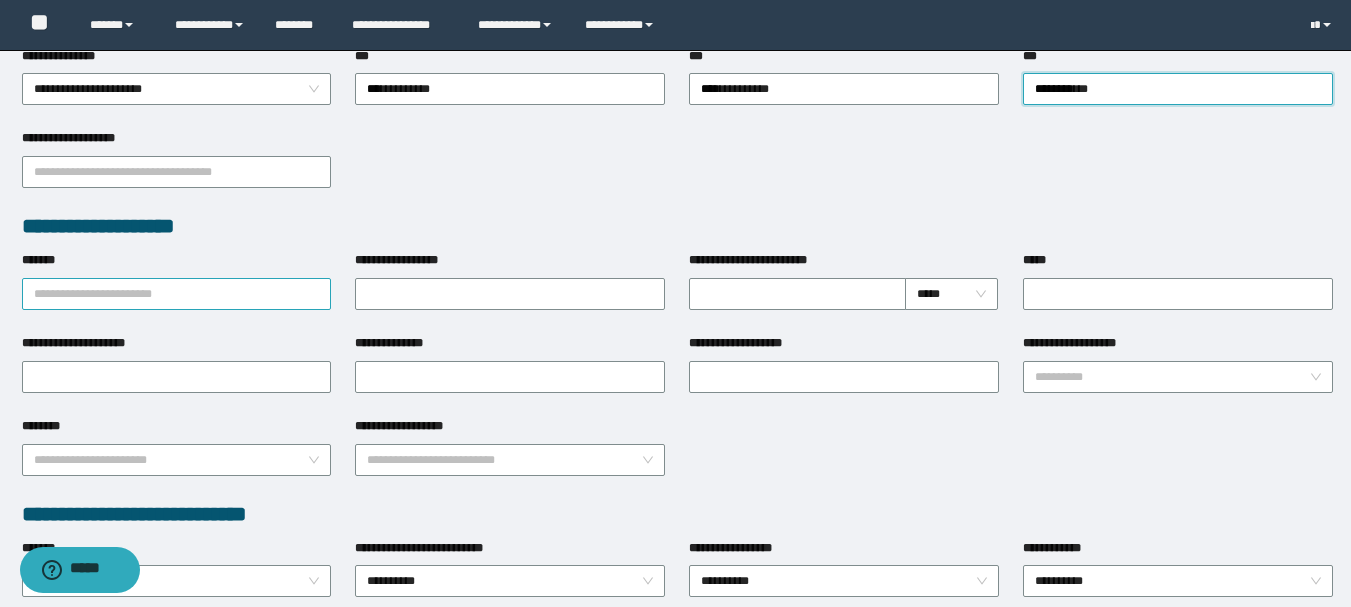 scroll, scrollTop: 500, scrollLeft: 0, axis: vertical 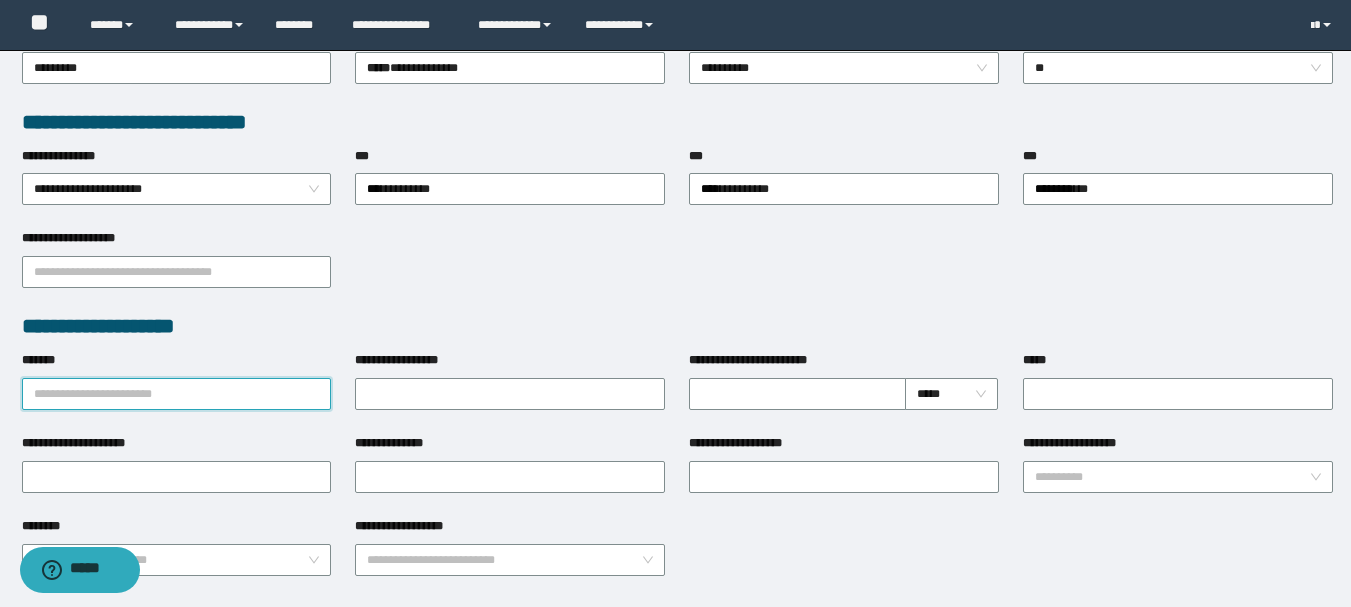click on "*******" at bounding box center (177, 394) 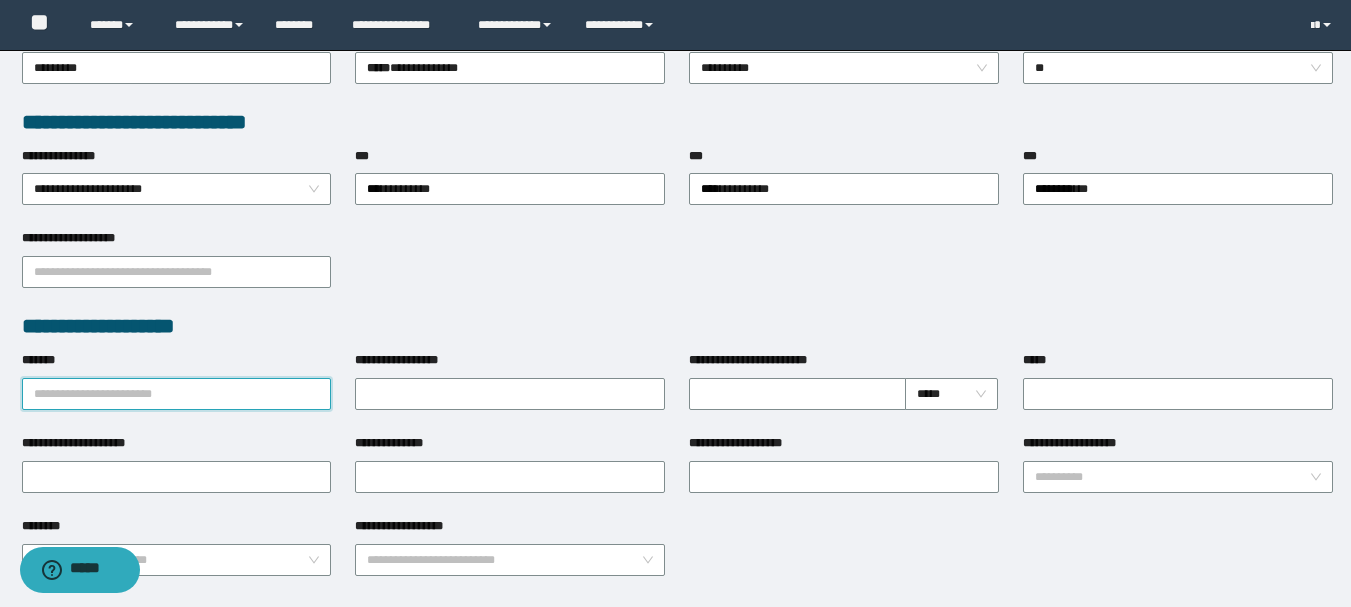 type on "*" 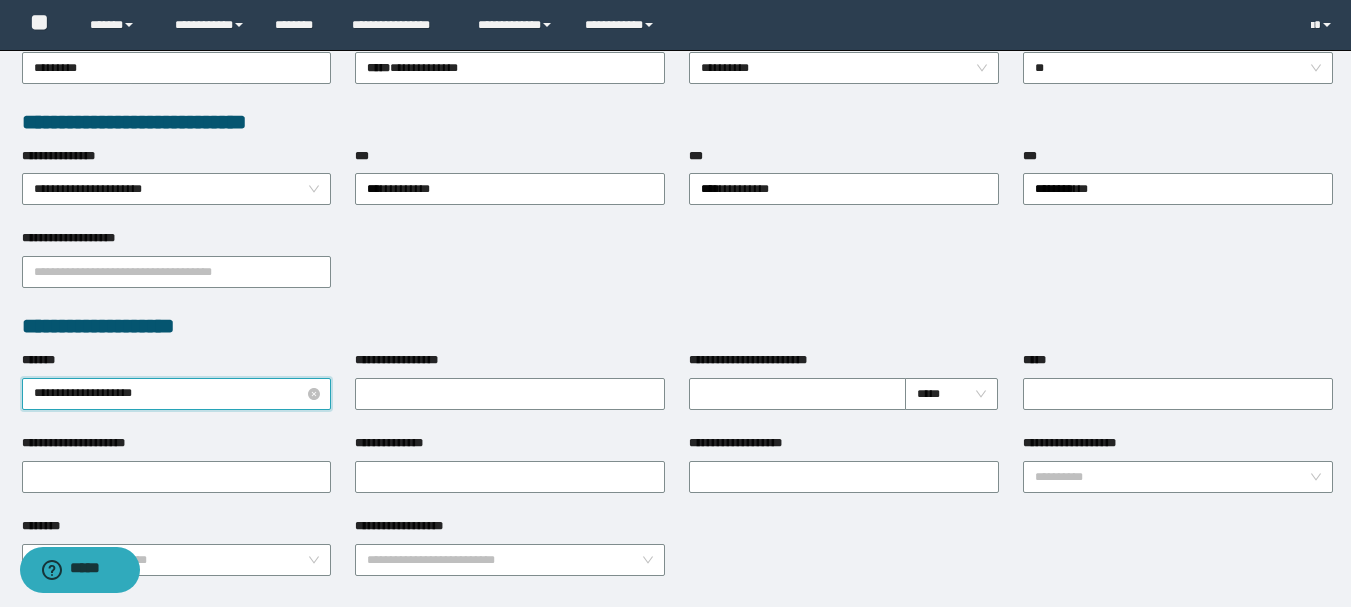 type on "**********" 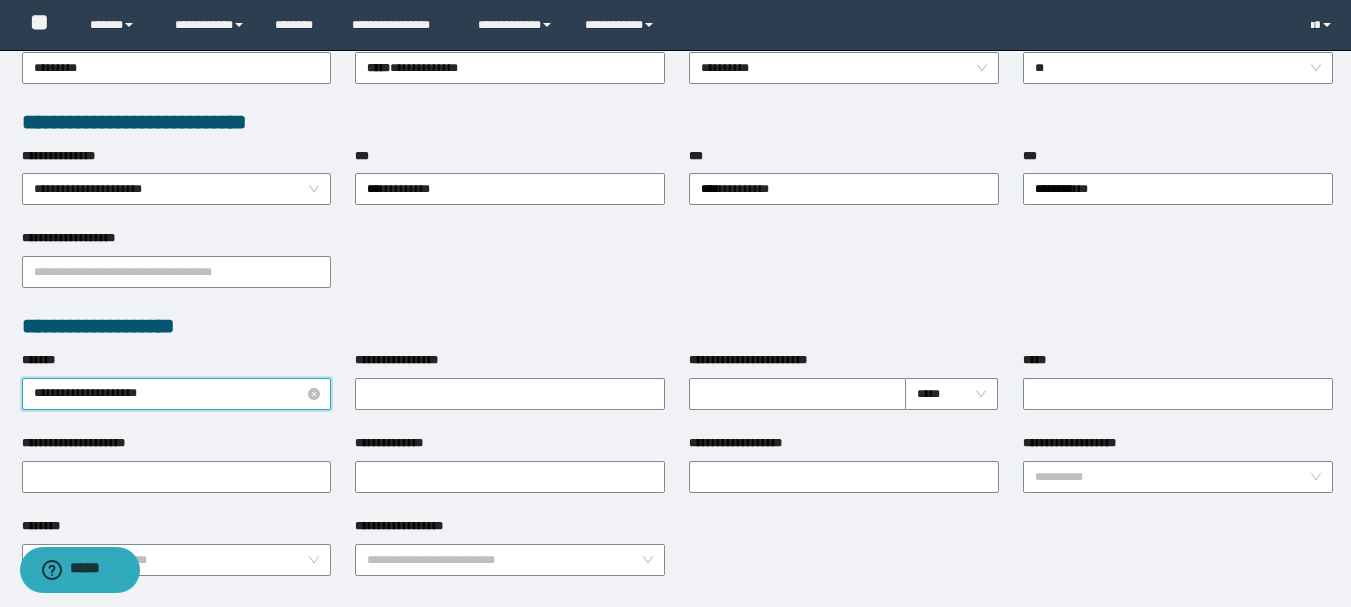 type 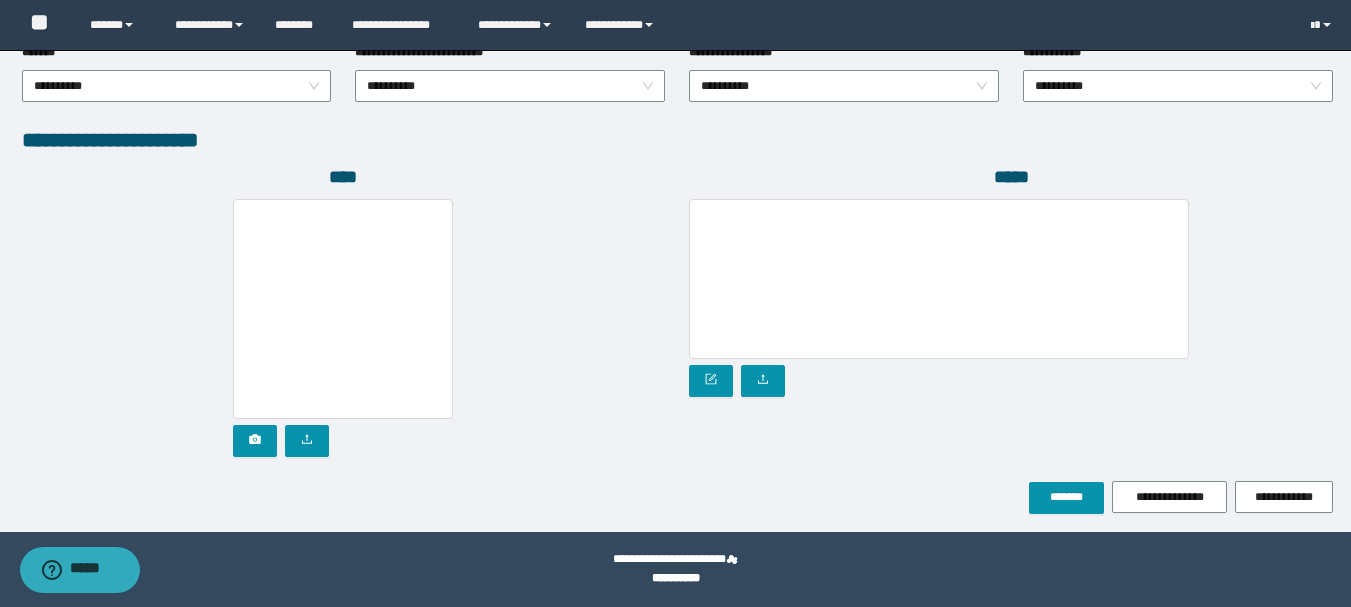 scroll, scrollTop: 1115, scrollLeft: 0, axis: vertical 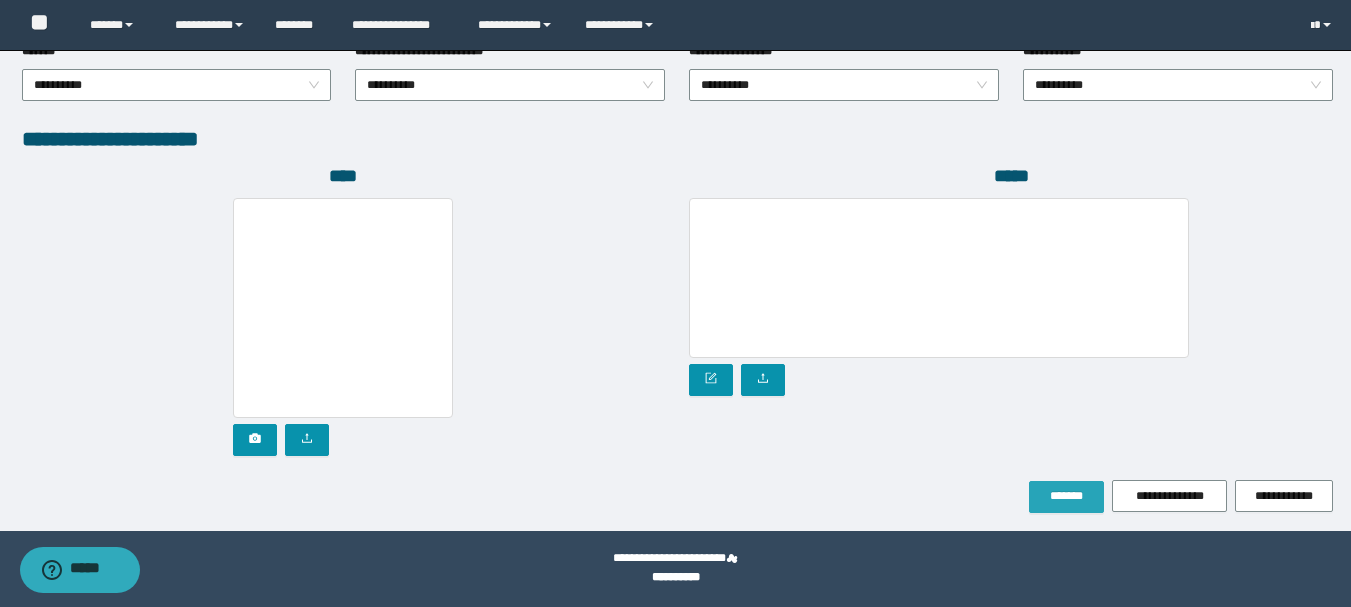 click on "*******" at bounding box center [1066, 496] 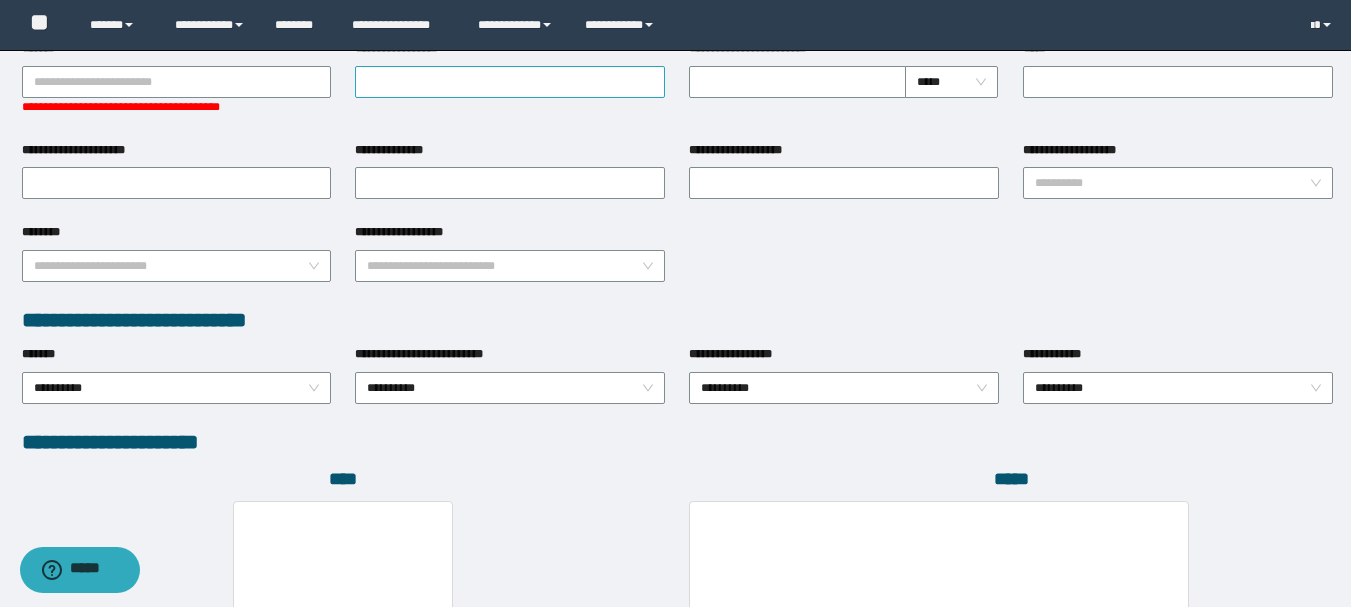 scroll, scrollTop: 868, scrollLeft: 0, axis: vertical 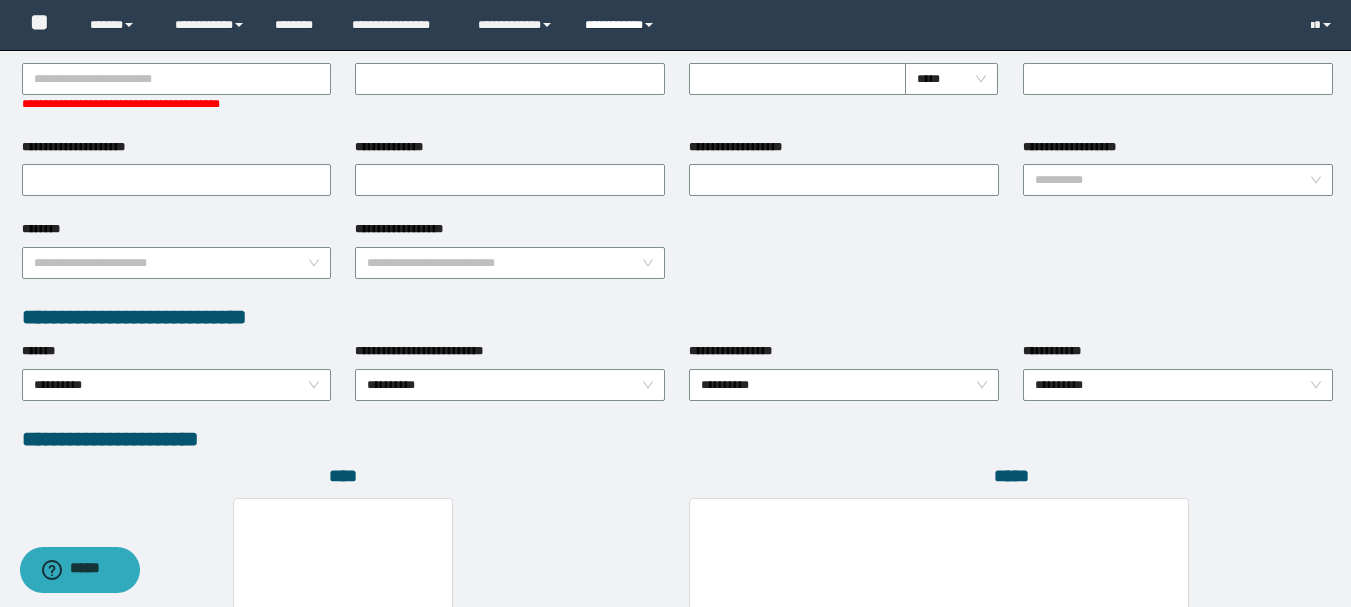click on "**********" at bounding box center [622, 25] 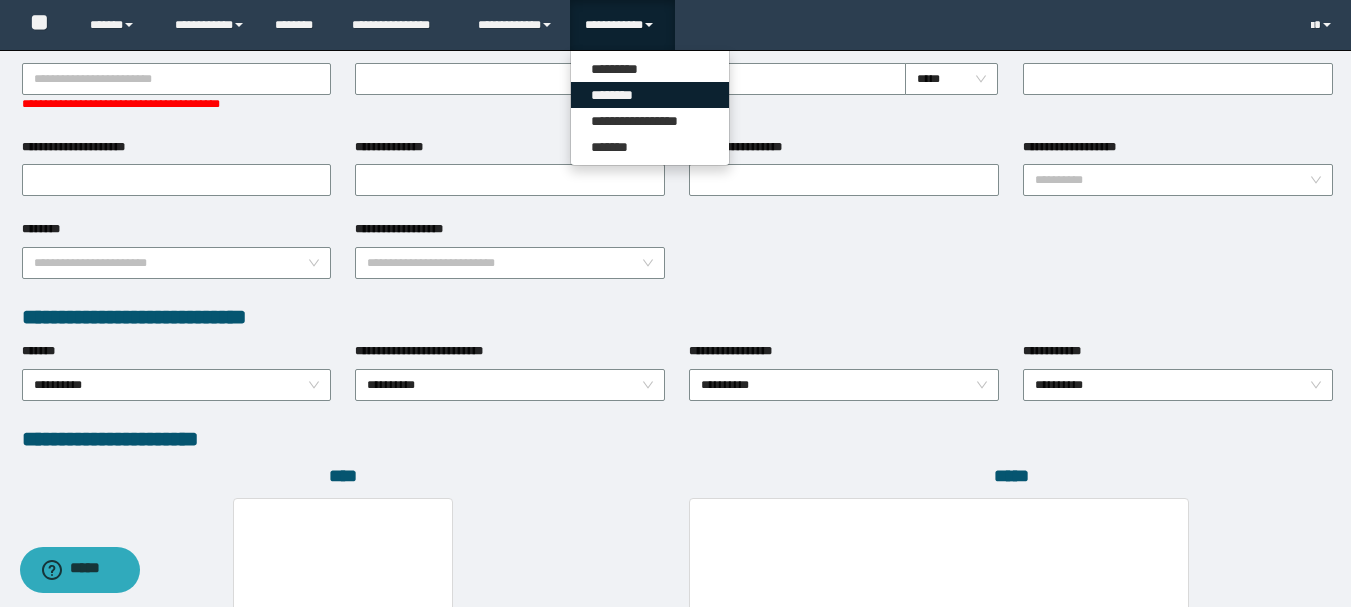 click on "********" at bounding box center [650, 95] 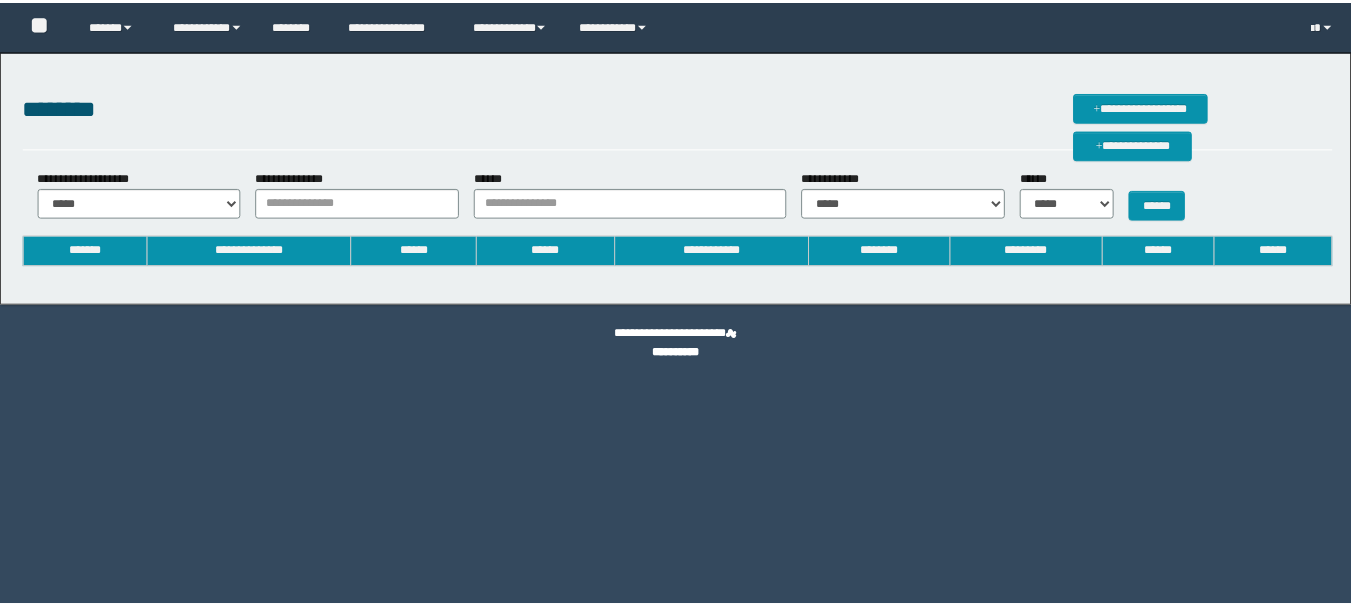 scroll, scrollTop: 0, scrollLeft: 0, axis: both 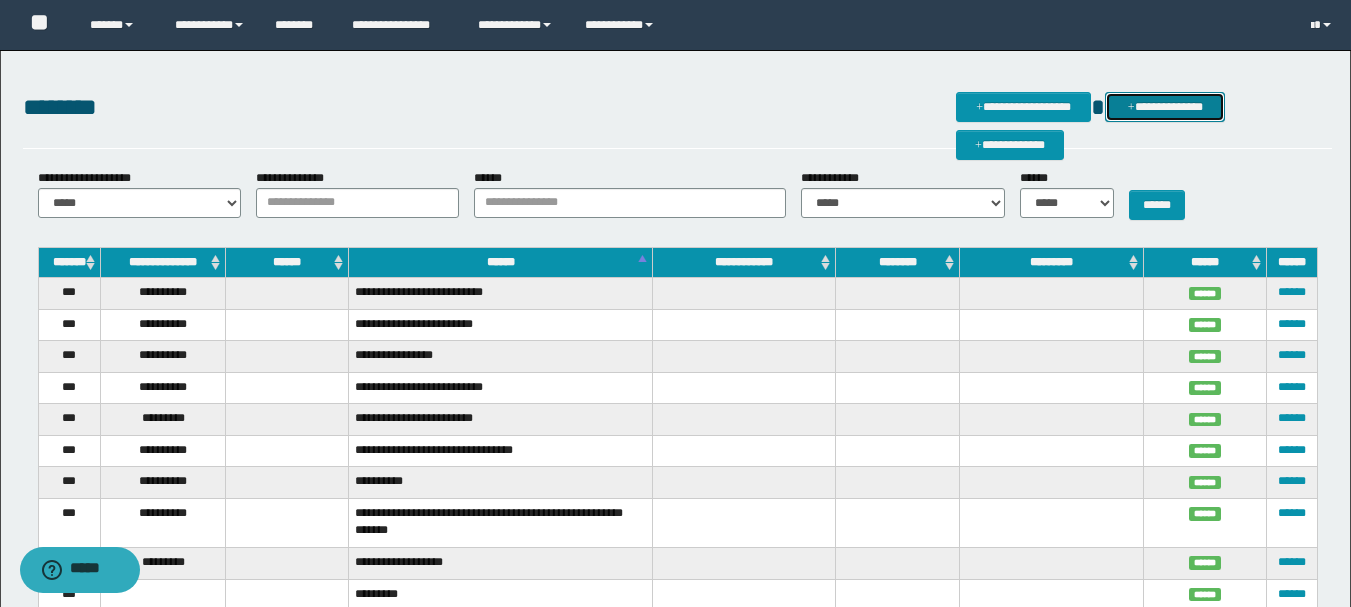 click on "**********" at bounding box center (1165, 107) 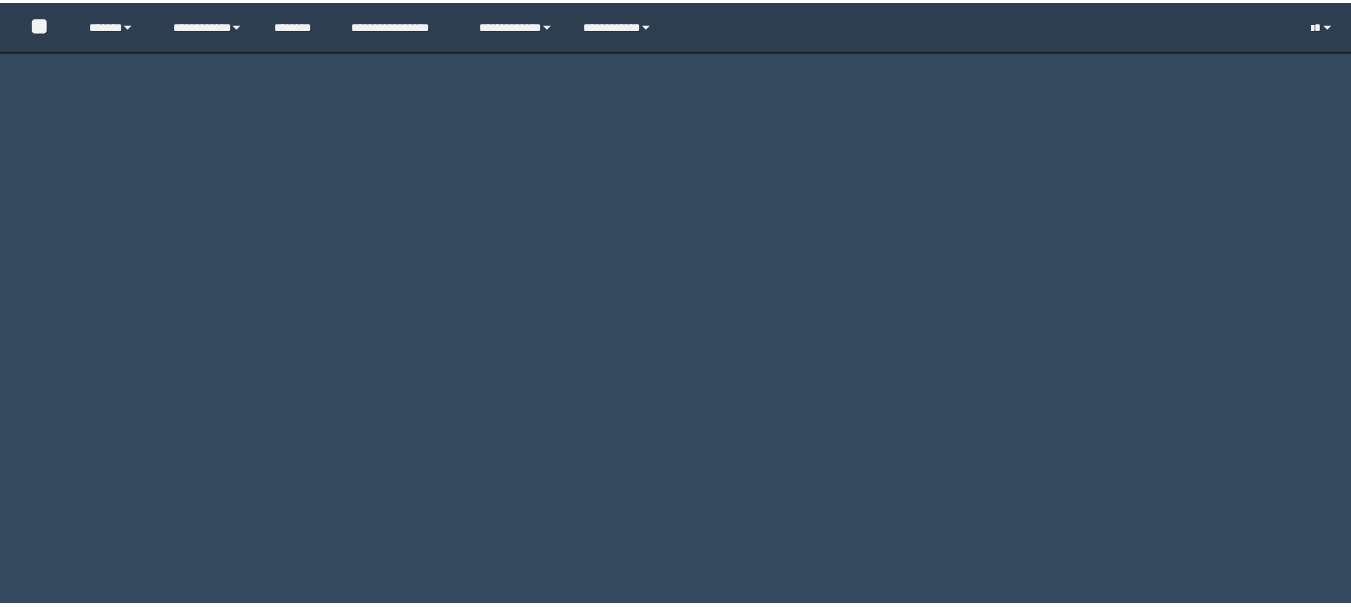 scroll, scrollTop: 0, scrollLeft: 0, axis: both 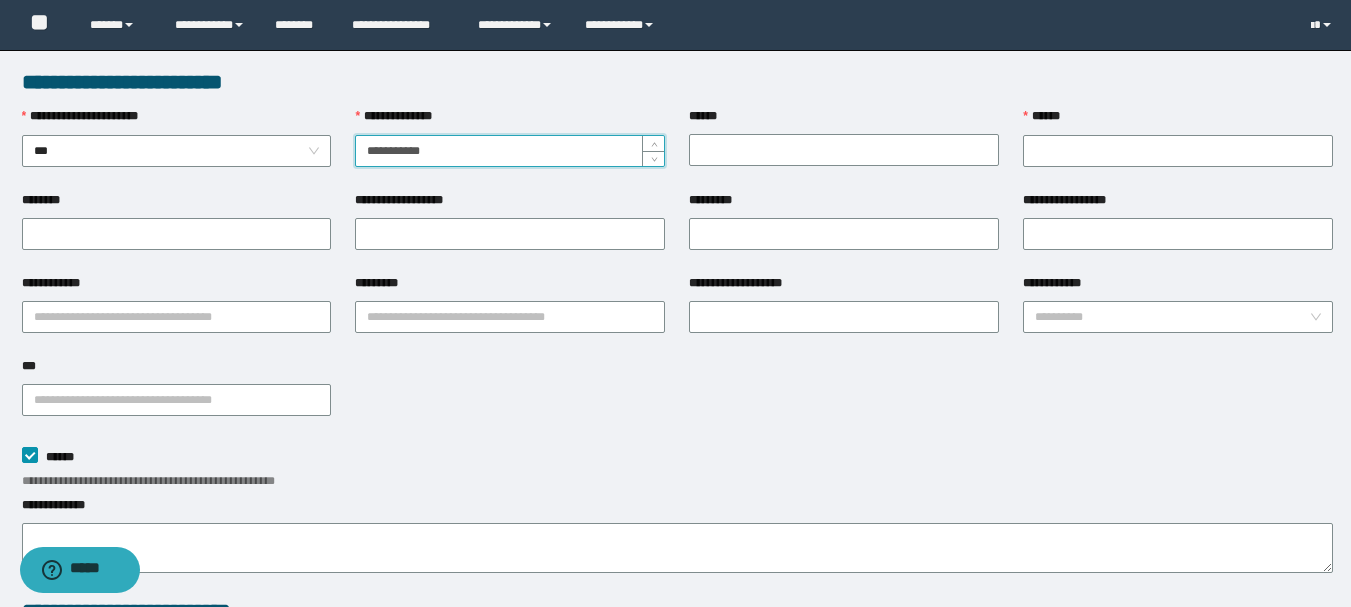 click on "**********" at bounding box center (510, 151) 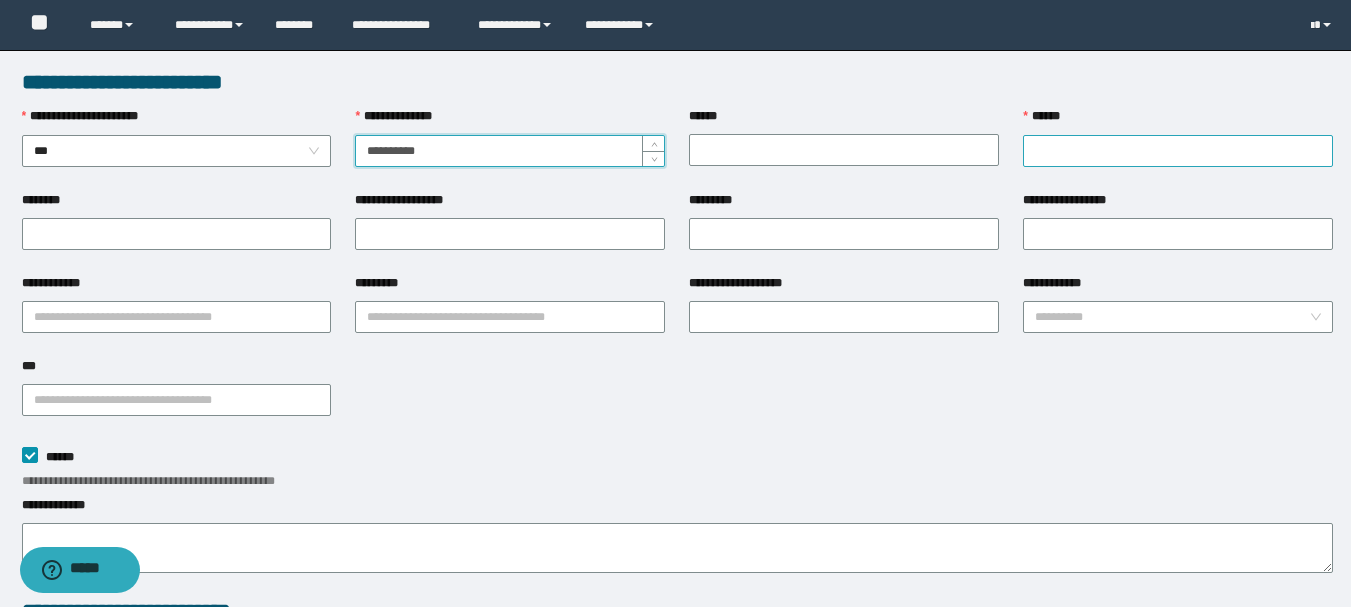 type on "**********" 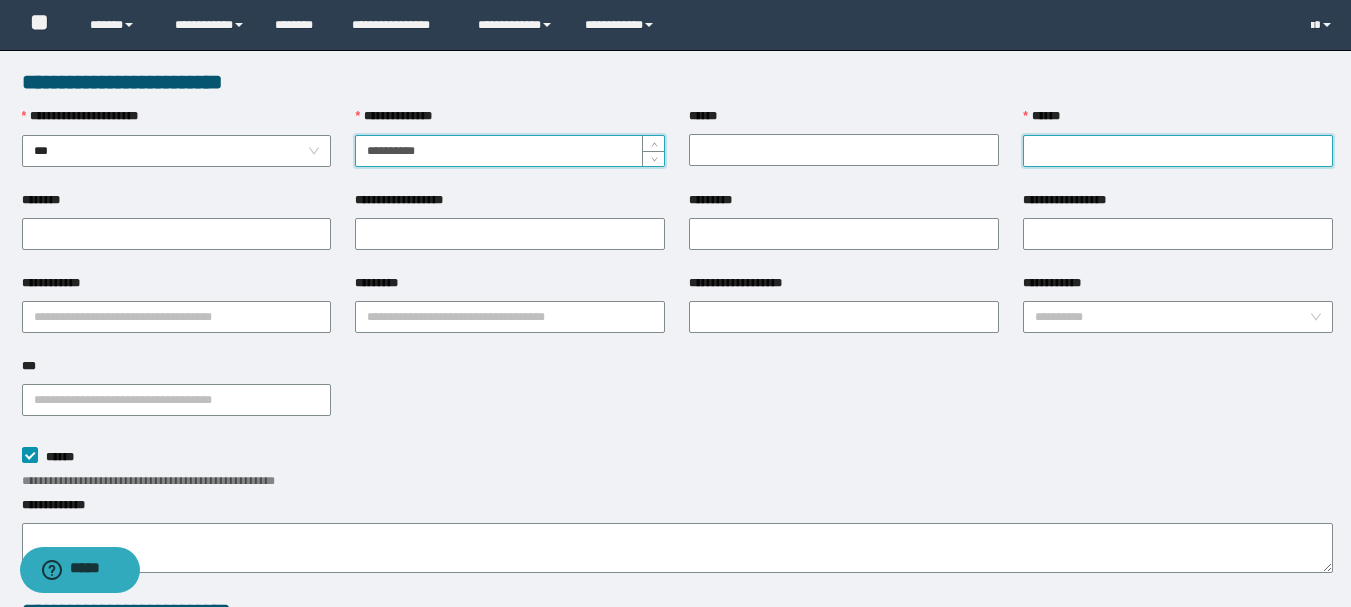 click on "******" at bounding box center [1178, 151] 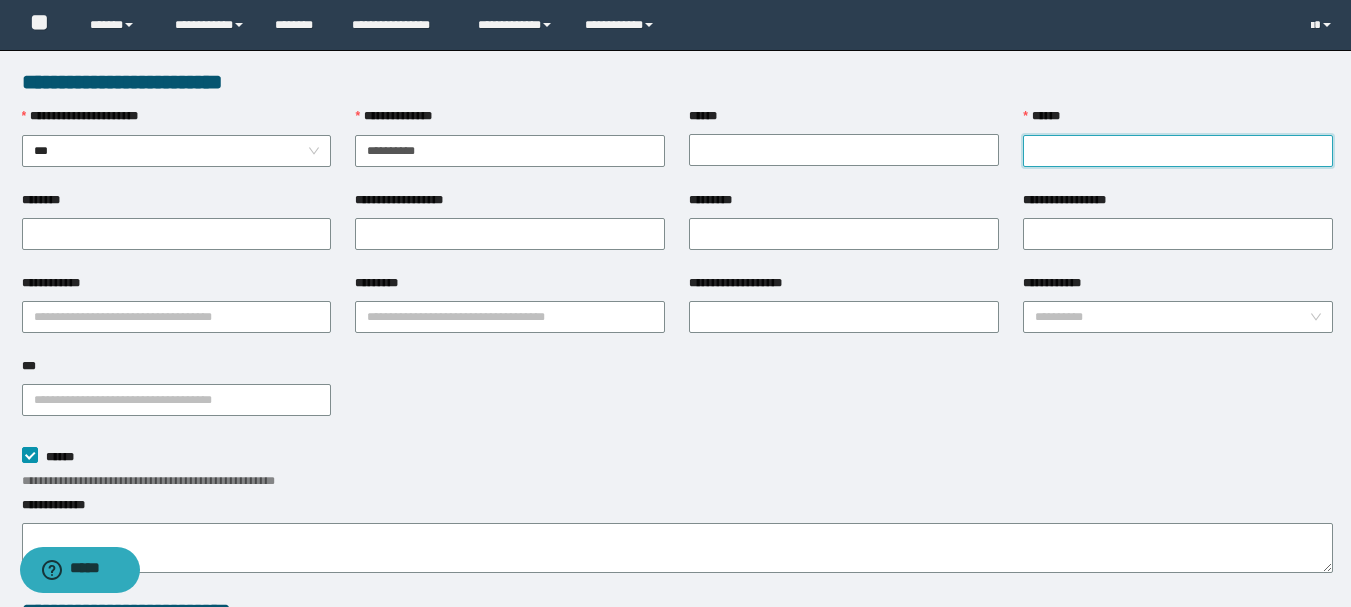 paste on "**********" 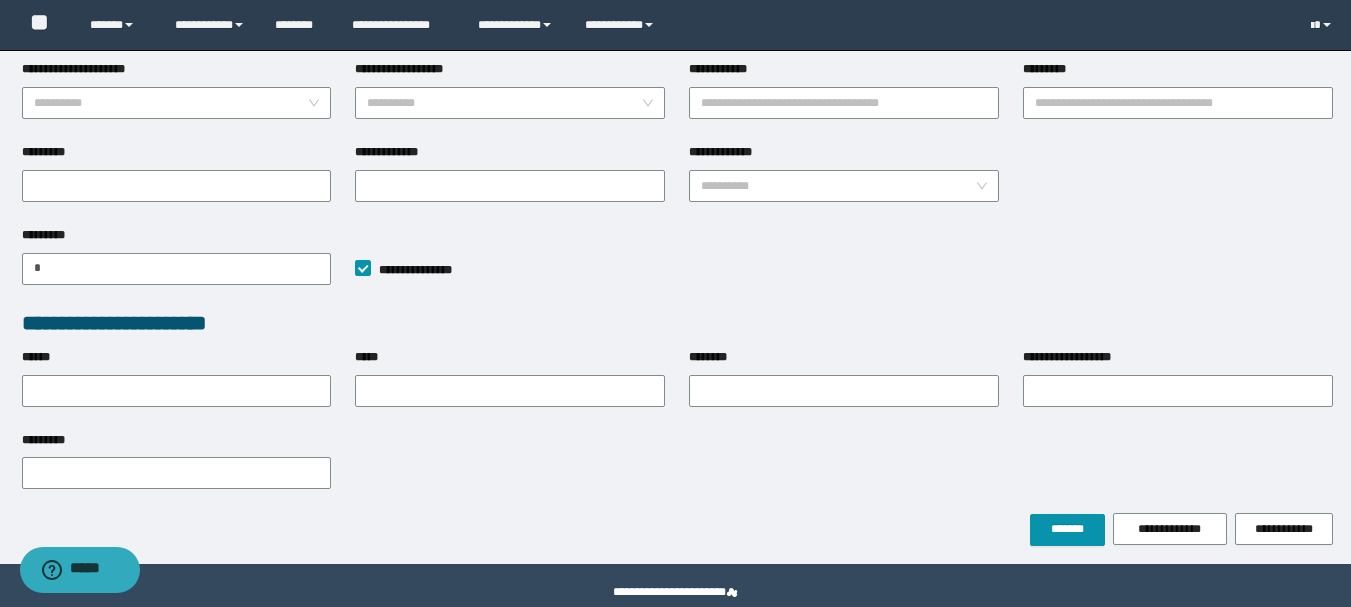 scroll, scrollTop: 610, scrollLeft: 0, axis: vertical 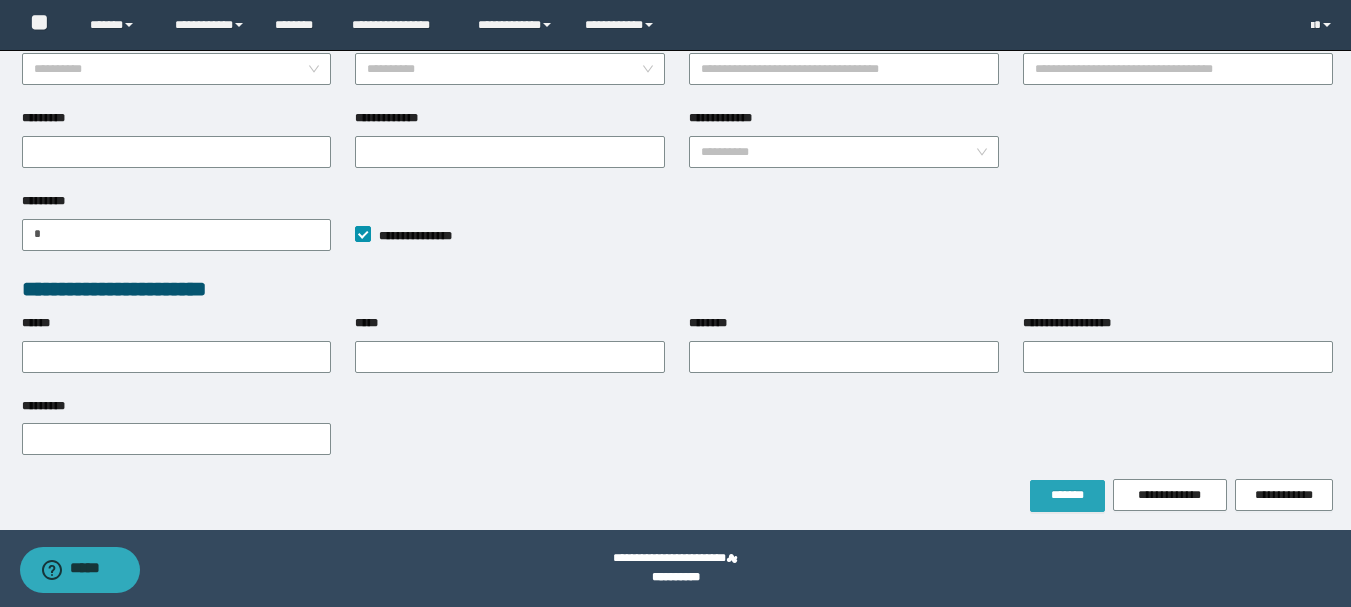 type on "**********" 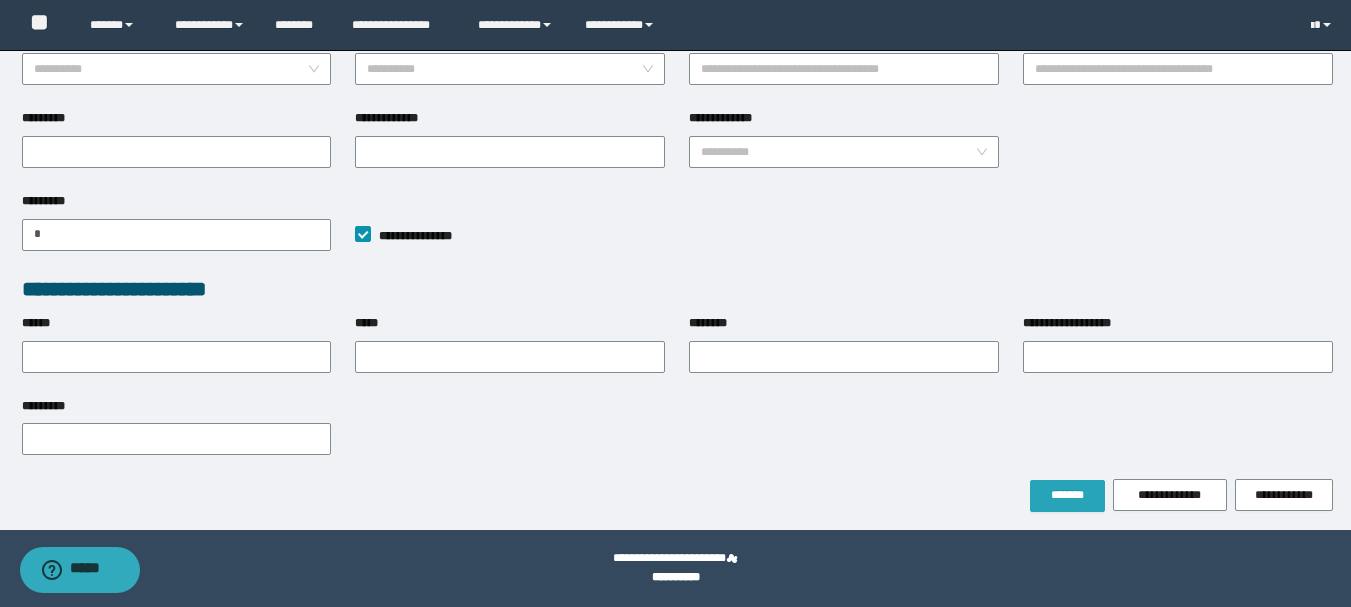click on "*******" at bounding box center [1067, 495] 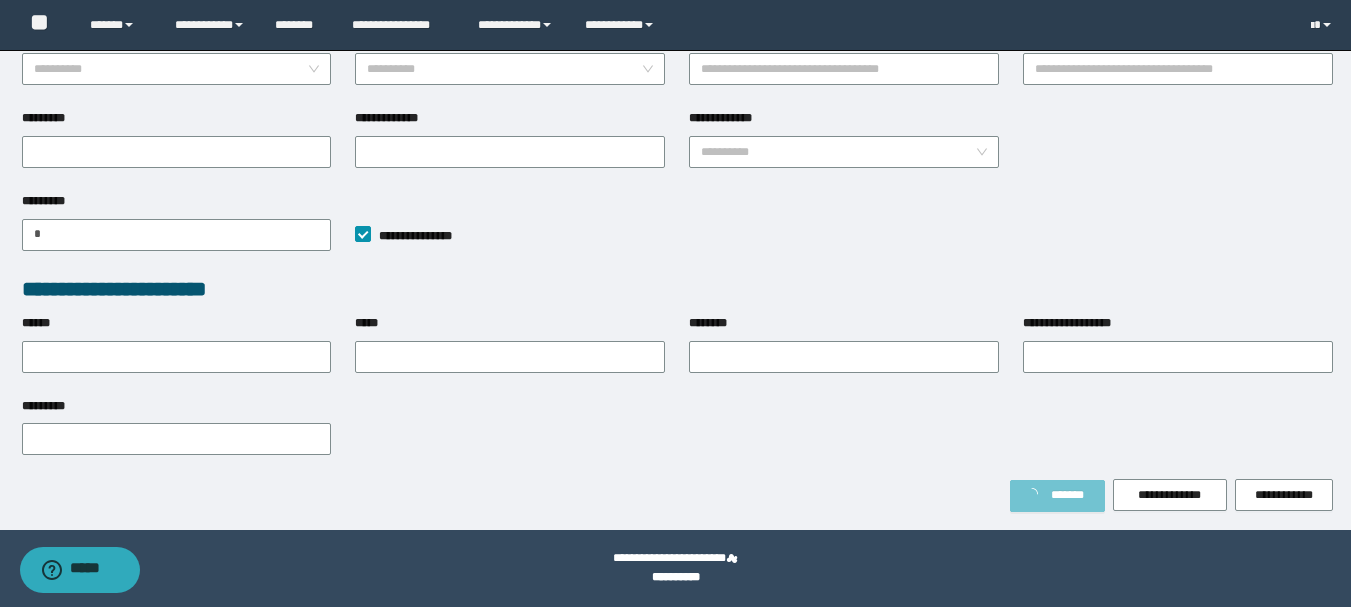scroll, scrollTop: 662, scrollLeft: 0, axis: vertical 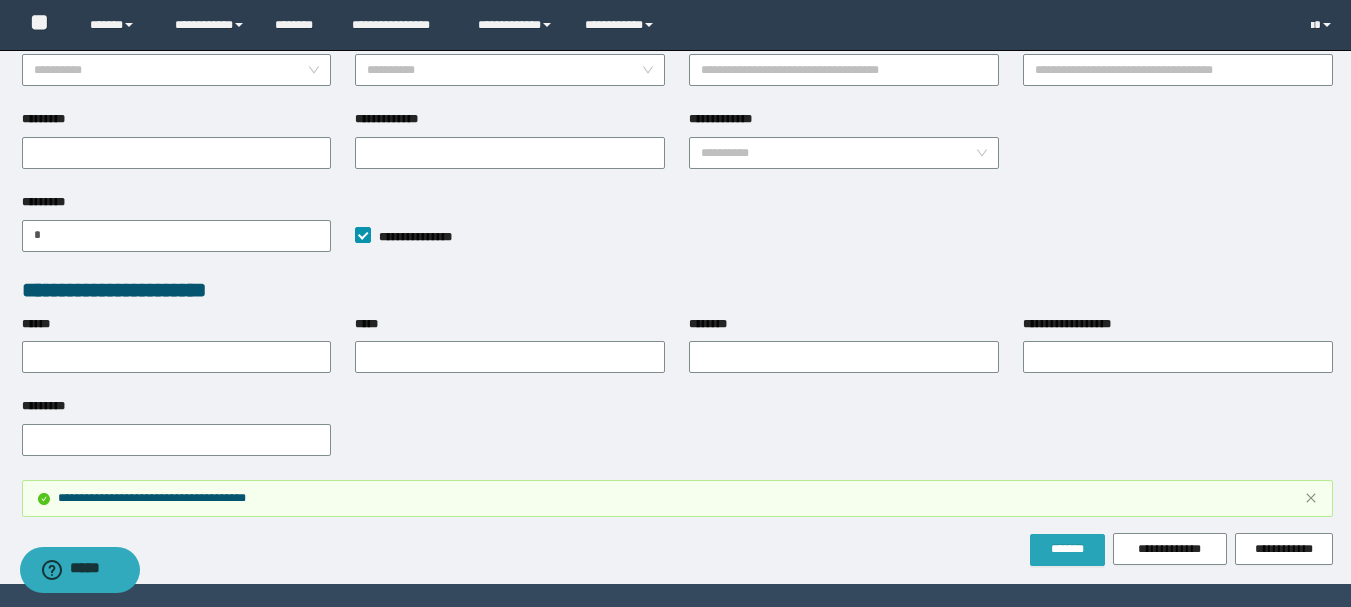 type on "**" 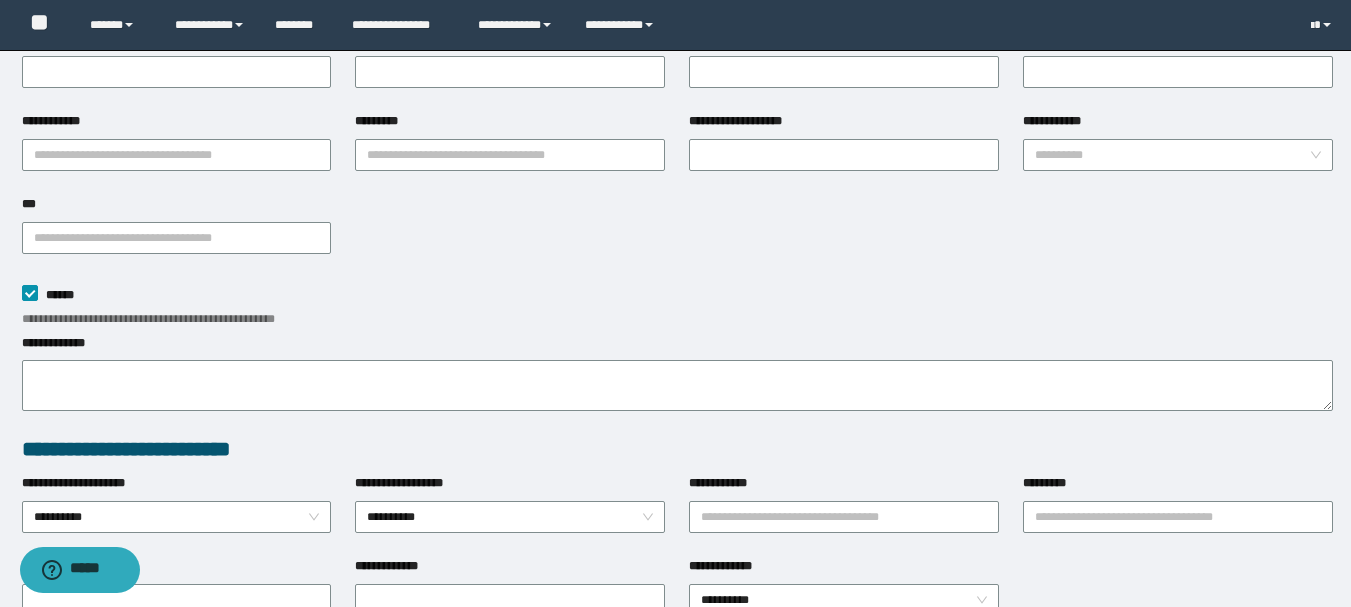 scroll, scrollTop: 162, scrollLeft: 0, axis: vertical 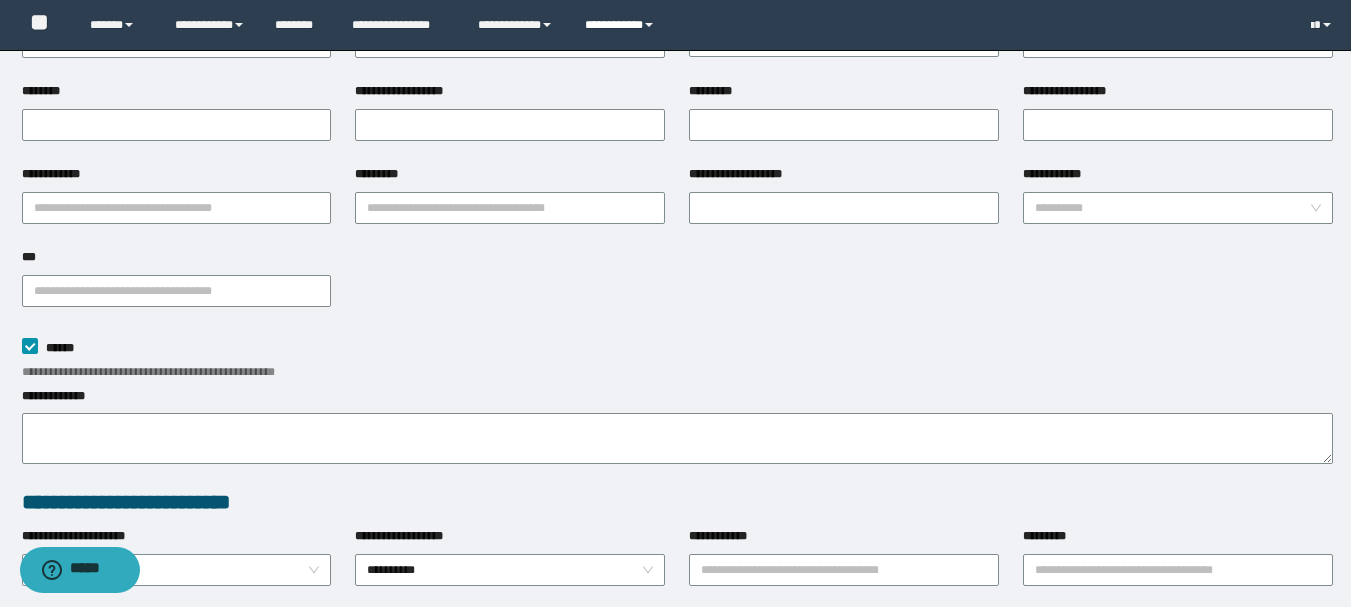 click on "**********" at bounding box center (622, 25) 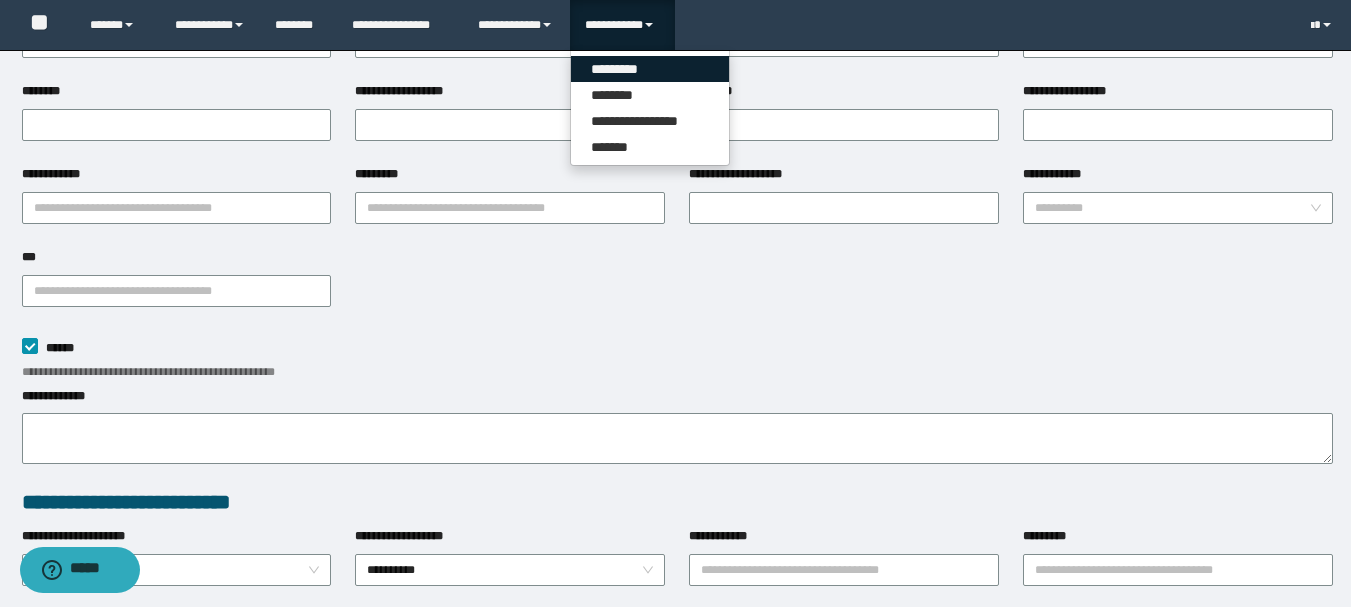 click on "*********" at bounding box center [650, 69] 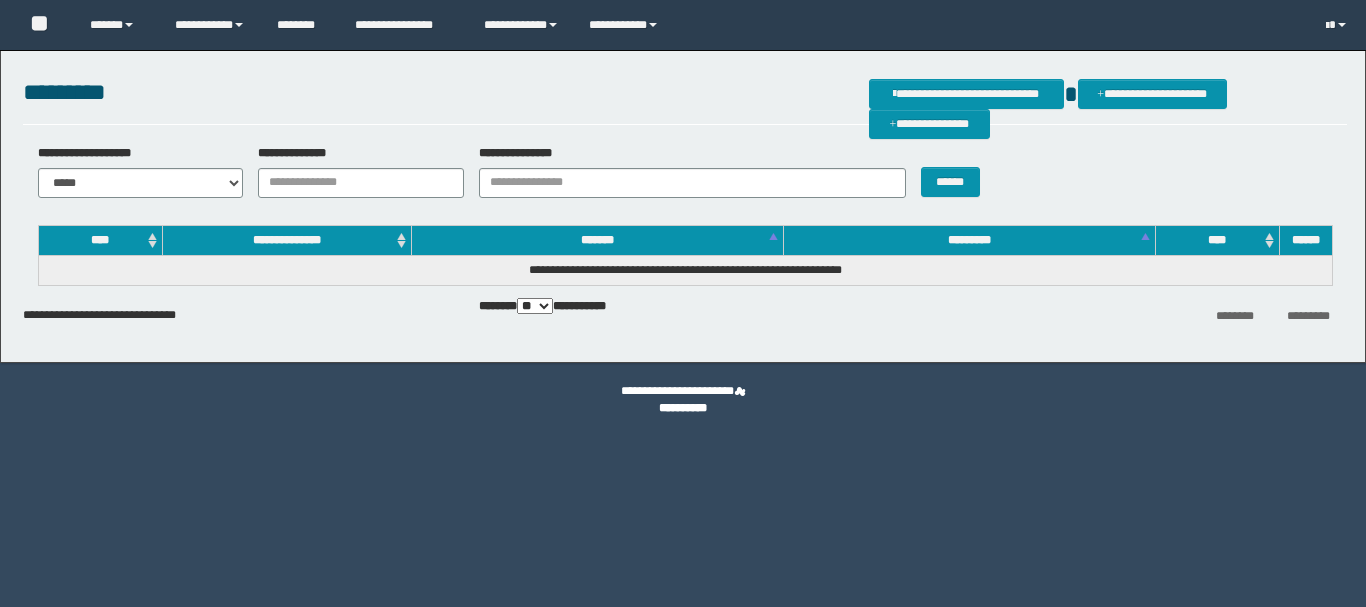 scroll, scrollTop: 0, scrollLeft: 0, axis: both 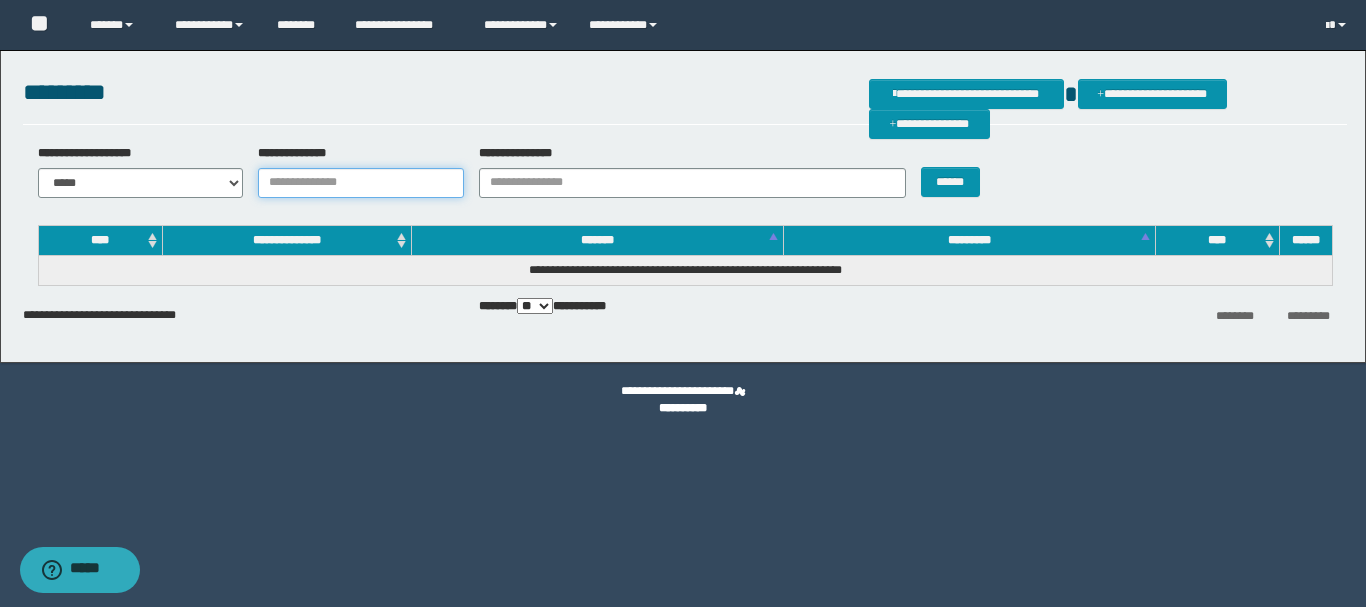 click on "**********" at bounding box center [361, 183] 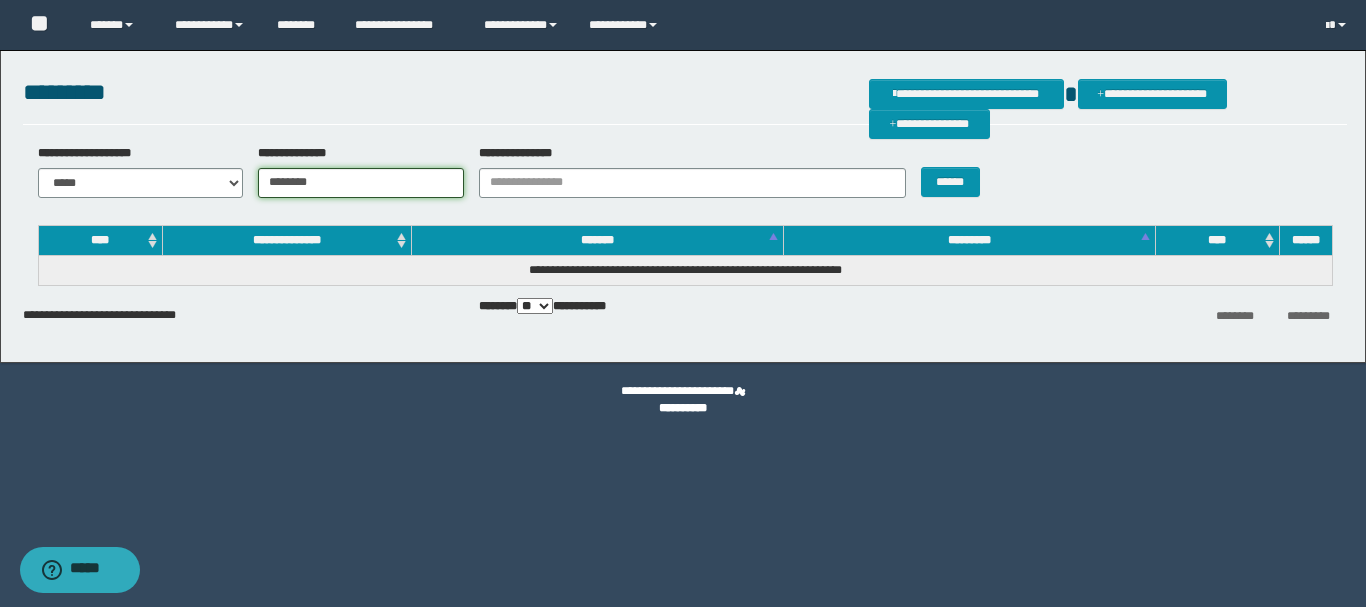 type on "********" 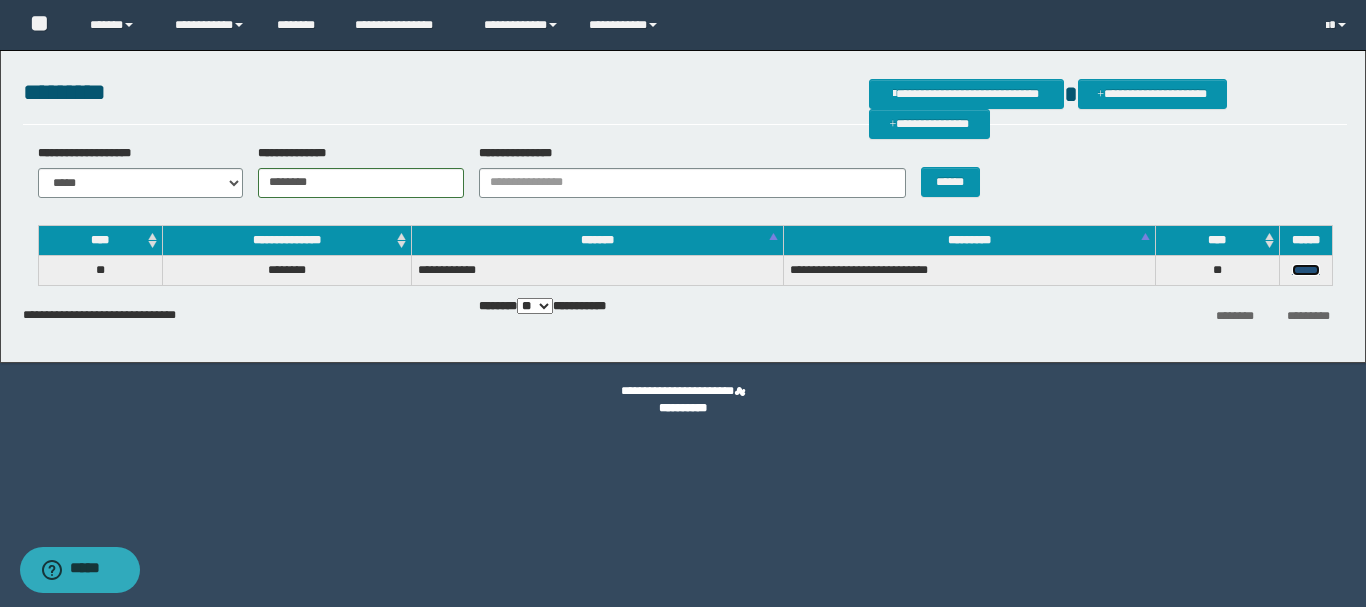 click on "******" at bounding box center [1306, 270] 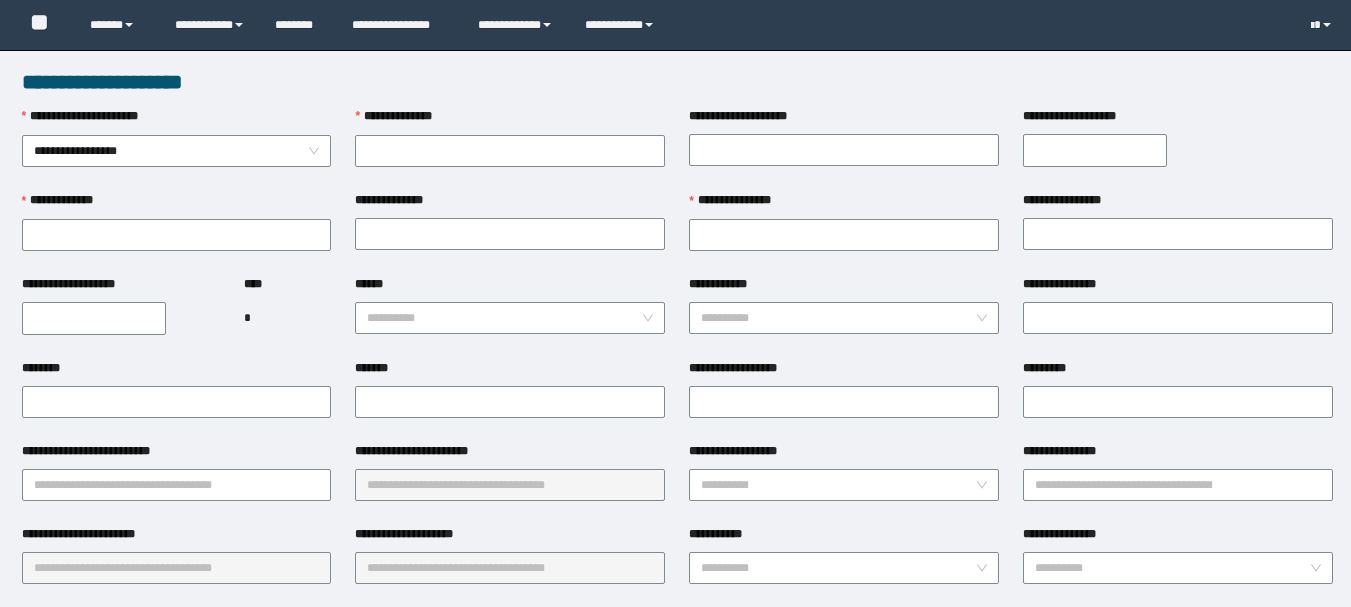 scroll, scrollTop: 0, scrollLeft: 0, axis: both 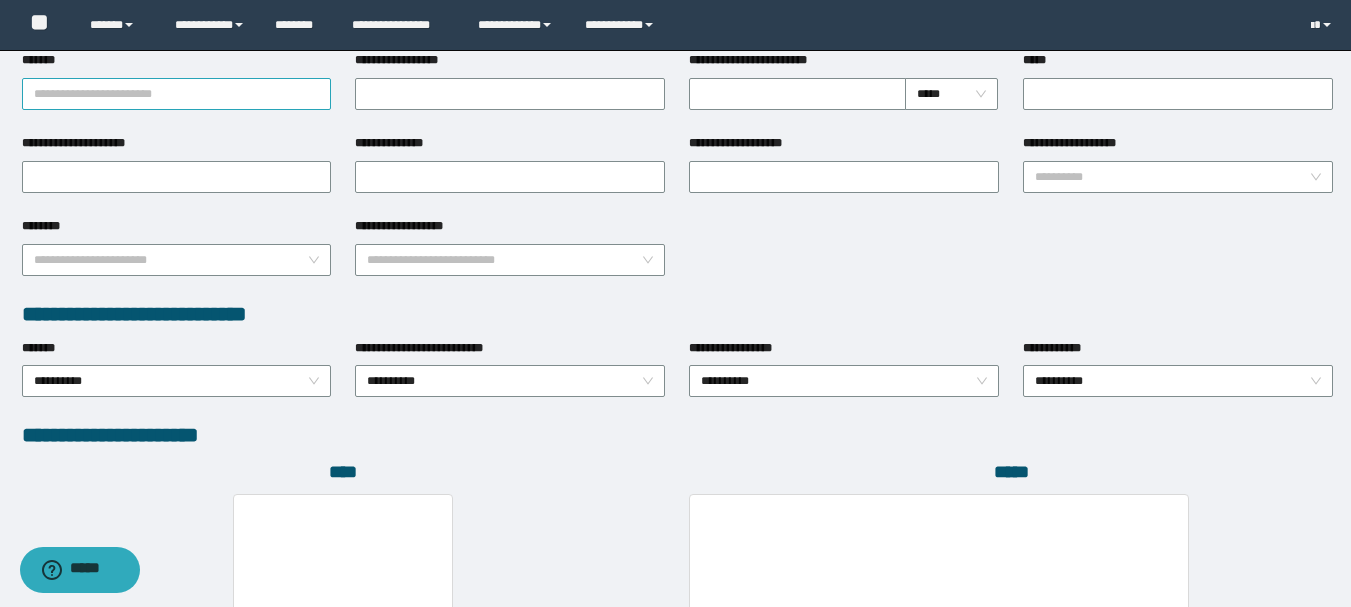 click on "*******" at bounding box center [177, 94] 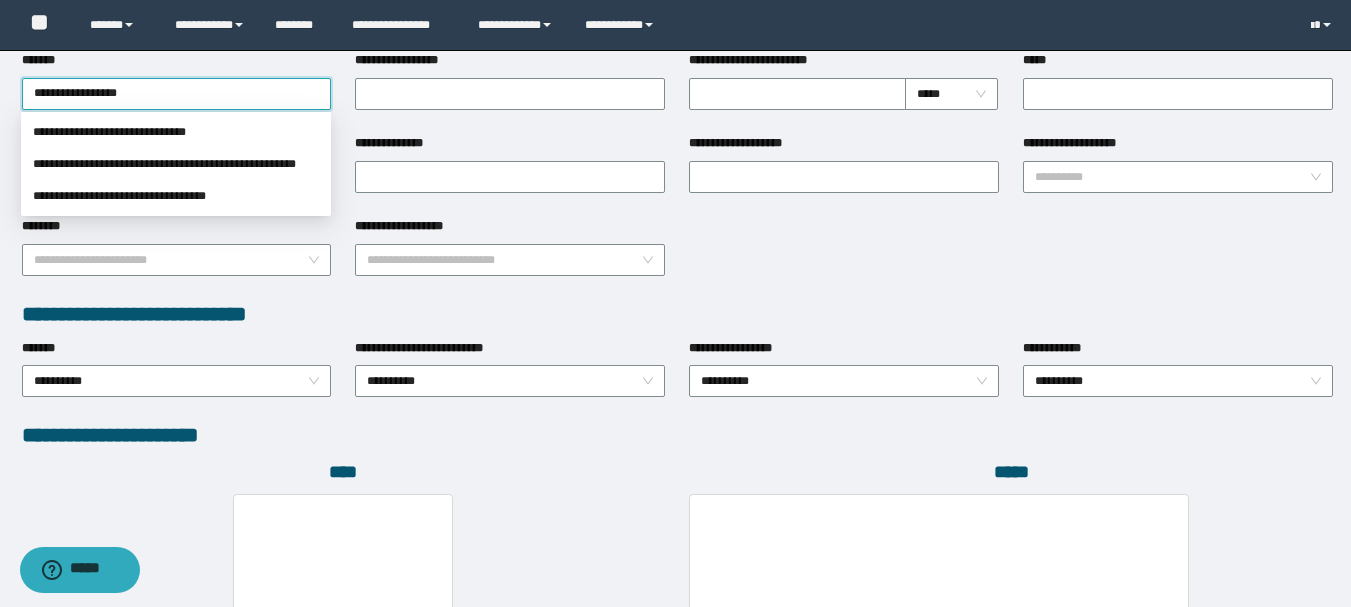 type on "**********" 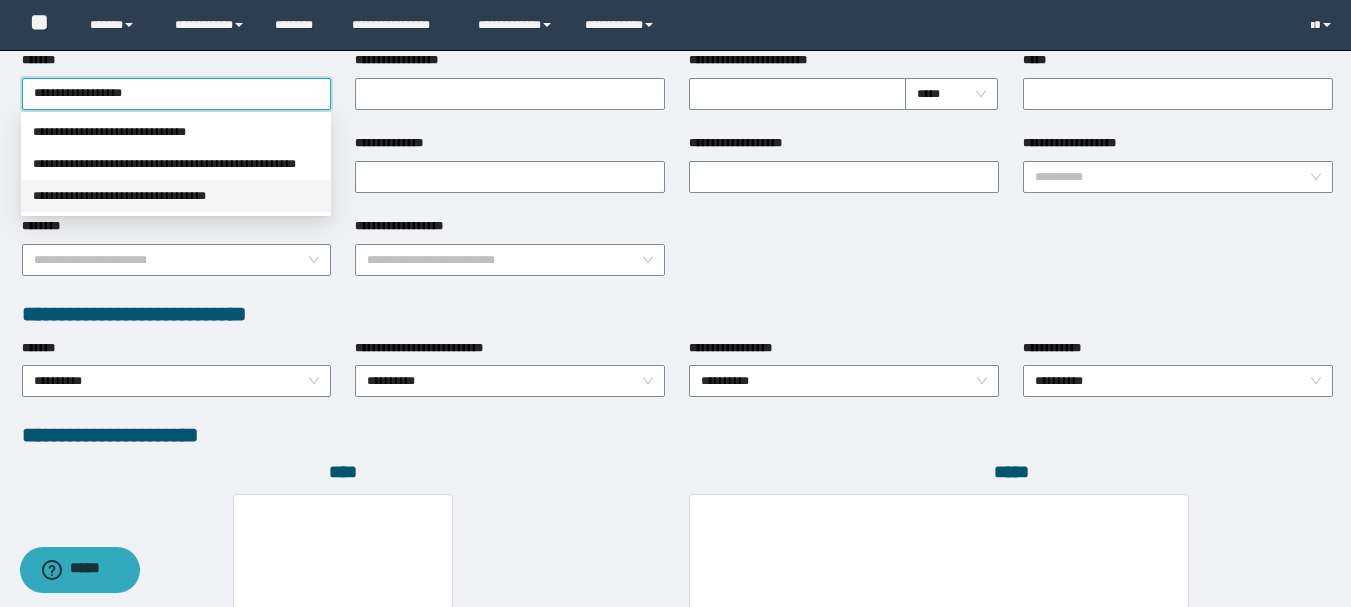 click on "**********" at bounding box center [176, 196] 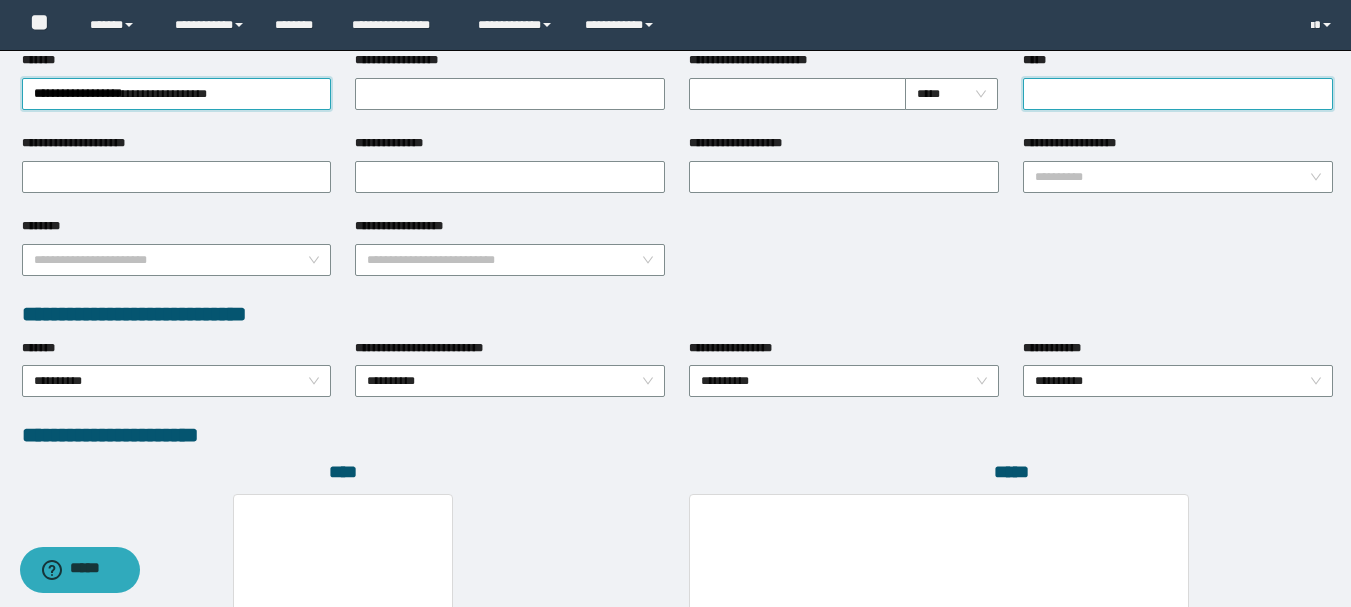 click on "*****" at bounding box center (1178, 94) 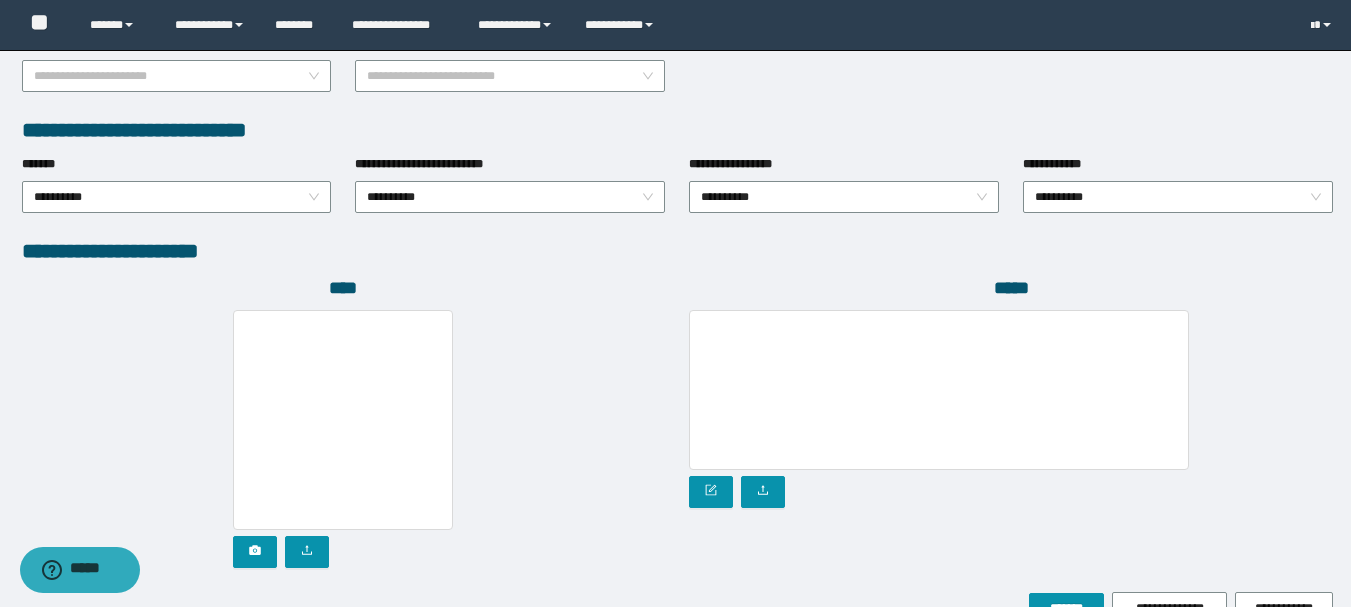 scroll, scrollTop: 1096, scrollLeft: 0, axis: vertical 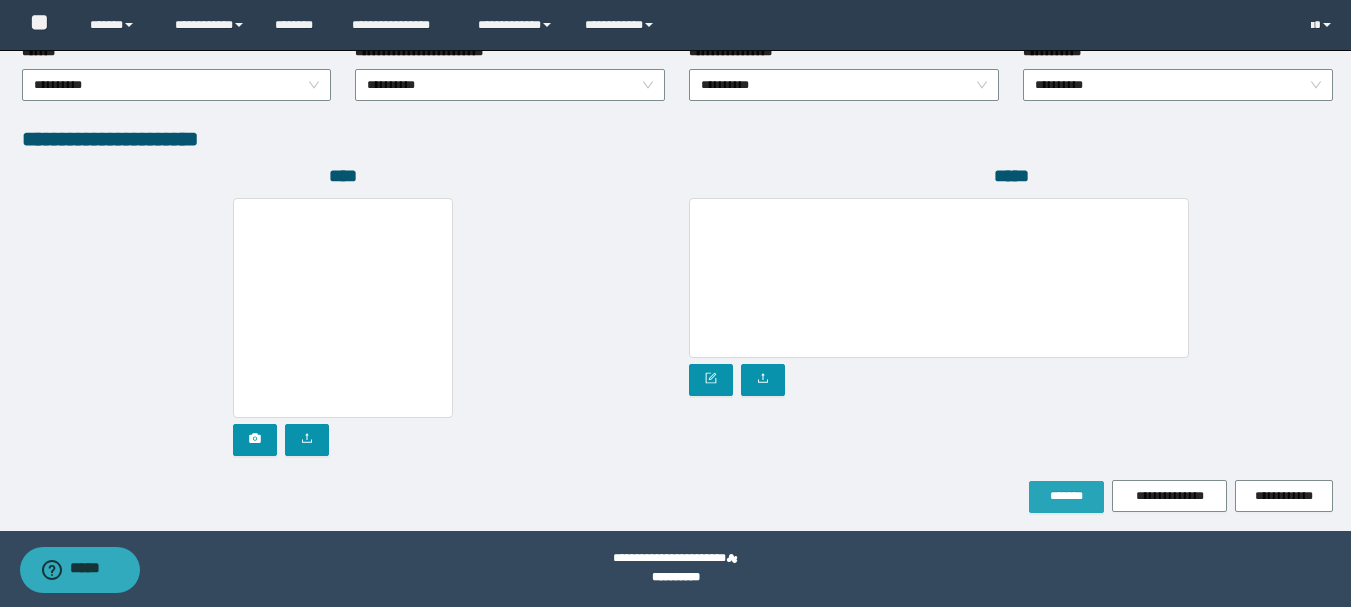 click on "*******" at bounding box center [1066, 496] 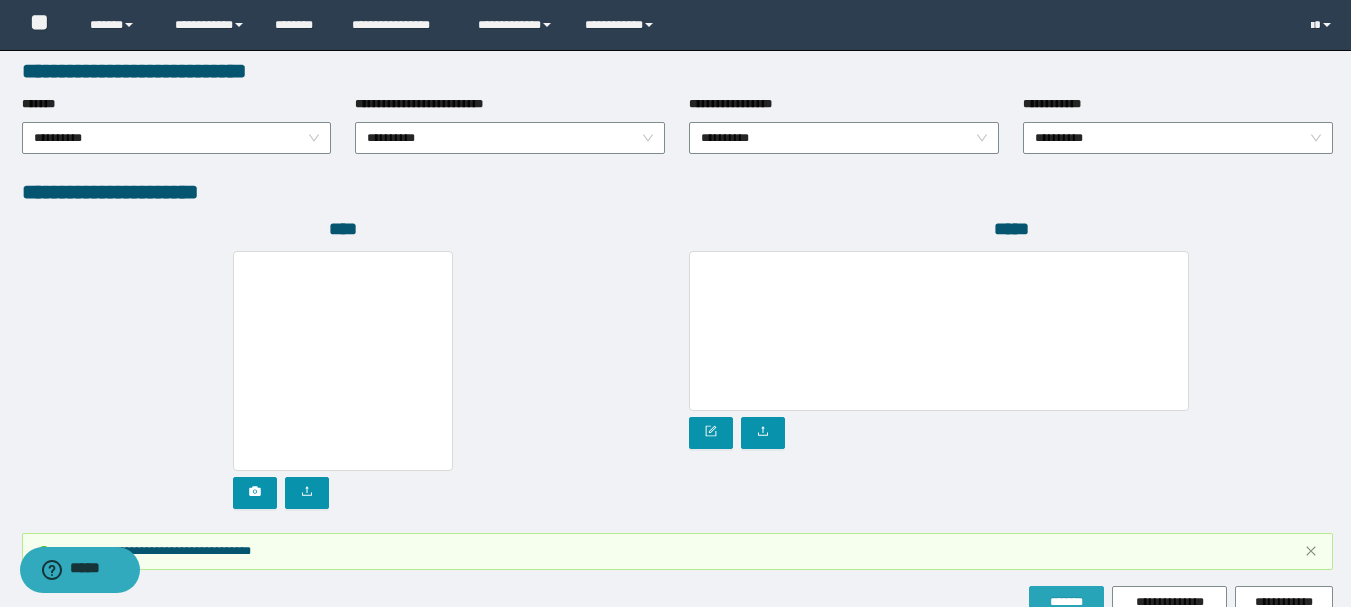 scroll, scrollTop: 1149, scrollLeft: 0, axis: vertical 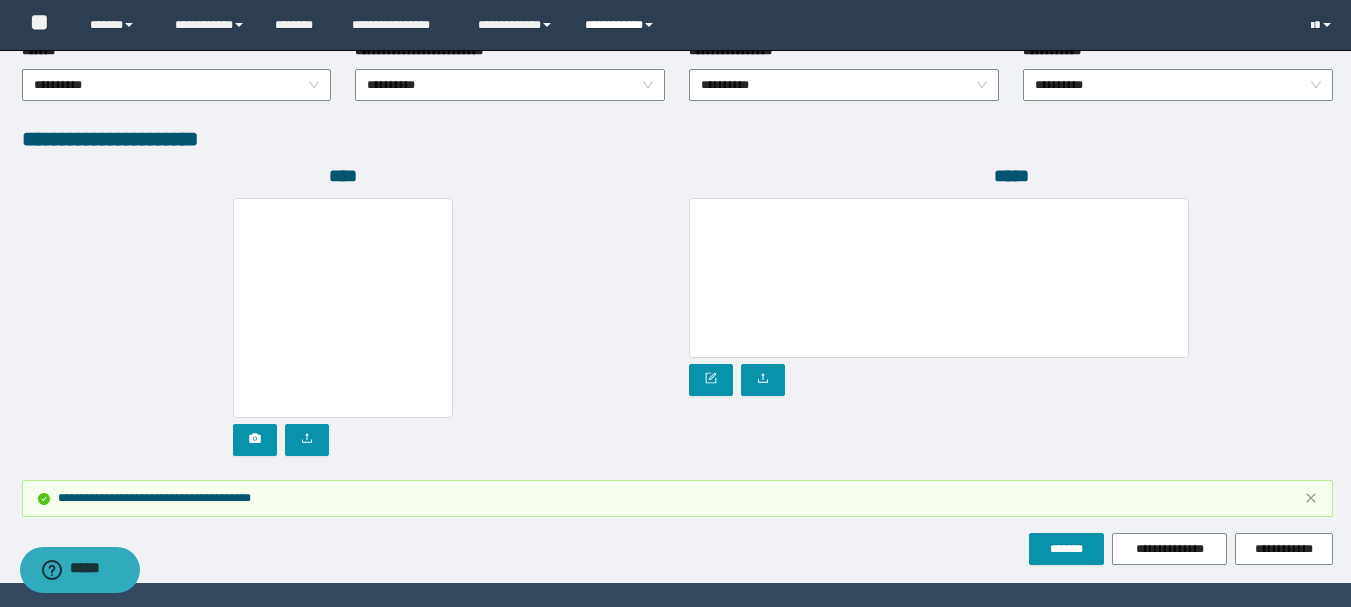 click on "**********" at bounding box center [622, 25] 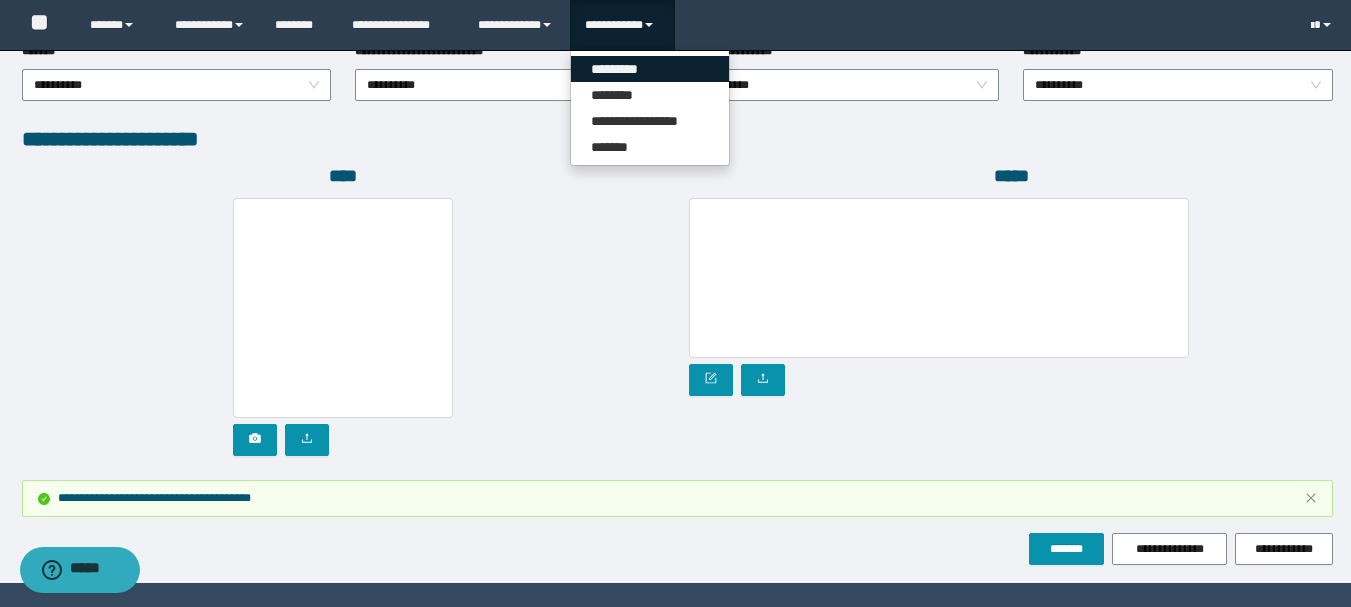click on "*********" at bounding box center (650, 69) 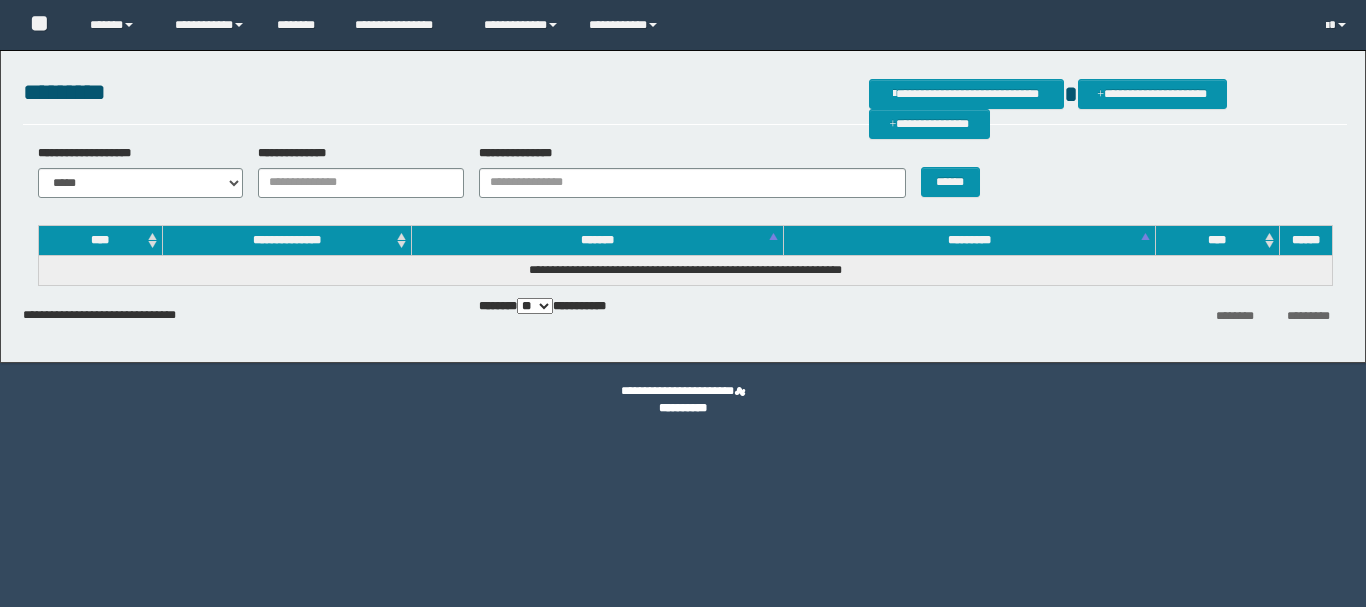 scroll, scrollTop: 0, scrollLeft: 0, axis: both 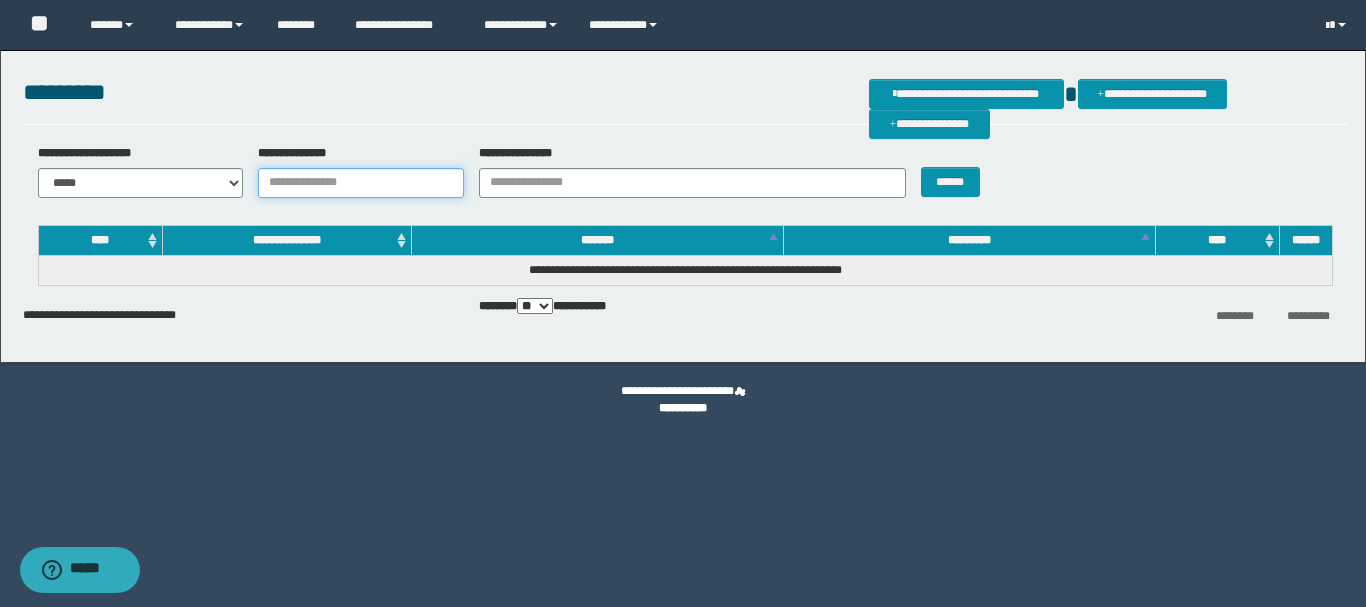 click on "**********" at bounding box center [361, 183] 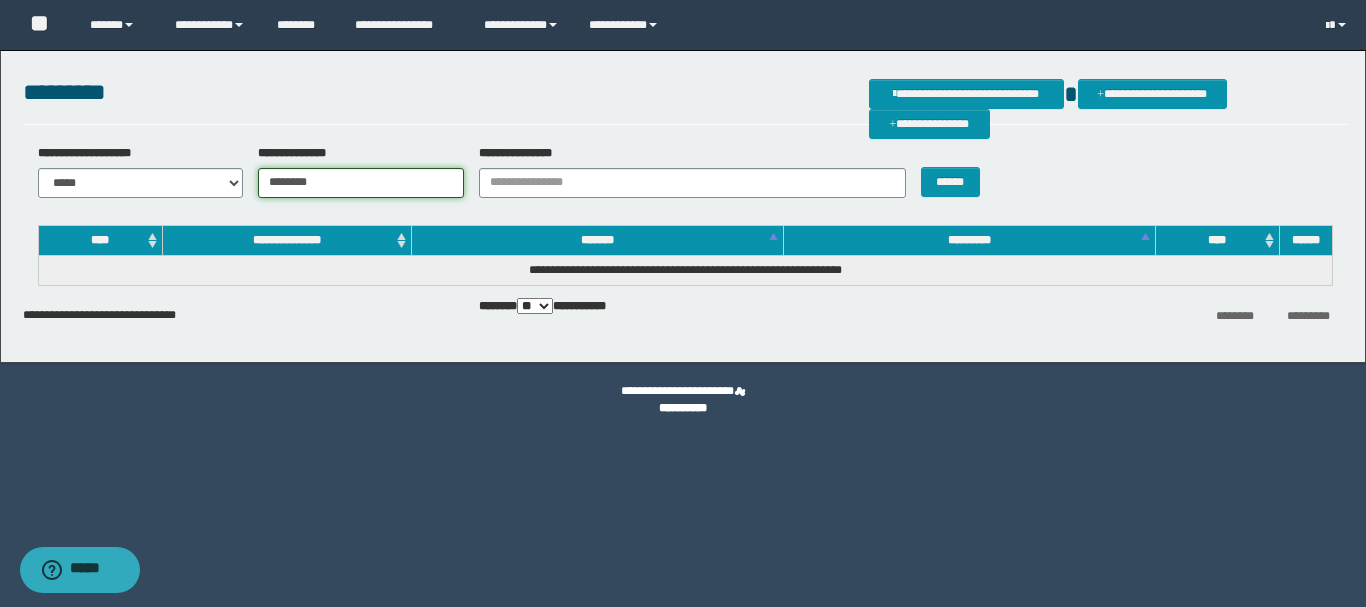 type on "********" 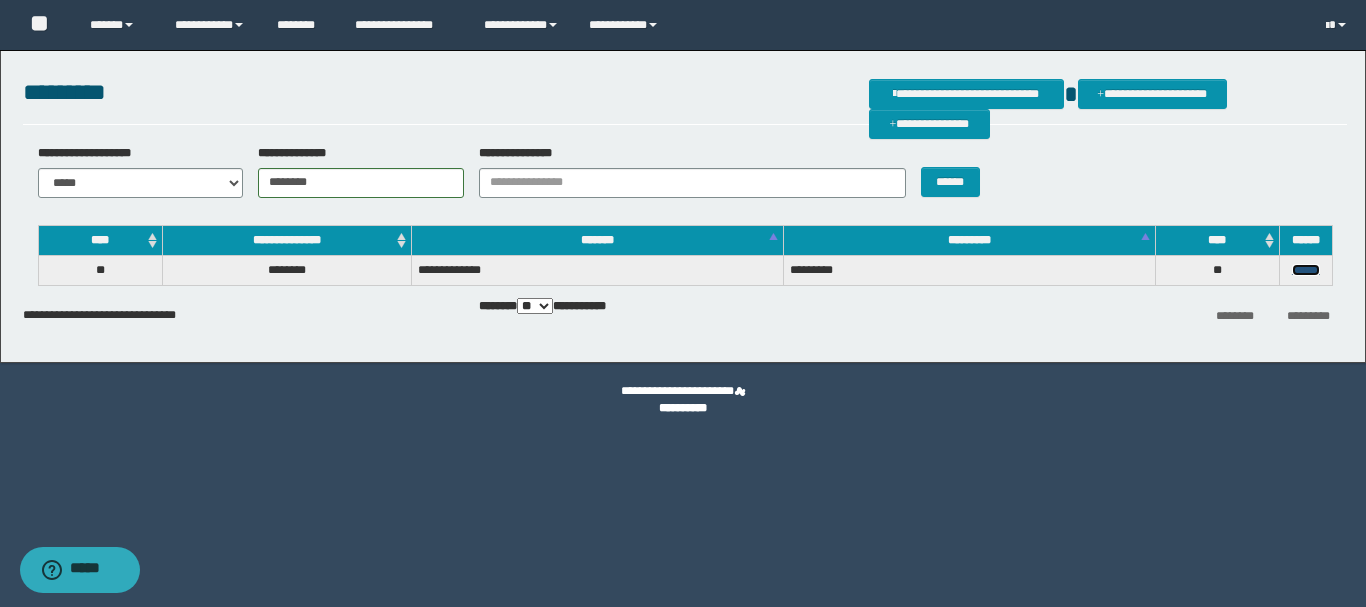 click on "******" at bounding box center (1306, 270) 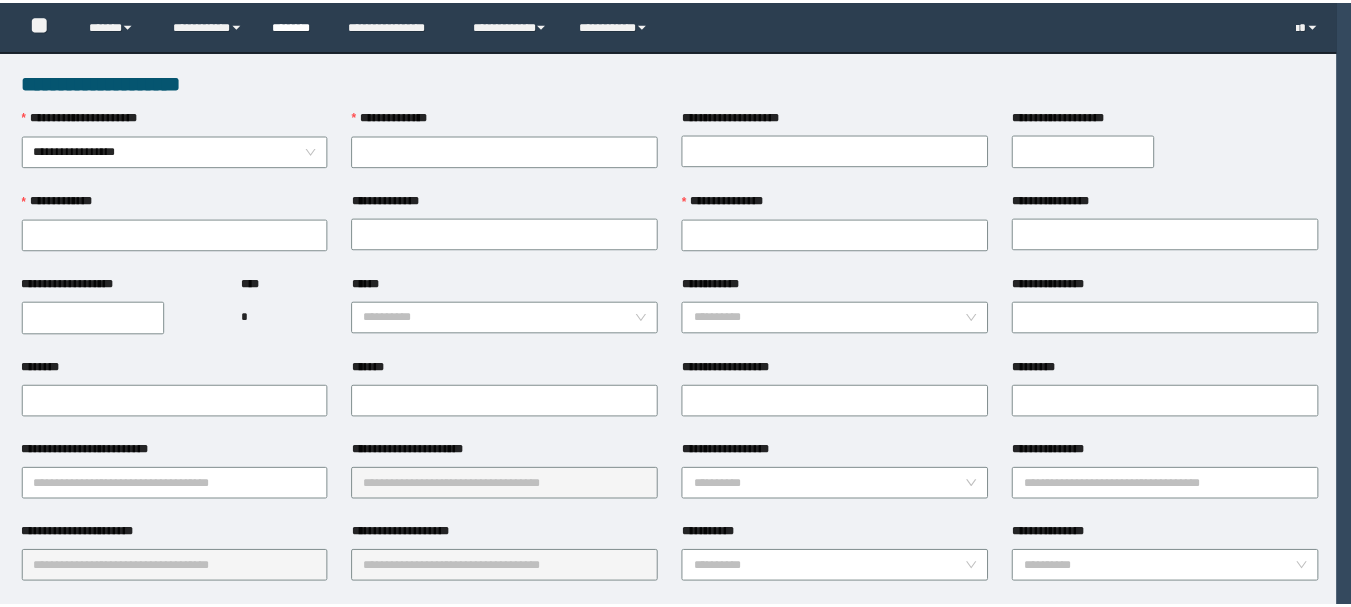 scroll, scrollTop: 0, scrollLeft: 0, axis: both 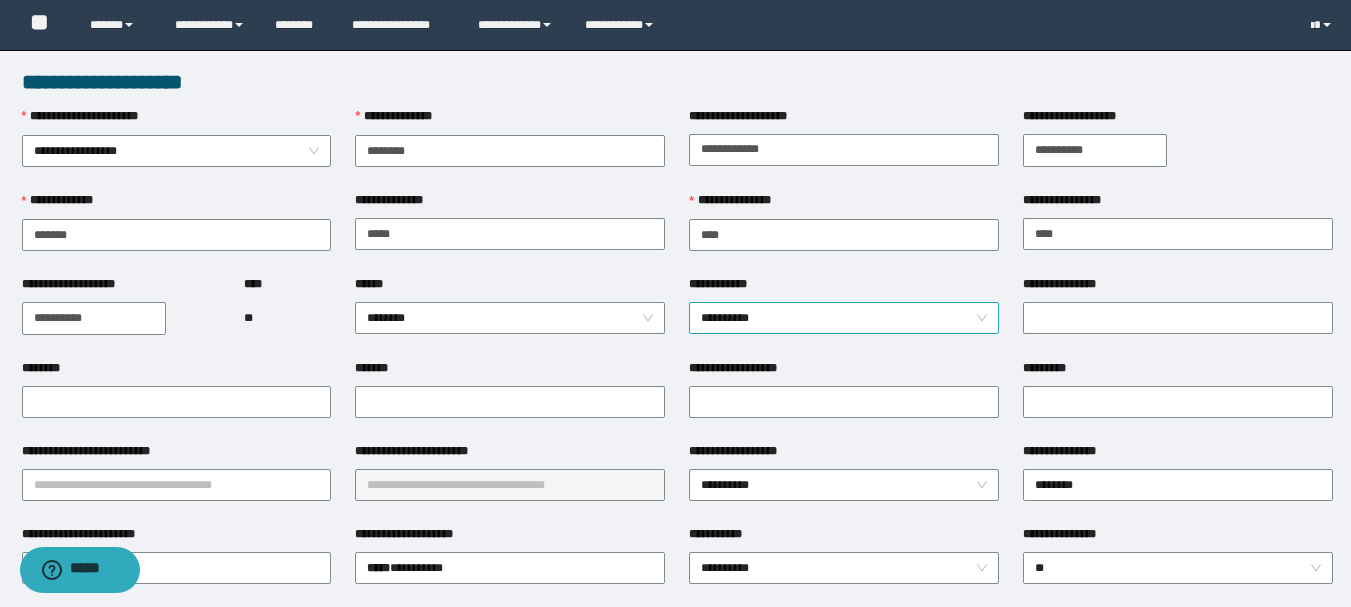 click on "**********" at bounding box center [844, 318] 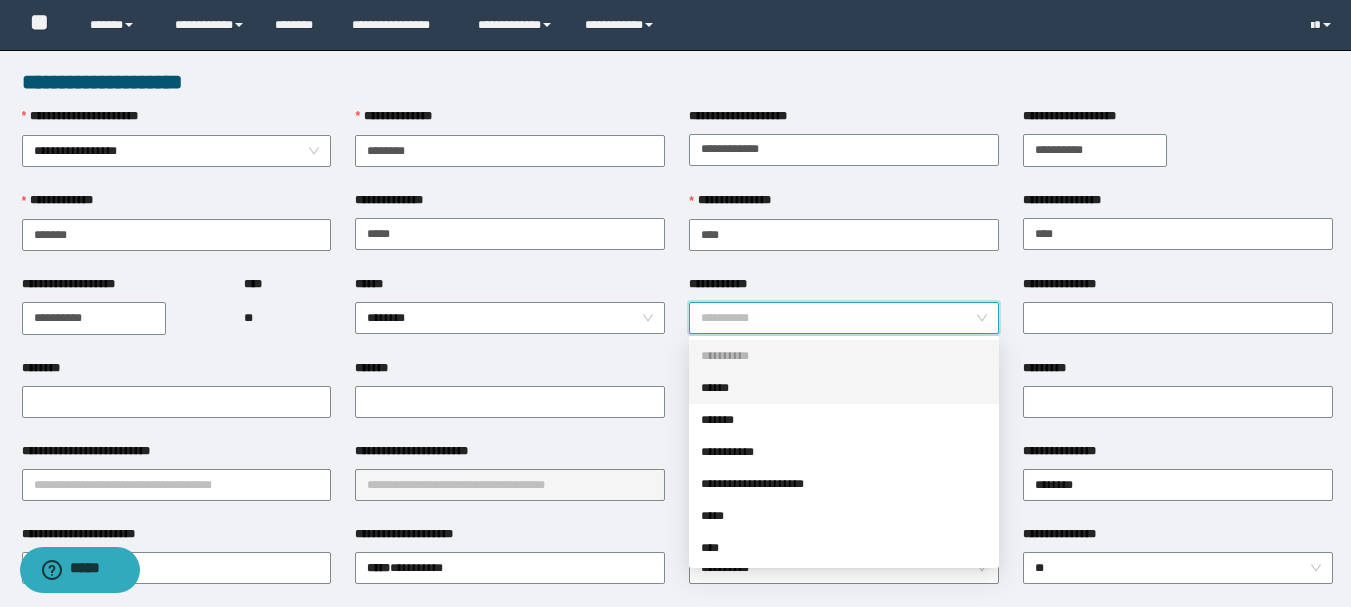 click on "******" at bounding box center [844, 388] 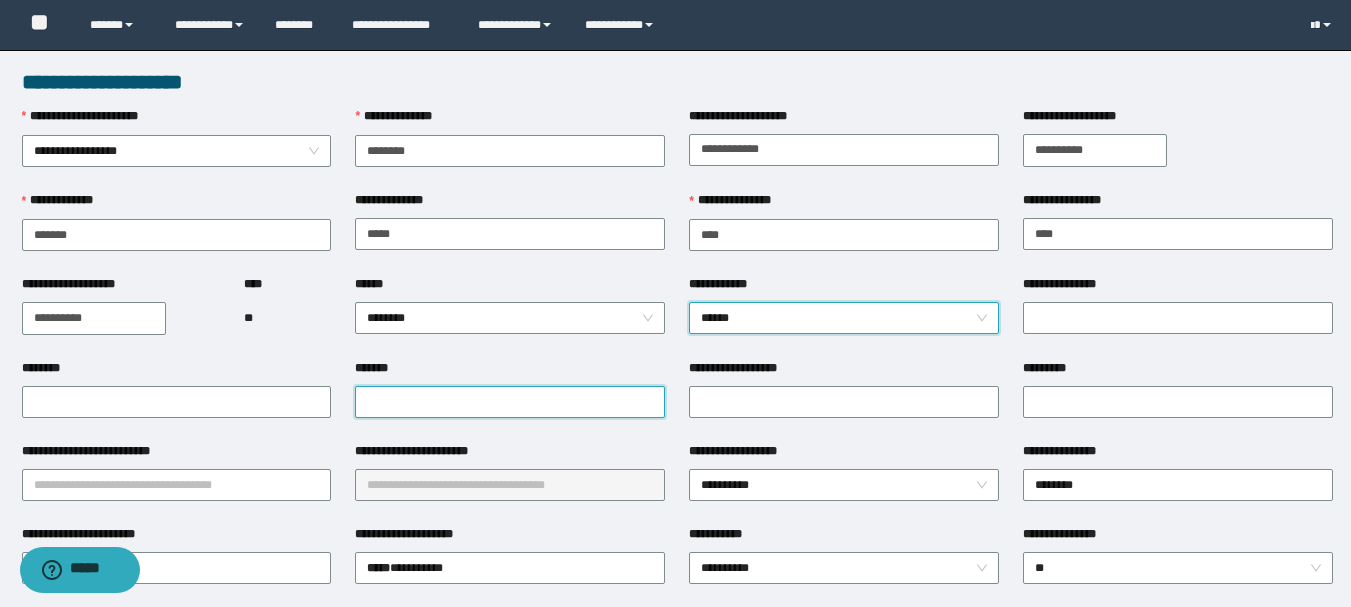 click on "*******" at bounding box center [510, 402] 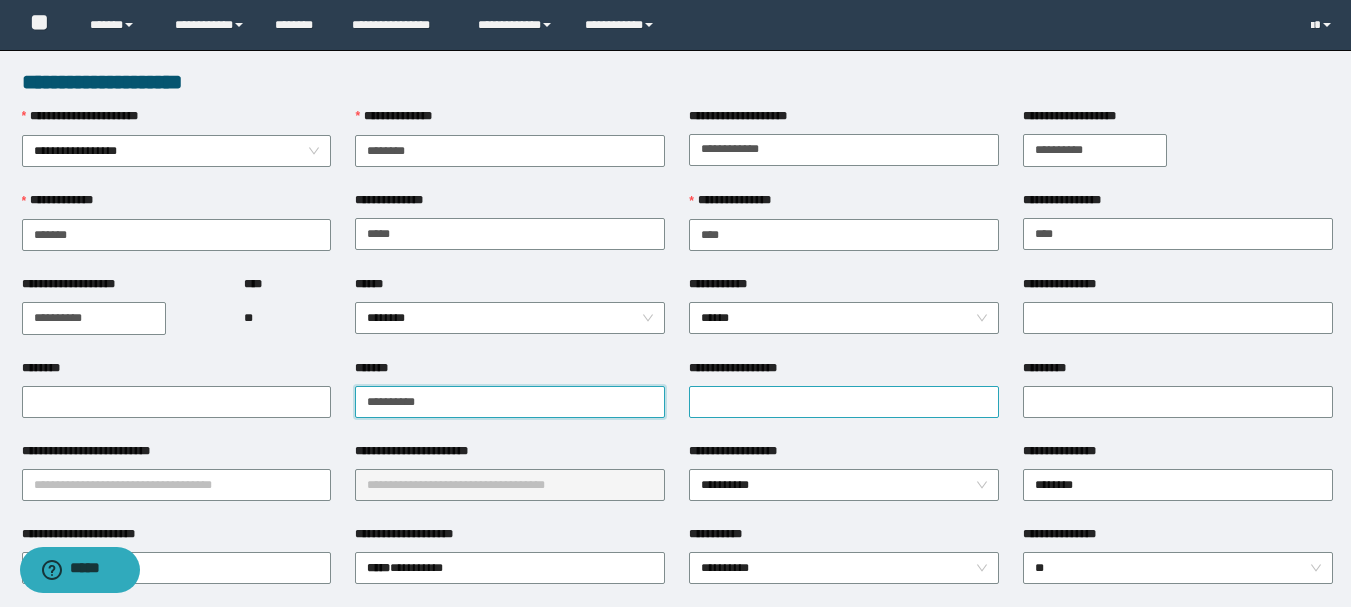 type on "**********" 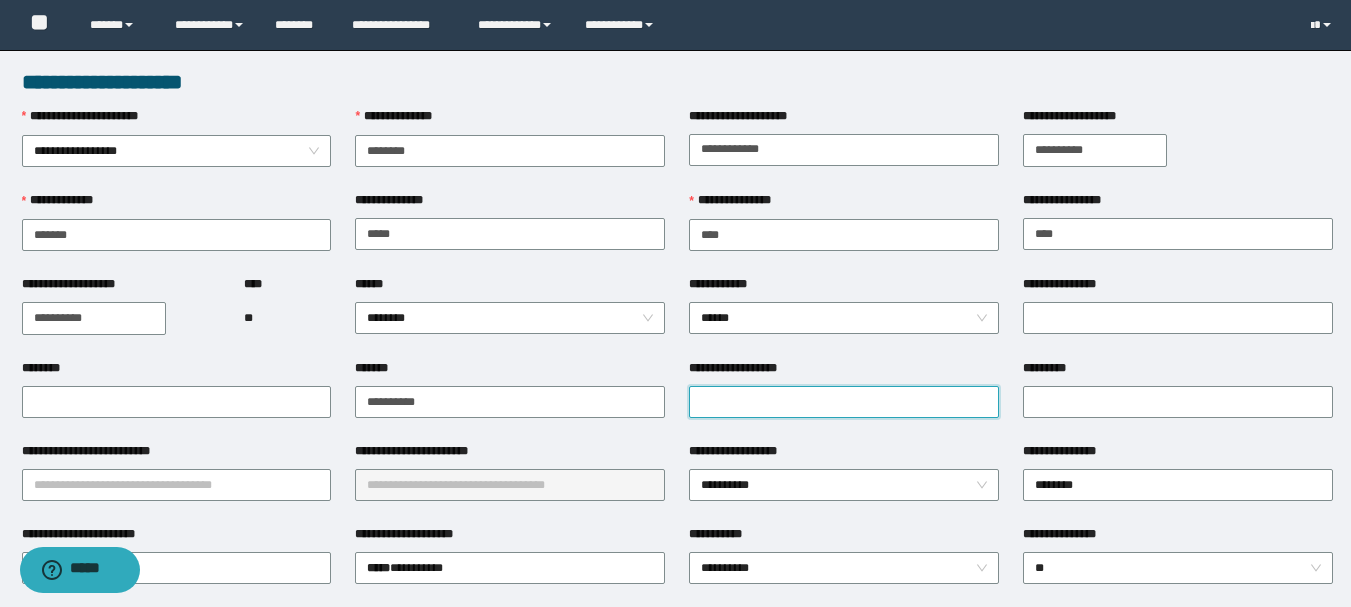 click on "**********" at bounding box center [844, 402] 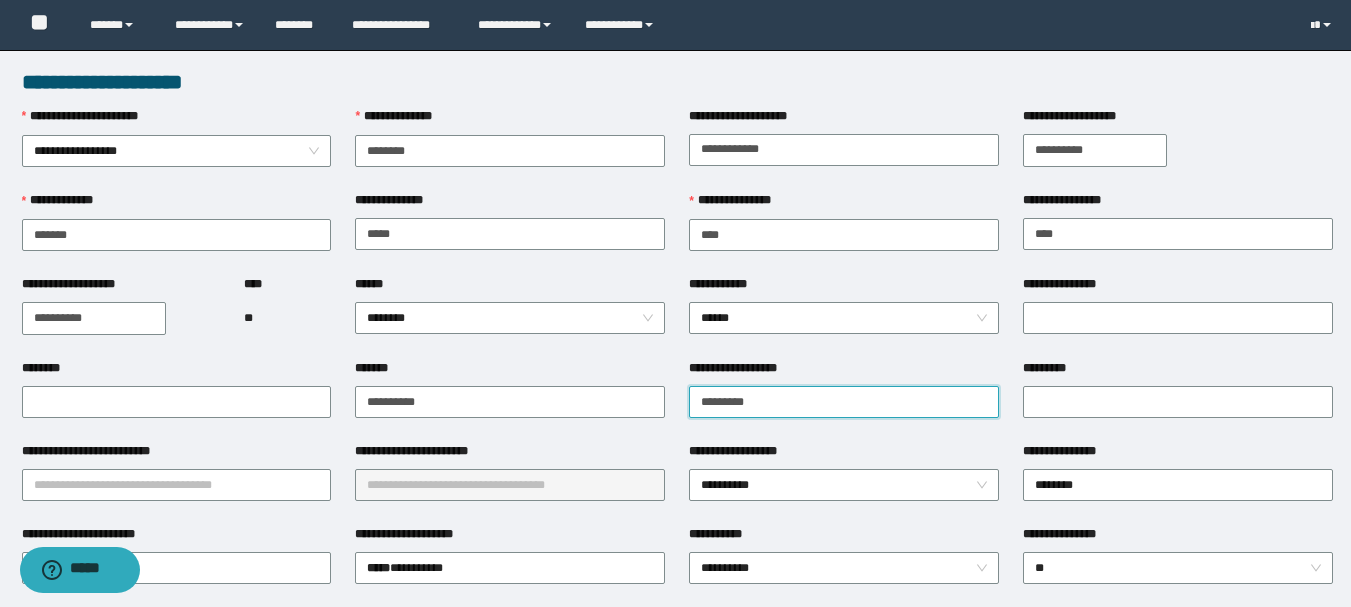 click on "*********" at bounding box center (844, 402) 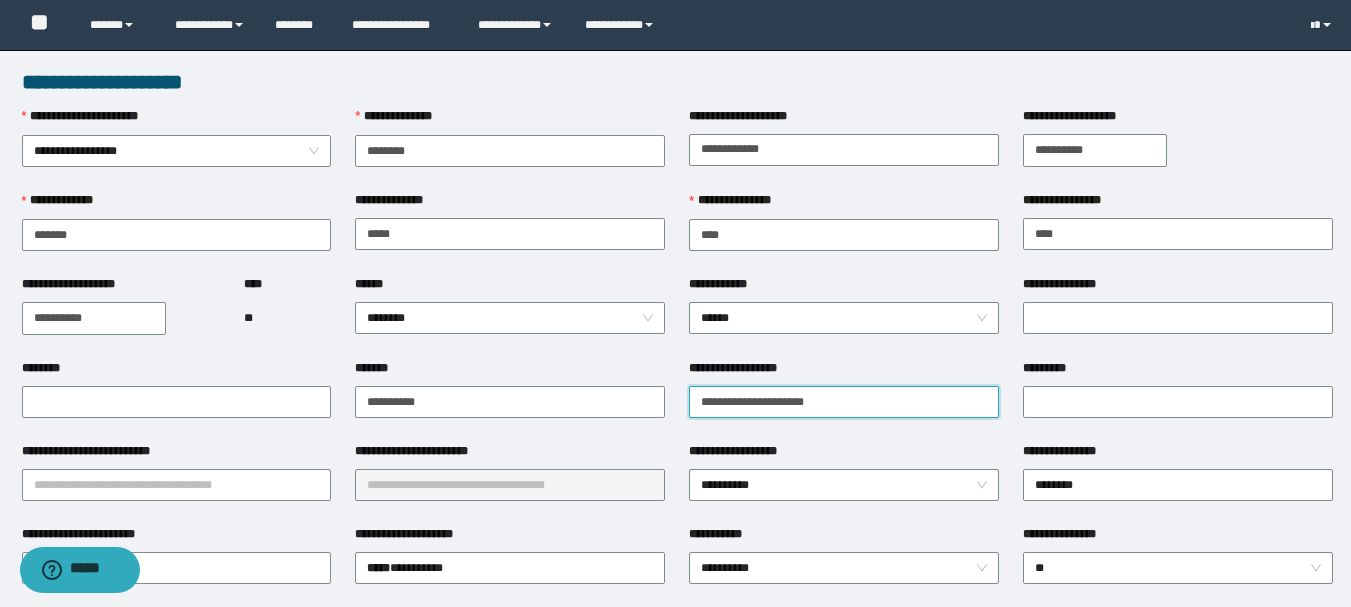 type on "**********" 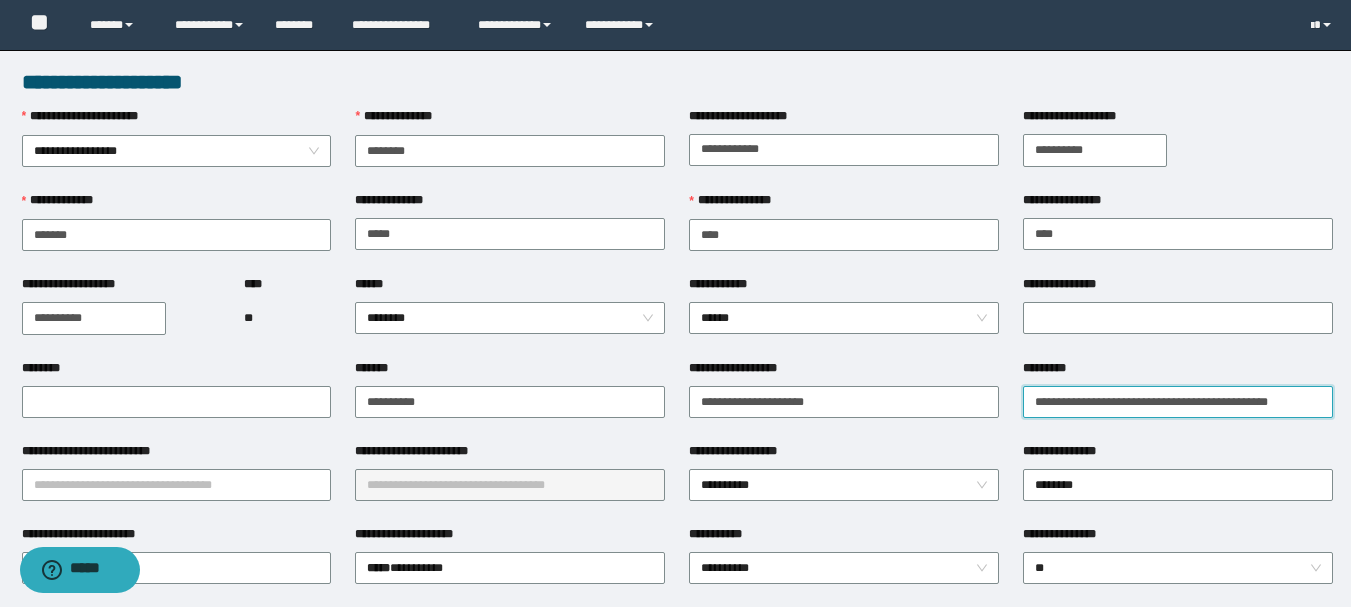click on "**********" at bounding box center [1178, 402] 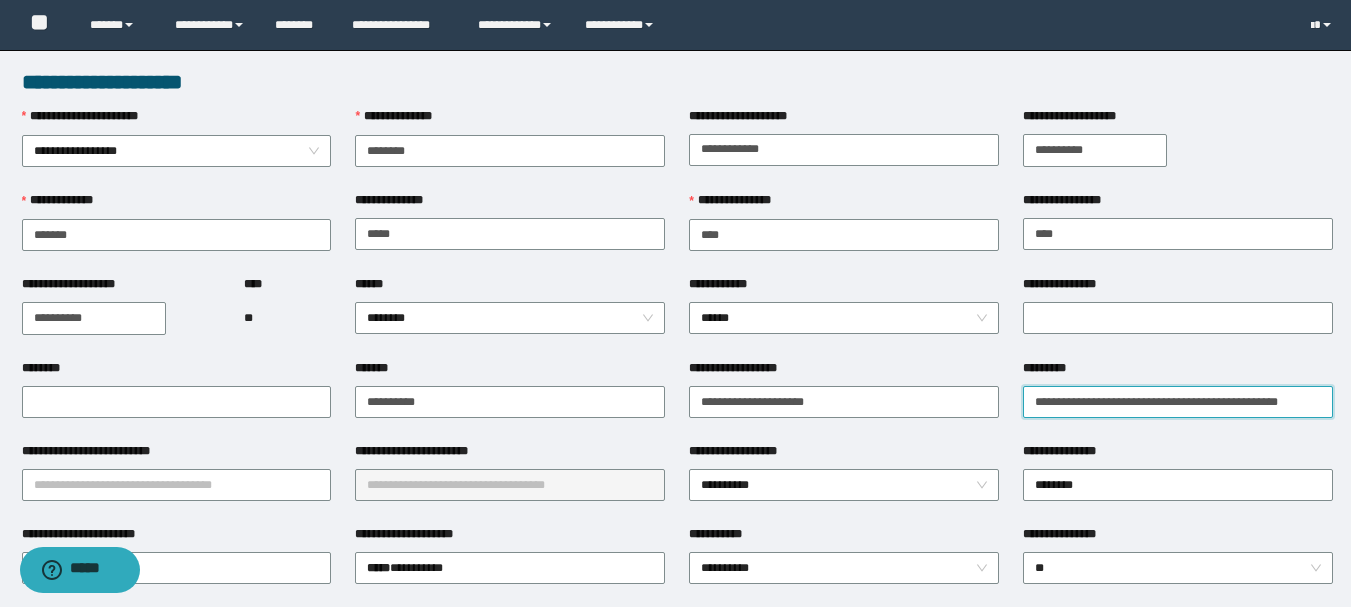 click on "**********" at bounding box center (1178, 402) 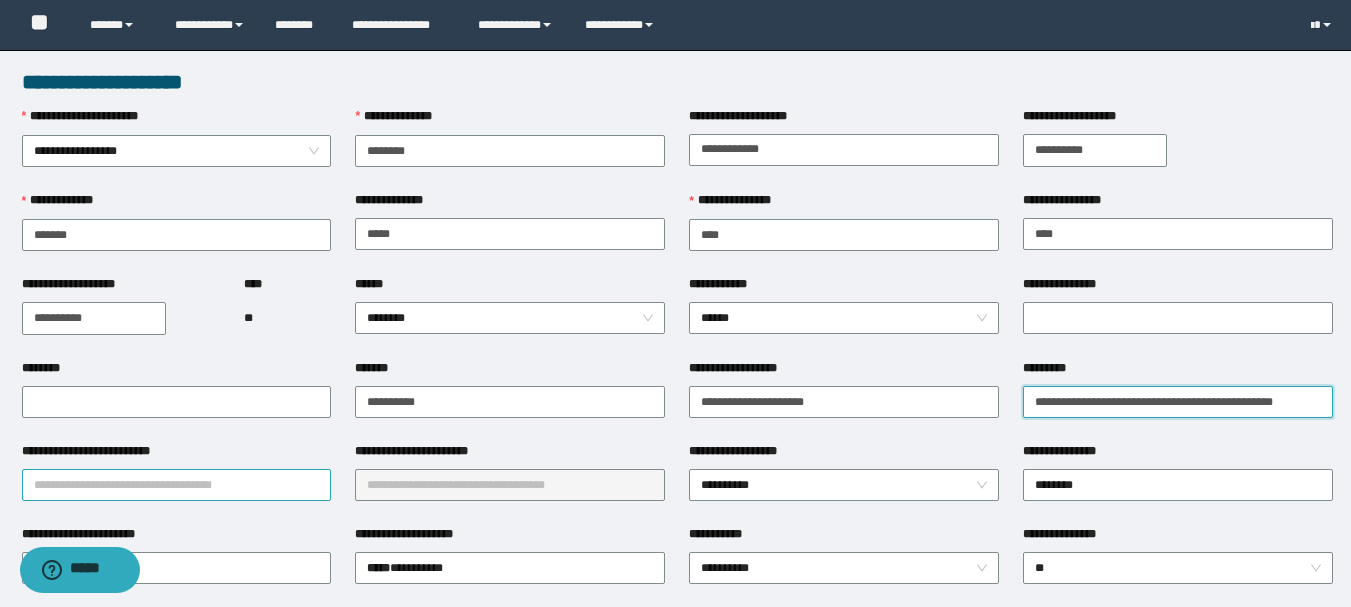 type on "**********" 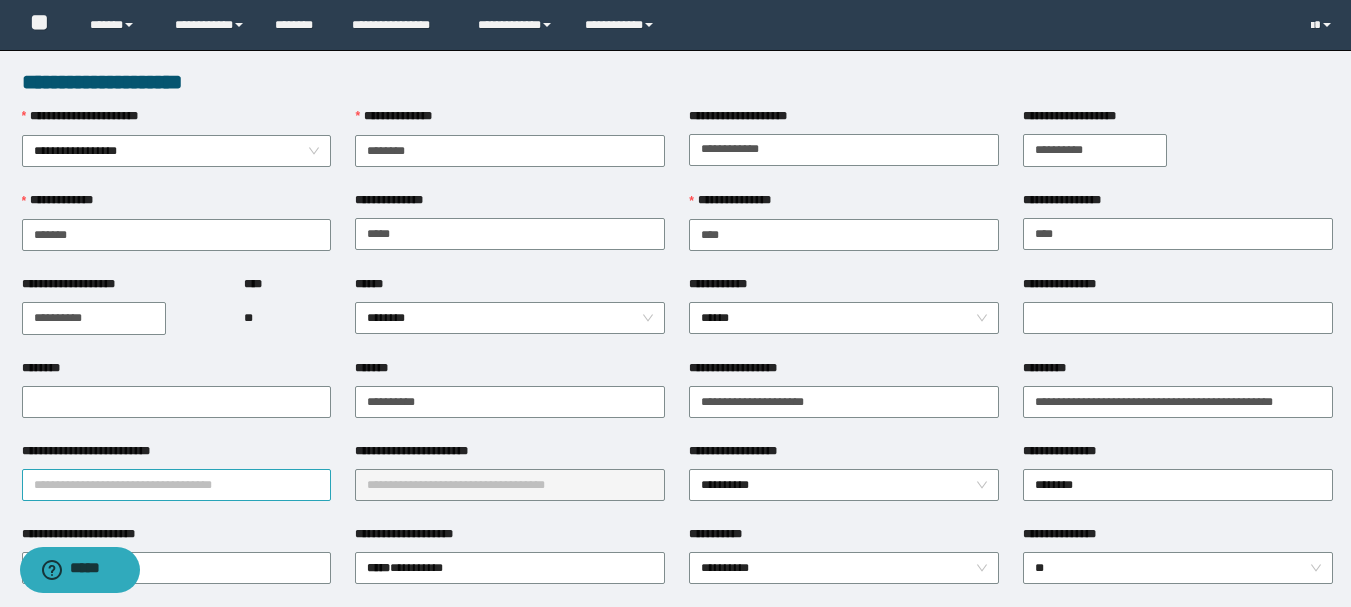 click on "**********" at bounding box center (177, 485) 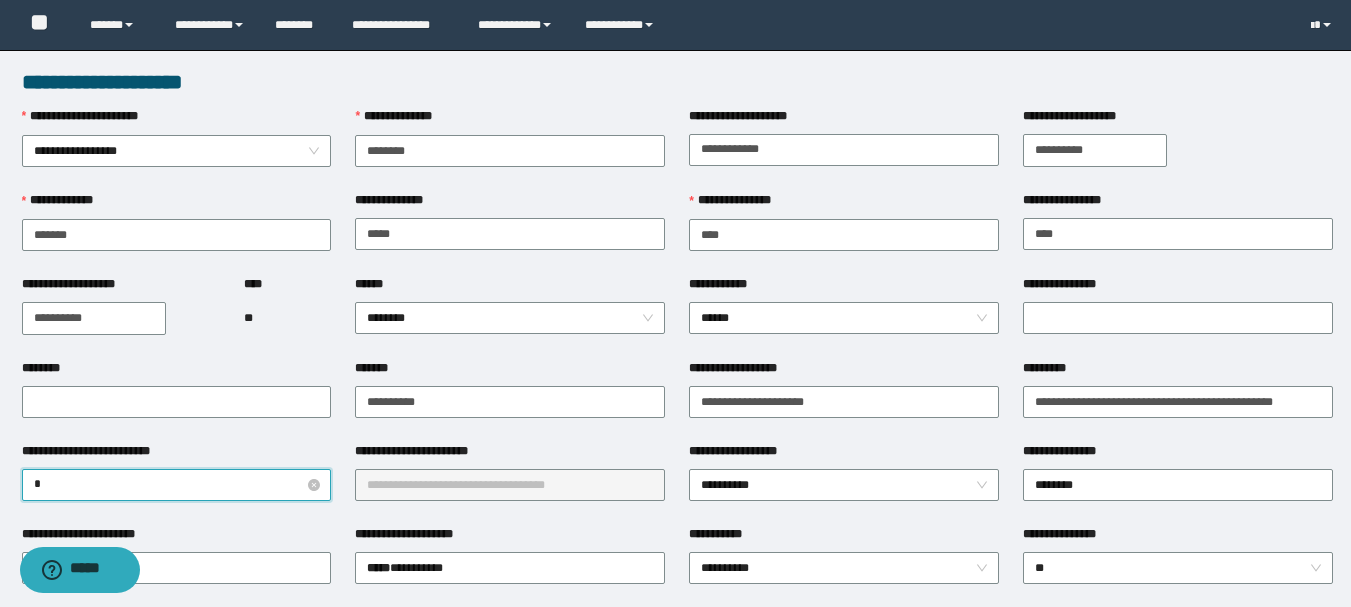 type on "**" 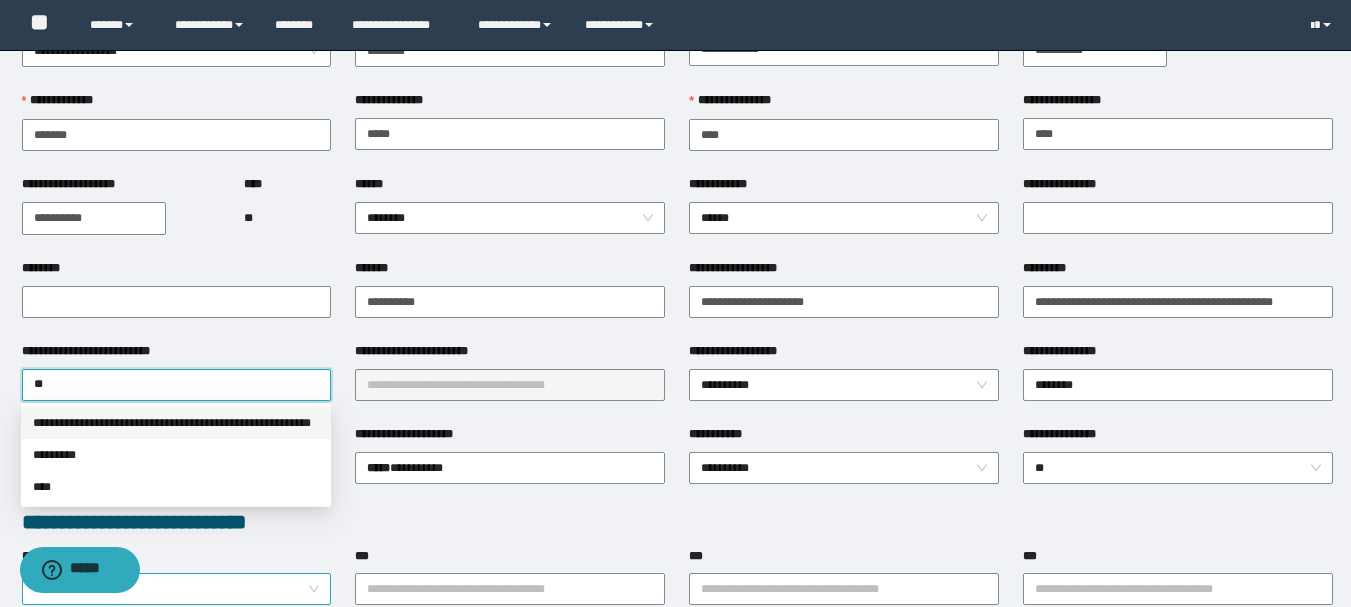 scroll, scrollTop: 200, scrollLeft: 0, axis: vertical 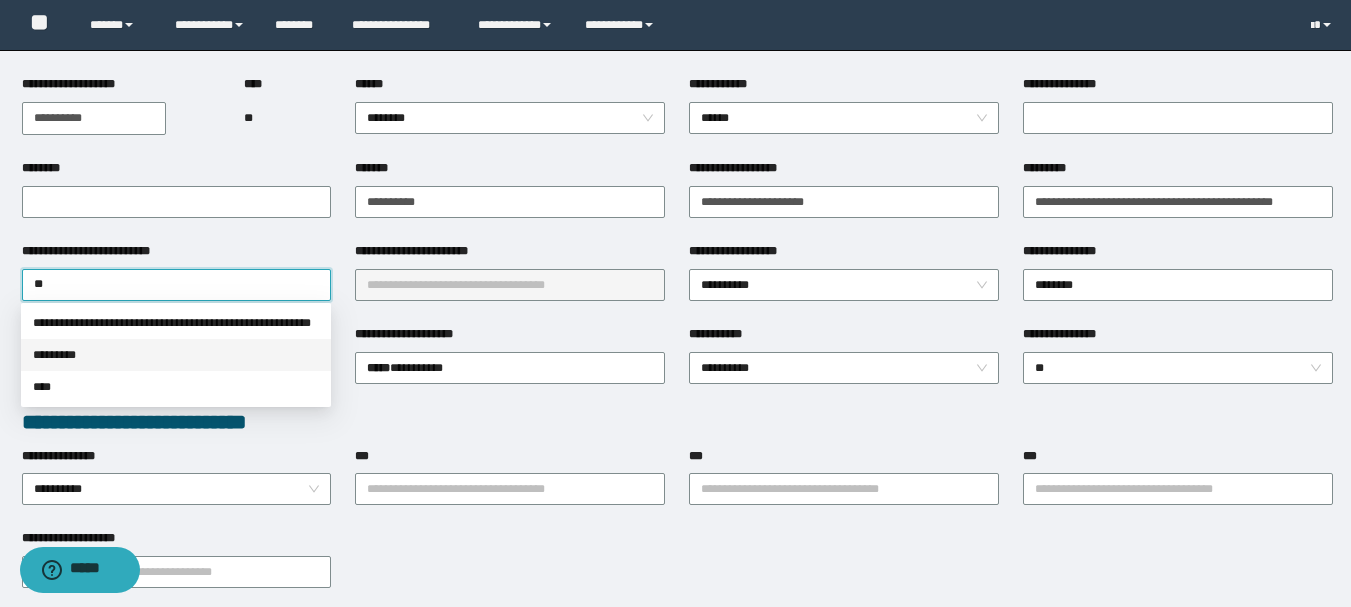 click on "*********" at bounding box center (176, 355) 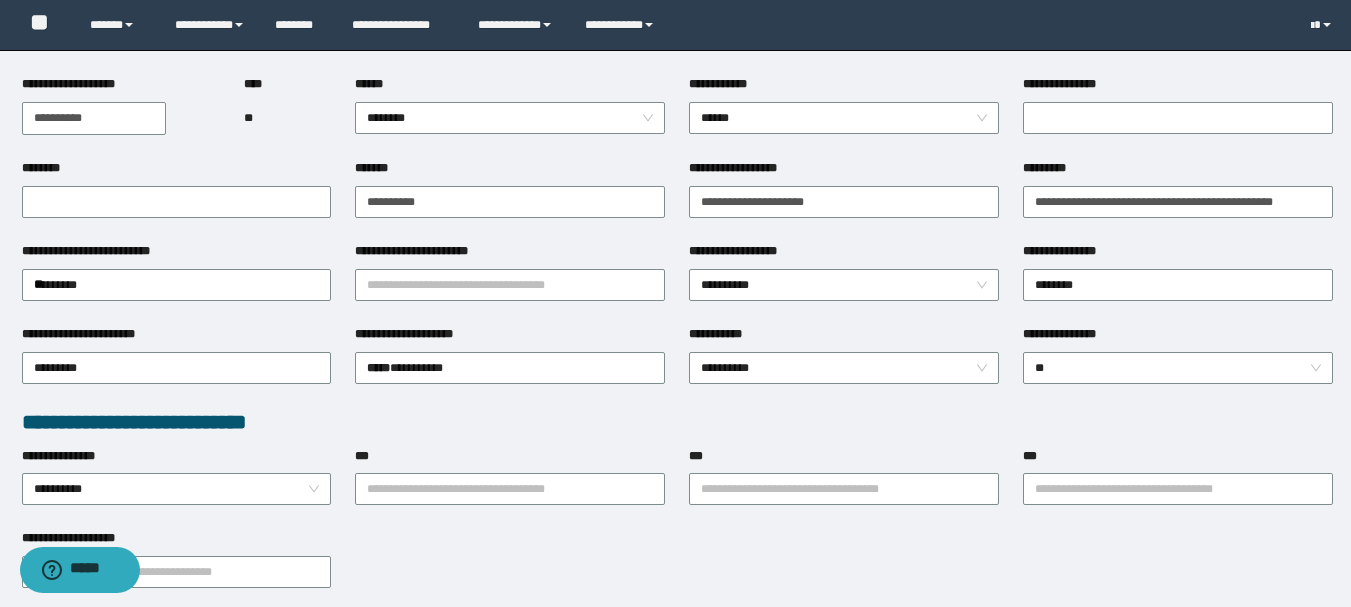 click on "**********" at bounding box center (422, 251) 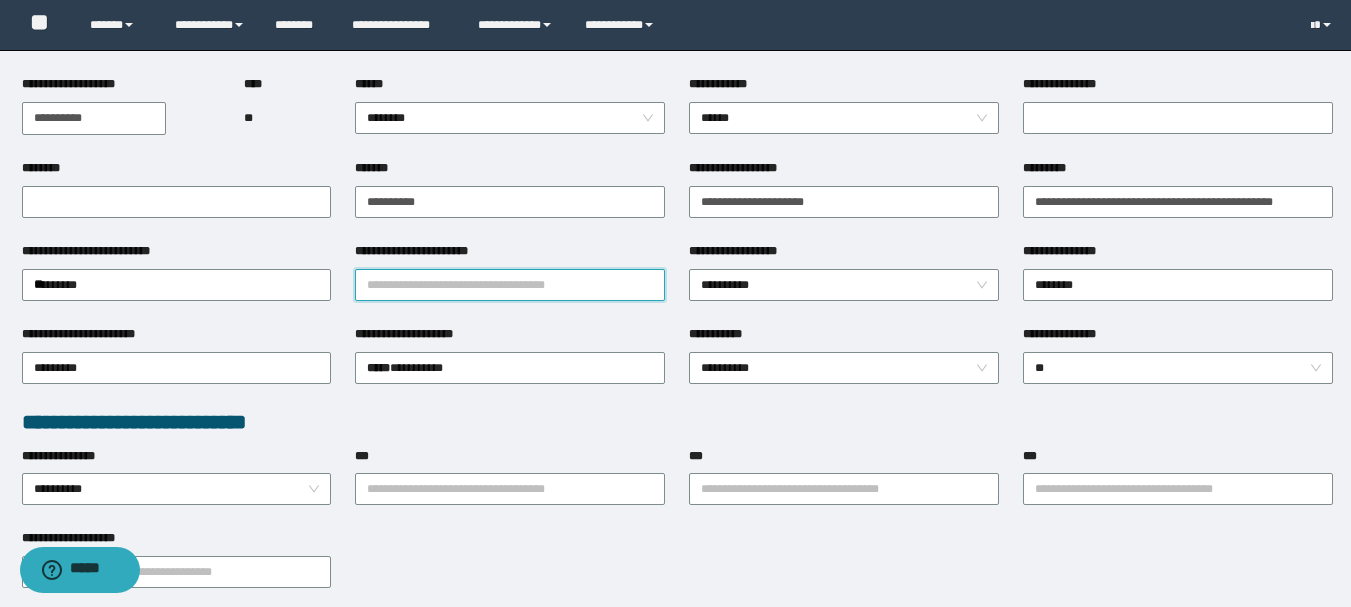 click on "**********" at bounding box center [510, 285] 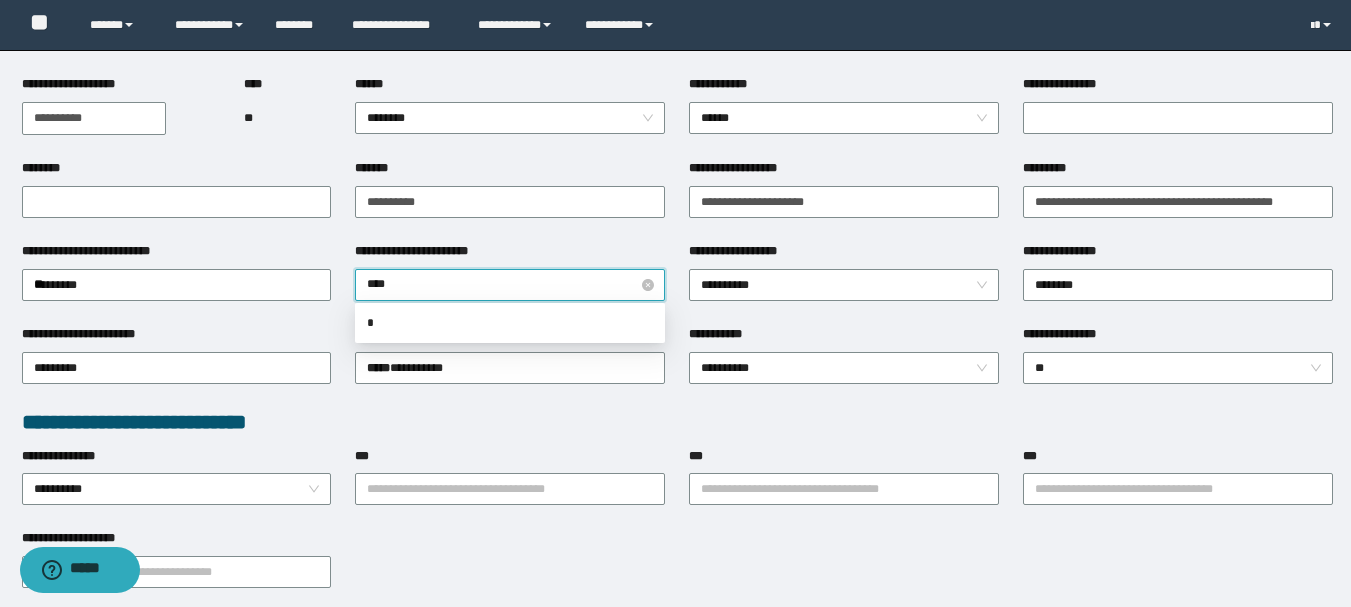 type on "*****" 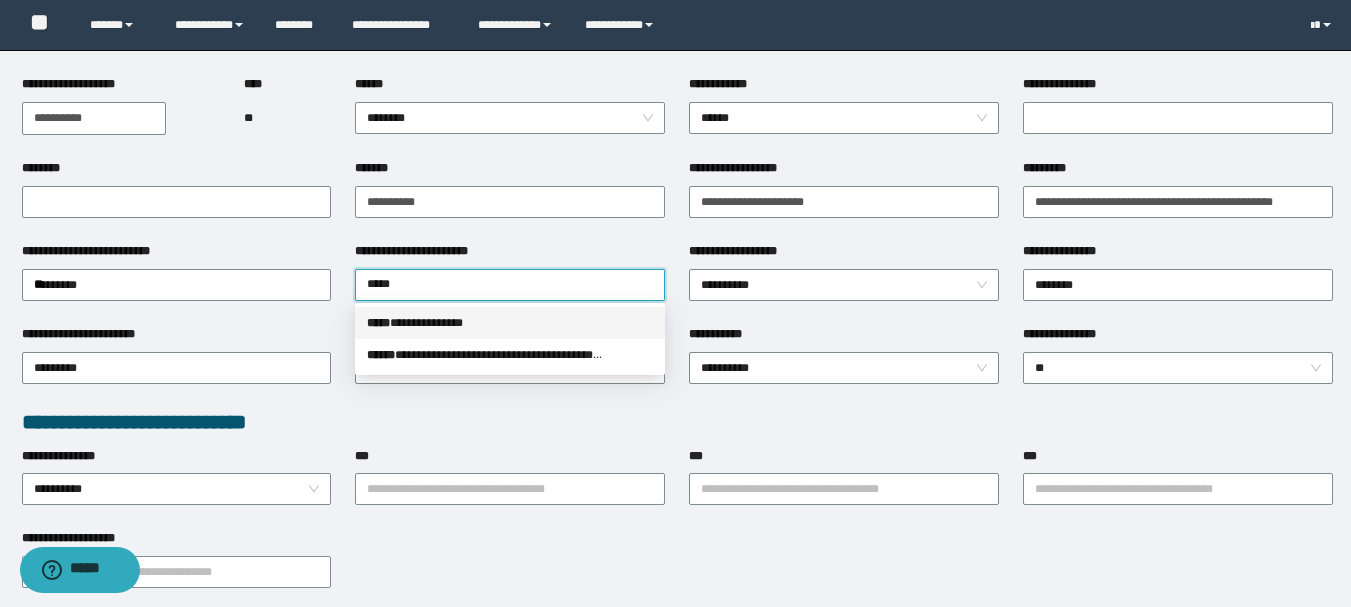 click on "**********" at bounding box center (510, 323) 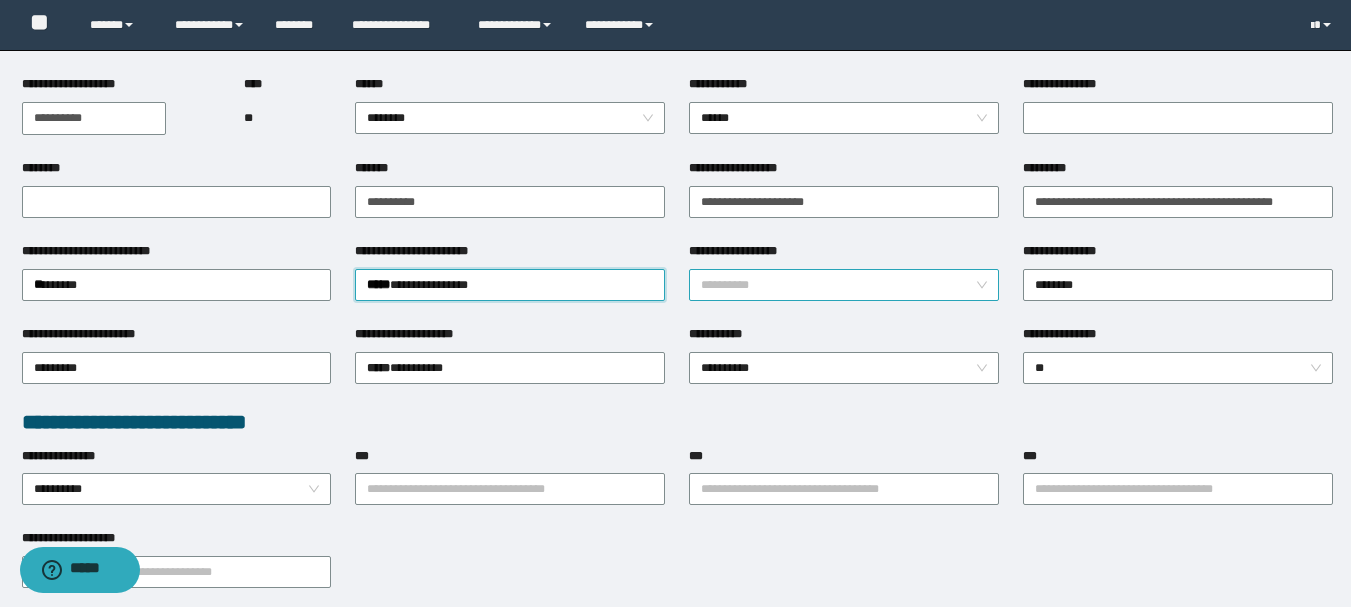 click on "**********" at bounding box center (844, 285) 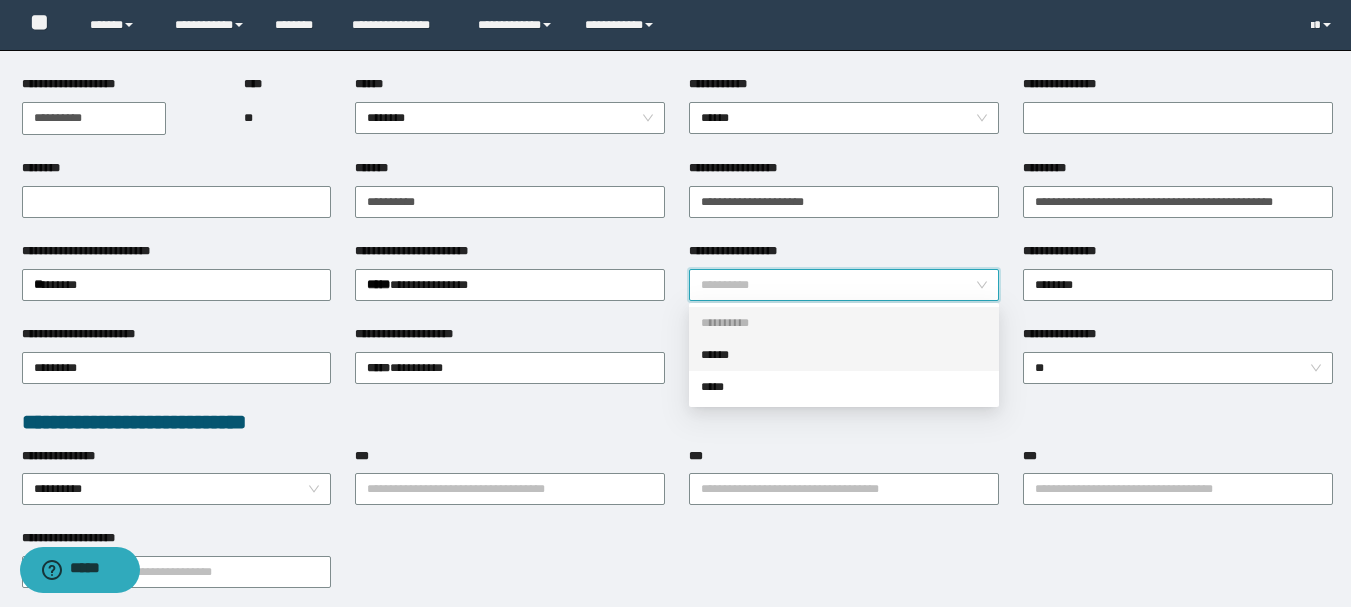 click on "******" at bounding box center (844, 355) 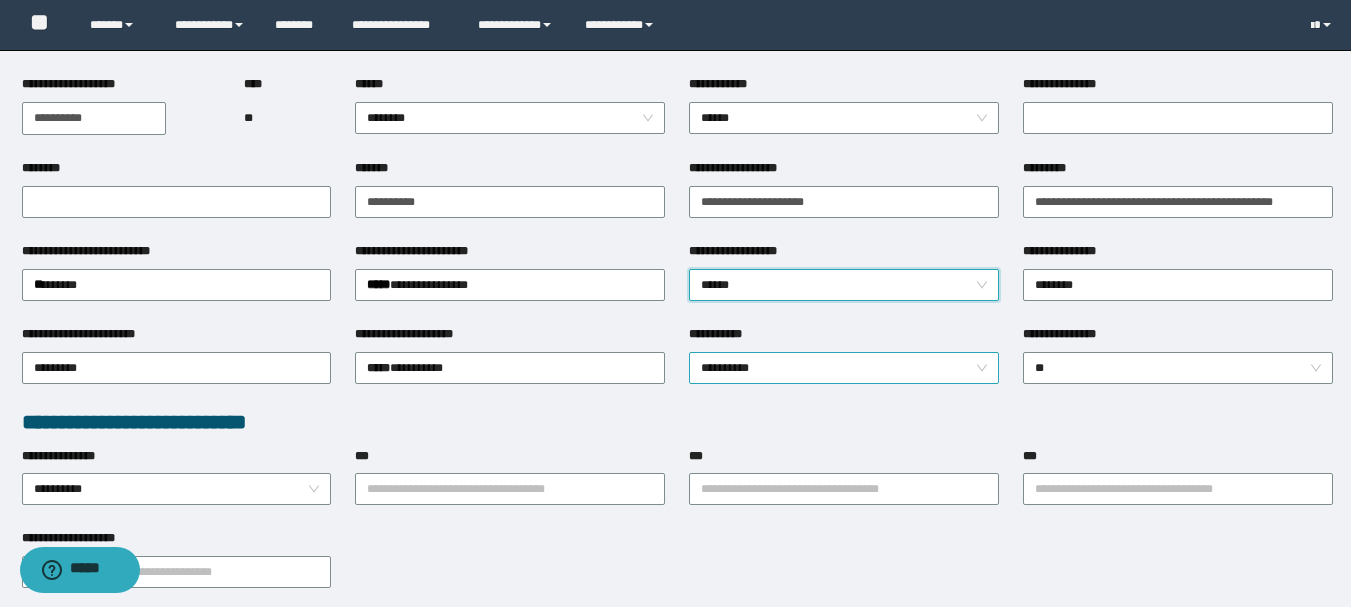 click on "**********" at bounding box center (844, 368) 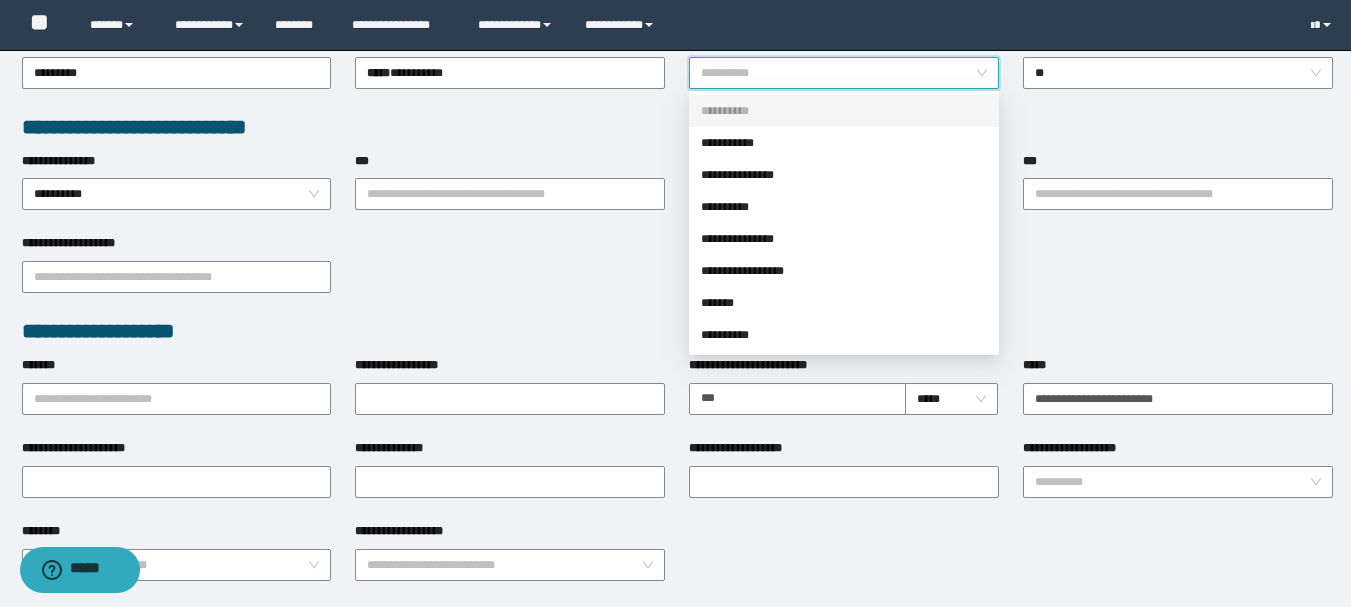 scroll, scrollTop: 500, scrollLeft: 0, axis: vertical 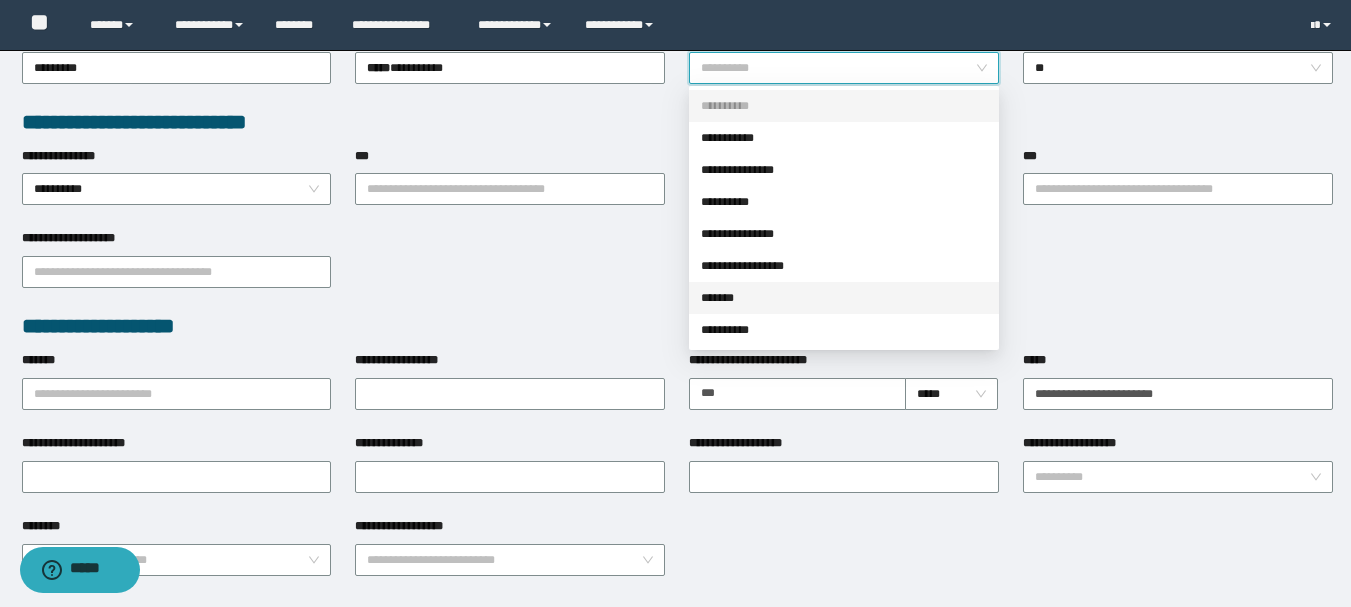 click on "*******" at bounding box center (844, 298) 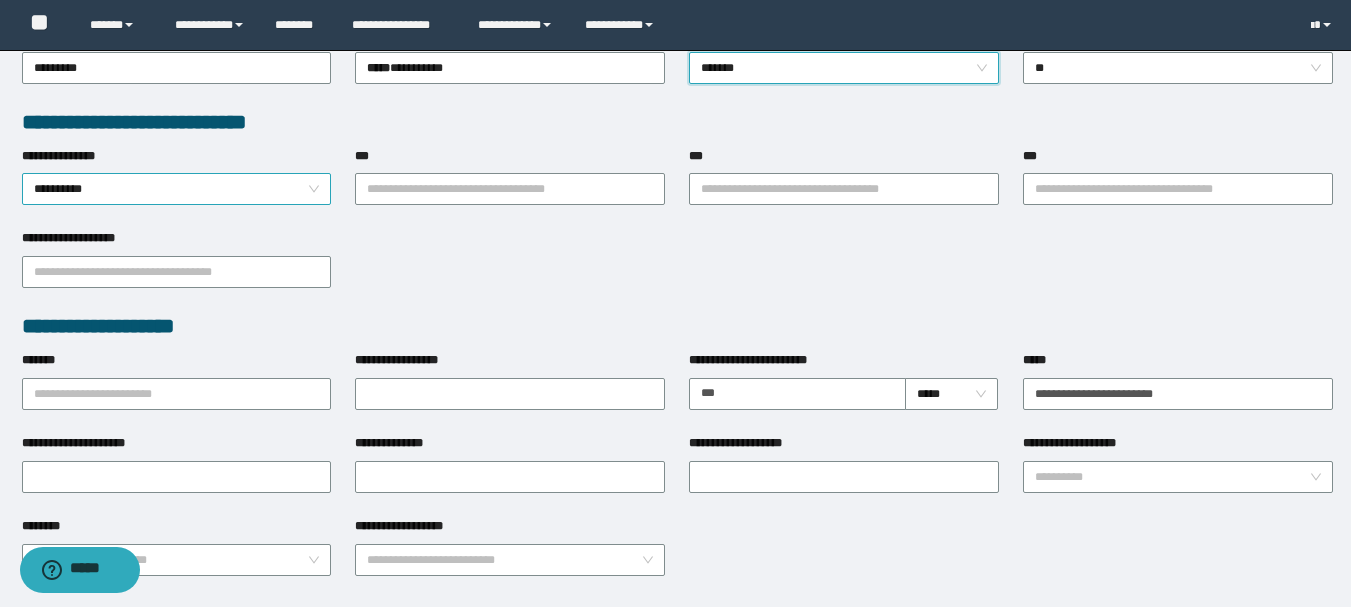 click on "**********" at bounding box center [177, 189] 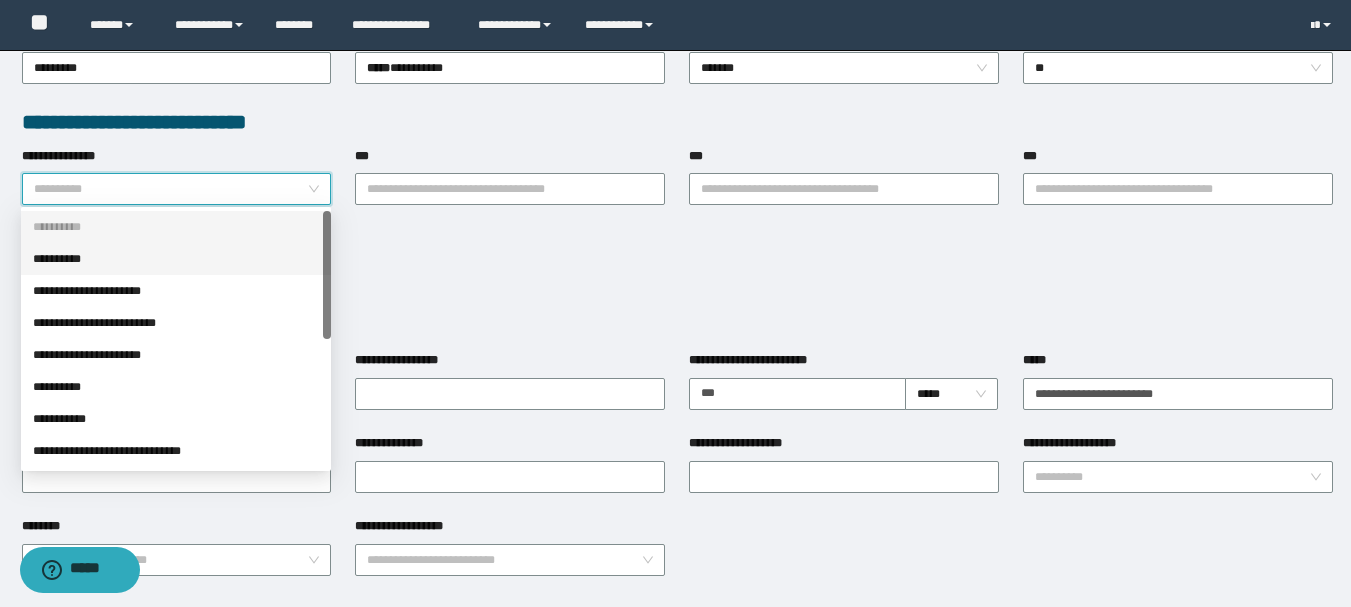 click on "**********" at bounding box center [176, 259] 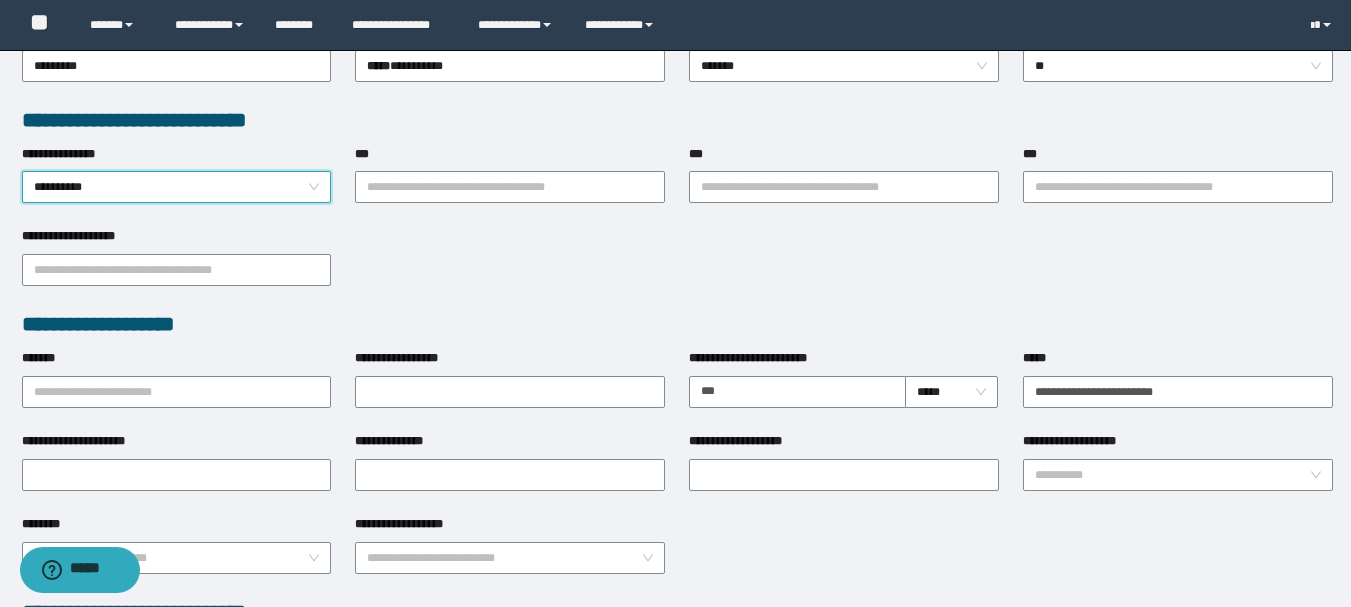 scroll, scrollTop: 500, scrollLeft: 0, axis: vertical 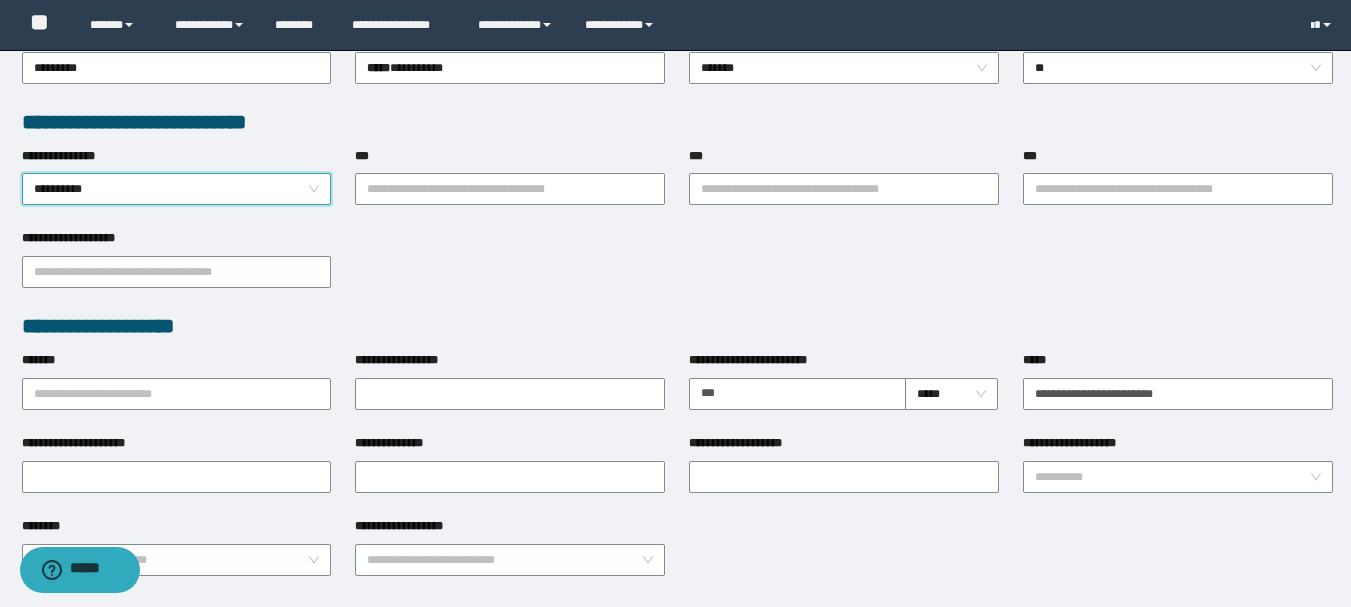 click on "**********" at bounding box center [177, 189] 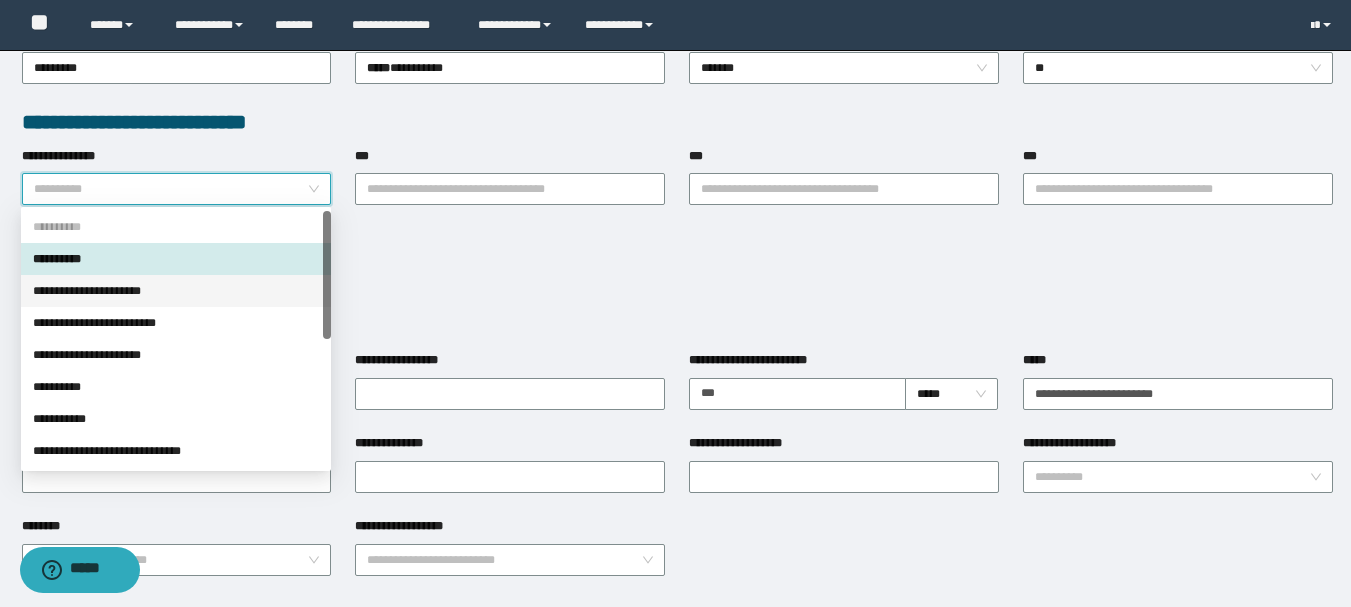 click on "**********" at bounding box center (176, 291) 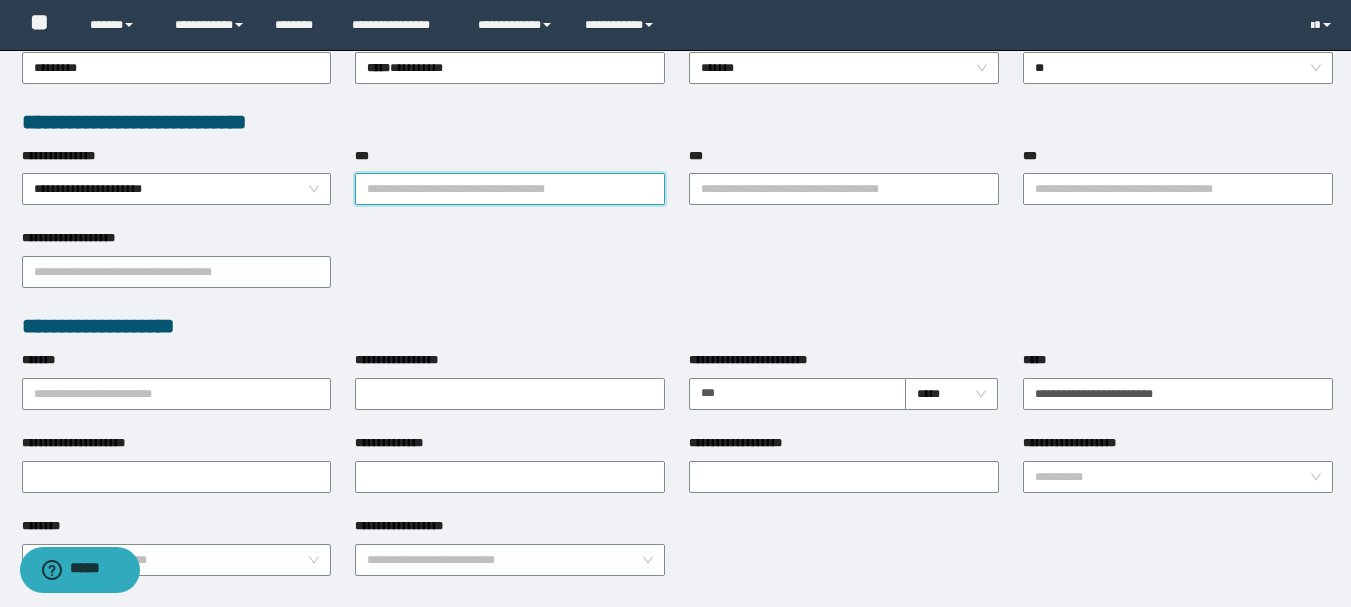 click on "***" at bounding box center [510, 189] 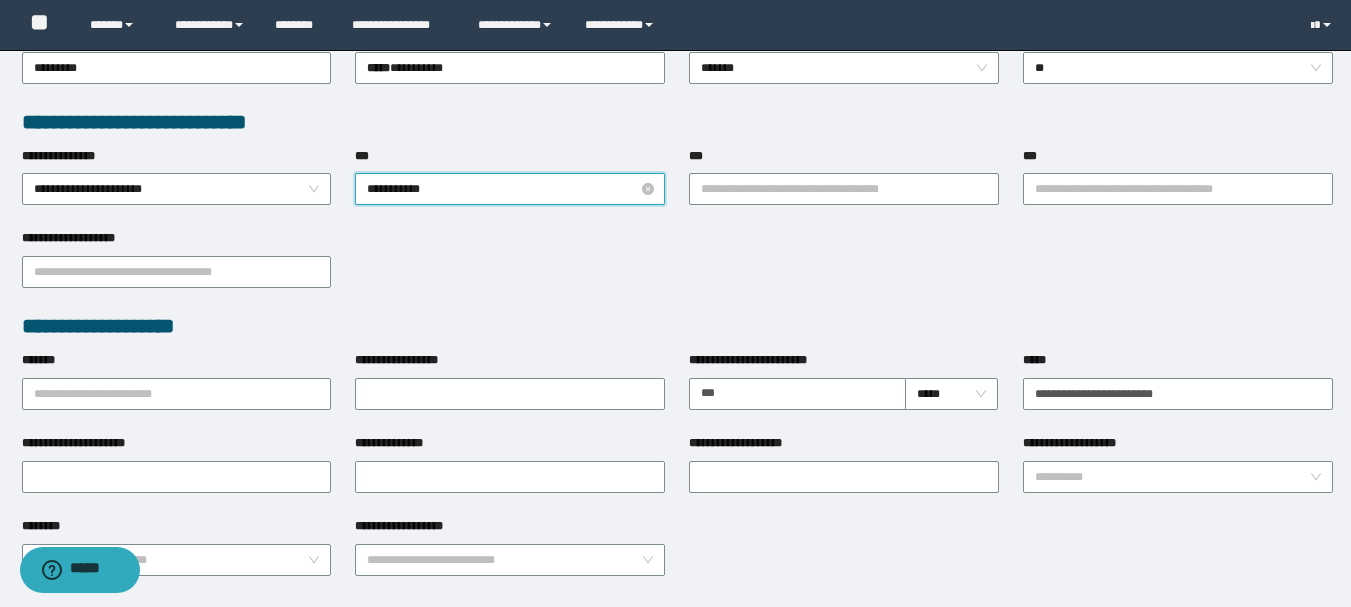 type on "**********" 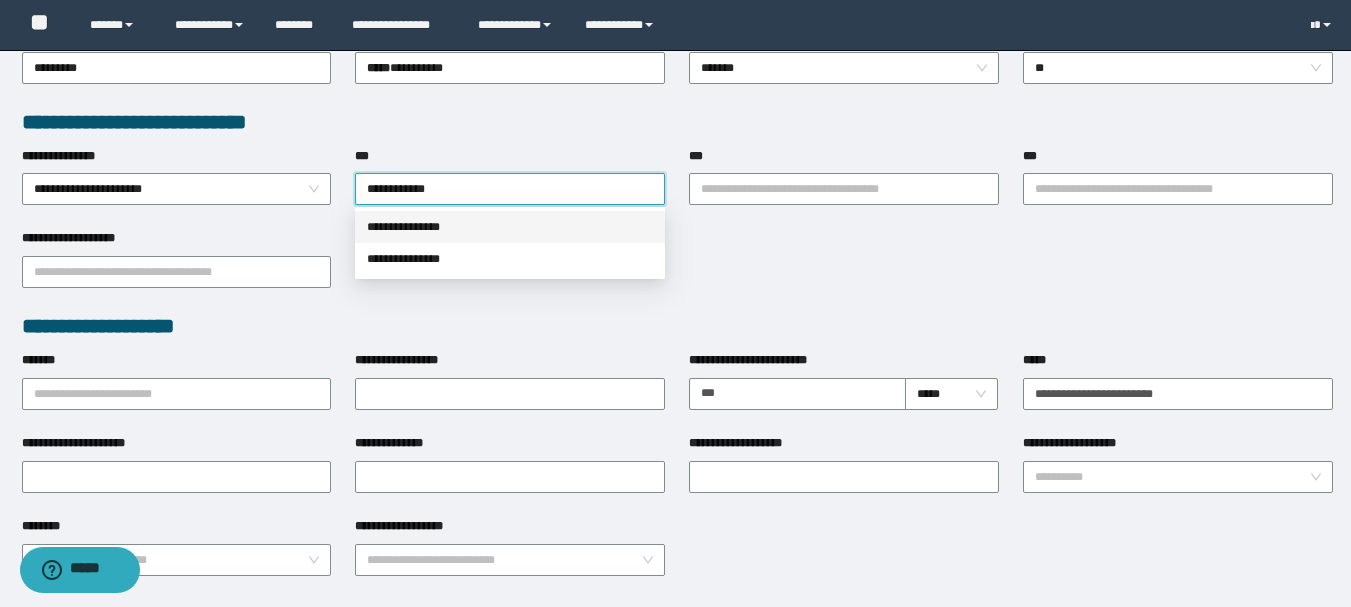 click on "**********" at bounding box center [510, 227] 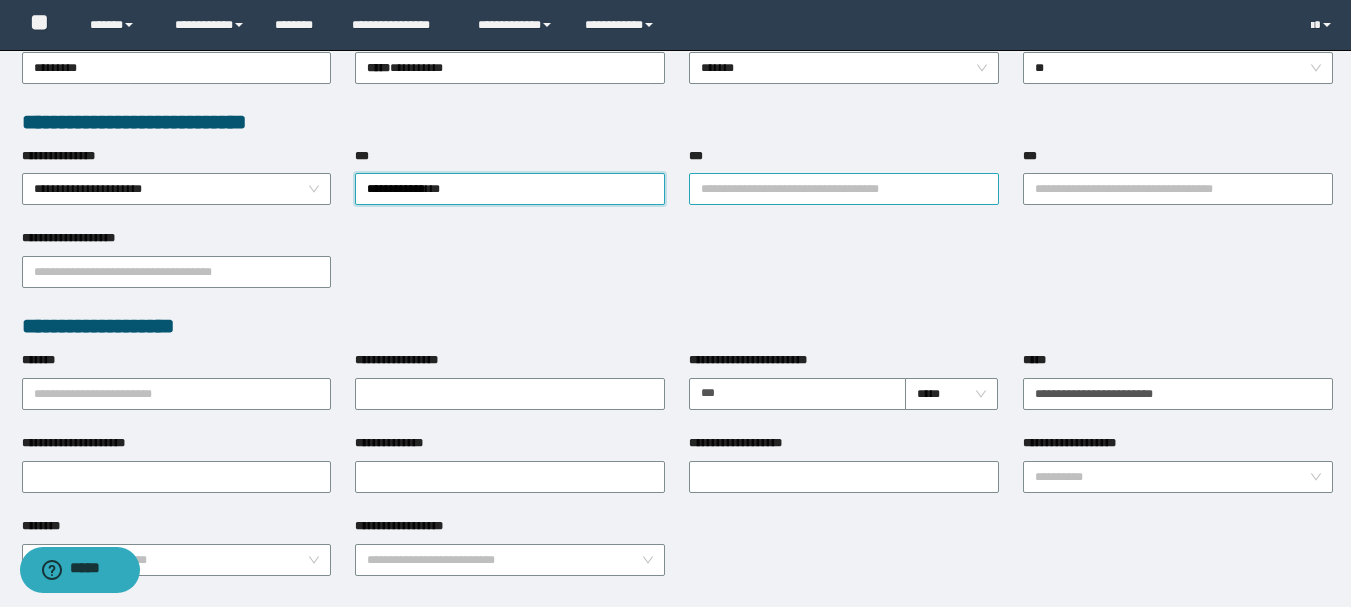 click on "***" at bounding box center (844, 189) 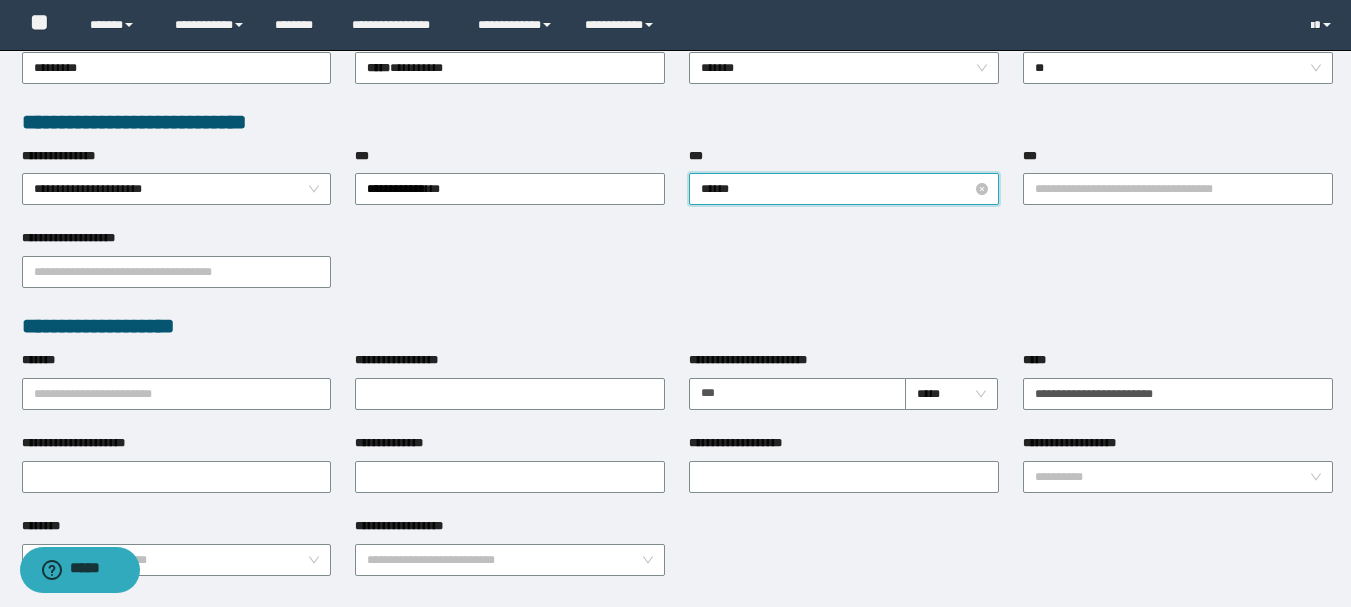 type on "*******" 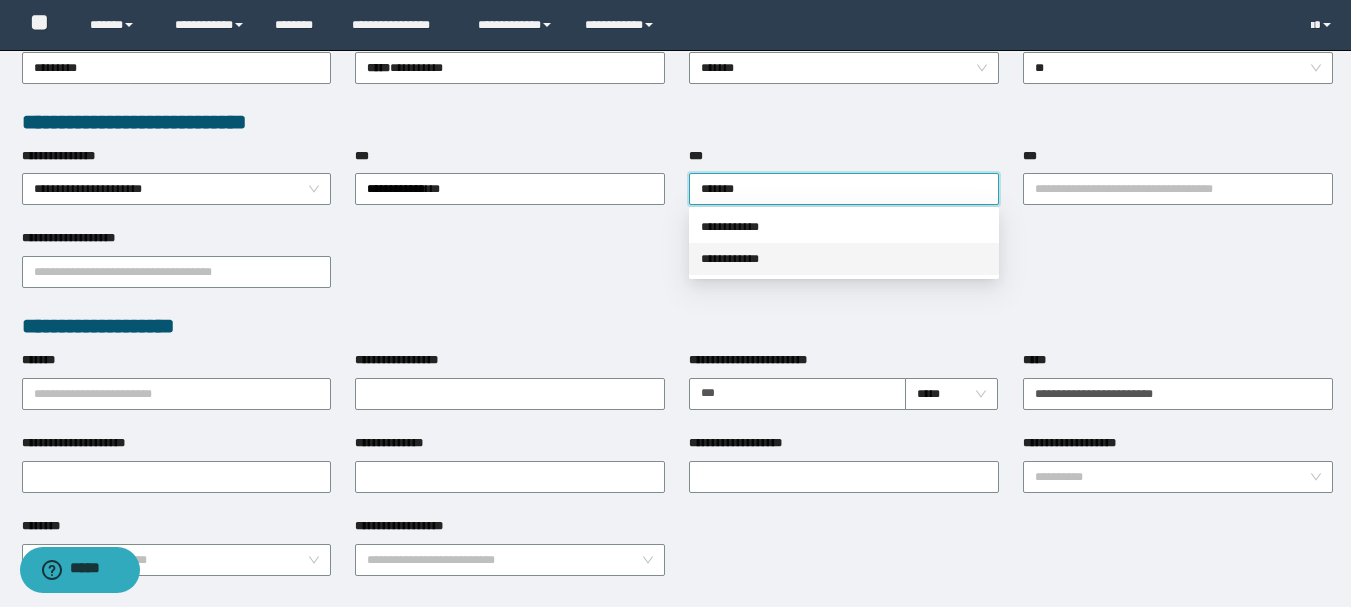 click on "**********" at bounding box center [844, 259] 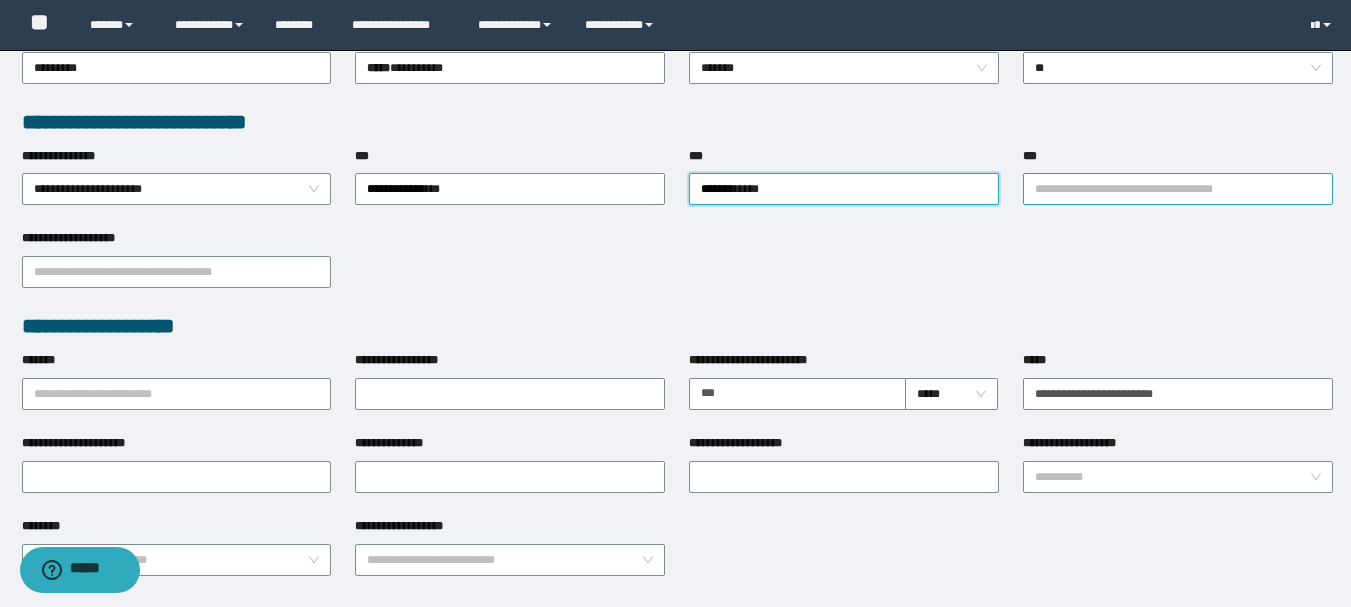 click on "***" at bounding box center (1178, 189) 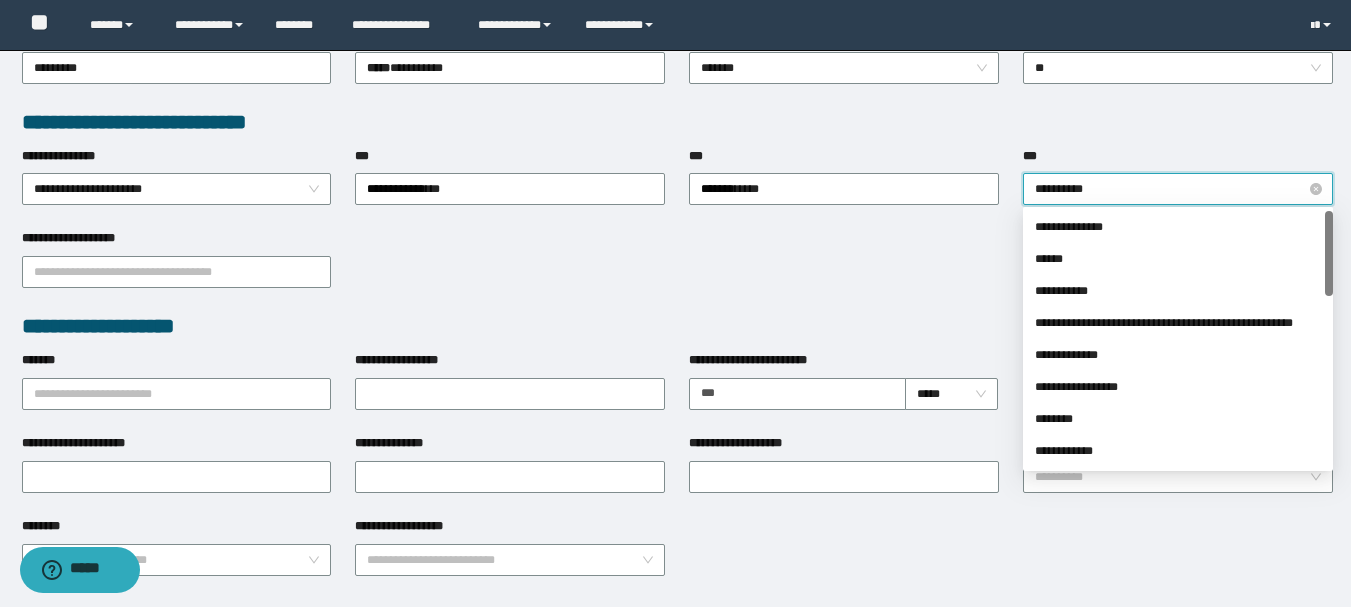 type on "**********" 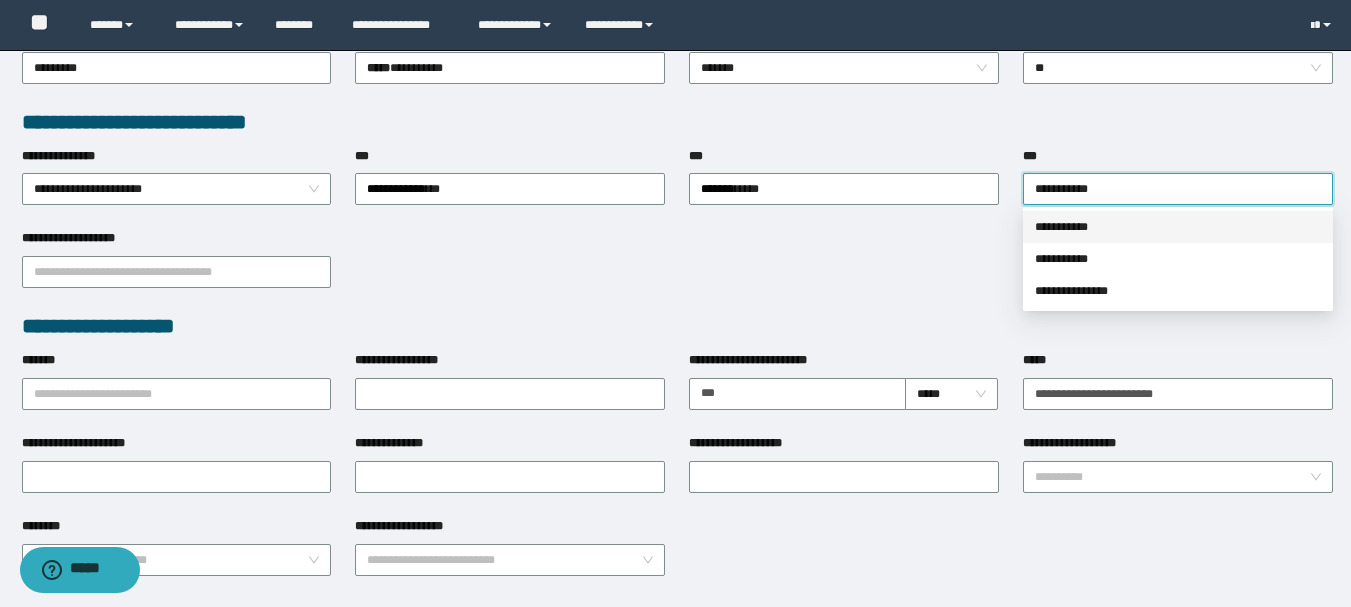 click on "**********" at bounding box center (1178, 227) 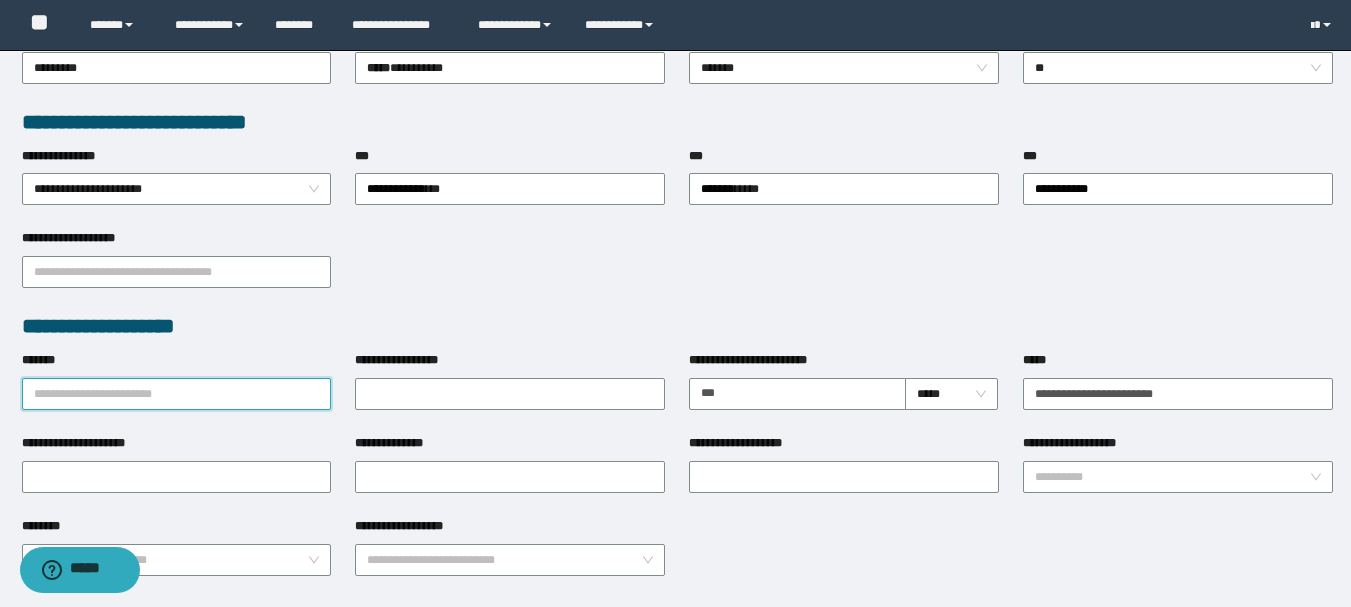 click on "*******" at bounding box center [177, 394] 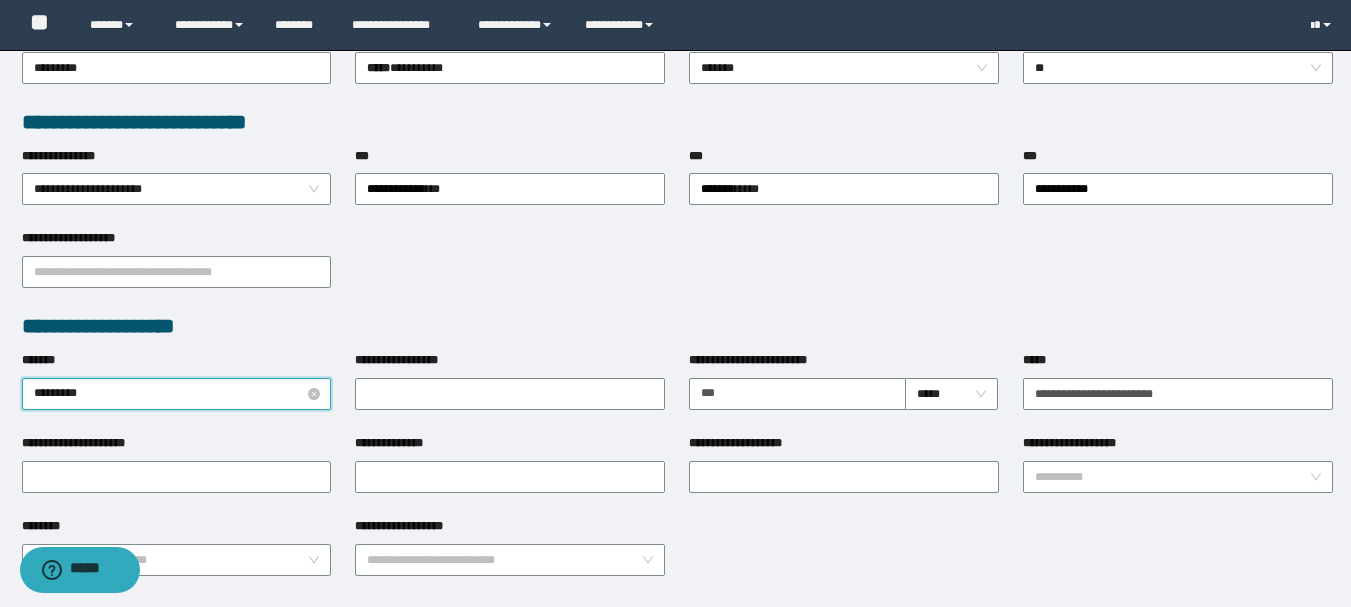 click on "*********" at bounding box center [177, 394] 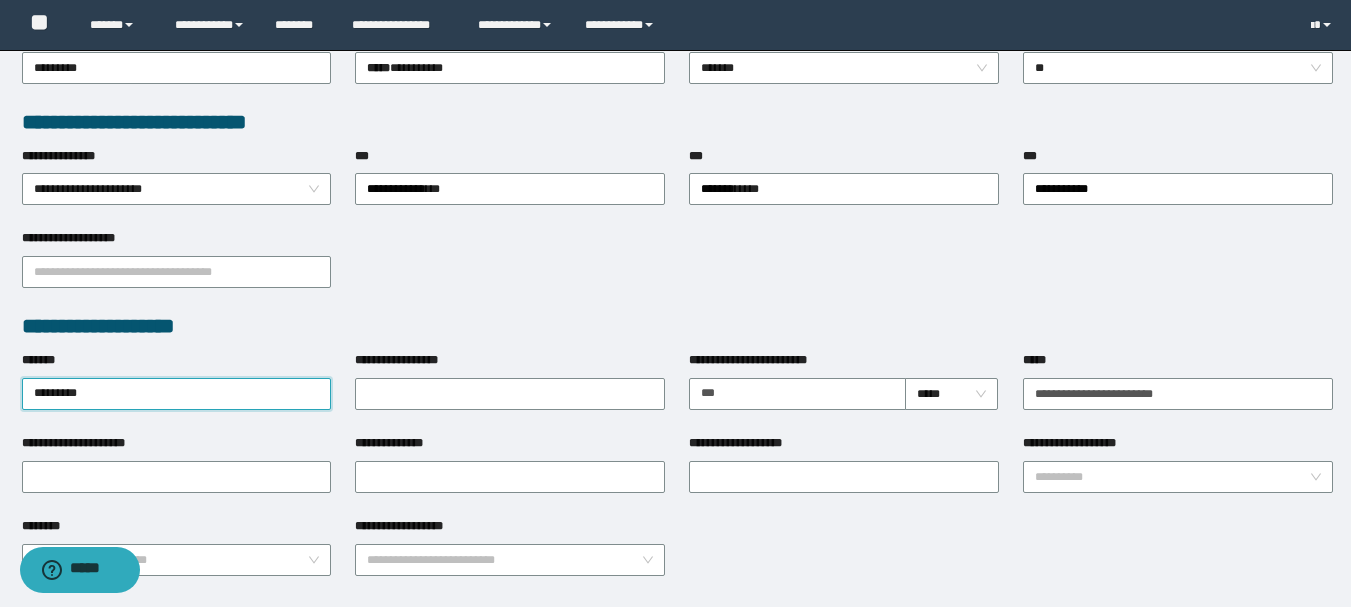 drag, startPoint x: 90, startPoint y: 398, endPoint x: 0, endPoint y: 412, distance: 91.08238 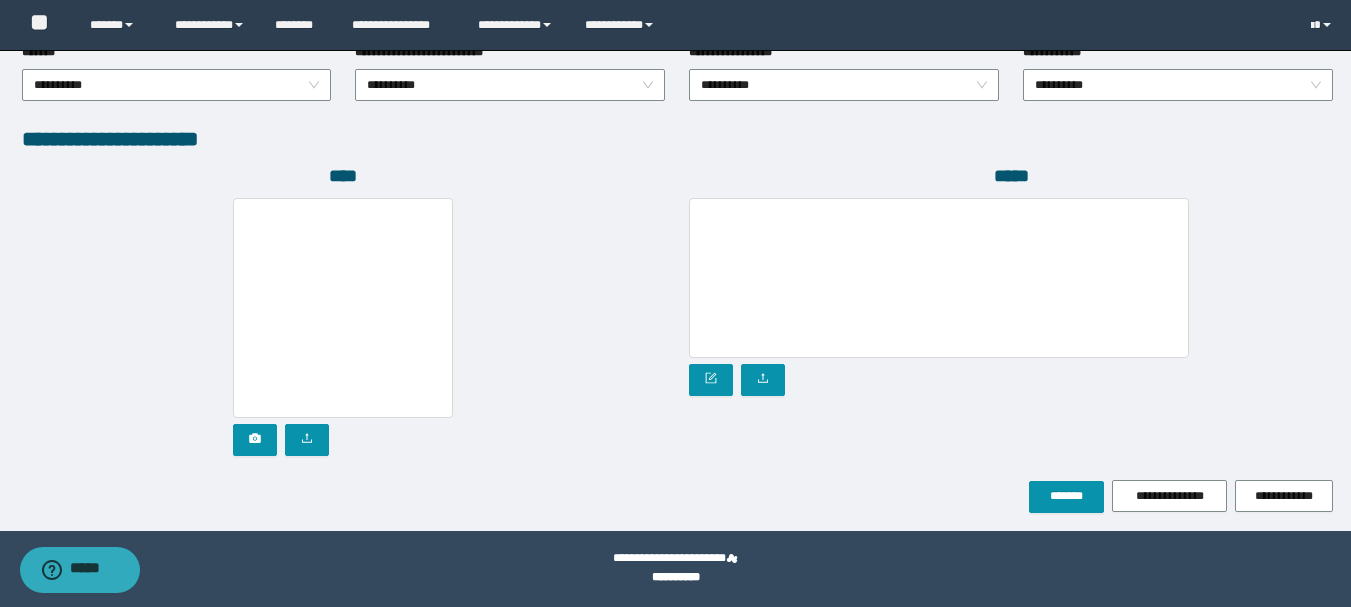 type on "*********" 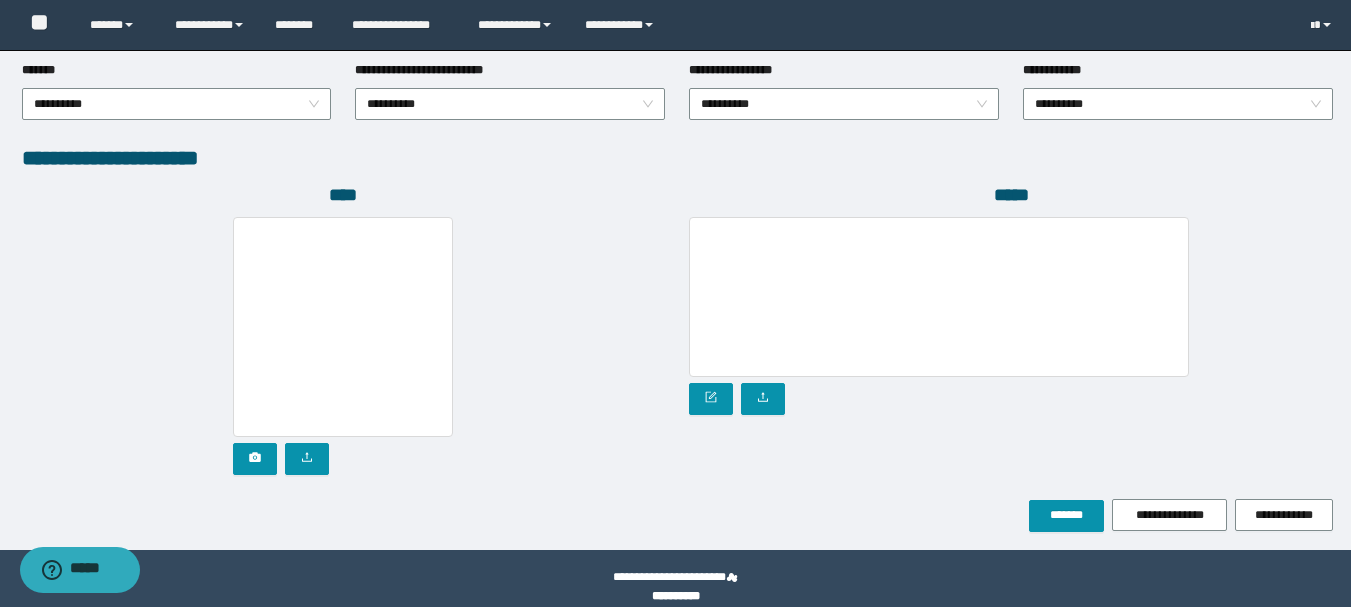 scroll, scrollTop: 1115, scrollLeft: 0, axis: vertical 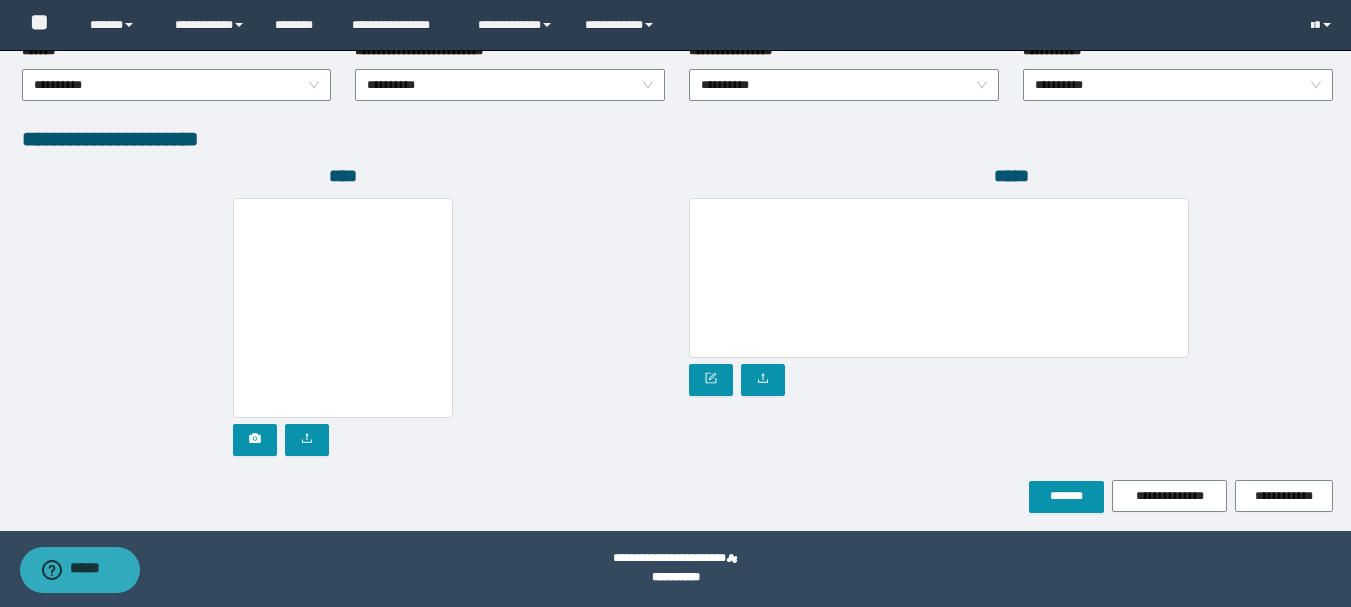 click on "**********" at bounding box center (677, 496) 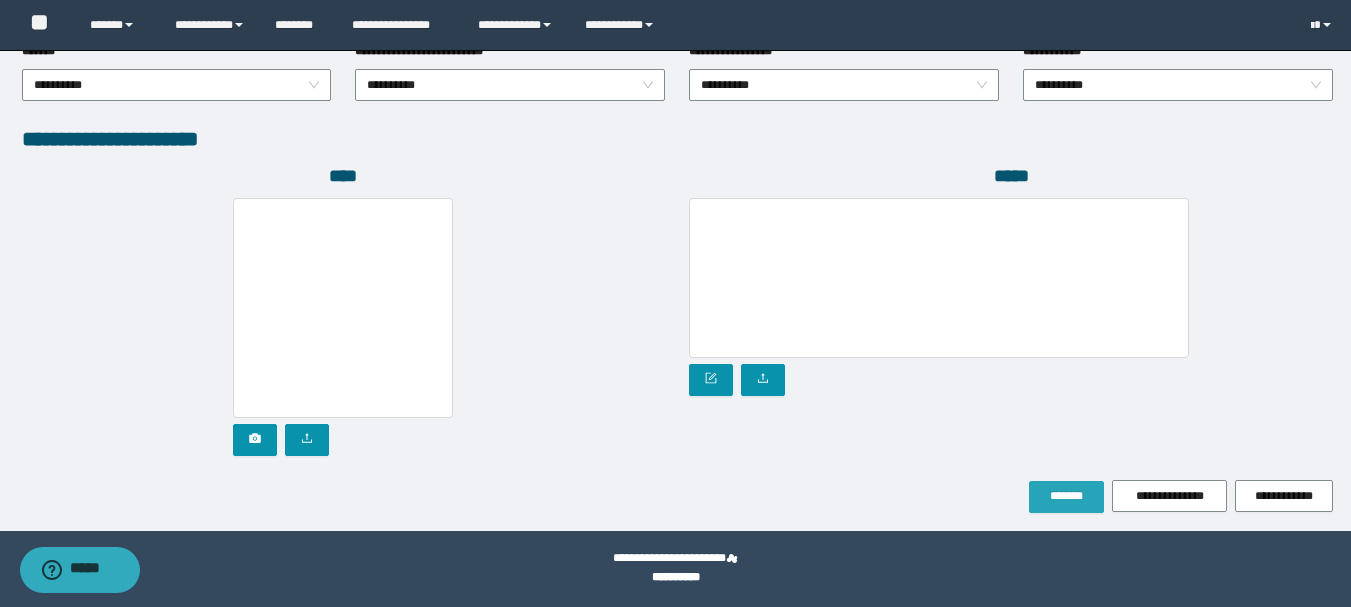 click on "*******" at bounding box center [1066, 496] 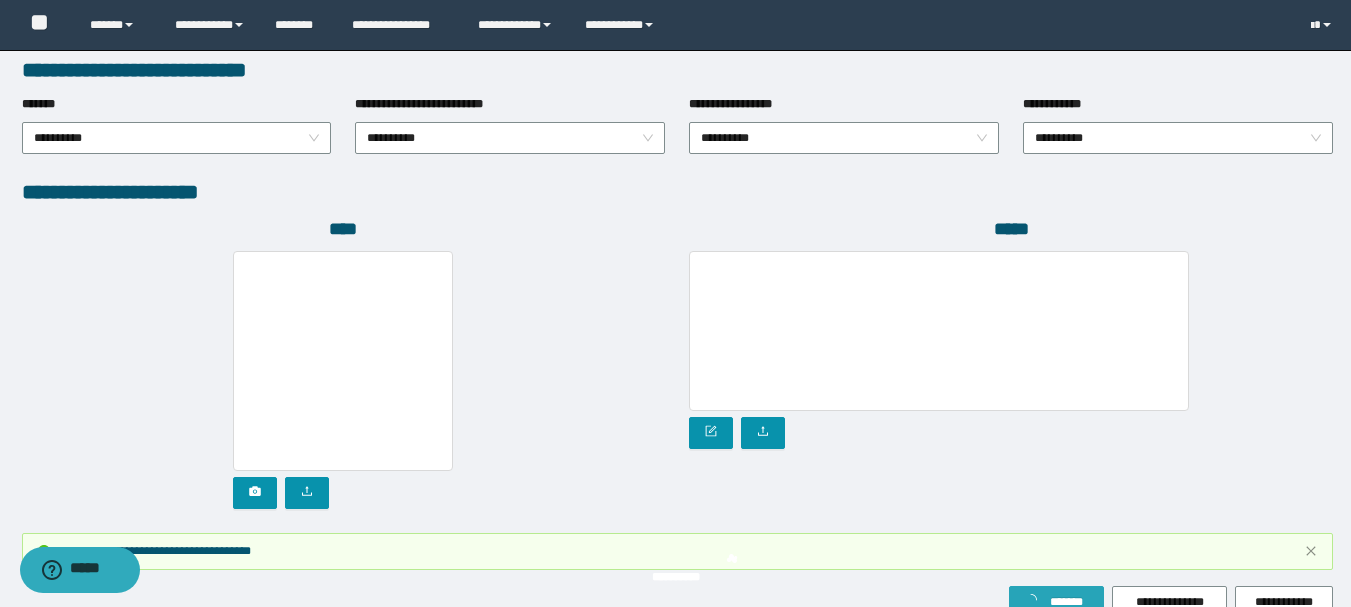 scroll, scrollTop: 1168, scrollLeft: 0, axis: vertical 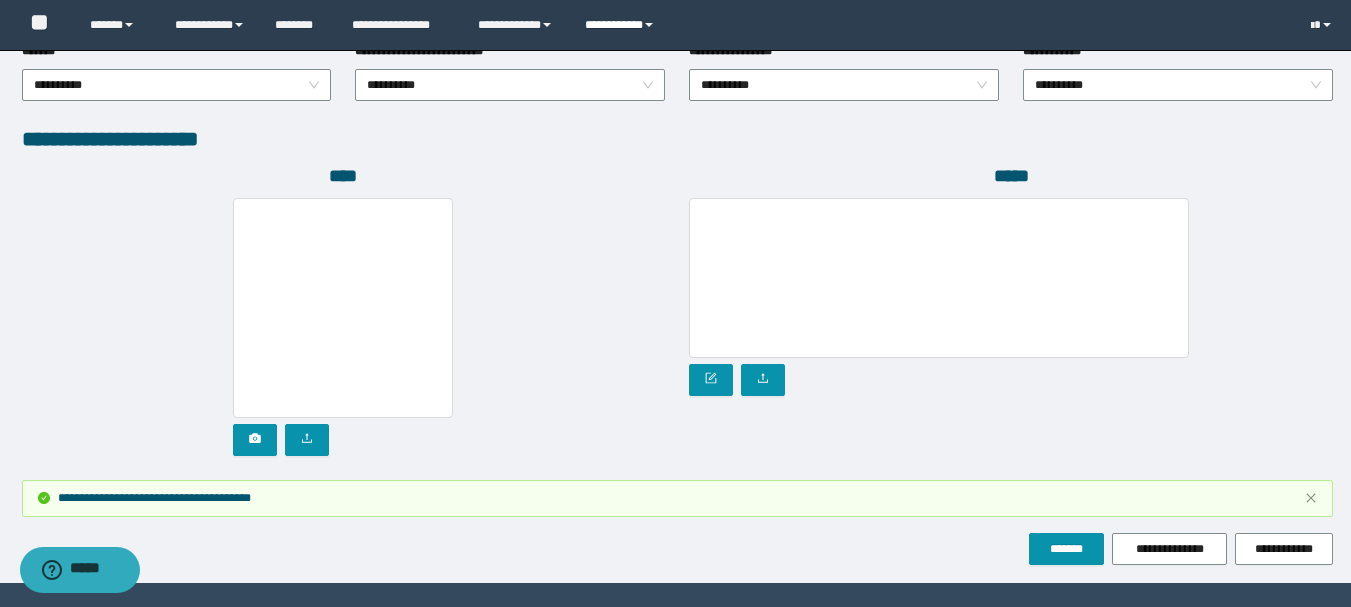 click on "**********" at bounding box center [622, 25] 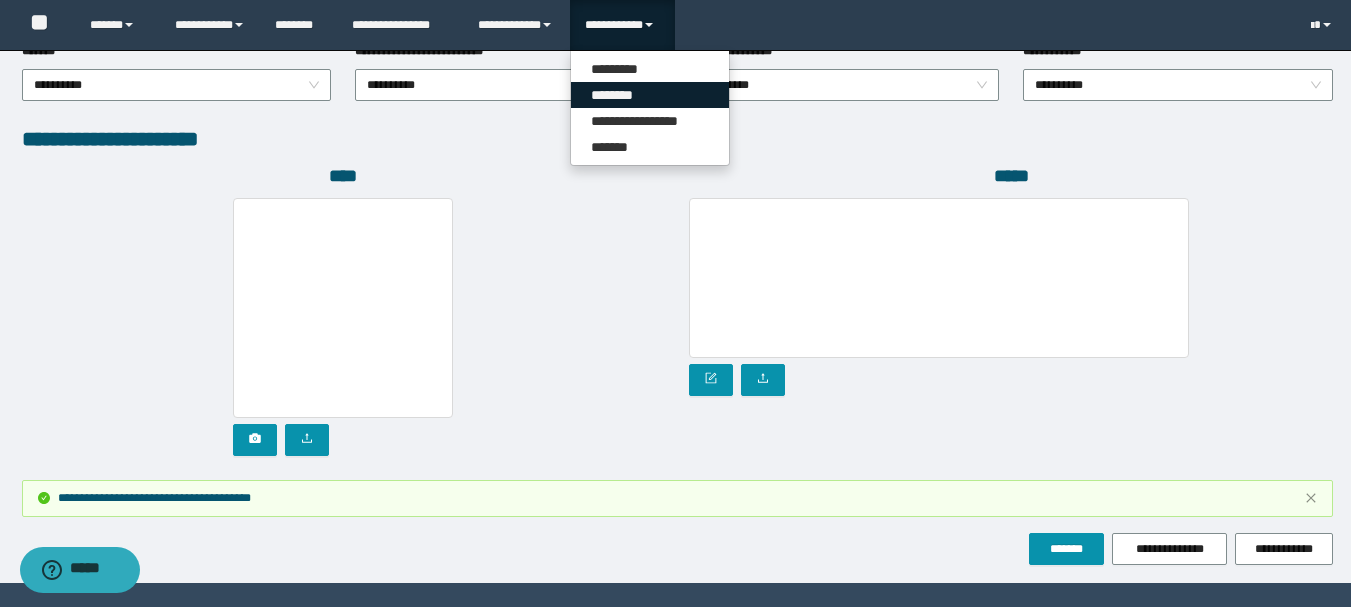 click on "********" at bounding box center (650, 95) 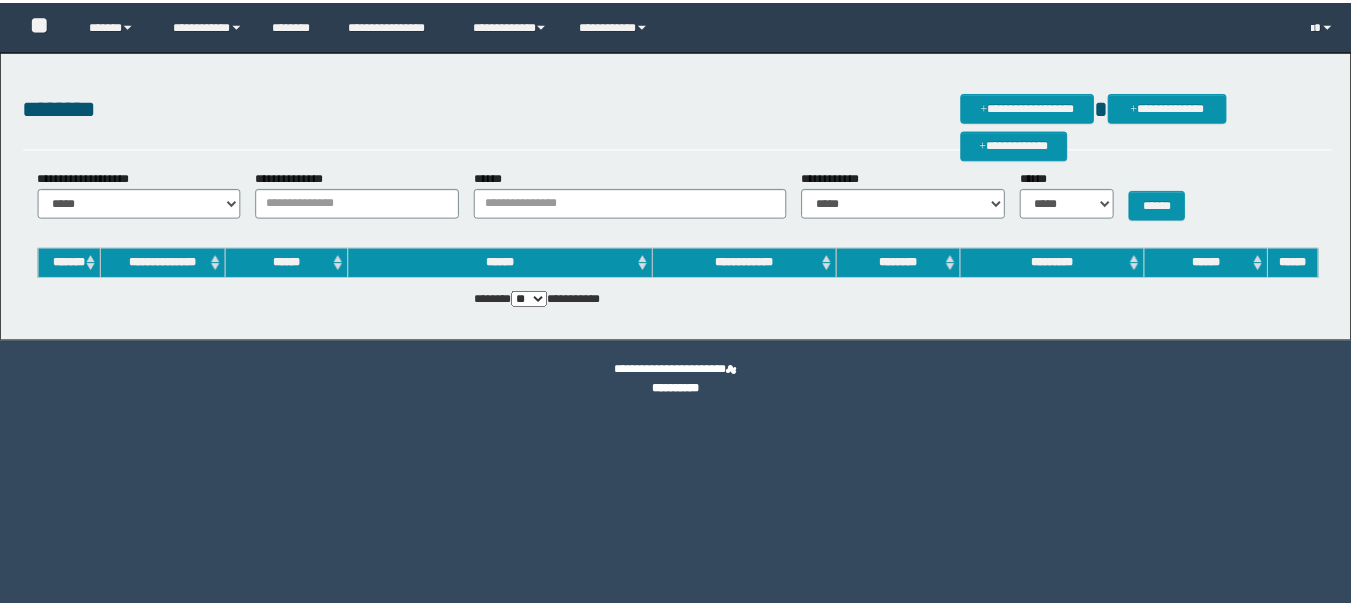 scroll, scrollTop: 0, scrollLeft: 0, axis: both 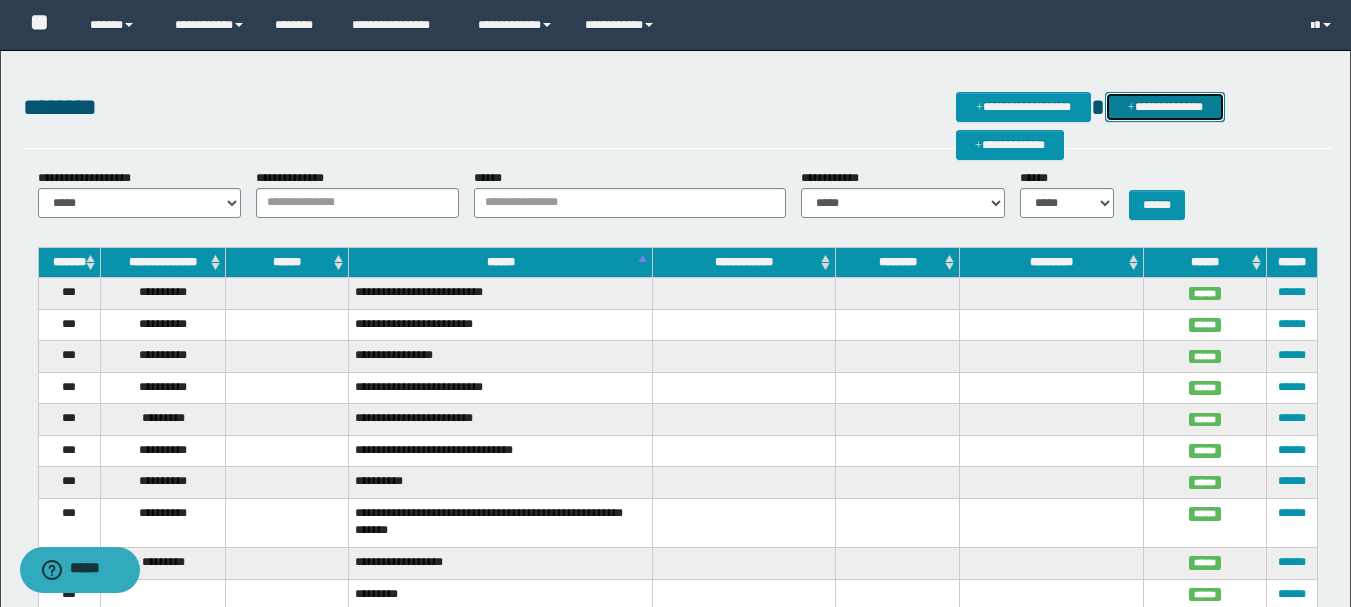 click on "**********" at bounding box center (1165, 107) 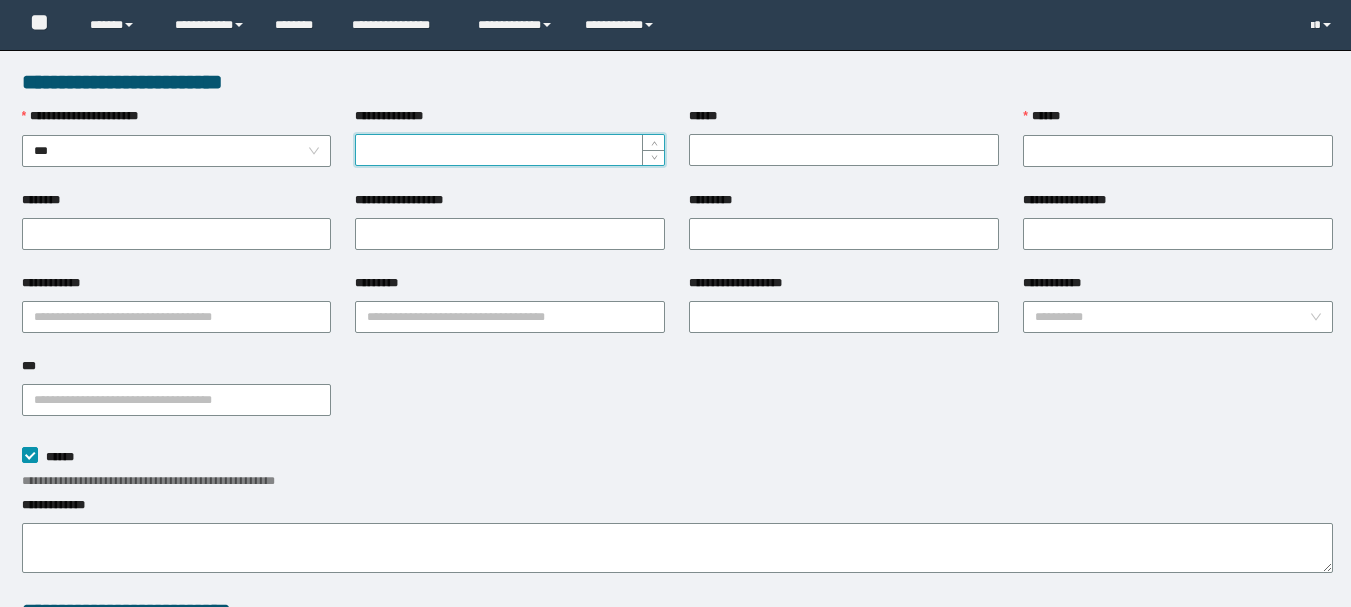 scroll, scrollTop: 0, scrollLeft: 0, axis: both 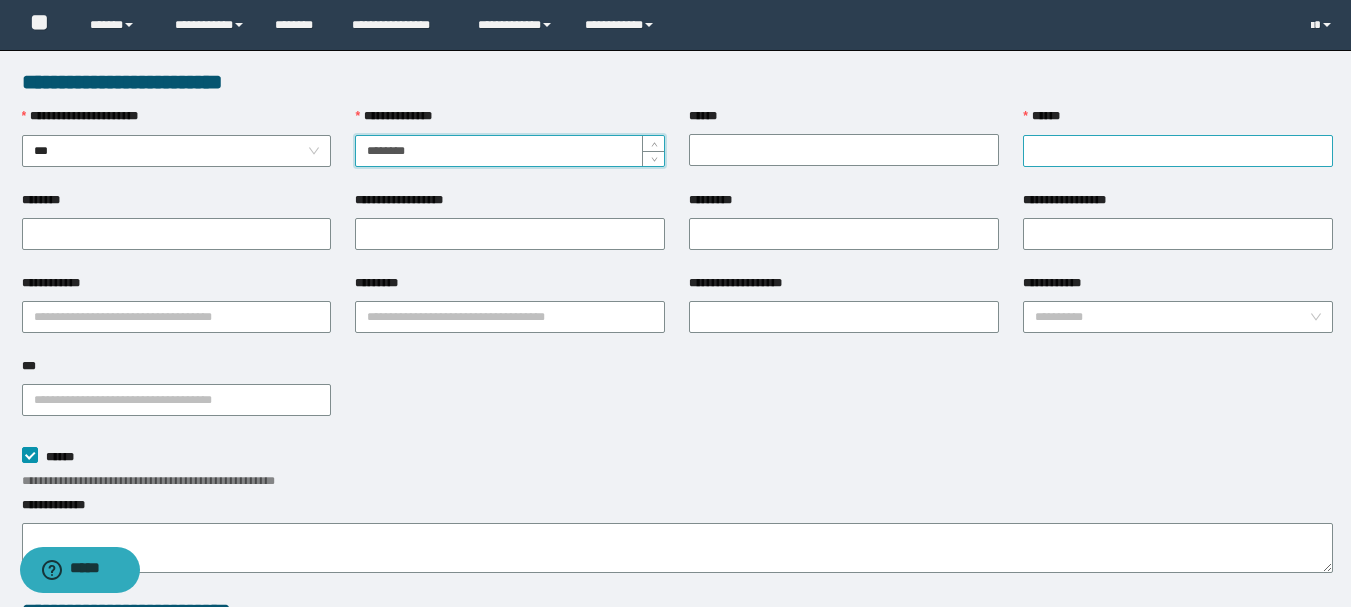 type on "********" 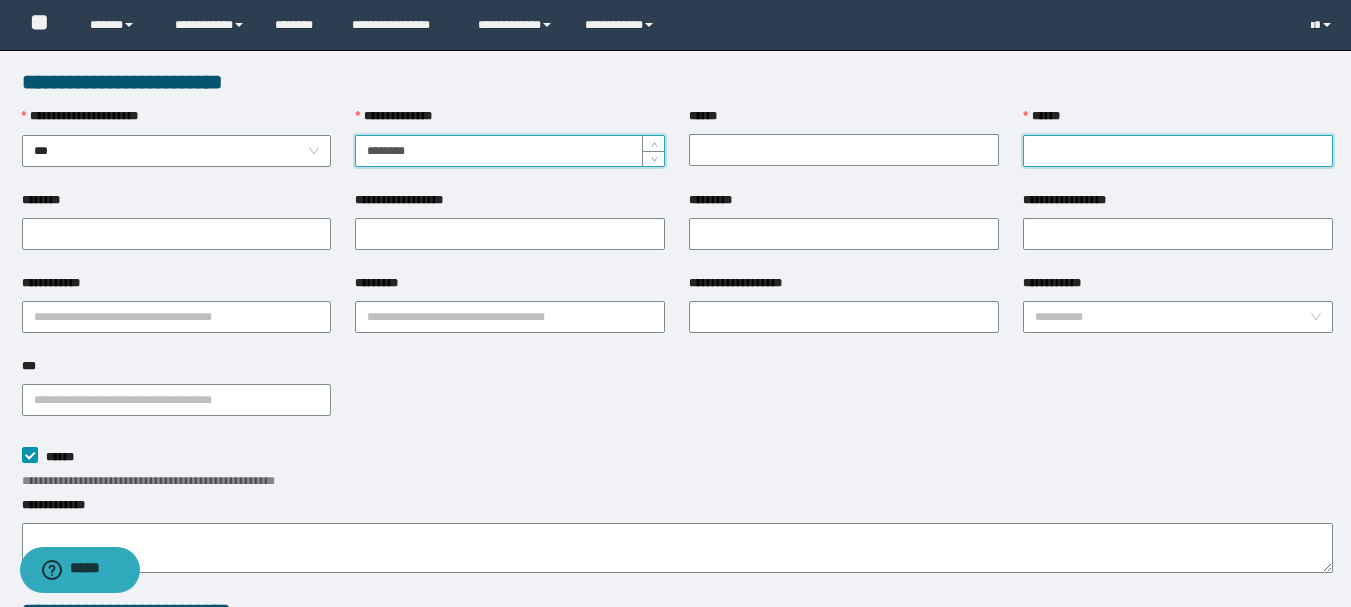 click on "******" at bounding box center [1178, 151] 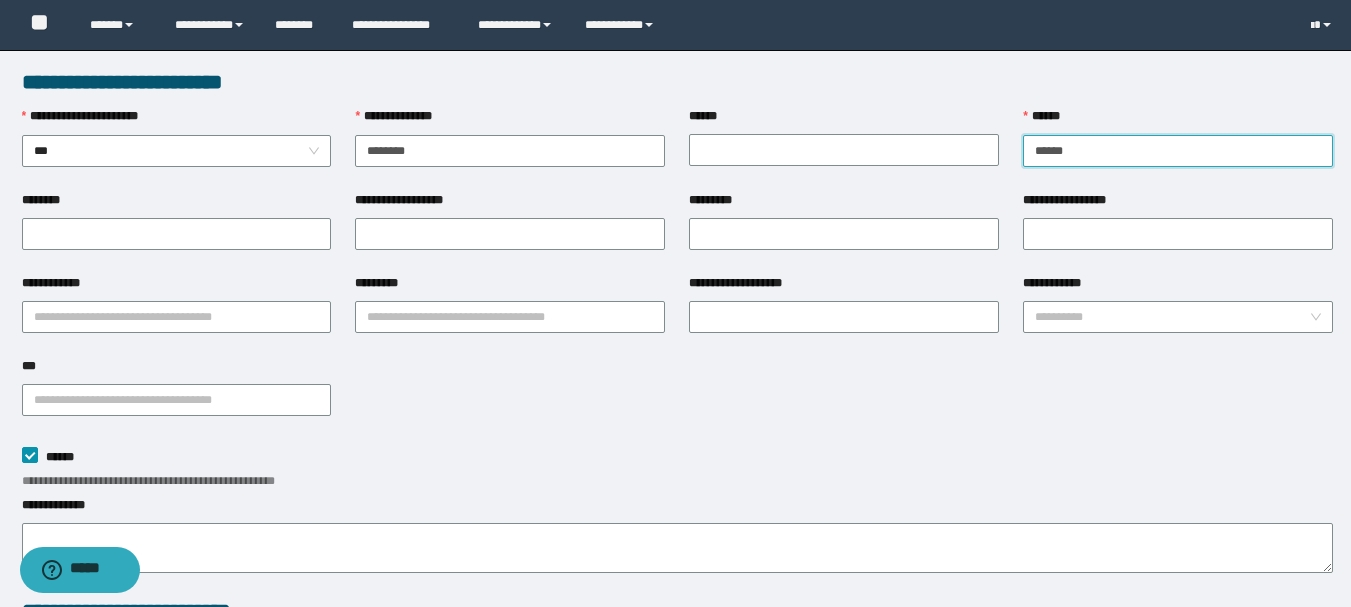 type on "**********" 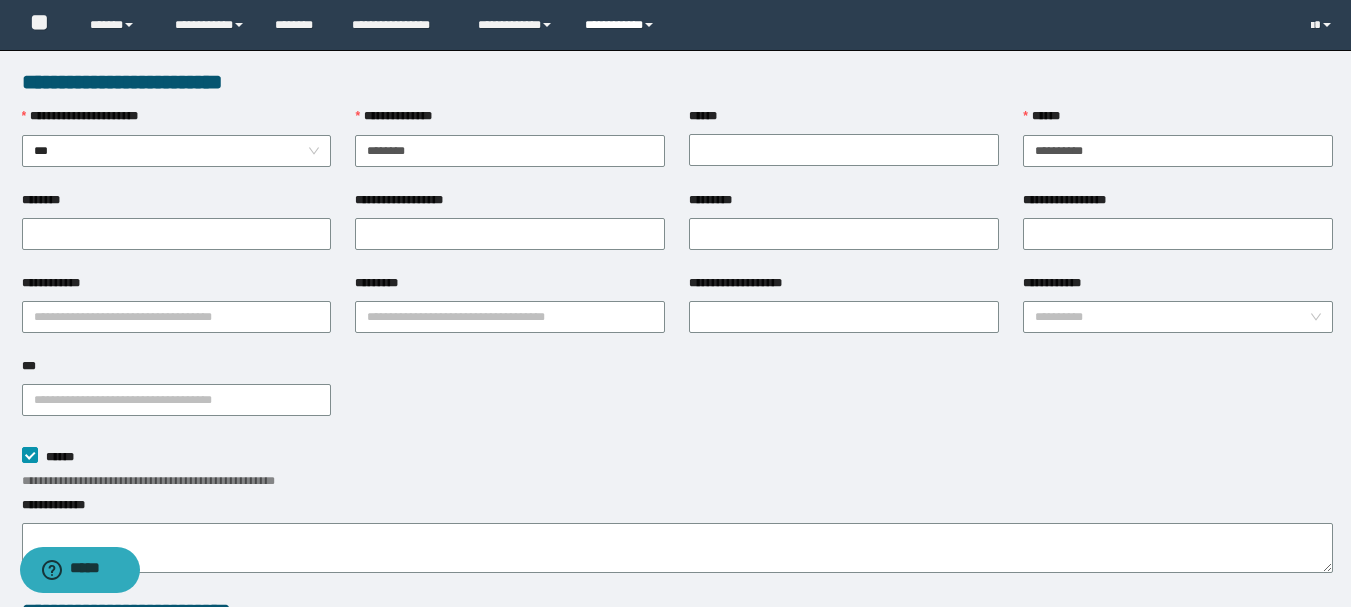 click on "**********" at bounding box center (622, 25) 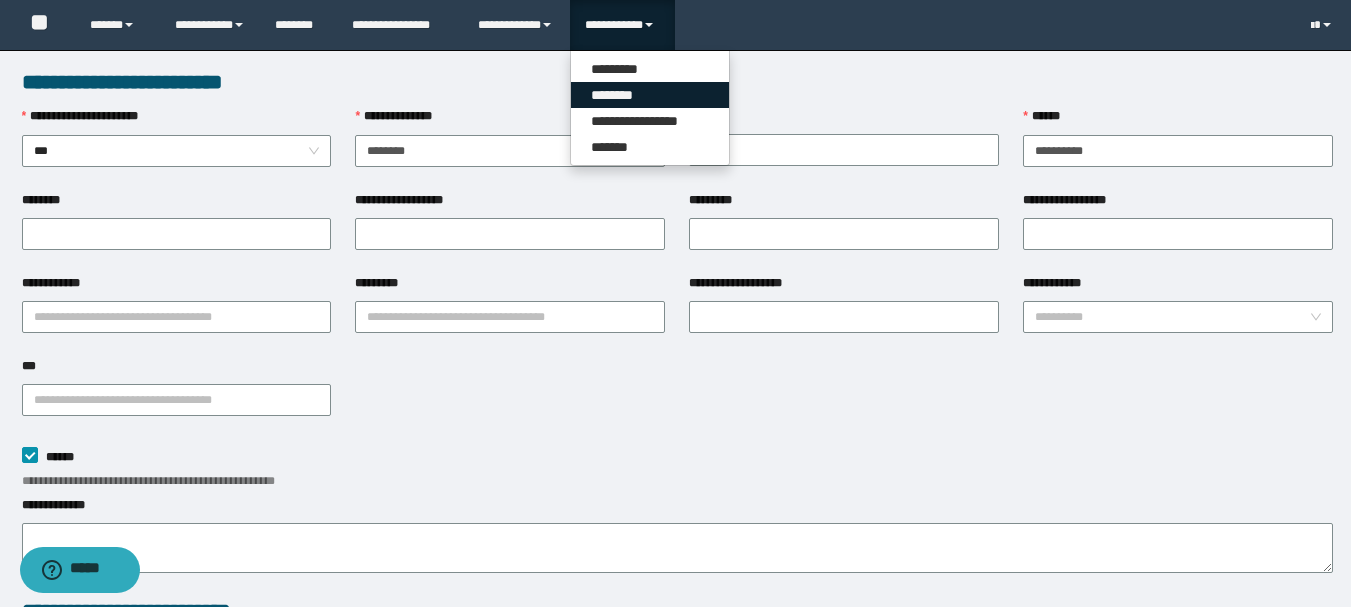 click on "********" at bounding box center [650, 95] 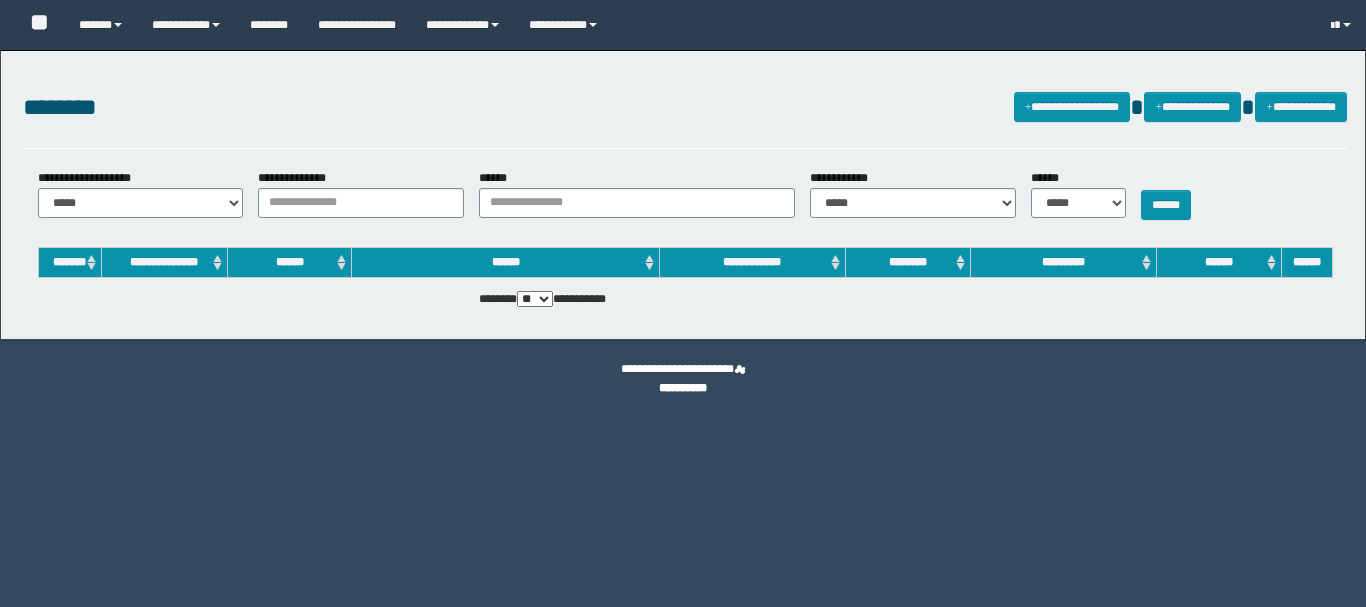 scroll, scrollTop: 0, scrollLeft: 0, axis: both 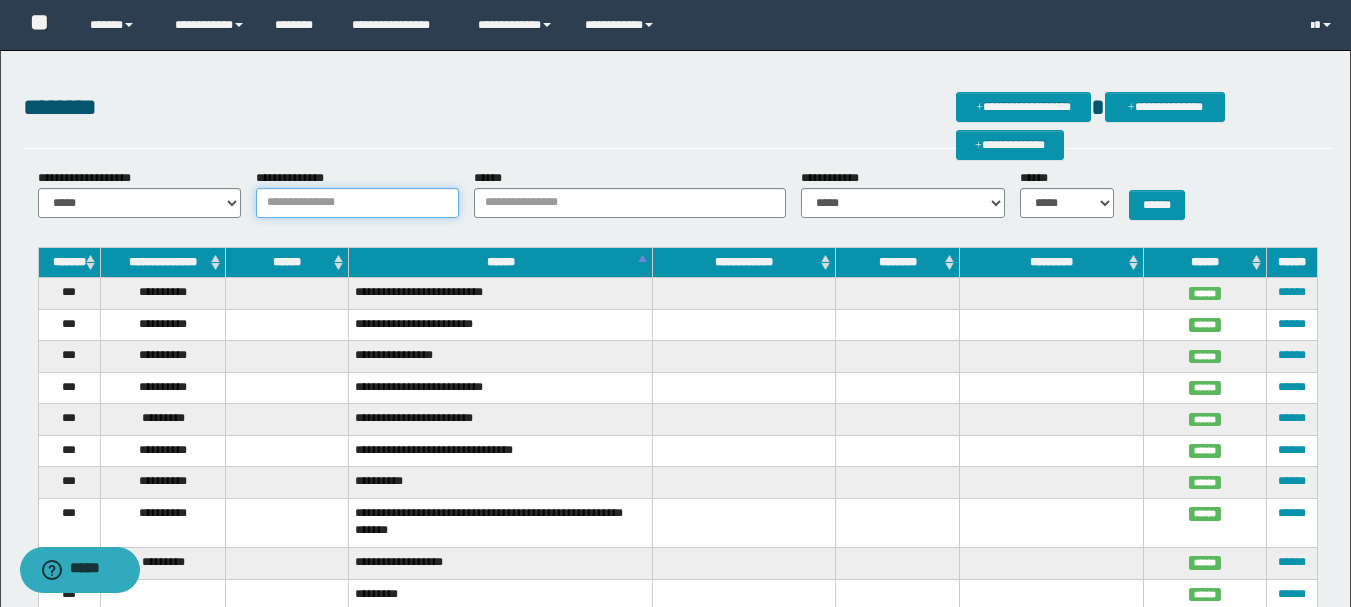 click on "**********" at bounding box center [357, 203] 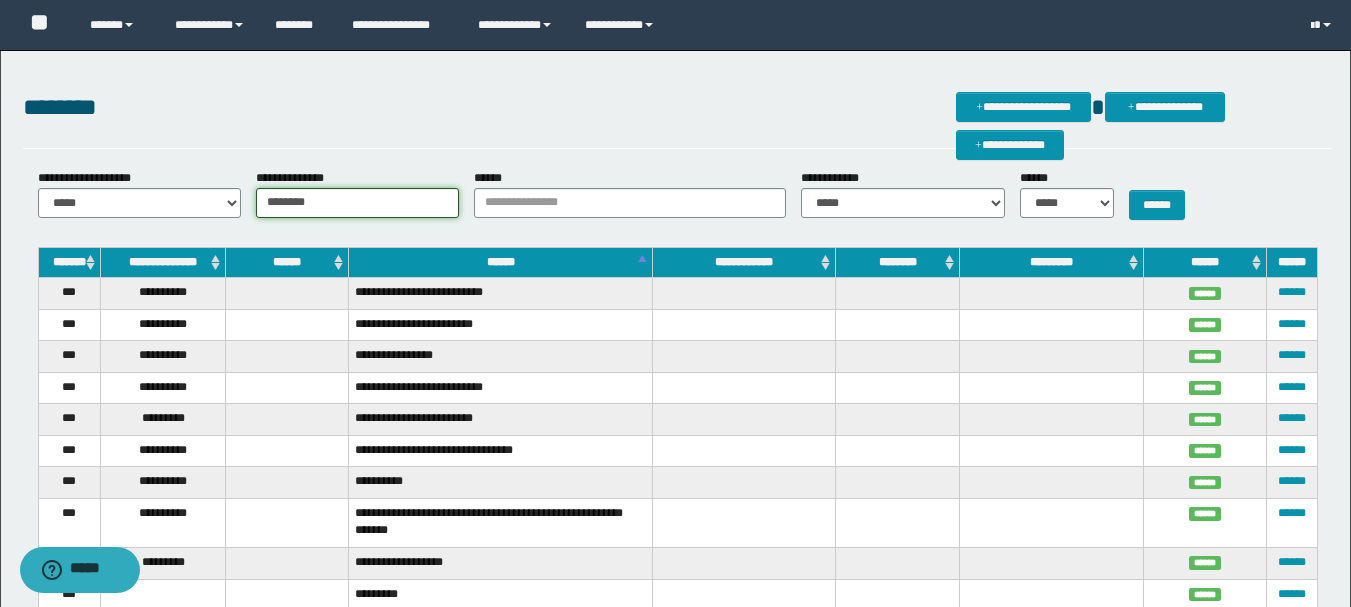 type on "********" 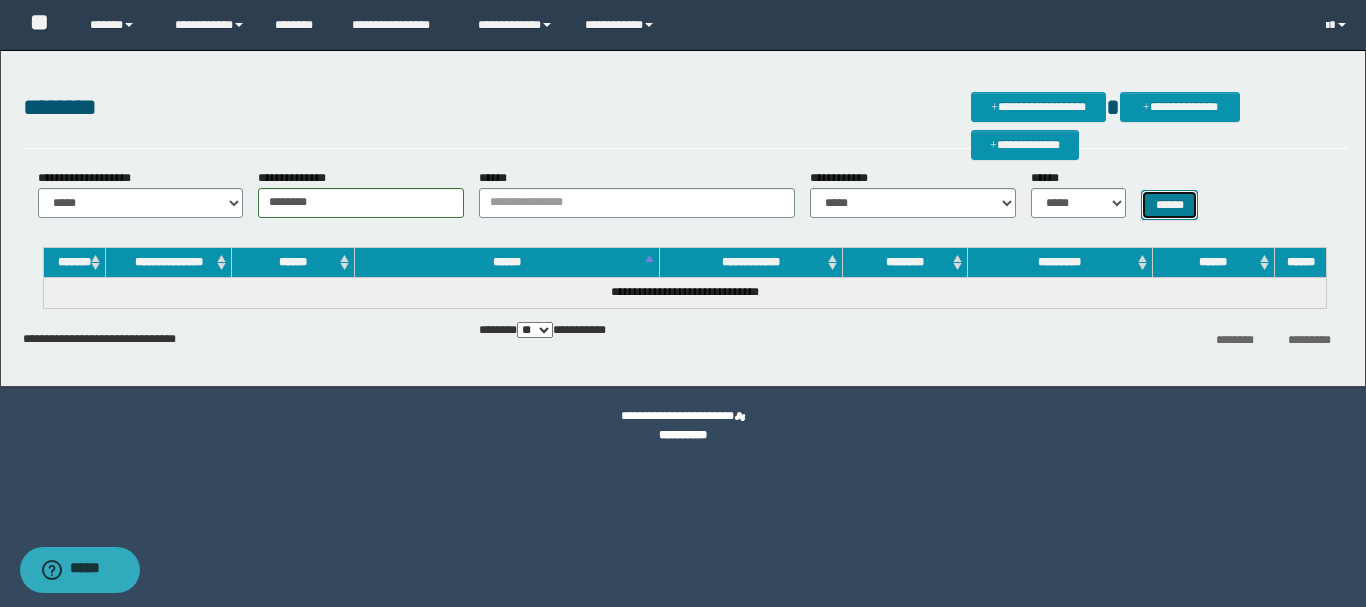 click on "******" at bounding box center [1169, 205] 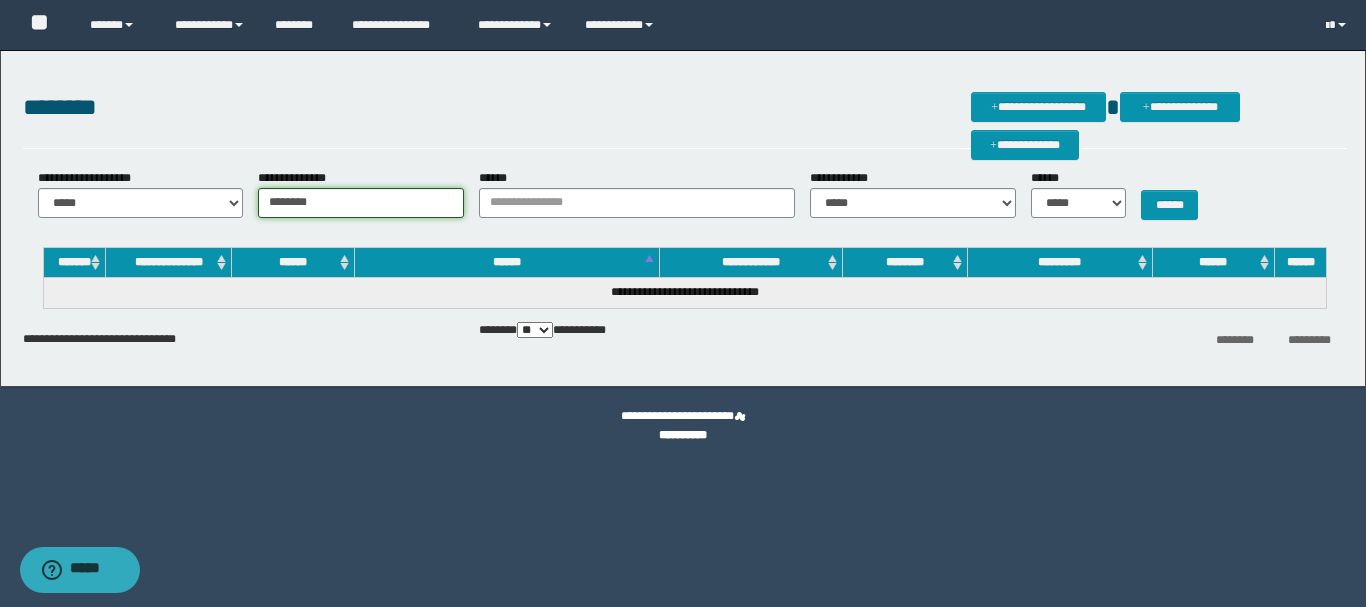 click on "********" at bounding box center [361, 203] 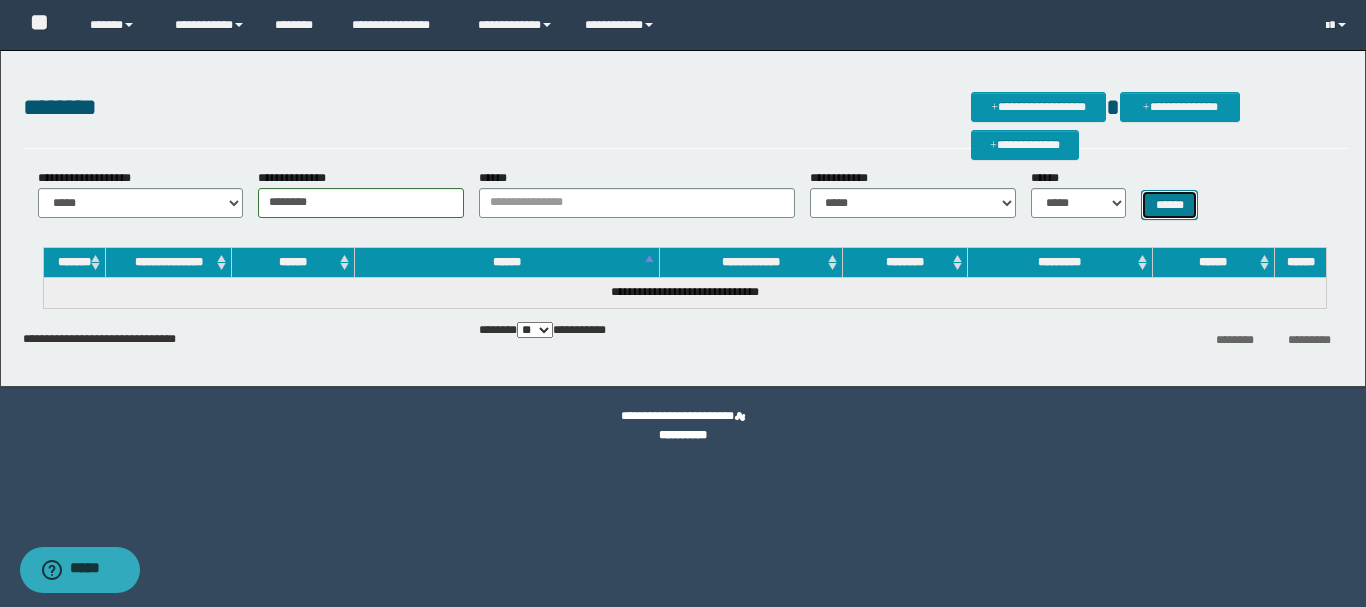 click on "******" at bounding box center [1169, 205] 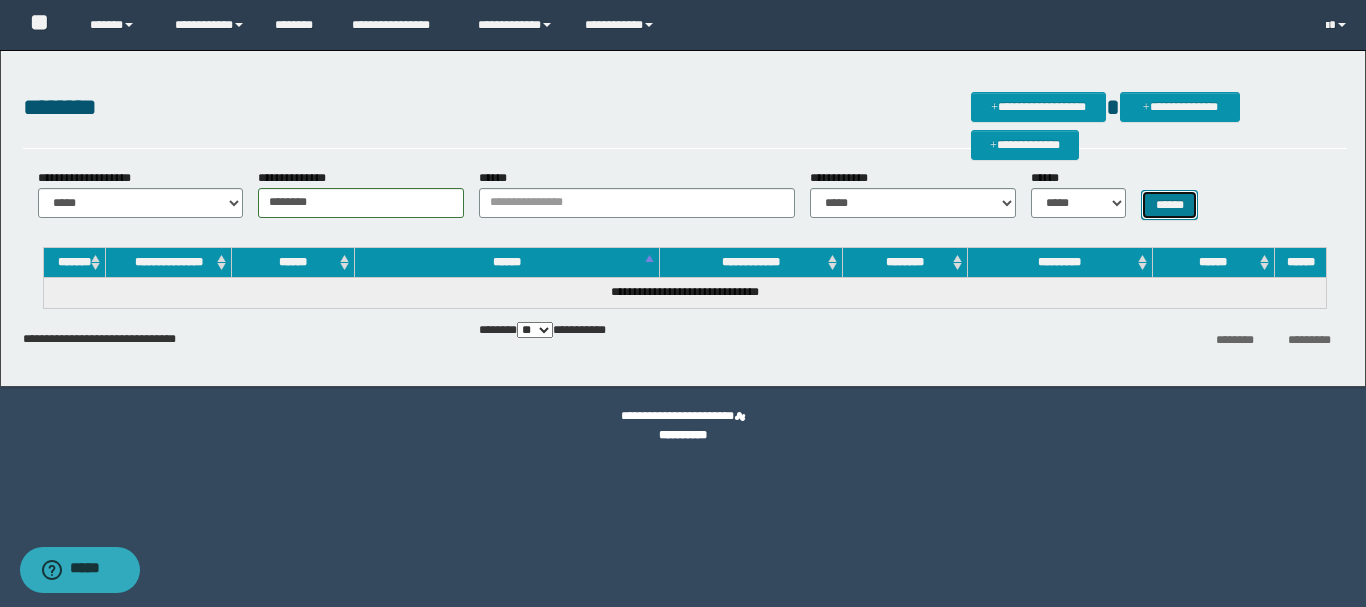 click on "******" at bounding box center [1169, 205] 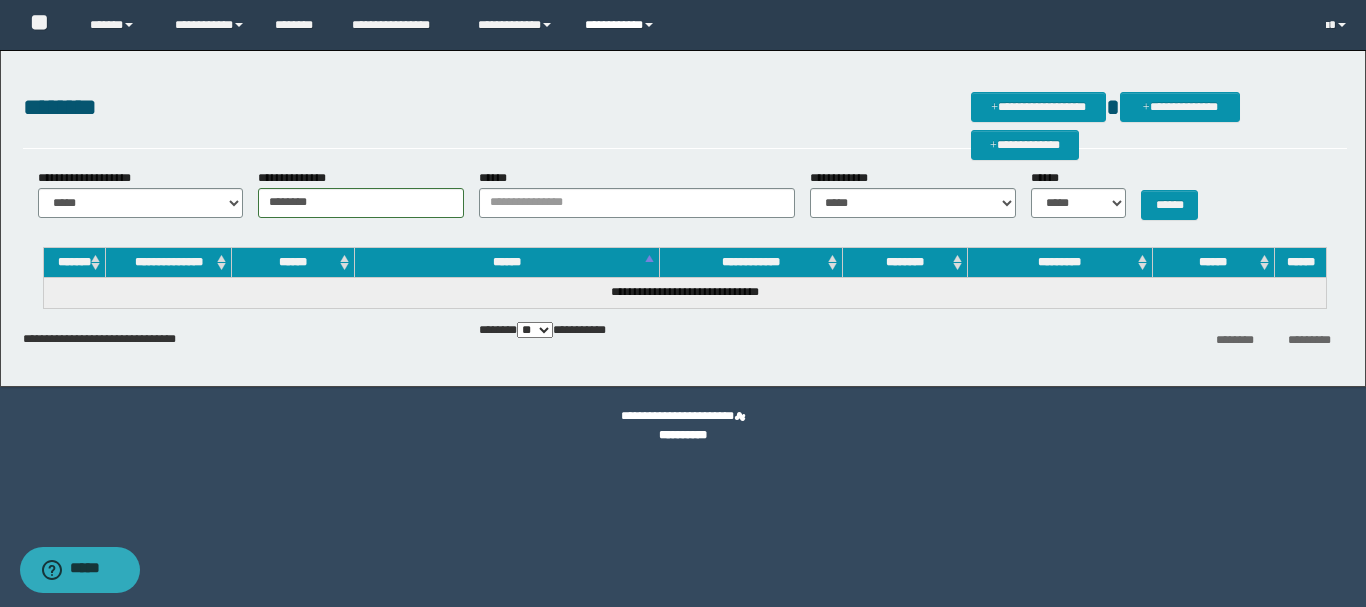 click on "**********" at bounding box center [622, 25] 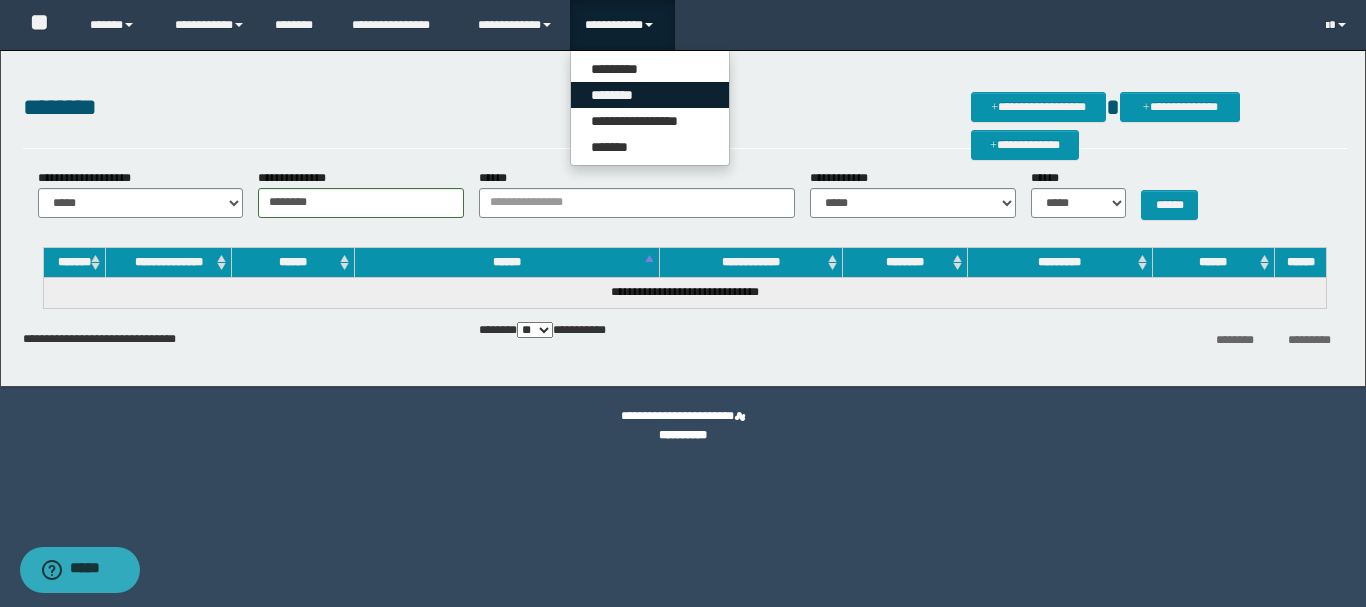 click on "********" at bounding box center (650, 95) 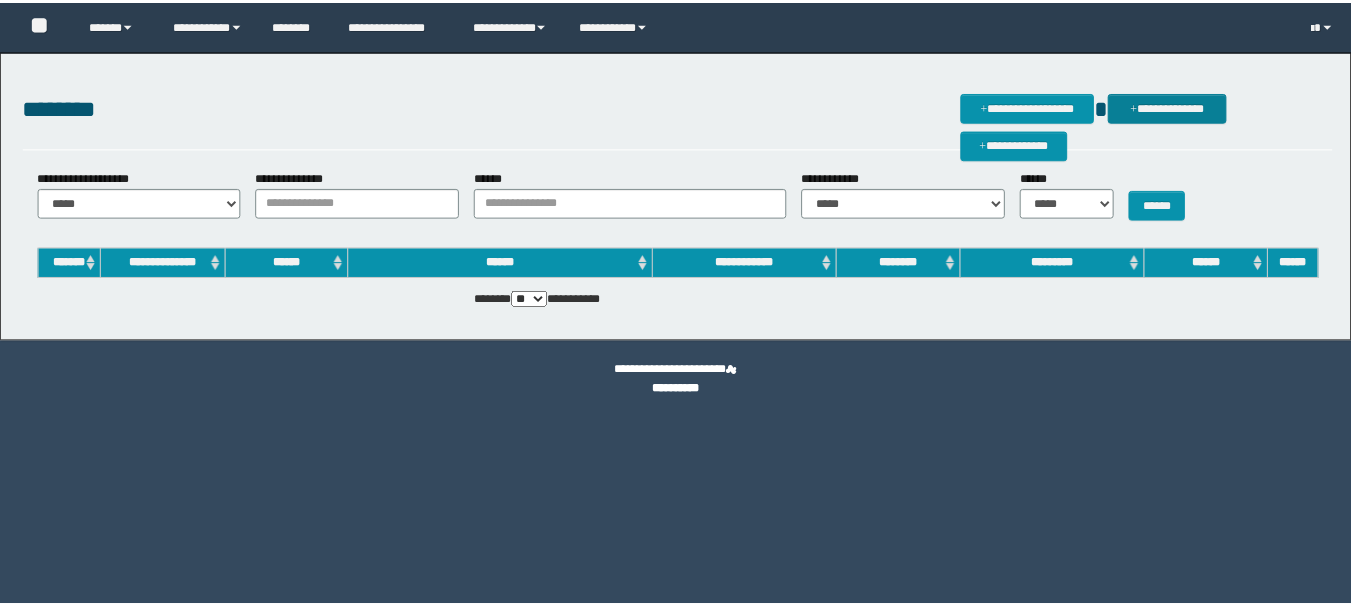 scroll, scrollTop: 0, scrollLeft: 0, axis: both 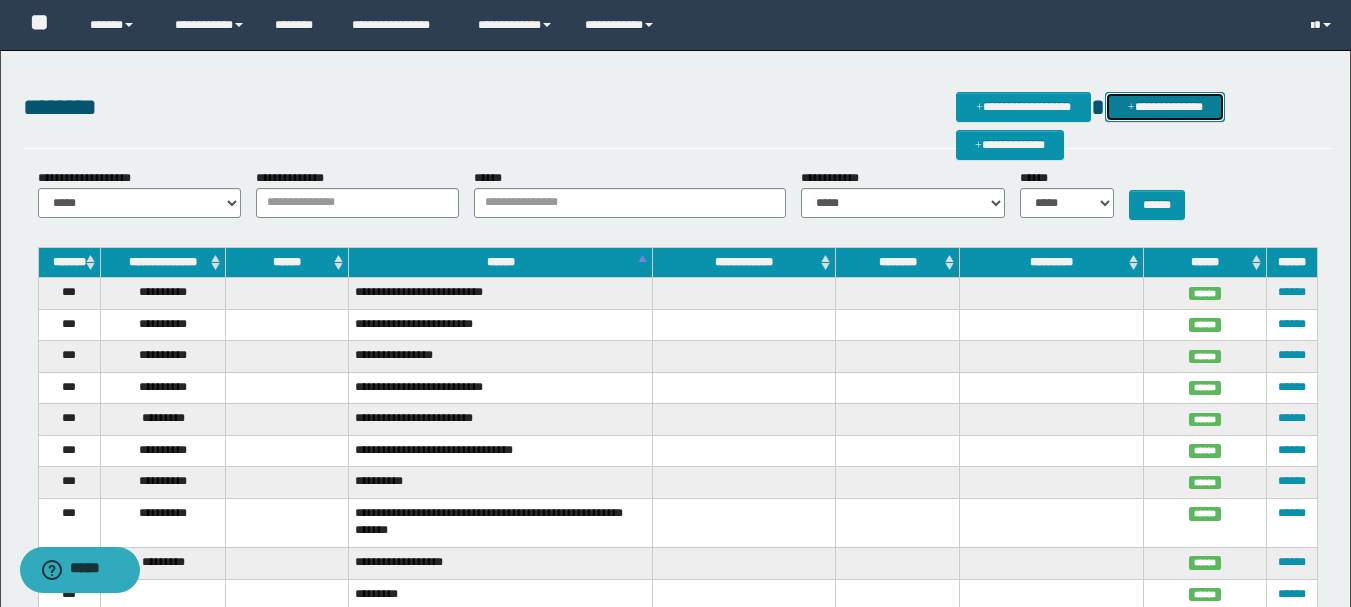 click on "**********" at bounding box center [1165, 107] 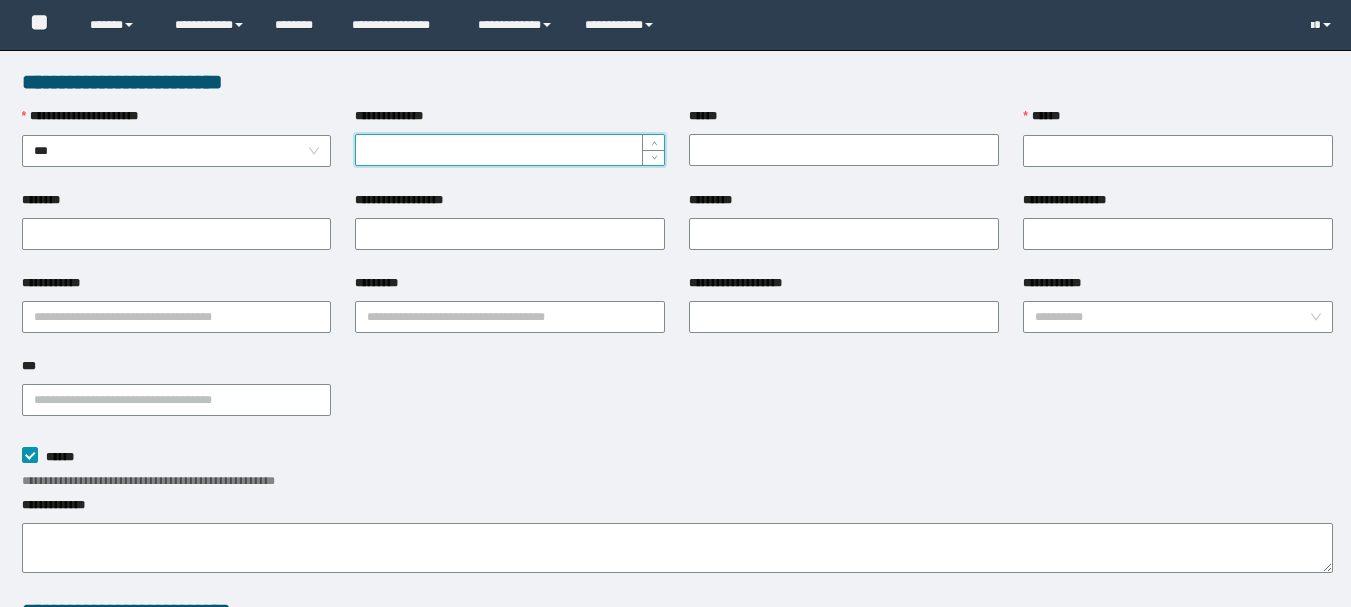 scroll, scrollTop: 0, scrollLeft: 0, axis: both 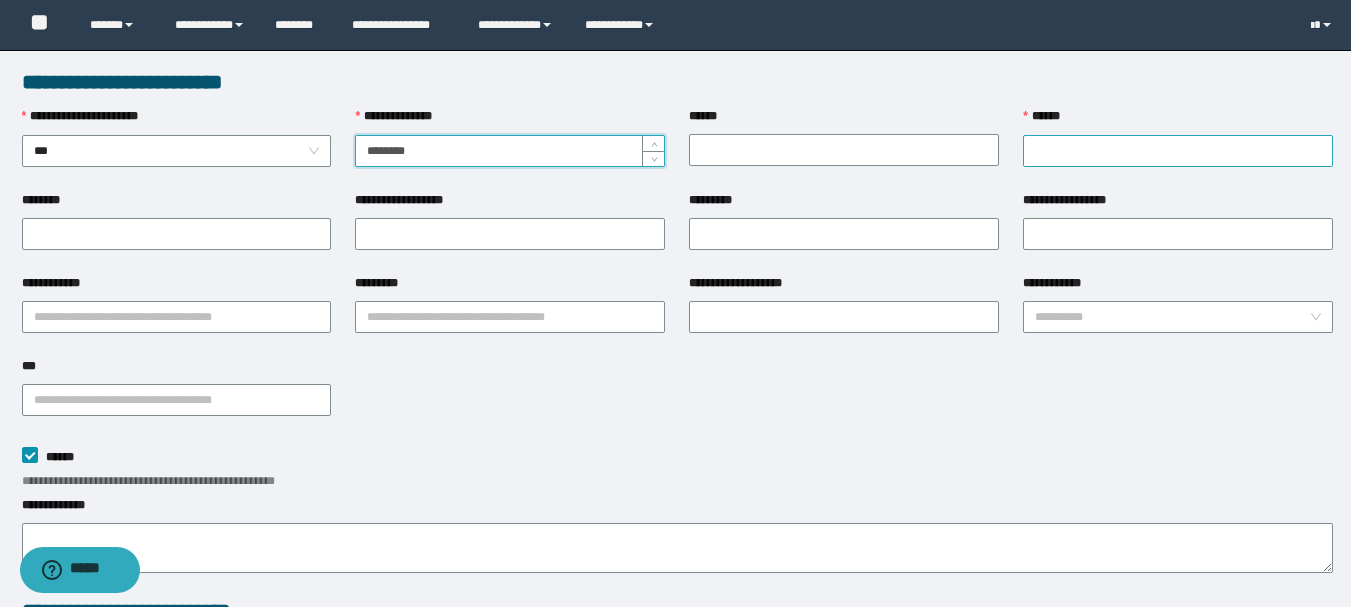 type on "********" 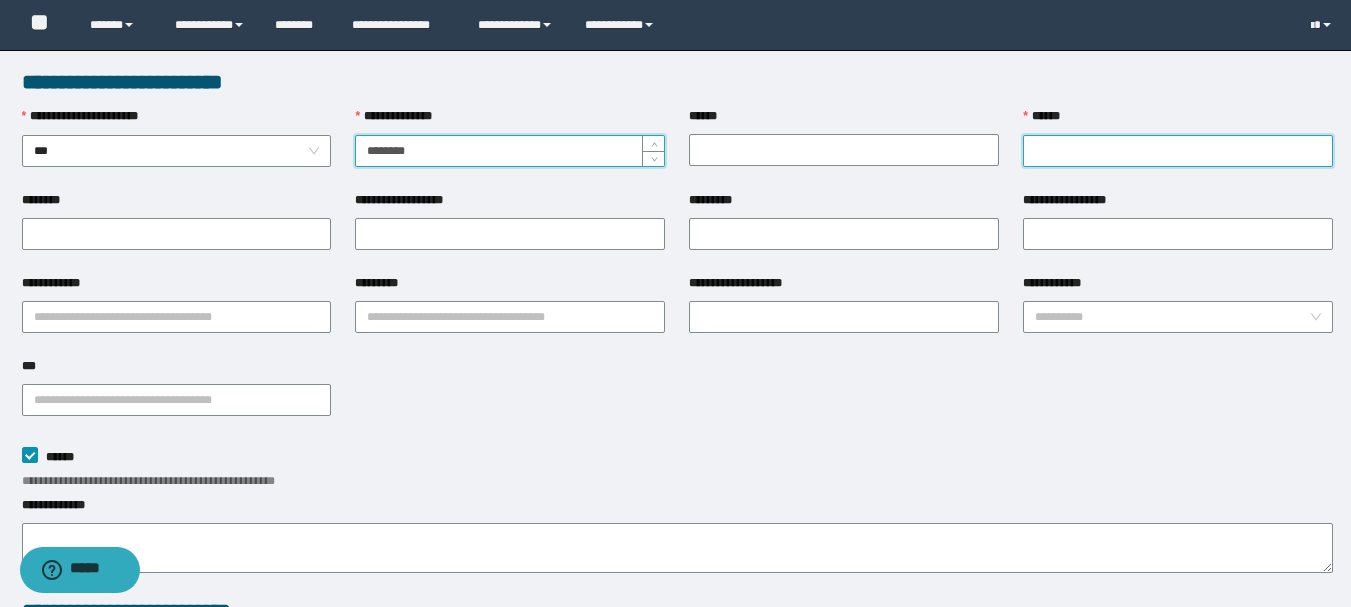 click on "******" at bounding box center [1178, 151] 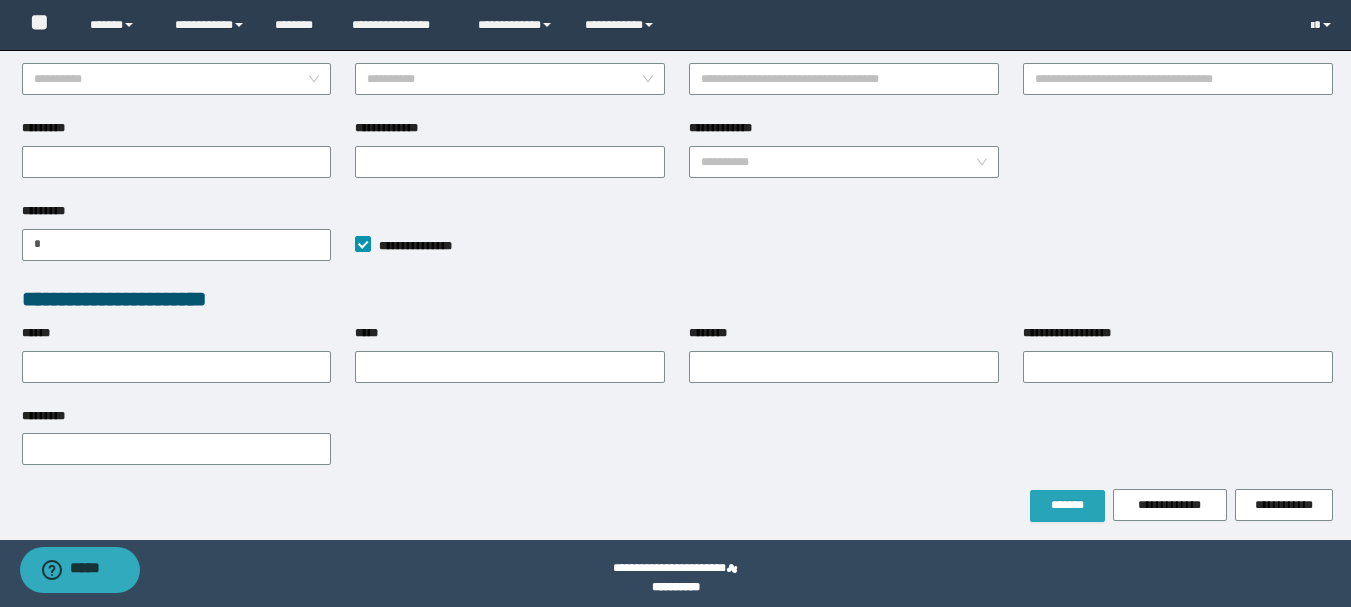 type on "*********" 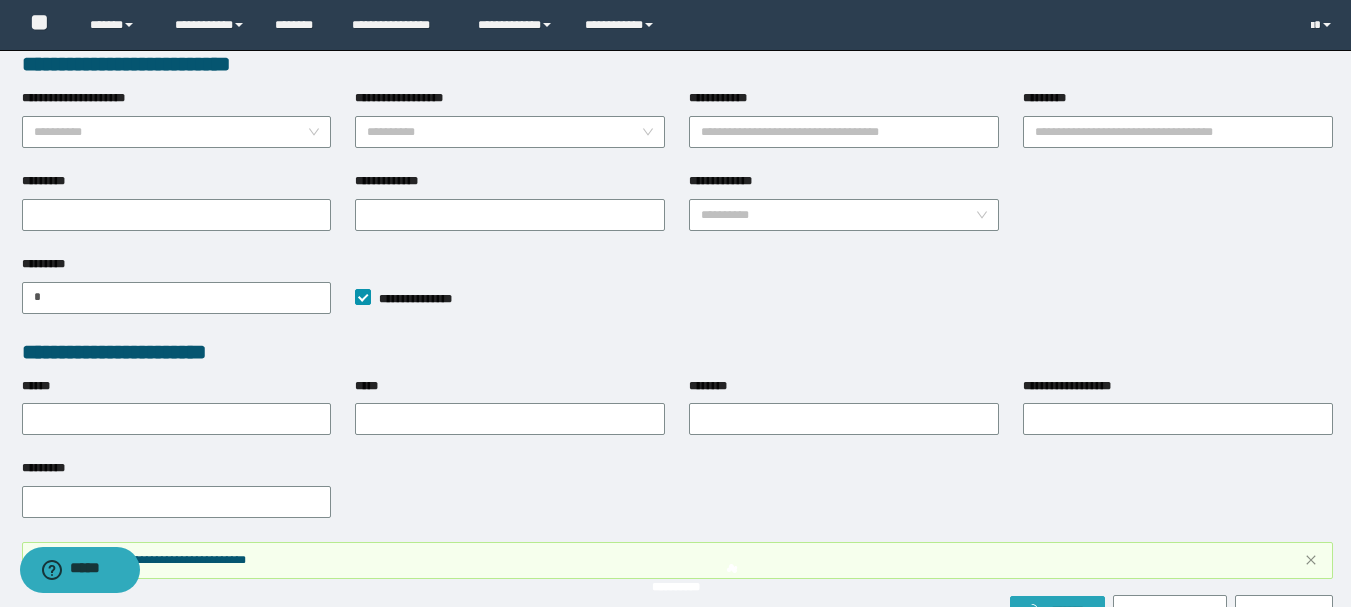 scroll, scrollTop: 652, scrollLeft: 0, axis: vertical 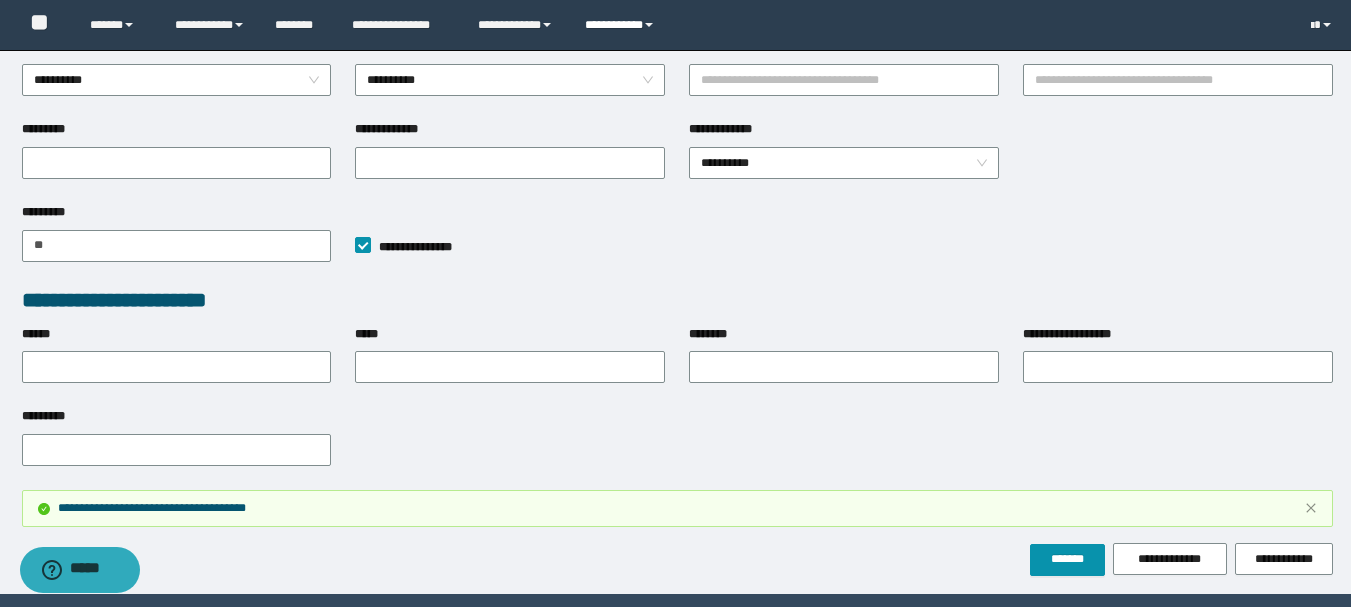 click on "**********" at bounding box center (622, 25) 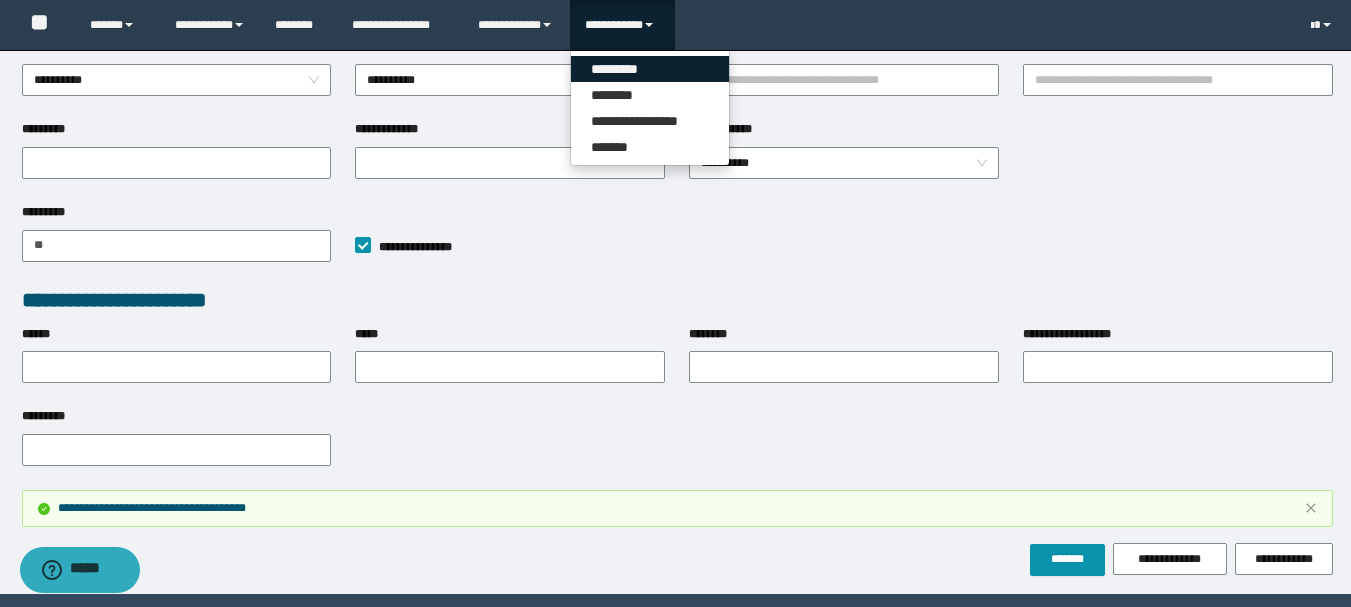 click on "*********" at bounding box center (650, 69) 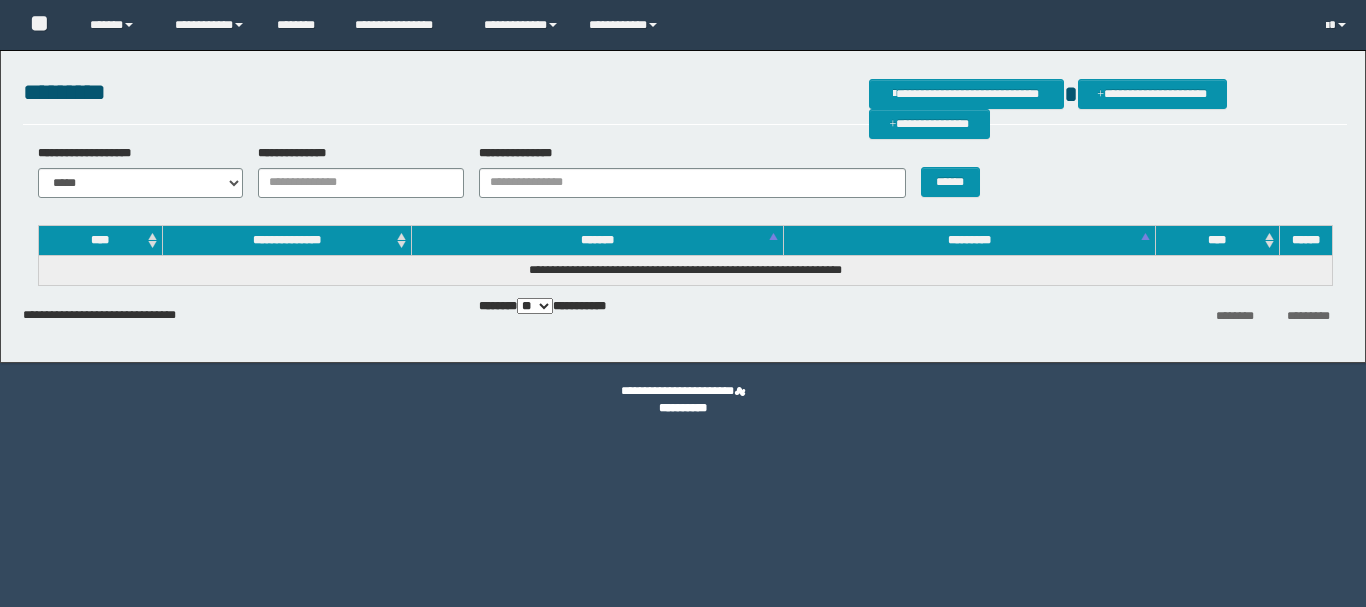 scroll, scrollTop: 0, scrollLeft: 0, axis: both 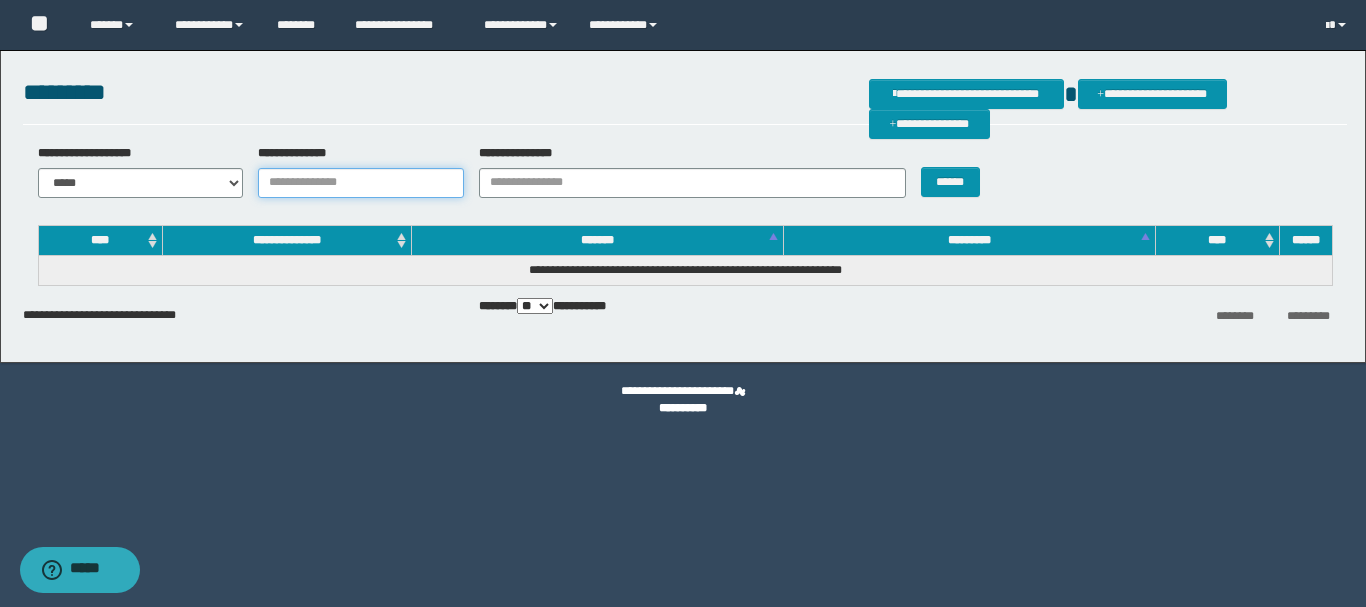 click on "**********" at bounding box center (361, 183) 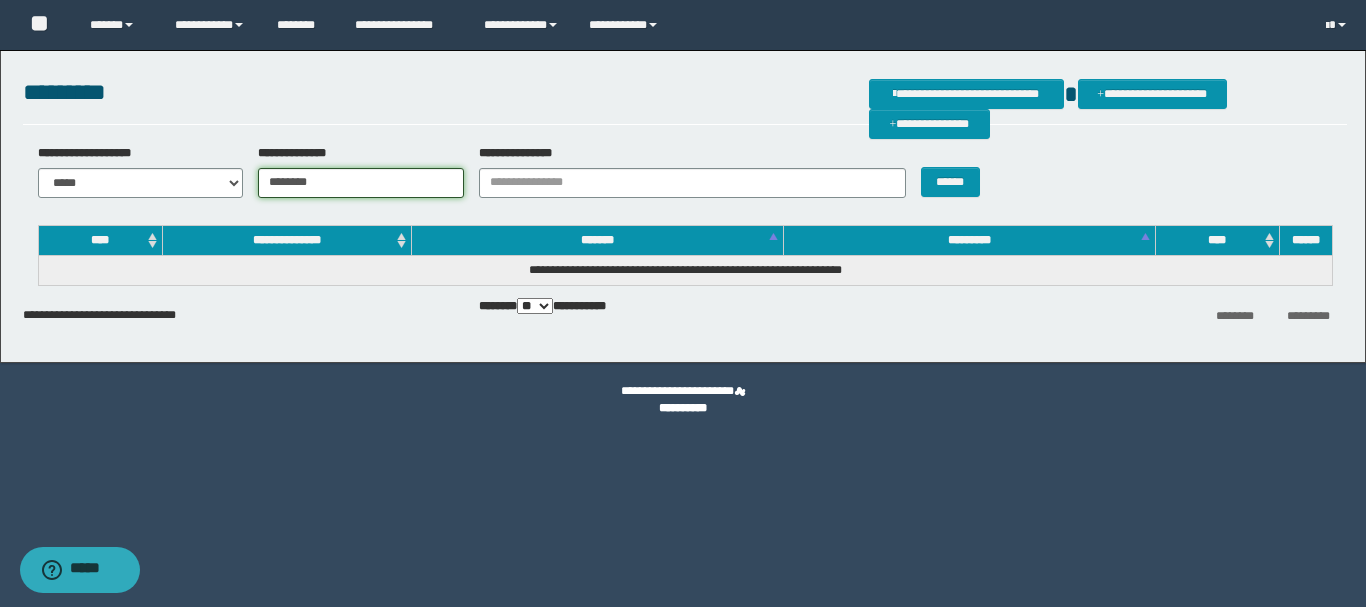 type on "********" 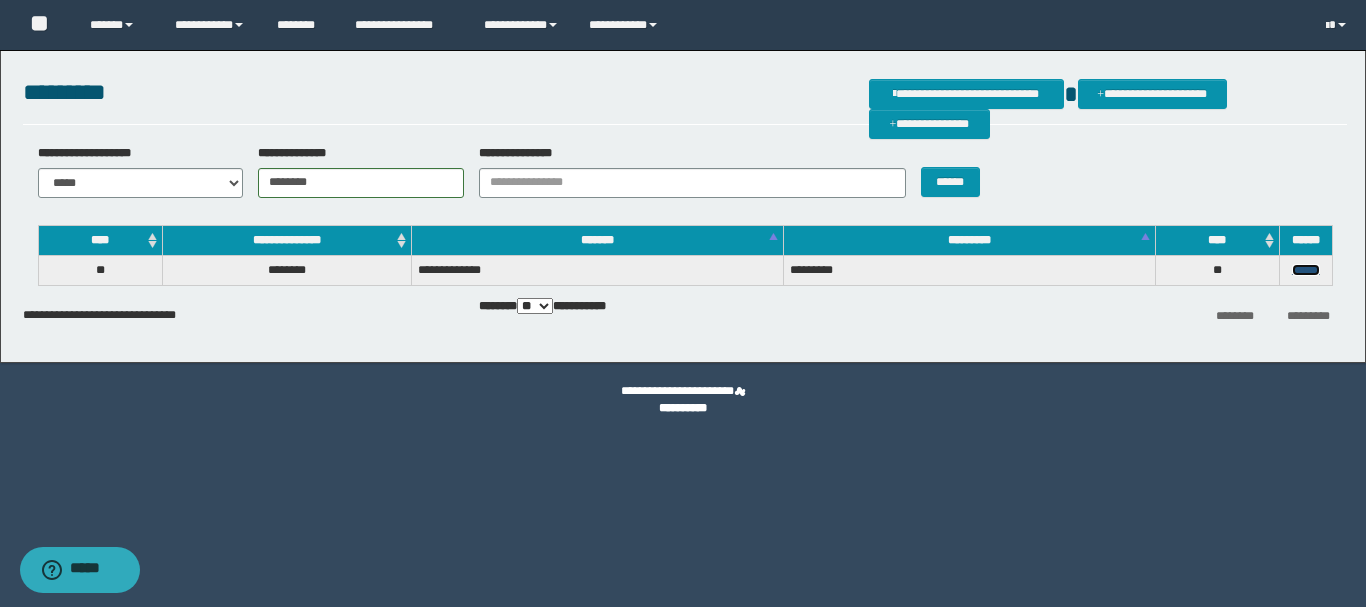 click on "******" at bounding box center (1306, 270) 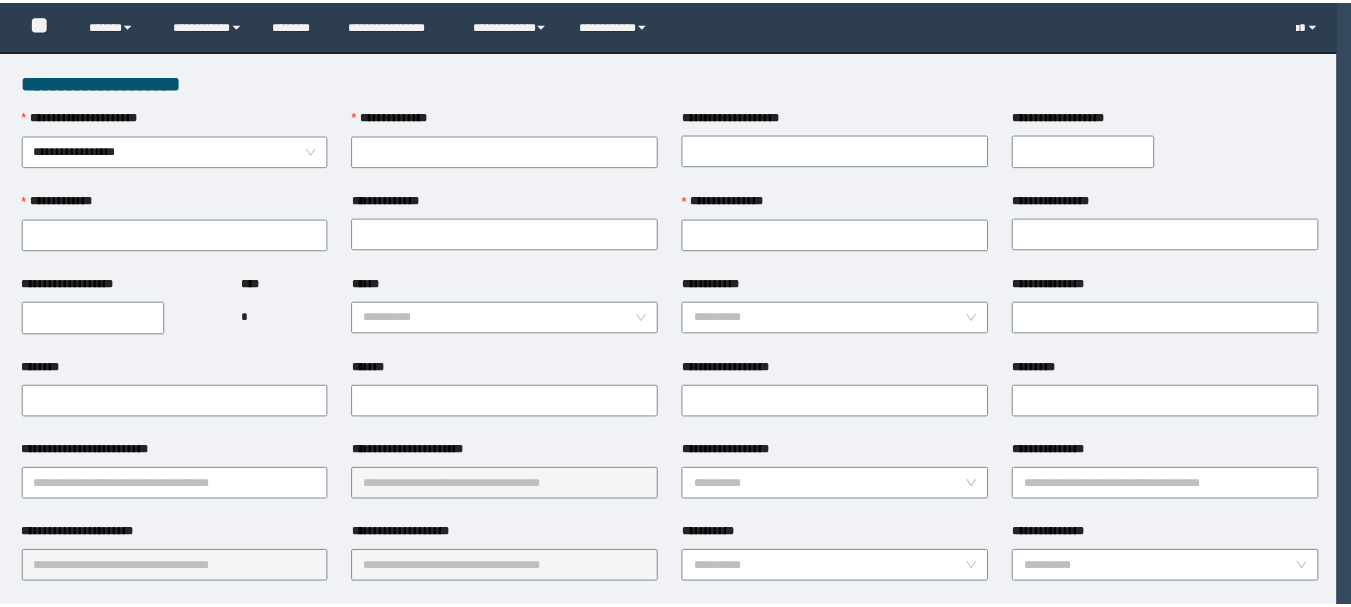 scroll, scrollTop: 0, scrollLeft: 0, axis: both 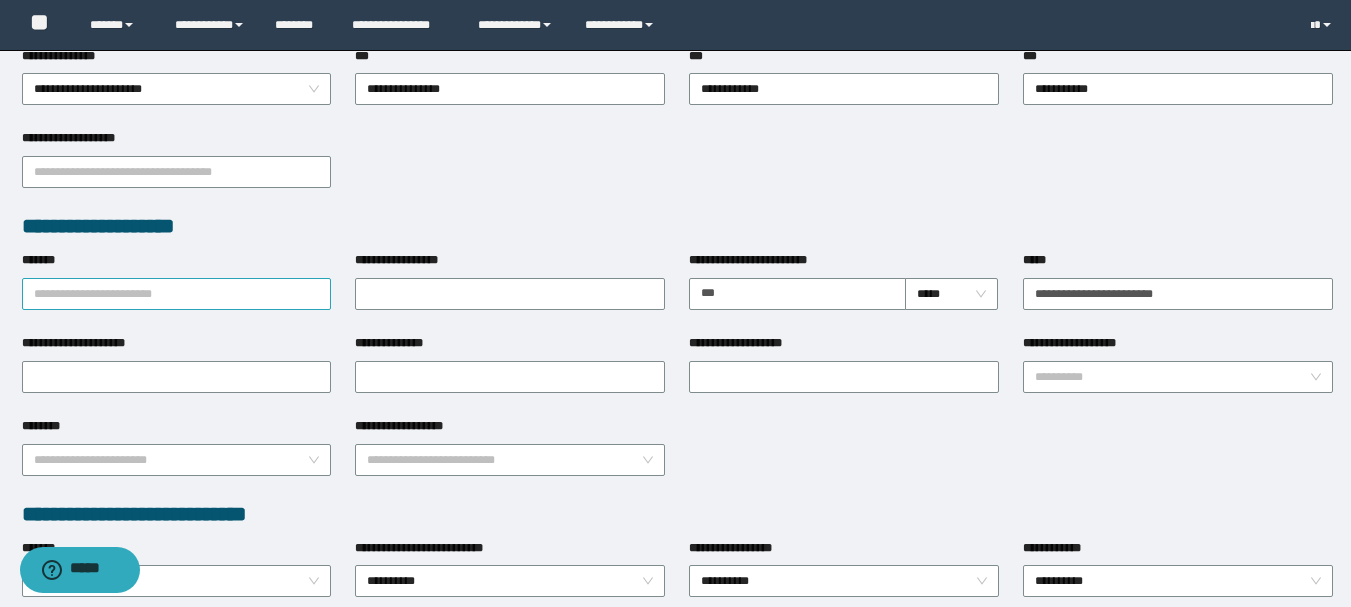 drag, startPoint x: 184, startPoint y: 278, endPoint x: 179, endPoint y: 289, distance: 12.083046 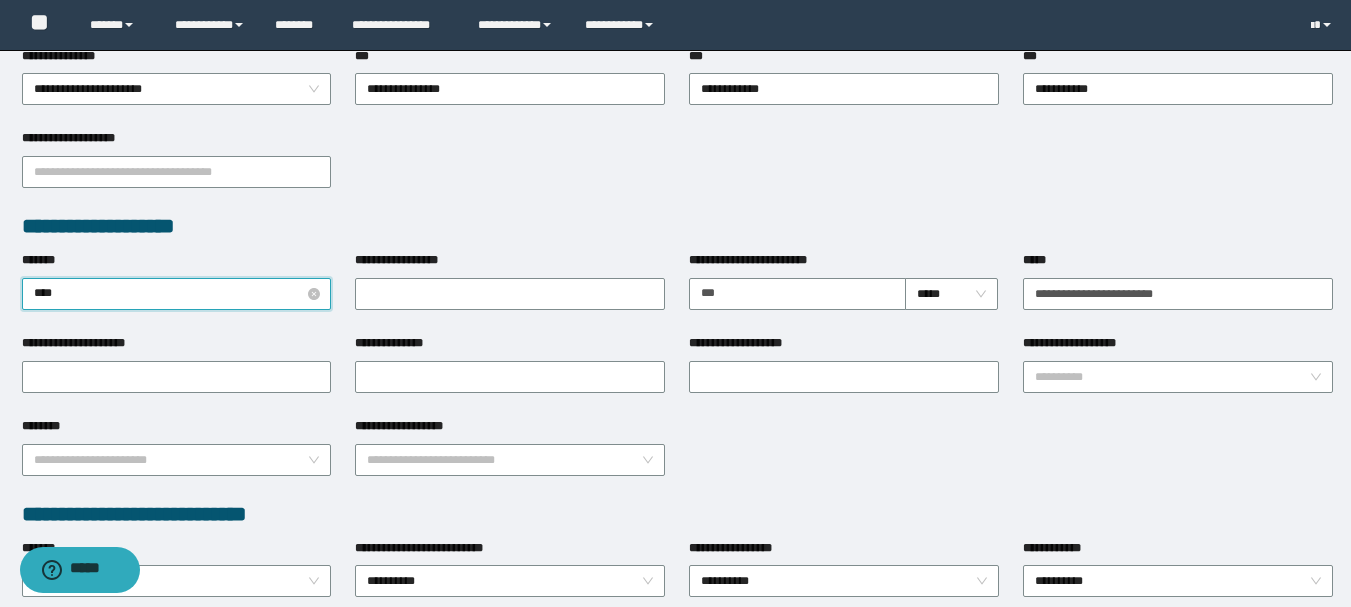 type on "*****" 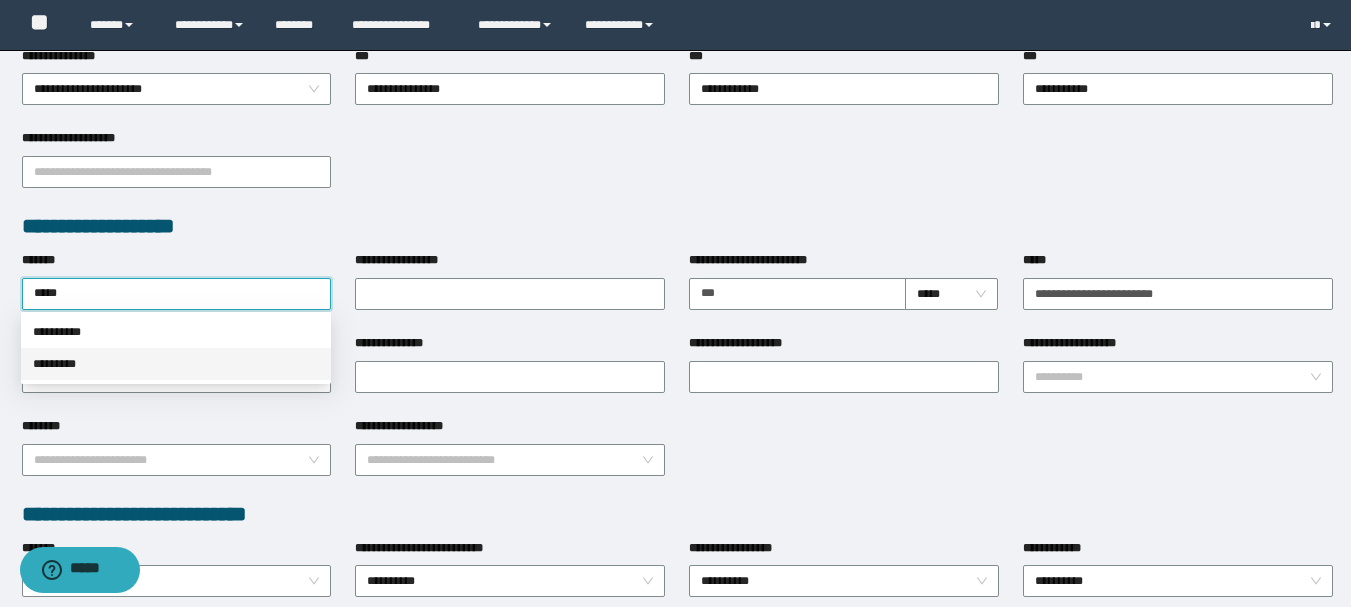 click on "*********" at bounding box center (176, 364) 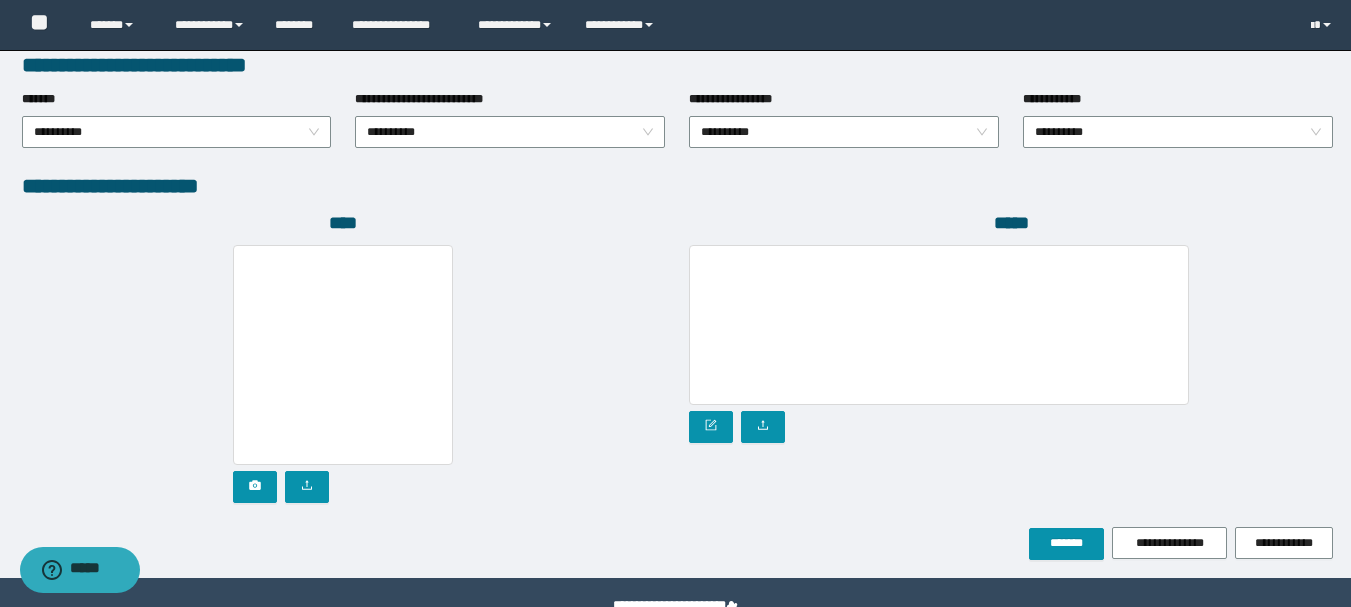 scroll, scrollTop: 1096, scrollLeft: 0, axis: vertical 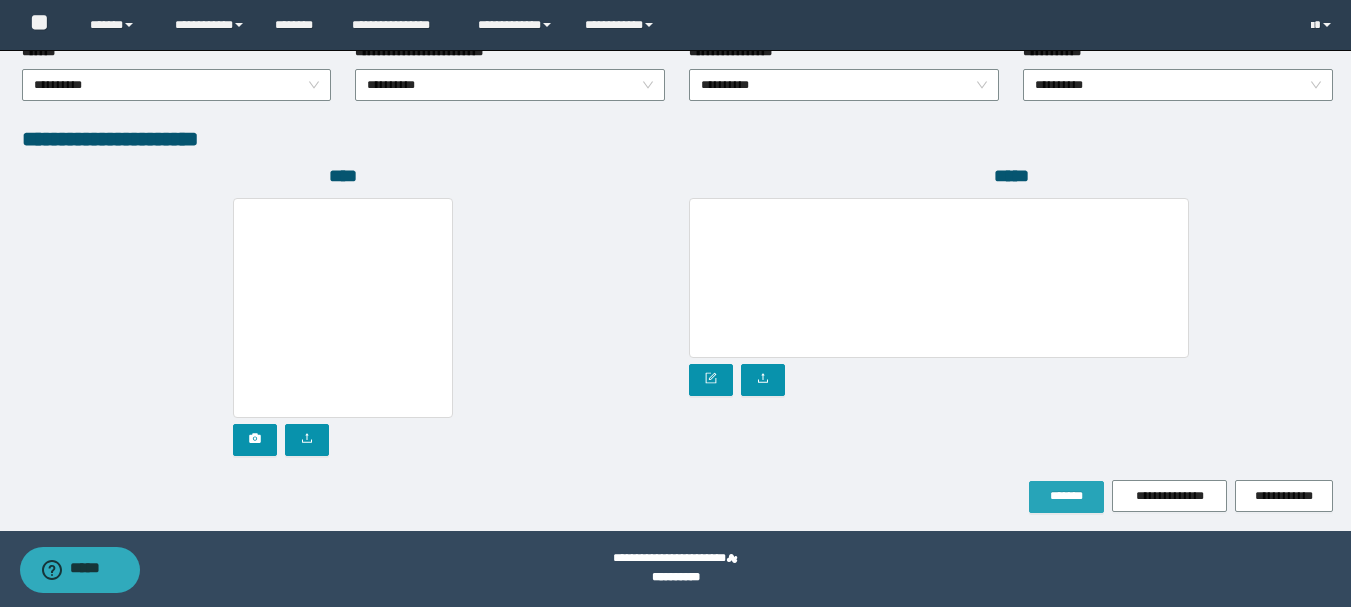 click on "*******" at bounding box center (1066, 496) 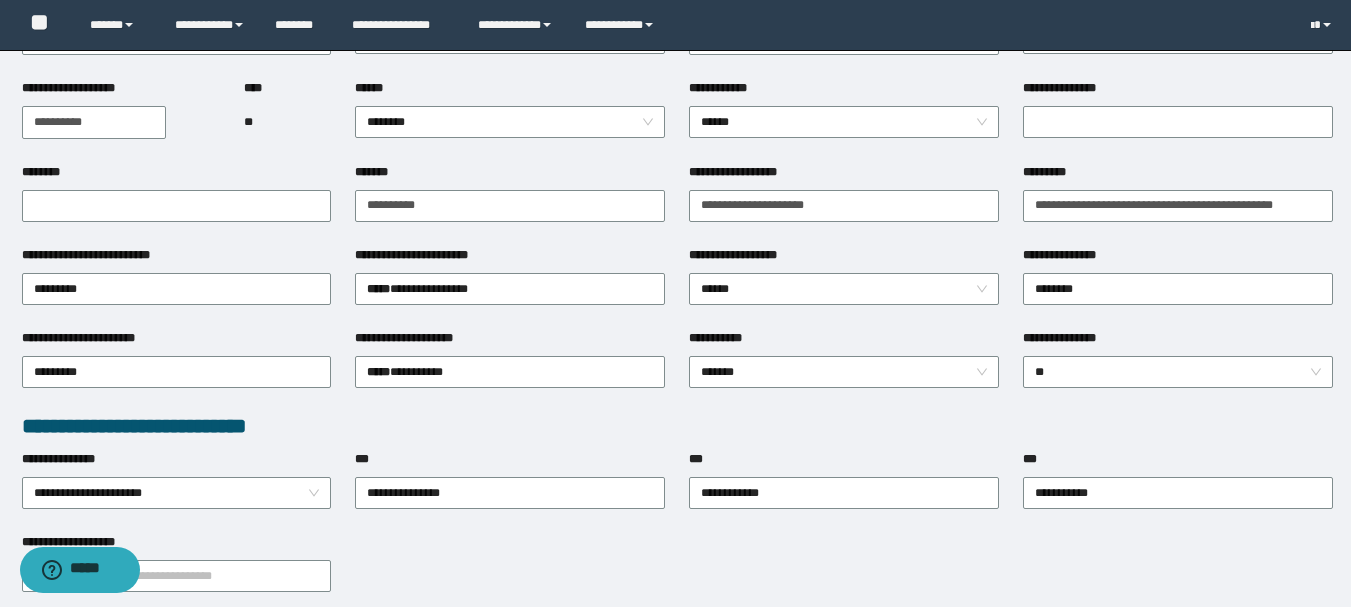 scroll, scrollTop: 0, scrollLeft: 0, axis: both 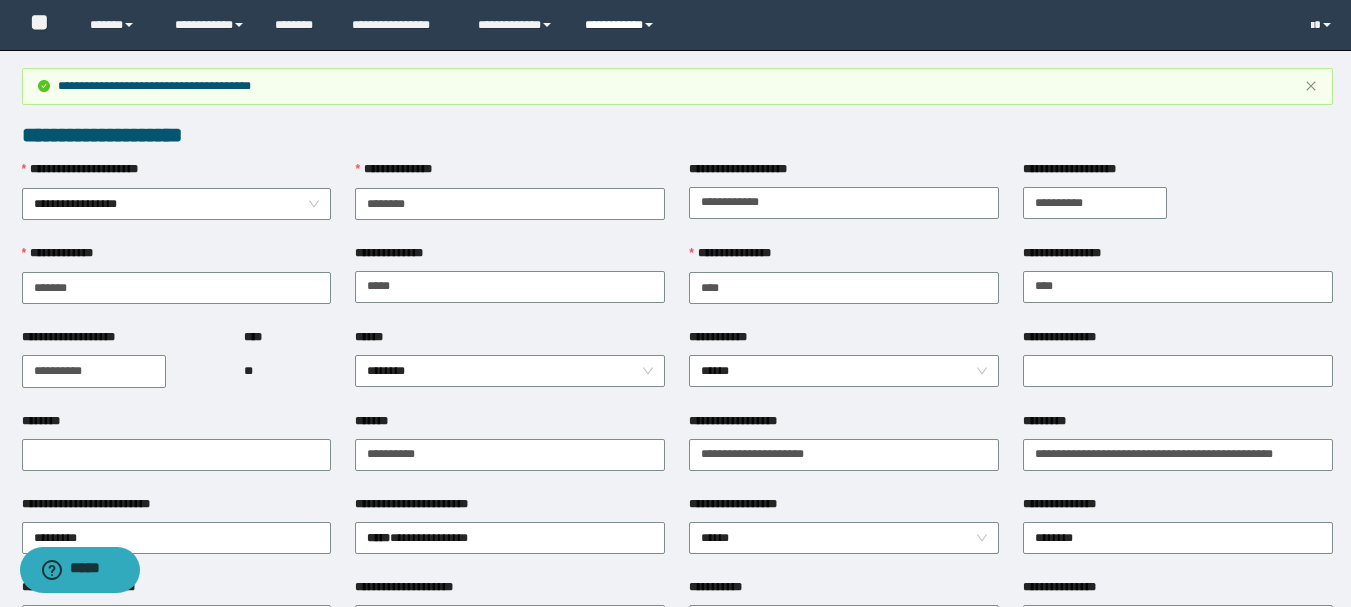 click on "**********" at bounding box center [622, 25] 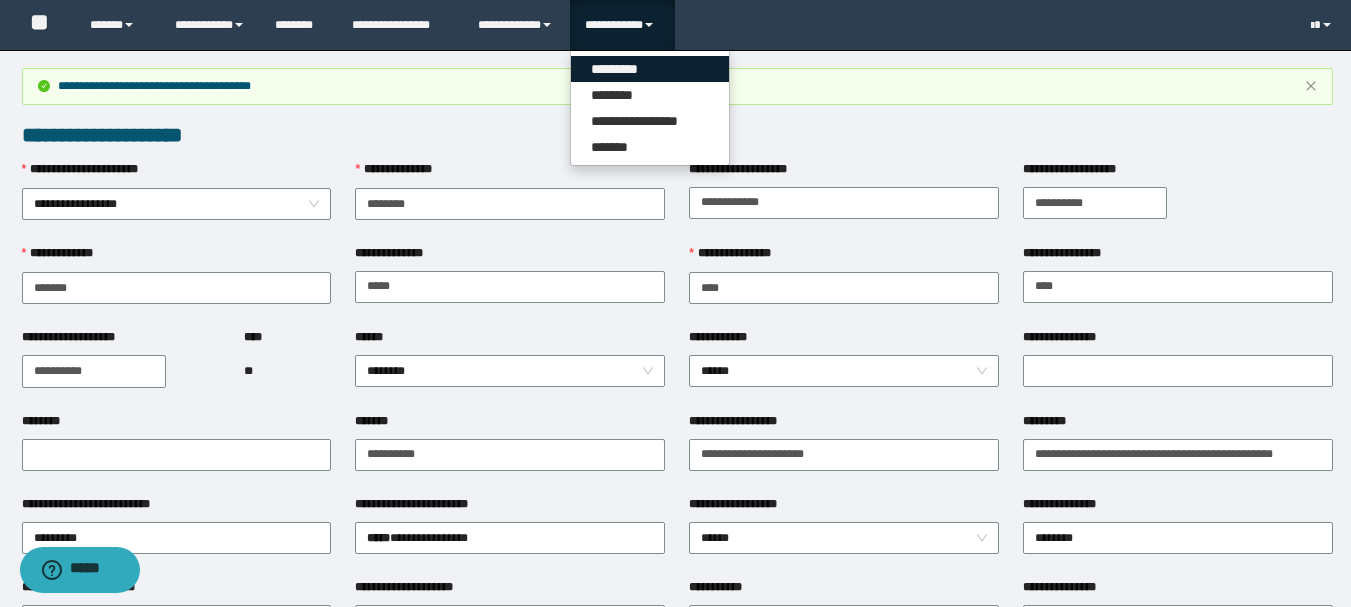 click on "*********" at bounding box center [650, 69] 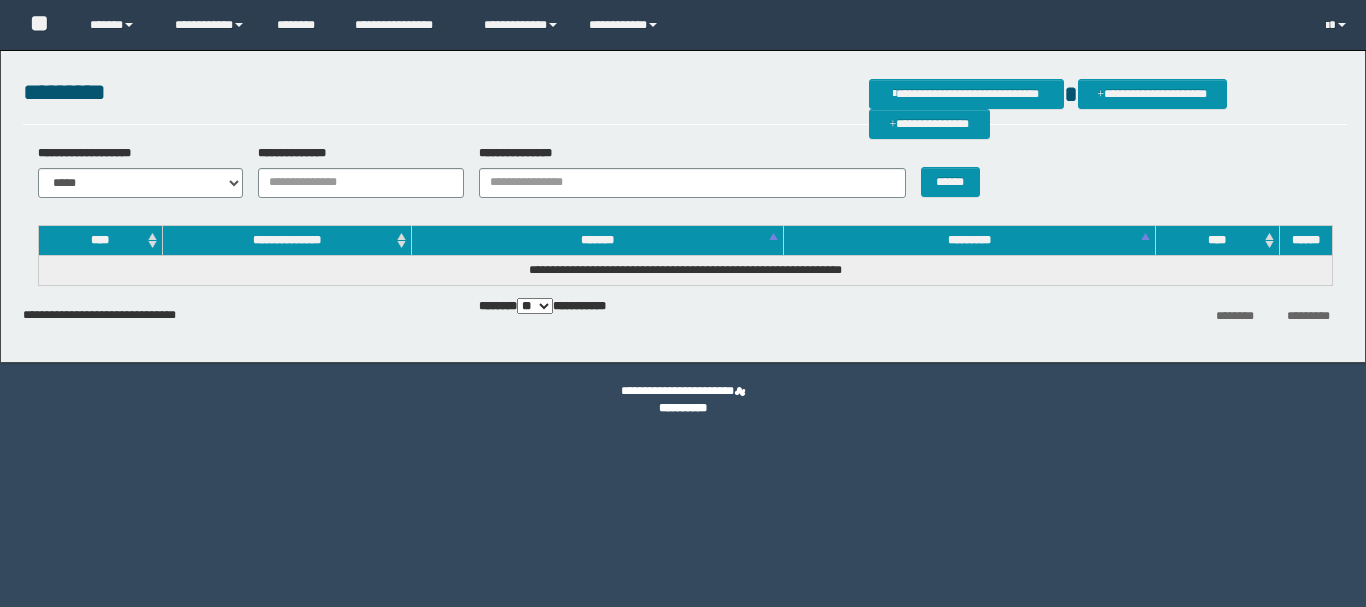 scroll, scrollTop: 0, scrollLeft: 0, axis: both 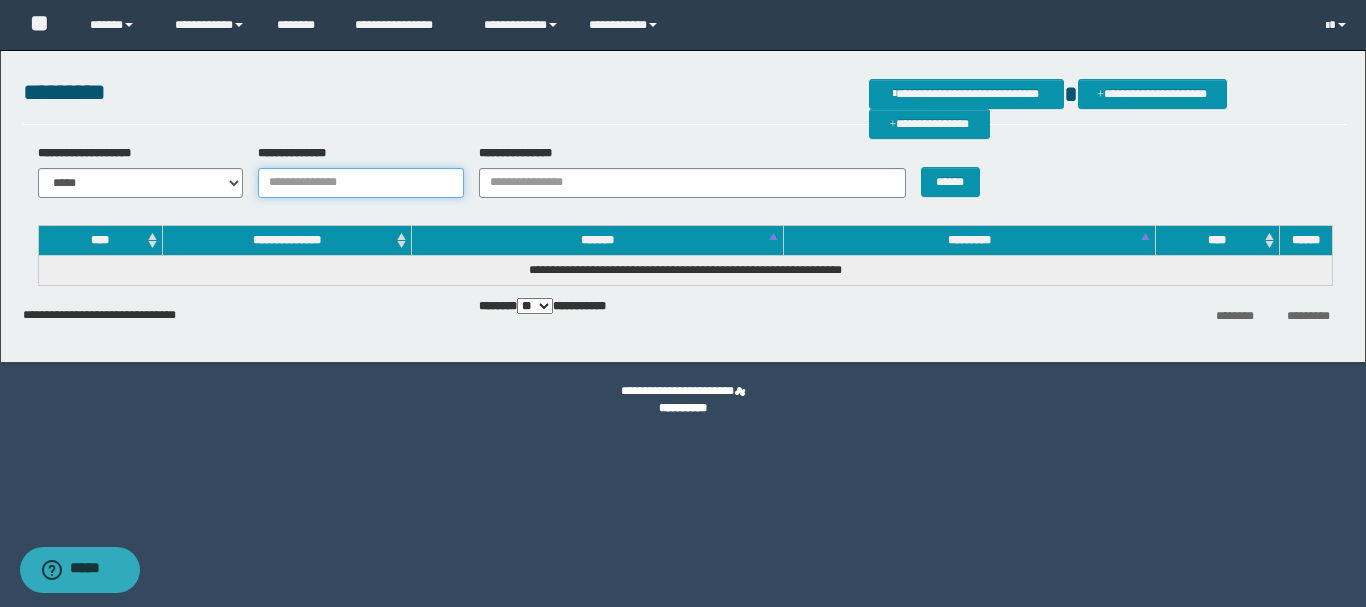 click on "**********" at bounding box center [361, 183] 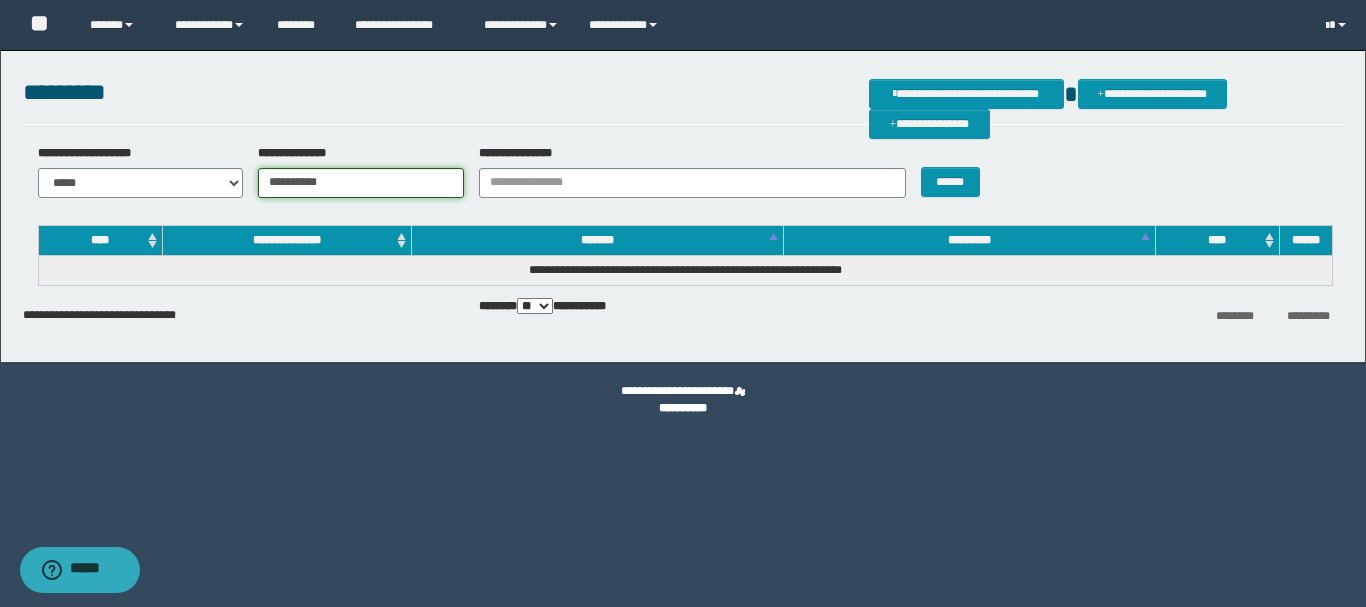 type on "**********" 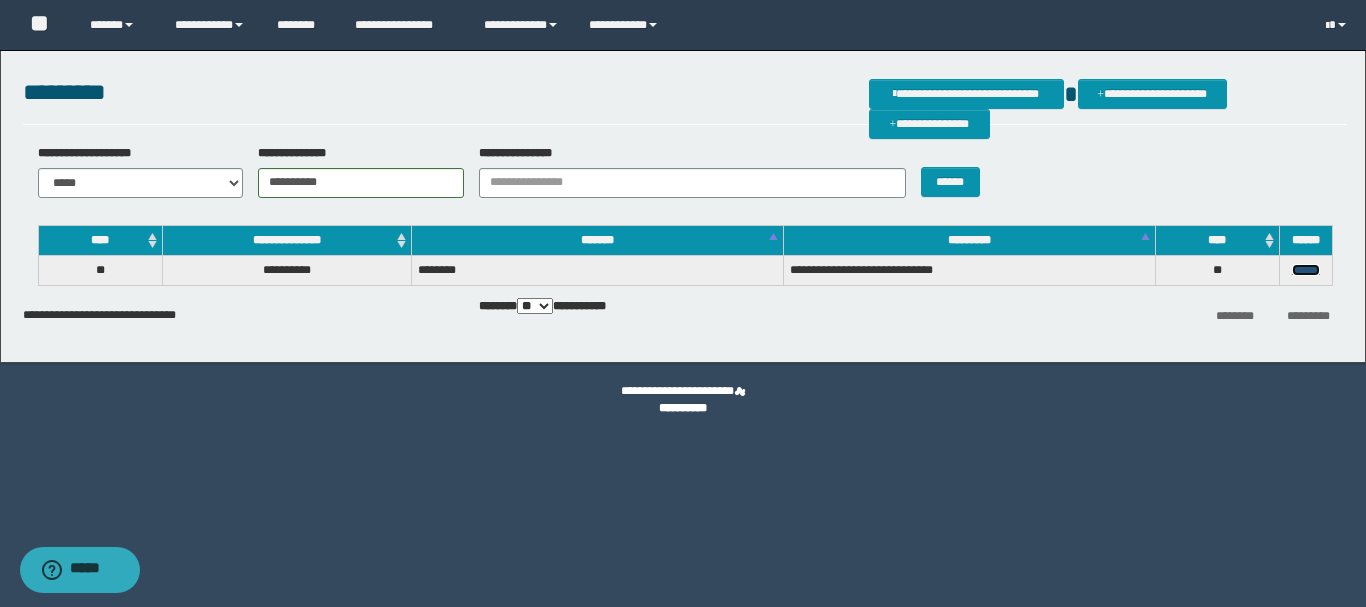 click on "******" at bounding box center (1306, 270) 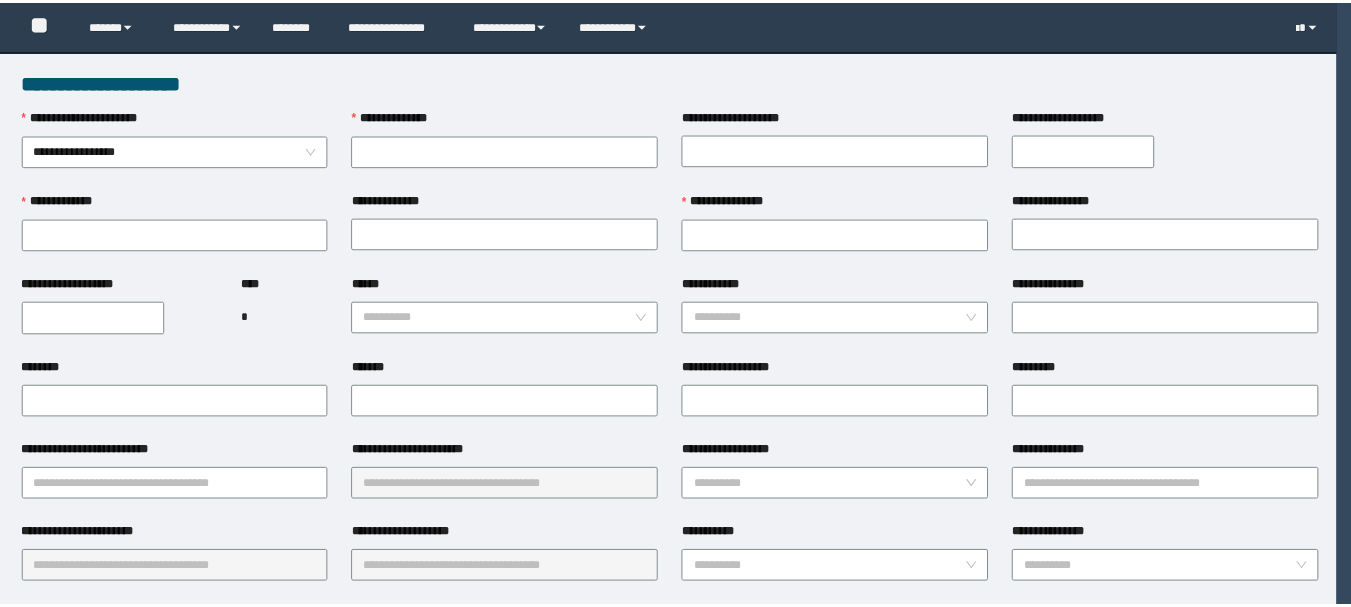scroll, scrollTop: 0, scrollLeft: 0, axis: both 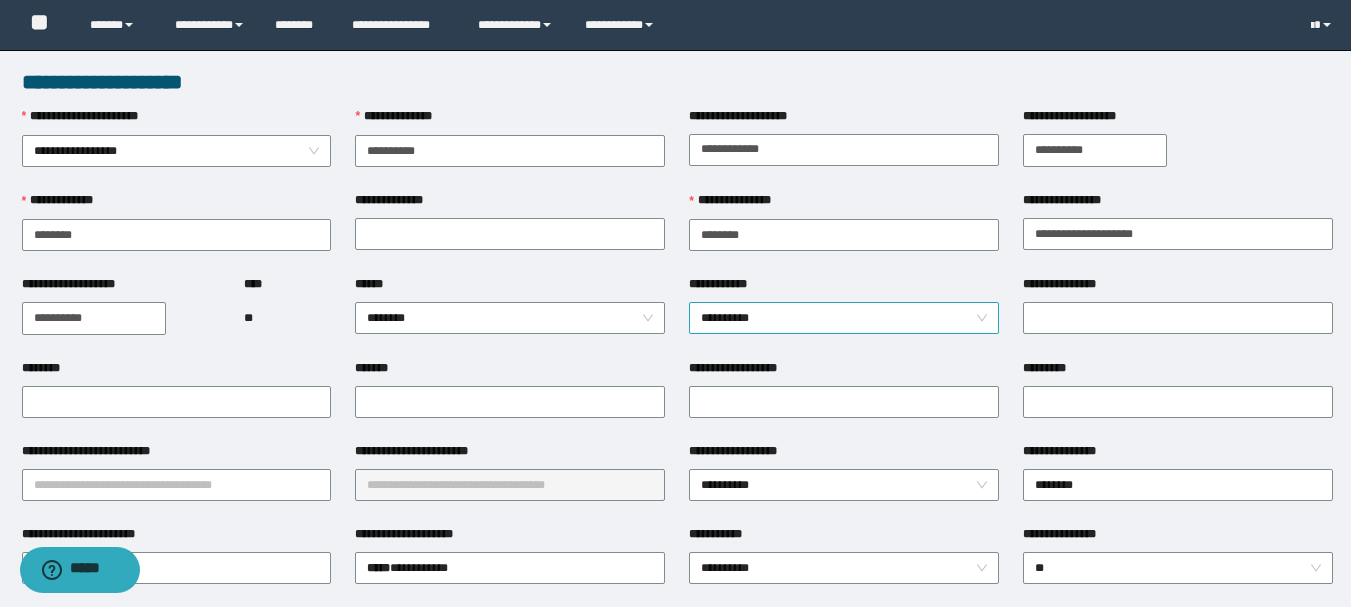 click on "**********" at bounding box center [844, 318] 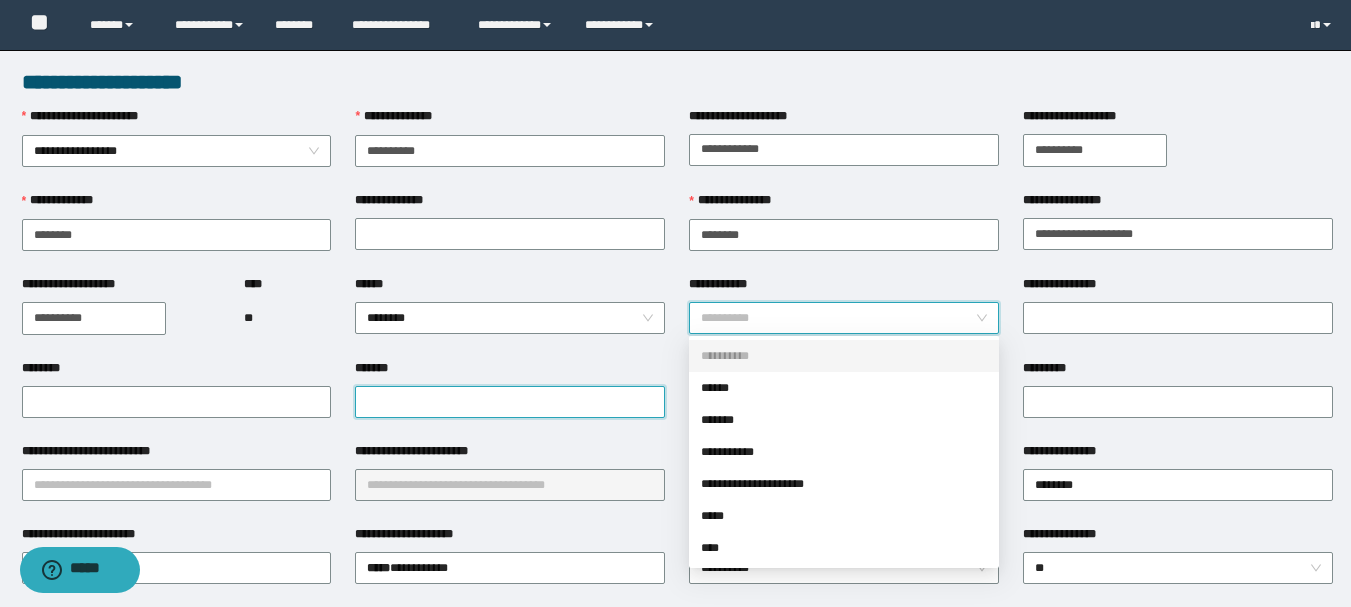 click on "*******" at bounding box center (510, 402) 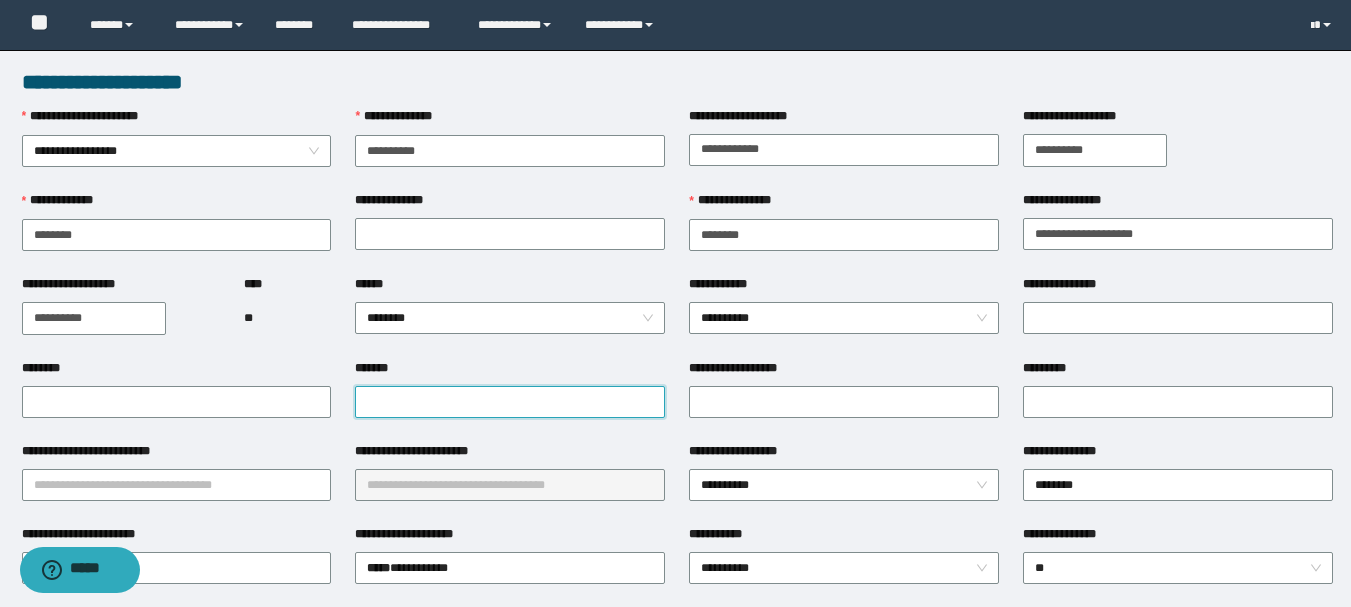 click on "*******" at bounding box center (510, 402) 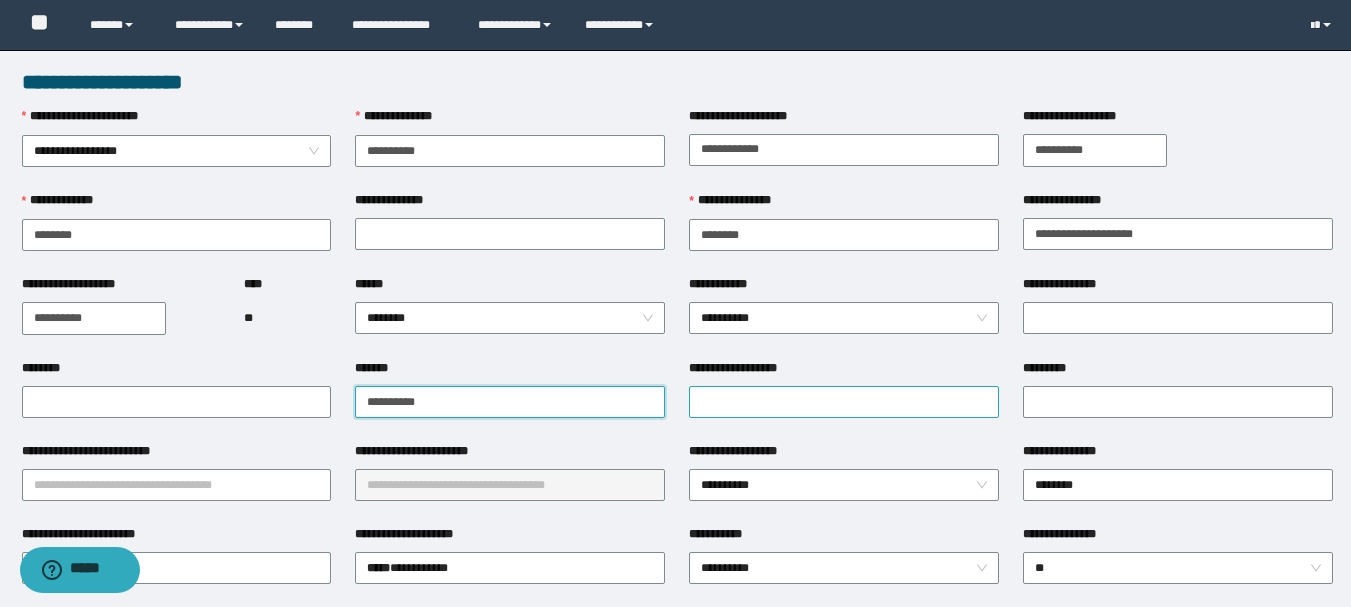 type on "**********" 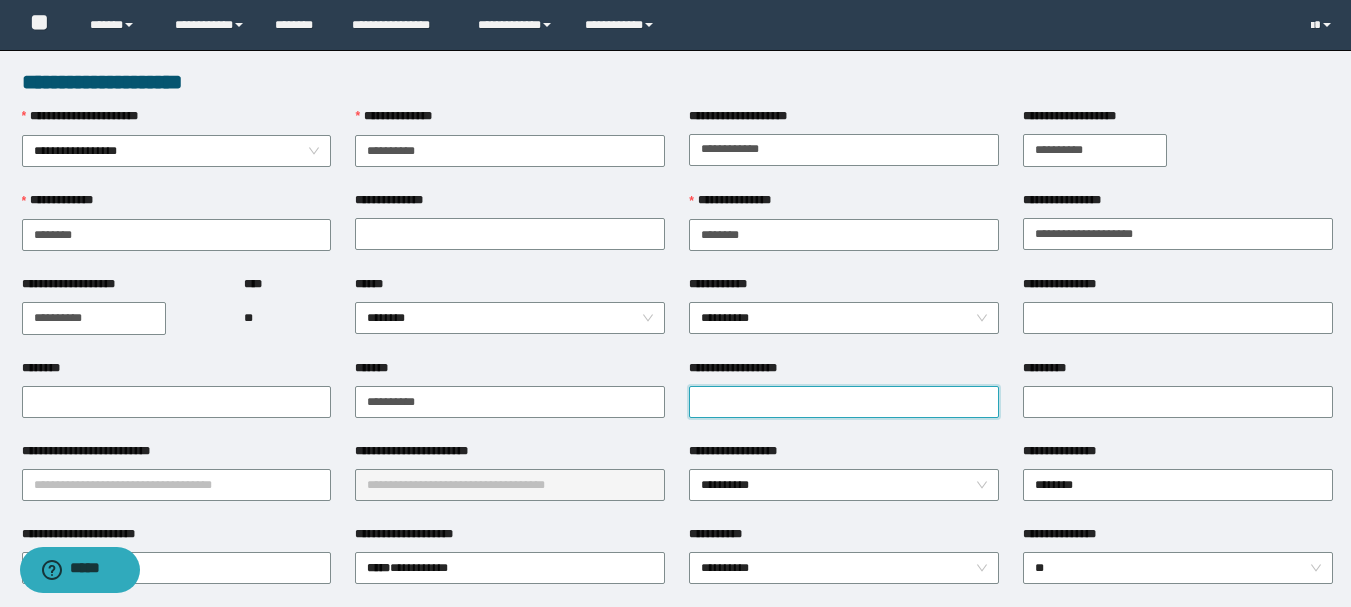 click on "**********" at bounding box center (844, 402) 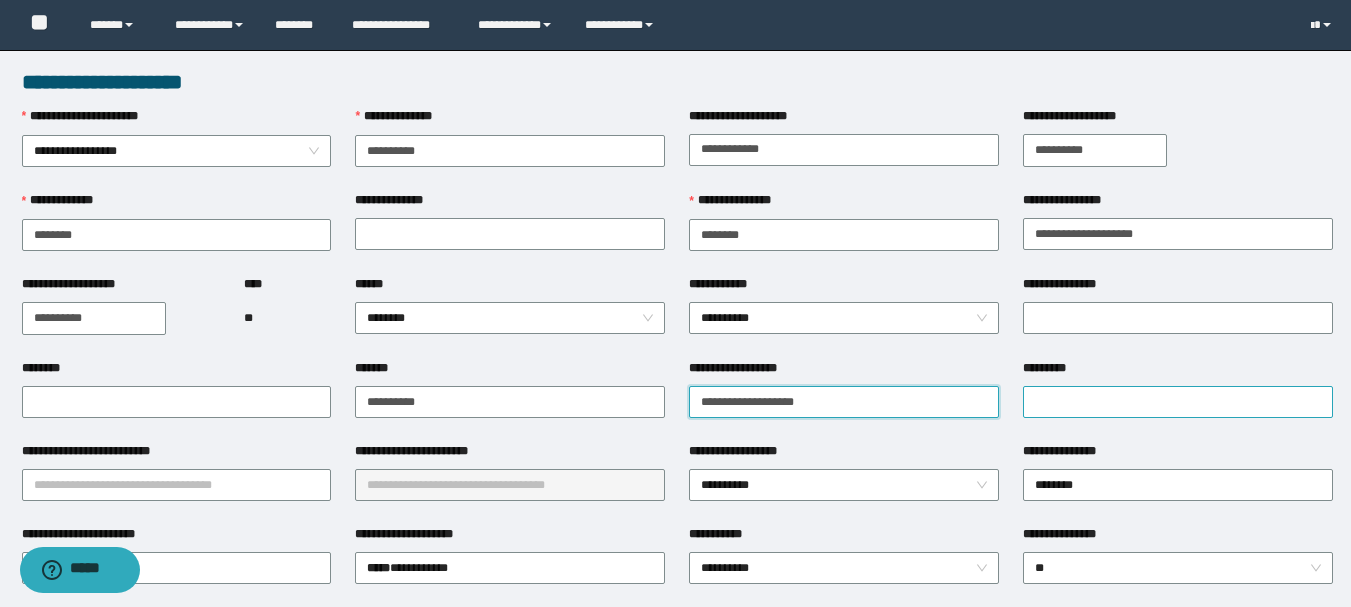 type on "**********" 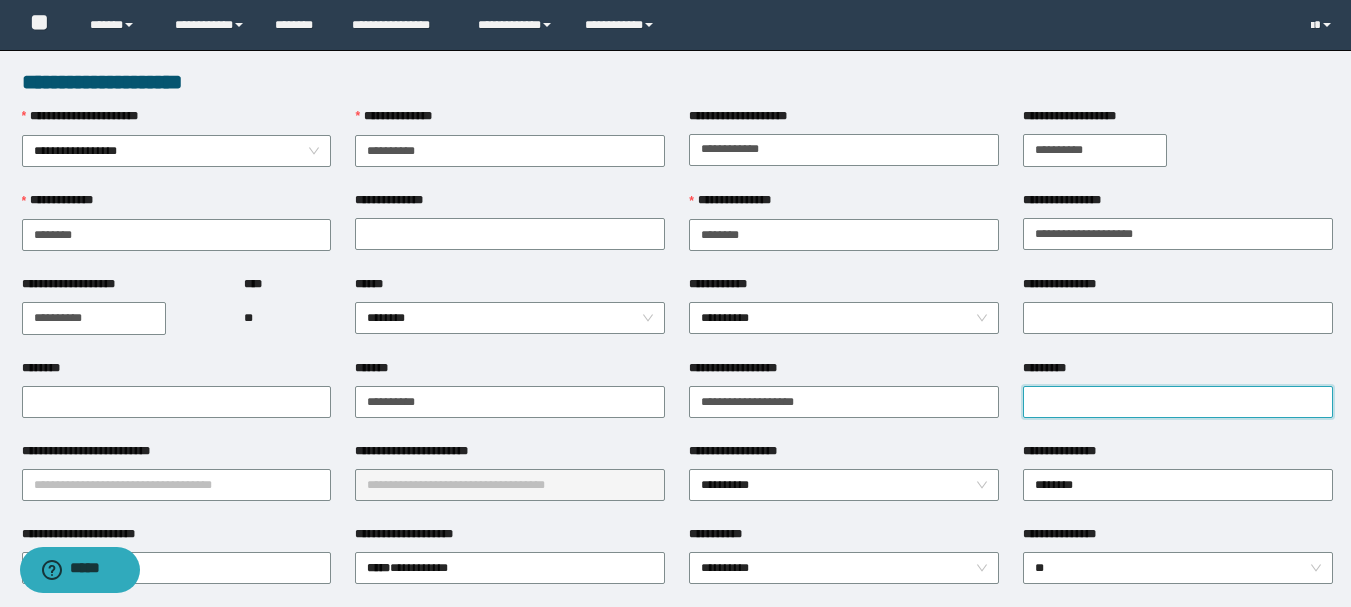 click on "*********" at bounding box center [1178, 402] 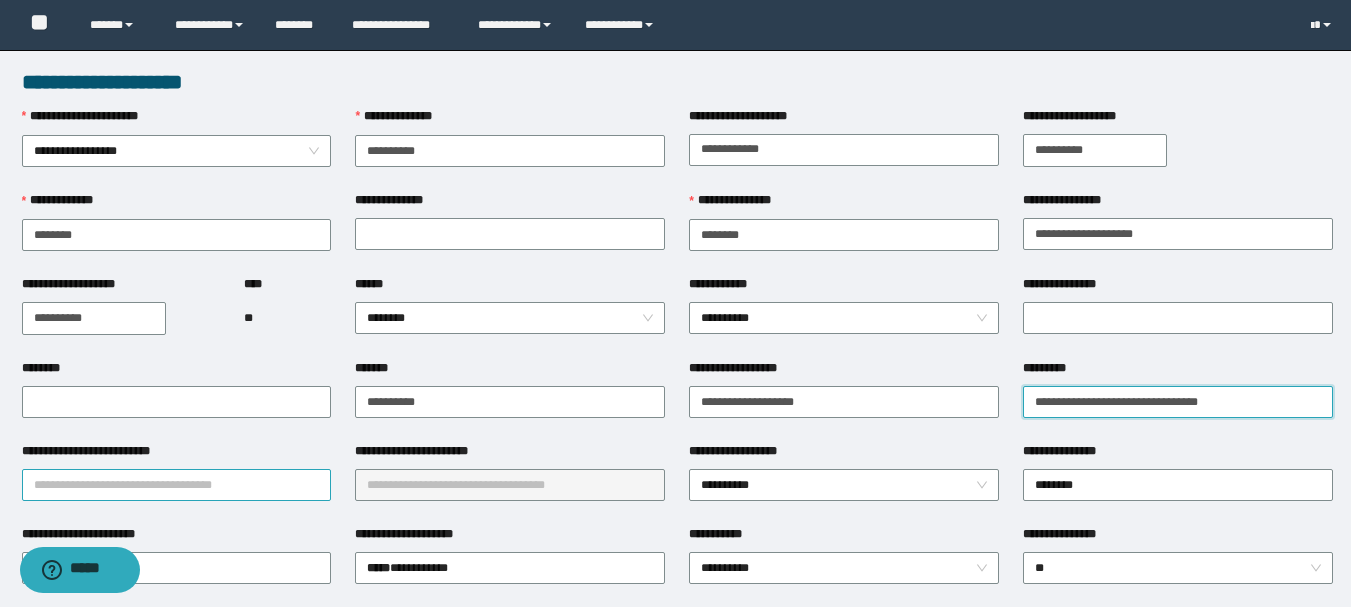 type on "**********" 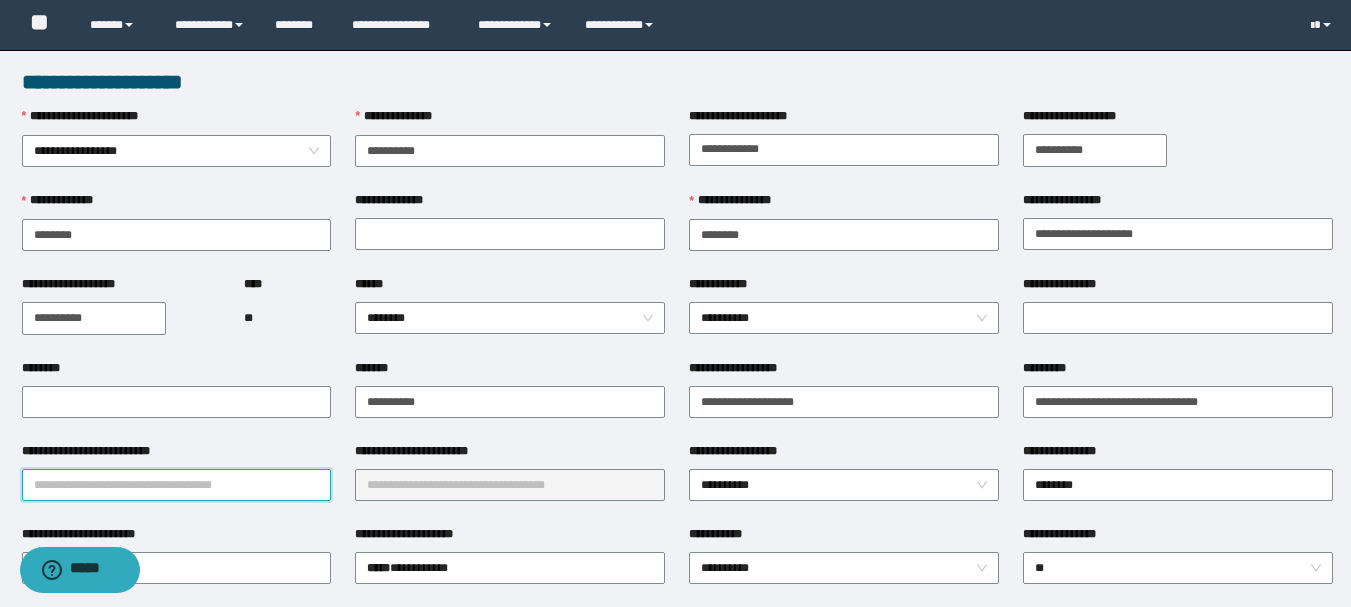 click on "**********" at bounding box center (177, 485) 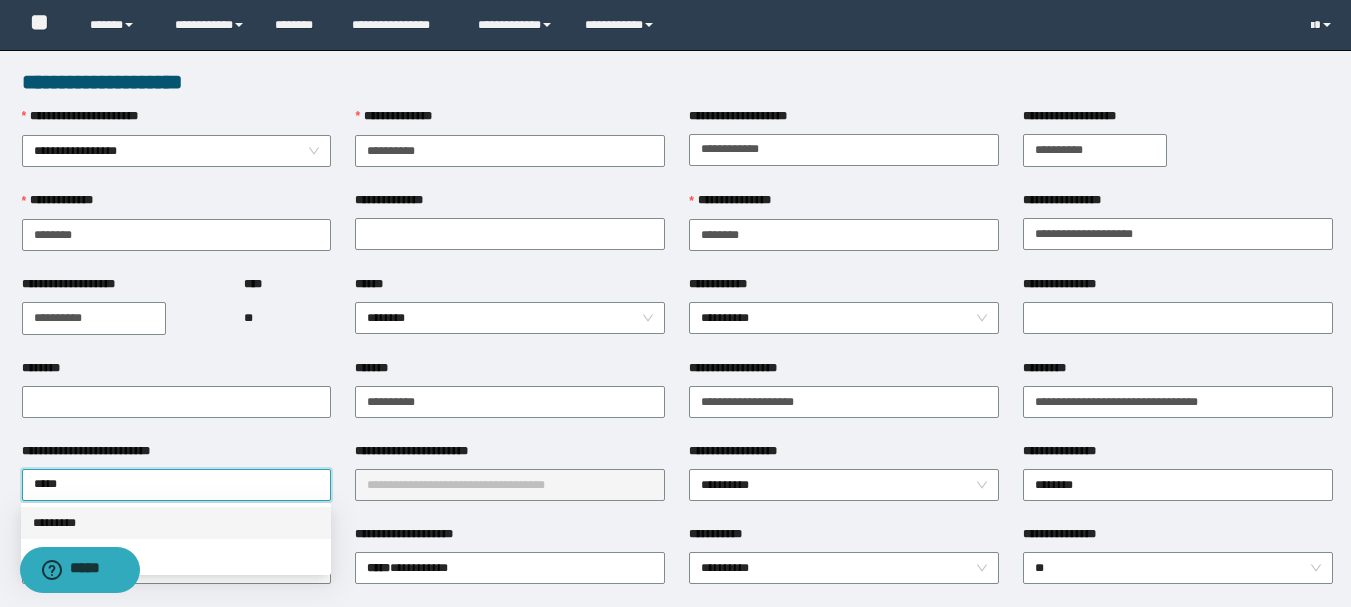 type on "******" 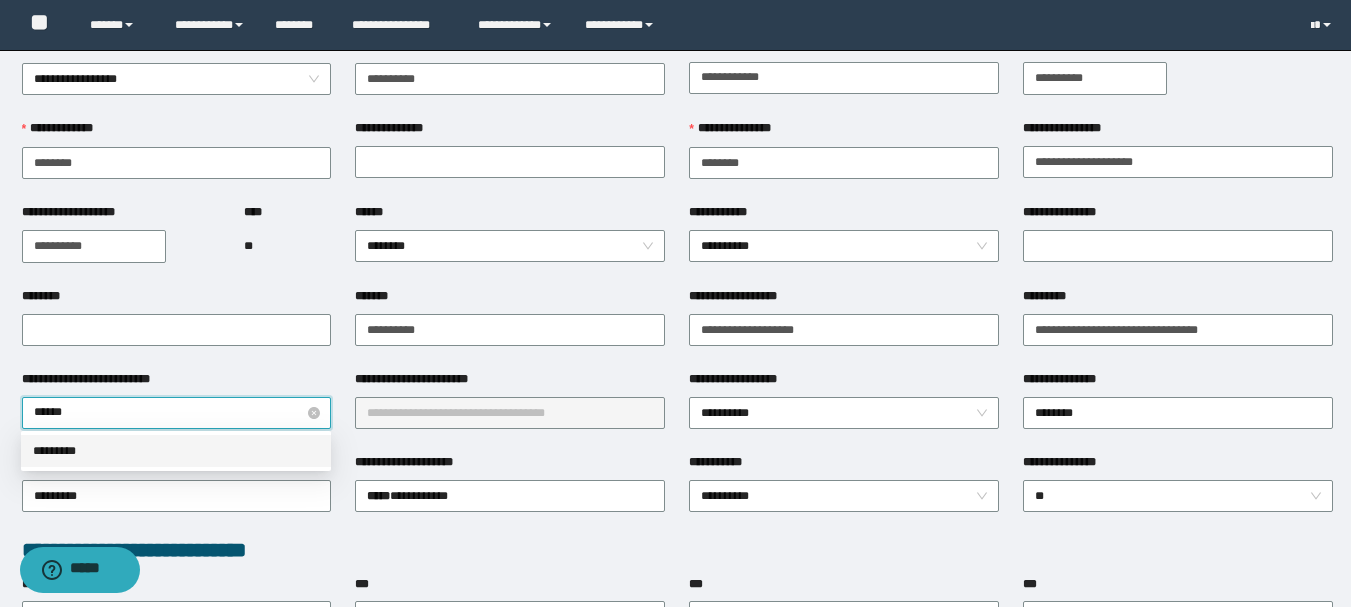 scroll, scrollTop: 200, scrollLeft: 0, axis: vertical 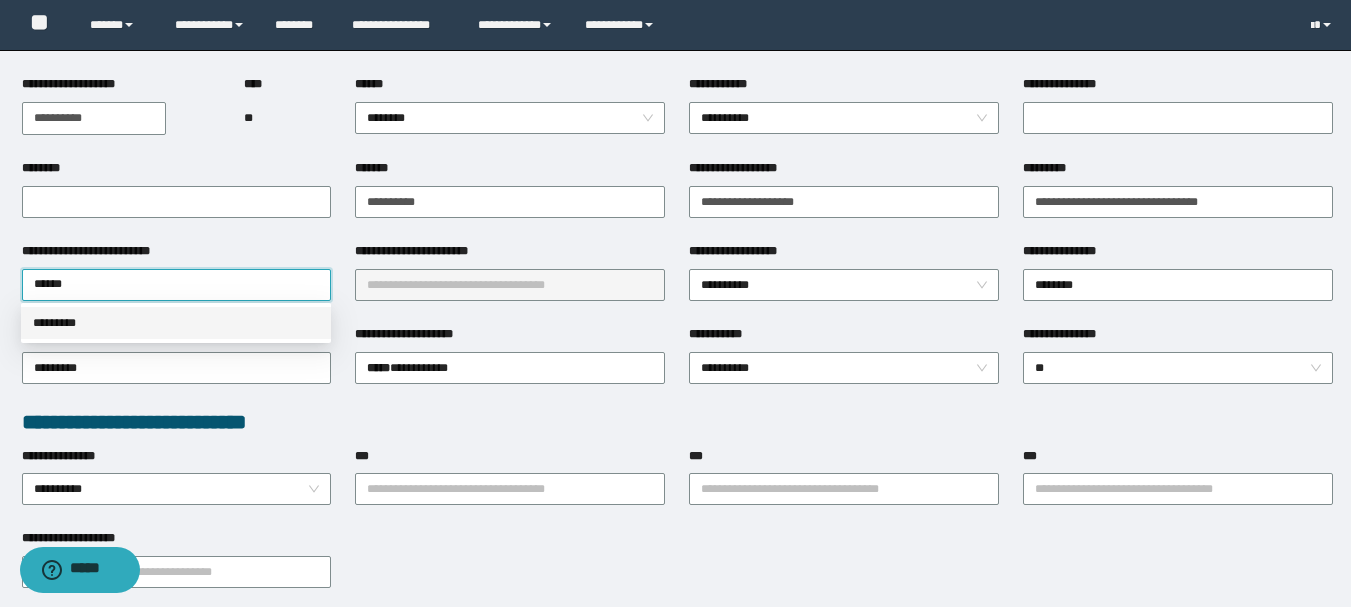 click on "*********" at bounding box center [176, 323] 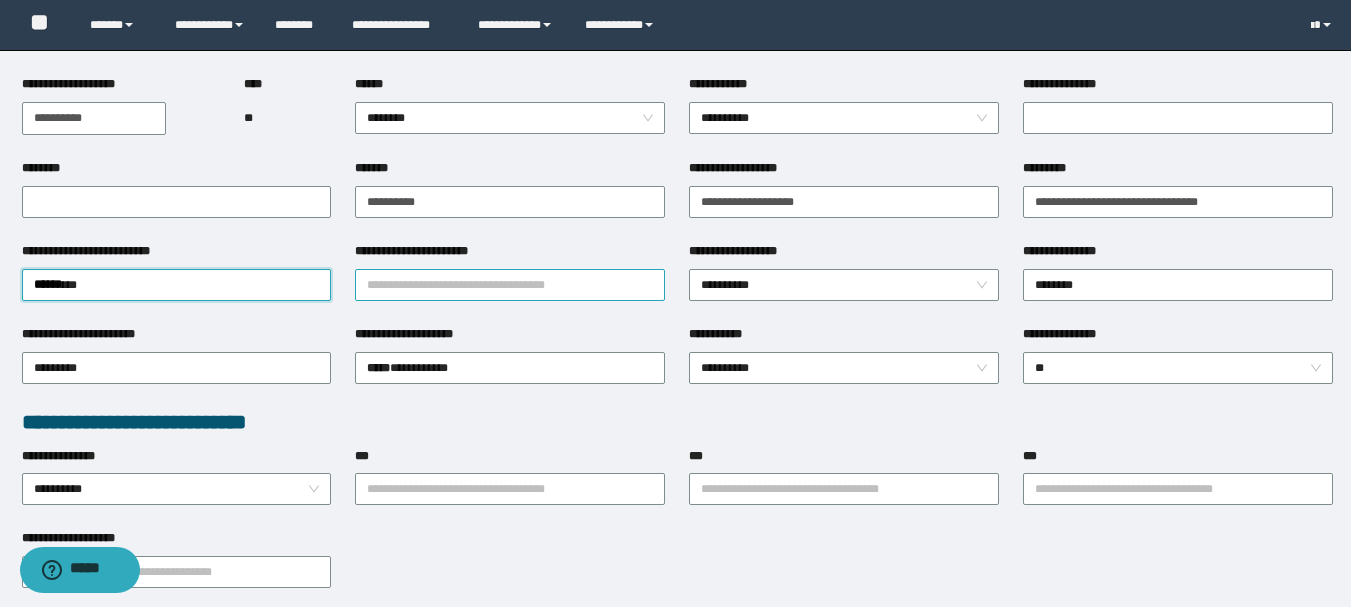 click on "**********" at bounding box center (510, 285) 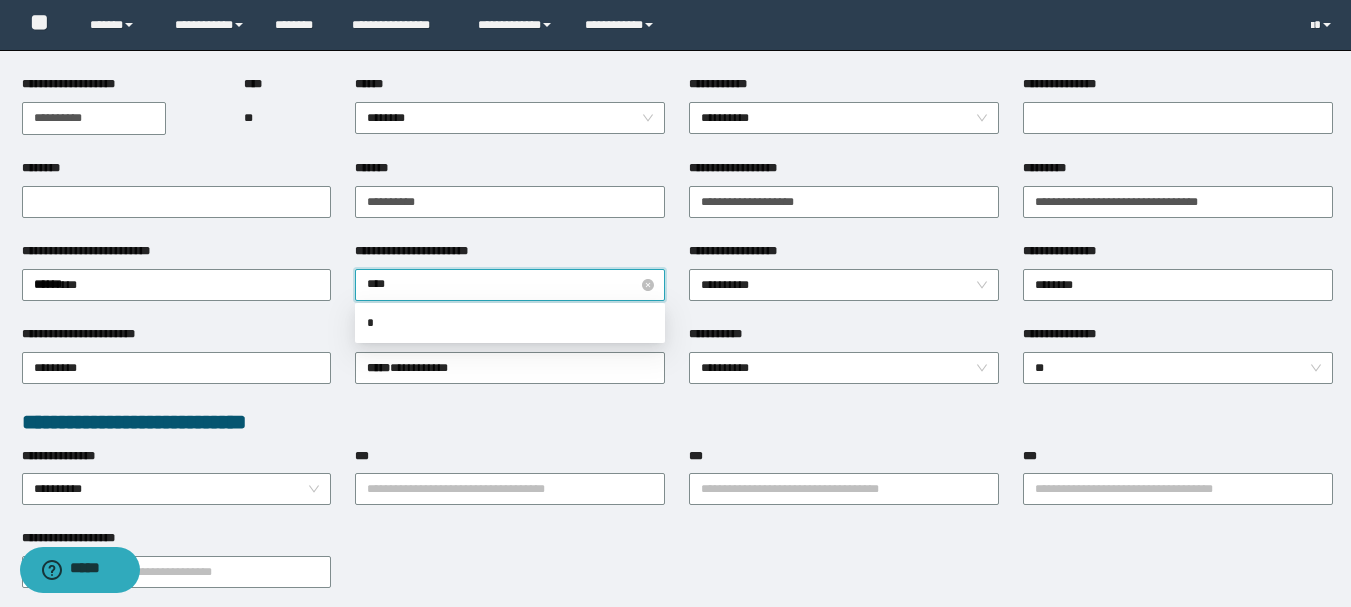 type on "*****" 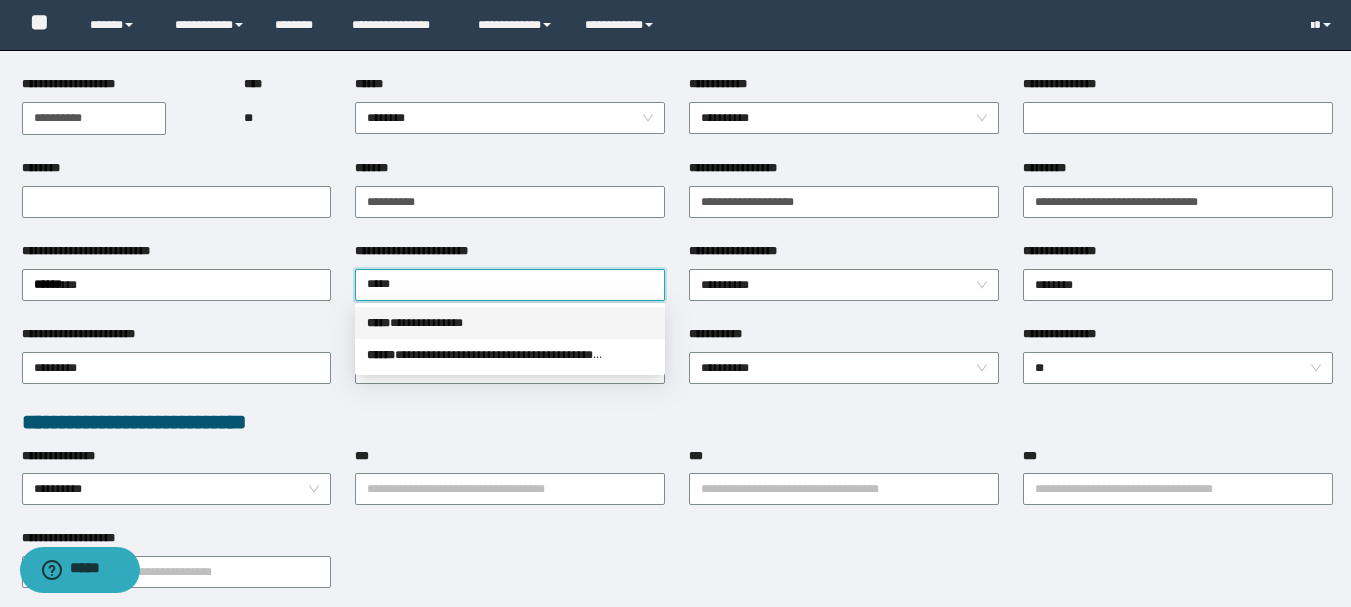 click on "**********" at bounding box center (510, 323) 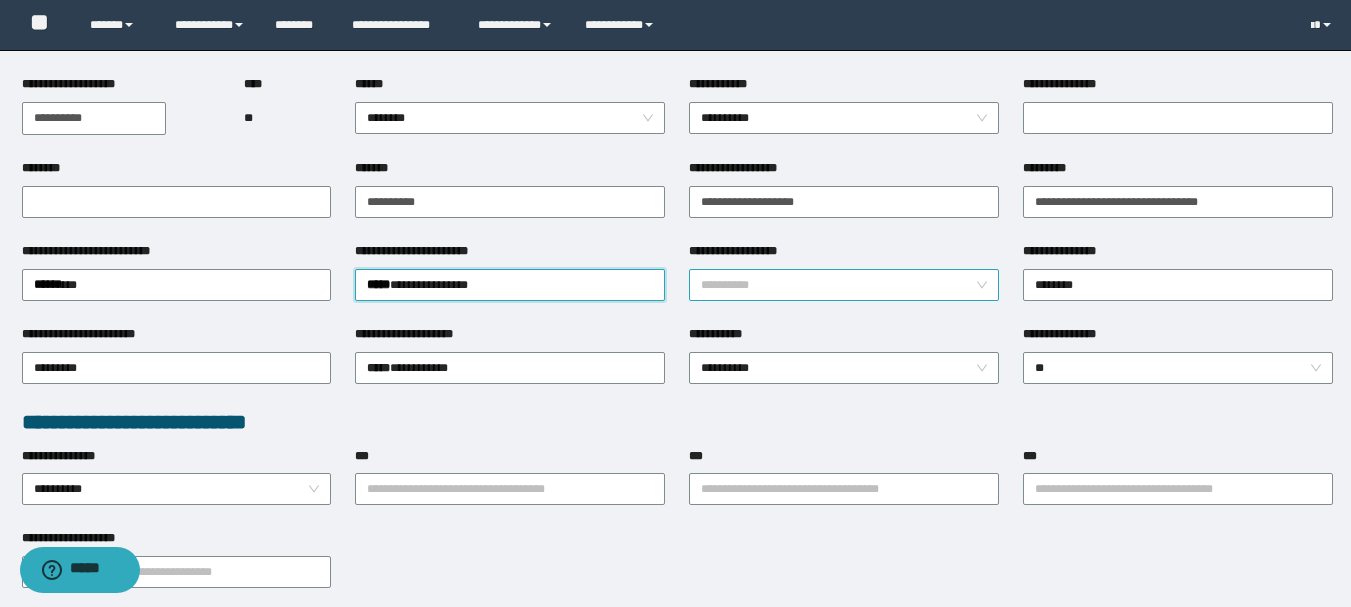 click on "**********" at bounding box center (844, 285) 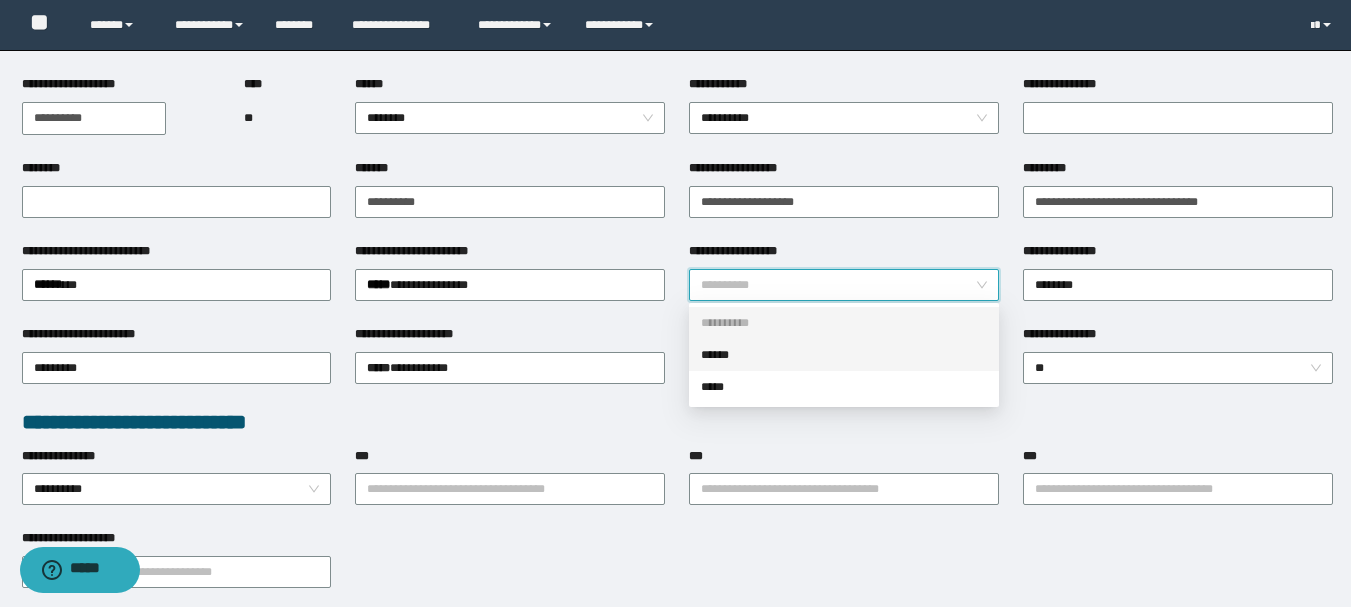 click on "******" at bounding box center [844, 355] 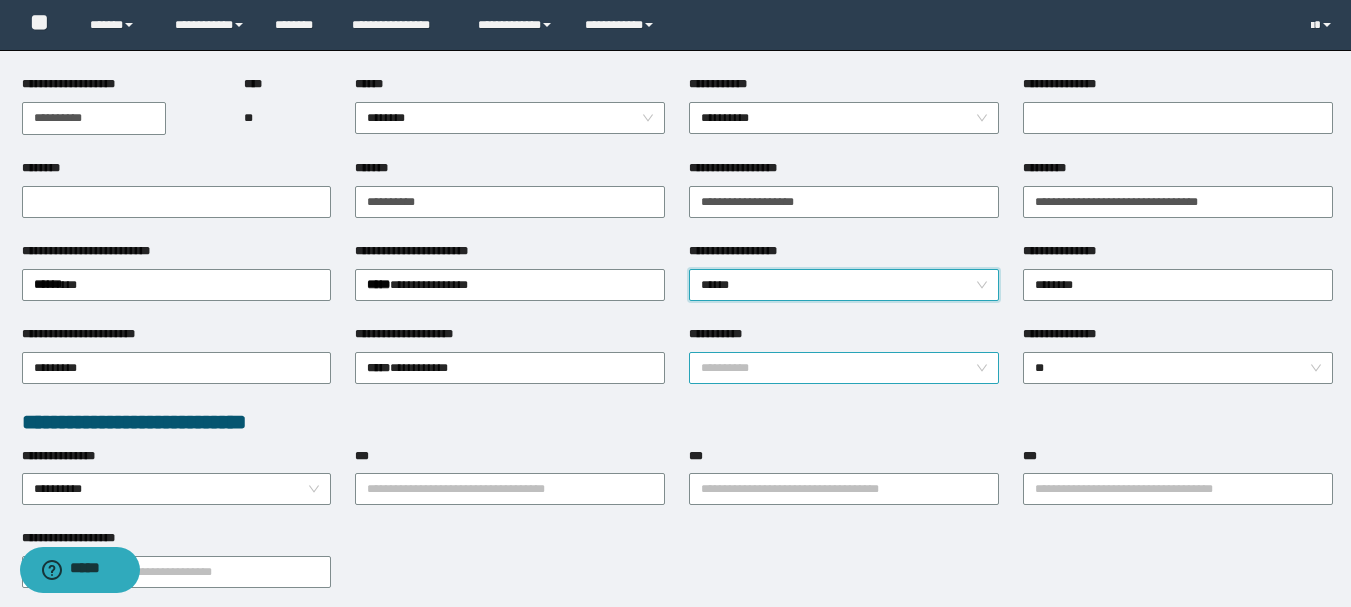 click on "**********" at bounding box center [844, 368] 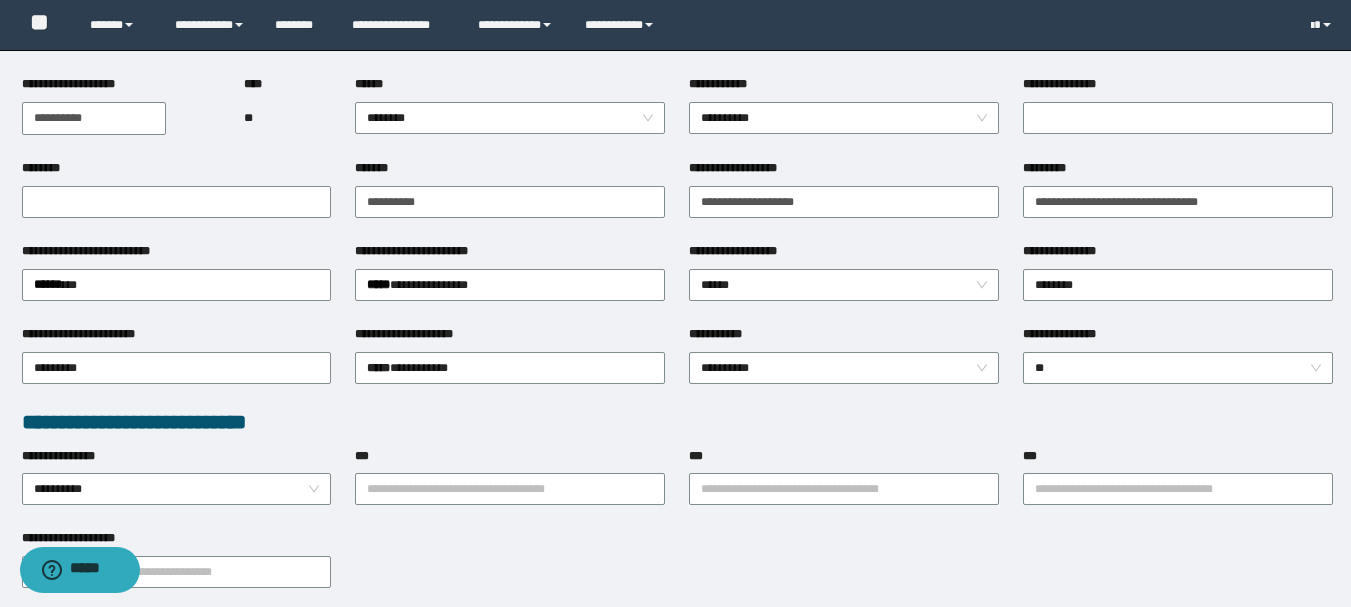 click on "**********" at bounding box center (677, 422) 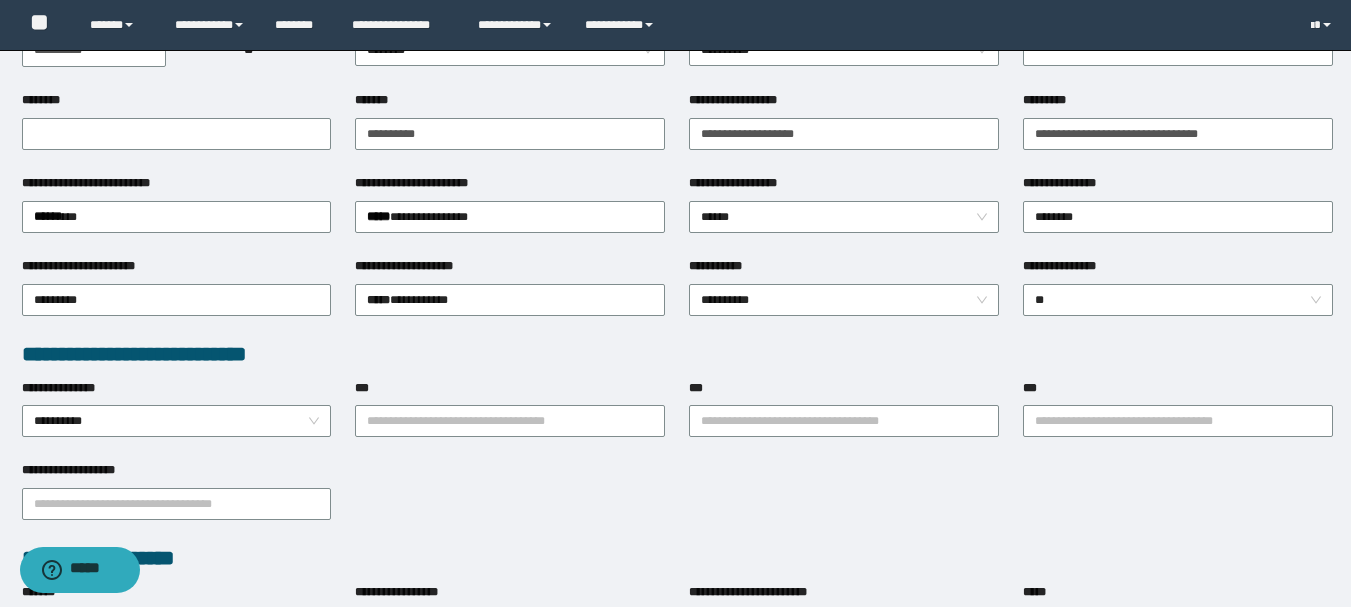 scroll, scrollTop: 400, scrollLeft: 0, axis: vertical 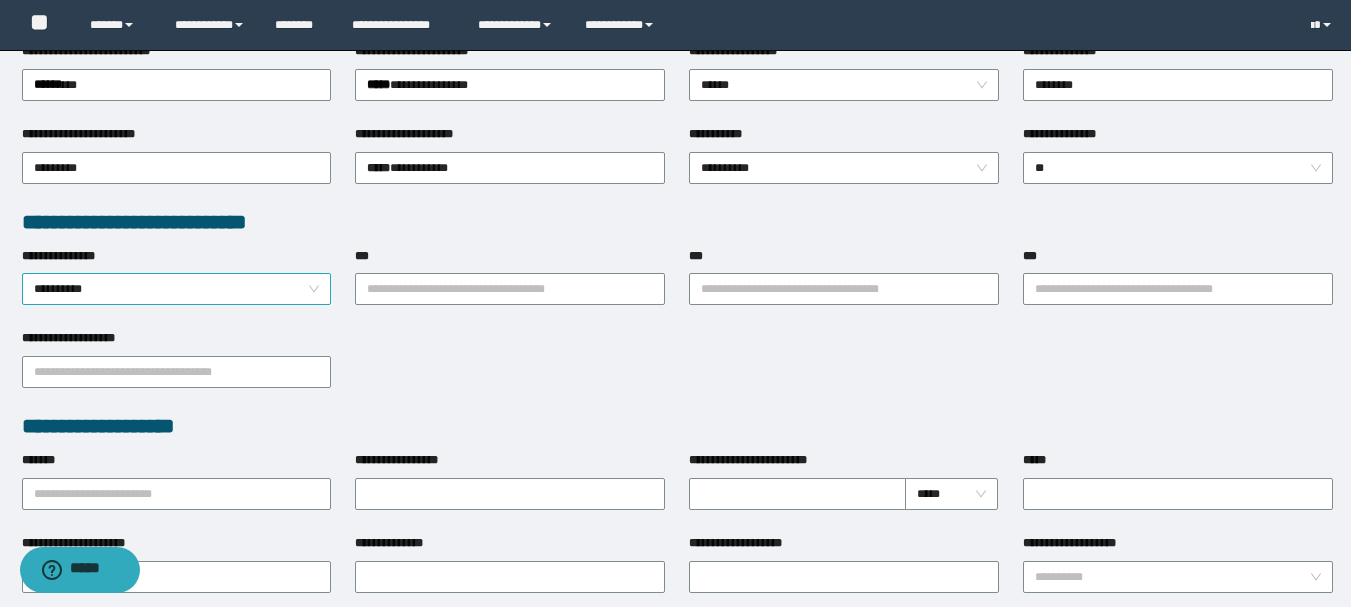 click on "**********" at bounding box center (177, 289) 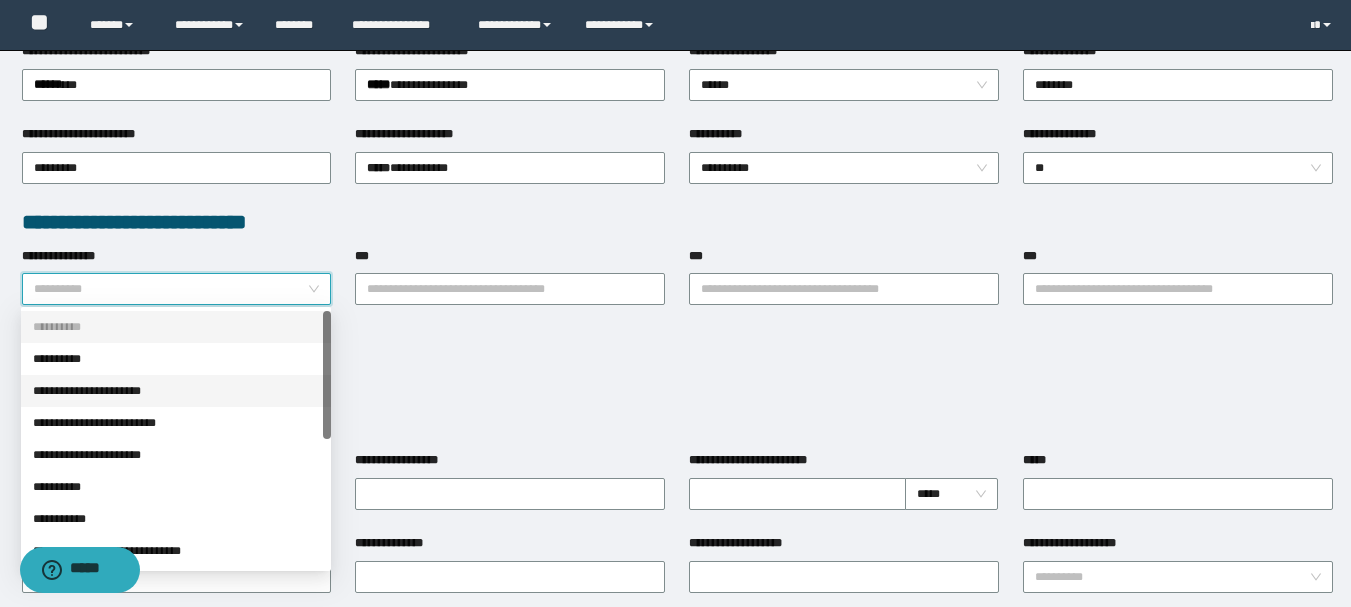 click on "**********" at bounding box center (176, 391) 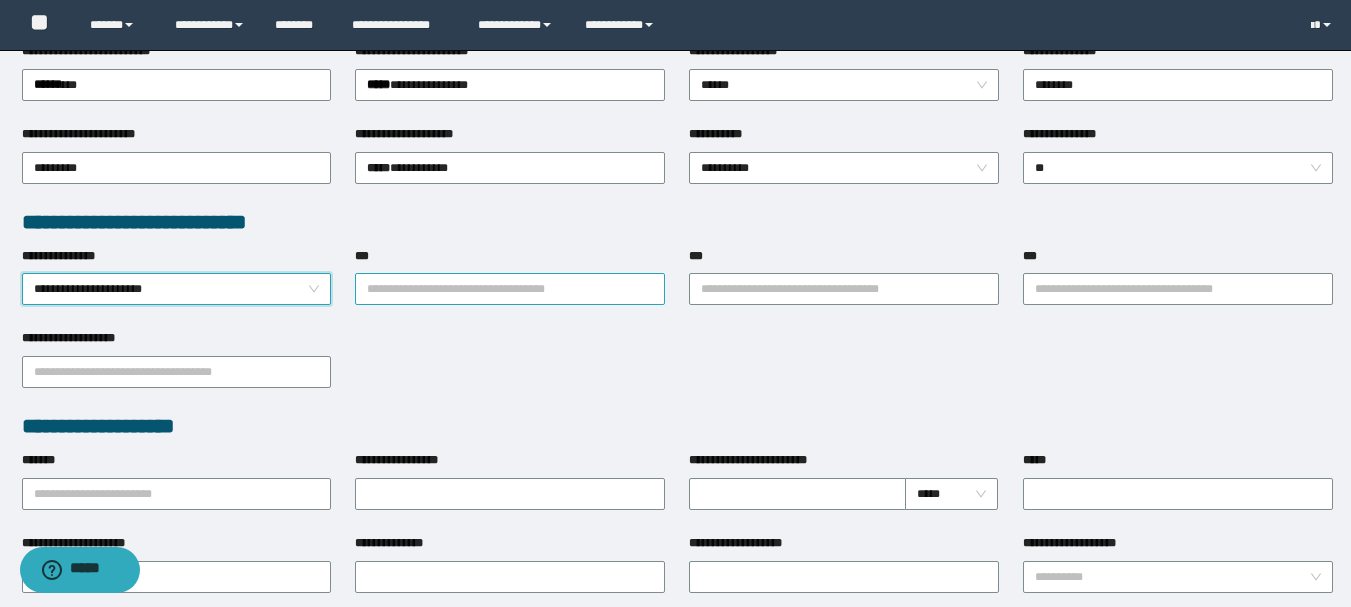 click on "**********" at bounding box center [510, 289] 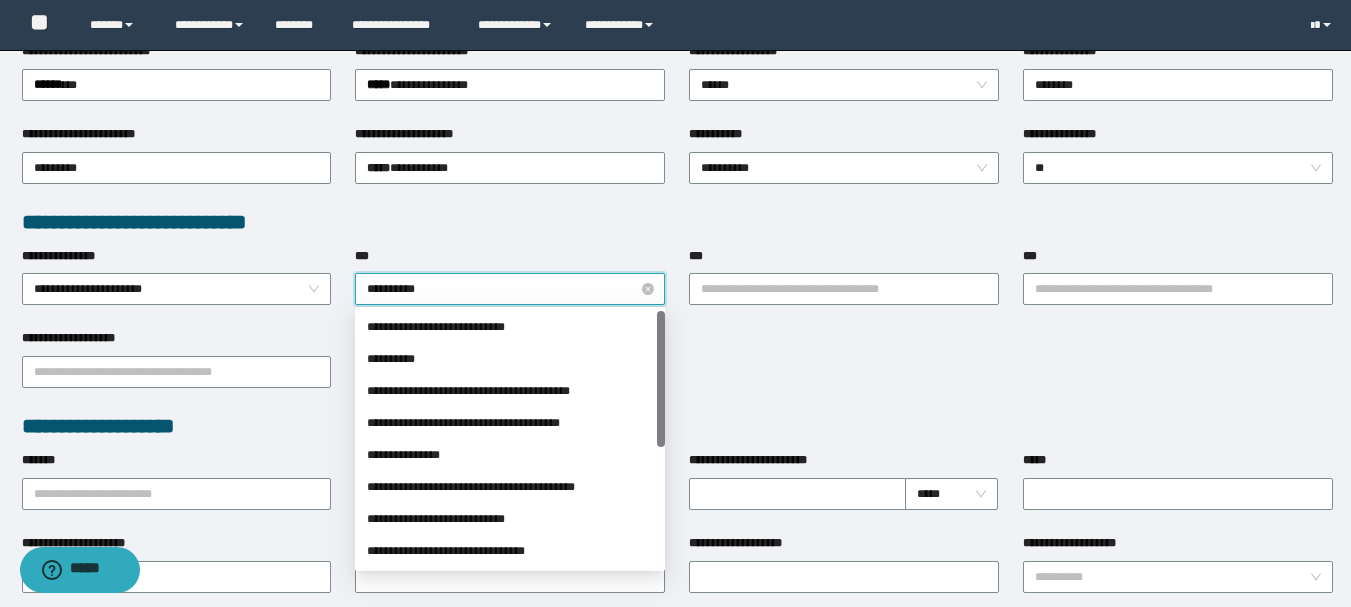 type on "**********" 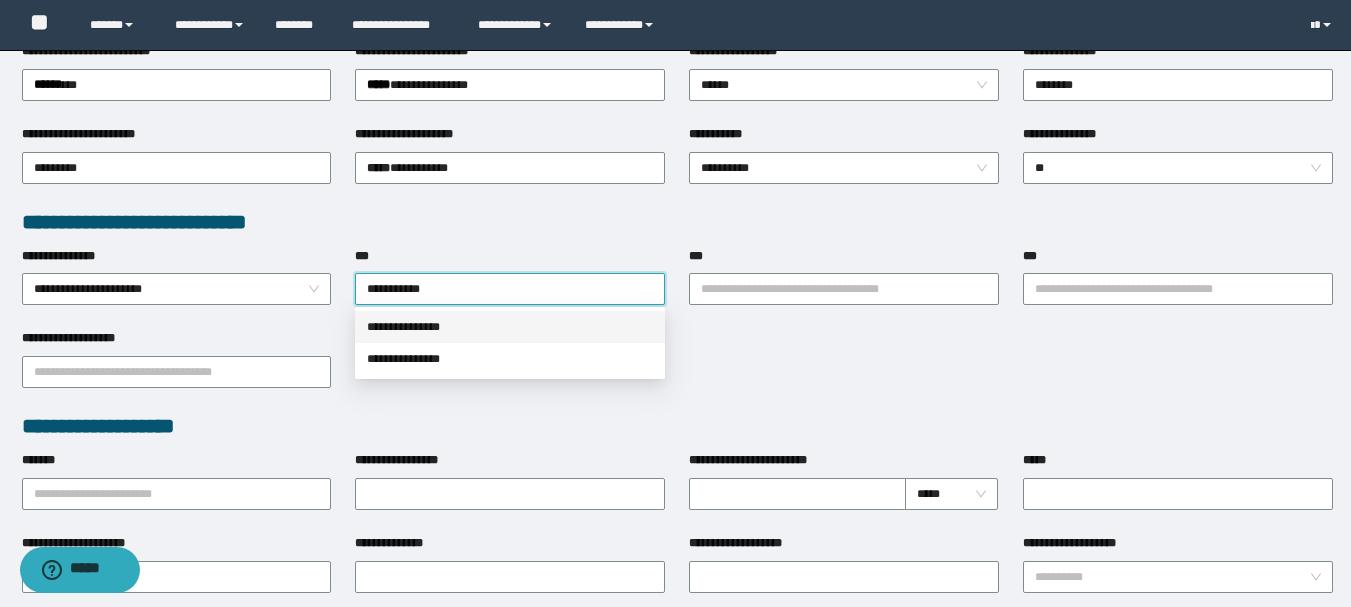 click on "**********" at bounding box center [510, 327] 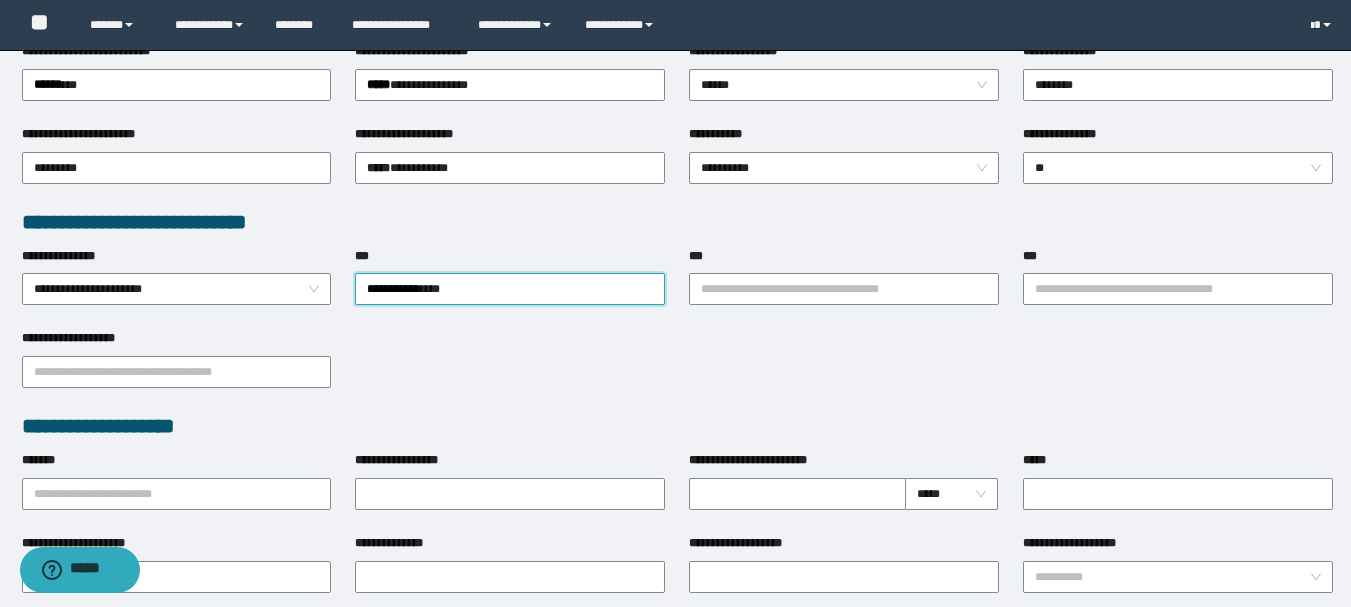 click on "**********" at bounding box center (844, 288) 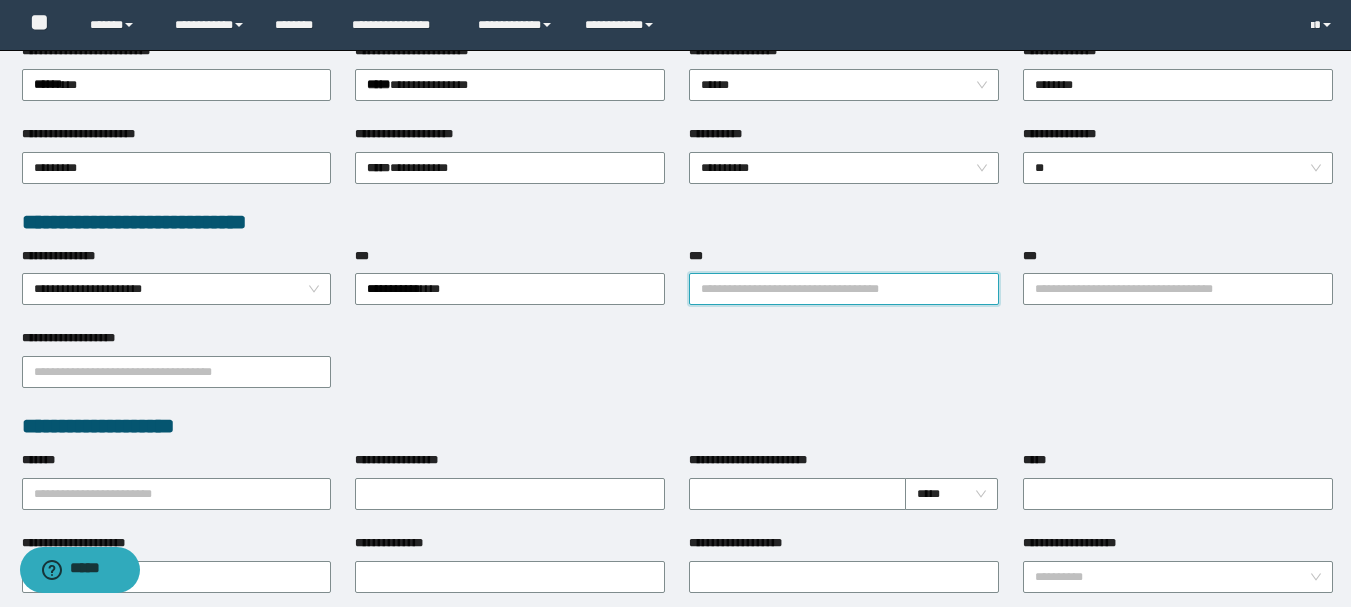 click on "***" at bounding box center (844, 289) 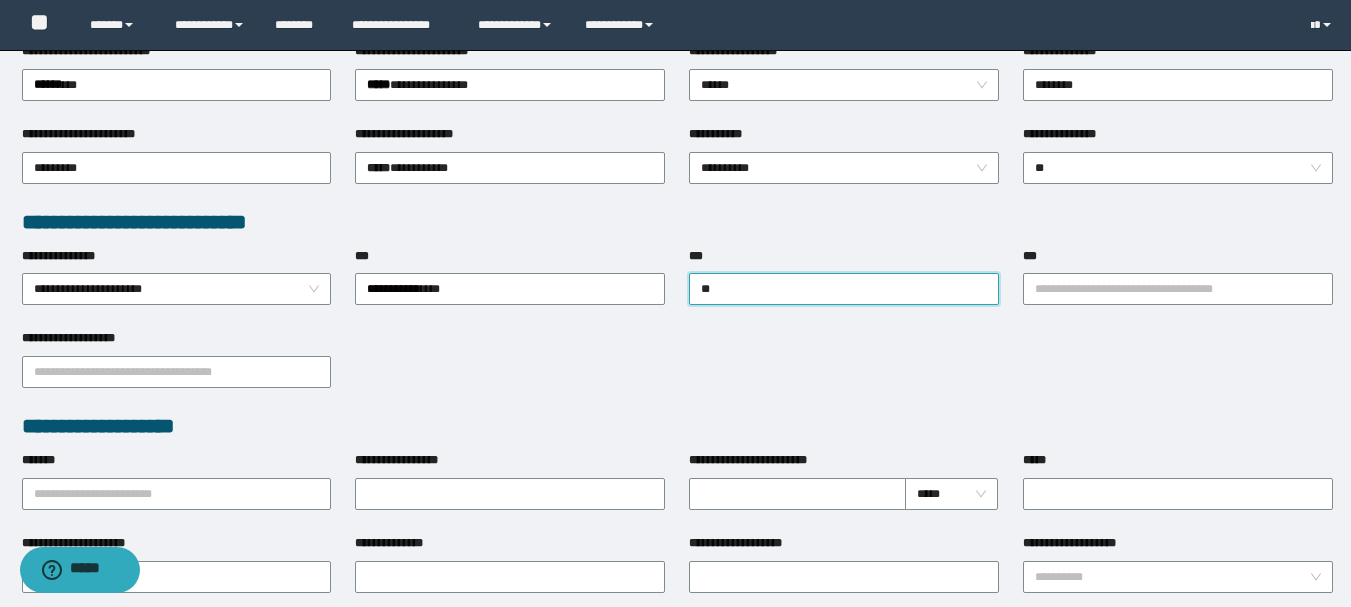 type on "*" 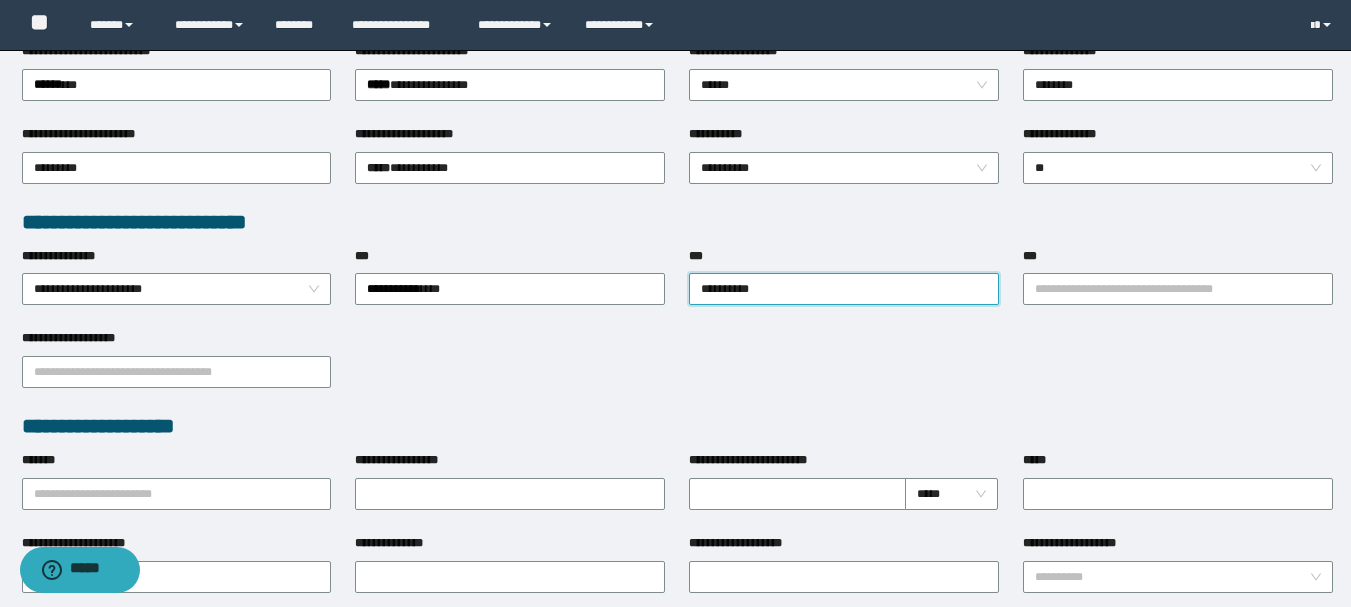 type on "**********" 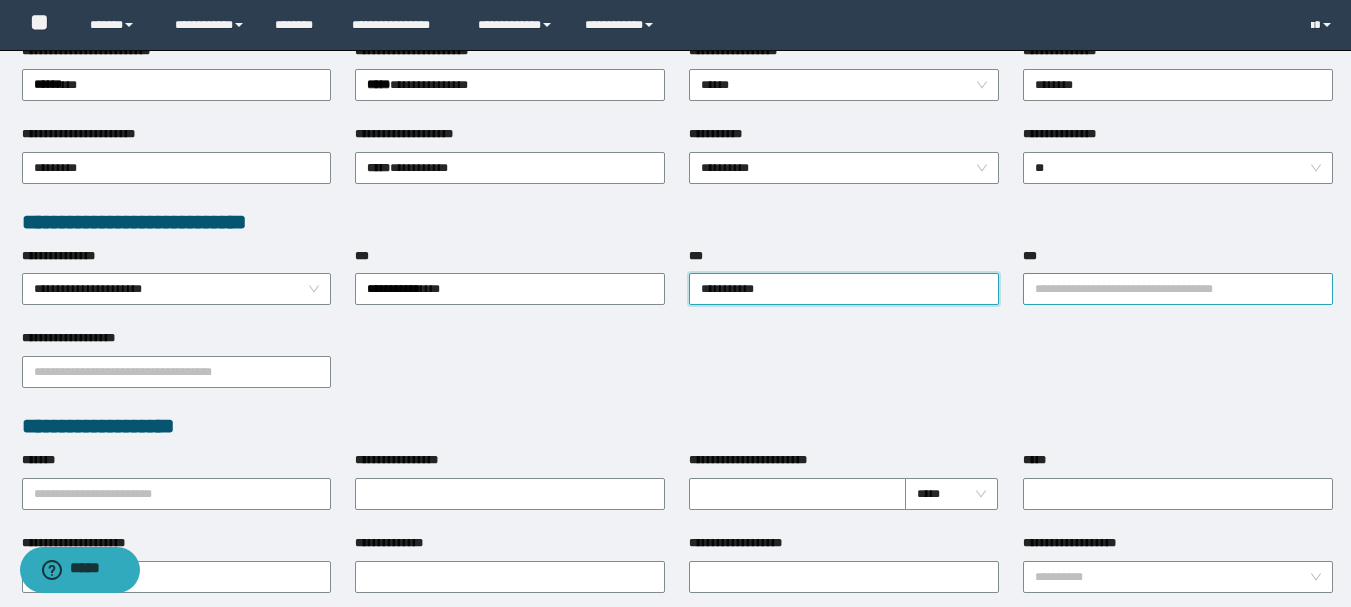 click on "***" at bounding box center (1178, 289) 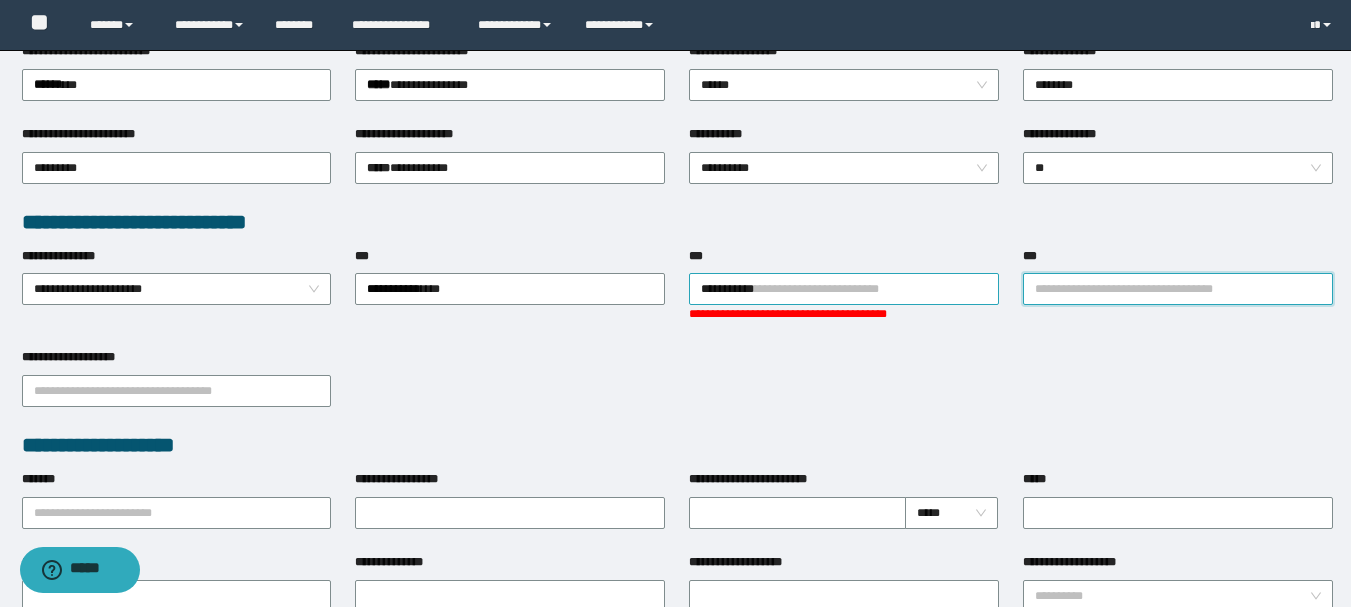 click on "**********" at bounding box center (844, 289) 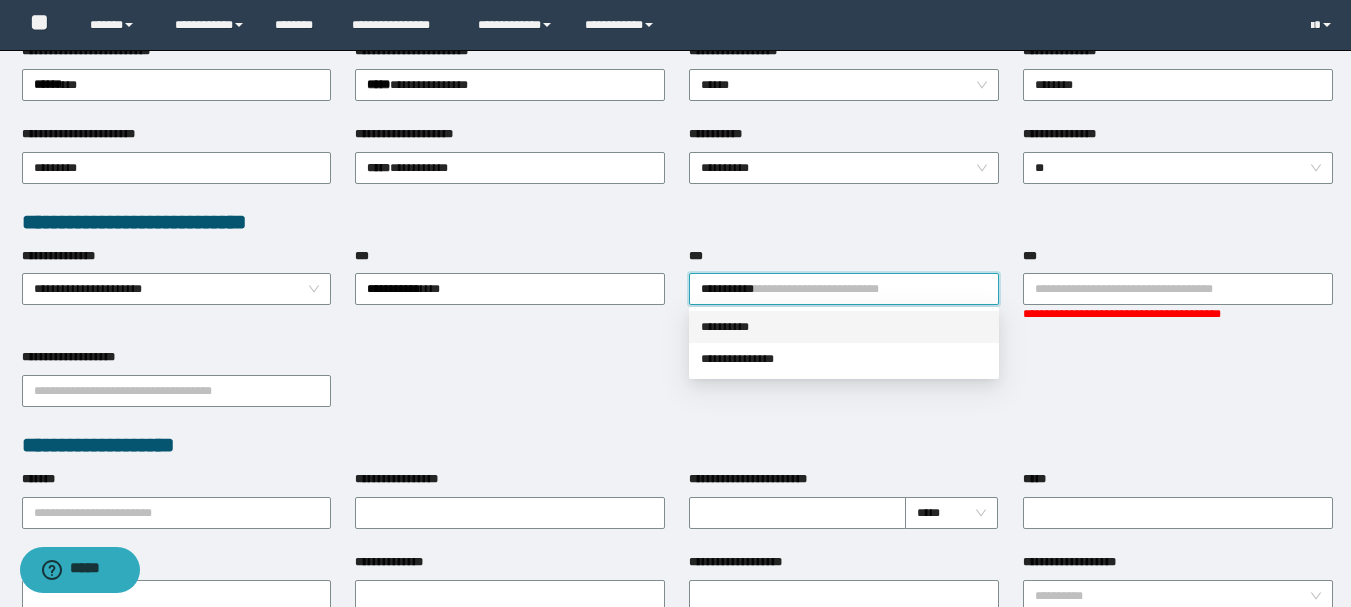 click on "**********" at bounding box center (844, 327) 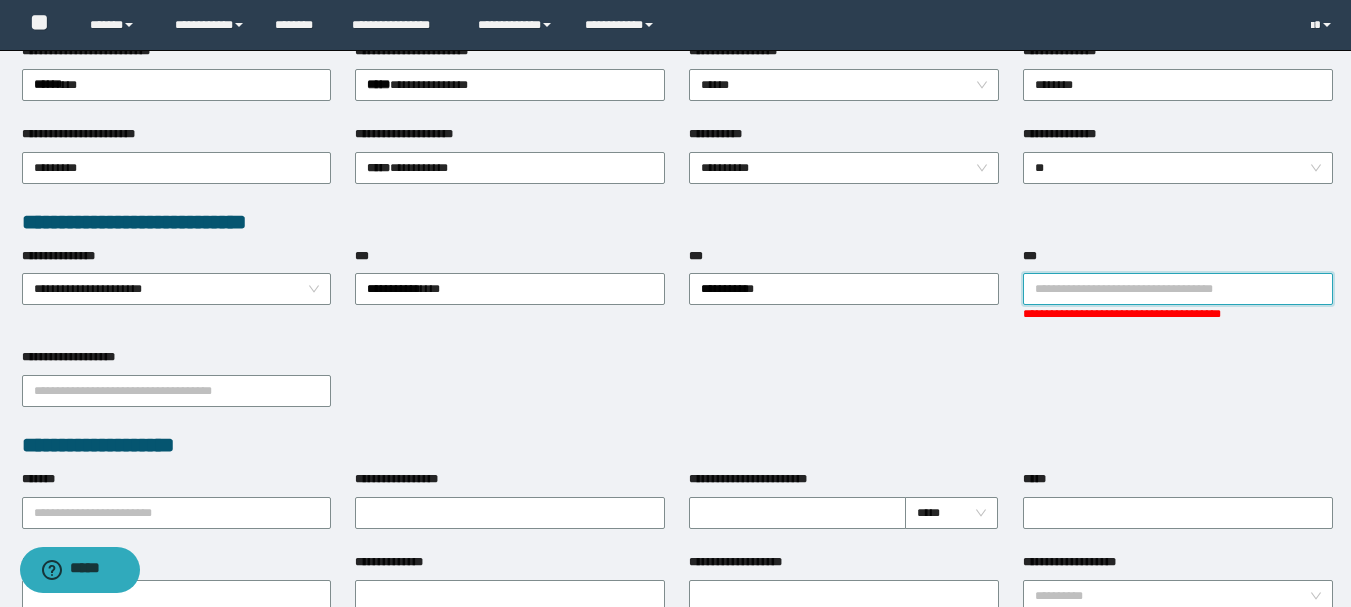 click on "***" at bounding box center (1178, 289) 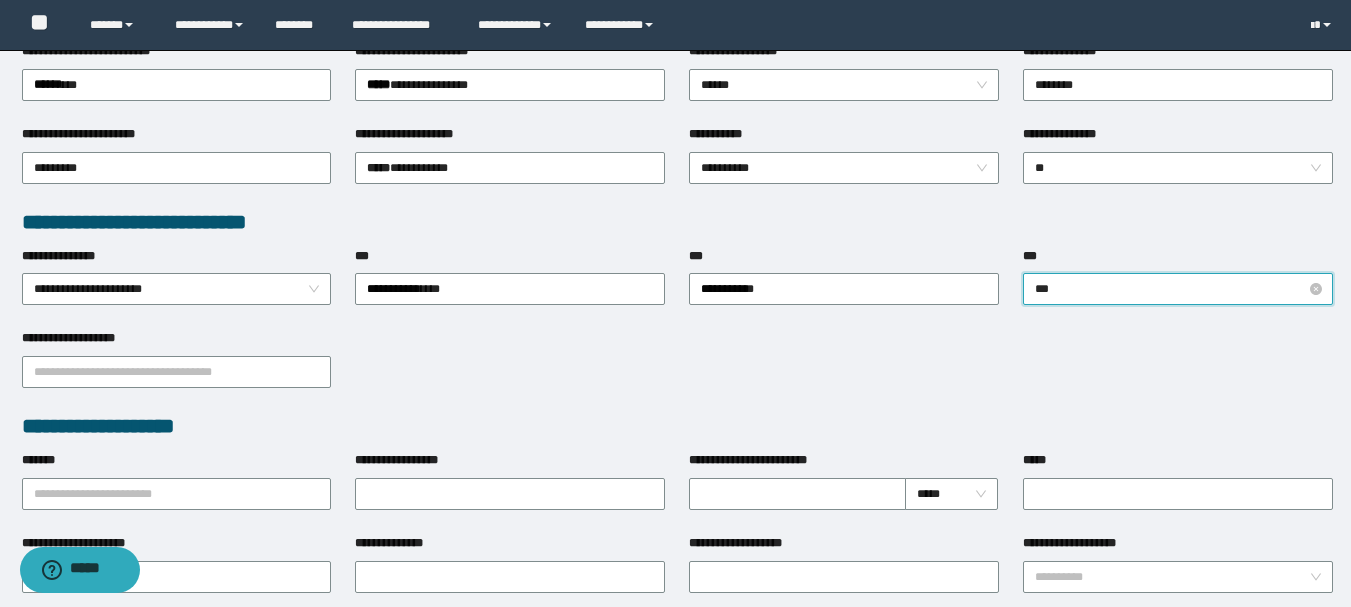 type on "****" 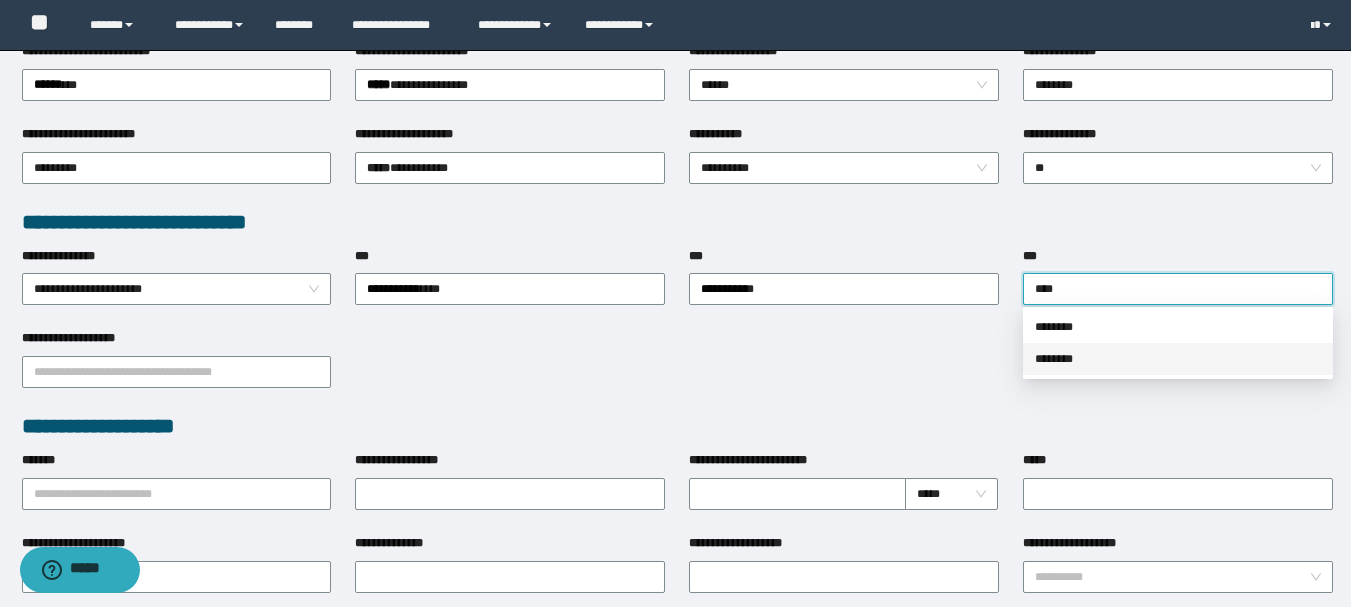 click on "********" at bounding box center (1178, 359) 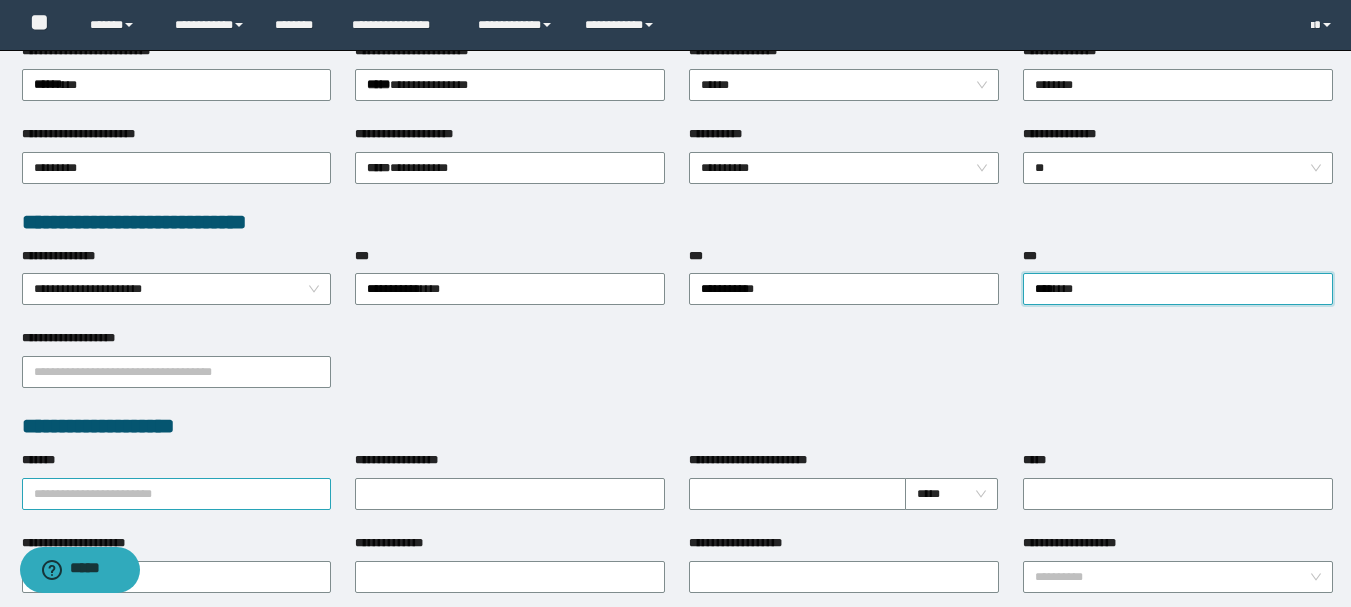 click on "*******" at bounding box center (177, 494) 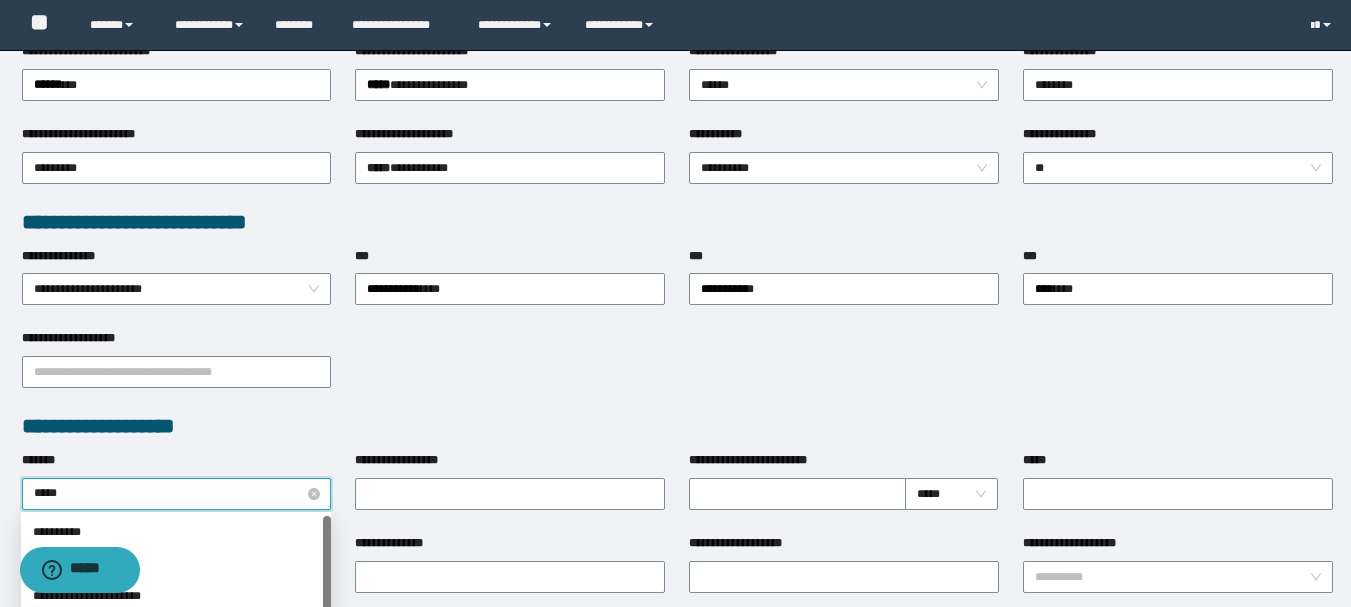 type on "******" 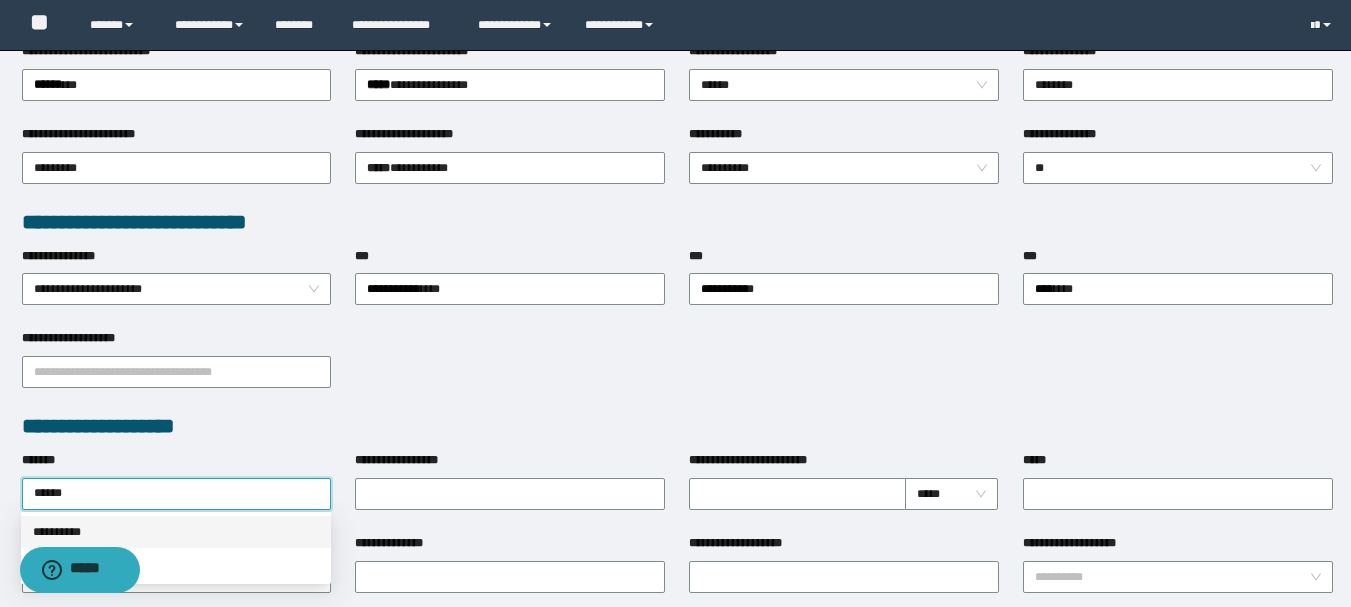 click on "**********" at bounding box center [176, 532] 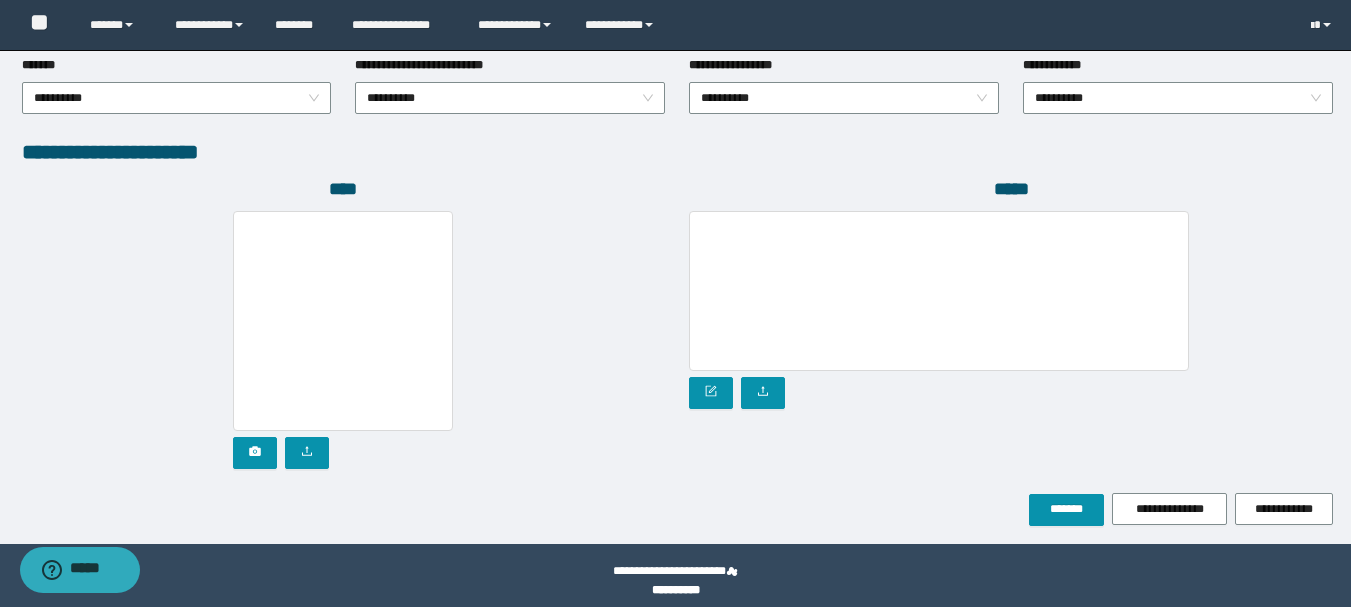 scroll, scrollTop: 1096, scrollLeft: 0, axis: vertical 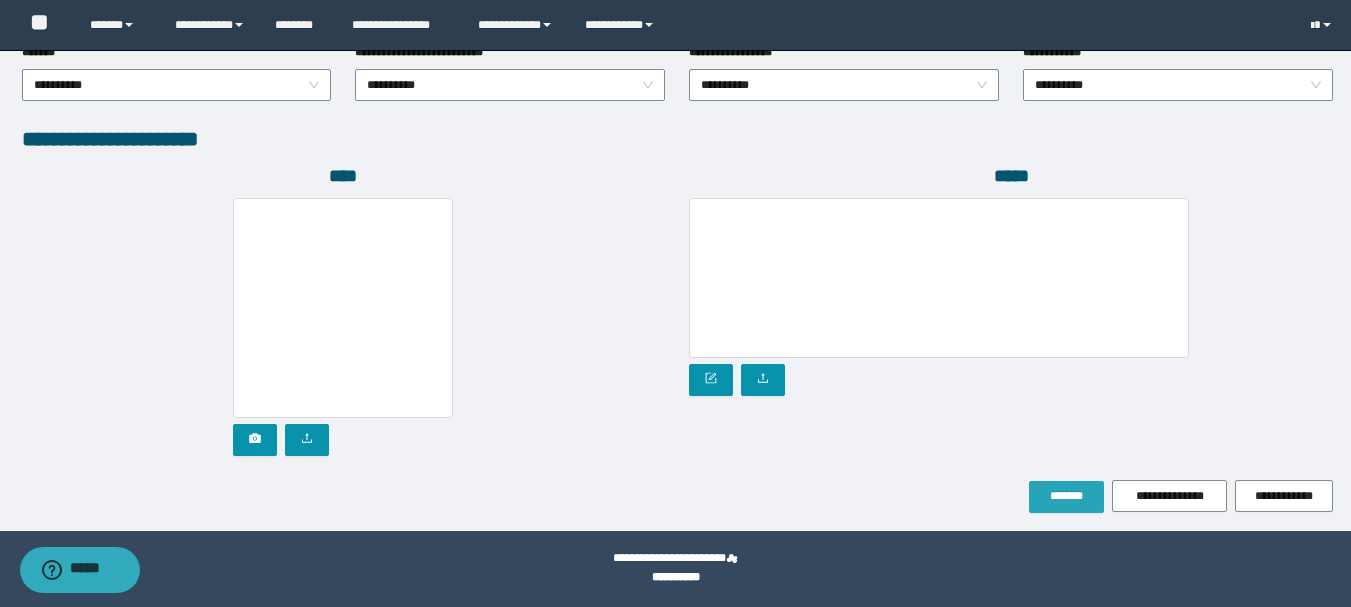 click on "*******" at bounding box center [1066, 496] 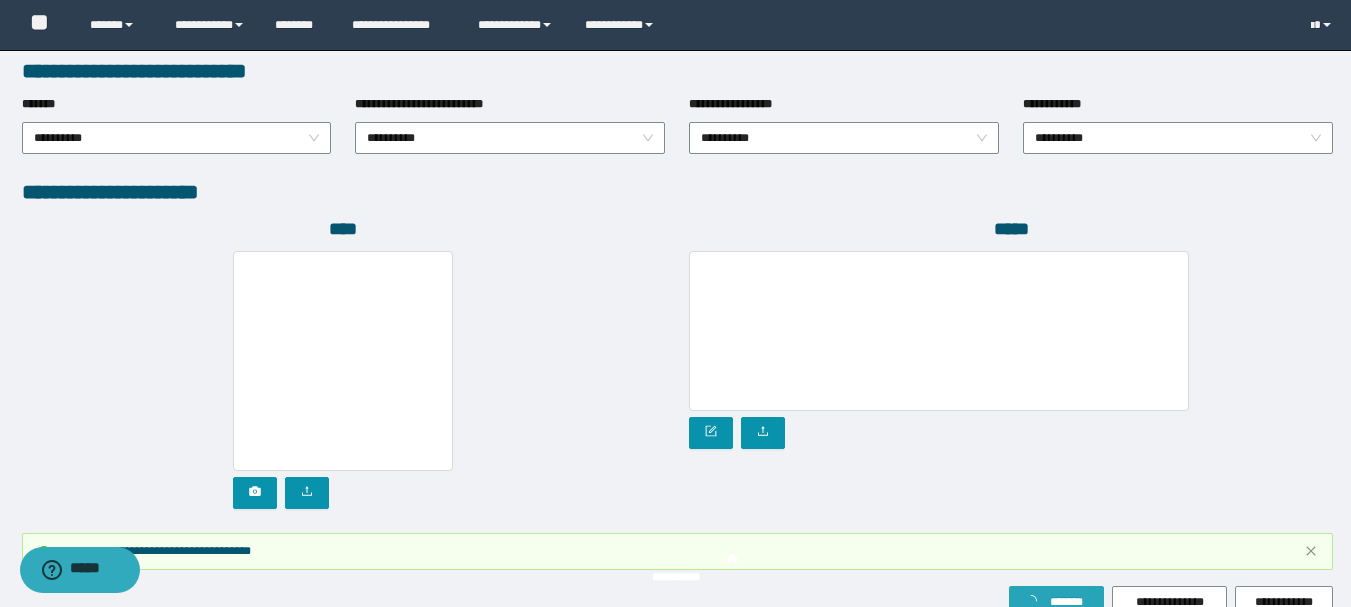 scroll, scrollTop: 1149, scrollLeft: 0, axis: vertical 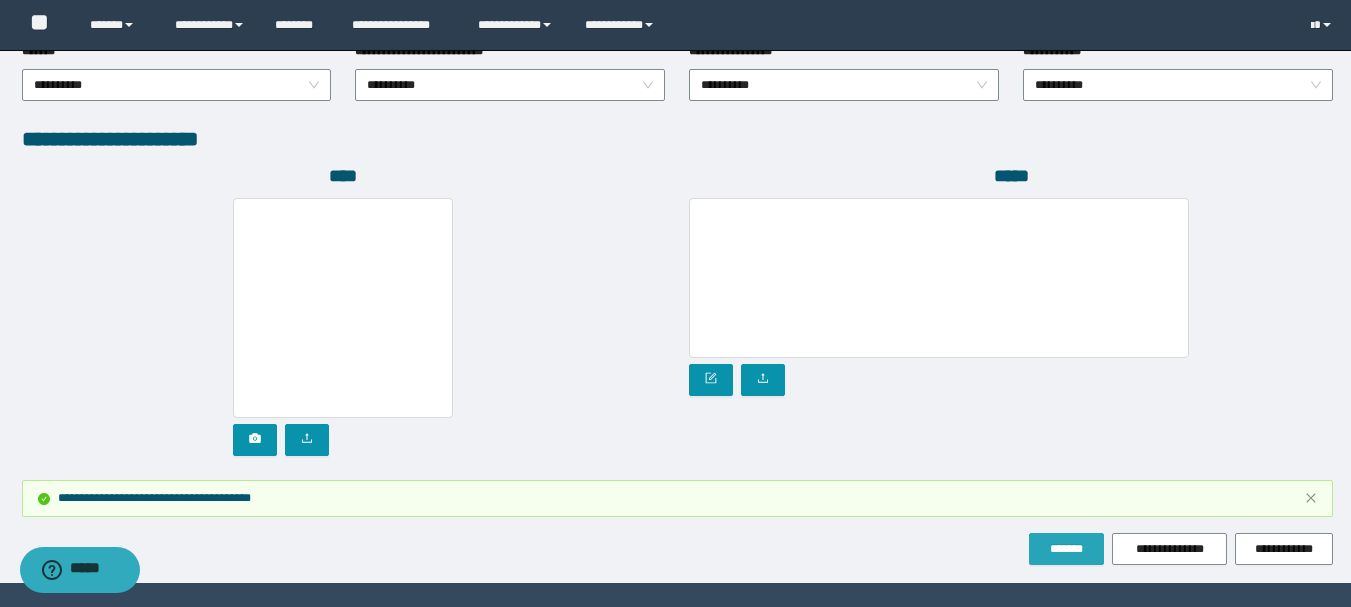 click on "*******" at bounding box center [1066, 549] 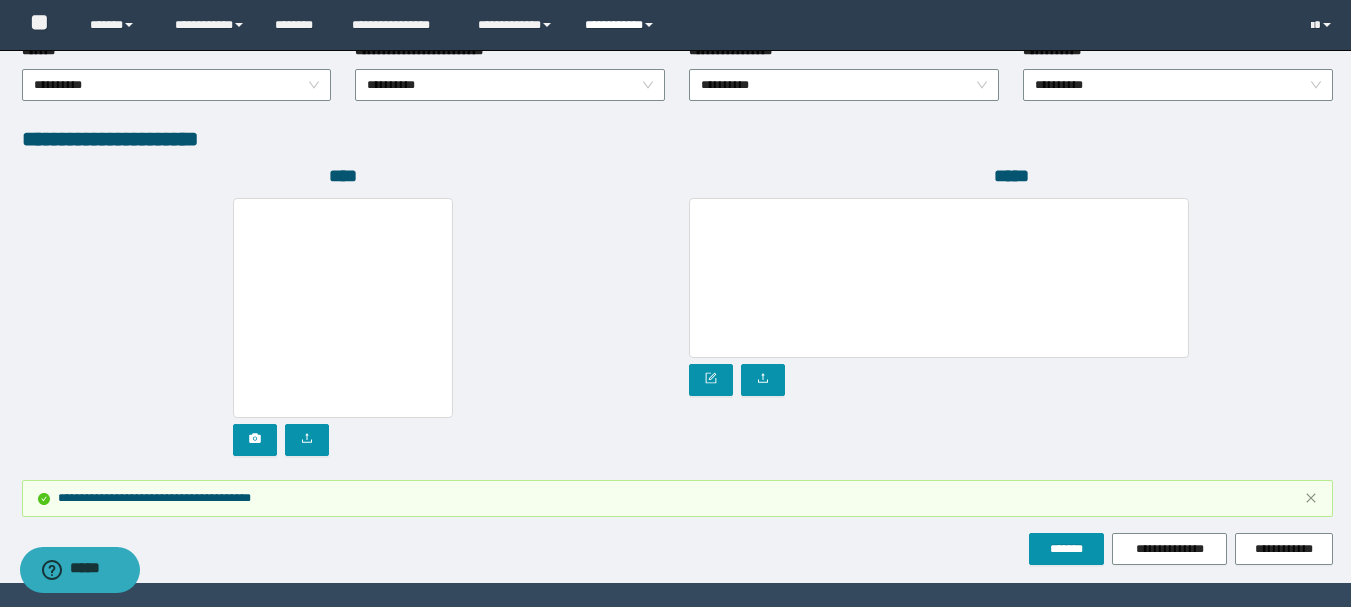 click at bounding box center (649, 25) 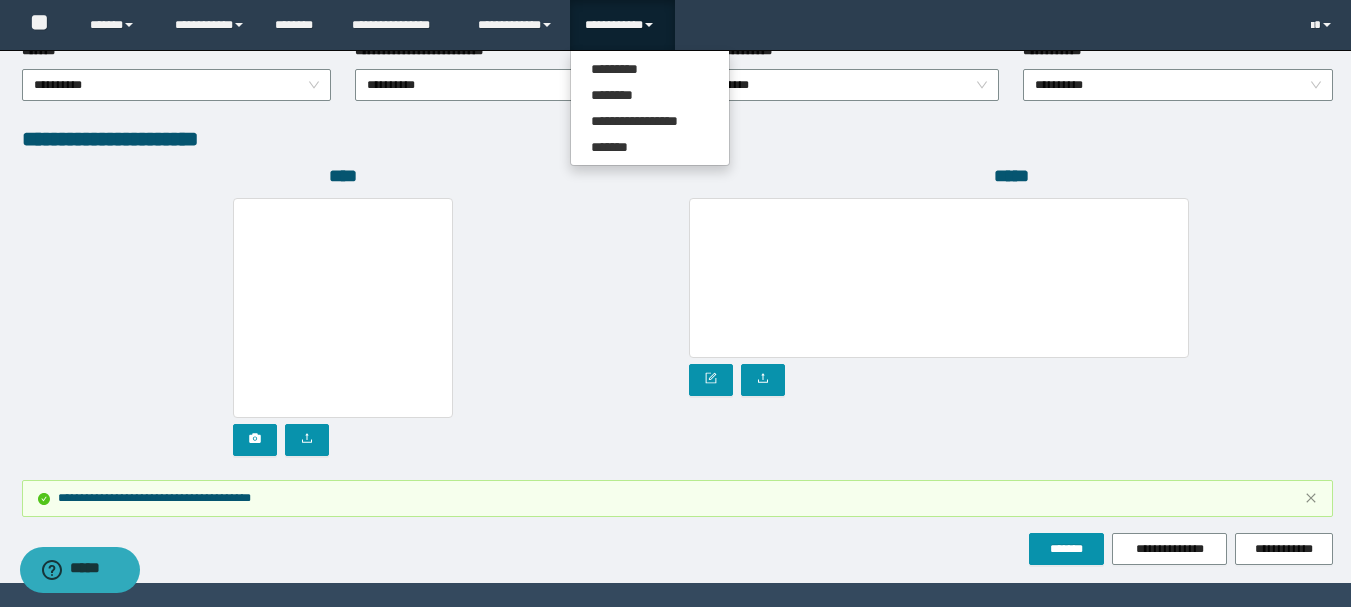 click on "**********" at bounding box center (650, 108) 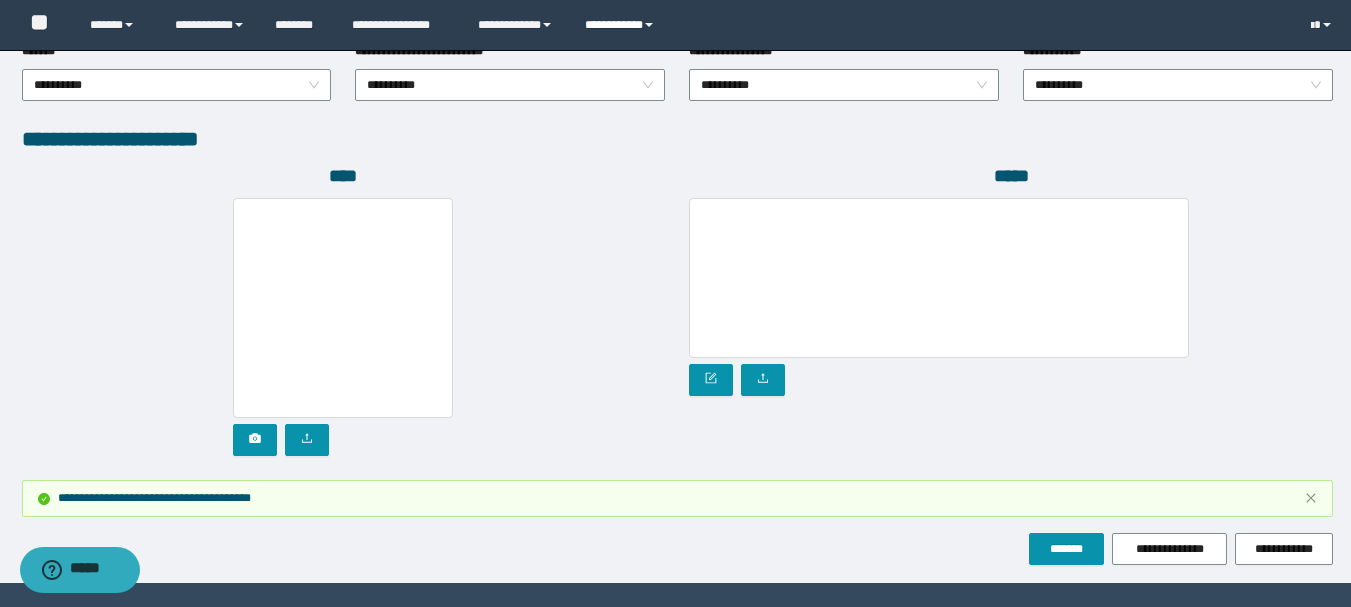 click on "**********" at bounding box center (622, 25) 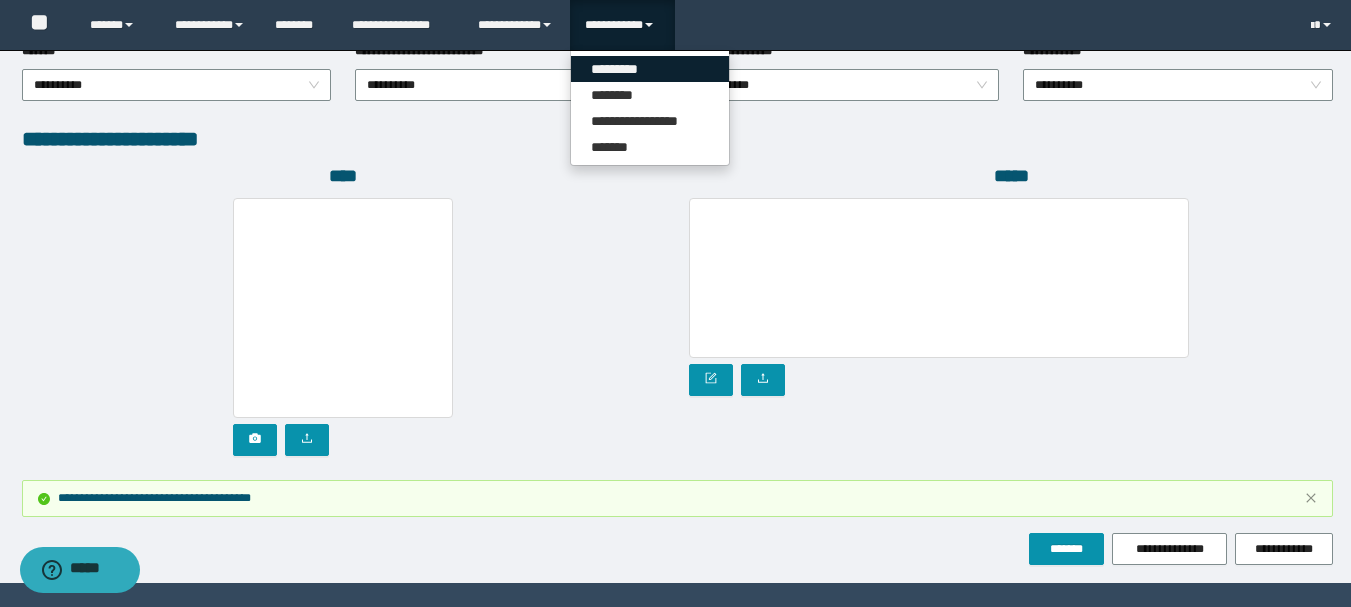 click on "*********" at bounding box center [650, 69] 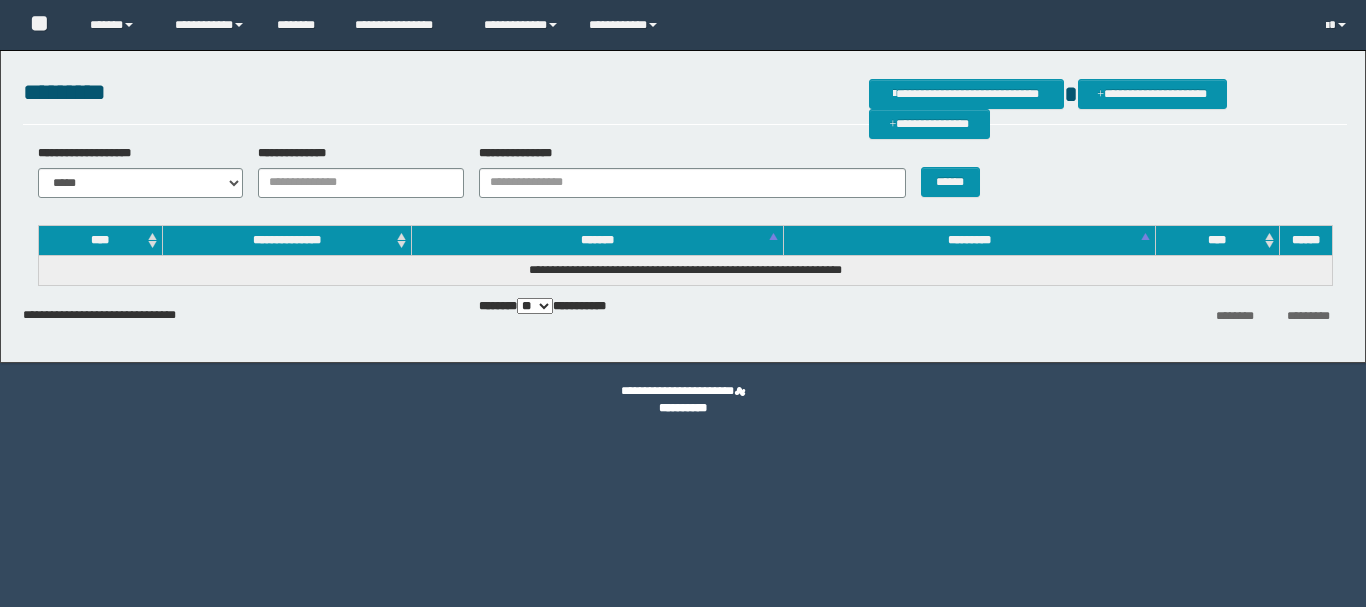 scroll, scrollTop: 0, scrollLeft: 0, axis: both 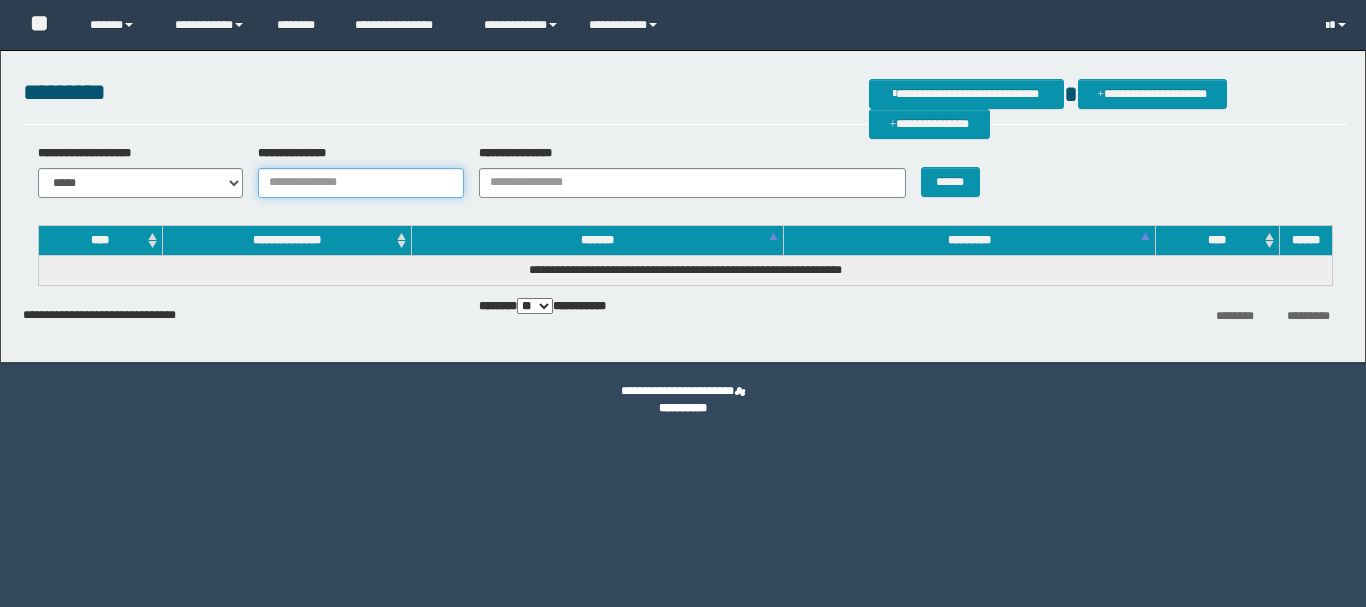 click on "**********" at bounding box center (361, 183) 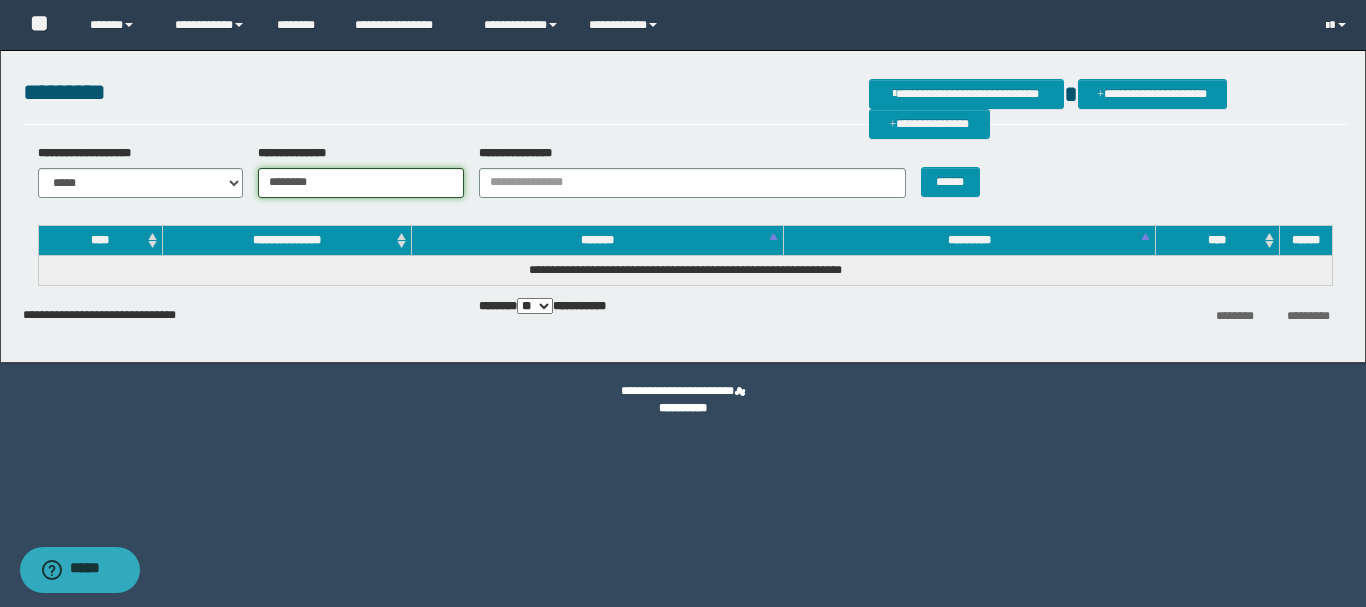 type on "********" 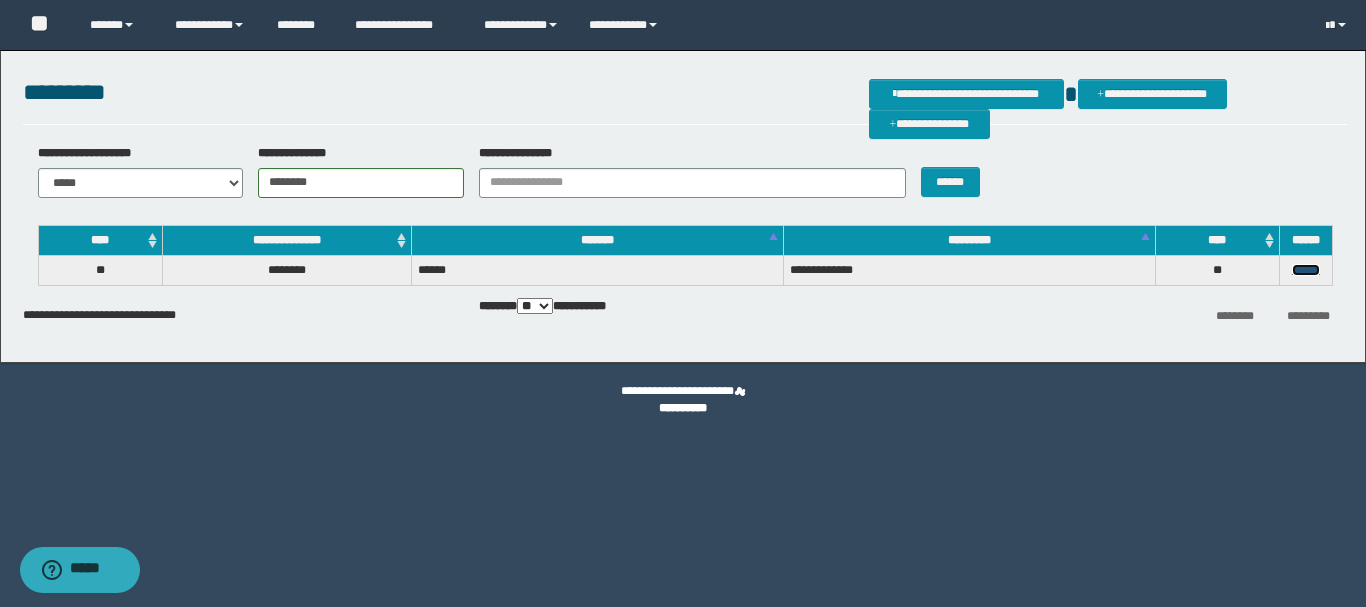 click on "******" at bounding box center [1306, 270] 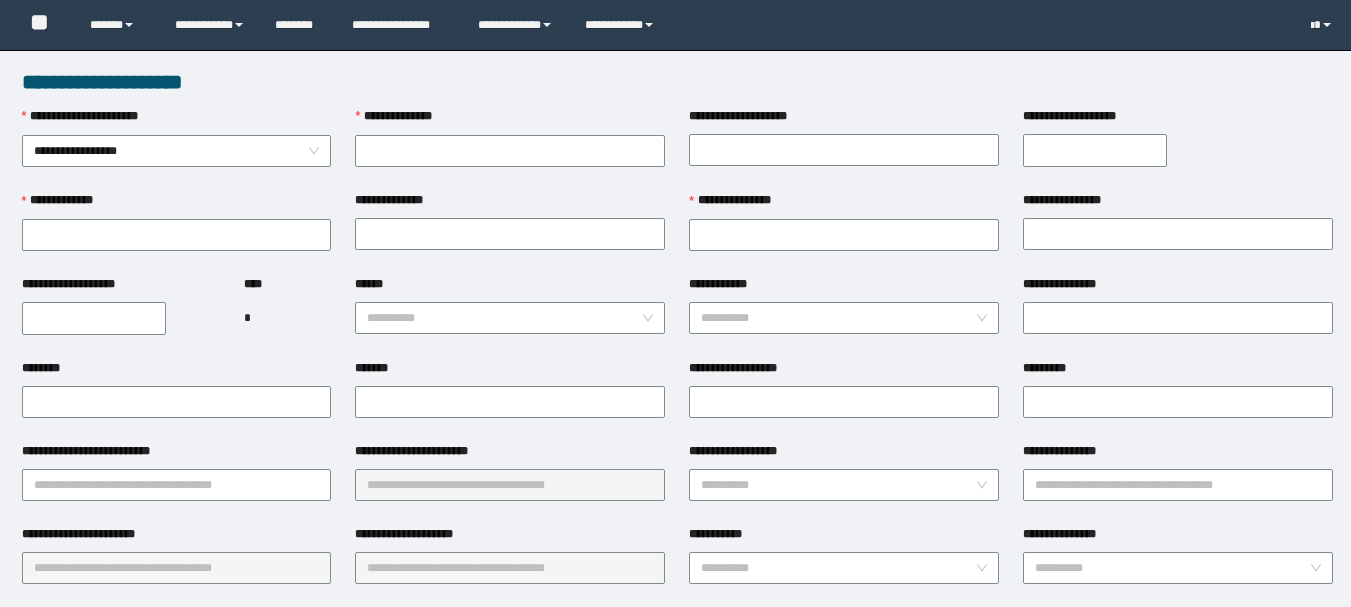 scroll, scrollTop: 0, scrollLeft: 0, axis: both 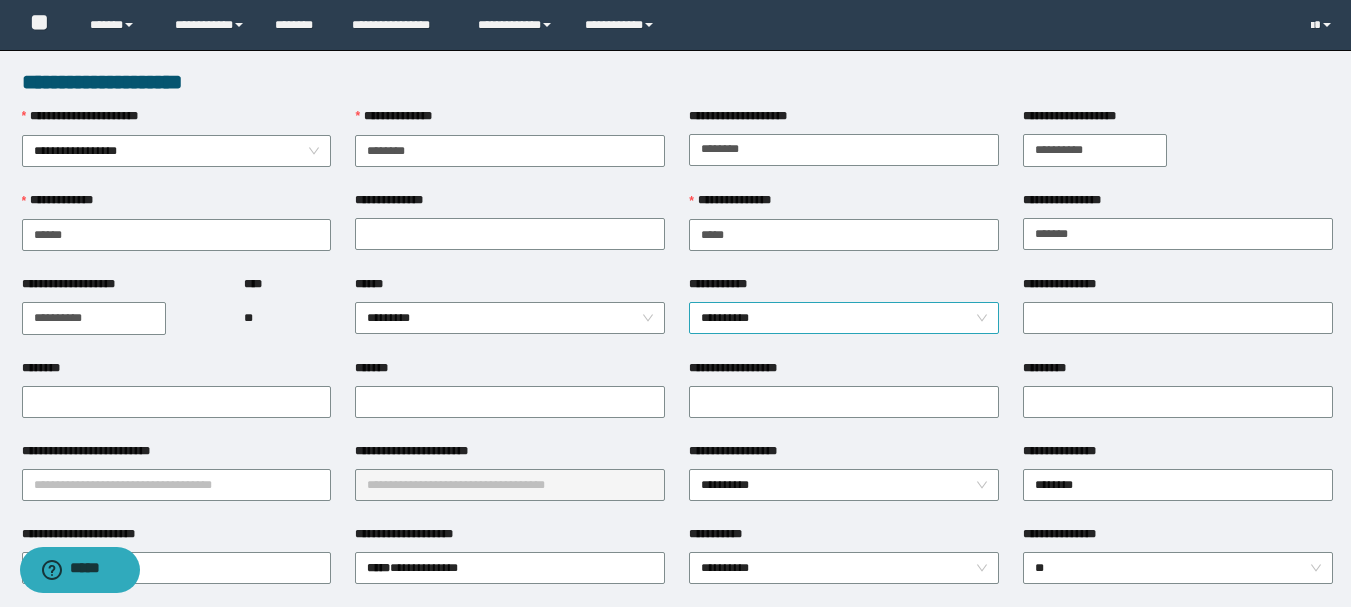 click on "**********" at bounding box center (844, 318) 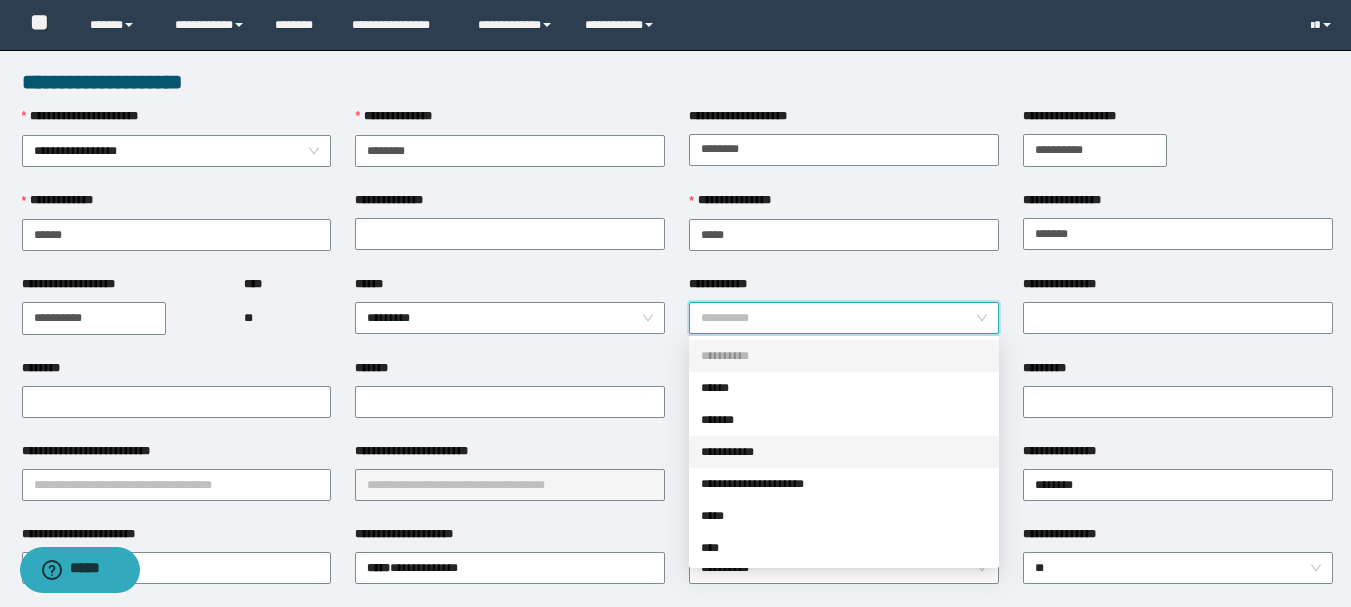 click on "**********" at bounding box center (844, 452) 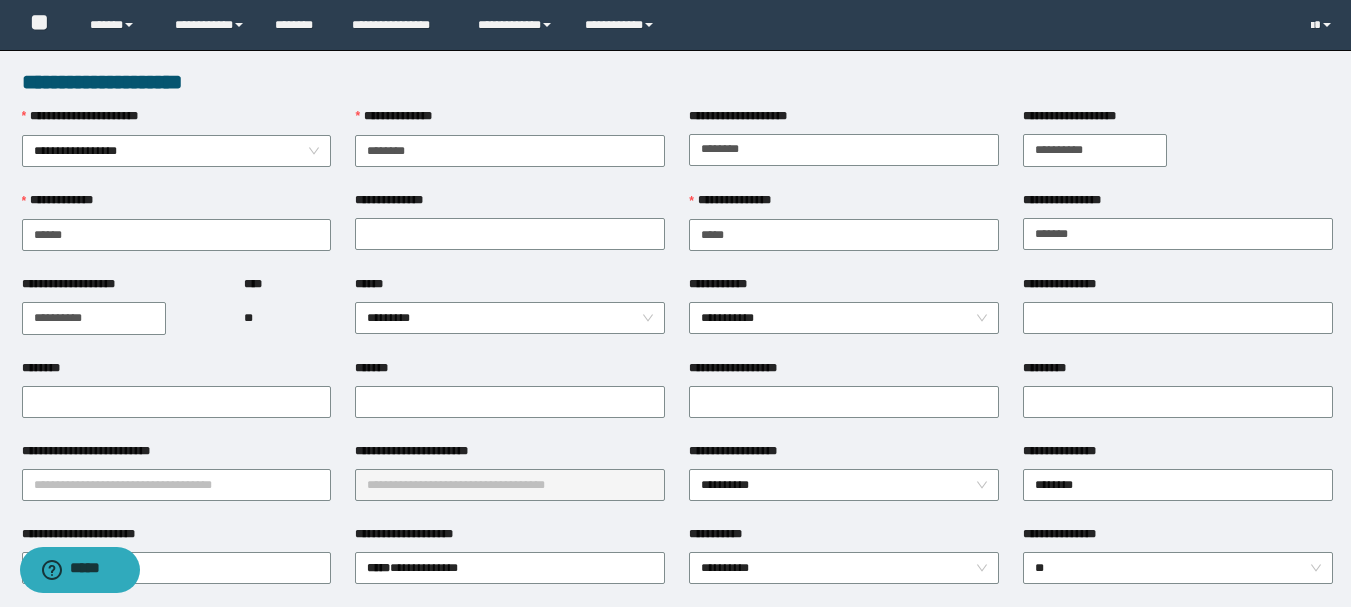 click on "*******" at bounding box center (510, 372) 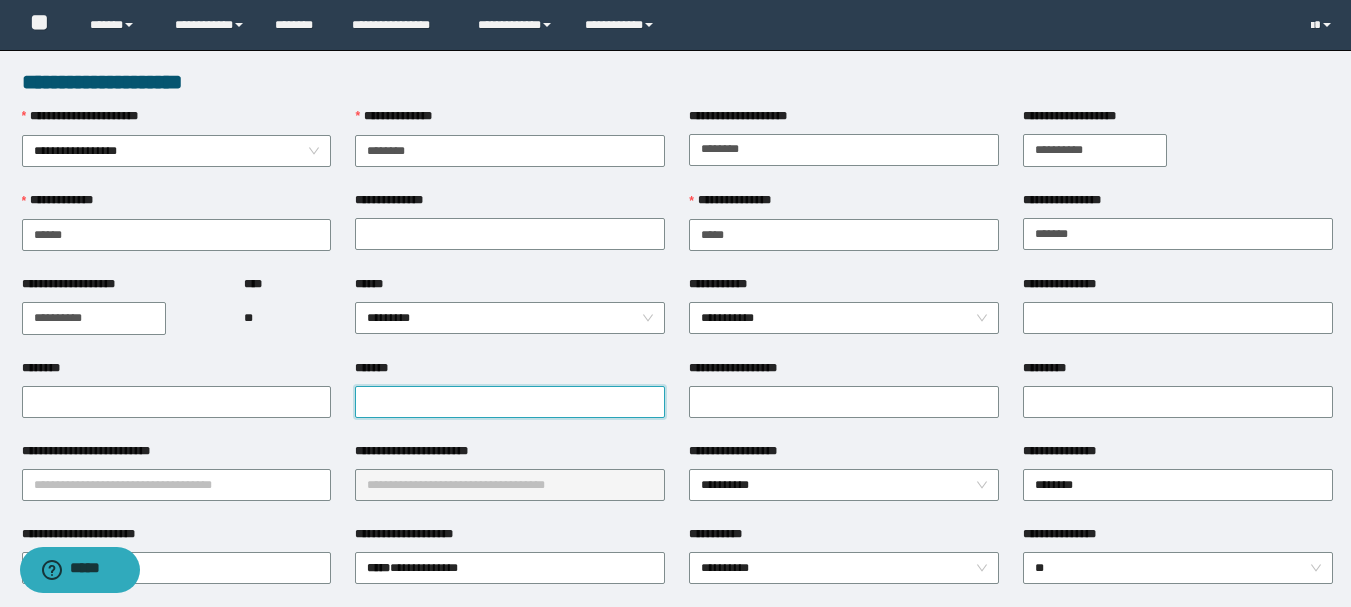 click on "*******" at bounding box center (510, 402) 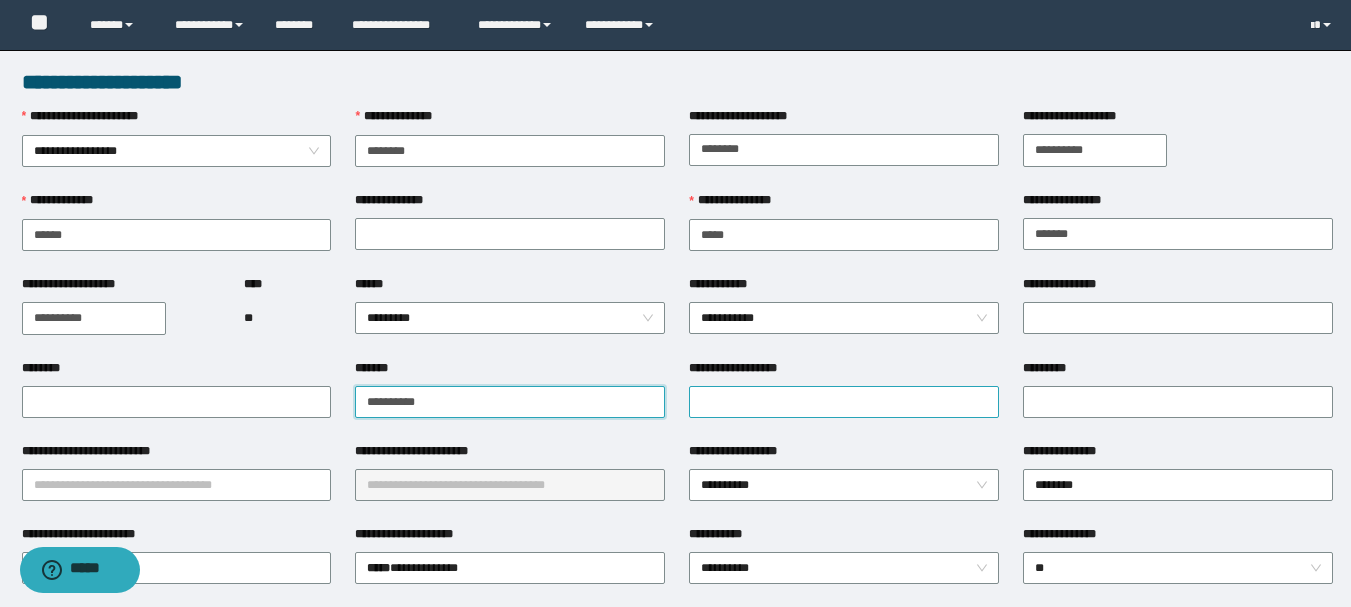 type on "**********" 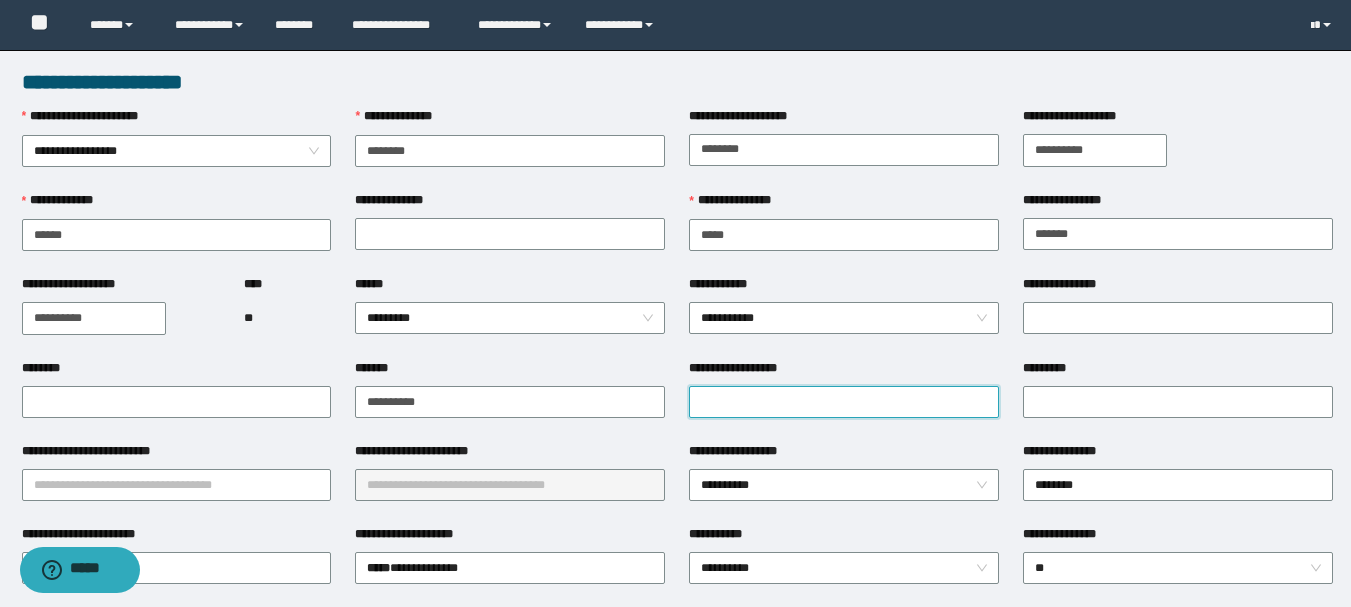 click on "**********" at bounding box center (844, 402) 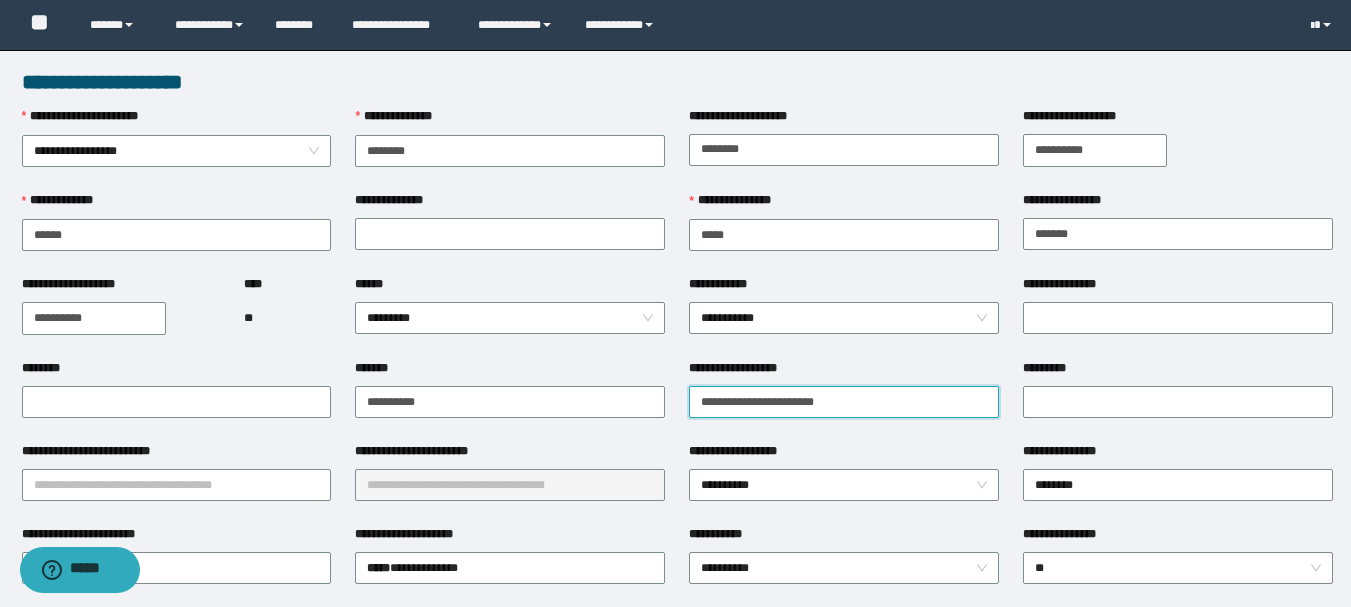 type on "**********" 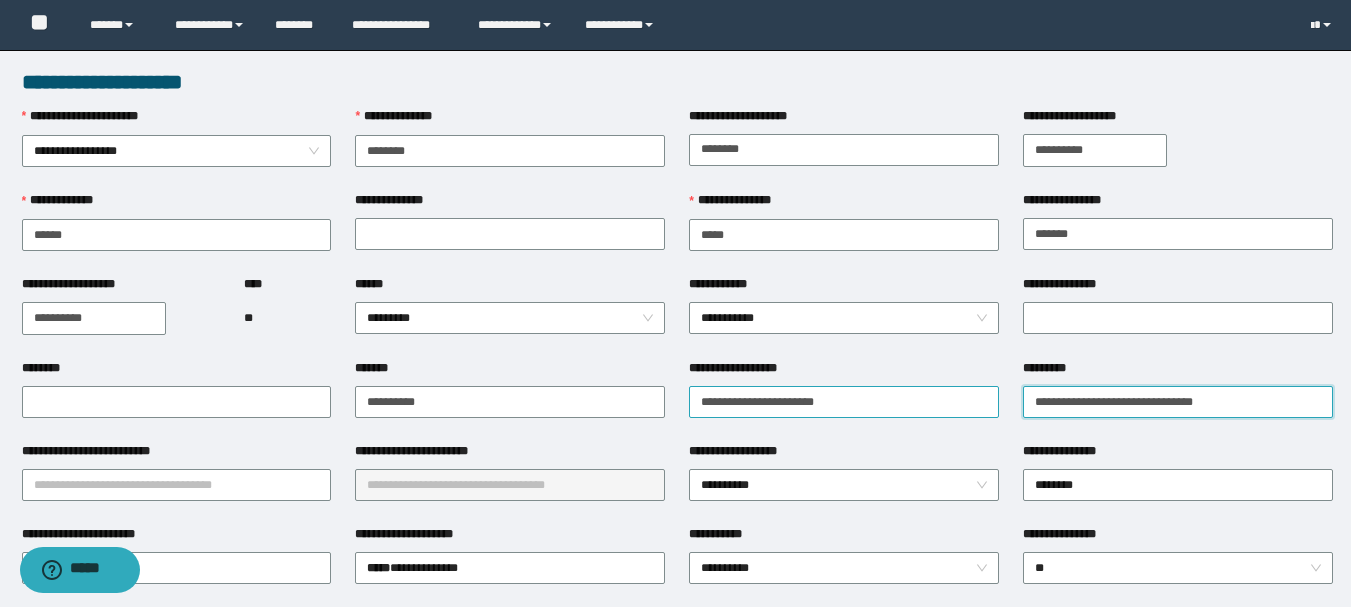 type on "**********" 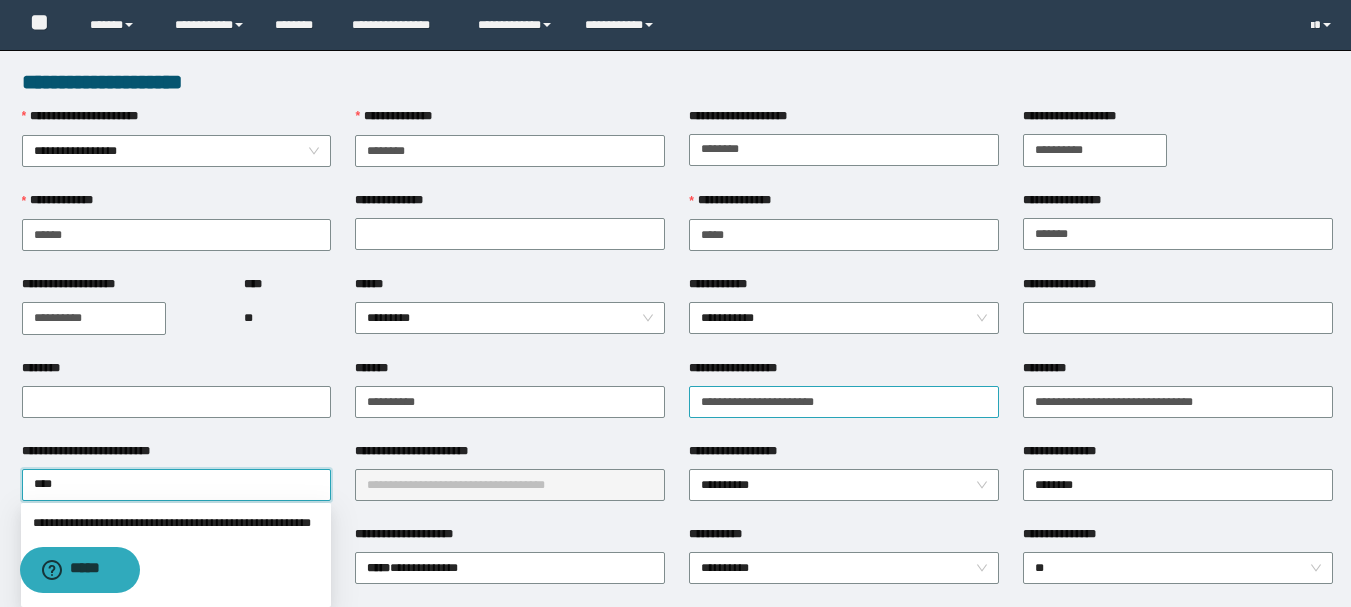 type on "*****" 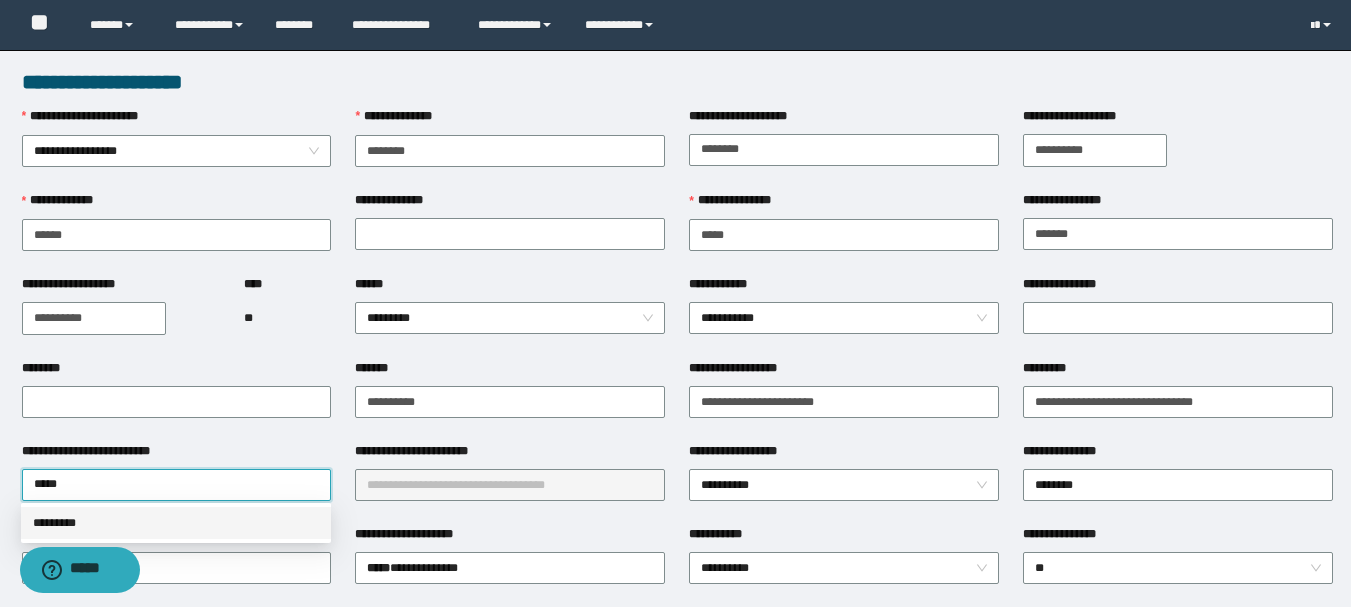 click on "*********" at bounding box center (176, 523) 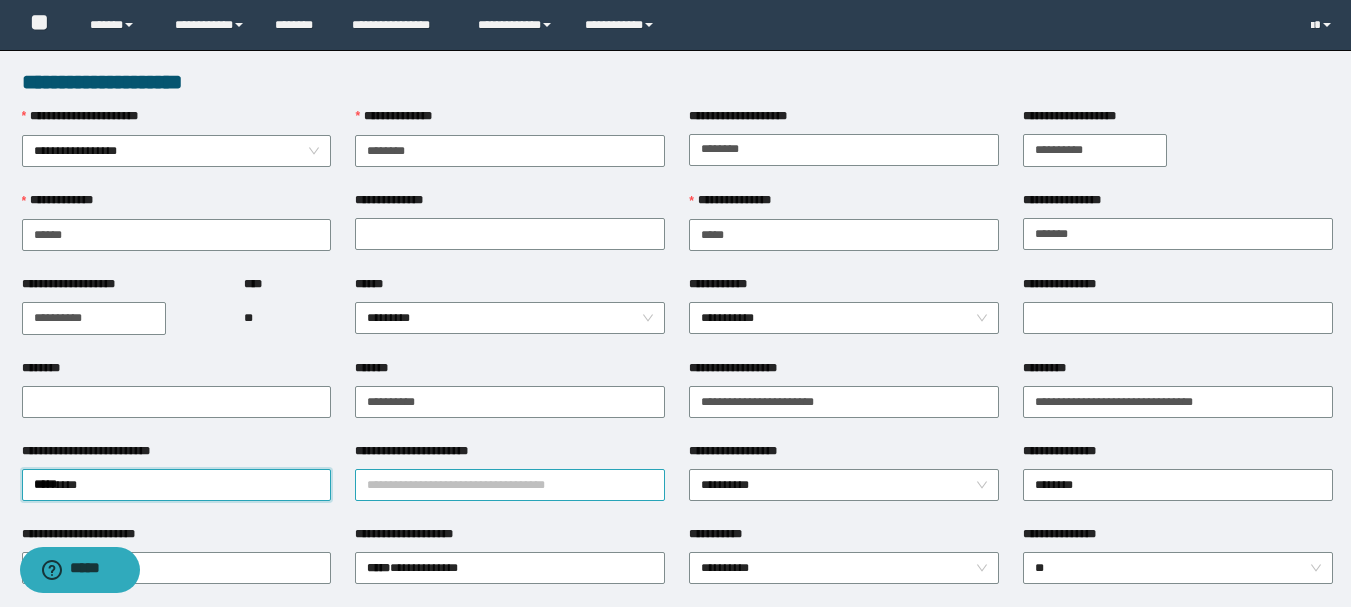 click on "**********" at bounding box center (510, 485) 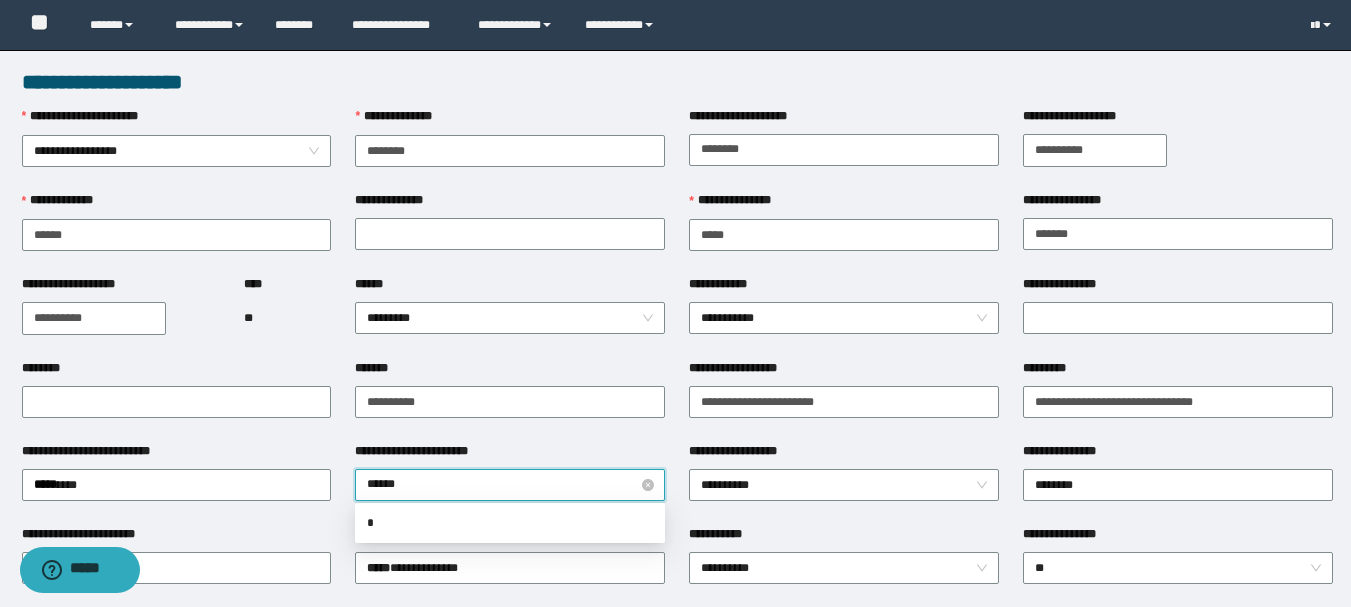 type on "*******" 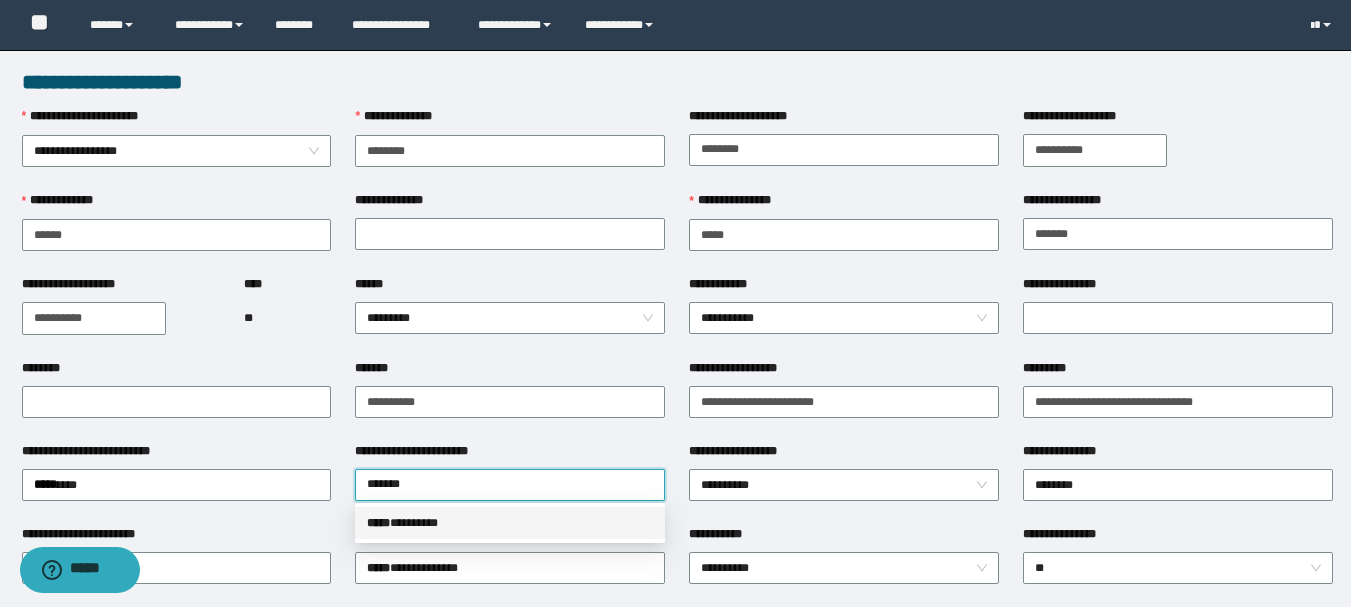 click on "***** * *******" at bounding box center [510, 523] 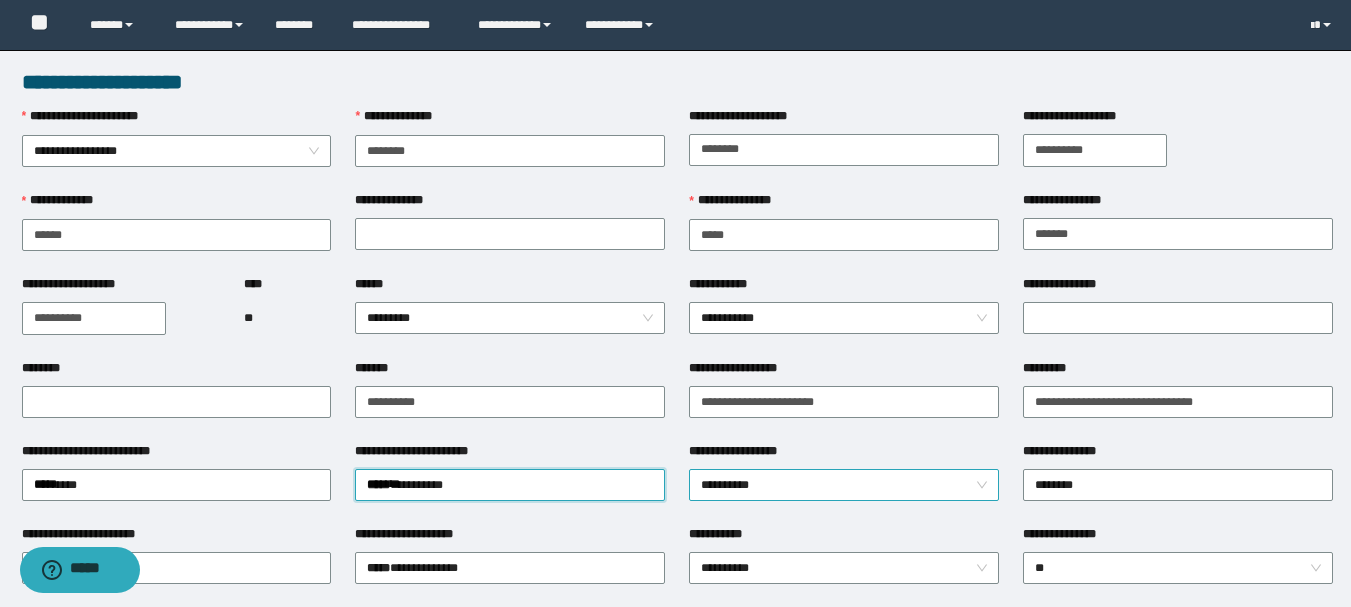 click on "**********" at bounding box center (844, 485) 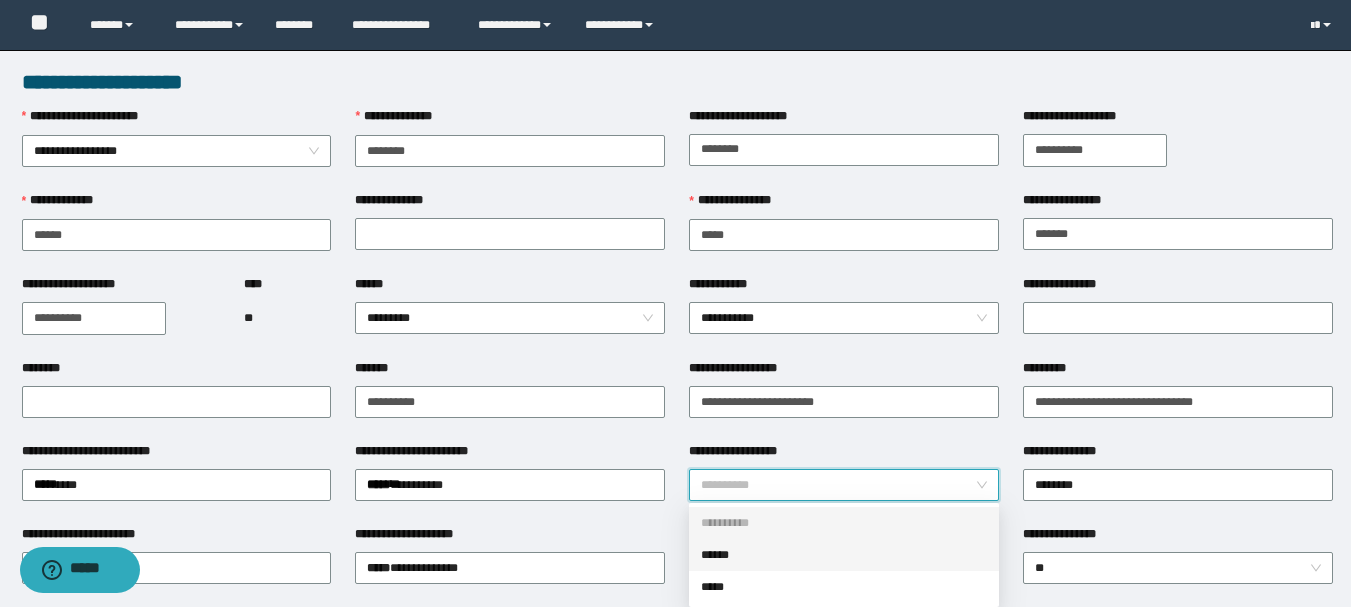 click on "******" at bounding box center [844, 555] 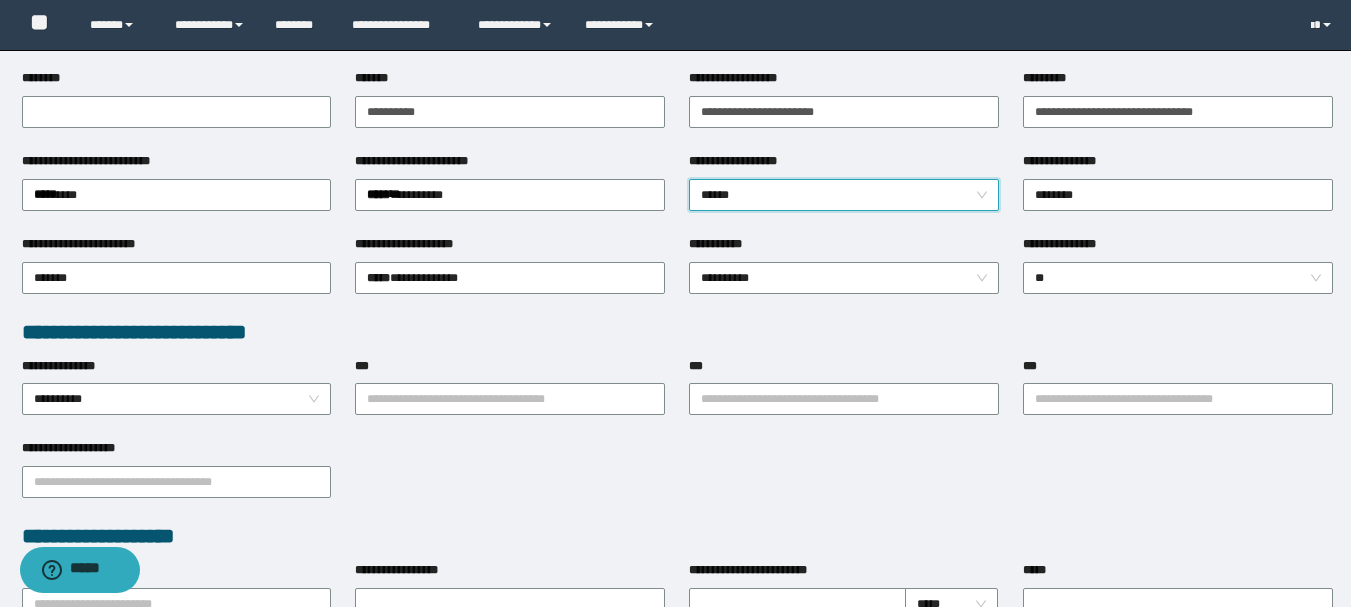 scroll, scrollTop: 300, scrollLeft: 0, axis: vertical 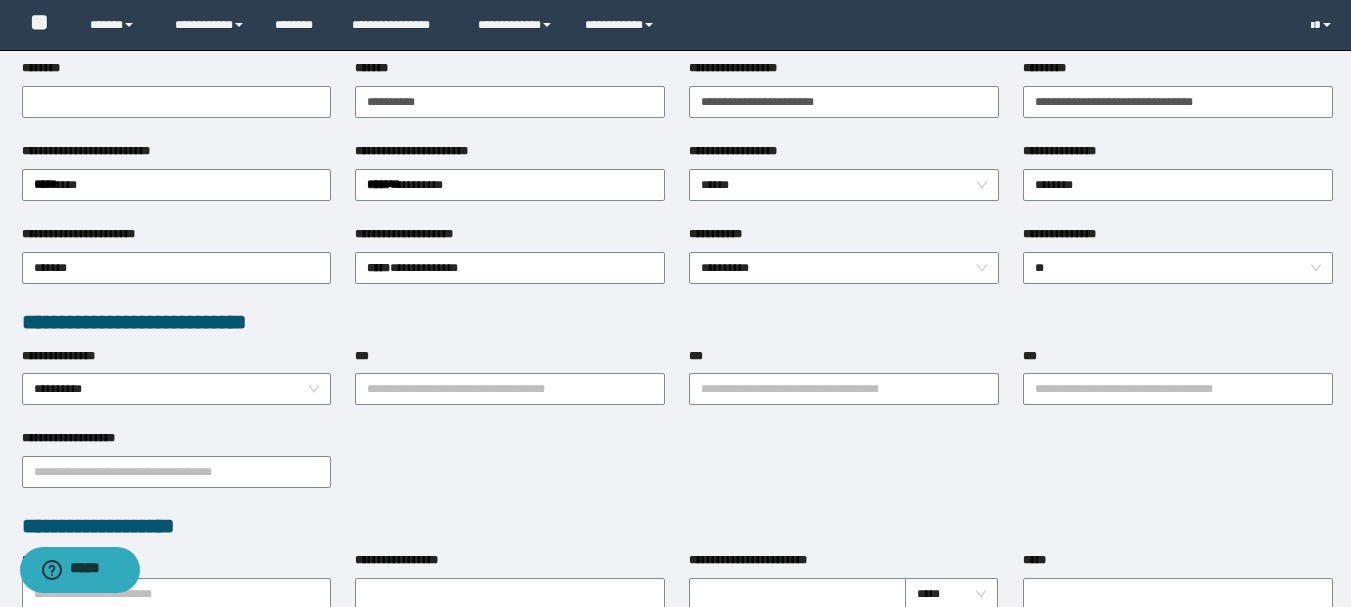 click on "**********" at bounding box center [844, 266] 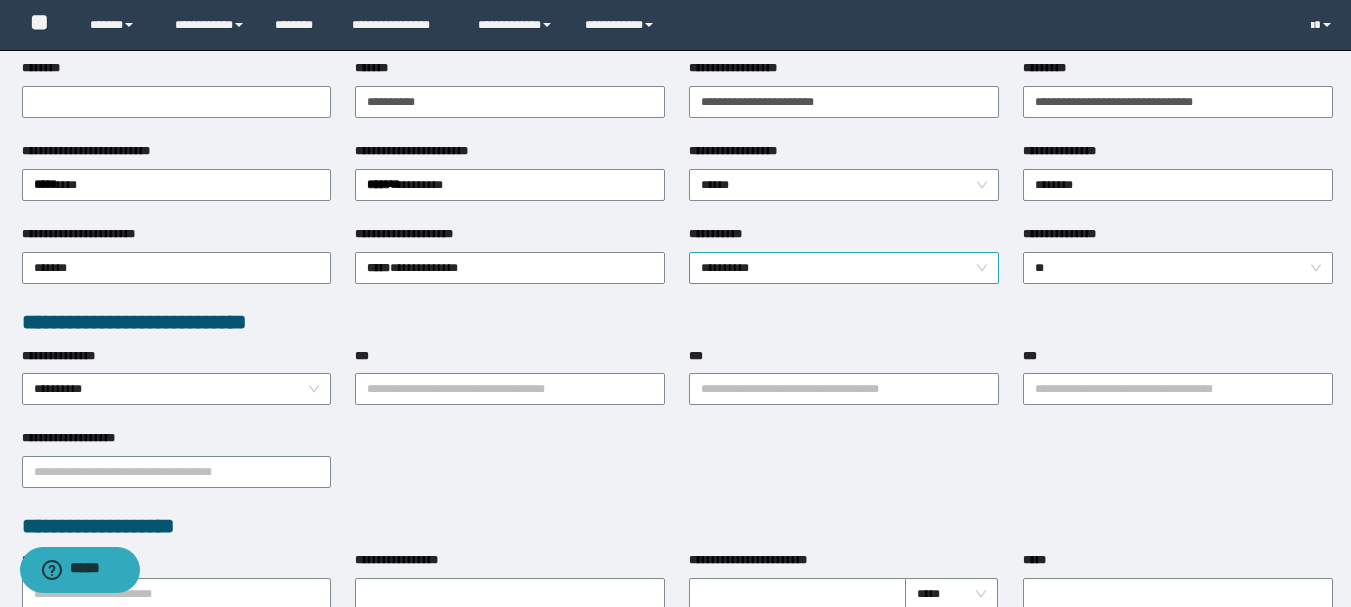 click on "**********" at bounding box center [844, 268] 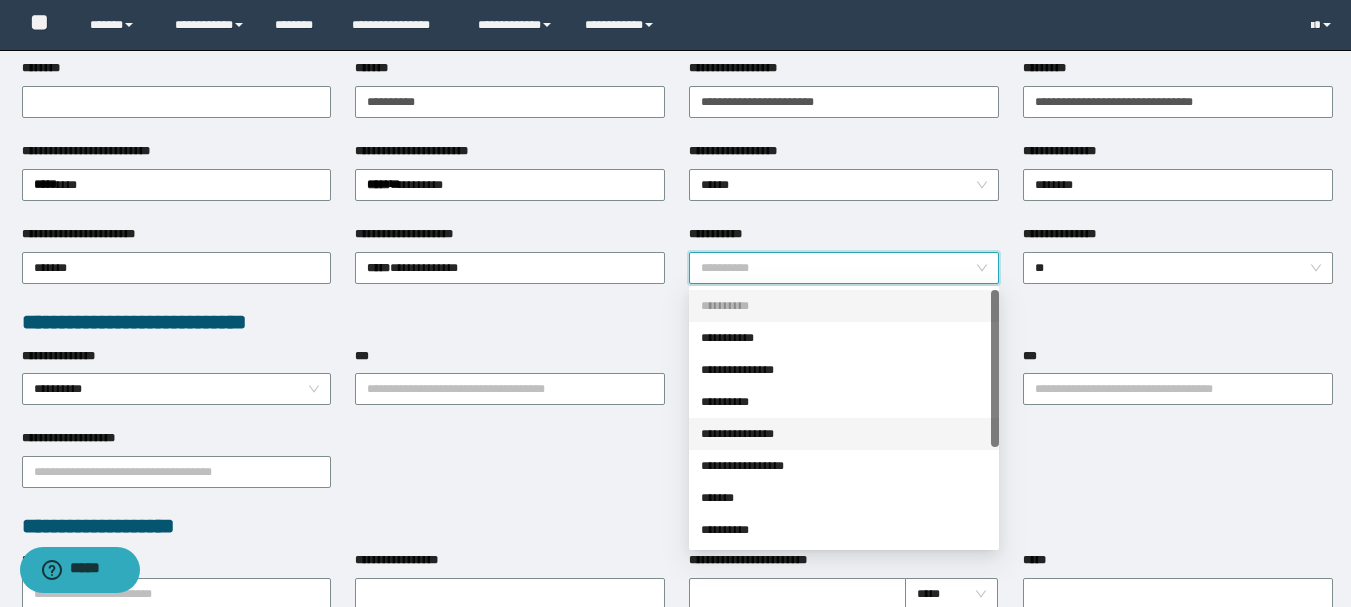 click on "**********" at bounding box center [844, 434] 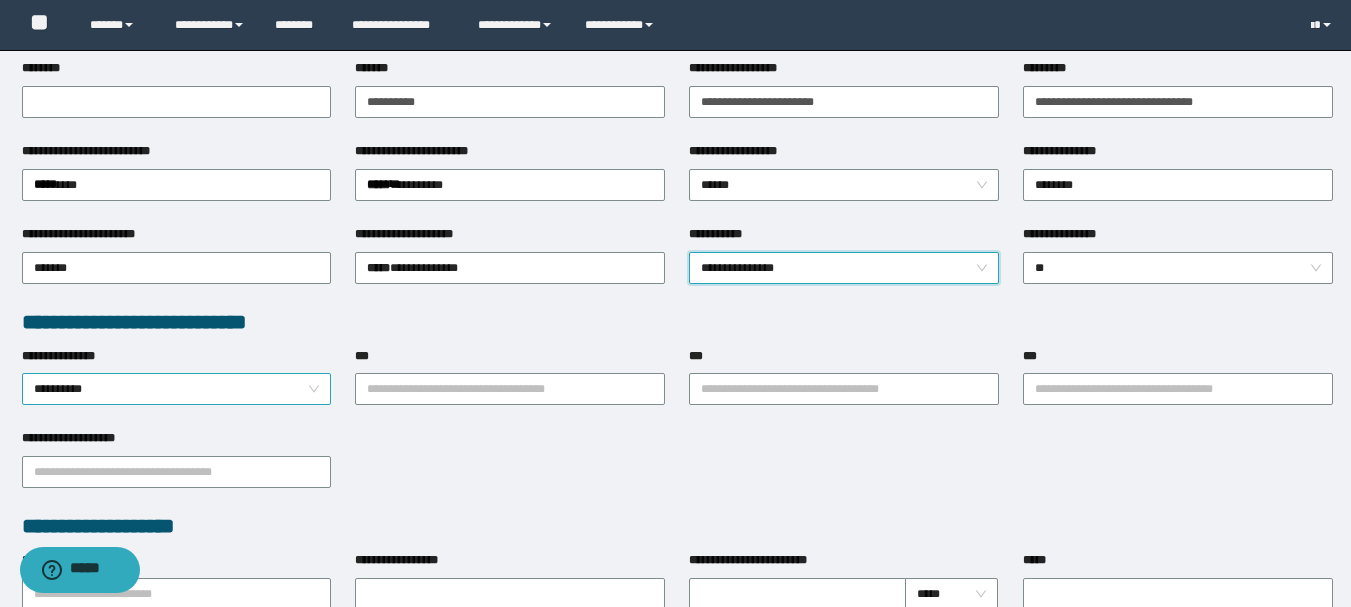 click on "**********" at bounding box center [177, 389] 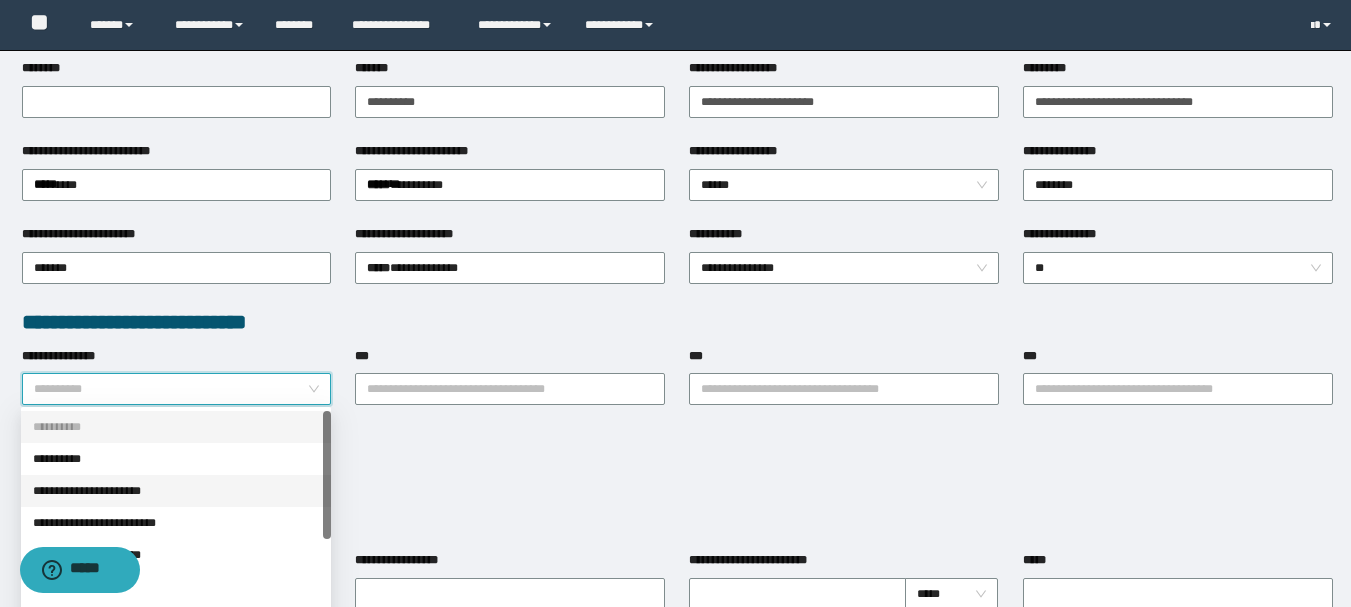 click on "**********" at bounding box center [176, 491] 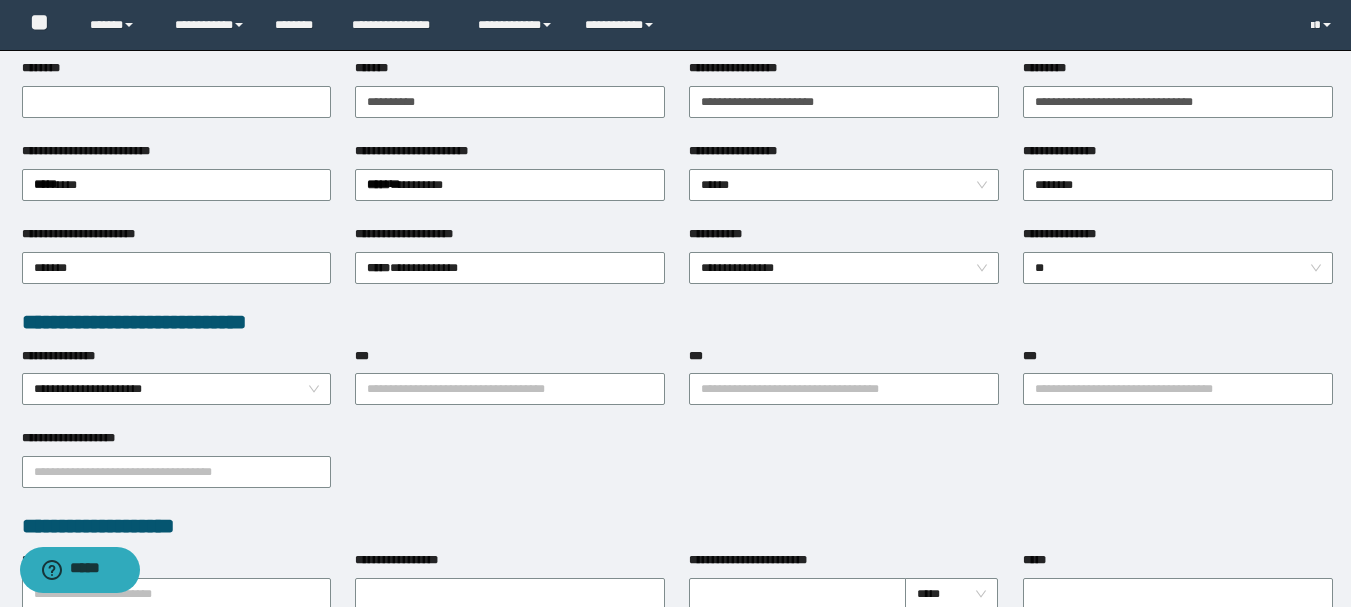 click on "**********" at bounding box center [510, 388] 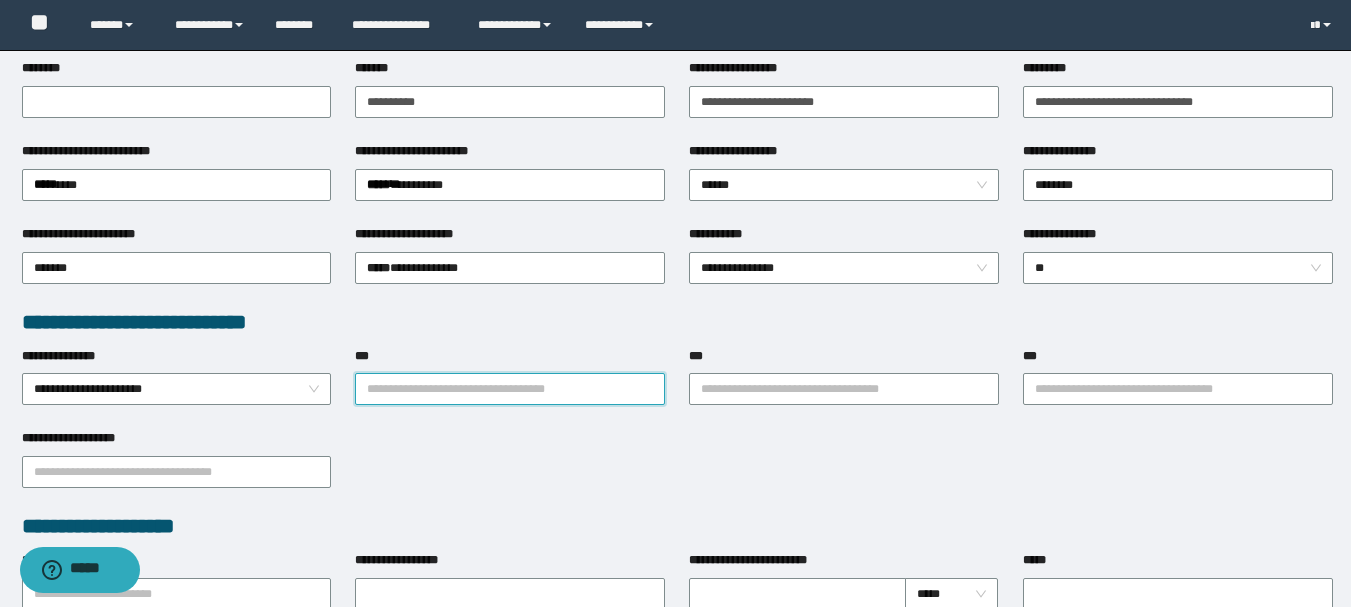 click on "***" at bounding box center (510, 389) 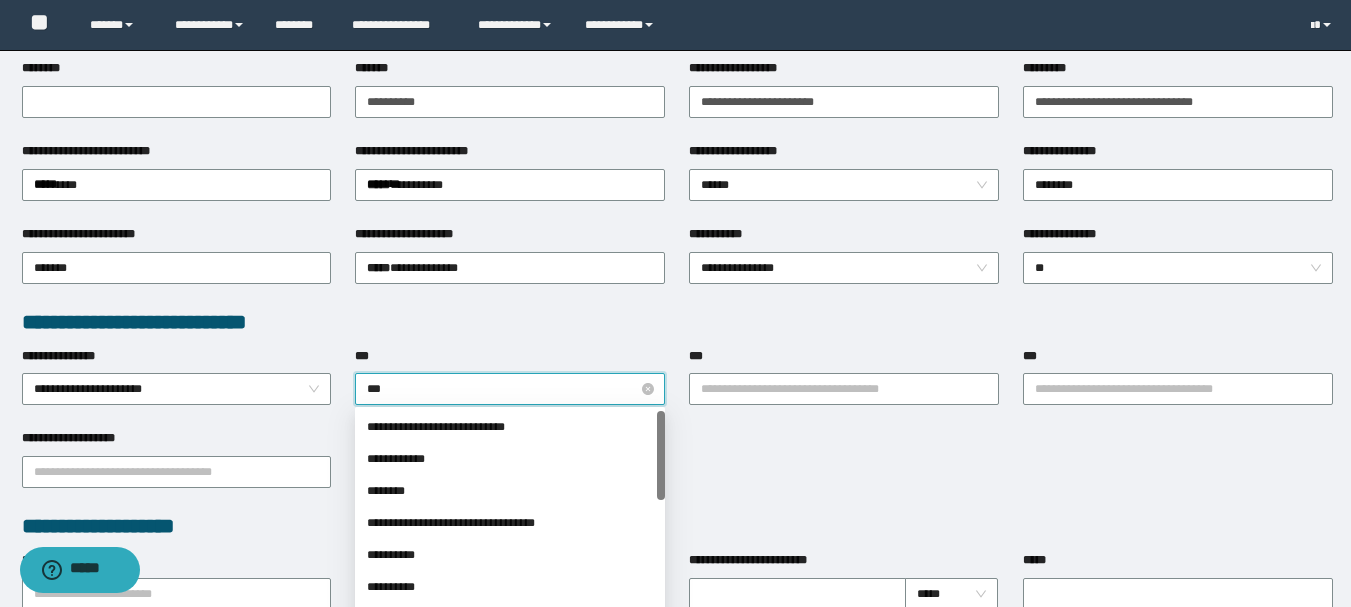type on "****" 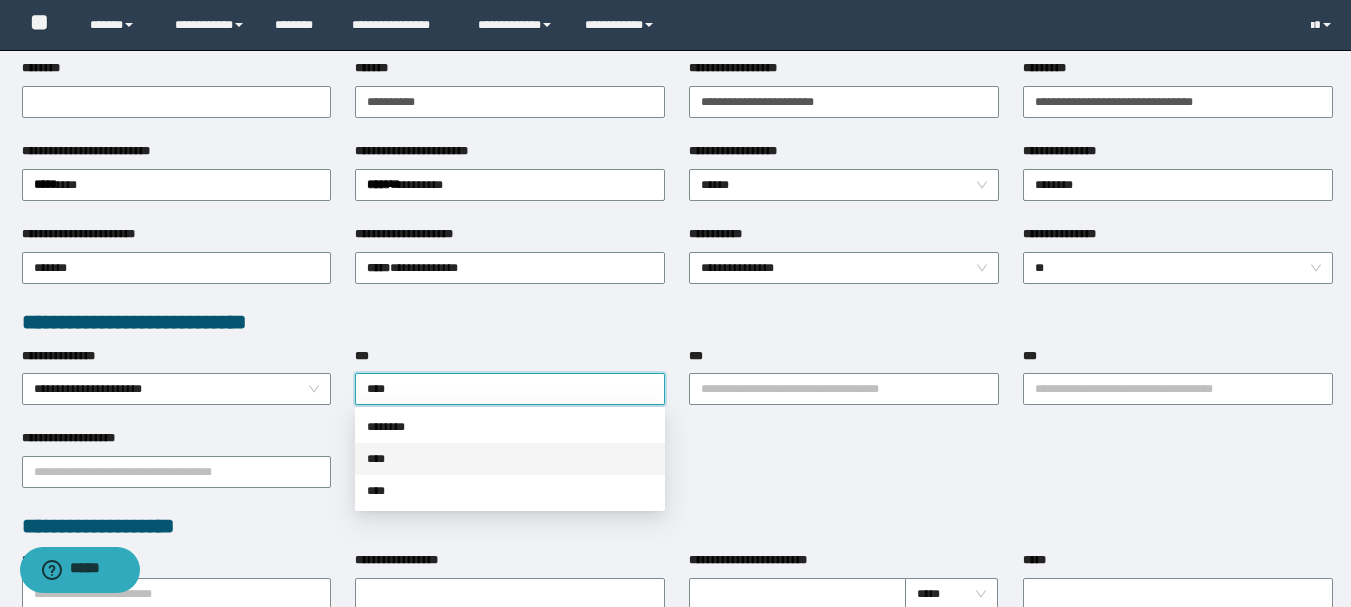 click on "****" at bounding box center (510, 459) 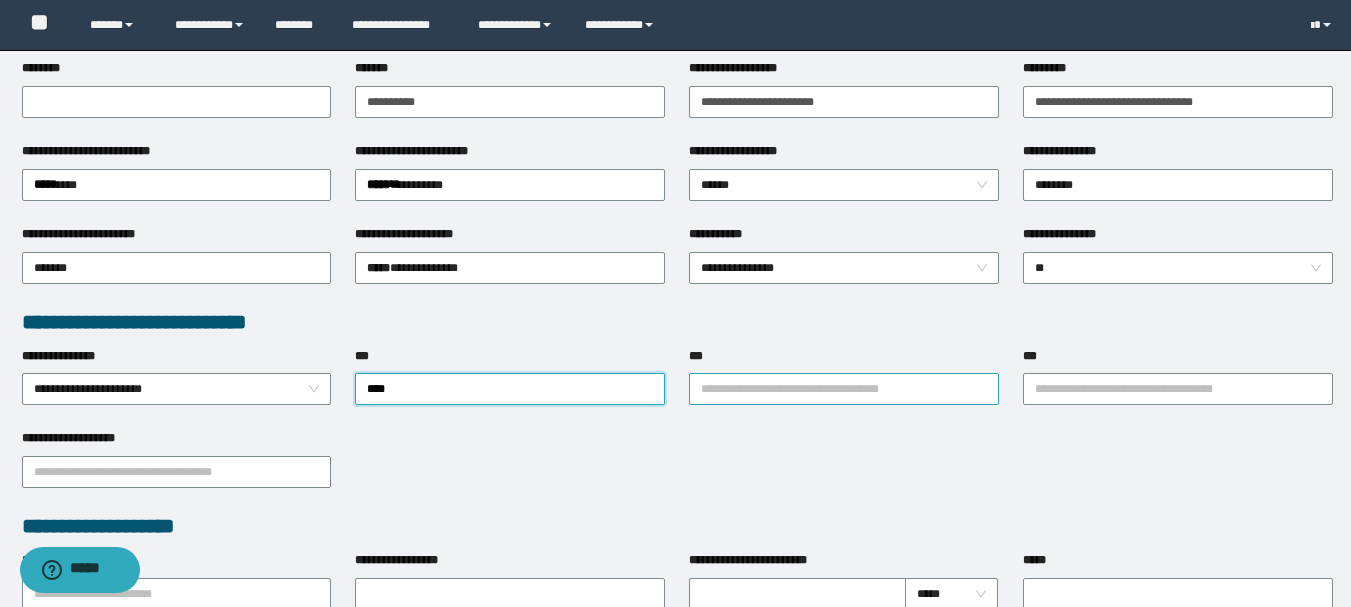 click on "***" at bounding box center [844, 389] 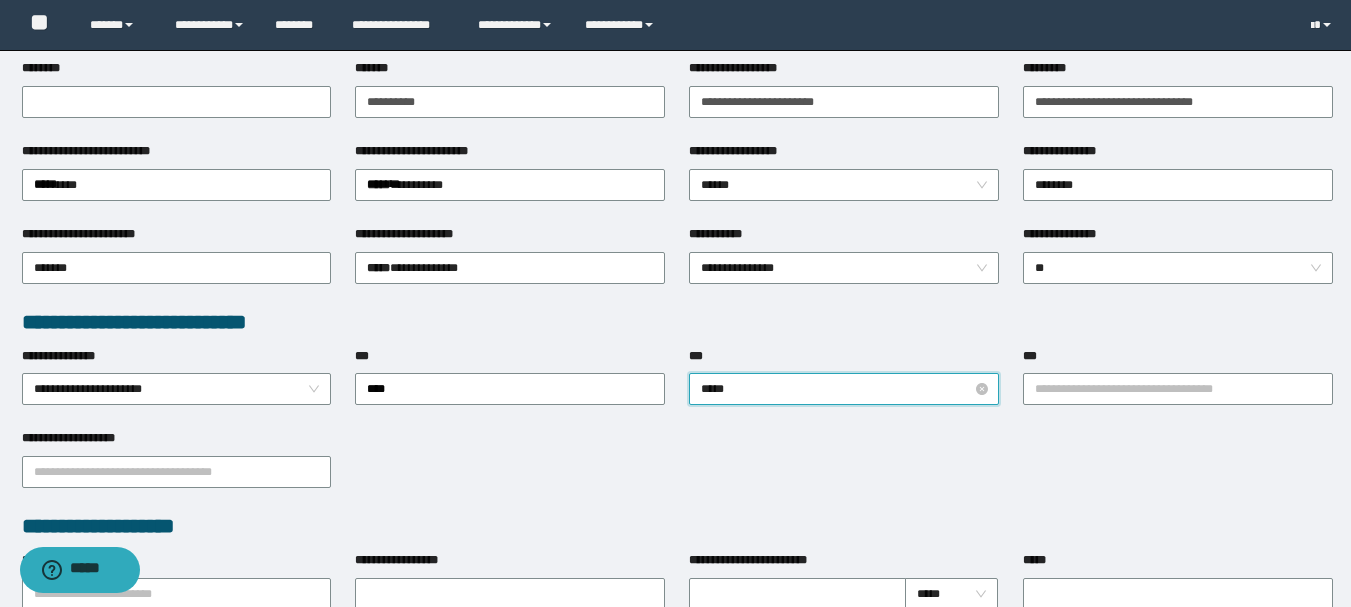 type on "******" 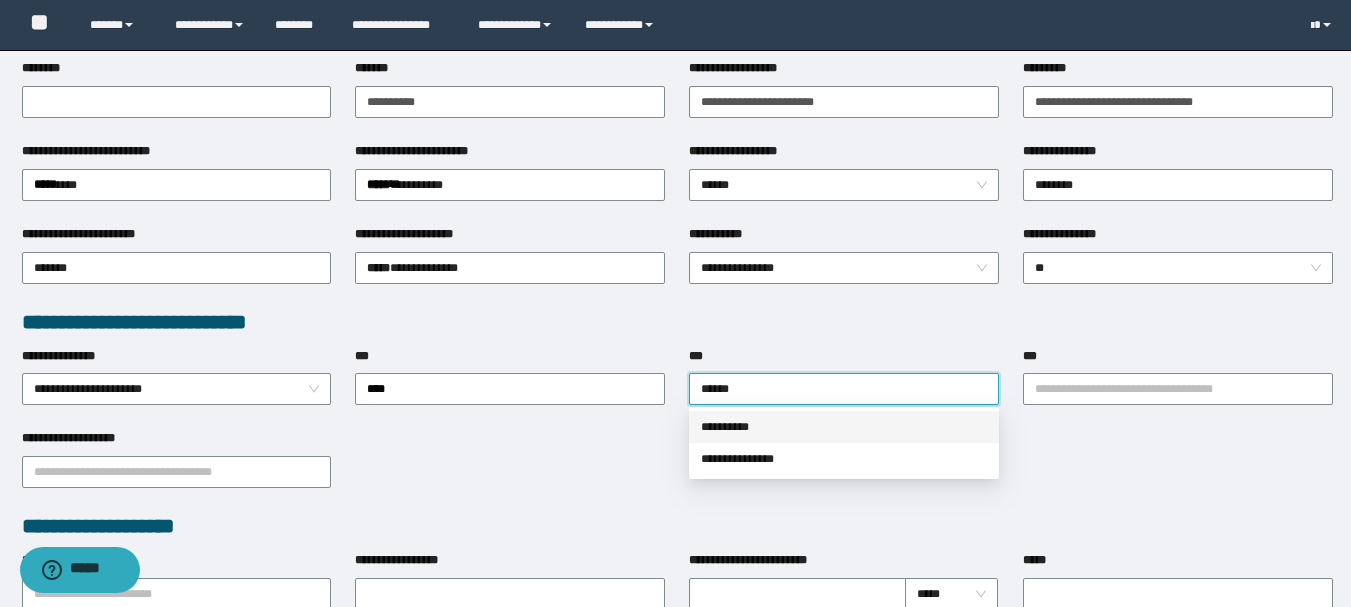 click on "**********" at bounding box center (844, 427) 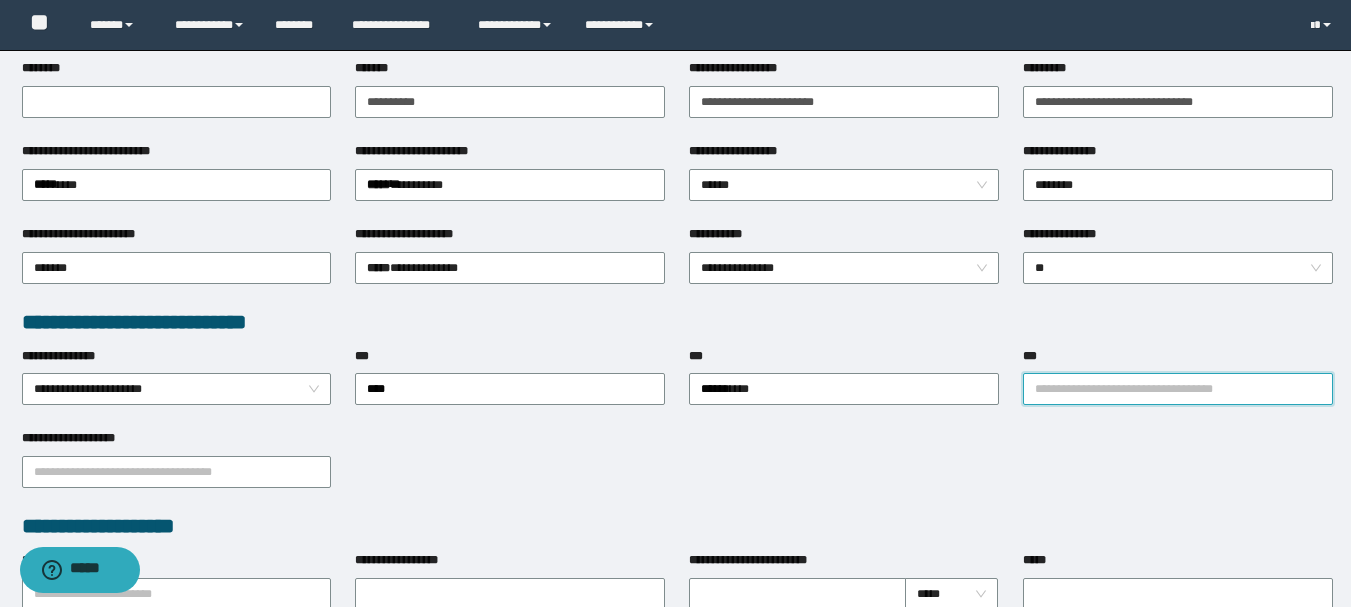 click on "***" at bounding box center (1178, 389) 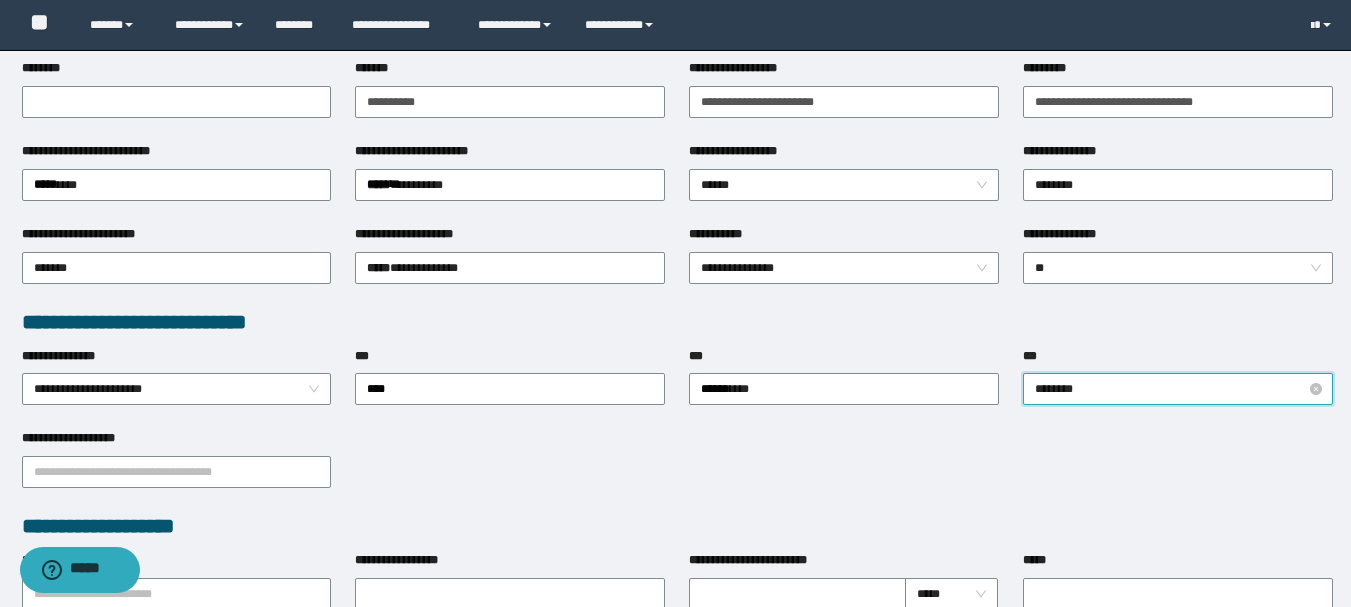 type on "*********" 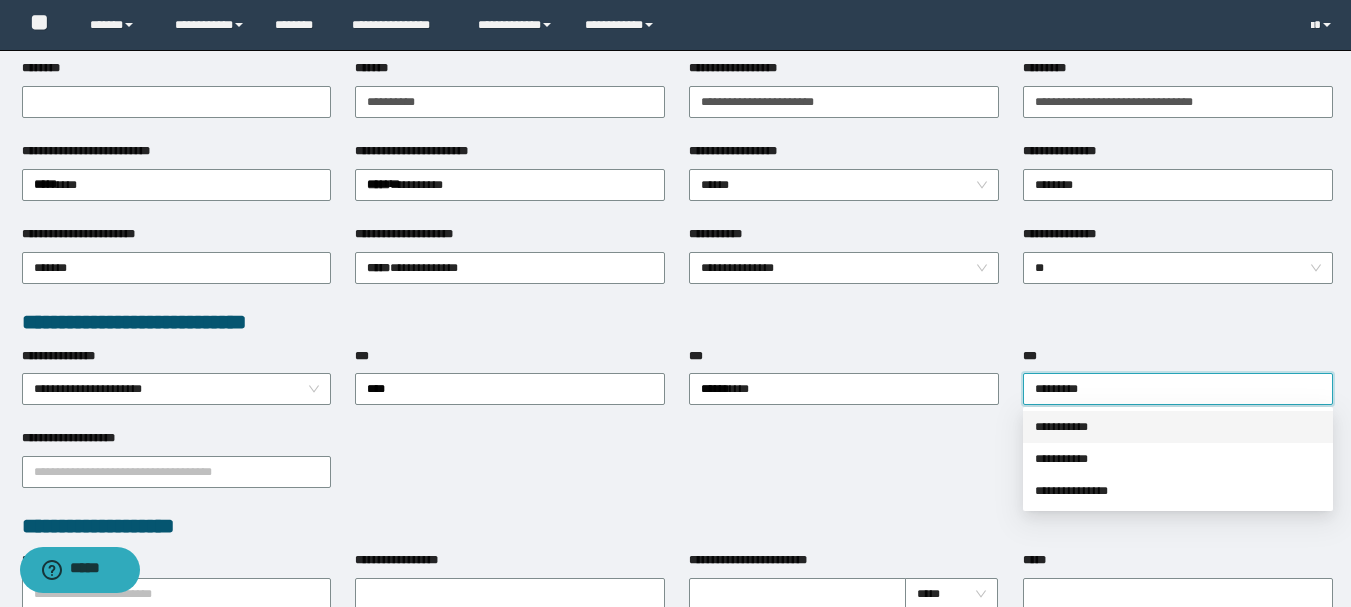 click on "**********" at bounding box center (1178, 427) 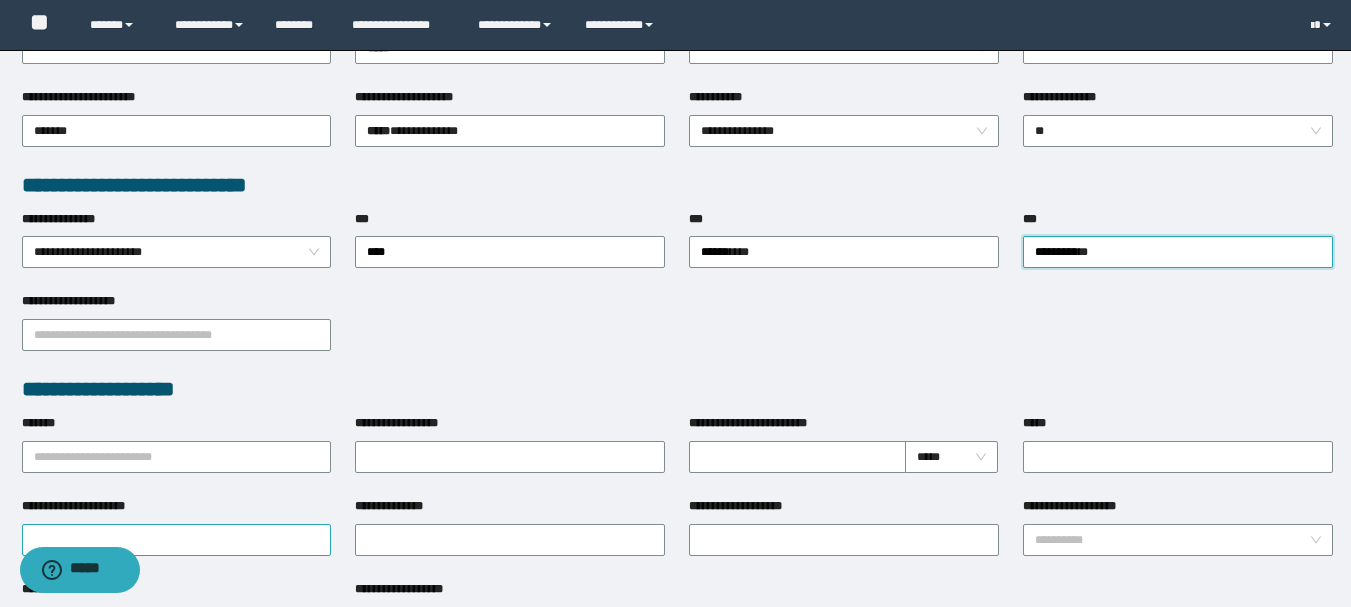 scroll, scrollTop: 500, scrollLeft: 0, axis: vertical 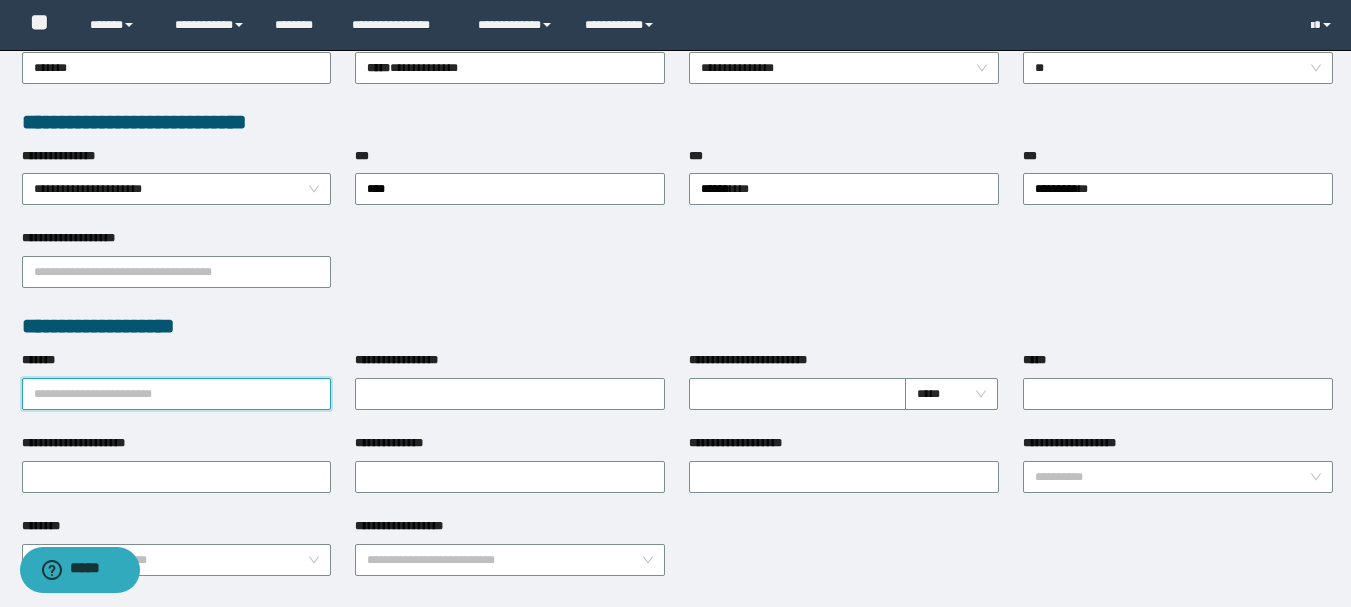 click on "*******" at bounding box center (177, 394) 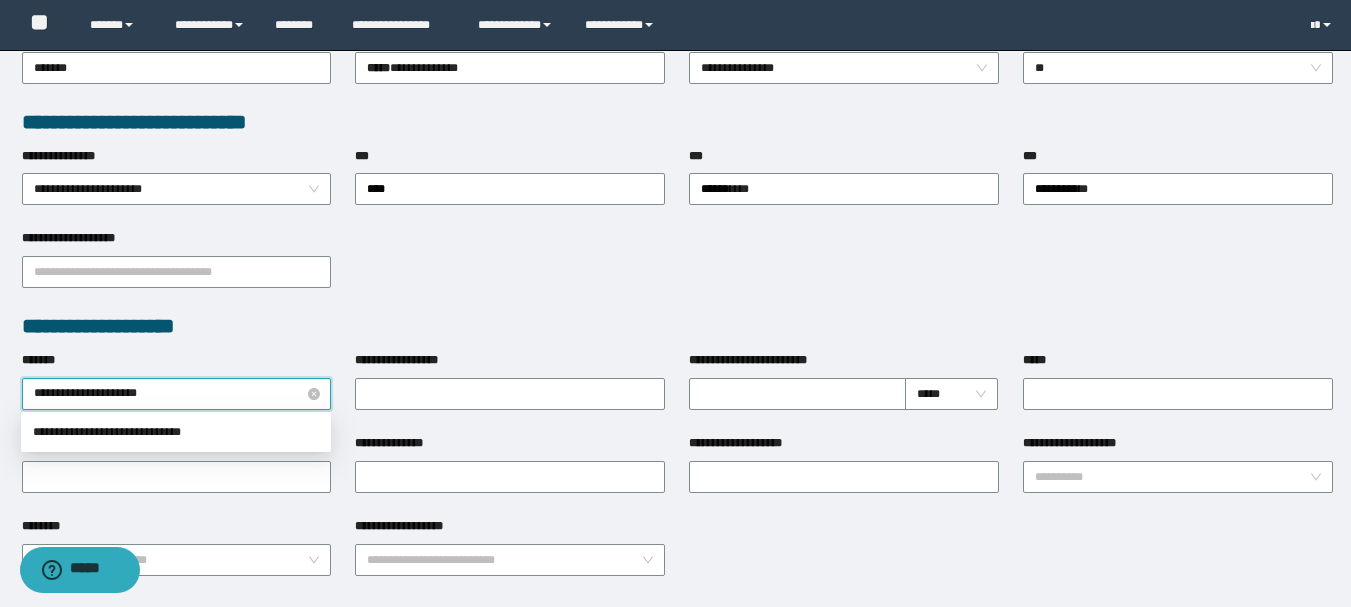 click on "**********" at bounding box center (177, 394) 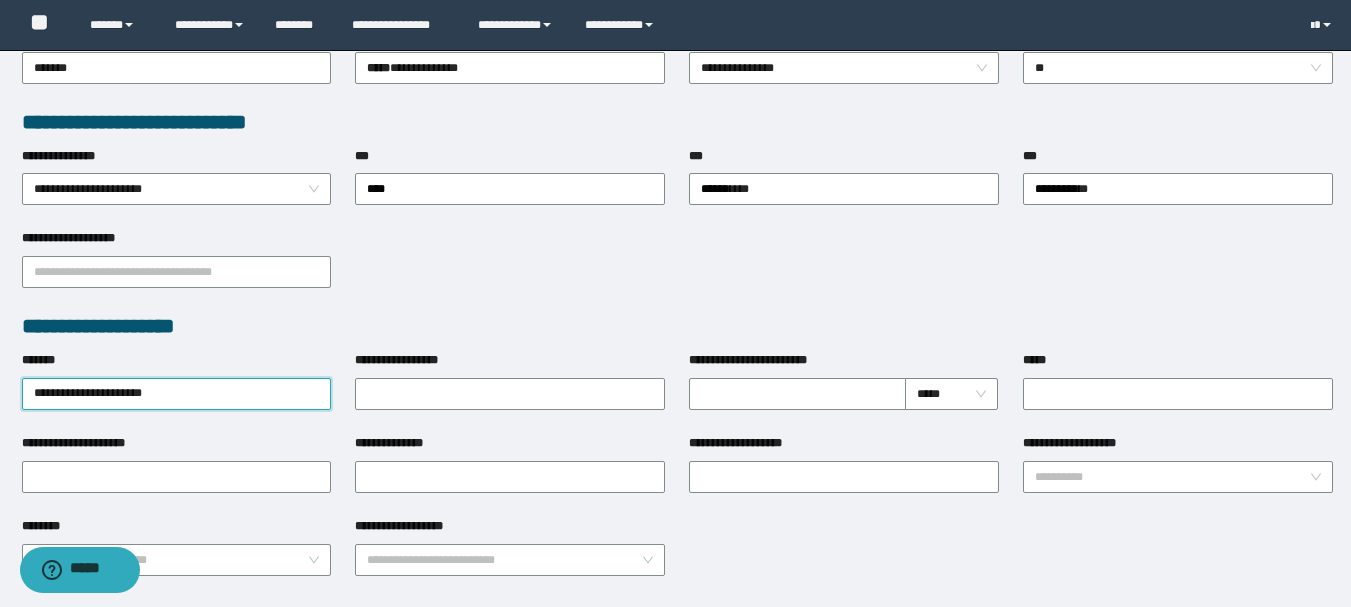 type on "**********" 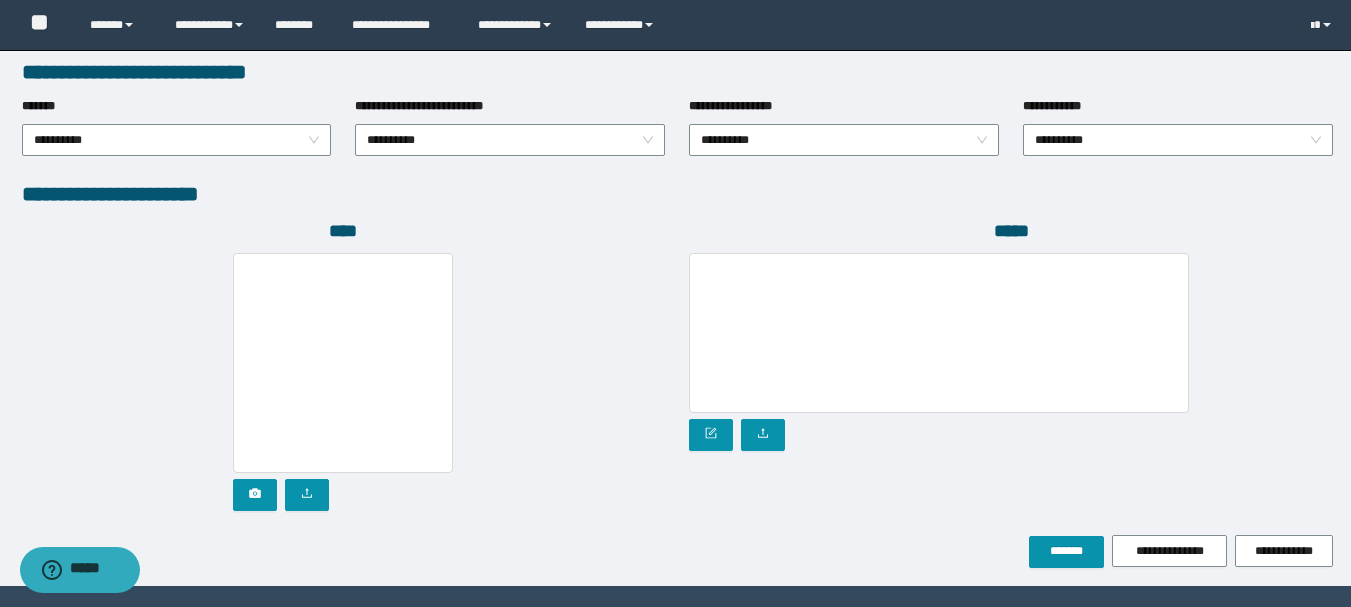 scroll, scrollTop: 1115, scrollLeft: 0, axis: vertical 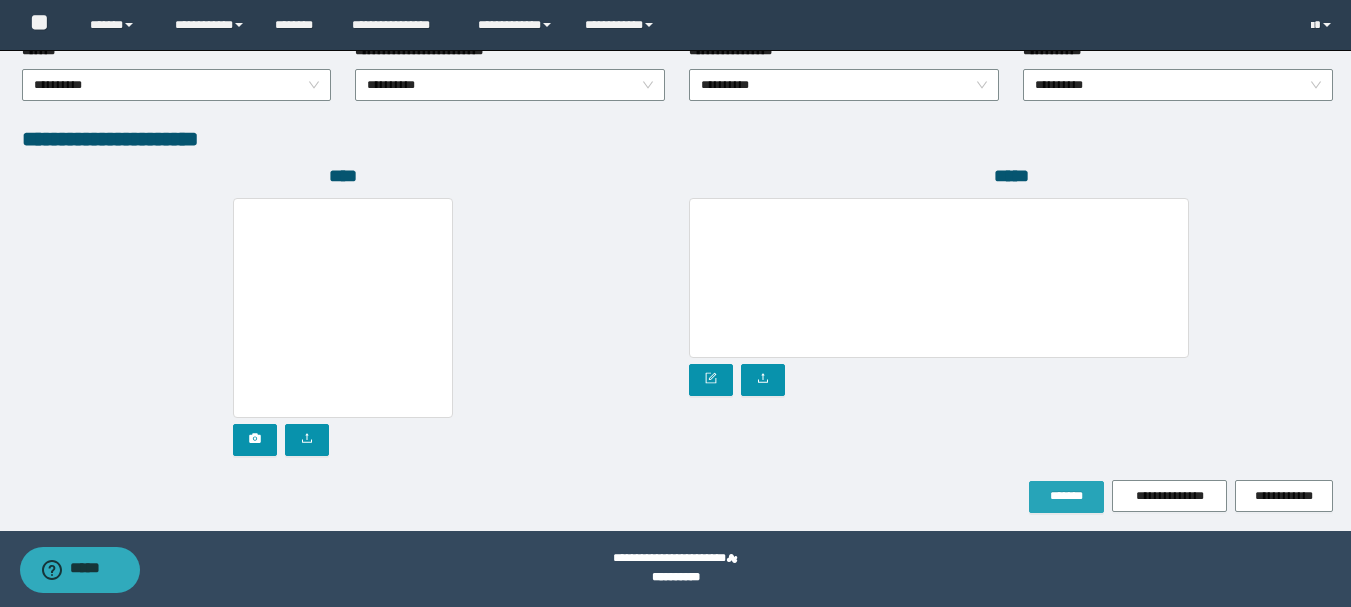 click on "*******" at bounding box center (1066, 496) 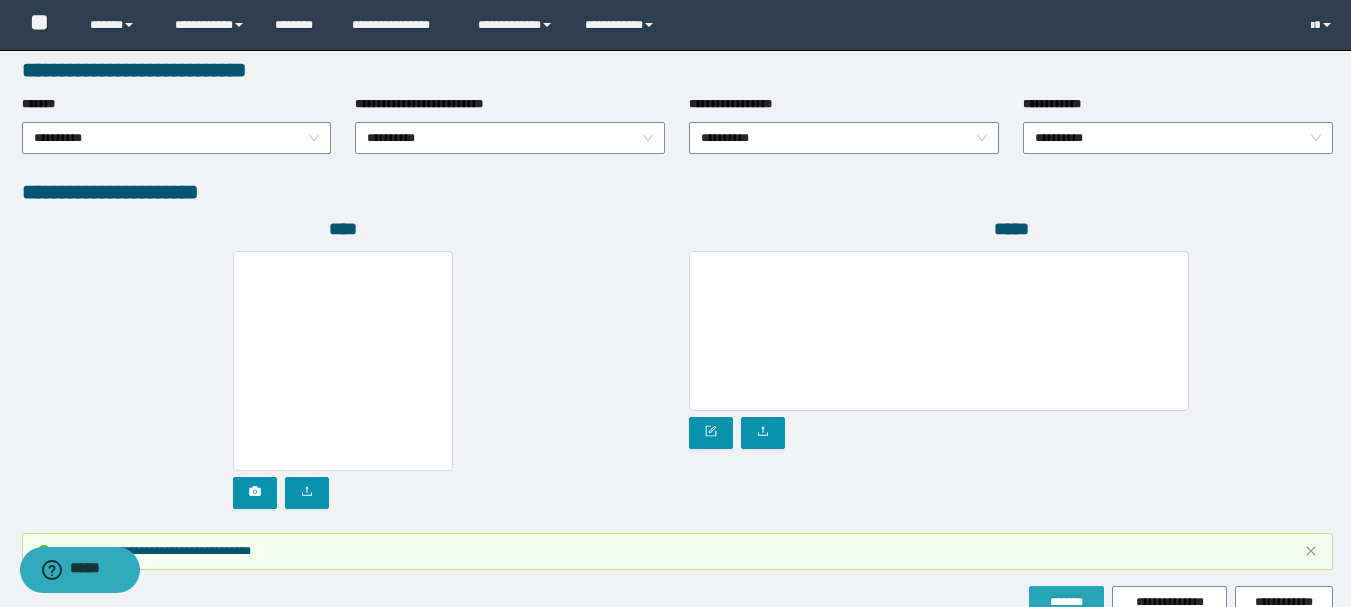 scroll, scrollTop: 1168, scrollLeft: 0, axis: vertical 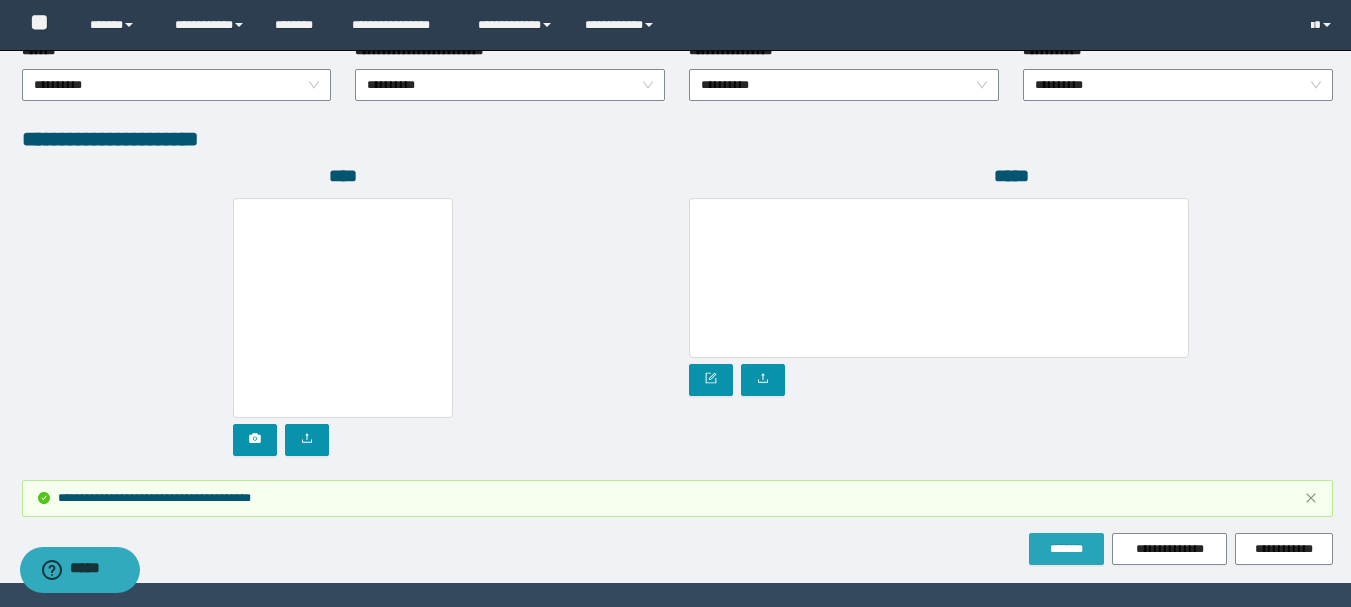 click on "*******" at bounding box center [1066, 549] 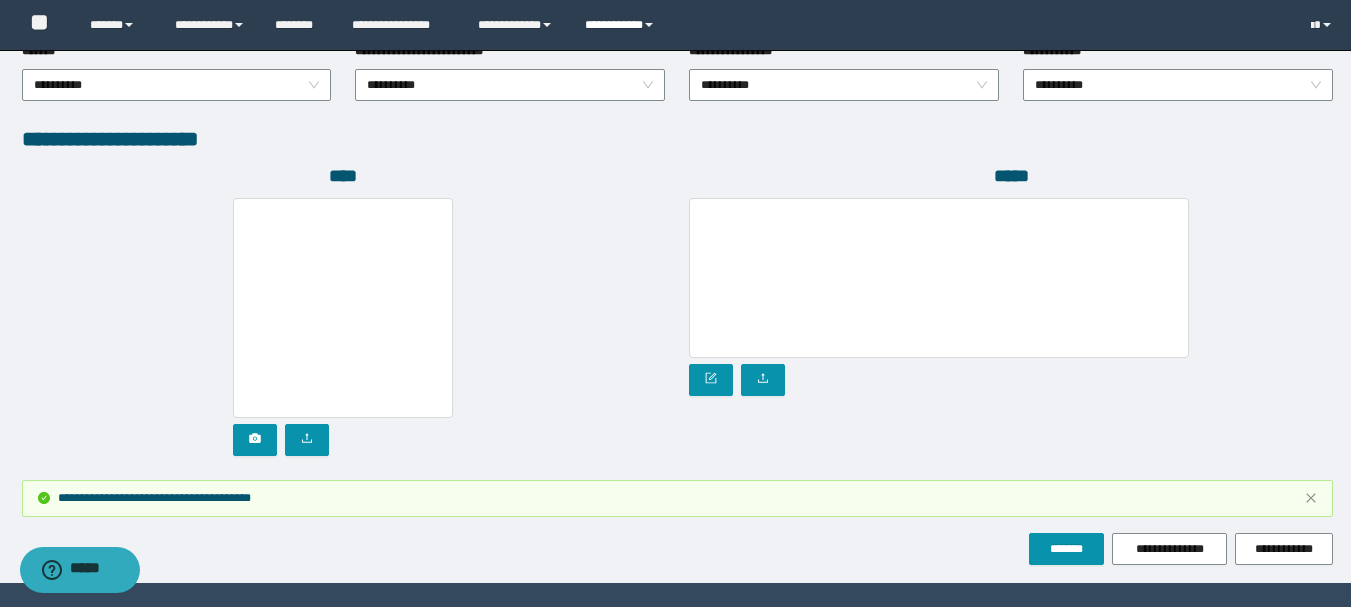 click on "**********" at bounding box center [622, 25] 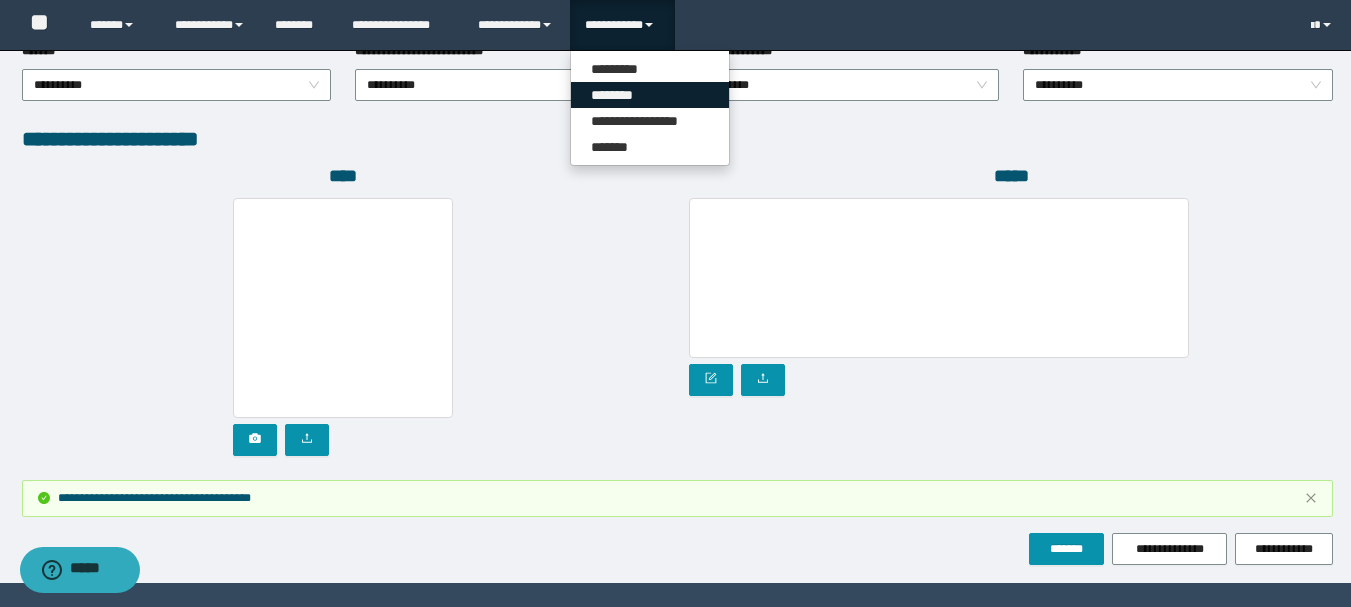click on "********" at bounding box center (650, 95) 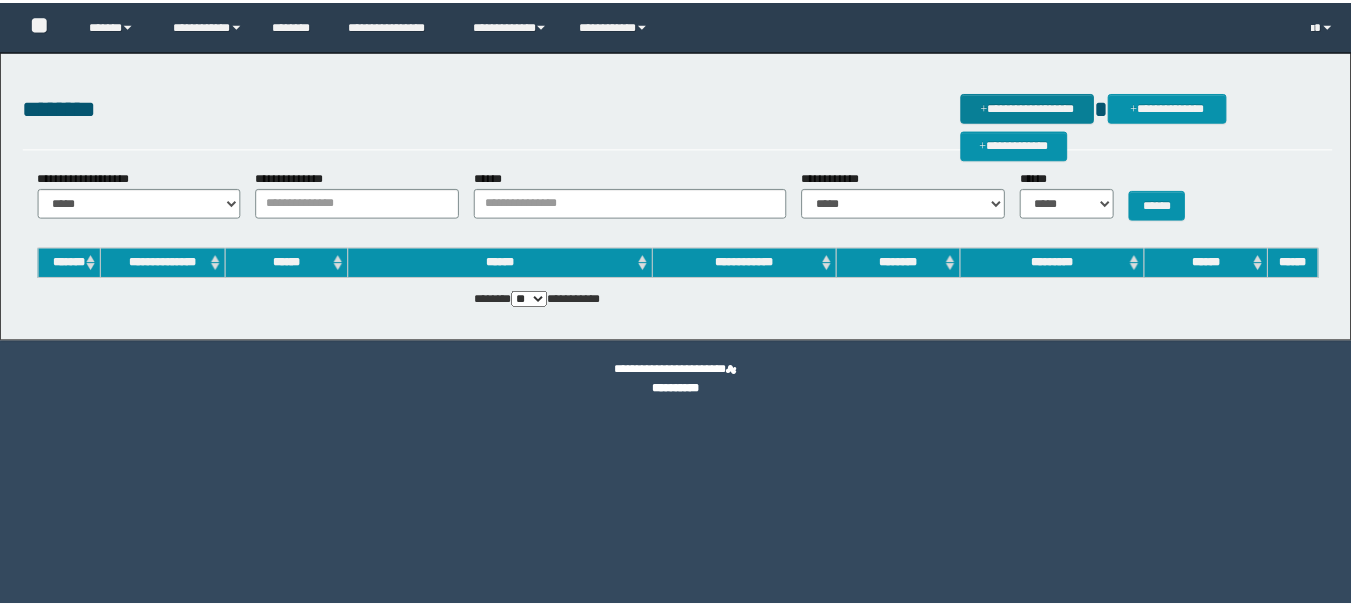 scroll, scrollTop: 0, scrollLeft: 0, axis: both 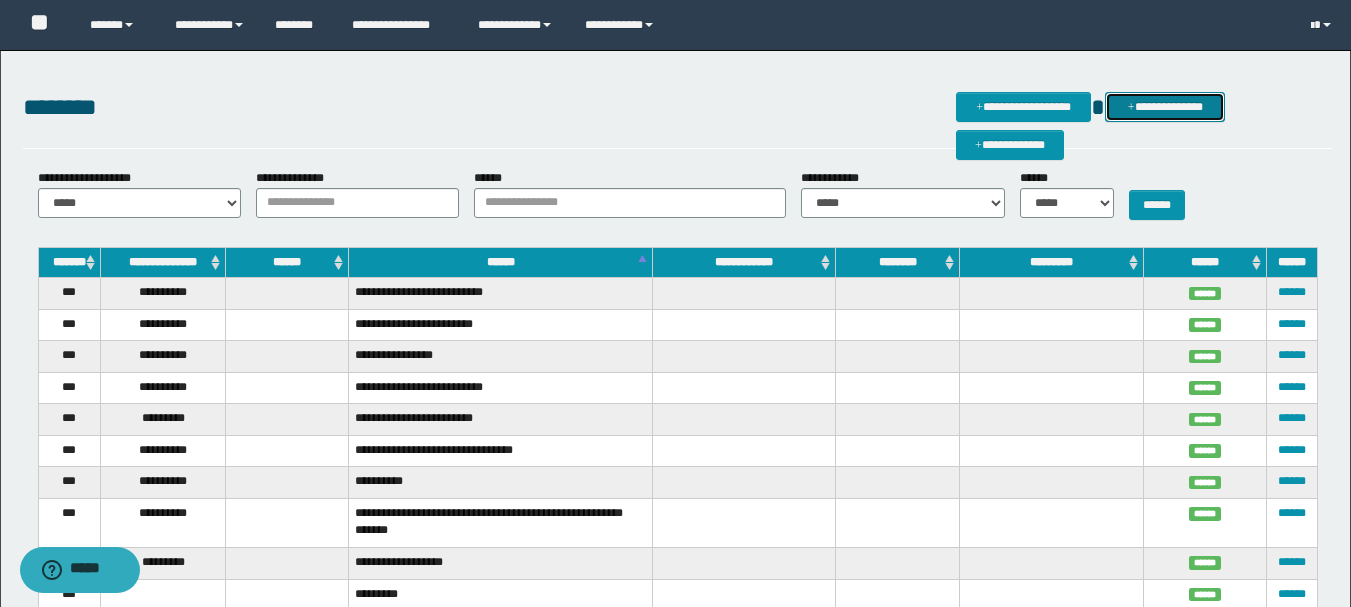 click on "**********" at bounding box center [1165, 107] 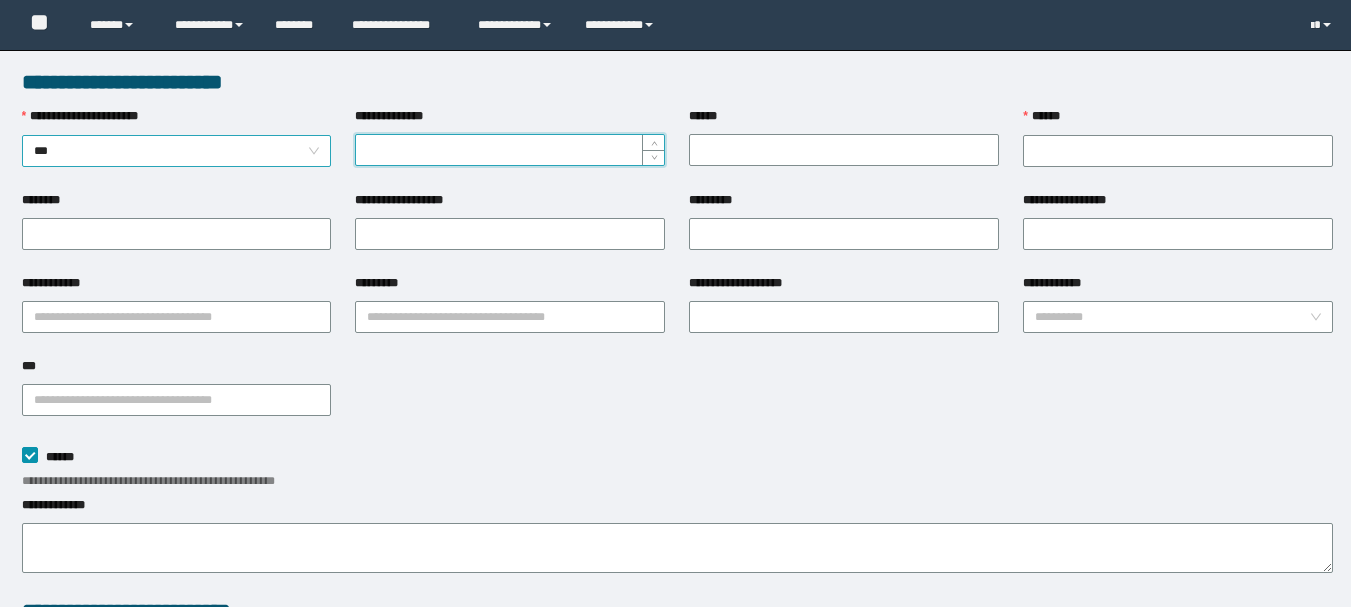 scroll, scrollTop: 0, scrollLeft: 0, axis: both 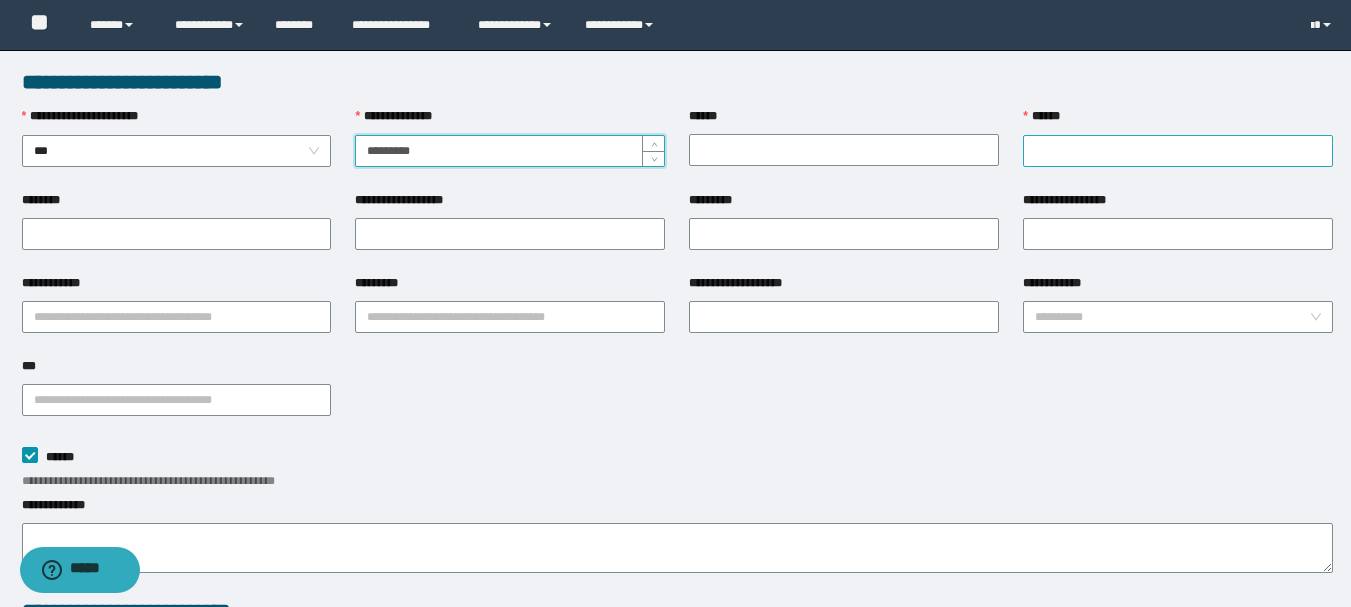 type on "*********" 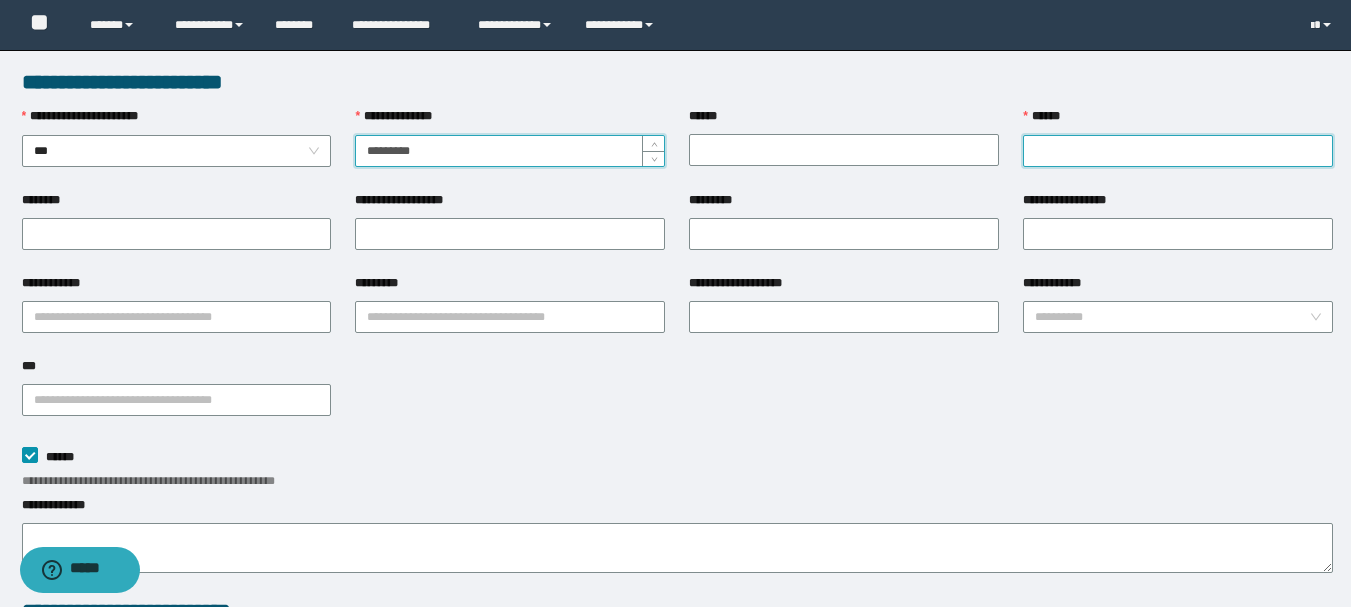 click on "******" at bounding box center [1178, 151] 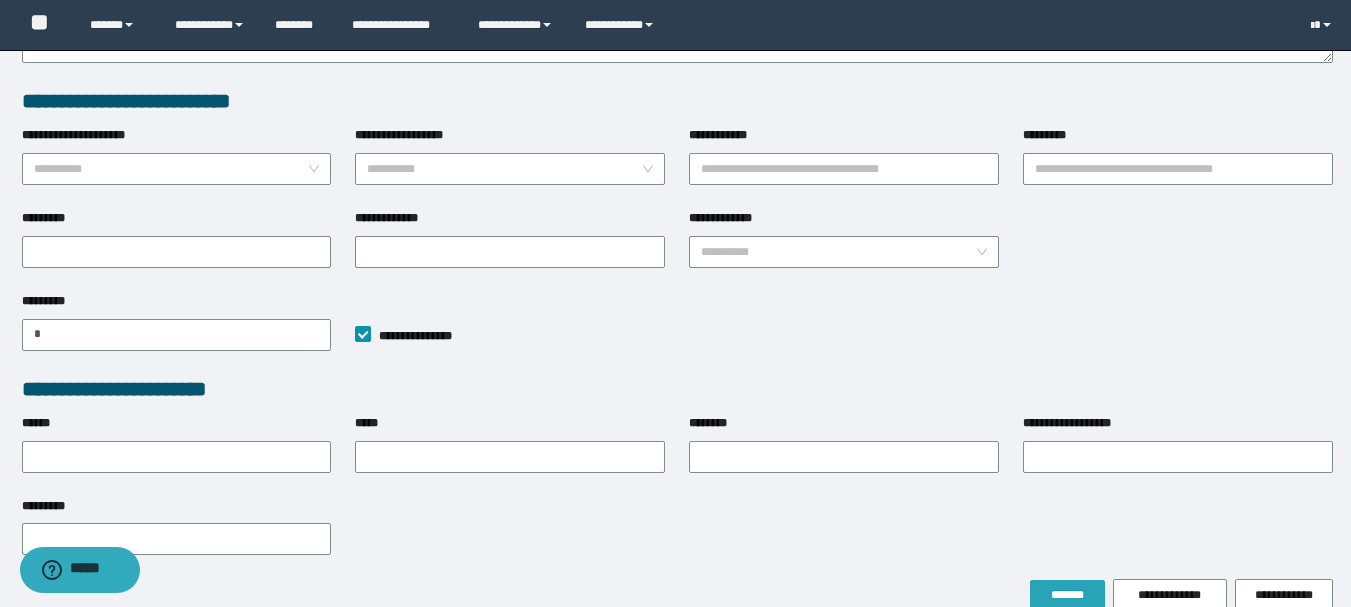 type on "**********" 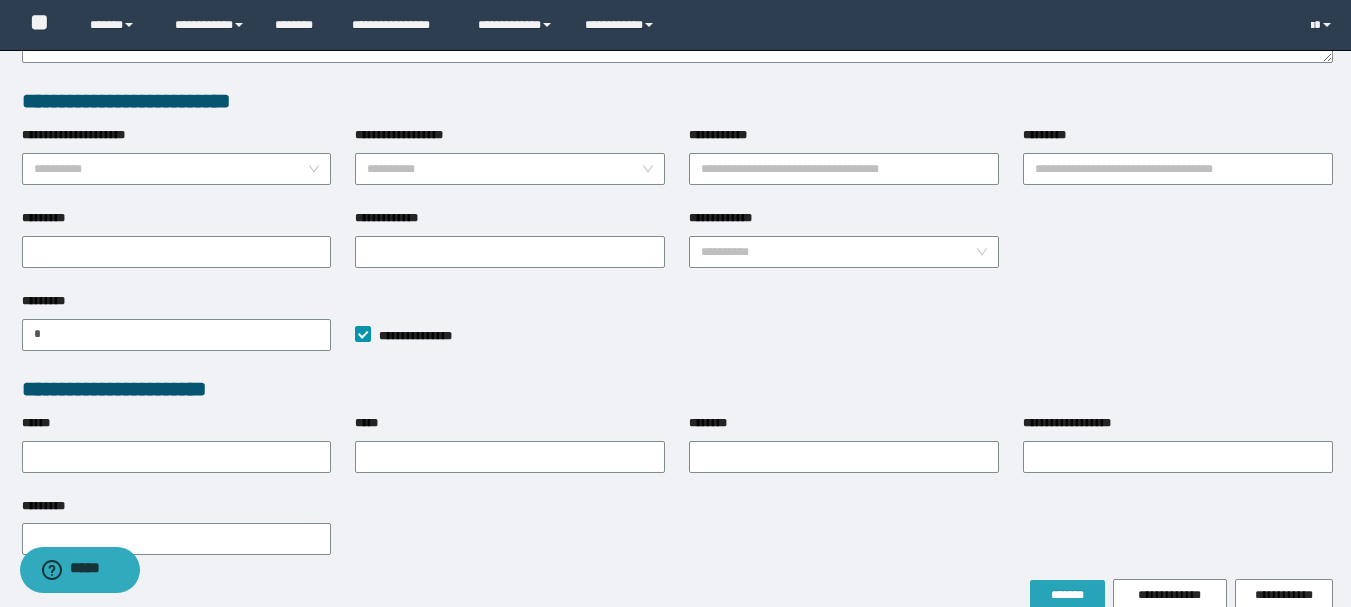 click on "*******" at bounding box center [1067, 595] 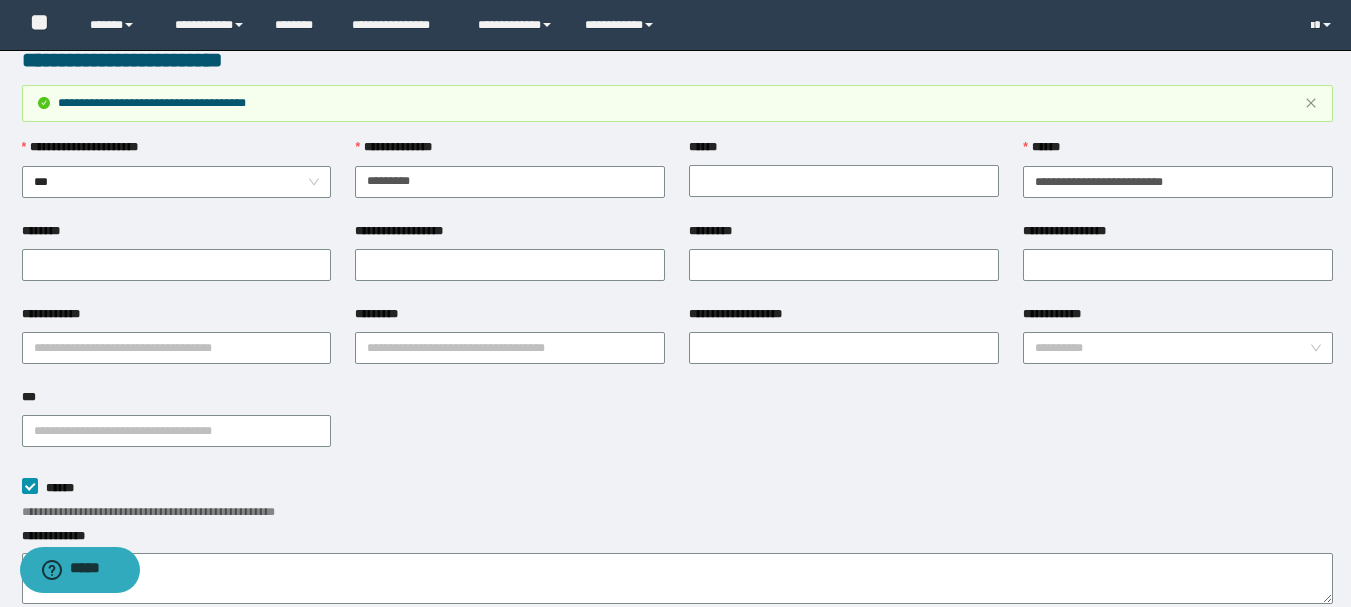 scroll, scrollTop: 0, scrollLeft: 0, axis: both 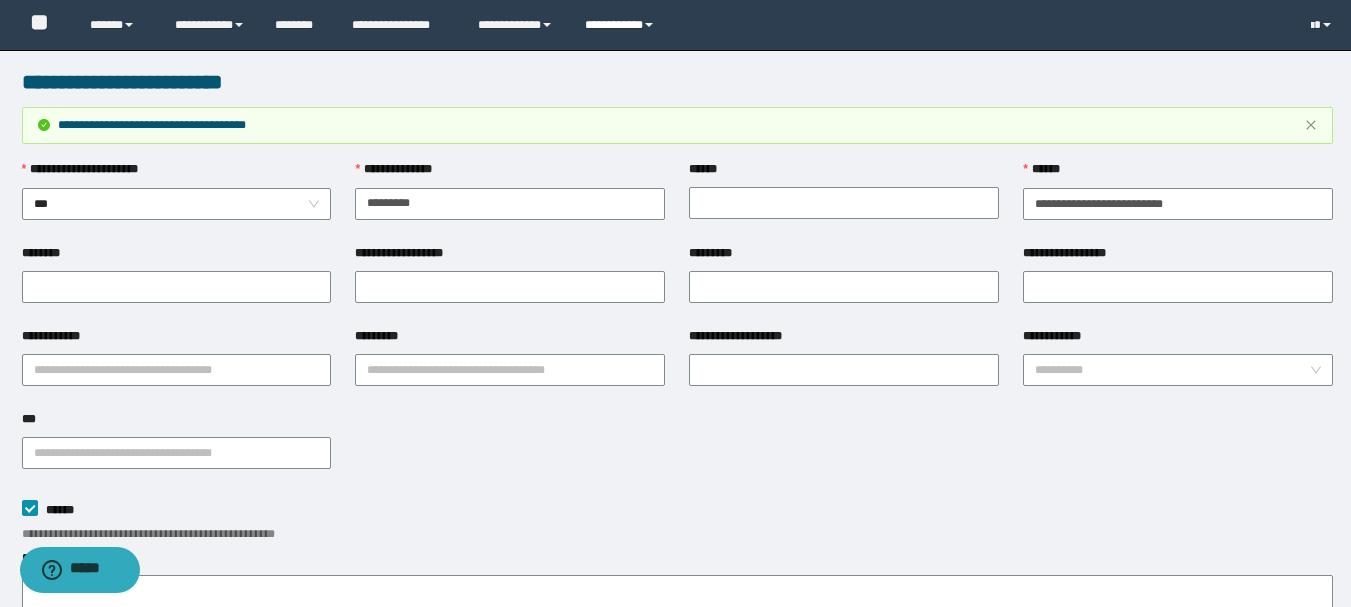 click on "**********" at bounding box center (622, 25) 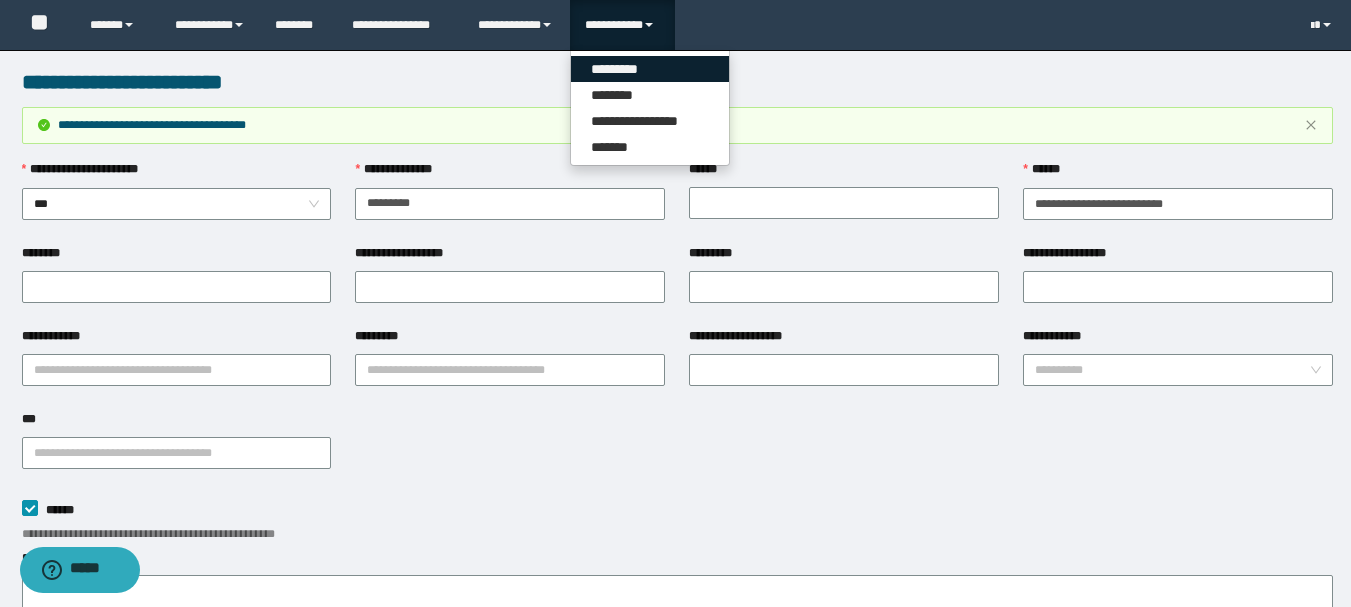 click on "*********" at bounding box center [650, 69] 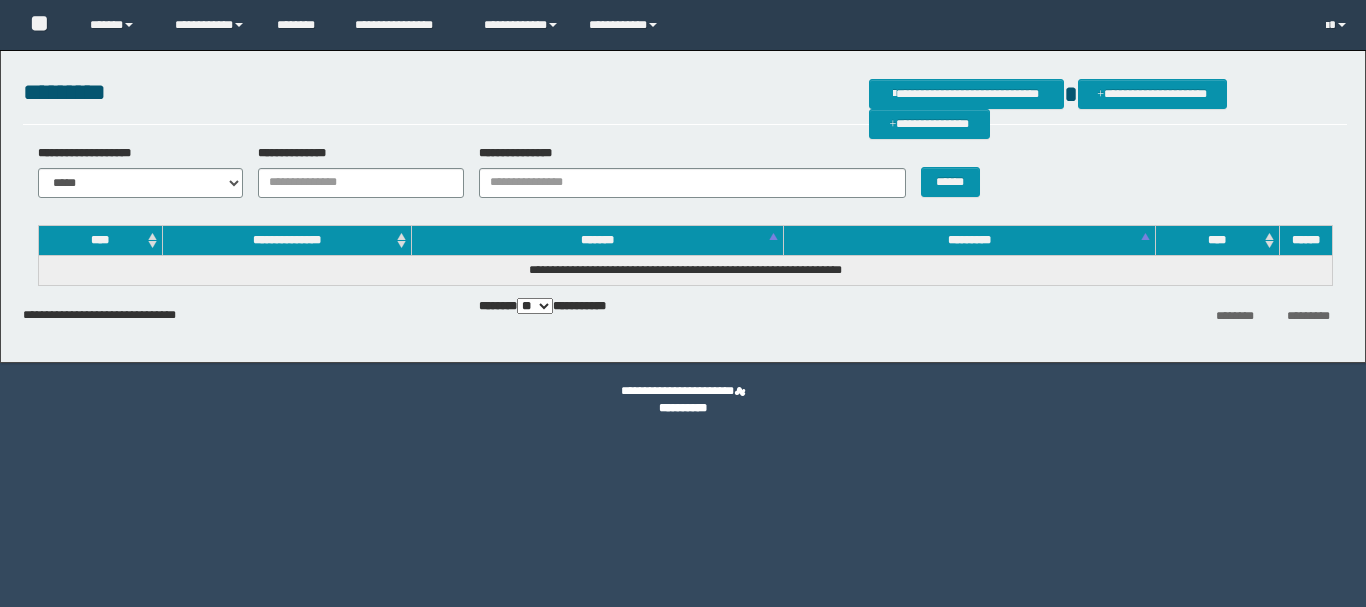 scroll, scrollTop: 0, scrollLeft: 0, axis: both 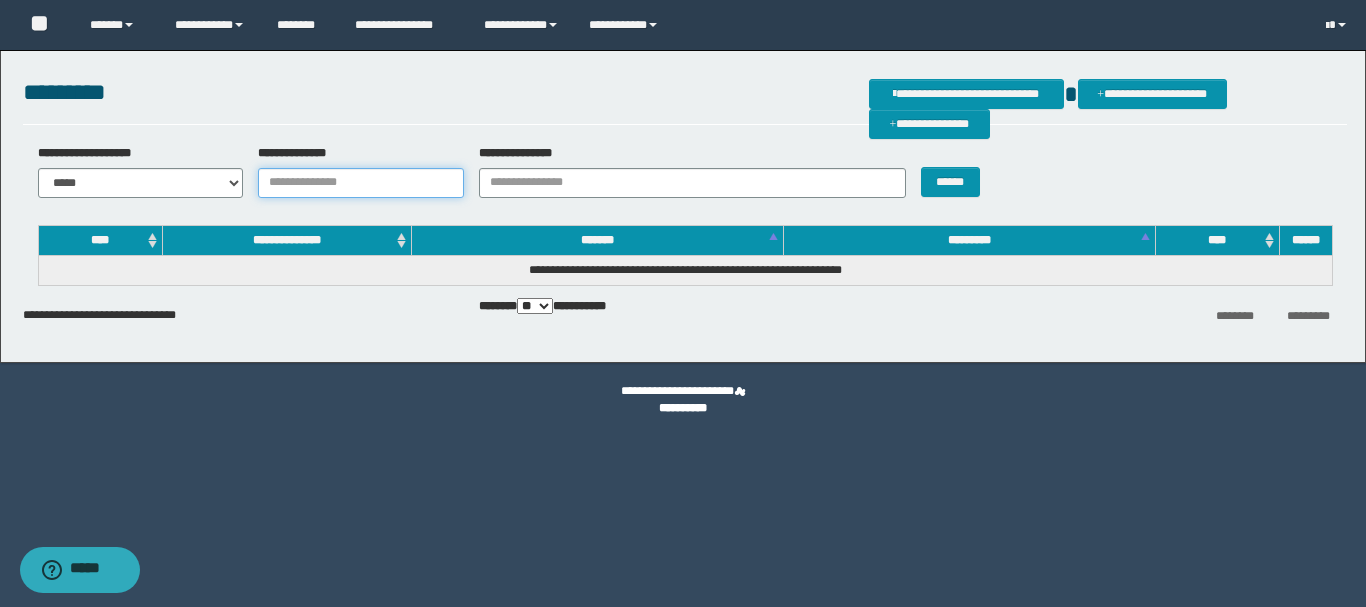 click on "**********" at bounding box center (361, 183) 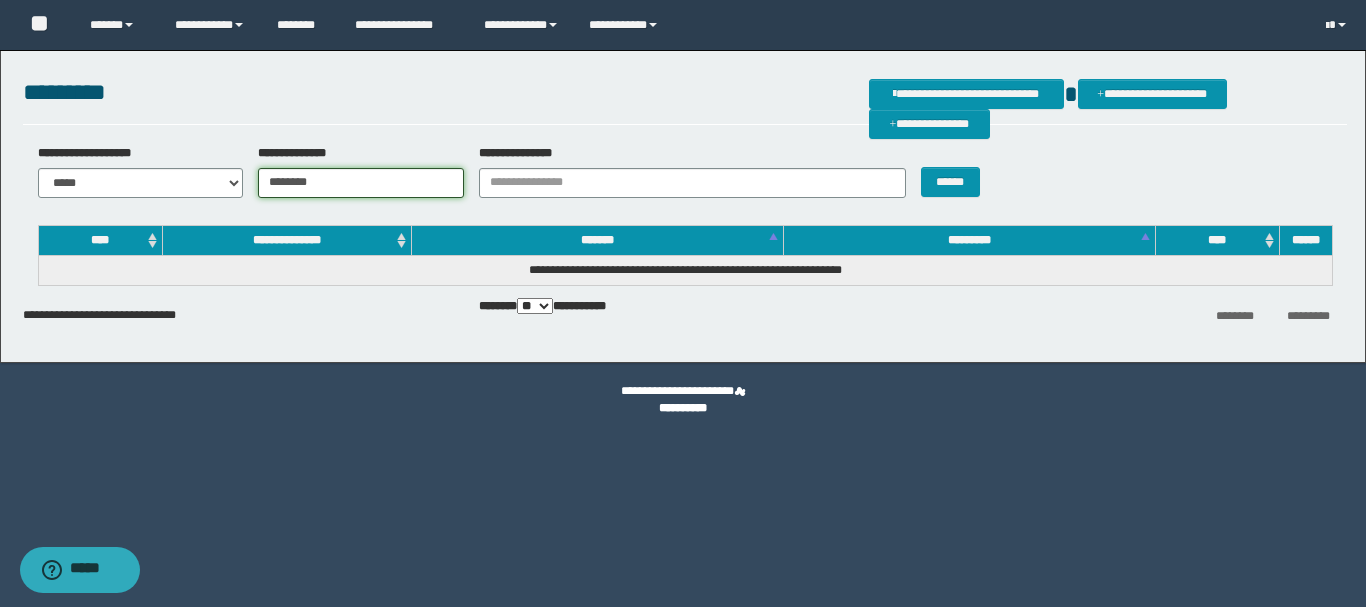 type on "********" 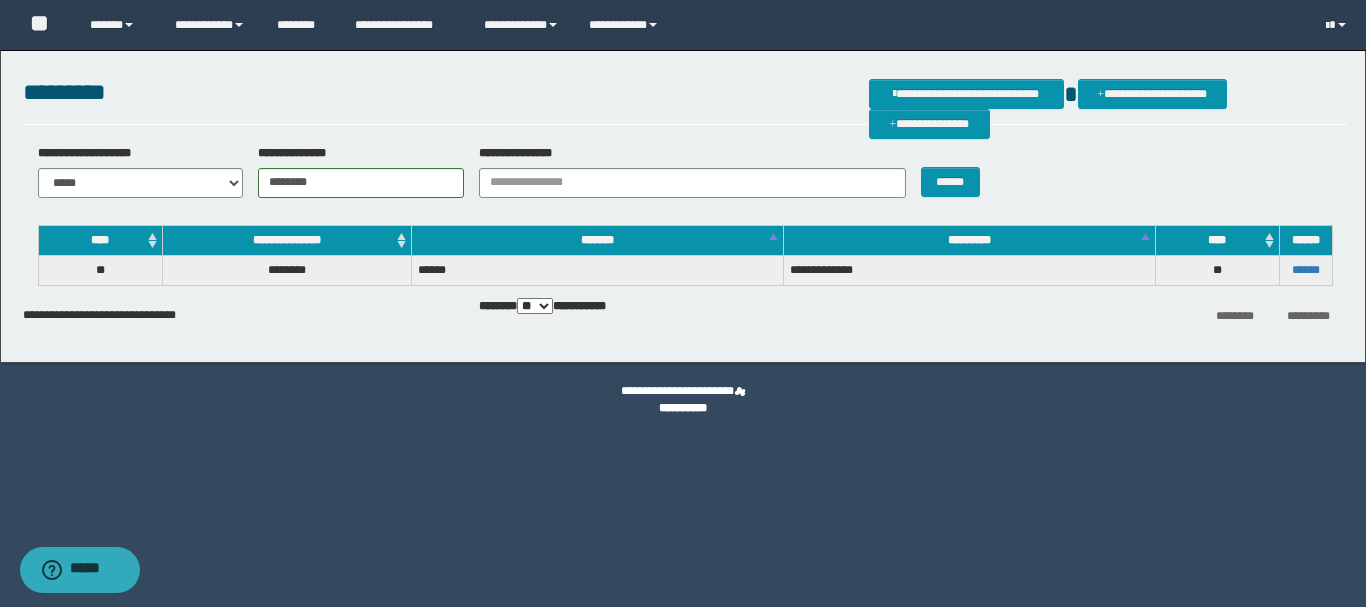 click on "******" at bounding box center [1305, 270] 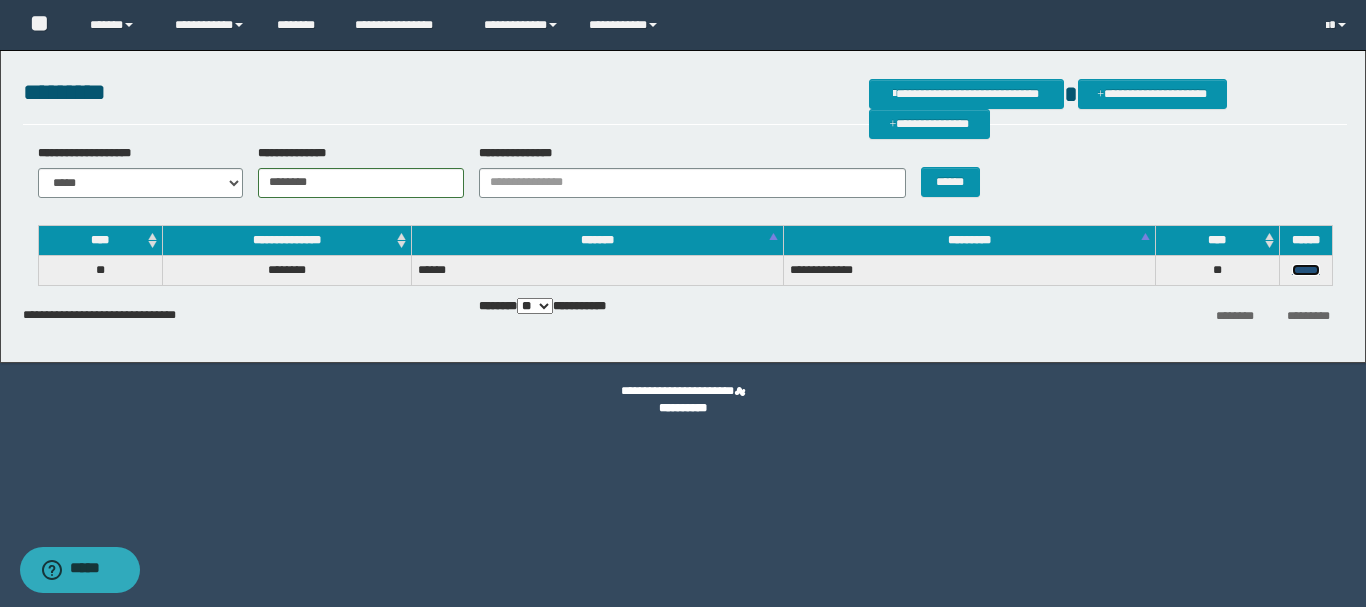 click on "******" at bounding box center (1306, 270) 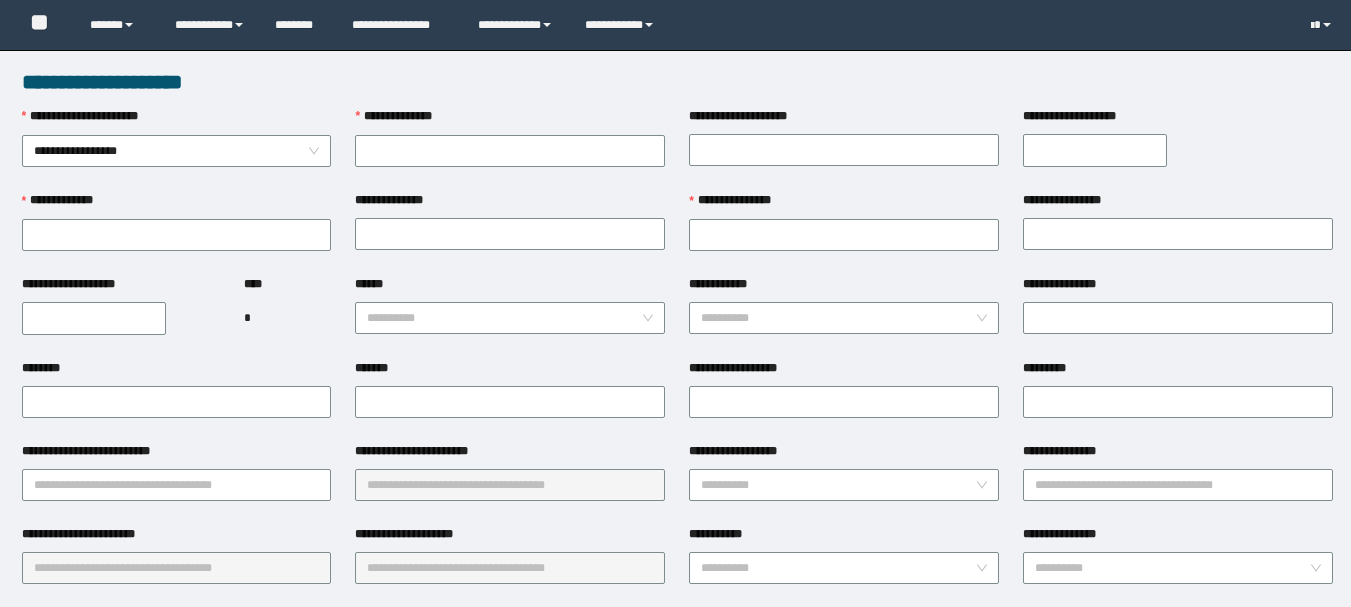 scroll, scrollTop: 0, scrollLeft: 0, axis: both 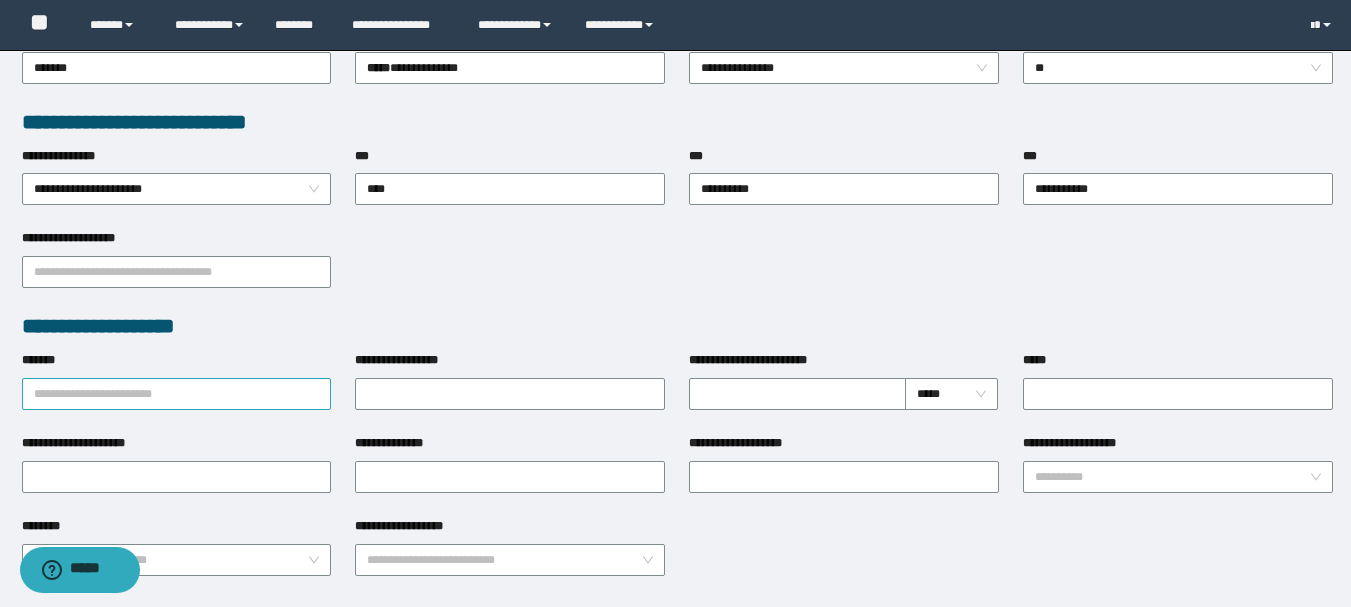 click on "*******" at bounding box center [177, 394] 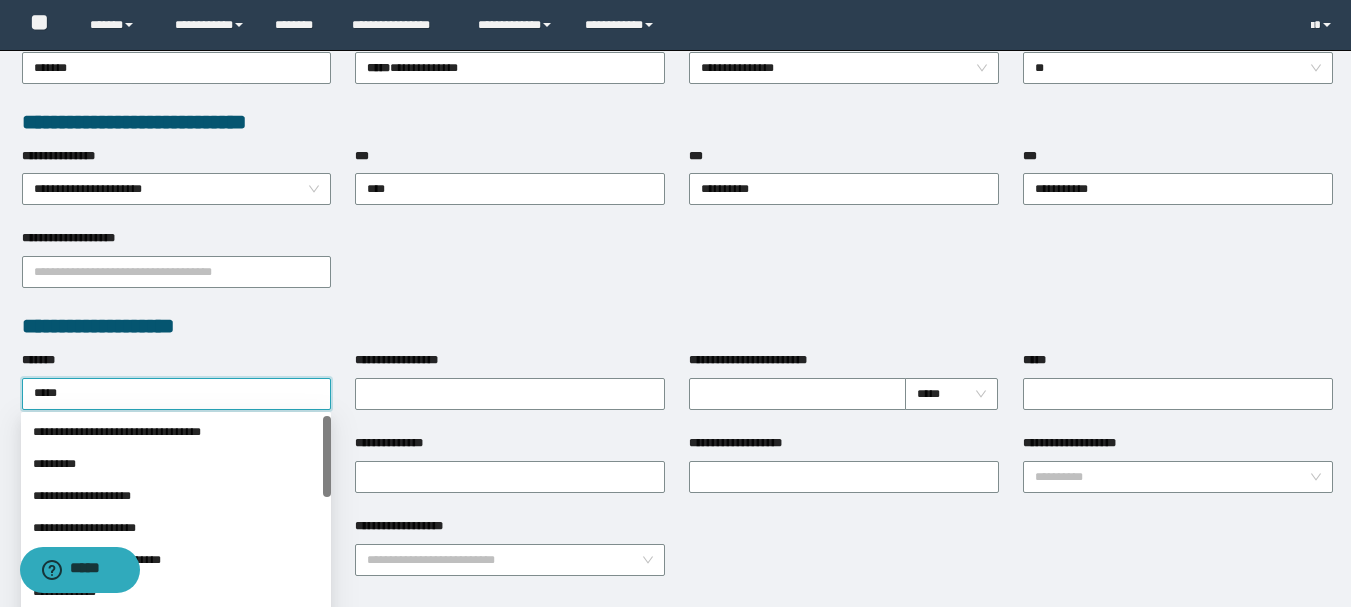 type on "******" 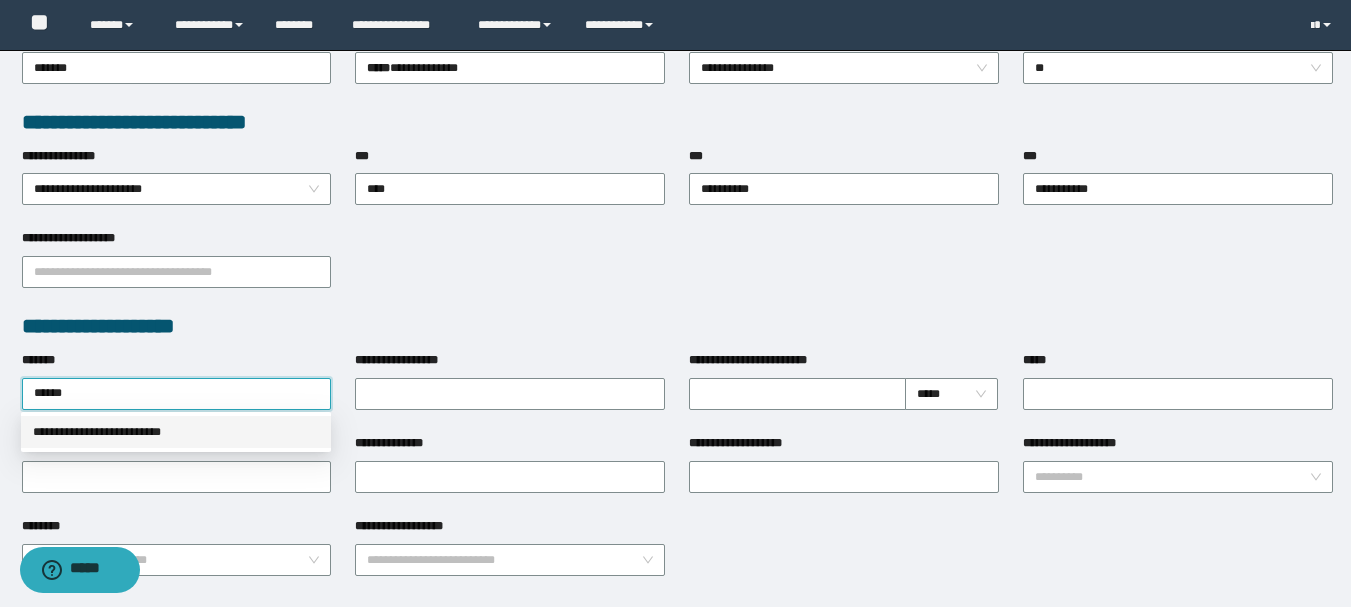 click on "**********" at bounding box center (176, 432) 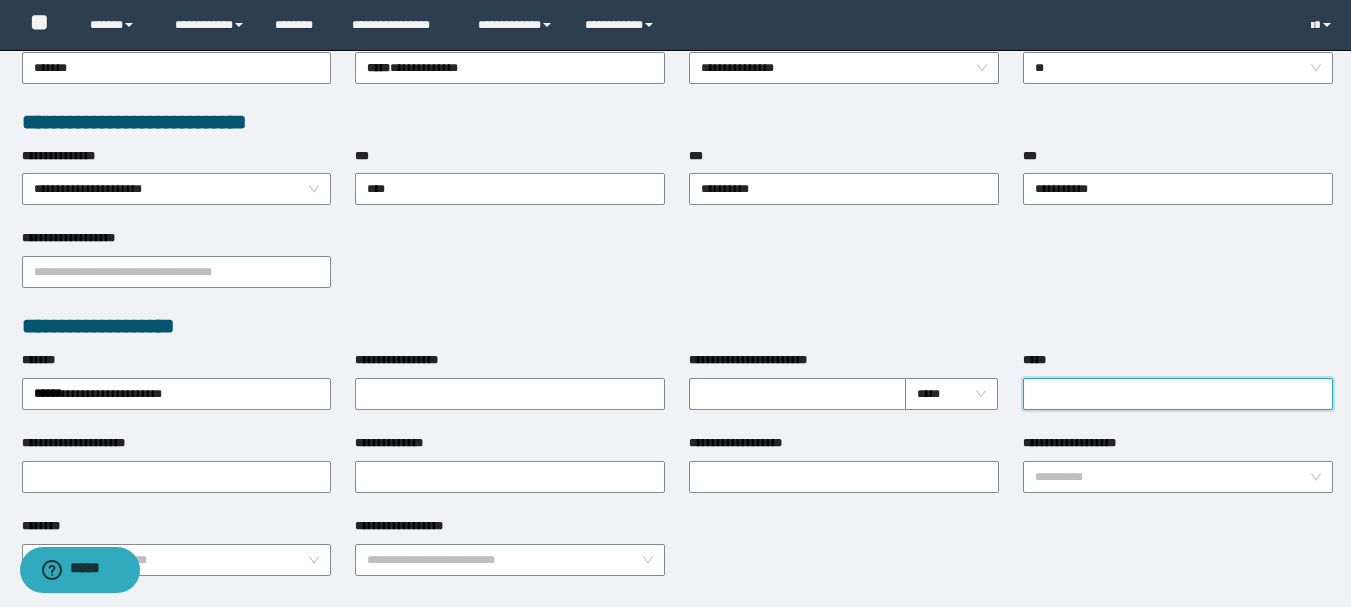 click on "*****" at bounding box center (1178, 394) 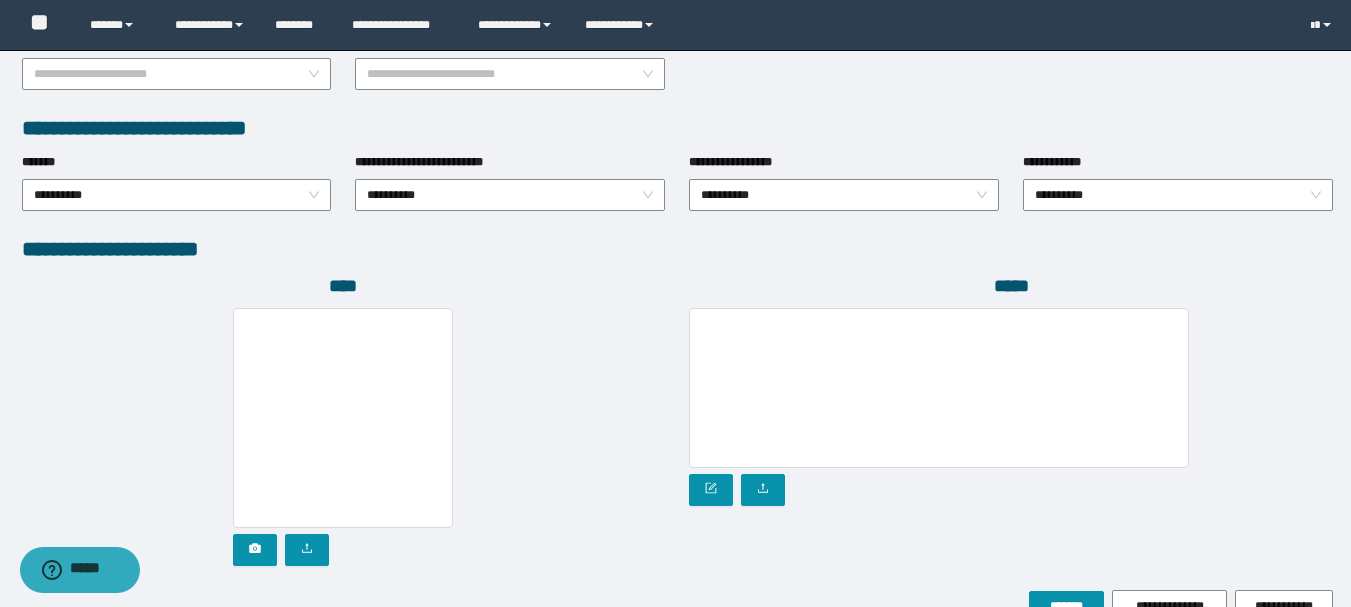 scroll, scrollTop: 1096, scrollLeft: 0, axis: vertical 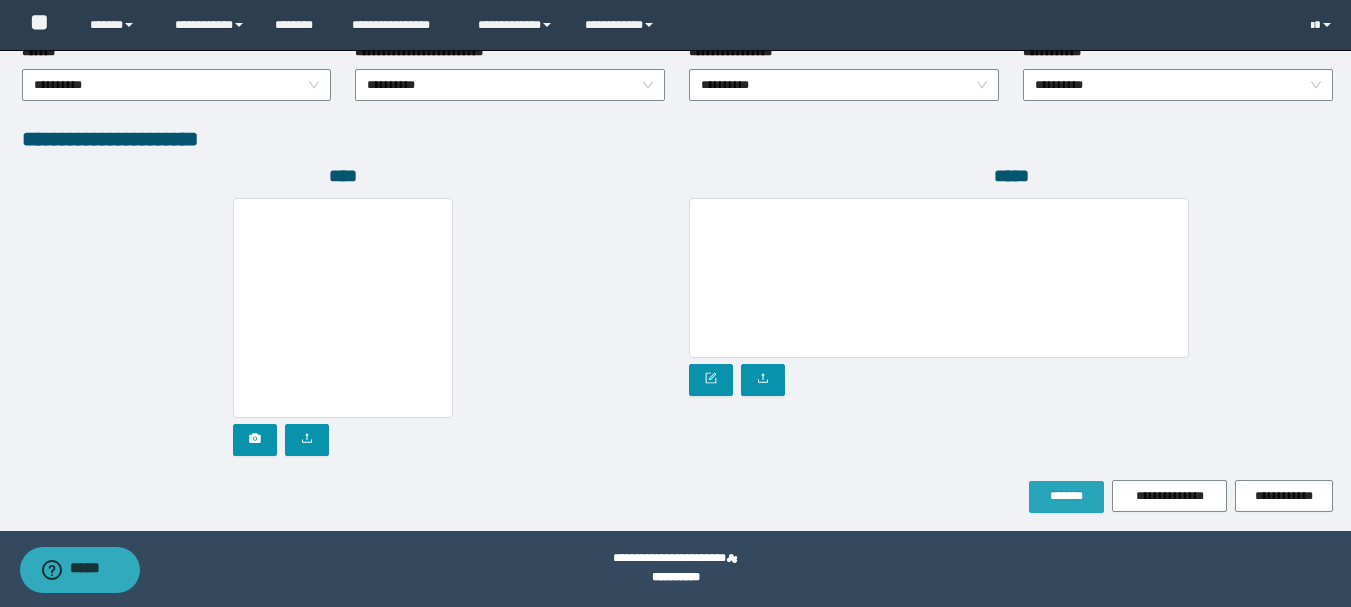type on "**********" 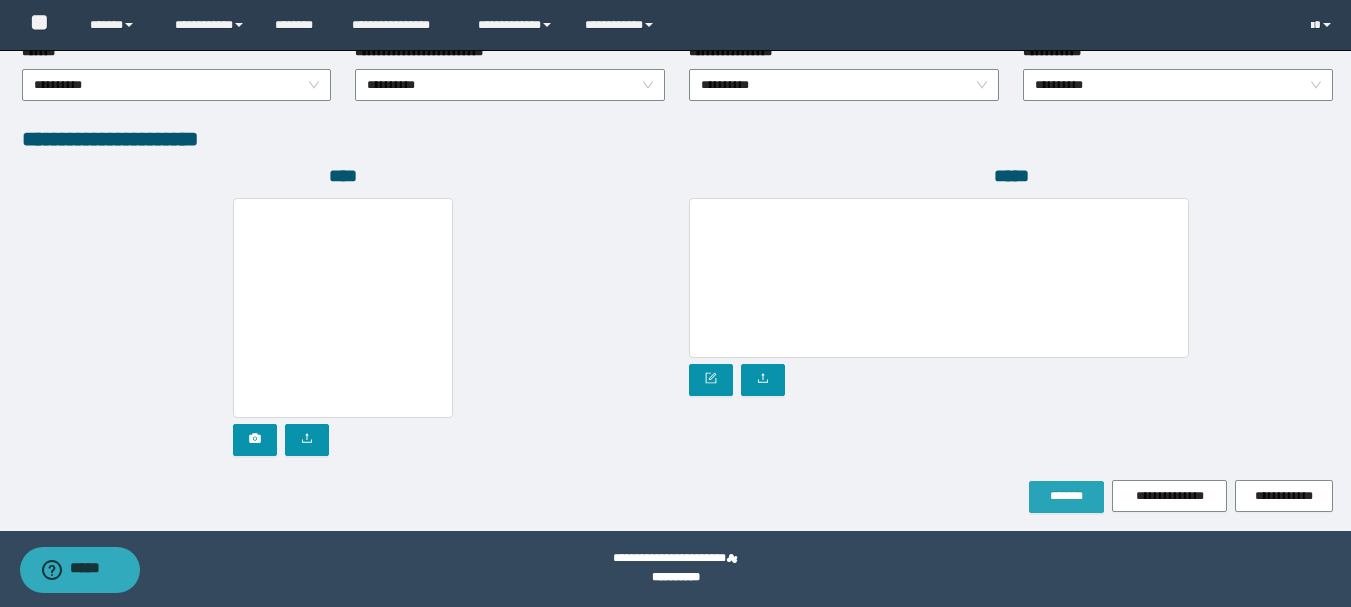 click on "*******" at bounding box center (1066, 496) 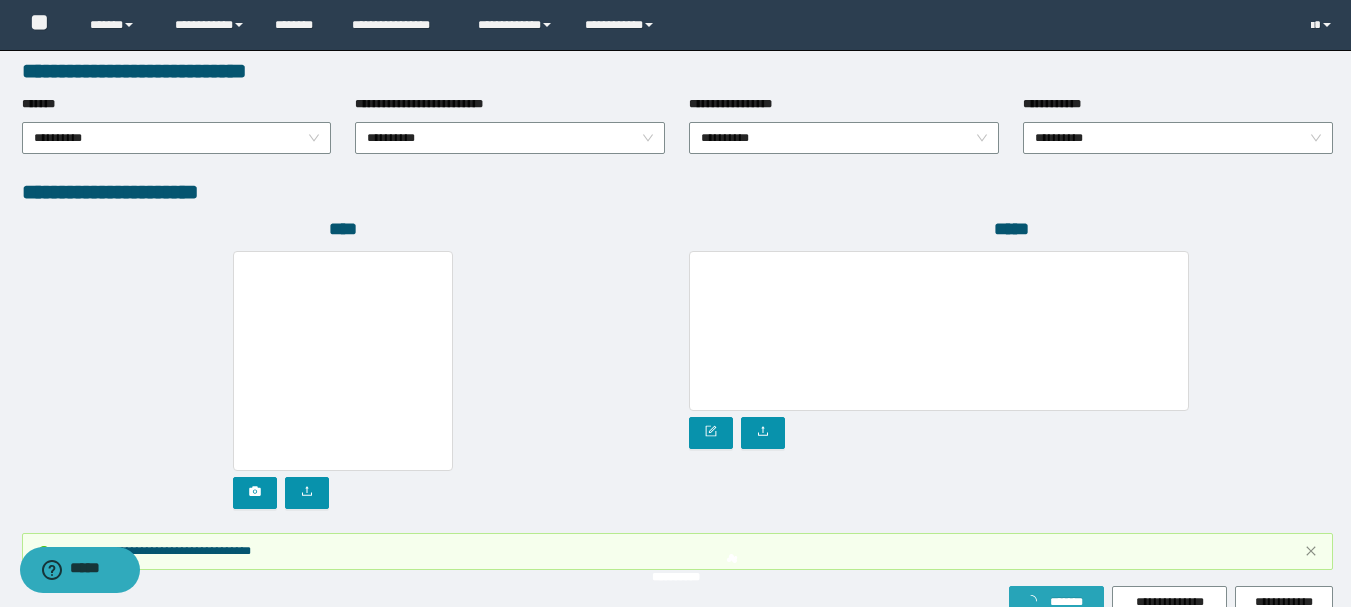 scroll, scrollTop: 1149, scrollLeft: 0, axis: vertical 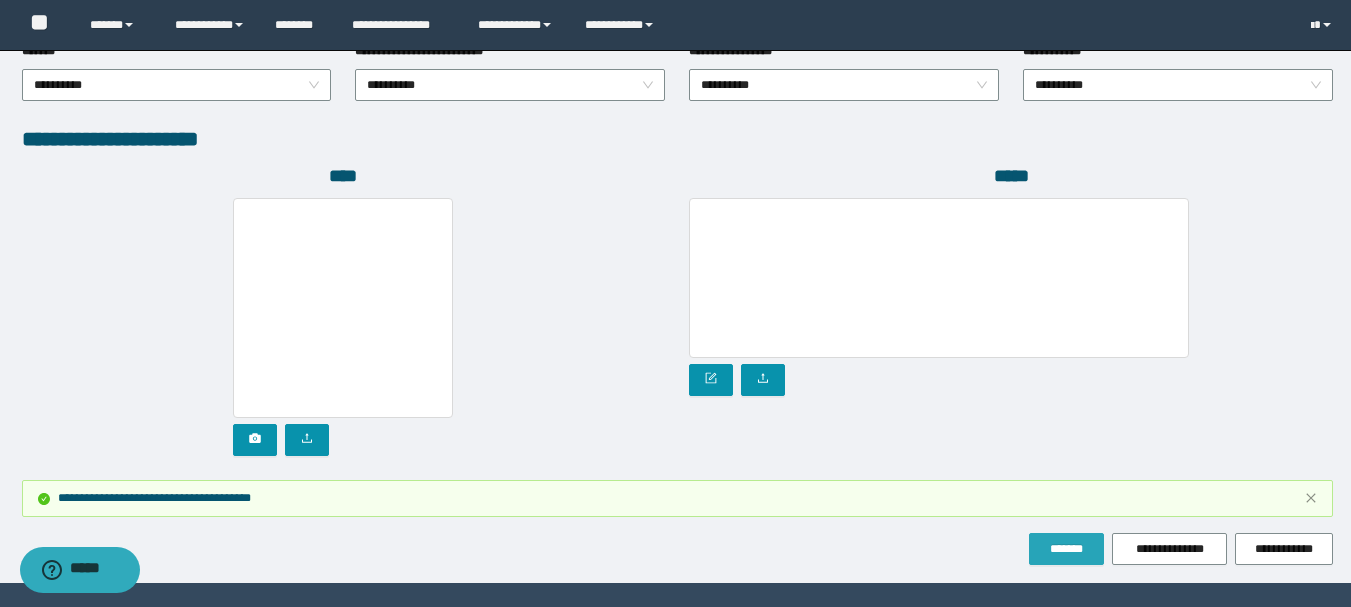 click on "*******" at bounding box center (1066, 549) 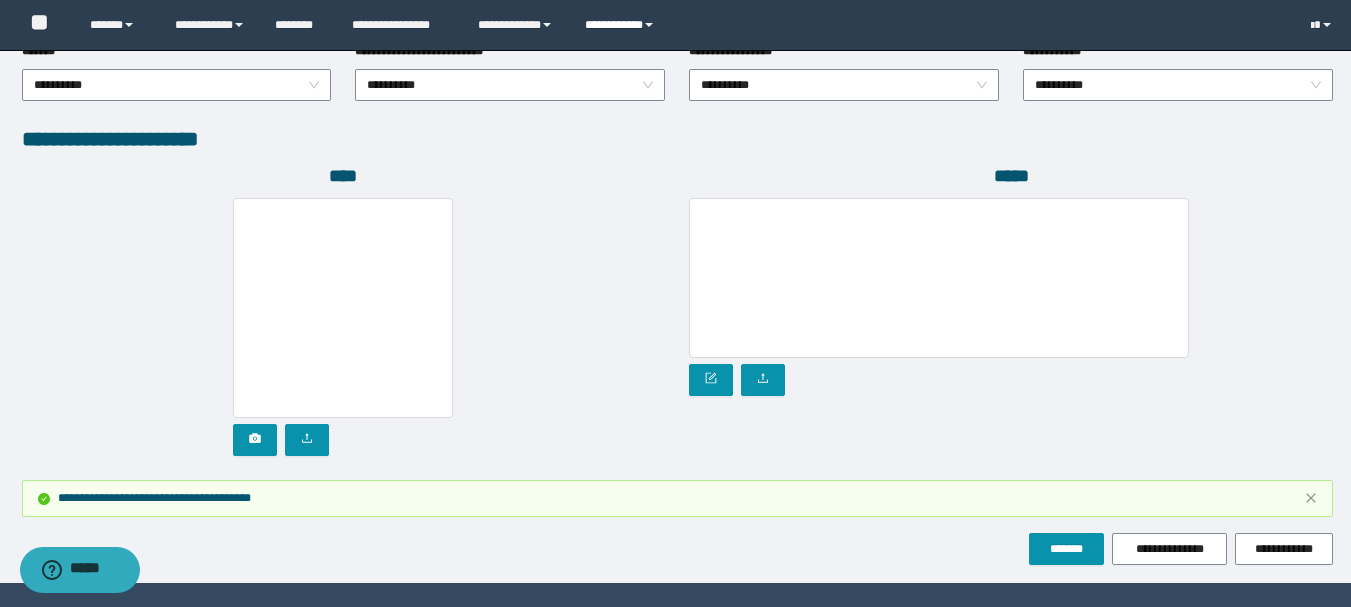 click on "**********" at bounding box center (622, 25) 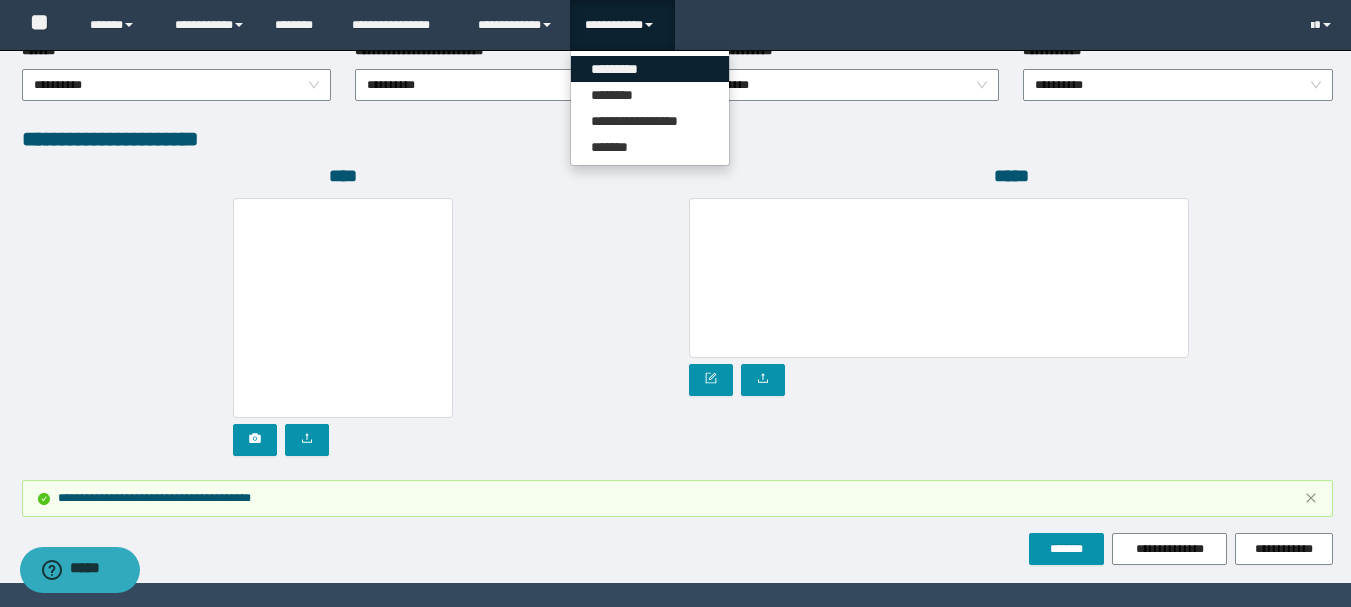 click on "*********" at bounding box center (650, 69) 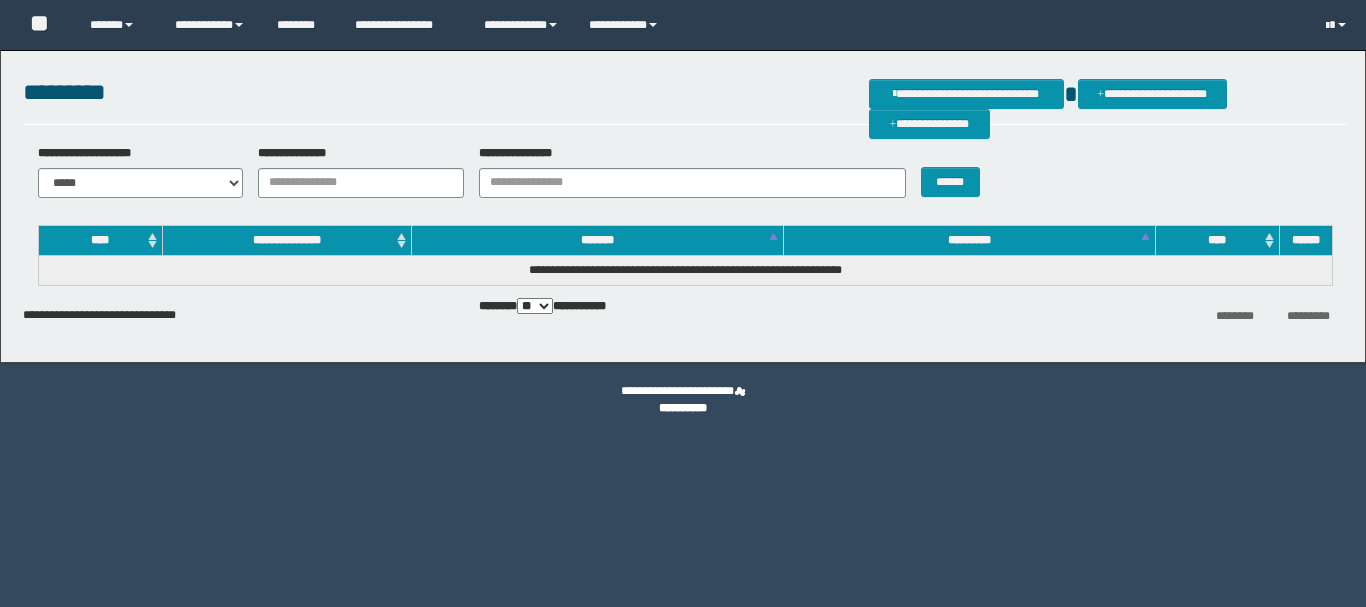 scroll, scrollTop: 0, scrollLeft: 0, axis: both 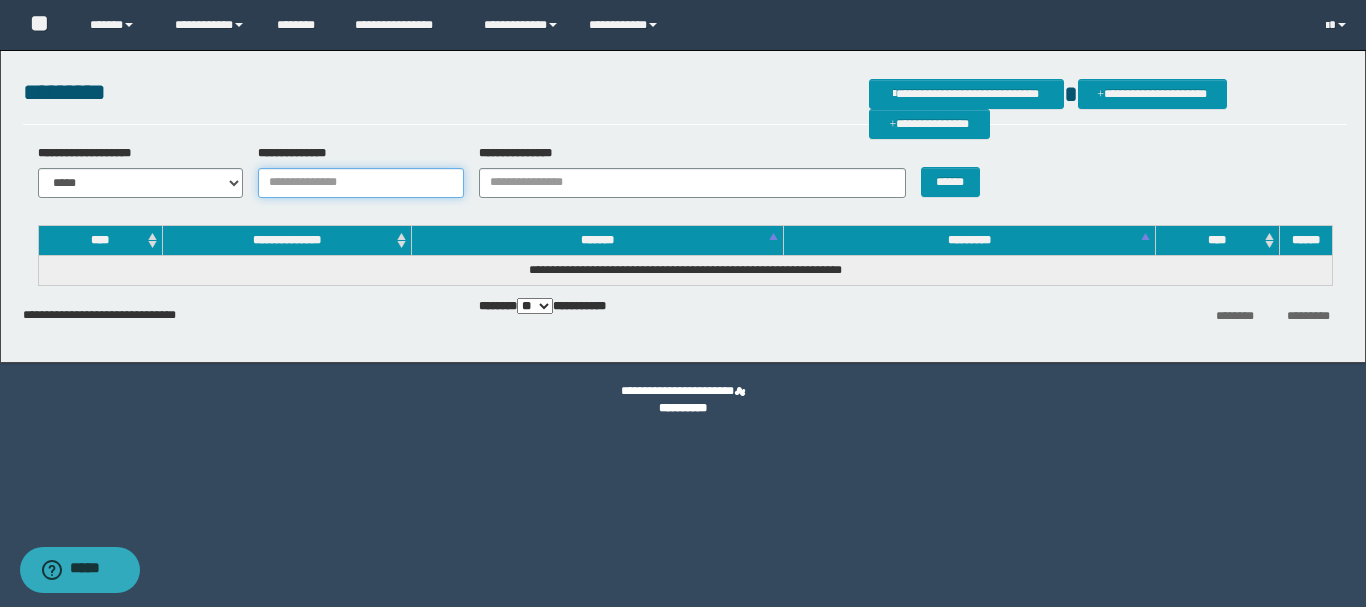 click on "**********" at bounding box center (361, 183) 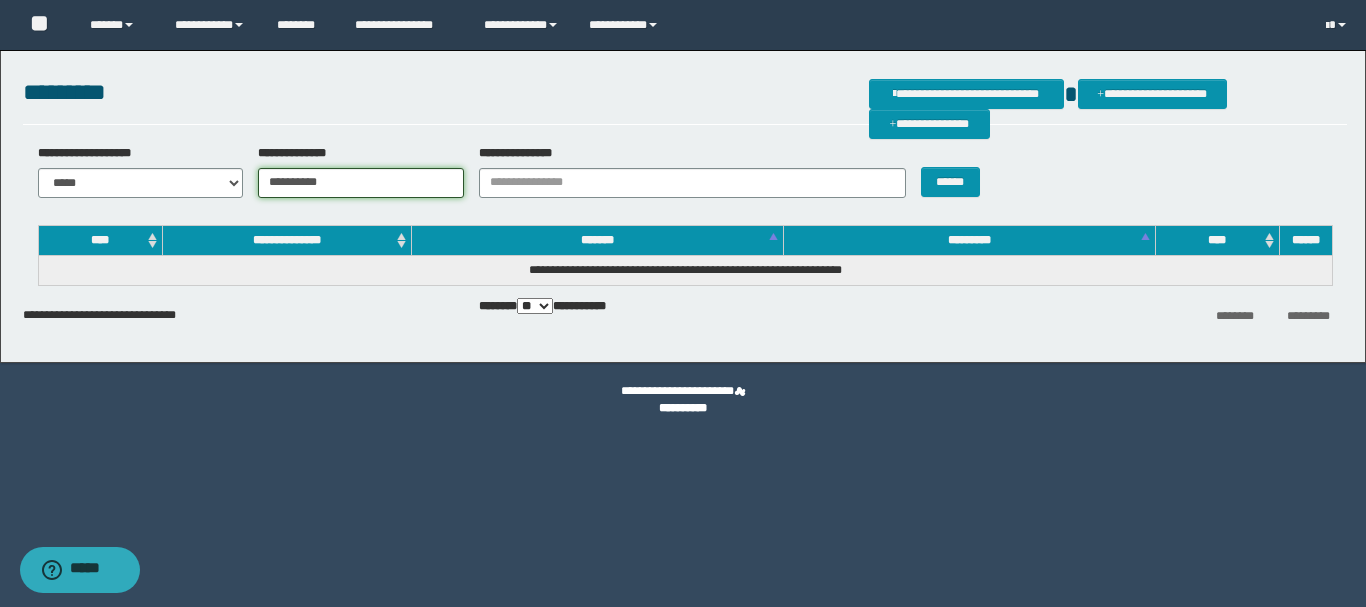 type on "**********" 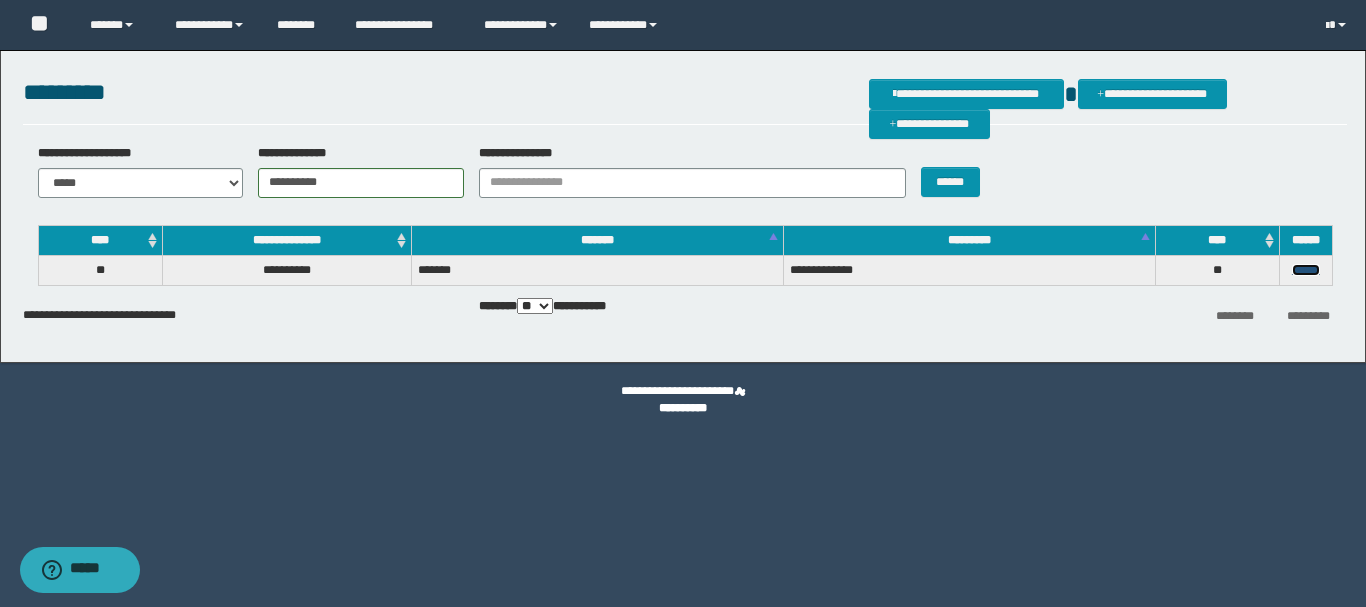 click on "******" at bounding box center [1306, 270] 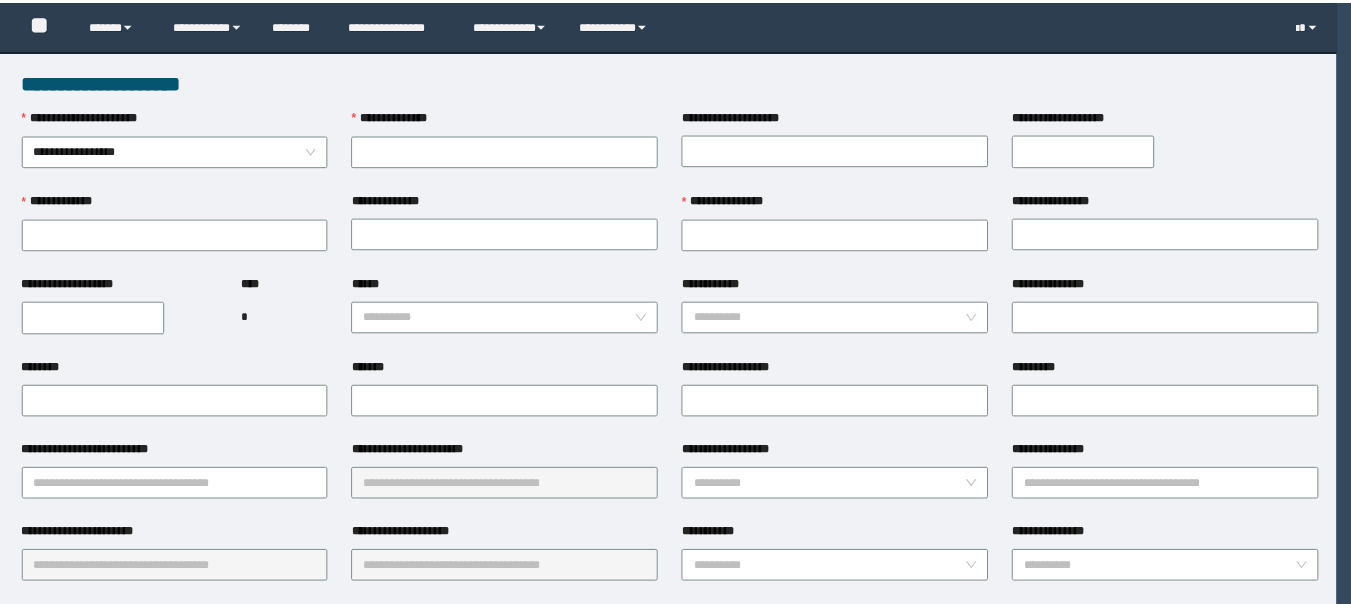 scroll, scrollTop: 0, scrollLeft: 0, axis: both 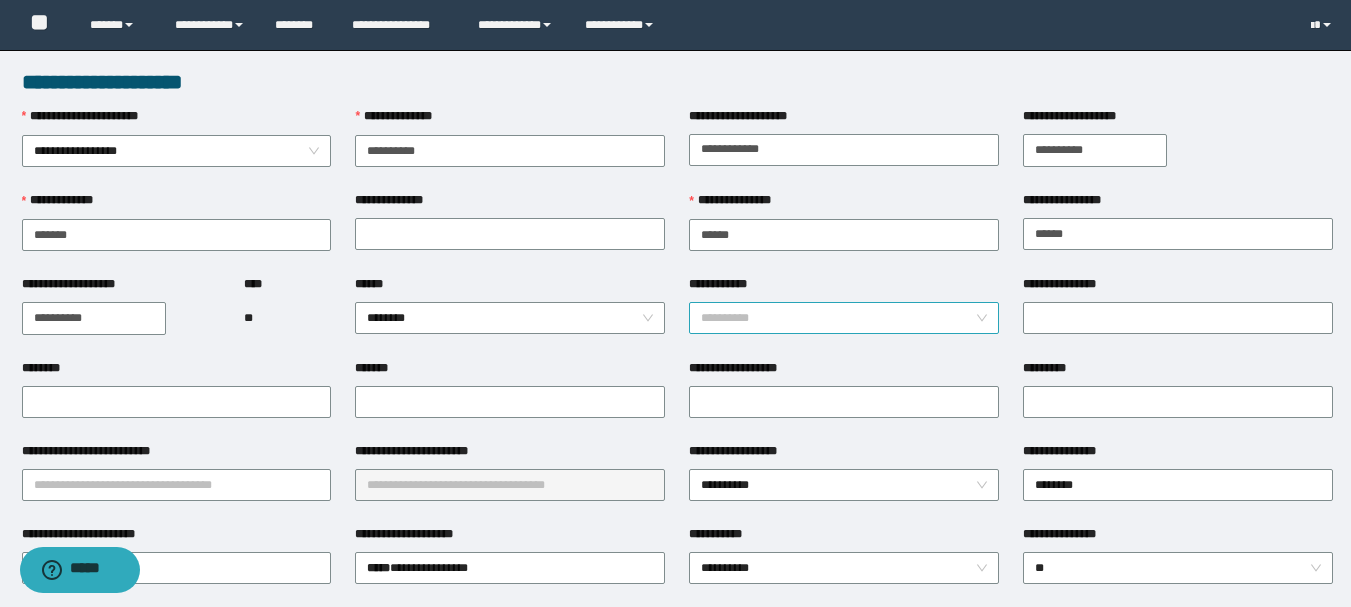 click on "**********" at bounding box center [844, 318] 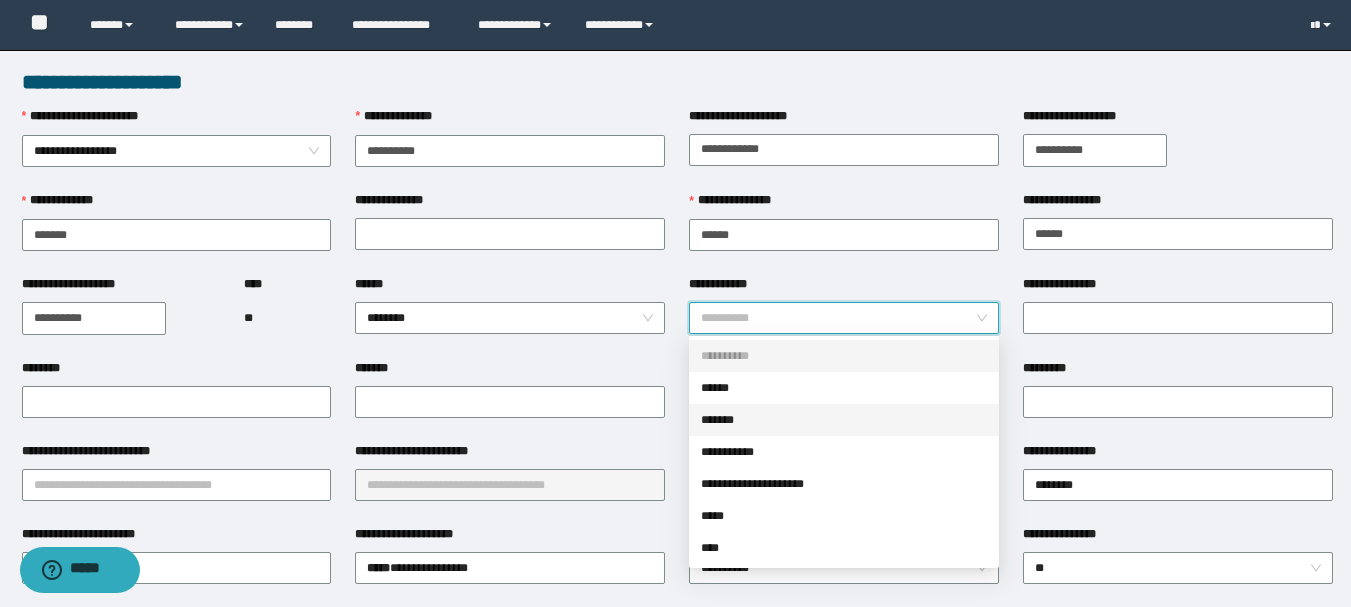 click on "*******" at bounding box center [844, 420] 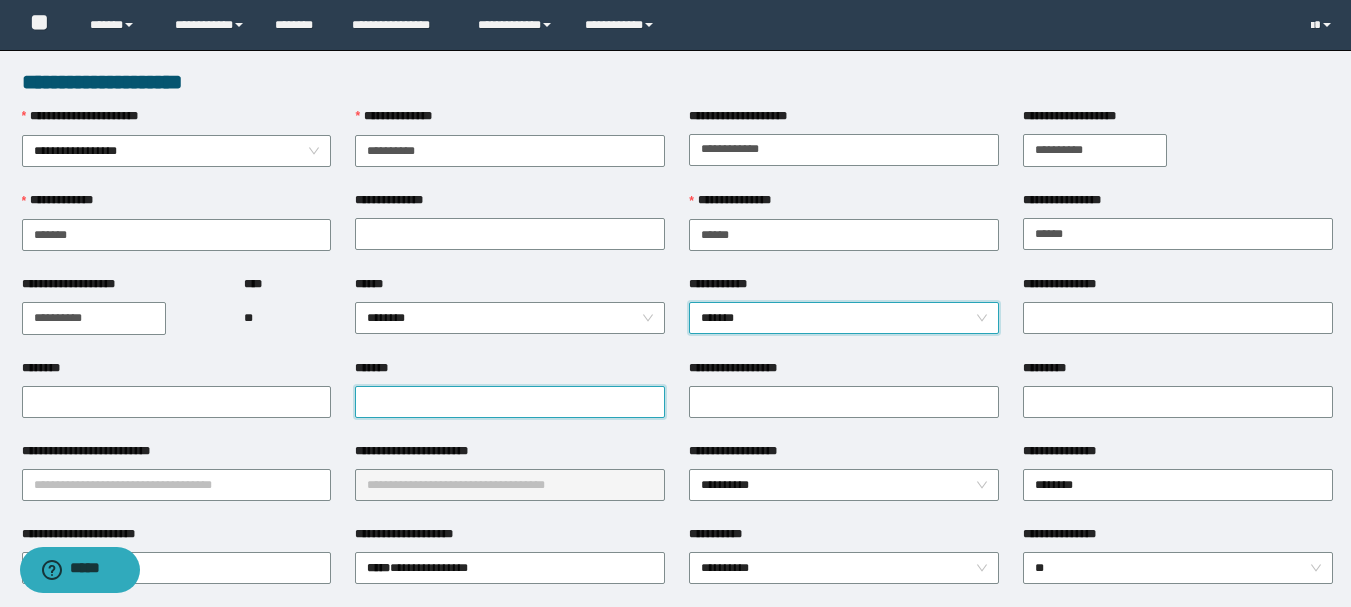 click on "*******" at bounding box center [510, 402] 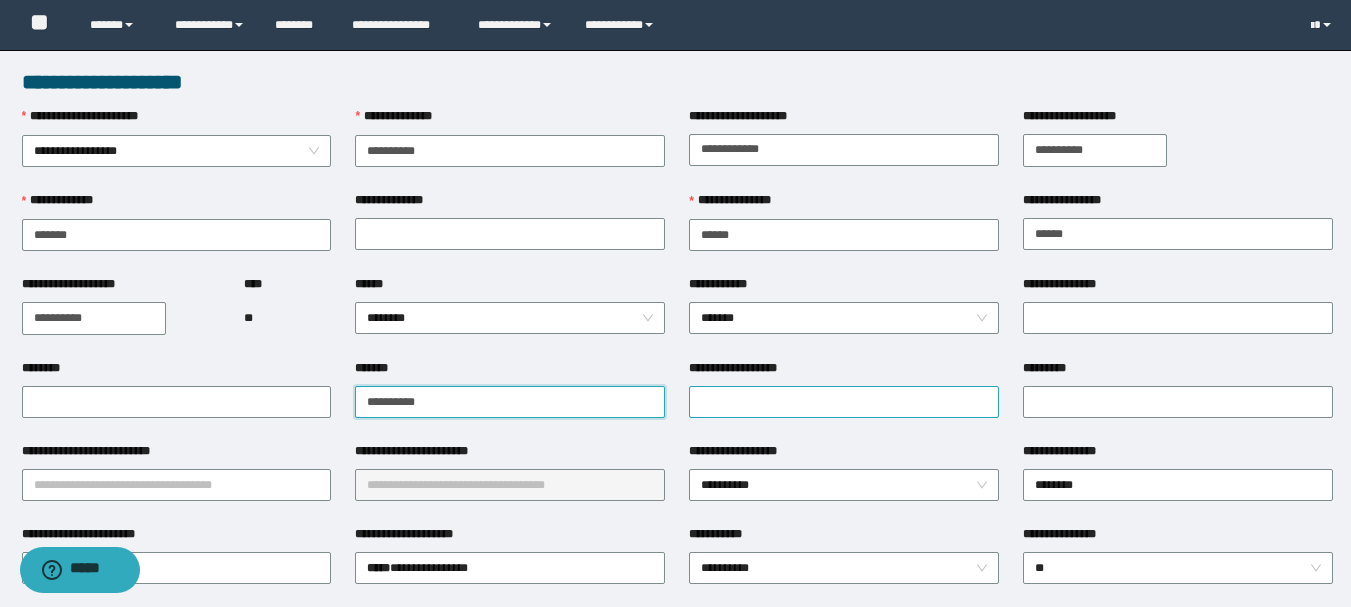type on "**********" 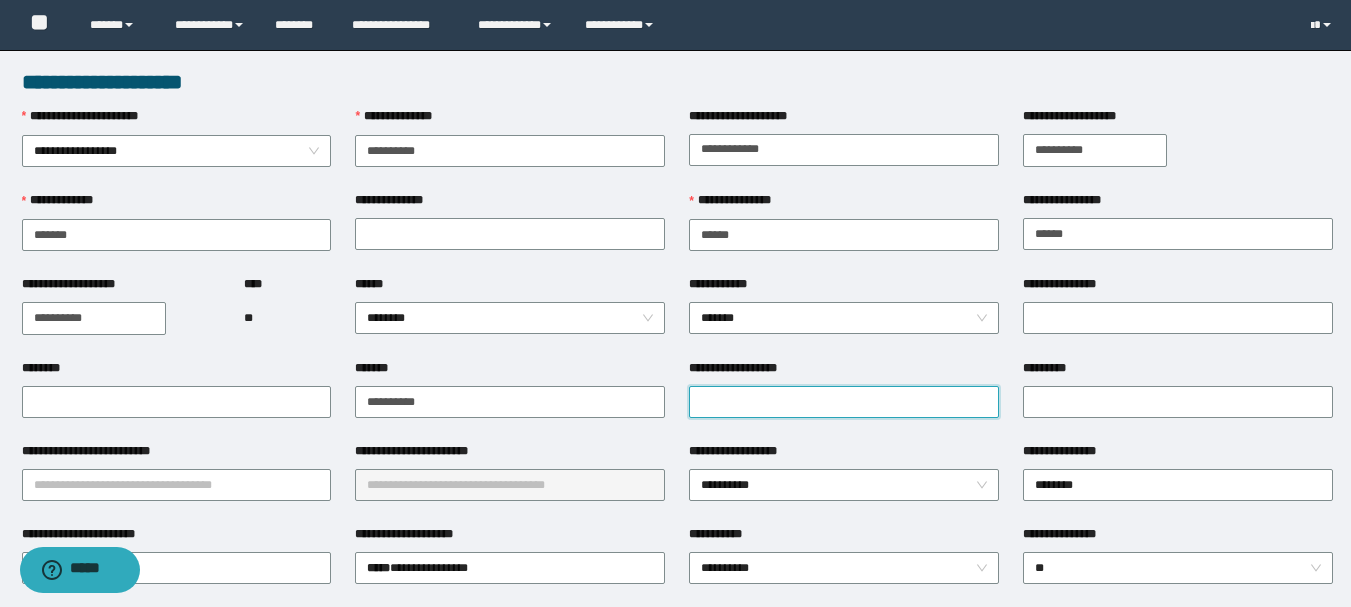 click on "**********" at bounding box center (844, 402) 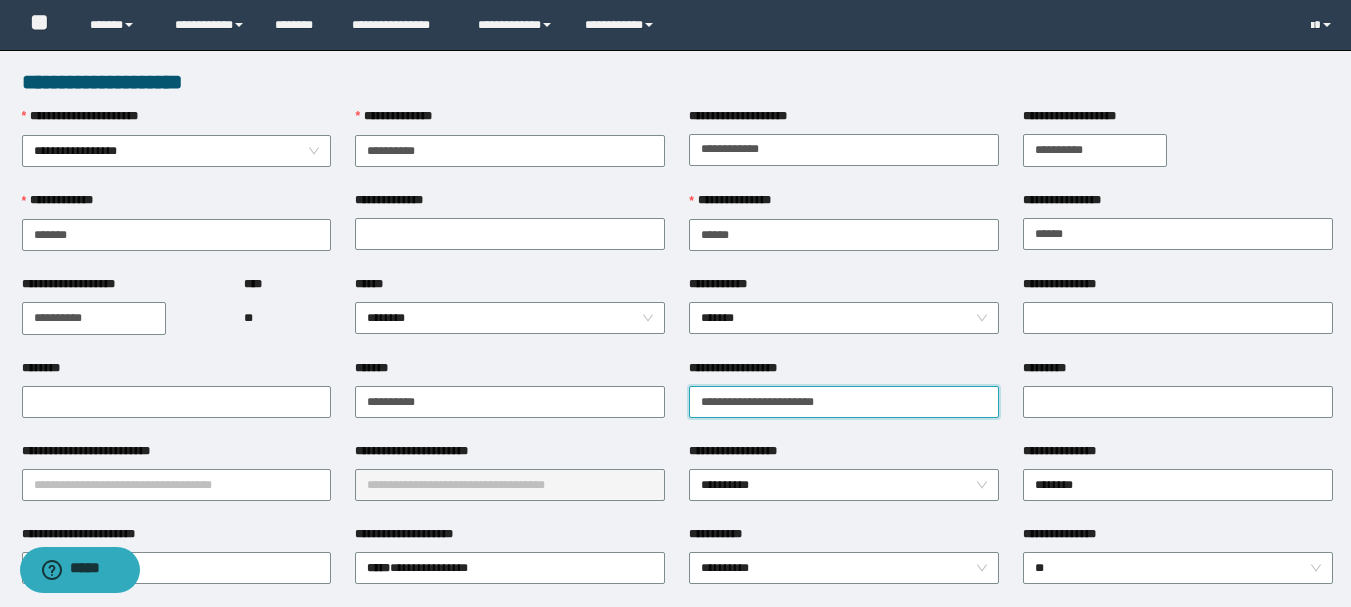 type on "**********" 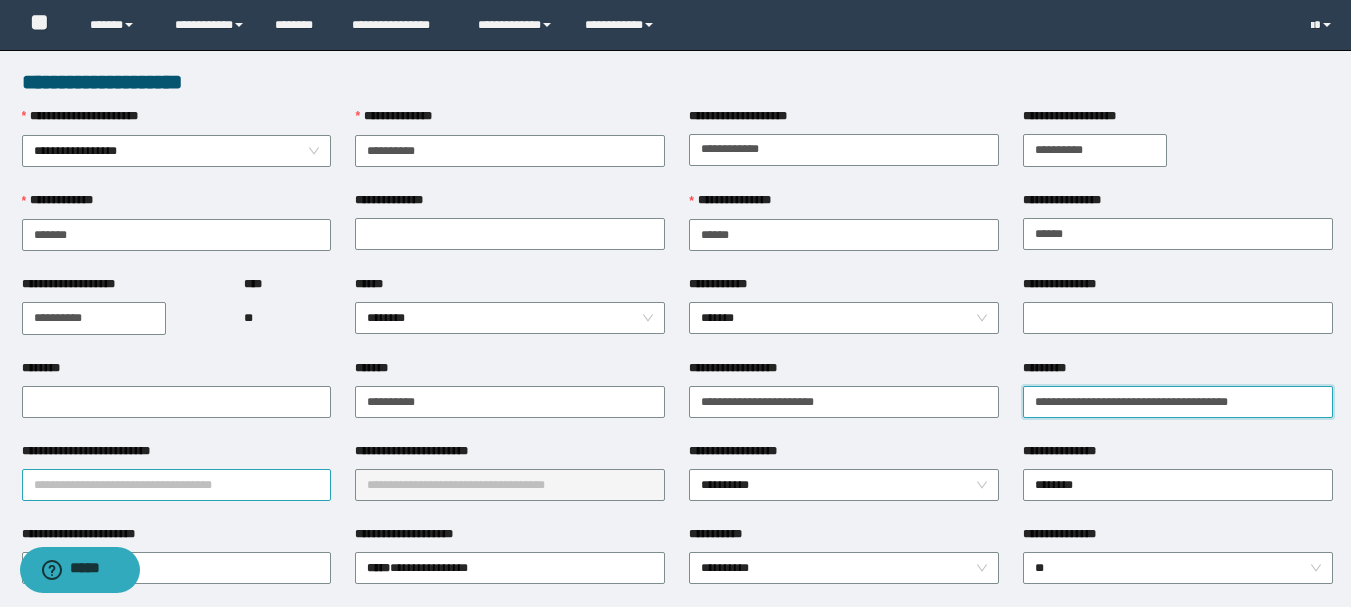 type on "**********" 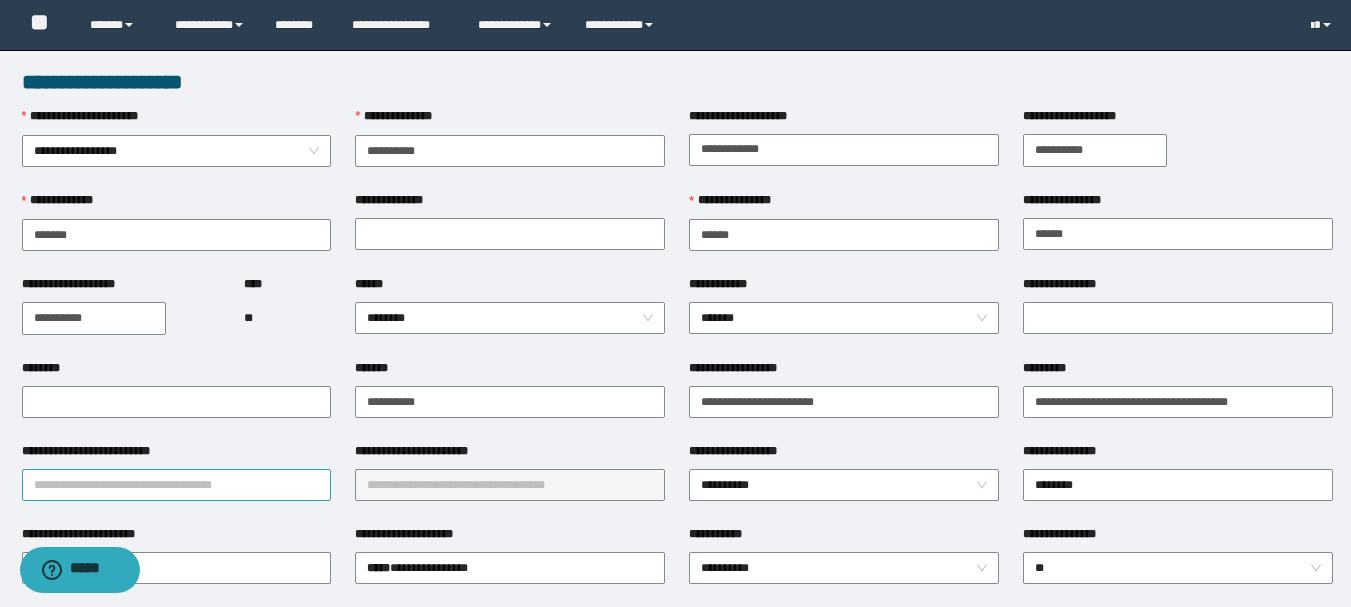 click on "**********" at bounding box center [177, 485] 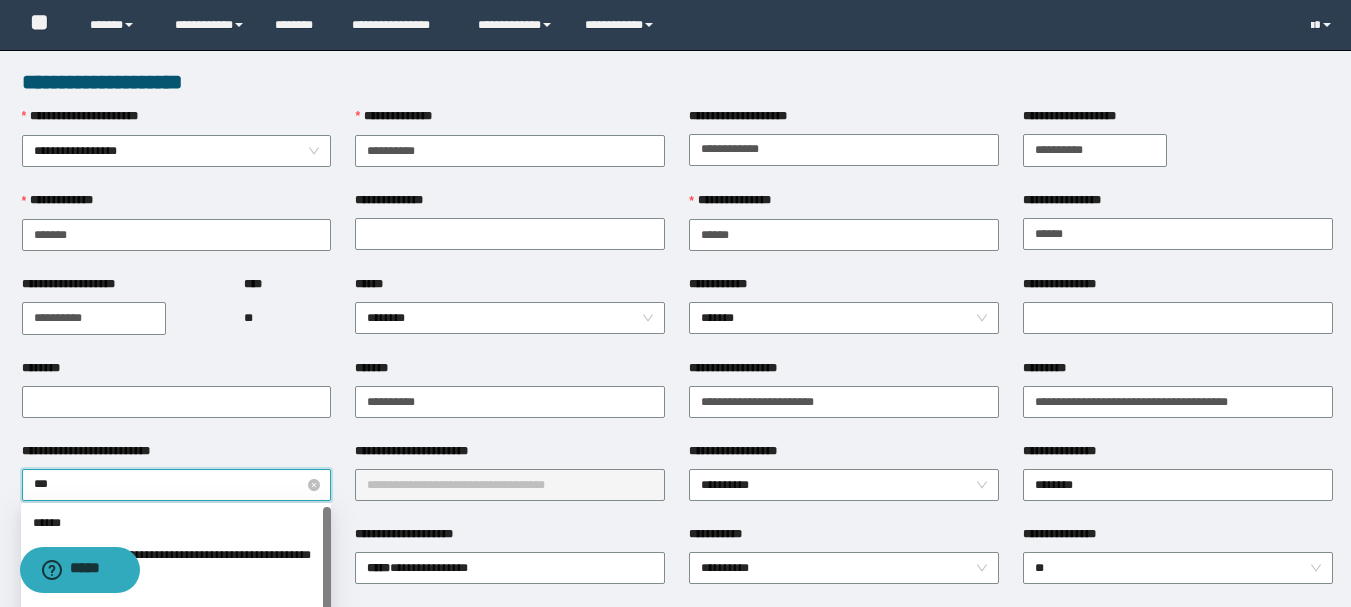 type on "****" 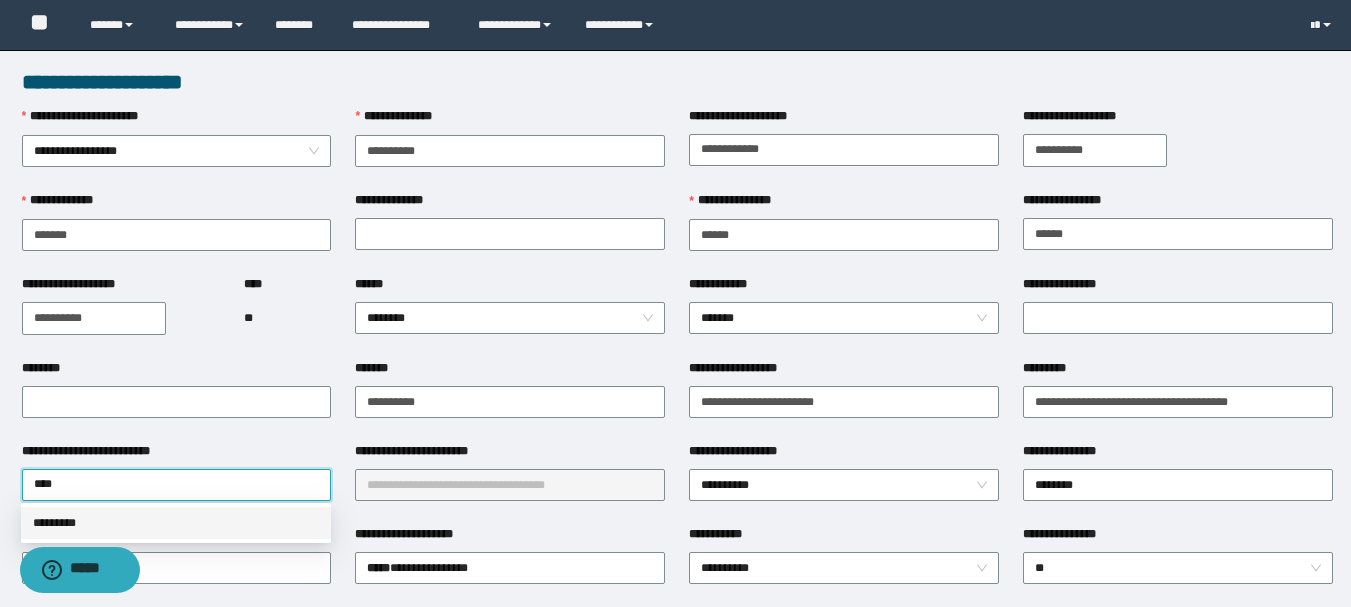 click on "*********" at bounding box center (176, 523) 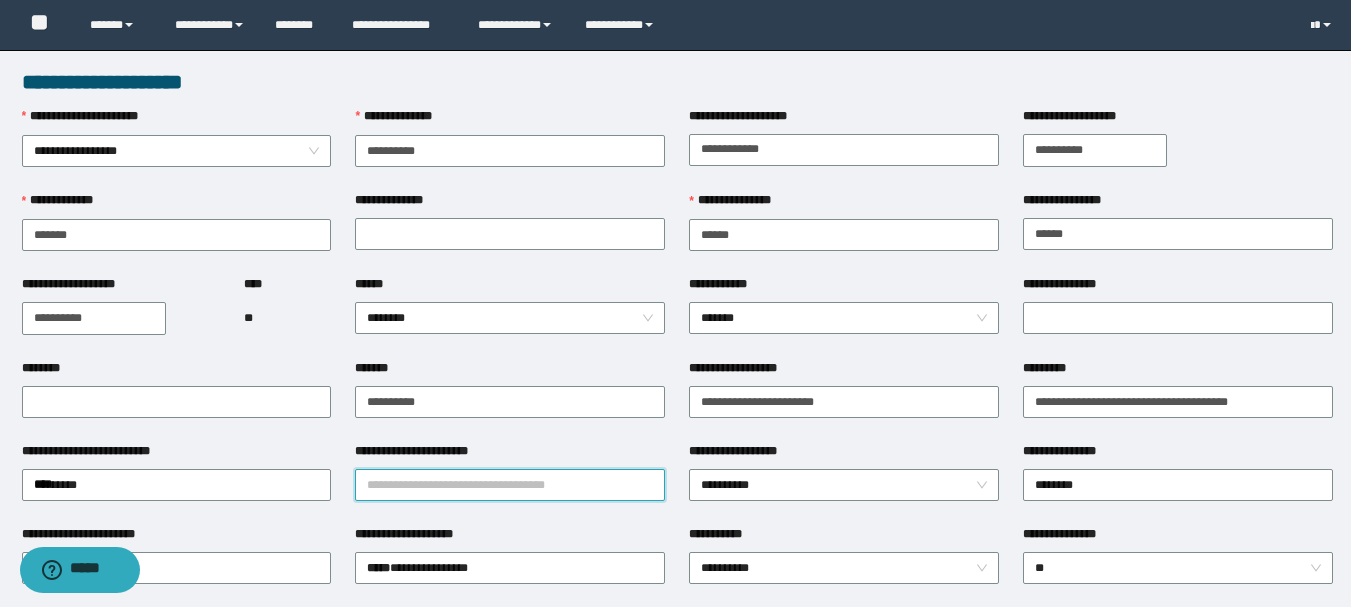 click on "**********" at bounding box center (510, 485) 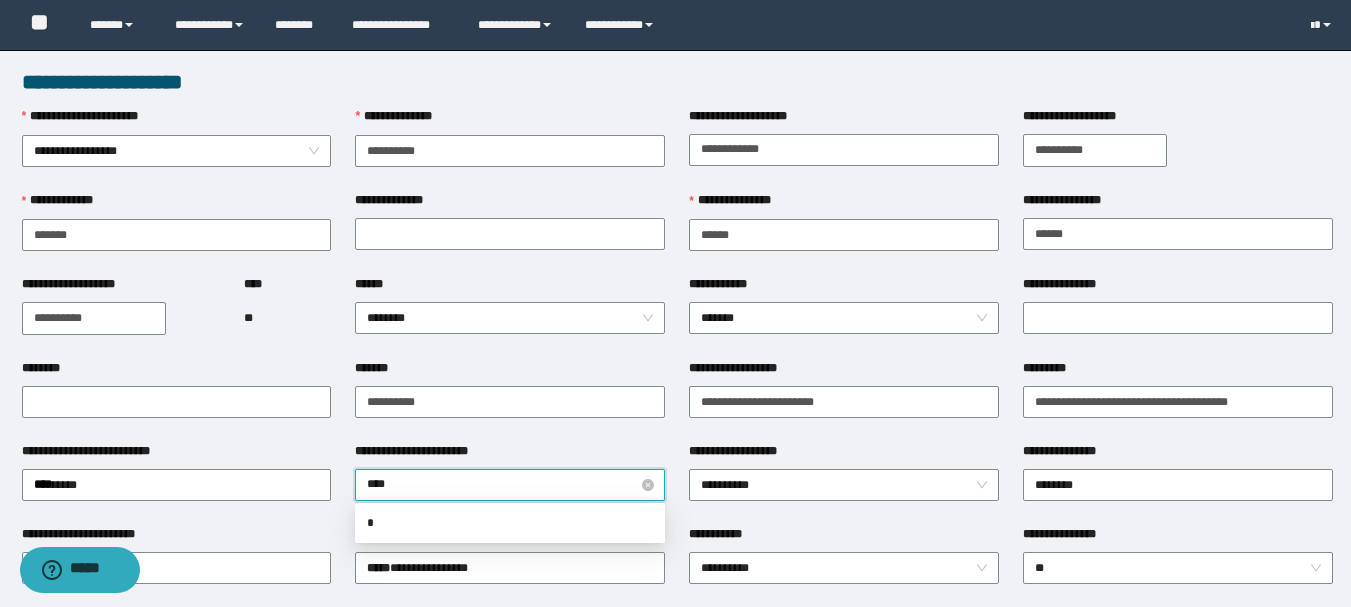 type on "*****" 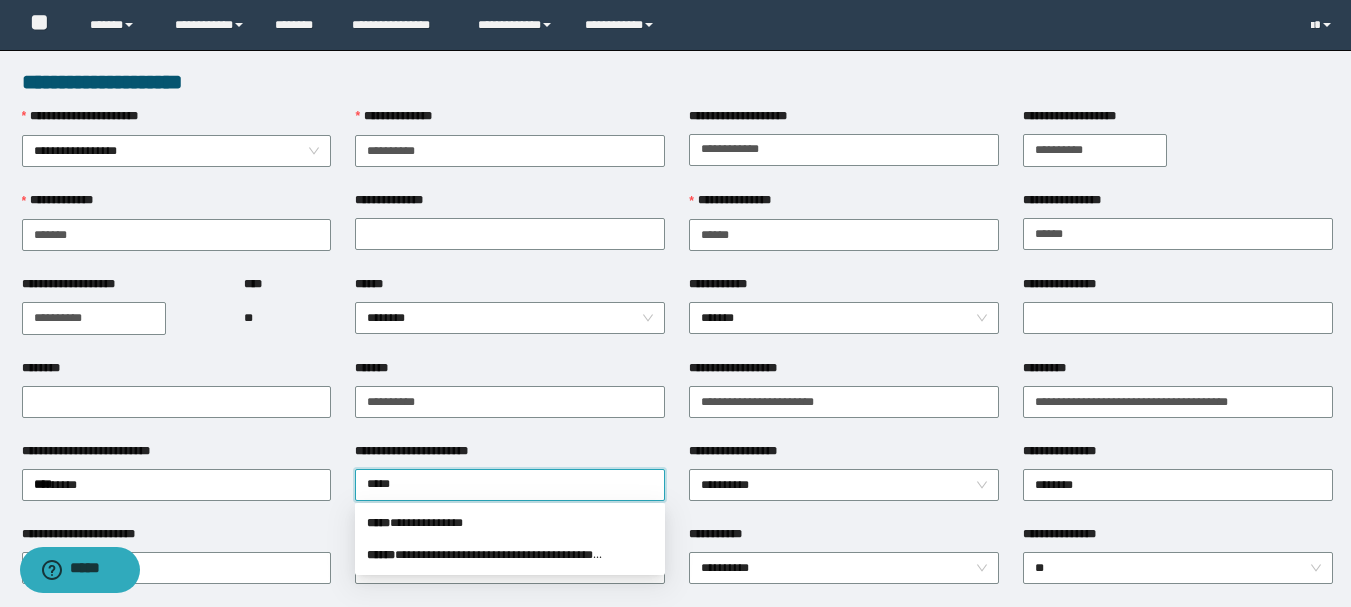 click on "**********" at bounding box center [510, 523] 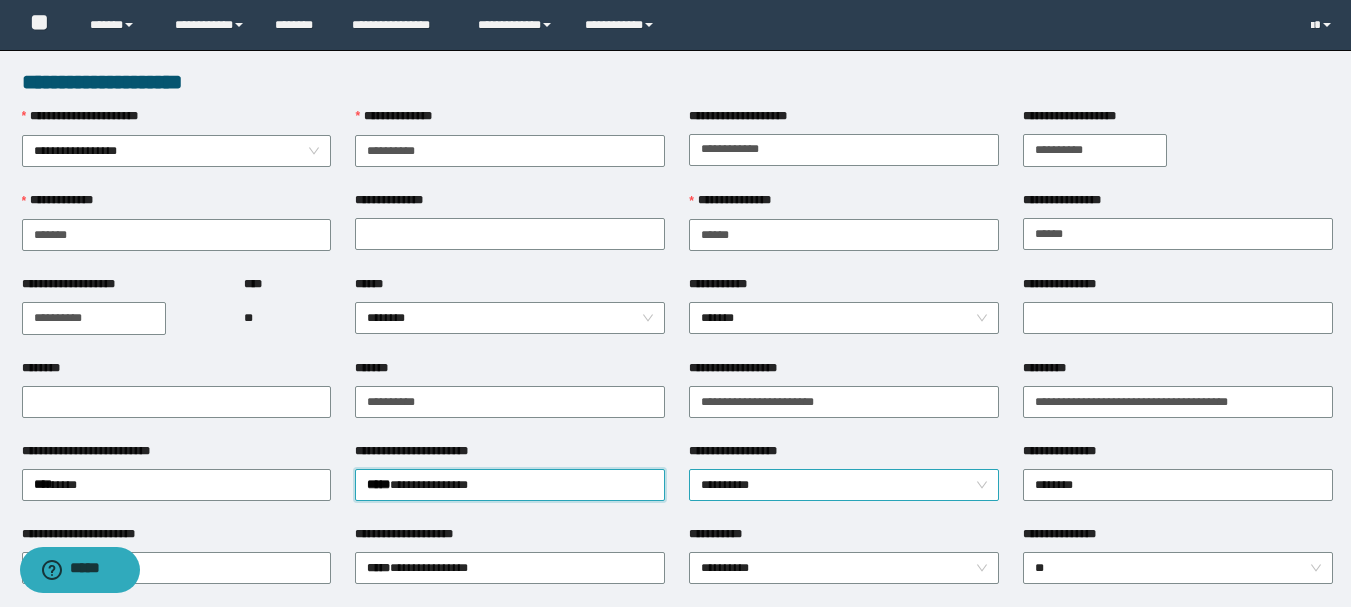 click on "**********" at bounding box center [844, 485] 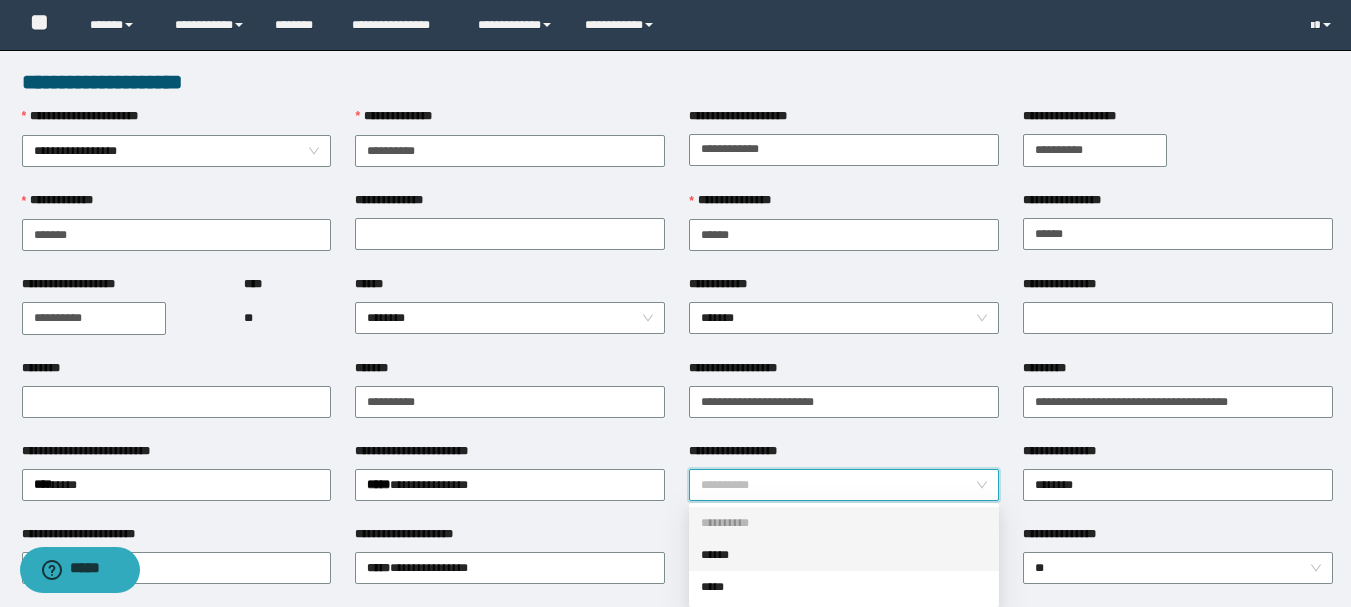 click on "******" at bounding box center [844, 555] 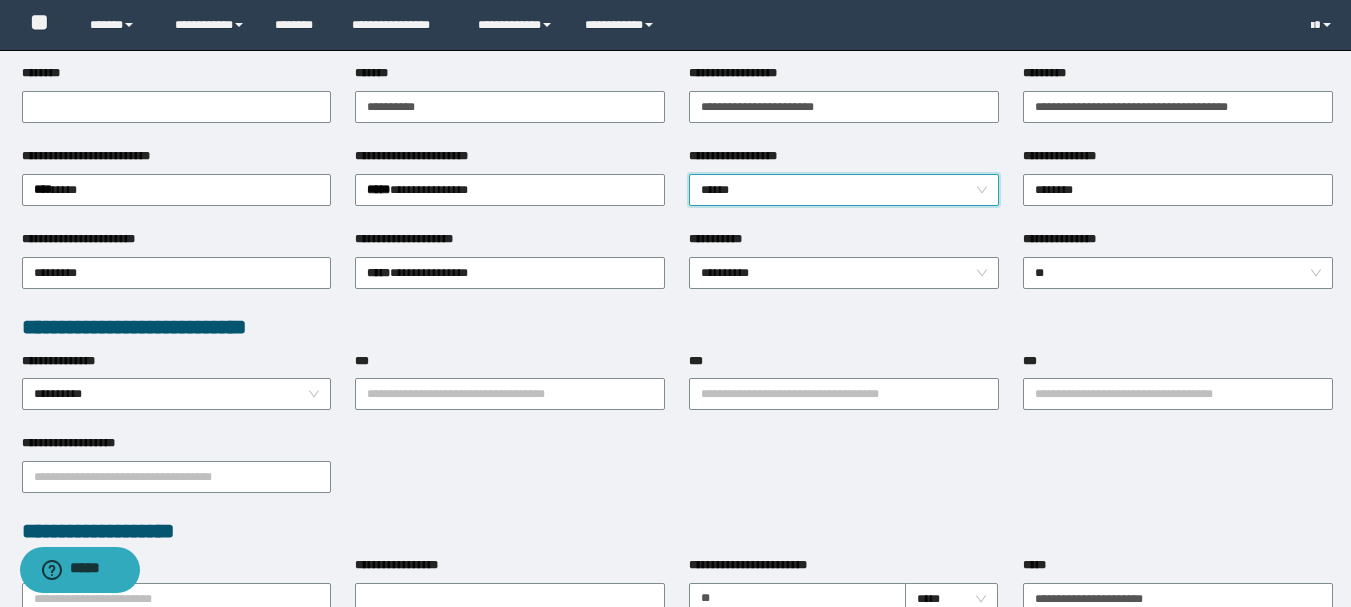 scroll, scrollTop: 300, scrollLeft: 0, axis: vertical 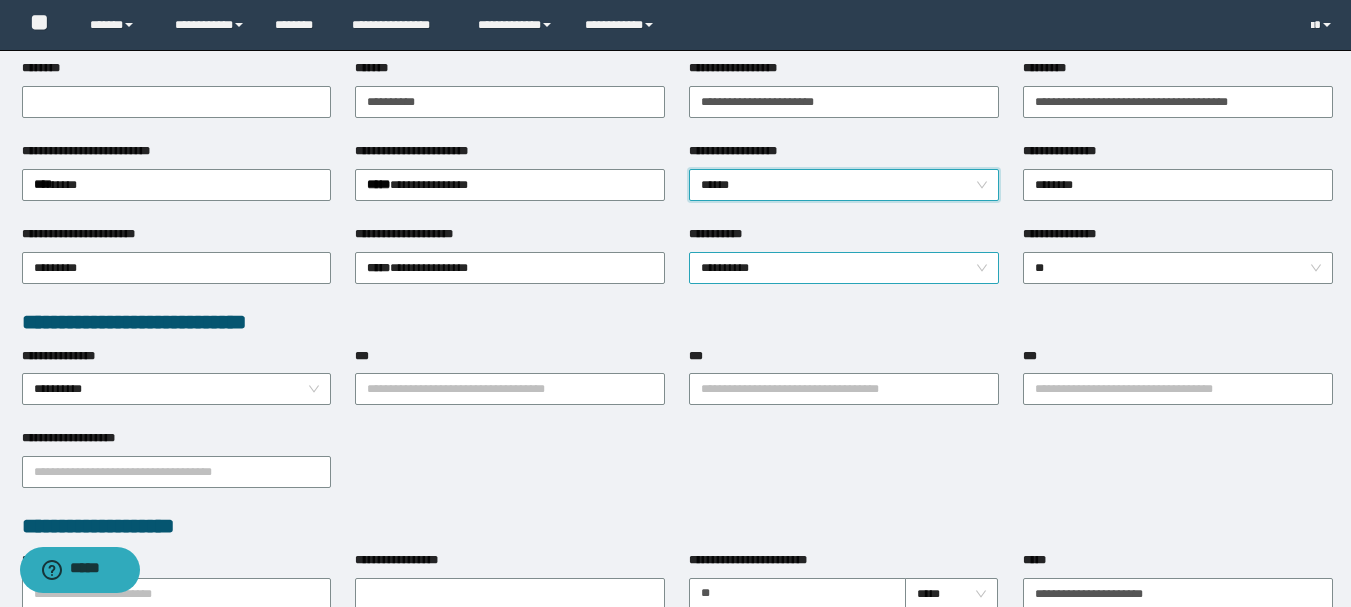click on "**********" at bounding box center [844, 268] 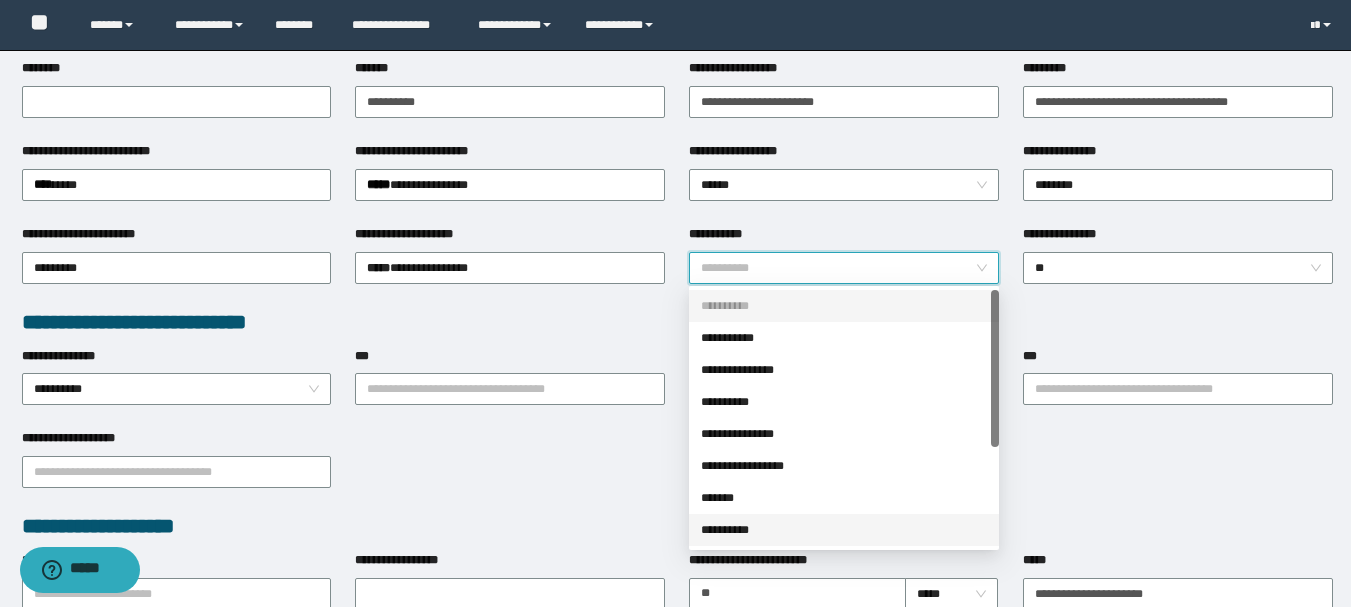 click on "**********" at bounding box center [844, 530] 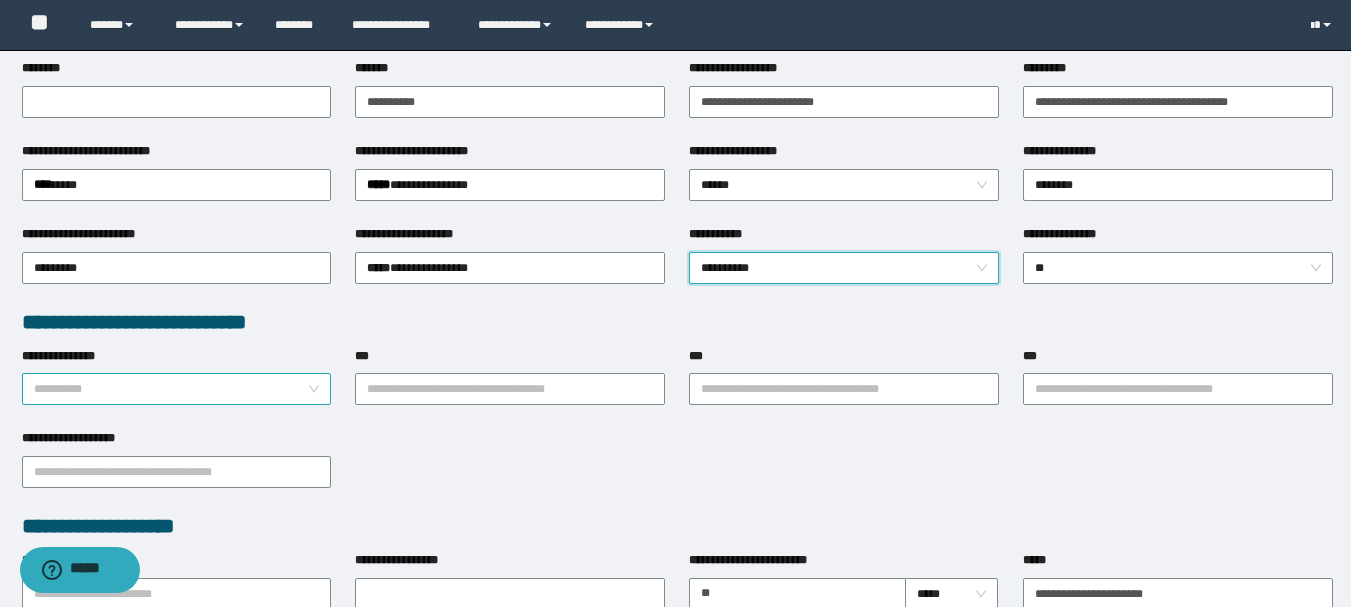 click on "**********" at bounding box center [177, 389] 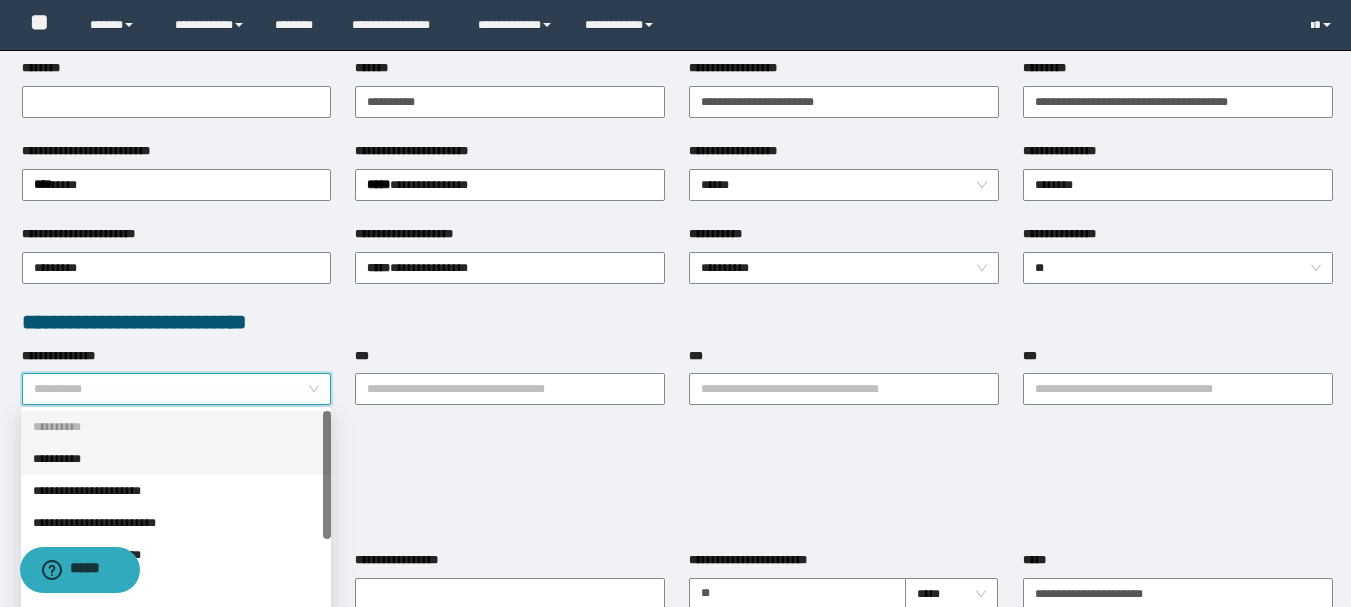 click on "**********" at bounding box center [176, 459] 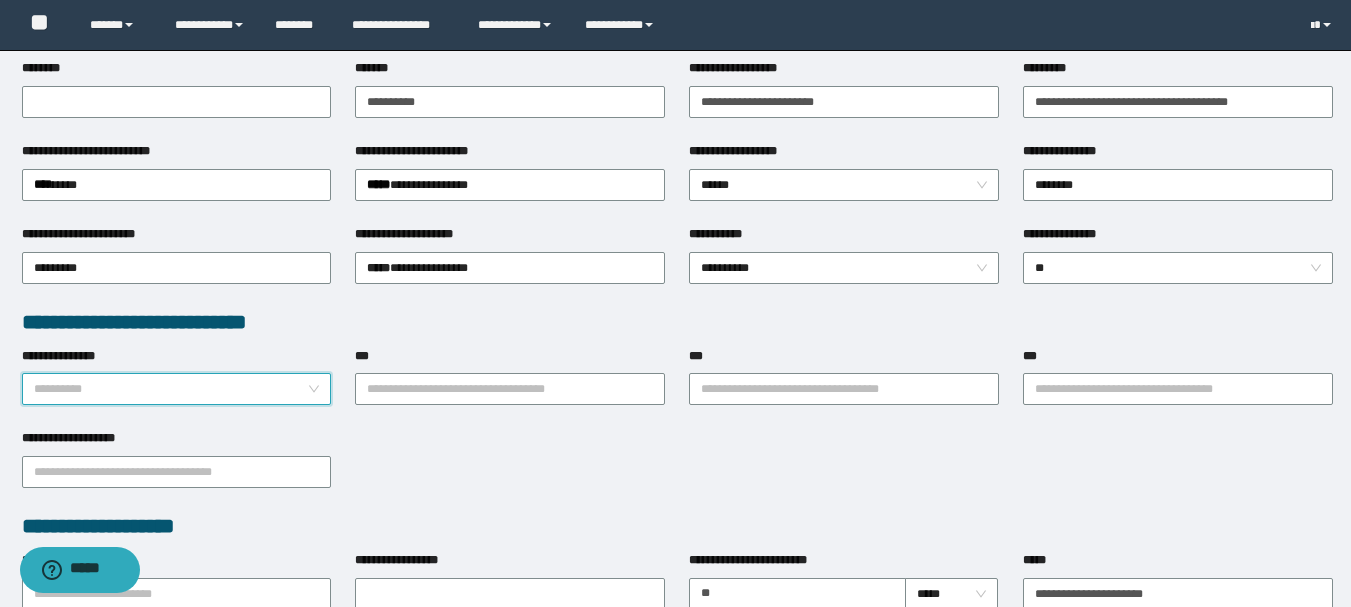 click on "**********" at bounding box center (177, 389) 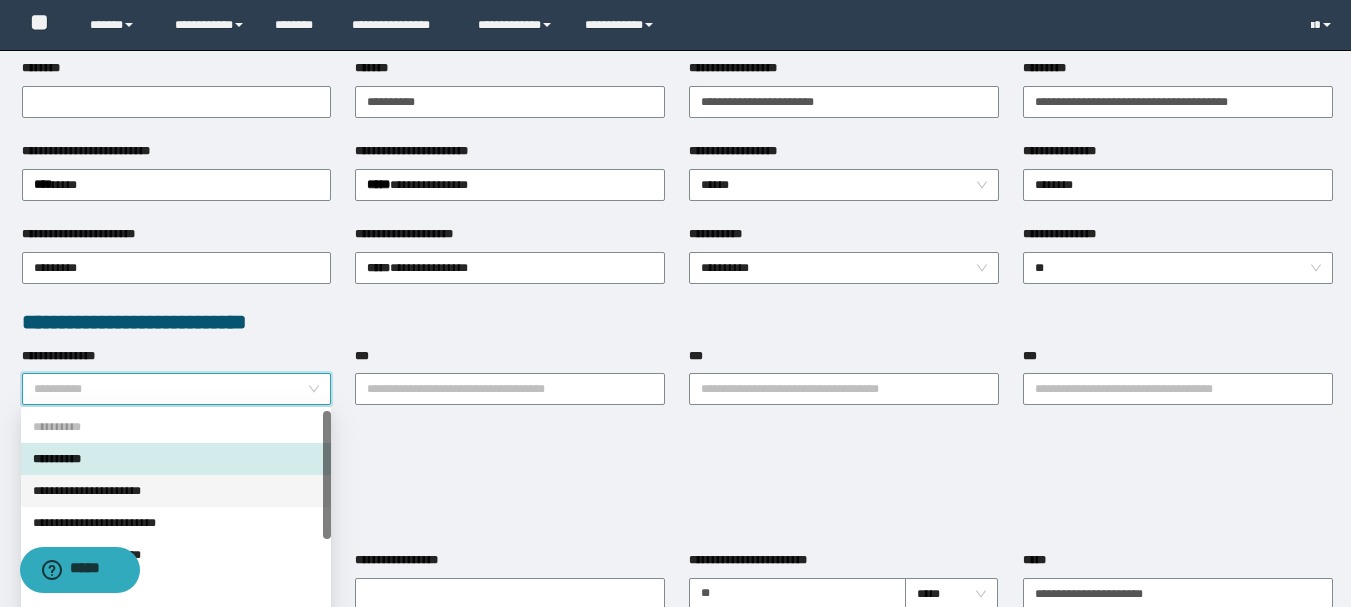click on "**********" at bounding box center [176, 491] 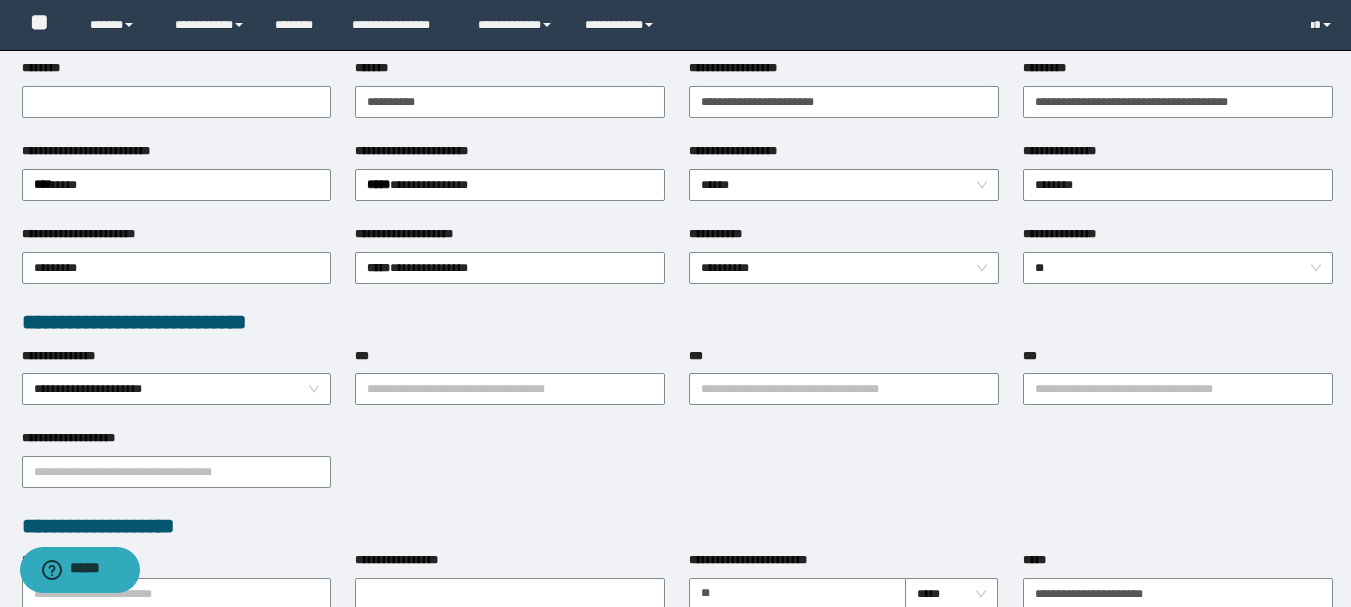 click on "**********" at bounding box center (510, 388) 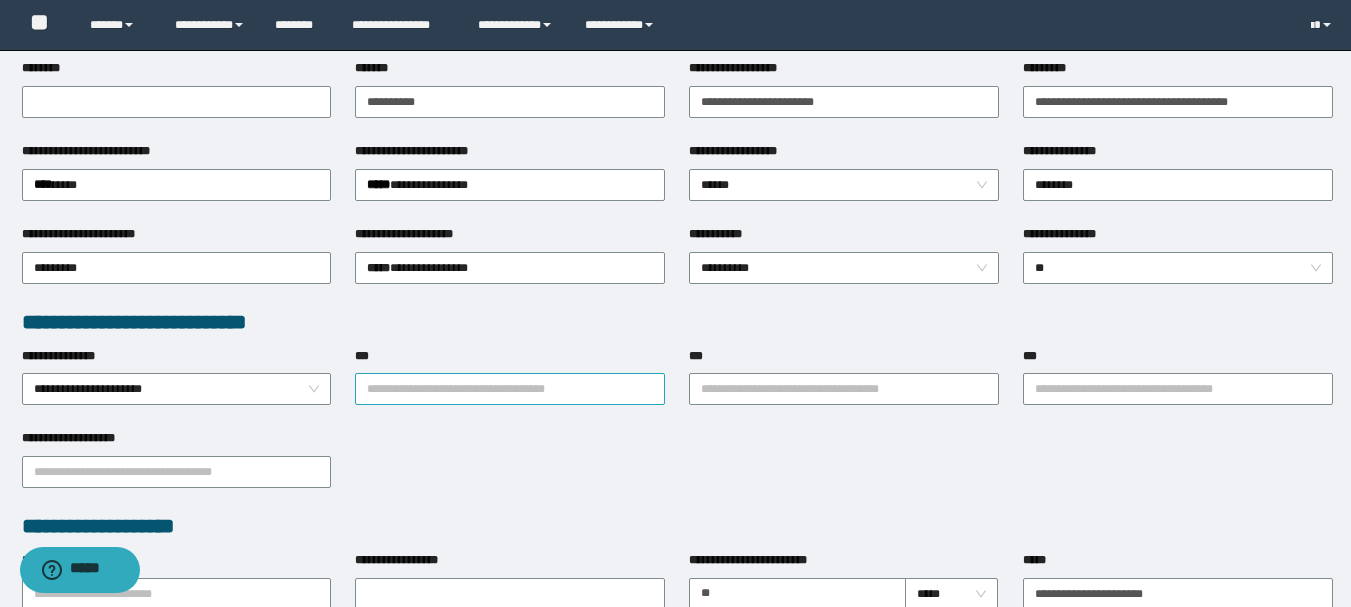 click on "***" at bounding box center (510, 389) 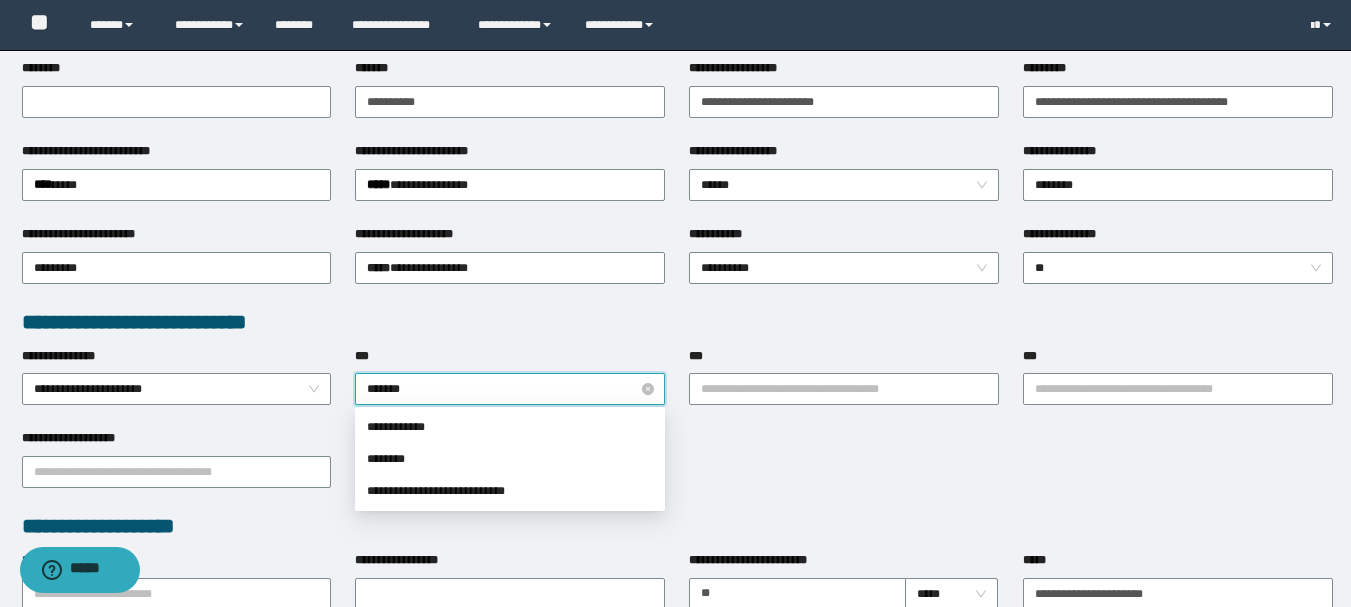 type on "********" 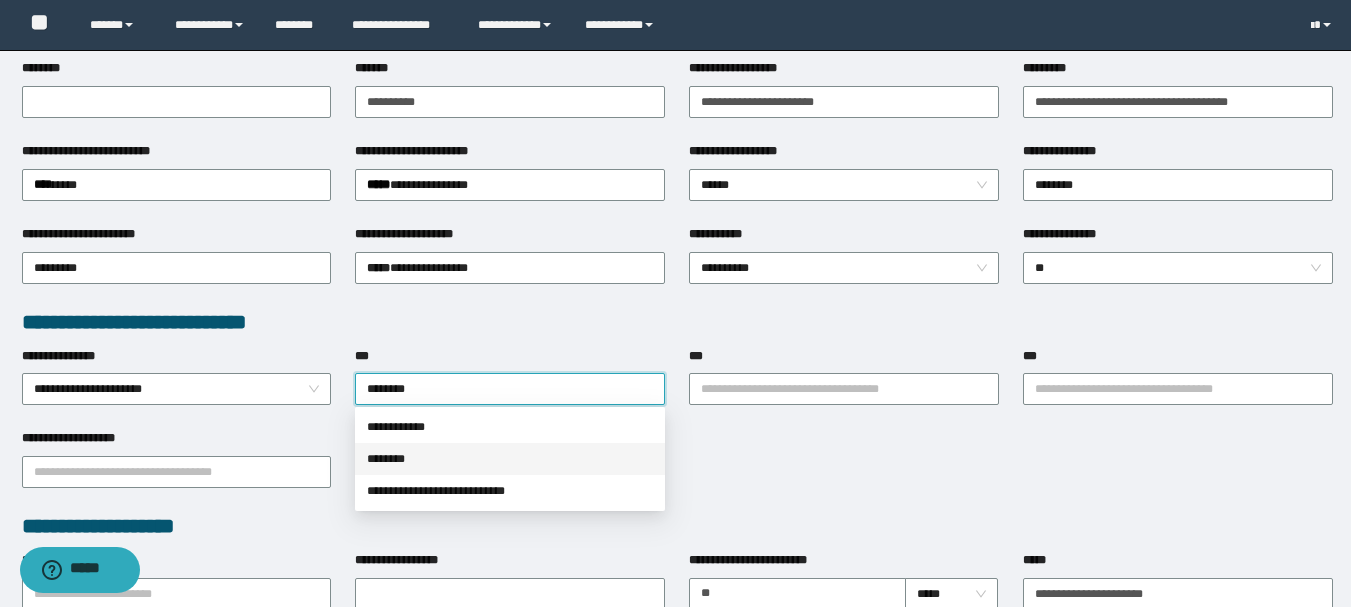click on "********" at bounding box center (510, 459) 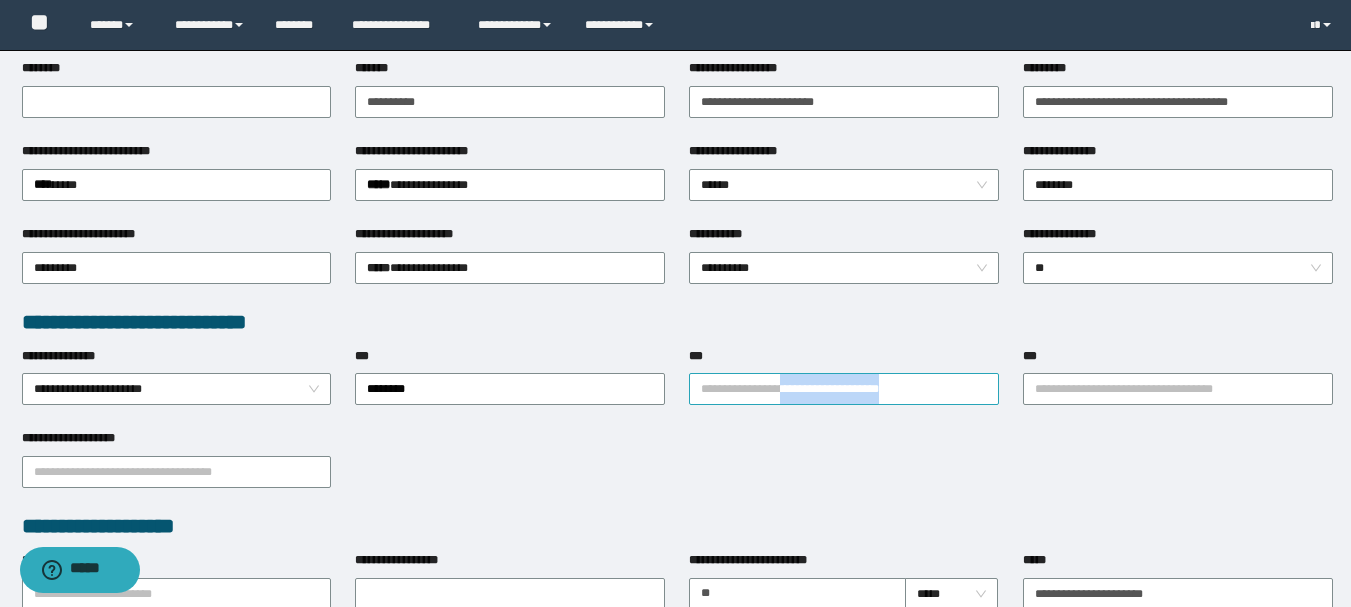 click on "**********" at bounding box center (844, 388) 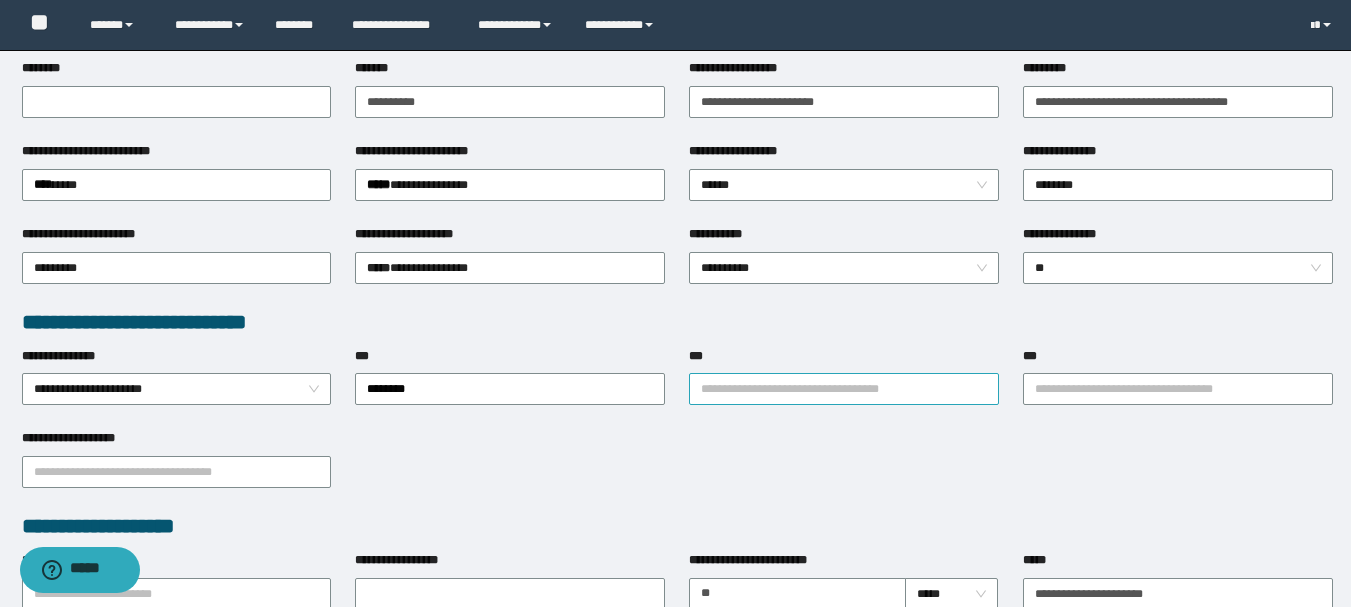 click on "***" at bounding box center (844, 389) 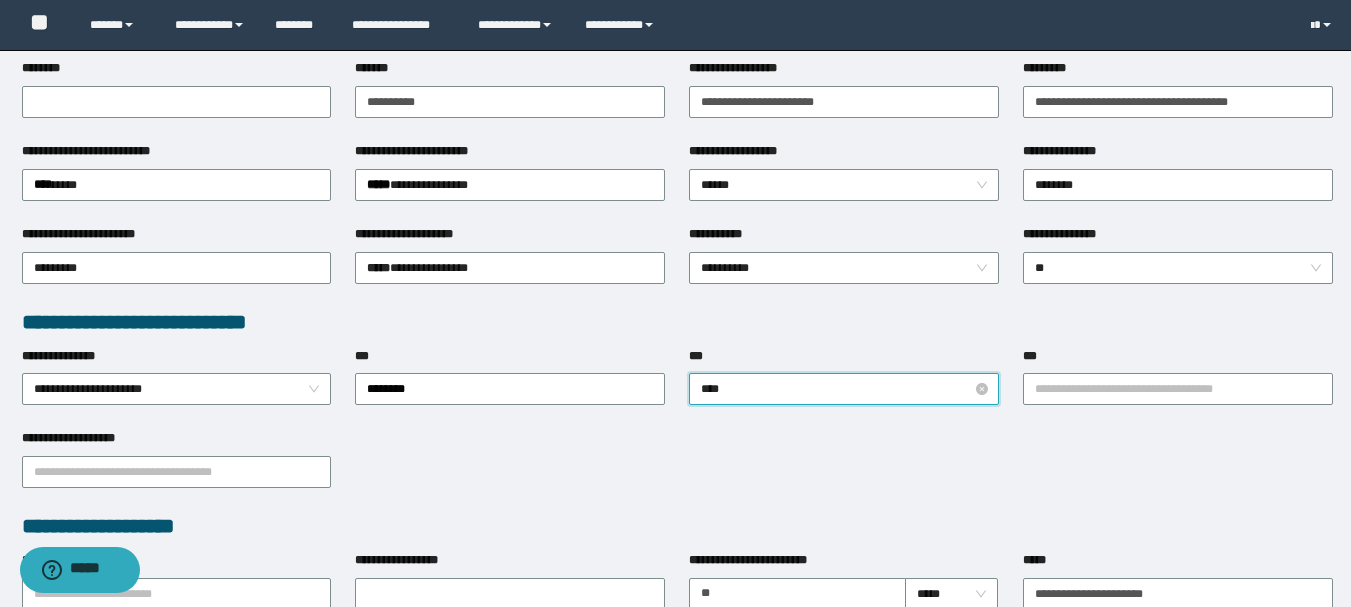 type on "*****" 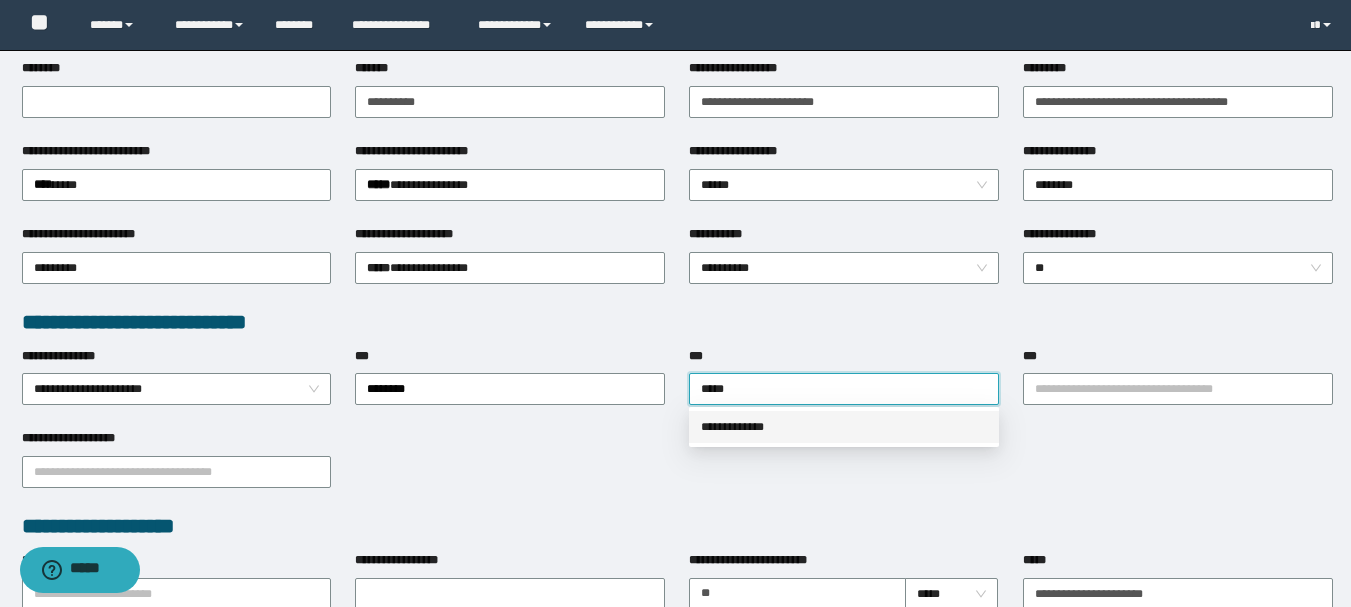 click on "**********" at bounding box center [844, 427] 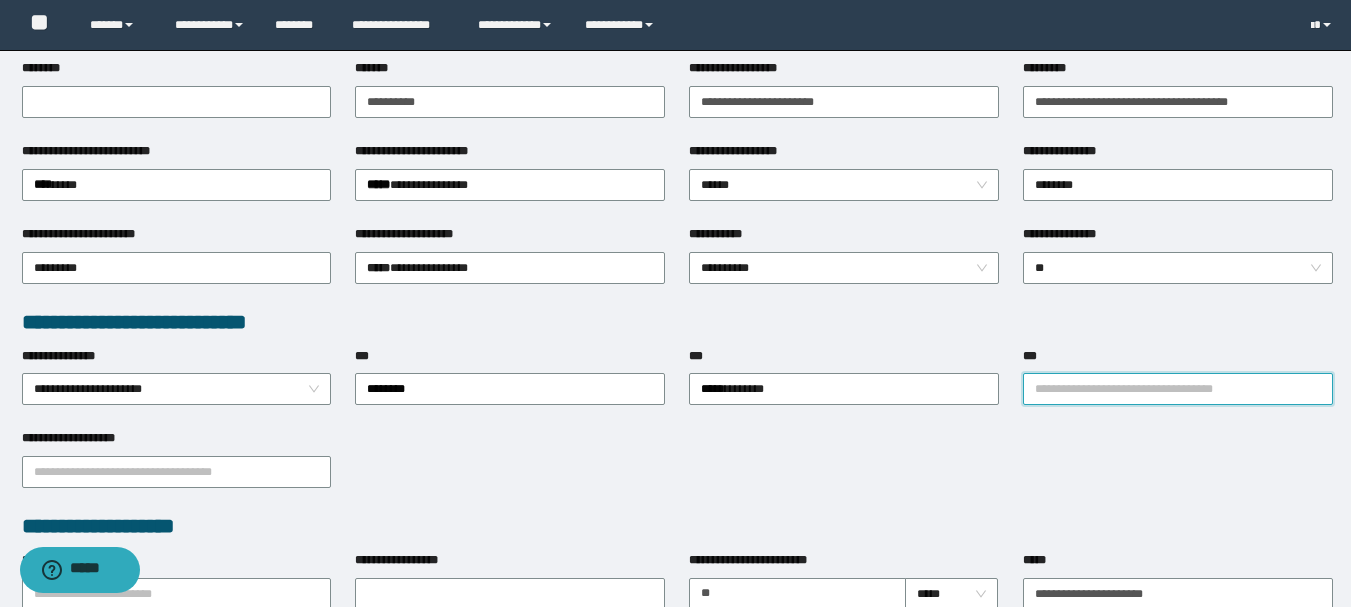 click on "***" at bounding box center [1178, 389] 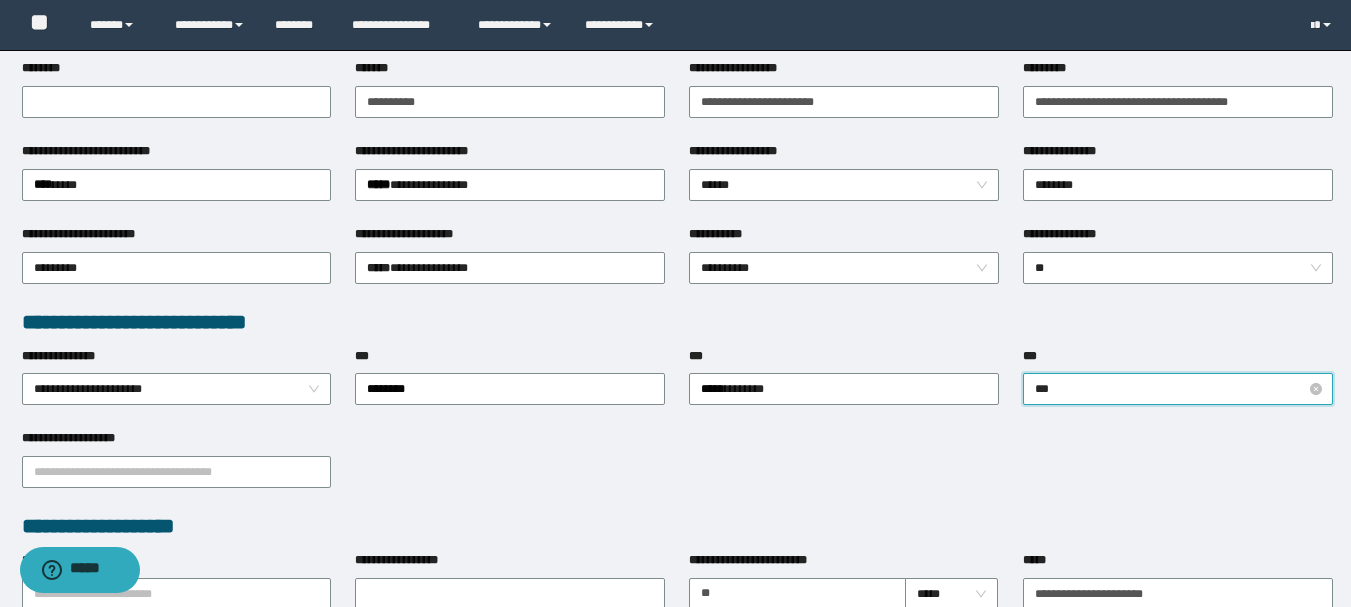 type on "****" 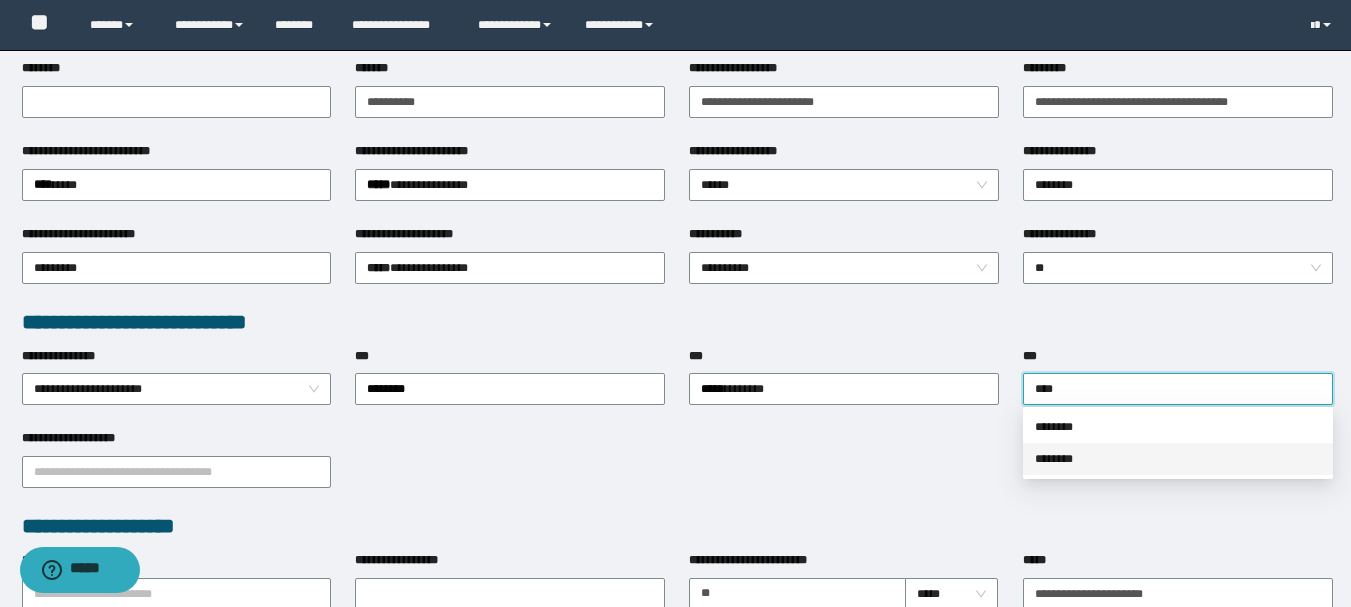 click on "********" at bounding box center (1178, 459) 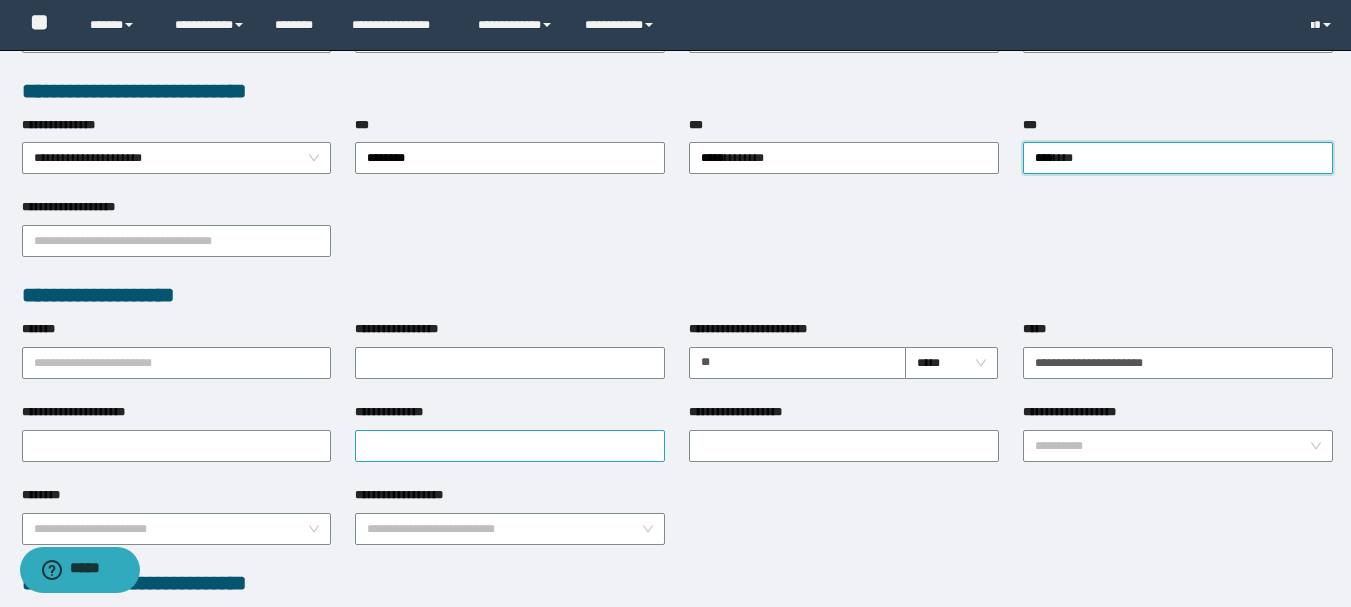 scroll, scrollTop: 600, scrollLeft: 0, axis: vertical 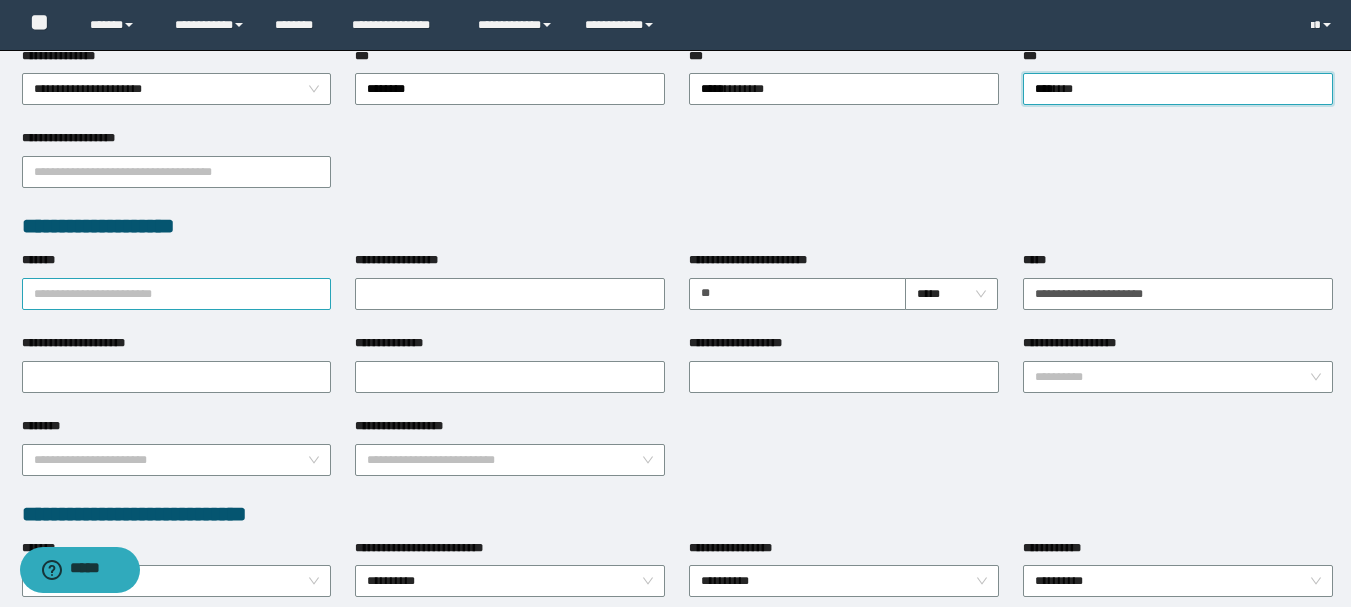 click on "*******" at bounding box center [177, 294] 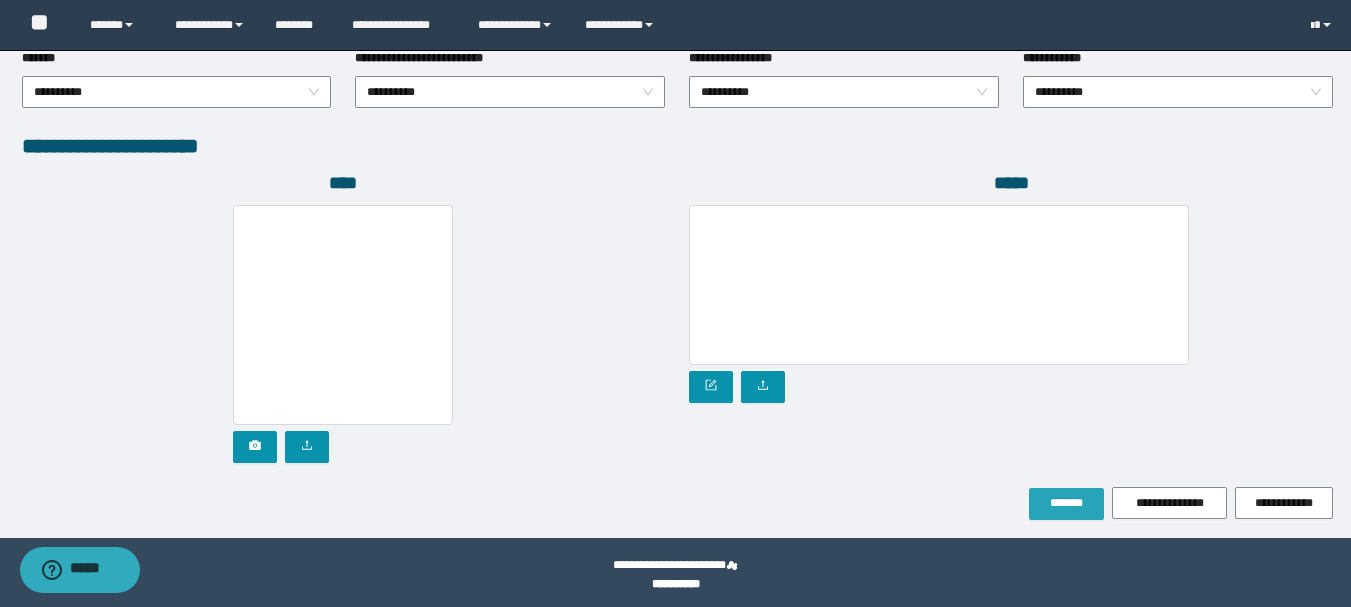scroll, scrollTop: 1115, scrollLeft: 0, axis: vertical 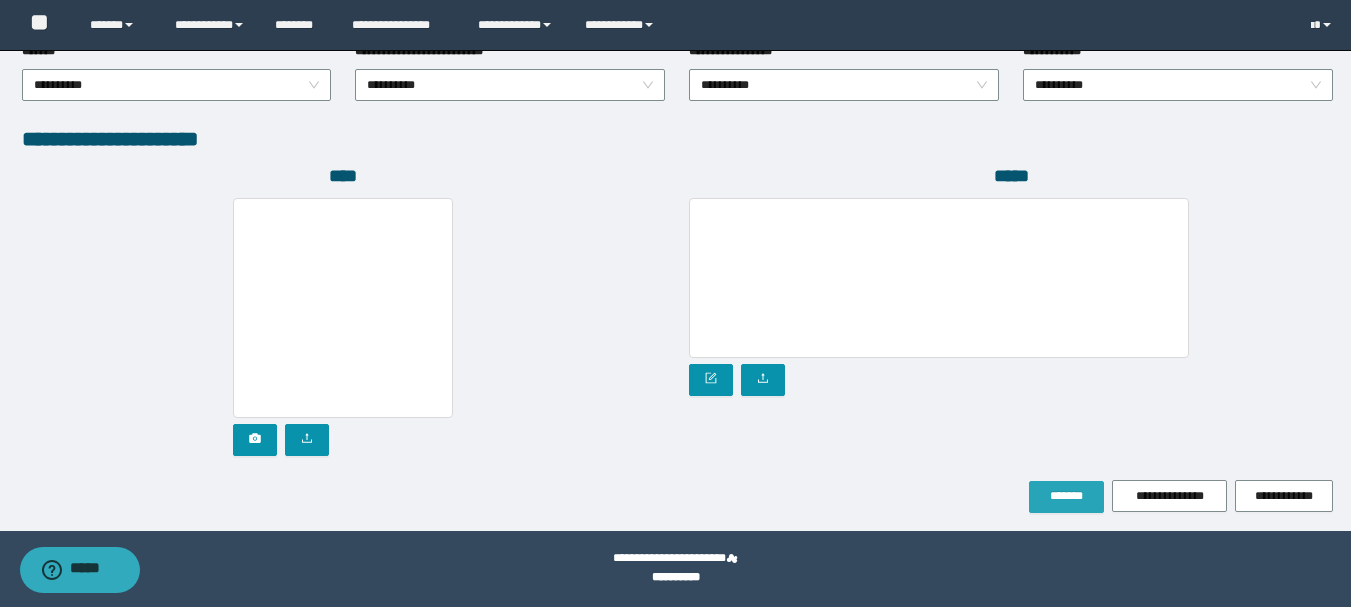click on "*******" at bounding box center [1066, 497] 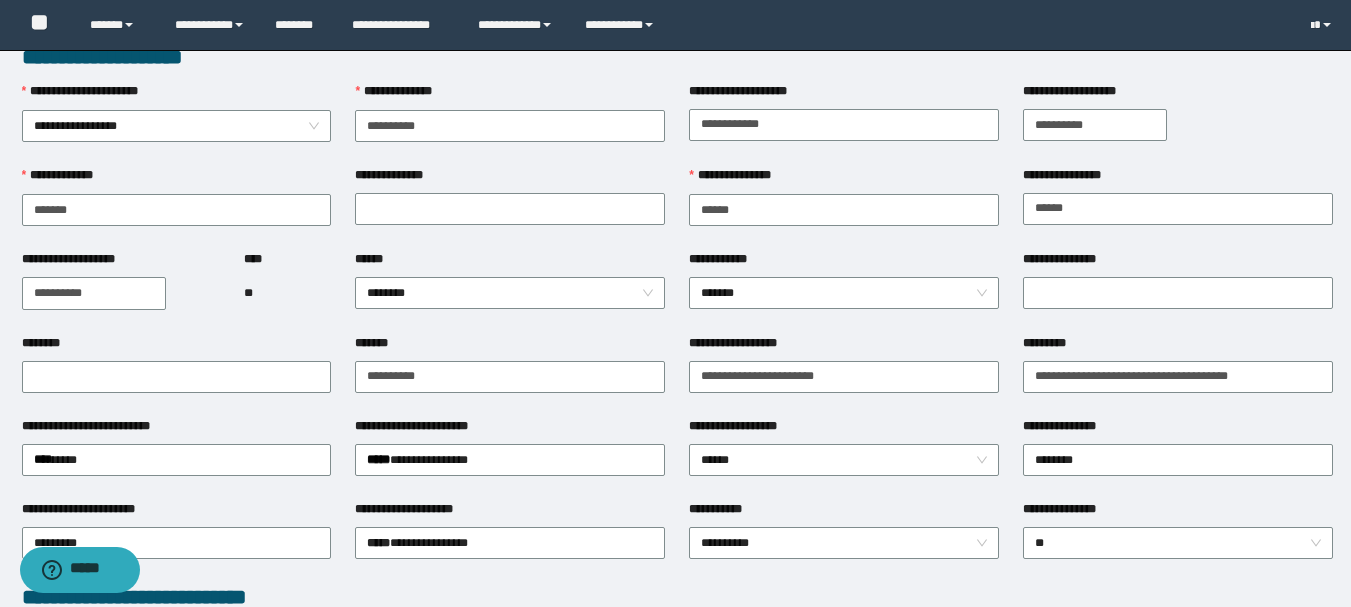 scroll, scrollTop: 0, scrollLeft: 0, axis: both 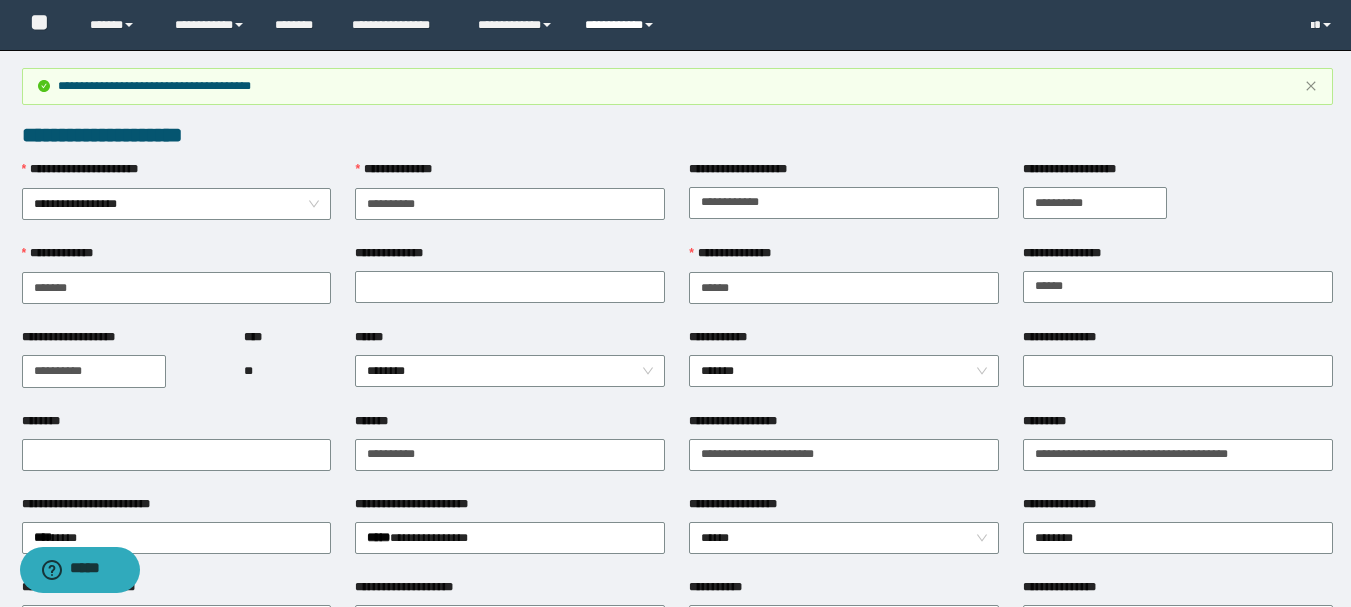 click on "**********" at bounding box center [622, 25] 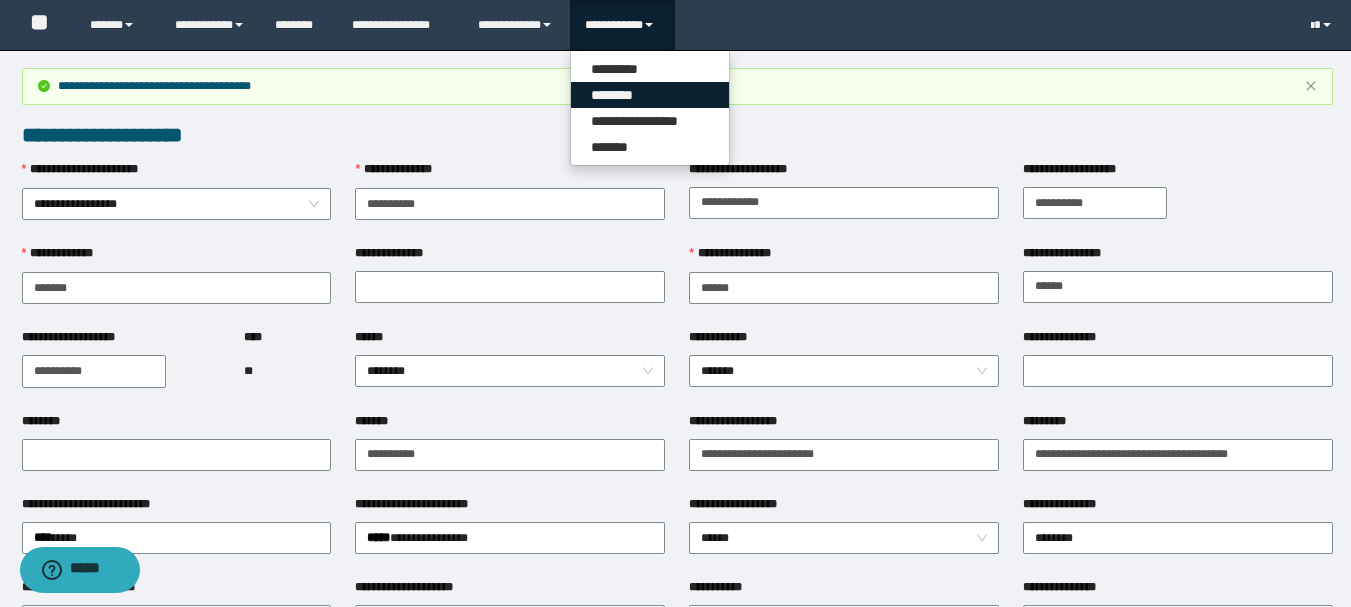 click on "********" at bounding box center (650, 95) 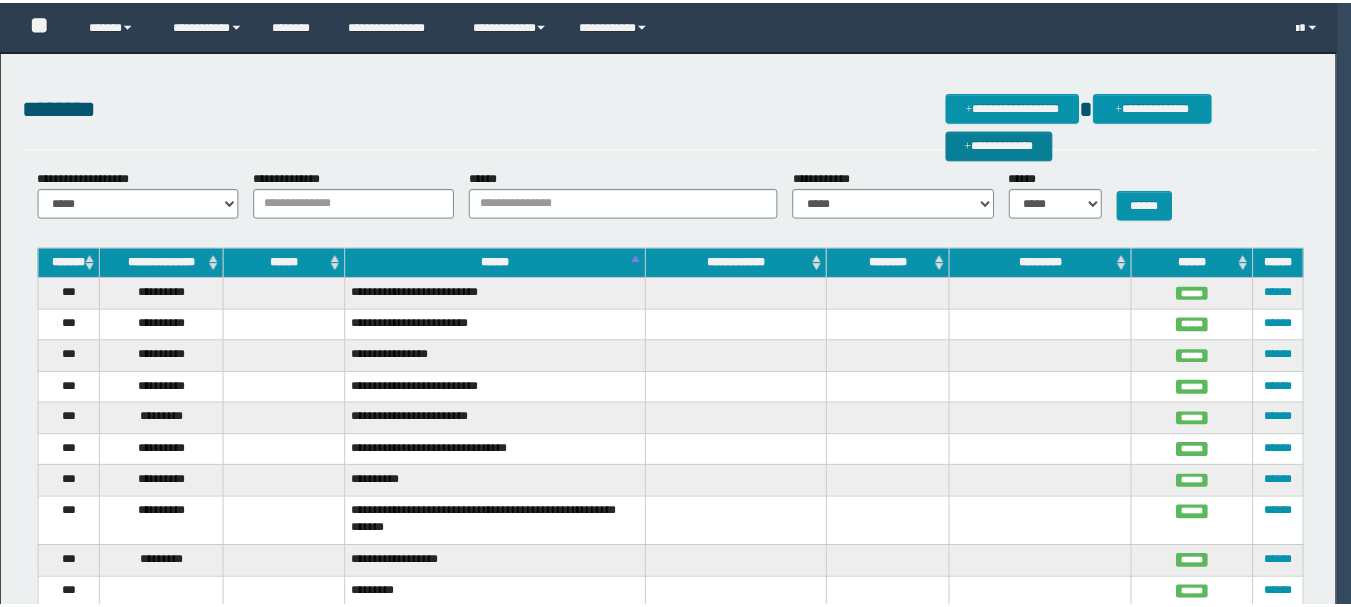 scroll, scrollTop: 0, scrollLeft: 0, axis: both 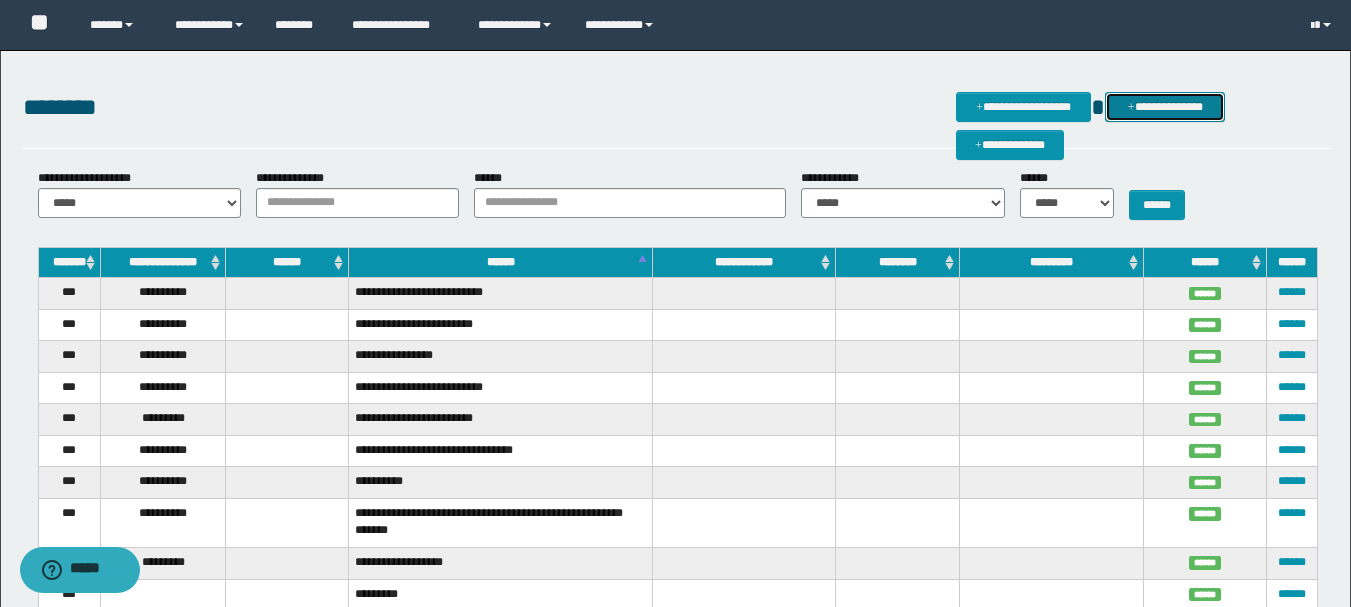 click on "**********" at bounding box center (1165, 107) 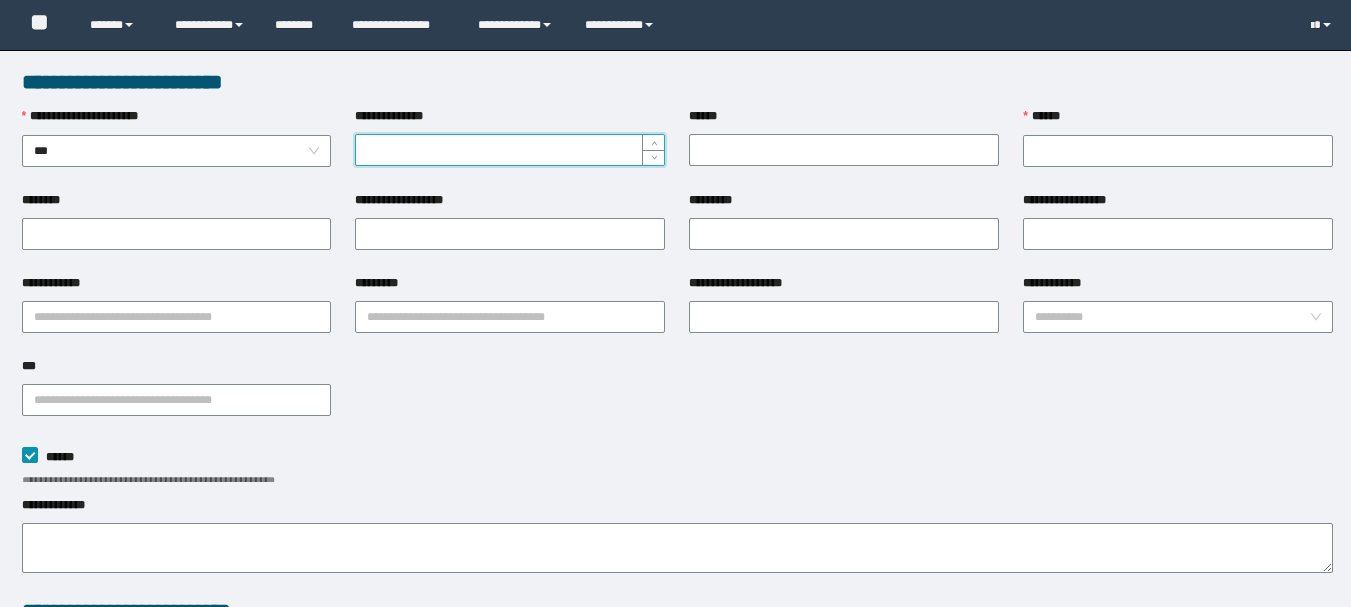 scroll, scrollTop: 0, scrollLeft: 0, axis: both 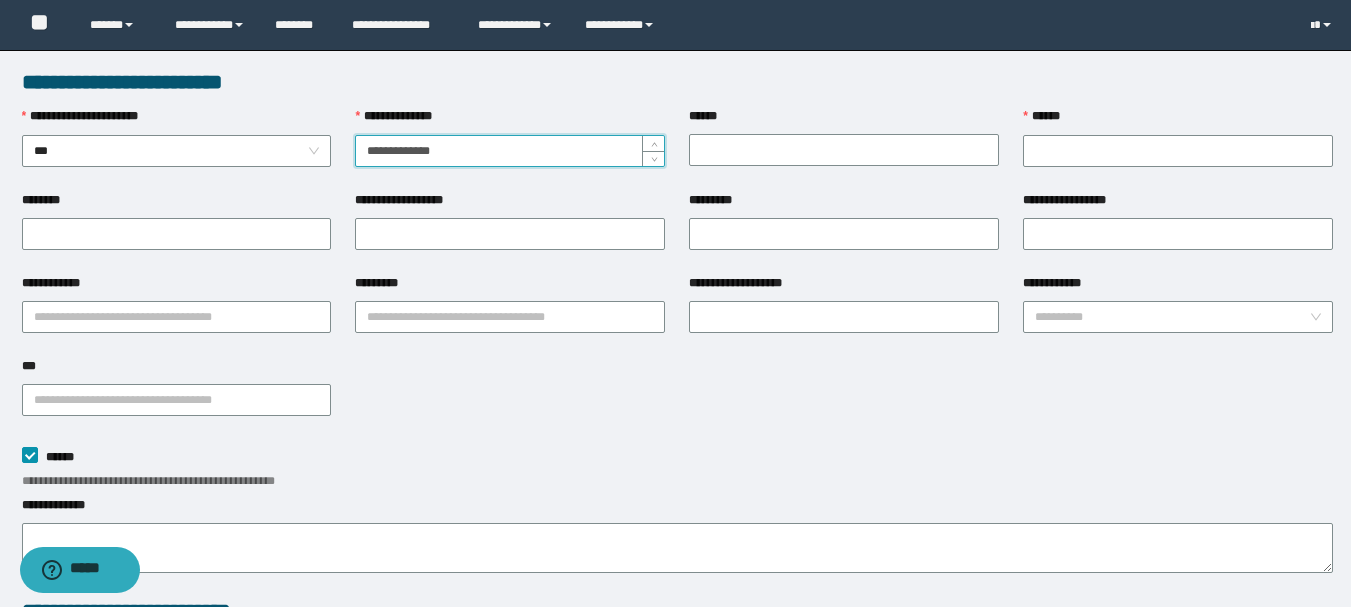 click on "**********" at bounding box center [510, 151] 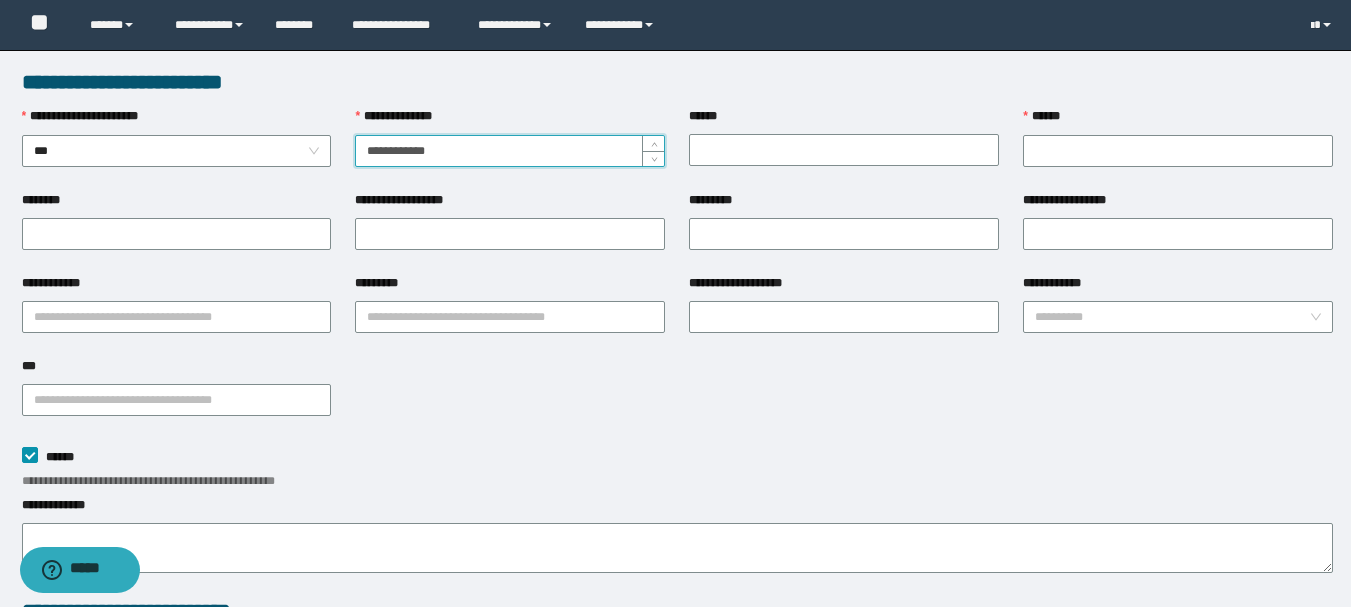 click on "**********" at bounding box center (510, 151) 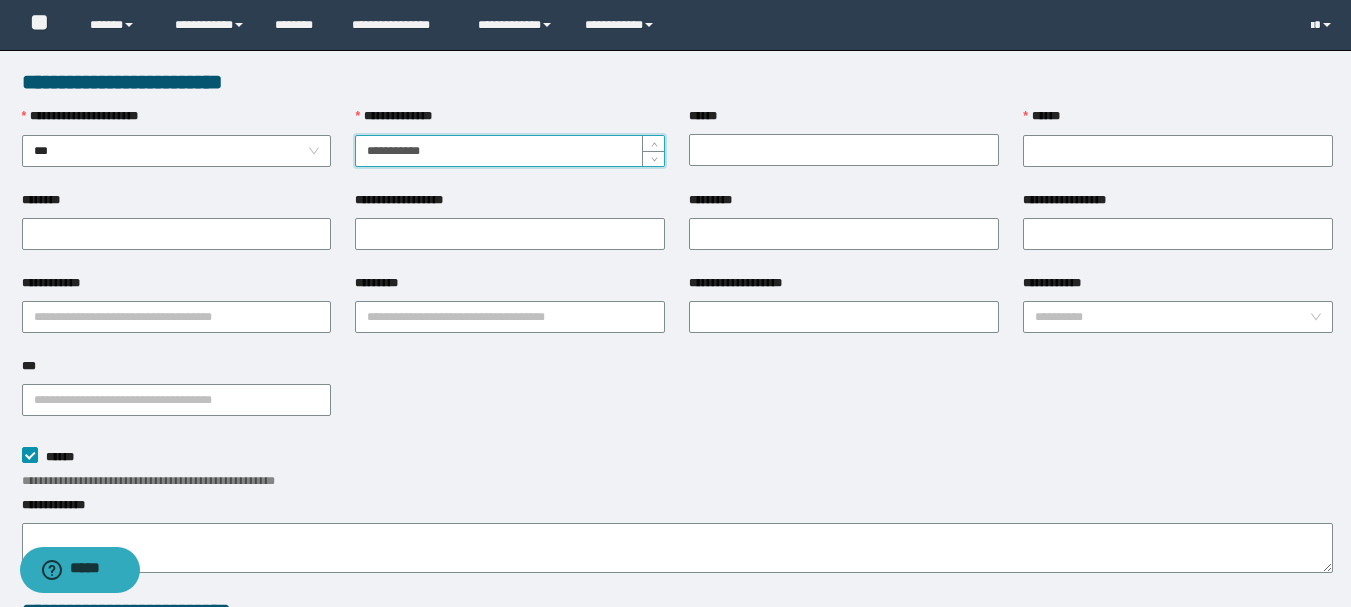 click on "**********" at bounding box center (510, 151) 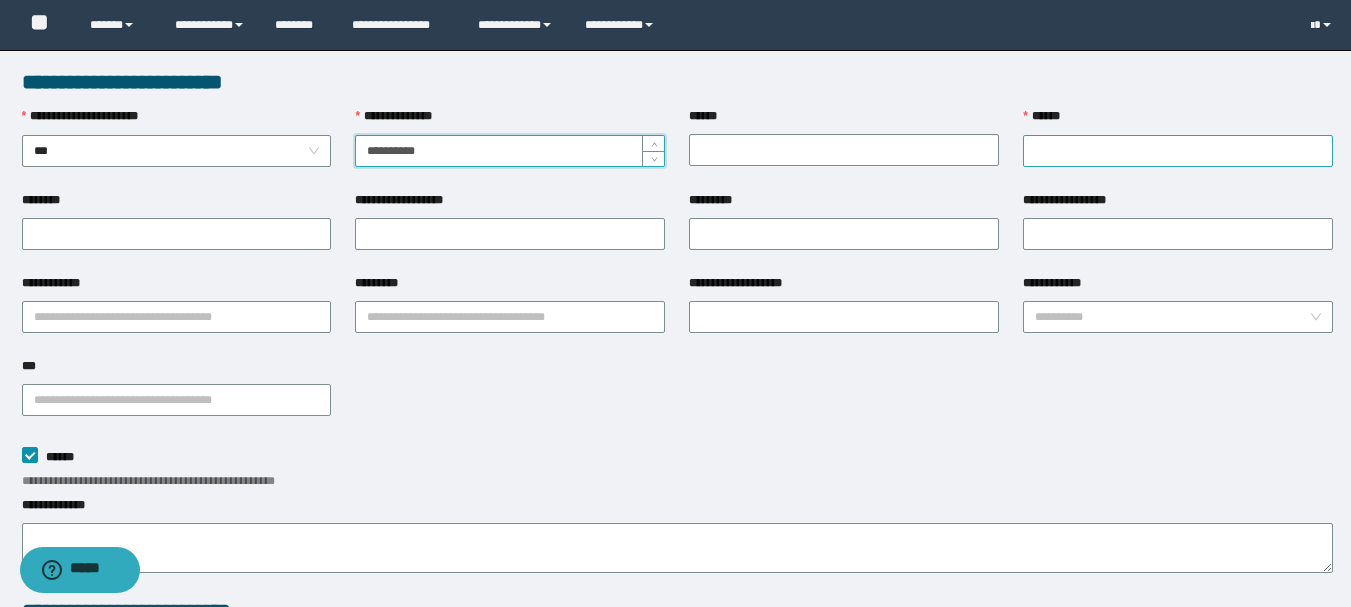 type on "**********" 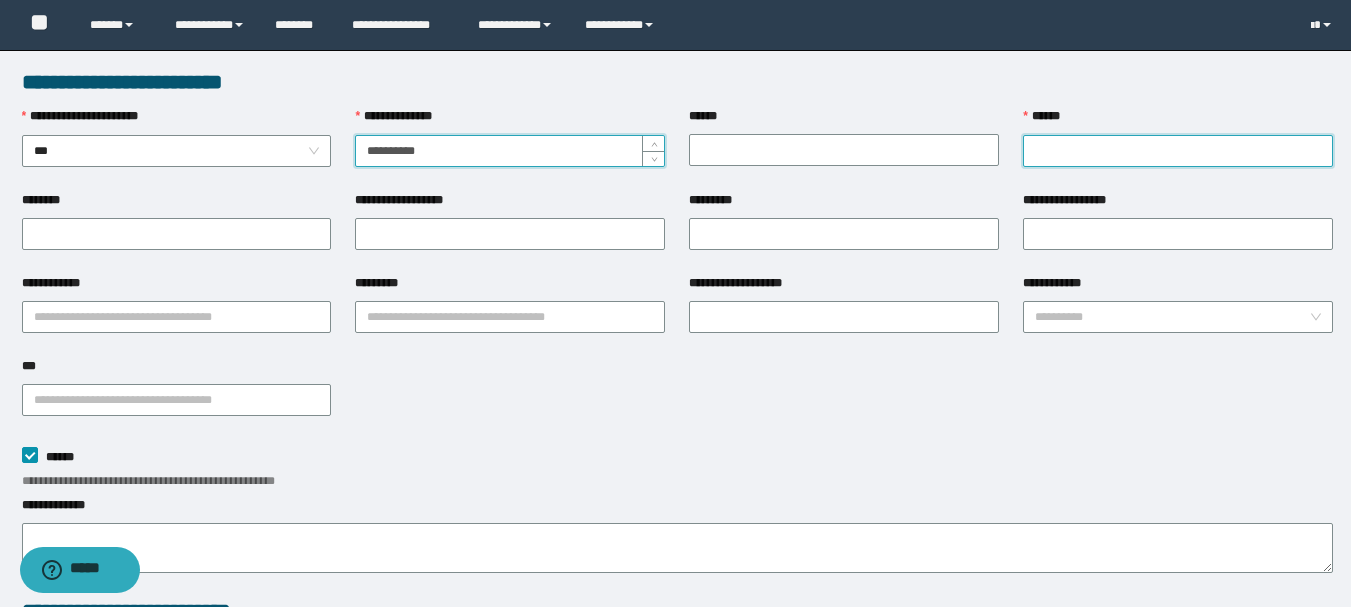 click on "******" at bounding box center (1178, 151) 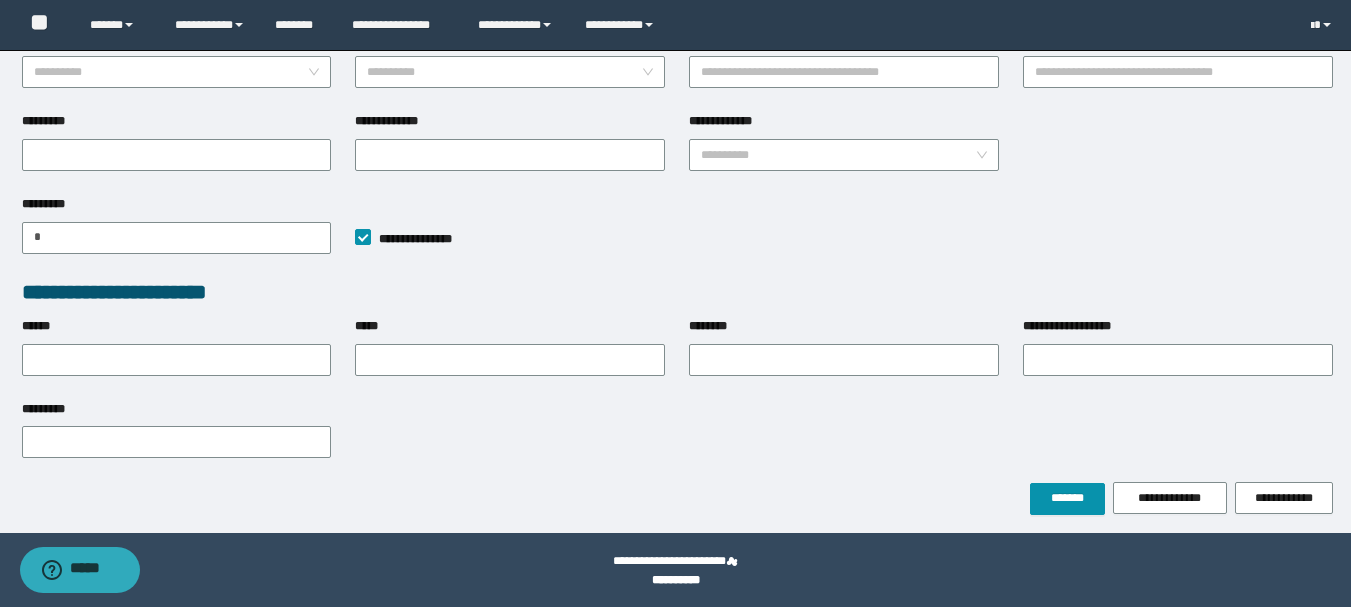 scroll, scrollTop: 610, scrollLeft: 0, axis: vertical 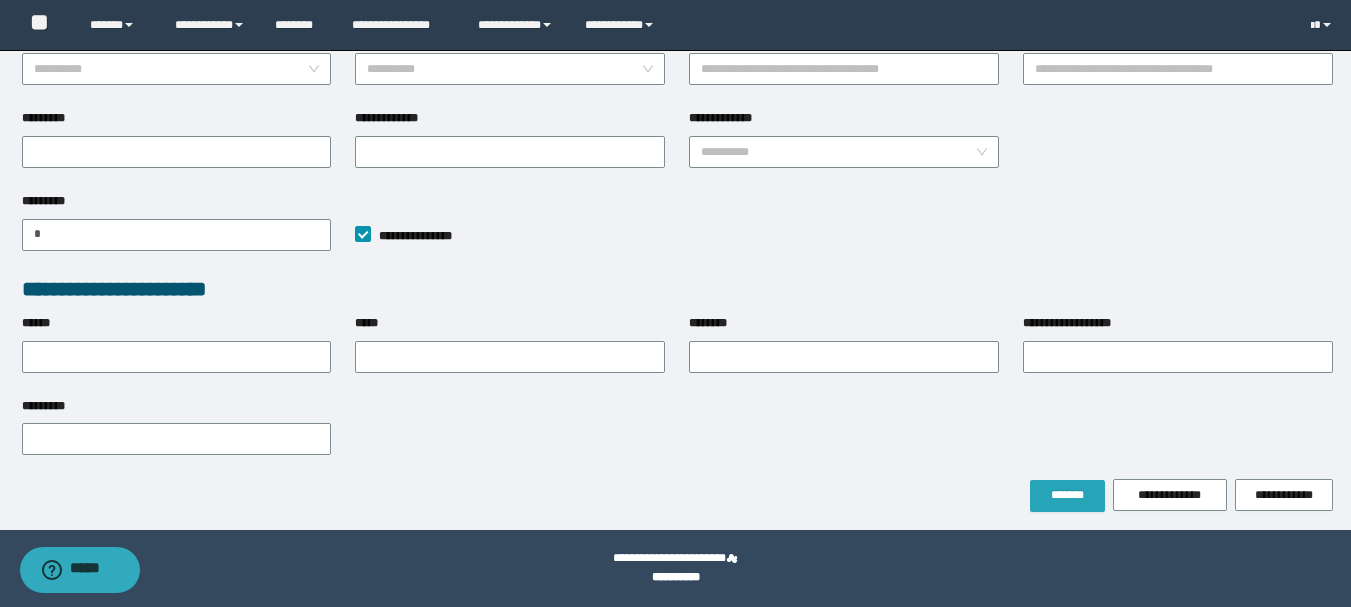 type on "*******" 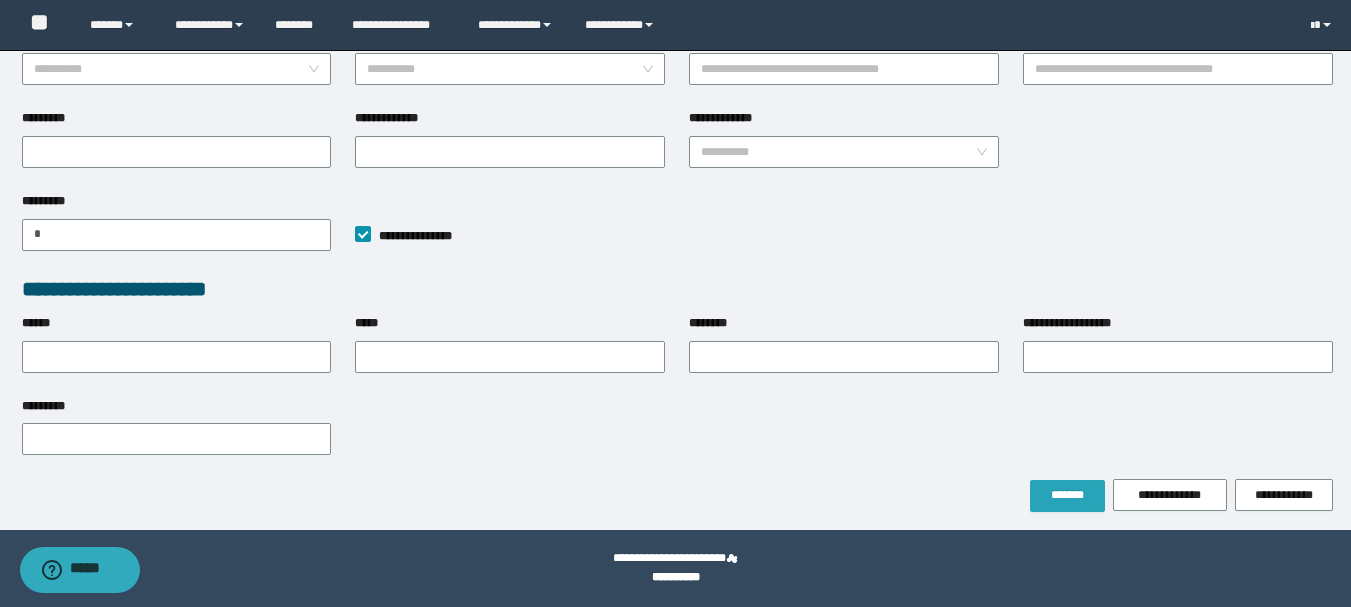 click on "*******" at bounding box center [1067, 495] 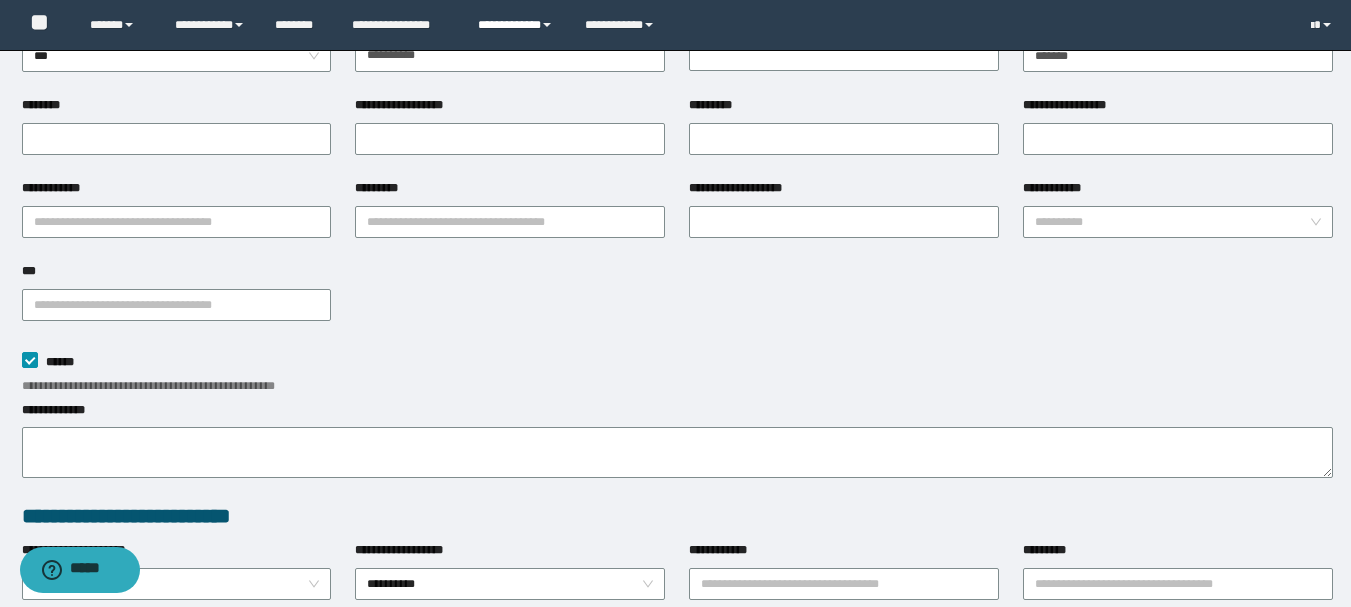 scroll, scrollTop: 0, scrollLeft: 0, axis: both 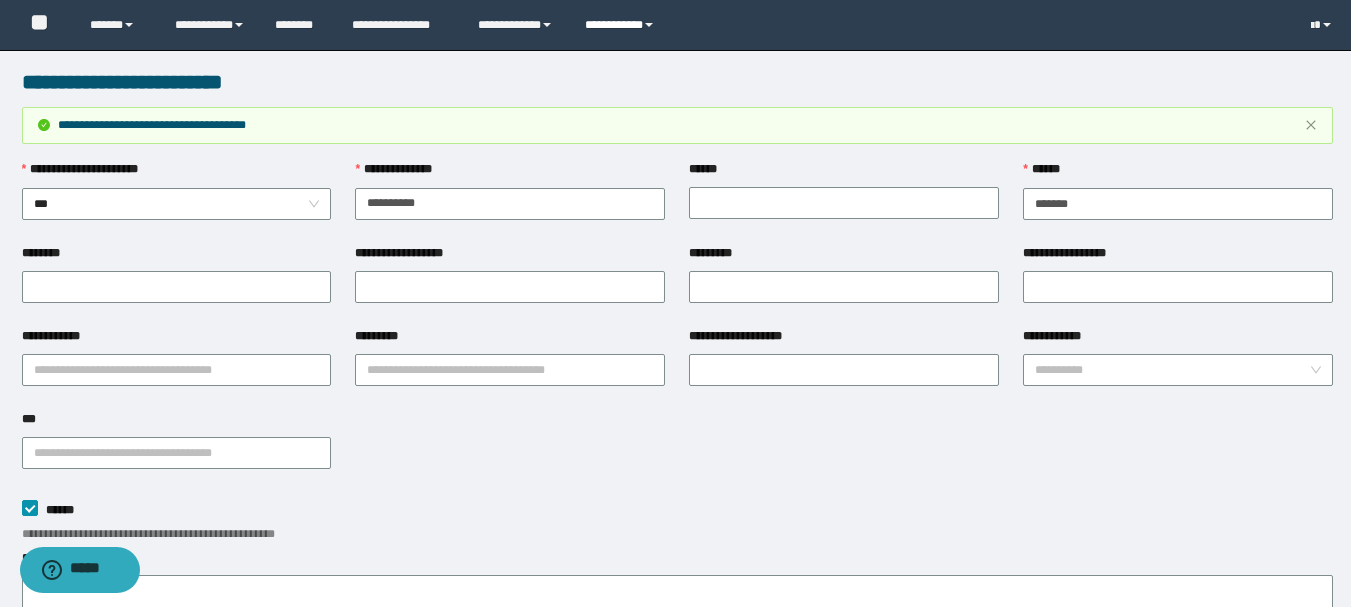 click on "**********" at bounding box center [622, 25] 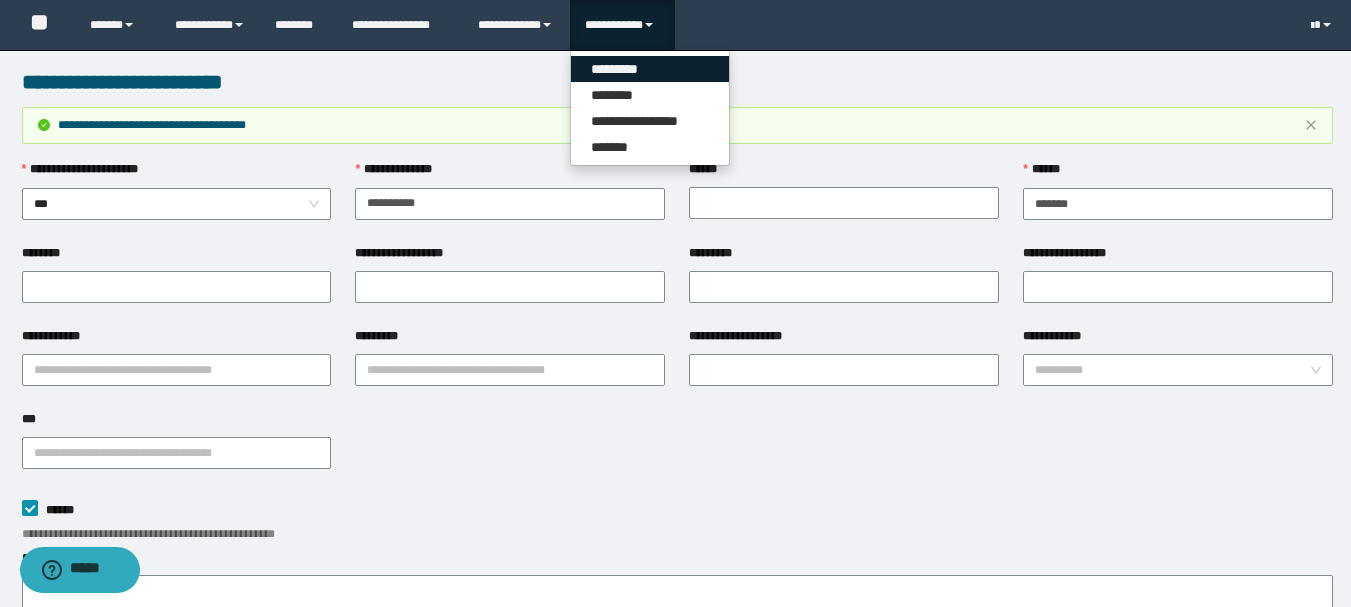 click on "*********" at bounding box center (650, 69) 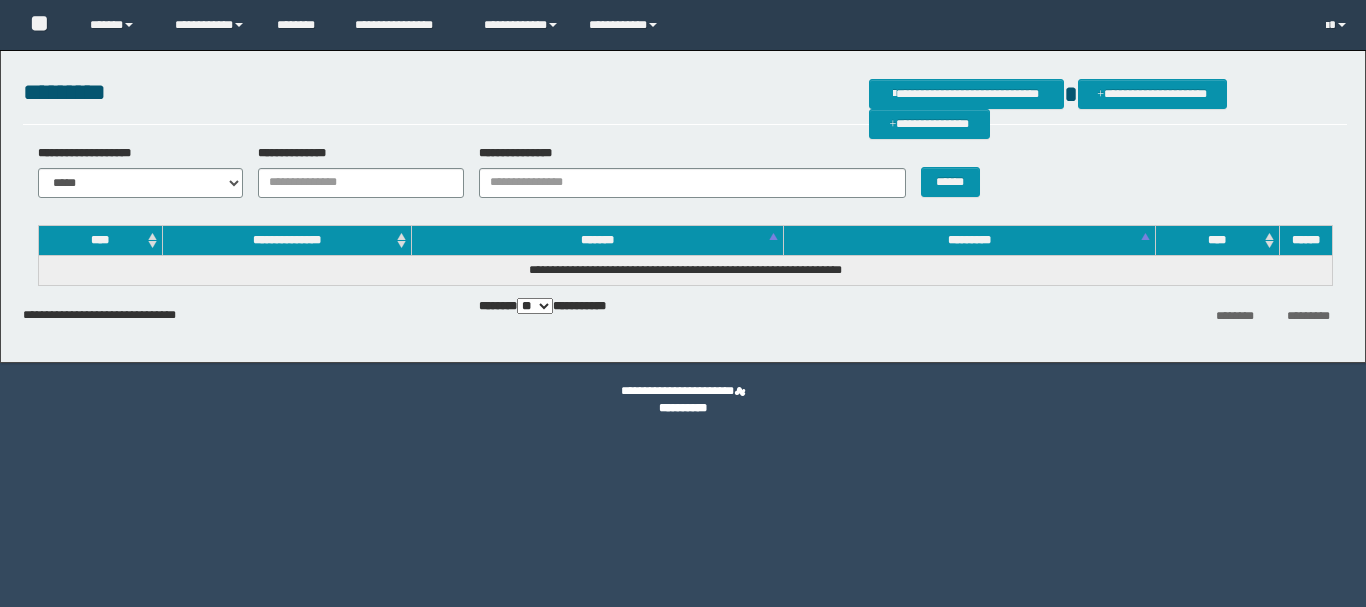 scroll, scrollTop: 0, scrollLeft: 0, axis: both 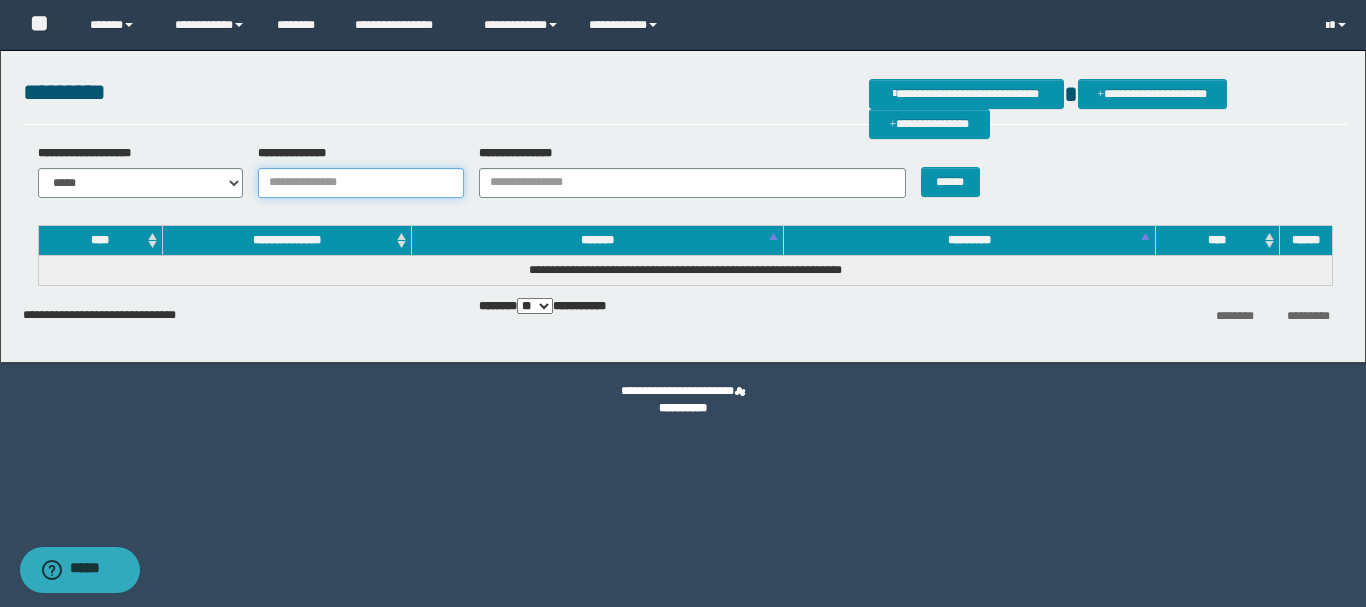 click on "**********" at bounding box center [361, 183] 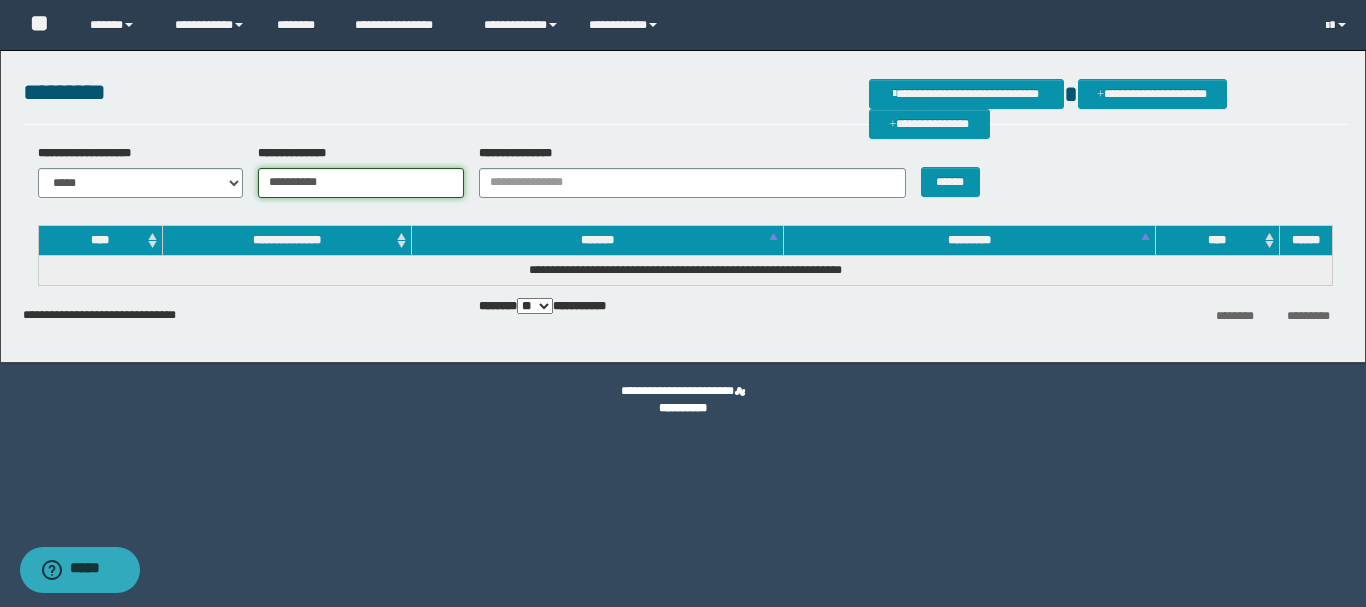 type on "**********" 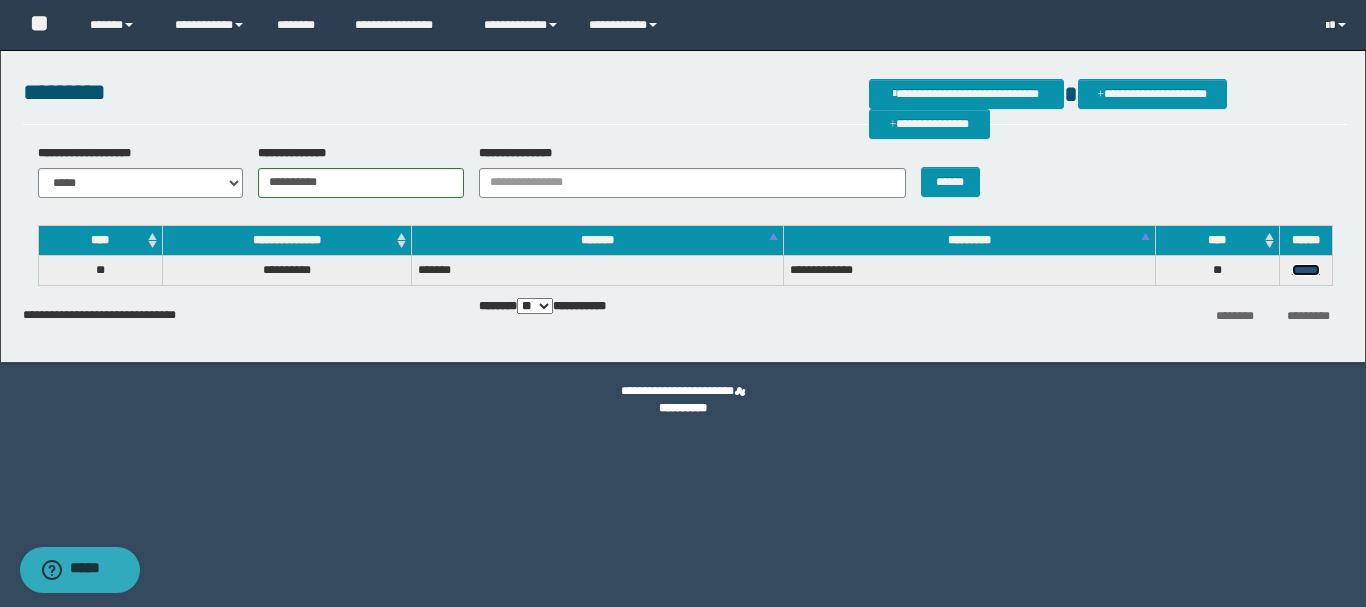 click on "******" at bounding box center (1306, 270) 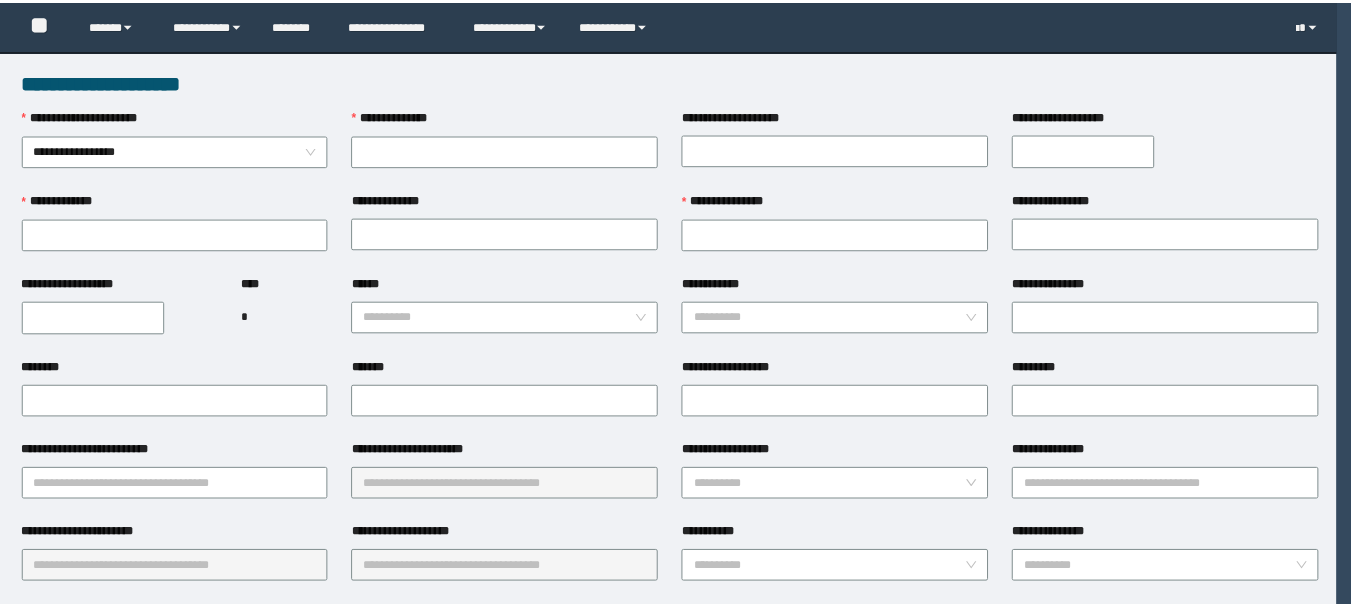 scroll, scrollTop: 0, scrollLeft: 0, axis: both 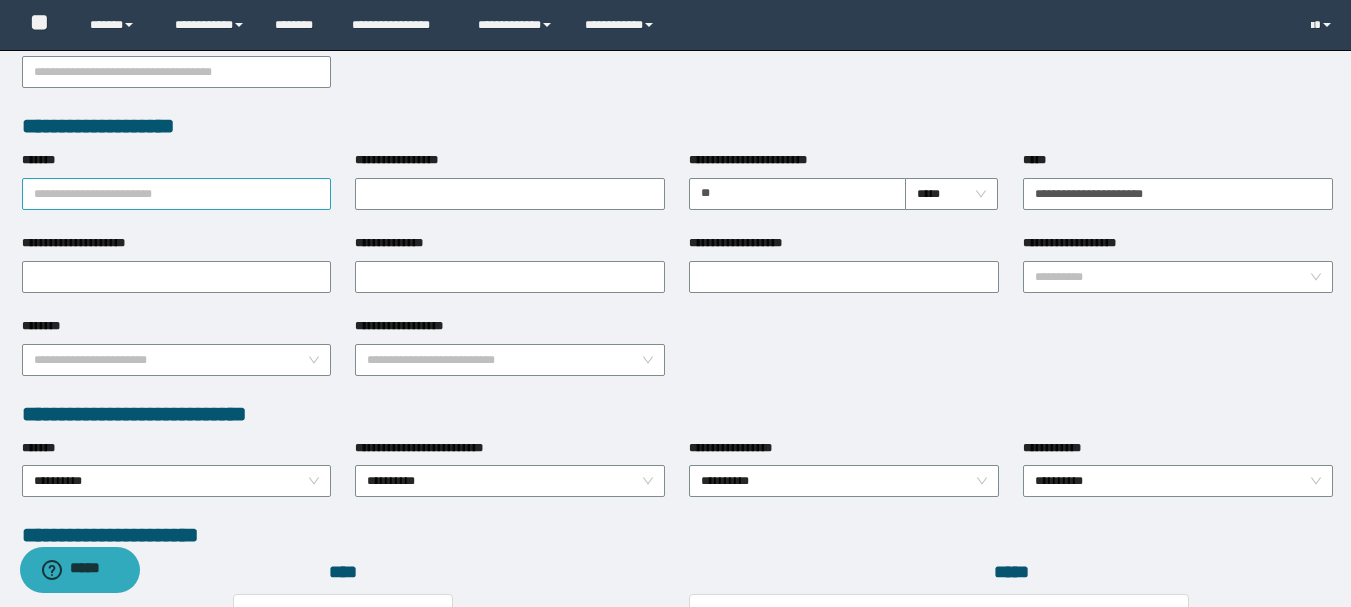 click on "*******" at bounding box center [177, 194] 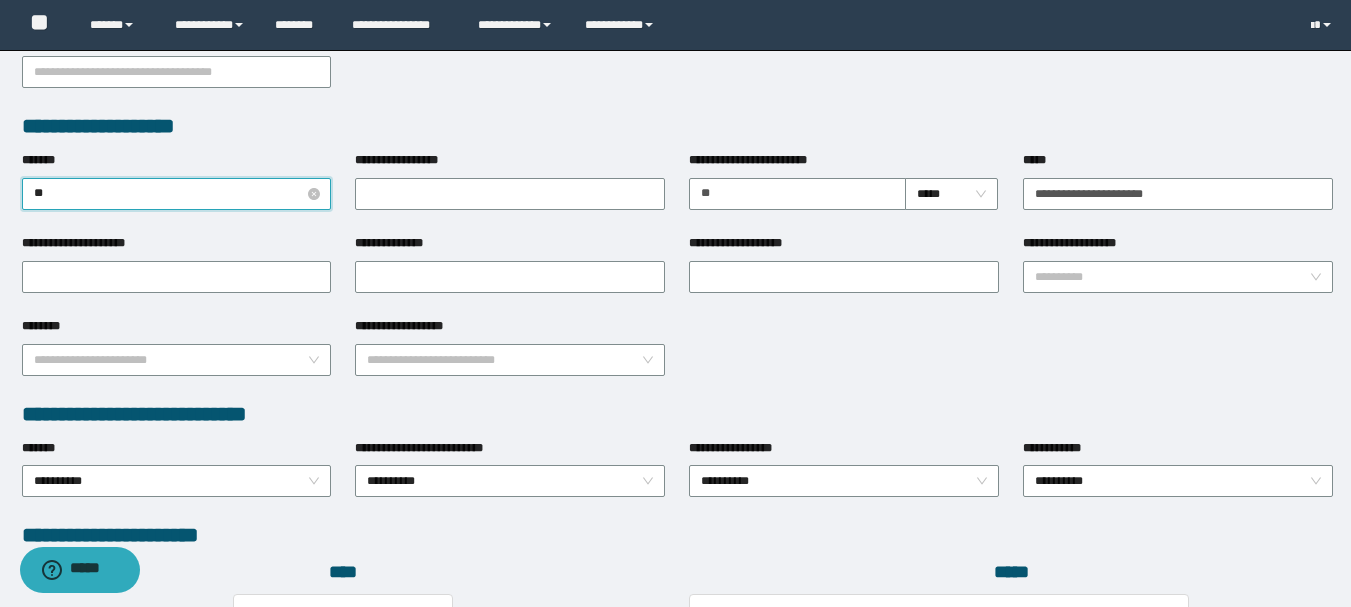 type on "***" 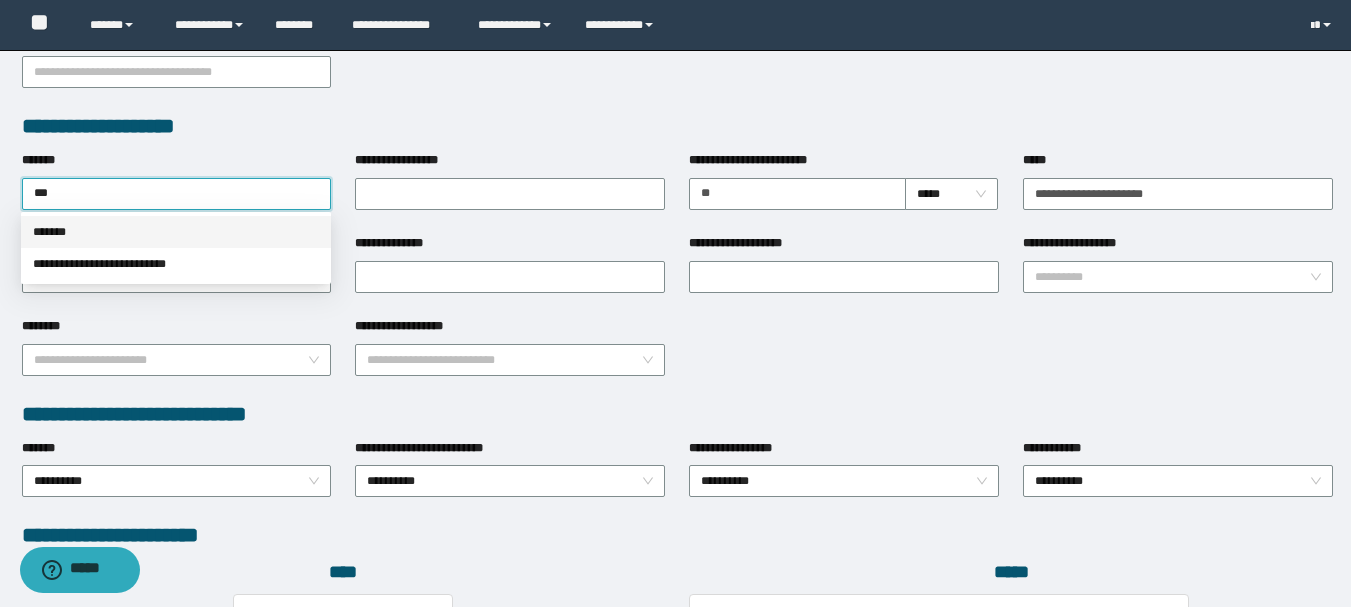 click on "*******" at bounding box center (176, 232) 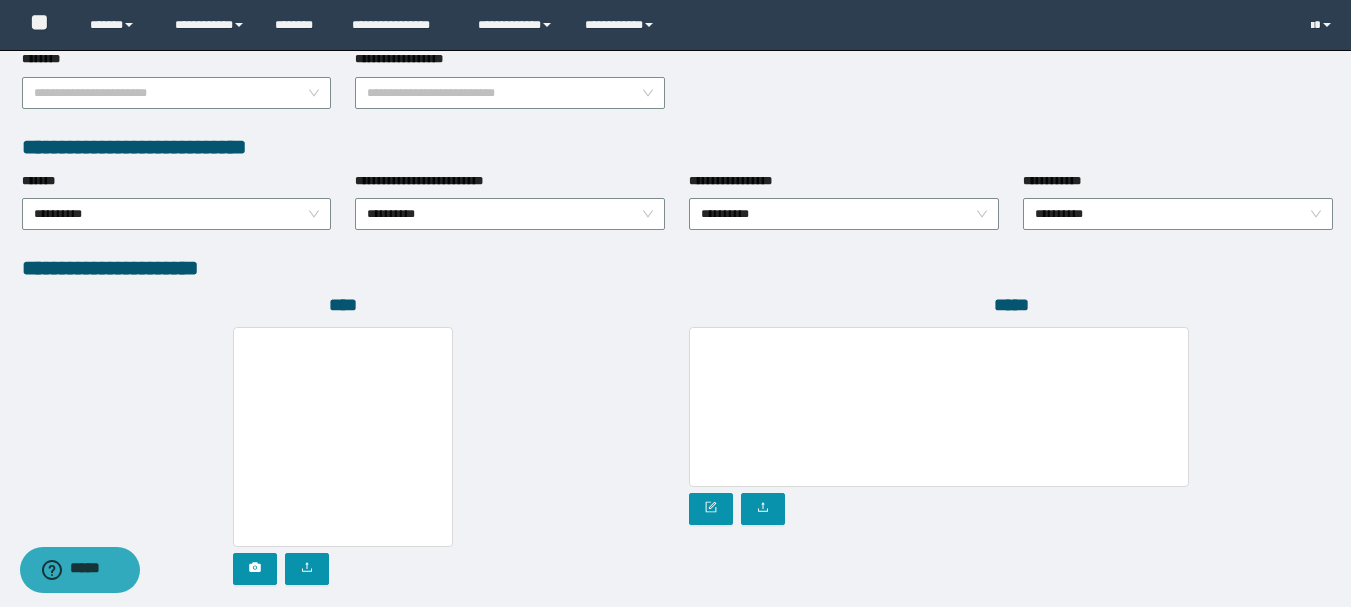 scroll, scrollTop: 1096, scrollLeft: 0, axis: vertical 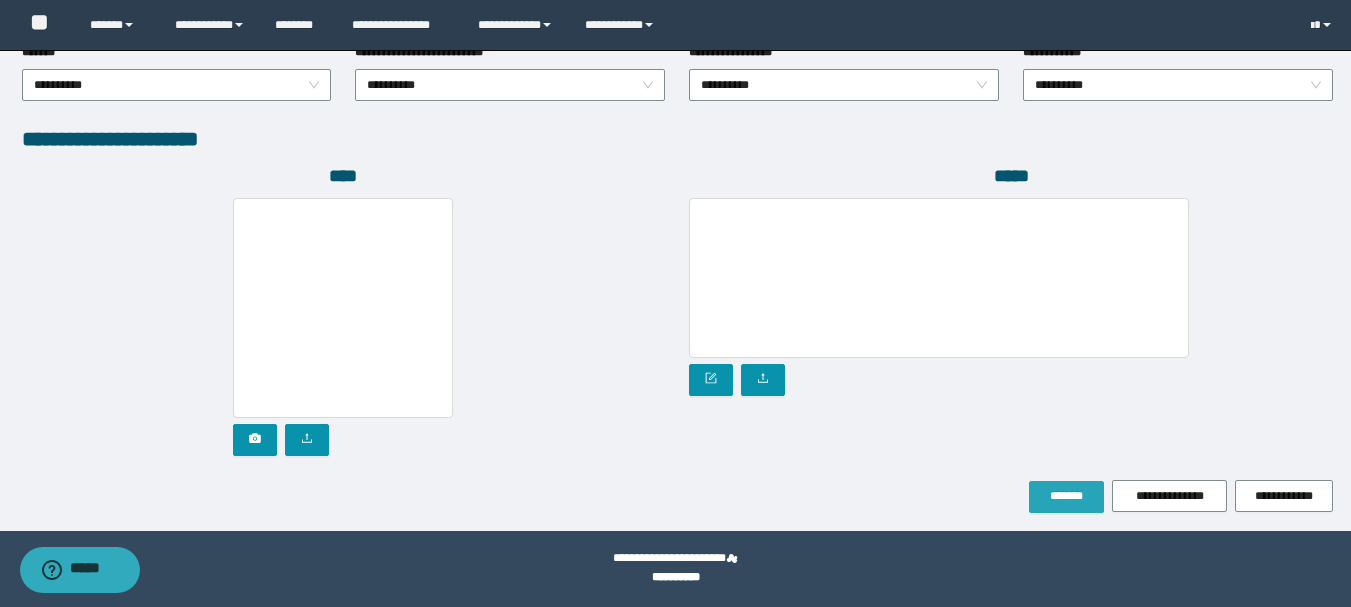 click on "*******" at bounding box center (1066, 496) 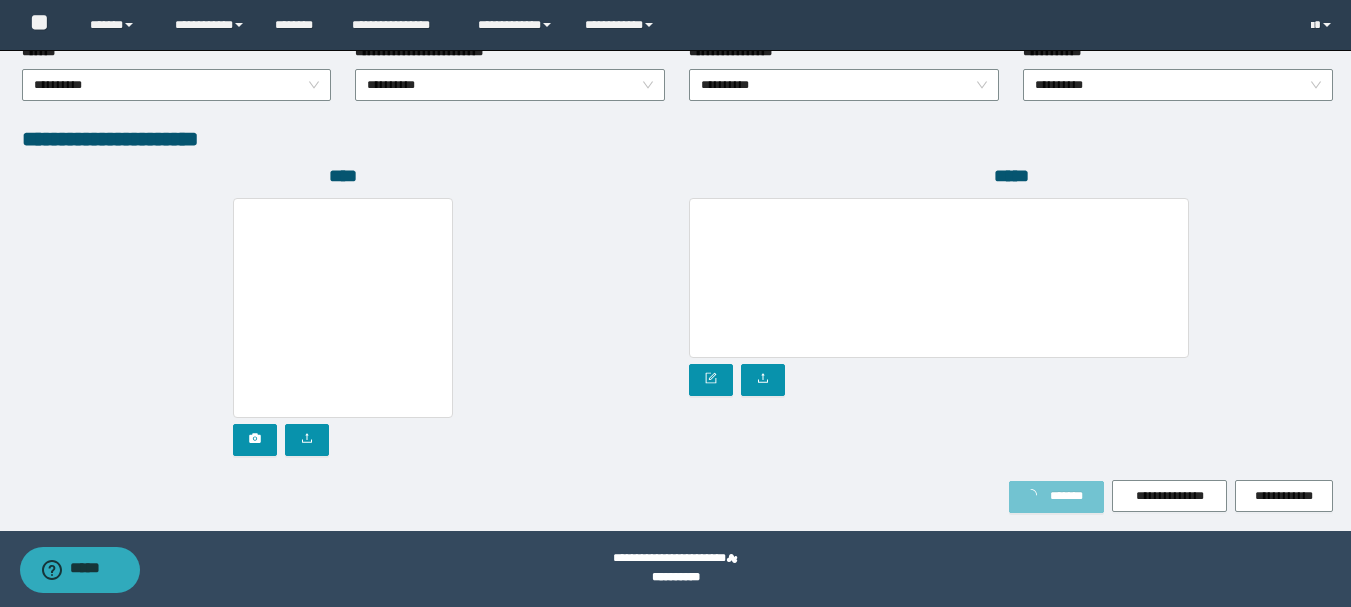 scroll, scrollTop: 1149, scrollLeft: 0, axis: vertical 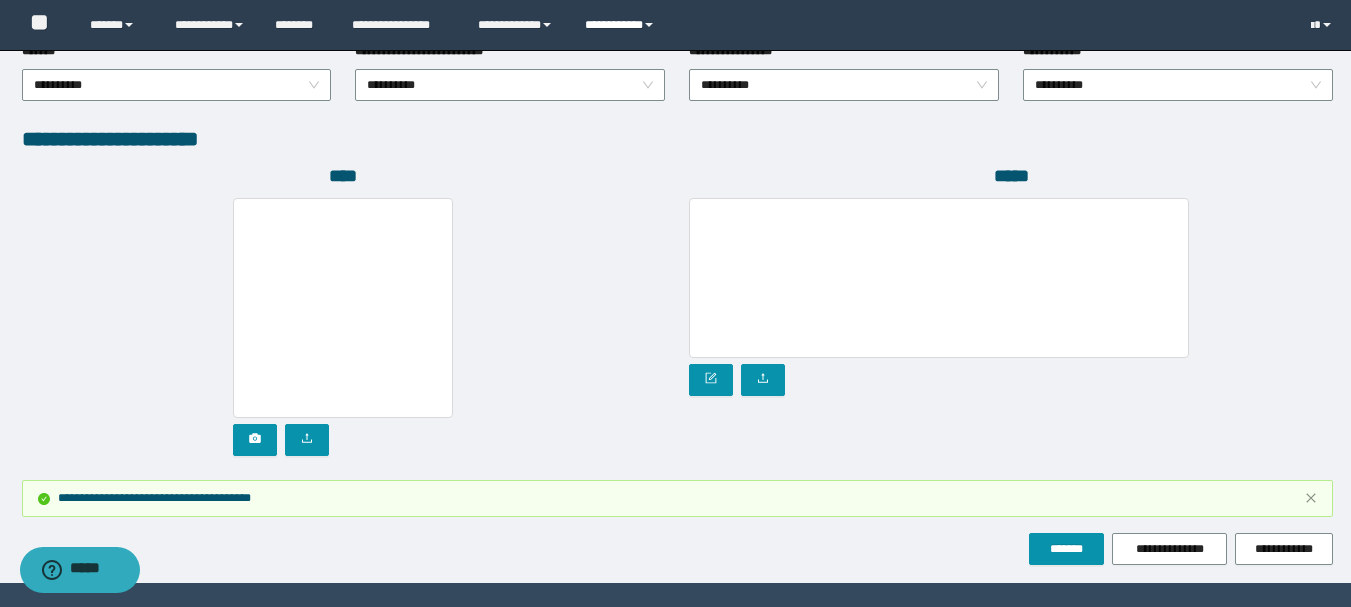 click on "**********" at bounding box center [622, 25] 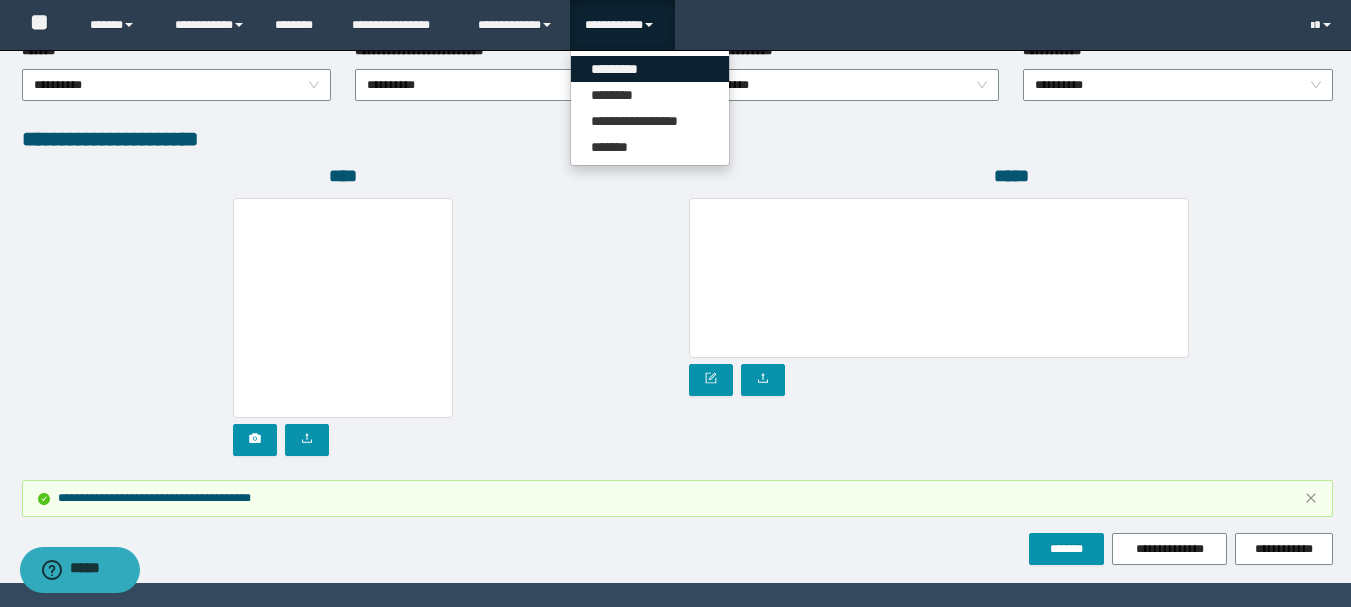 click on "*********" at bounding box center (650, 69) 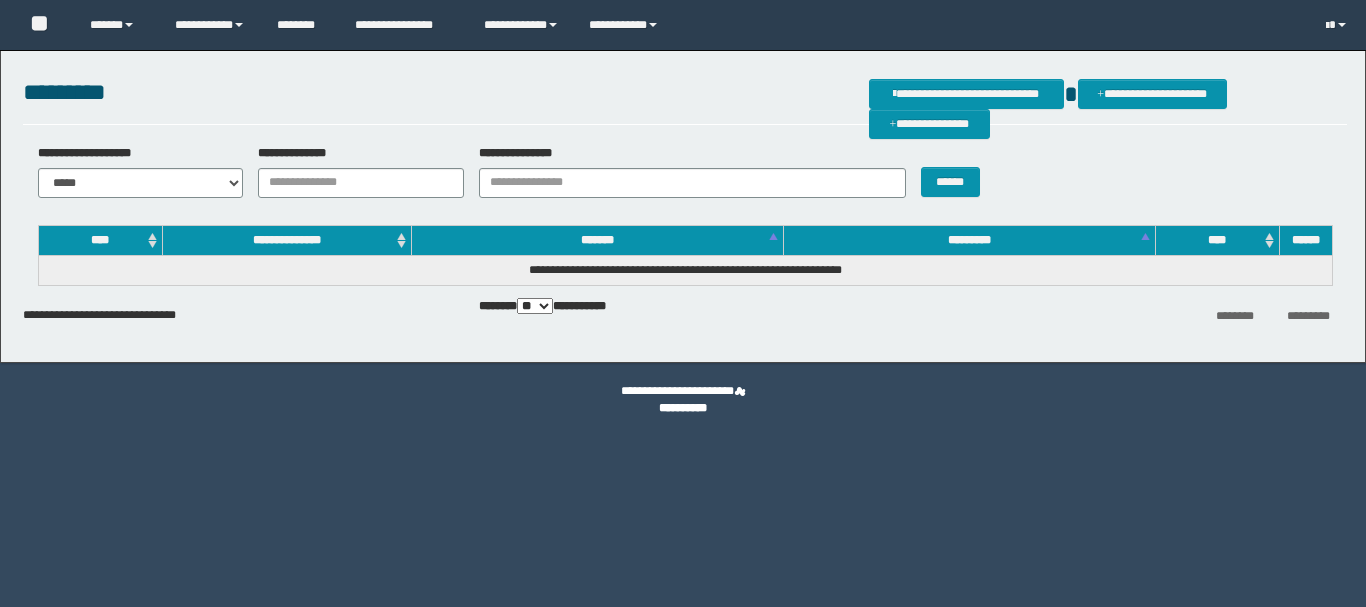 scroll, scrollTop: 0, scrollLeft: 0, axis: both 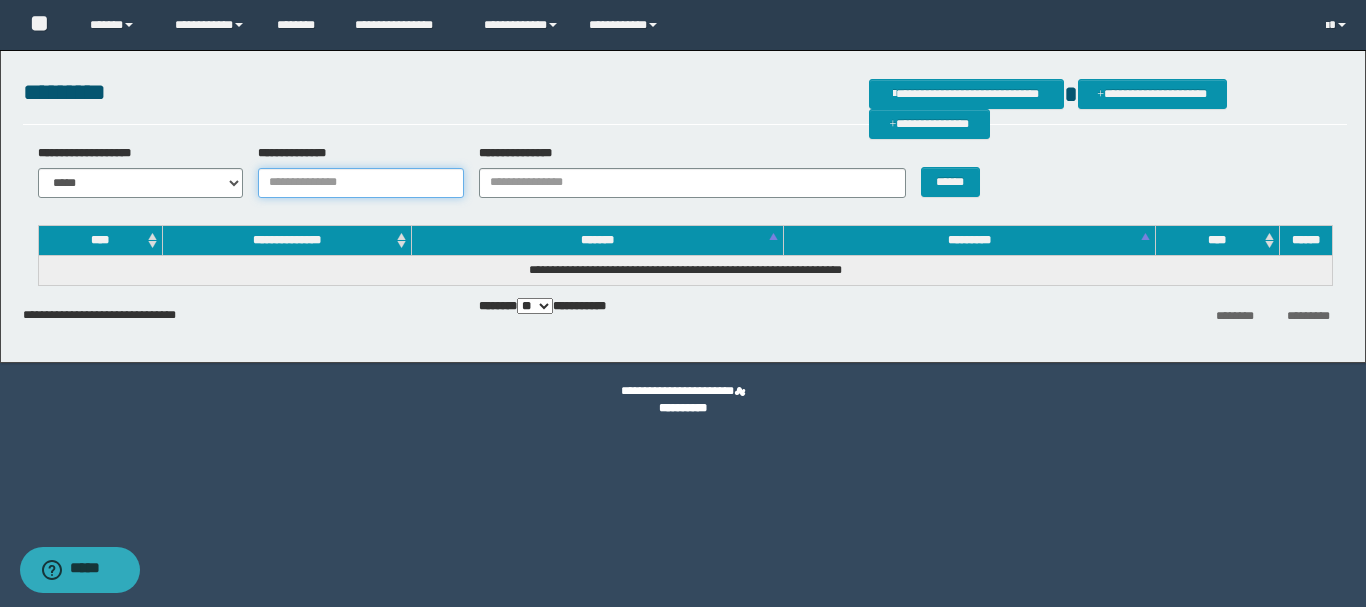 click on "**********" at bounding box center [361, 183] 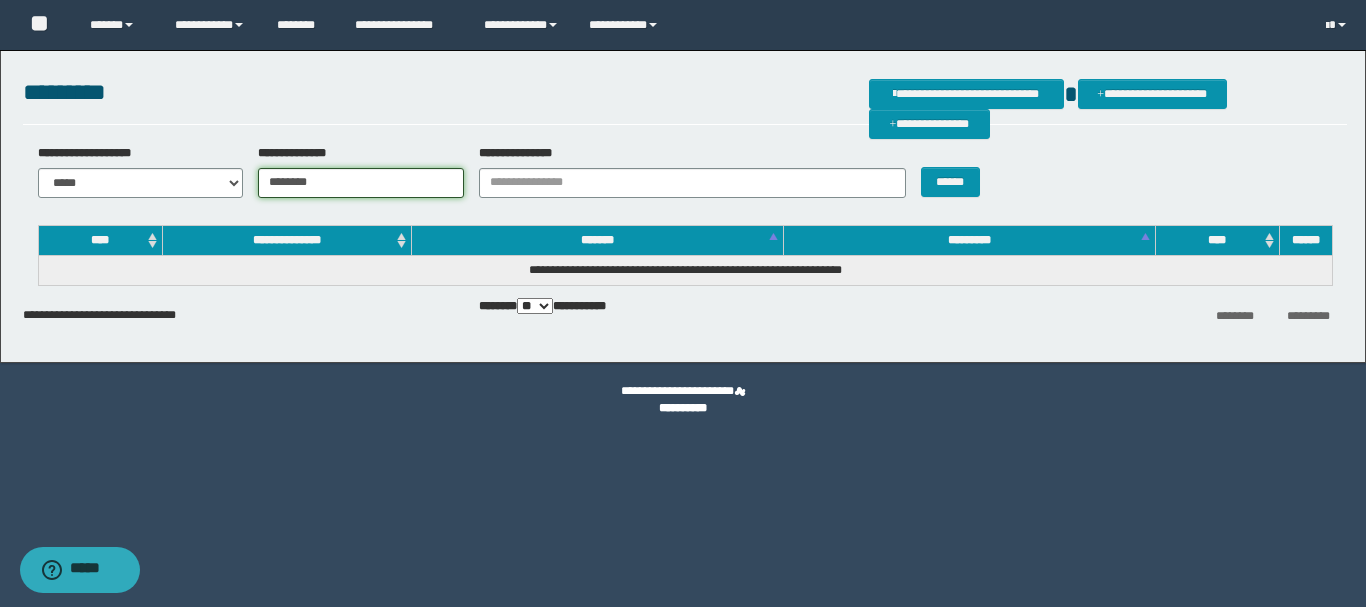 type on "********" 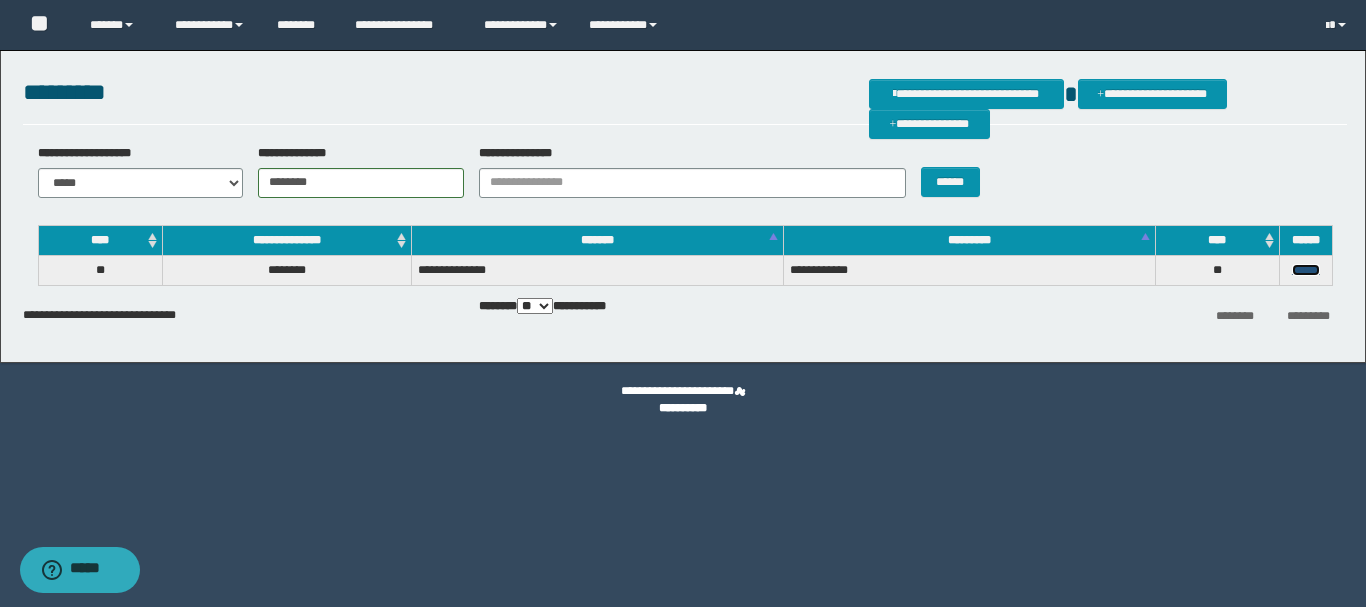 click on "******" at bounding box center (1306, 270) 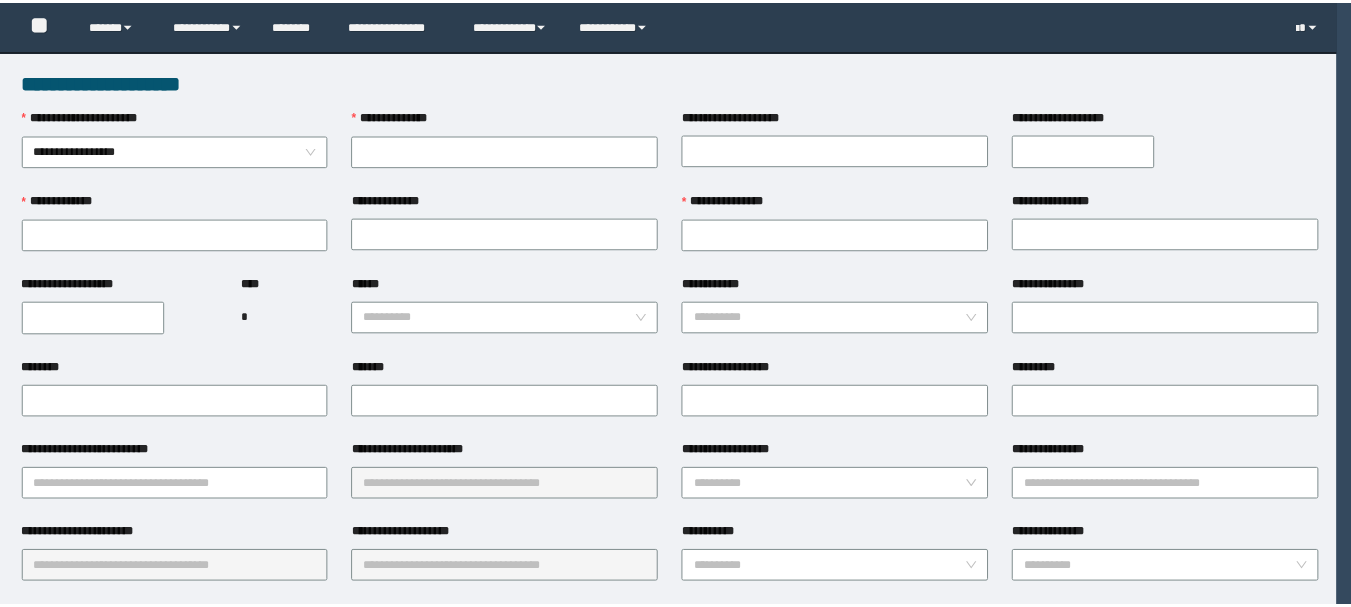 scroll, scrollTop: 0, scrollLeft: 0, axis: both 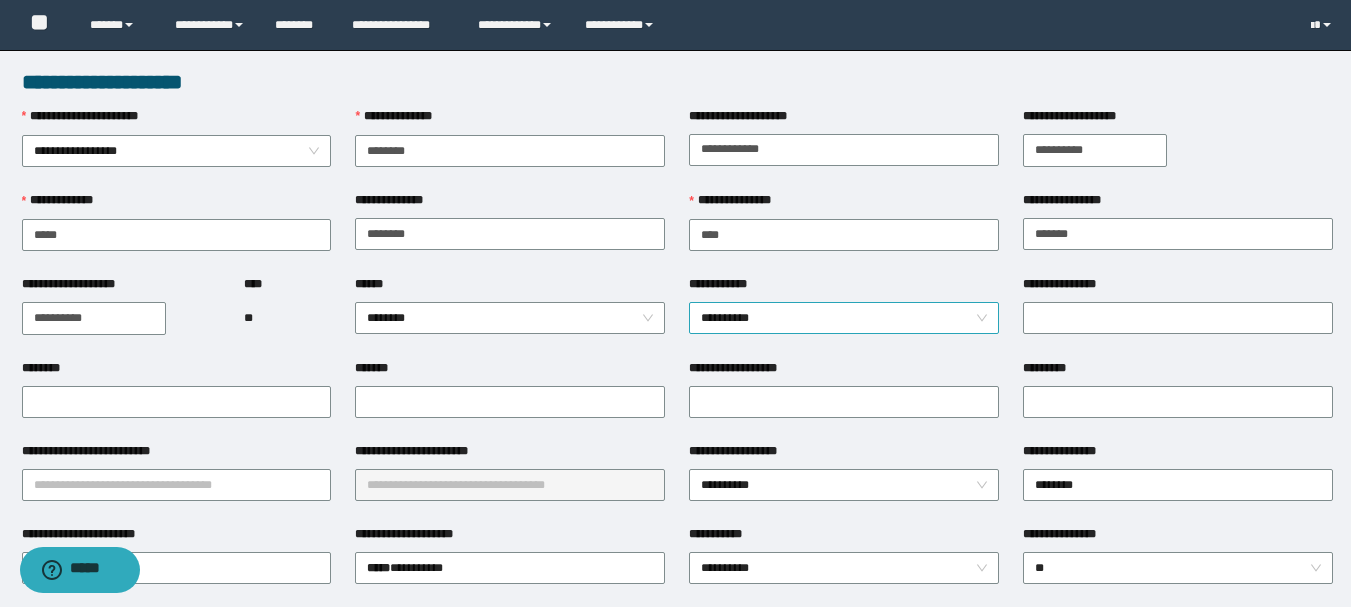 click on "**********" at bounding box center [844, 318] 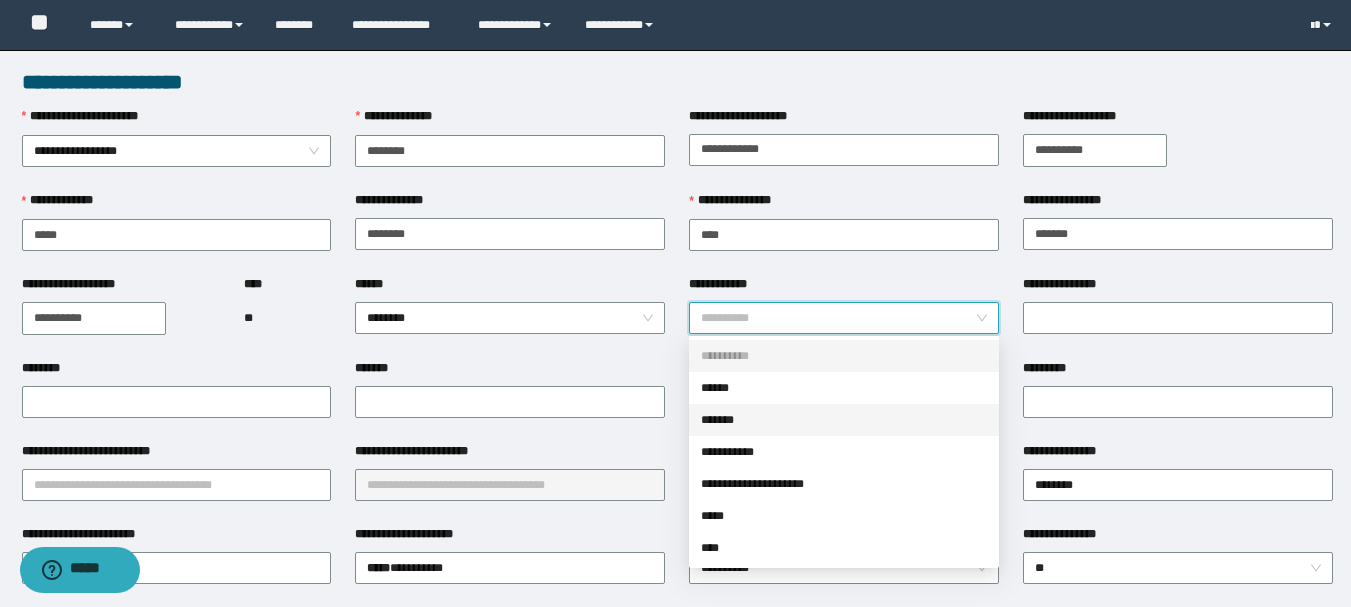 click on "*******" at bounding box center (844, 420) 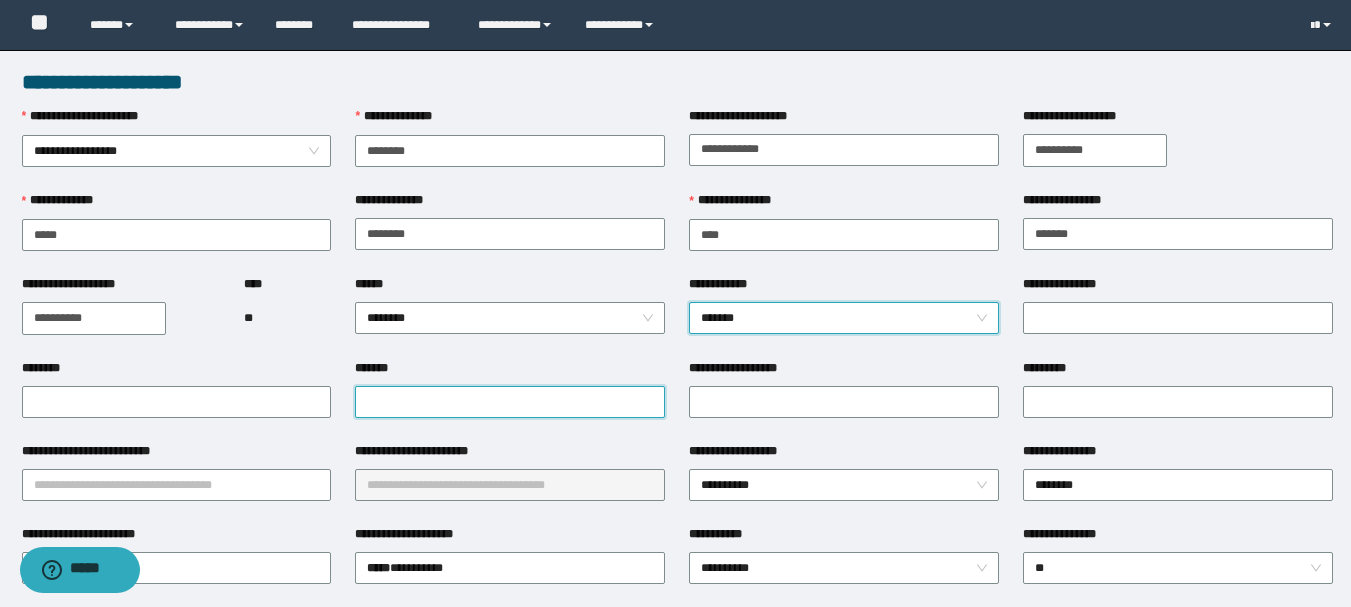 click on "*******" at bounding box center (510, 402) 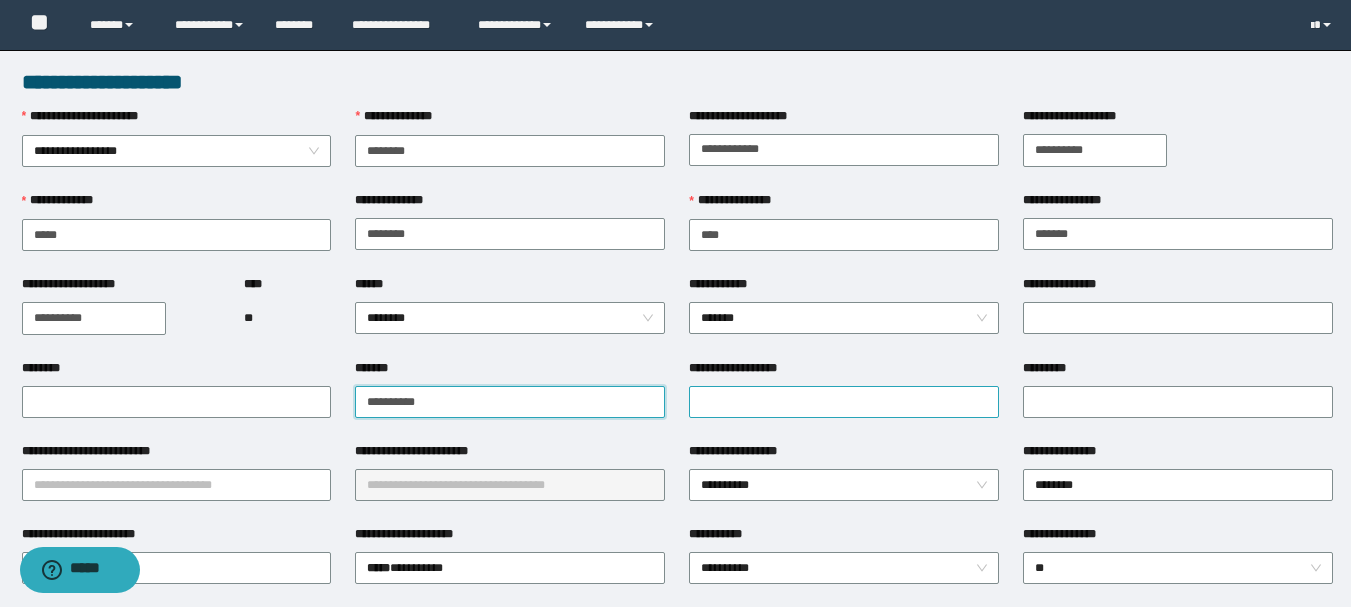 type on "**********" 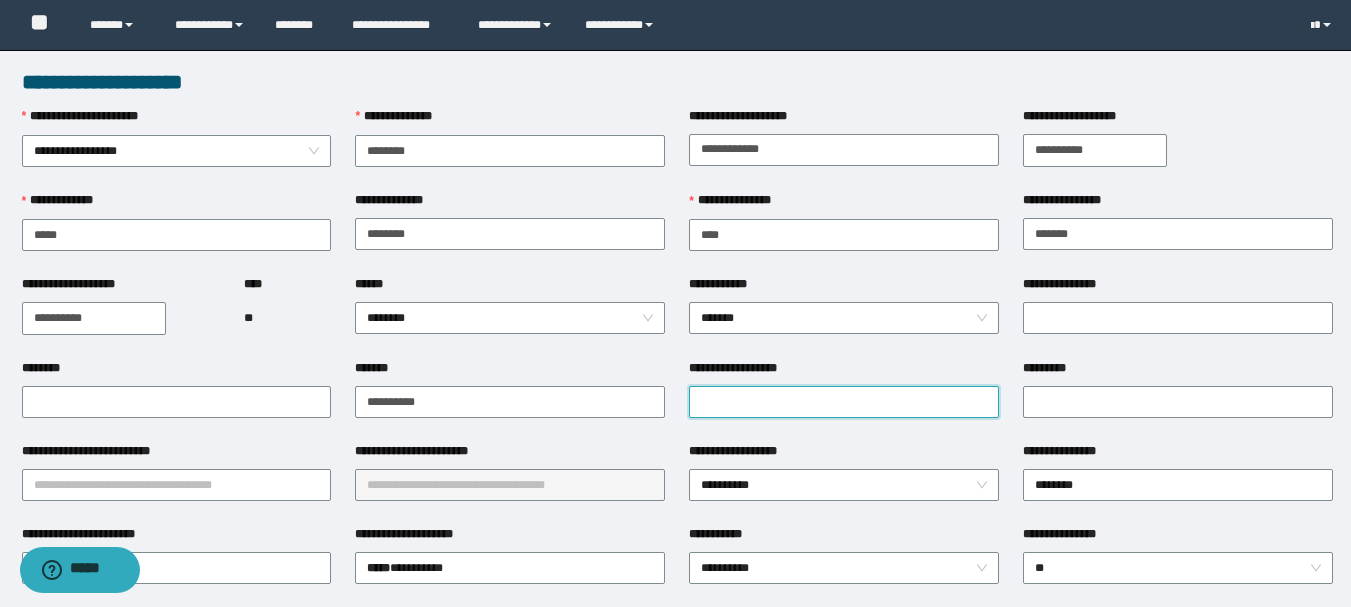 click on "**********" at bounding box center (844, 402) 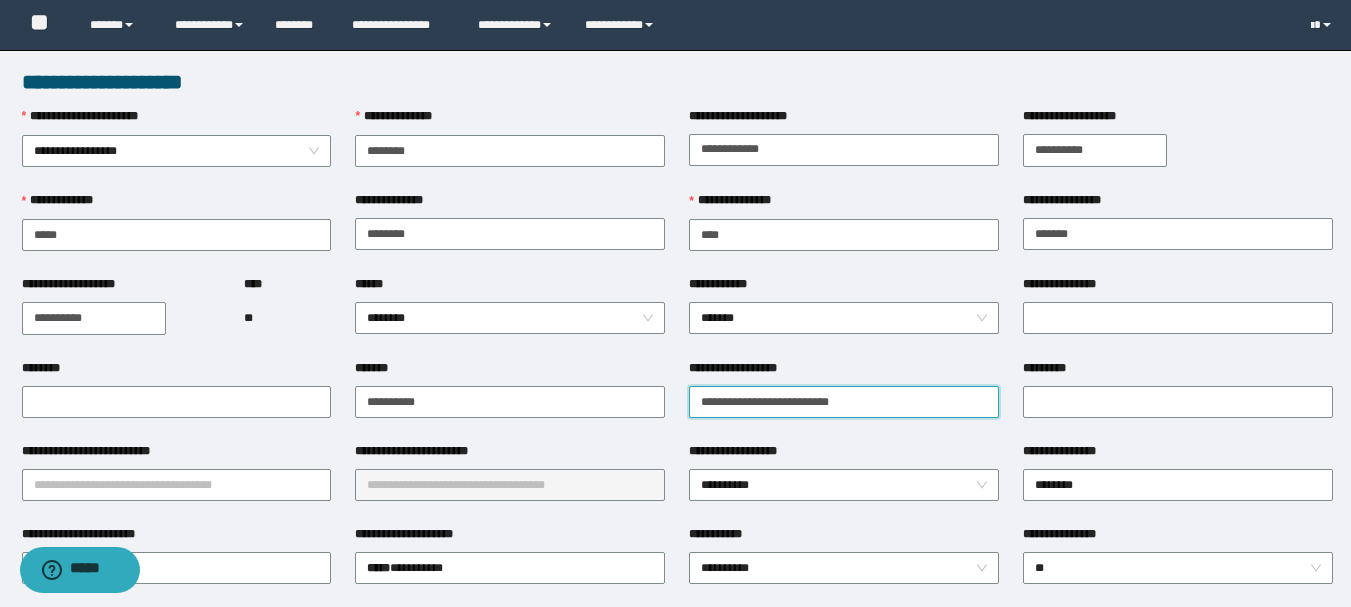 type on "**********" 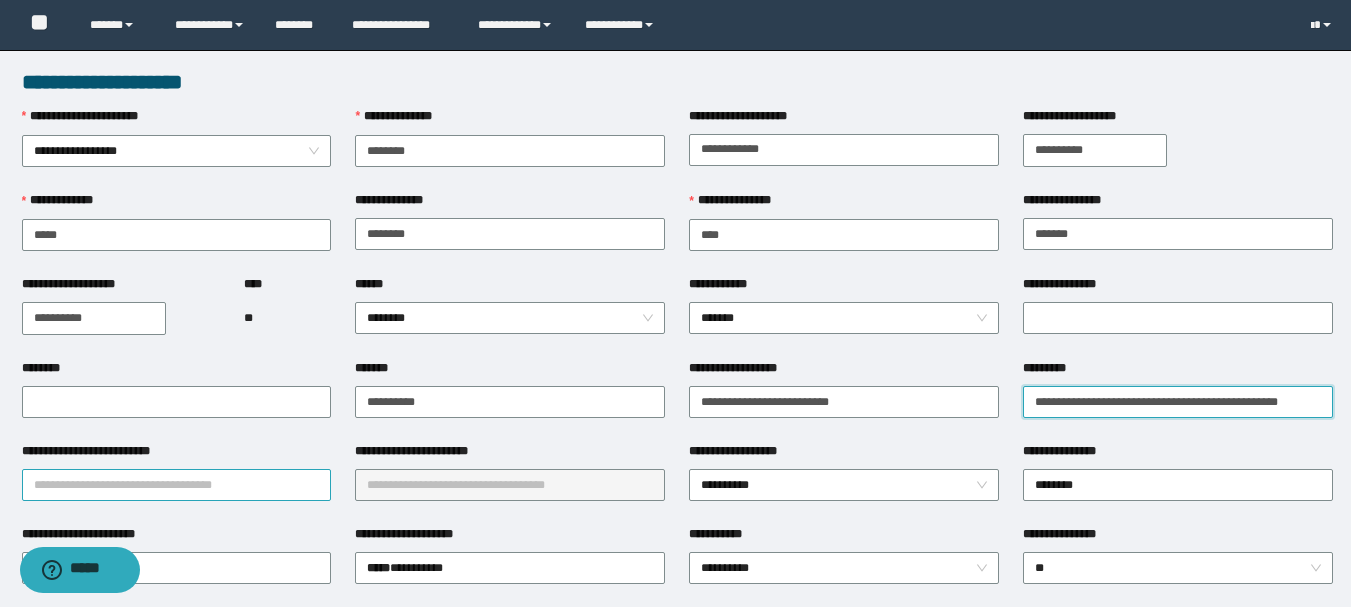 type on "**********" 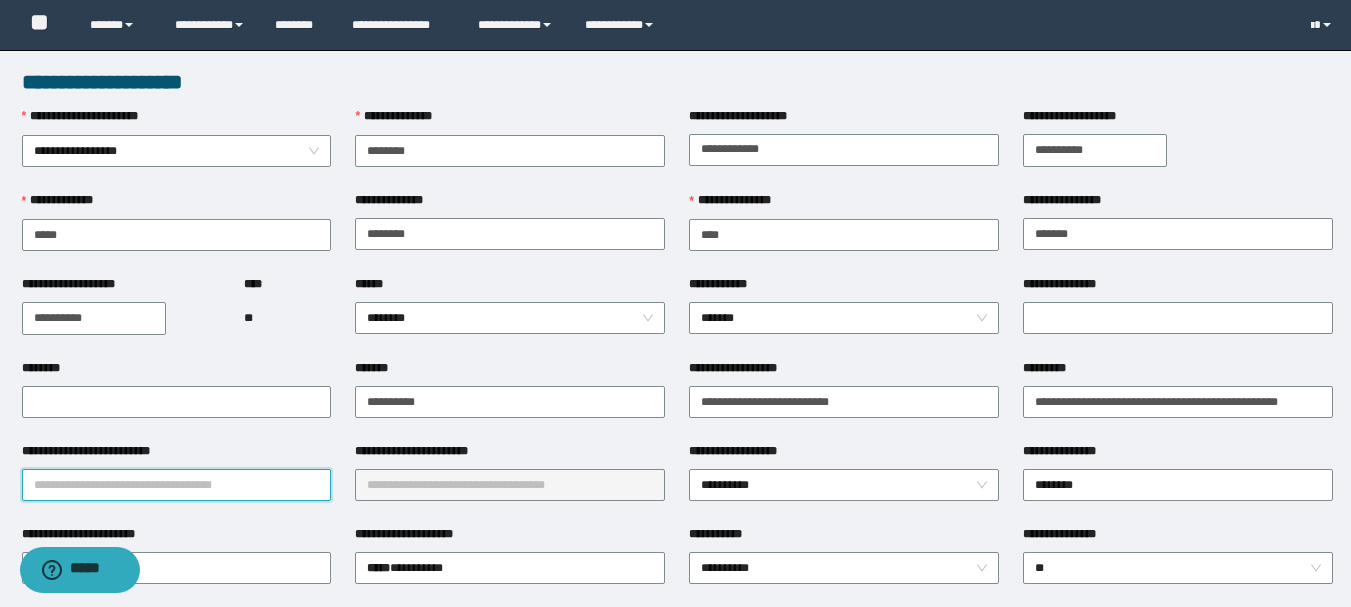 click on "**********" at bounding box center [177, 485] 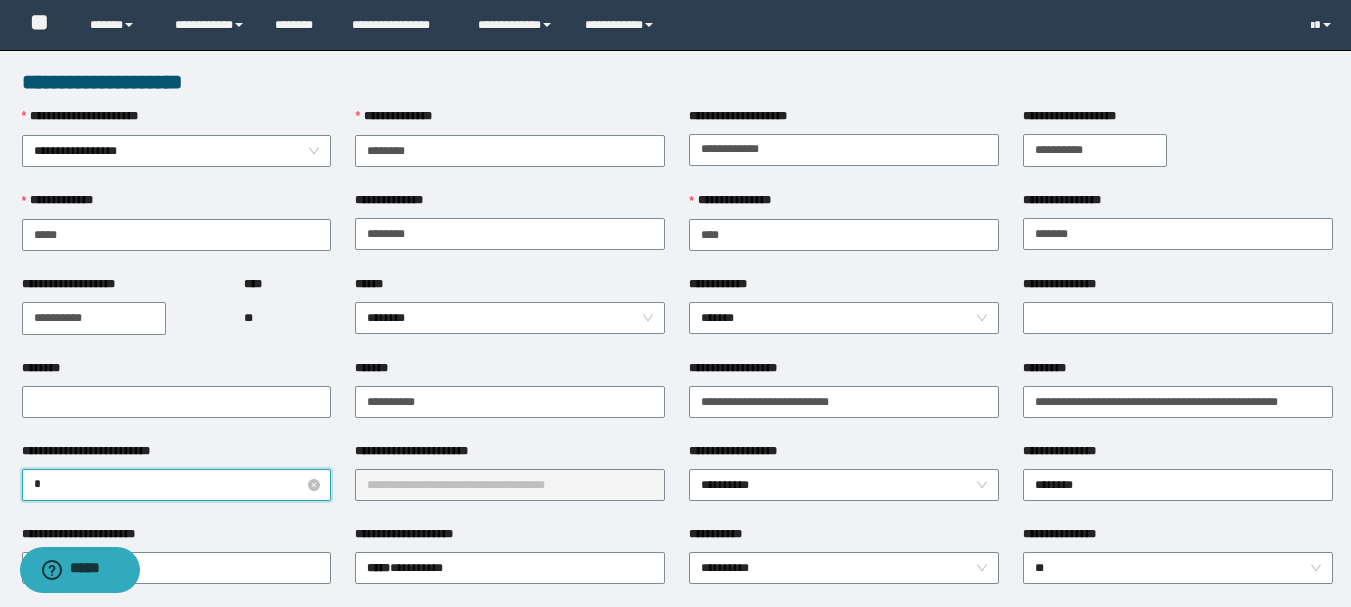 type on "**" 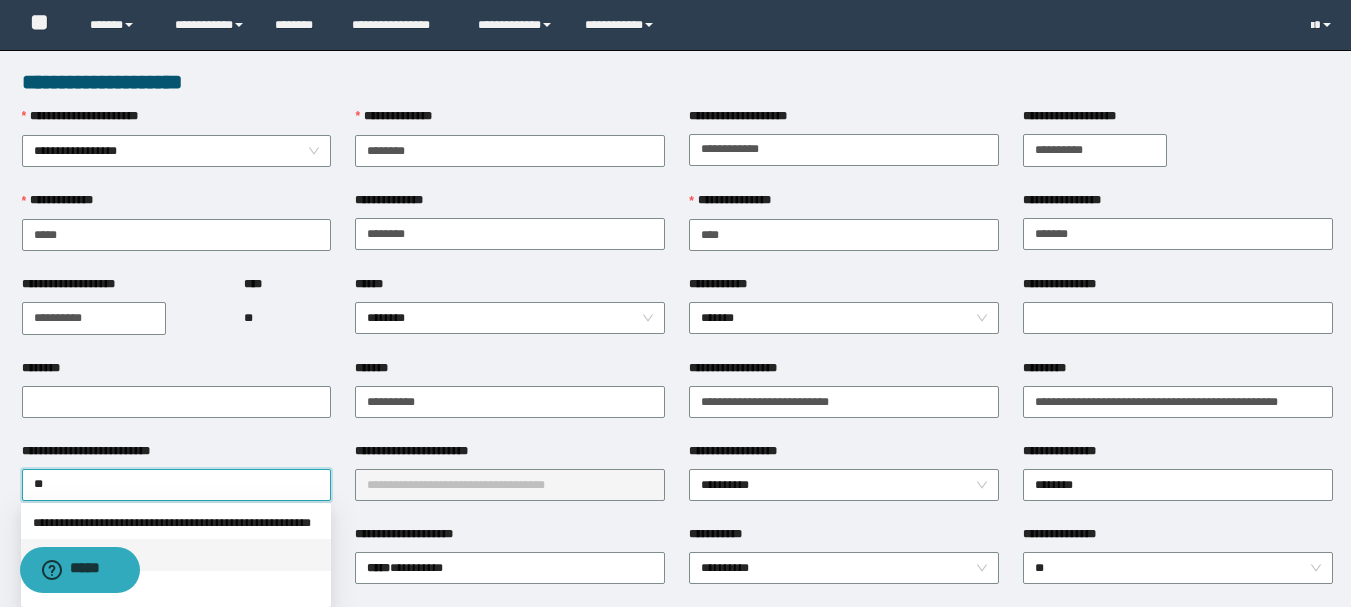 click on "*********" at bounding box center (176, 555) 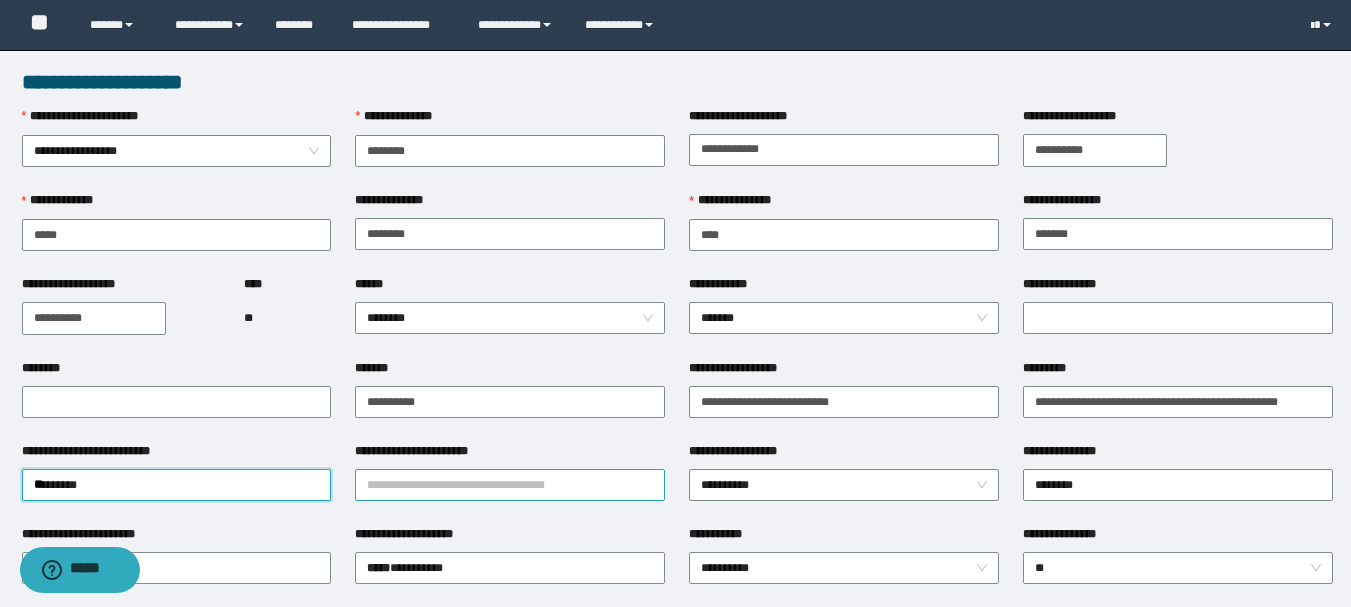 click on "**********" at bounding box center (510, 485) 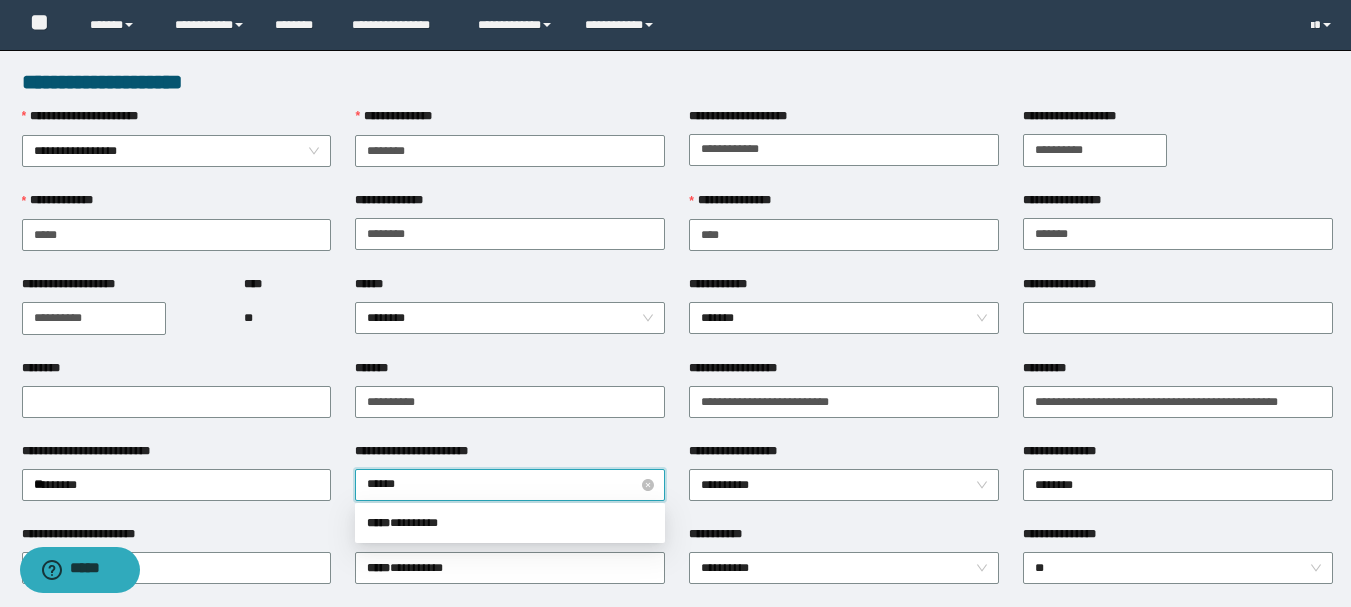 type on "*******" 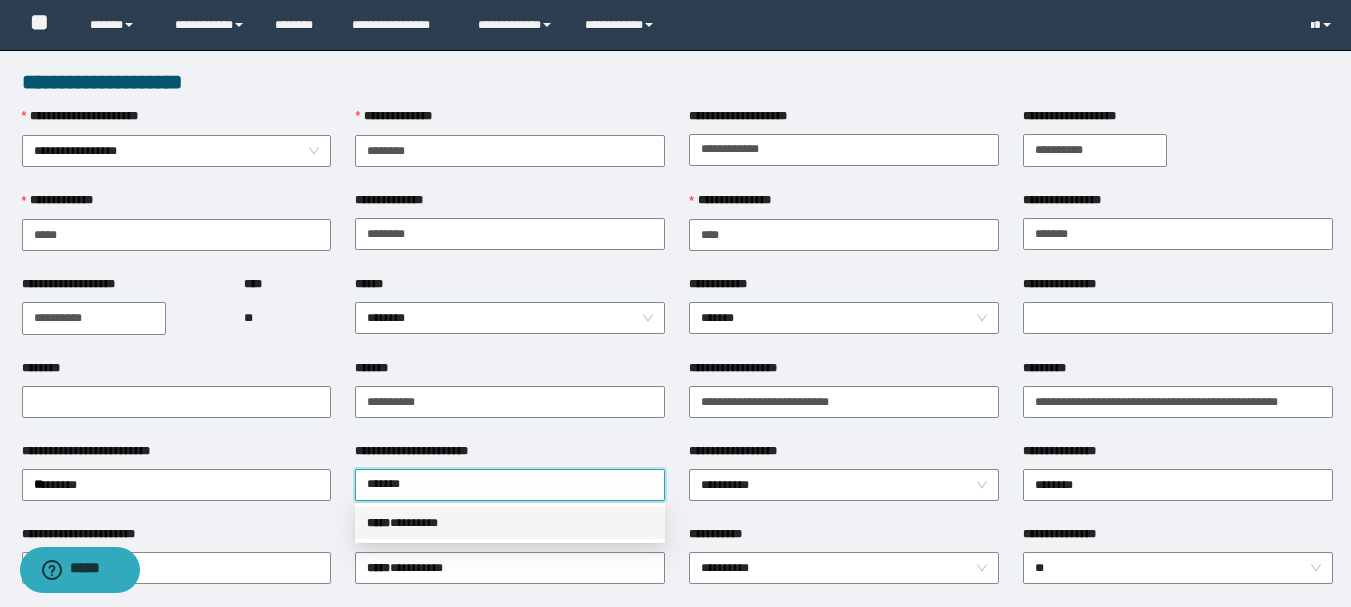 click on "*****" at bounding box center (378, 523) 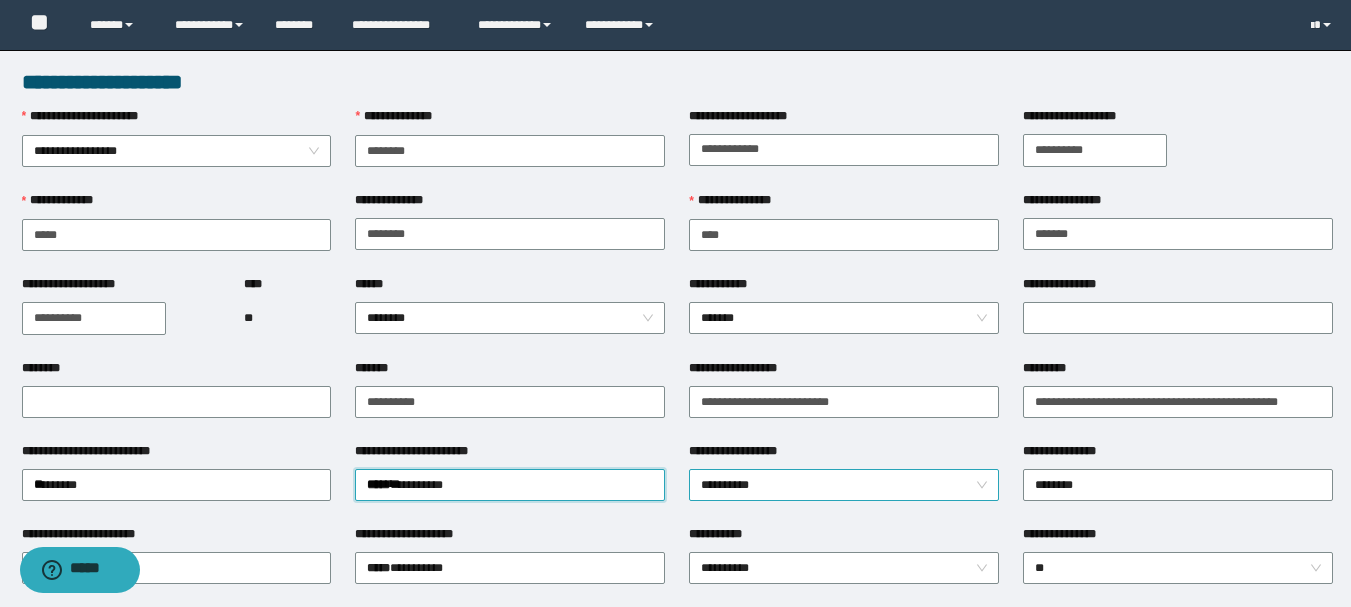 click on "**********" at bounding box center (844, 485) 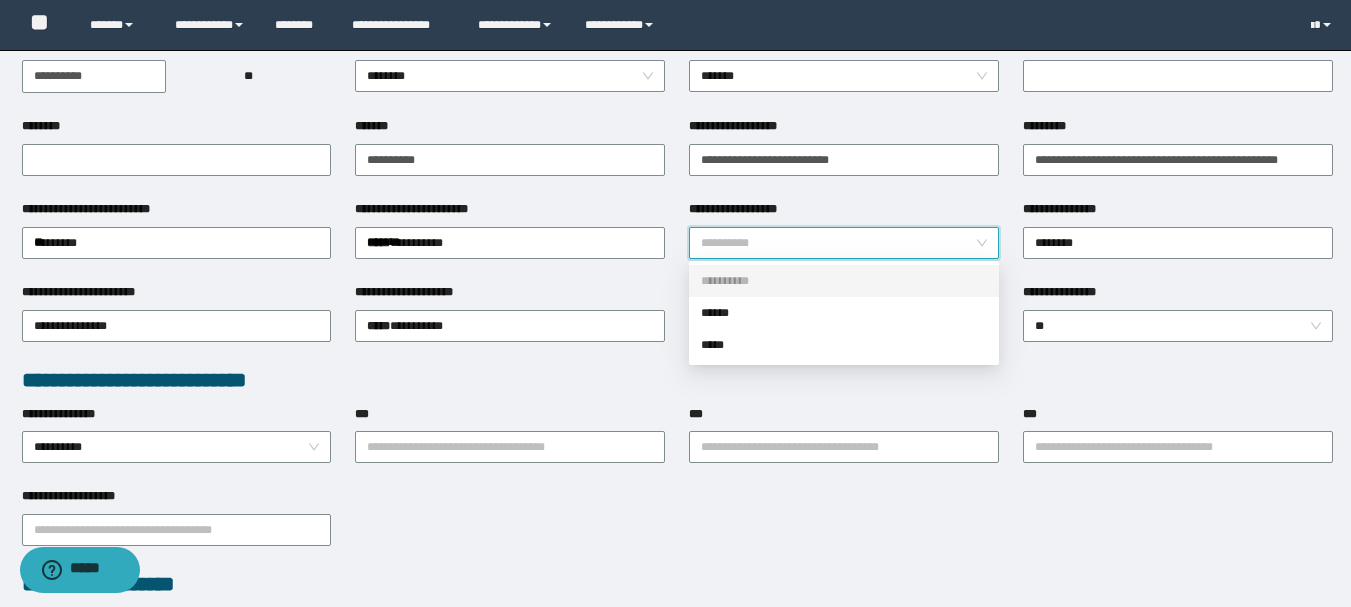 scroll, scrollTop: 300, scrollLeft: 0, axis: vertical 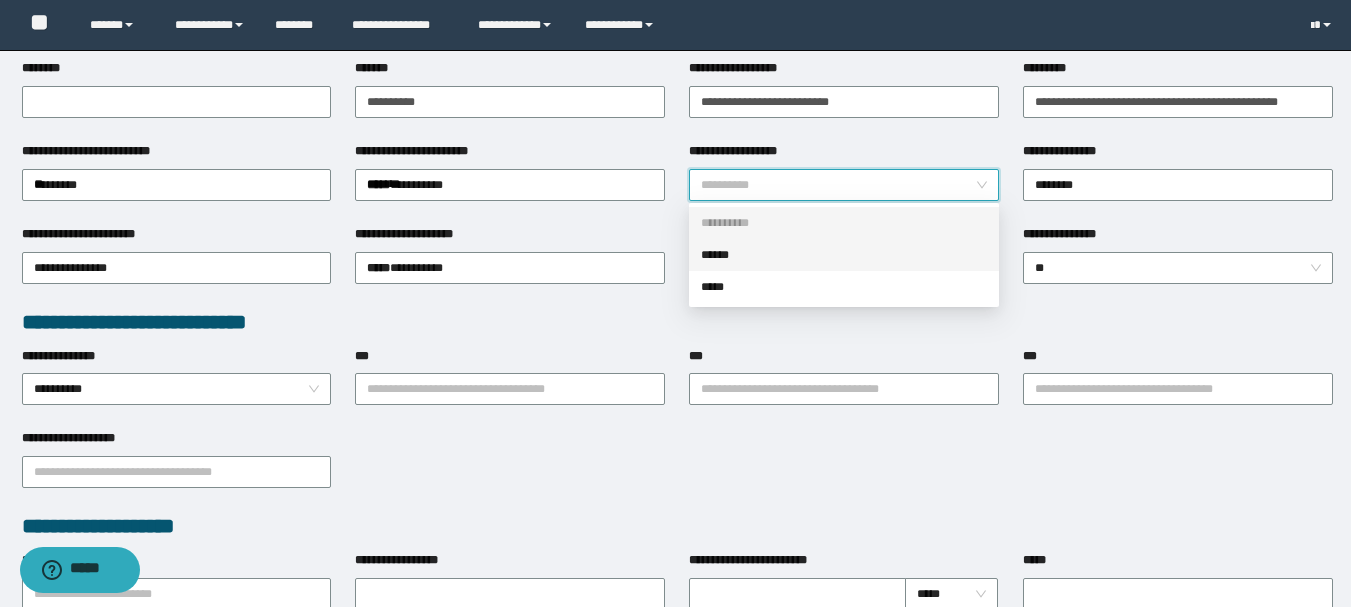 click on "******" at bounding box center [844, 255] 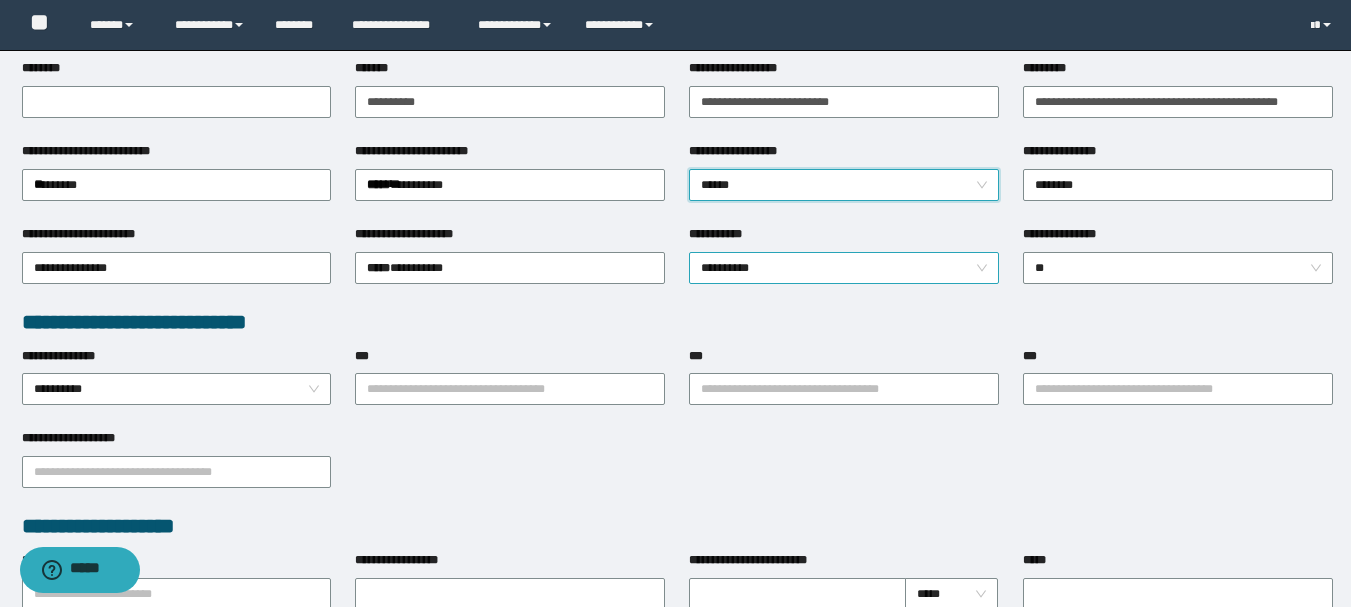 click on "**********" at bounding box center [844, 268] 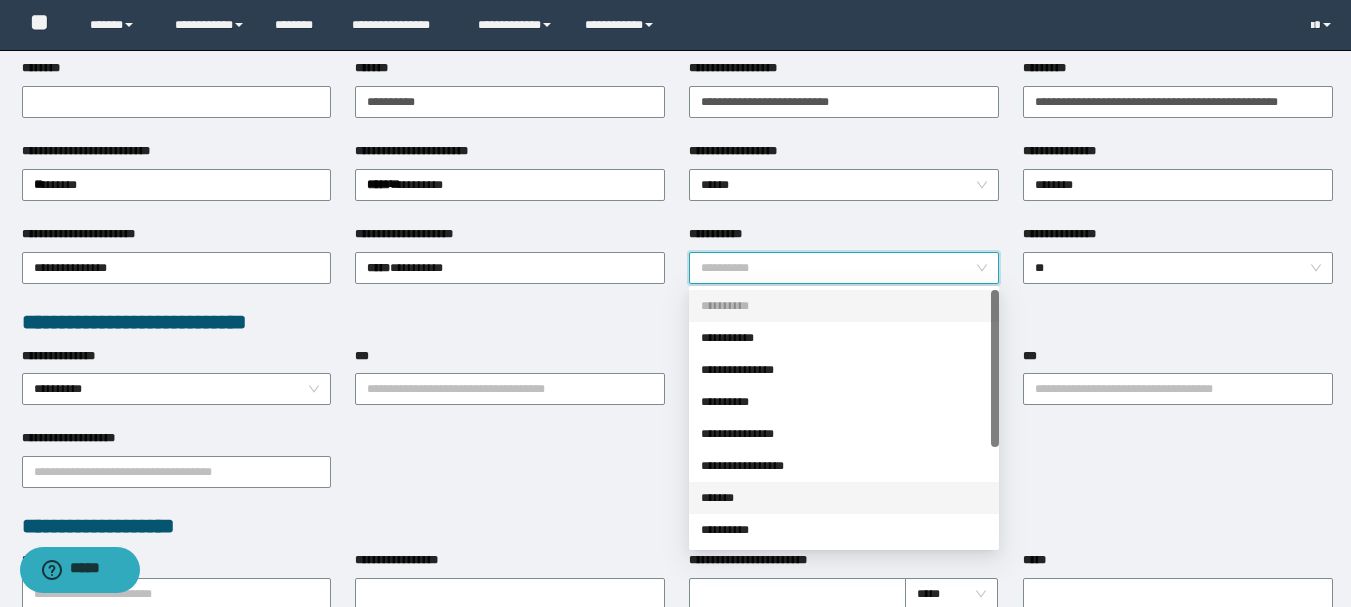 click on "*******" at bounding box center [844, 498] 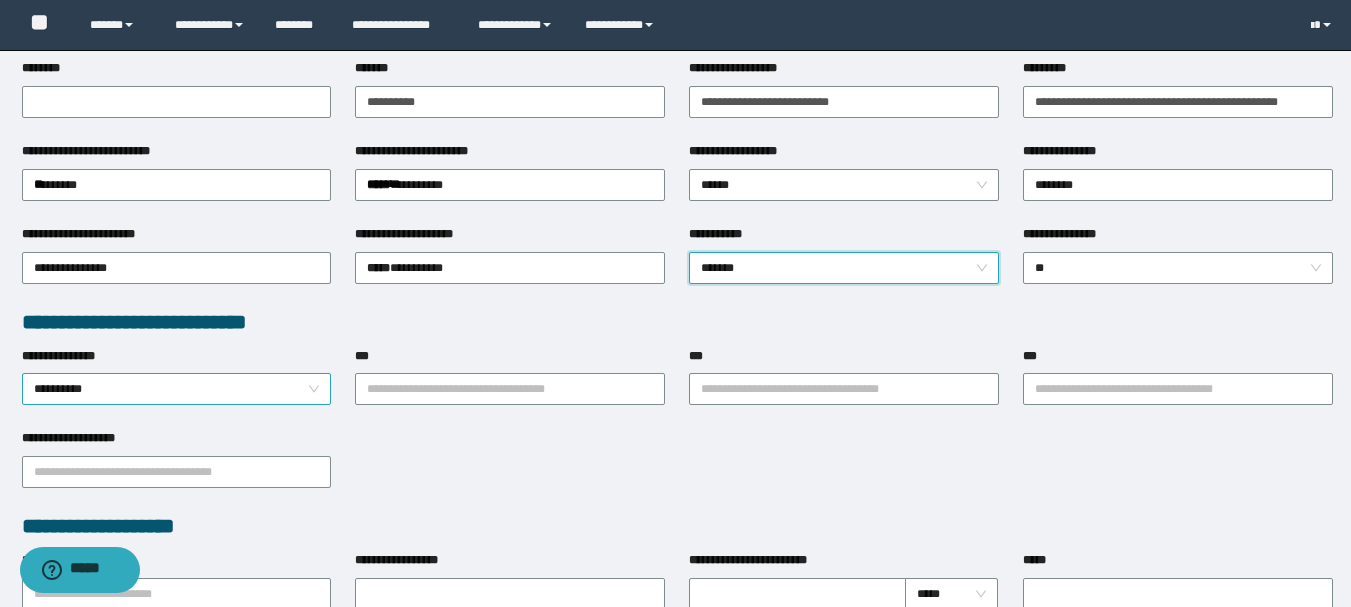 click on "**********" at bounding box center (177, 389) 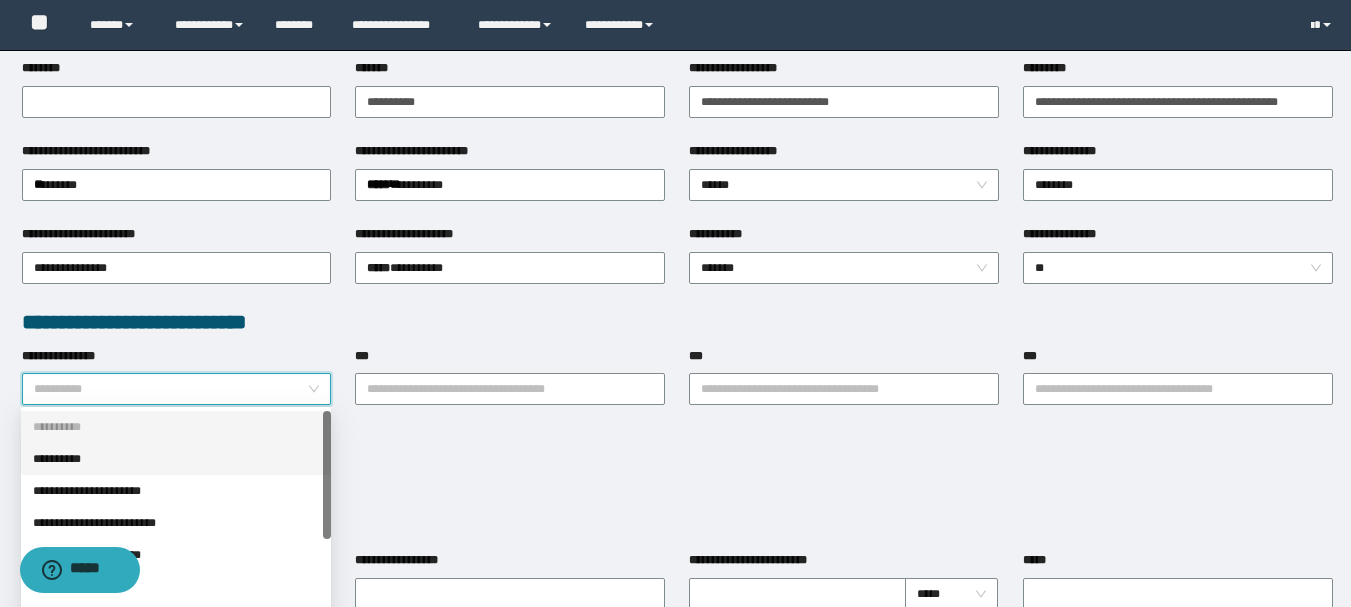 click on "**********" at bounding box center (176, 459) 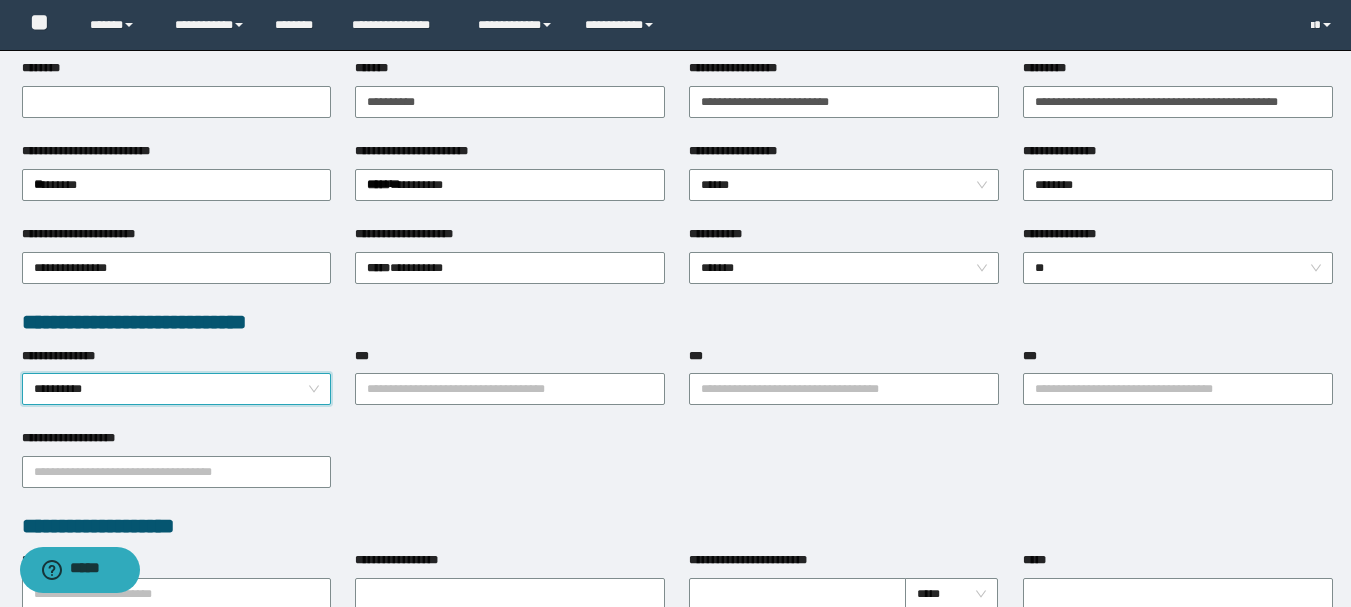 click on "**********" at bounding box center (177, 389) 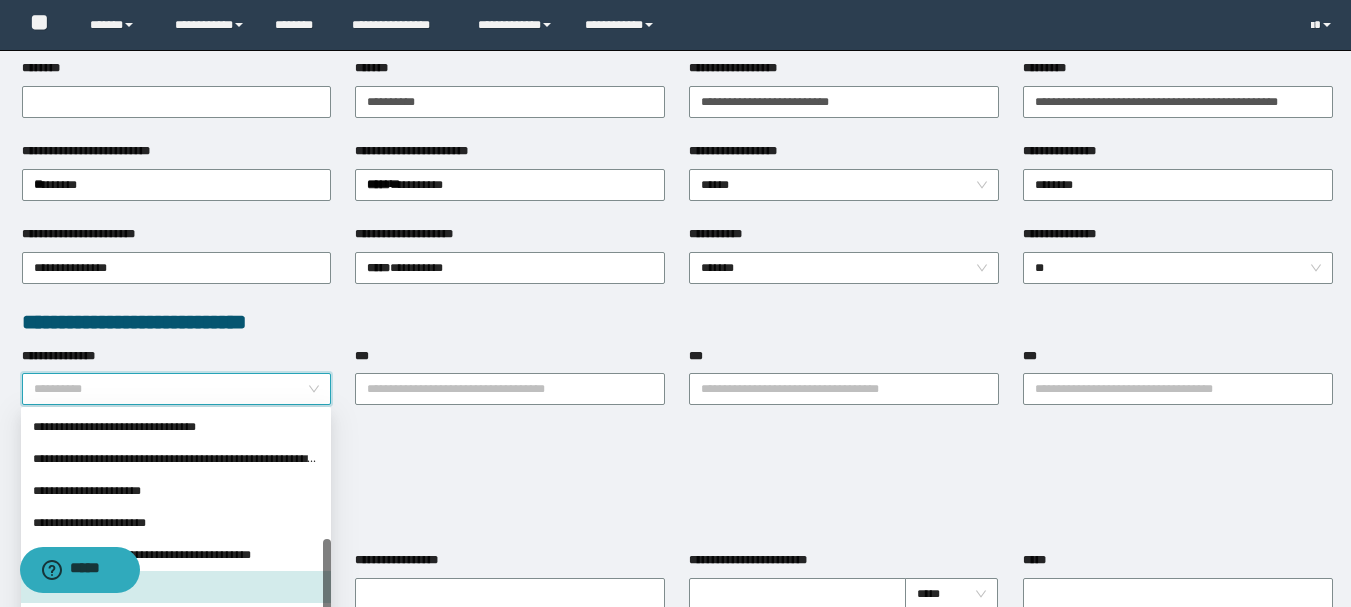 scroll, scrollTop: 0, scrollLeft: 0, axis: both 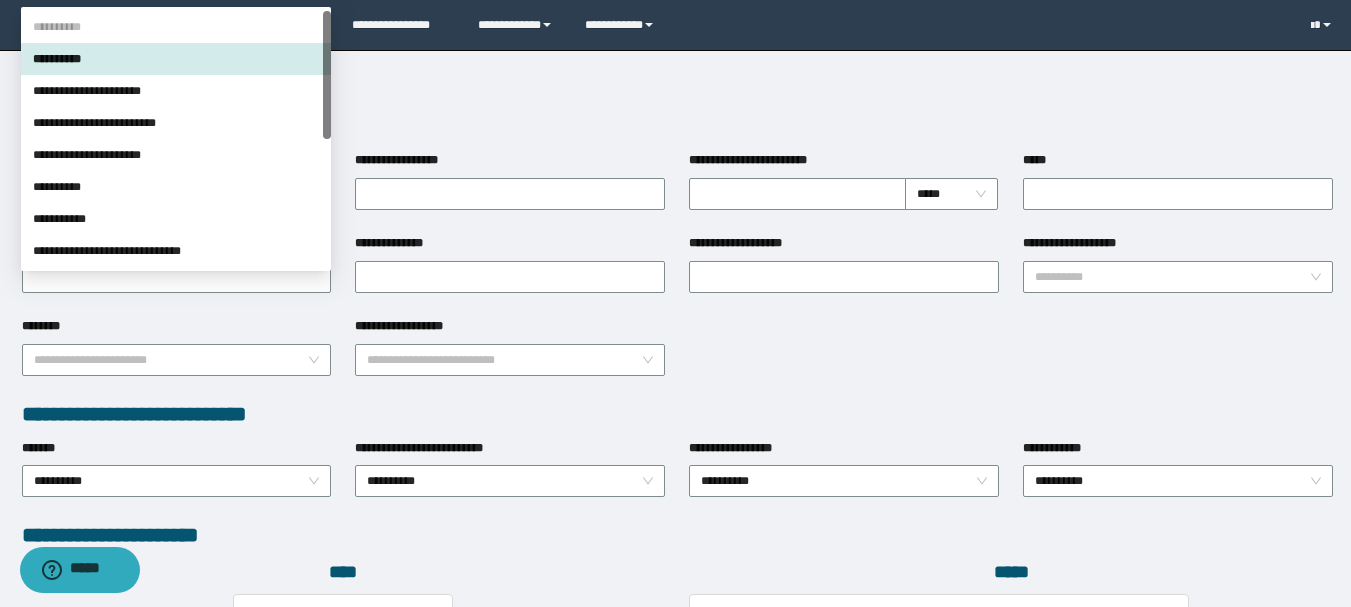 click on "**********" at bounding box center (176, 59) 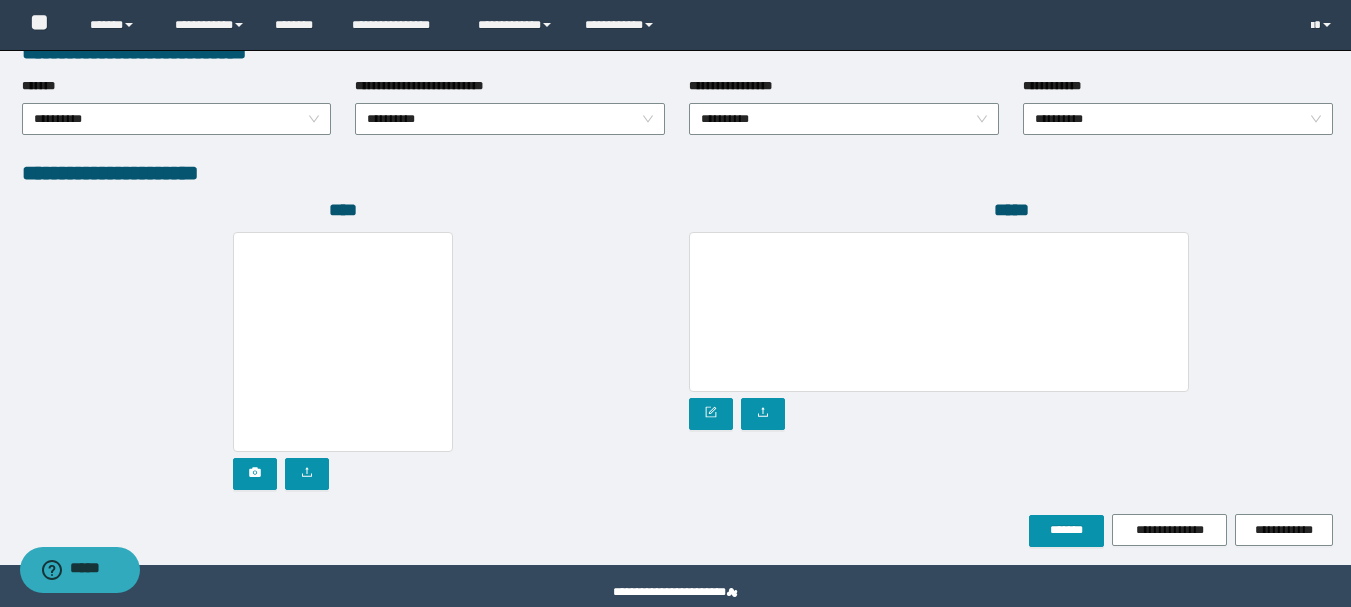 scroll, scrollTop: 1096, scrollLeft: 0, axis: vertical 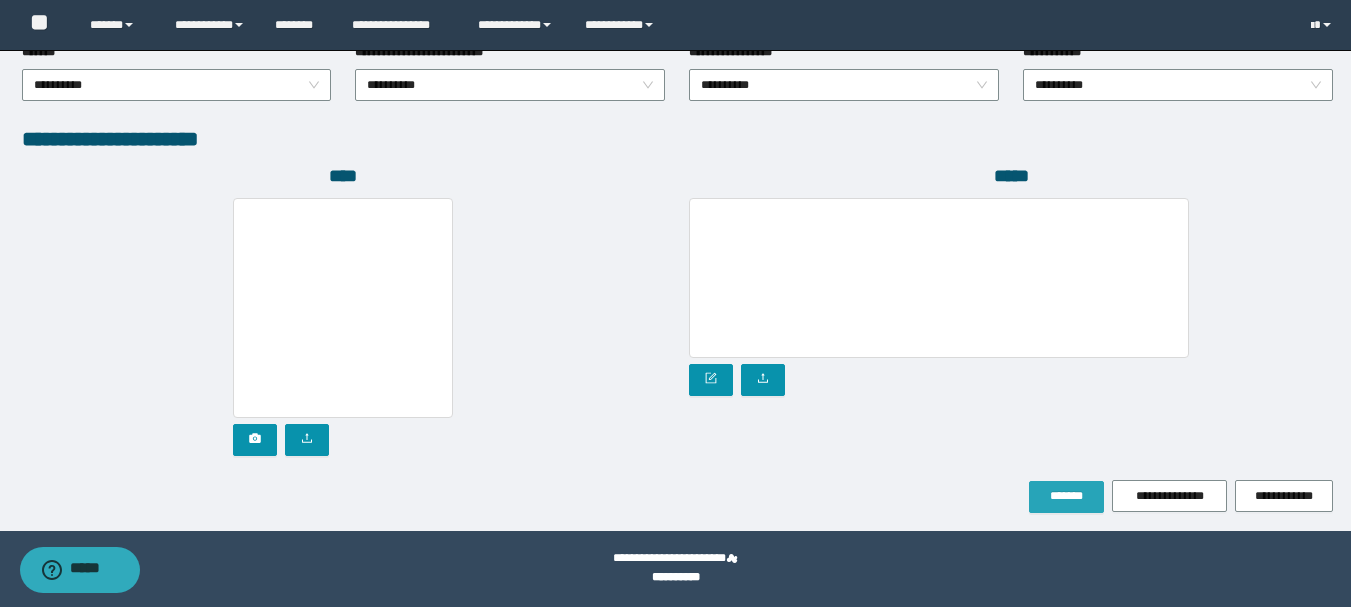 click on "*******" at bounding box center [1066, 496] 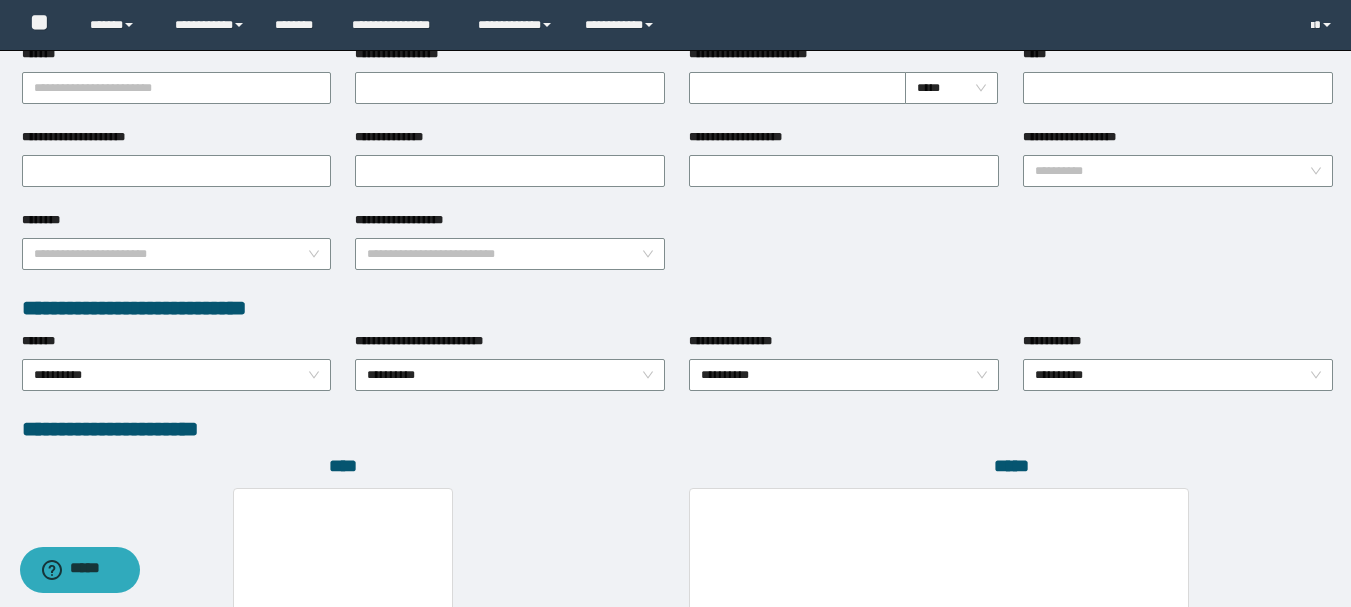 scroll, scrollTop: 802, scrollLeft: 0, axis: vertical 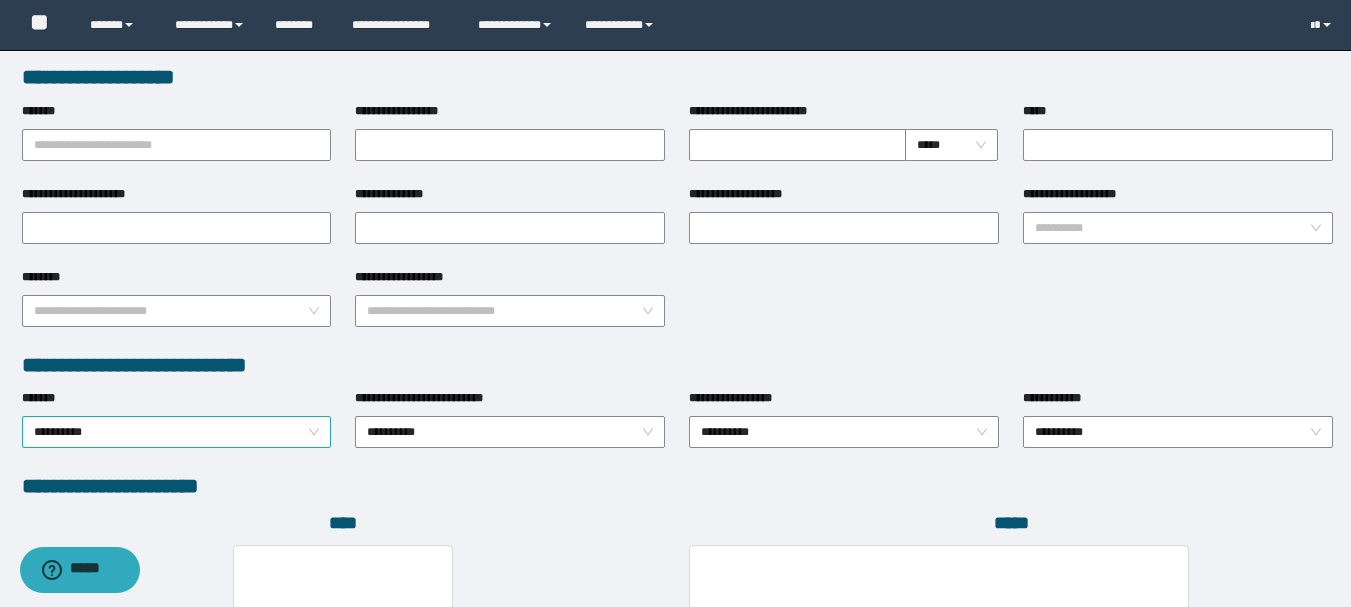 click on "**********" at bounding box center (177, 432) 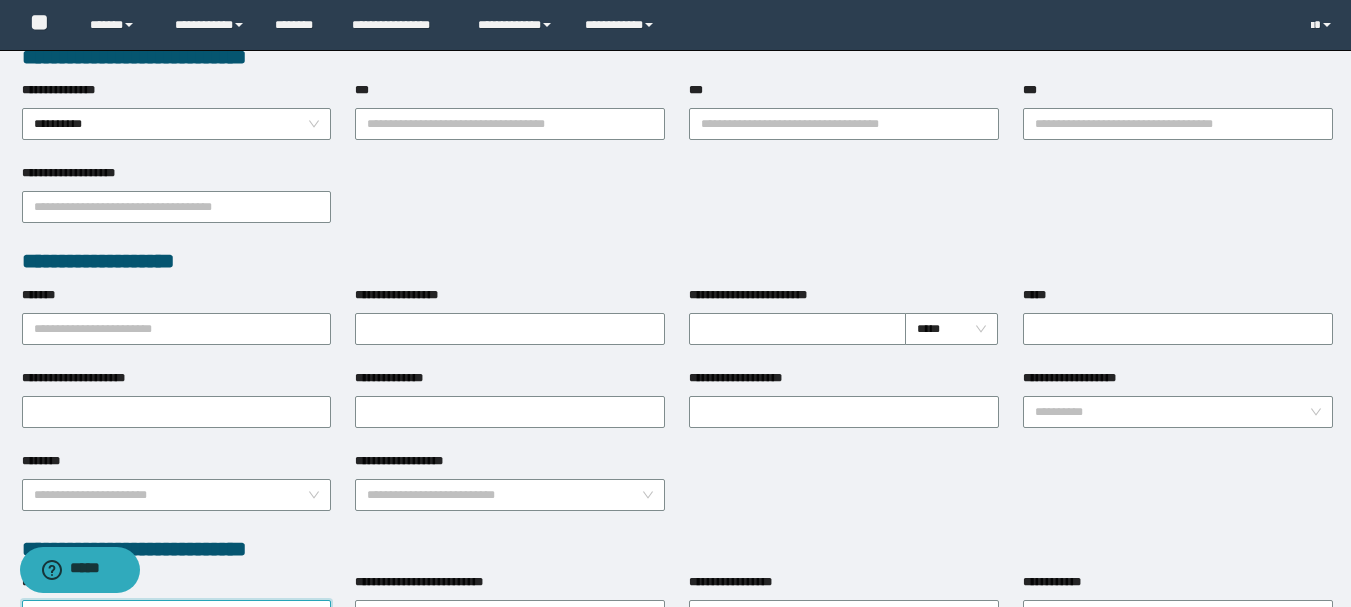 scroll, scrollTop: 602, scrollLeft: 0, axis: vertical 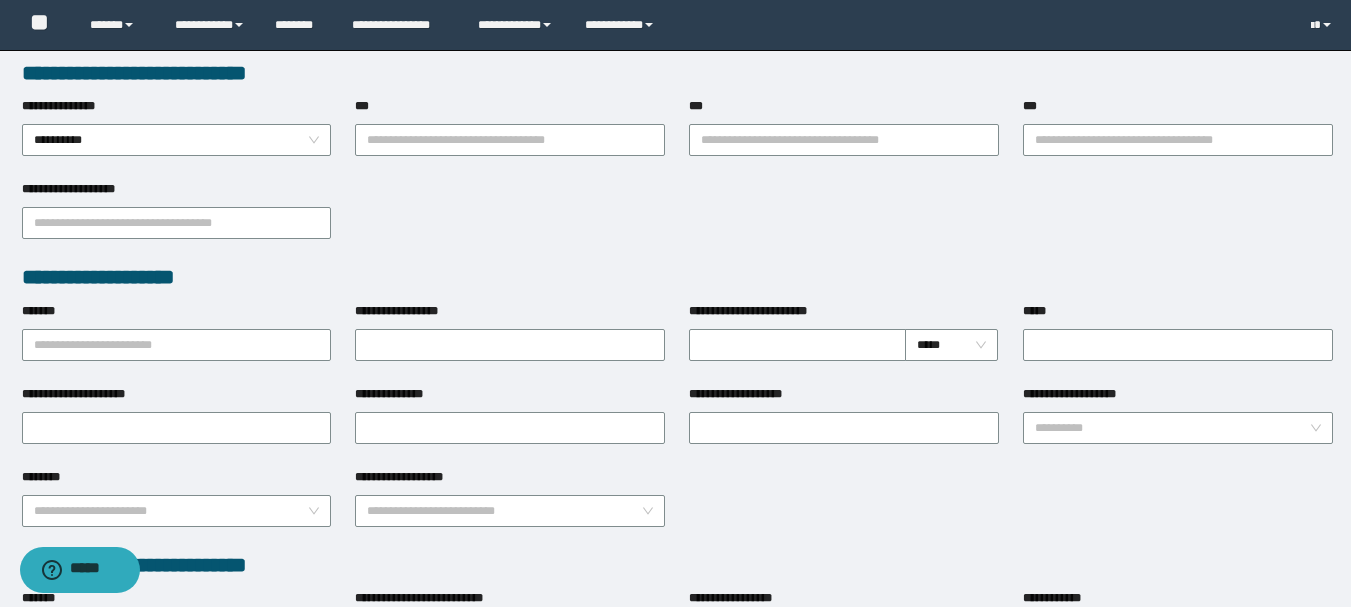 click on "**********" at bounding box center (177, 193) 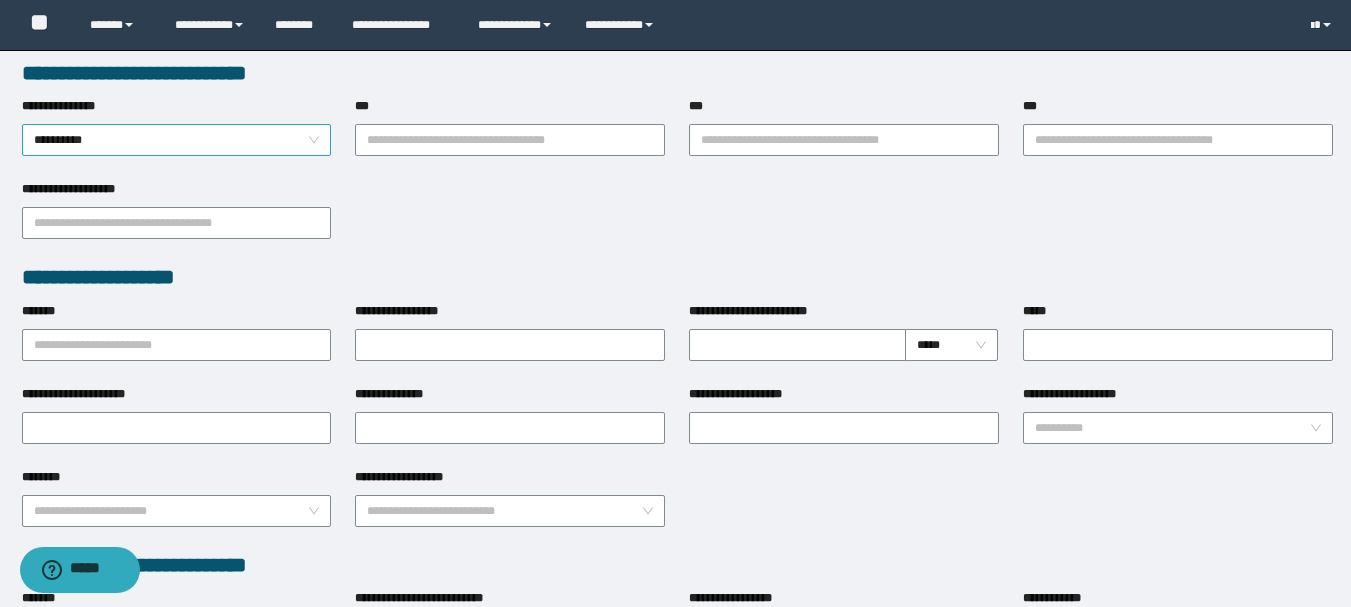 click on "**********" at bounding box center (177, 140) 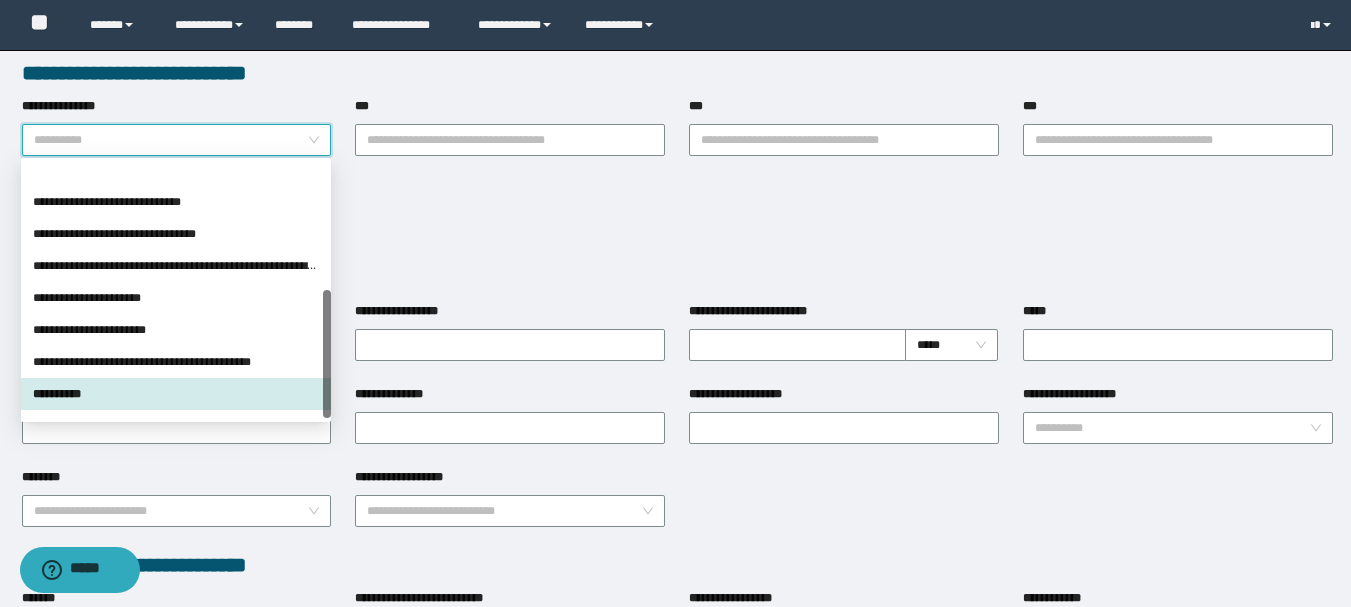 scroll, scrollTop: 256, scrollLeft: 0, axis: vertical 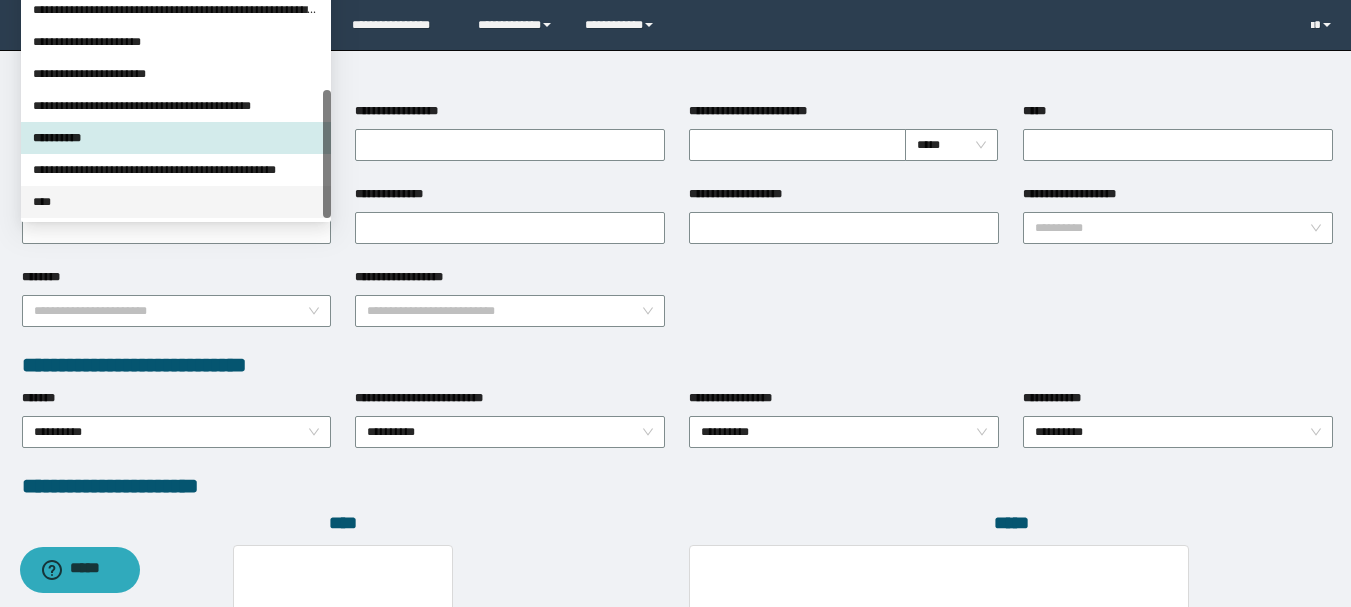 click on "****" at bounding box center (176, 202) 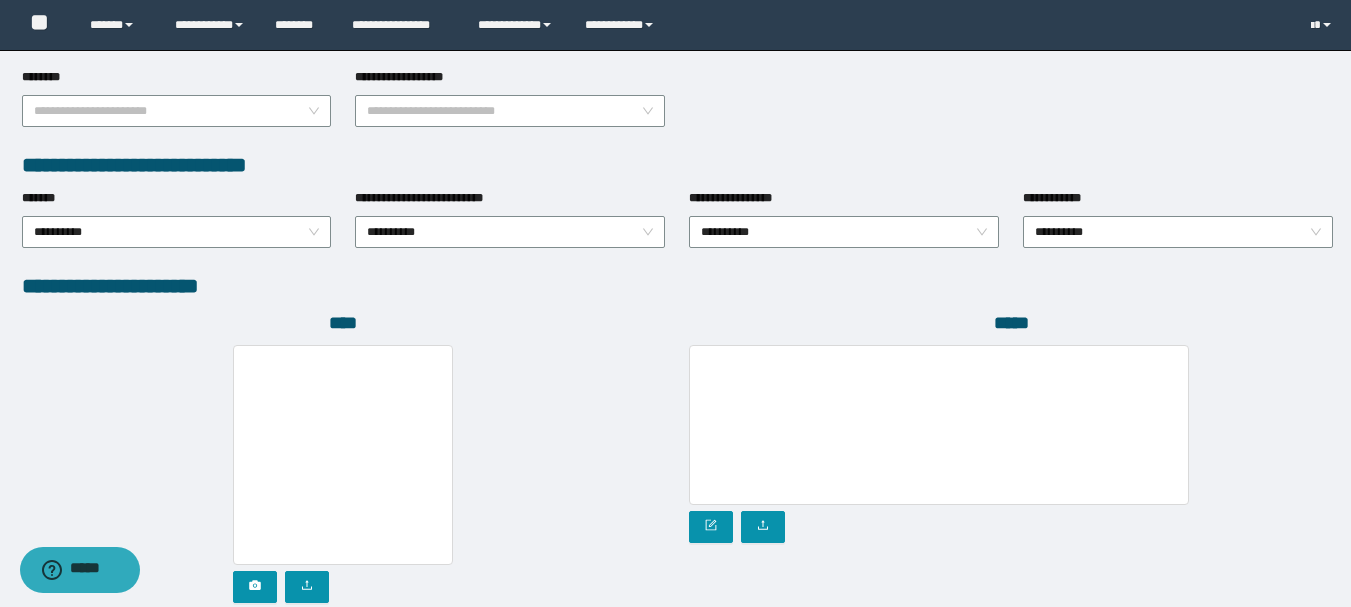 scroll, scrollTop: 1202, scrollLeft: 0, axis: vertical 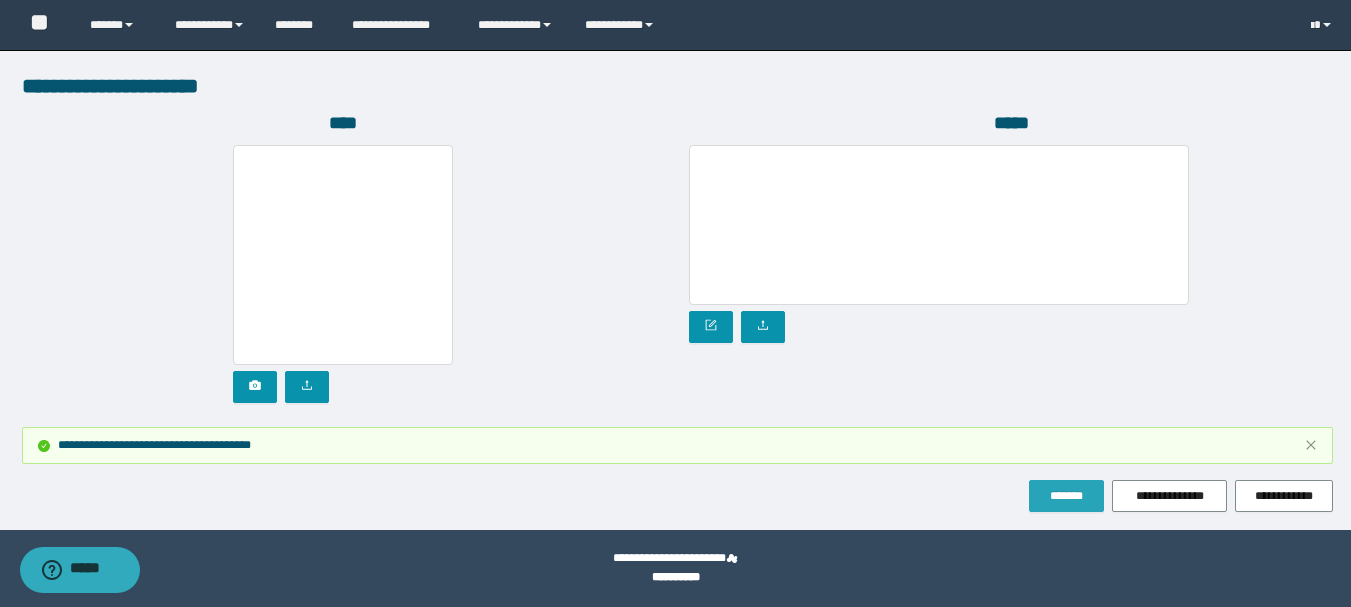 click on "*******" at bounding box center [1066, 496] 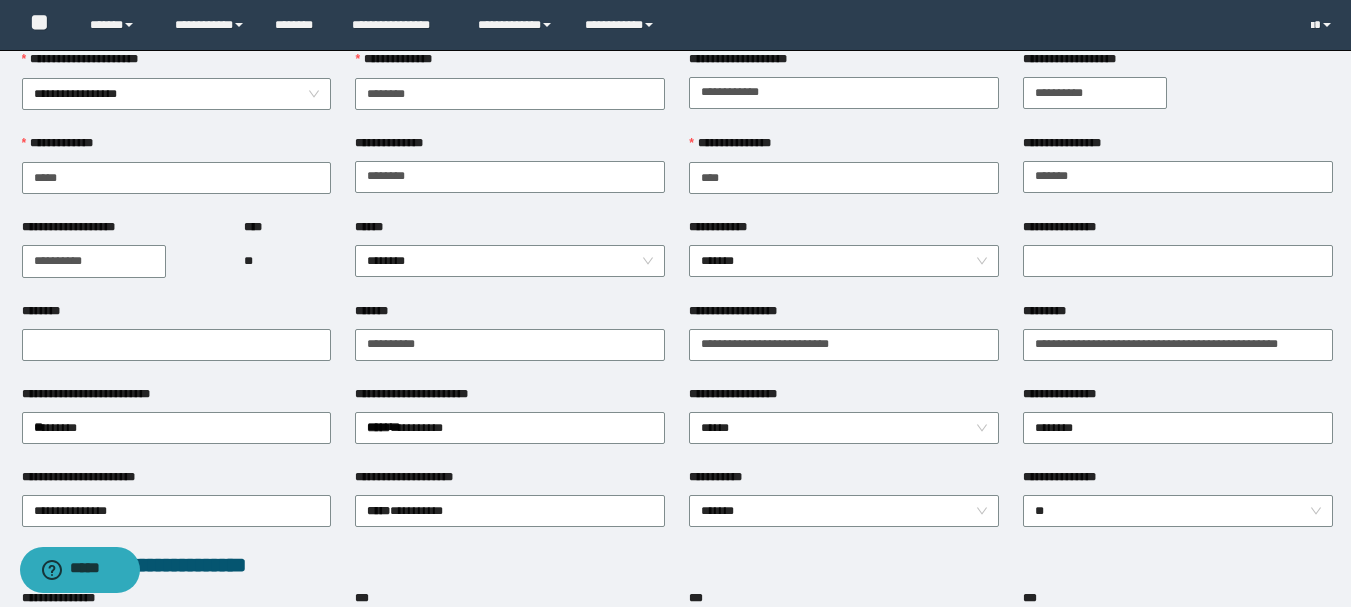 scroll, scrollTop: 2, scrollLeft: 0, axis: vertical 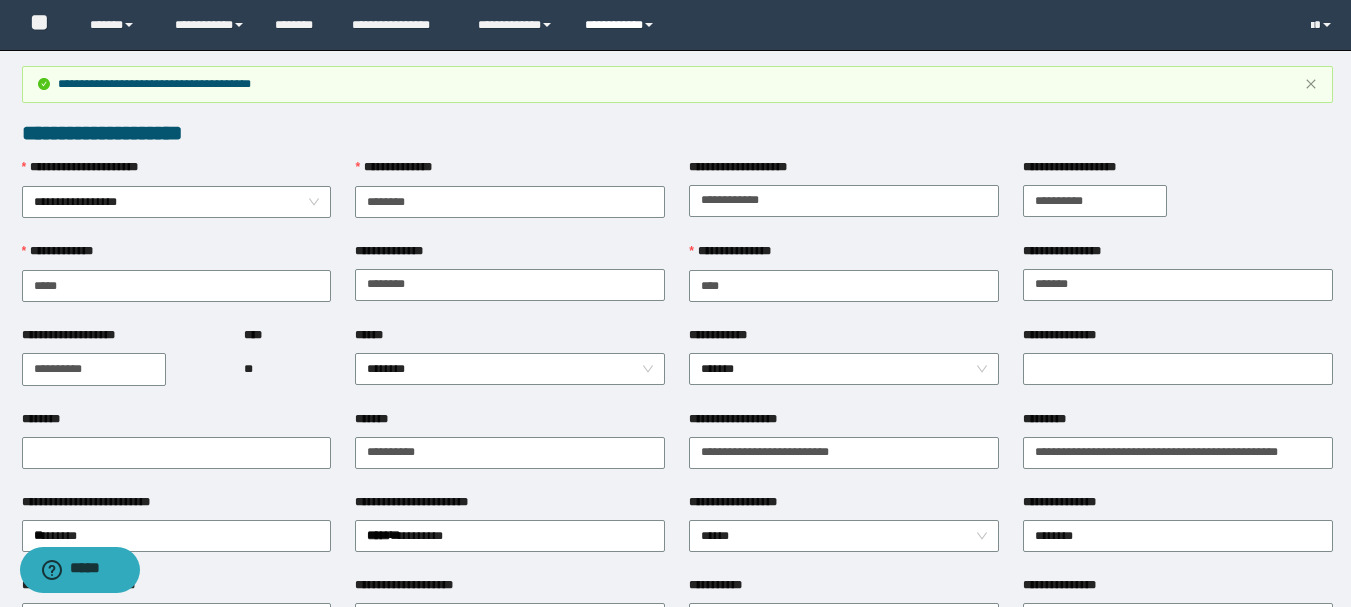 click on "**********" at bounding box center [622, 25] 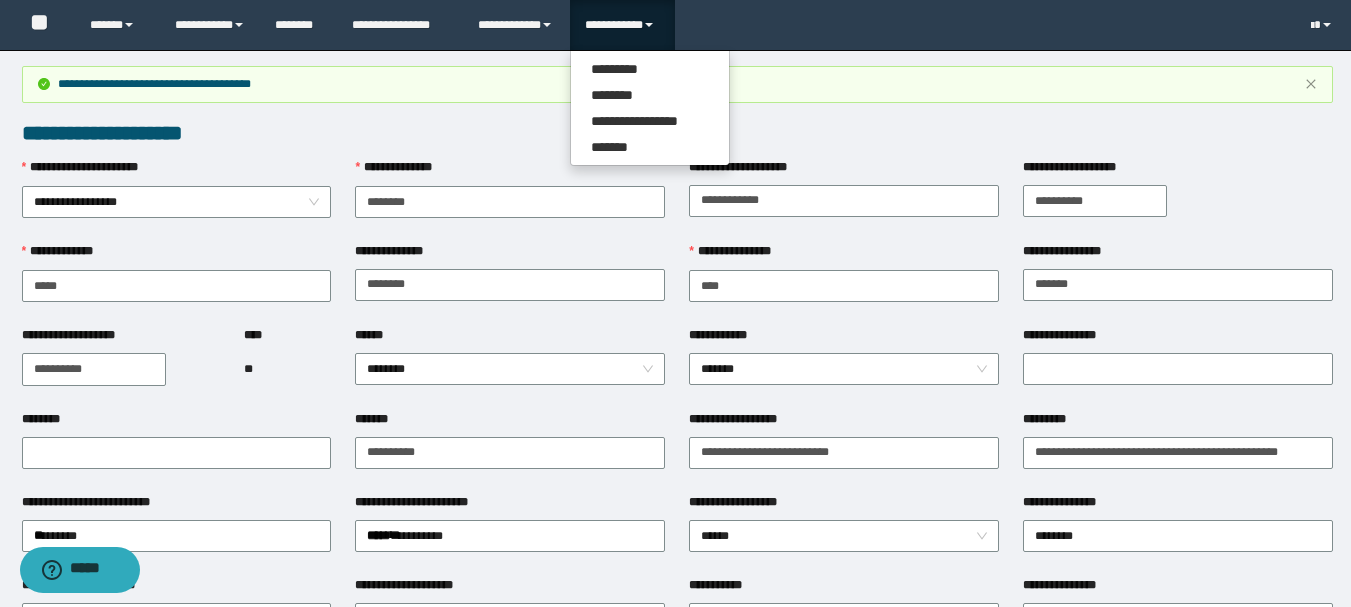 click on "**********" at bounding box center [650, 108] 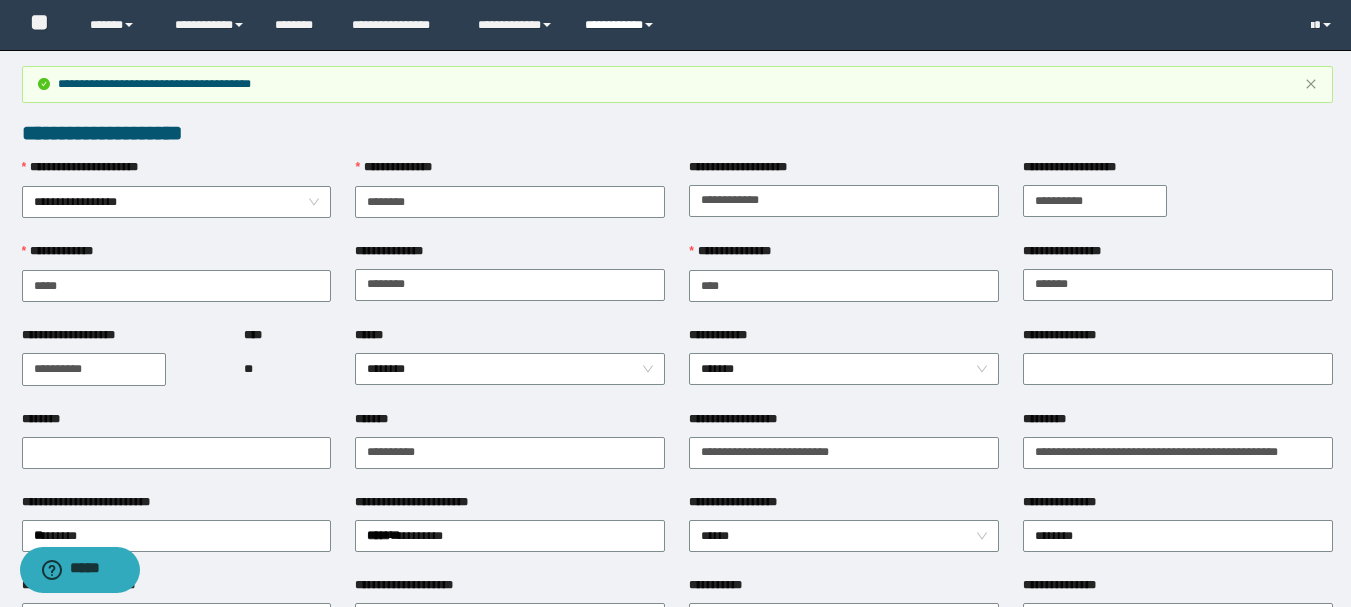 click on "**********" at bounding box center (622, 25) 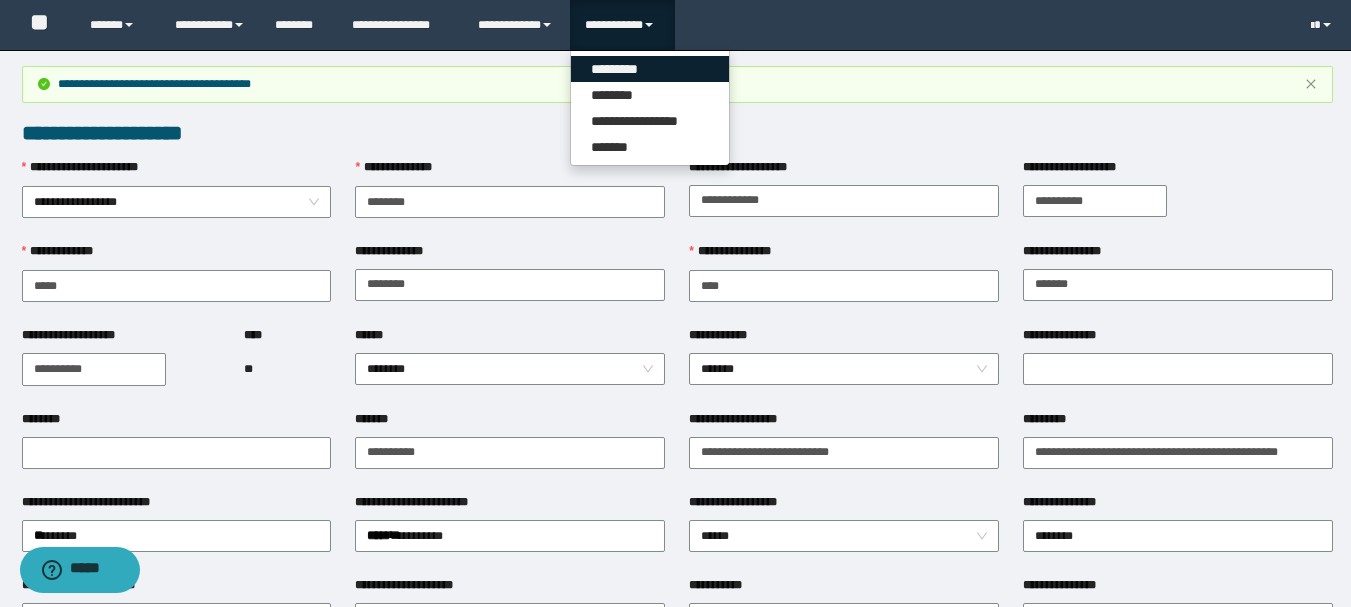 click on "*********" at bounding box center [650, 69] 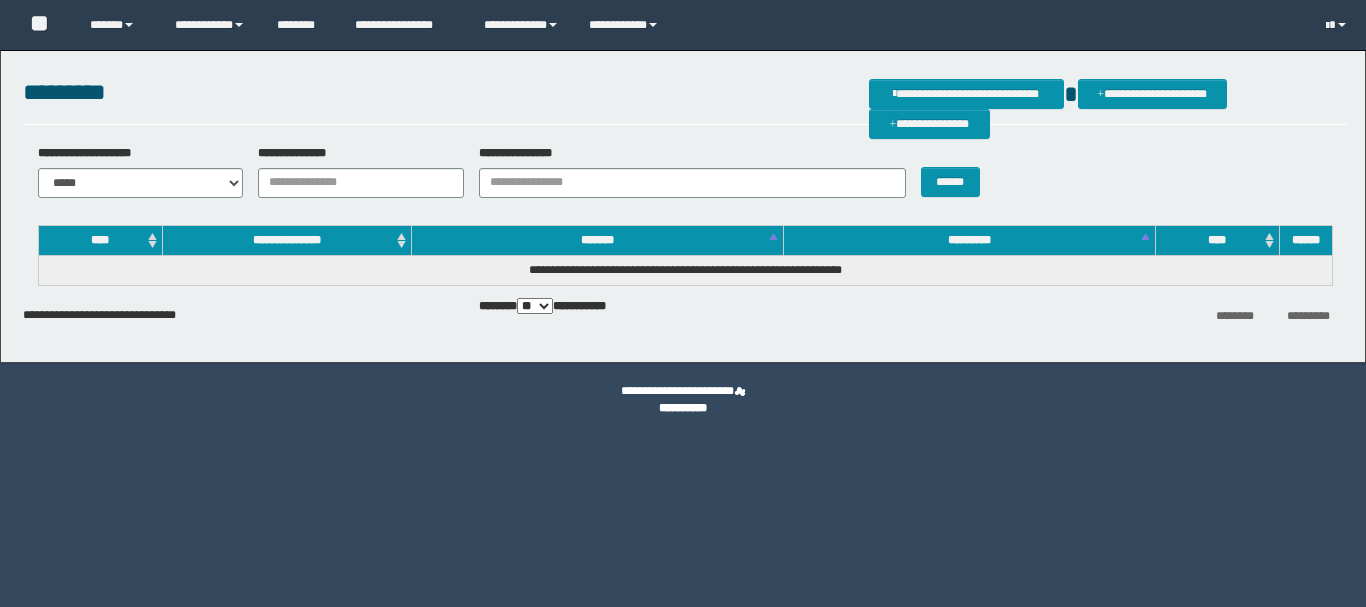 scroll, scrollTop: 0, scrollLeft: 0, axis: both 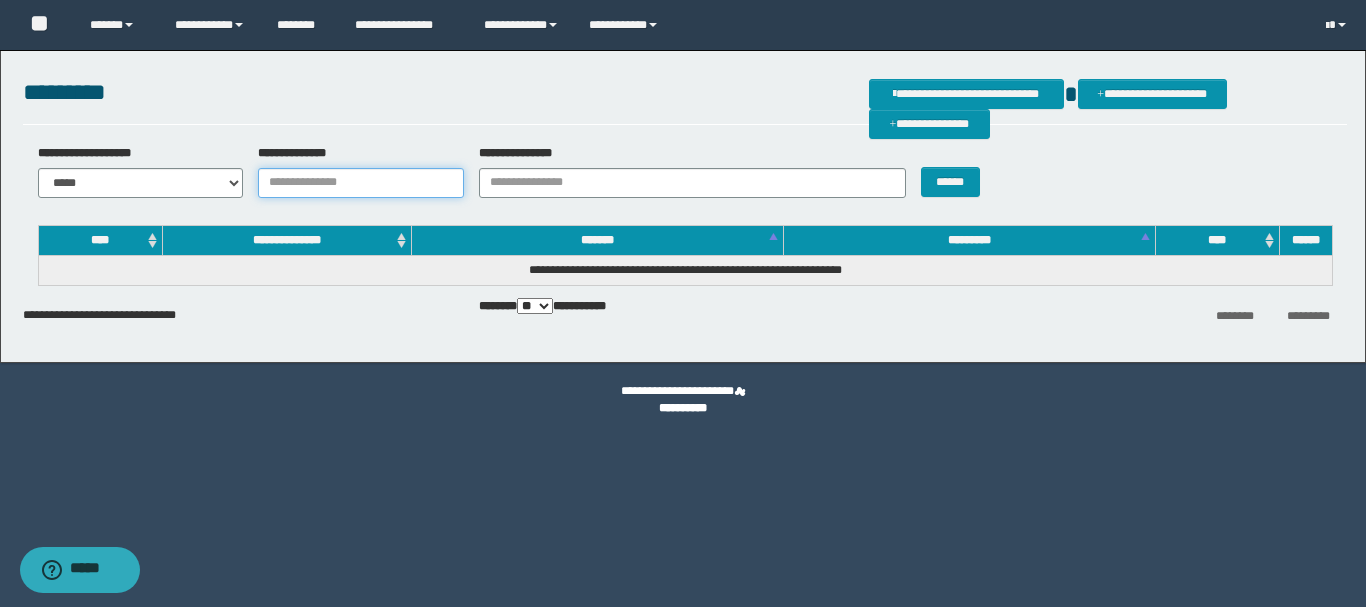 click on "**********" at bounding box center [361, 183] 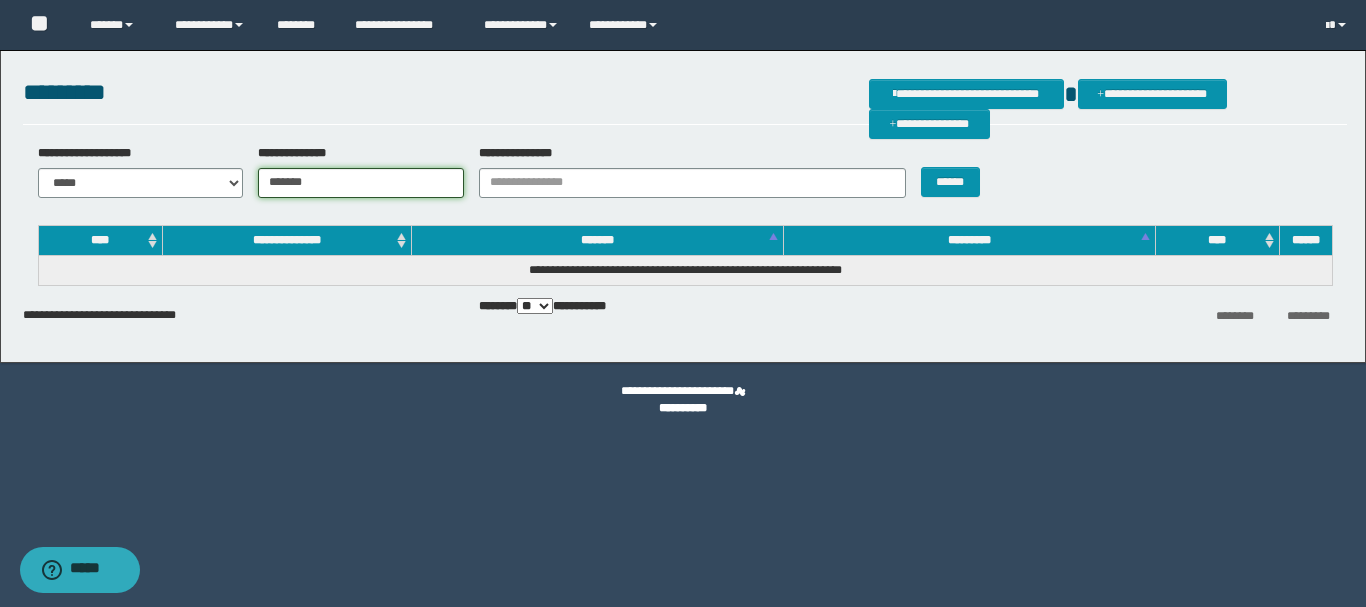 type on "*******" 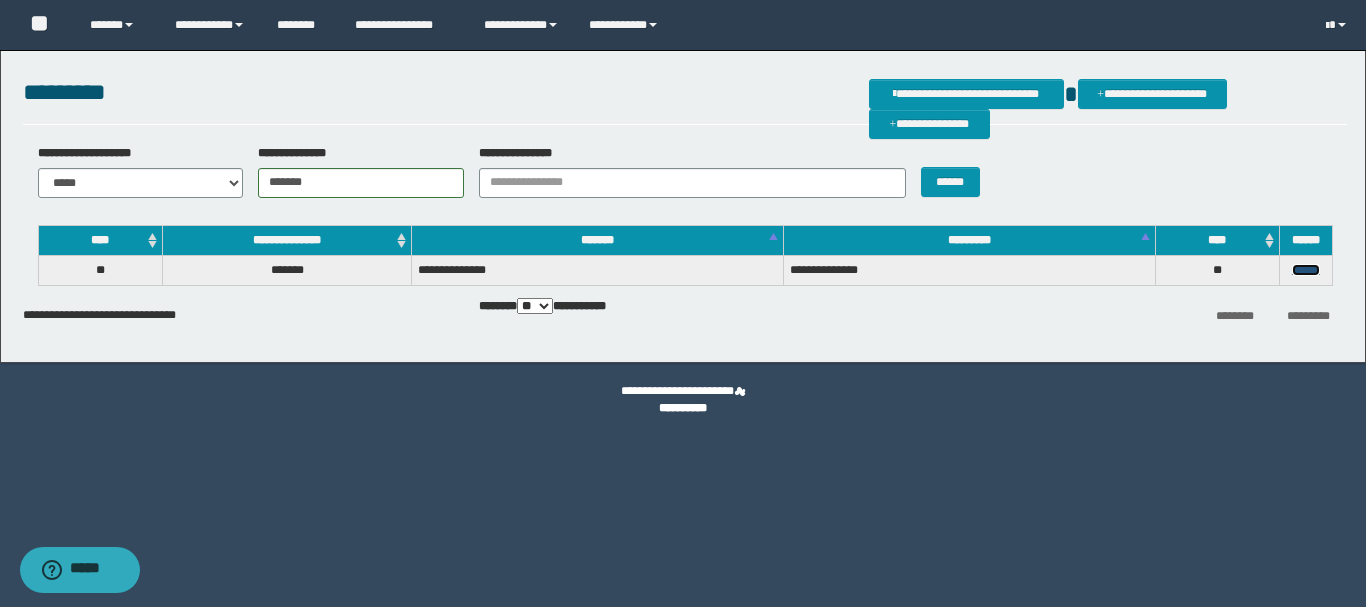 click on "******" at bounding box center (1306, 270) 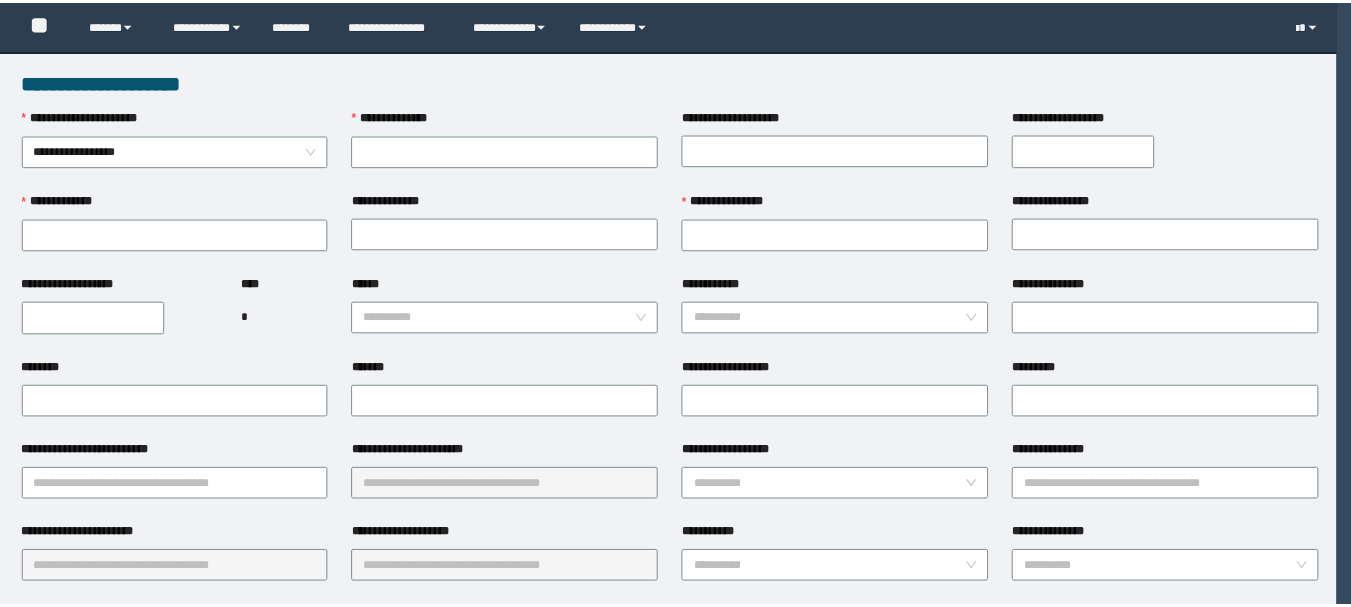 scroll, scrollTop: 0, scrollLeft: 0, axis: both 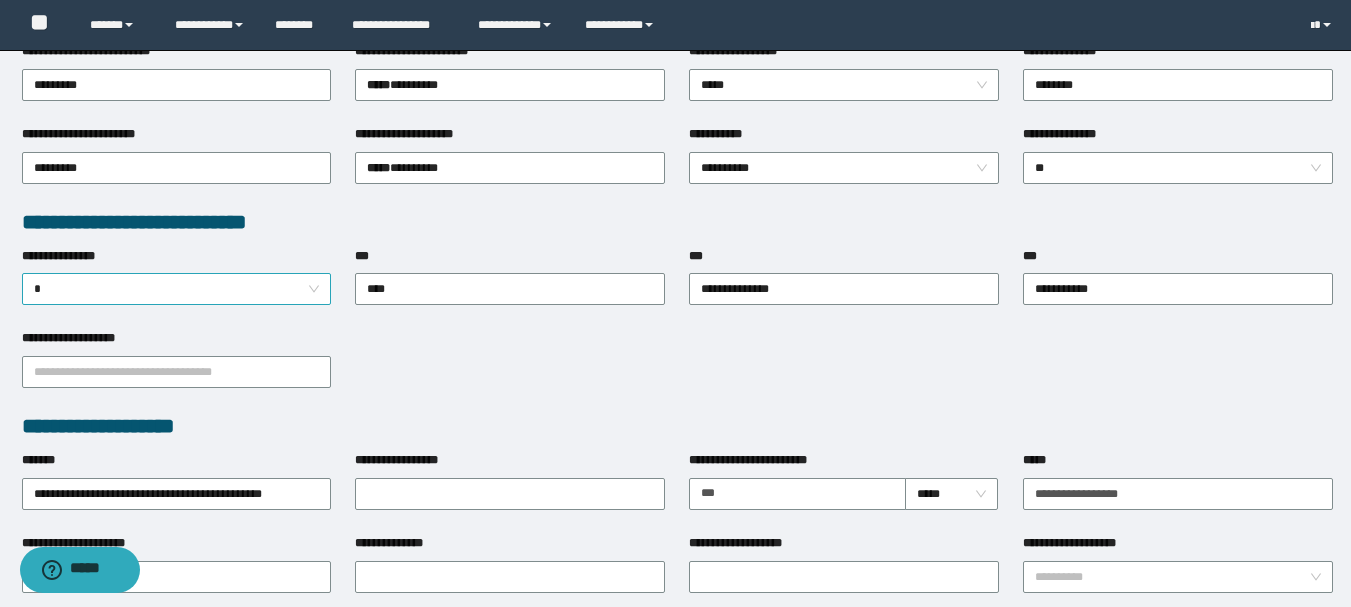 click on "*" at bounding box center (177, 289) 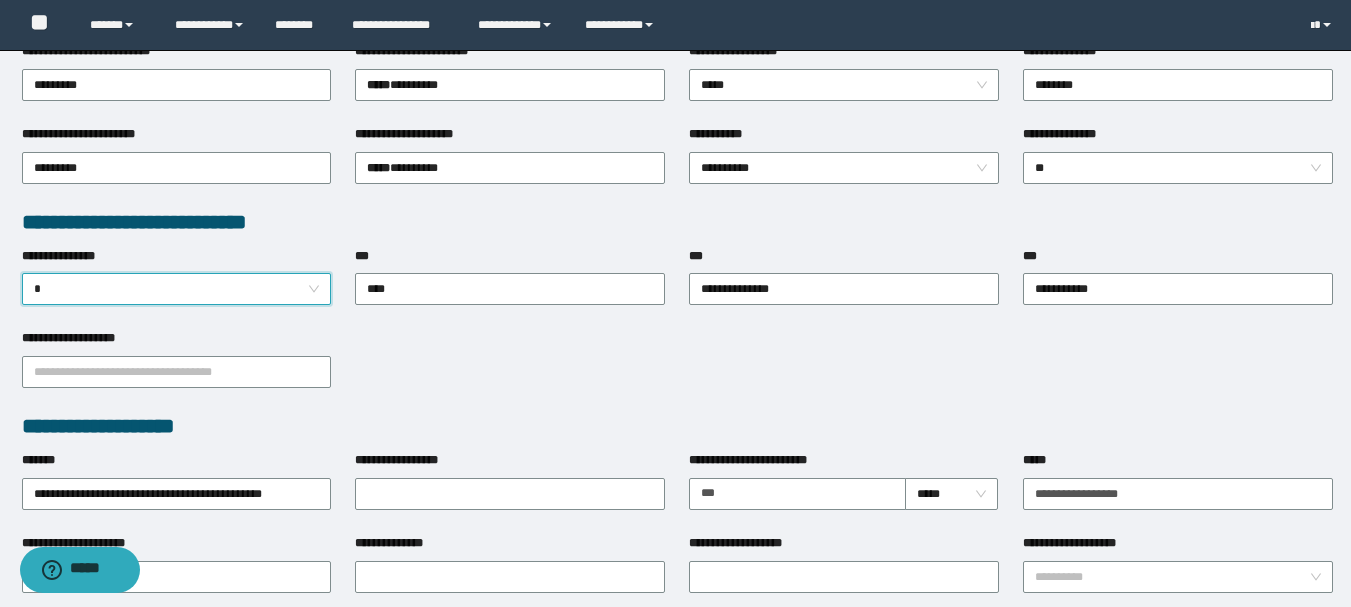 click on "*" at bounding box center (177, 289) 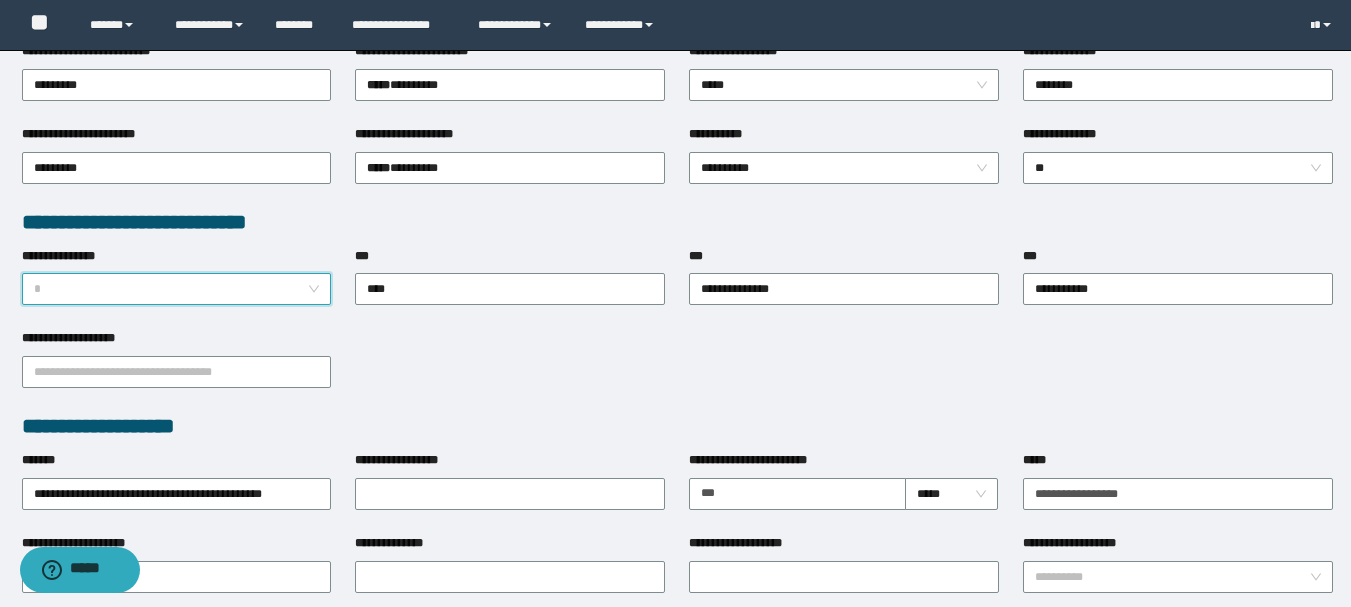 click on "*" at bounding box center [177, 289] 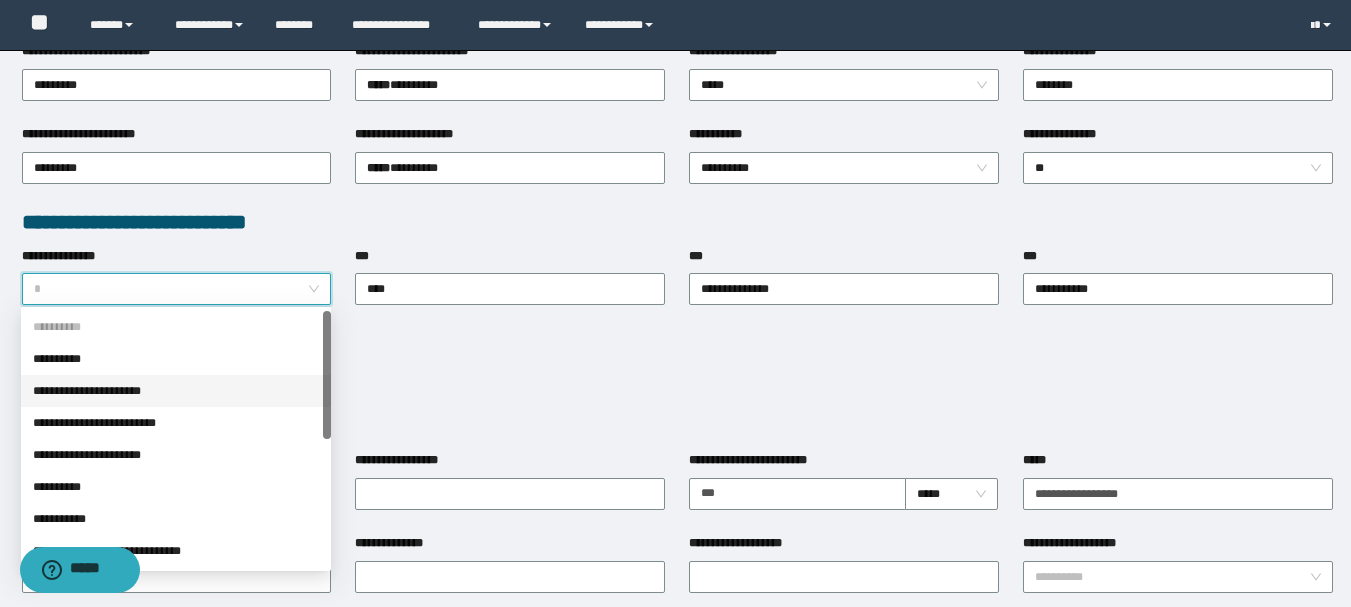 click on "**********" at bounding box center [176, 391] 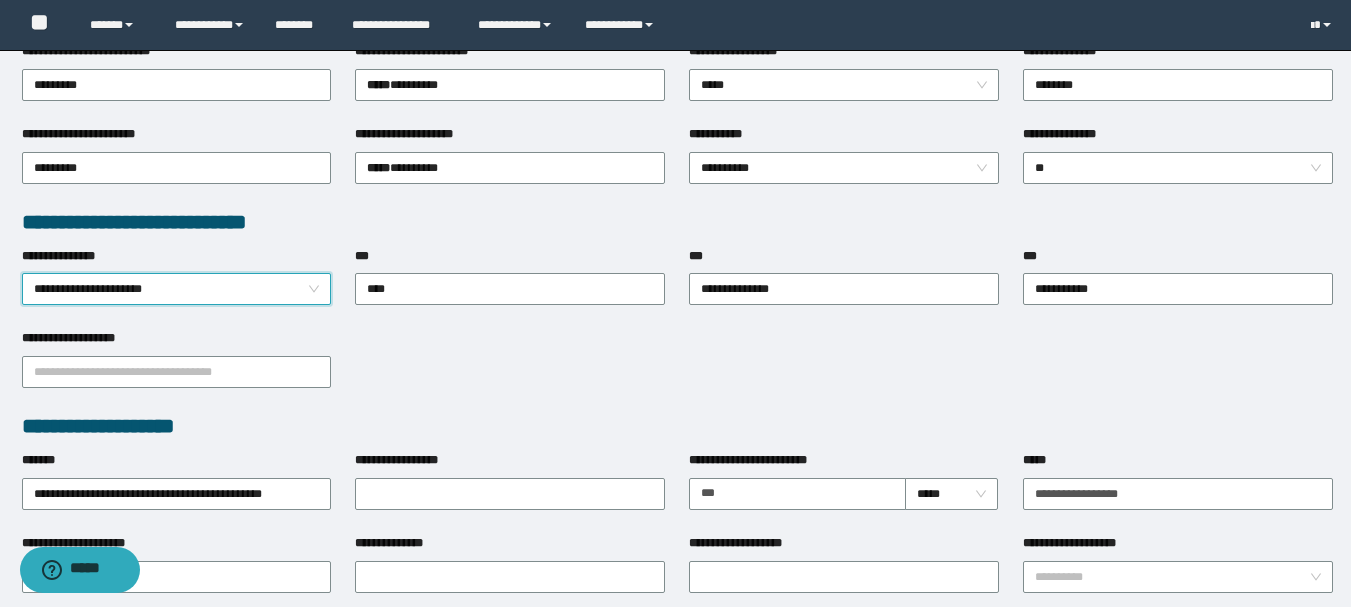 click on "**********" at bounding box center [177, 289] 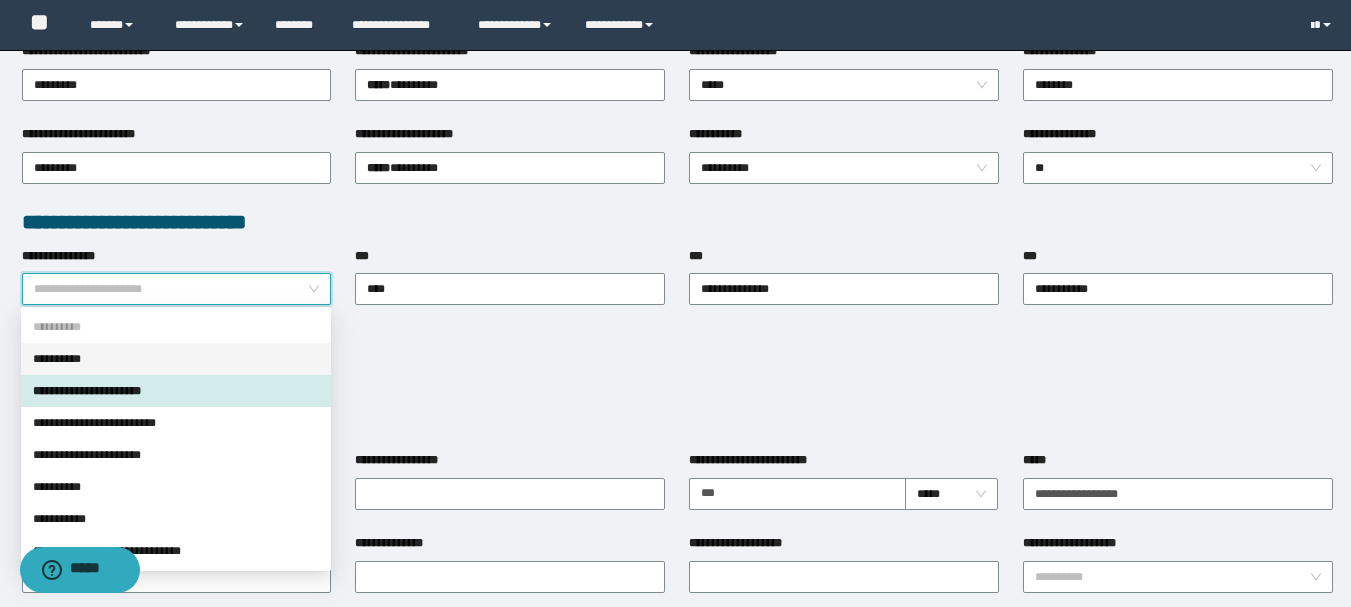 click on "**********" at bounding box center (177, 289) 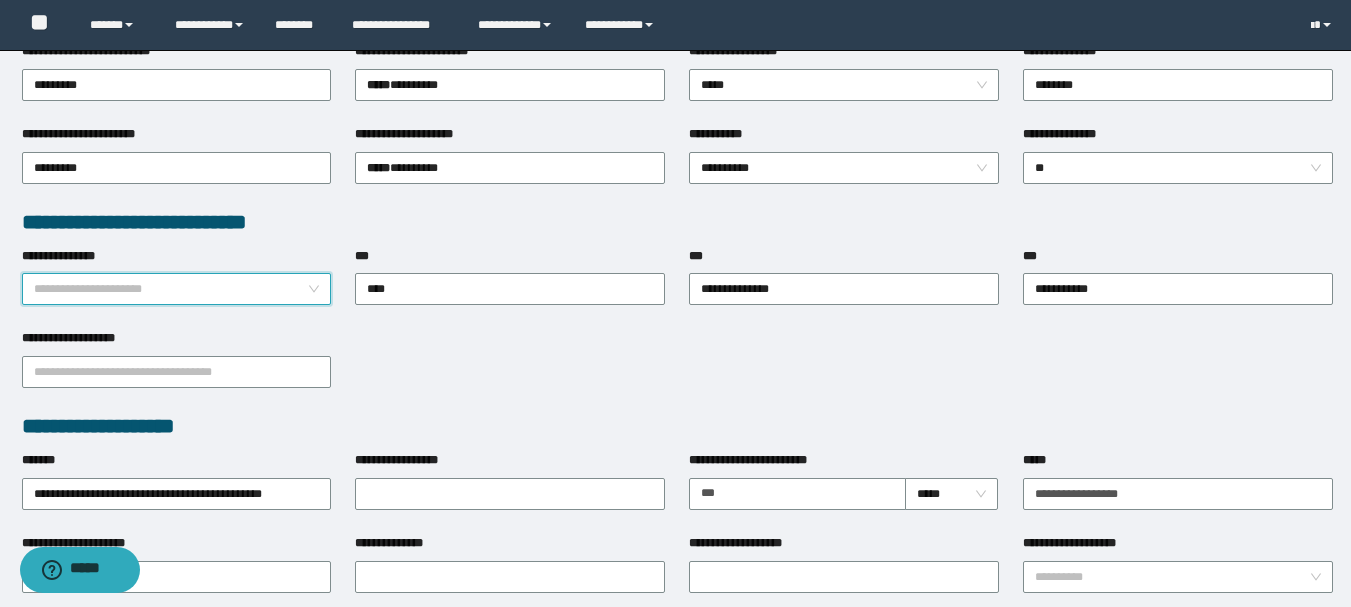 click on "**********" at bounding box center (177, 289) 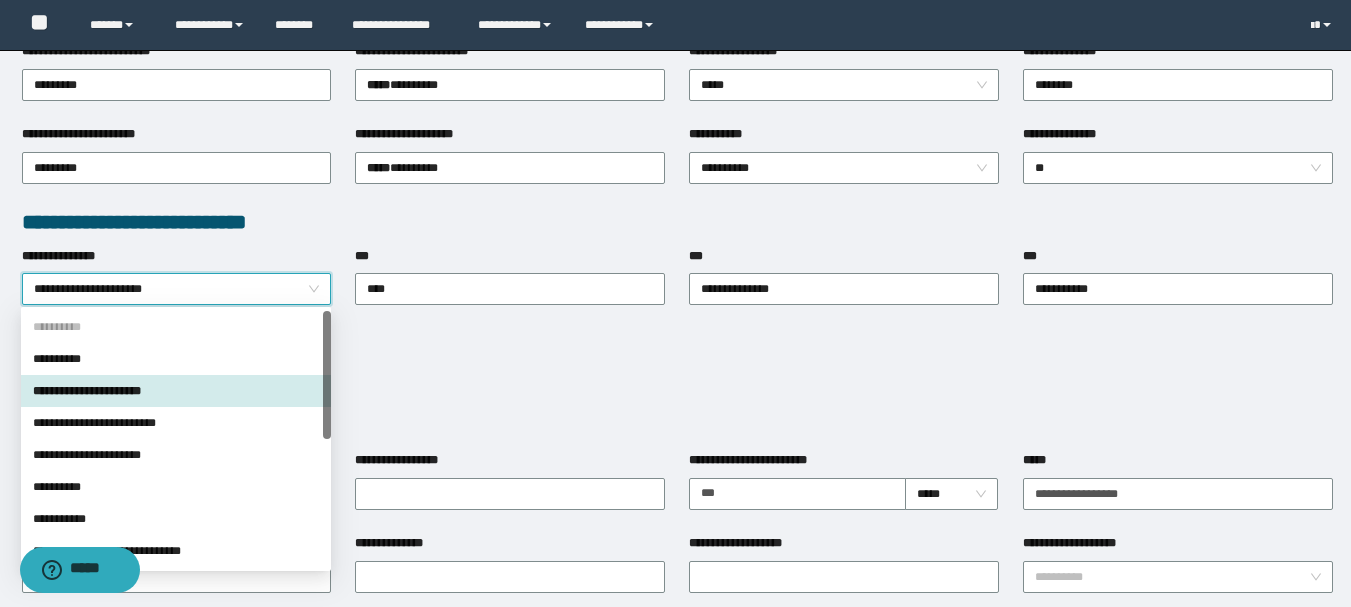 click on "**********" at bounding box center [177, 289] 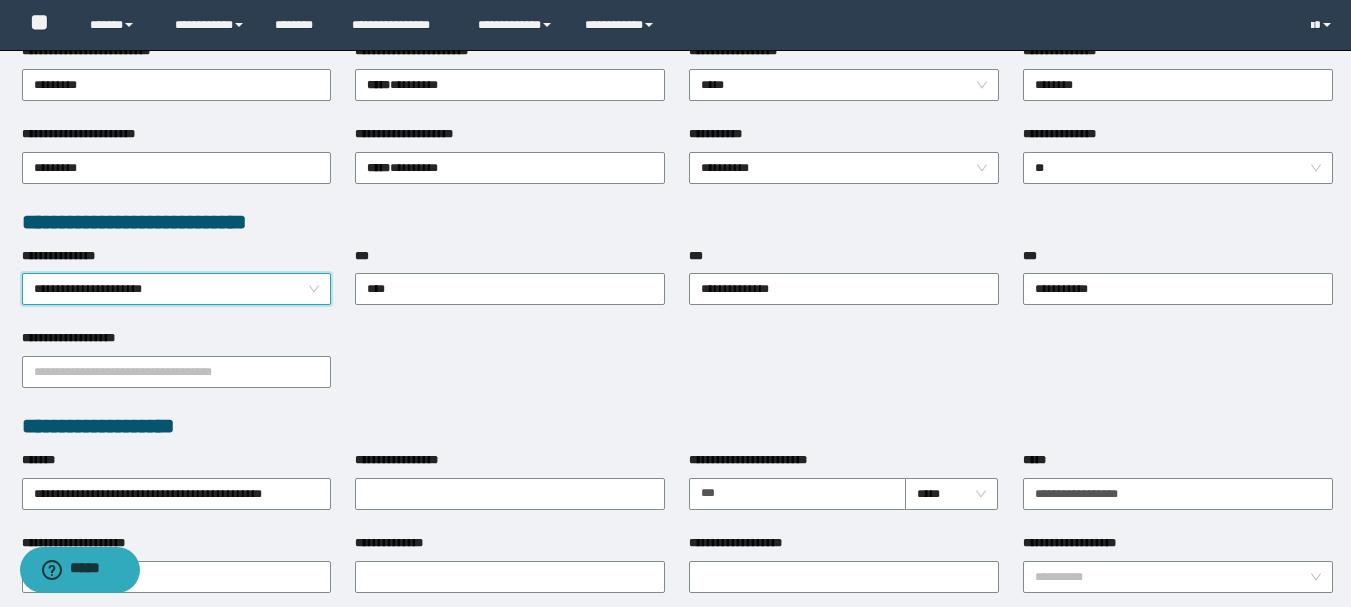 click on "**********" at bounding box center [177, 288] 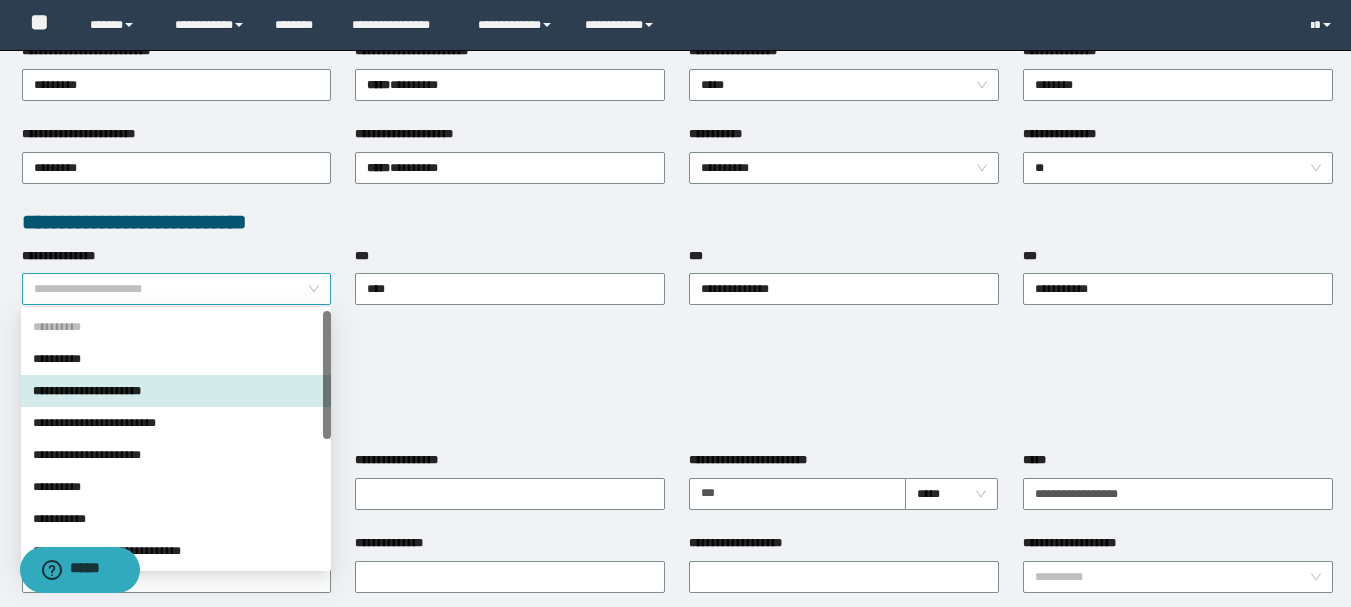 click on "**********" at bounding box center [177, 289] 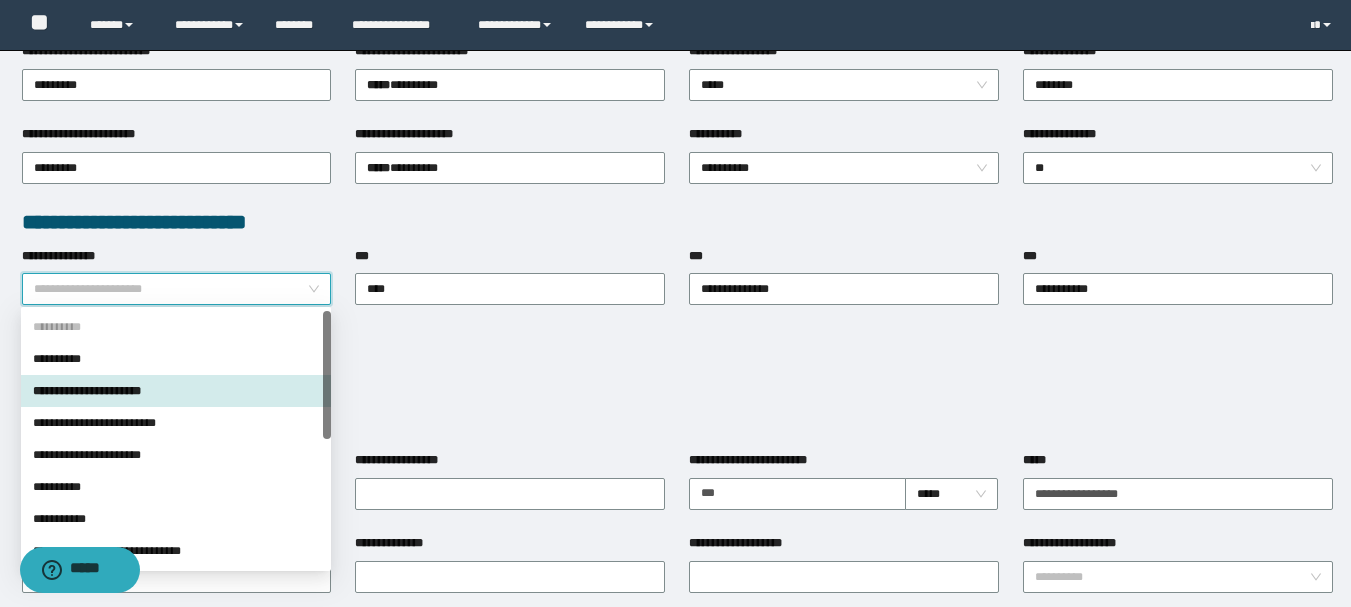click on "**********" at bounding box center [176, 391] 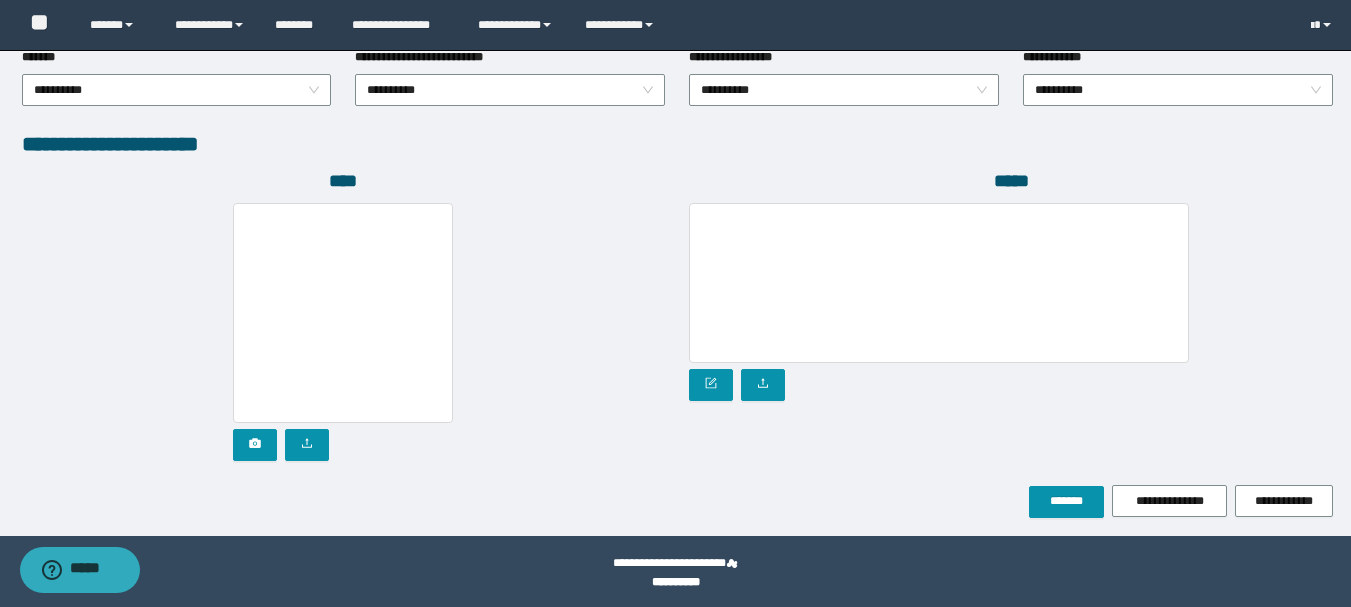 scroll, scrollTop: 1096, scrollLeft: 0, axis: vertical 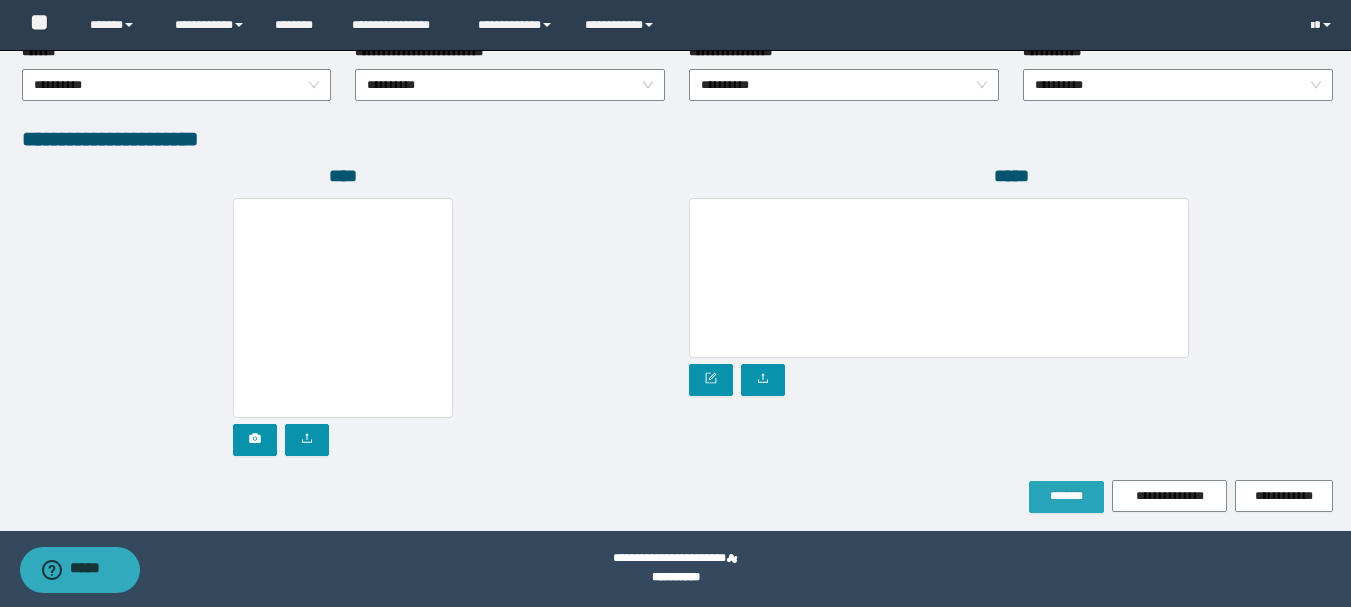 click on "*******" at bounding box center (1066, 497) 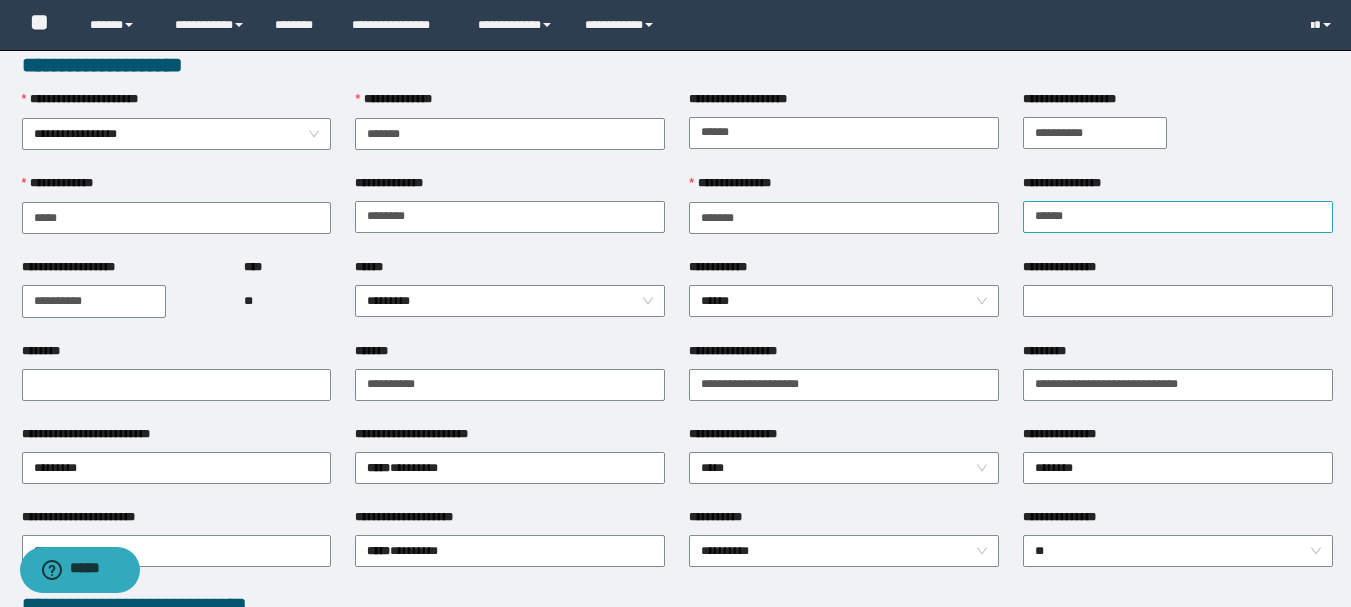 scroll, scrollTop: 0, scrollLeft: 0, axis: both 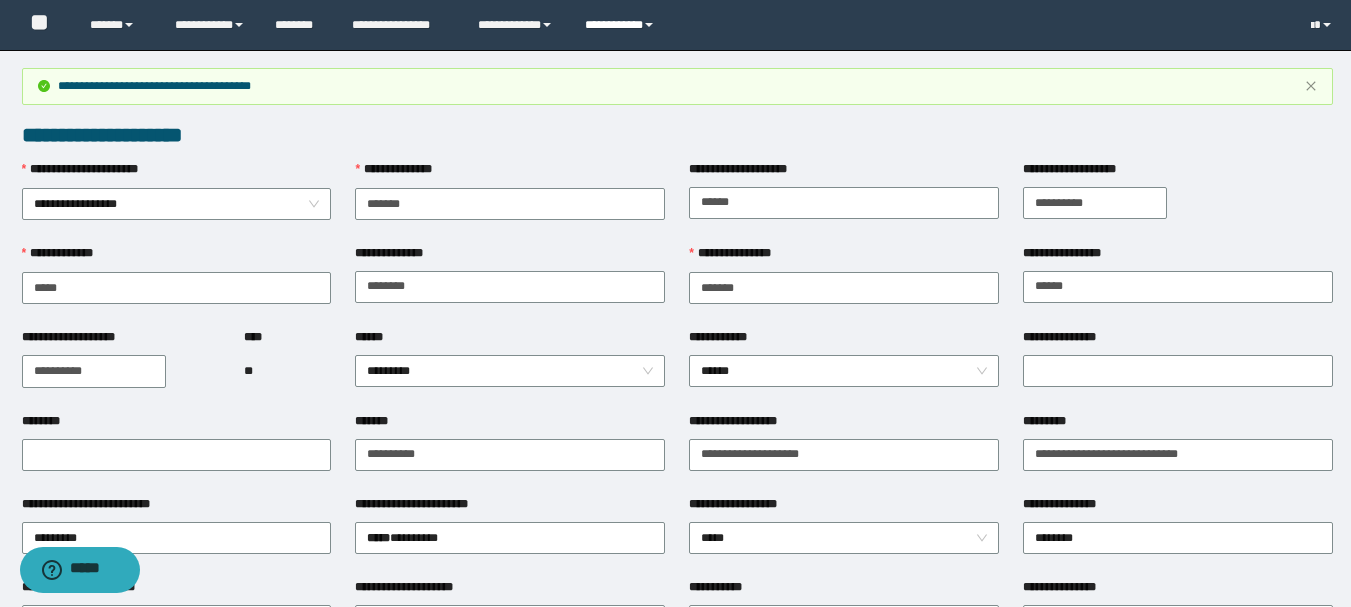 click on "**********" at bounding box center (622, 25) 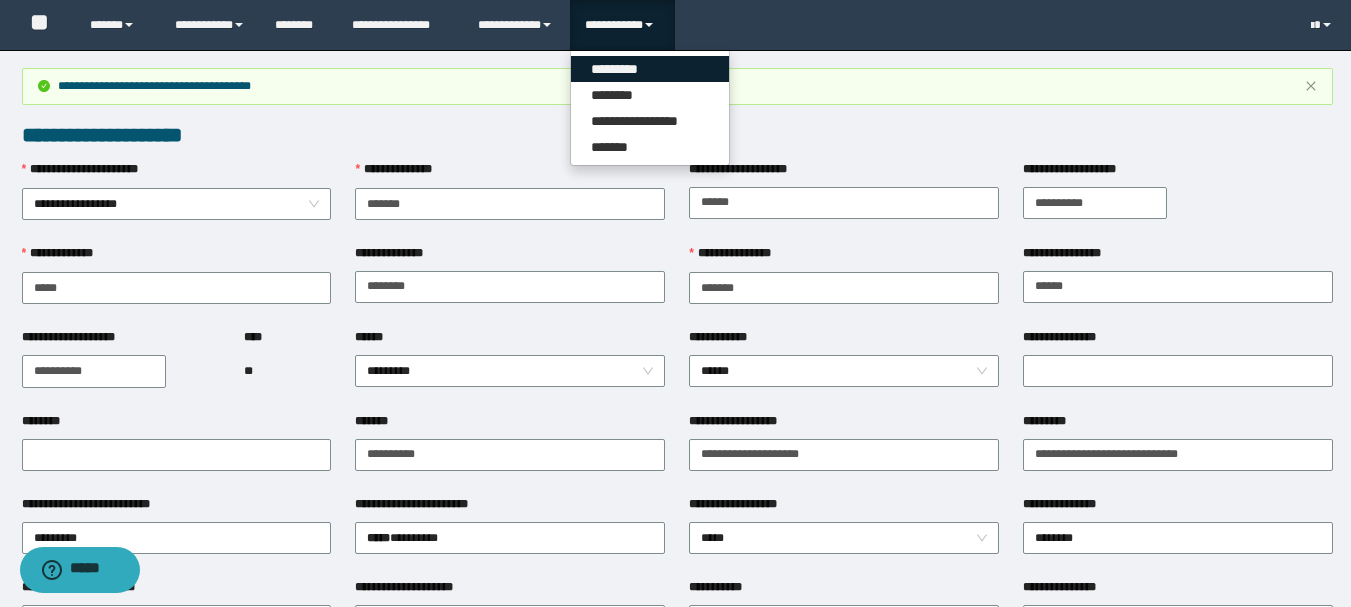 click on "*********" at bounding box center [650, 69] 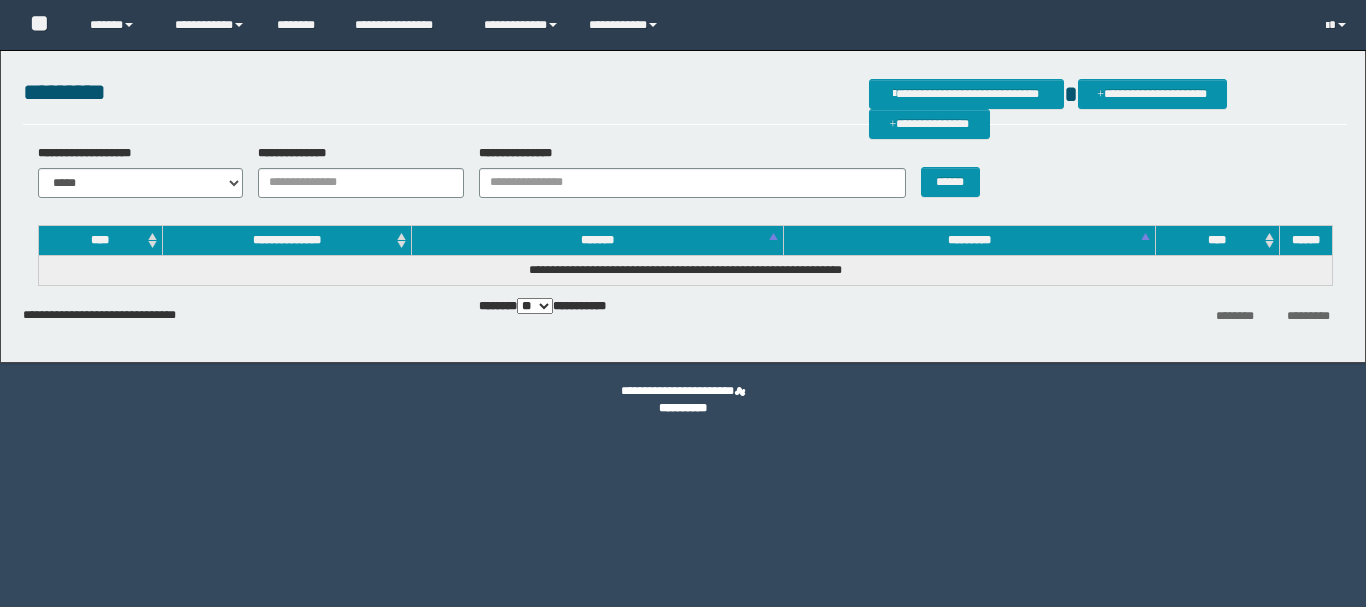 scroll, scrollTop: 0, scrollLeft: 0, axis: both 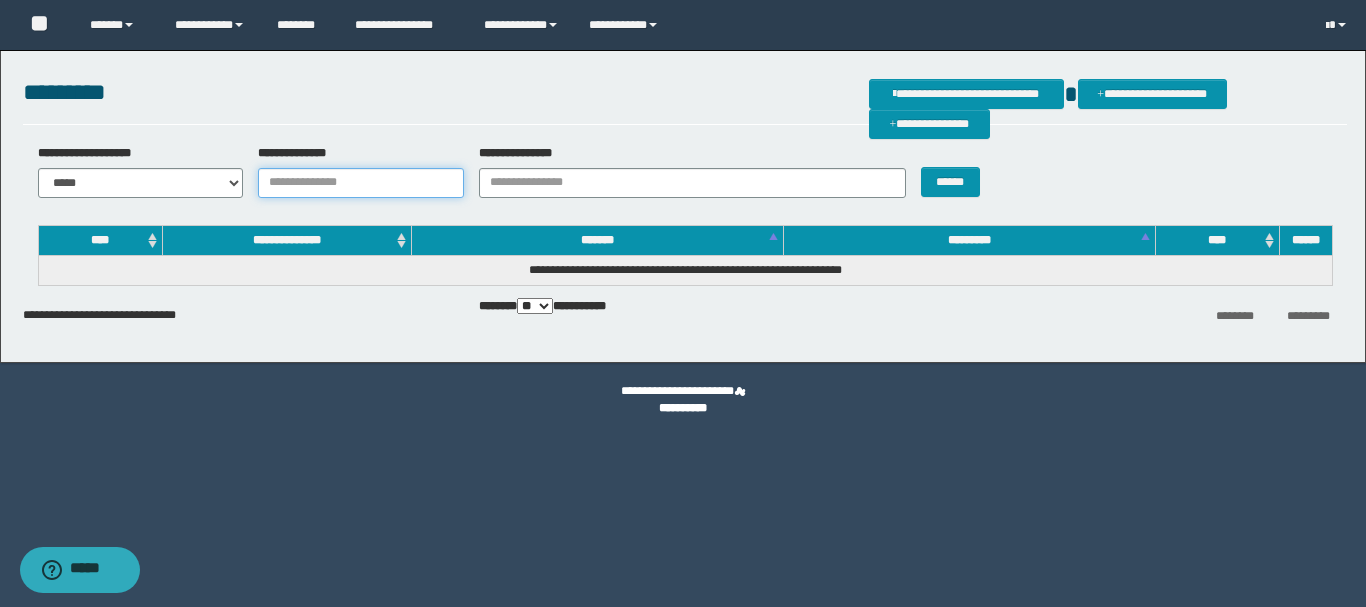 click on "**********" at bounding box center (361, 183) 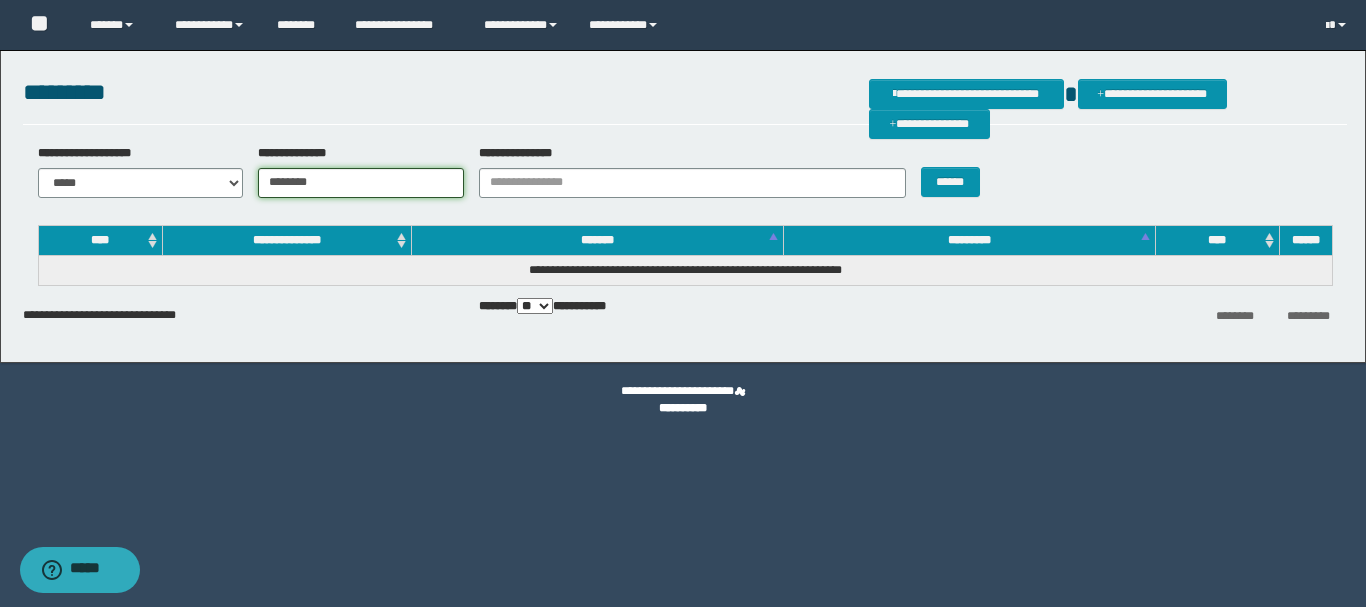 type on "********" 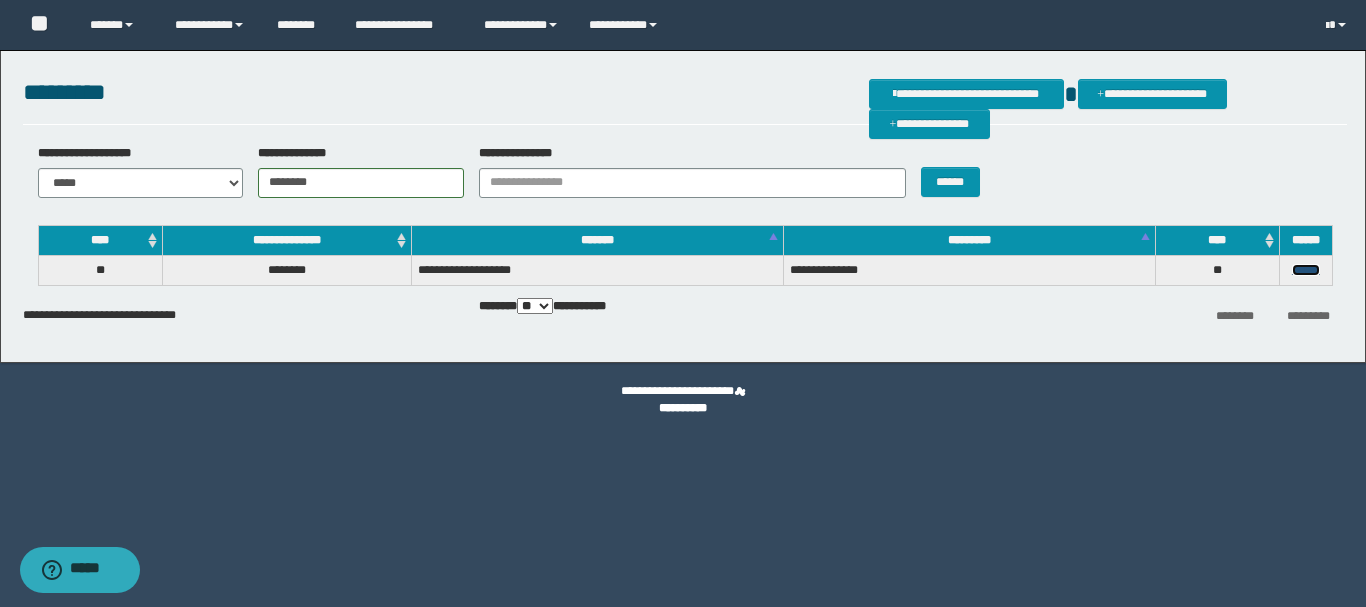 click on "******" at bounding box center [1306, 270] 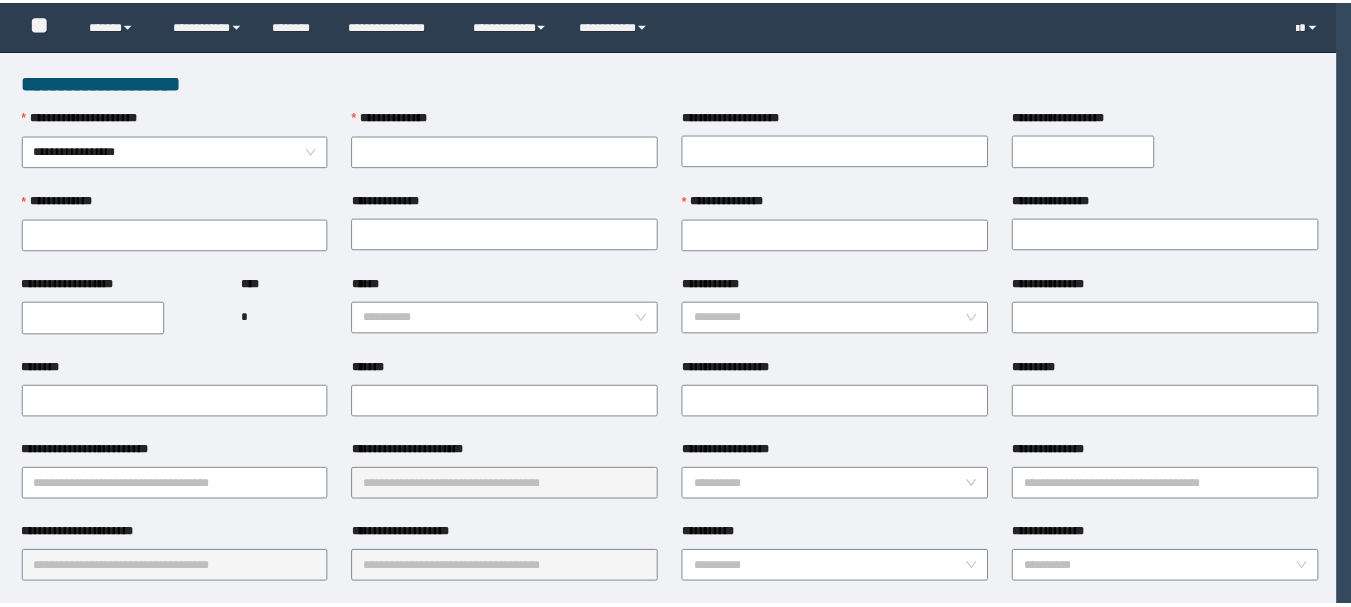 scroll, scrollTop: 0, scrollLeft: 0, axis: both 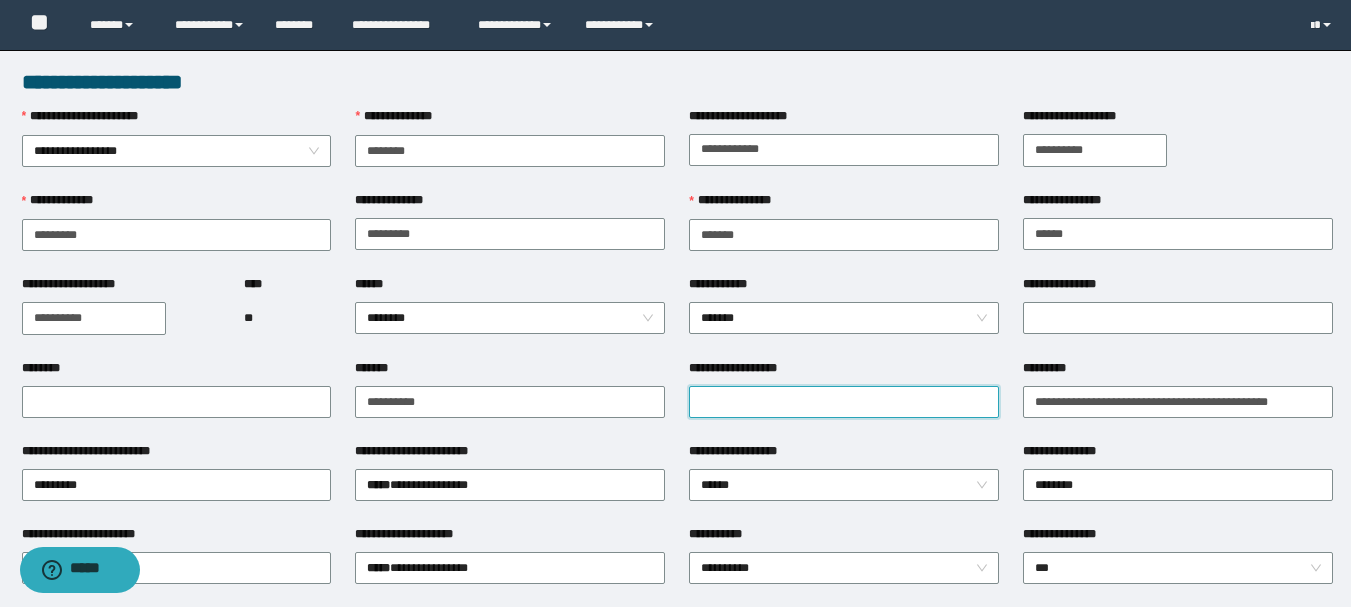 click on "**********" at bounding box center (844, 402) 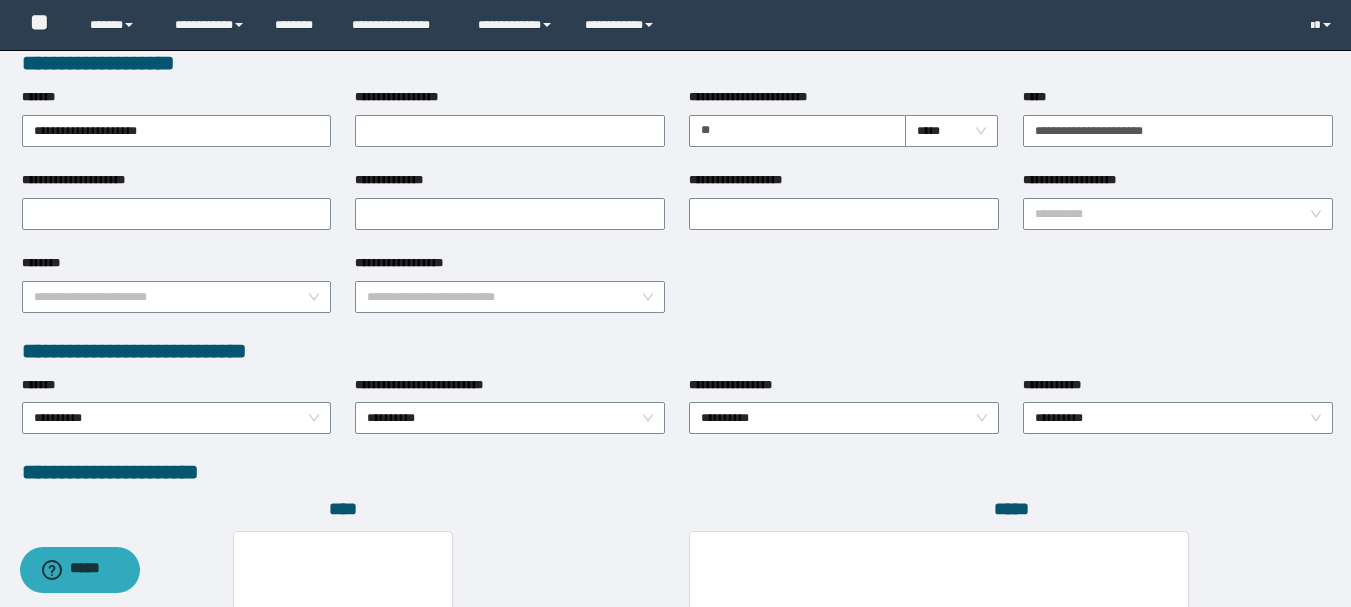 scroll, scrollTop: 1096, scrollLeft: 0, axis: vertical 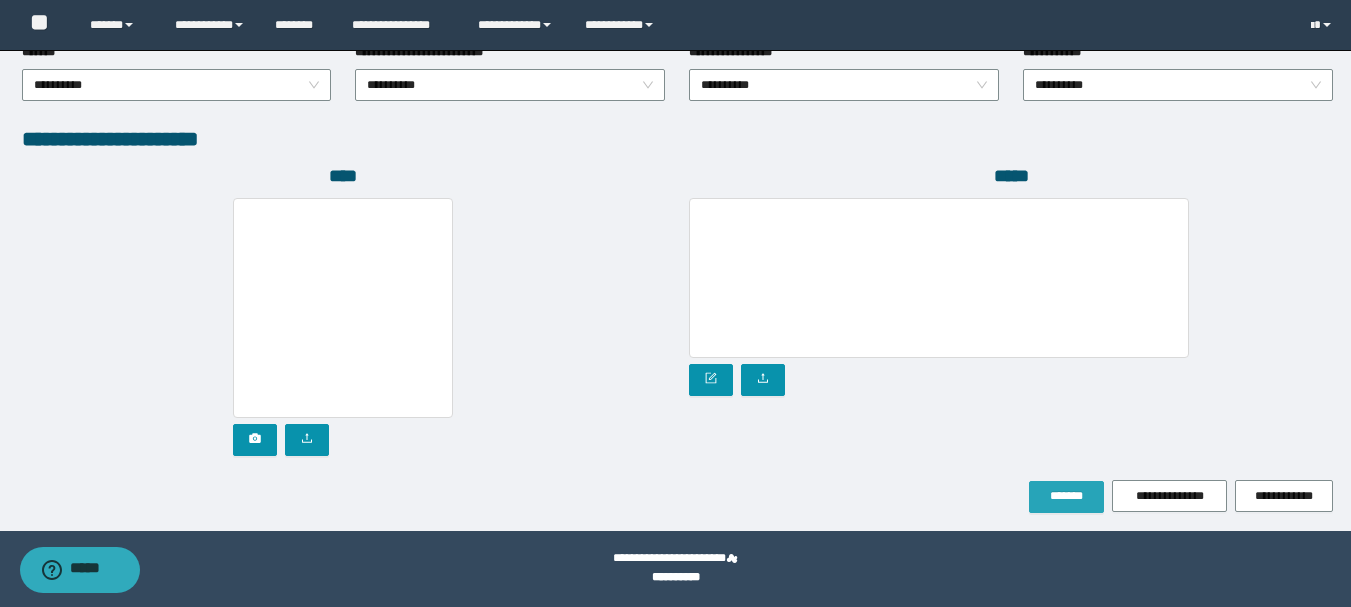type on "**********" 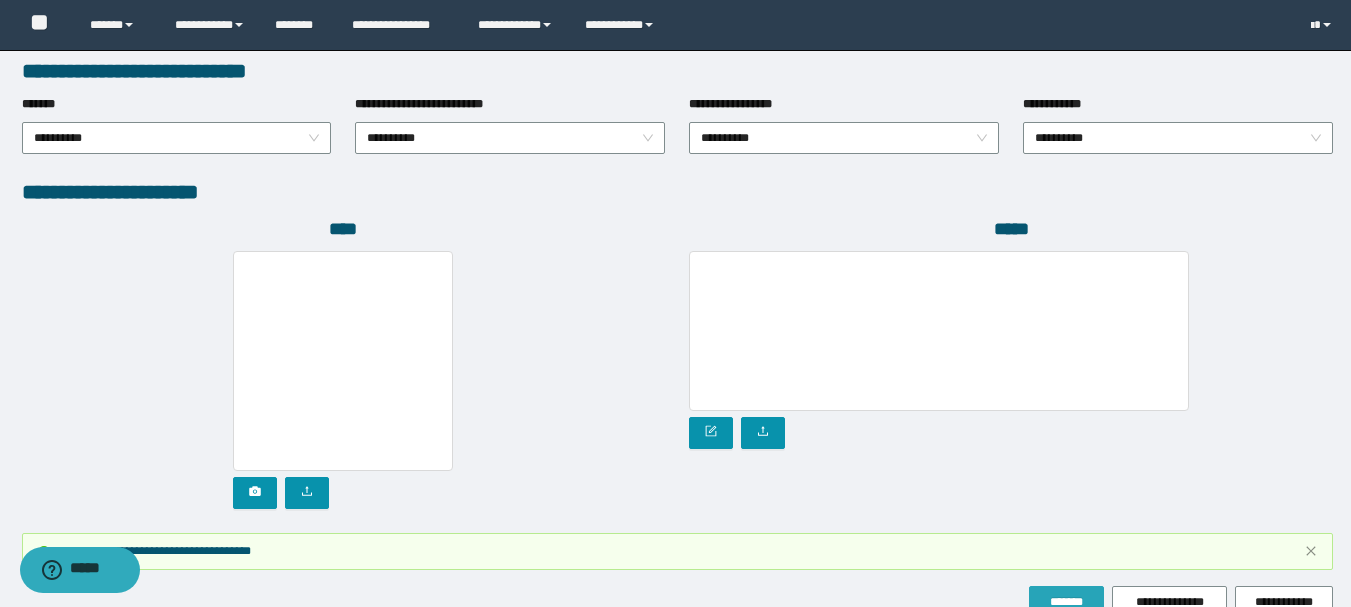 scroll, scrollTop: 1149, scrollLeft: 0, axis: vertical 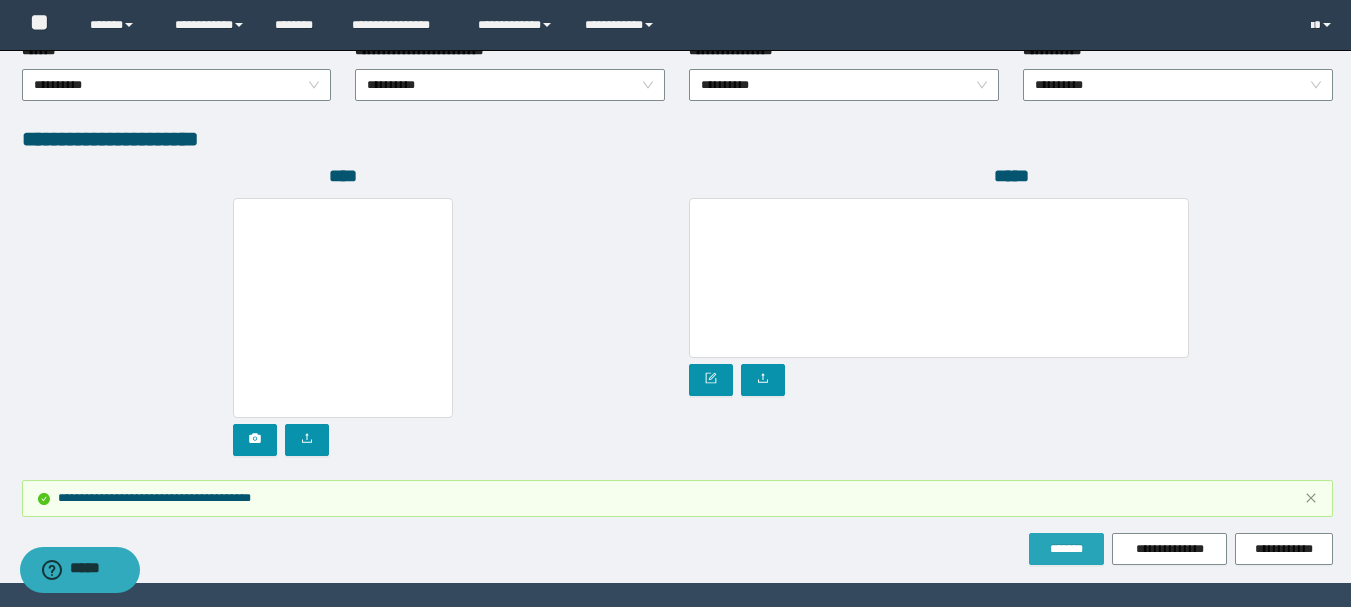 click on "*******" at bounding box center (1066, 549) 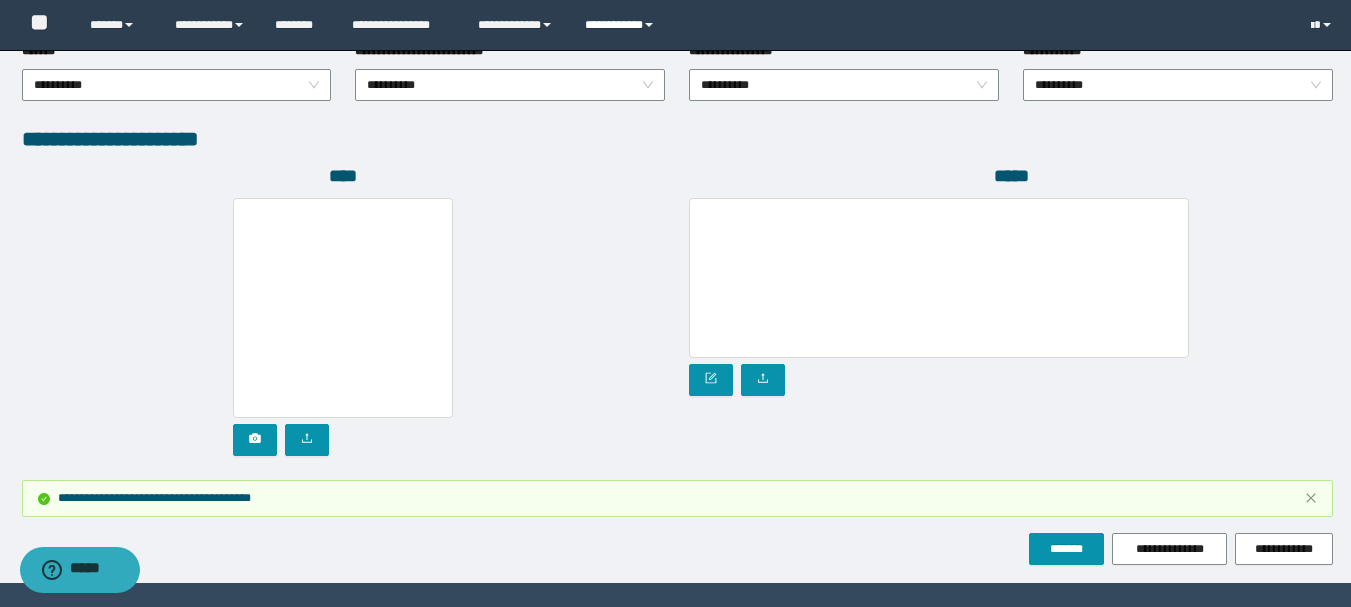 click on "**********" at bounding box center (622, 25) 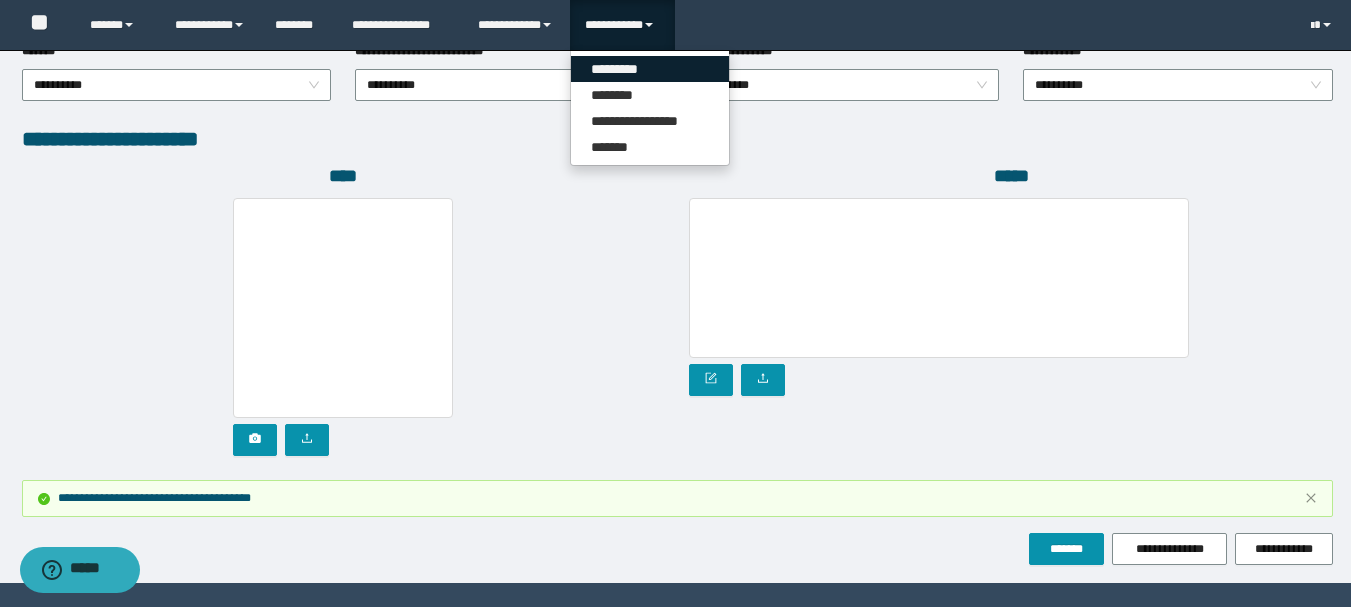 click on "*********" at bounding box center (650, 69) 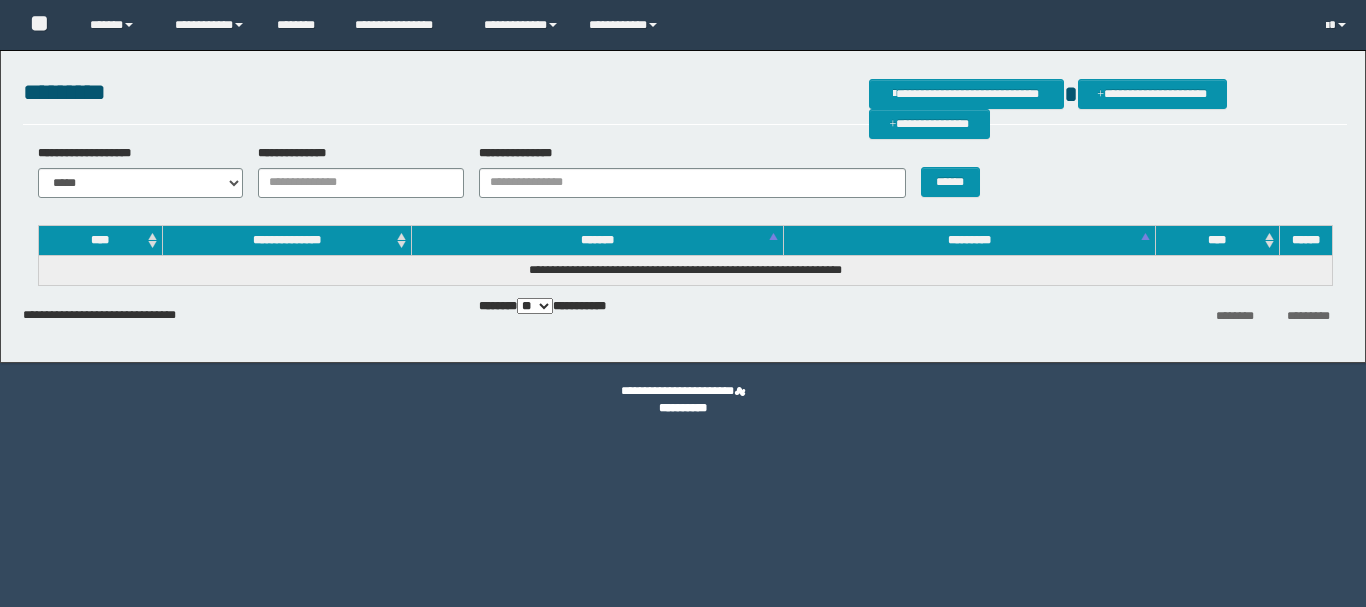 scroll, scrollTop: 0, scrollLeft: 0, axis: both 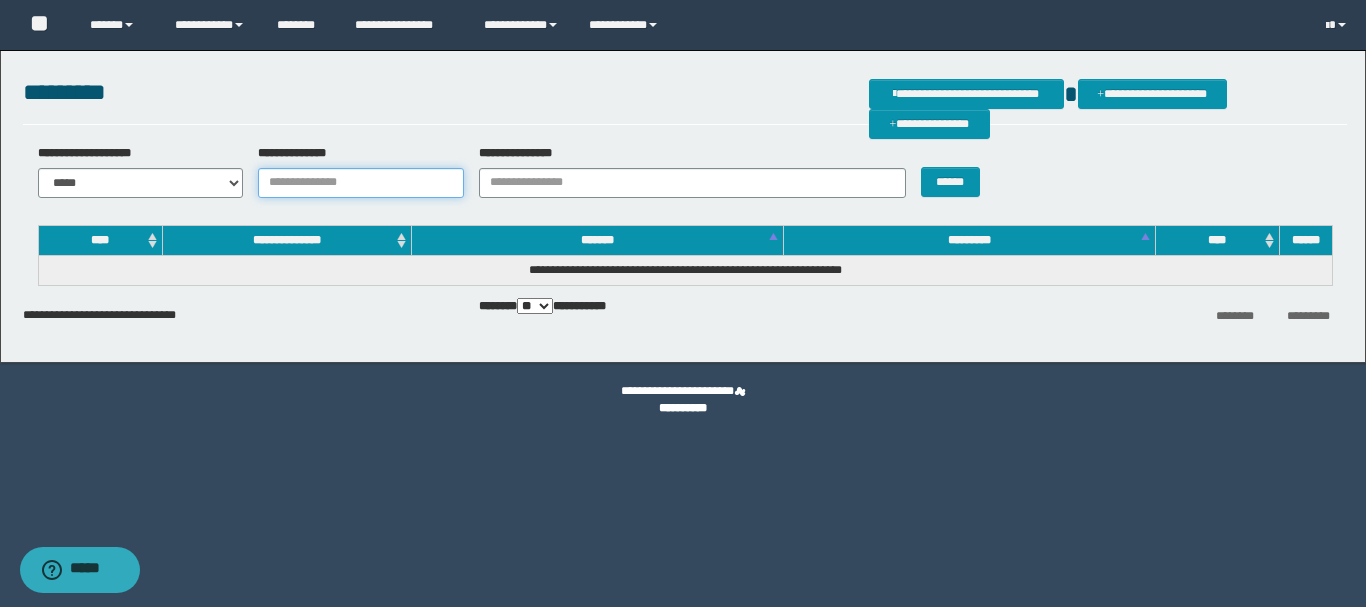 click on "**********" at bounding box center [361, 183] 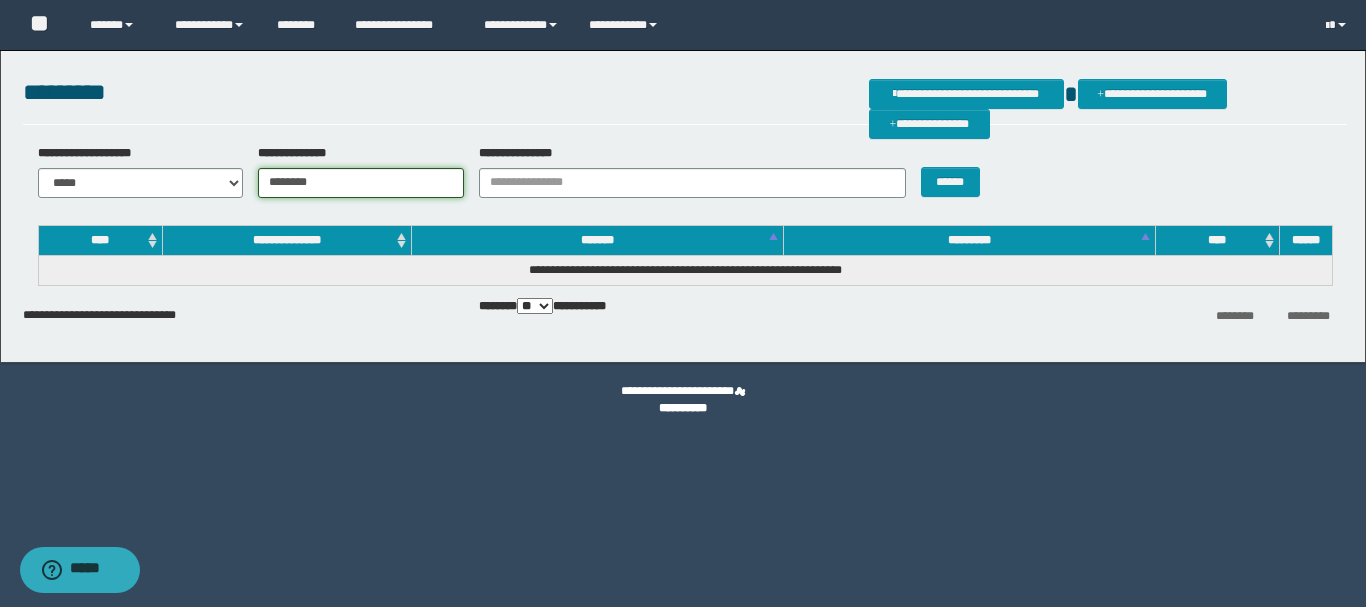 type on "********" 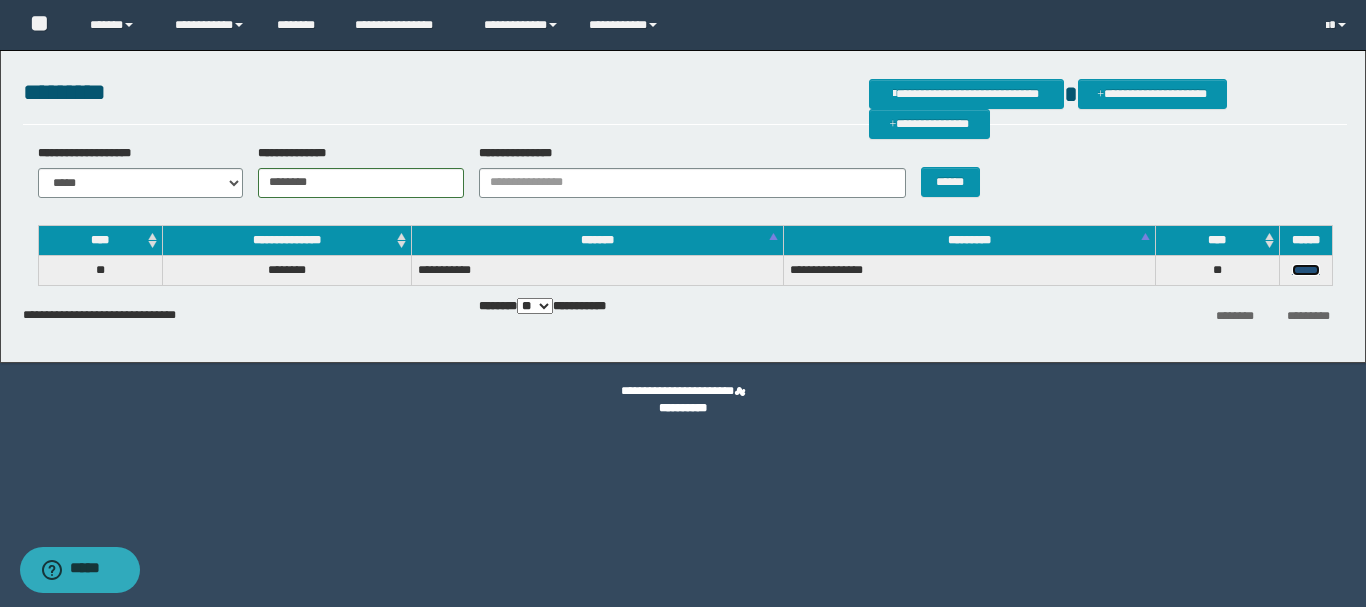 click on "******" at bounding box center [1306, 270] 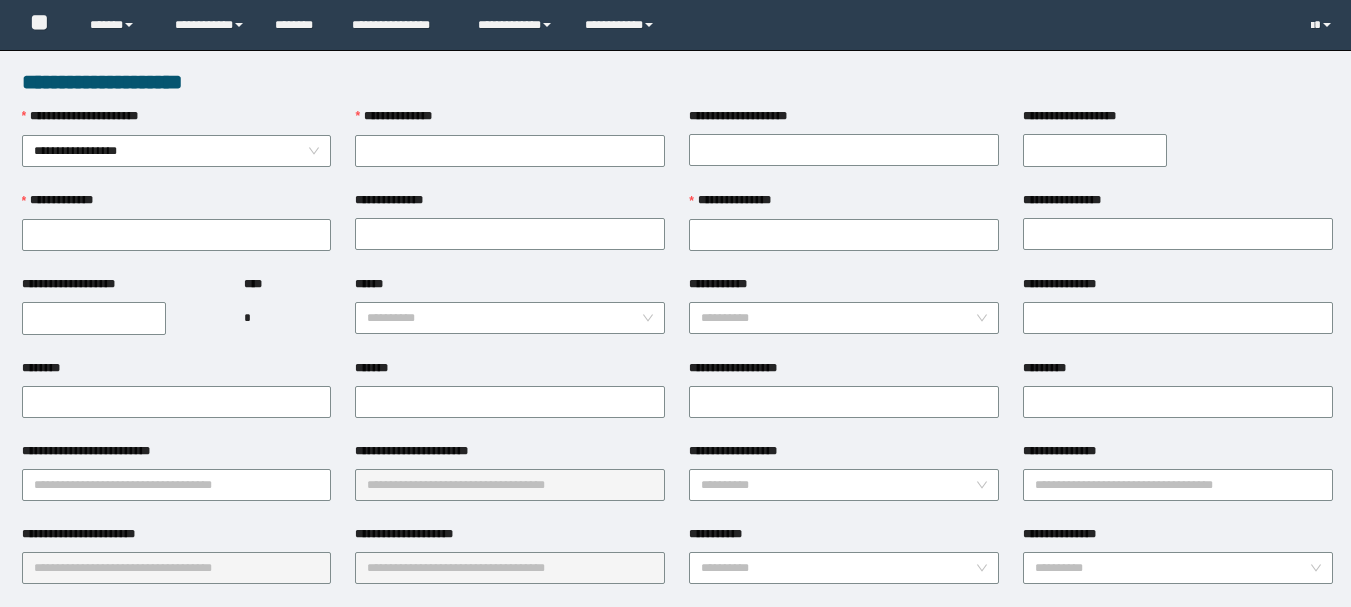 scroll, scrollTop: 0, scrollLeft: 0, axis: both 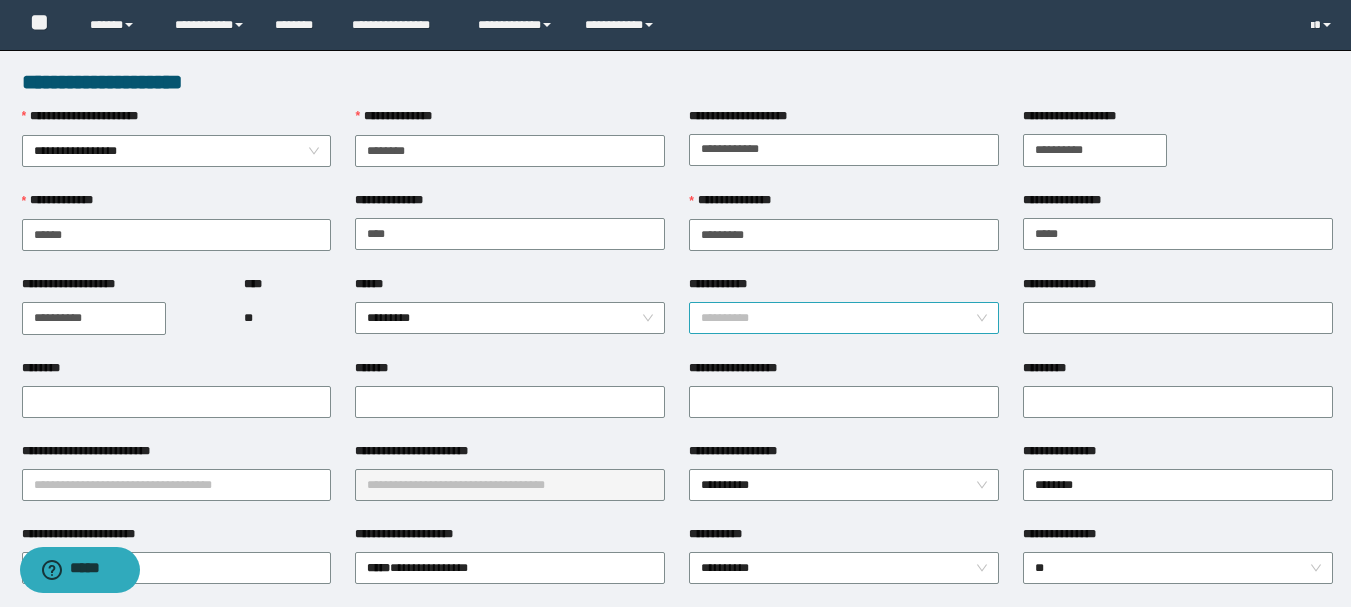 click on "**********" at bounding box center (844, 318) 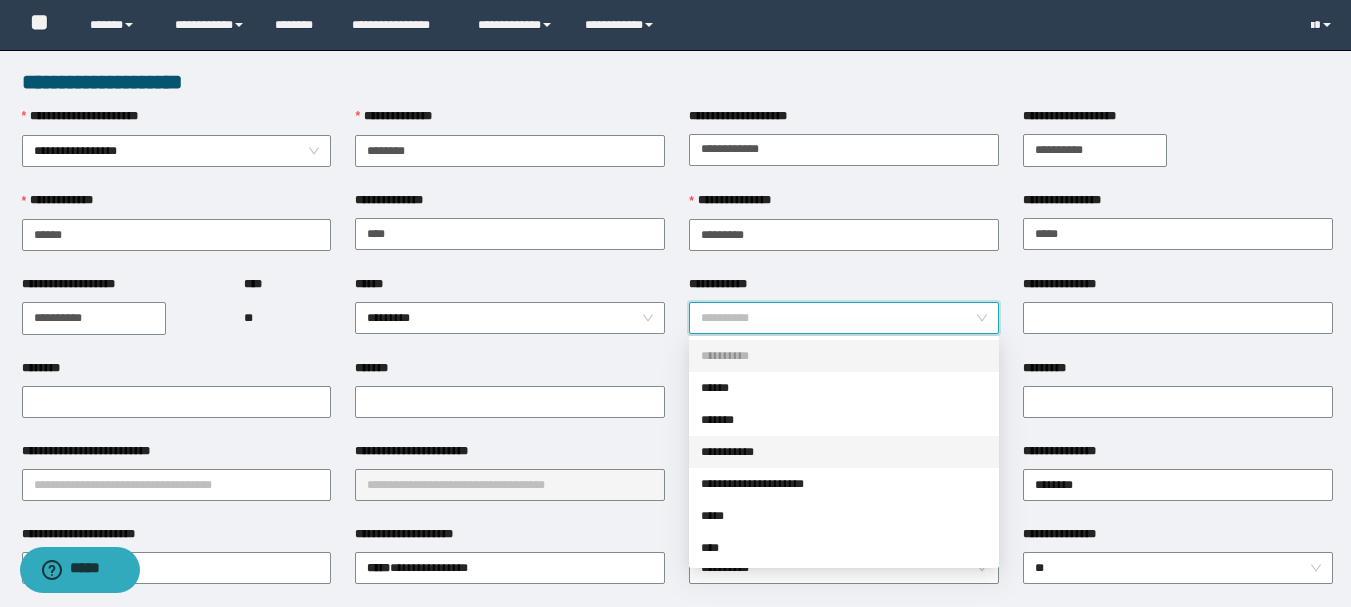 click on "**********" at bounding box center [844, 452] 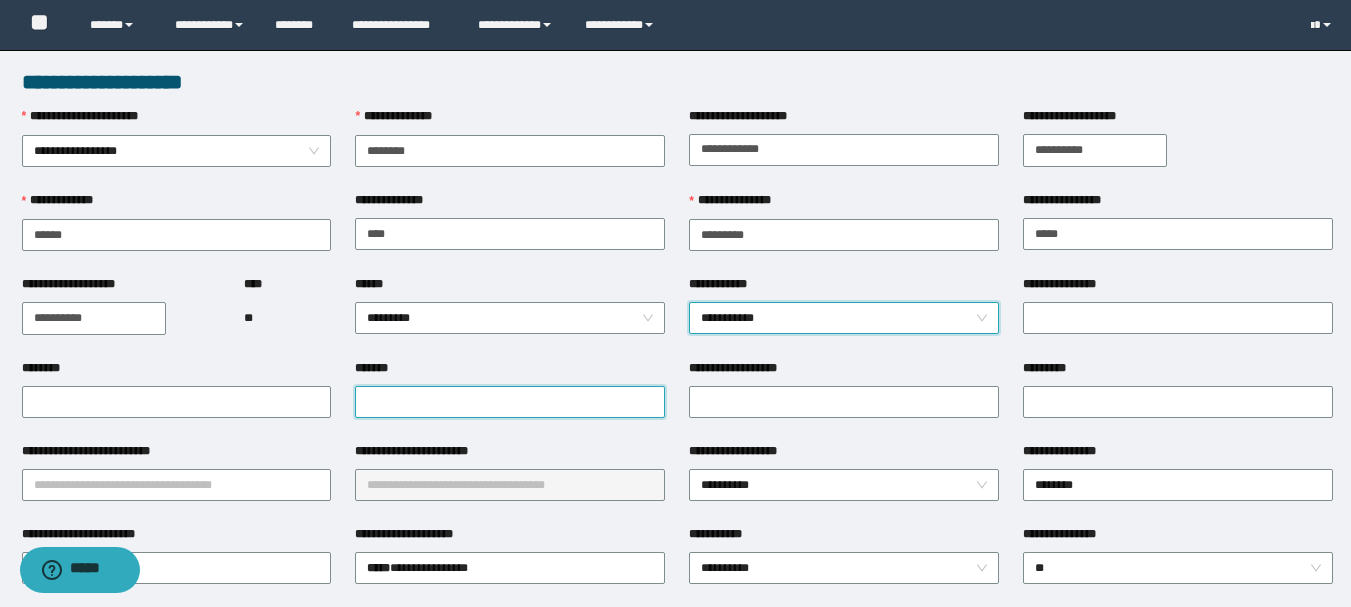 click on "*******" at bounding box center (510, 402) 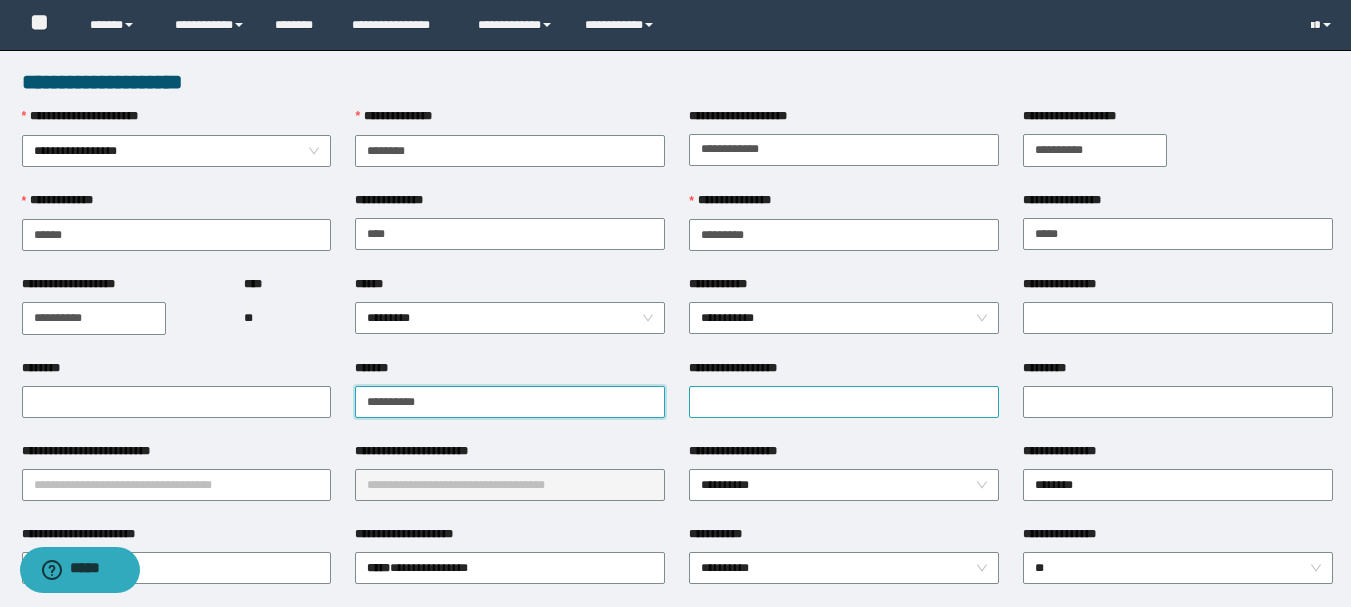 type on "**********" 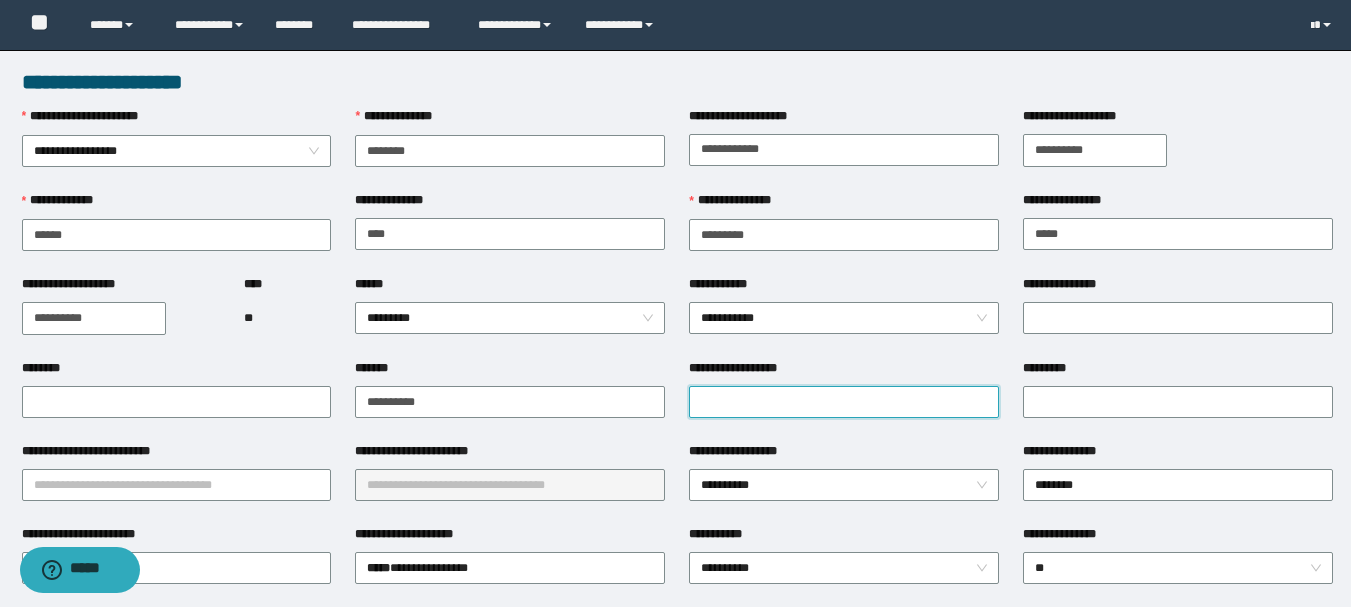 click on "**********" at bounding box center (844, 402) 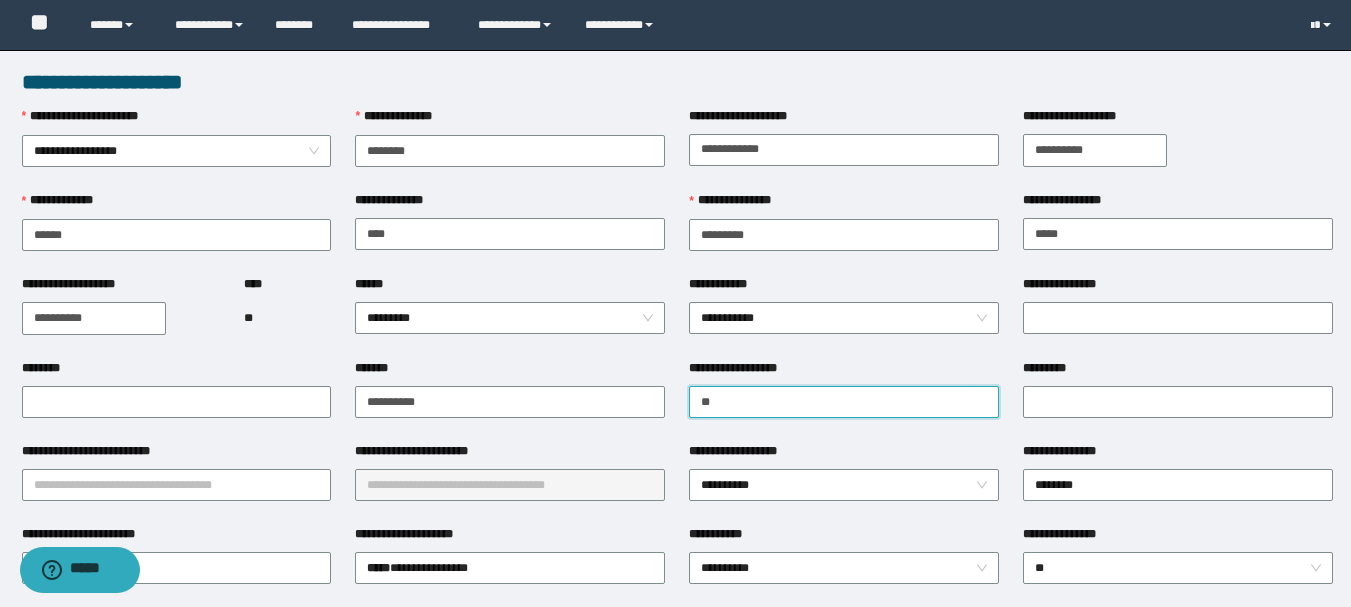 type on "*" 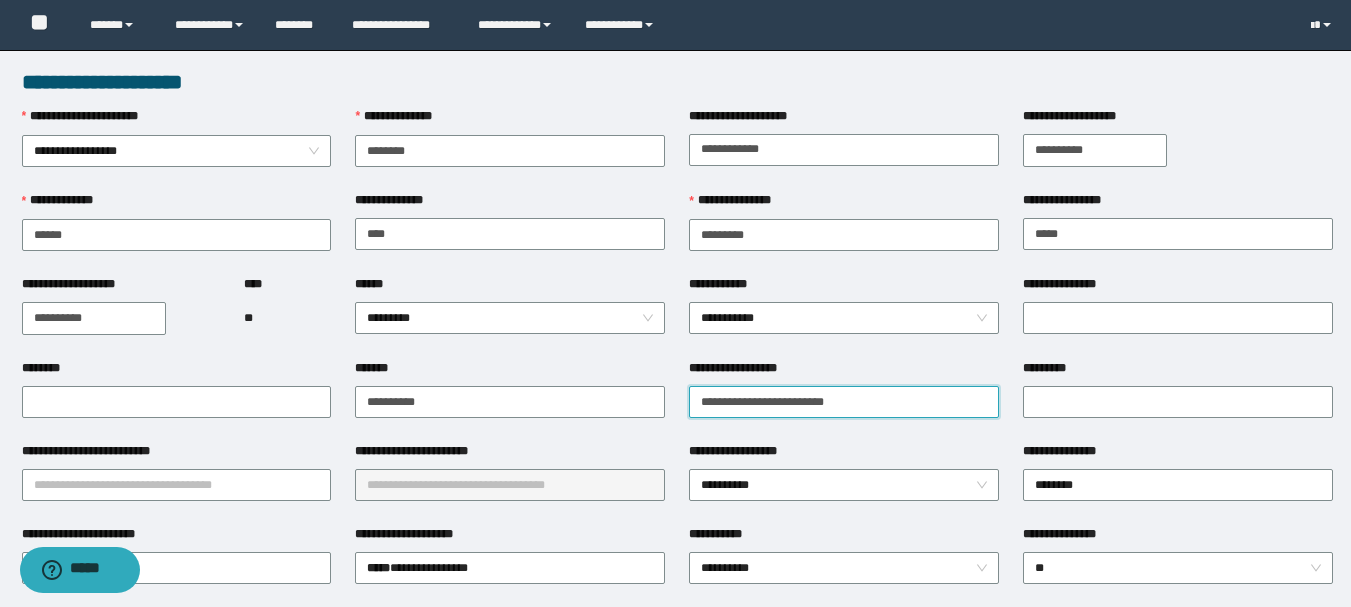 type on "**********" 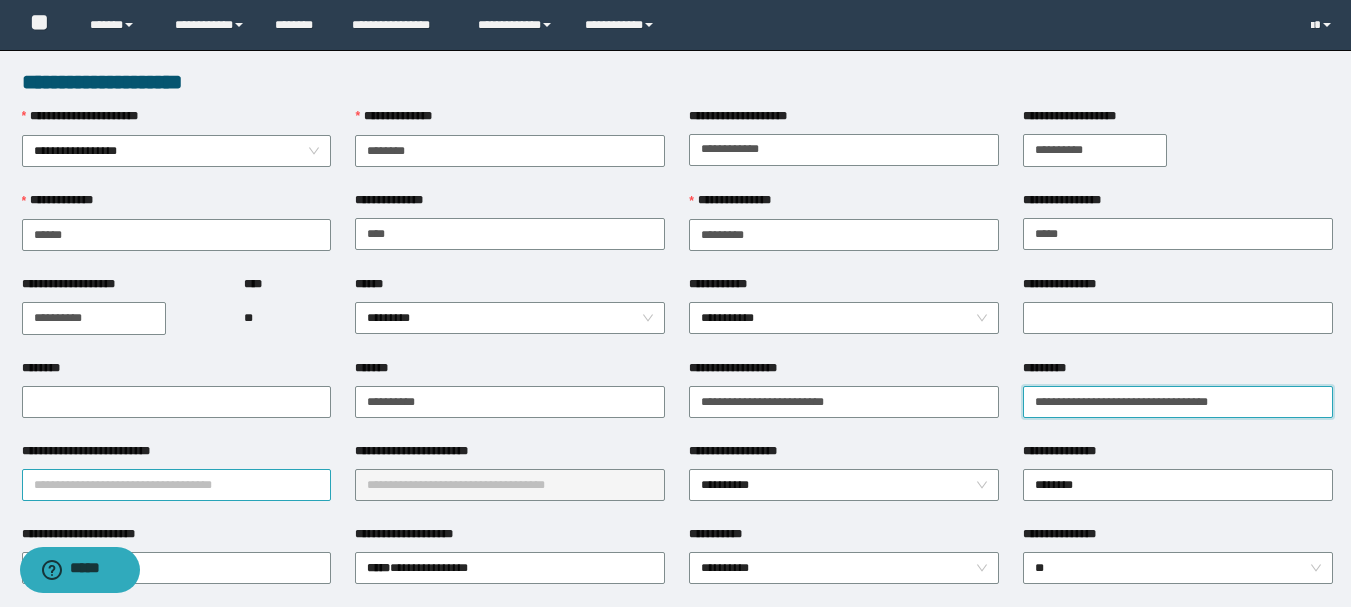 type on "**********" 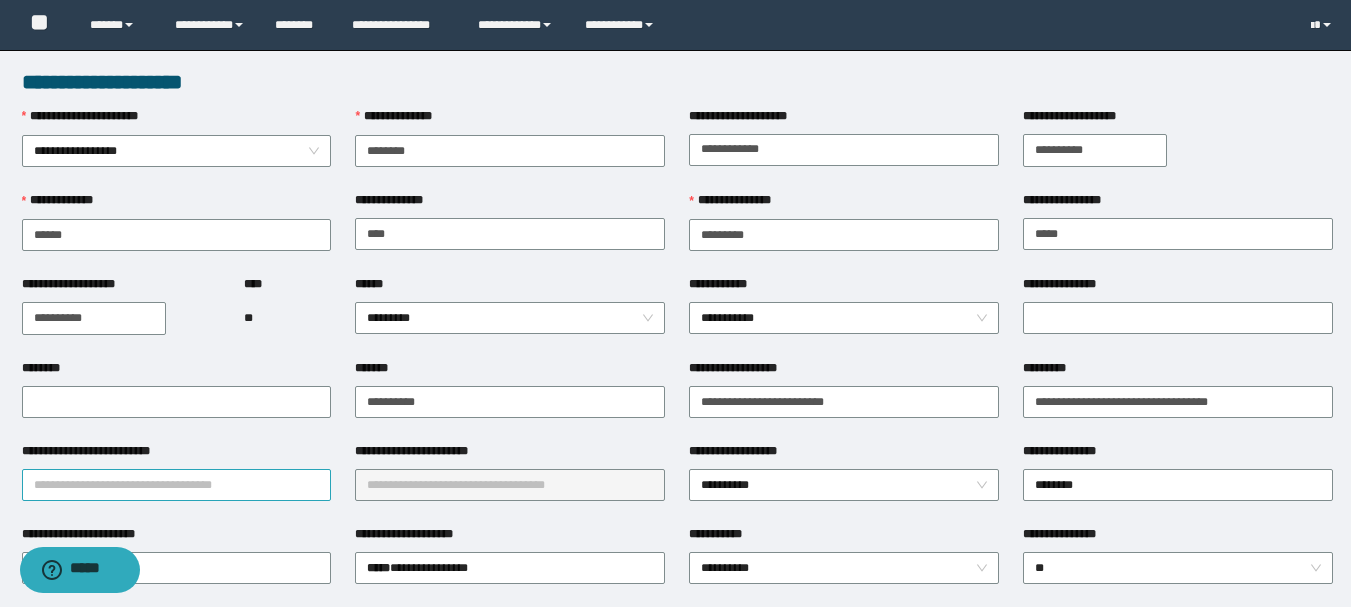 click on "**********" at bounding box center (177, 485) 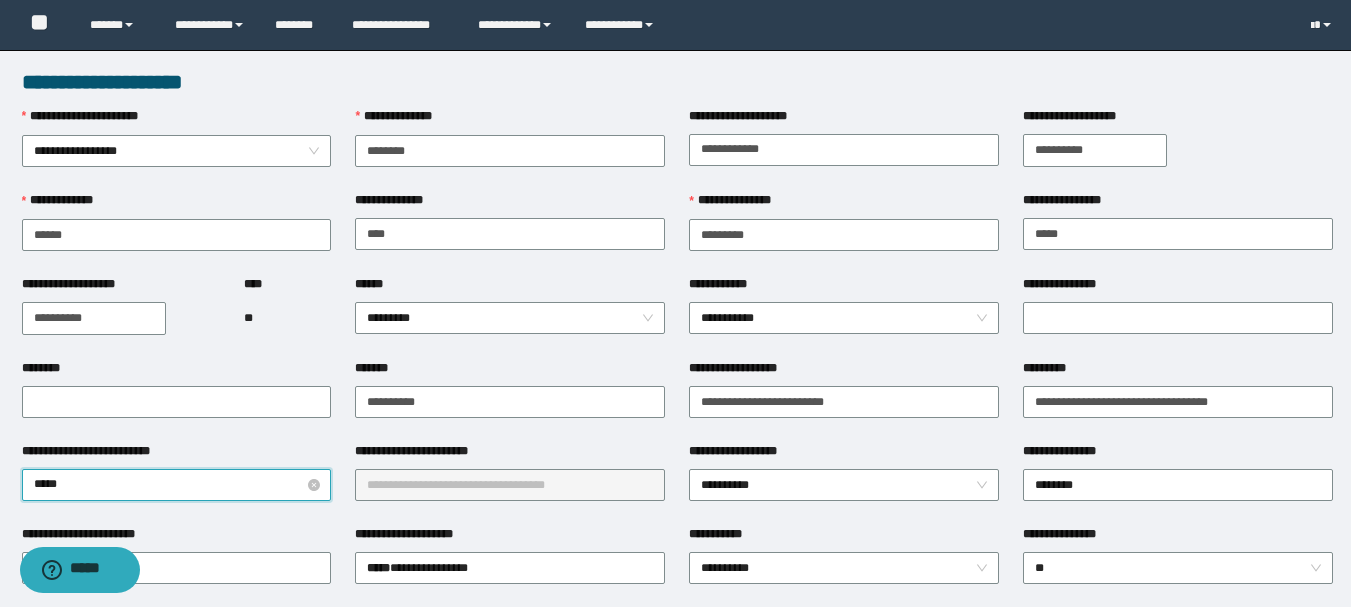 type on "****" 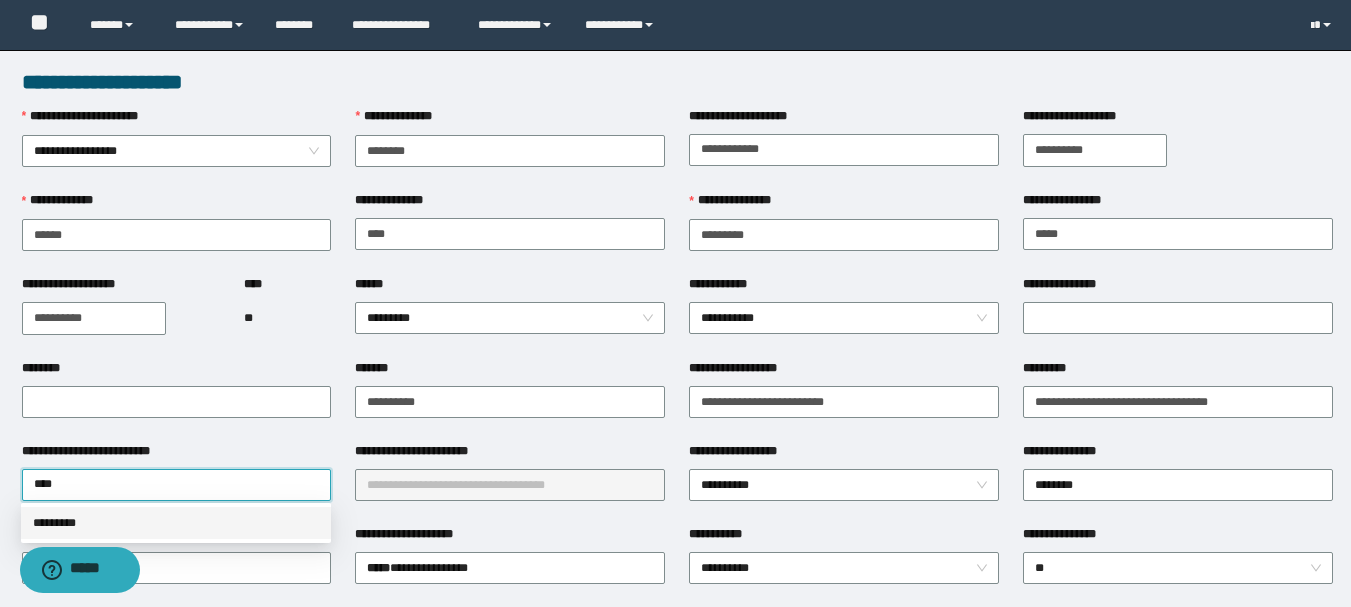 click on "*********" at bounding box center (176, 523) 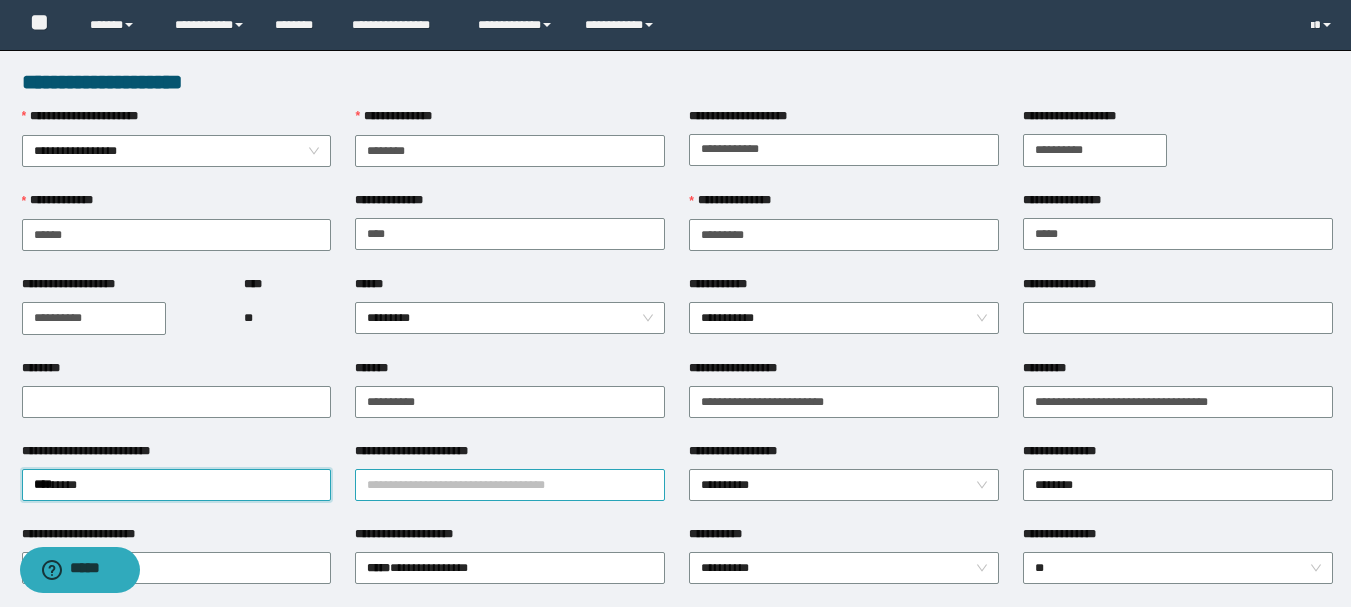 click on "**********" at bounding box center (510, 485) 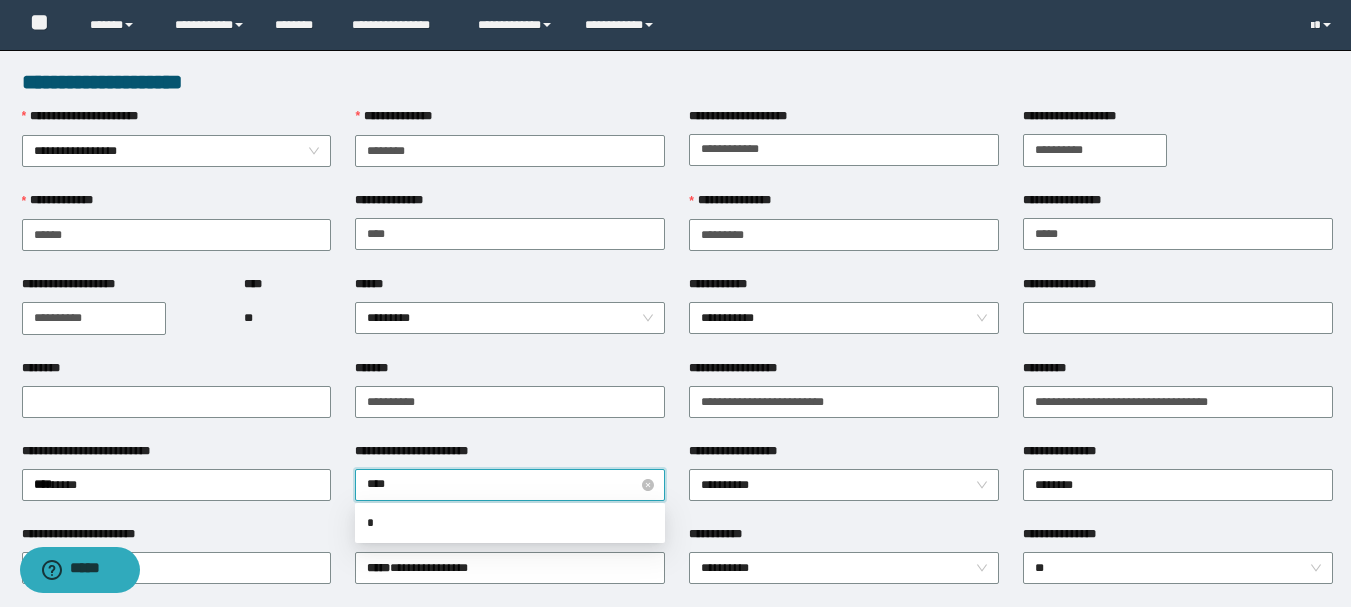 type on "*****" 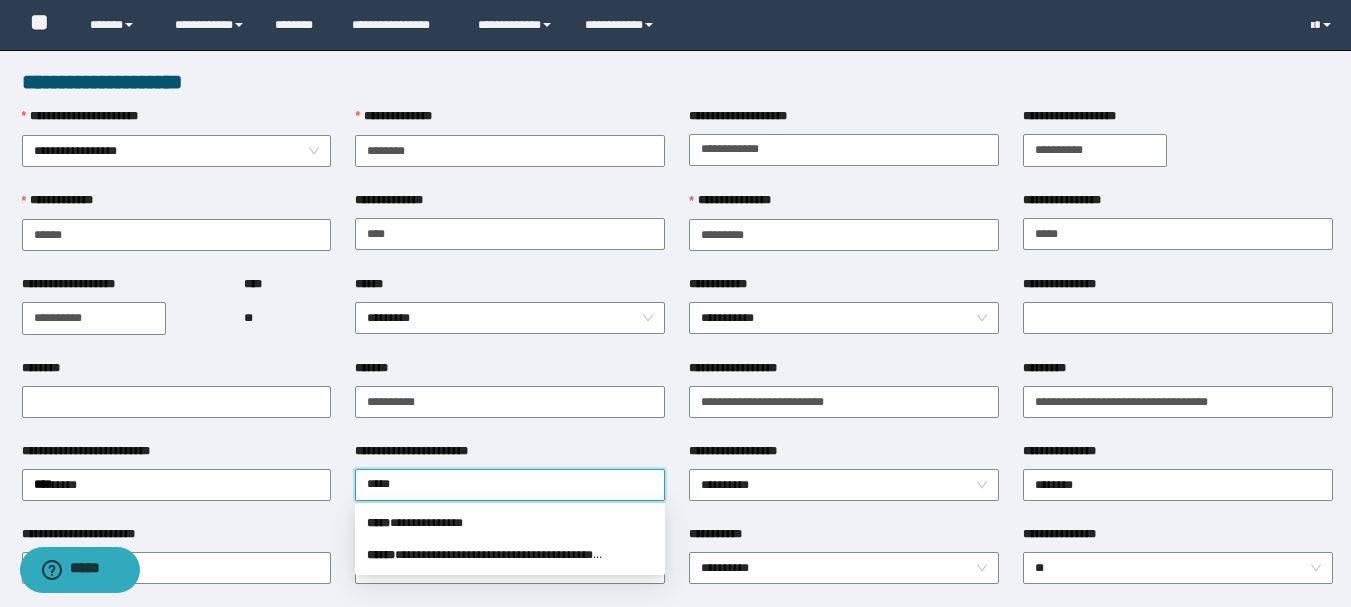 click on "**********" at bounding box center (510, 523) 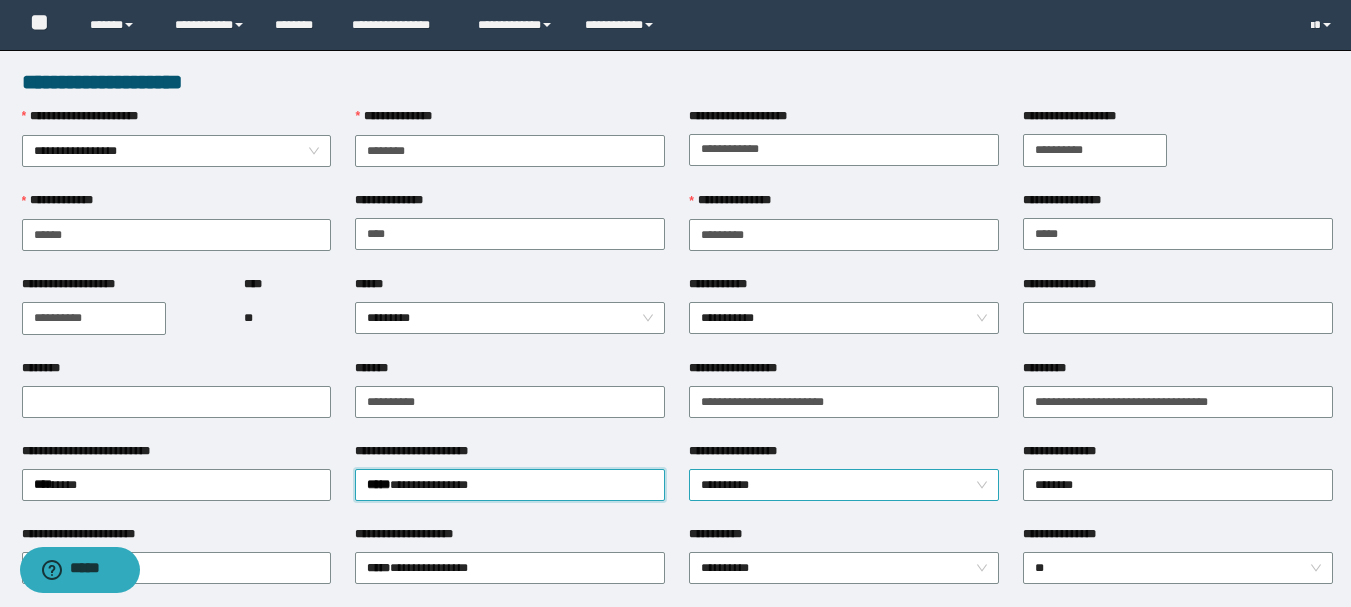 click on "**********" at bounding box center [844, 485] 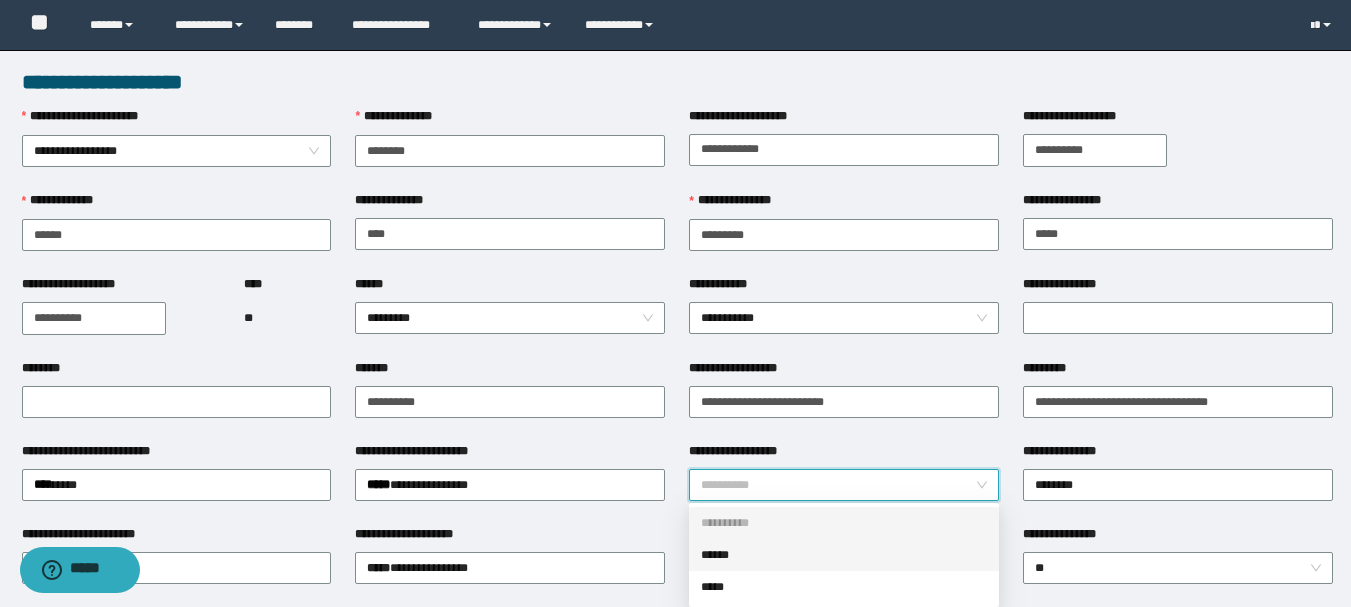 drag, startPoint x: 752, startPoint y: 555, endPoint x: 771, endPoint y: 555, distance: 19 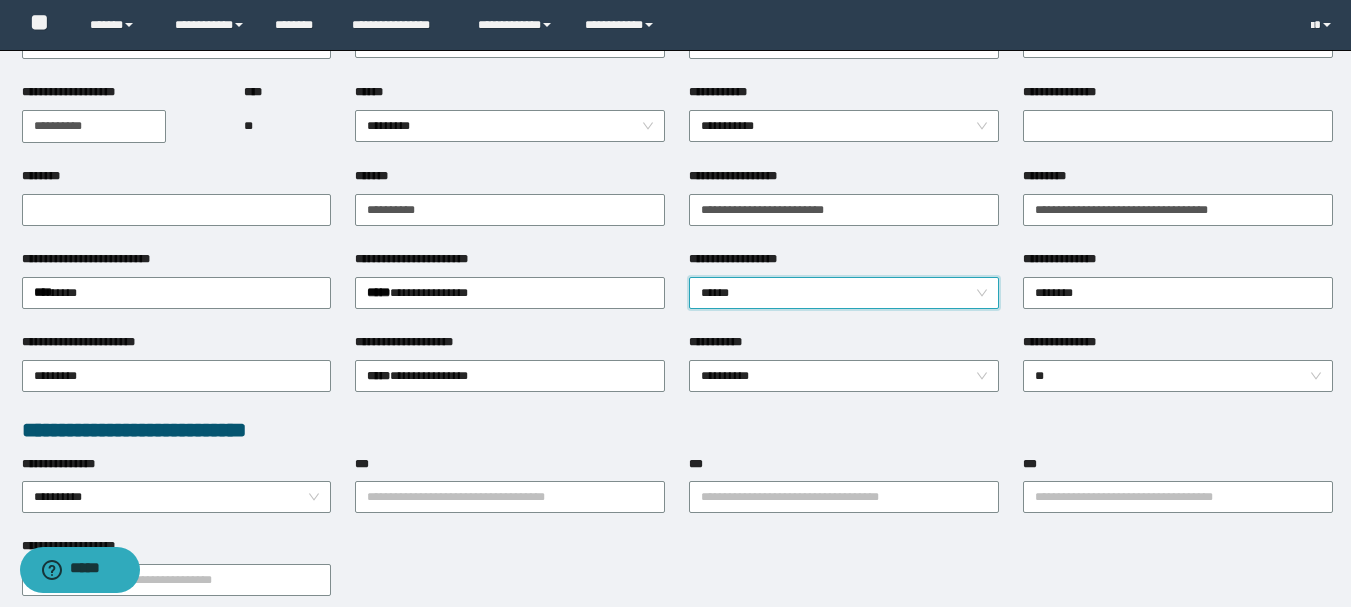 scroll, scrollTop: 200, scrollLeft: 0, axis: vertical 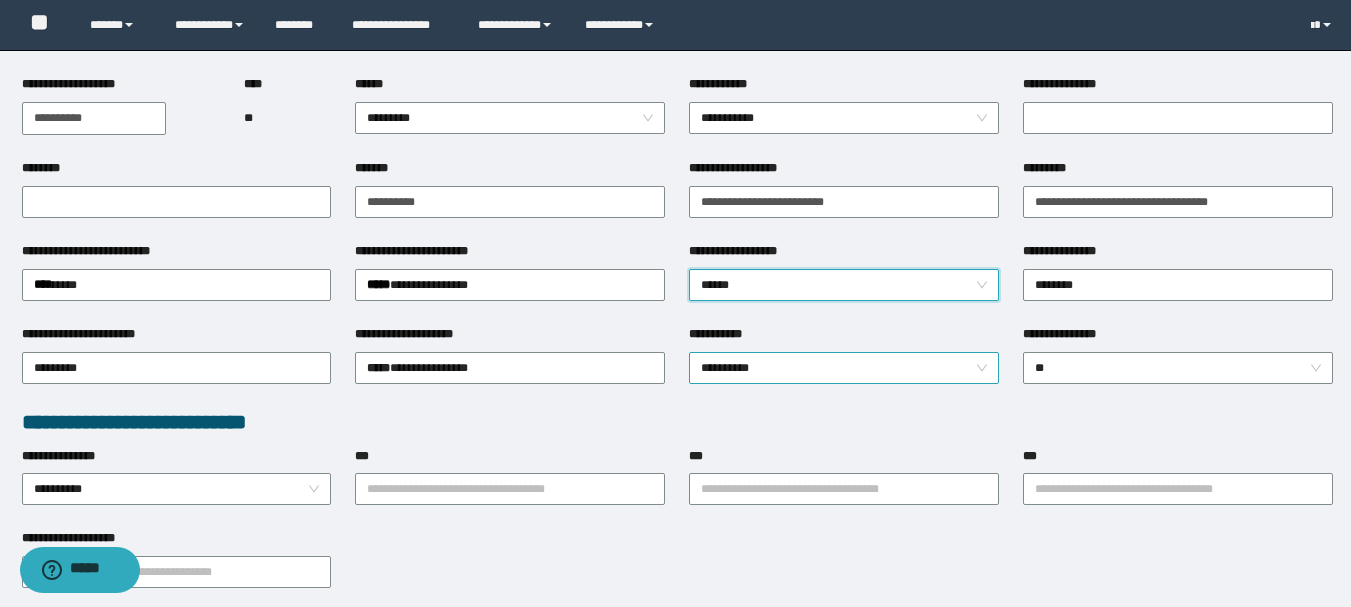 click on "**********" at bounding box center (844, 368) 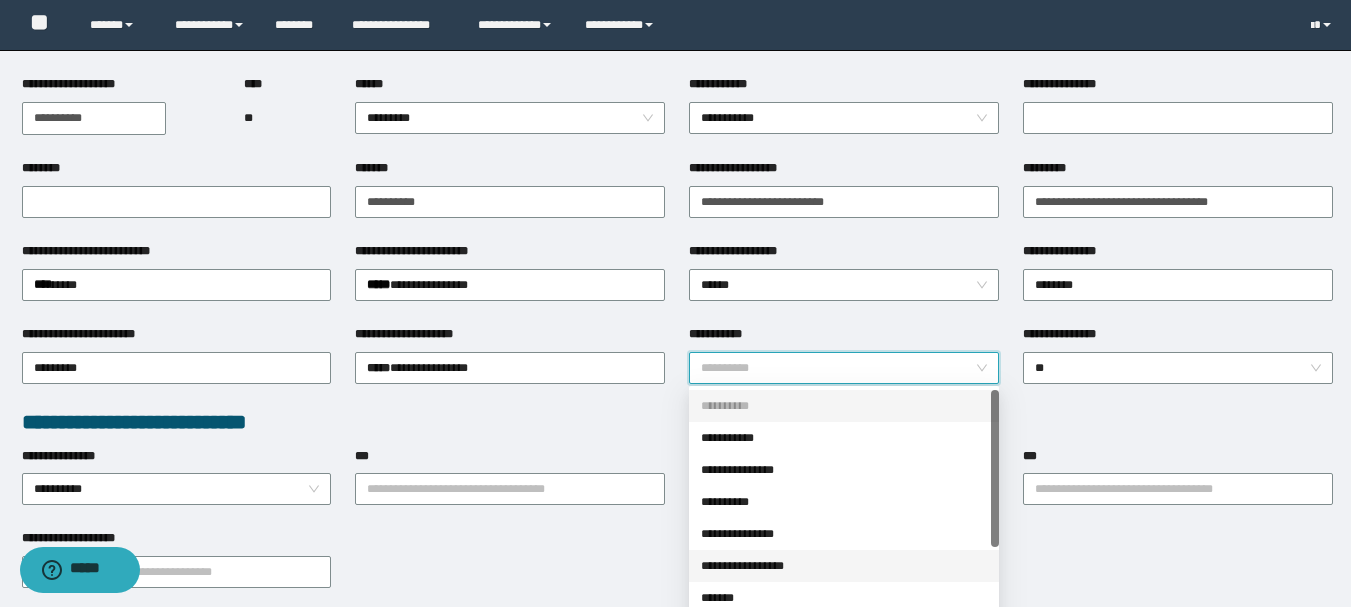 click on "**********" at bounding box center [844, 566] 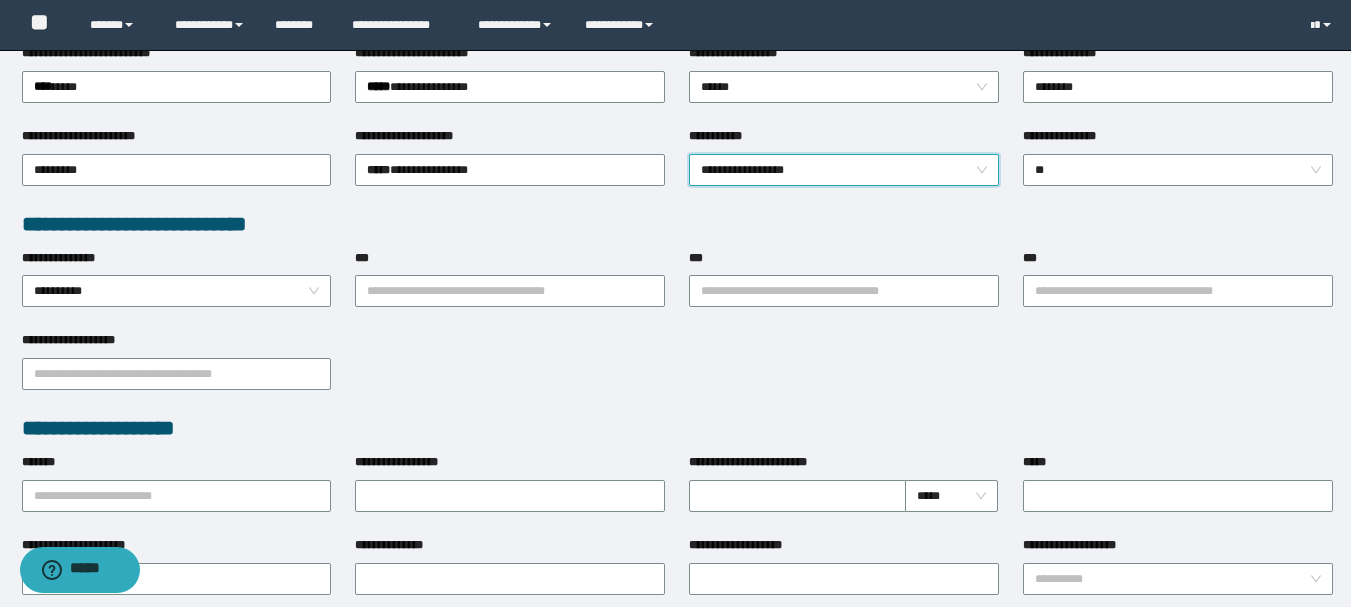 scroll, scrollTop: 400, scrollLeft: 0, axis: vertical 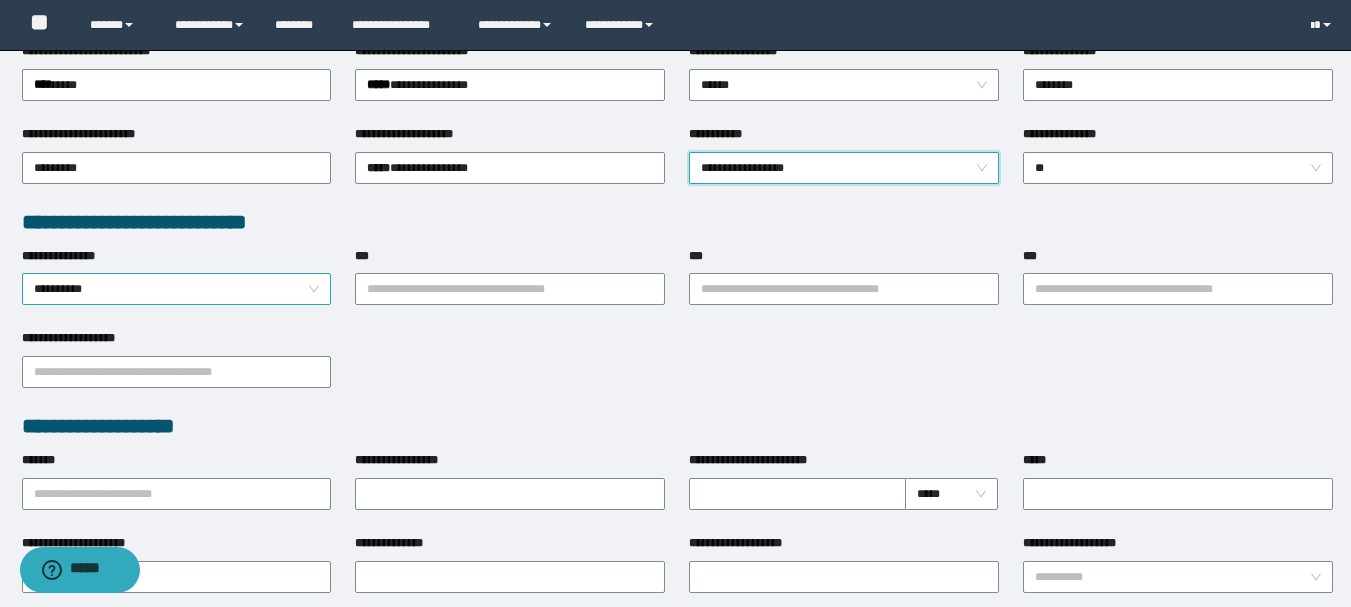 click on "**********" at bounding box center (177, 289) 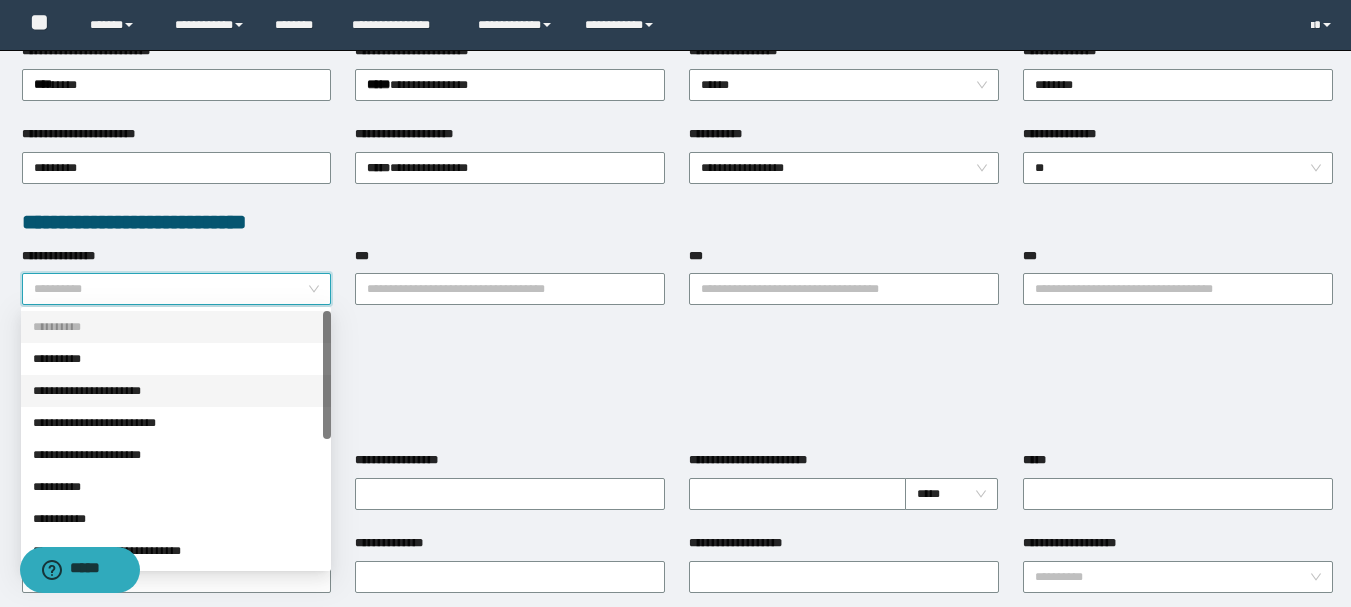 click on "**********" at bounding box center [176, 391] 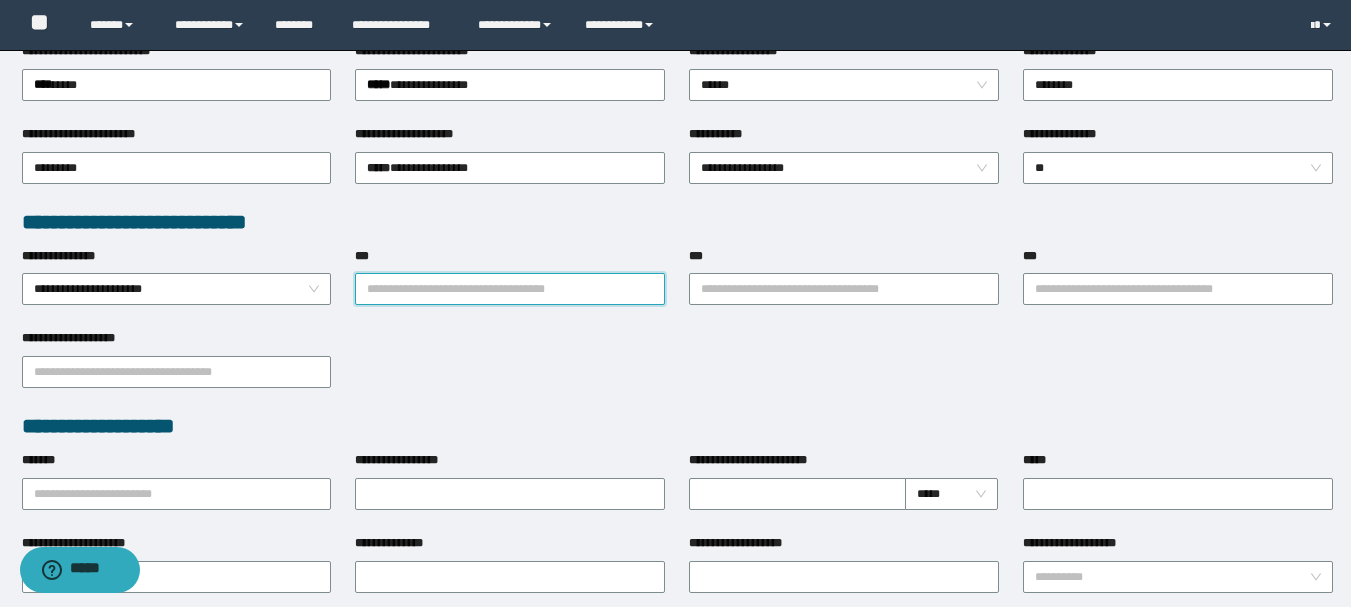 click on "***" at bounding box center (510, 289) 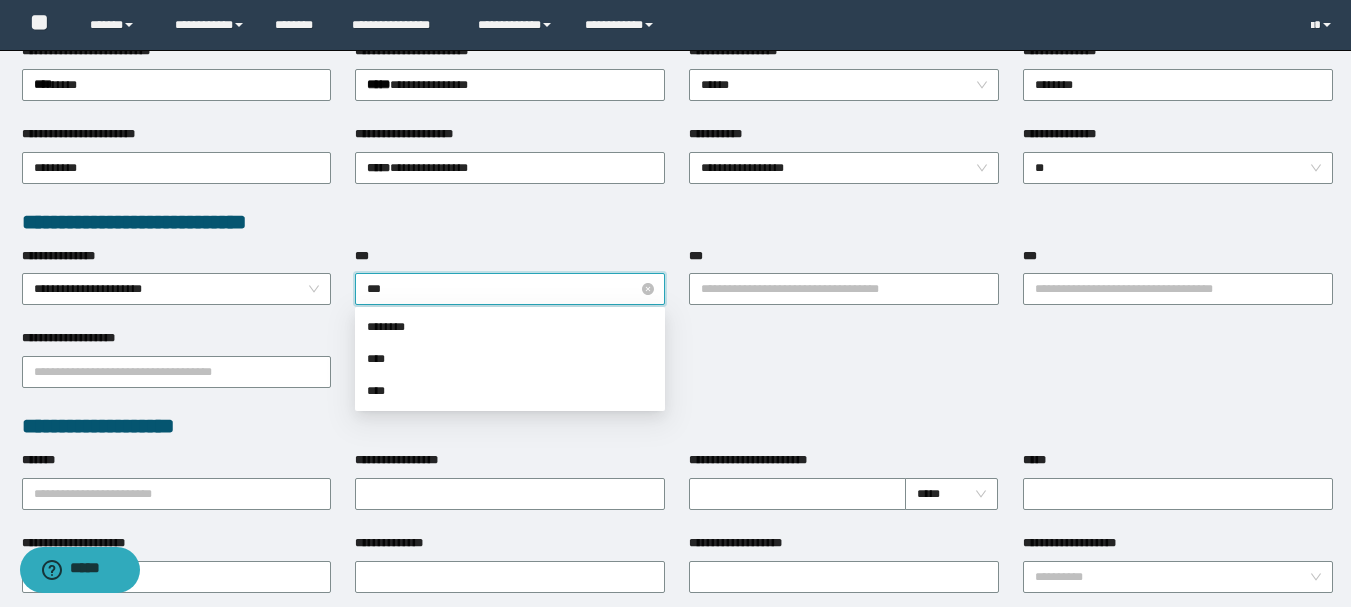 type on "****" 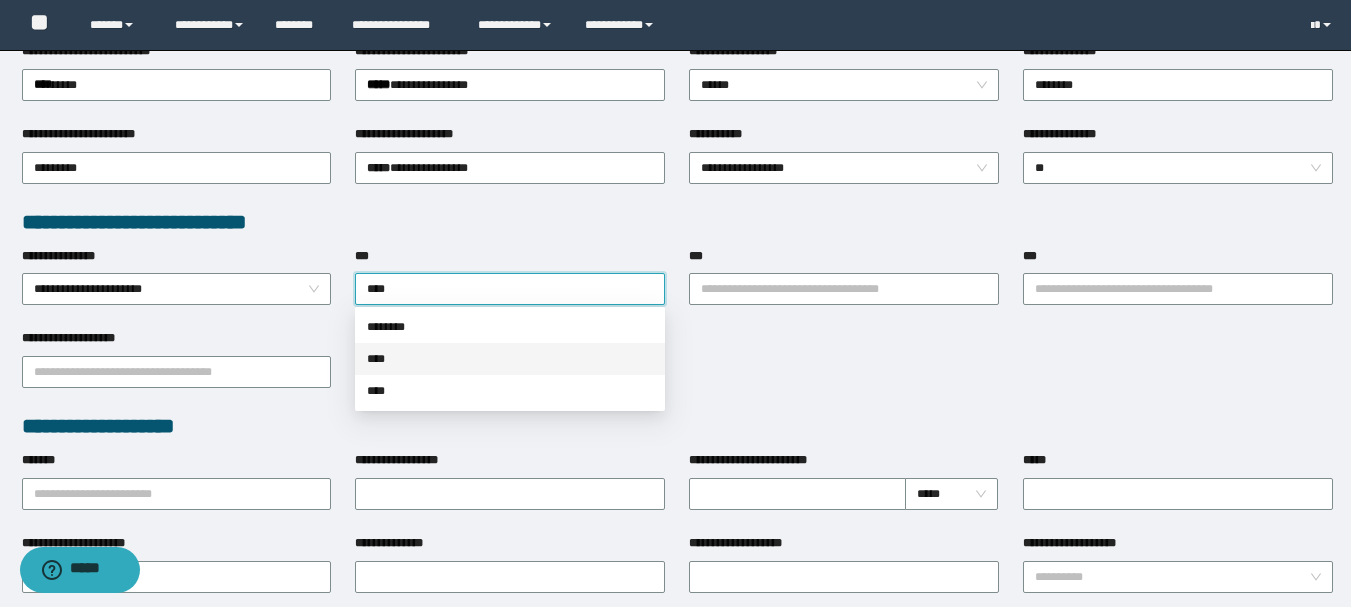 click on "****" at bounding box center [510, 359] 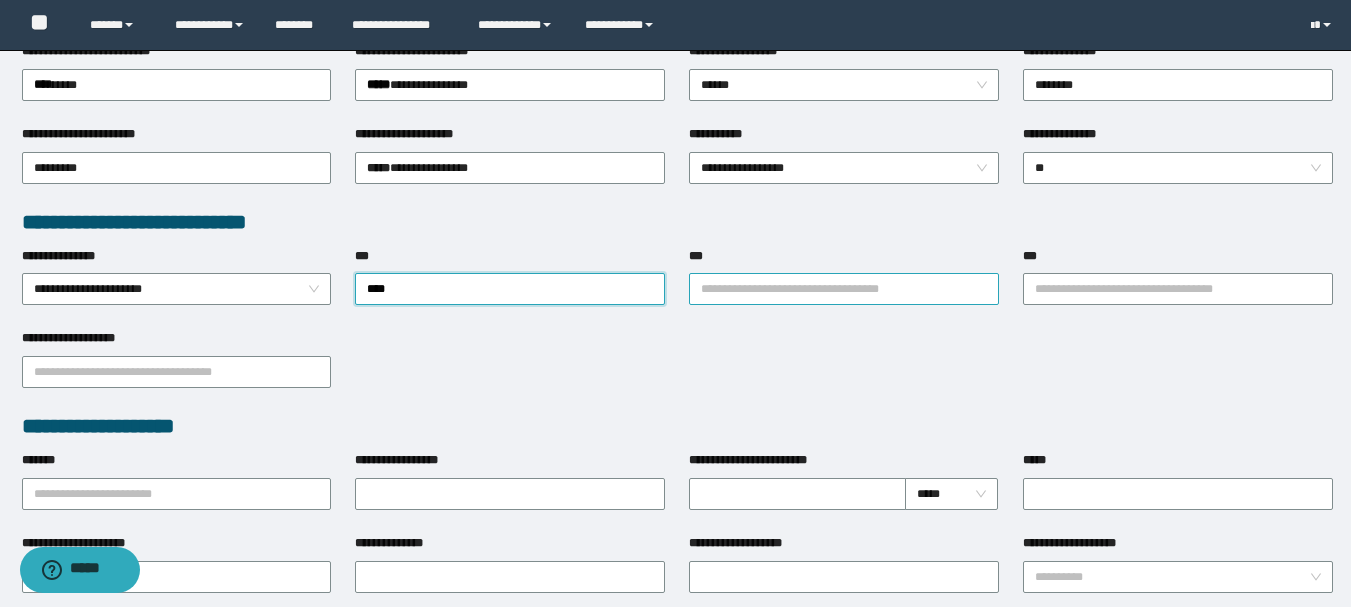 click on "***" at bounding box center [844, 289] 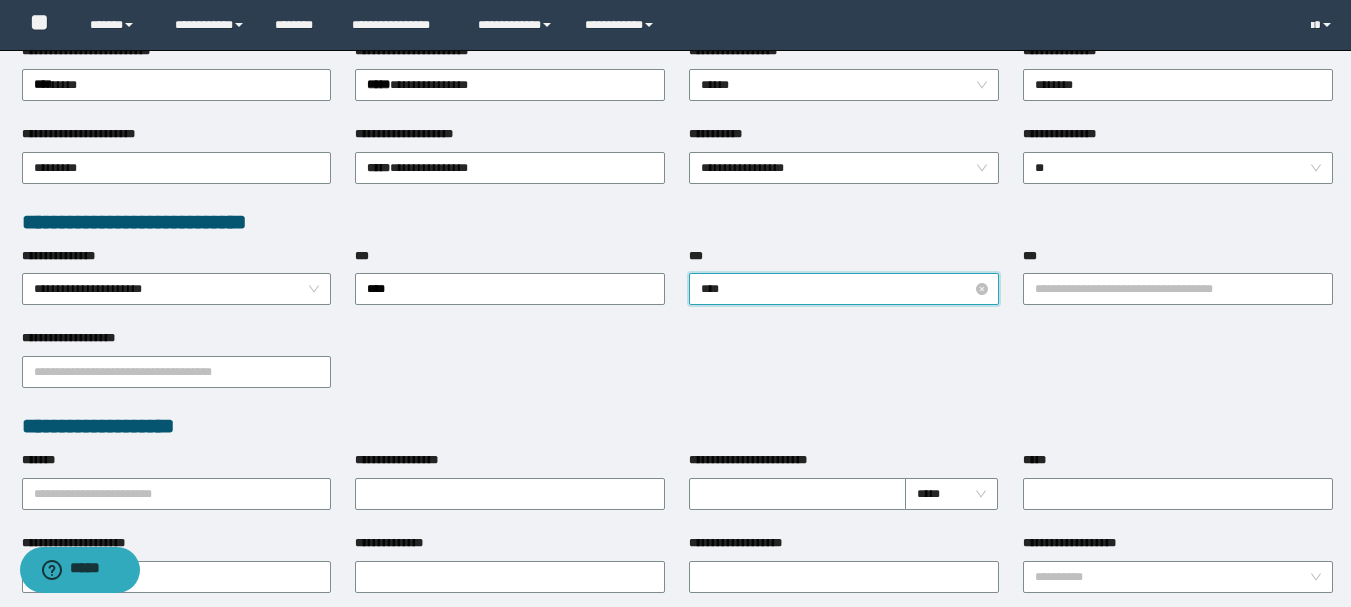 type on "*****" 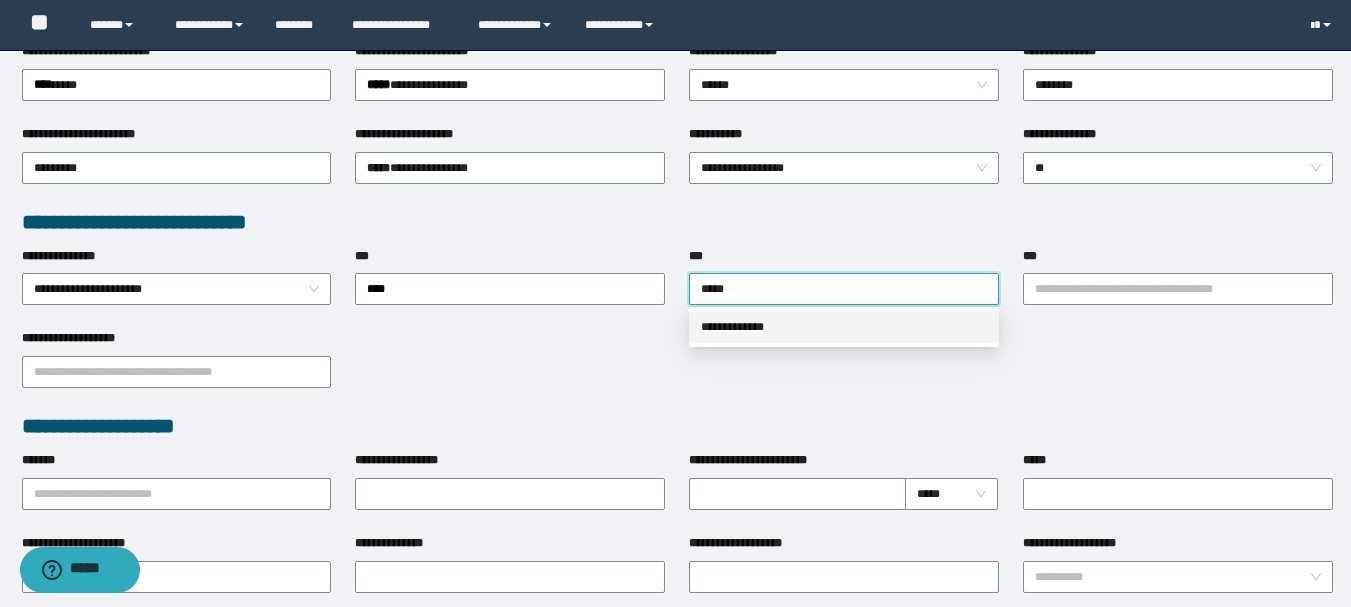 drag, startPoint x: 784, startPoint y: 331, endPoint x: 839, endPoint y: 316, distance: 57.00877 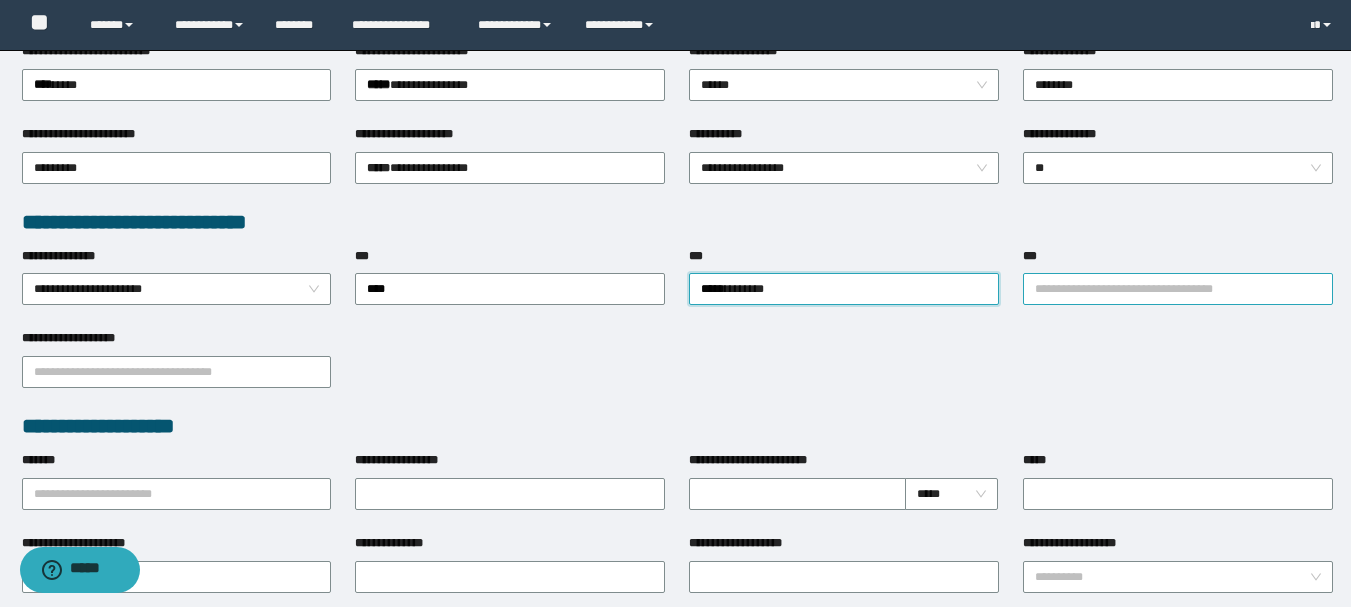 click on "***" at bounding box center [1178, 289] 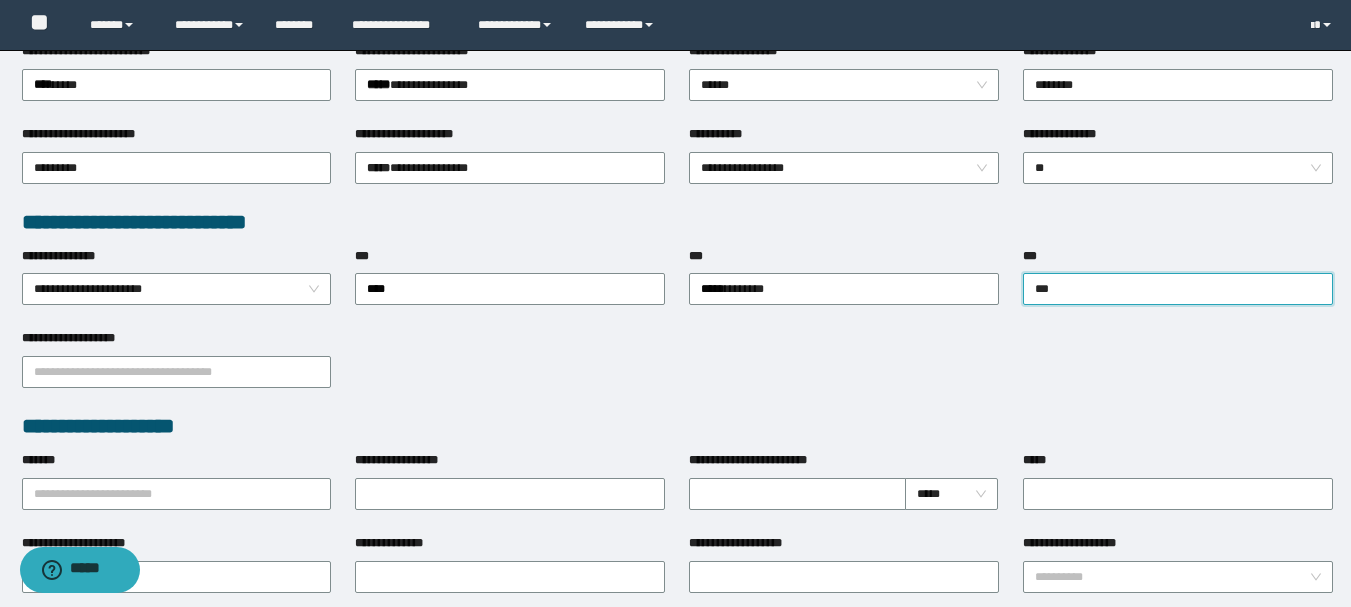type on "****" 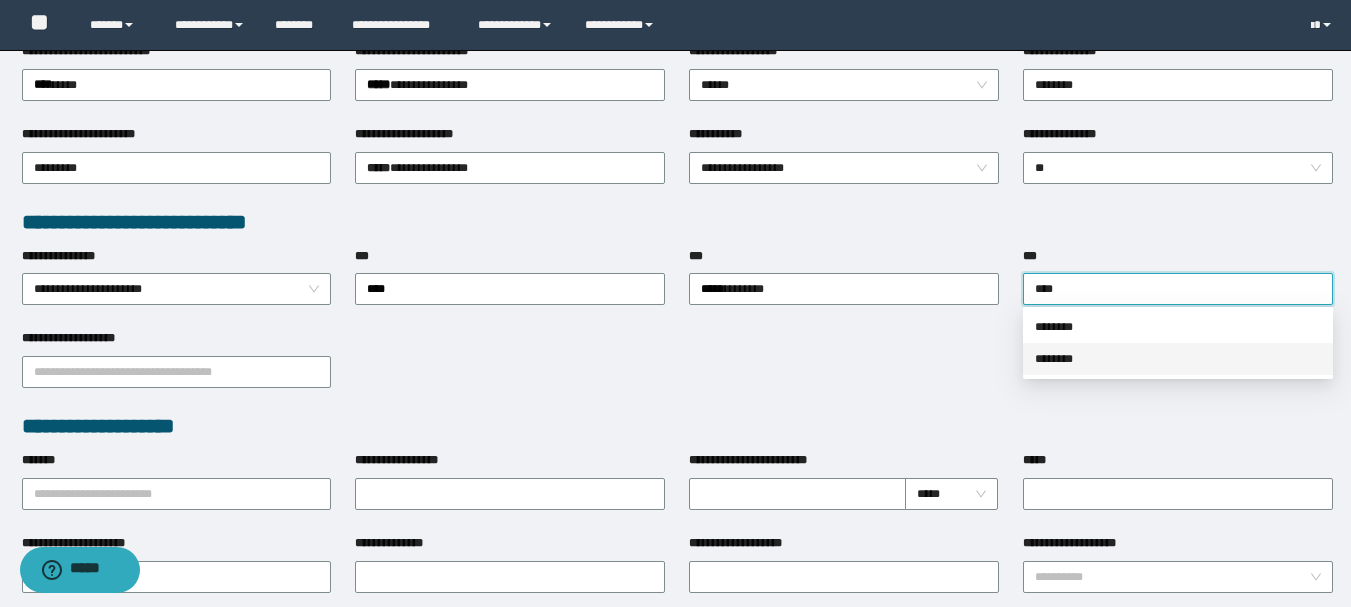 click on "********" at bounding box center (1178, 359) 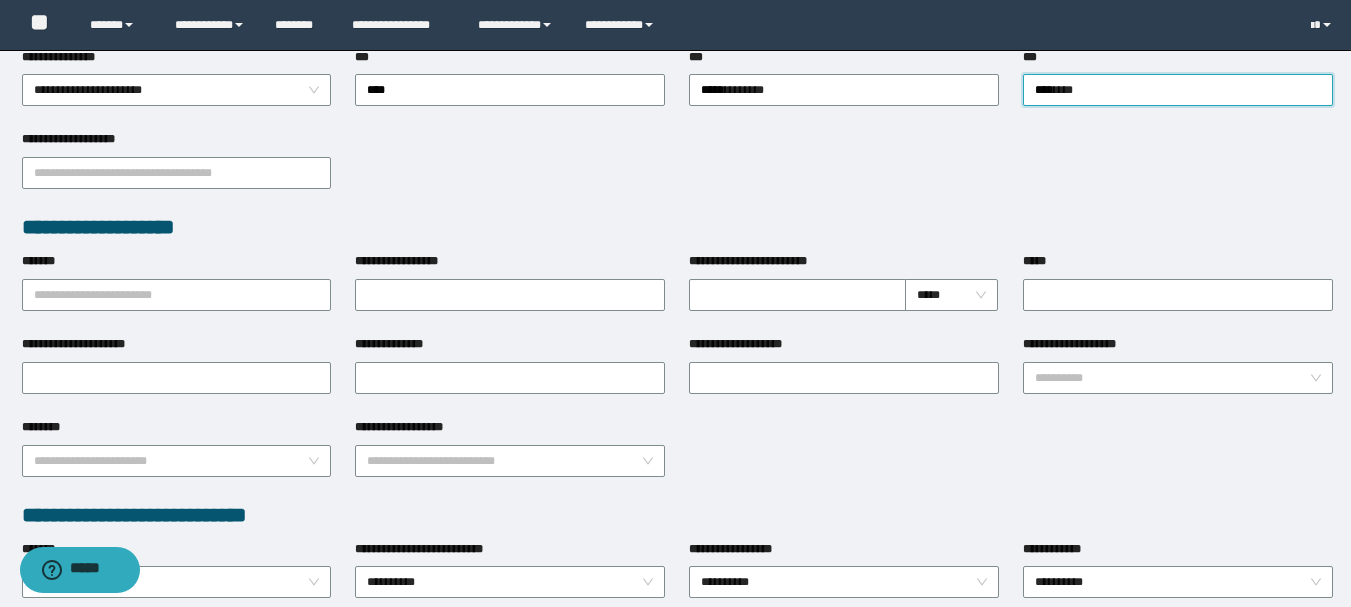 scroll, scrollTop: 600, scrollLeft: 0, axis: vertical 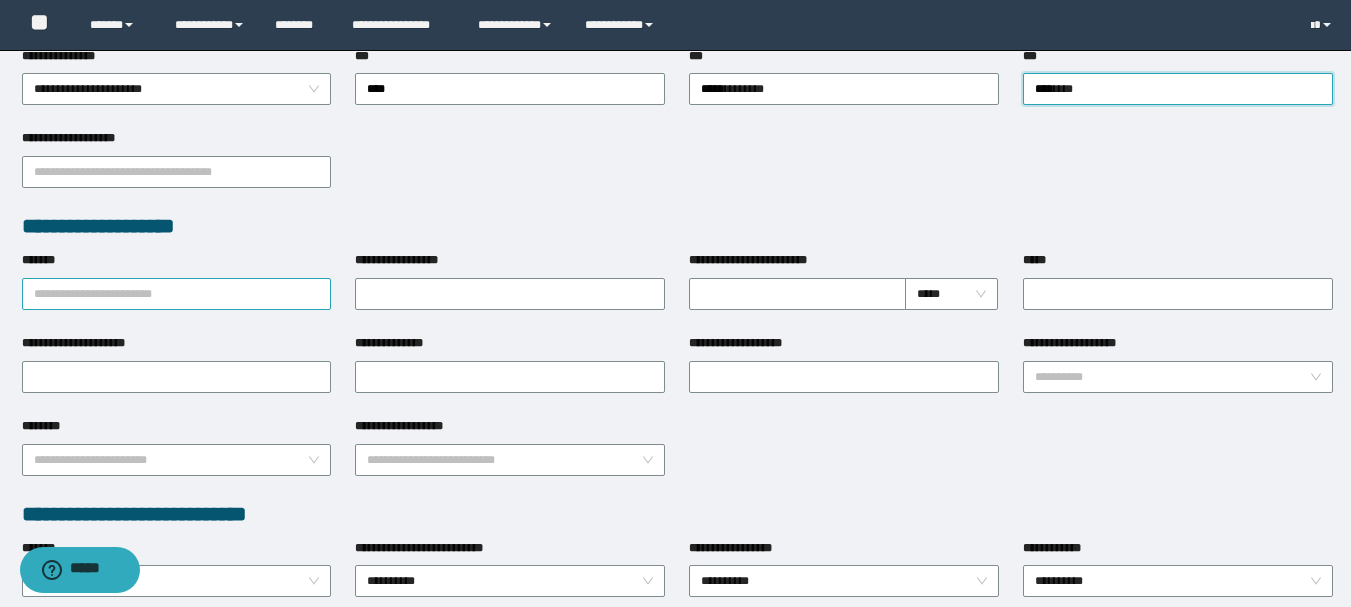click on "*******" at bounding box center (177, 294) 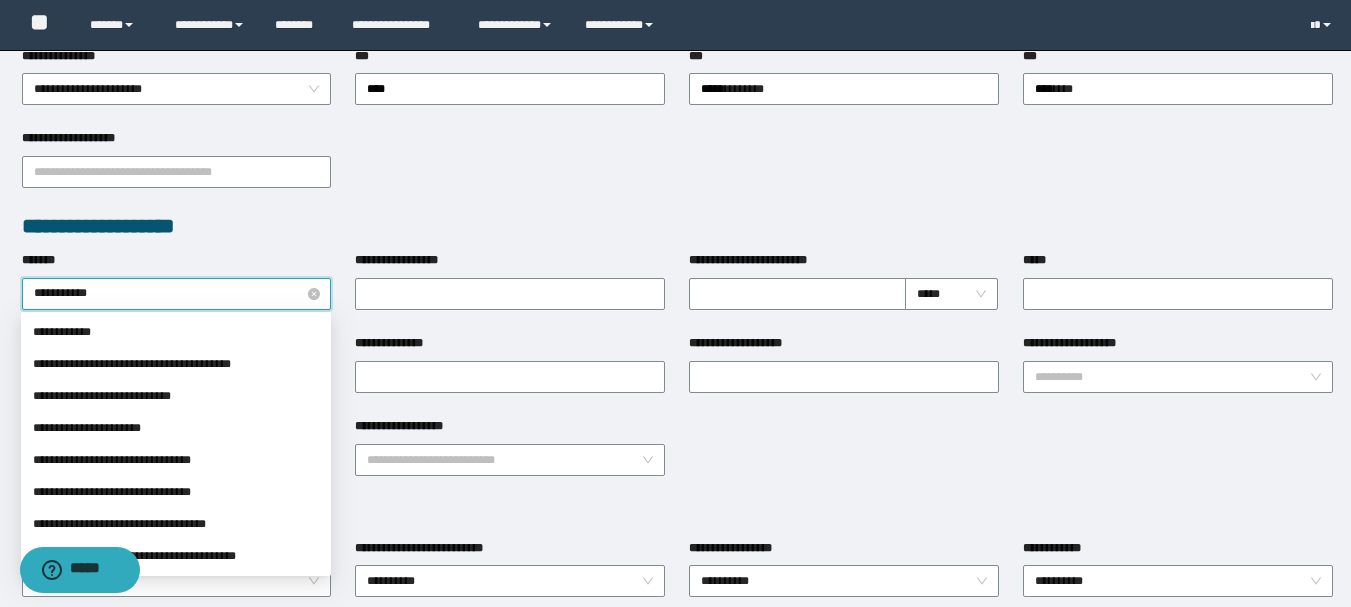 type on "**********" 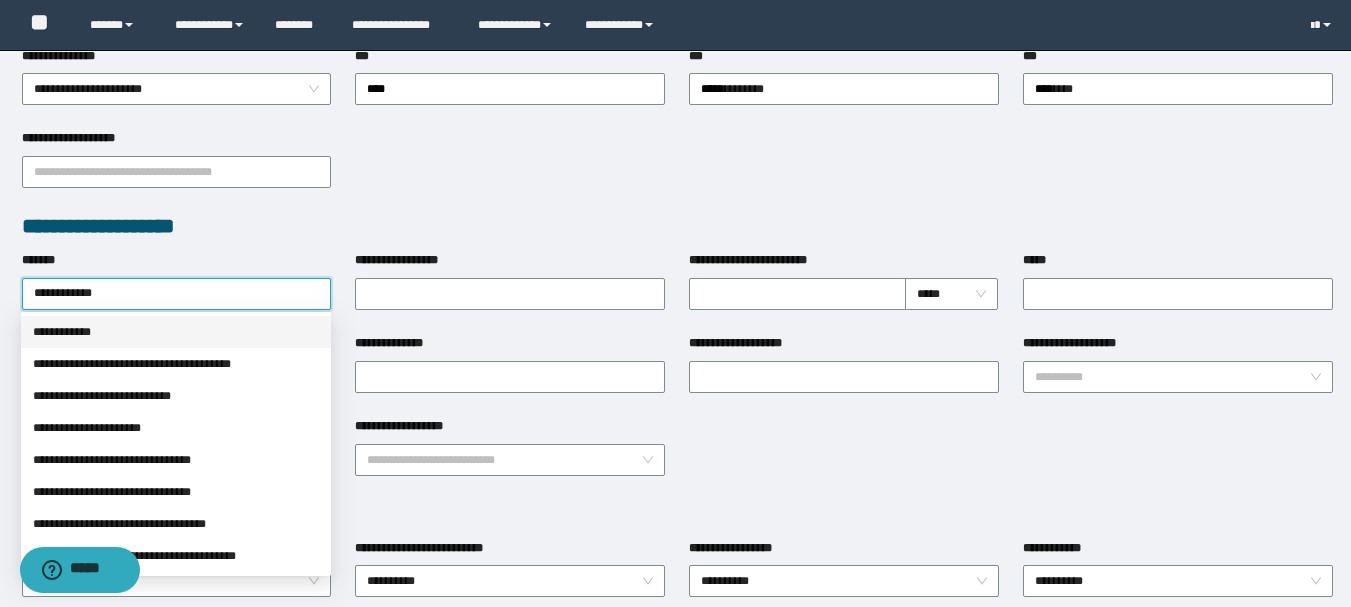 click on "**********" at bounding box center (176, 364) 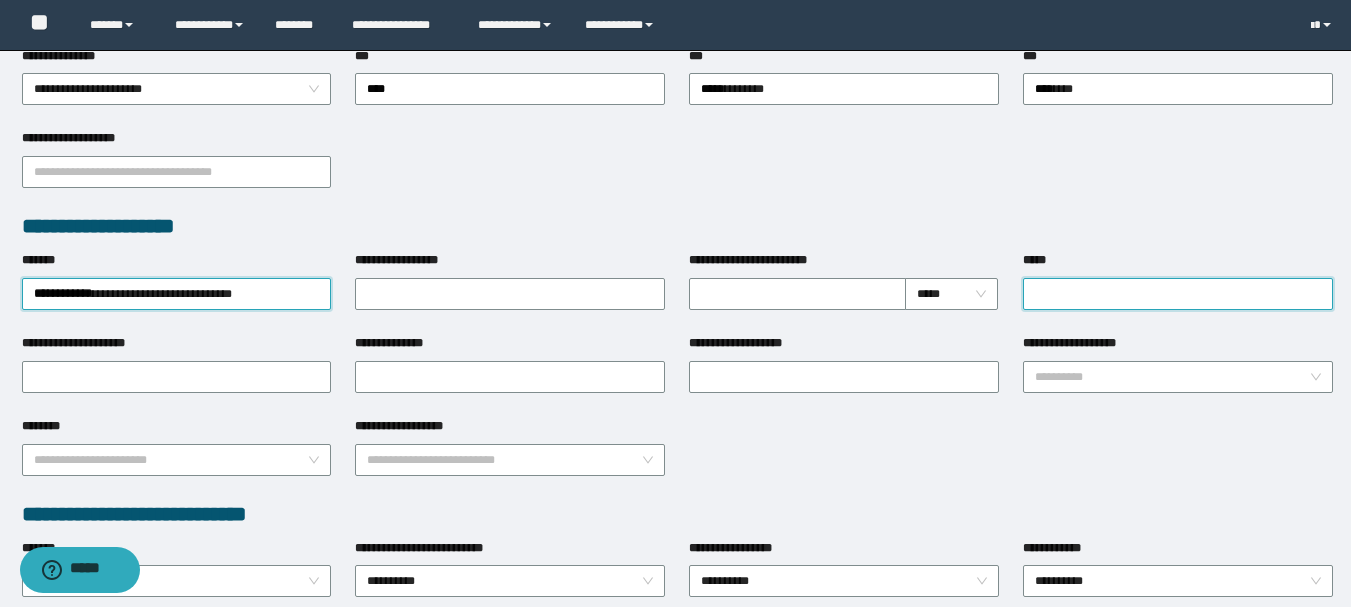 click on "*****" at bounding box center (1178, 294) 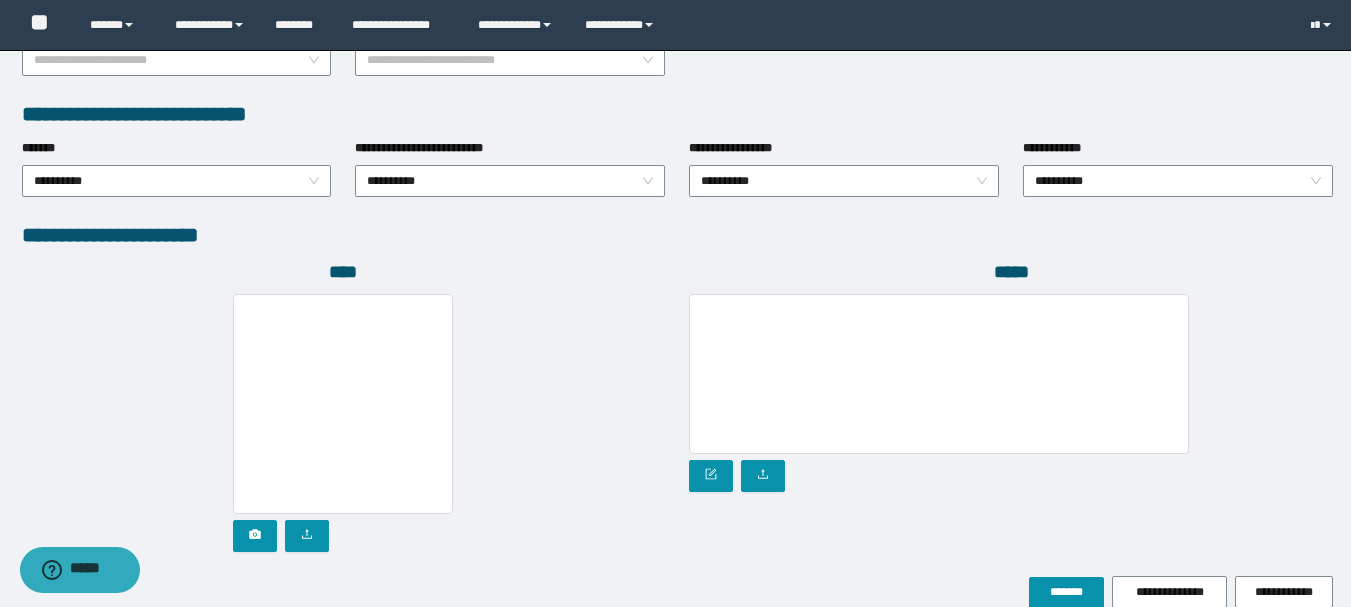 scroll, scrollTop: 1096, scrollLeft: 0, axis: vertical 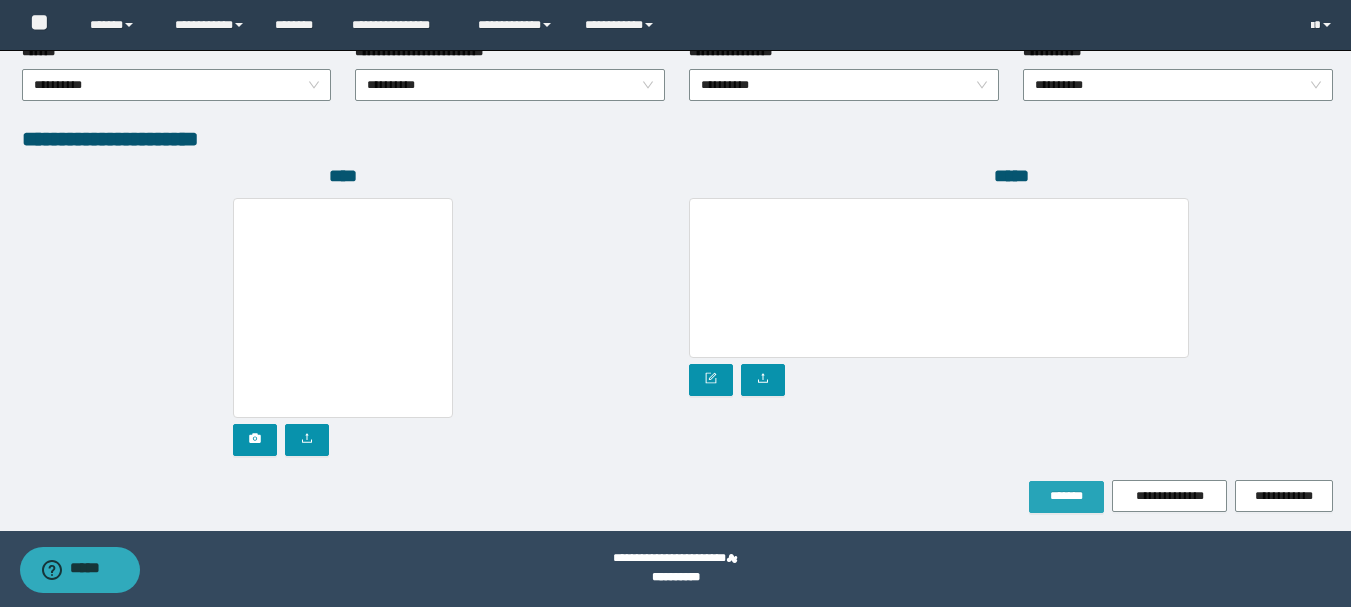 click on "*******" at bounding box center [1066, 496] 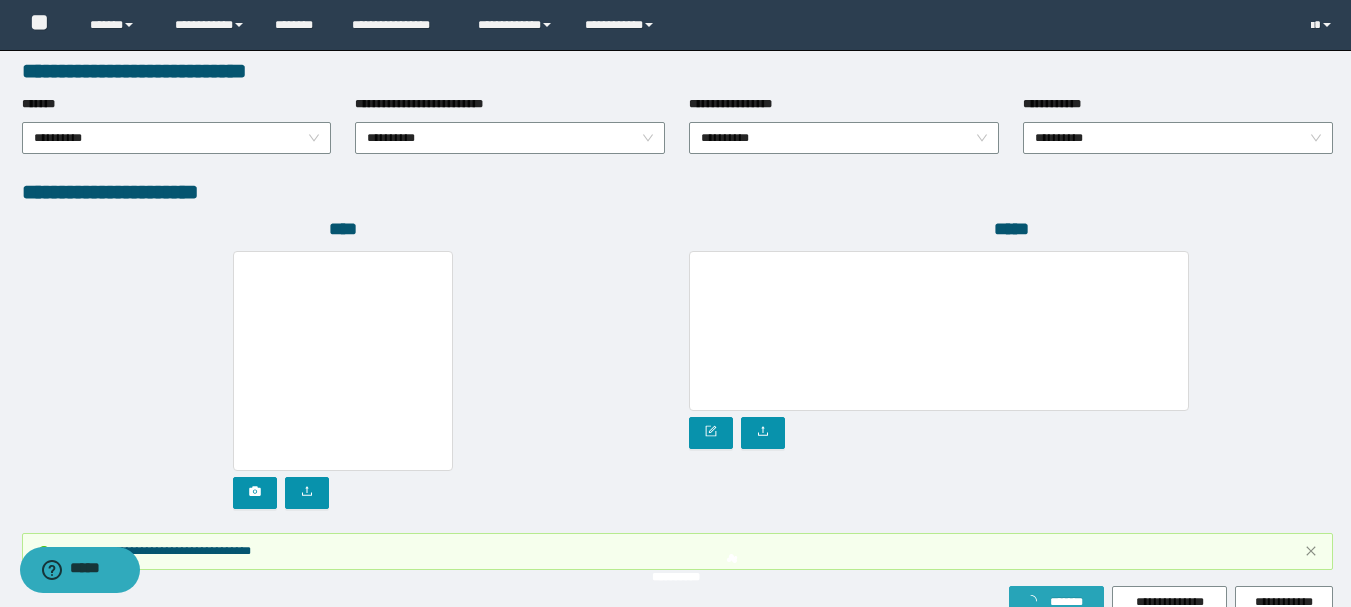 scroll, scrollTop: 1149, scrollLeft: 0, axis: vertical 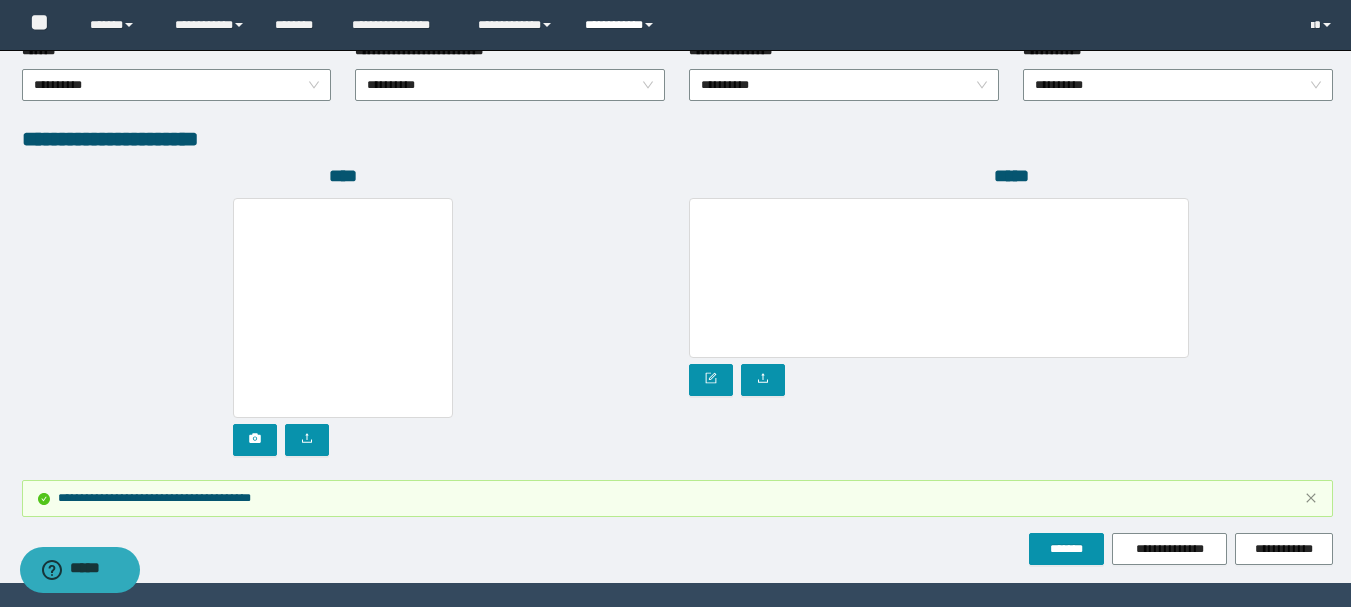 click on "**********" at bounding box center [622, 25] 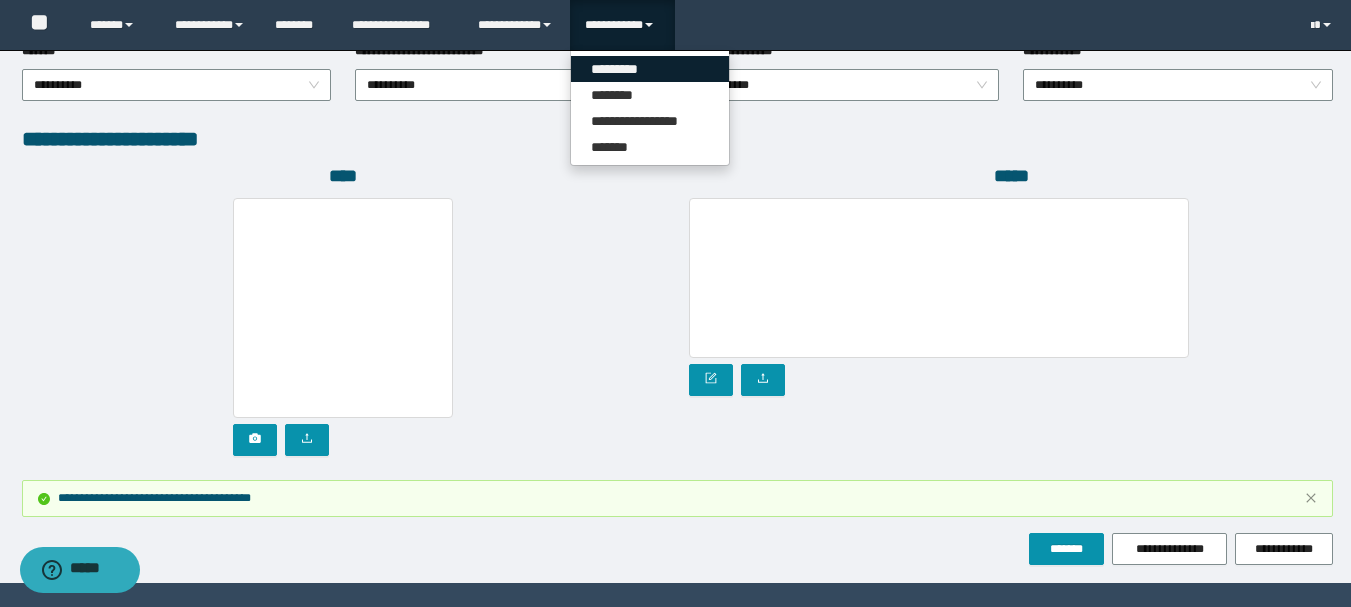 click on "*********" at bounding box center [650, 69] 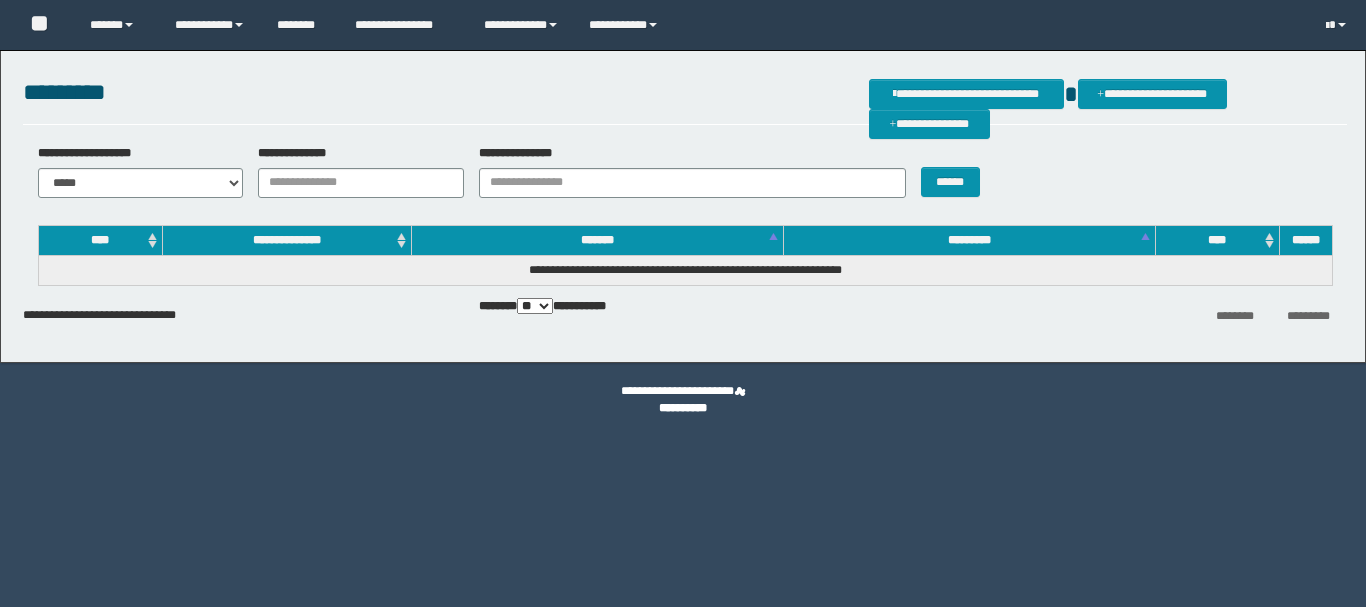 scroll, scrollTop: 0, scrollLeft: 0, axis: both 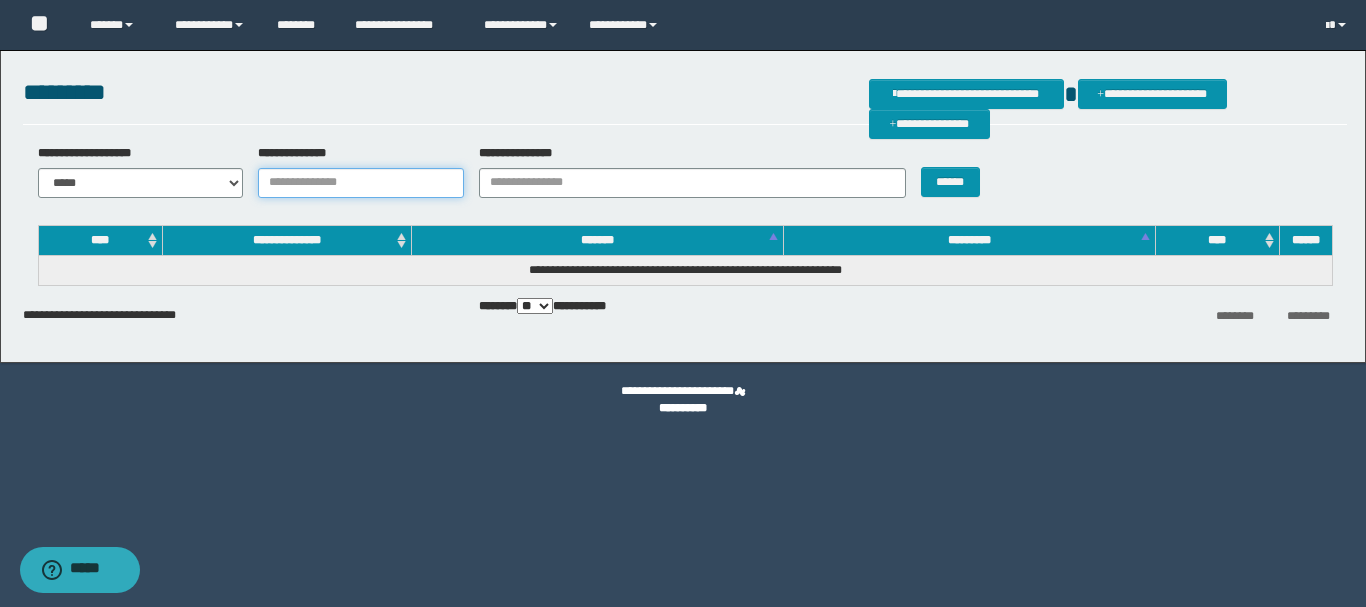 click on "**********" at bounding box center [361, 183] 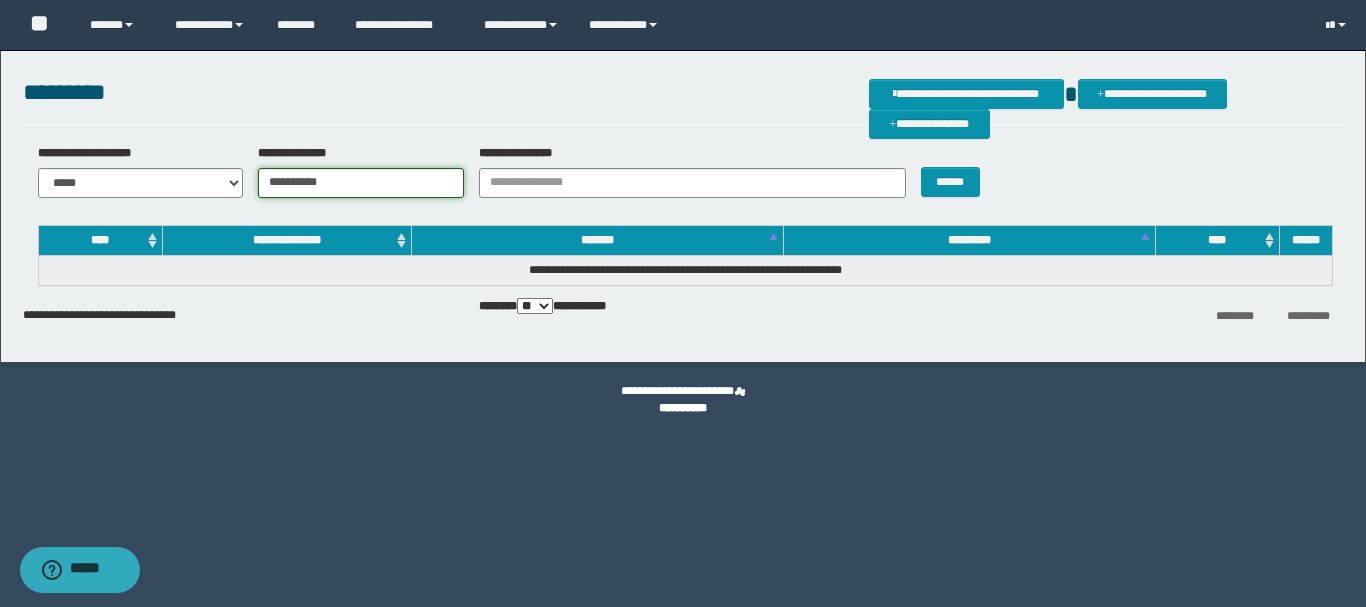 type on "**********" 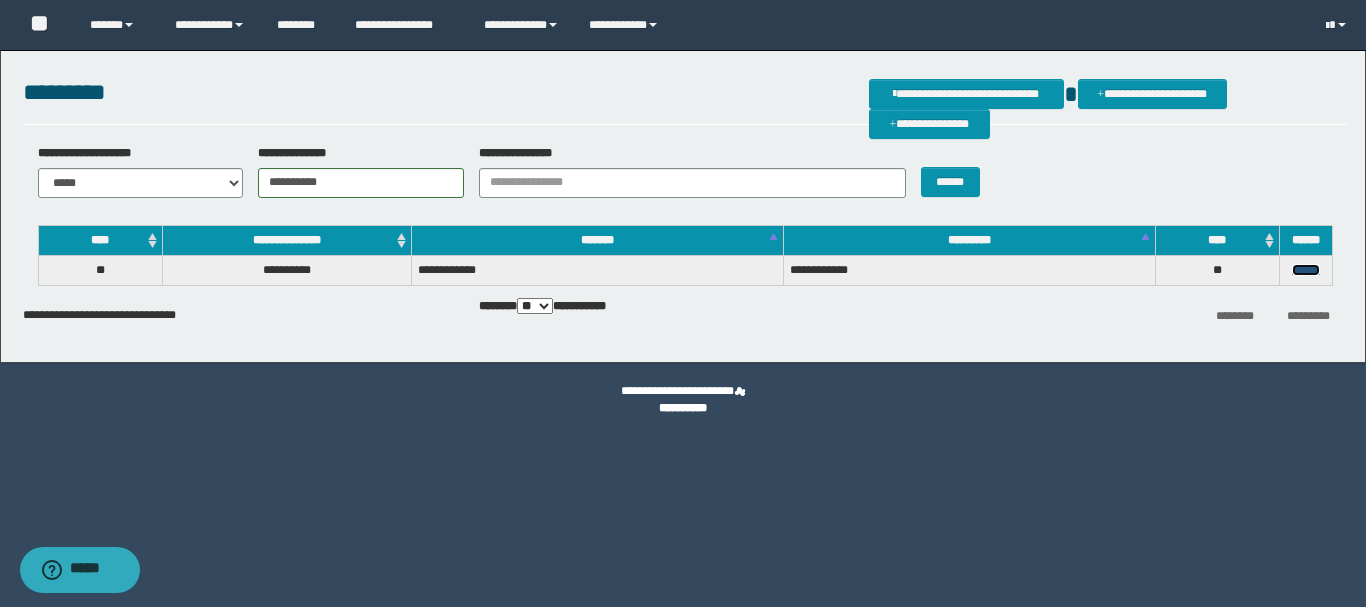 click on "******" at bounding box center [1306, 270] 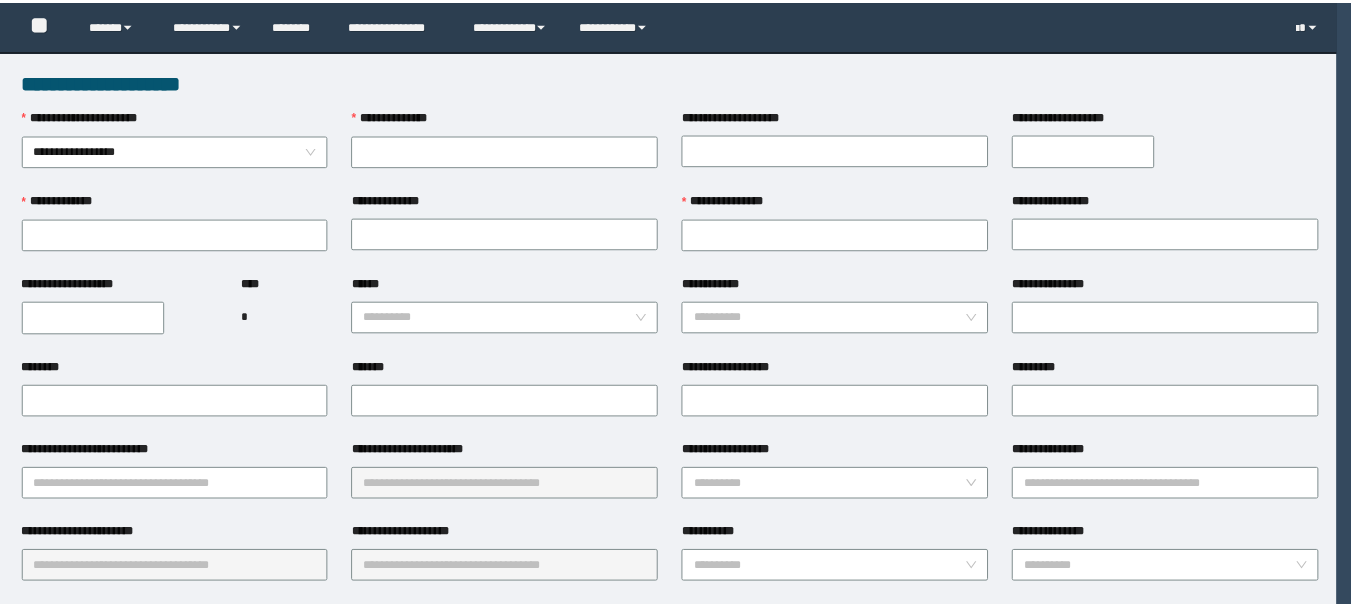 scroll, scrollTop: 0, scrollLeft: 0, axis: both 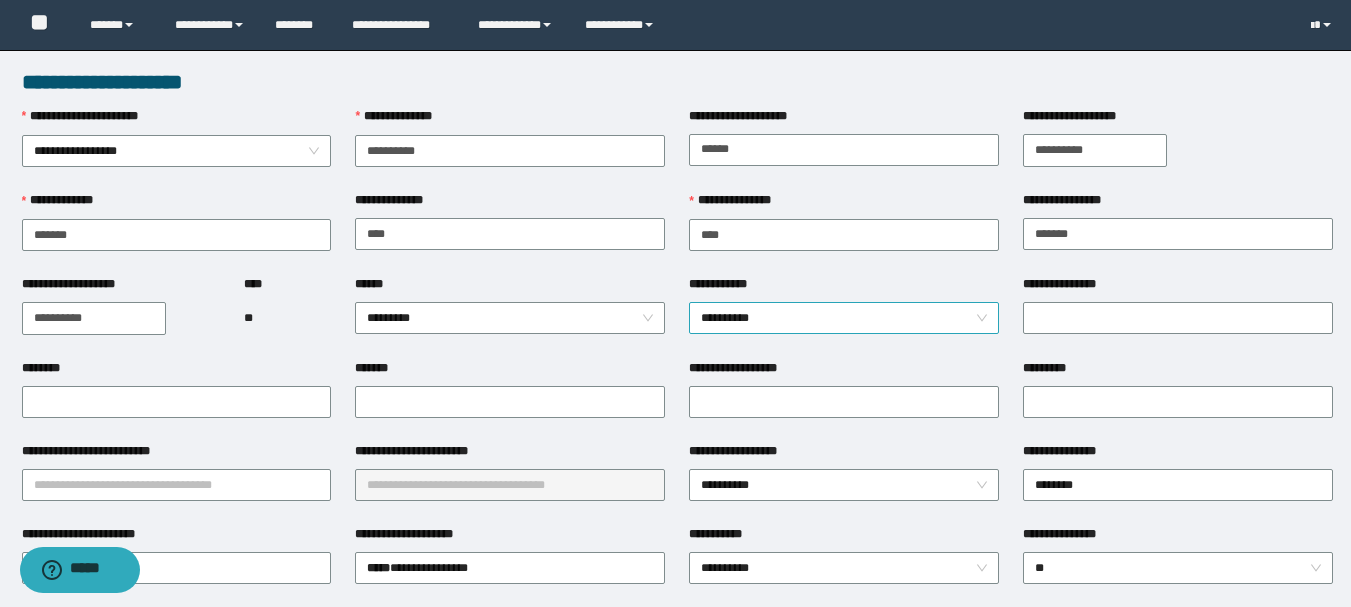 click on "**********" at bounding box center (844, 318) 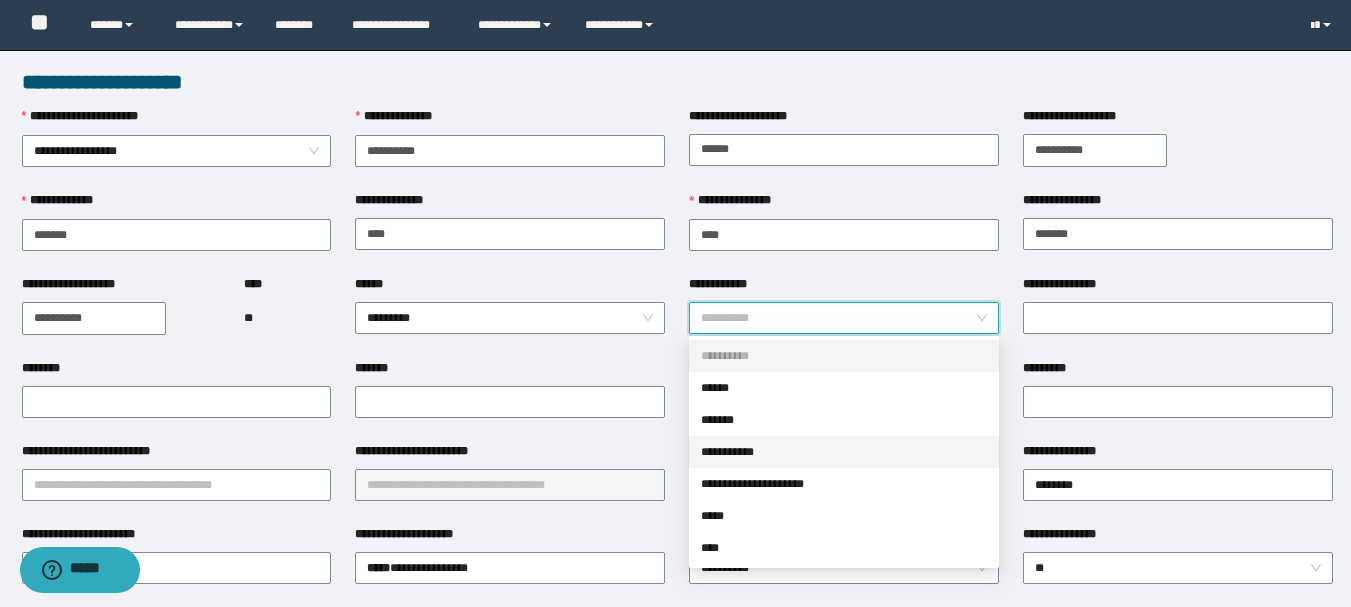 click on "**********" at bounding box center [844, 452] 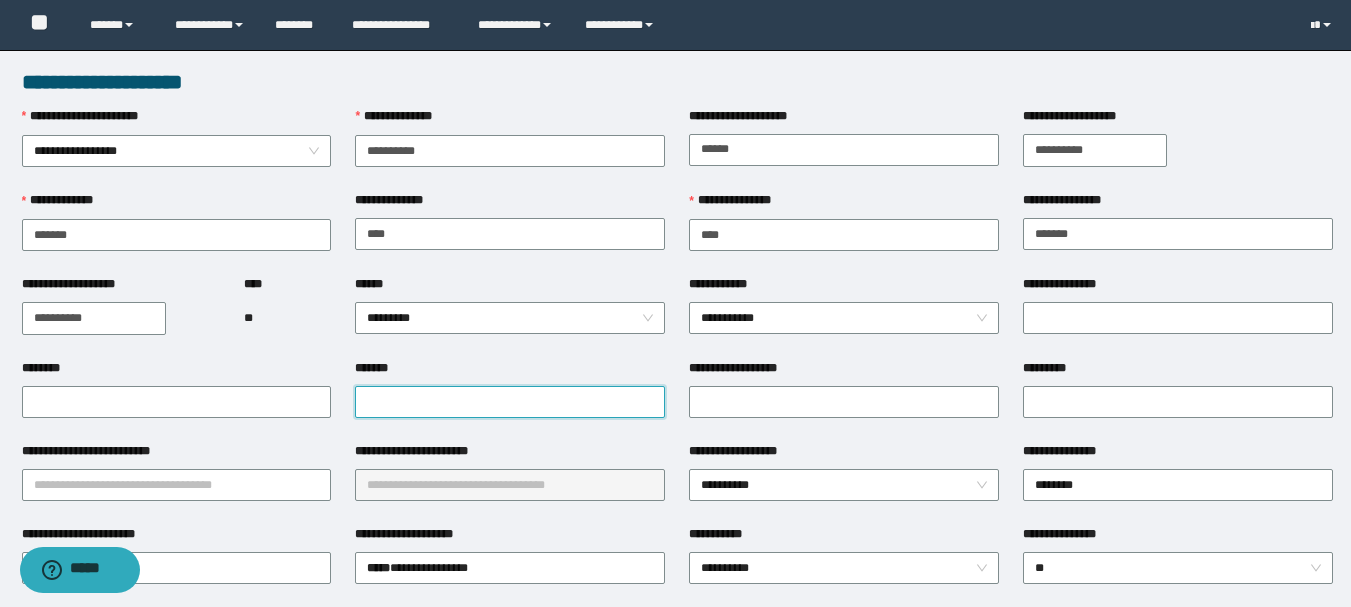 click on "*******" at bounding box center [510, 402] 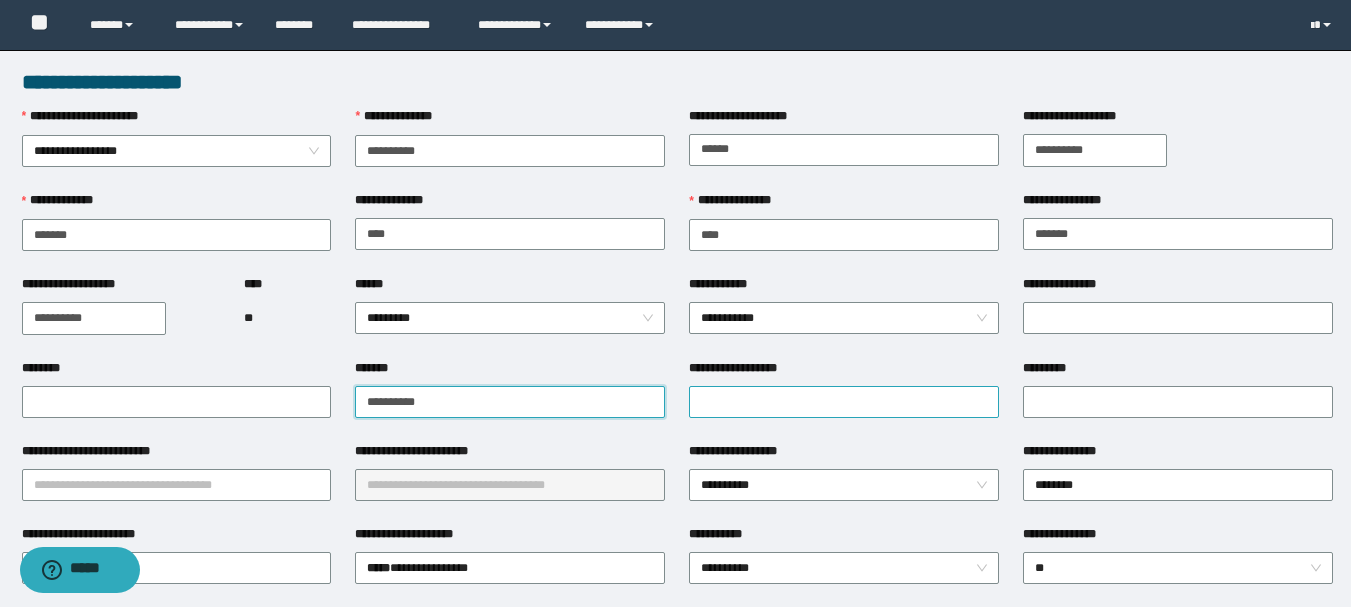 type on "**********" 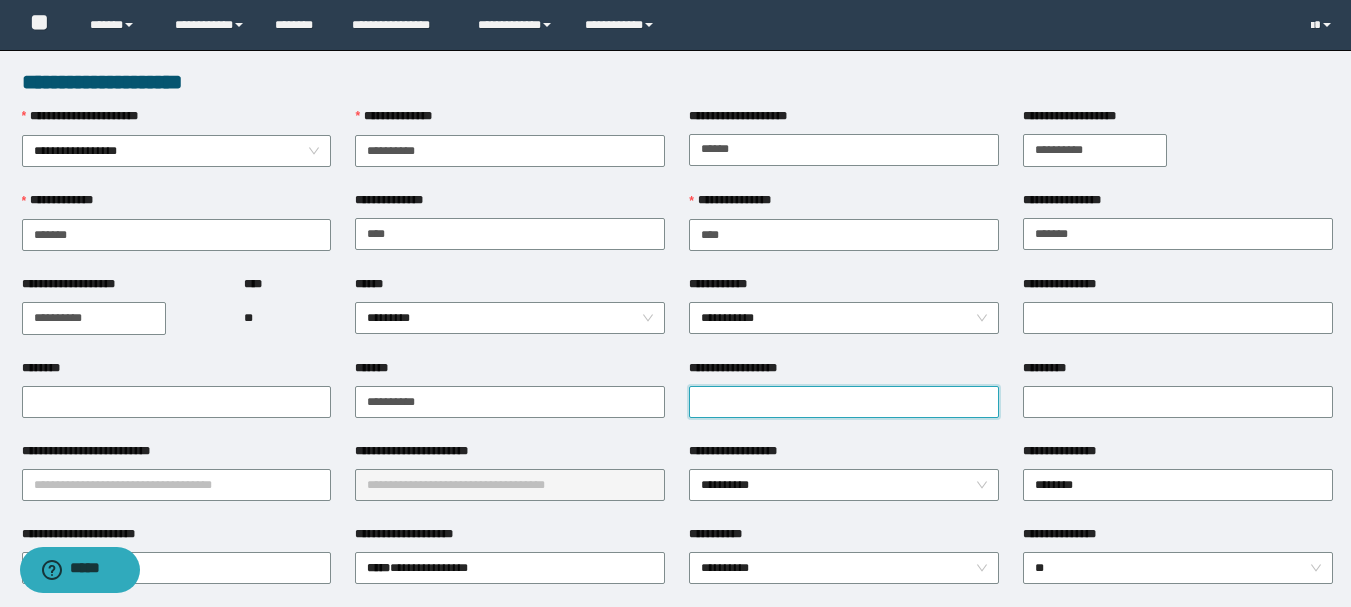 click on "**********" at bounding box center (844, 402) 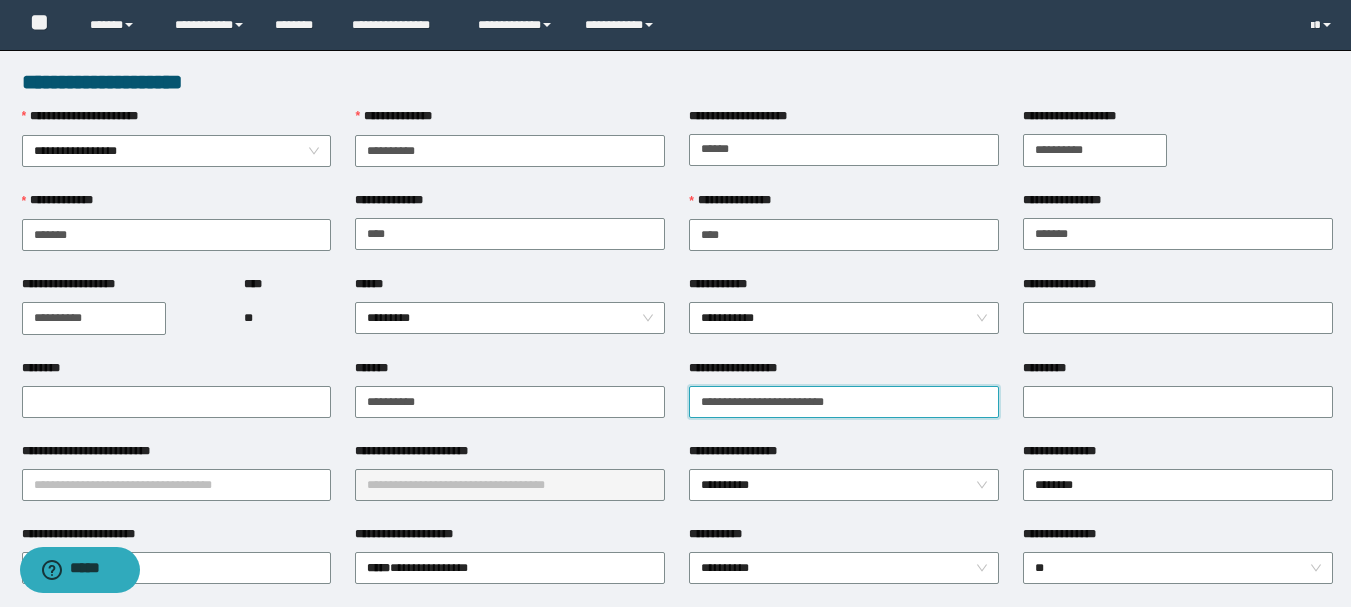type on "**********" 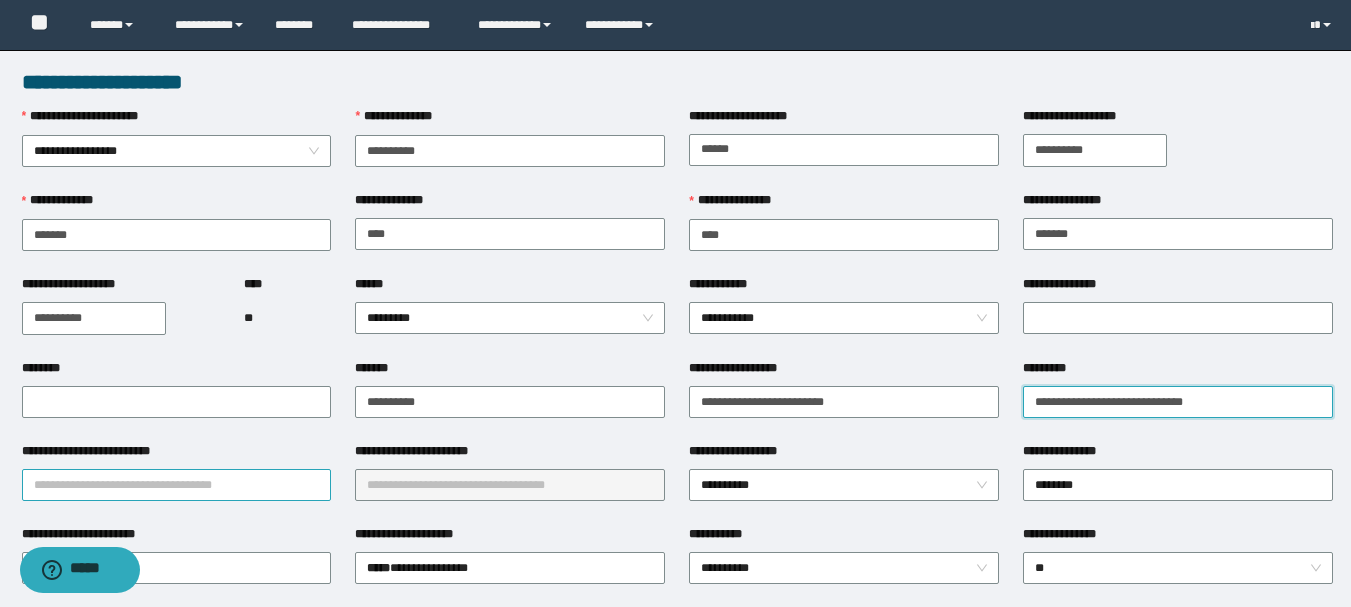 type on "**********" 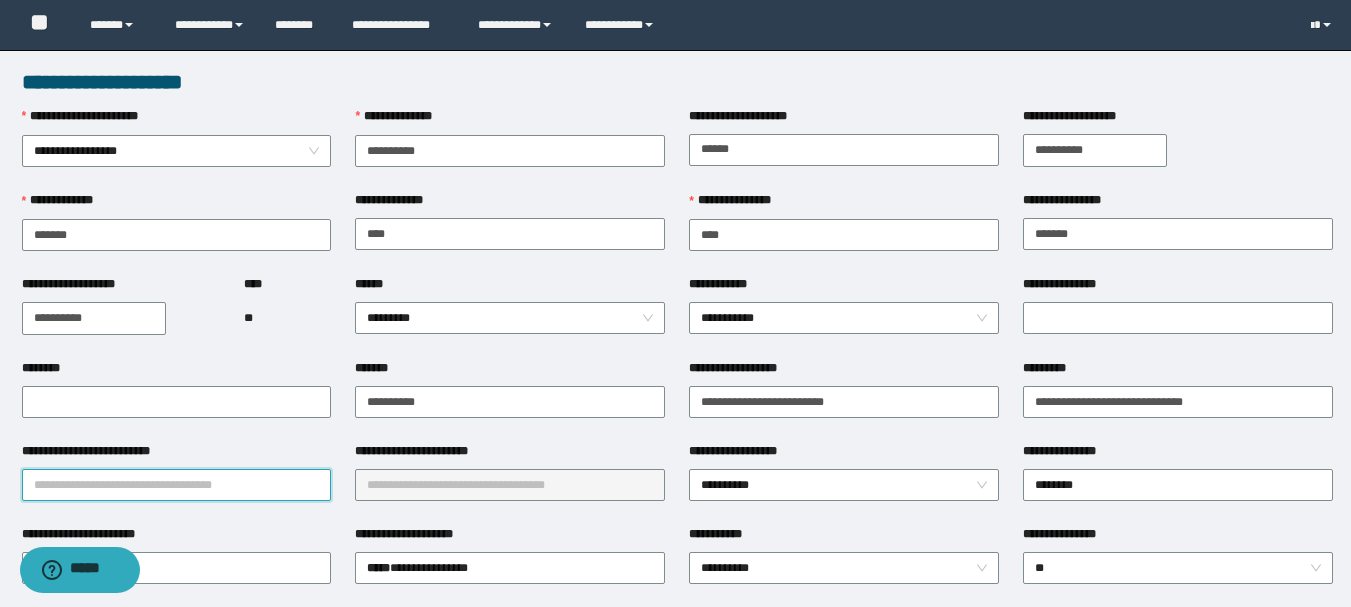 click on "**********" at bounding box center [177, 485] 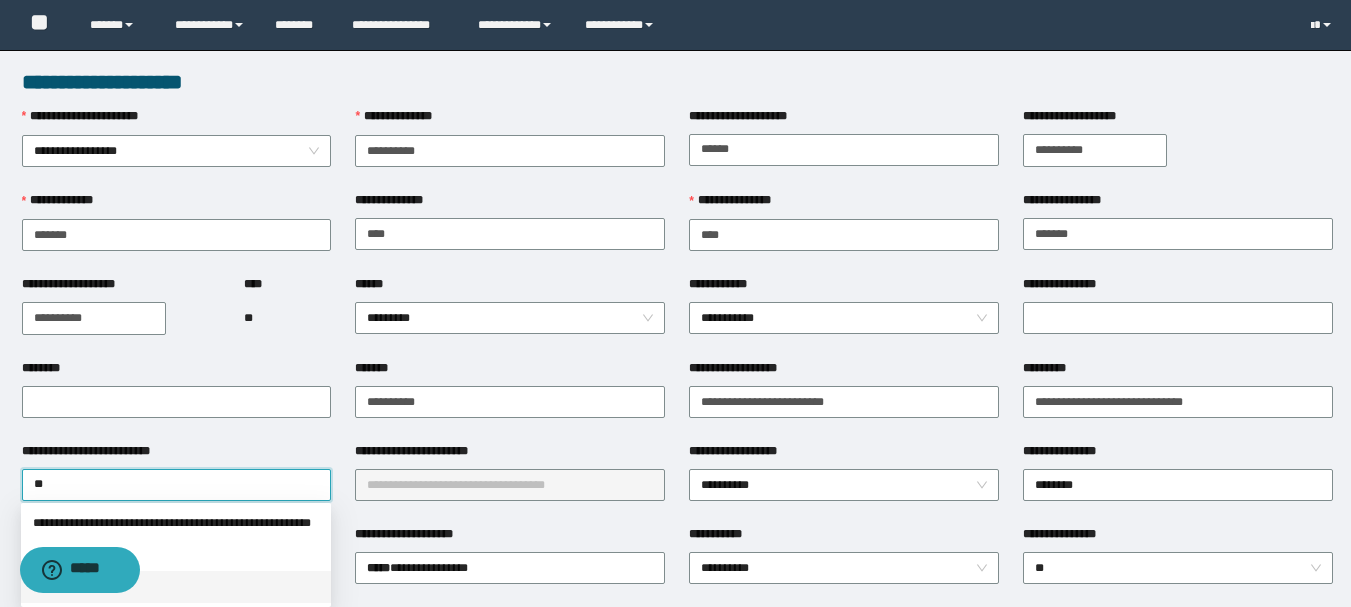 type on "***" 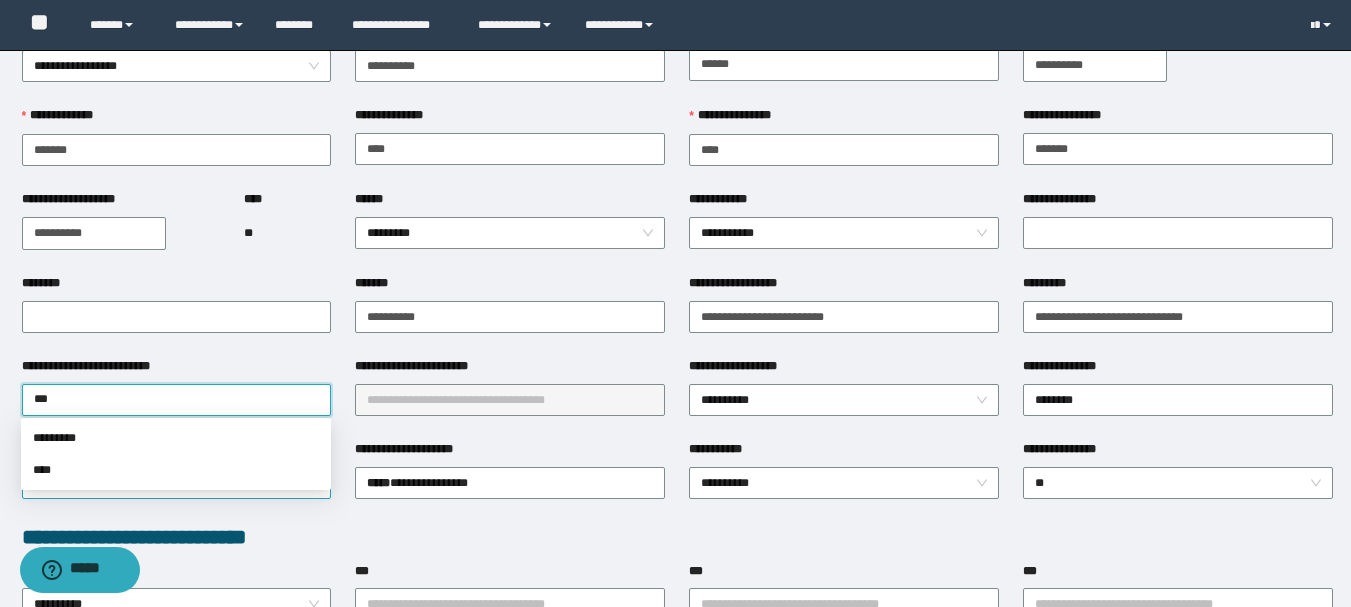 scroll, scrollTop: 200, scrollLeft: 0, axis: vertical 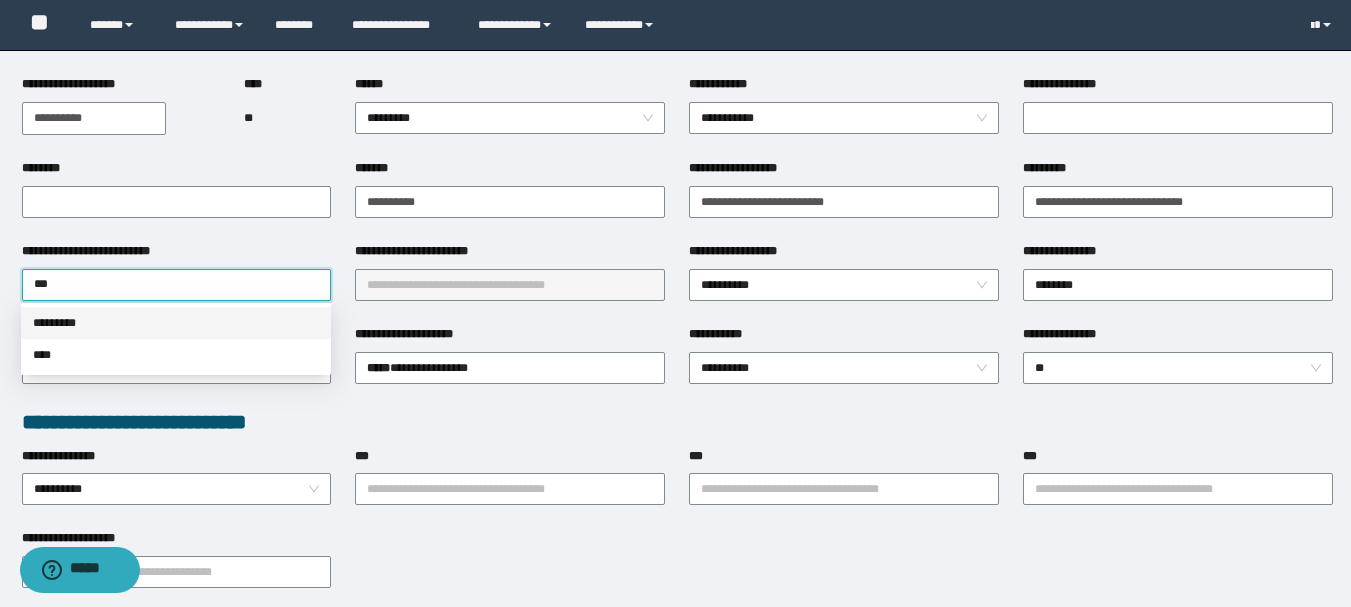click on "*********" at bounding box center [176, 323] 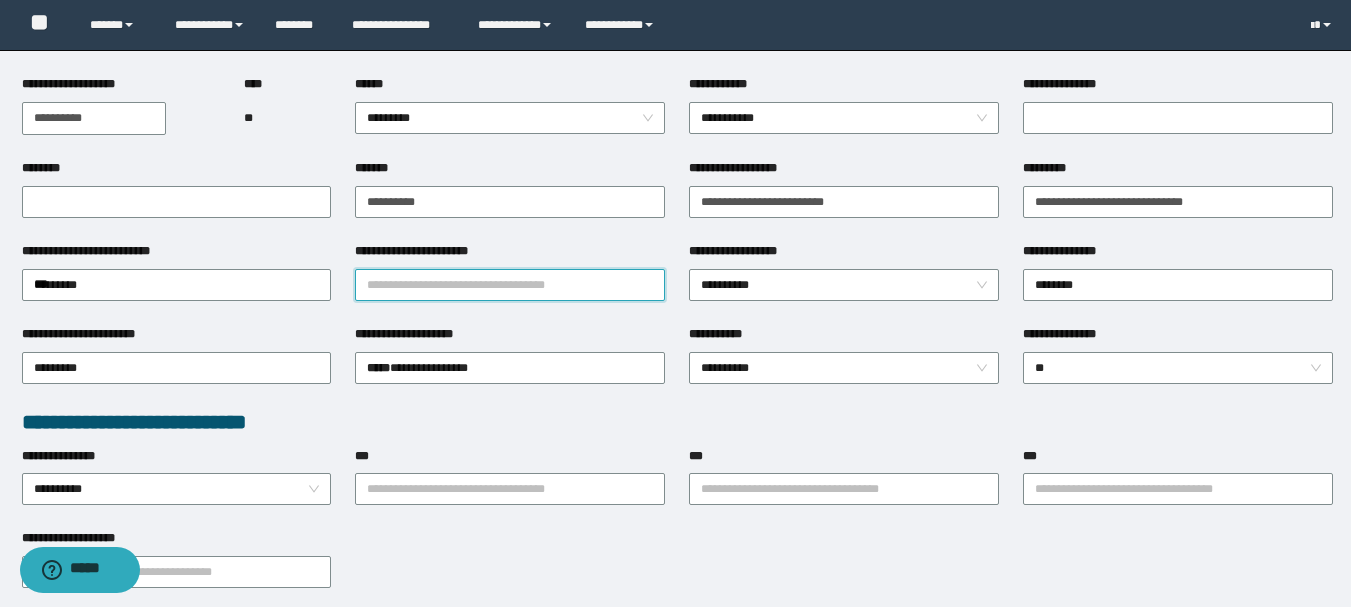 click on "**********" at bounding box center (510, 285) 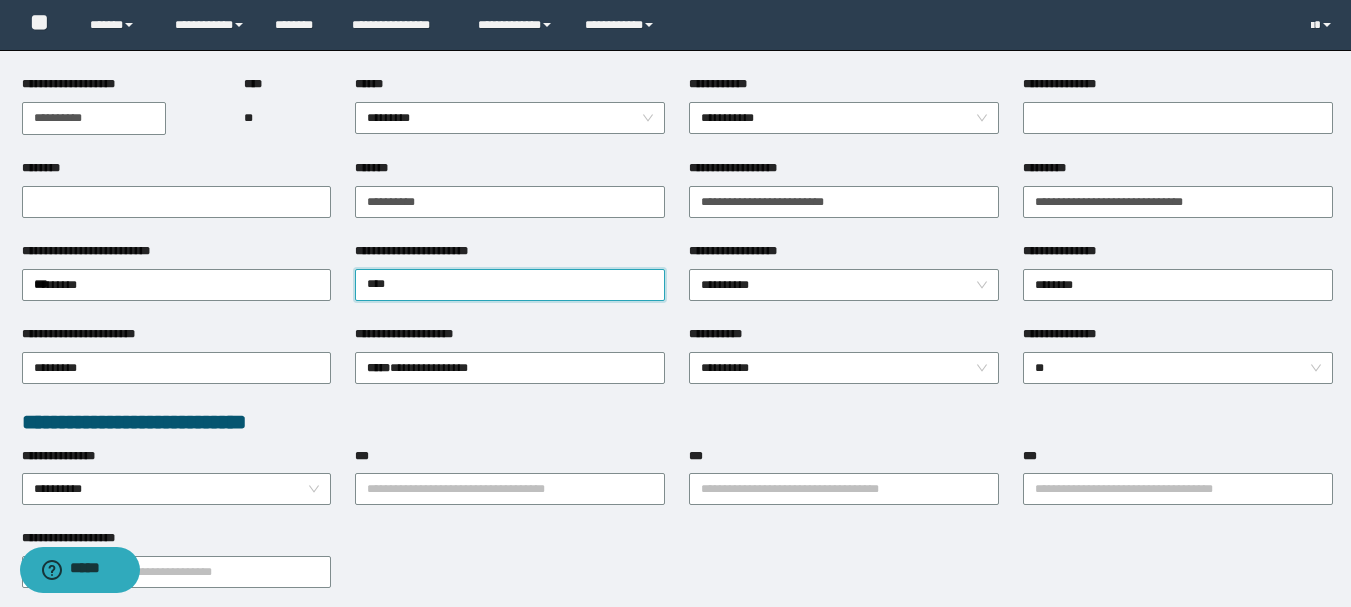 type on "*****" 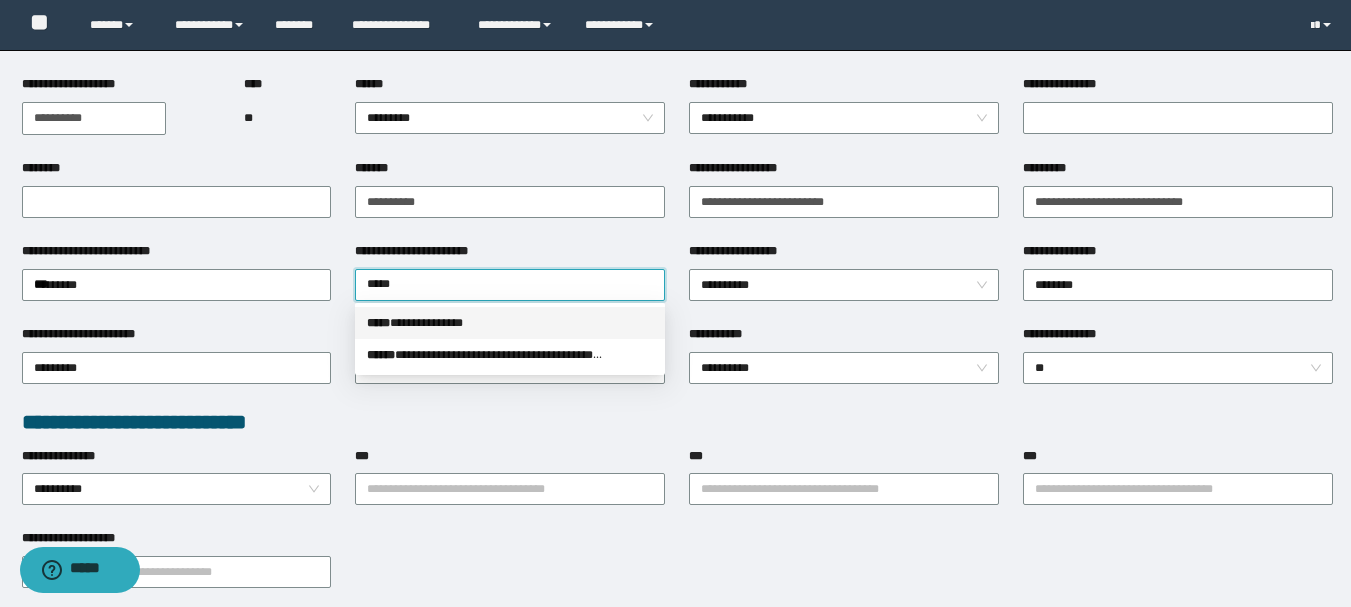 click on "**********" at bounding box center [510, 323] 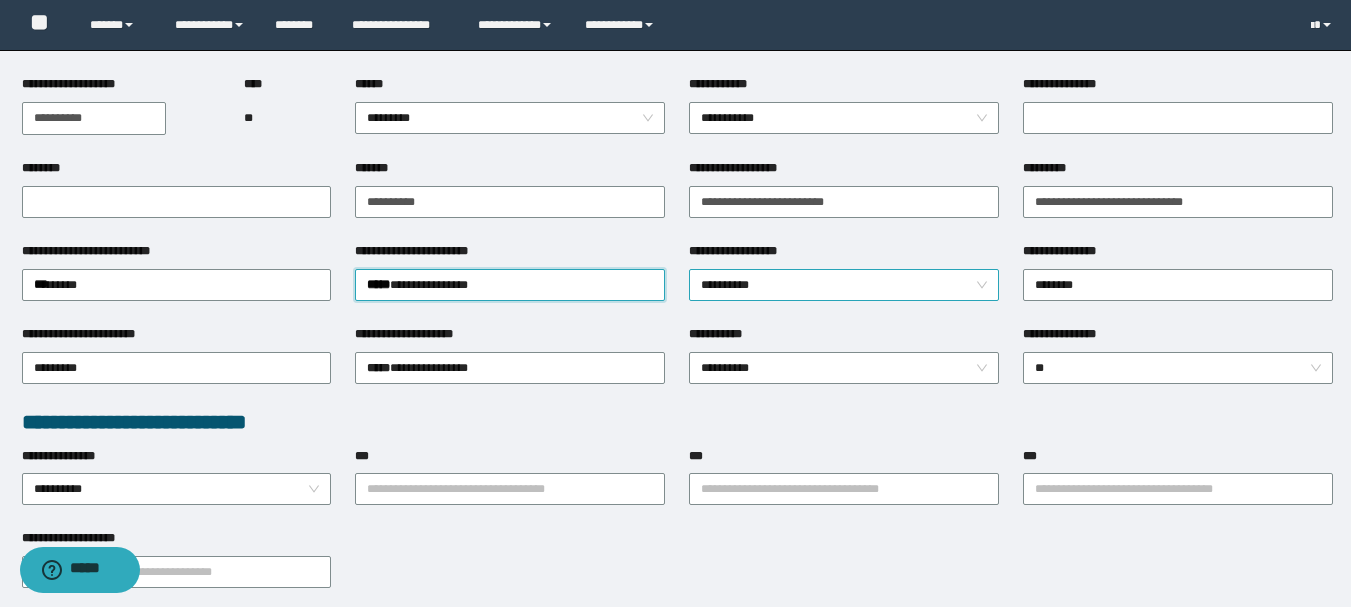click on "**********" at bounding box center [844, 285] 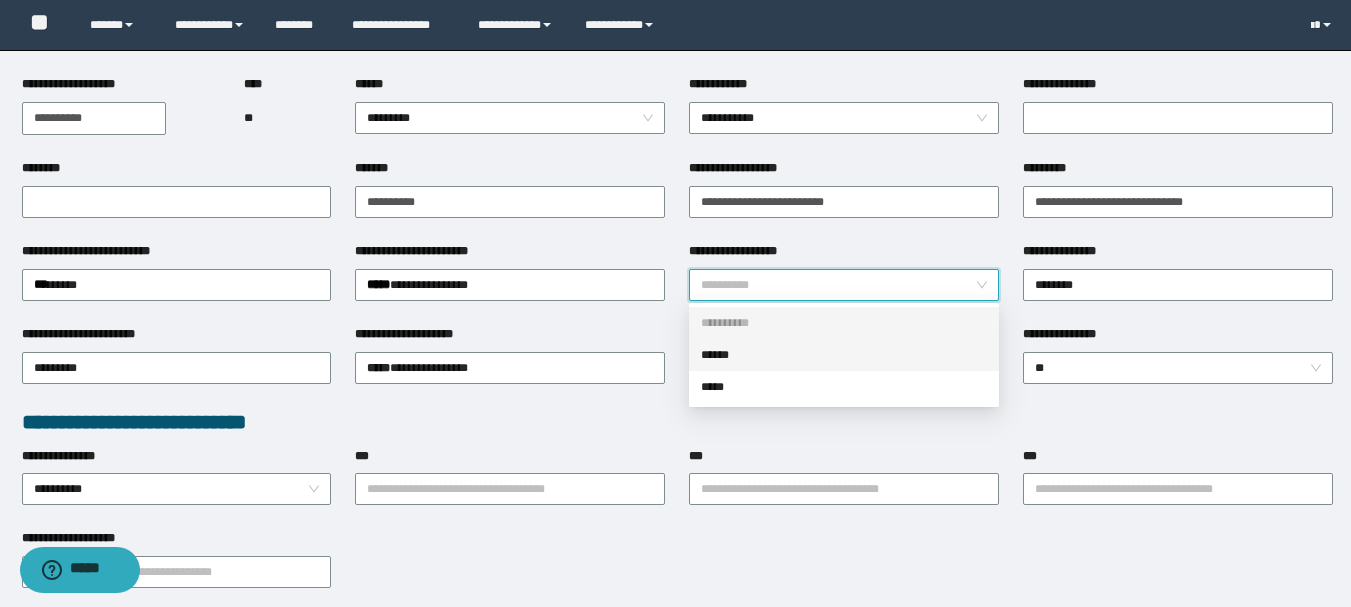 click on "******" at bounding box center [844, 355] 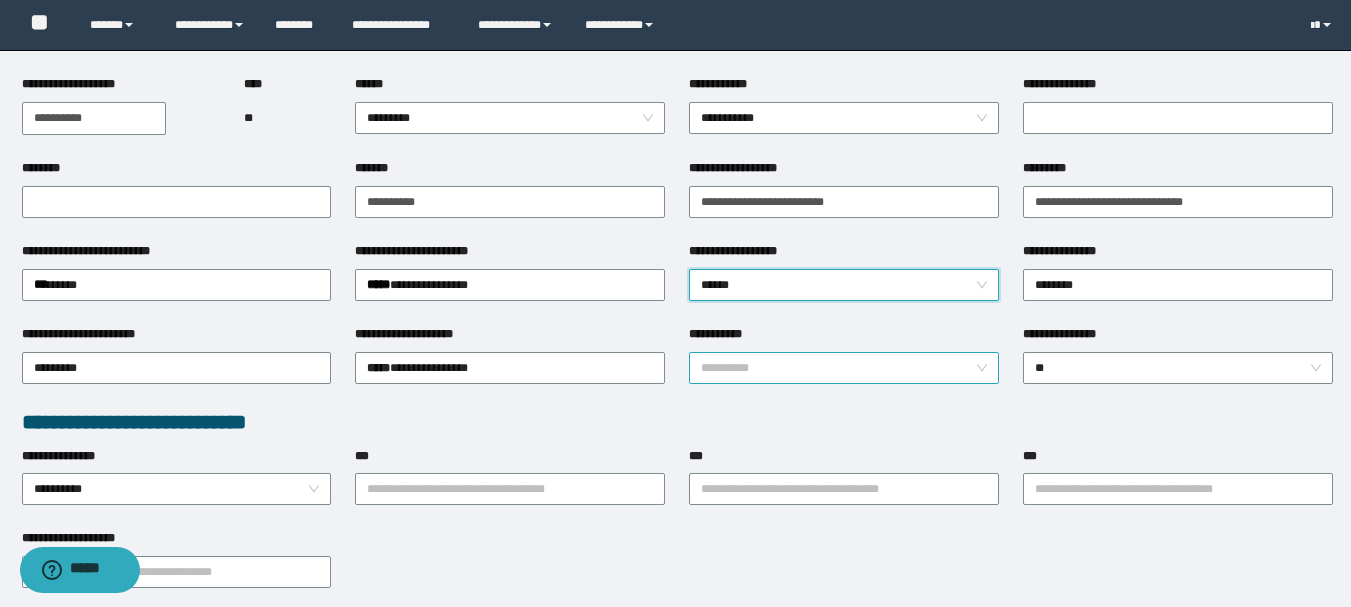 click on "**********" at bounding box center [844, 368] 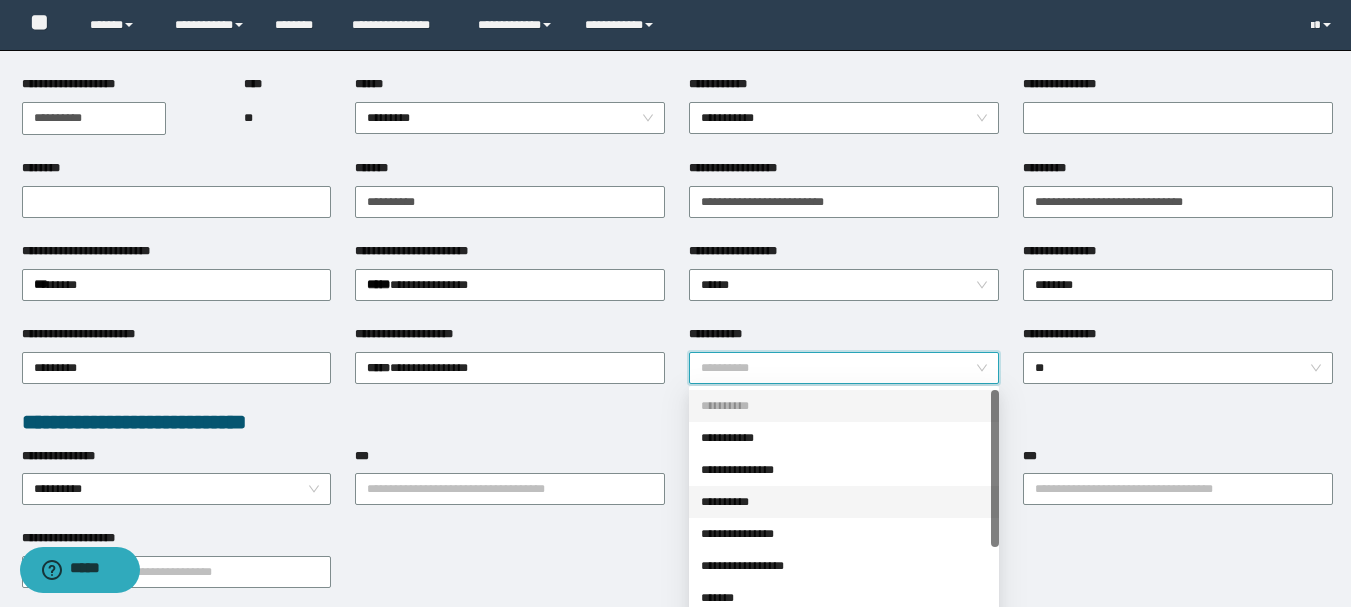 scroll, scrollTop: 160, scrollLeft: 0, axis: vertical 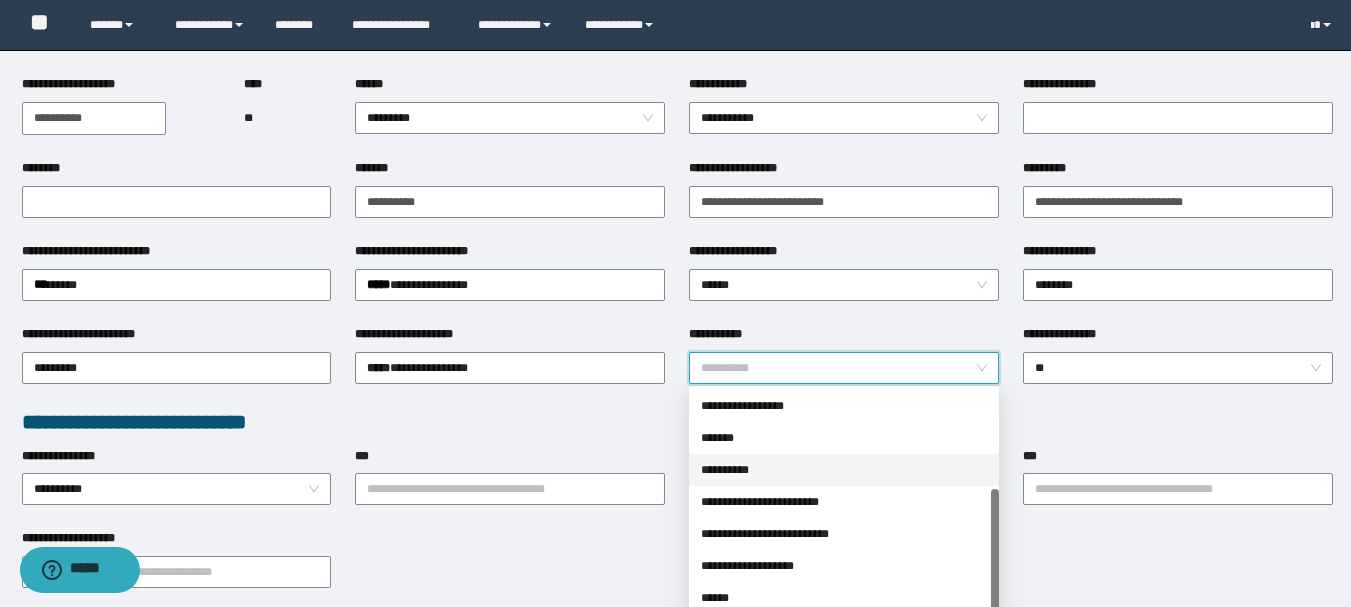 click on "**********" at bounding box center [844, 470] 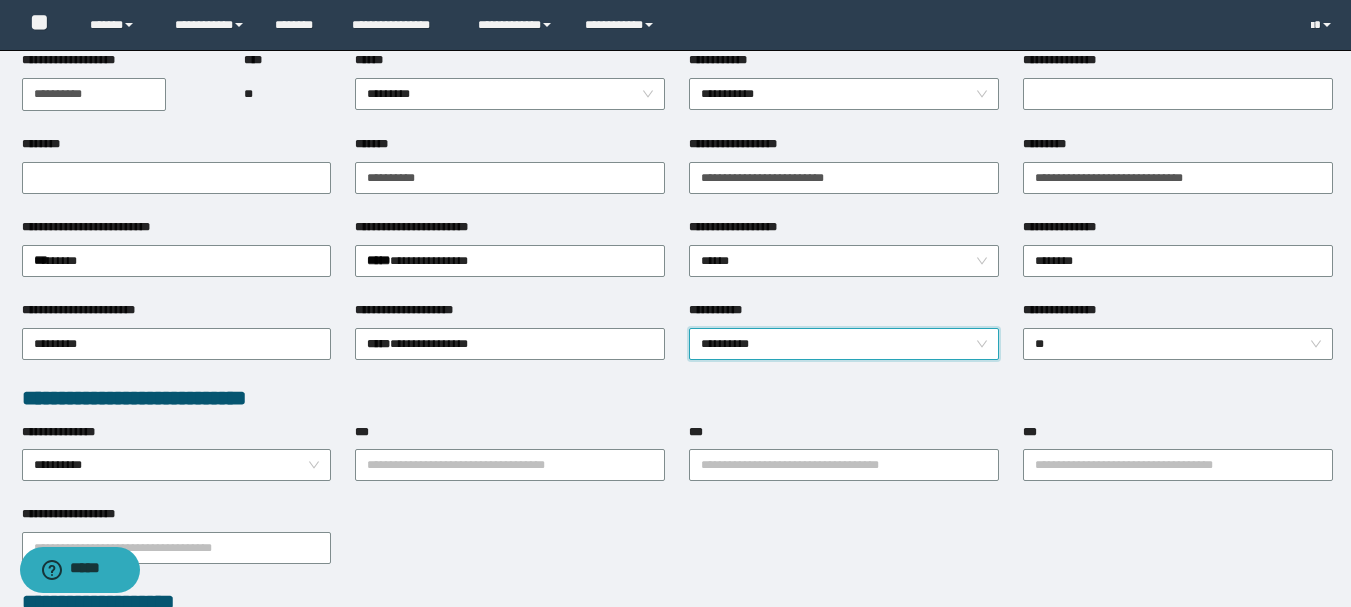 scroll, scrollTop: 200, scrollLeft: 0, axis: vertical 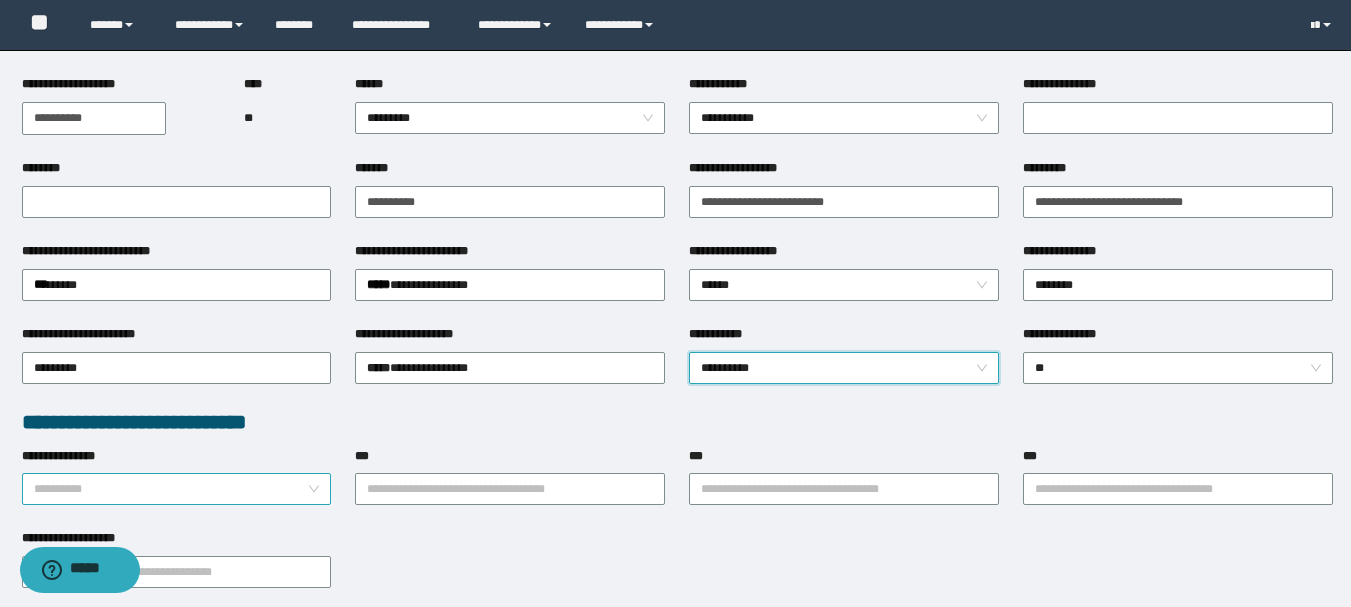 click on "**********" at bounding box center [177, 489] 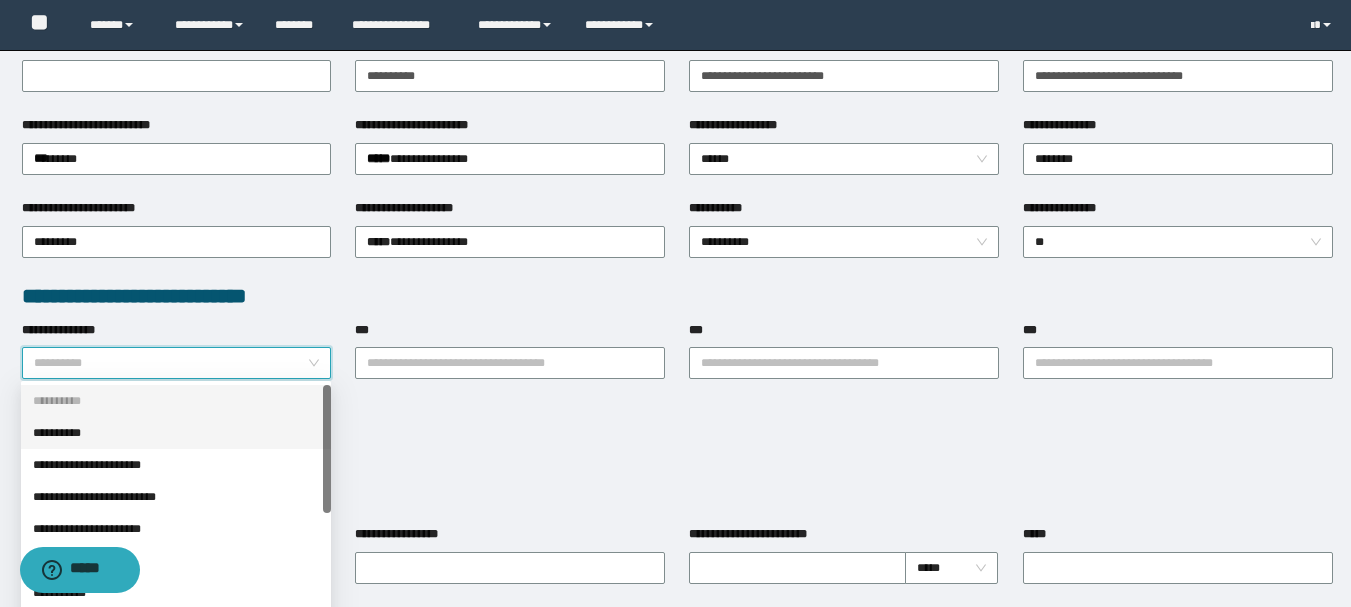scroll, scrollTop: 600, scrollLeft: 0, axis: vertical 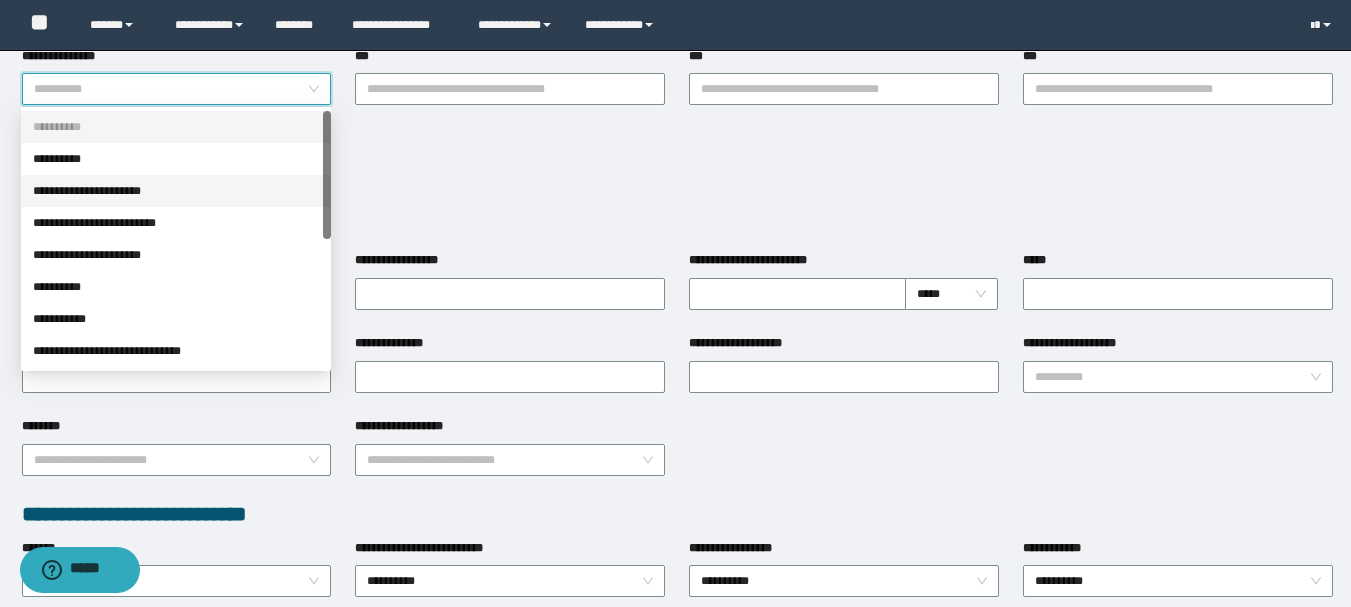 click on "**********" at bounding box center (176, 191) 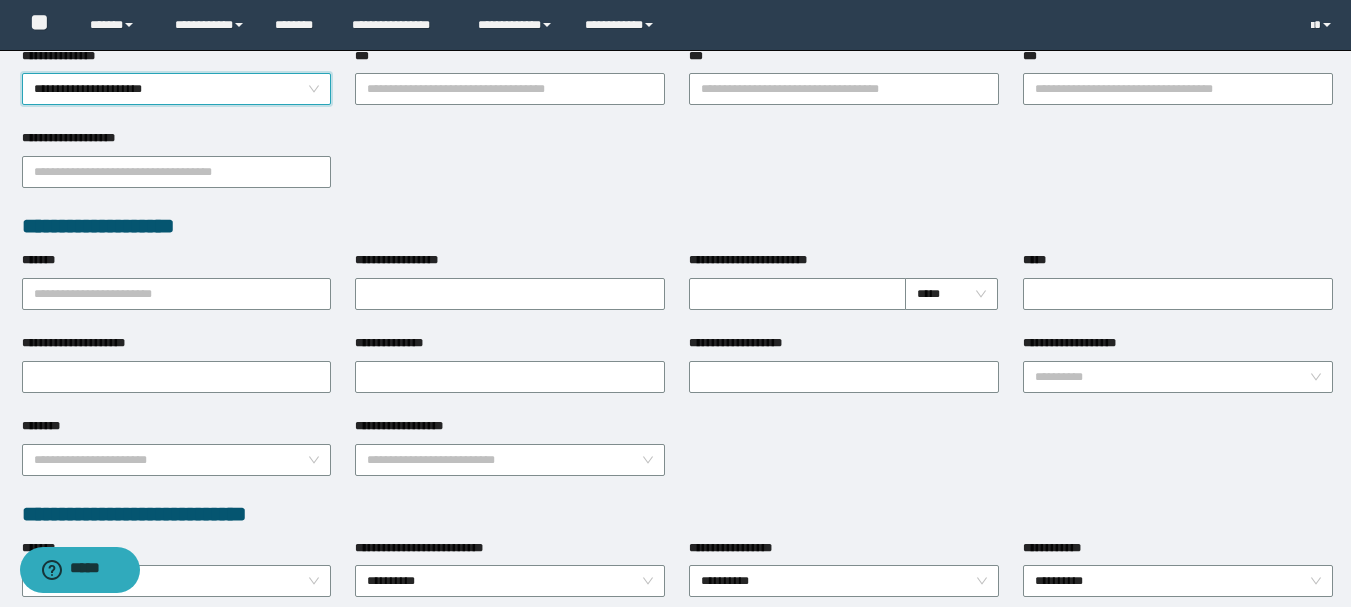 scroll, scrollTop: 500, scrollLeft: 0, axis: vertical 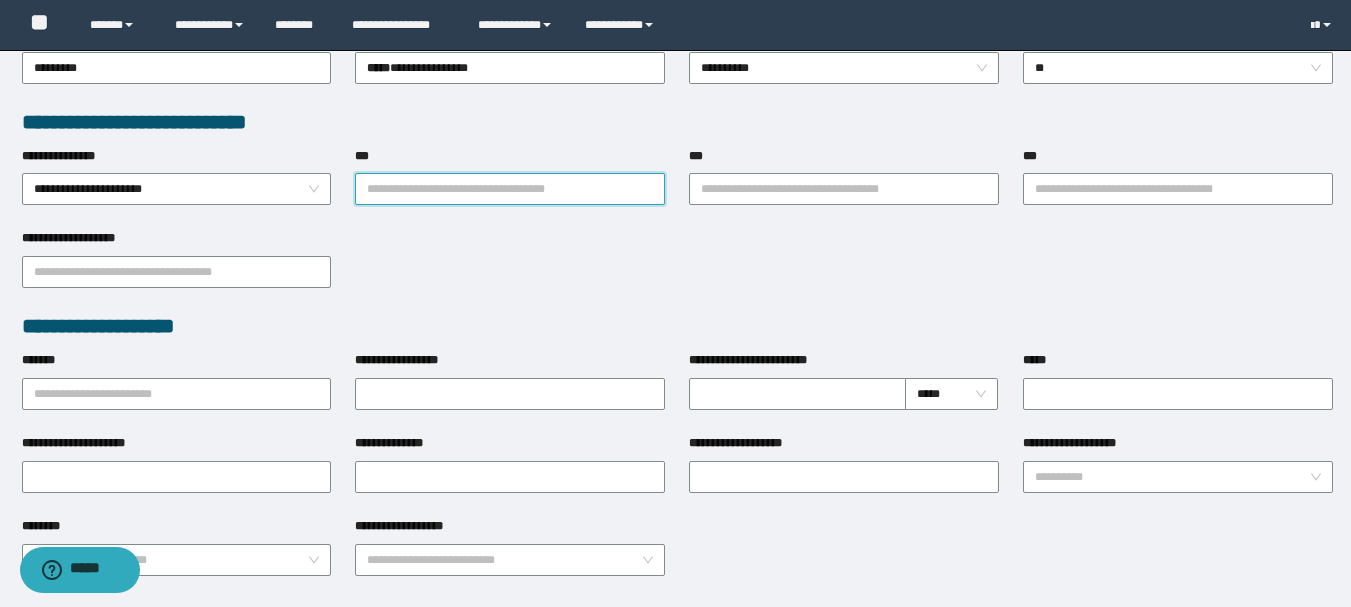 click on "***" at bounding box center [510, 189] 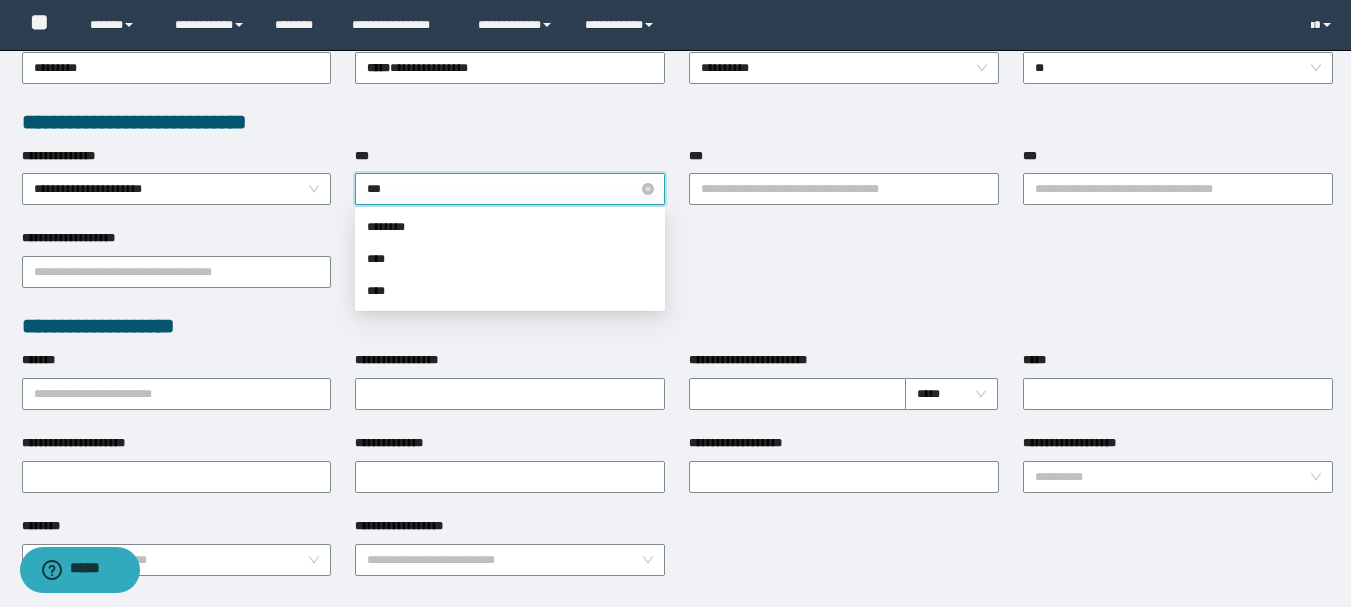type on "****" 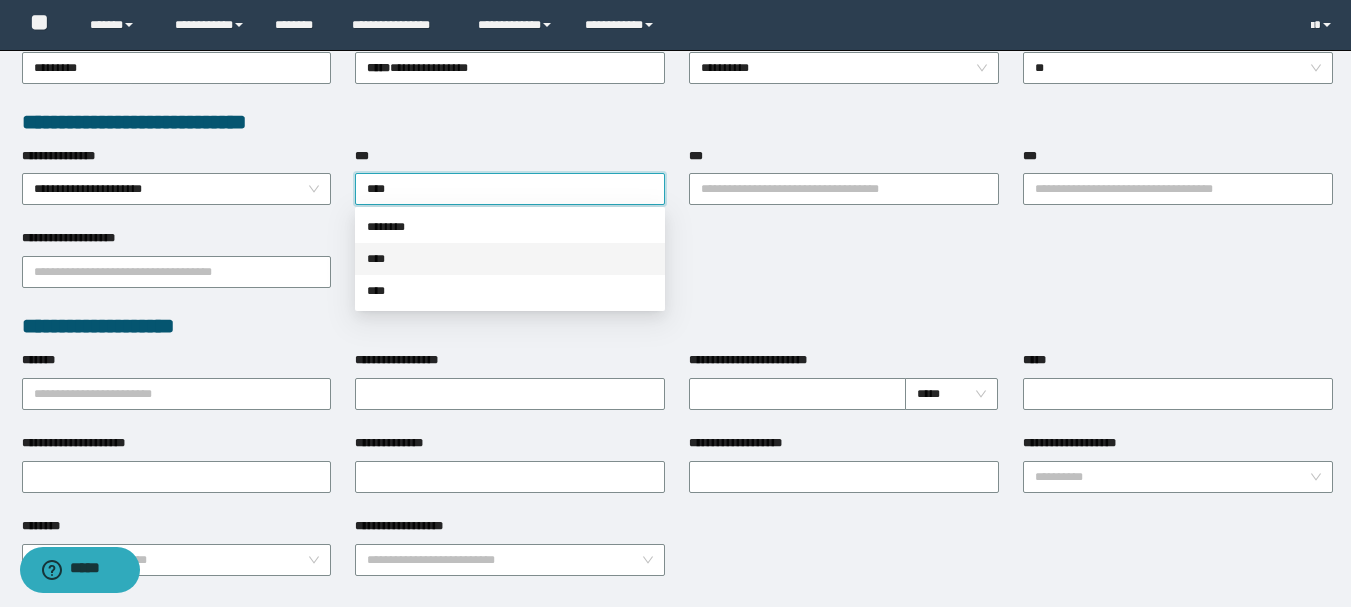 click on "****" at bounding box center [510, 259] 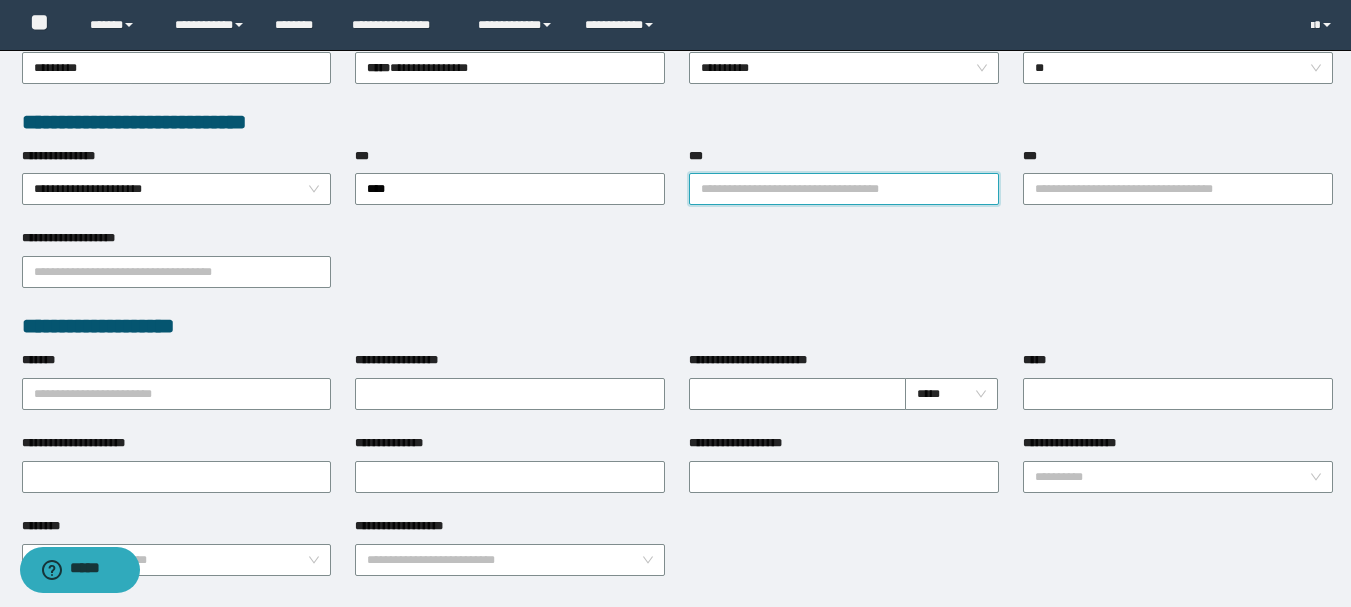 click on "***" at bounding box center [844, 189] 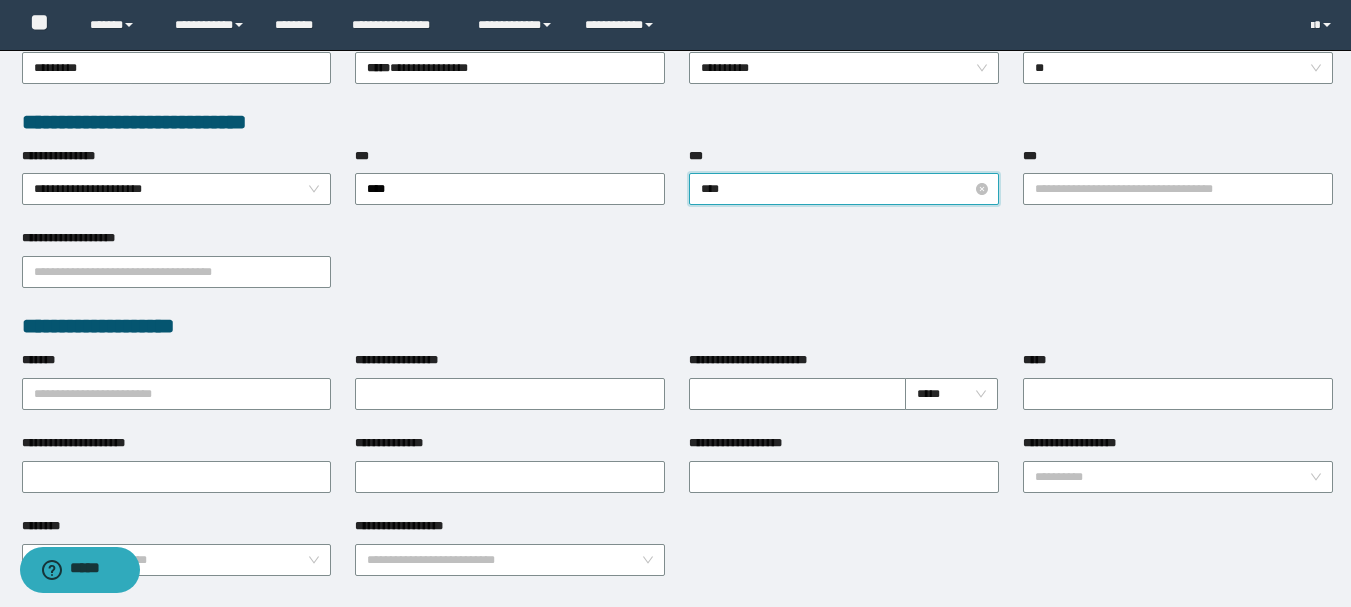type on "*****" 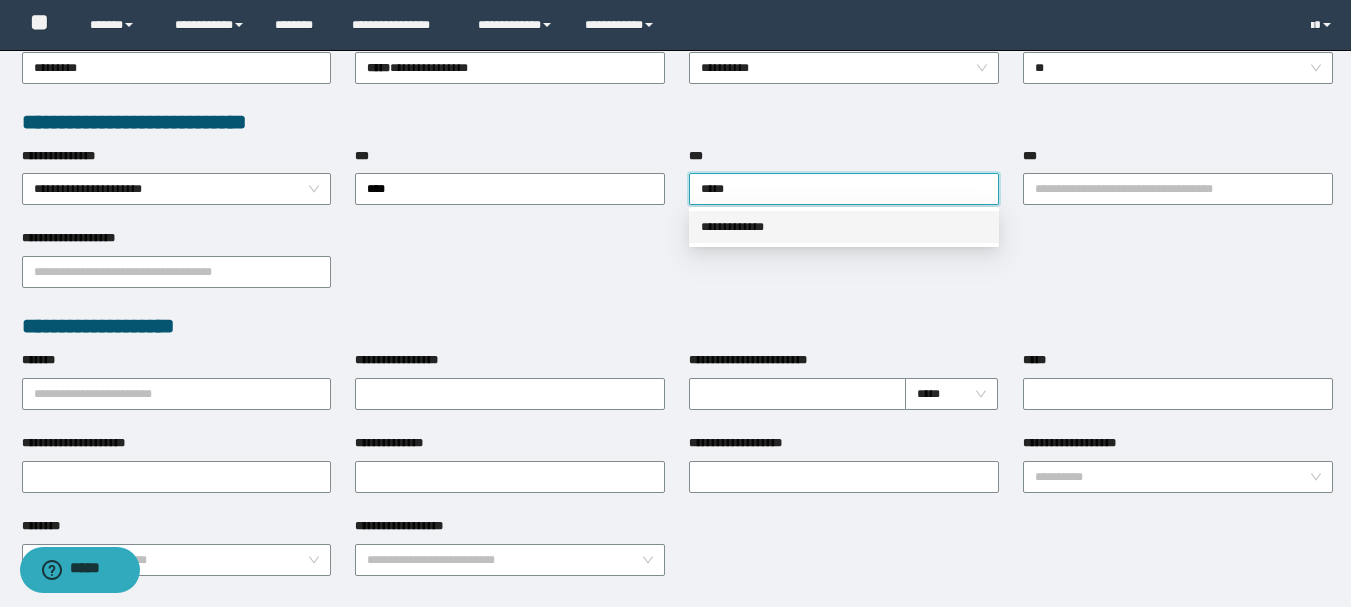 click on "**********" at bounding box center [844, 227] 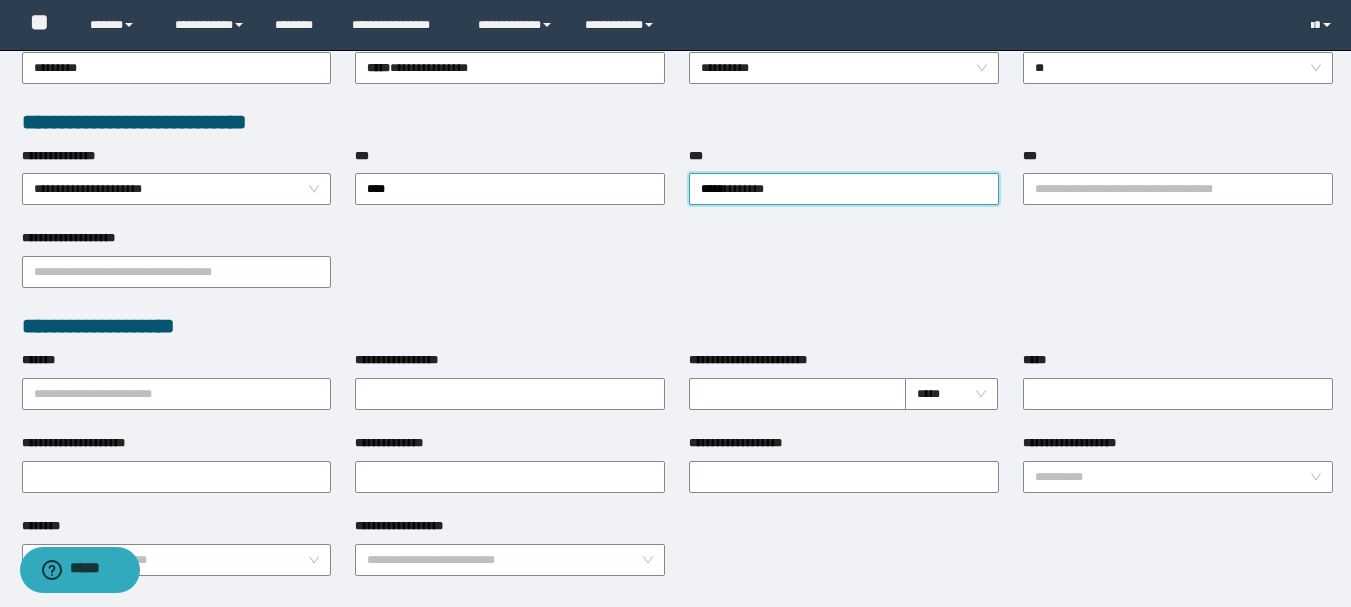 click on "***" at bounding box center (1178, 160) 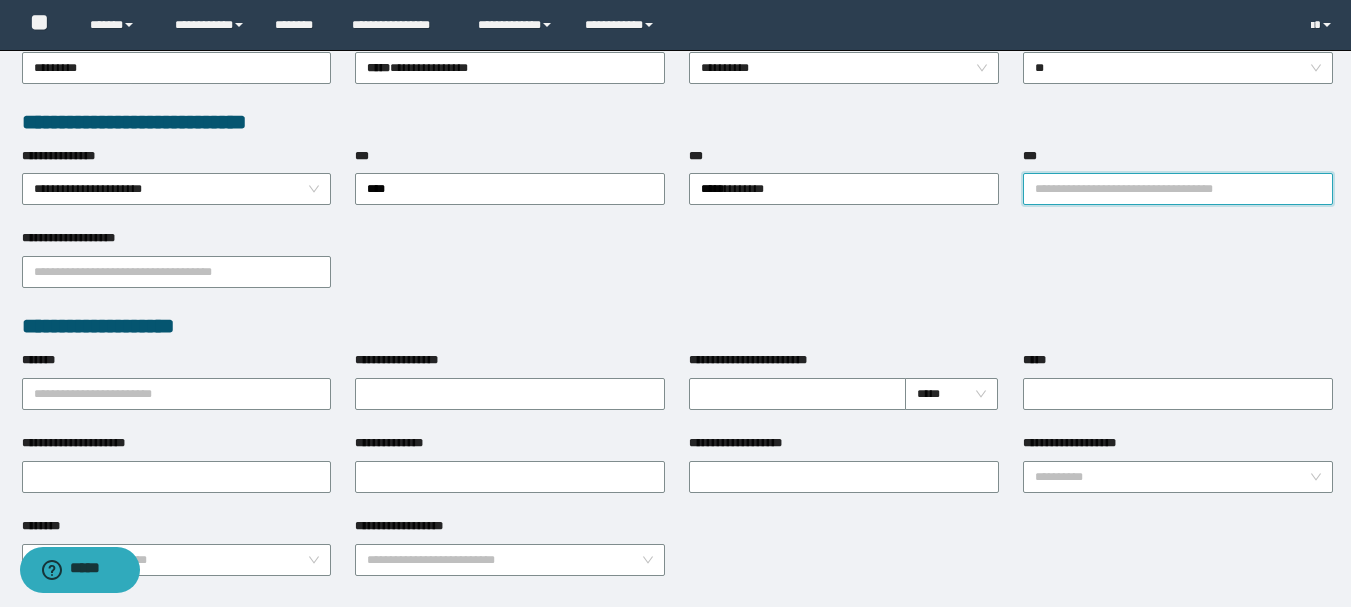 click on "***" at bounding box center [1178, 189] 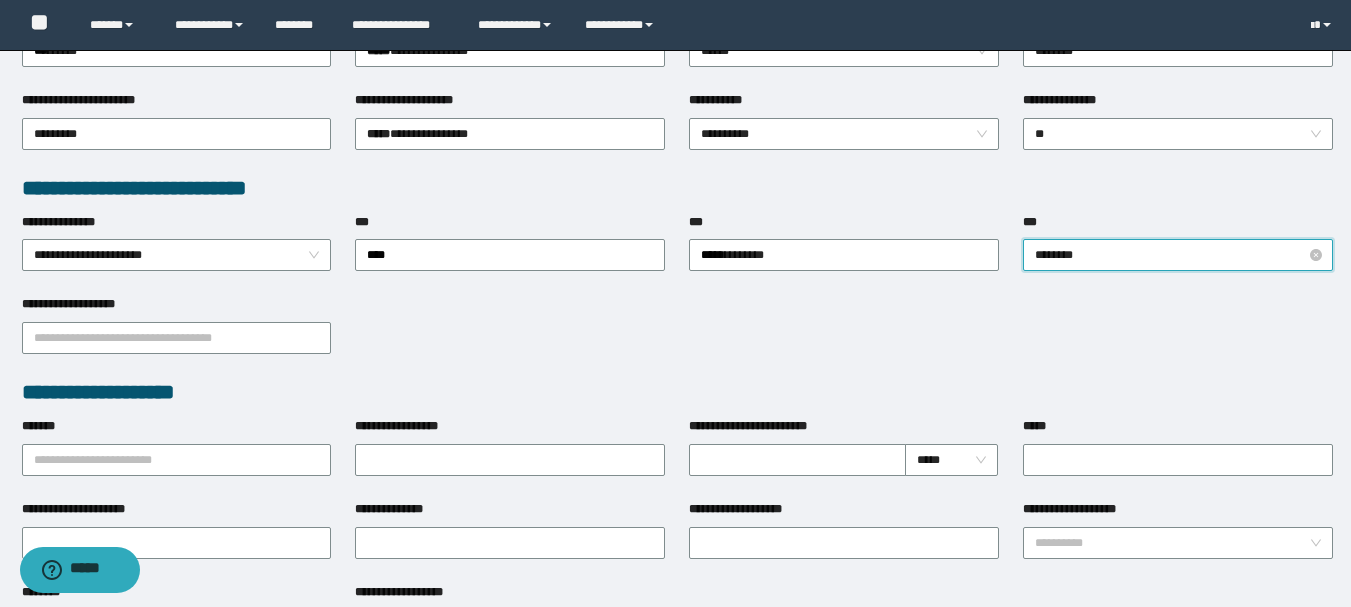 scroll, scrollTop: 400, scrollLeft: 0, axis: vertical 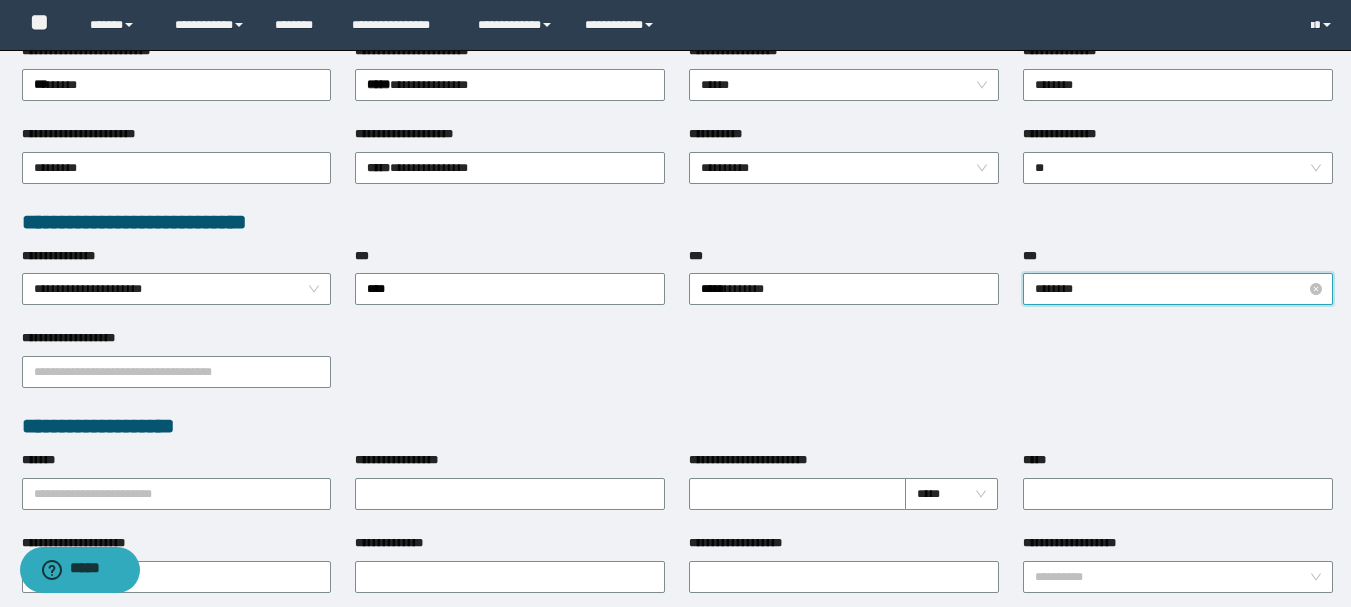 click on "********" at bounding box center (1178, 289) 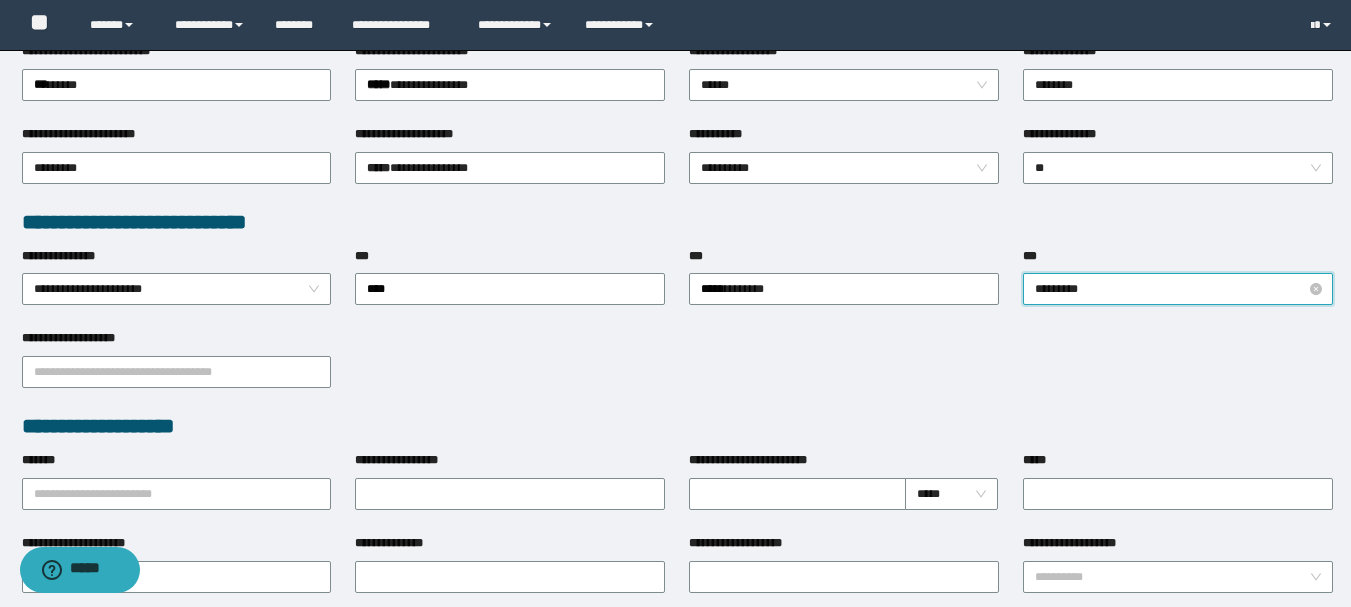 click on "*********" at bounding box center (1178, 289) 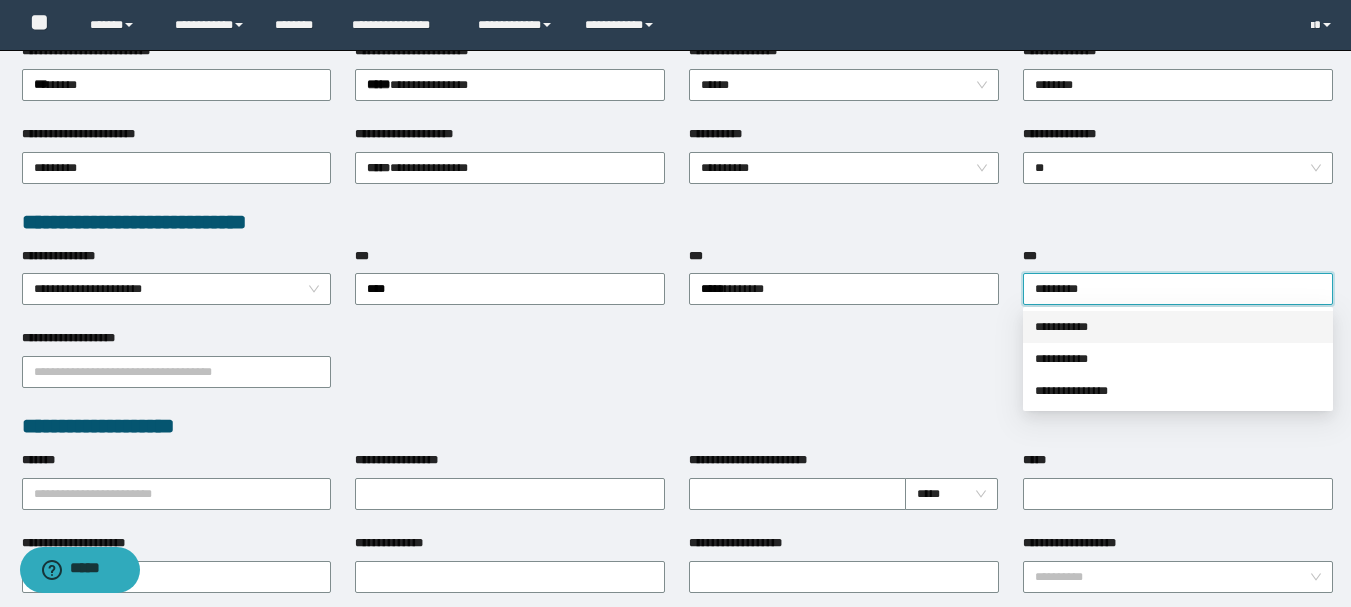click on "**********" at bounding box center [1178, 327] 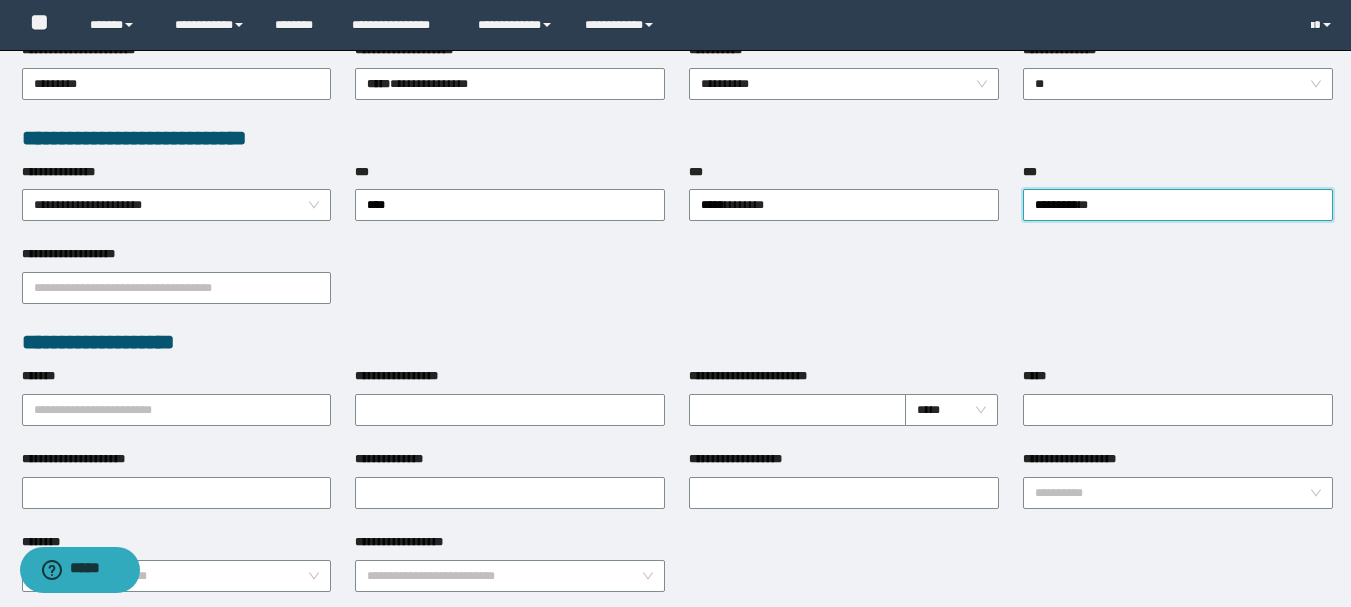 scroll, scrollTop: 600, scrollLeft: 0, axis: vertical 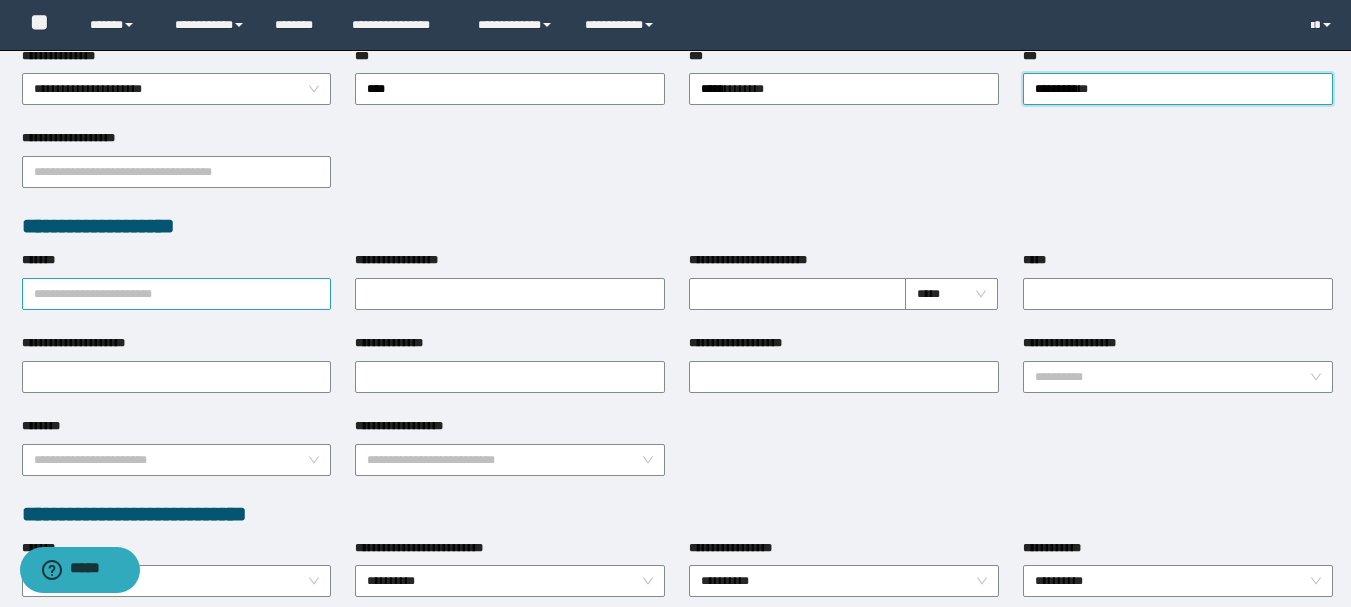 click on "*******" at bounding box center [177, 294] 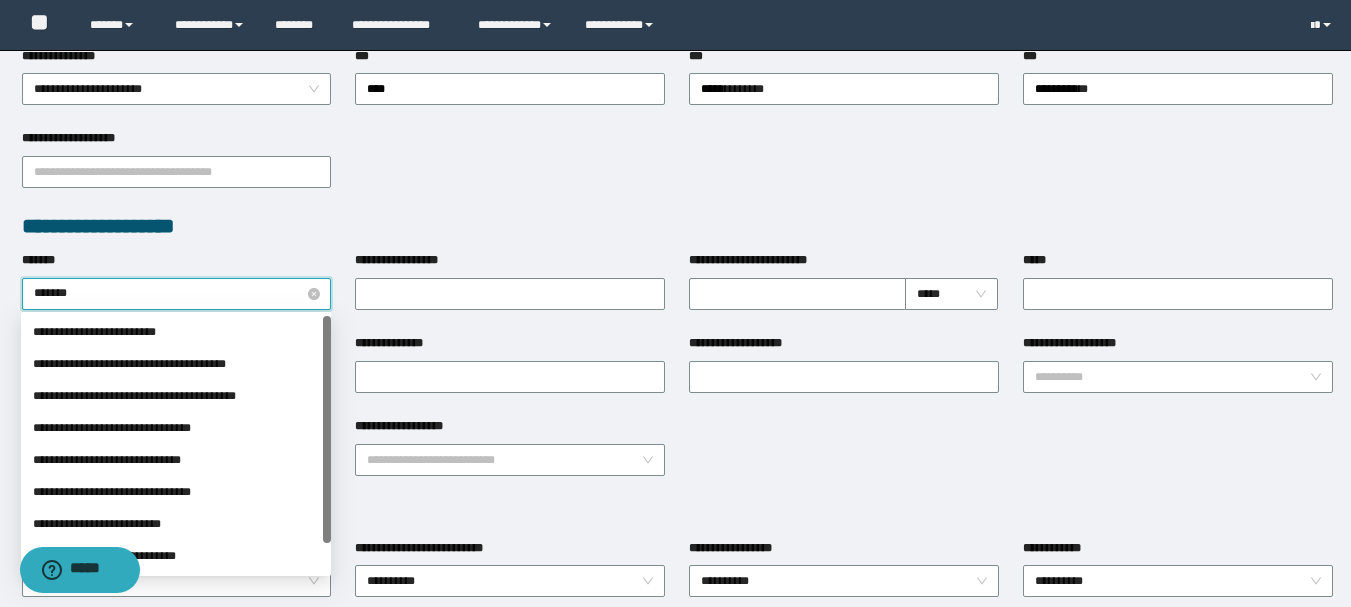 type on "*******" 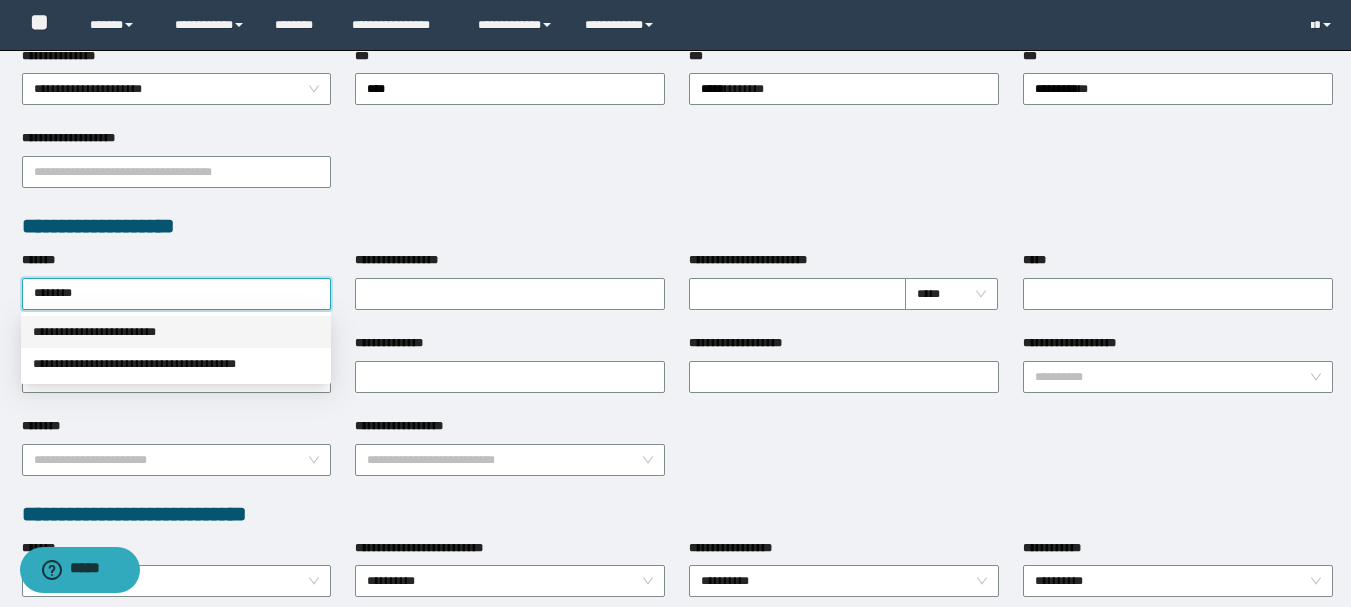 click on "**********" at bounding box center (176, 332) 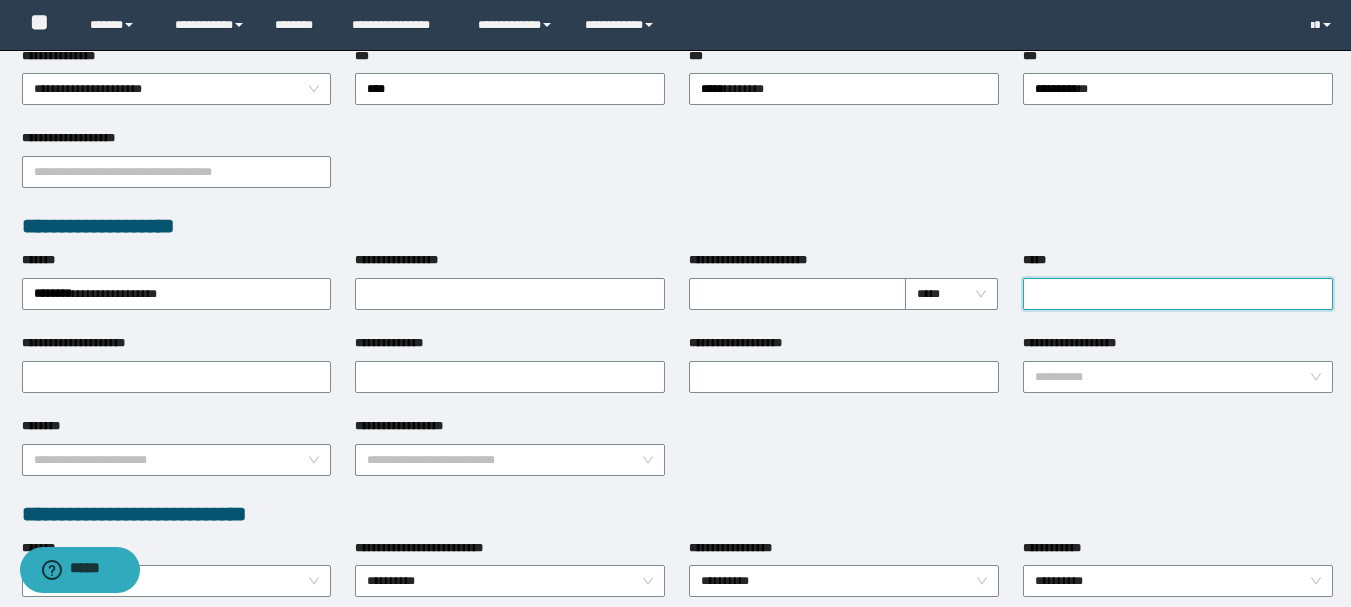 click on "*****" at bounding box center [1178, 294] 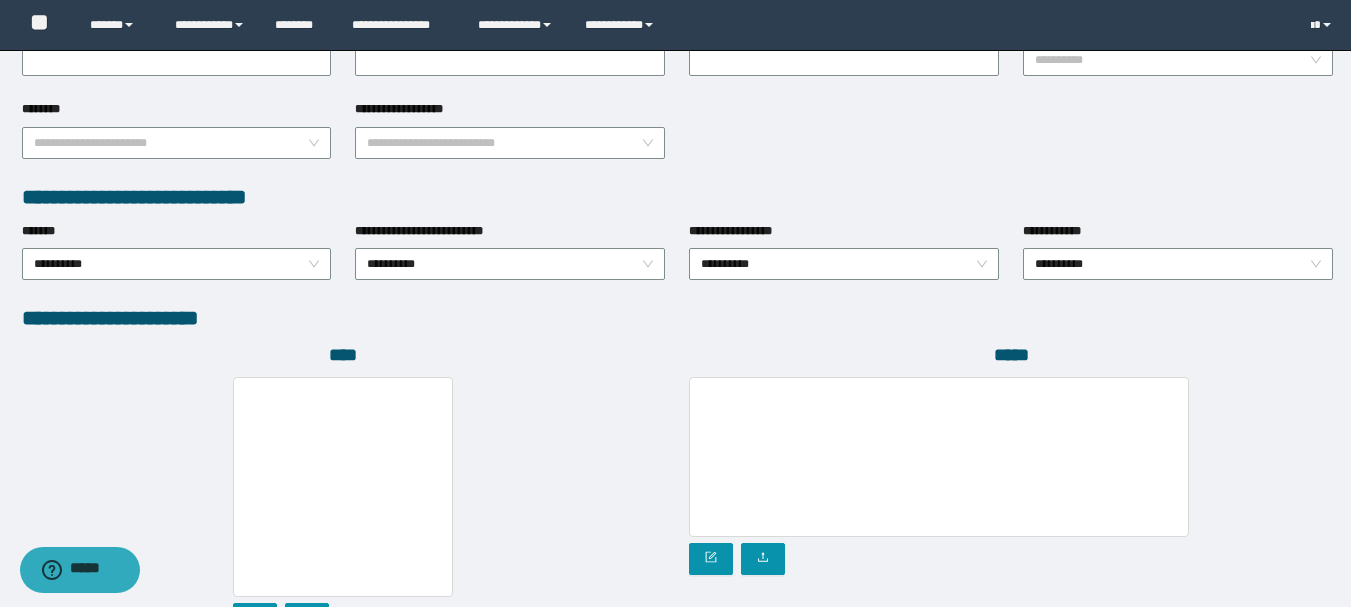 scroll, scrollTop: 1096, scrollLeft: 0, axis: vertical 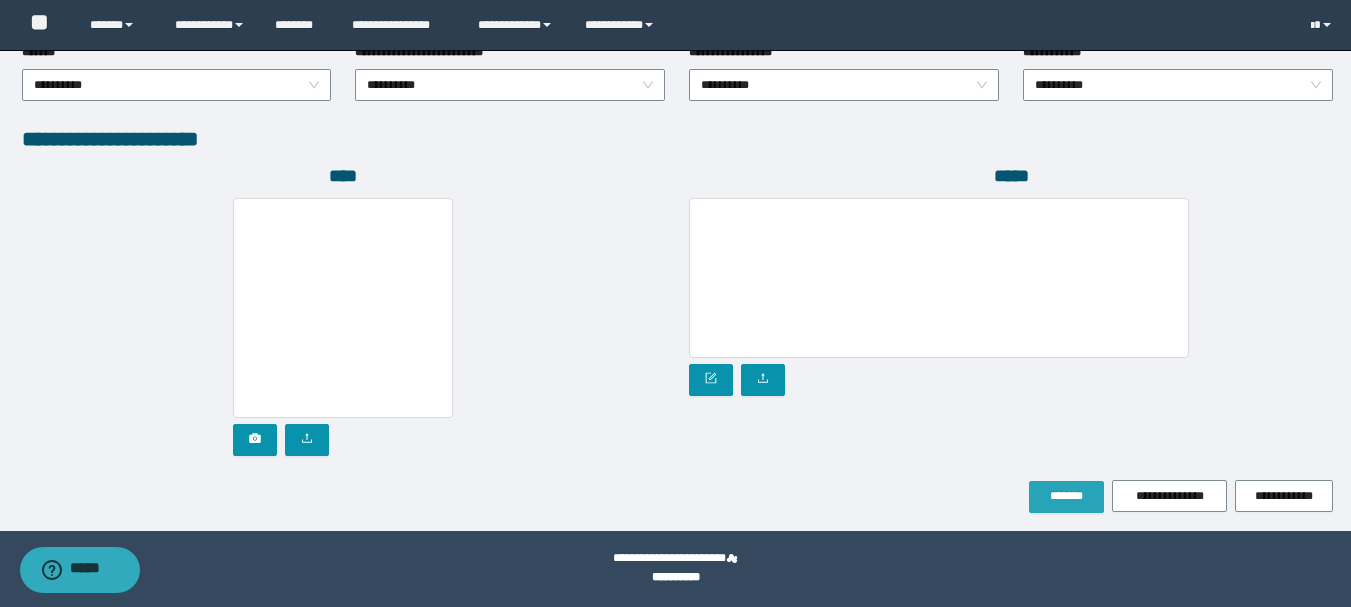 type on "**********" 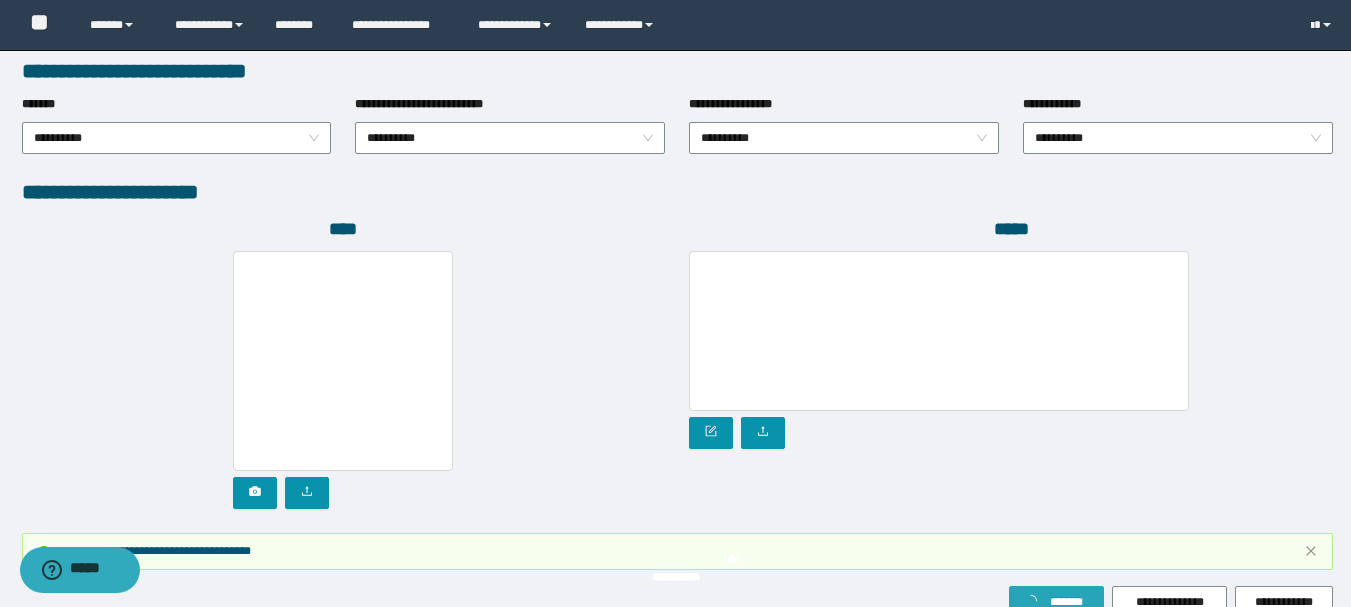 scroll, scrollTop: 1149, scrollLeft: 0, axis: vertical 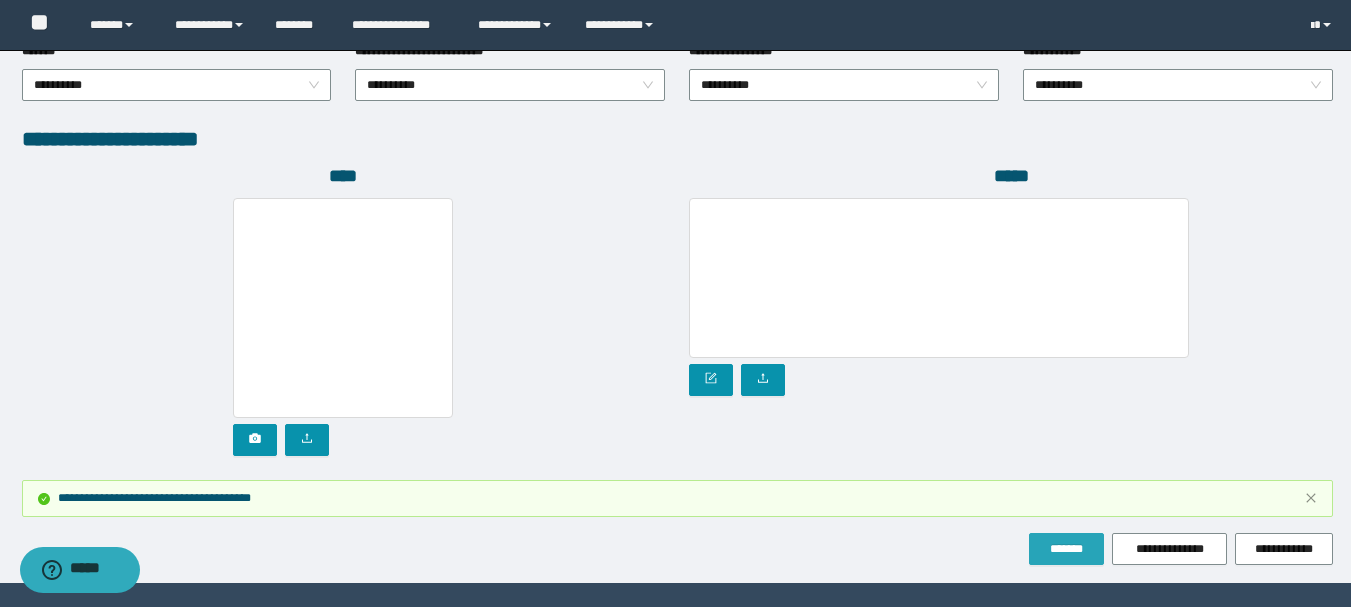 click on "*******" at bounding box center (1066, 549) 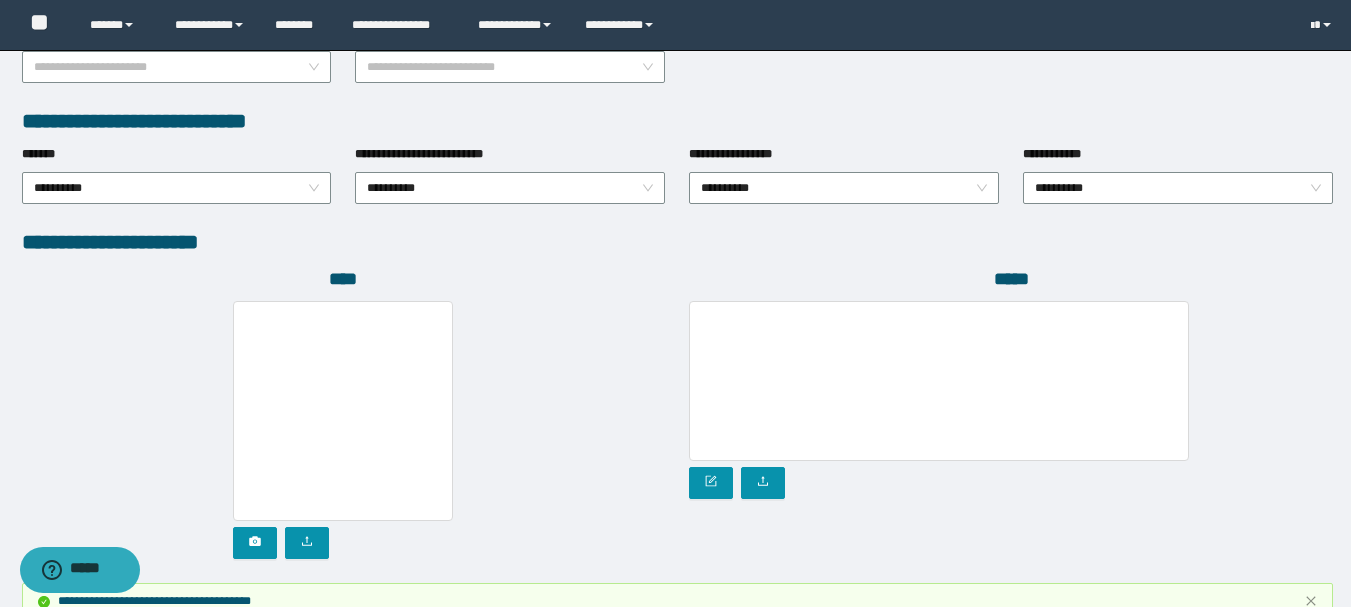 scroll, scrollTop: 949, scrollLeft: 0, axis: vertical 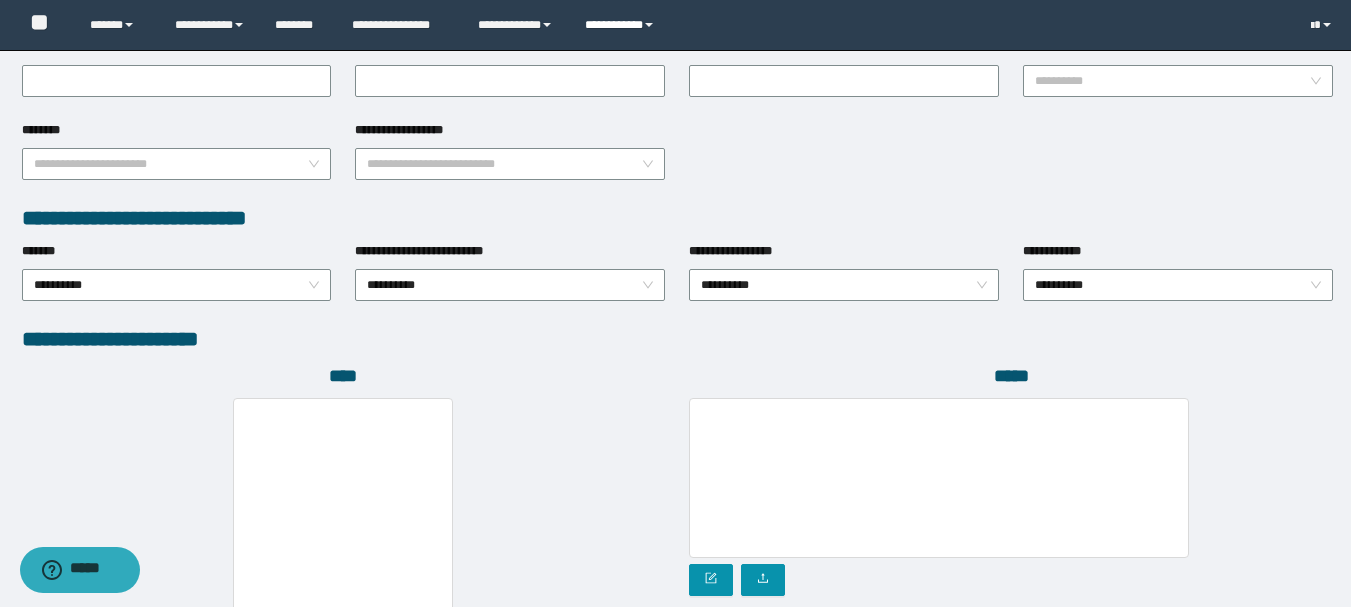 click on "**********" at bounding box center (622, 25) 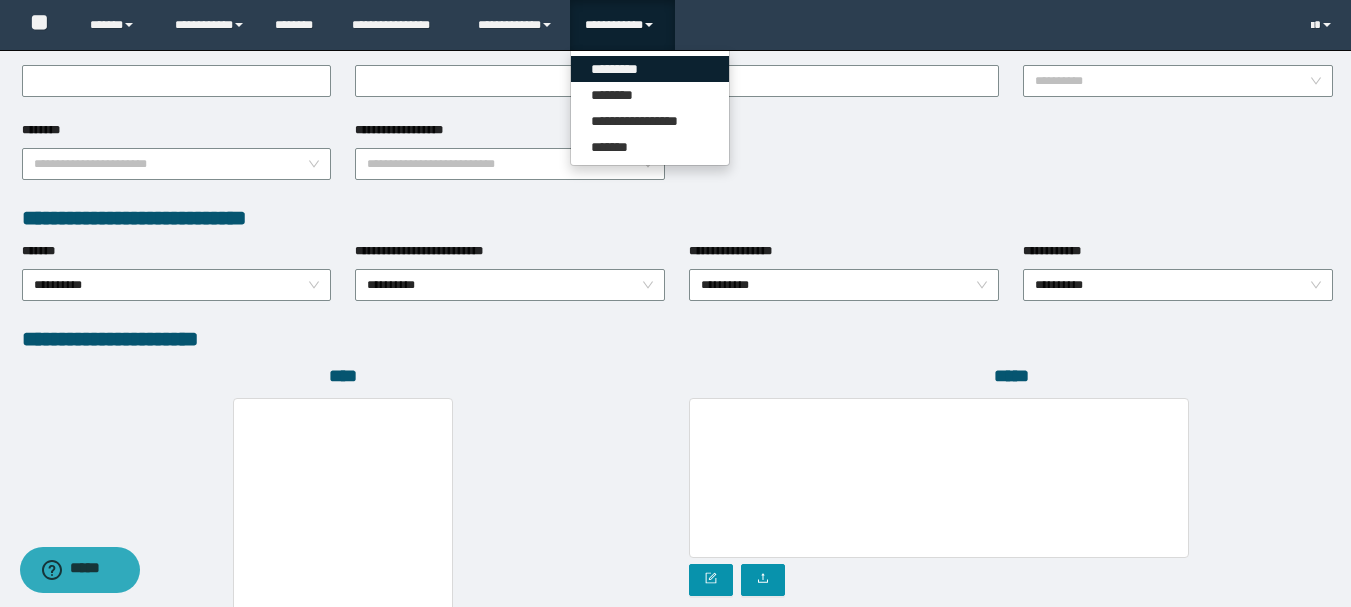 click on "*********" at bounding box center (650, 69) 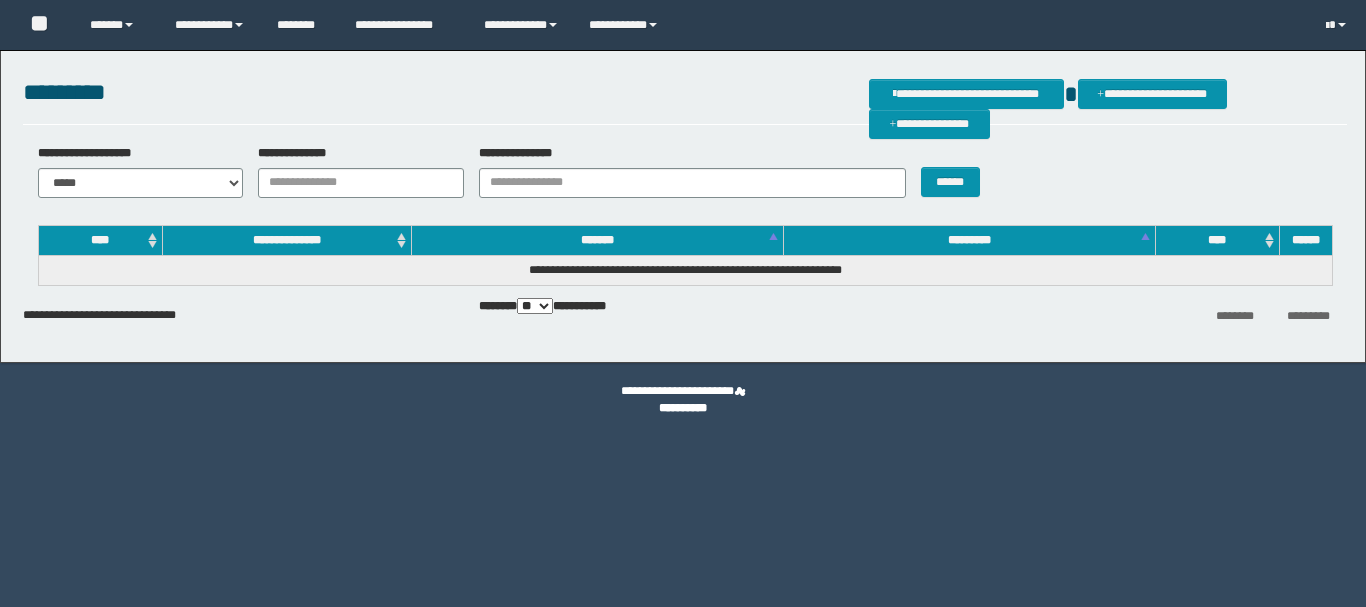 scroll, scrollTop: 0, scrollLeft: 0, axis: both 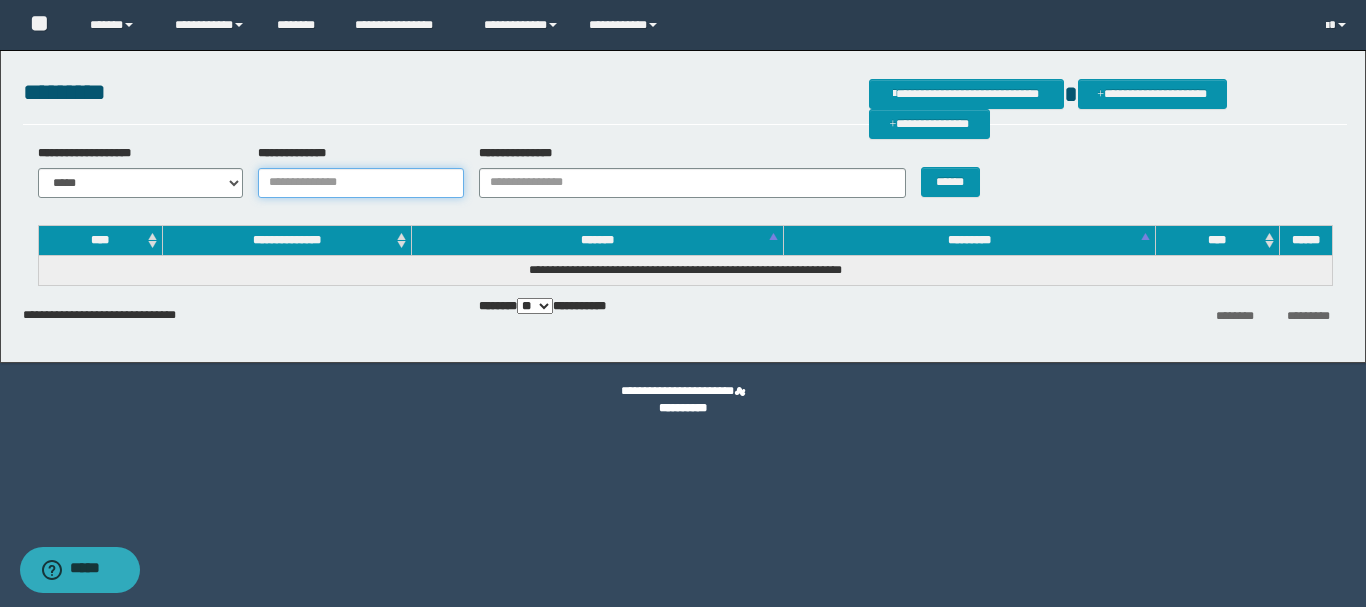 click on "**********" at bounding box center (361, 183) 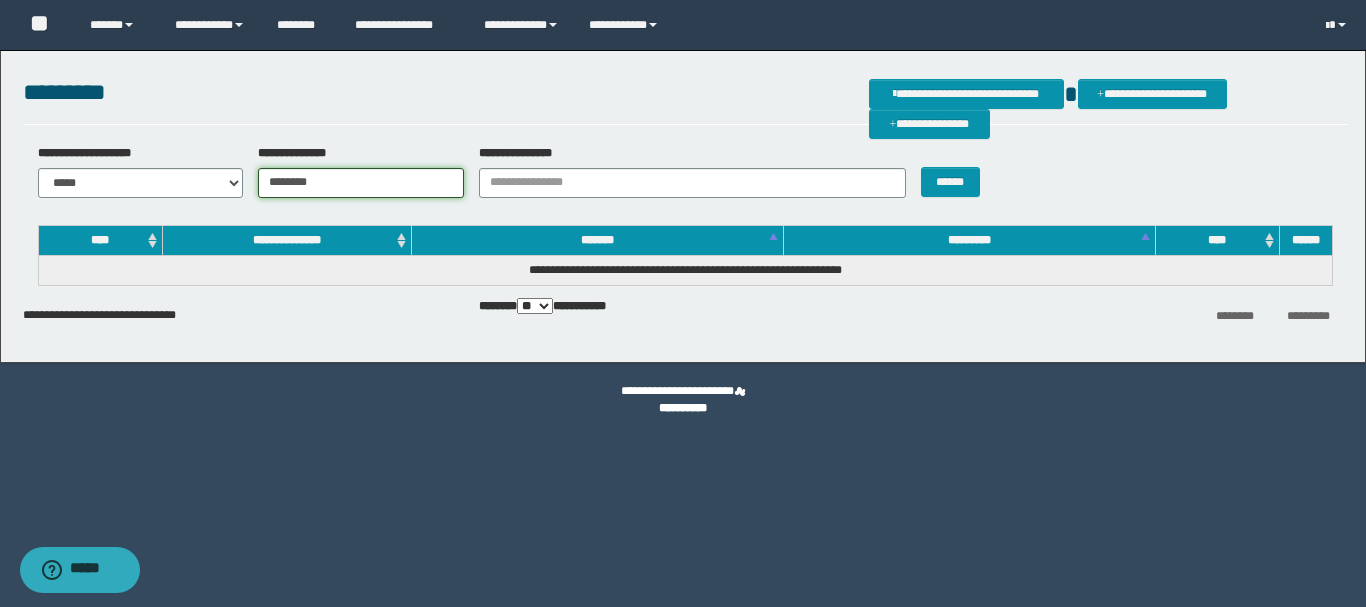 type on "********" 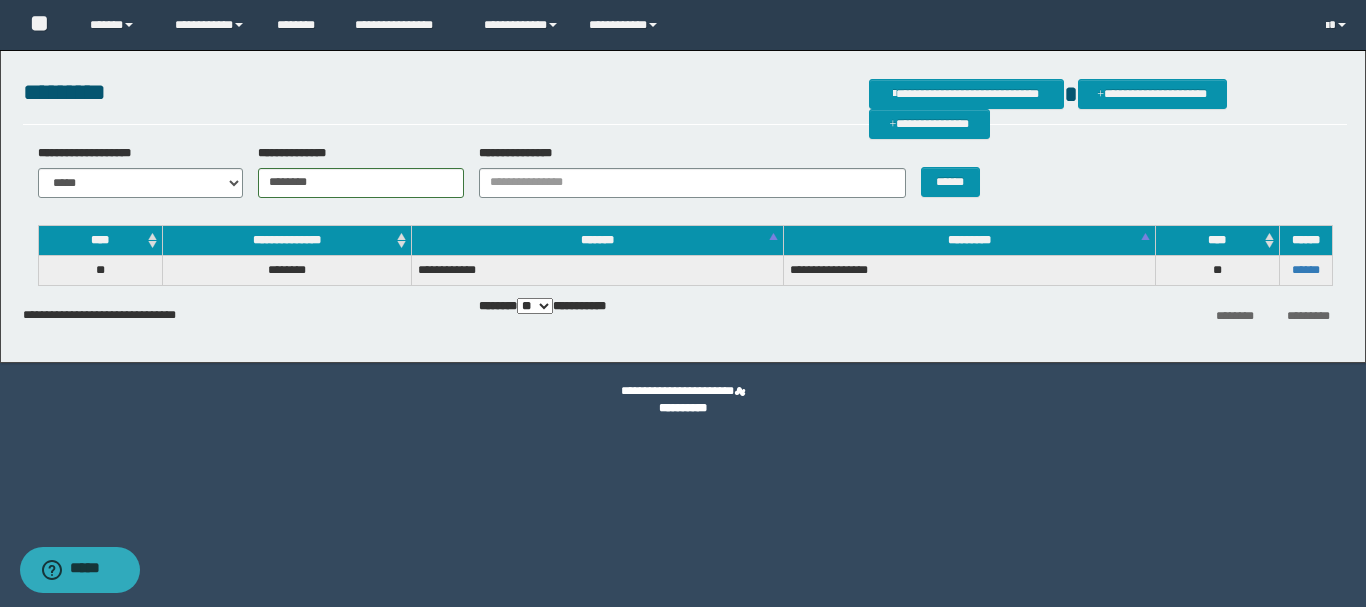 click on "******" at bounding box center (1305, 270) 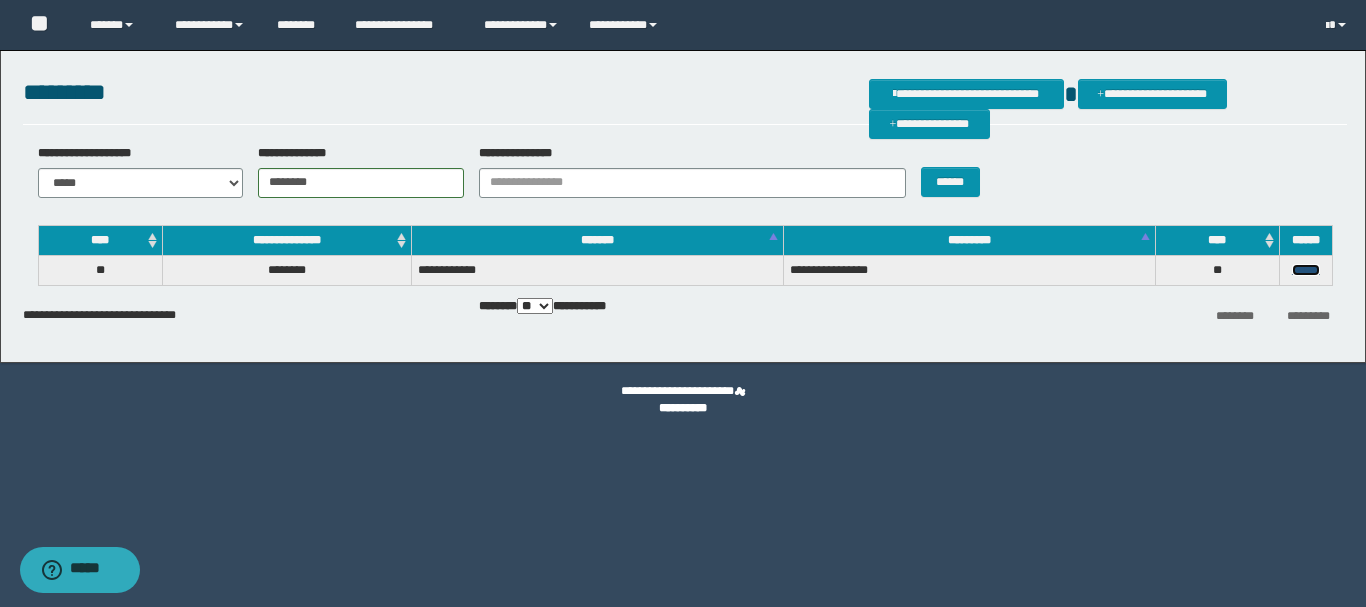 click on "******" at bounding box center [1306, 270] 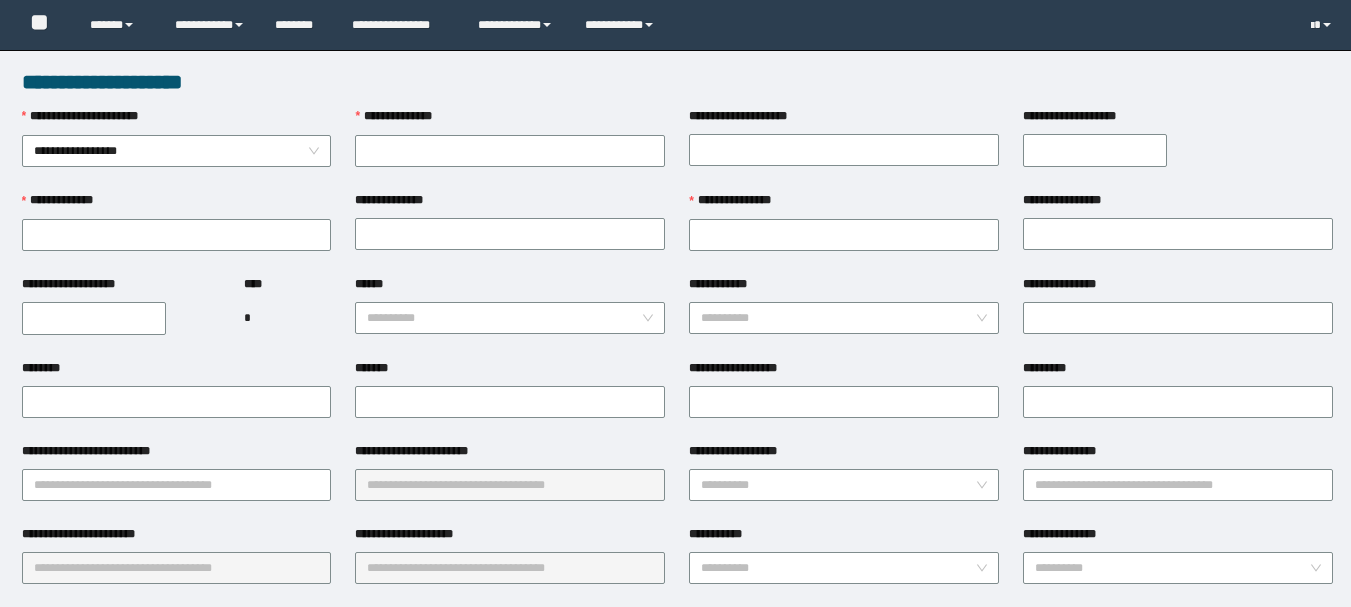 scroll, scrollTop: 0, scrollLeft: 0, axis: both 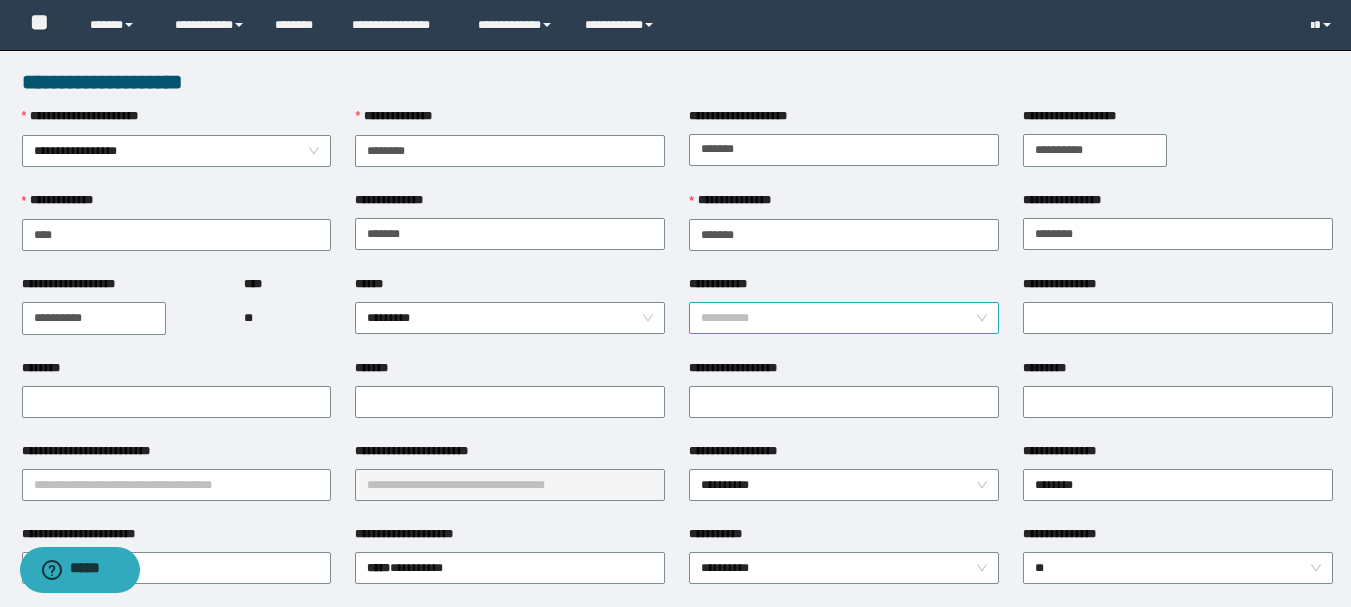 click on "**********" at bounding box center (844, 318) 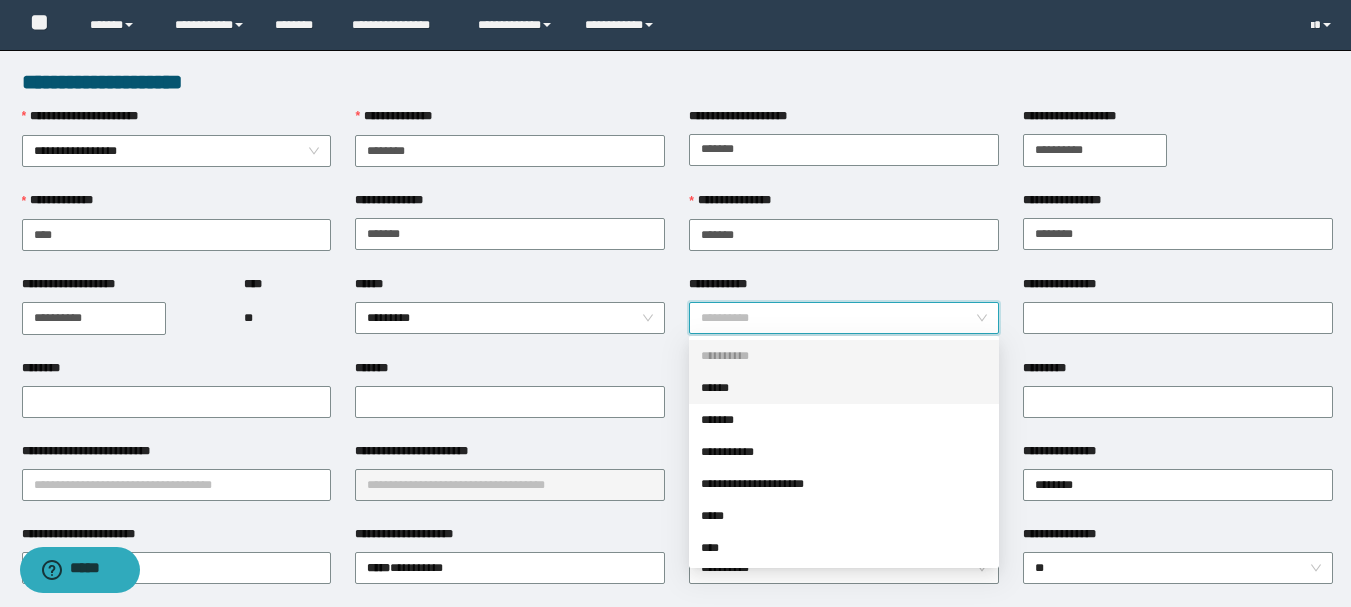 click on "******" at bounding box center [844, 388] 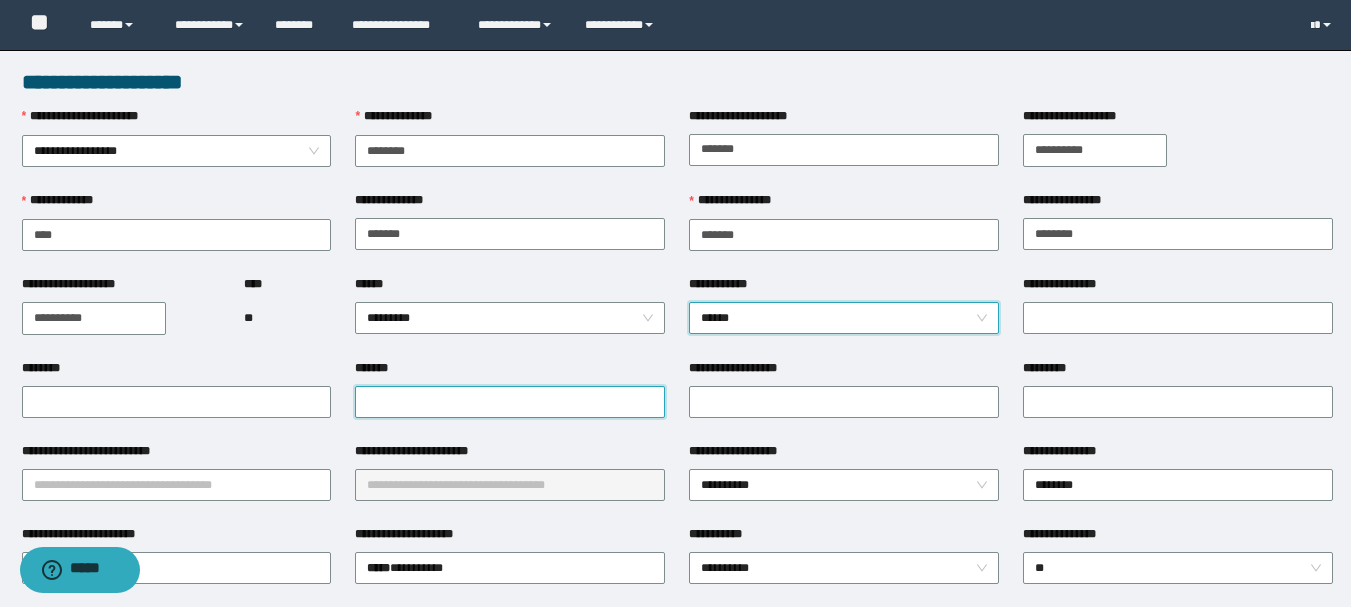 click on "*******" at bounding box center (510, 402) 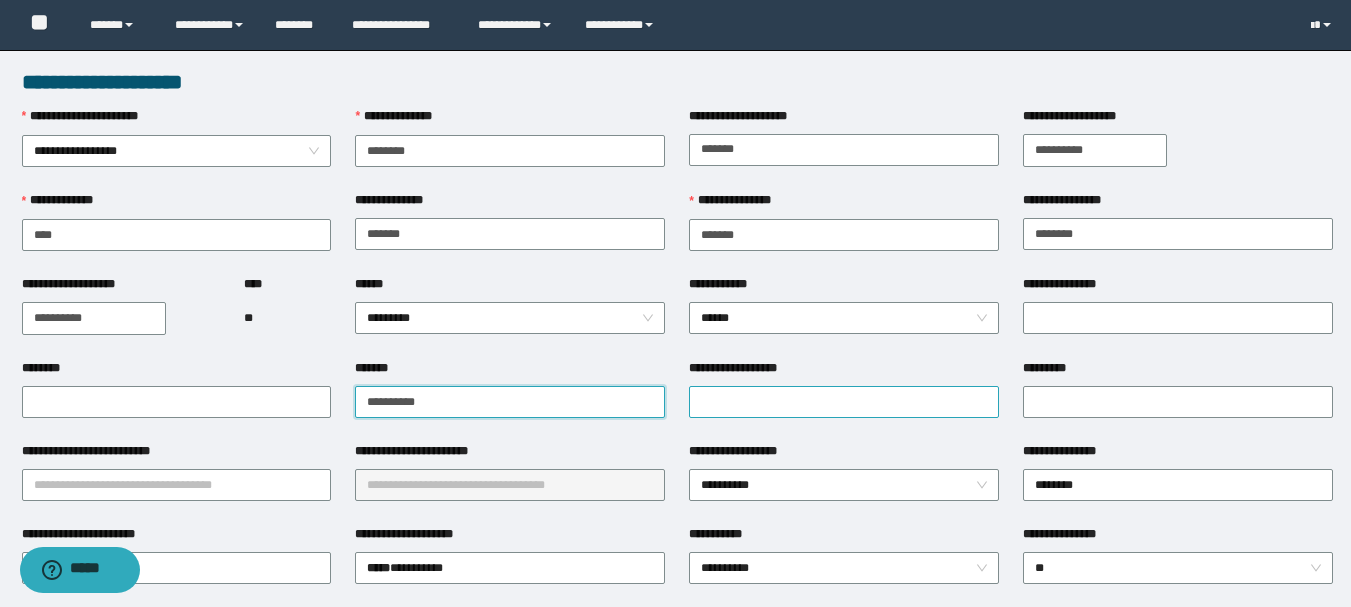 type on "**********" 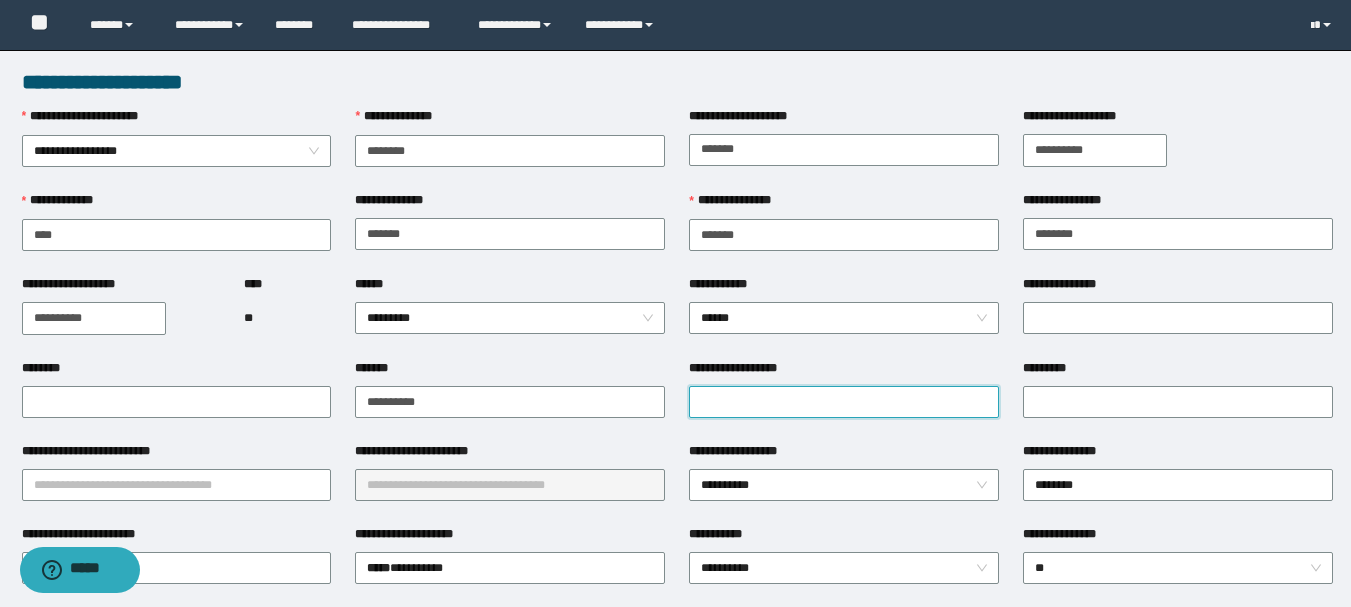 click on "**********" at bounding box center (844, 402) 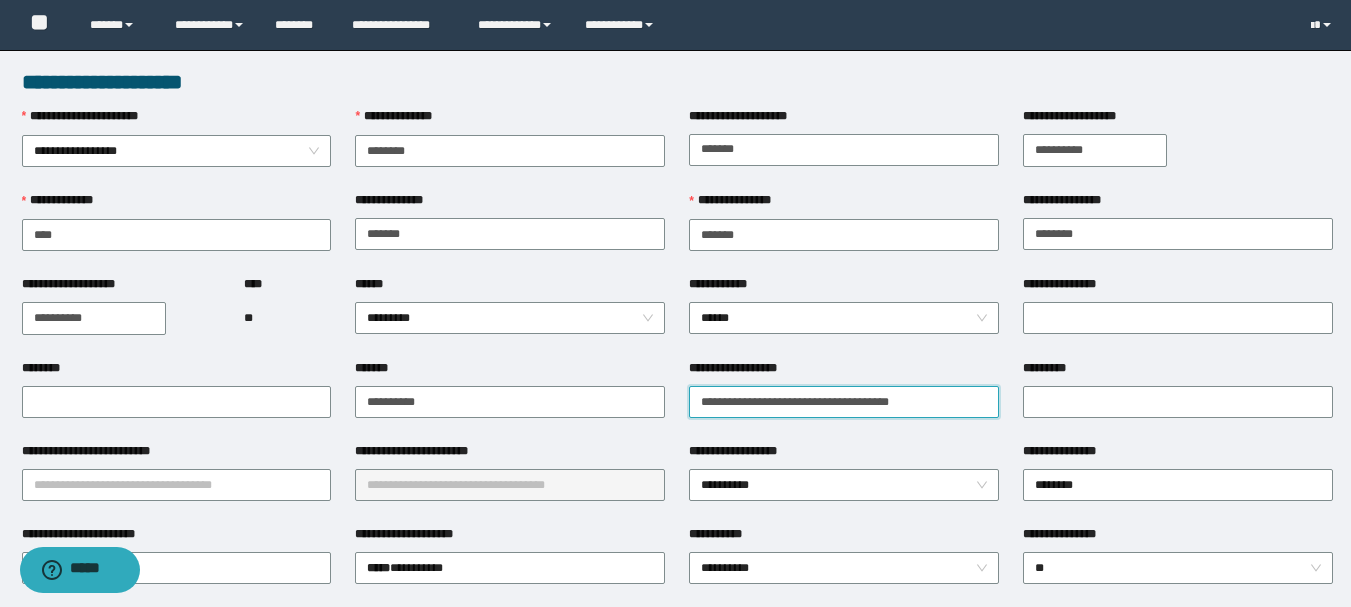 type on "**********" 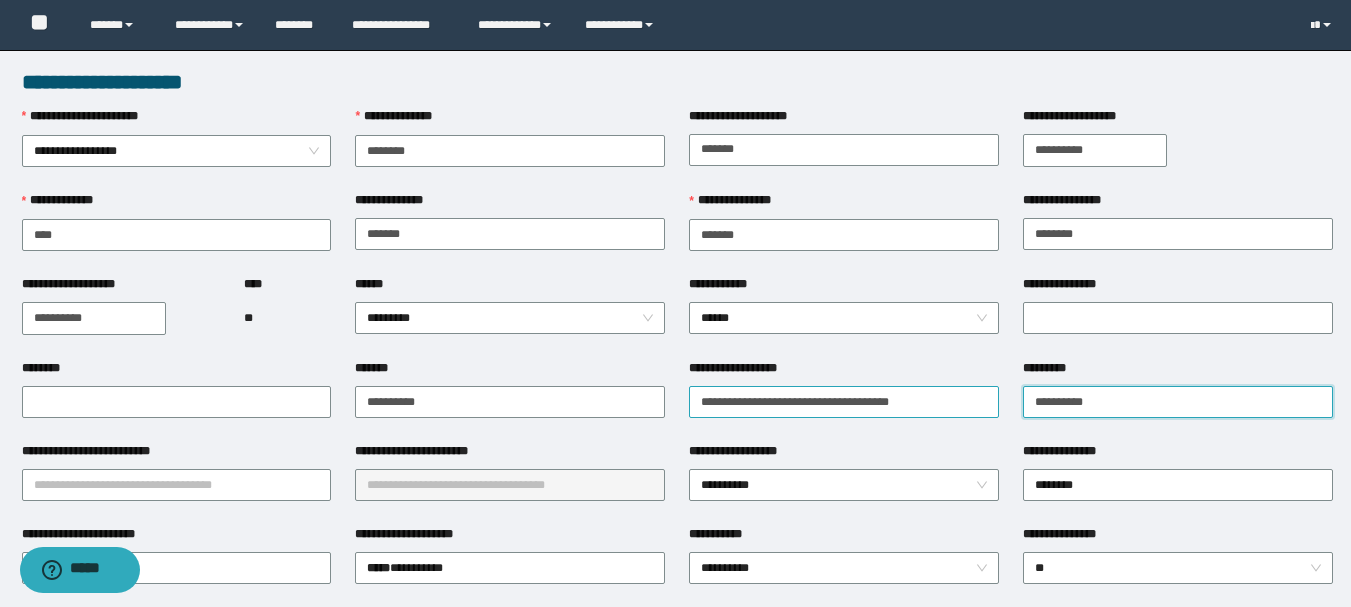 type on "**********" 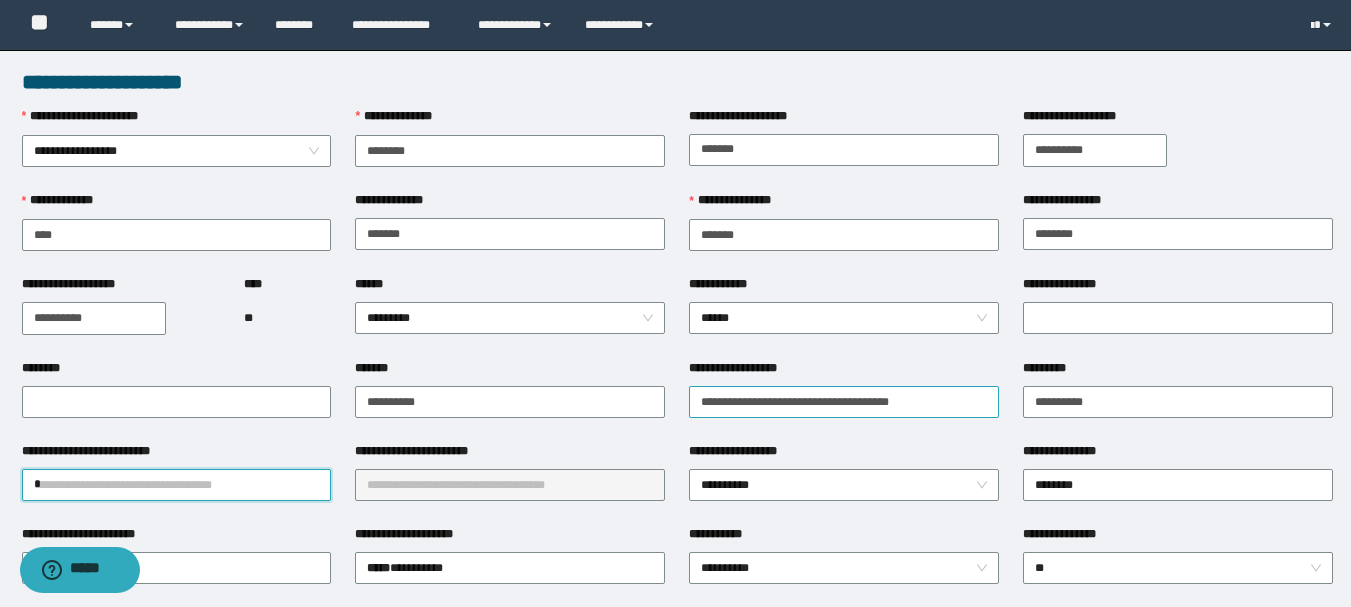 type on "*" 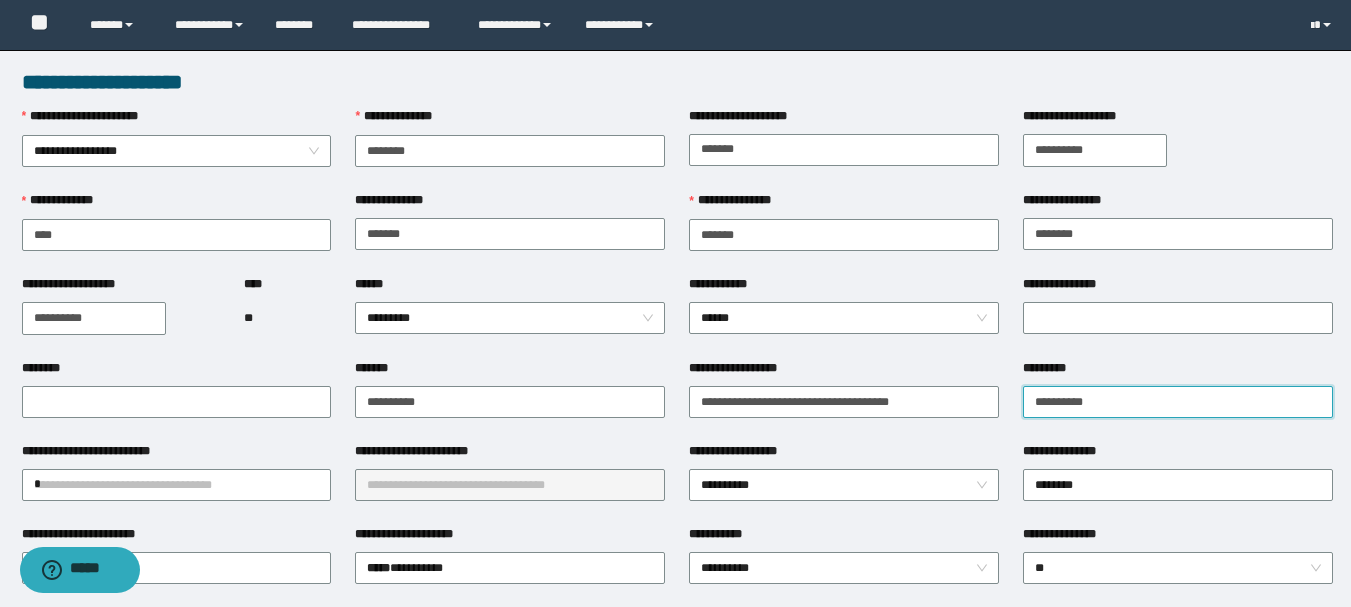 click on "**********" at bounding box center [1178, 402] 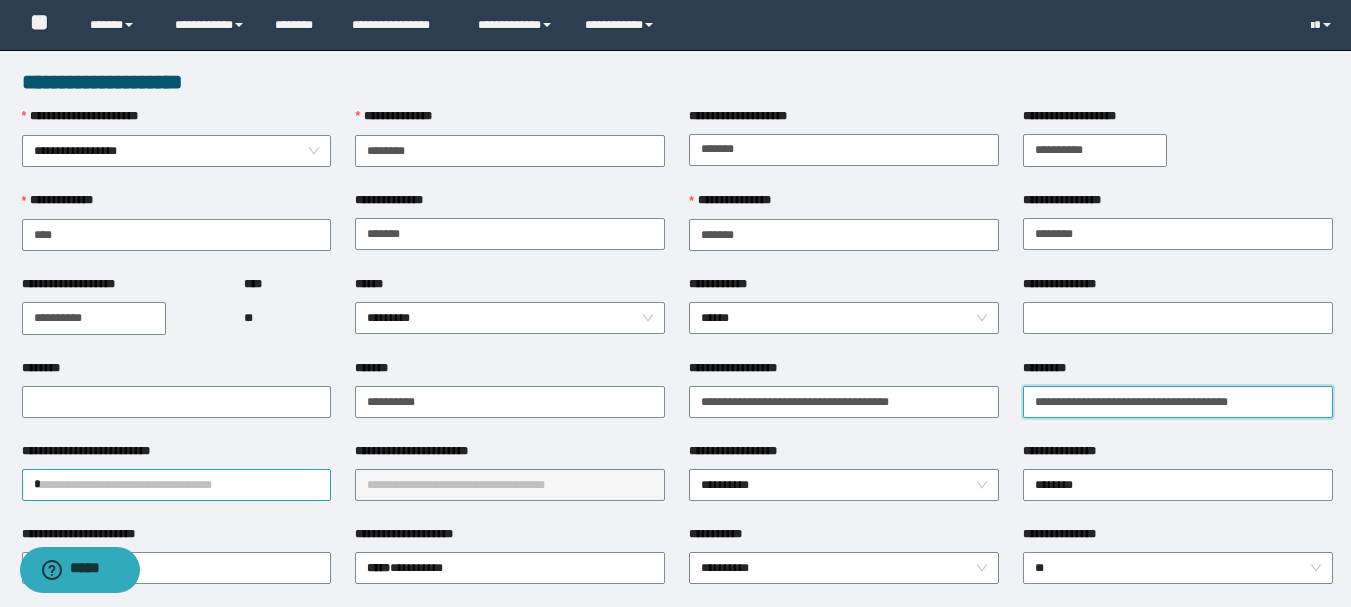 type on "**********" 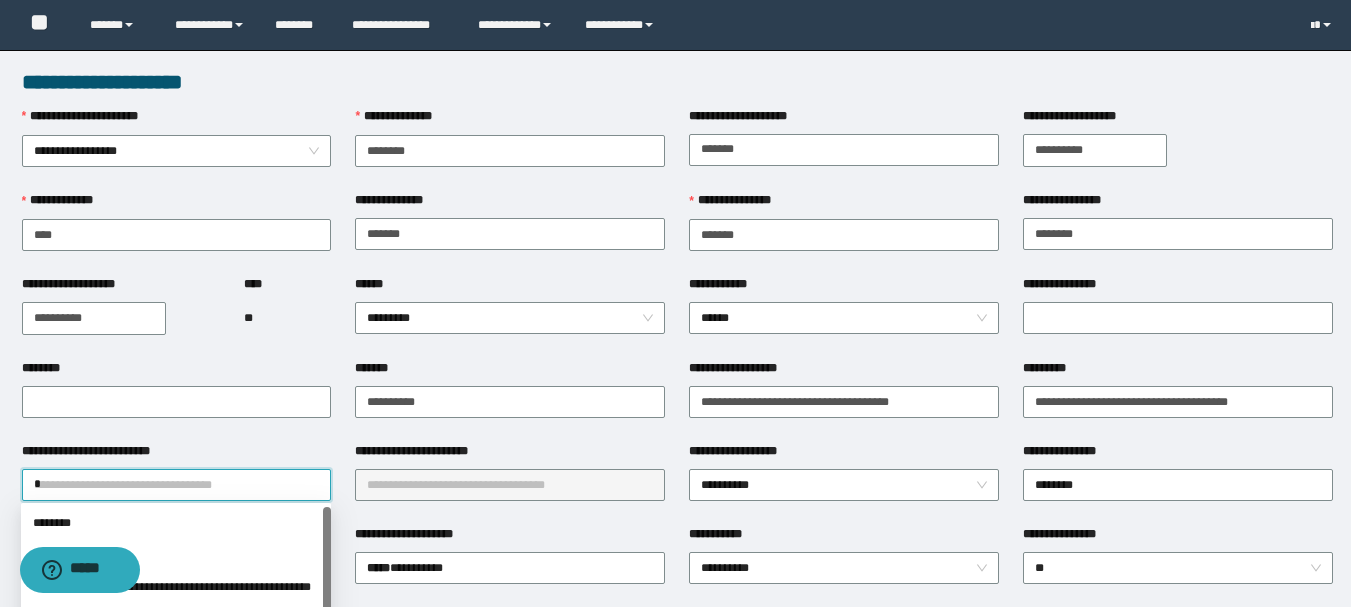 click on "*" at bounding box center (177, 485) 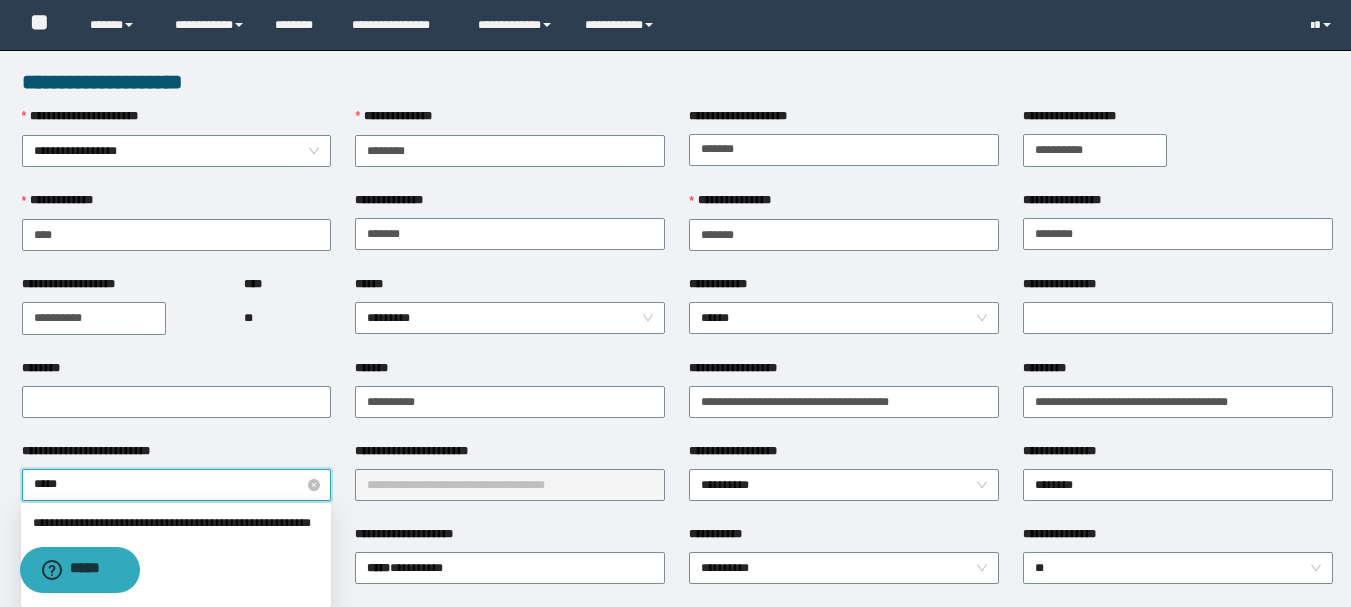 type on "******" 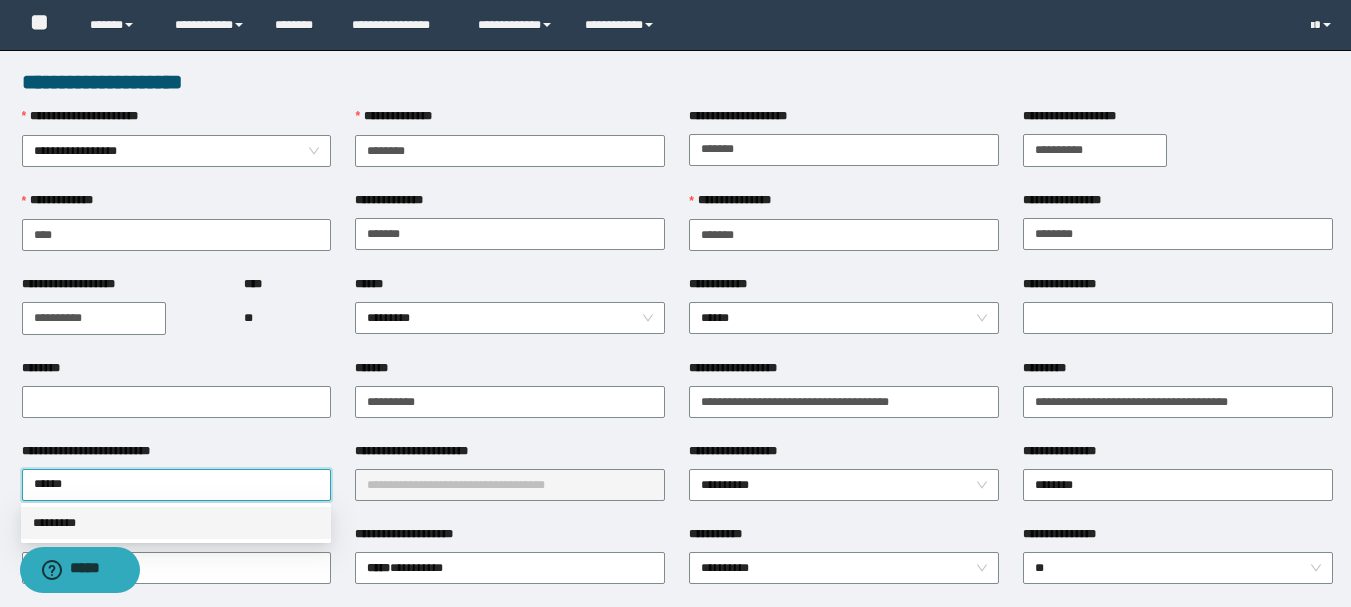click on "*********" at bounding box center (176, 523) 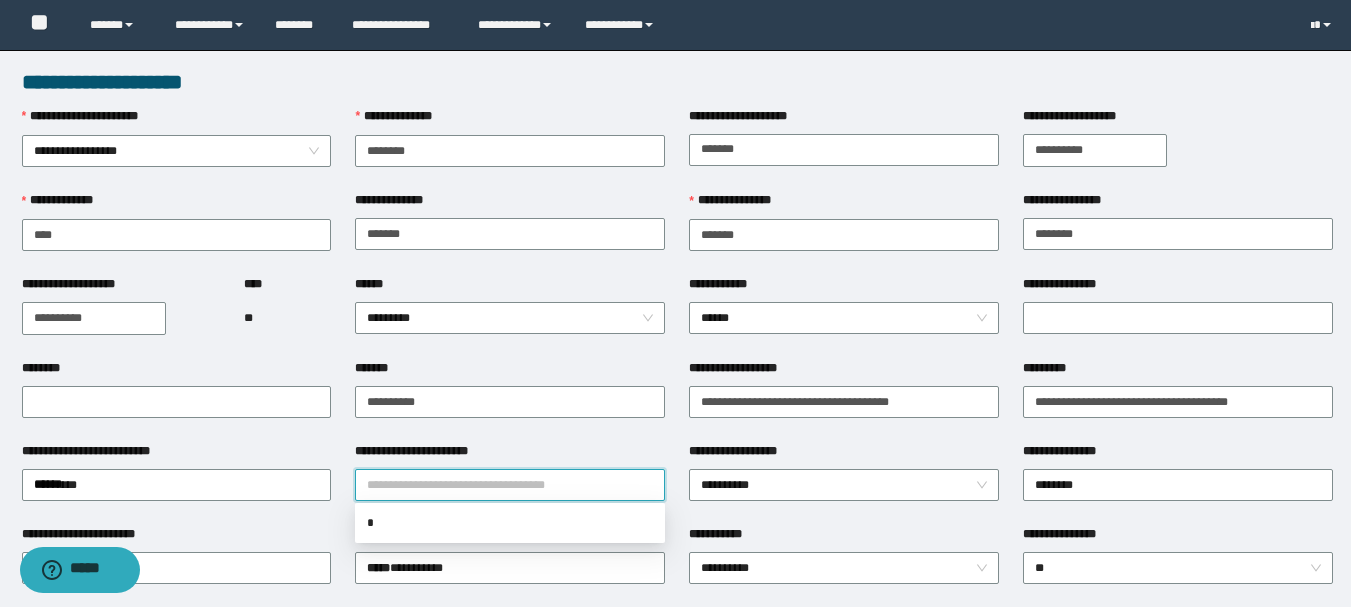 click on "**********" at bounding box center [510, 485] 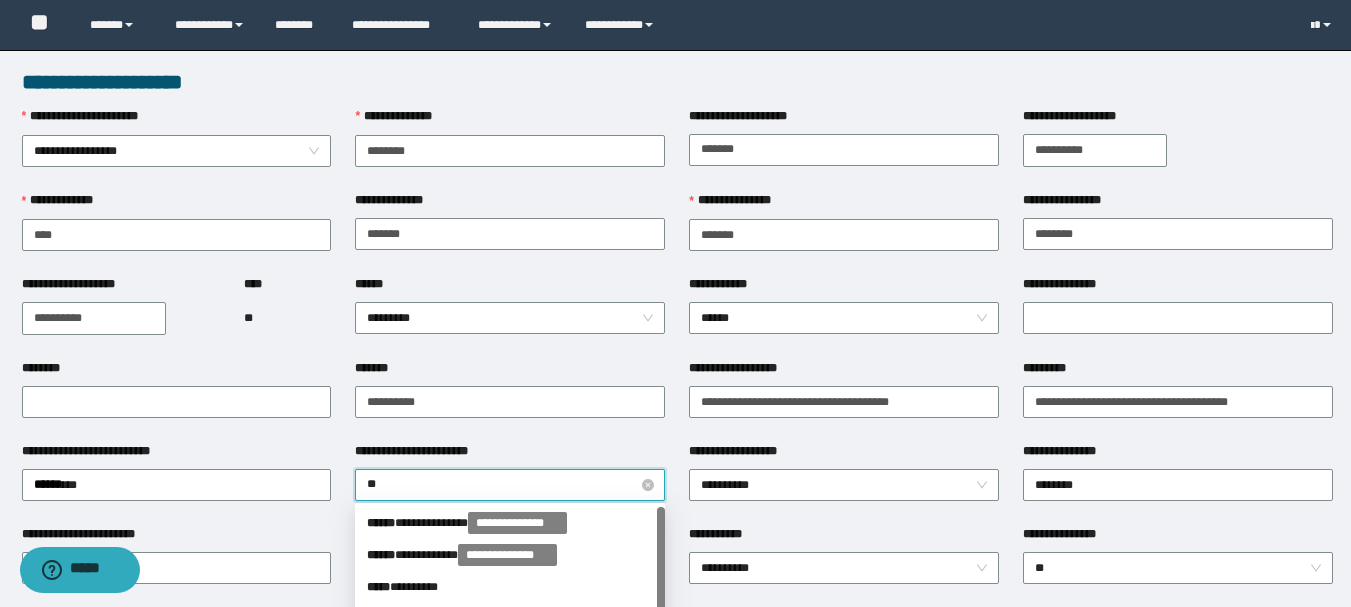 type on "***" 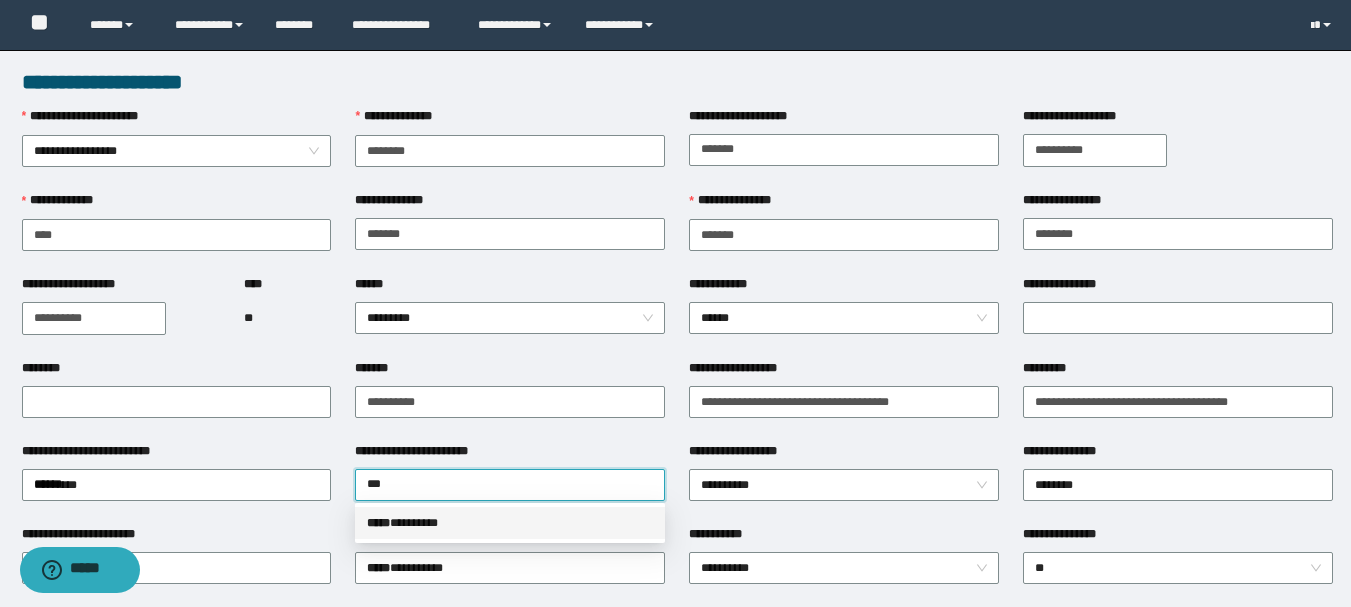 click on "***** * *******" at bounding box center (510, 523) 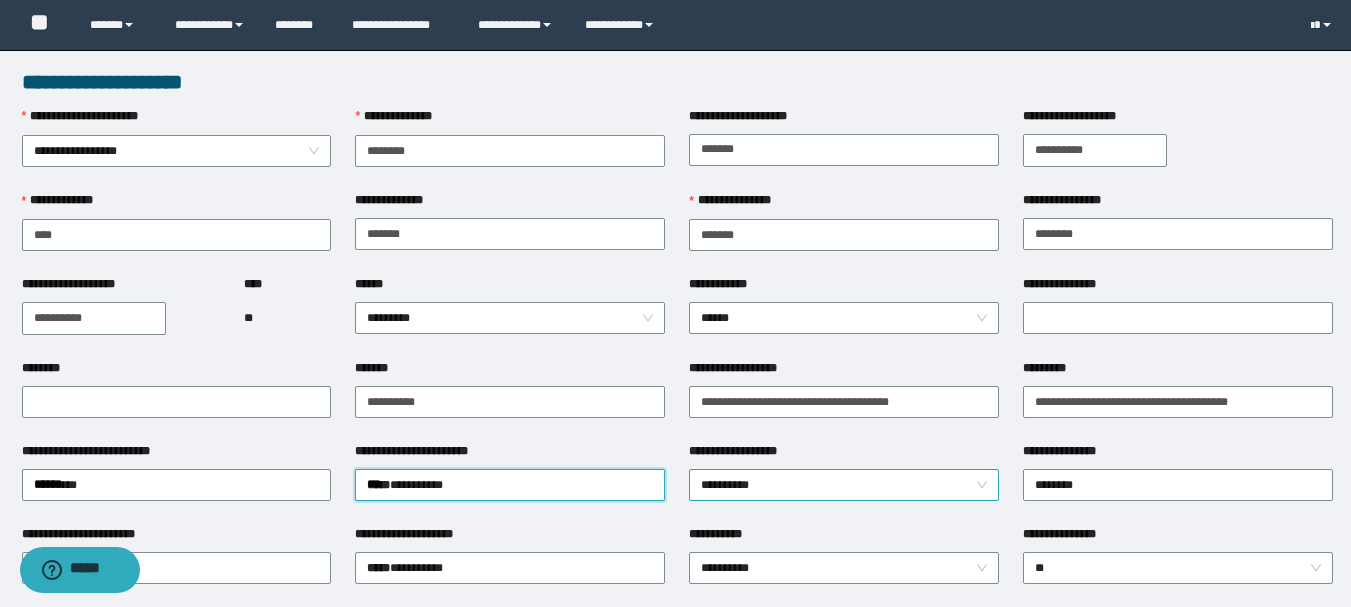 click on "**********" at bounding box center [844, 485] 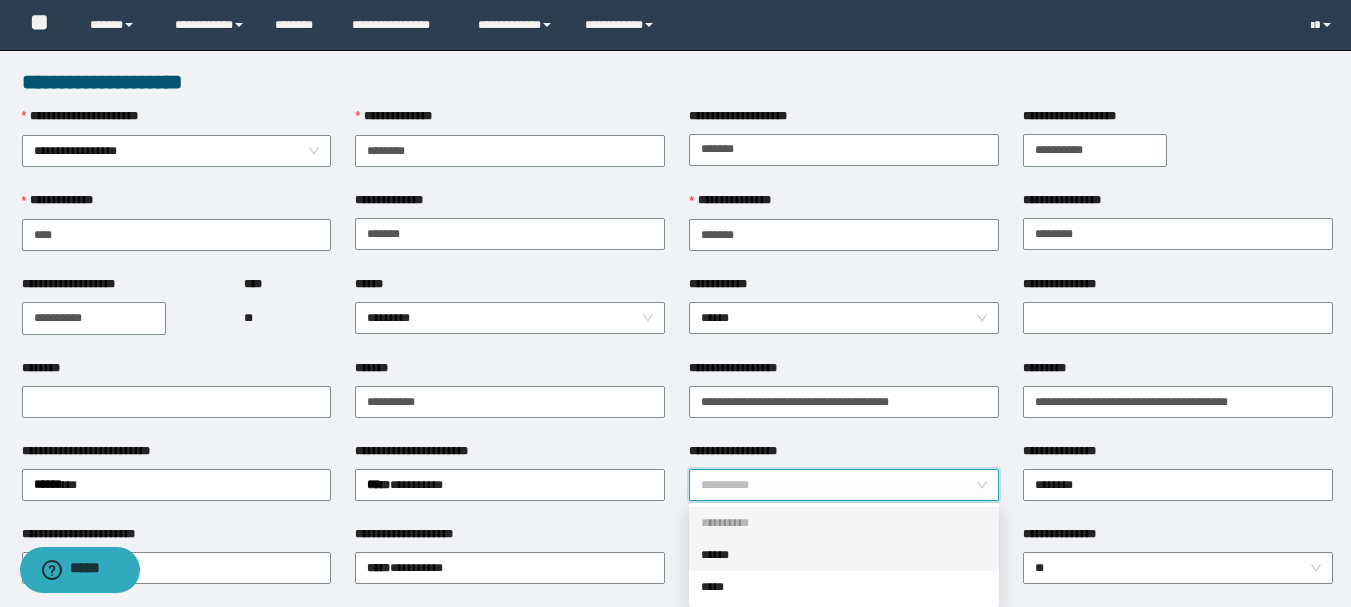 click on "******" at bounding box center (844, 555) 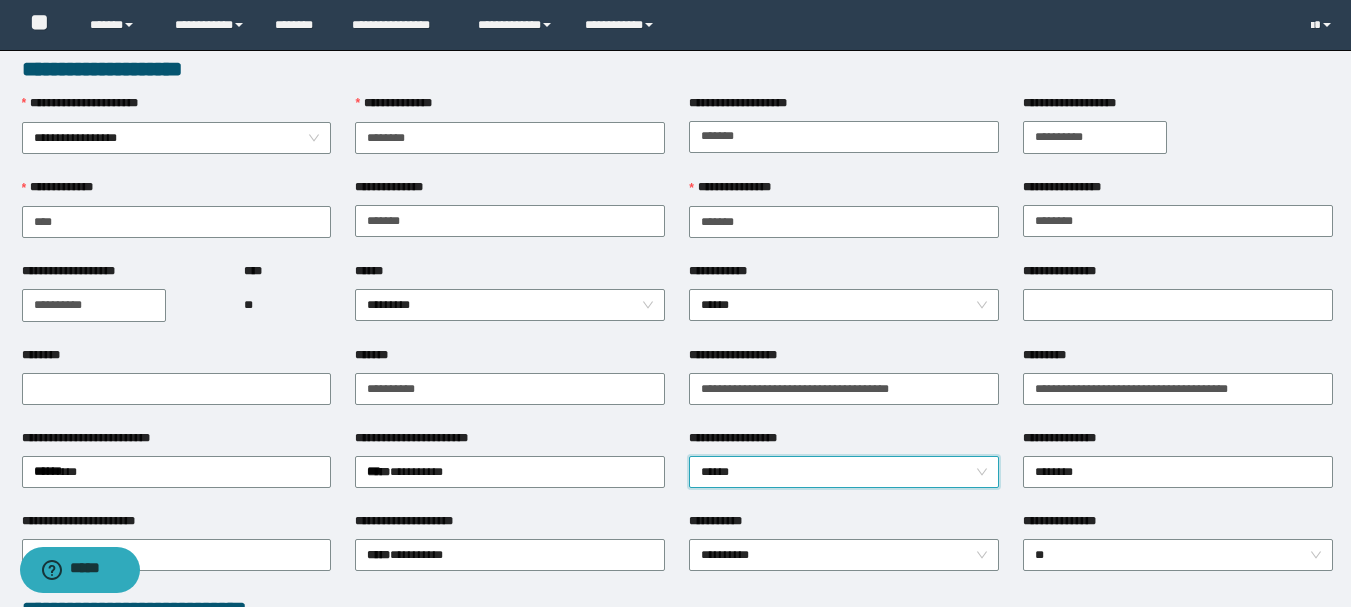 scroll, scrollTop: 200, scrollLeft: 0, axis: vertical 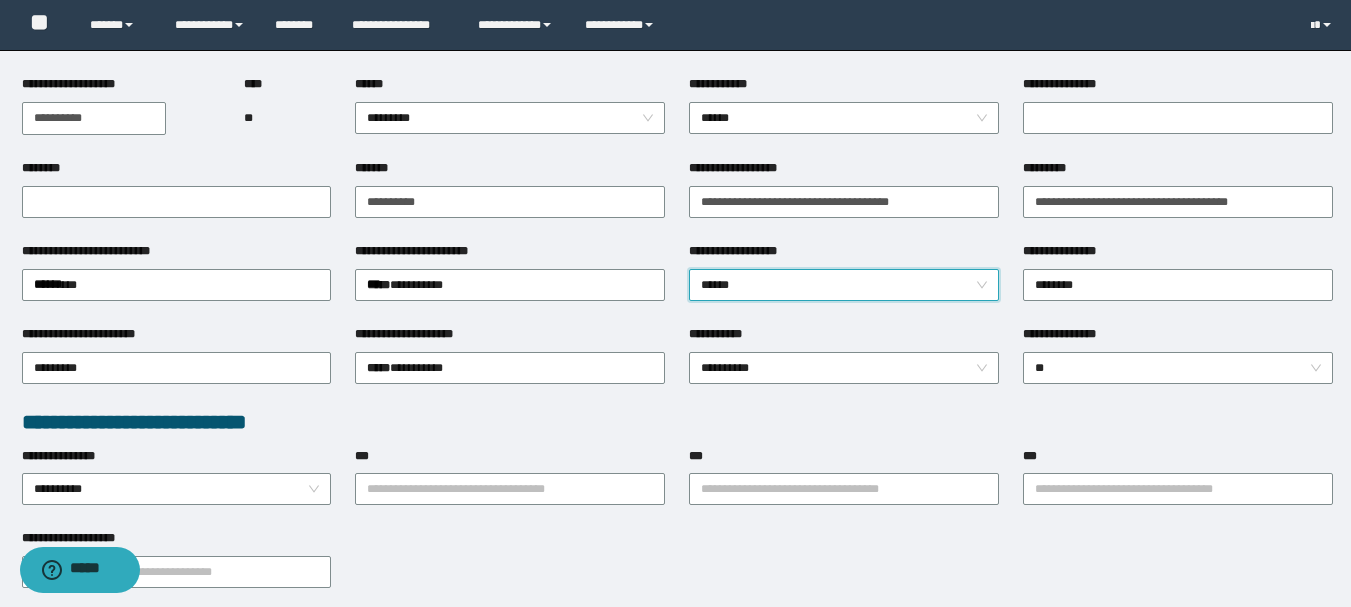 click on "******" at bounding box center [844, 285] 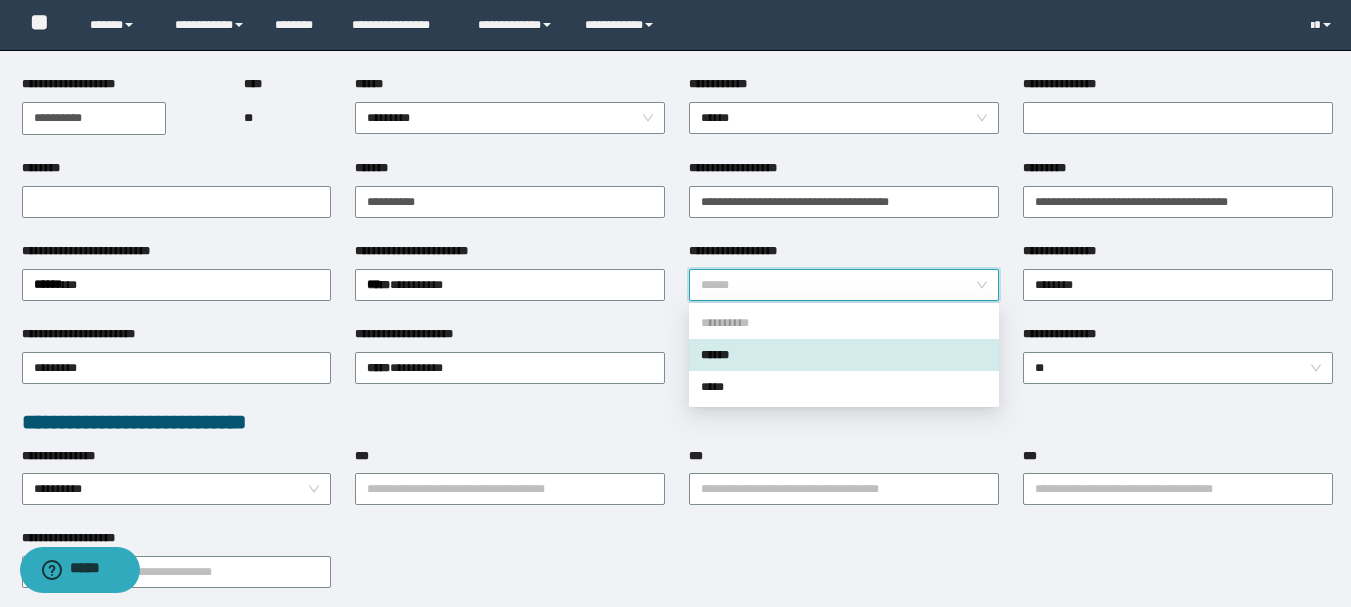 click on "******" at bounding box center (844, 285) 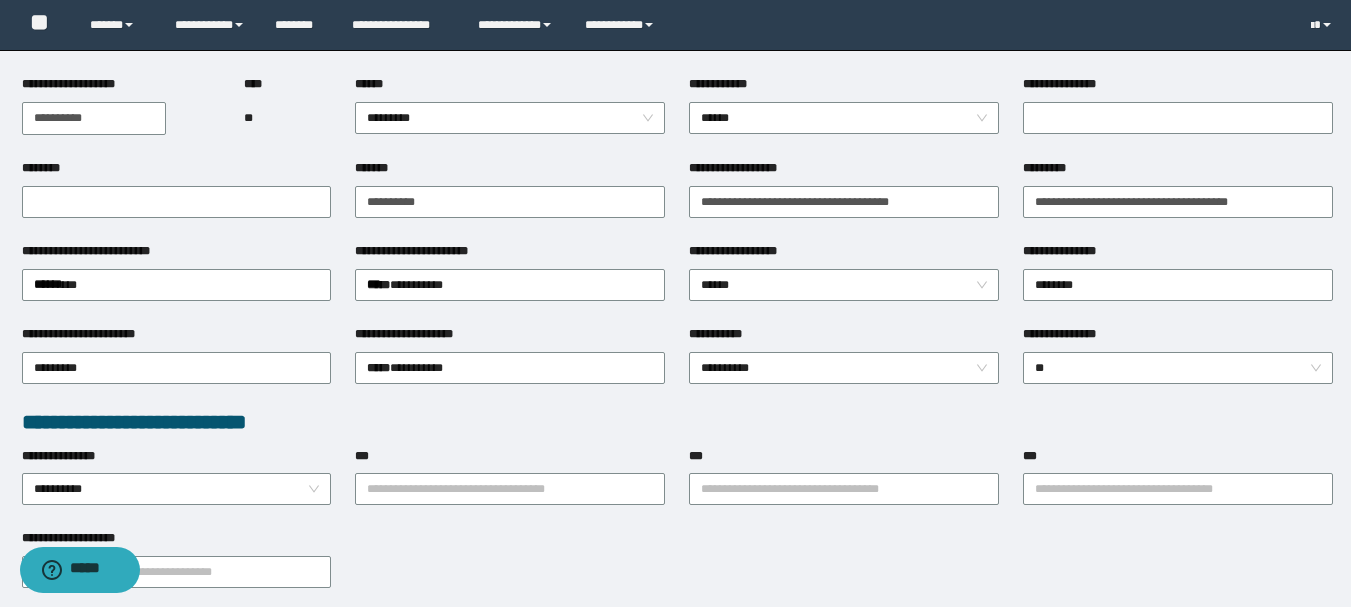 click on "**********" at bounding box center (844, 366) 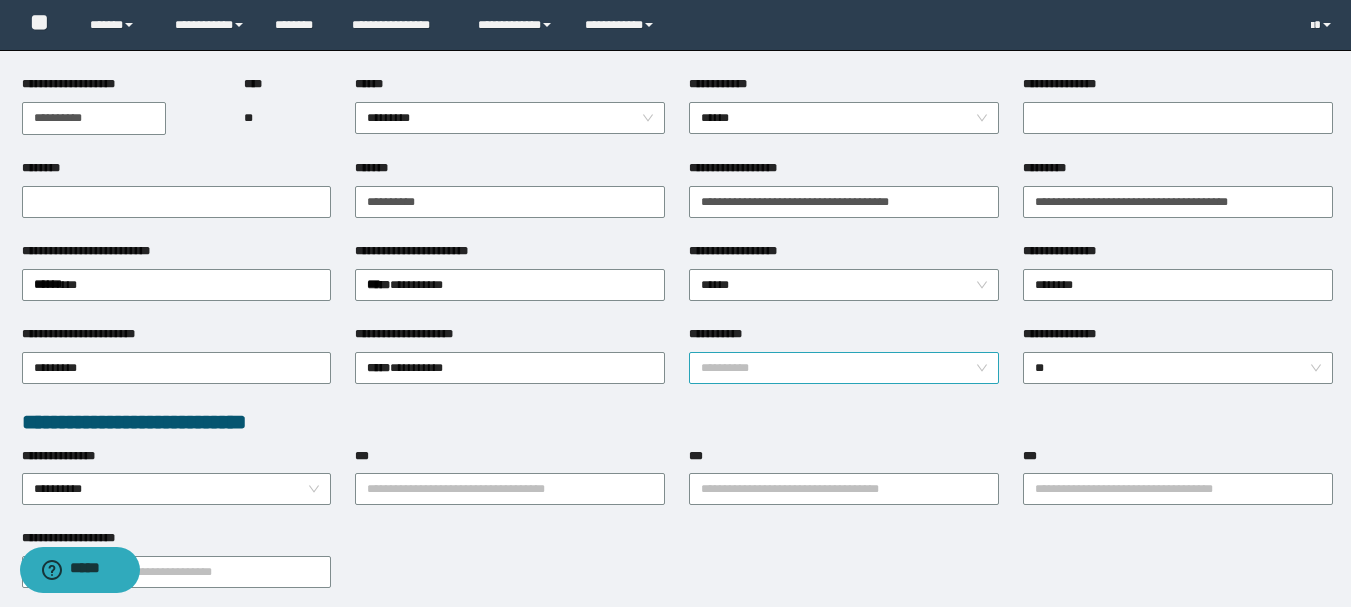 click on "**********" at bounding box center [844, 368] 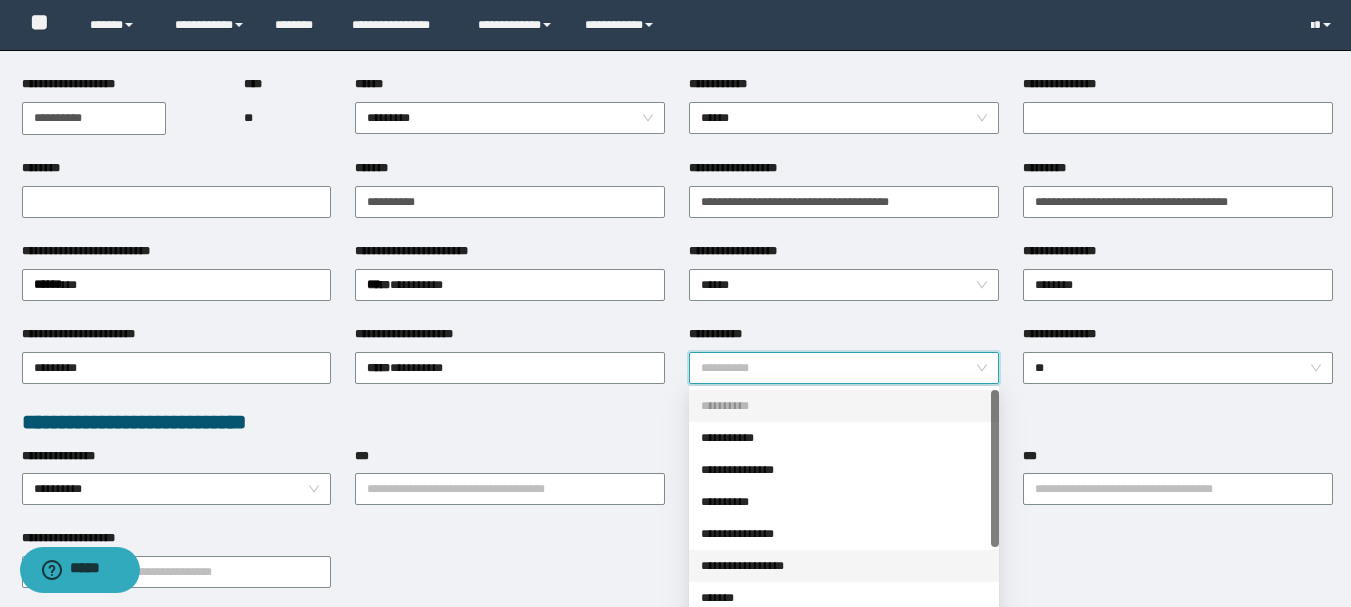 click on "**********" at bounding box center (844, 566) 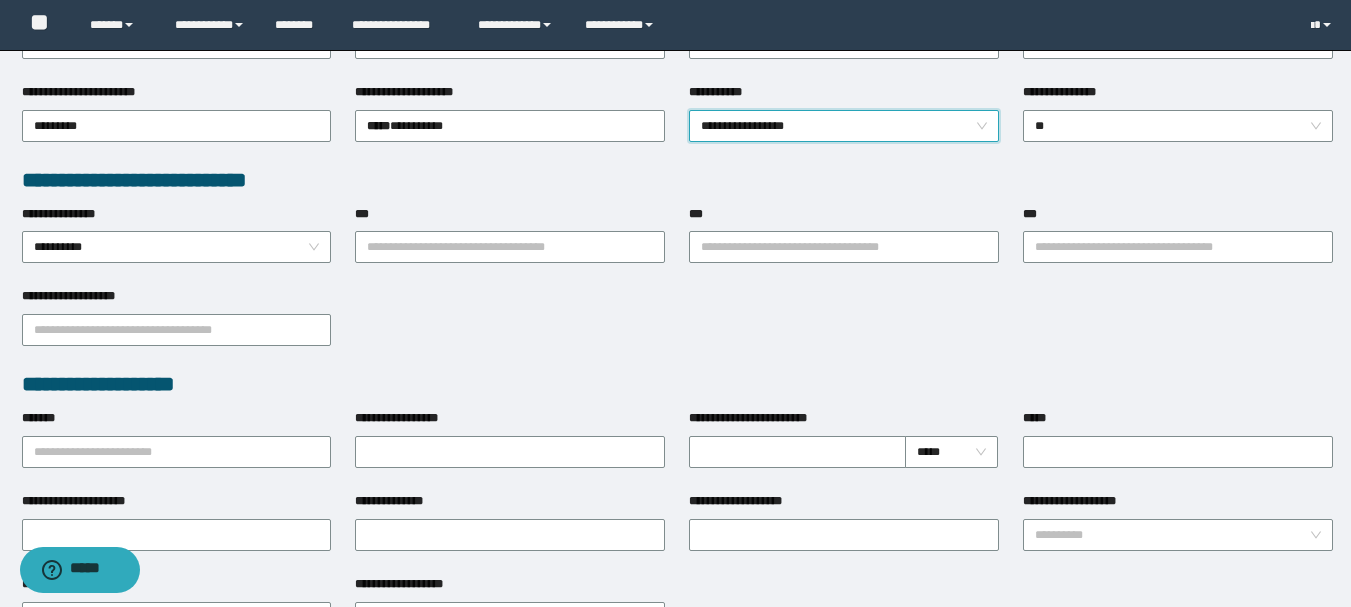 scroll, scrollTop: 500, scrollLeft: 0, axis: vertical 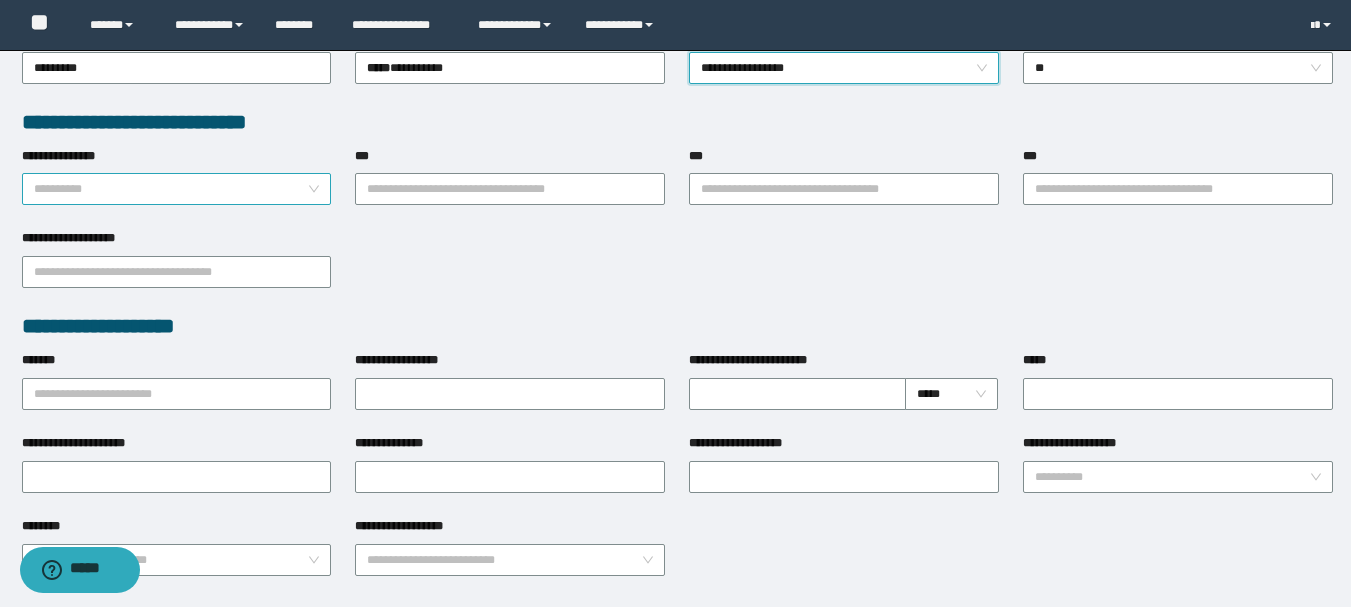 click on "**********" at bounding box center (177, 189) 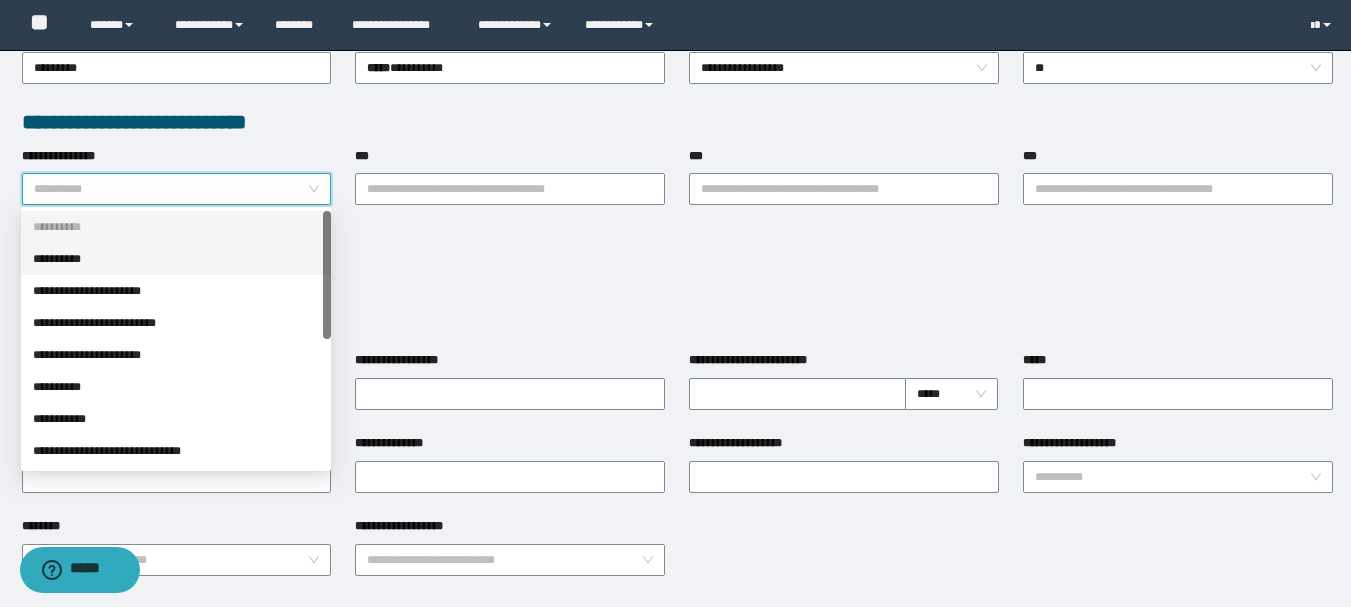 click on "**********" at bounding box center [176, 259] 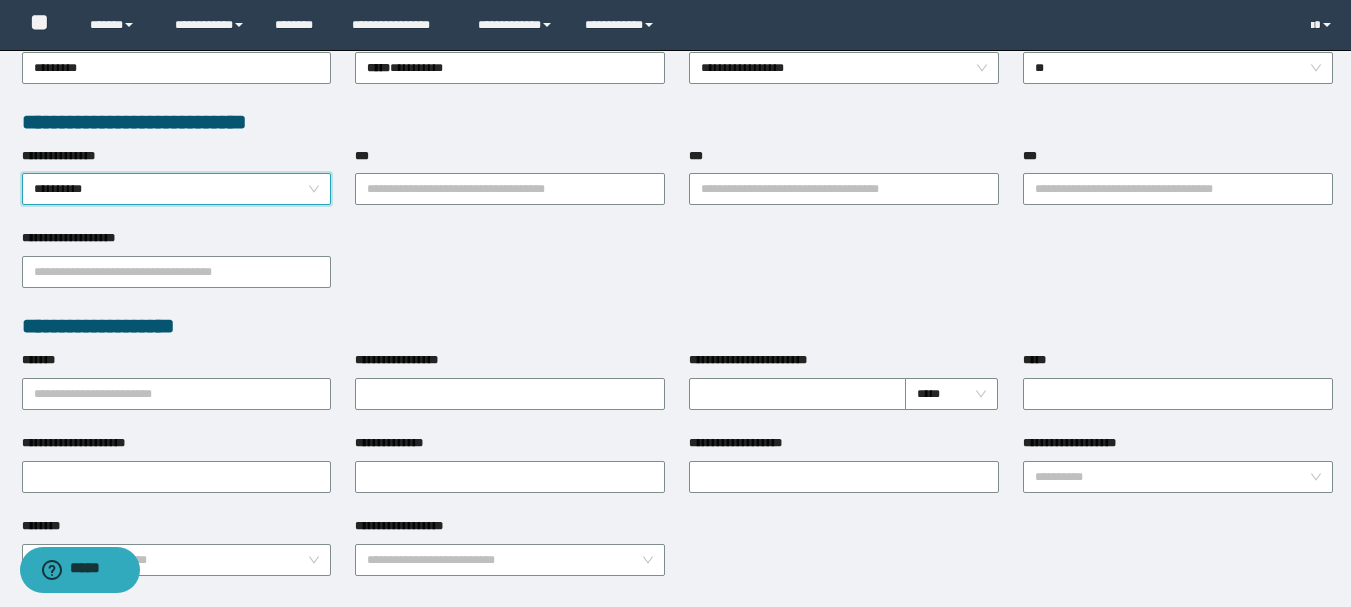click on "**********" at bounding box center [177, 189] 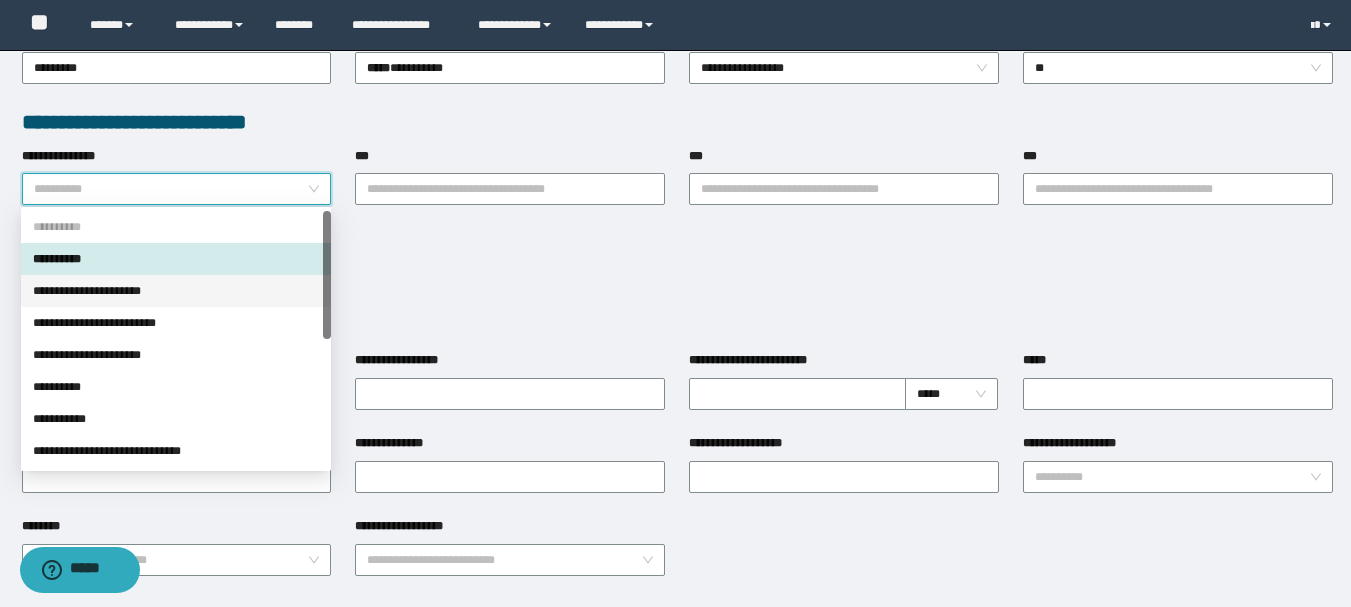 click on "**********" at bounding box center [176, 291] 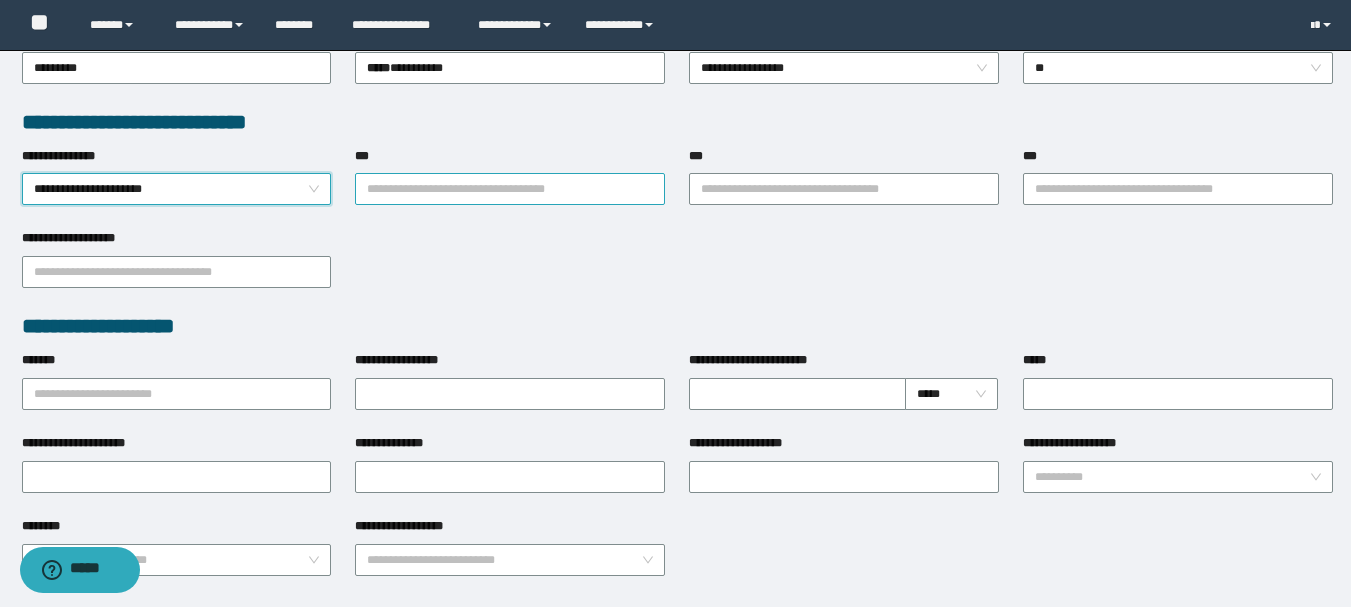 click on "***" at bounding box center [510, 189] 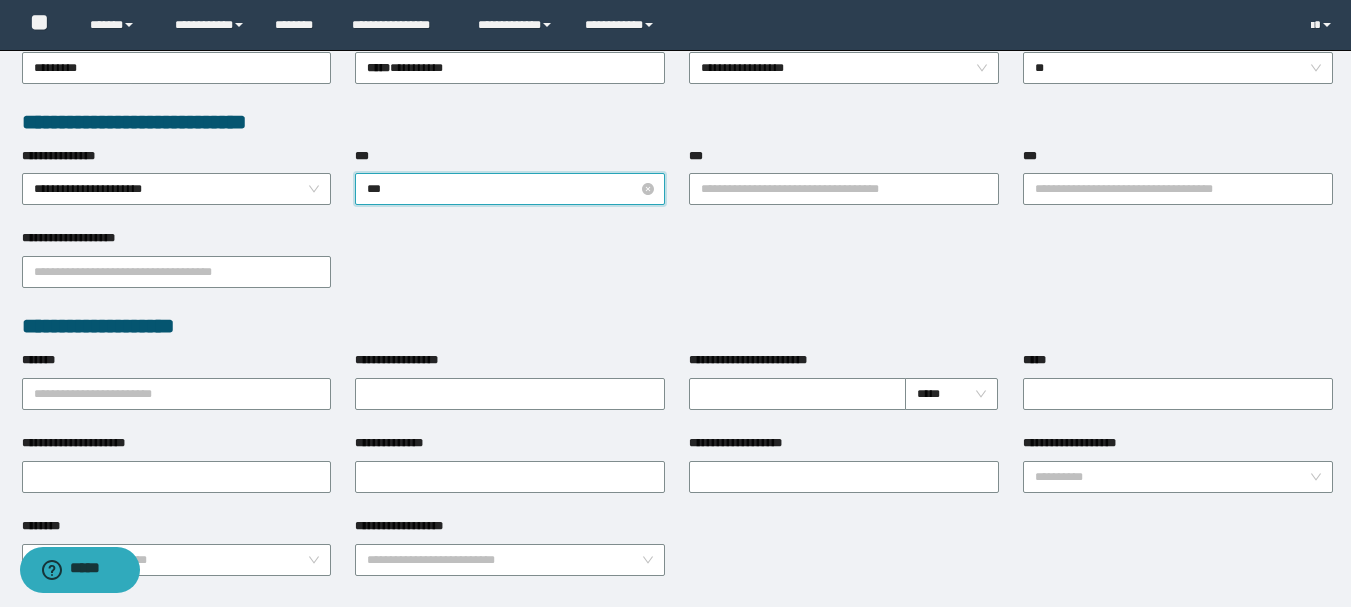 type on "****" 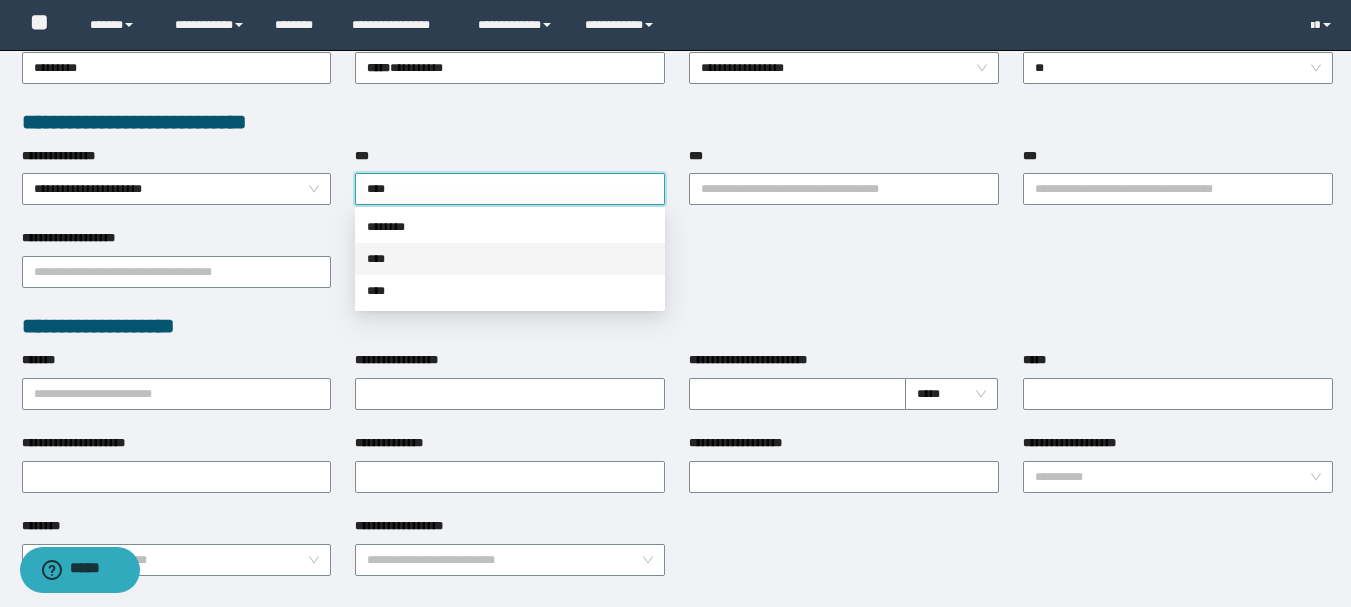 click on "****" at bounding box center (510, 259) 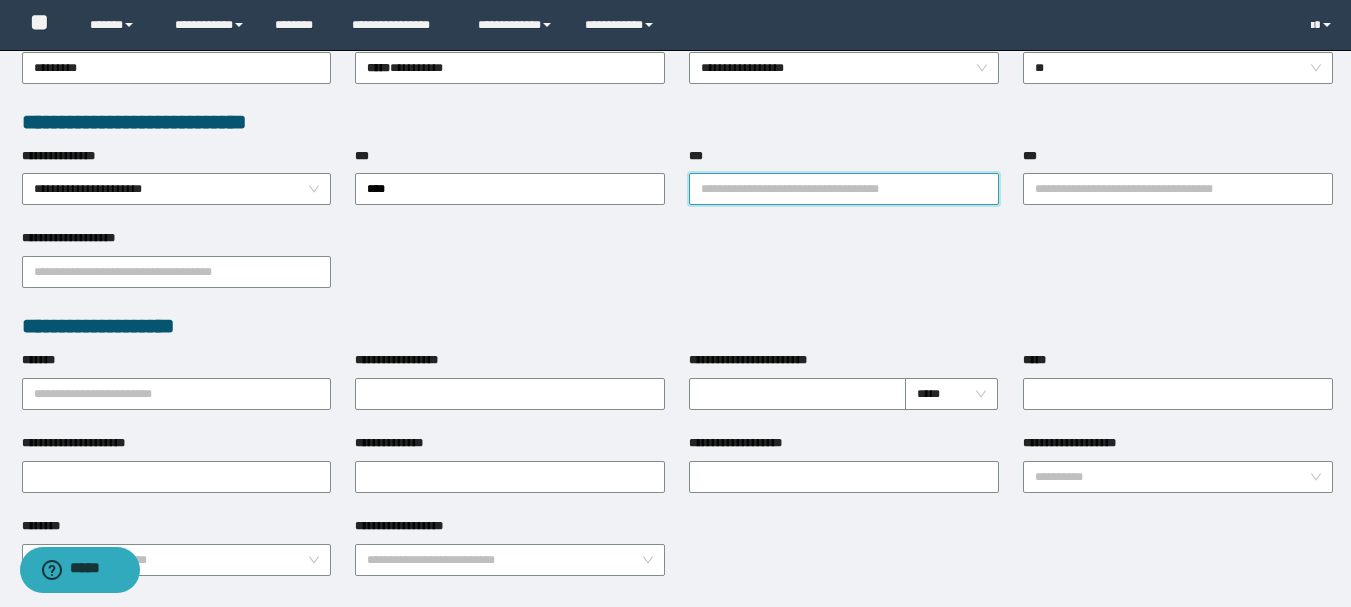 click on "***" at bounding box center (844, 189) 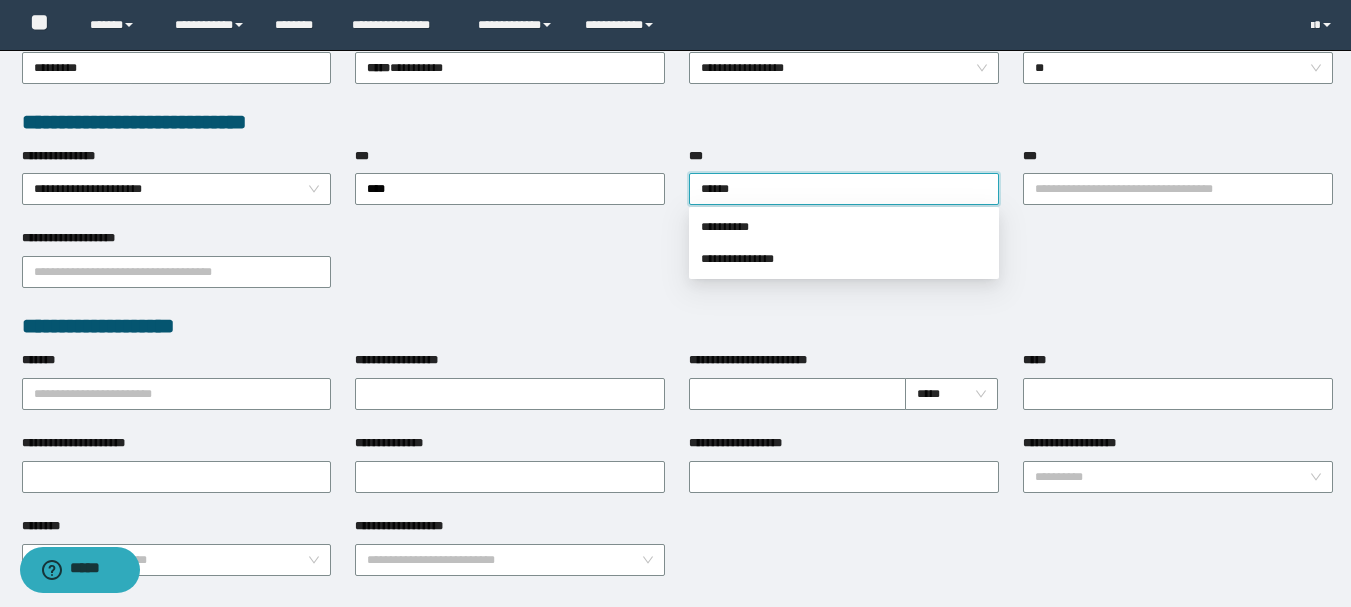 type on "*******" 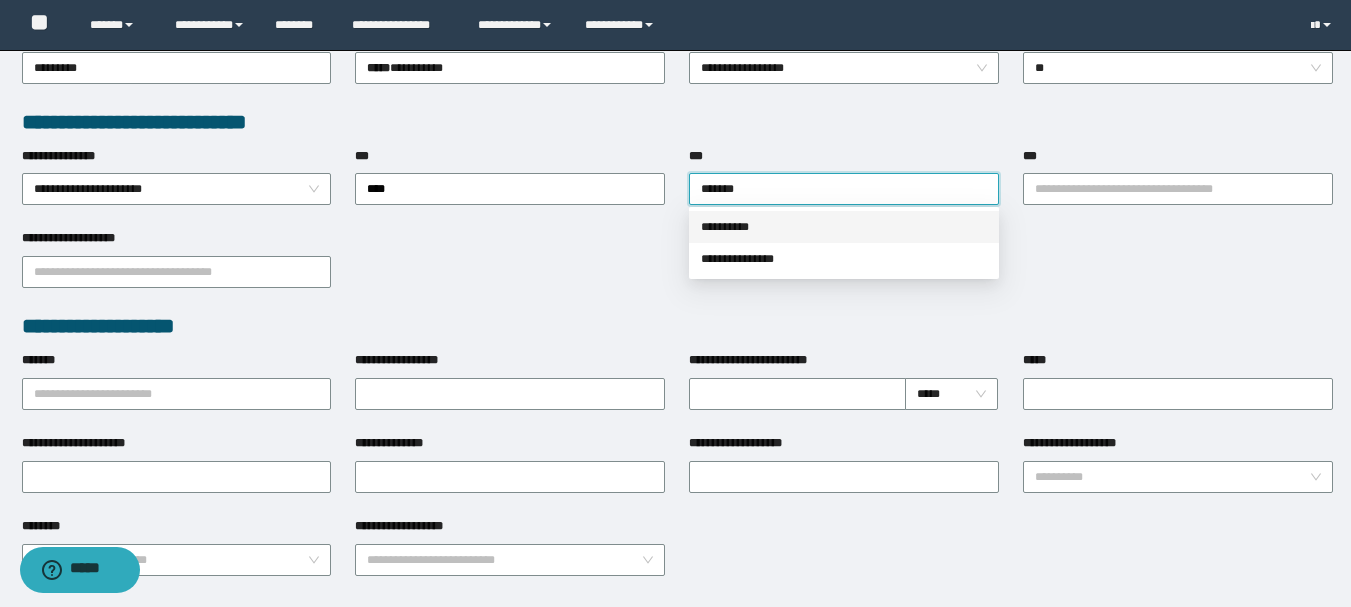 click on "**********" at bounding box center [844, 227] 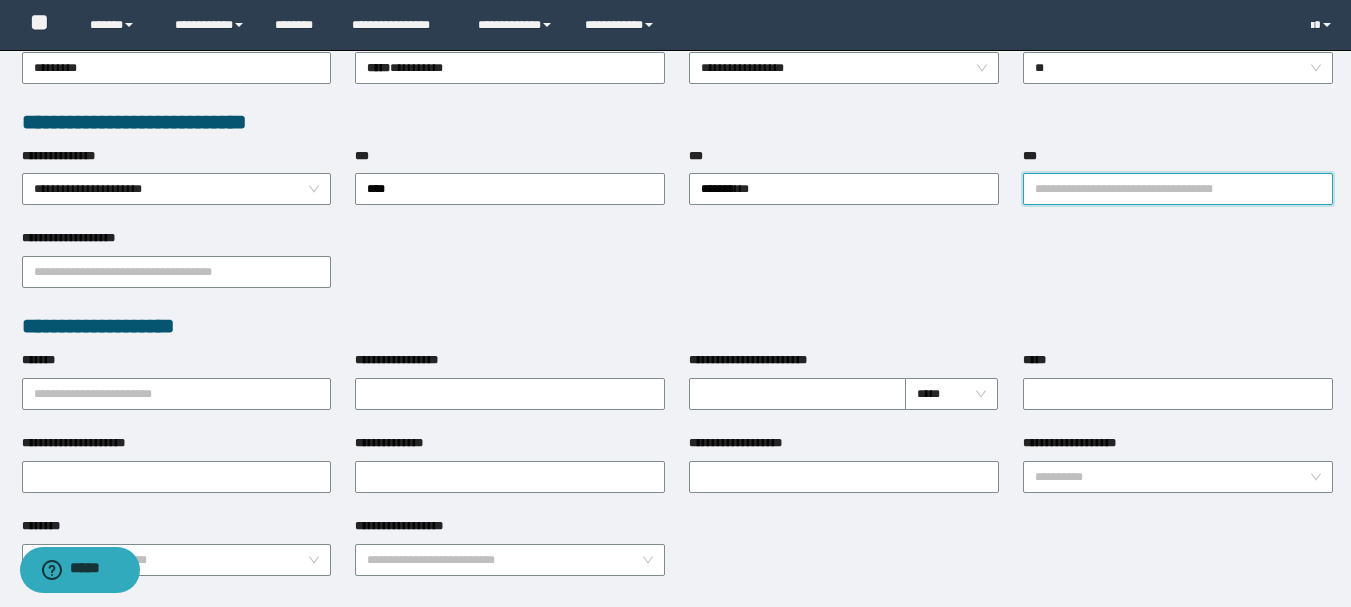 click on "***" at bounding box center [1178, 189] 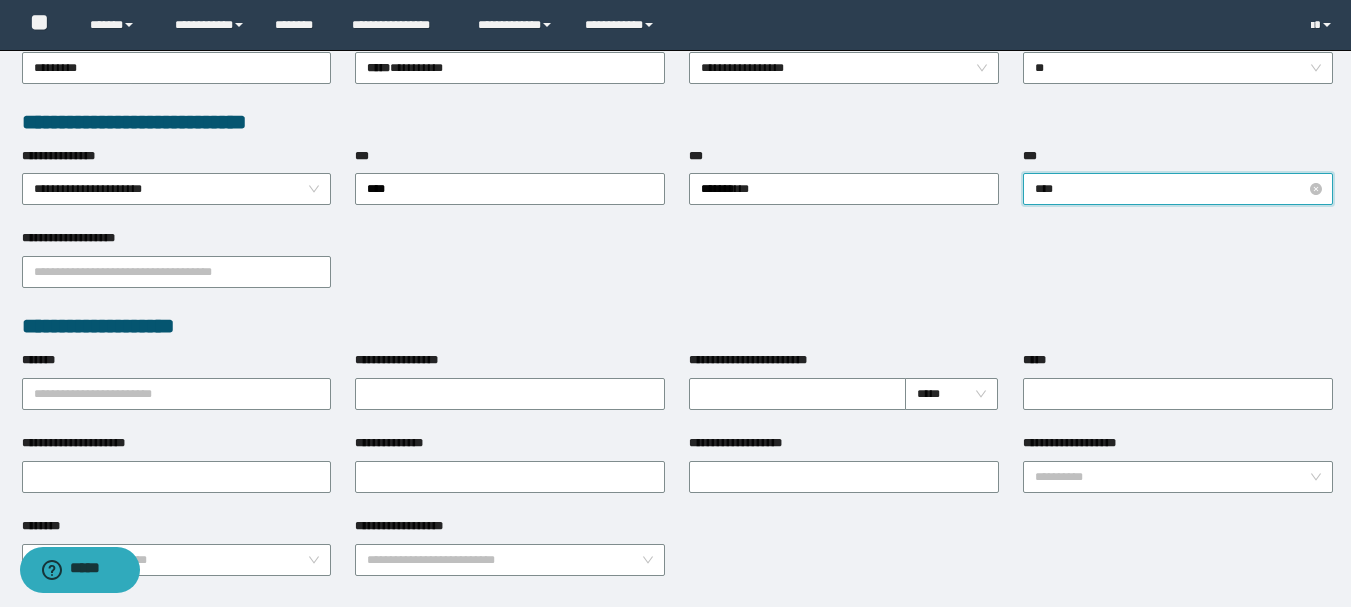 type on "*****" 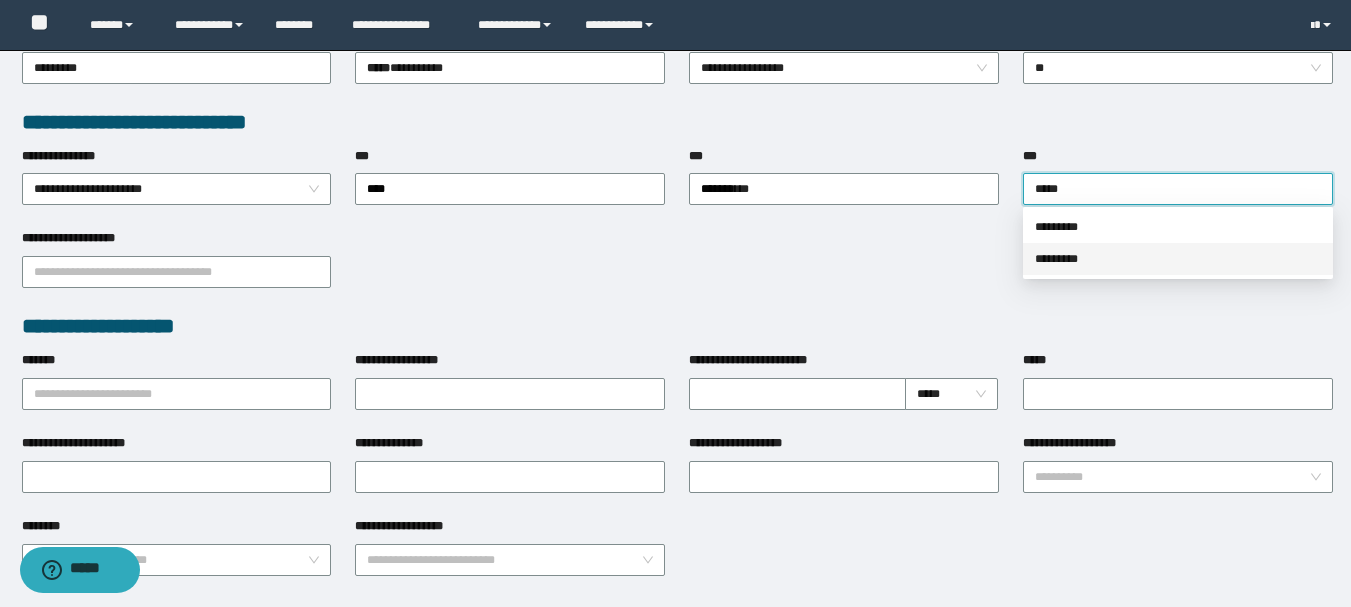 click on "*********" at bounding box center [1178, 259] 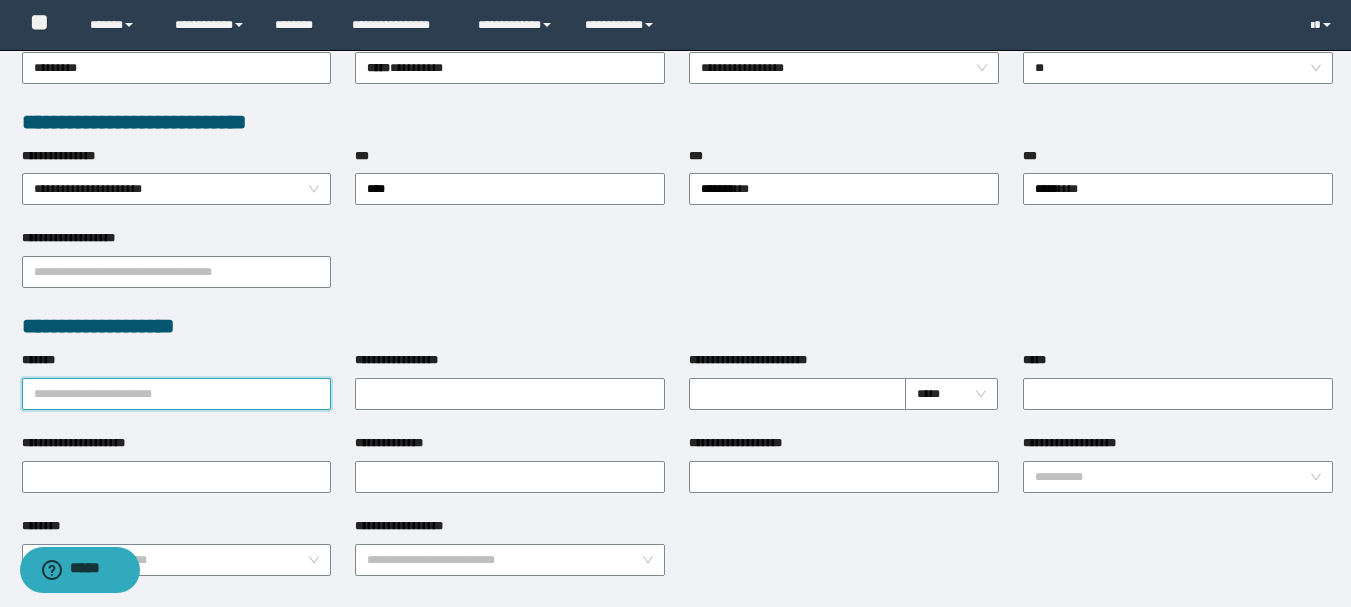 click on "*******" at bounding box center (177, 394) 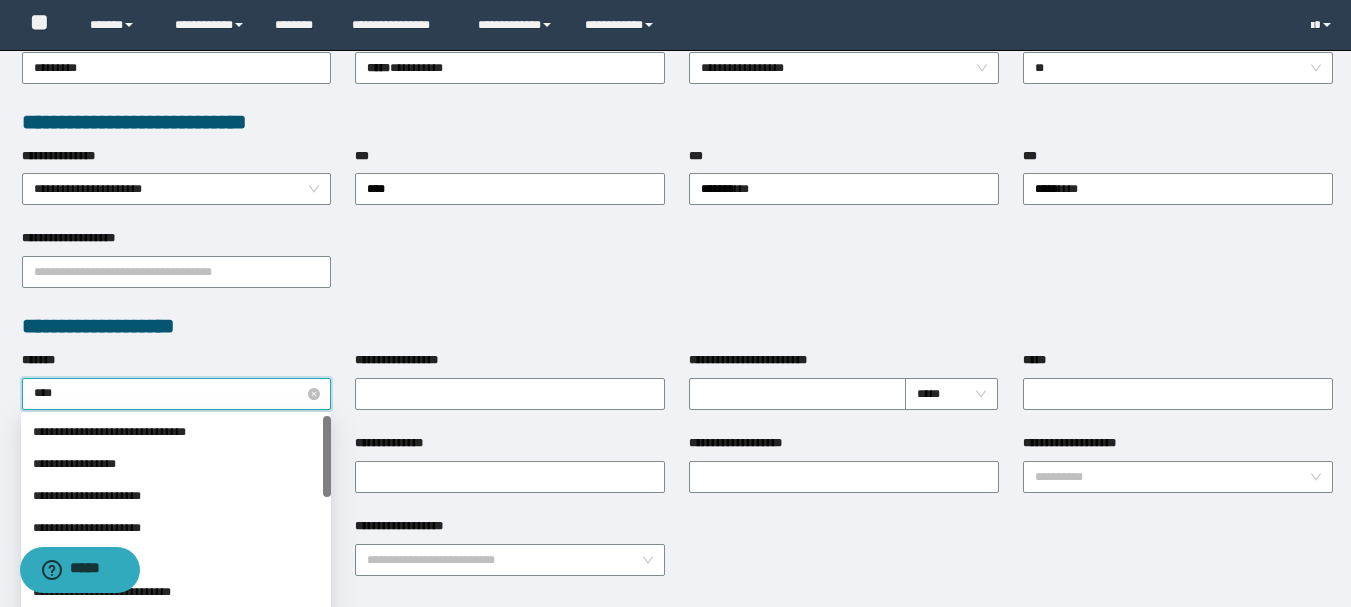 type on "*****" 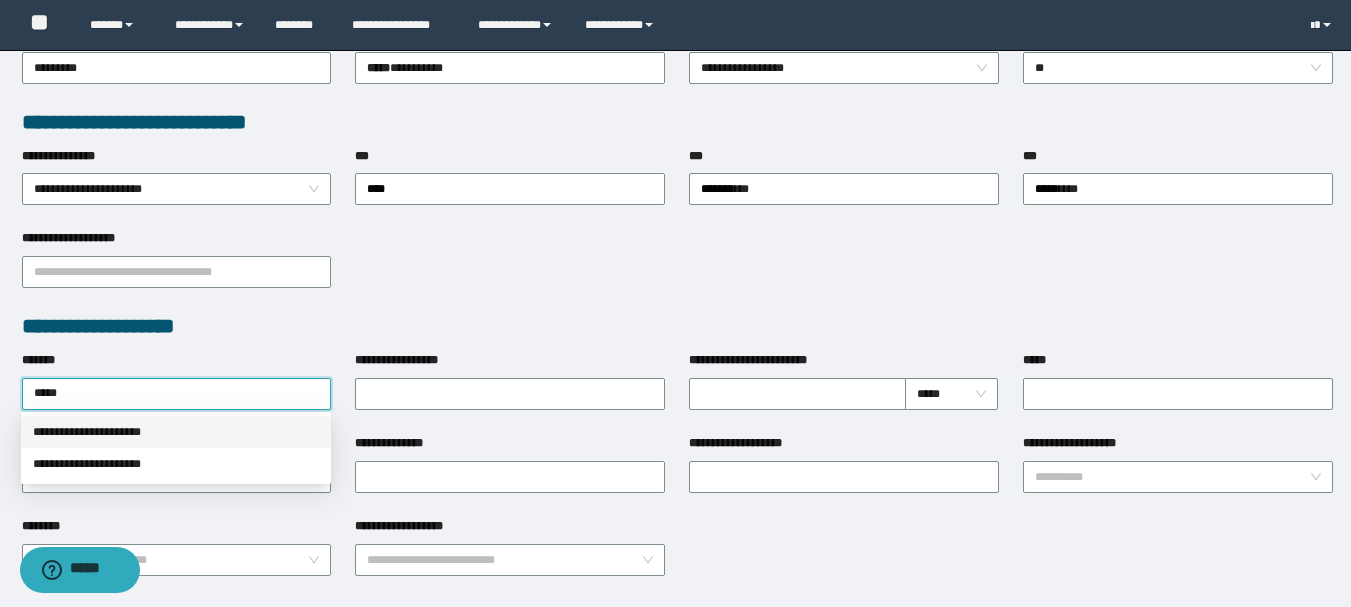 click on "**********" at bounding box center [176, 432] 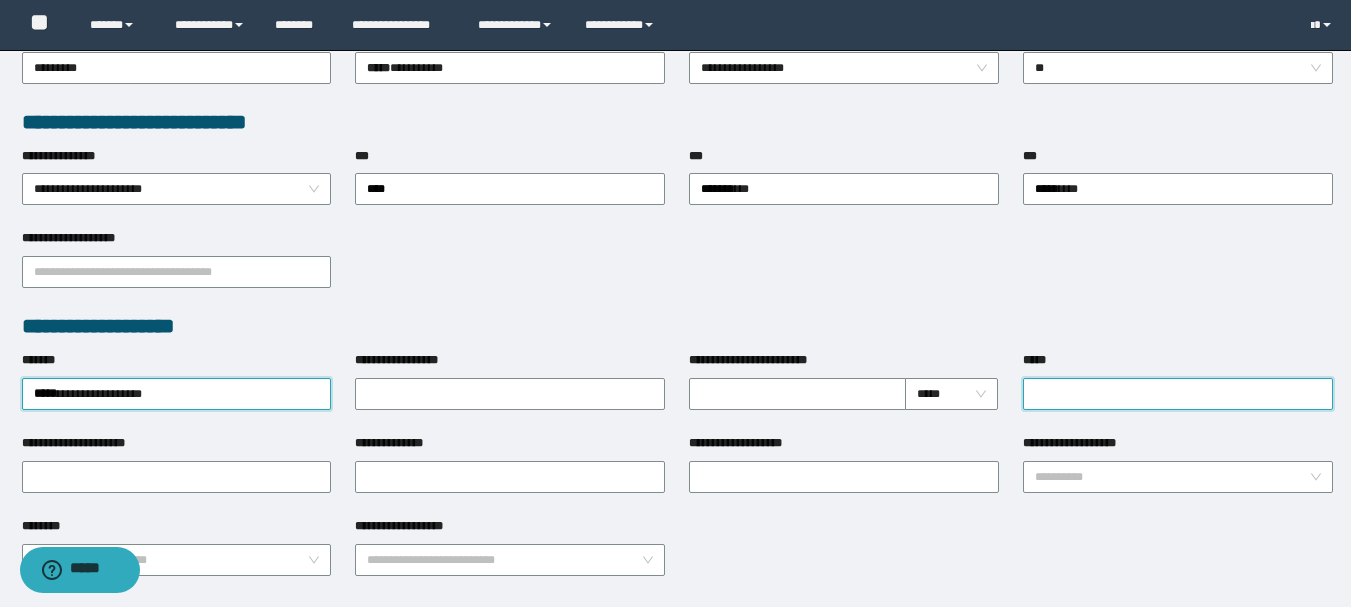click on "*****" at bounding box center [1178, 394] 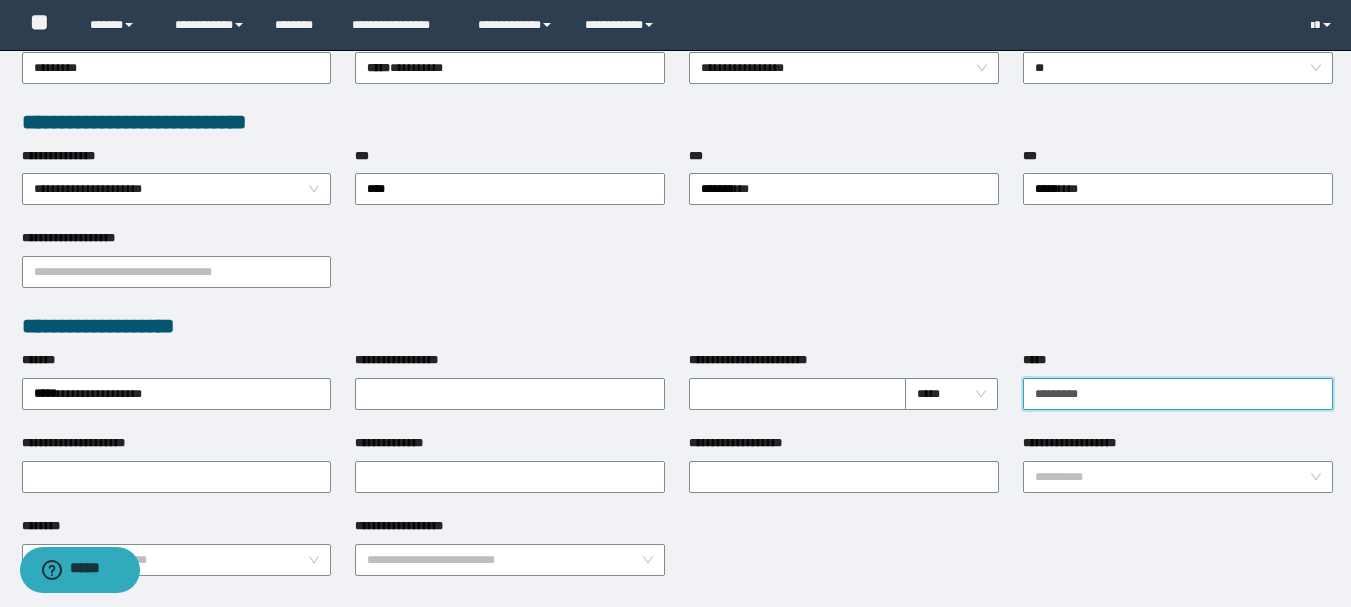 type on "*********" 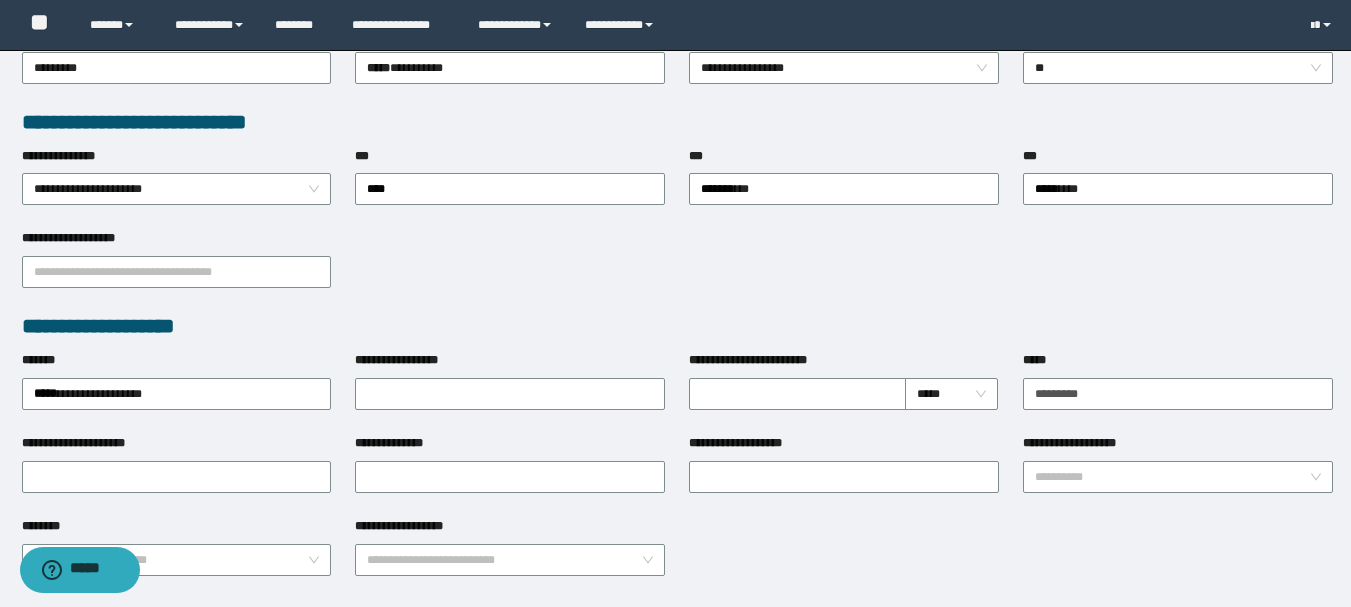 click on "**********" at bounding box center [677, 270] 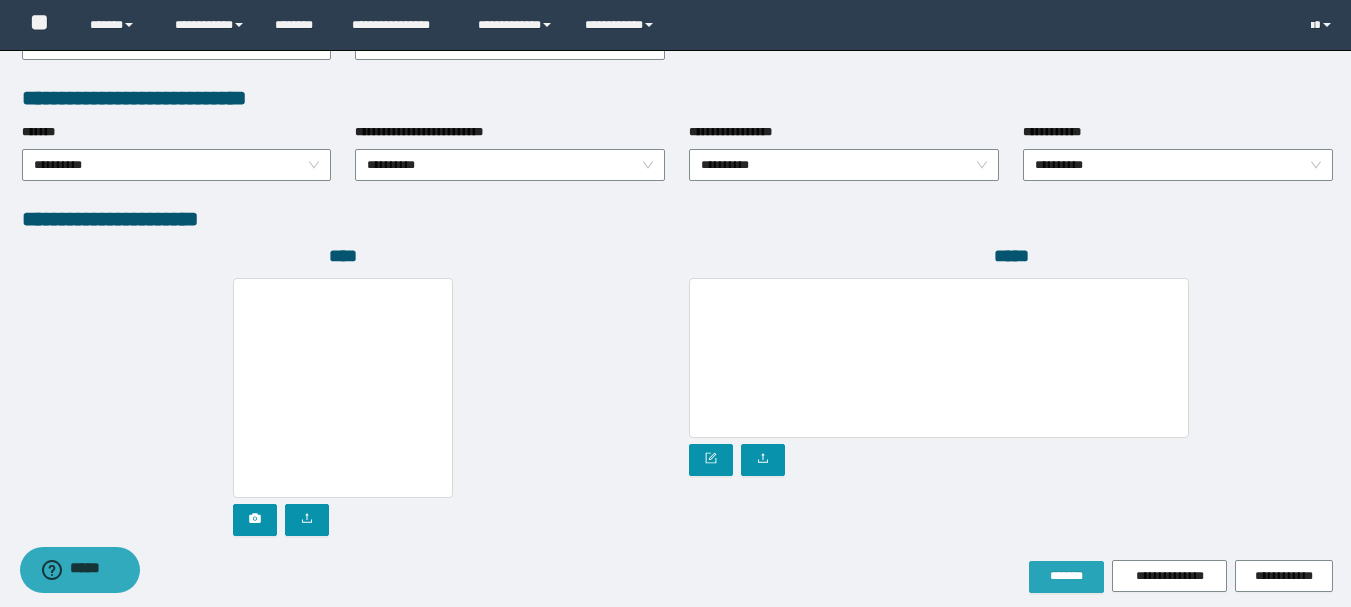 scroll, scrollTop: 1096, scrollLeft: 0, axis: vertical 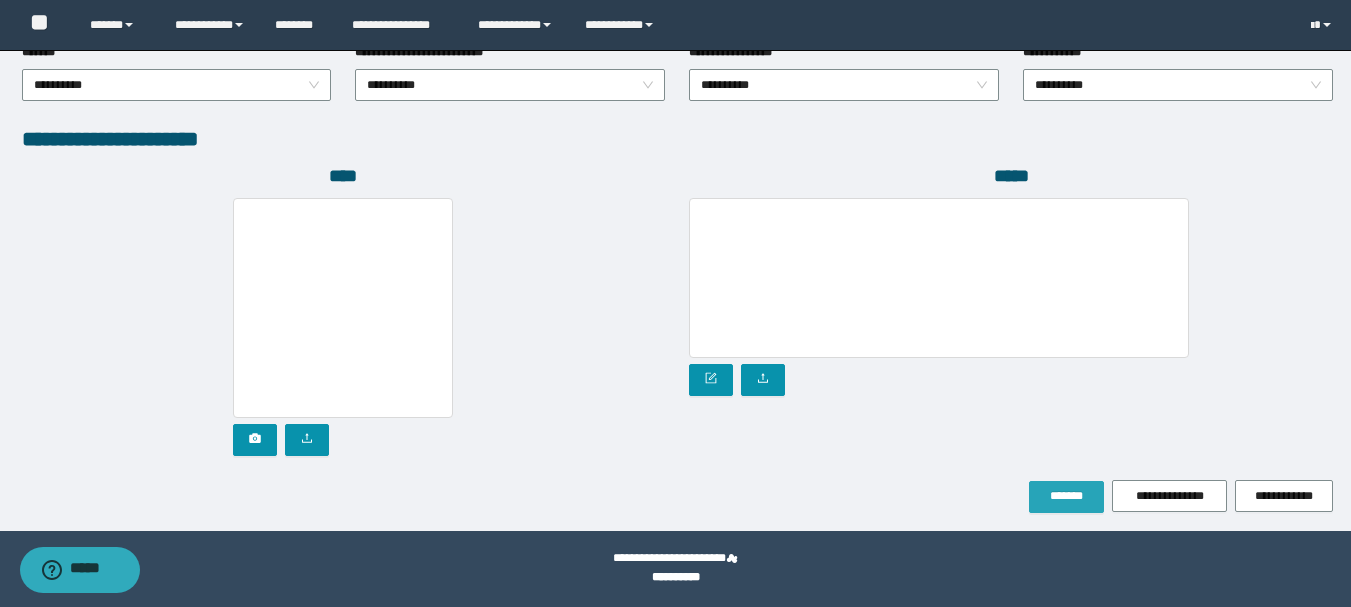 click on "*******" at bounding box center [1066, 497] 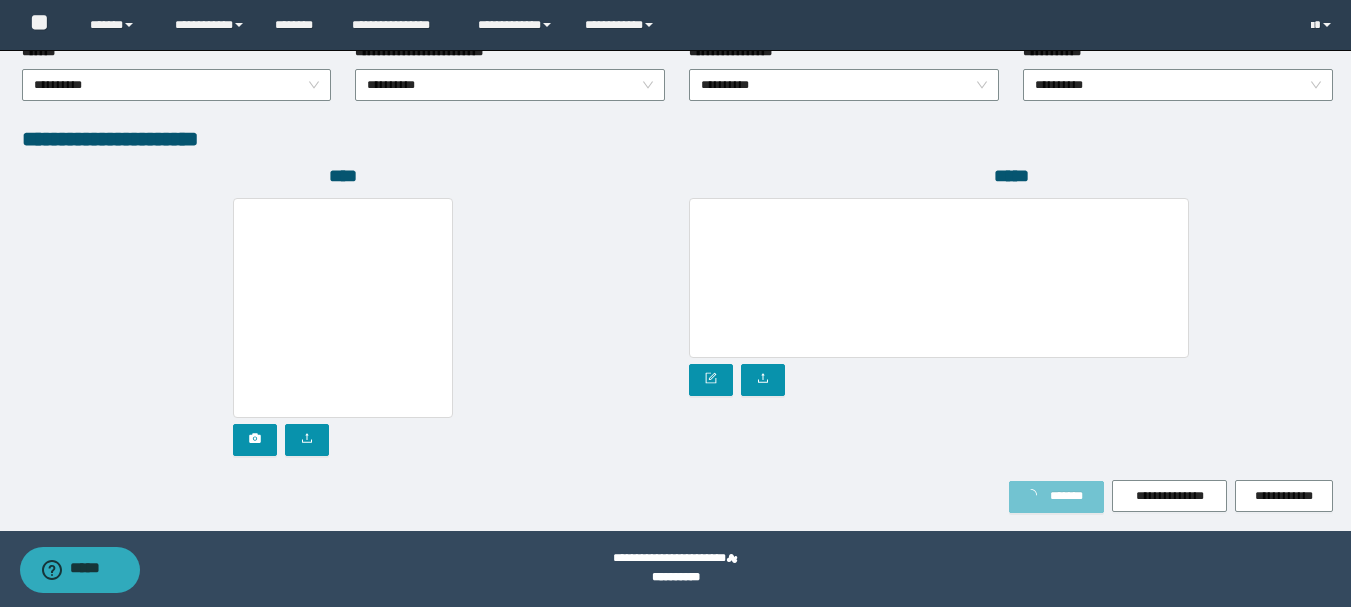 scroll, scrollTop: 1149, scrollLeft: 0, axis: vertical 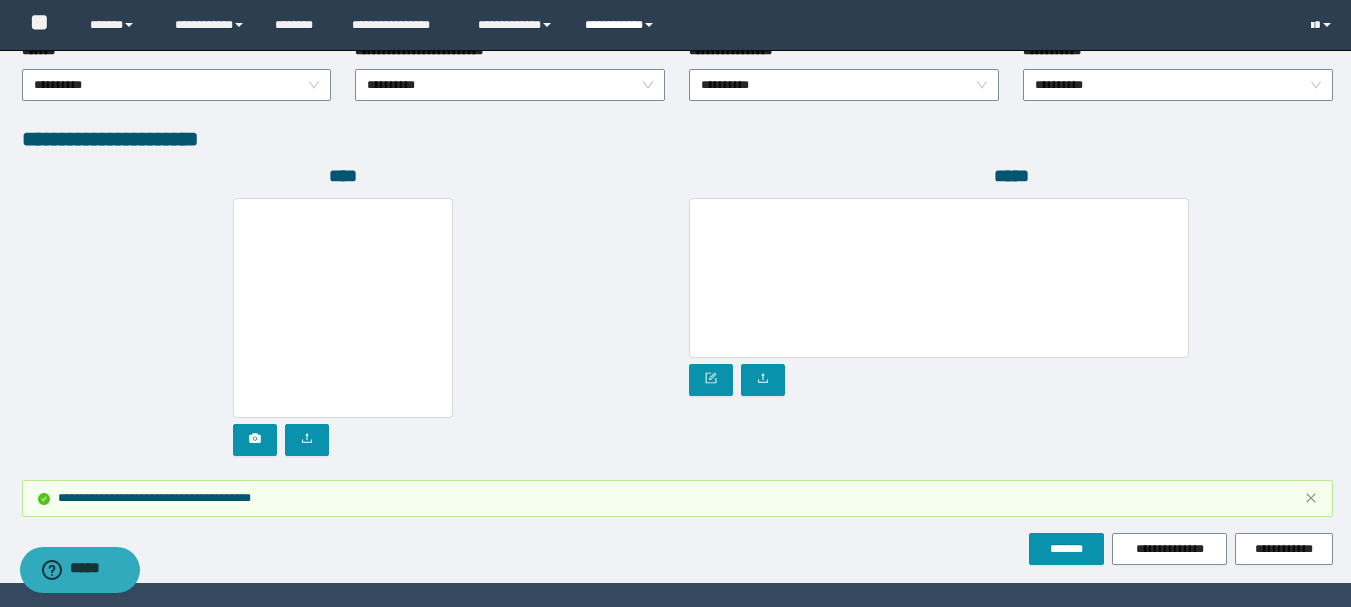 click on "**********" at bounding box center [622, 25] 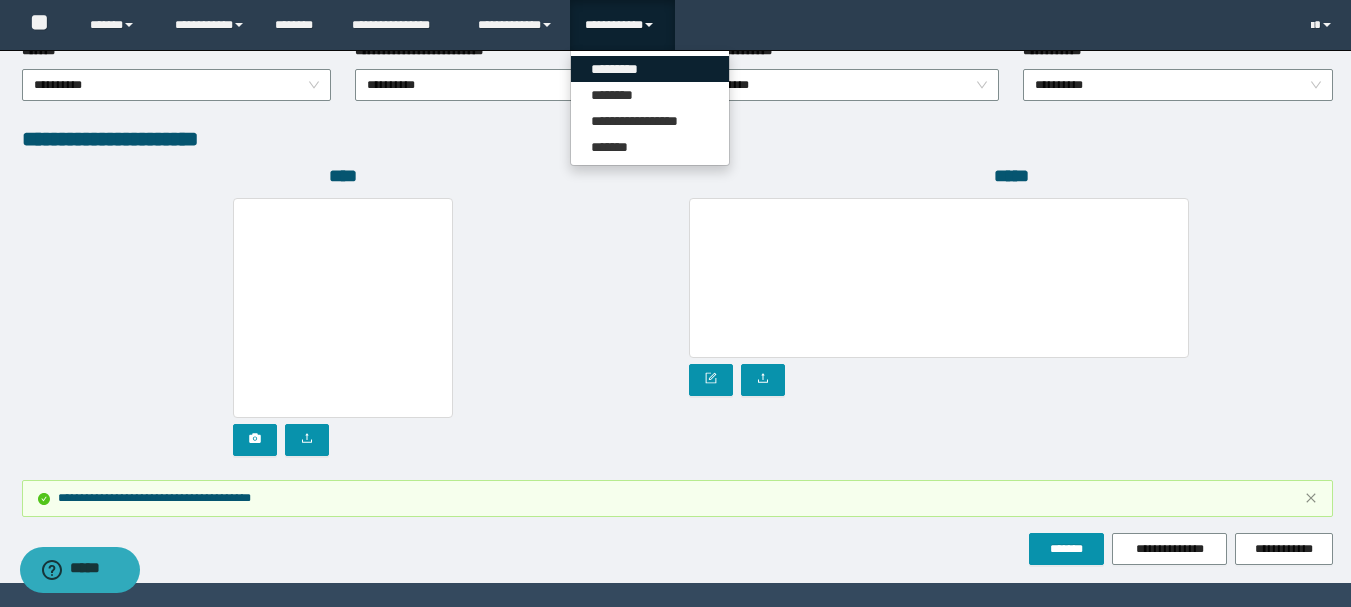 click on "*********" at bounding box center (650, 69) 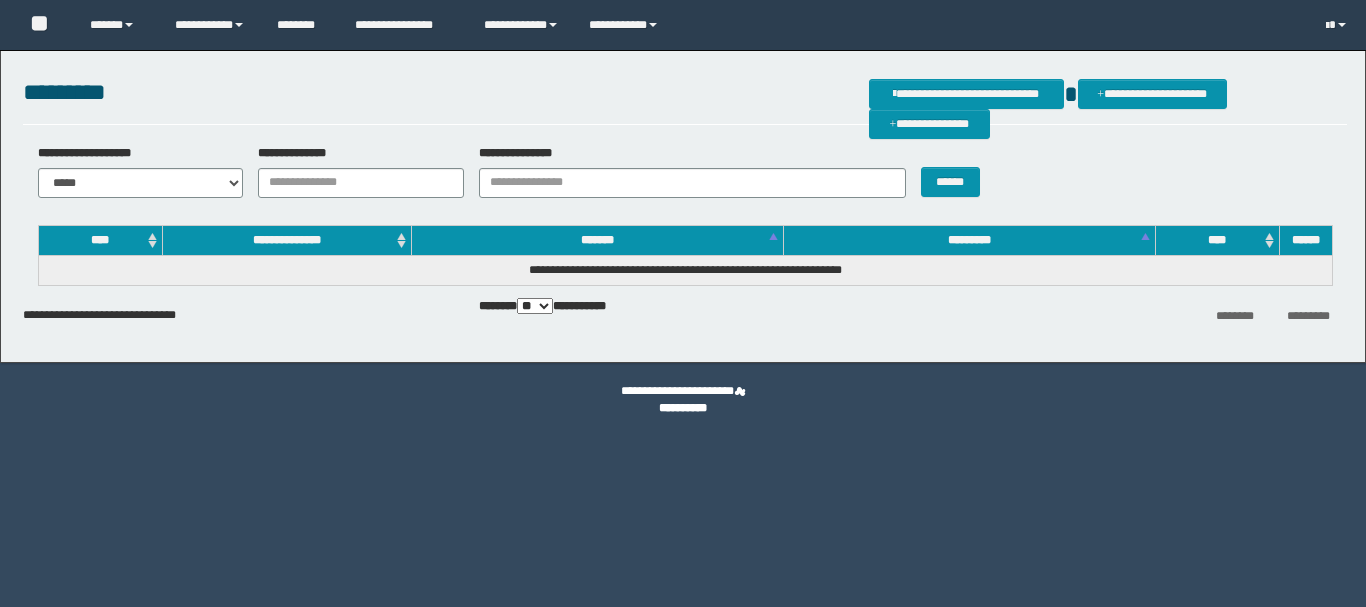 scroll, scrollTop: 0, scrollLeft: 0, axis: both 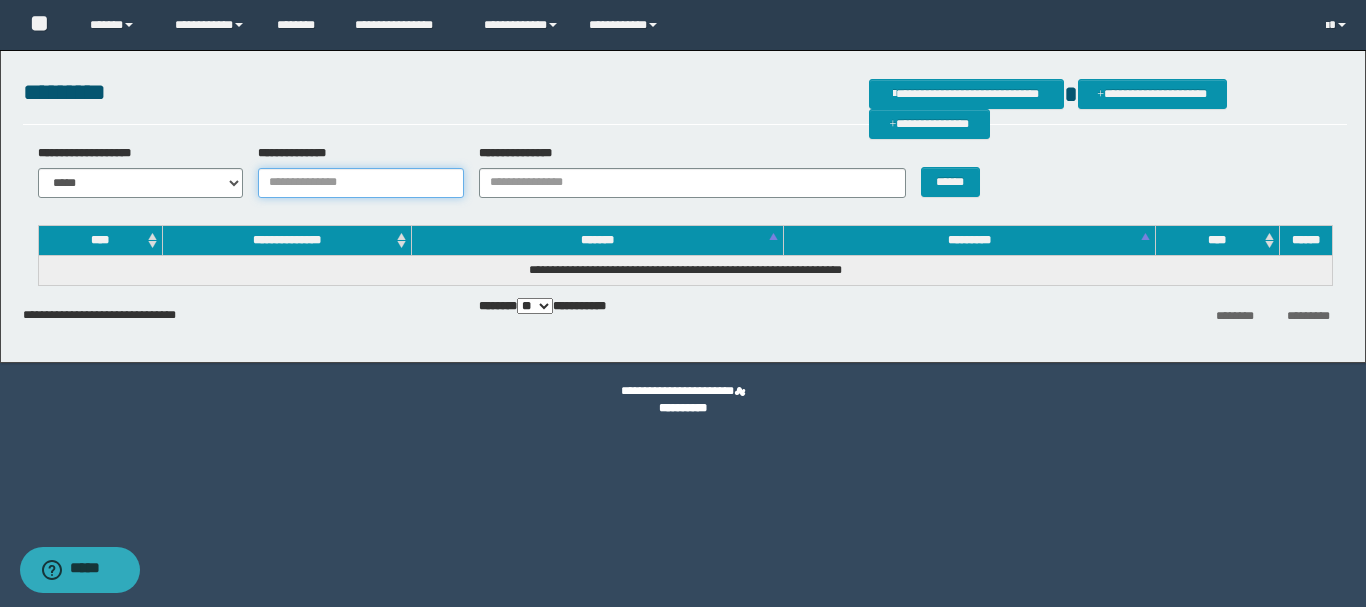 click on "**********" at bounding box center [361, 183] 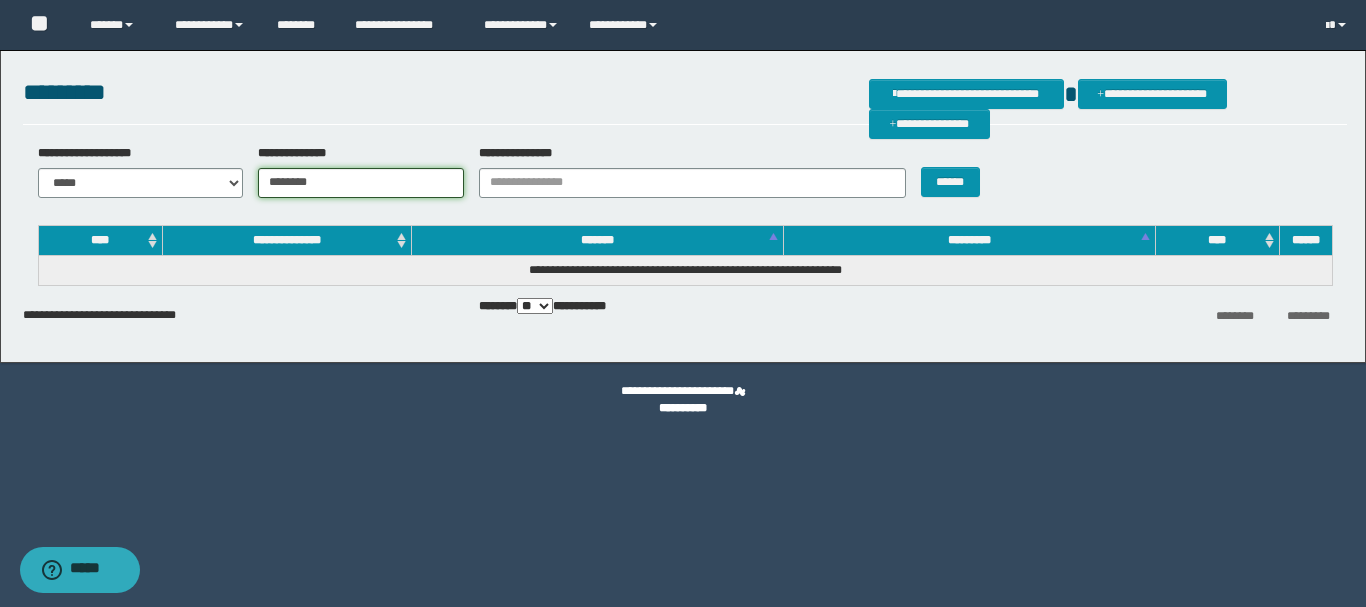 type on "********" 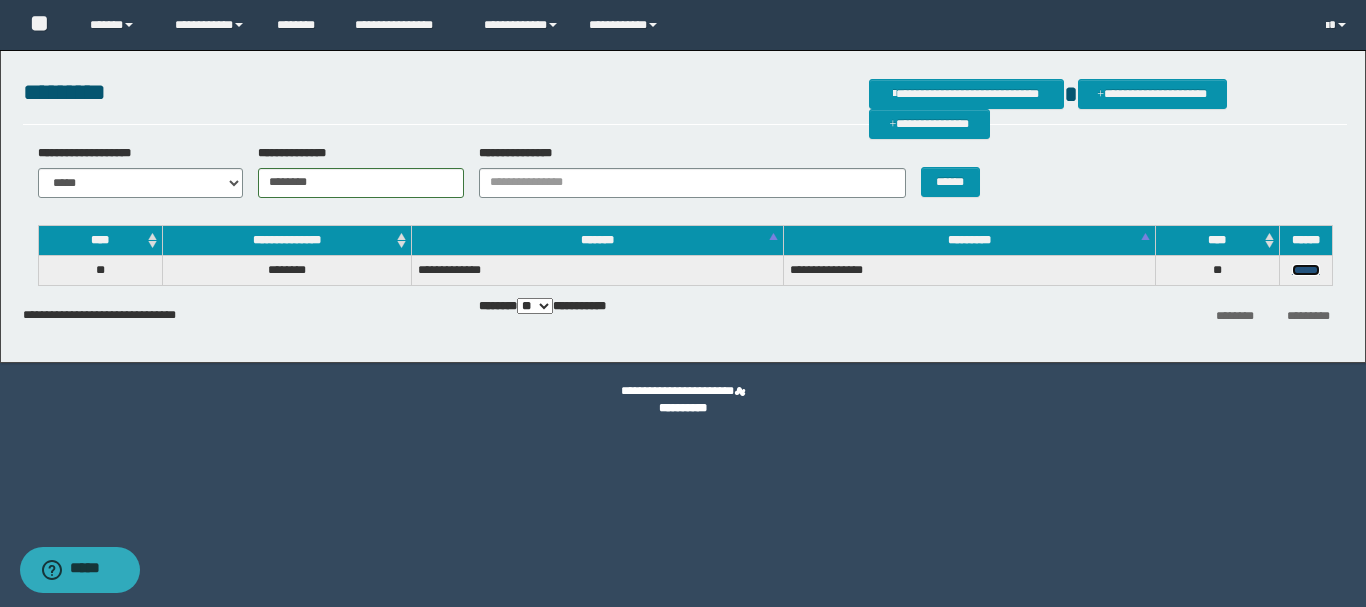 click on "******" at bounding box center [1306, 270] 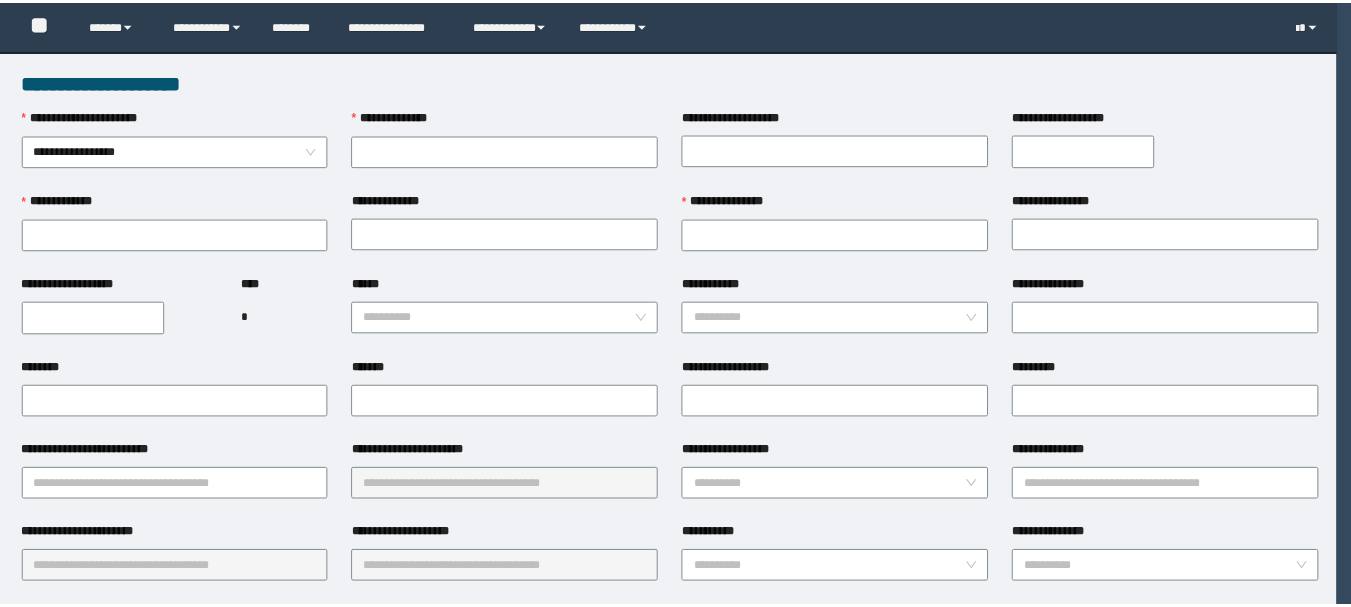 scroll, scrollTop: 0, scrollLeft: 0, axis: both 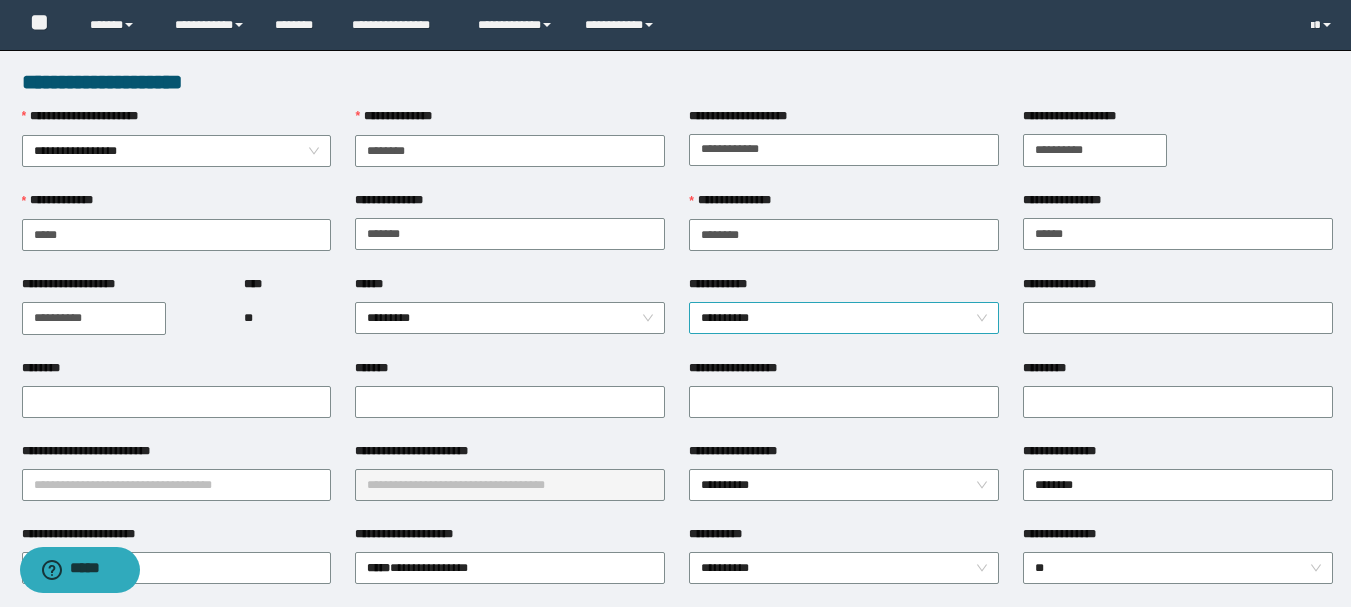 click on "**********" at bounding box center (844, 318) 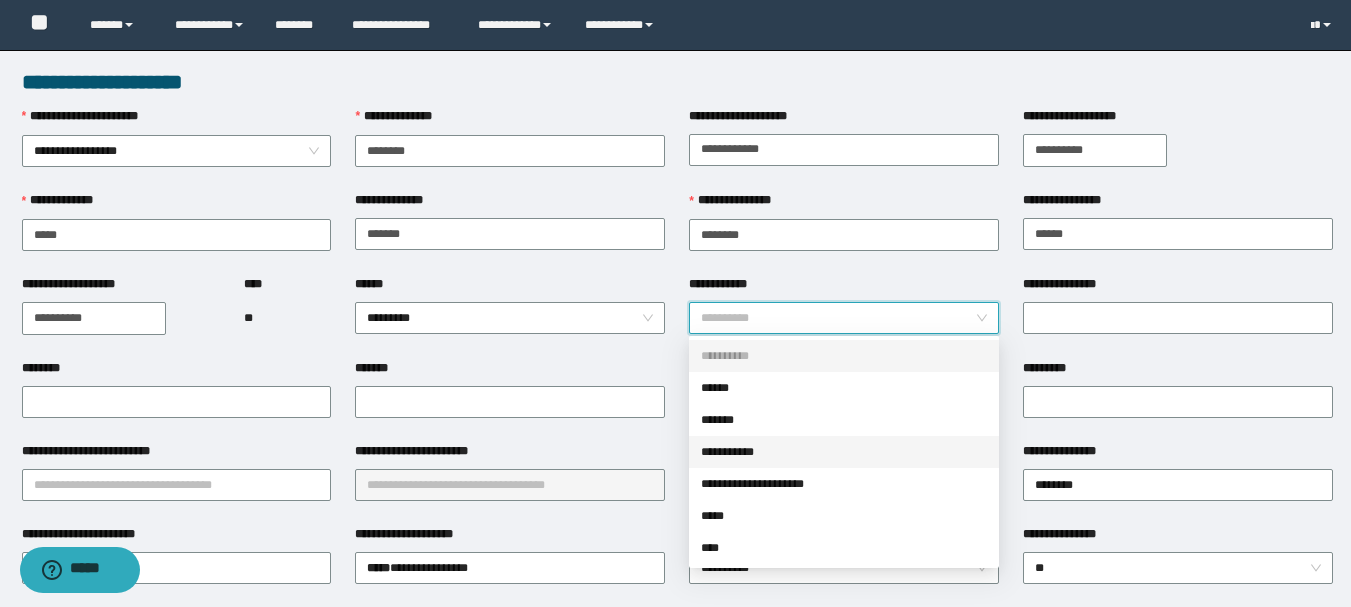 click on "**********" at bounding box center (844, 452) 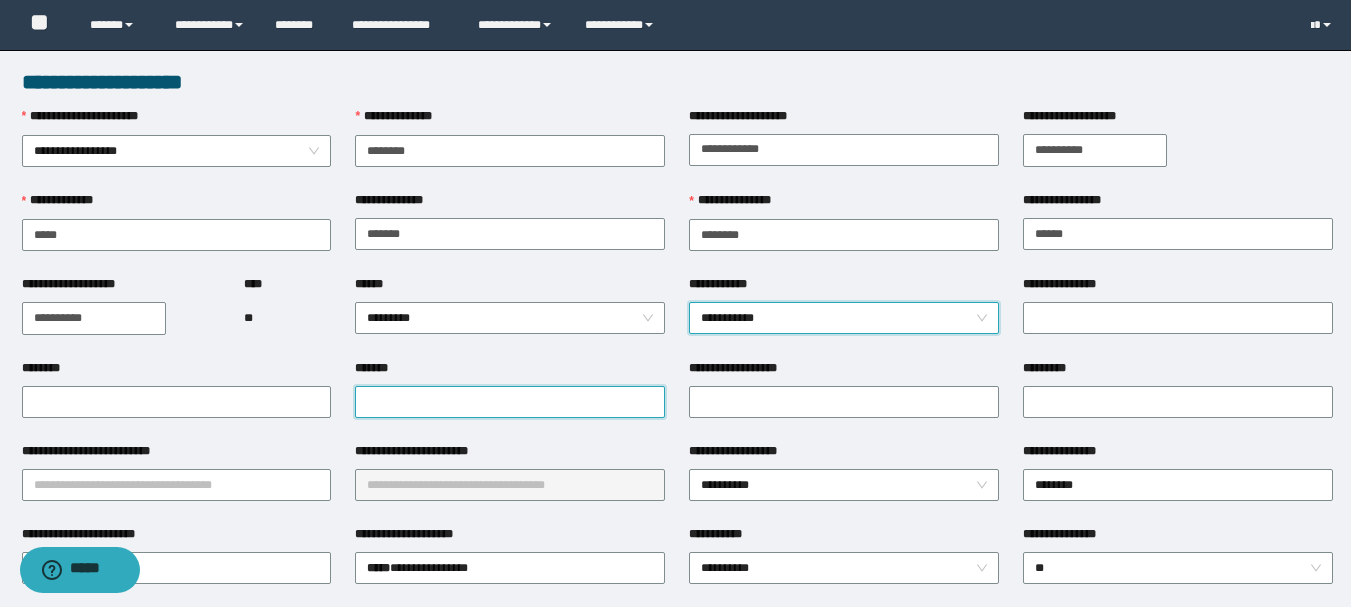 click on "*******" at bounding box center [510, 402] 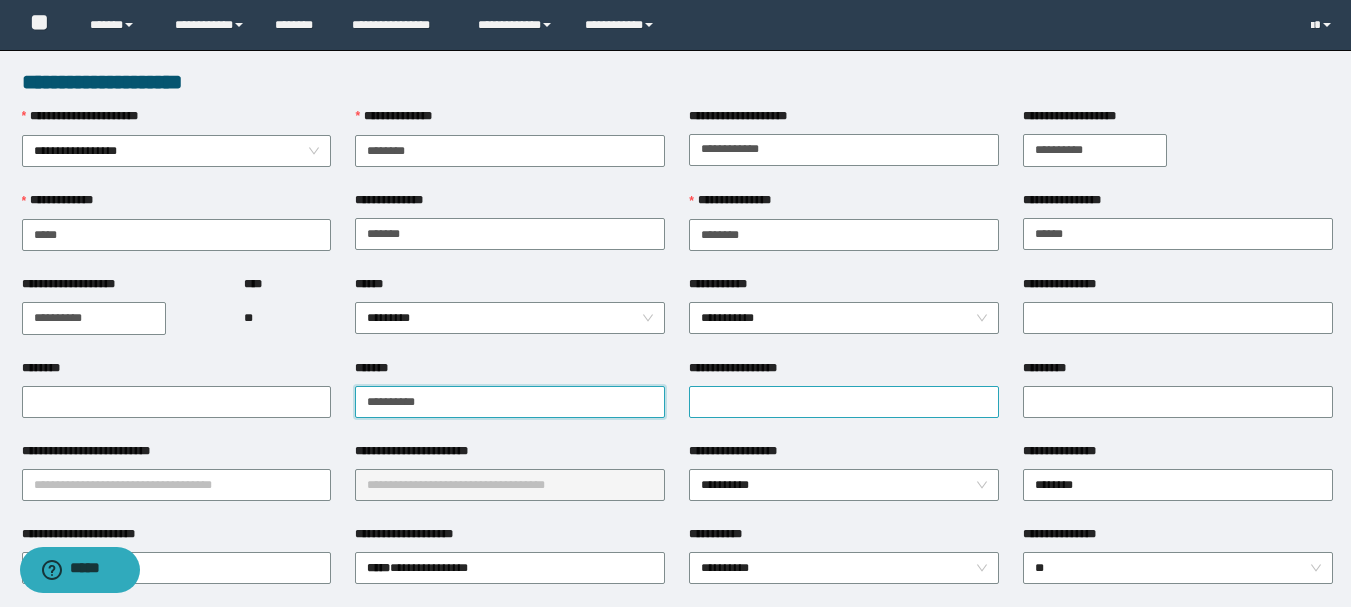 type on "**********" 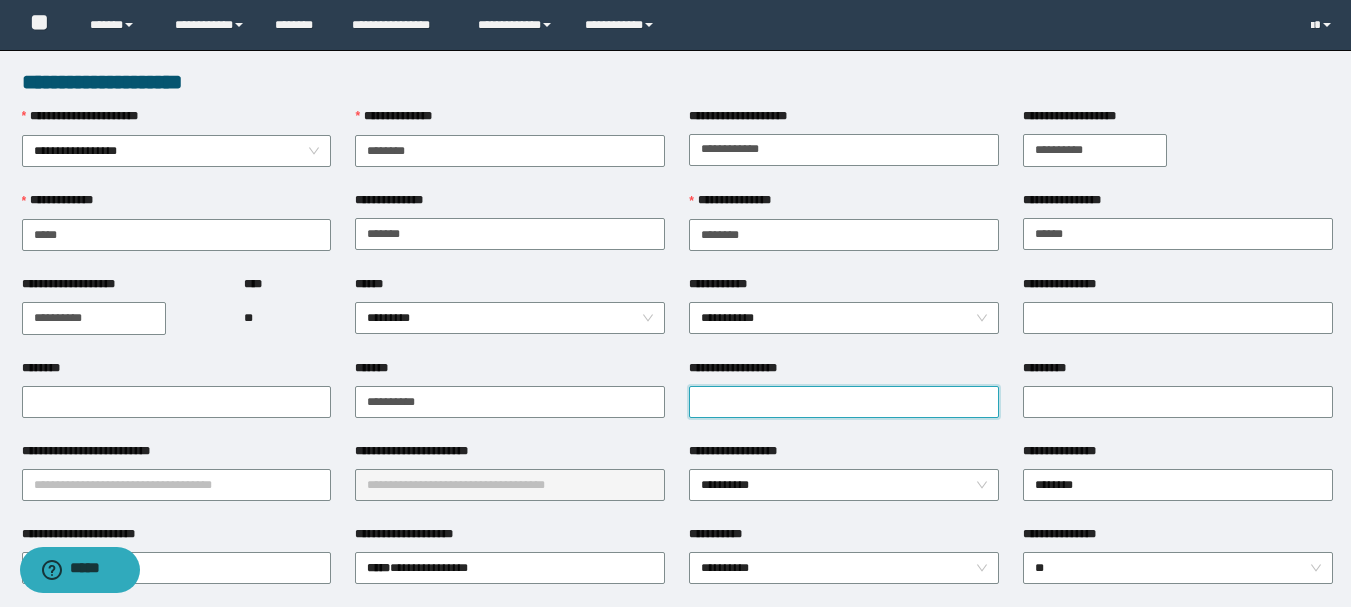 click on "**********" at bounding box center (844, 402) 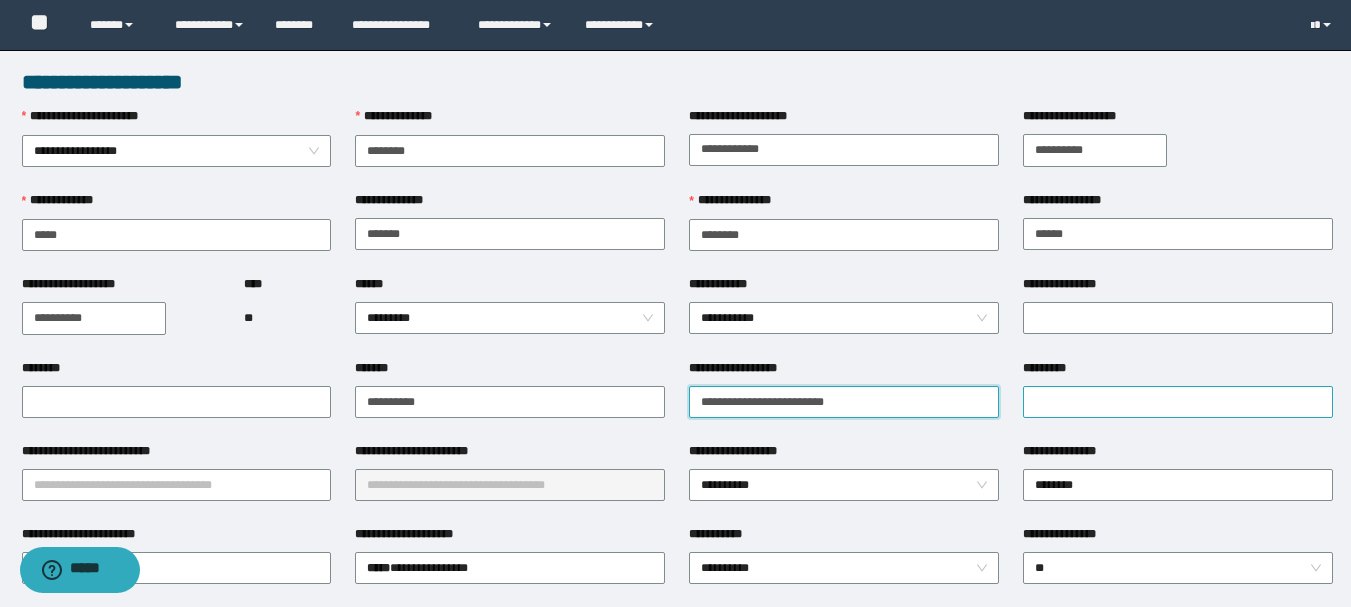 type on "**********" 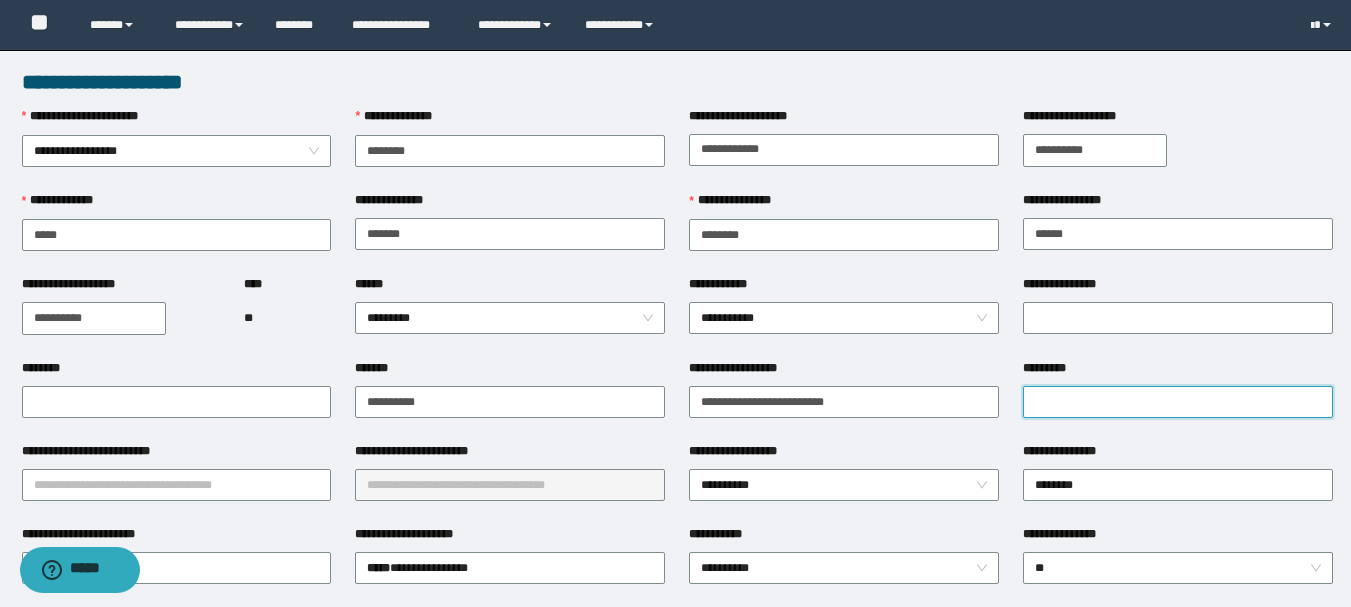 click on "*********" at bounding box center (1178, 402) 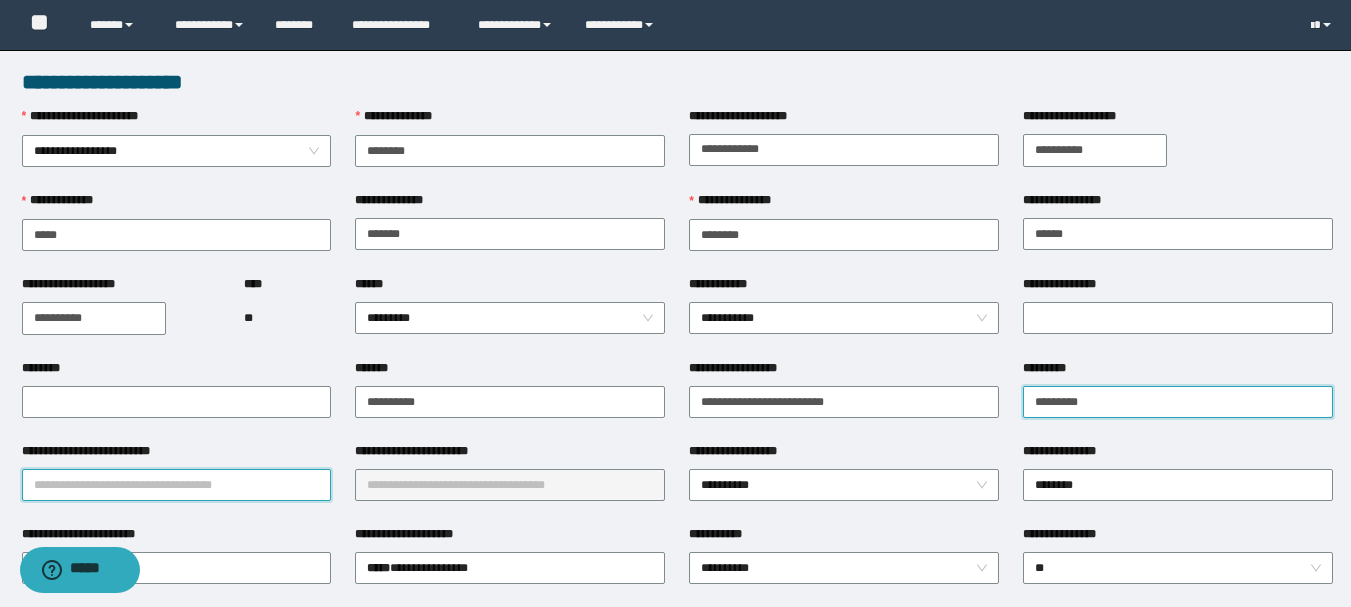 click on "*********" at bounding box center (1178, 402) 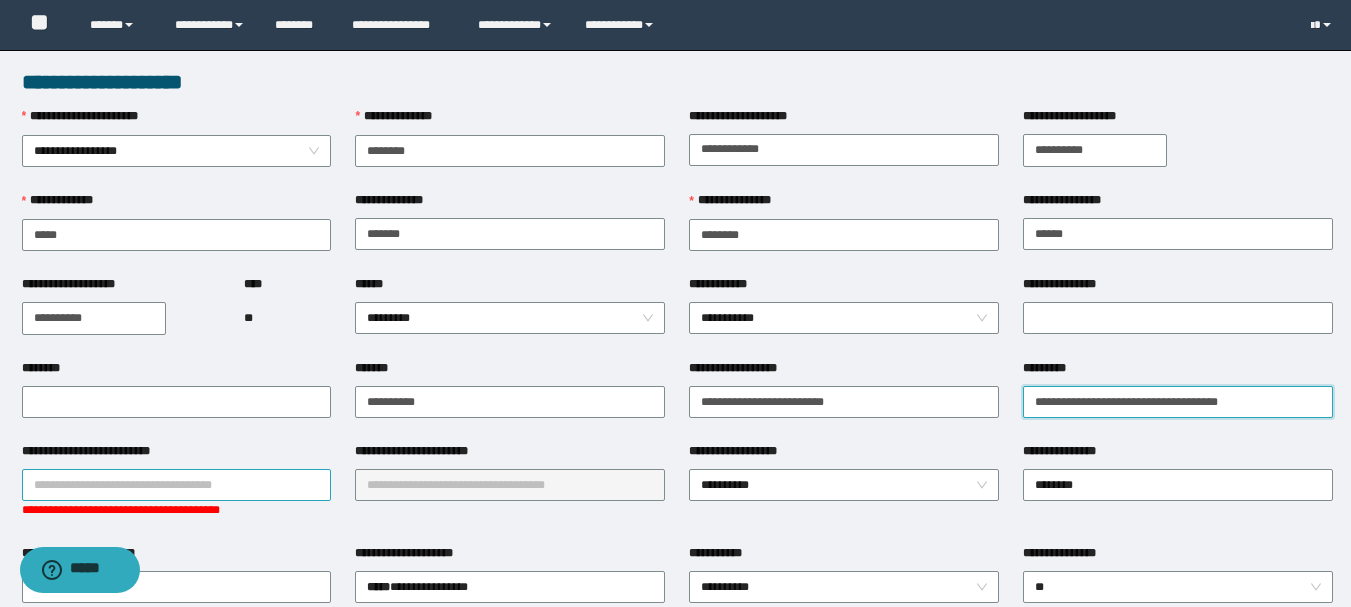 click on "**********" at bounding box center (177, 485) 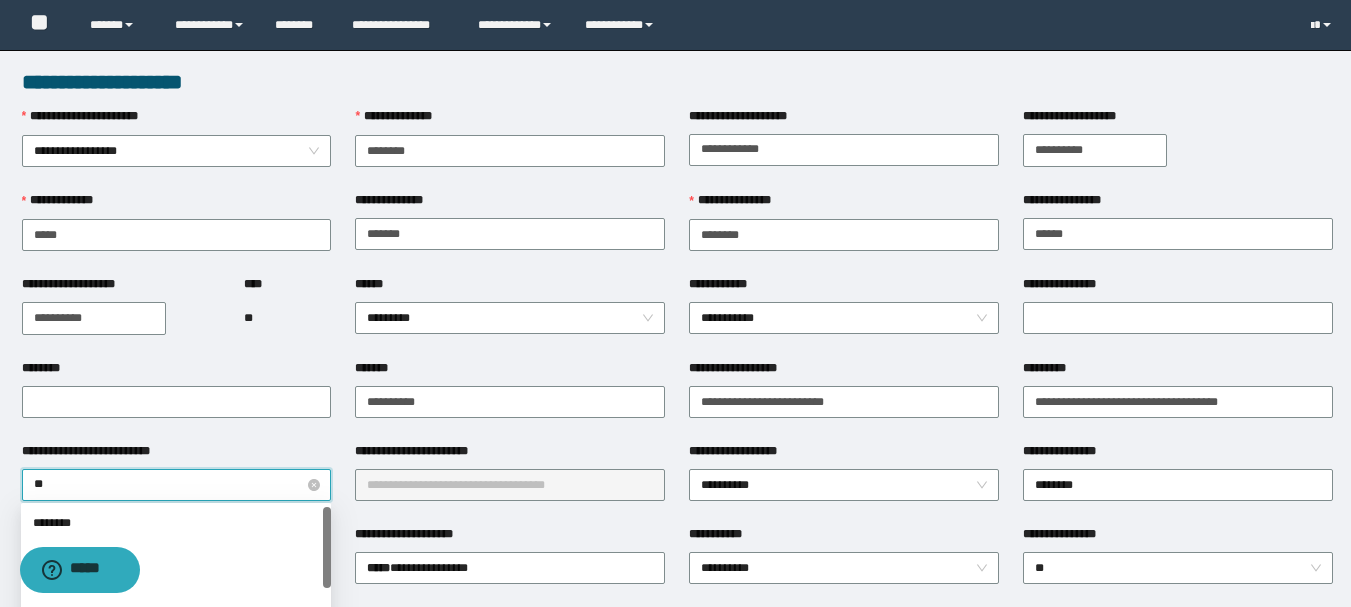 type on "***" 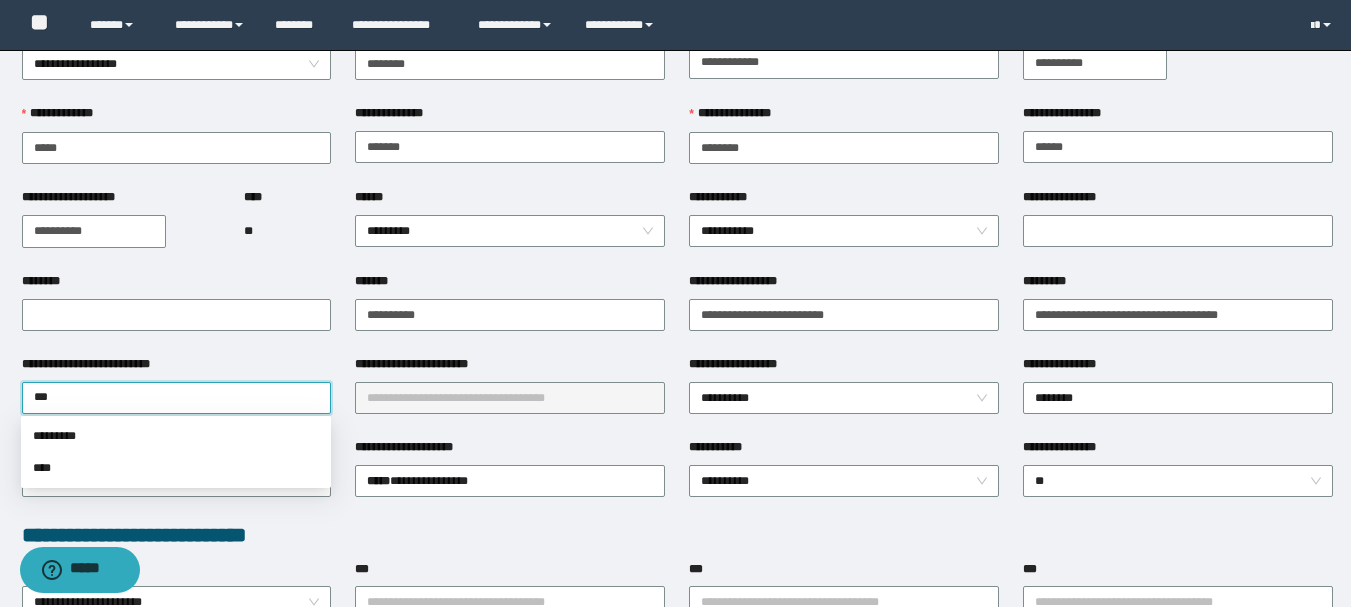 scroll, scrollTop: 200, scrollLeft: 0, axis: vertical 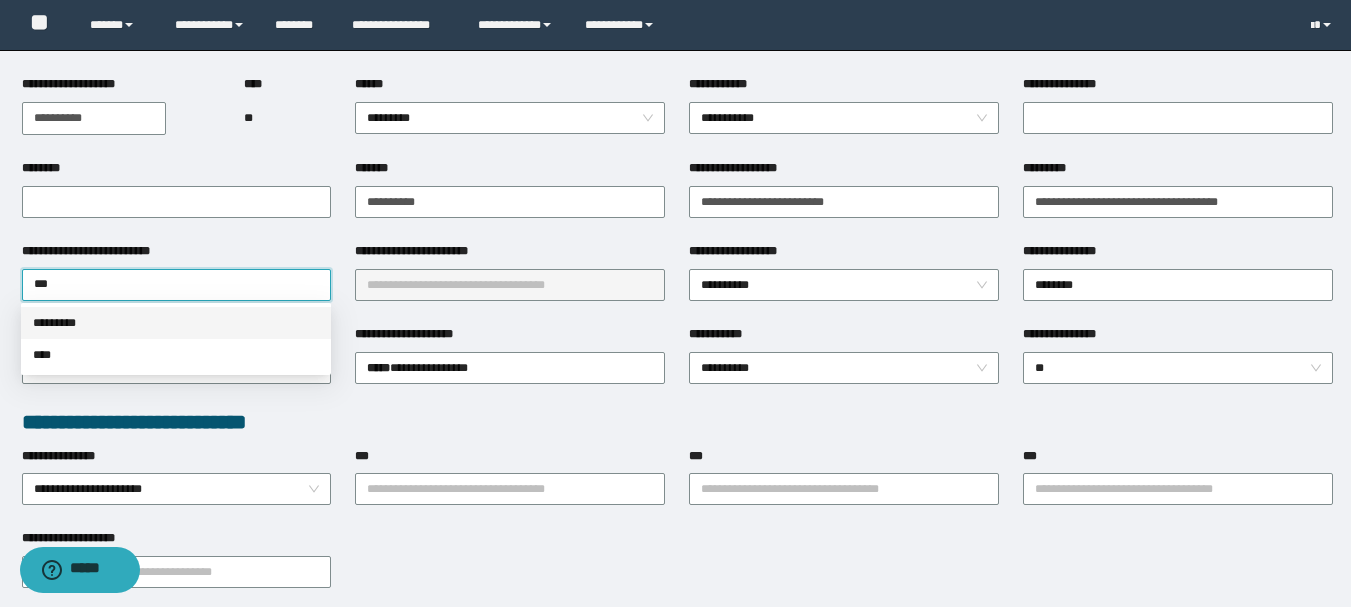click on "*********" at bounding box center (176, 323) 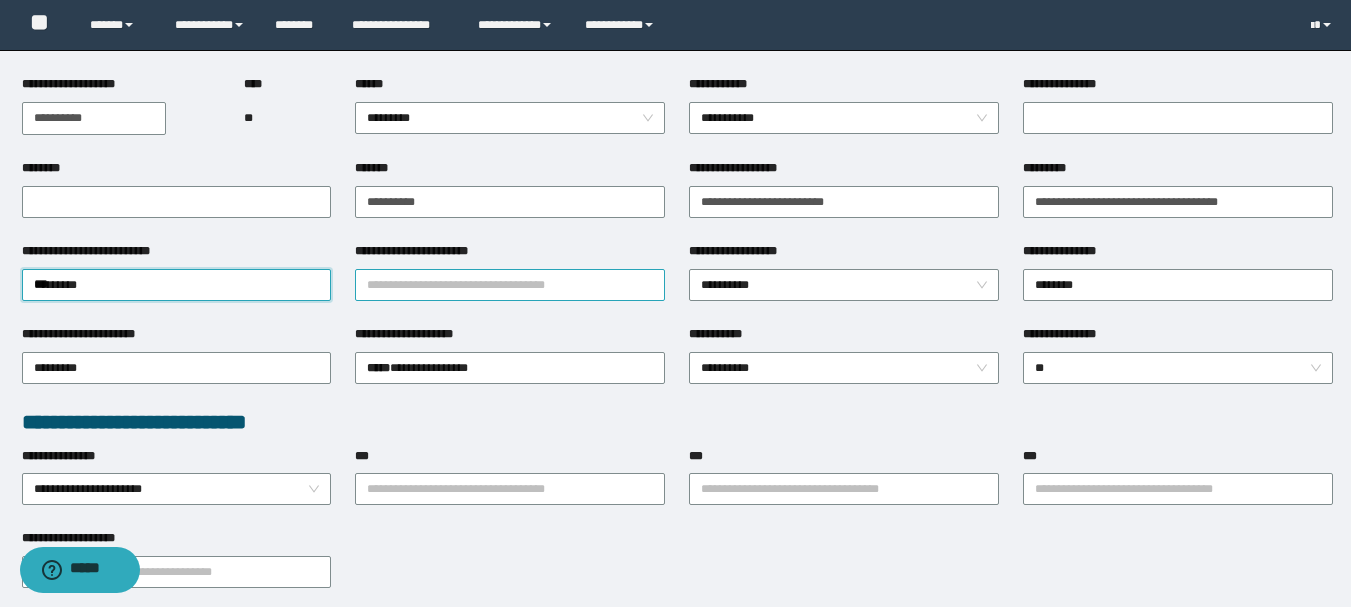 click on "**********" at bounding box center (510, 285) 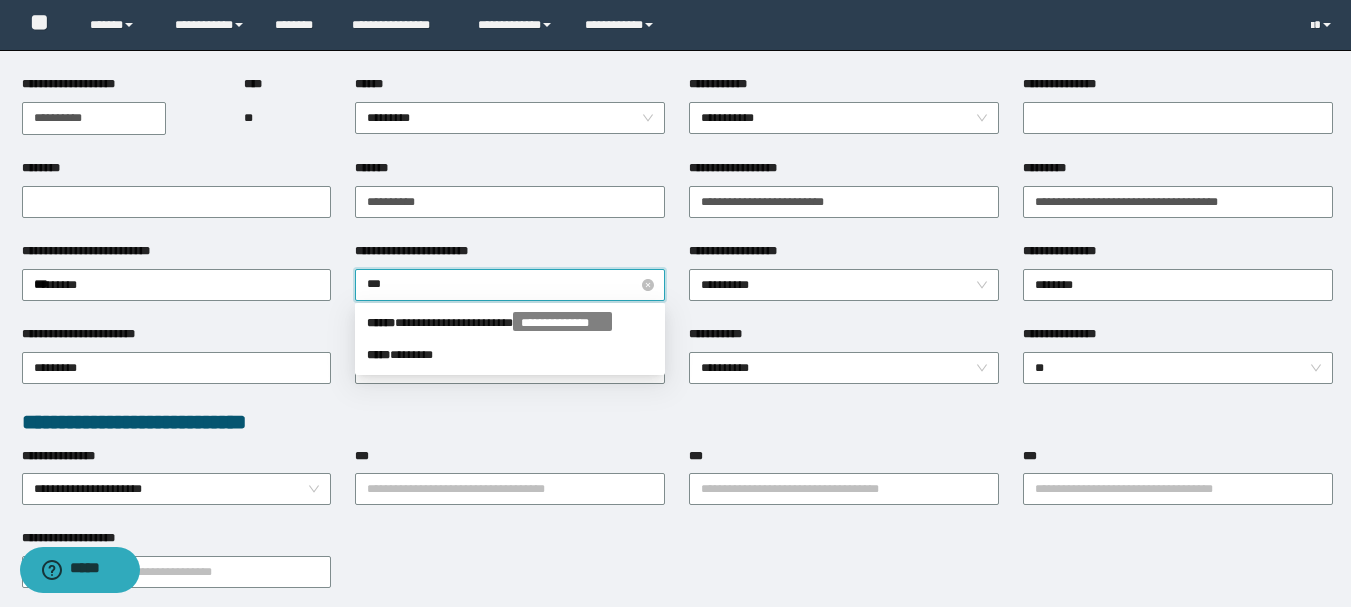 type on "****" 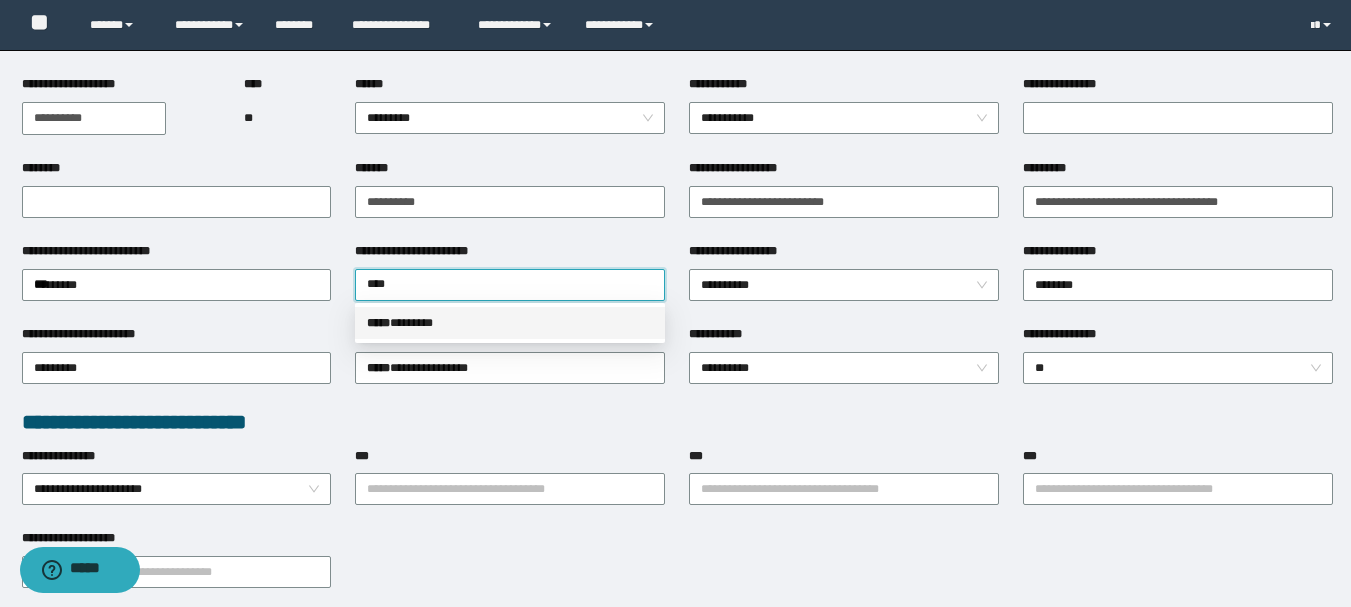 click on "***** * ******" at bounding box center (510, 323) 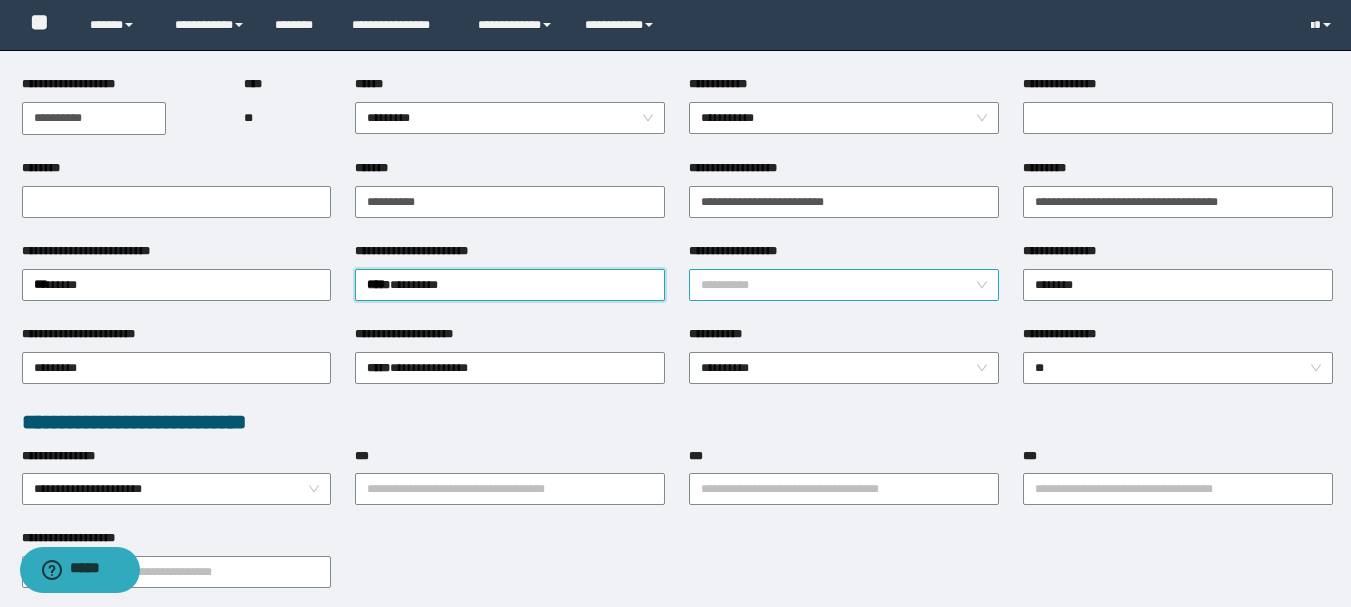 click on "**********" at bounding box center [844, 285] 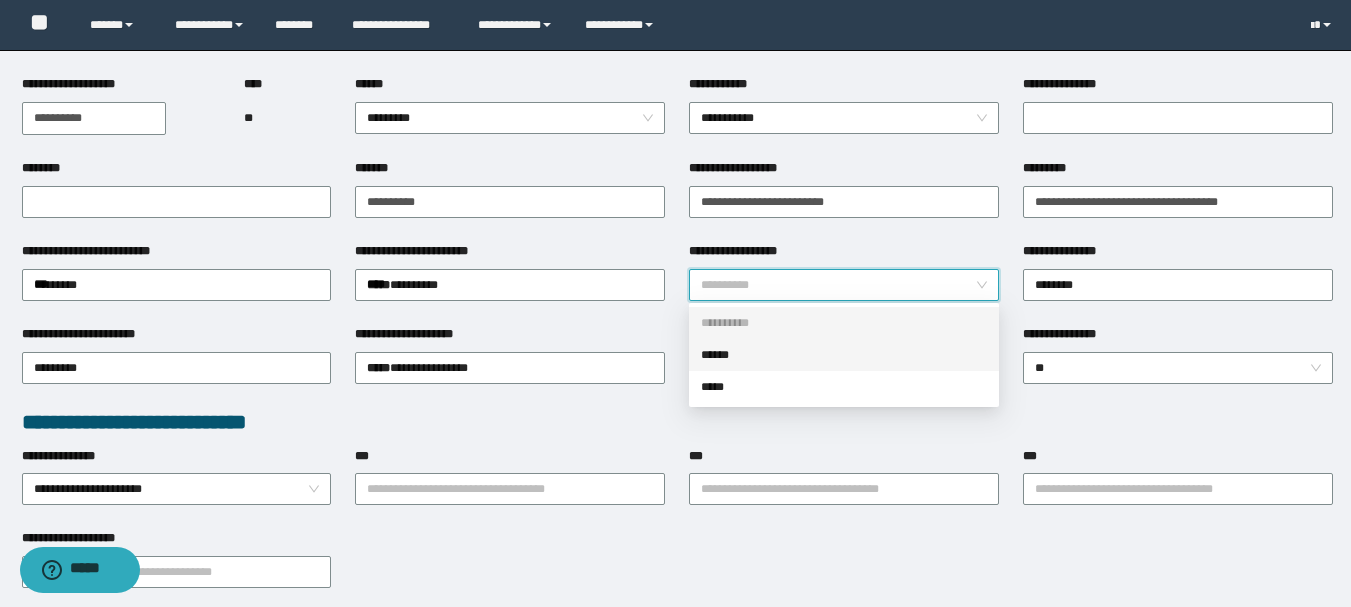 click on "******" at bounding box center [844, 355] 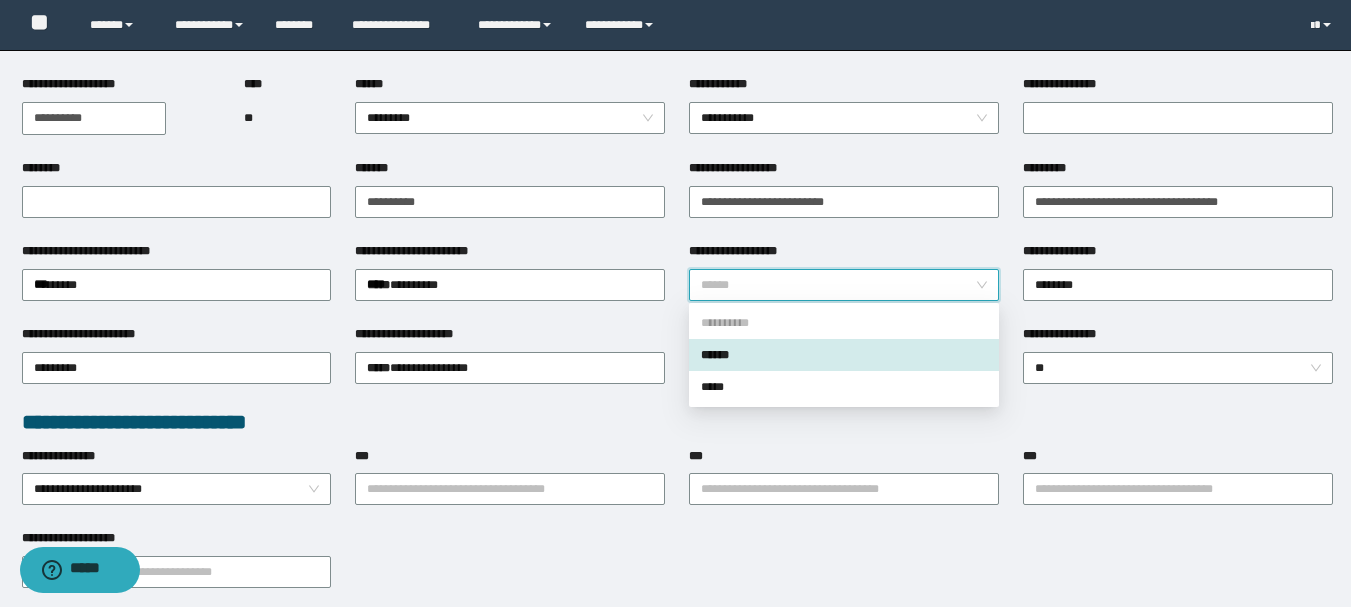 click on "******" at bounding box center [844, 285] 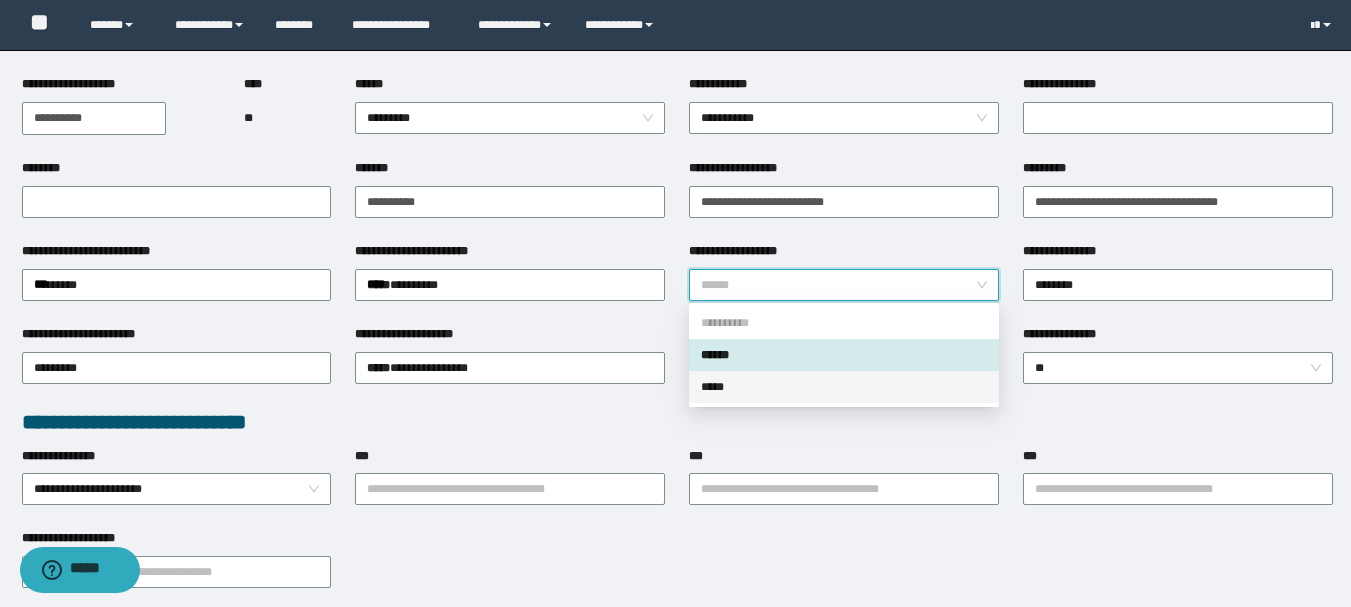click on "*****" at bounding box center (844, 387) 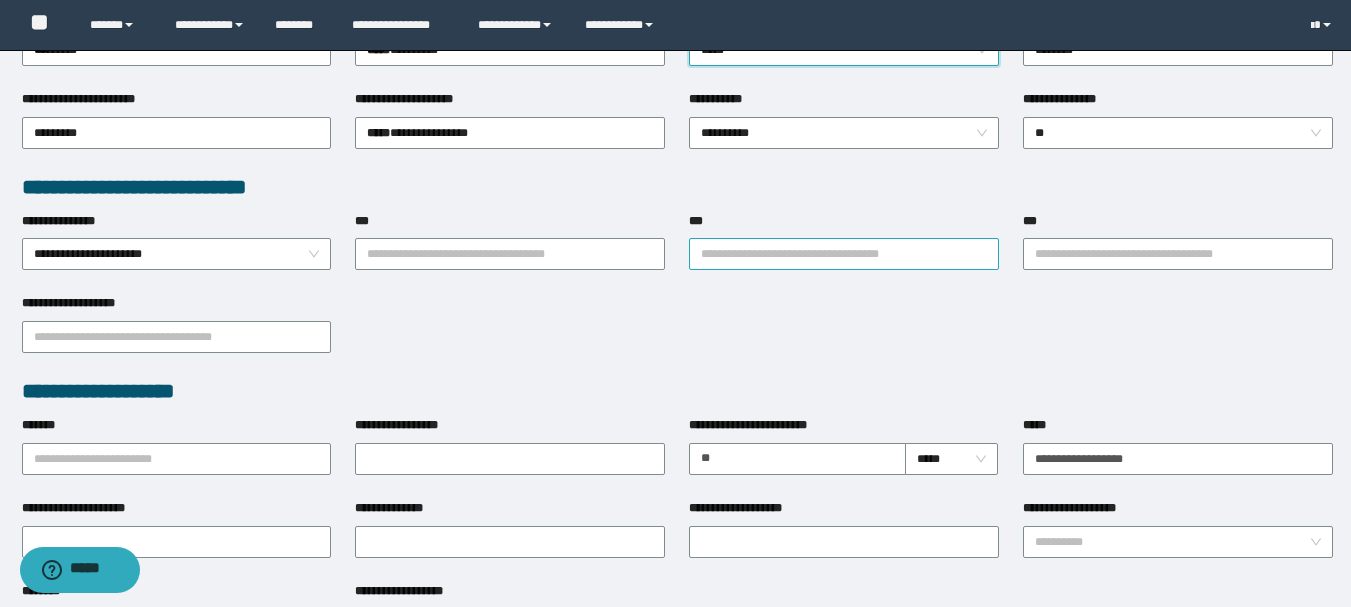 scroll, scrollTop: 400, scrollLeft: 0, axis: vertical 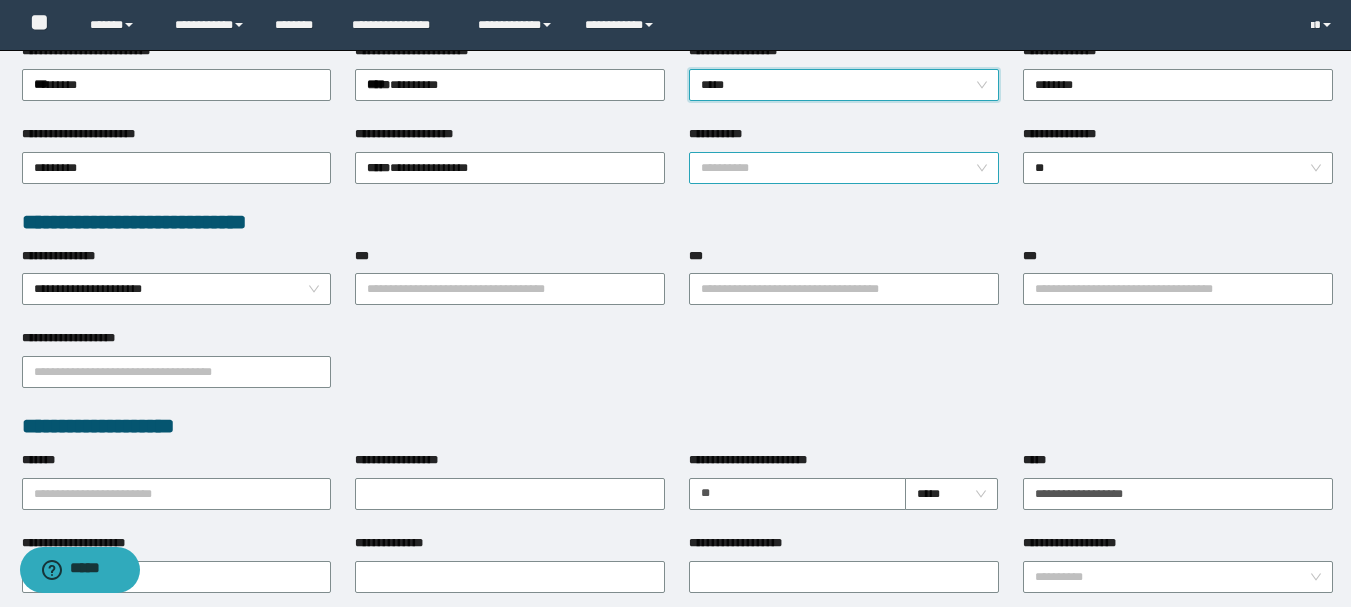 click on "**********" at bounding box center (844, 168) 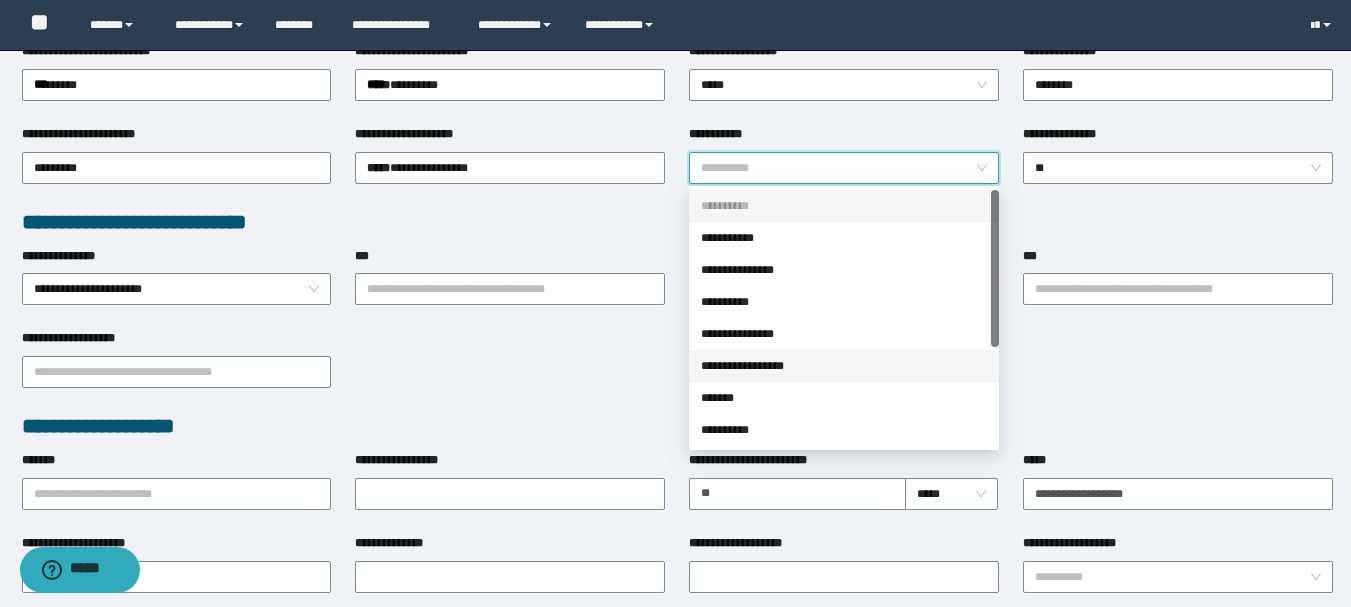 click on "**********" at bounding box center (844, 366) 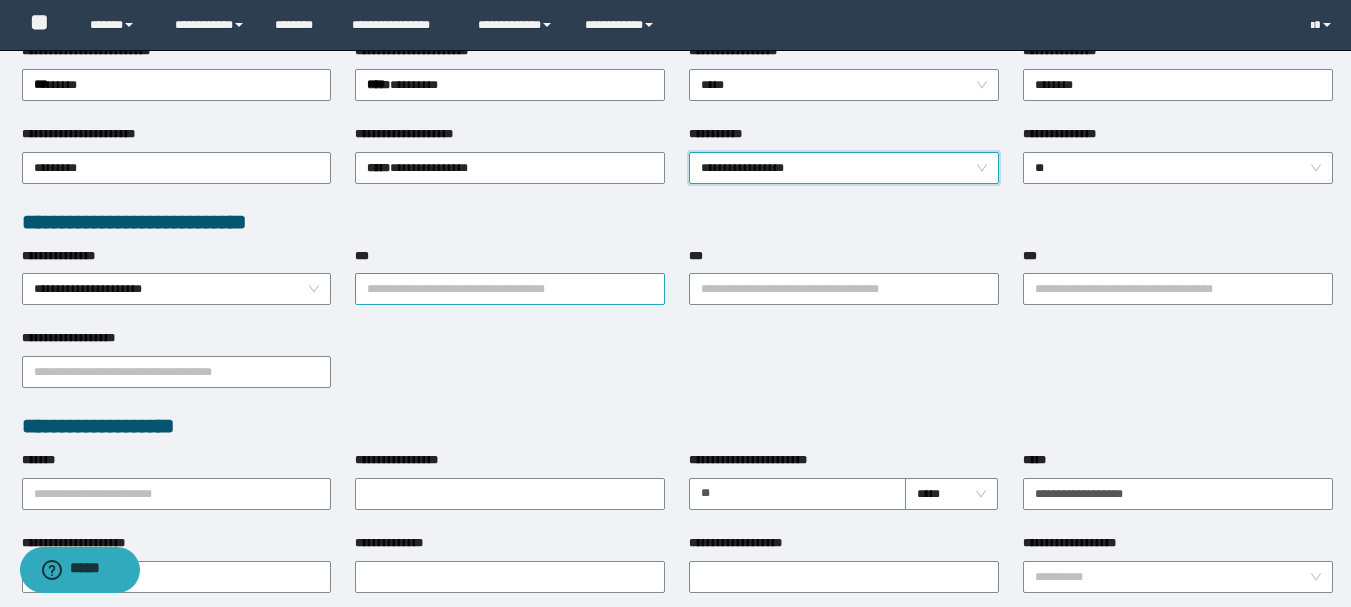 click on "***" at bounding box center (510, 289) 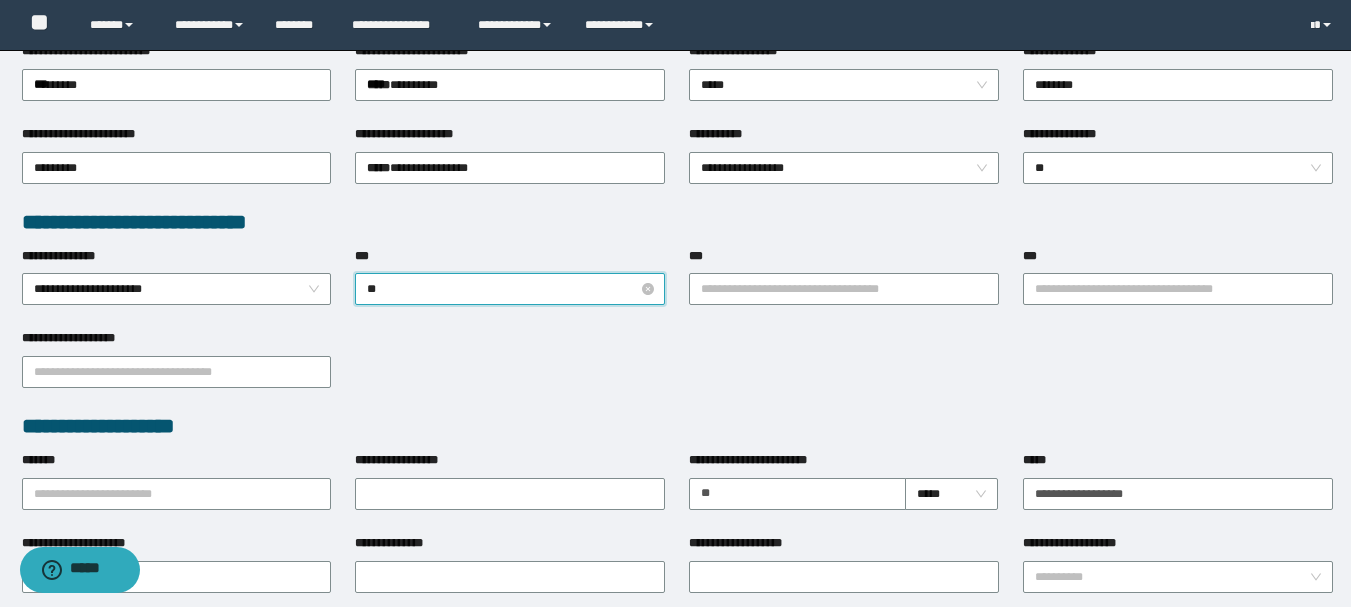 type on "***" 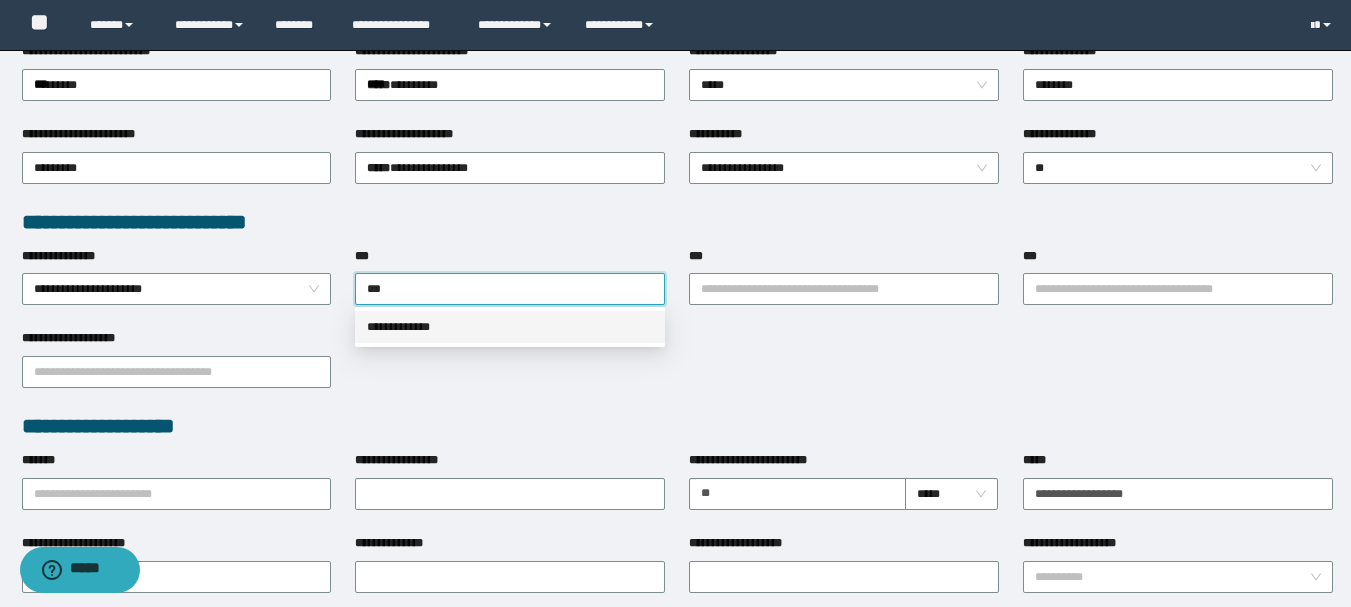 click on "**********" at bounding box center (510, 327) 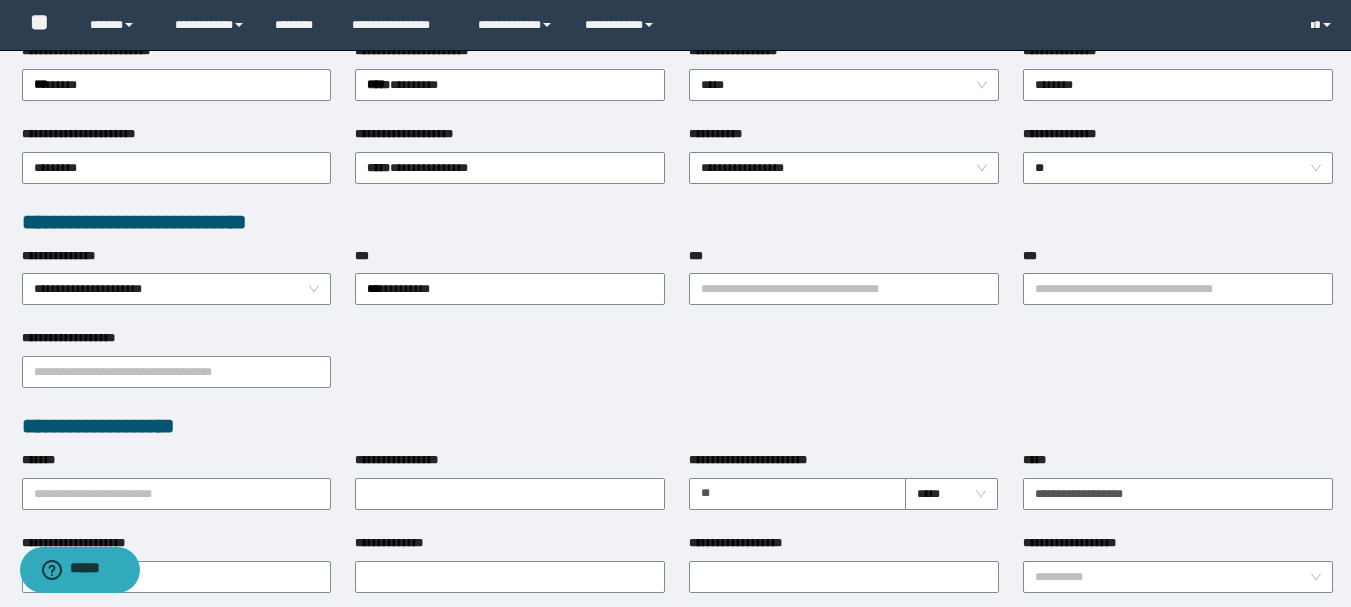 click on "**********" at bounding box center (844, 288) 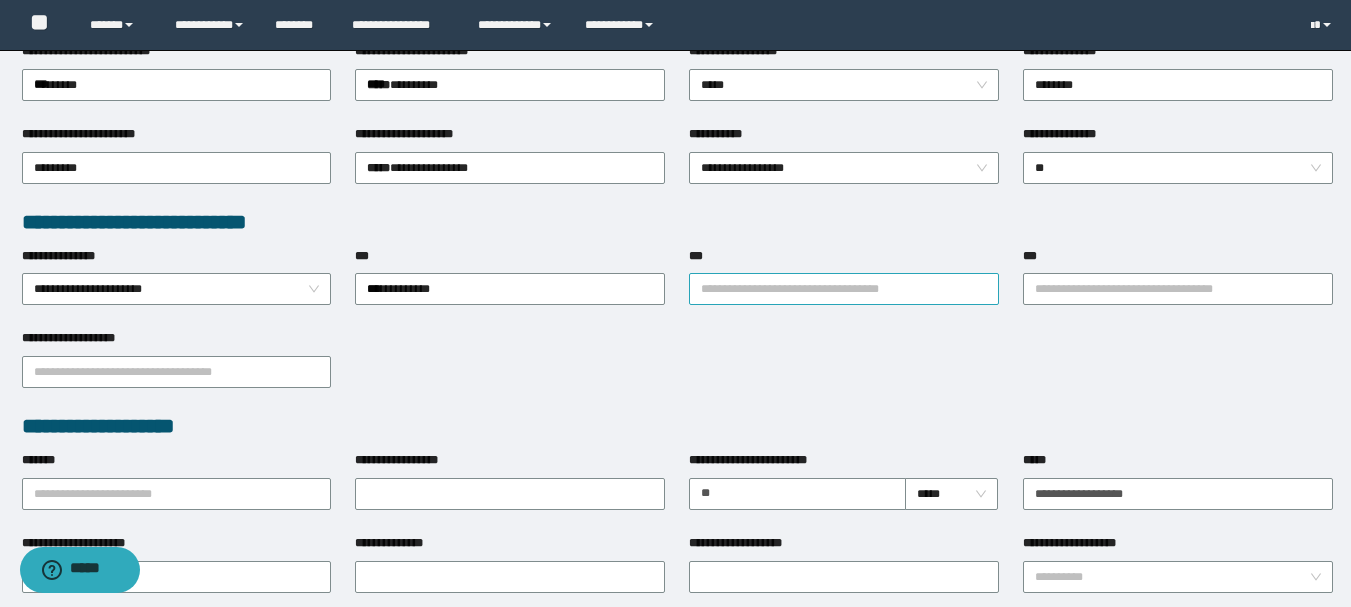 click on "***" at bounding box center (844, 289) 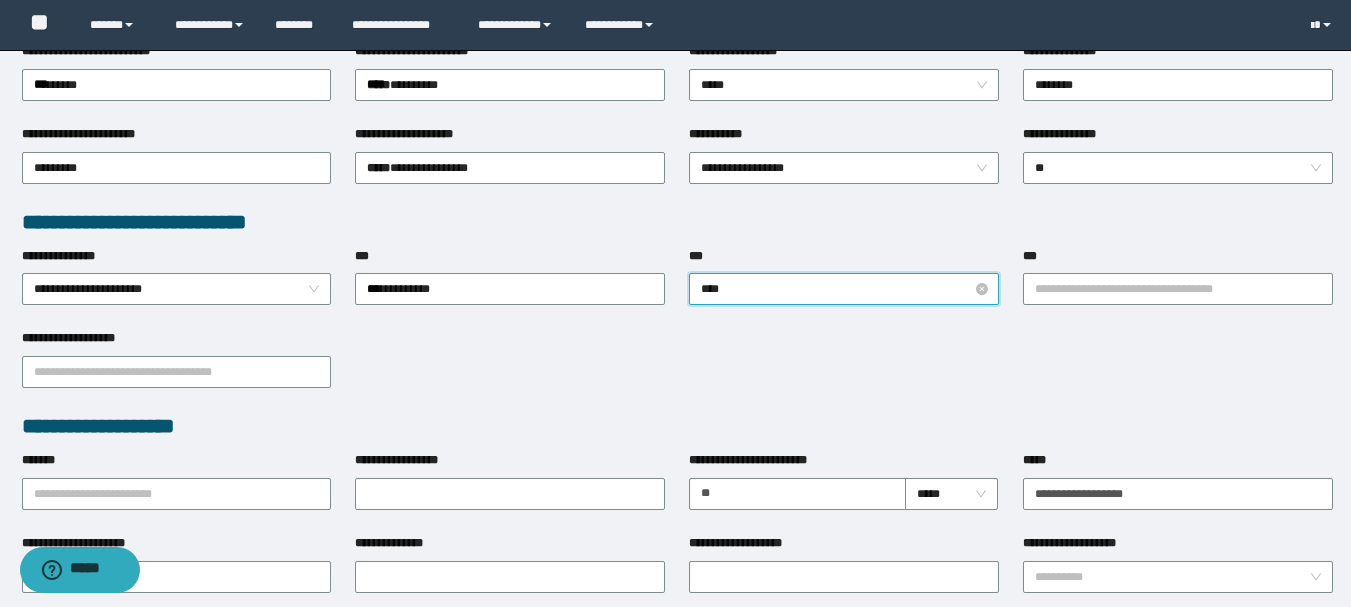 type on "*****" 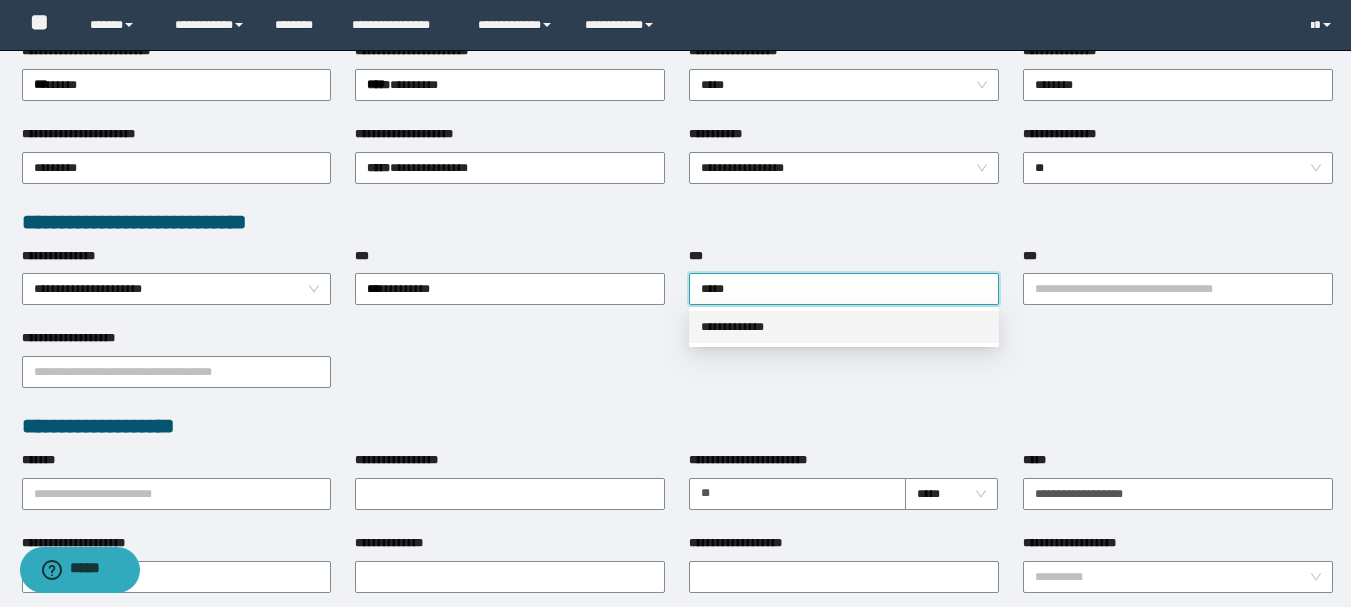 click on "**********" at bounding box center [844, 327] 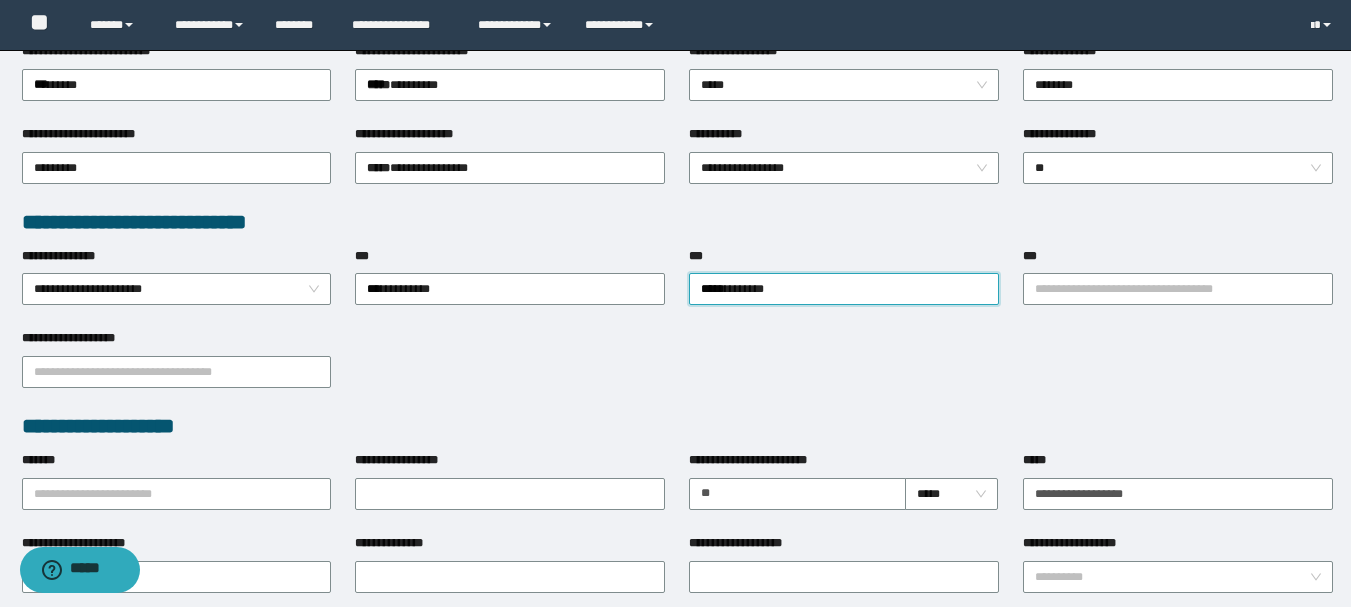 click on "***" at bounding box center (1178, 260) 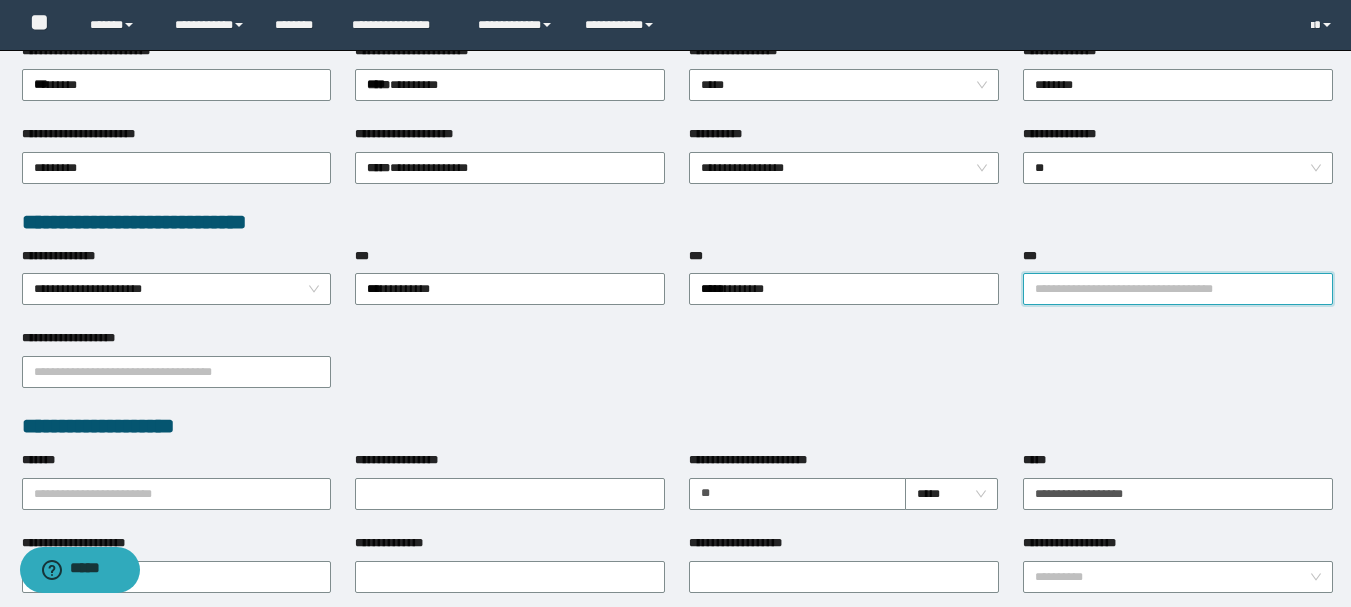 click on "***" at bounding box center [1178, 289] 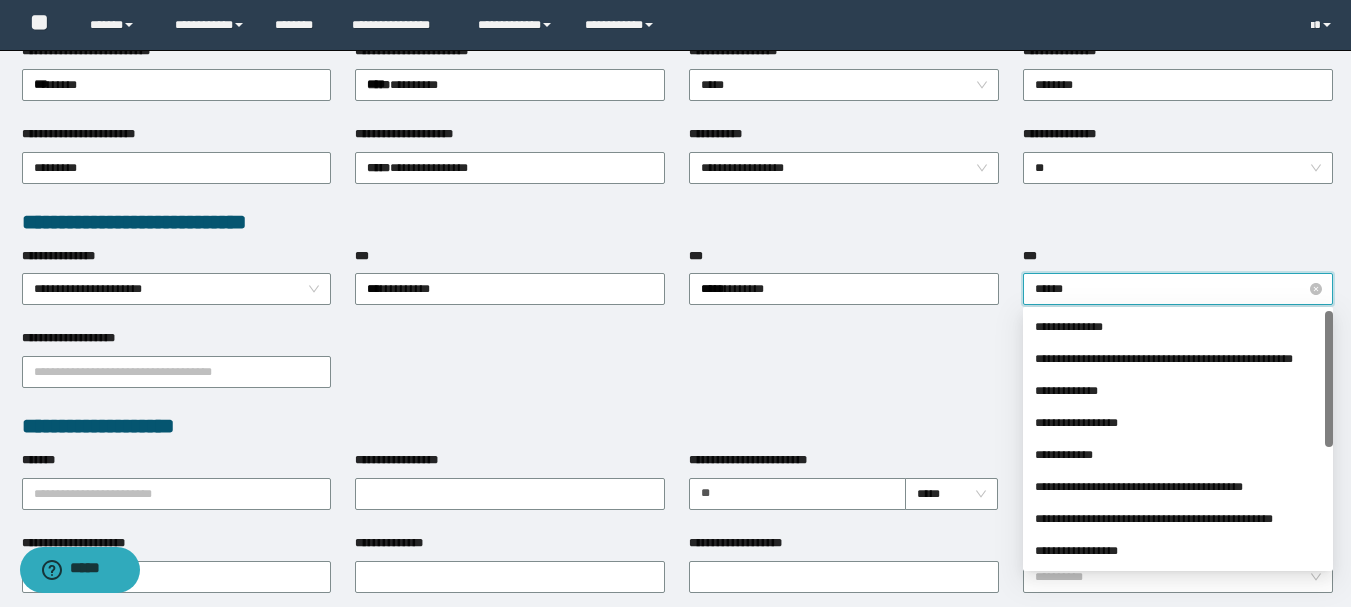 type on "*******" 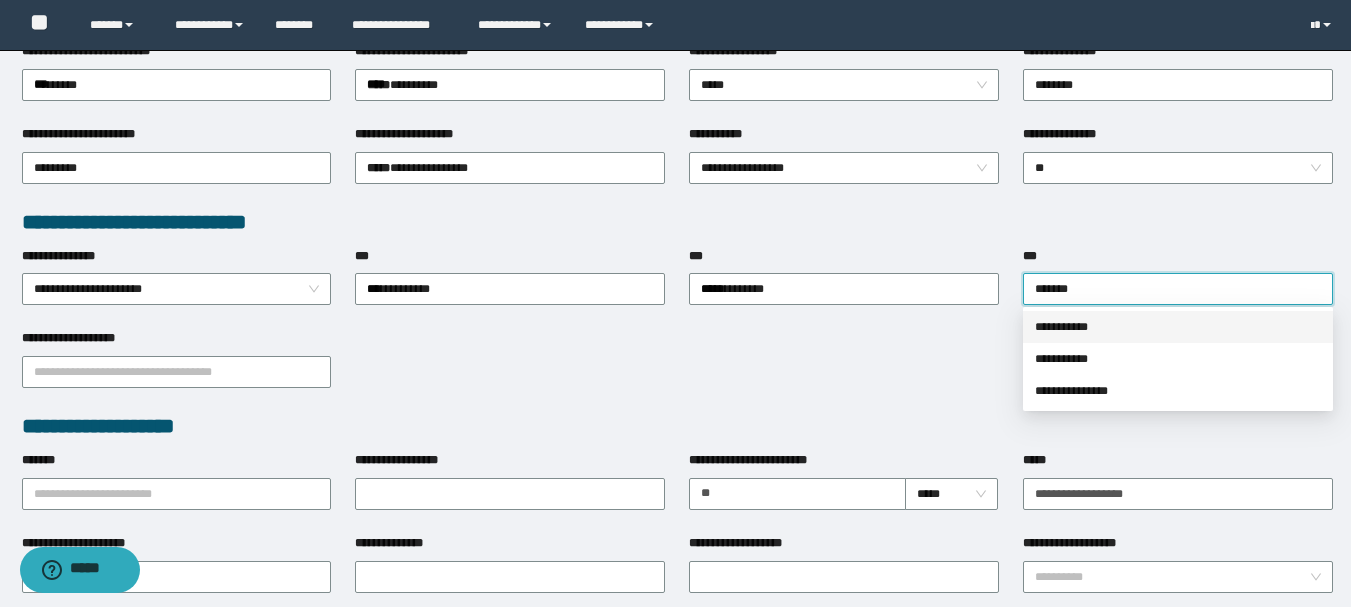 click on "**********" at bounding box center [1178, 327] 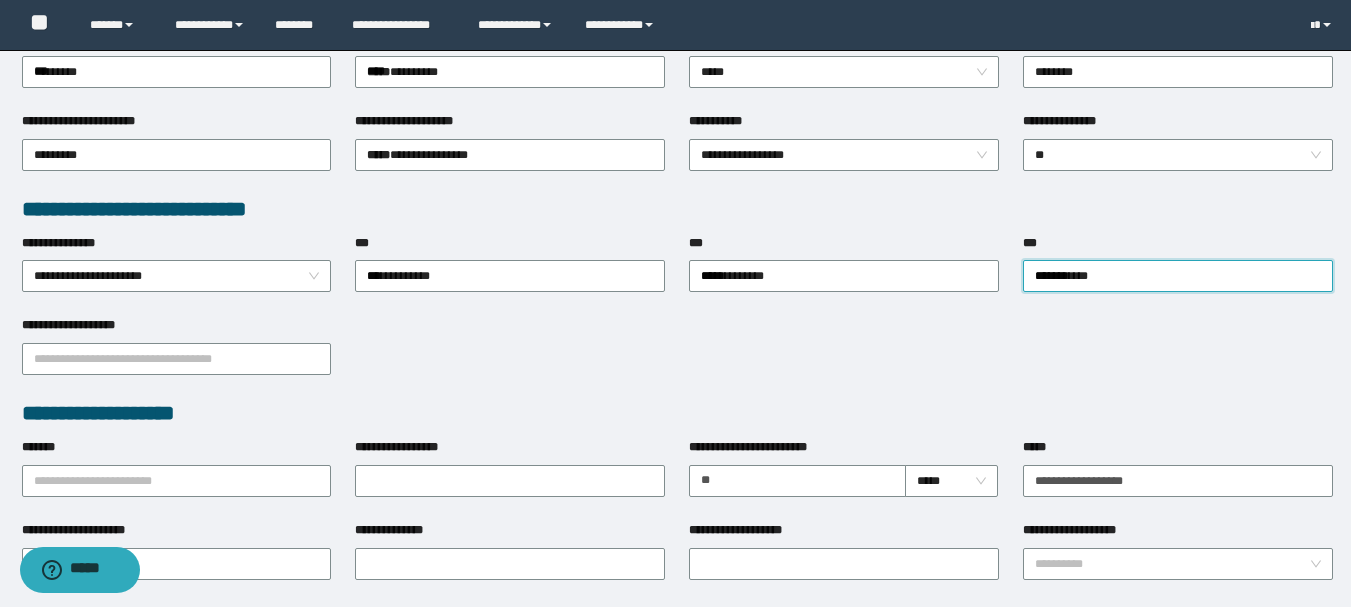 scroll, scrollTop: 500, scrollLeft: 0, axis: vertical 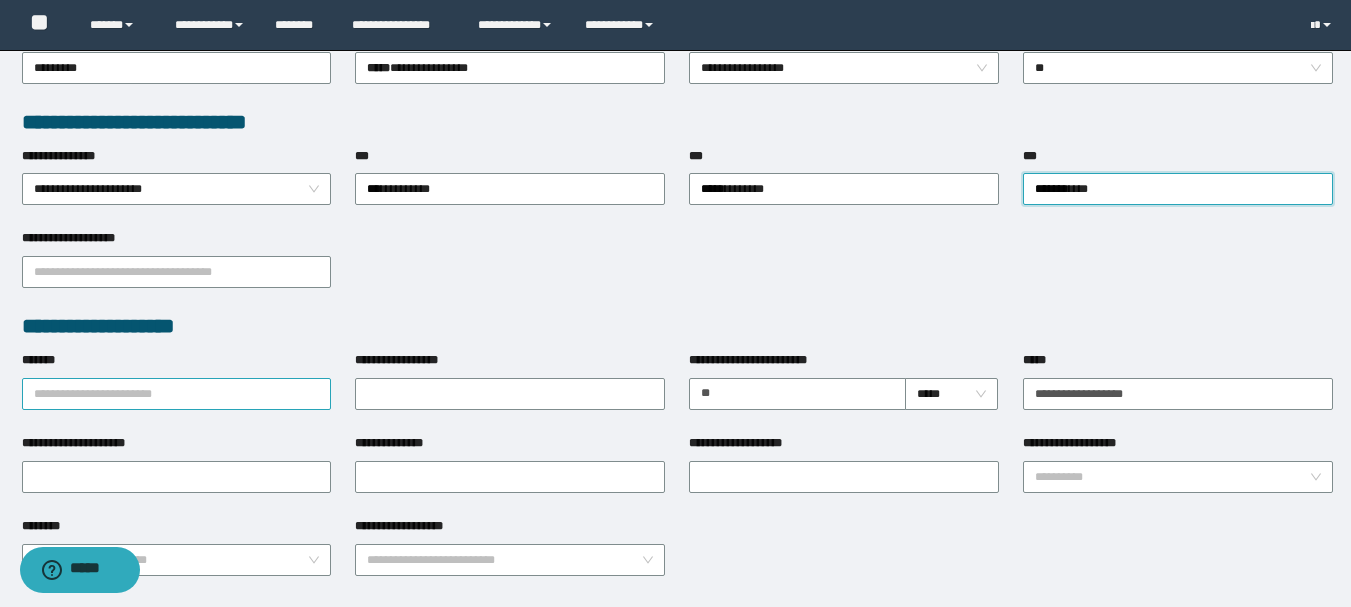 click on "*******" at bounding box center [177, 394] 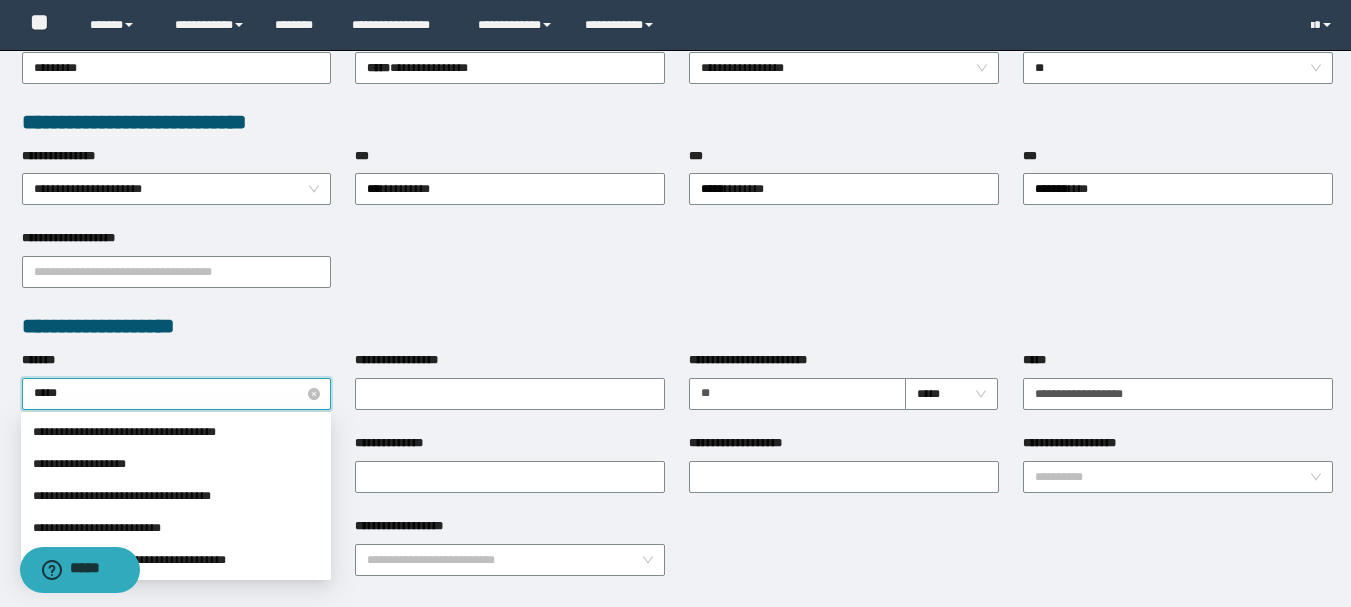 type on "******" 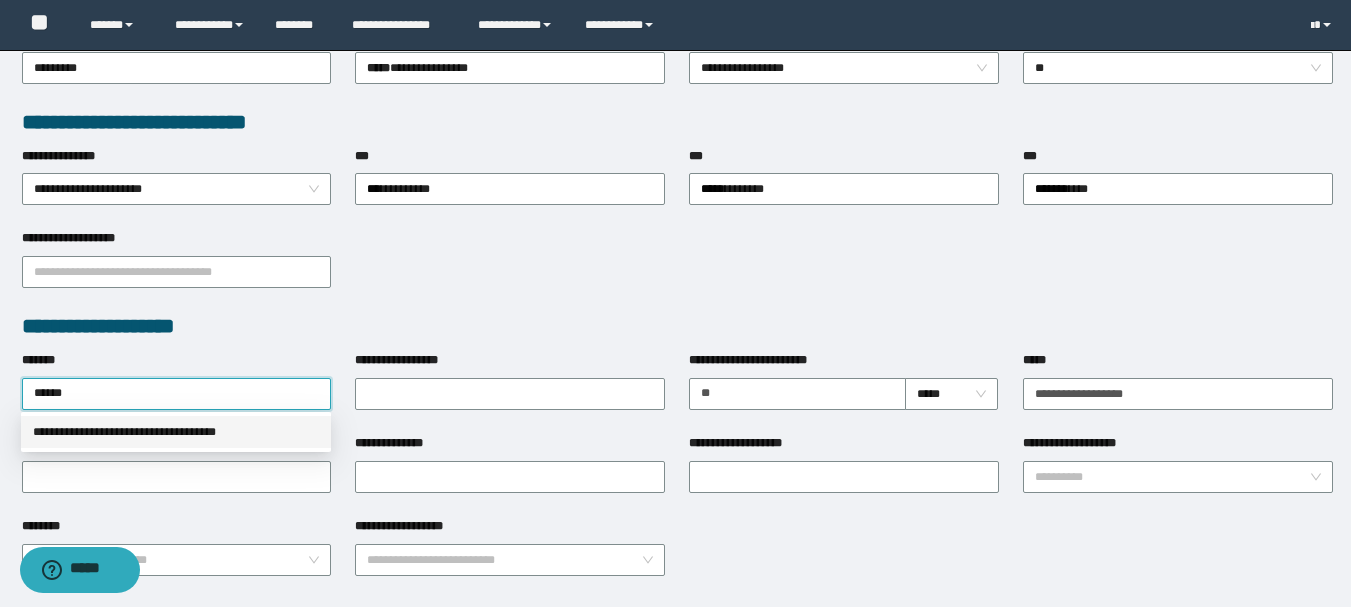 click on "**********" at bounding box center (176, 432) 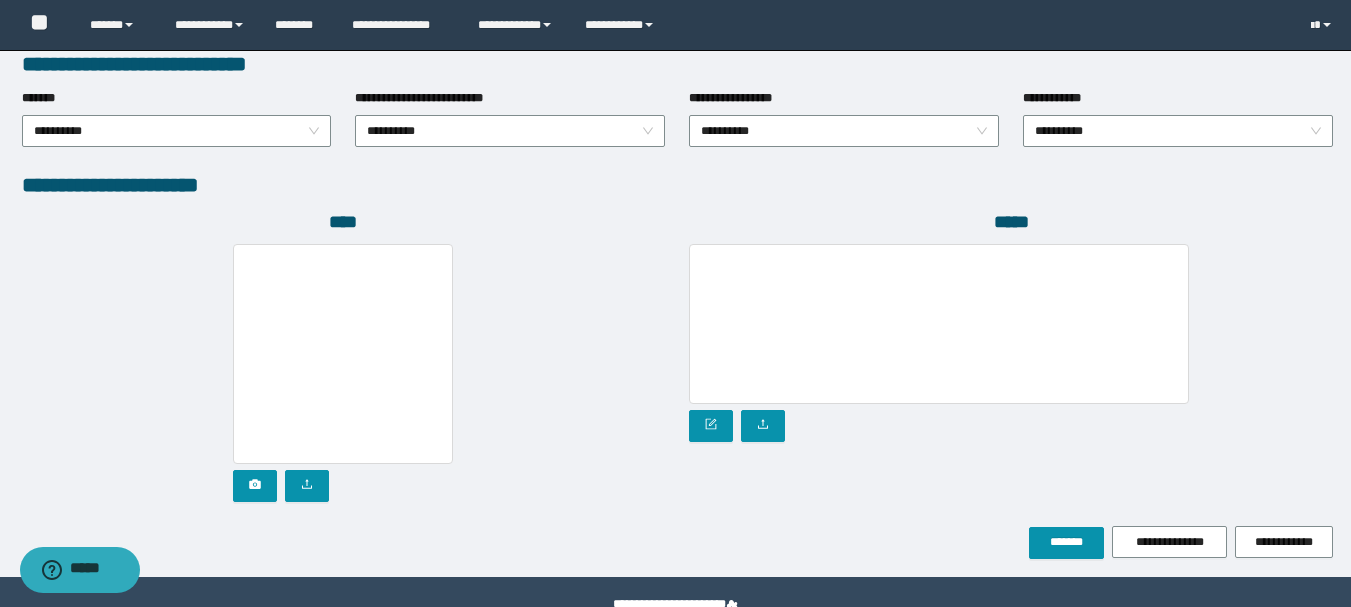 scroll, scrollTop: 1096, scrollLeft: 0, axis: vertical 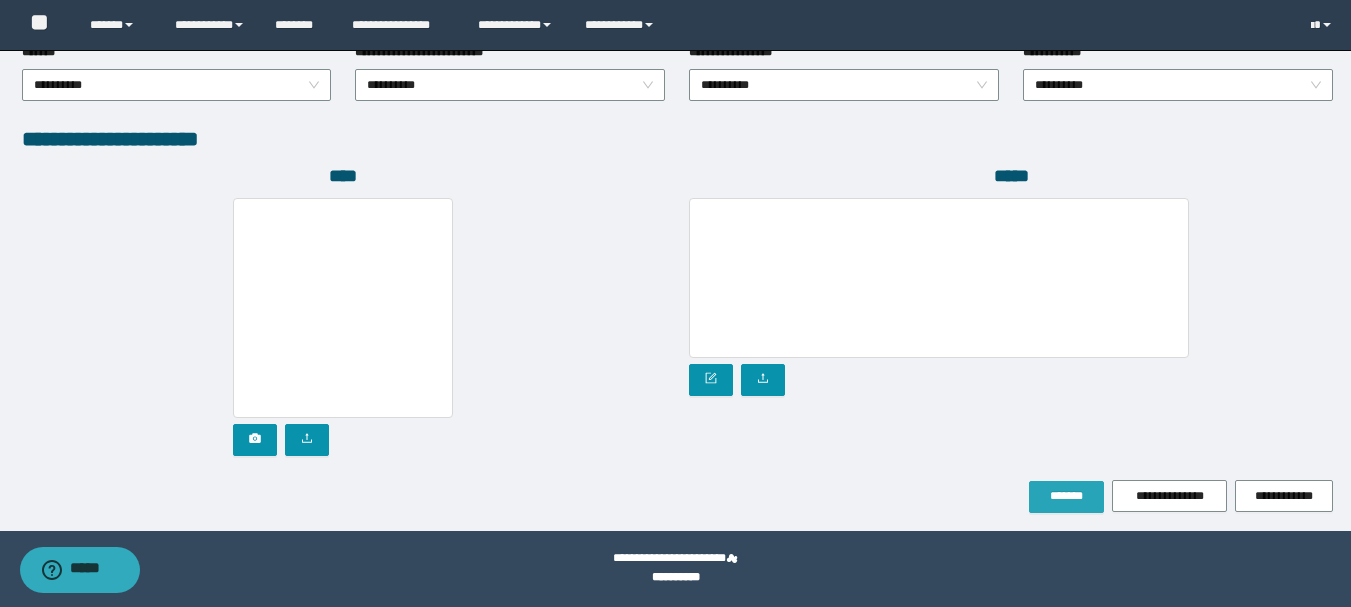 click on "*******" at bounding box center (1066, 496) 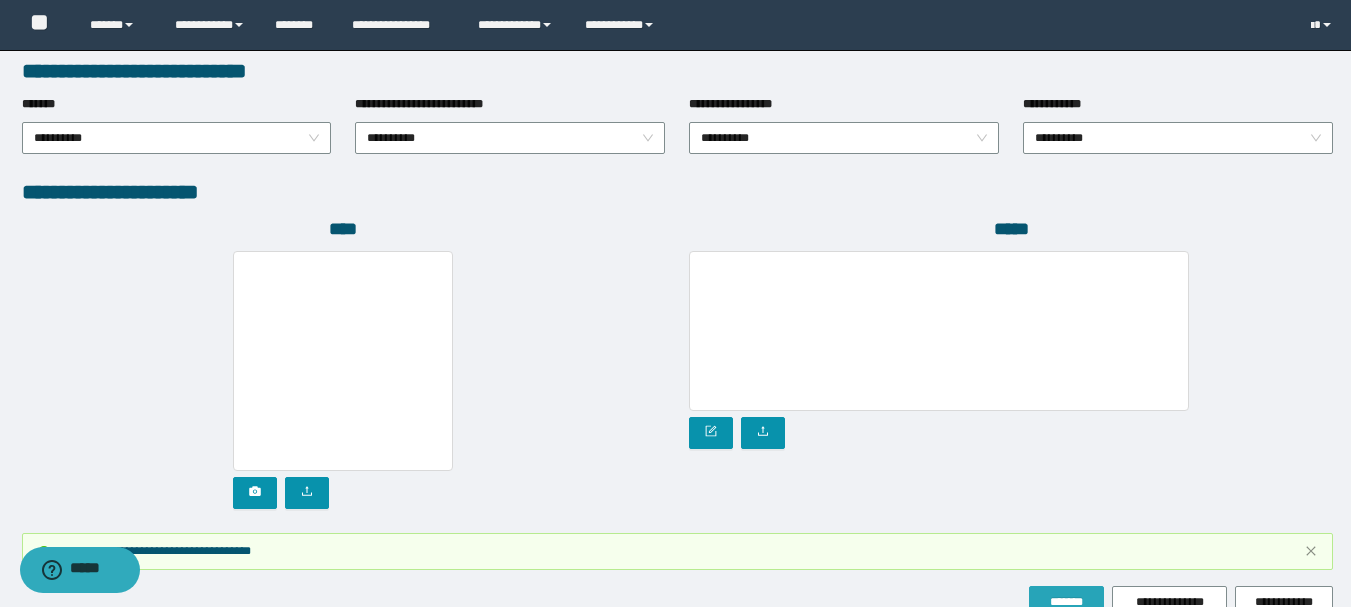 scroll, scrollTop: 1149, scrollLeft: 0, axis: vertical 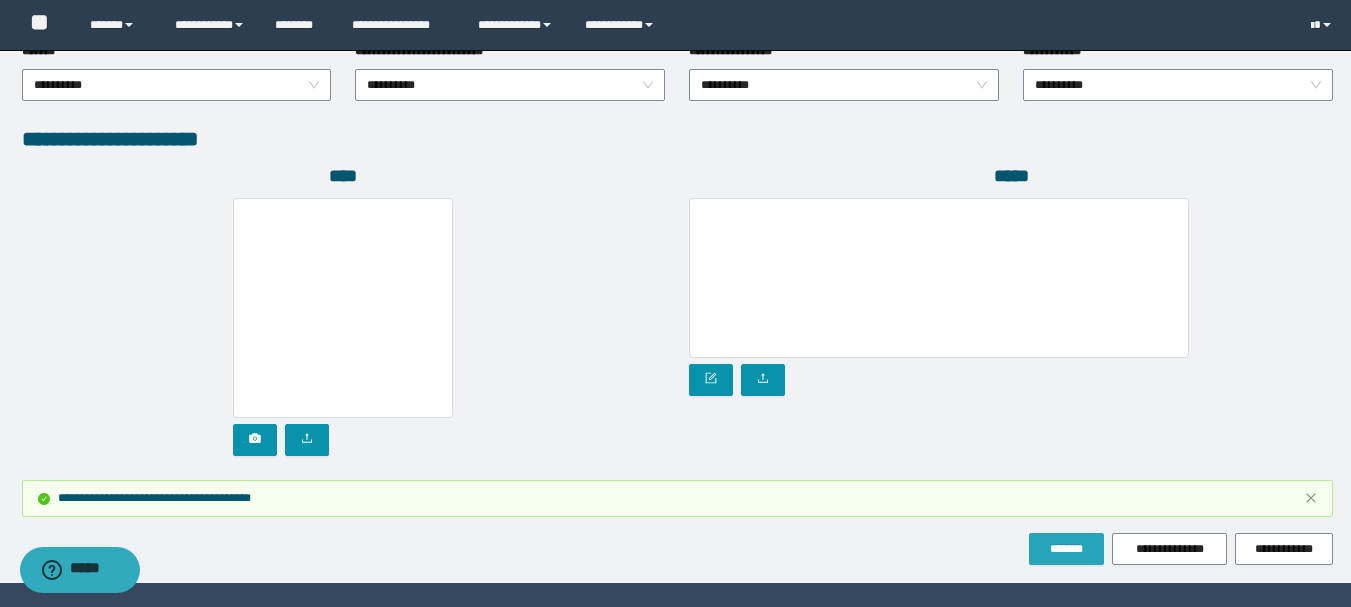 click on "*******" at bounding box center [1066, 549] 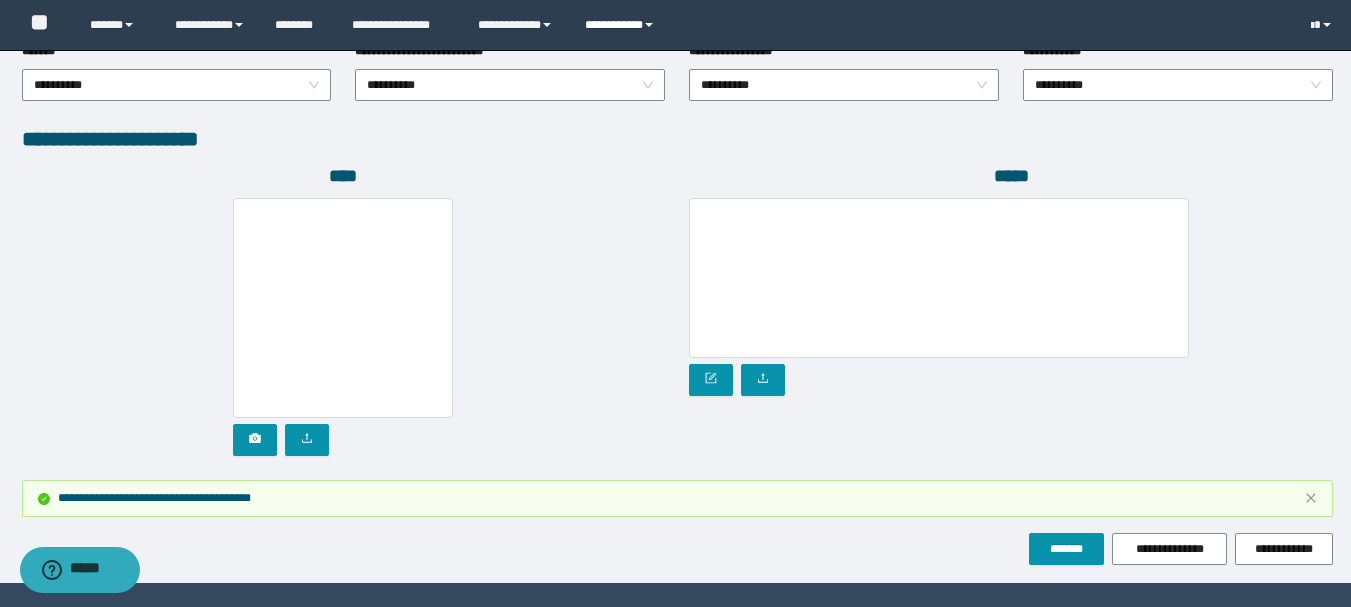 click on "**********" at bounding box center (622, 25) 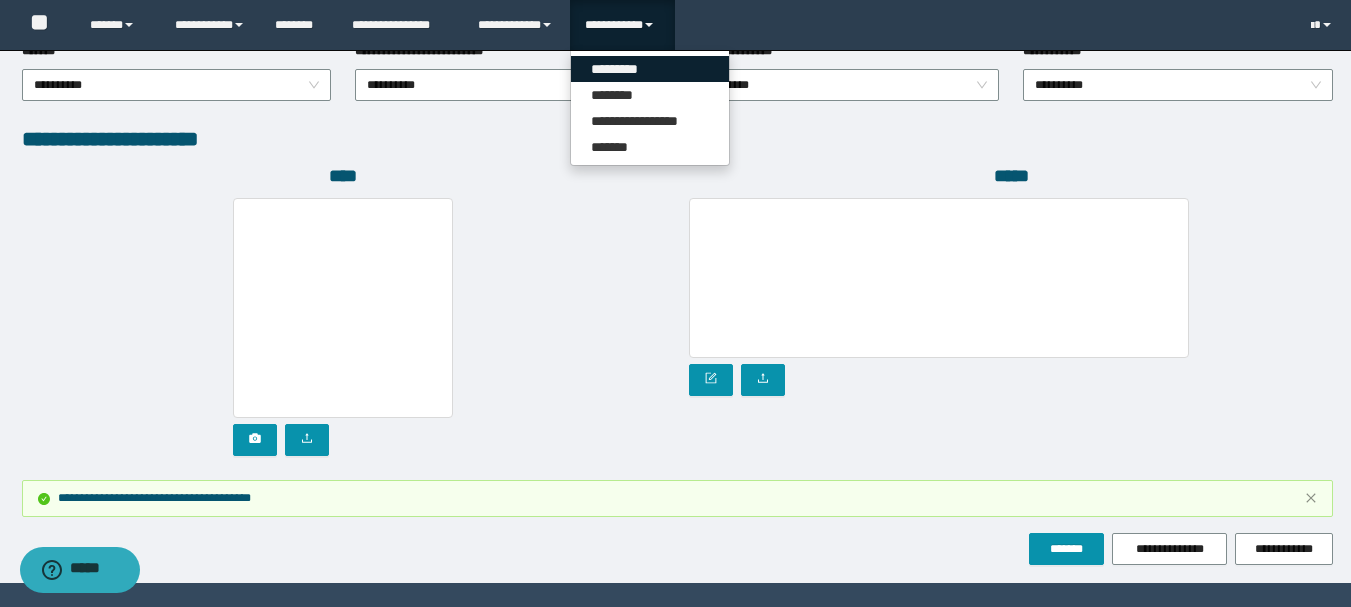 click on "*********" at bounding box center (650, 69) 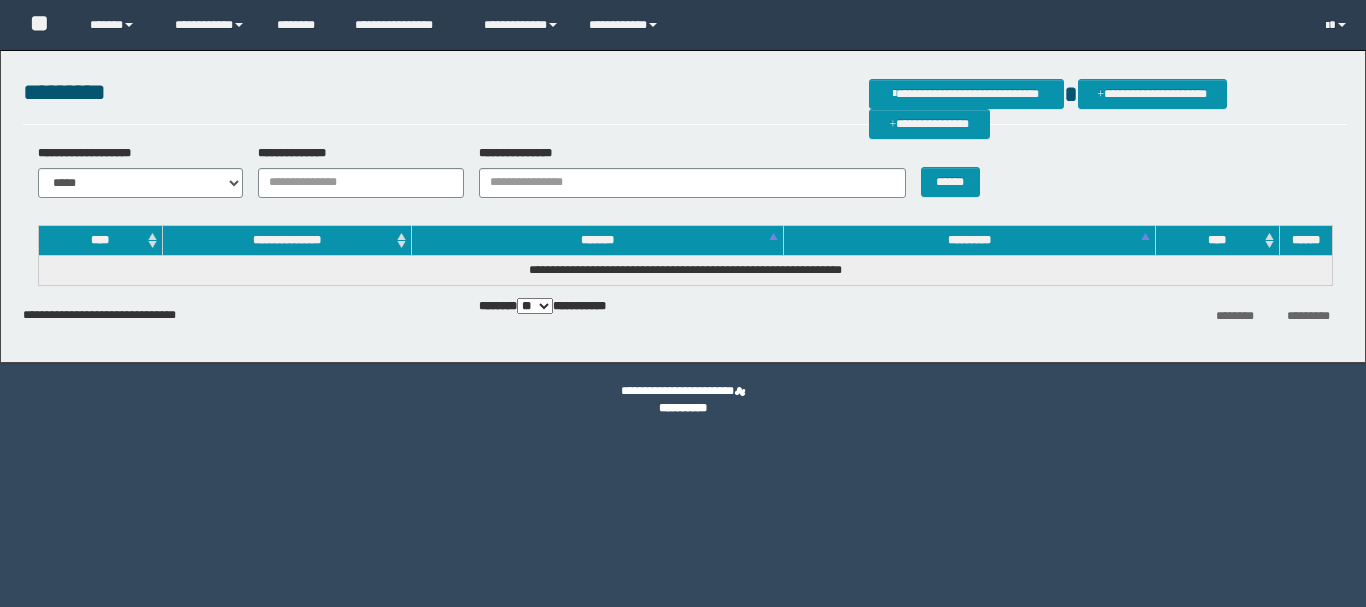 scroll, scrollTop: 0, scrollLeft: 0, axis: both 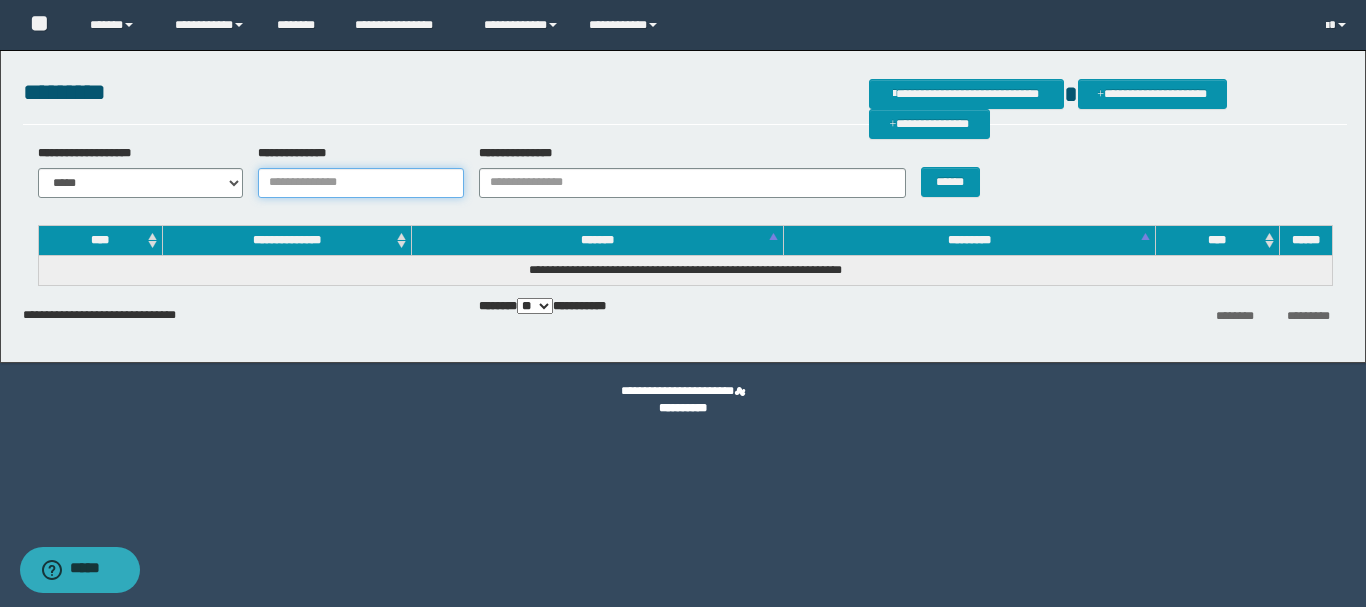 click on "**********" at bounding box center [361, 183] 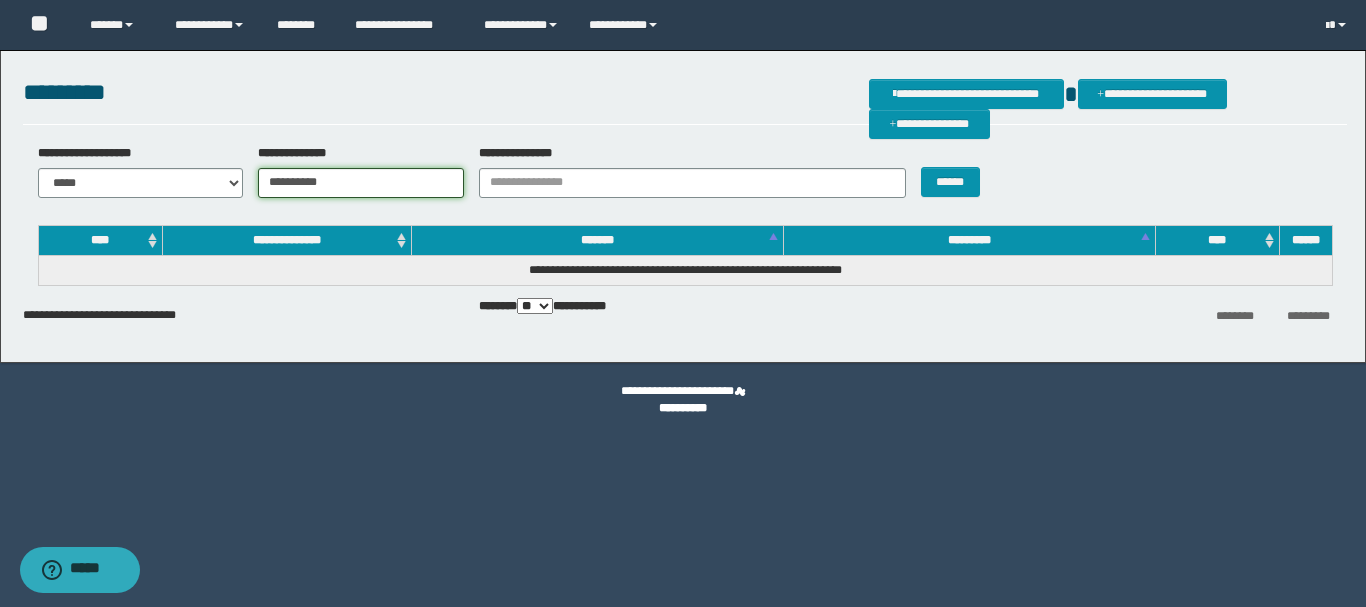 type on "**********" 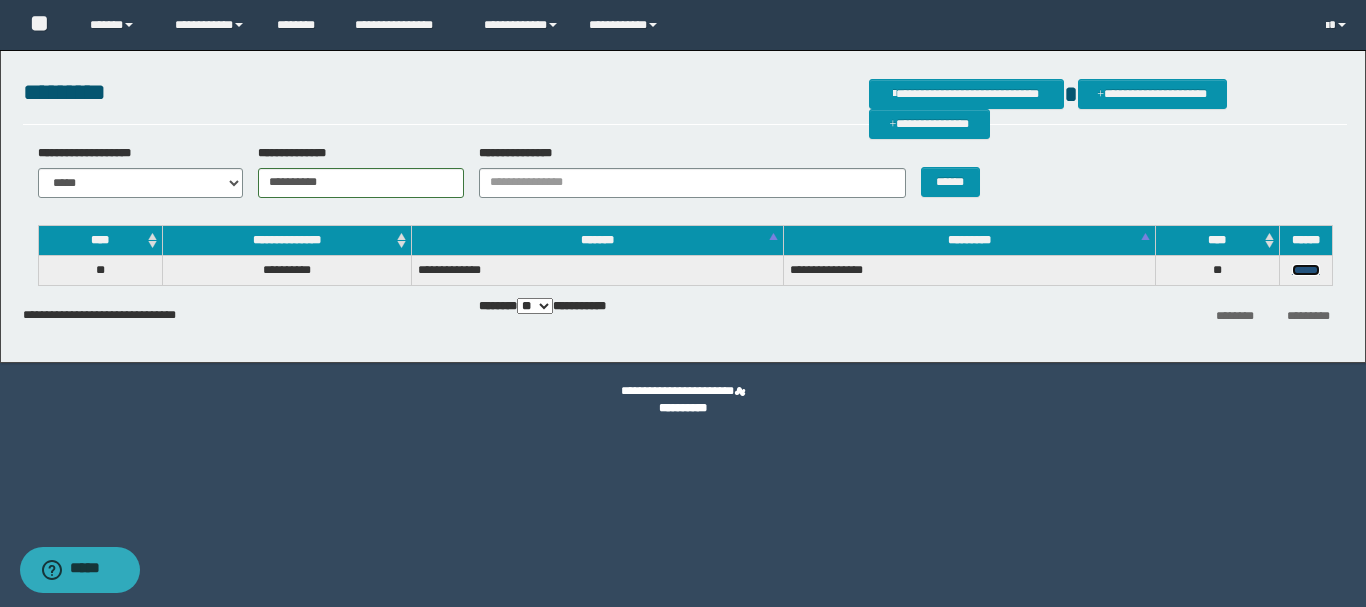 click on "******" at bounding box center (1306, 270) 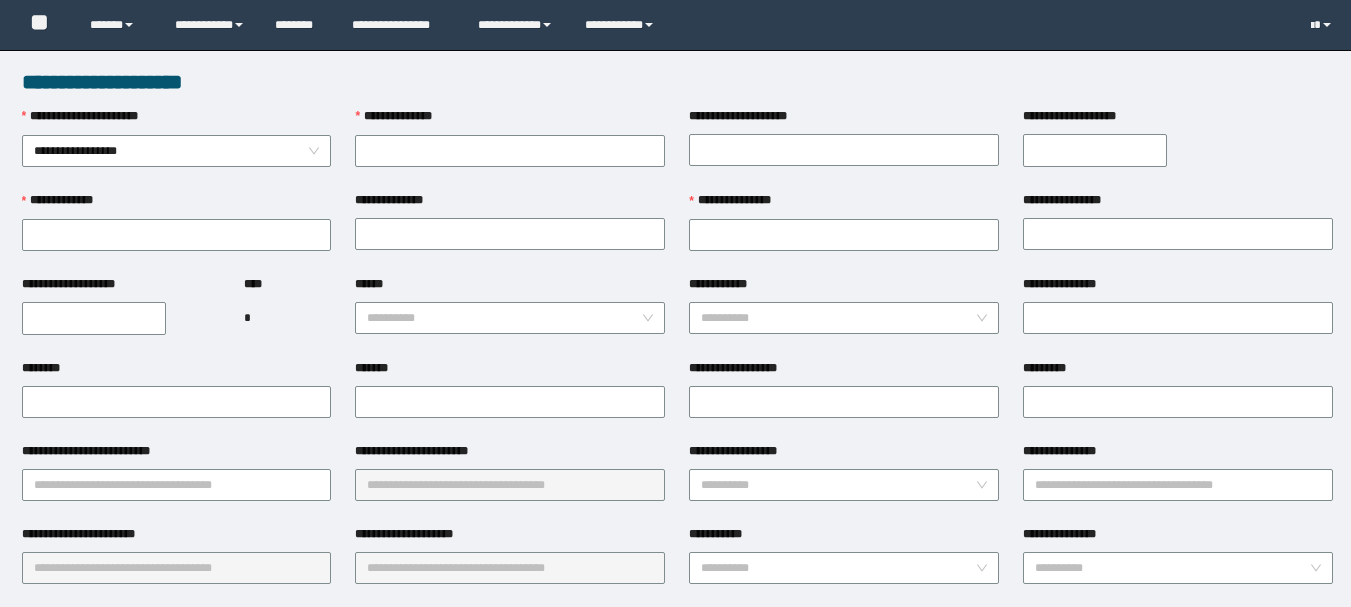 scroll, scrollTop: 0, scrollLeft: 0, axis: both 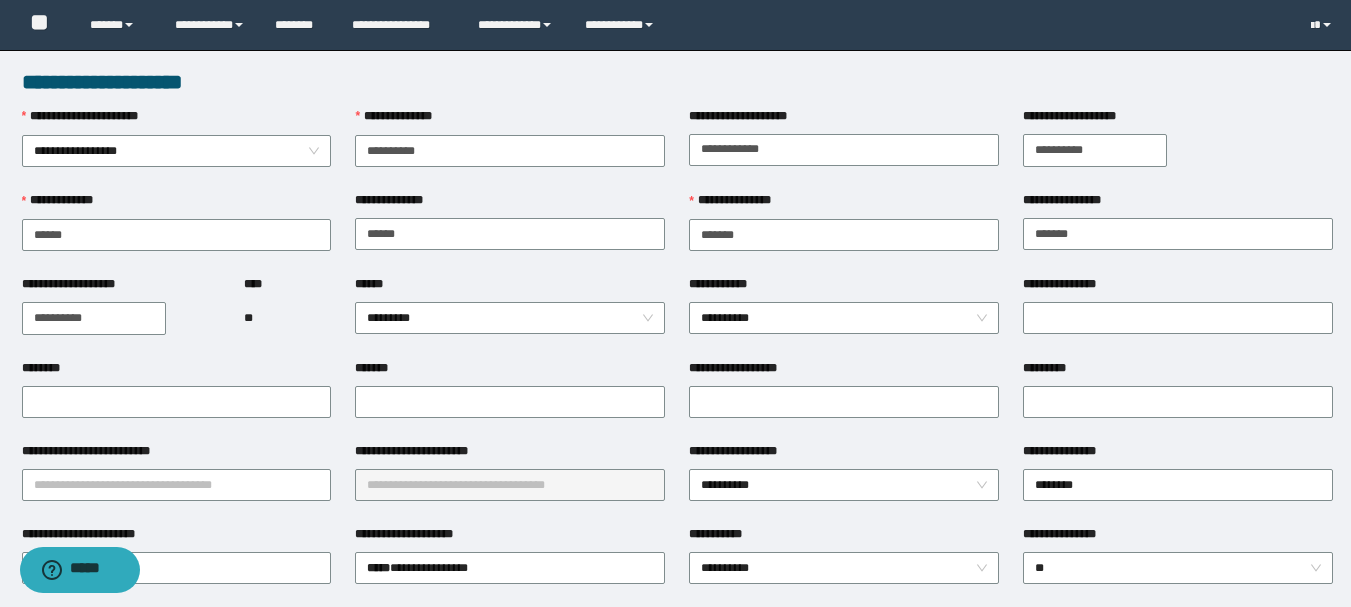 click on "**********" at bounding box center [844, 317] 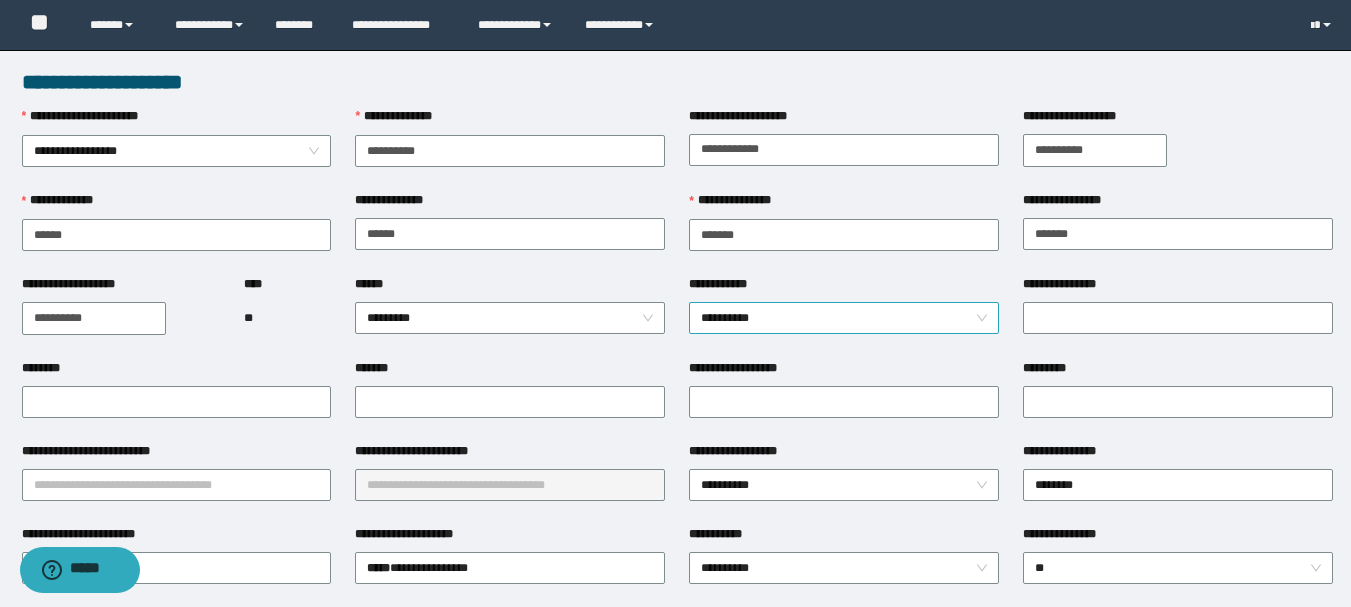 click on "**********" at bounding box center (844, 318) 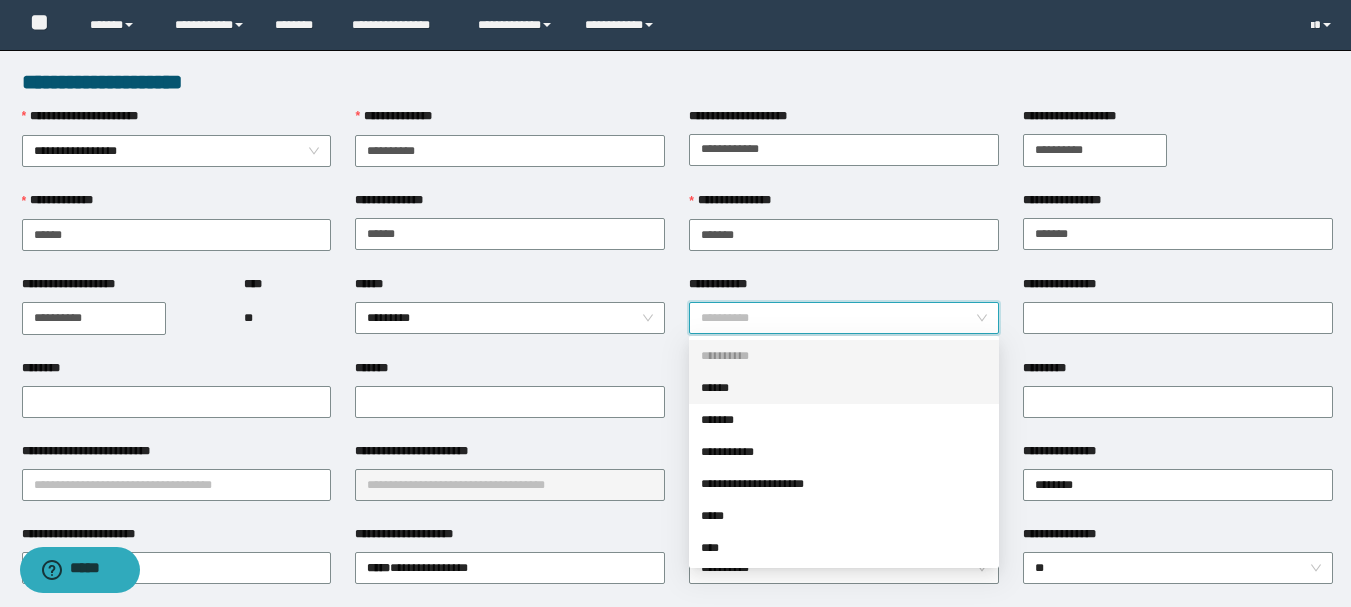 click on "******" at bounding box center [844, 388] 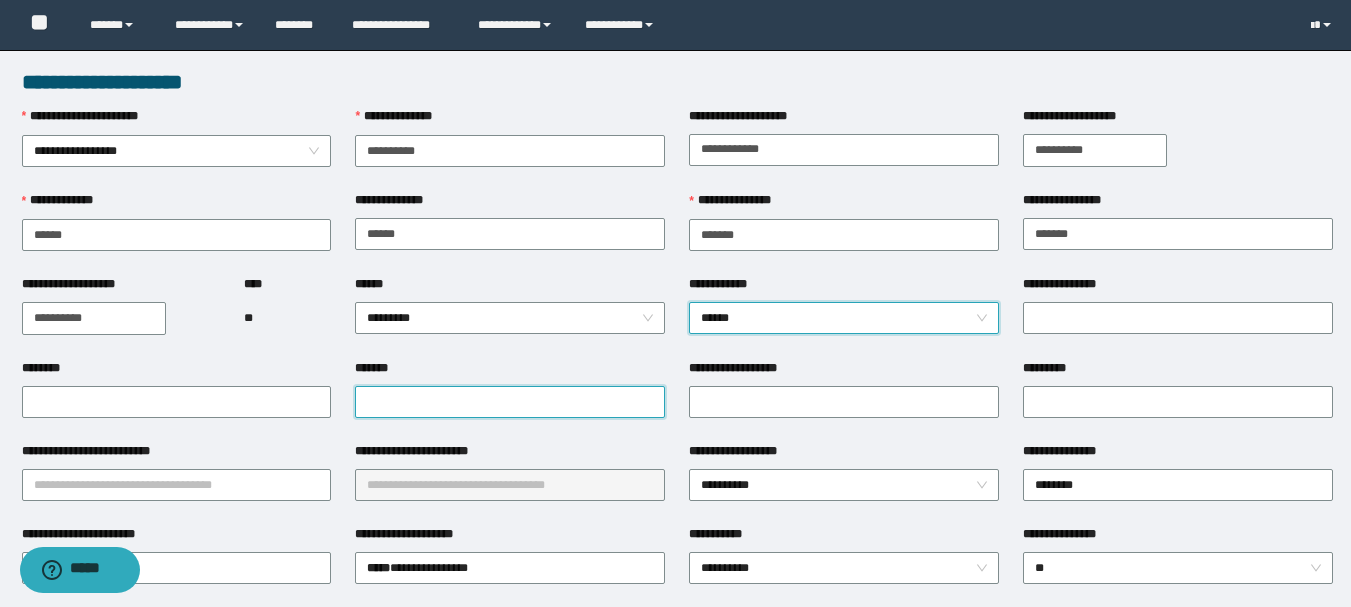 click on "*******" at bounding box center [510, 402] 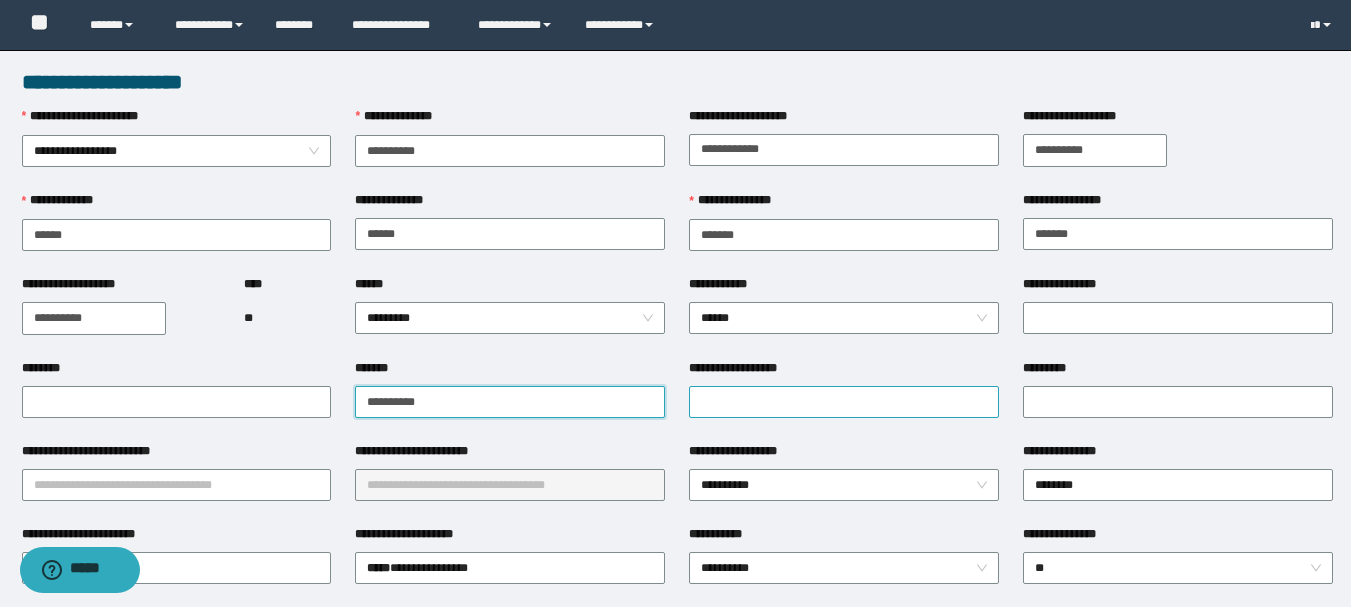 type on "**********" 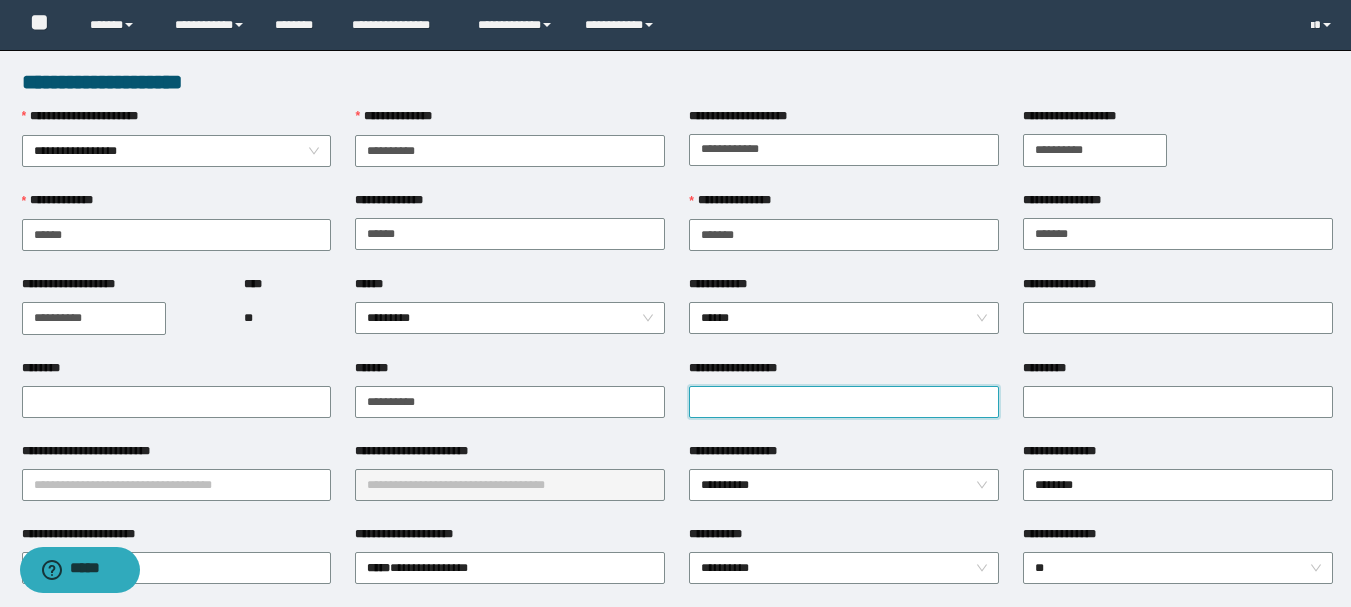 click on "**********" at bounding box center [844, 402] 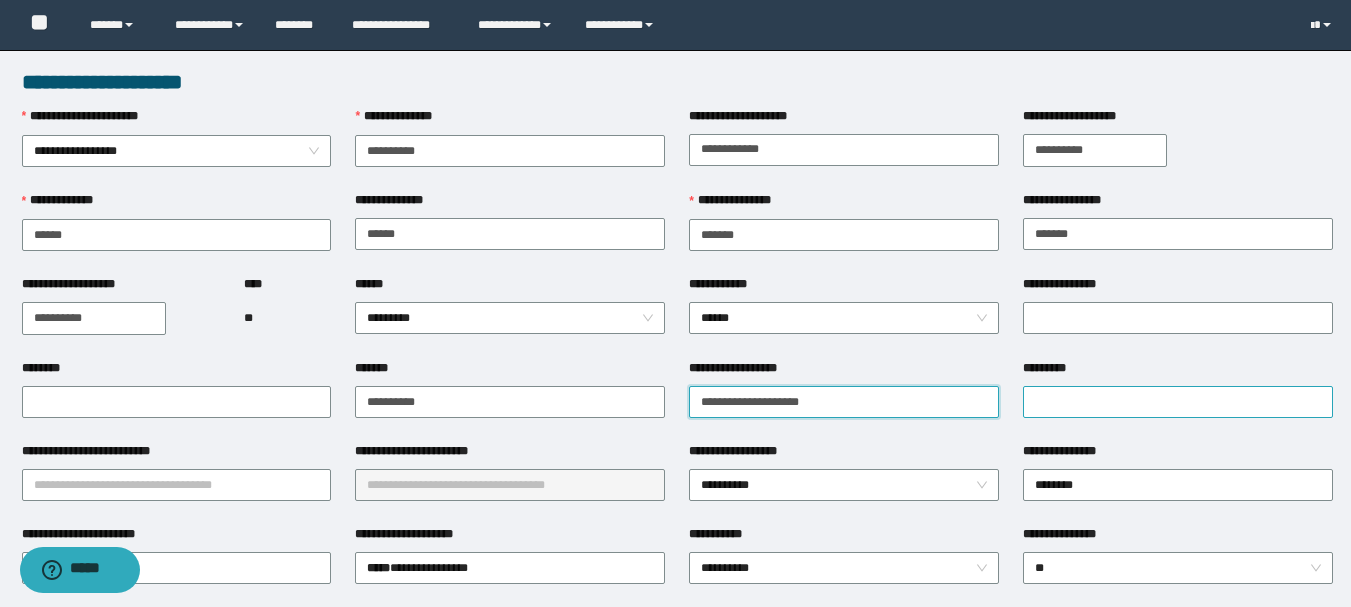 type on "**********" 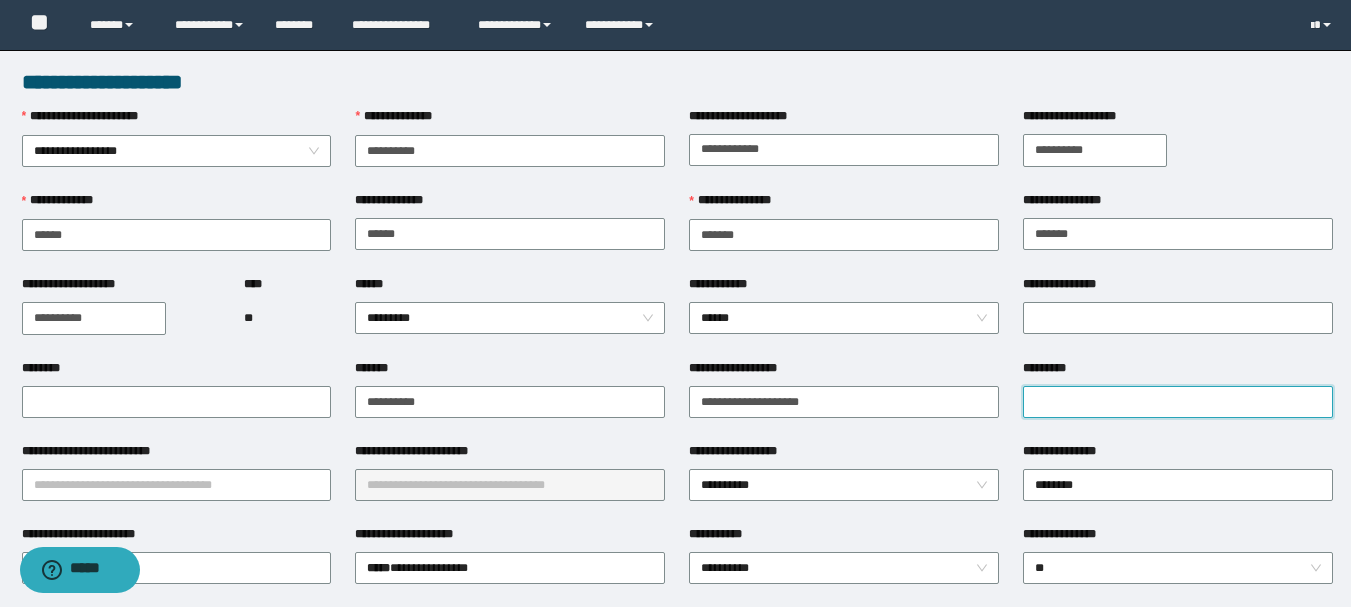 click on "*********" at bounding box center [1178, 402] 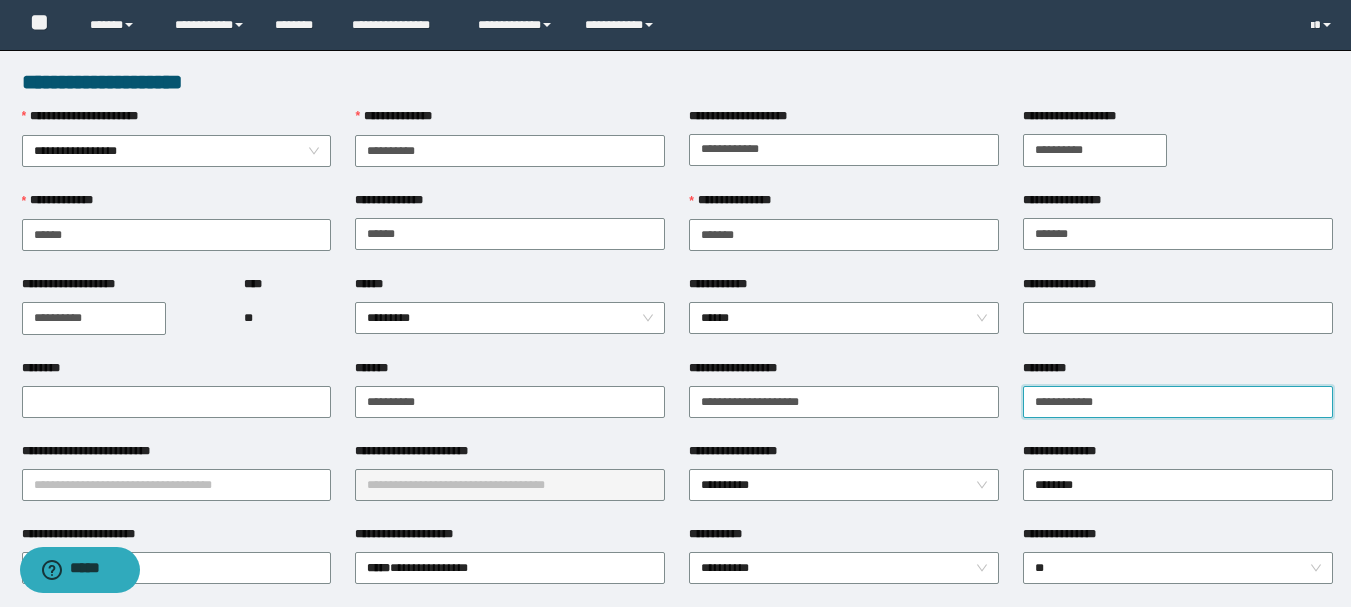 click on "**********" at bounding box center [1178, 402] 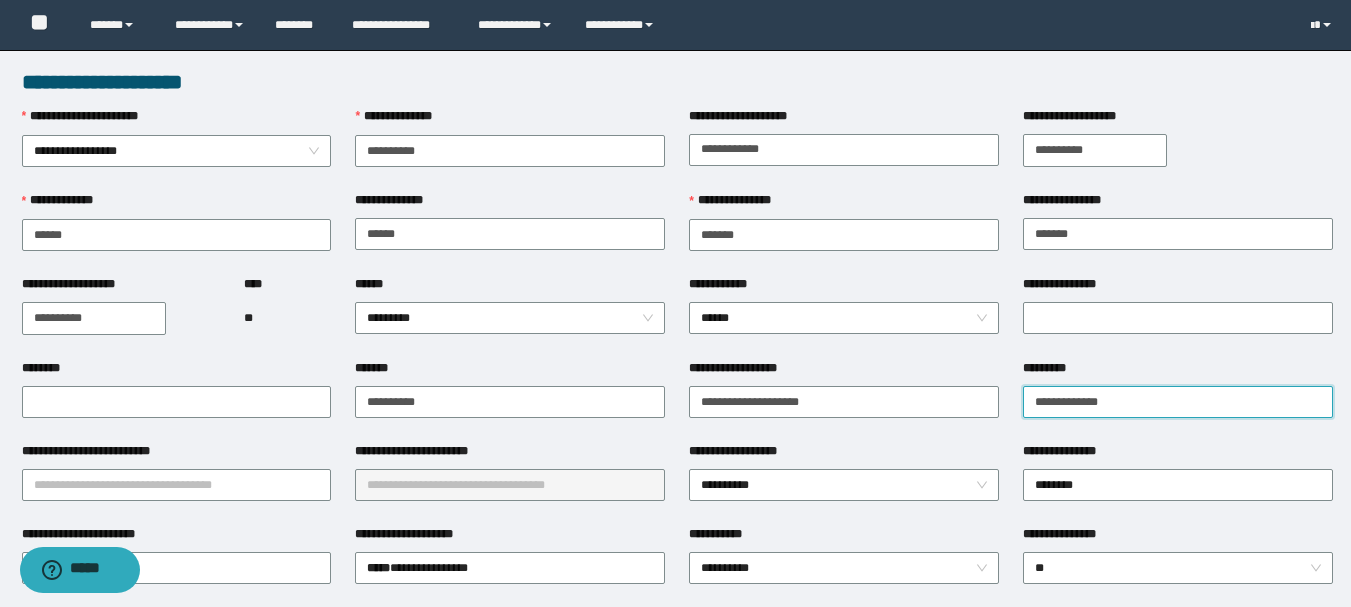 click on "**********" at bounding box center (1178, 402) 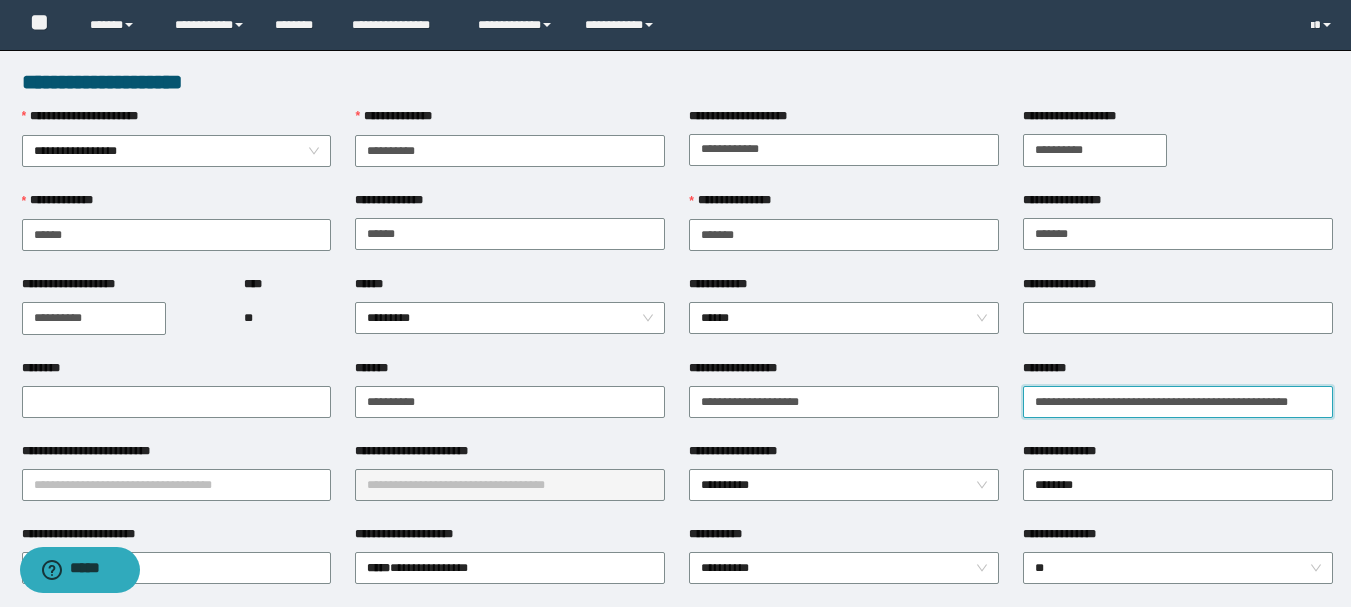 scroll, scrollTop: 0, scrollLeft: 0, axis: both 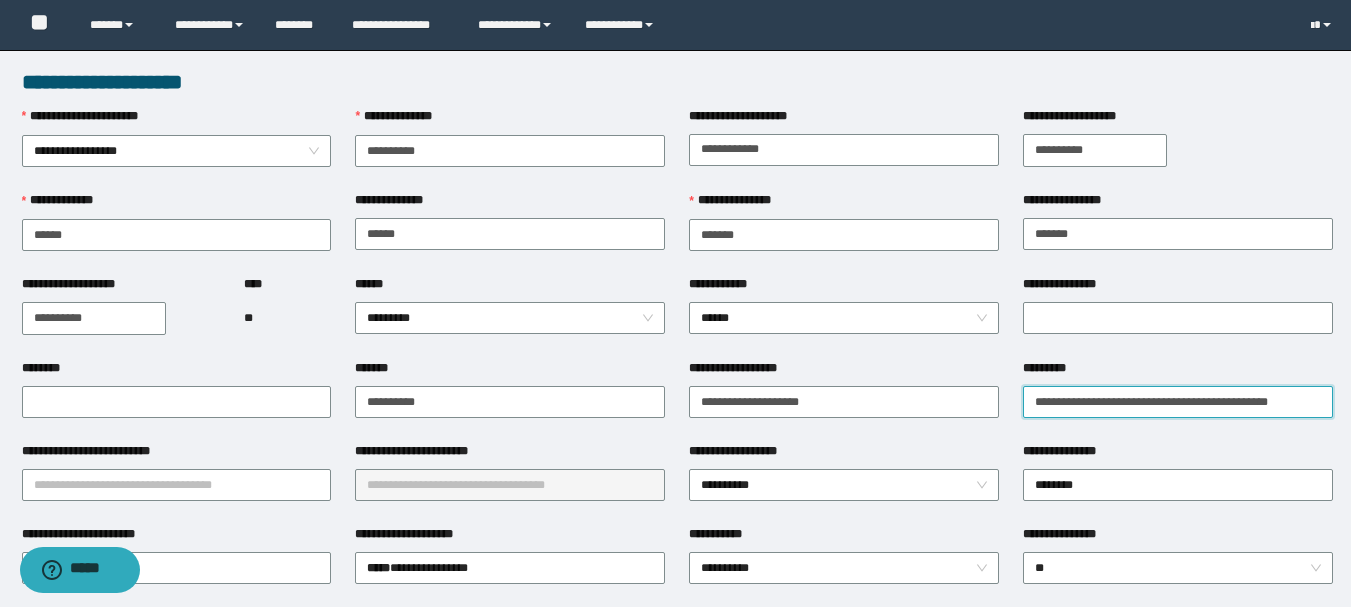 click on "**********" at bounding box center [1178, 402] 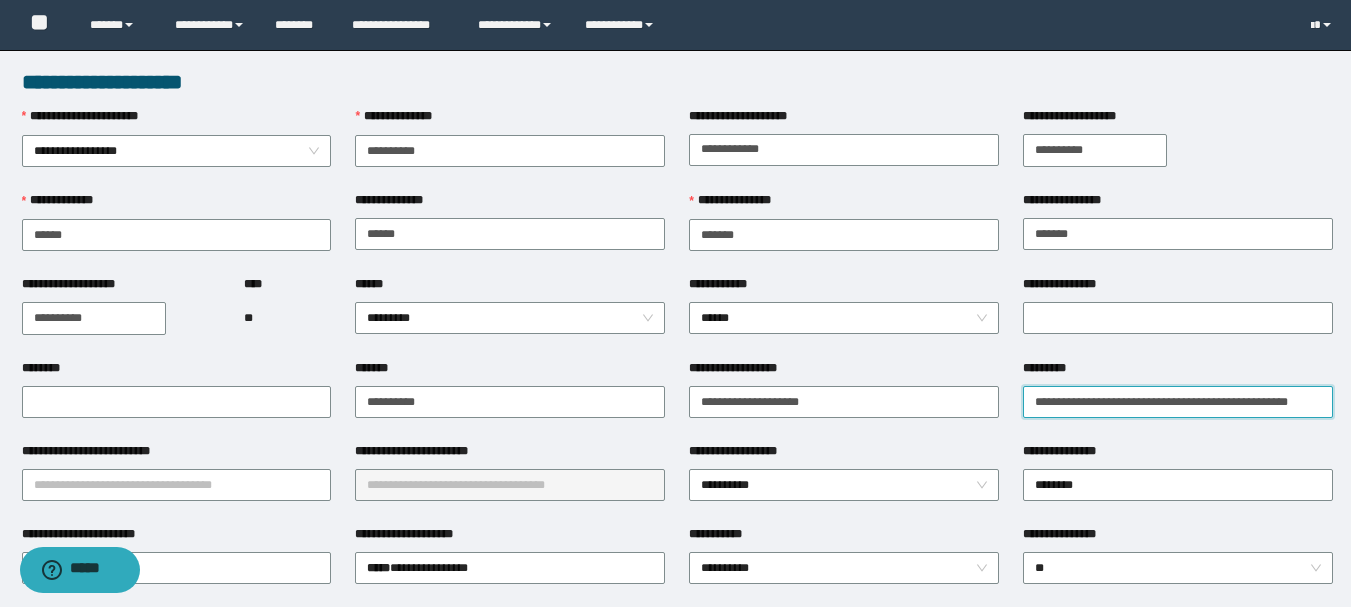 scroll, scrollTop: 0, scrollLeft: 0, axis: both 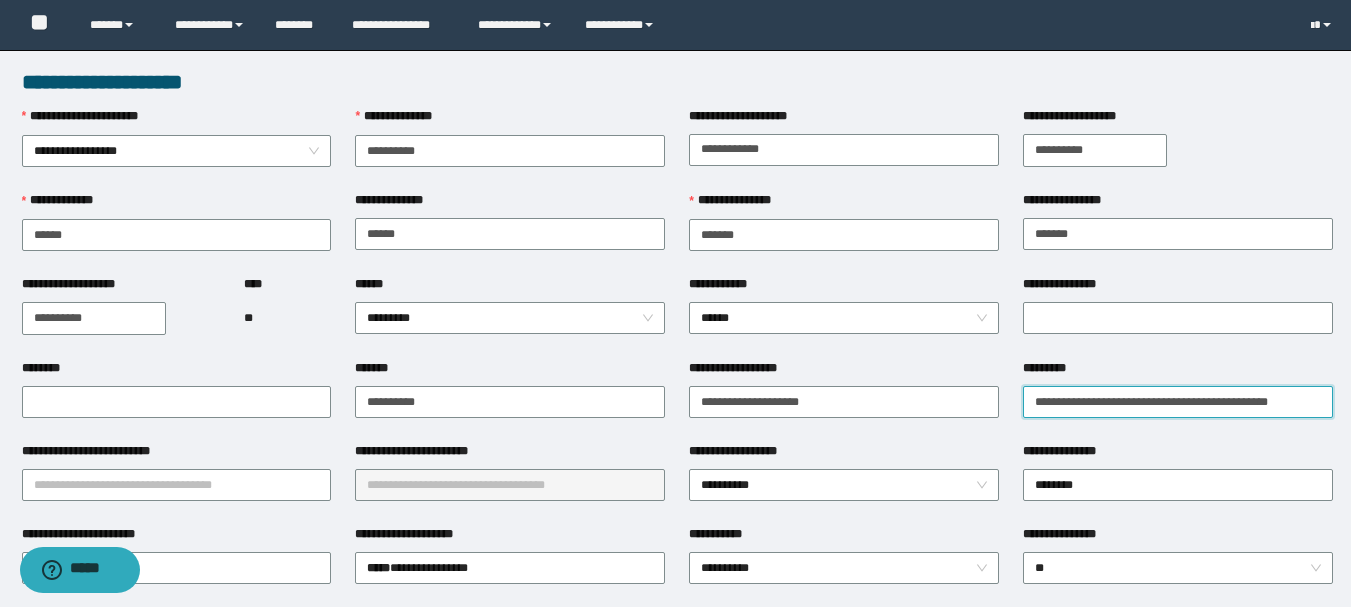 click on "**********" at bounding box center (1178, 402) 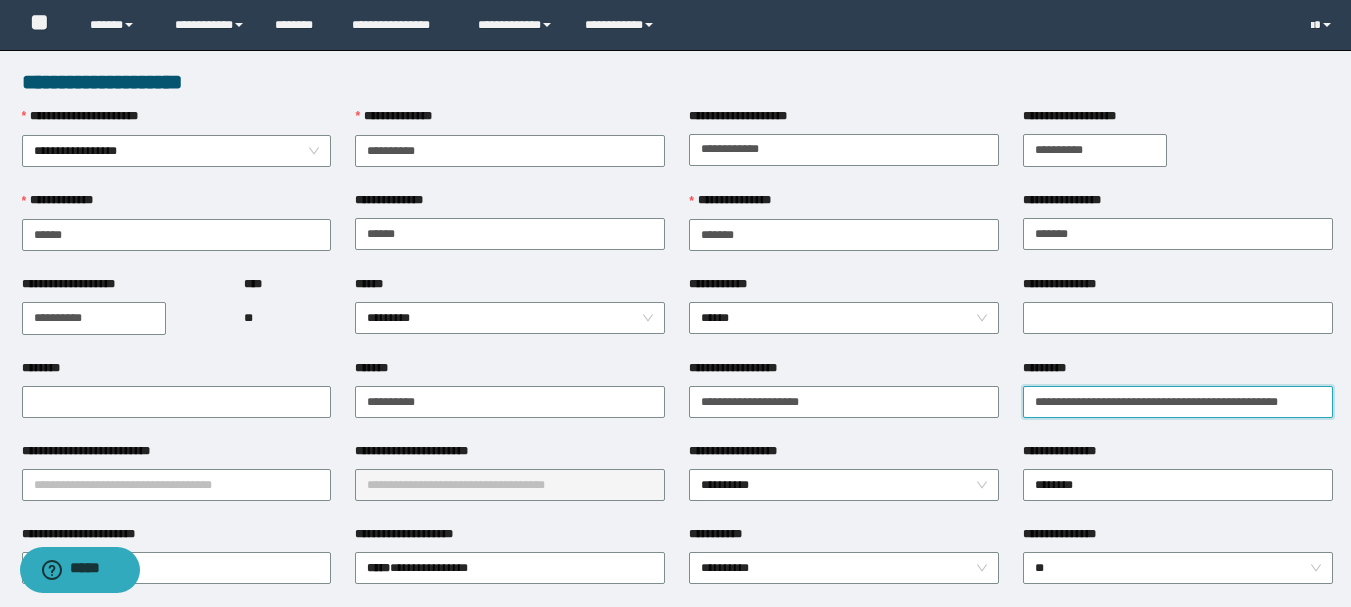 drag, startPoint x: 1164, startPoint y: 400, endPoint x: 1312, endPoint y: 396, distance: 148.05405 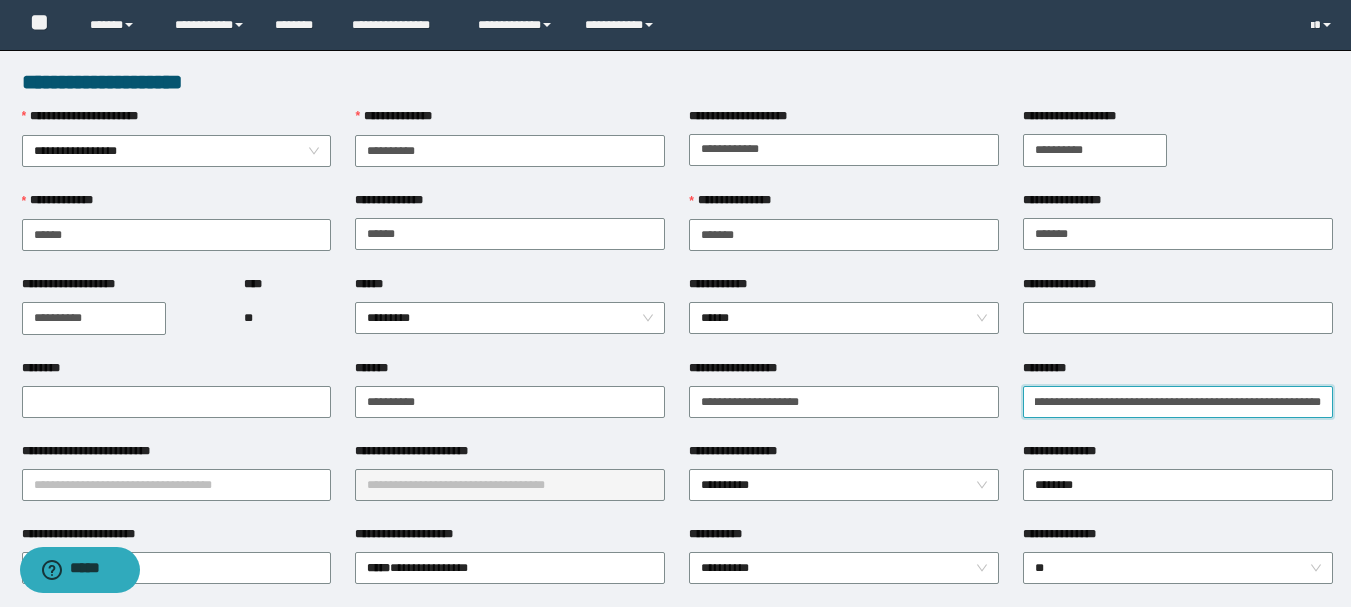 scroll, scrollTop: 0, scrollLeft: 33, axis: horizontal 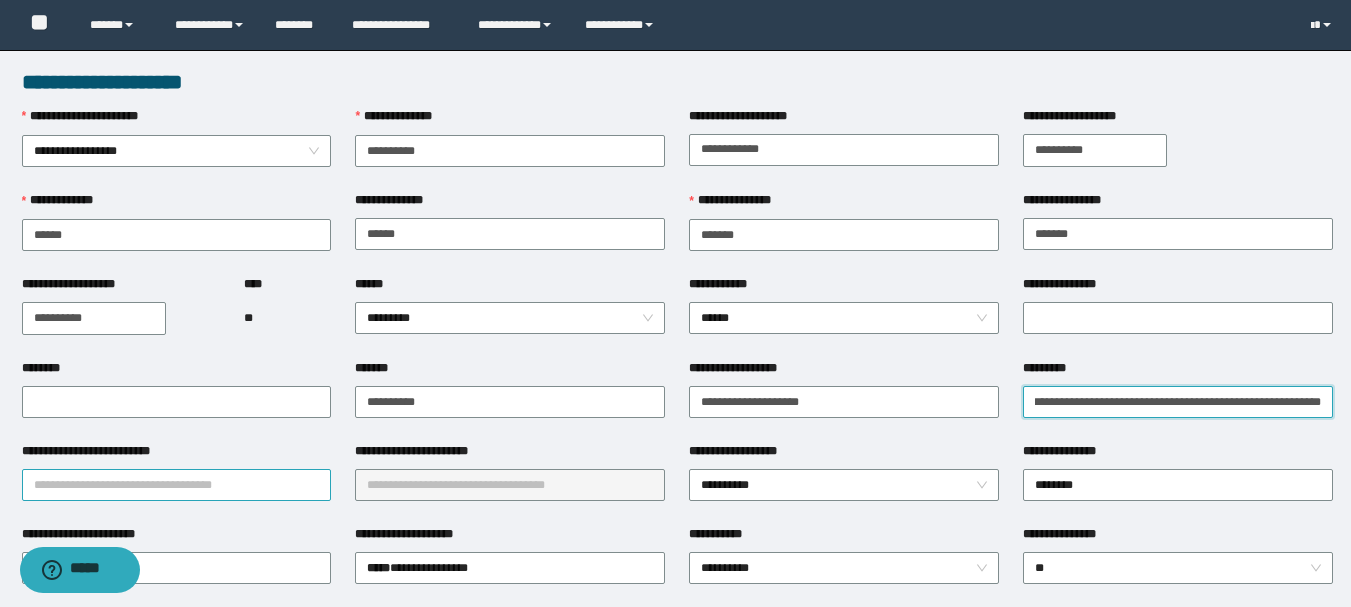 click on "**********" at bounding box center [177, 485] 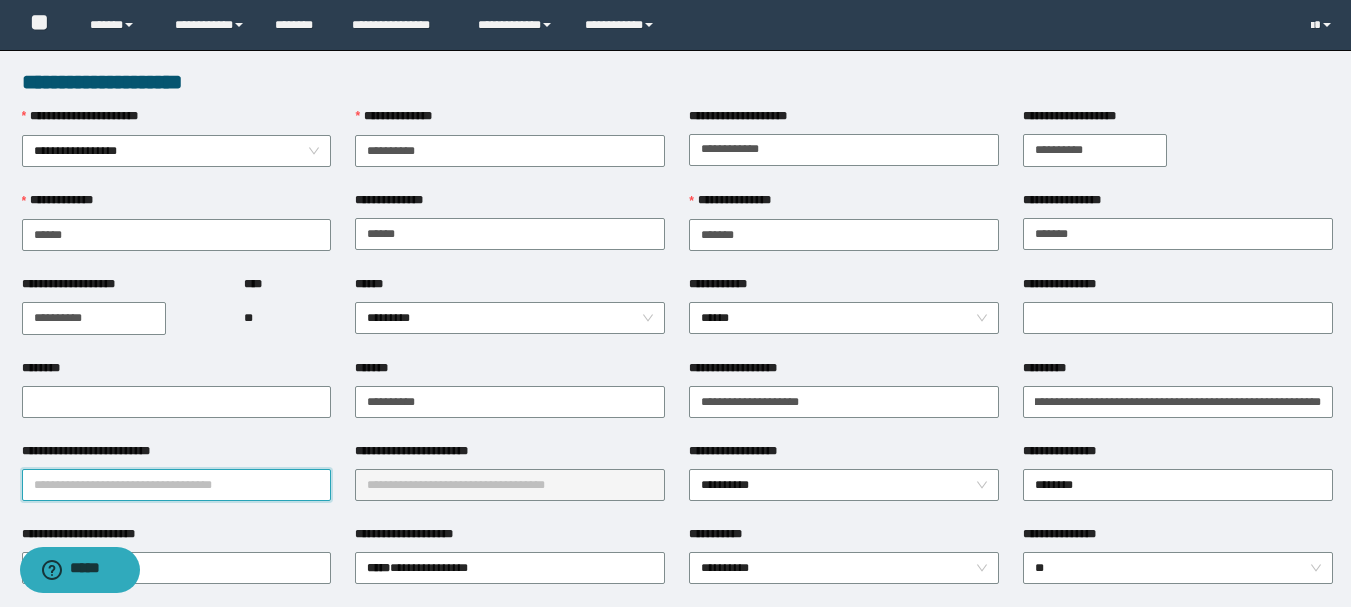 scroll, scrollTop: 0, scrollLeft: 0, axis: both 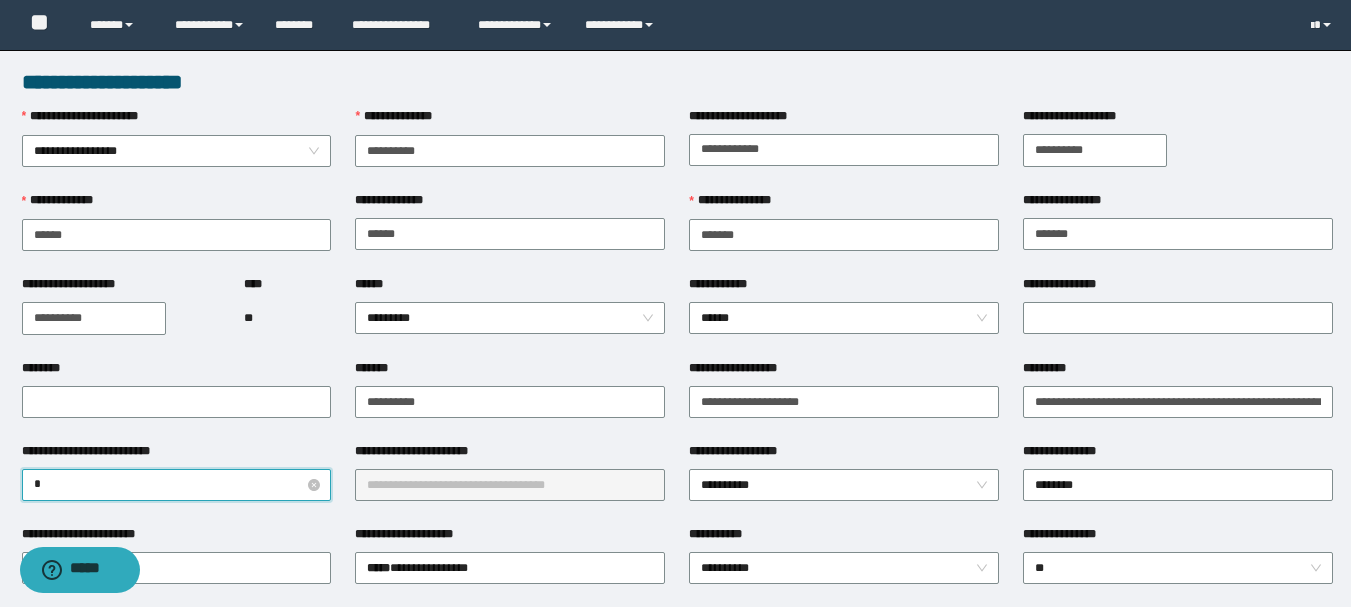 type on "**" 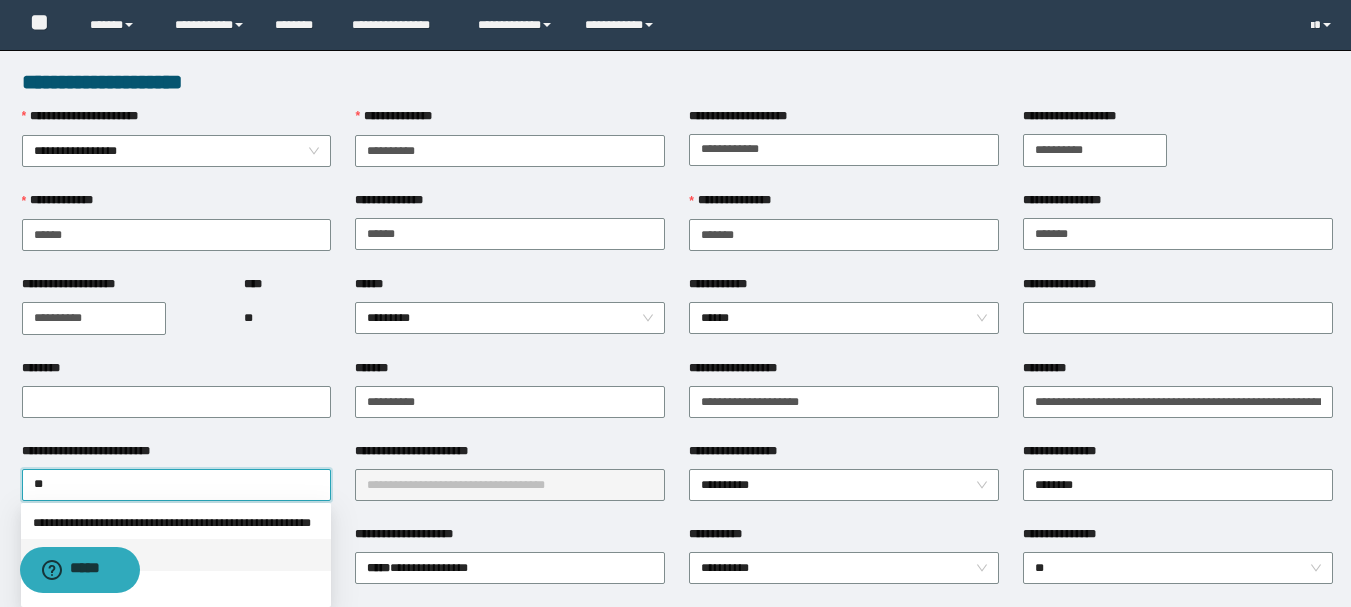click on "*********" at bounding box center [176, 555] 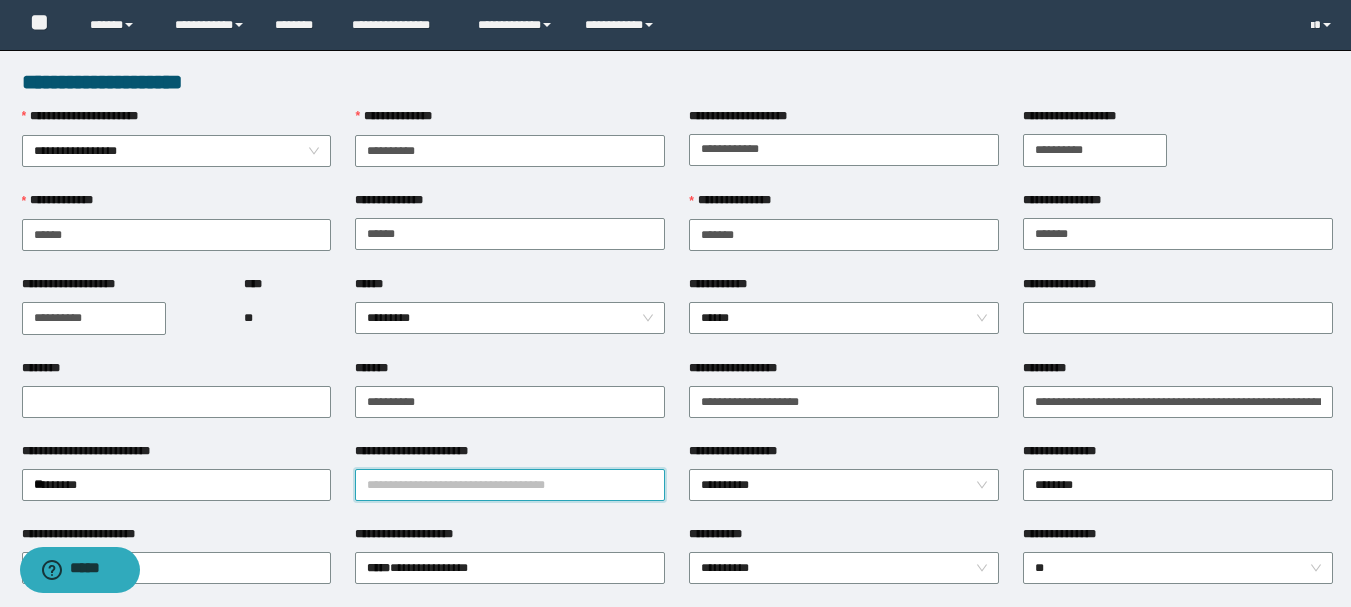 click on "**********" at bounding box center (510, 485) 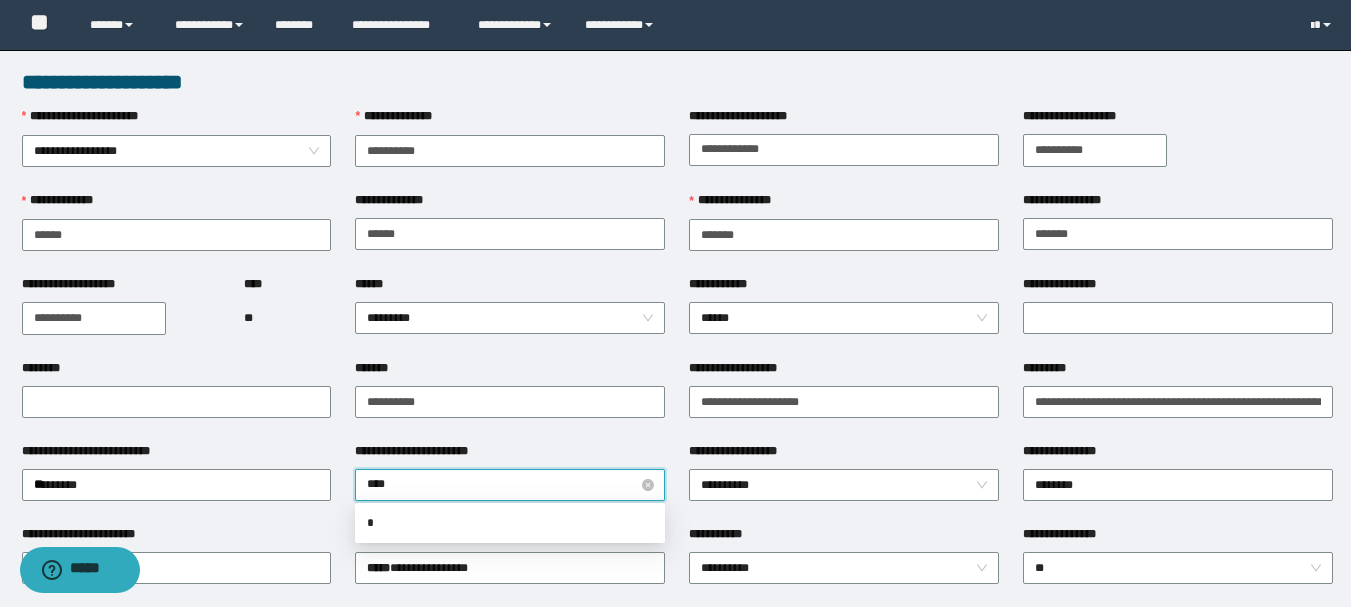 type on "*****" 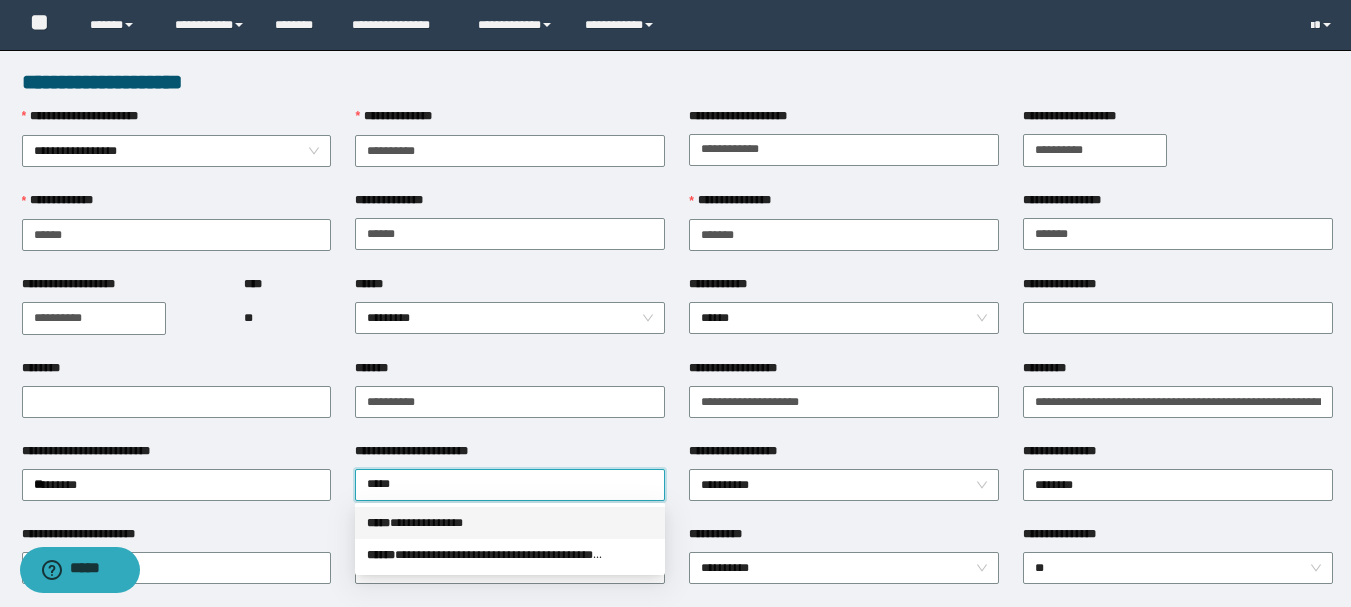 click on "**********" at bounding box center [510, 523] 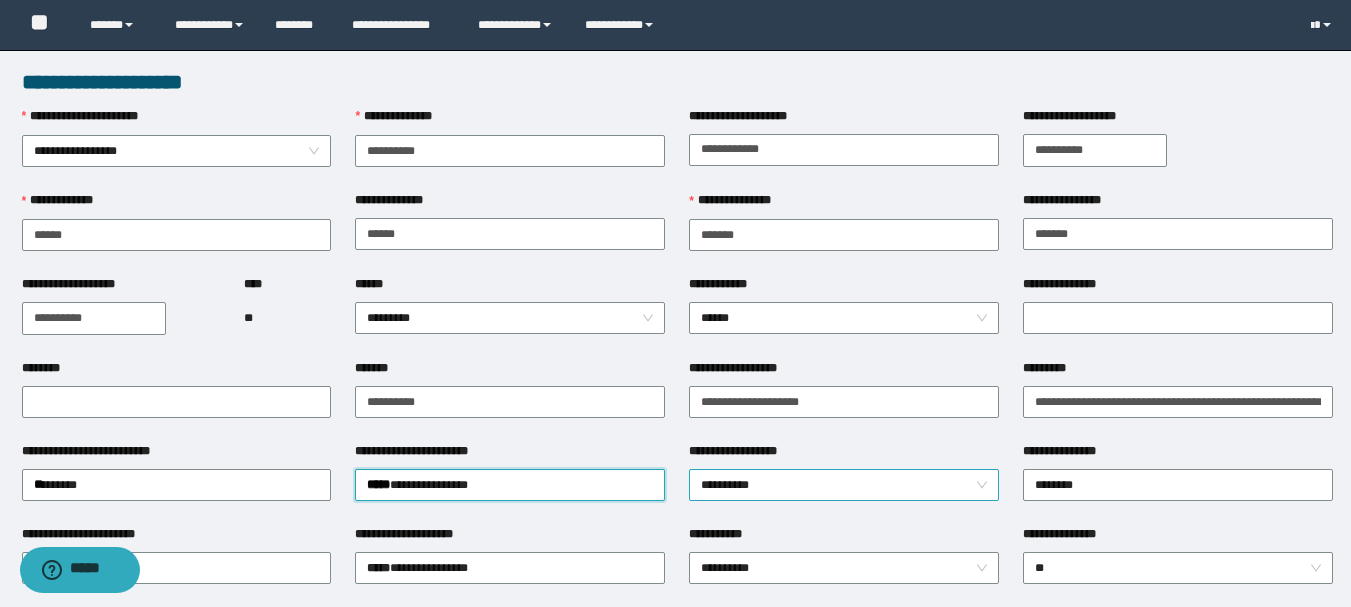 click on "**********" at bounding box center (844, 485) 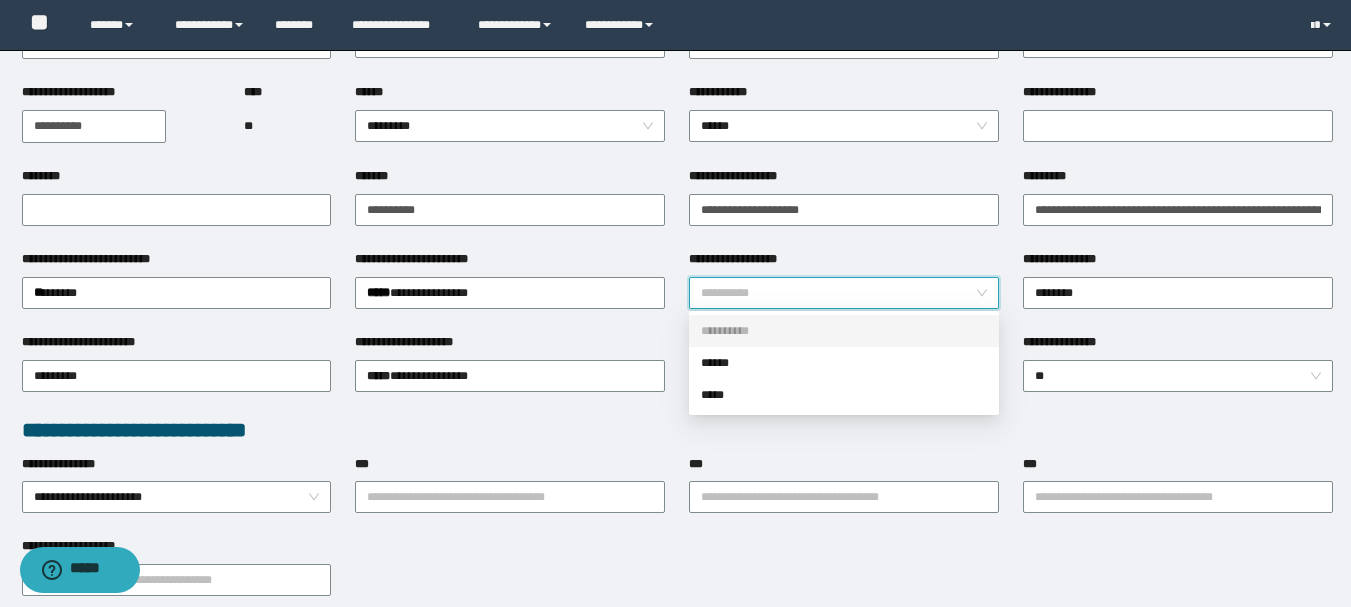 scroll, scrollTop: 200, scrollLeft: 0, axis: vertical 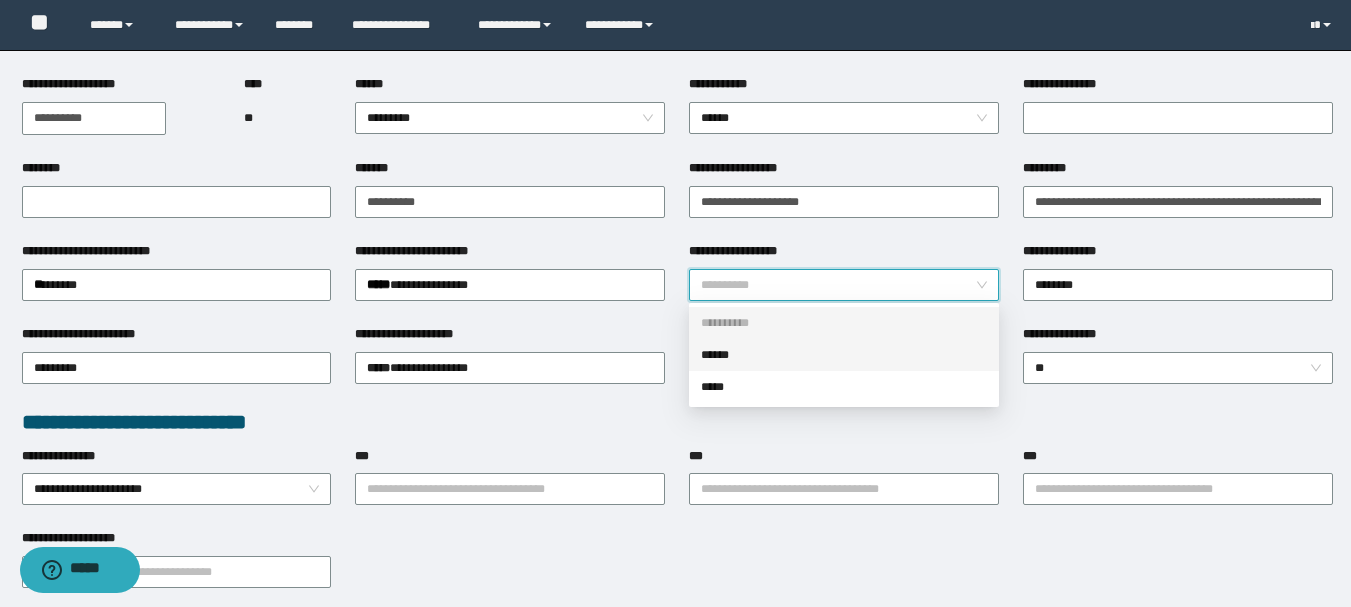 click on "******" at bounding box center [844, 355] 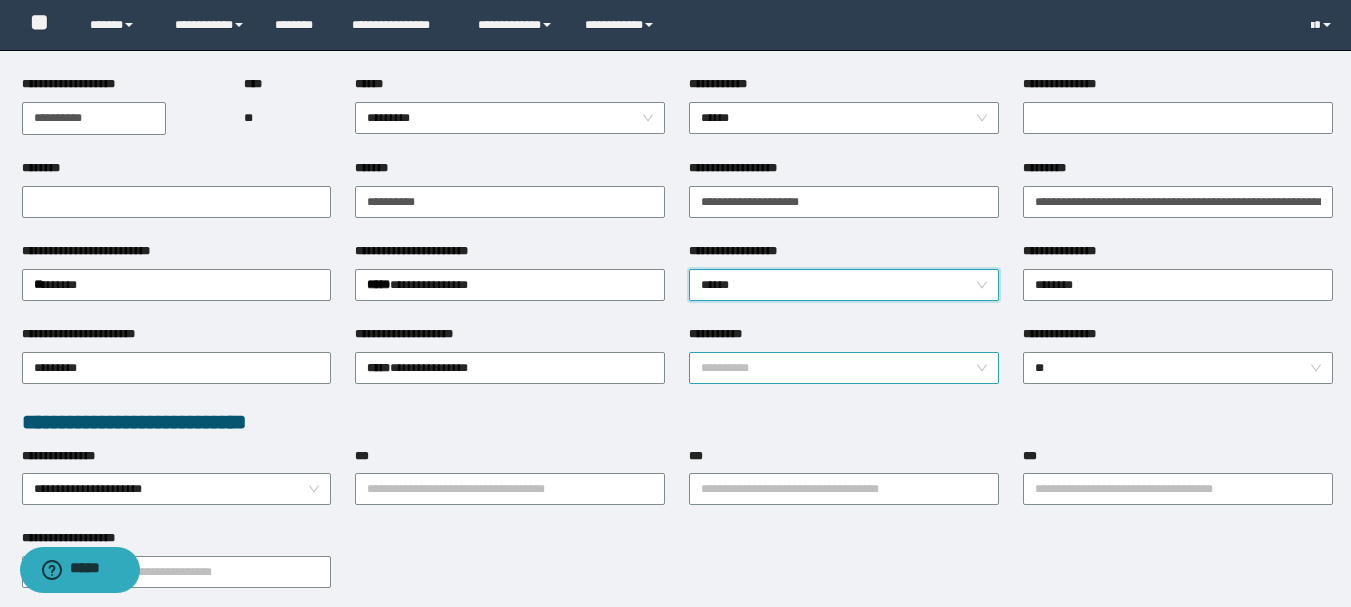 click on "**********" at bounding box center (844, 368) 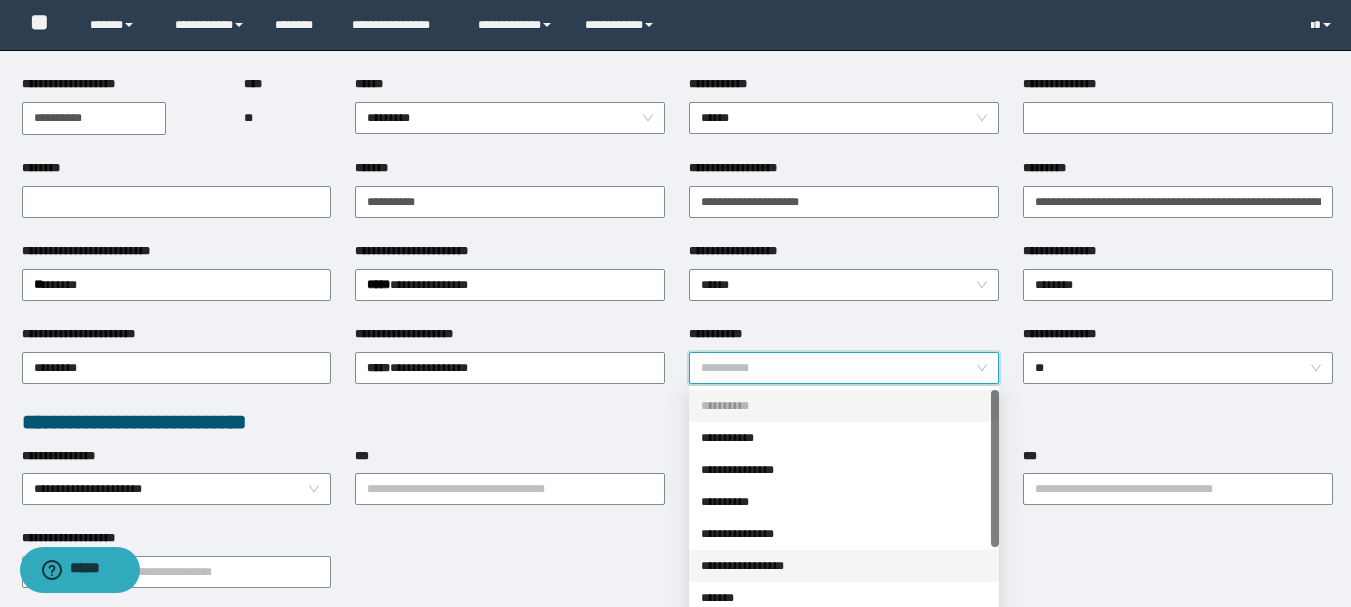 scroll, scrollTop: 100, scrollLeft: 0, axis: vertical 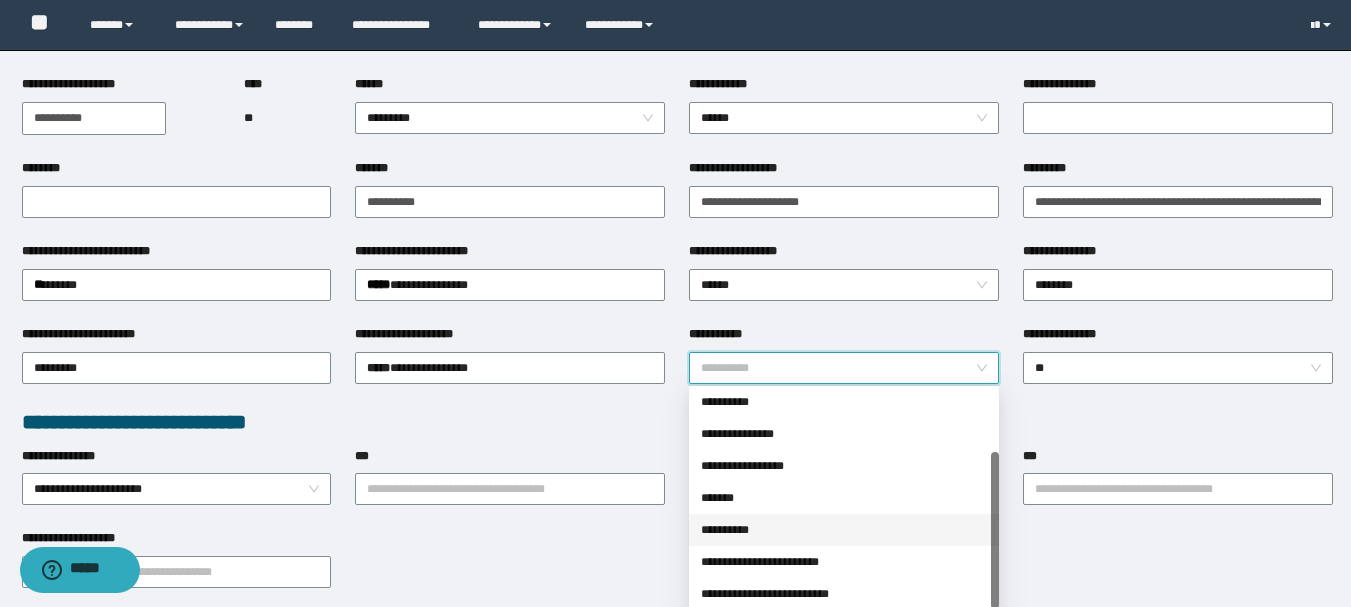 click on "**********" at bounding box center [844, 530] 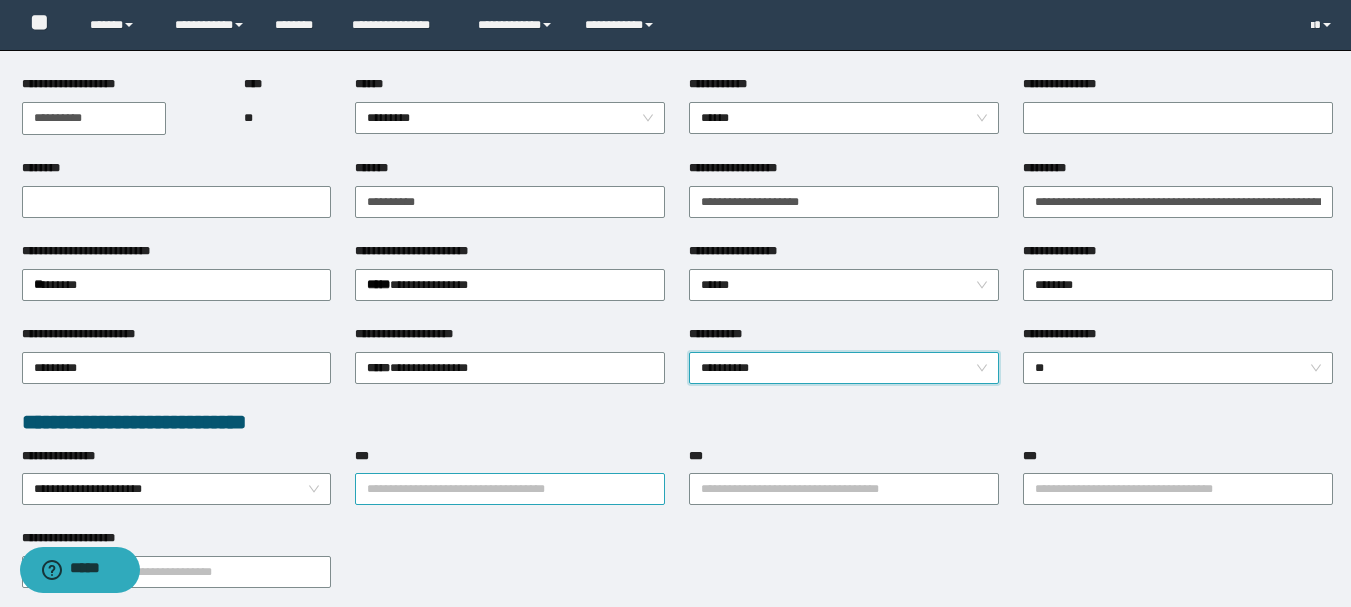 click on "***" at bounding box center (510, 489) 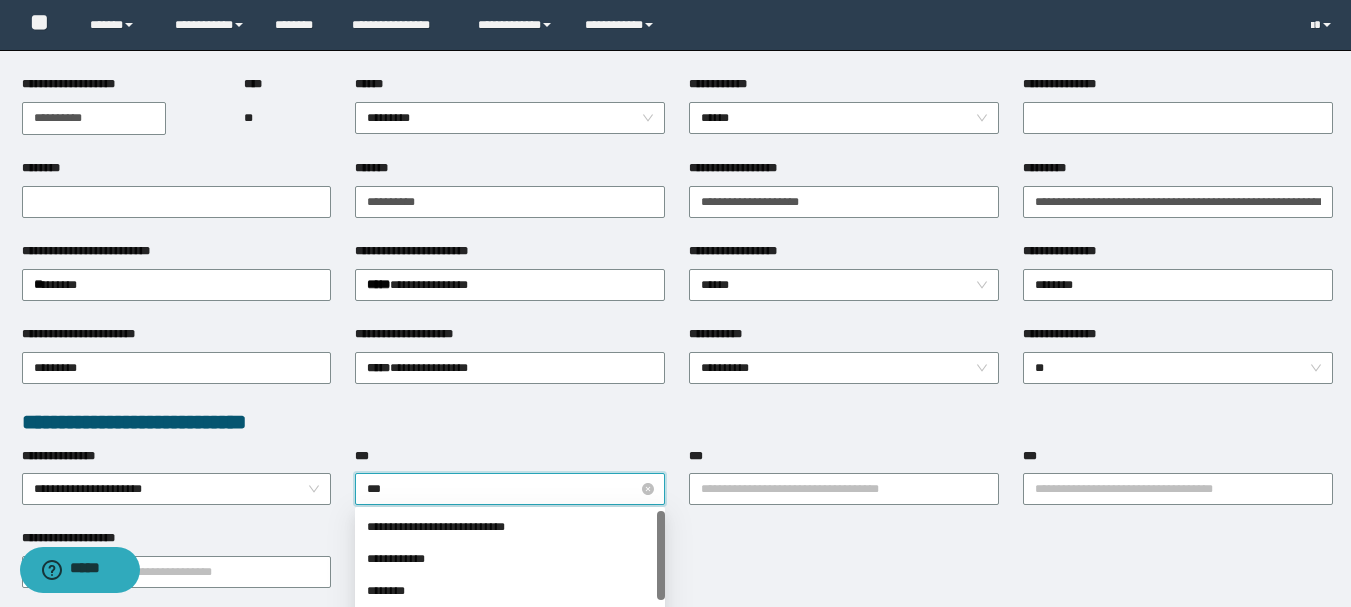 type on "****" 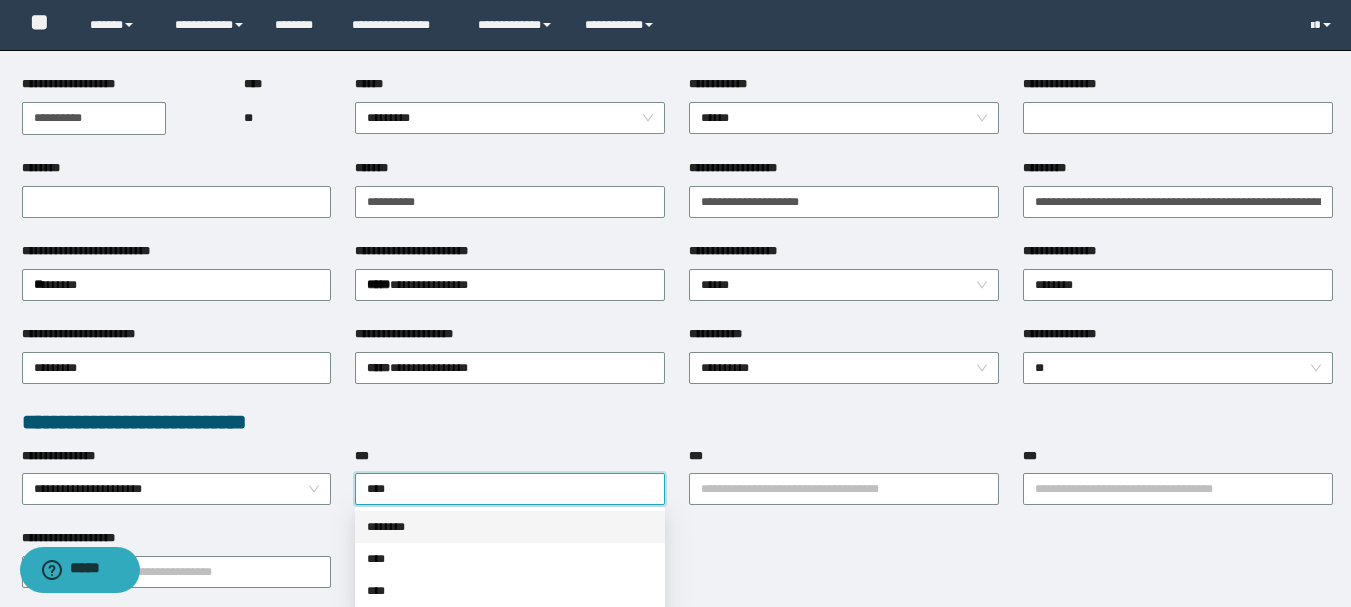 click on "********" at bounding box center (510, 527) 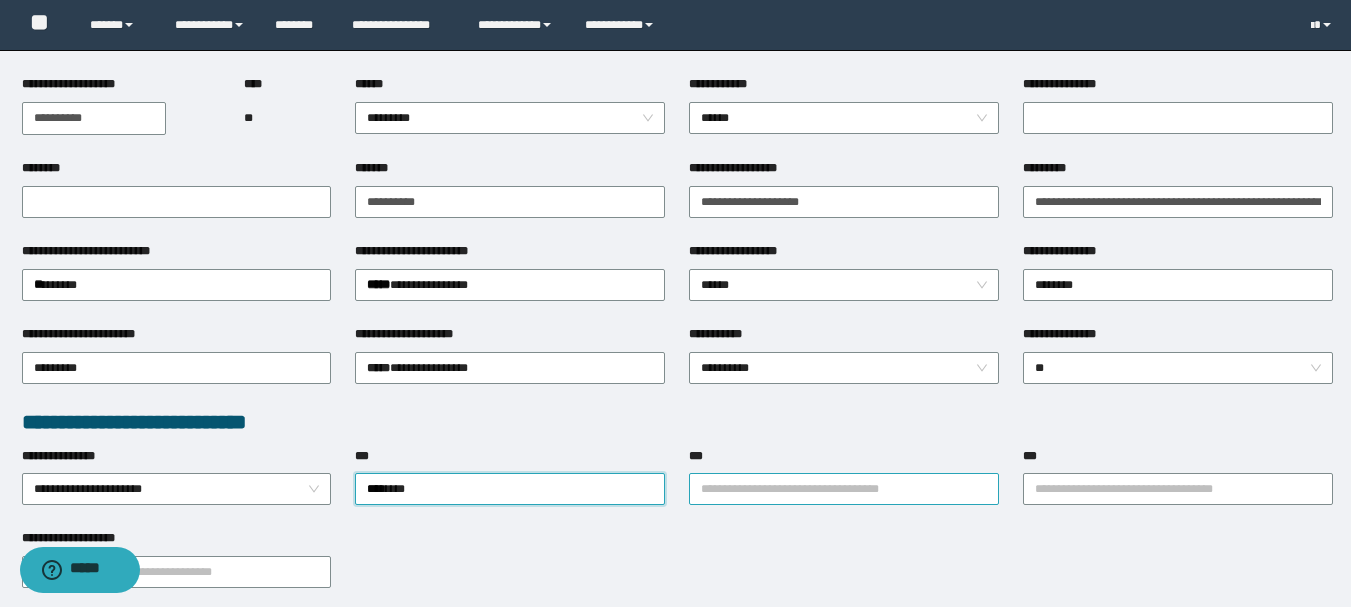 click on "***" at bounding box center (844, 489) 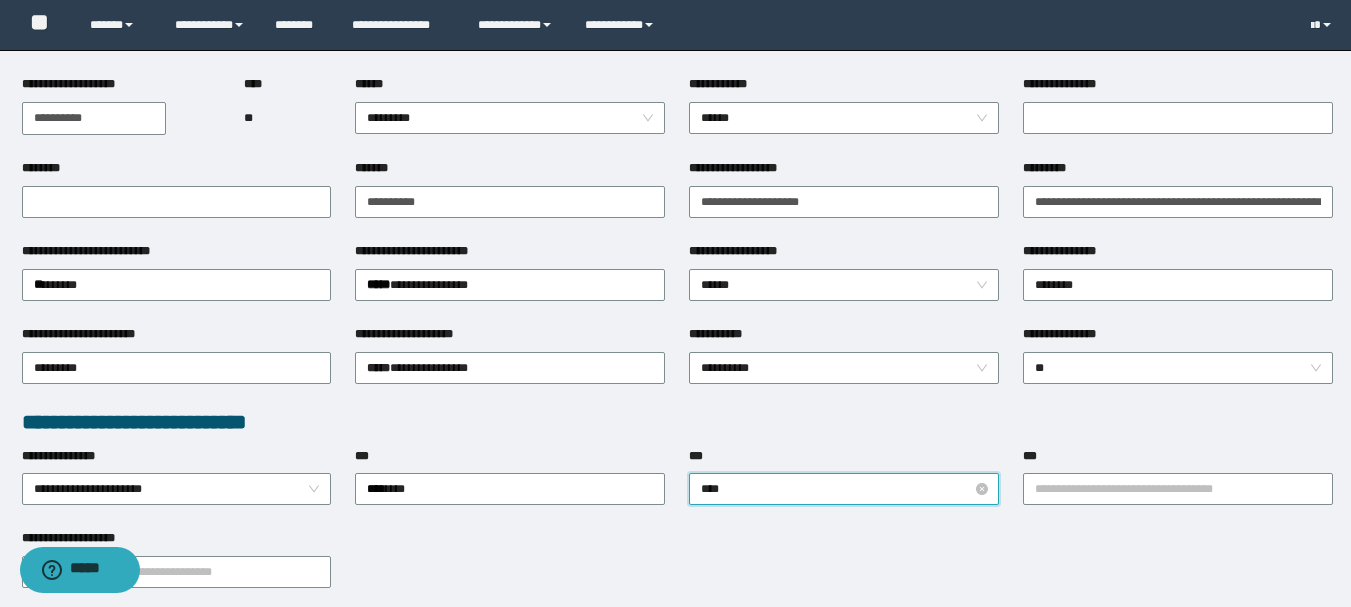 type on "*****" 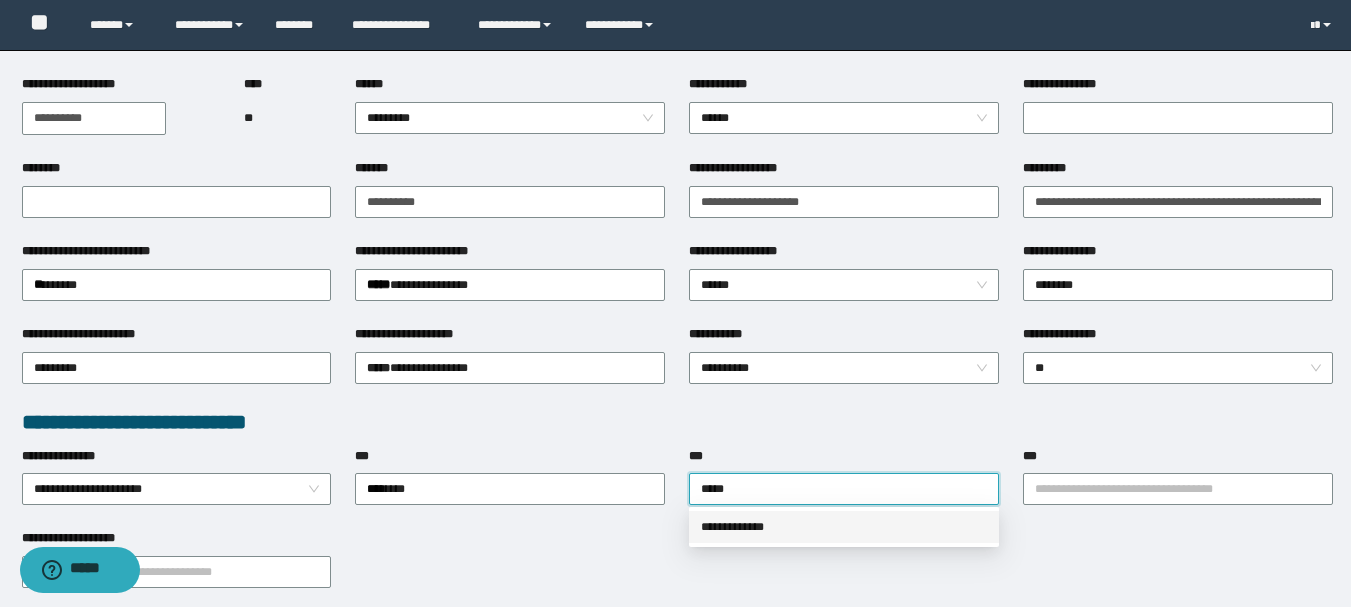click on "**********" at bounding box center [844, 527] 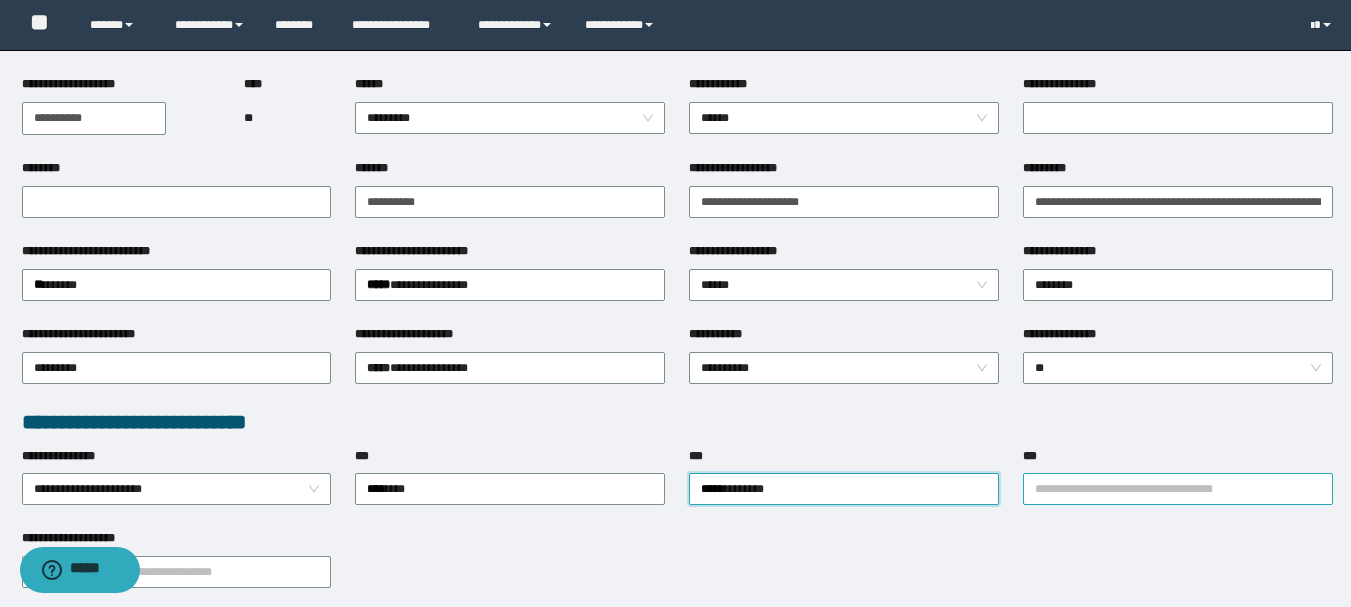 click on "***" at bounding box center [1178, 489] 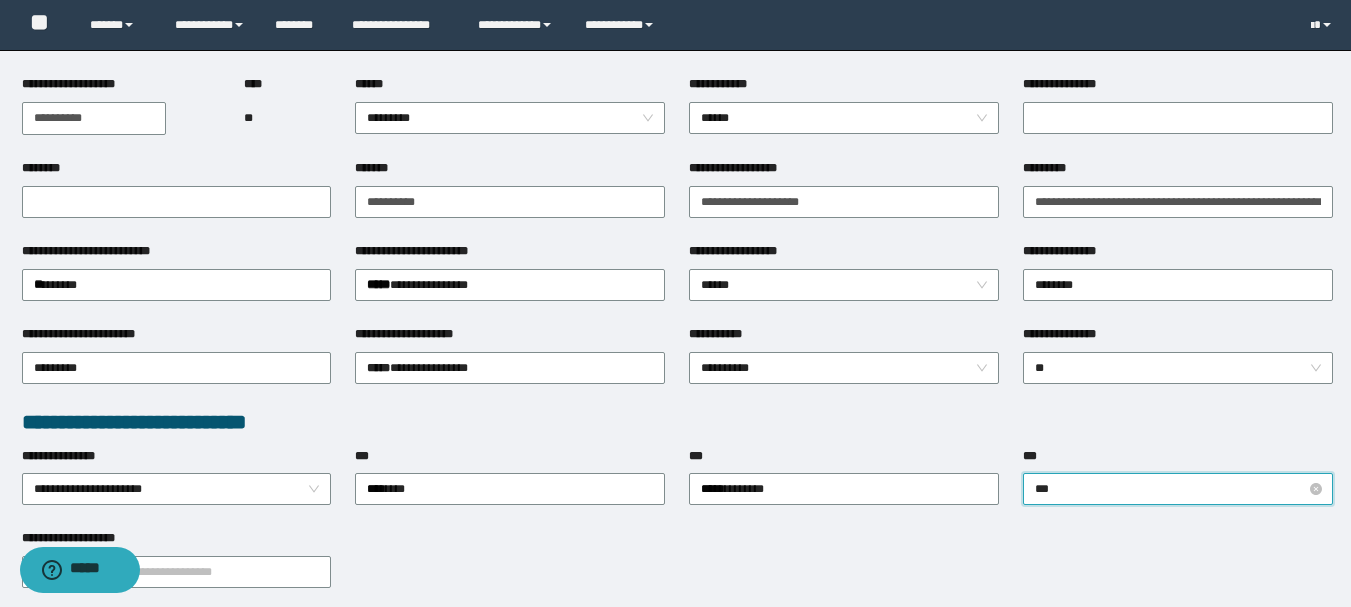 type on "****" 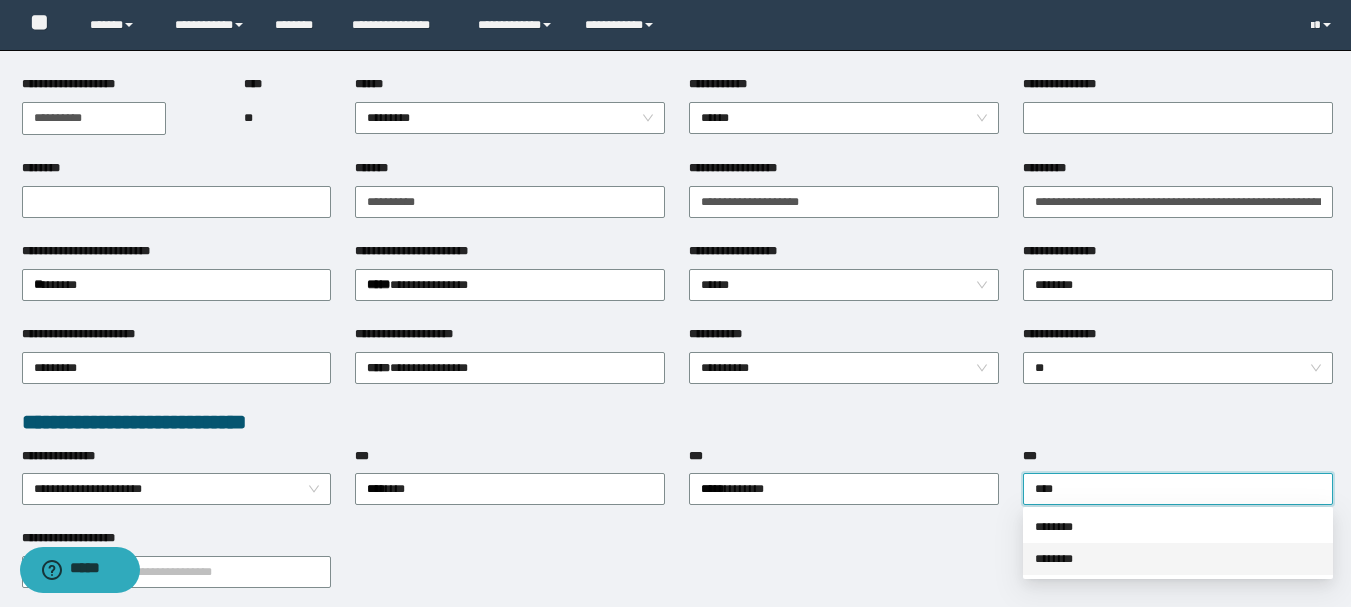 click on "********" at bounding box center [1178, 559] 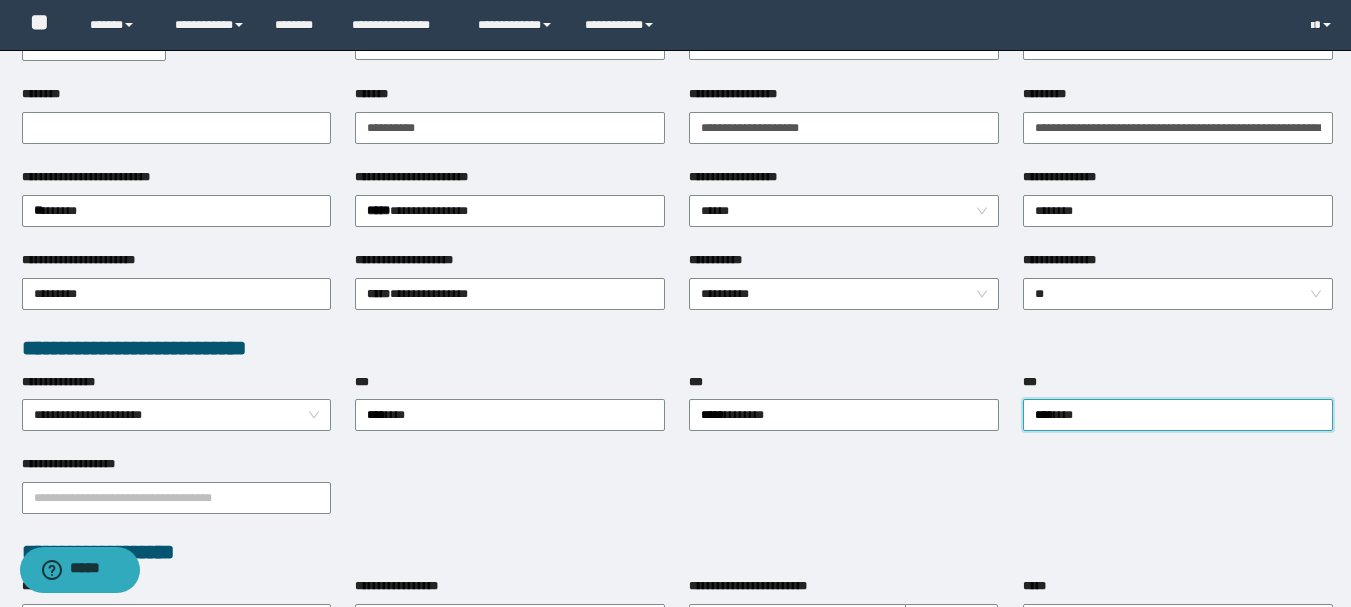 scroll, scrollTop: 600, scrollLeft: 0, axis: vertical 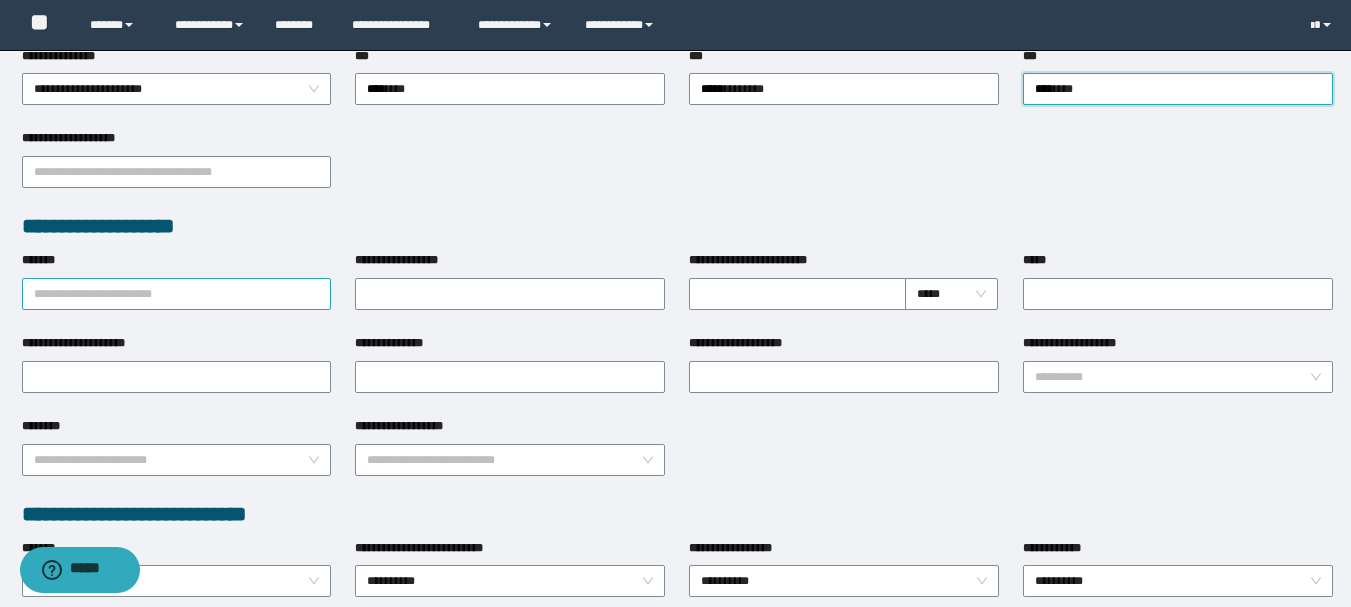 click on "*******" at bounding box center (177, 294) 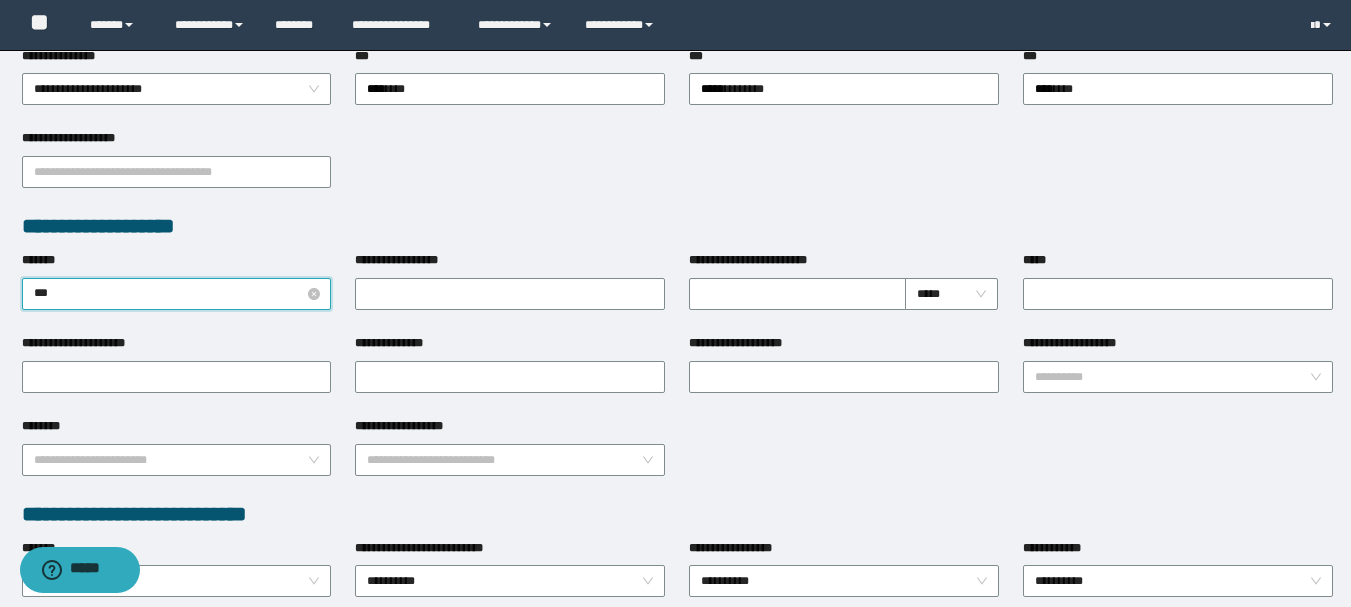 type on "****" 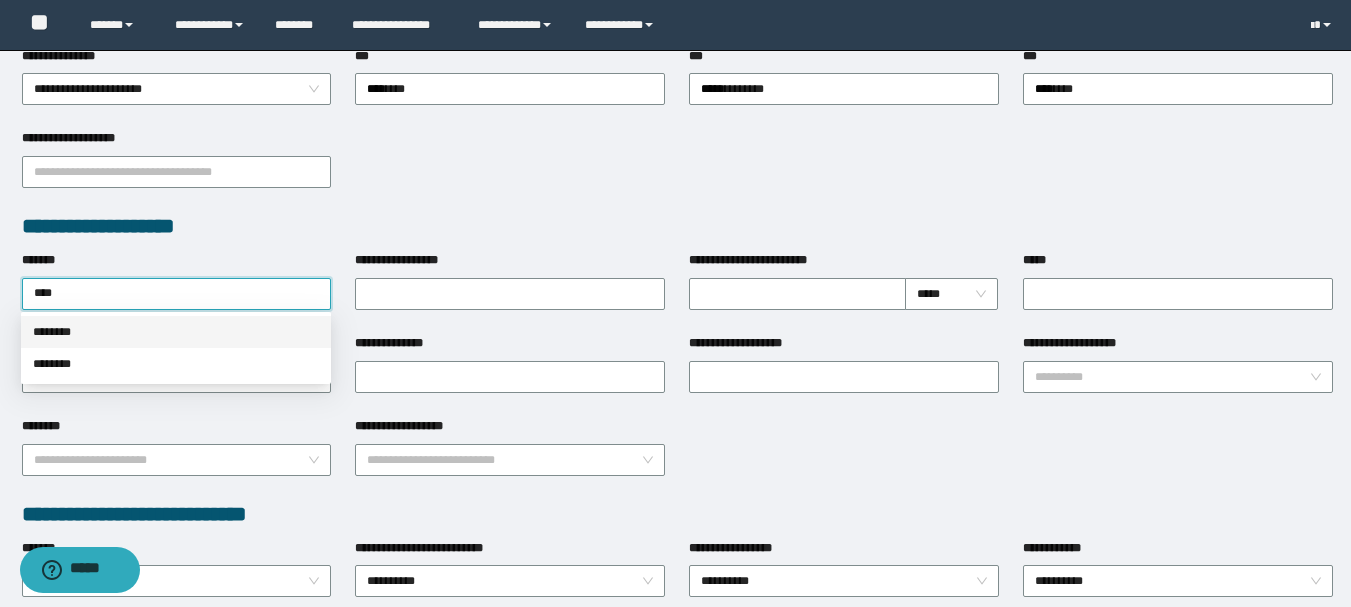 click on "********" at bounding box center (176, 332) 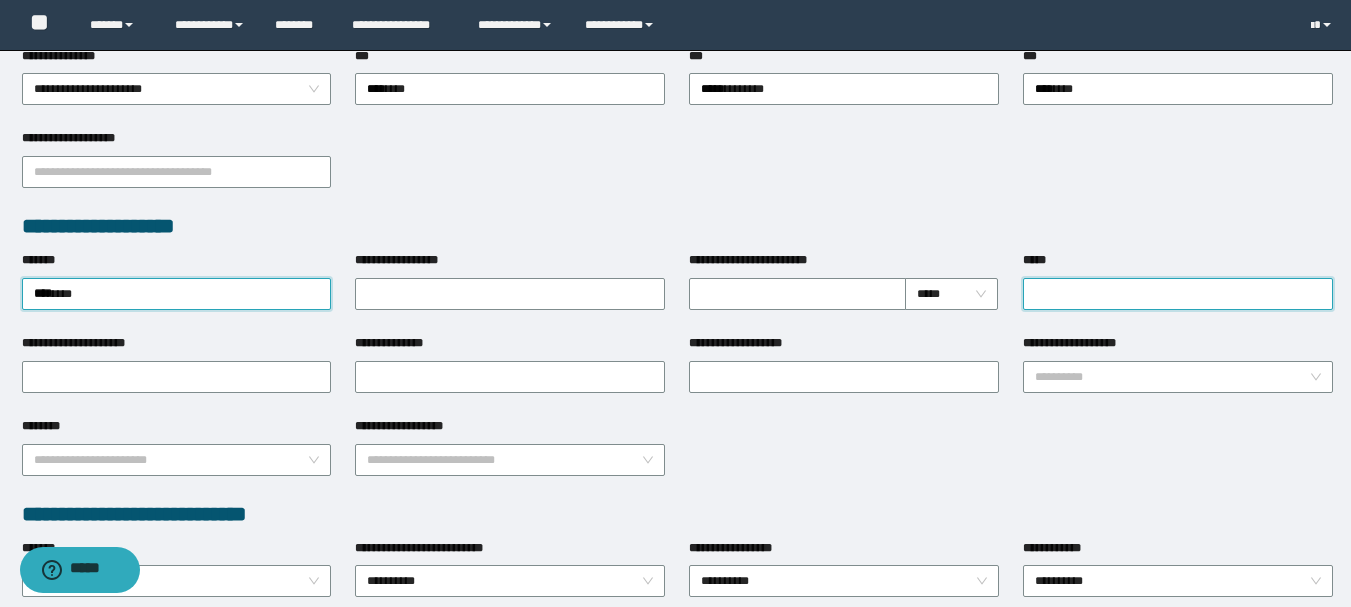 click on "*****" at bounding box center [1178, 294] 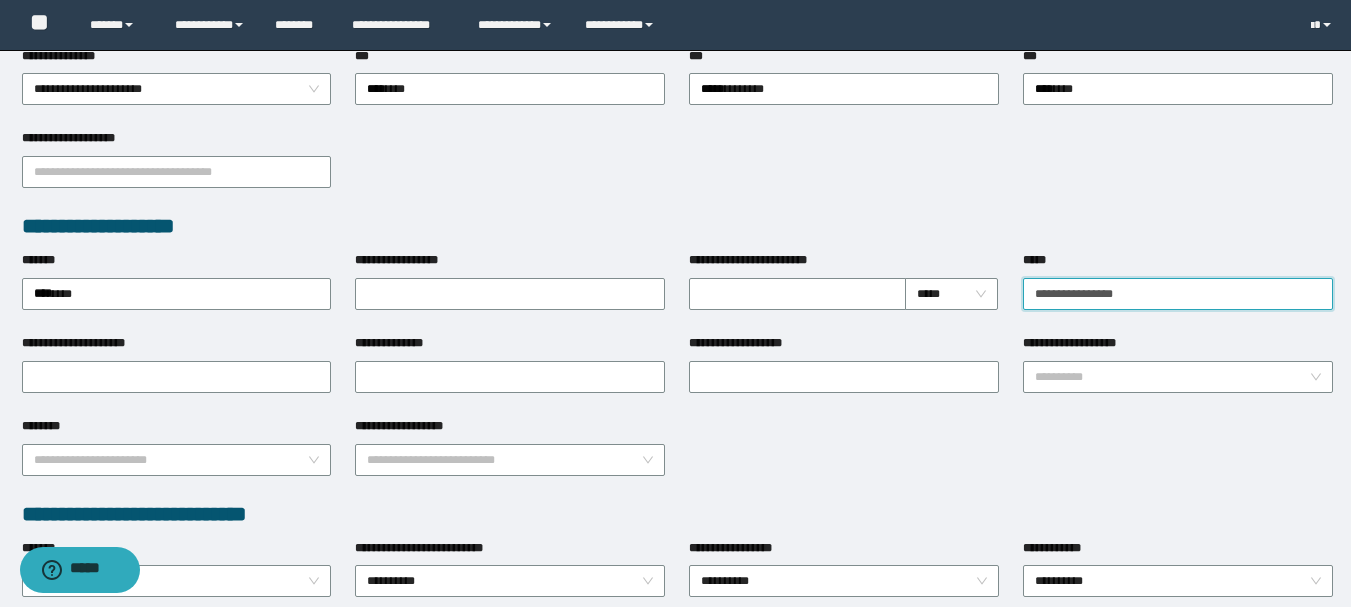 type on "**********" 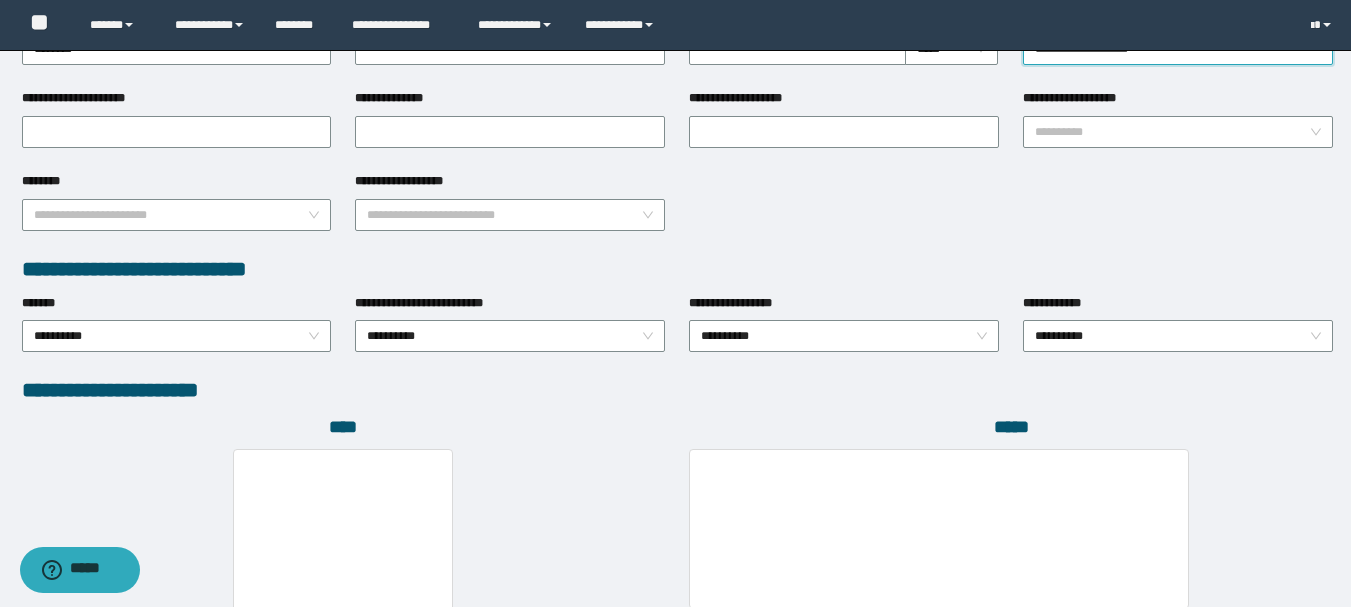 scroll, scrollTop: 1096, scrollLeft: 0, axis: vertical 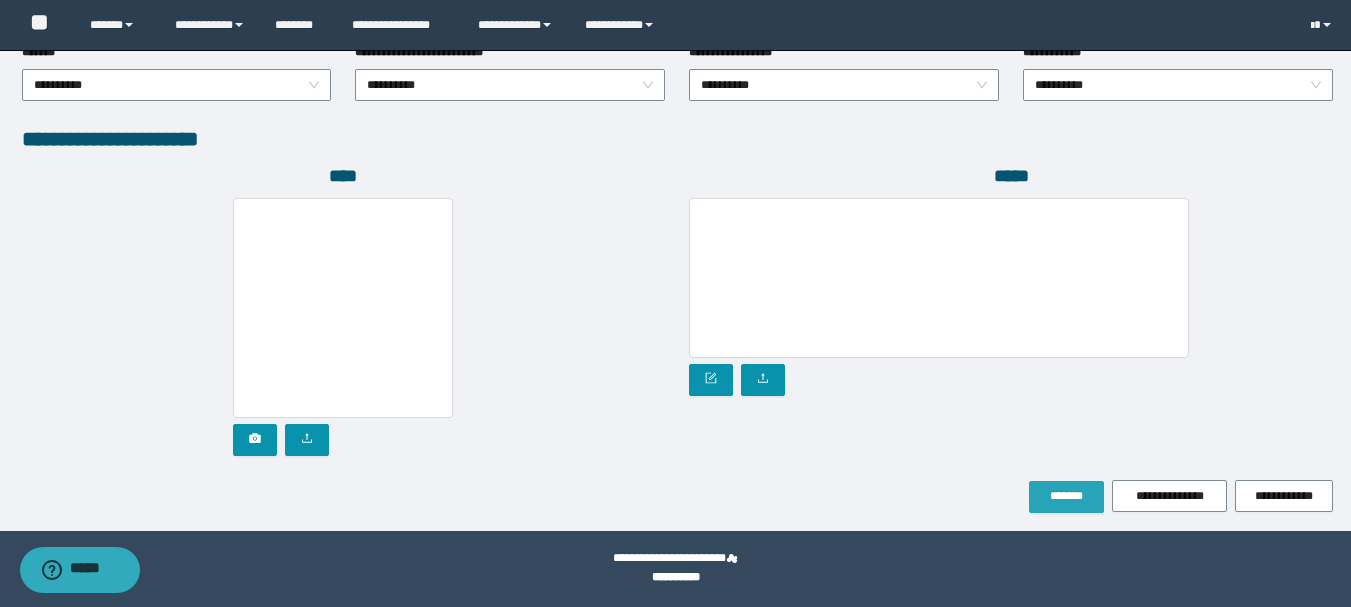 click on "*******" at bounding box center [1066, 496] 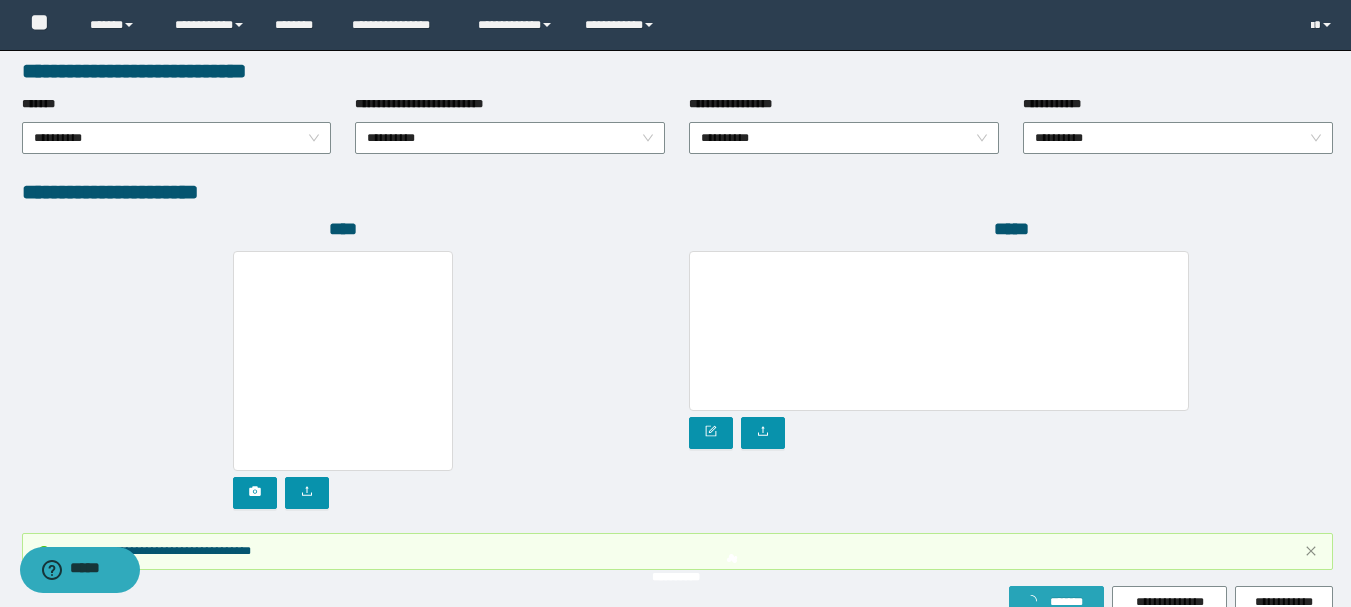 scroll, scrollTop: 1149, scrollLeft: 0, axis: vertical 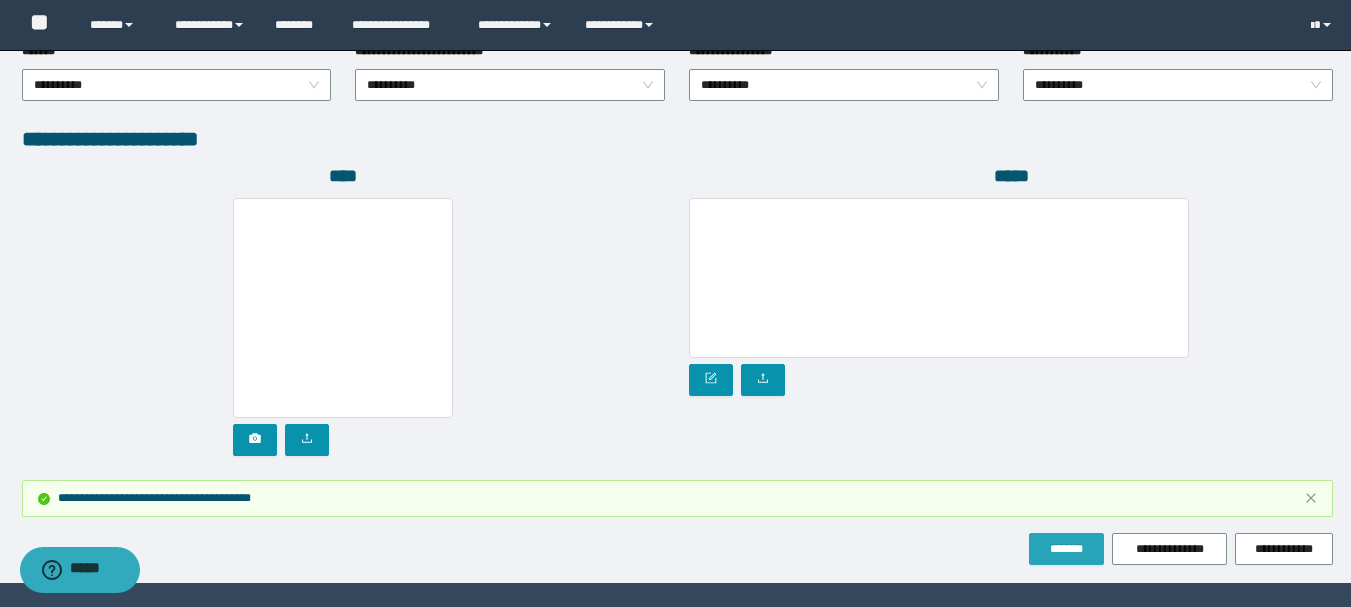click on "*******" at bounding box center (1066, 549) 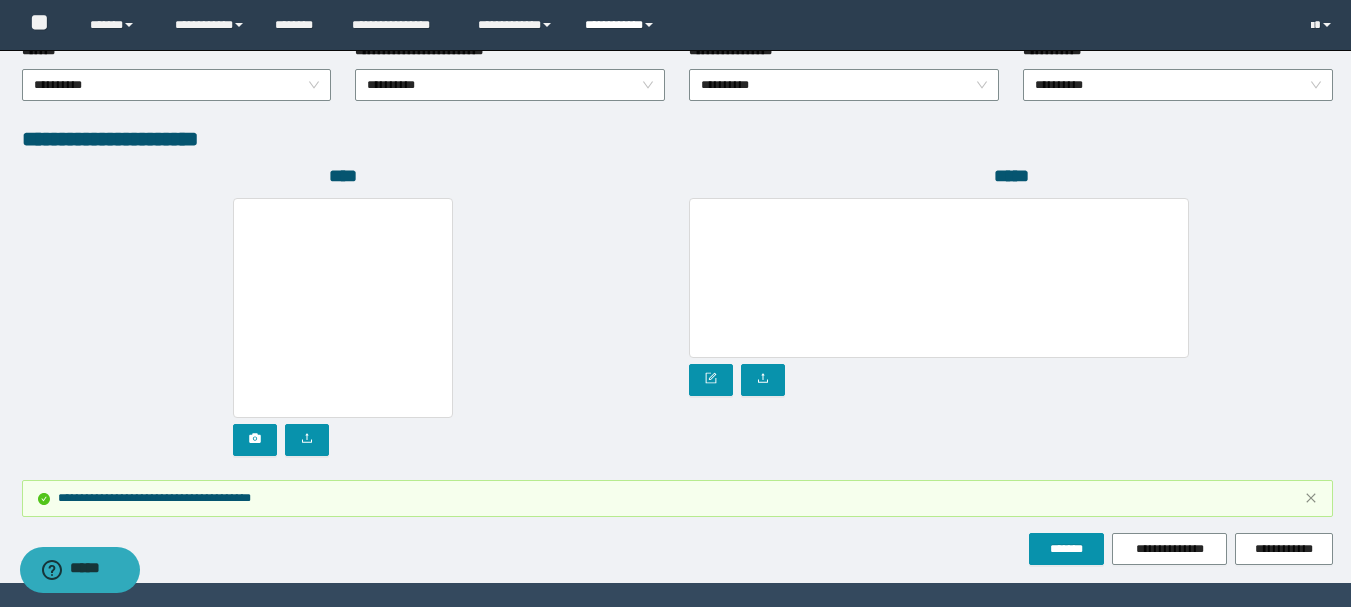 click on "**********" at bounding box center (622, 25) 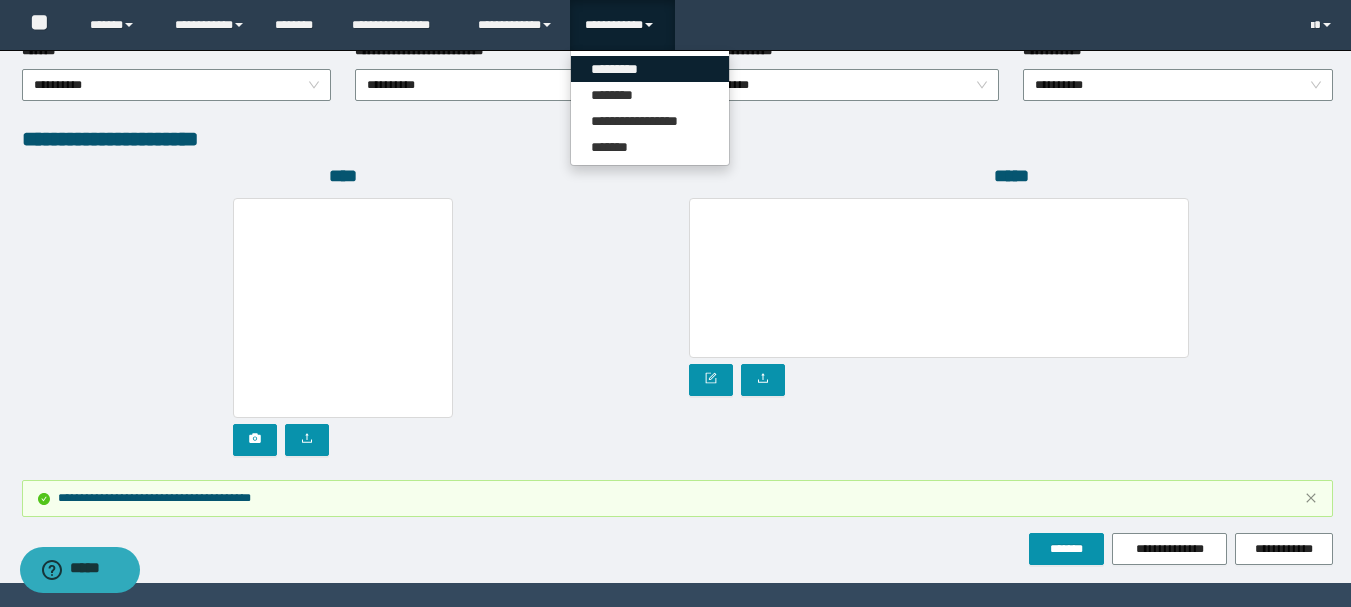 click on "*********" at bounding box center [650, 69] 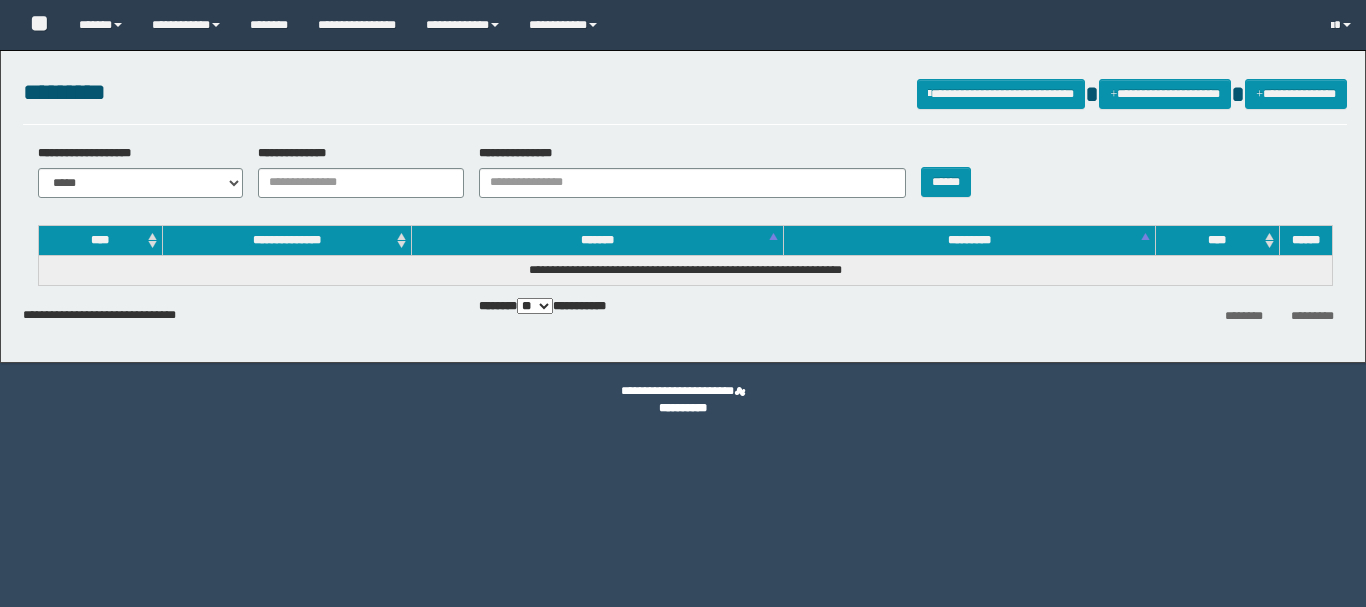 scroll, scrollTop: 0, scrollLeft: 0, axis: both 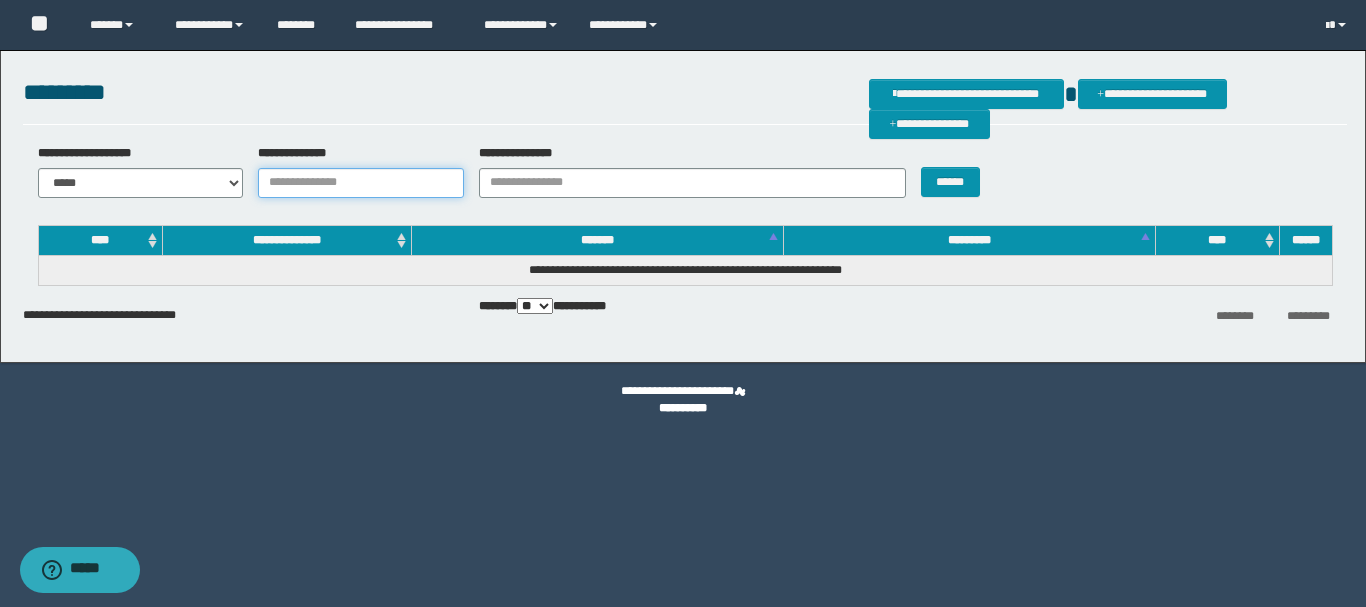 click on "**********" at bounding box center (361, 183) 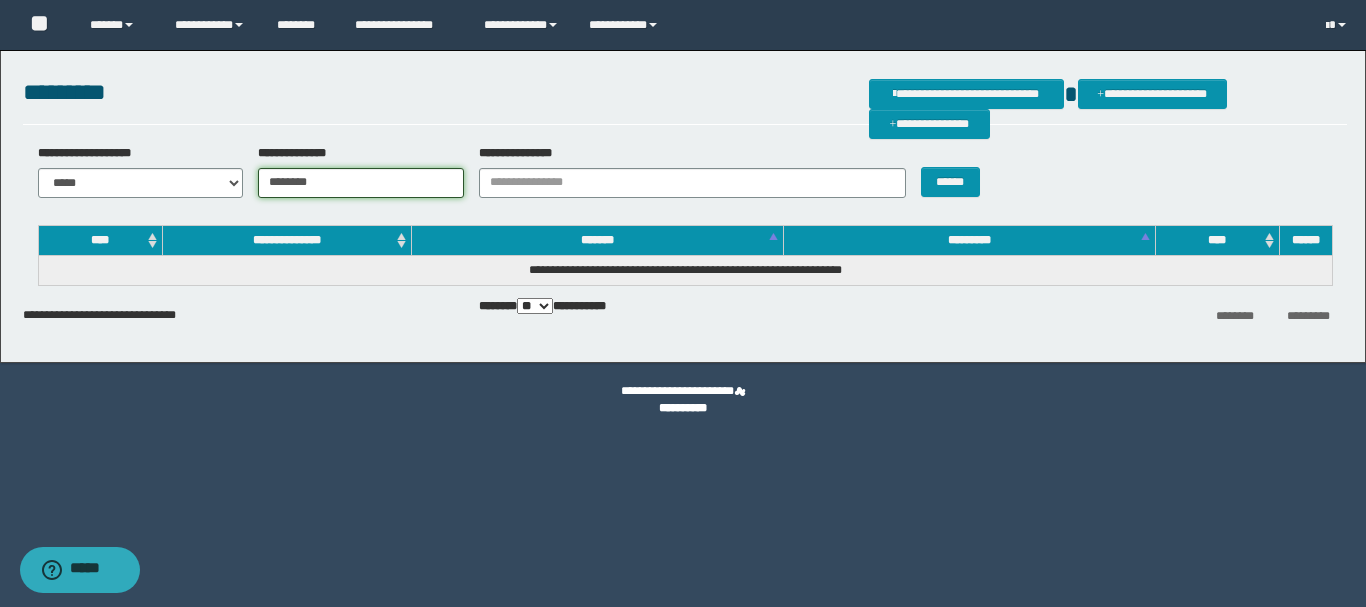 type on "********" 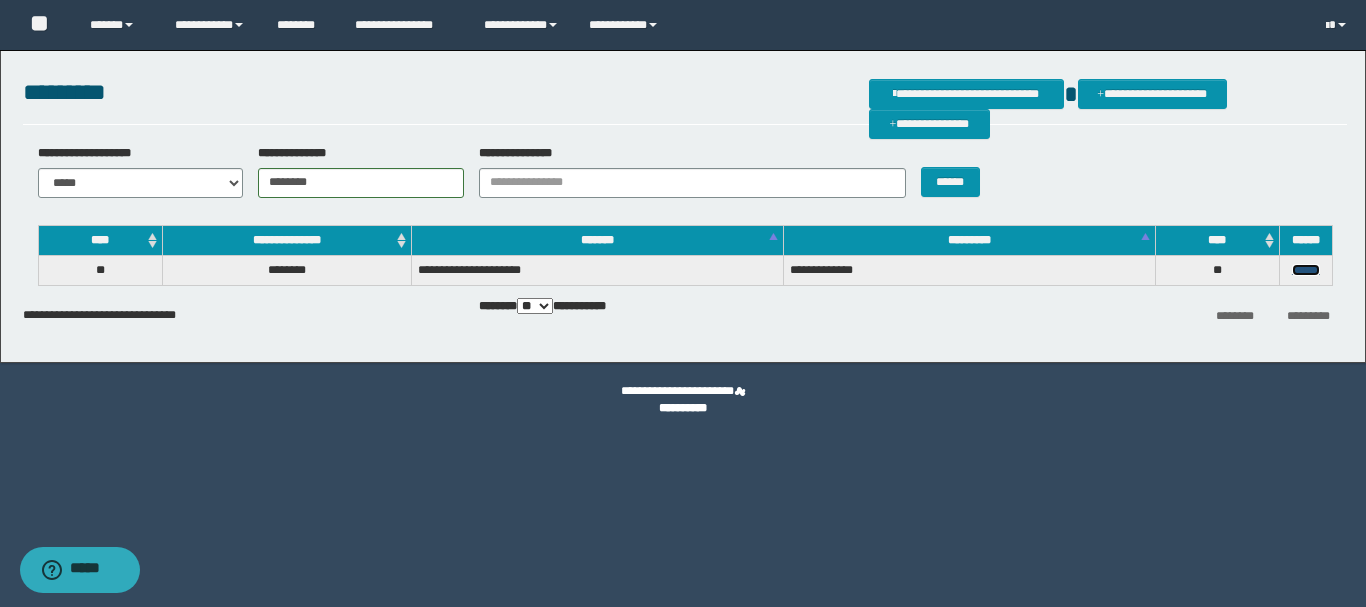 click on "******" at bounding box center [1306, 270] 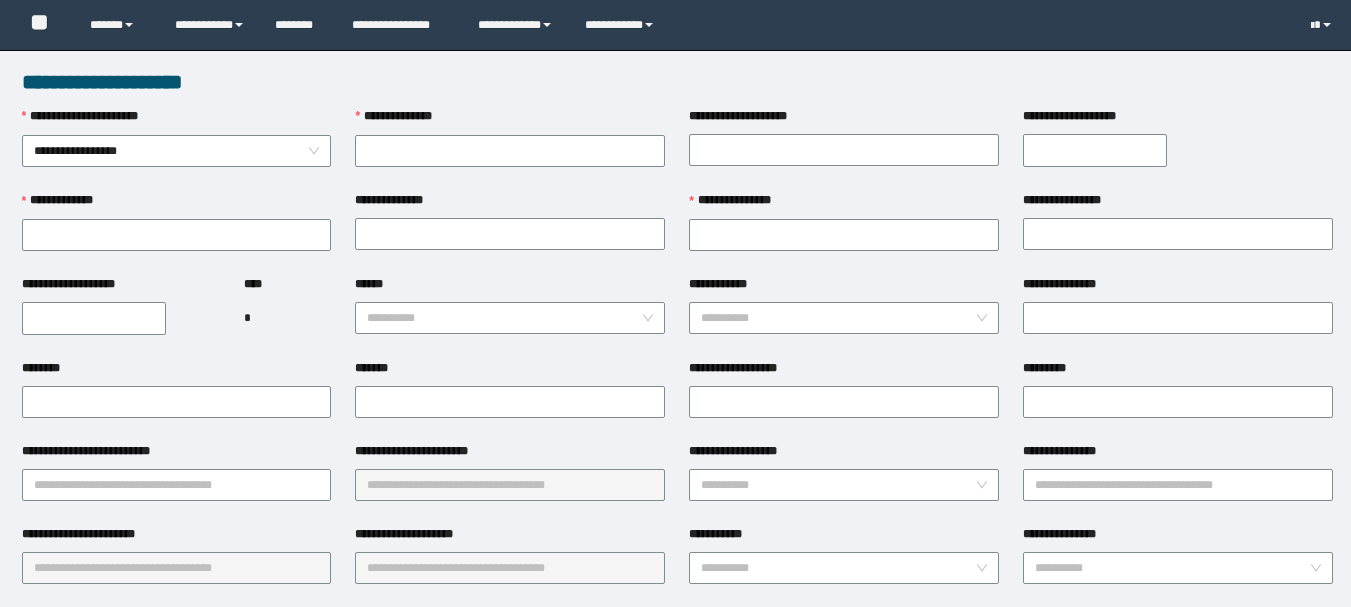 scroll, scrollTop: 0, scrollLeft: 0, axis: both 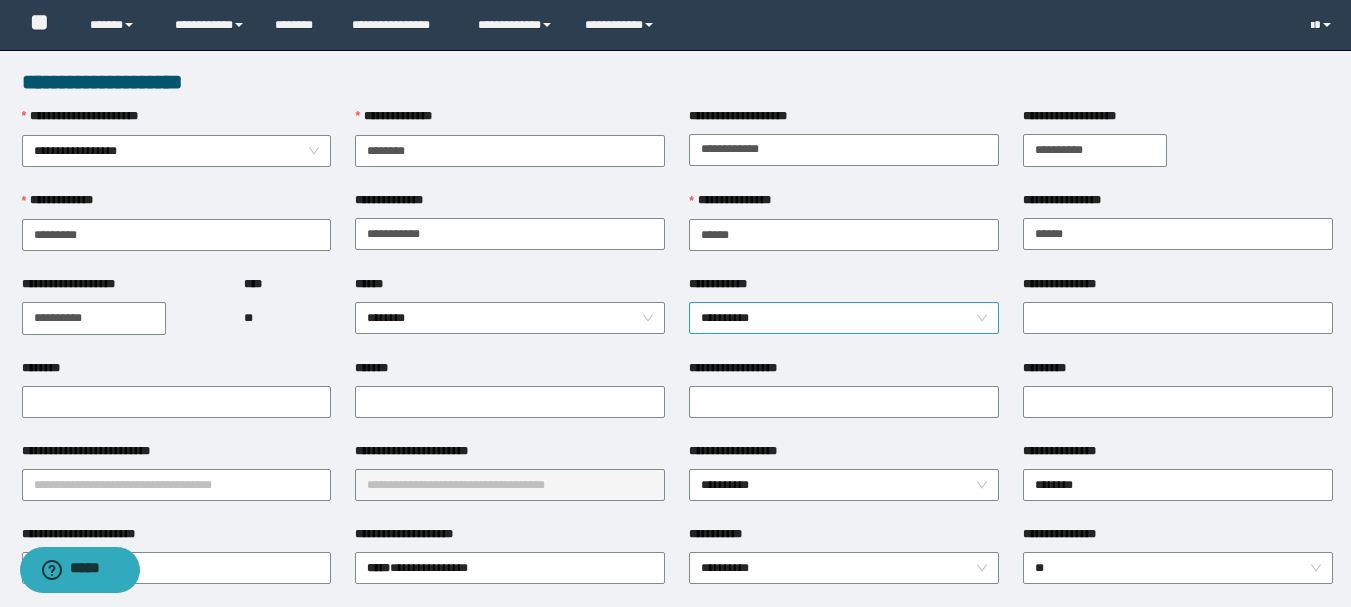 click on "**********" at bounding box center [844, 318] 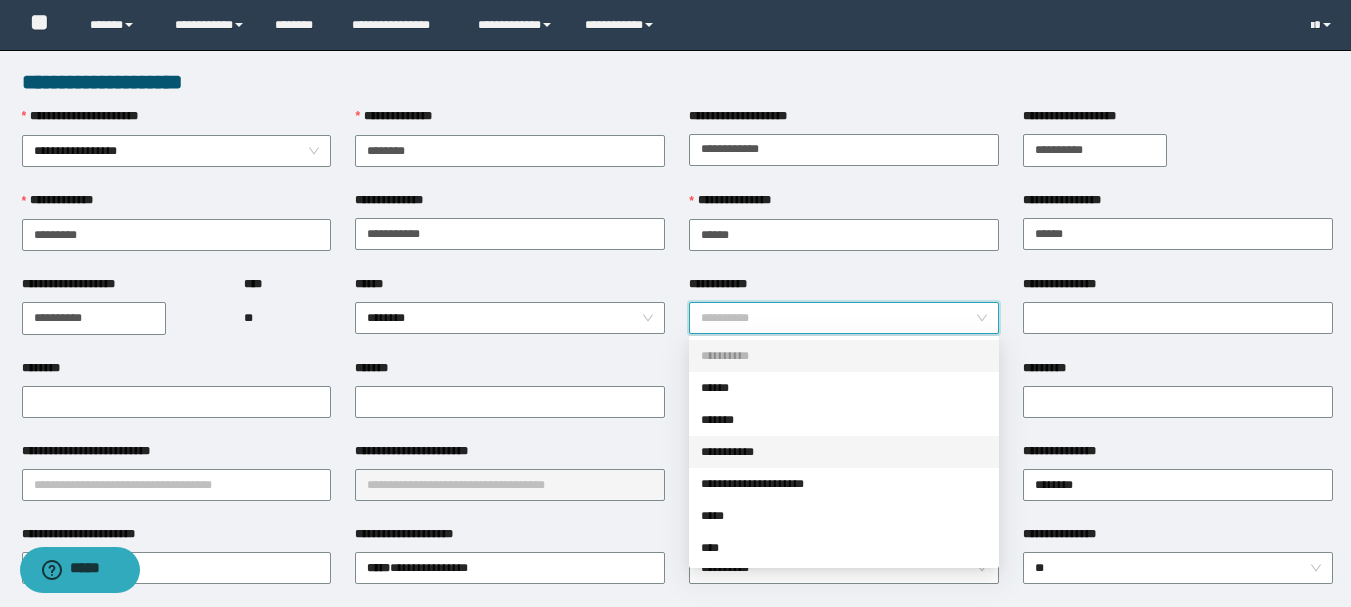 click on "**********" at bounding box center (844, 452) 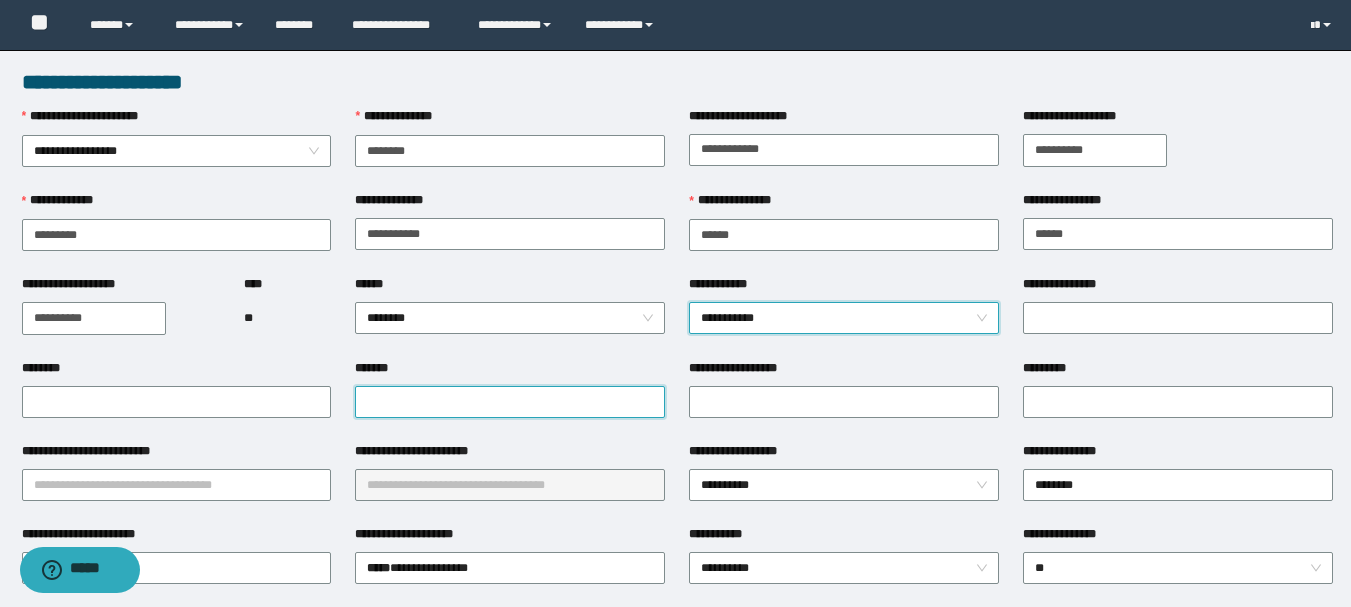 click on "*******" at bounding box center (510, 402) 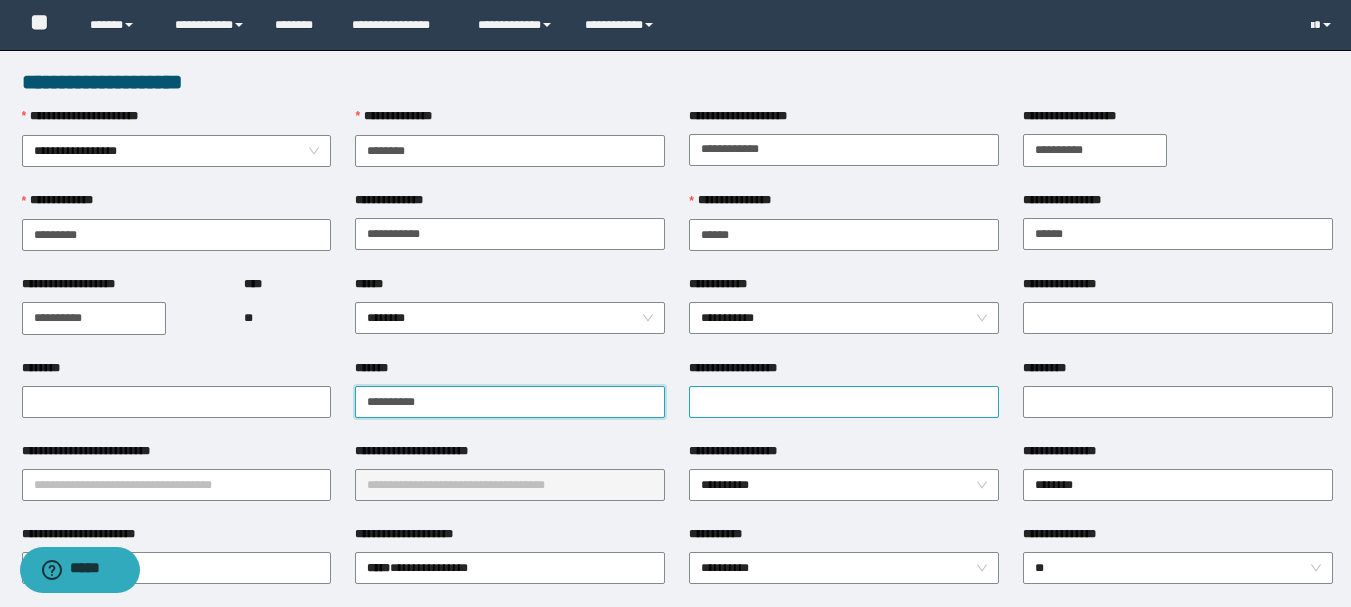 type on "**********" 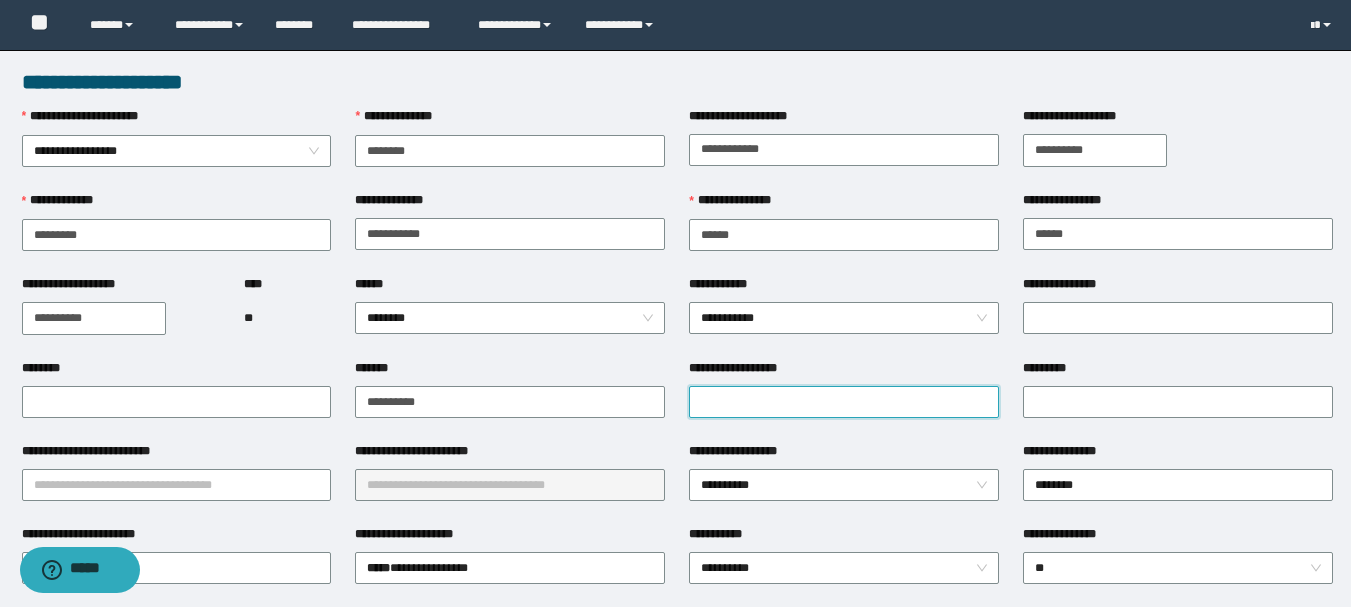 click on "**********" at bounding box center (844, 402) 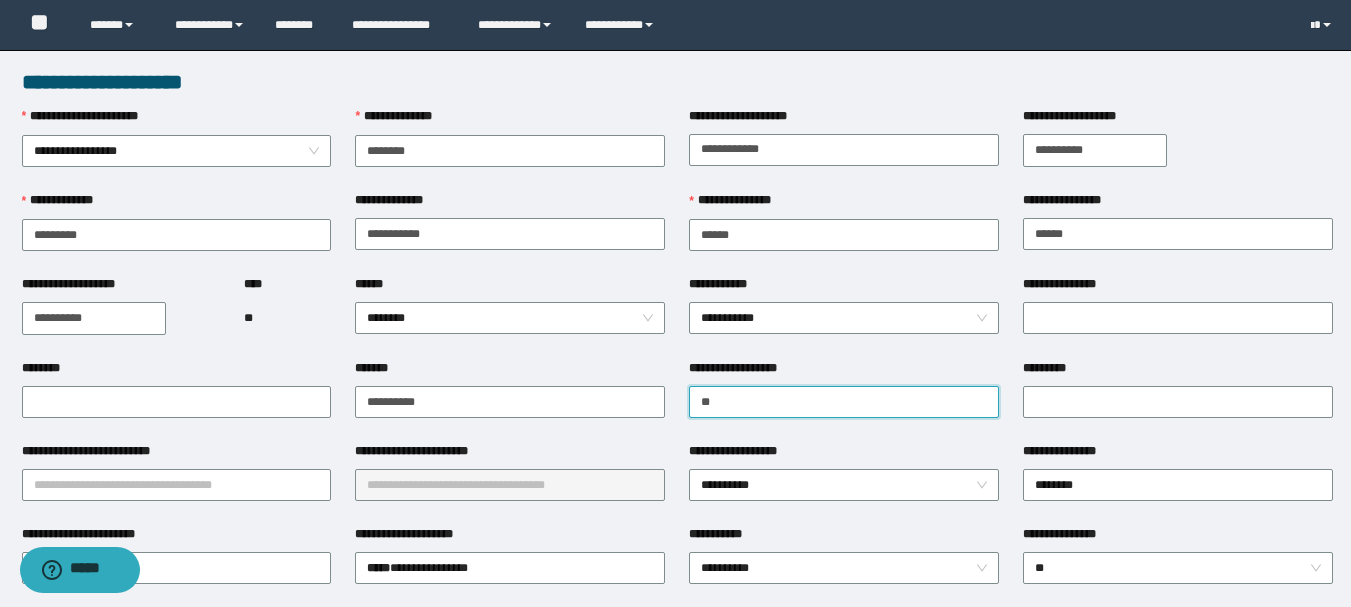 type on "*" 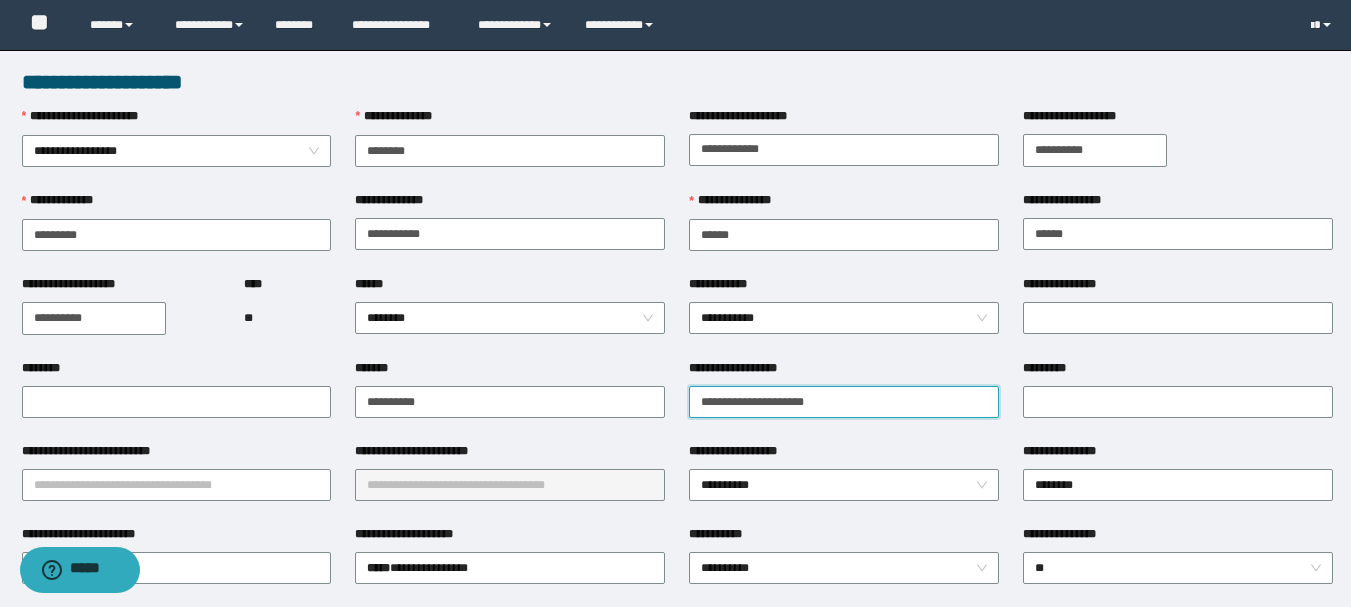 type on "**********" 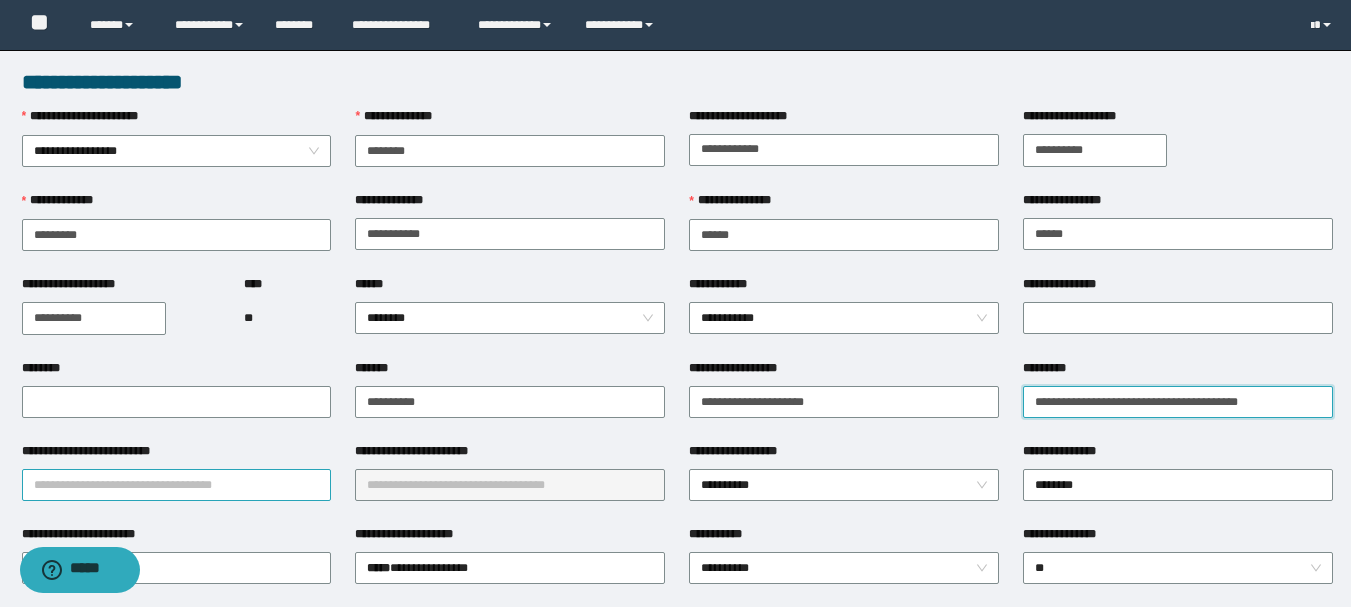 type on "**********" 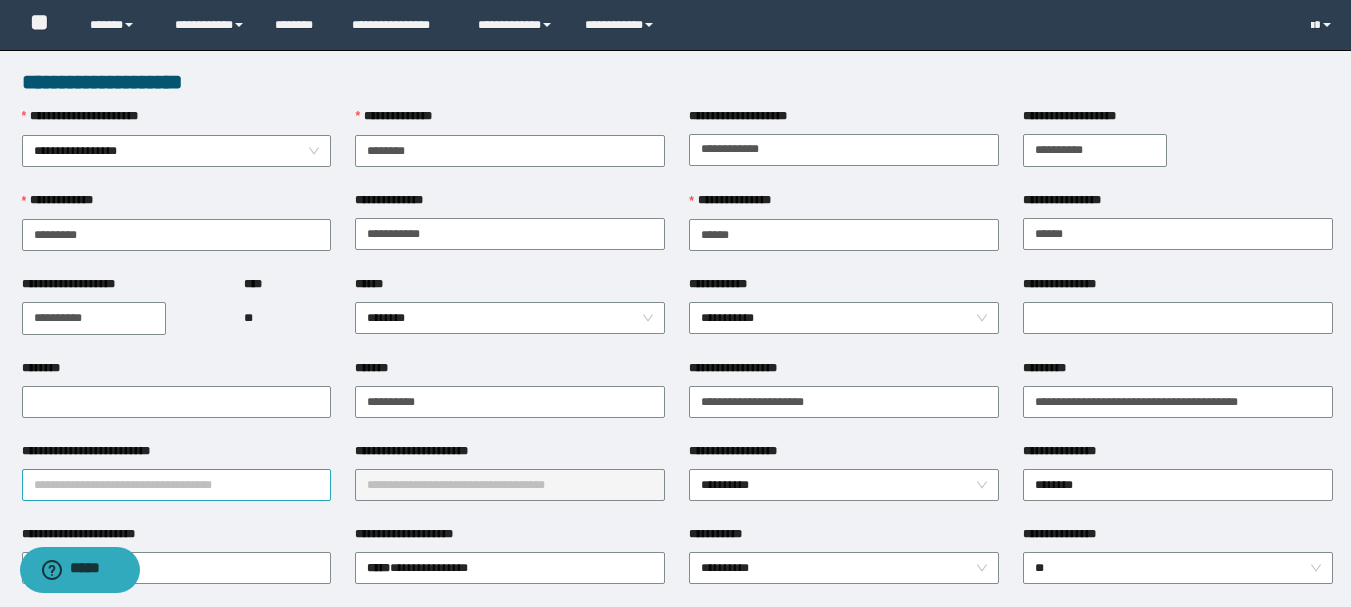 click on "**********" at bounding box center (177, 485) 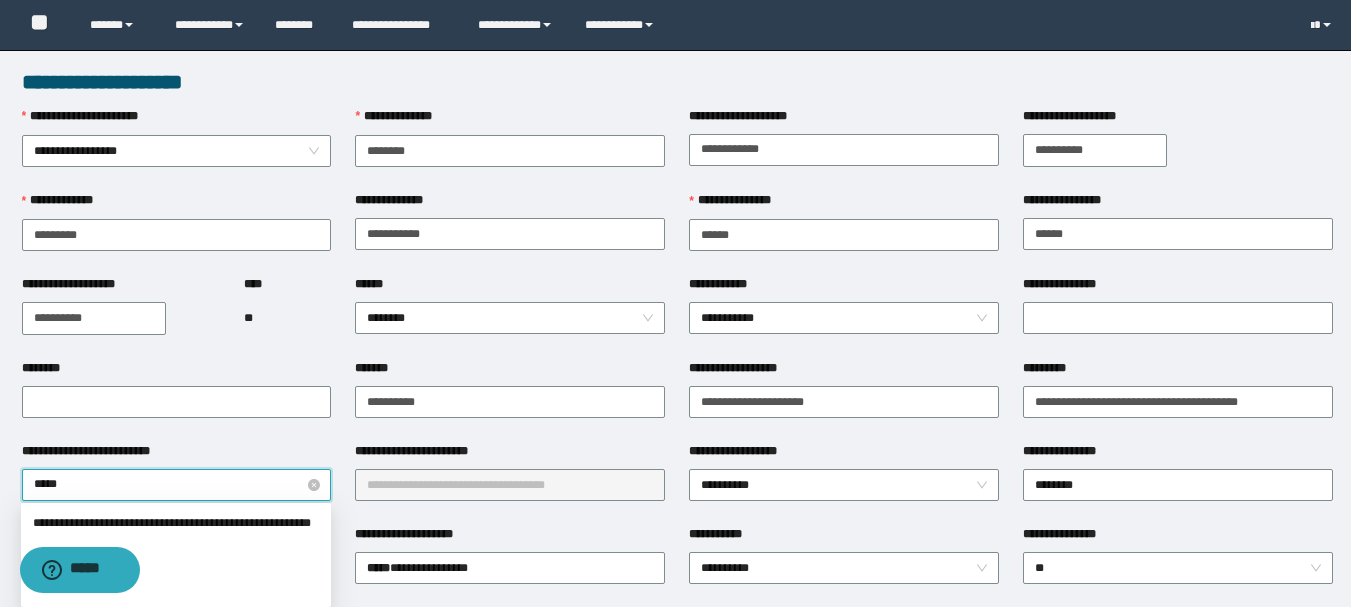 type on "******" 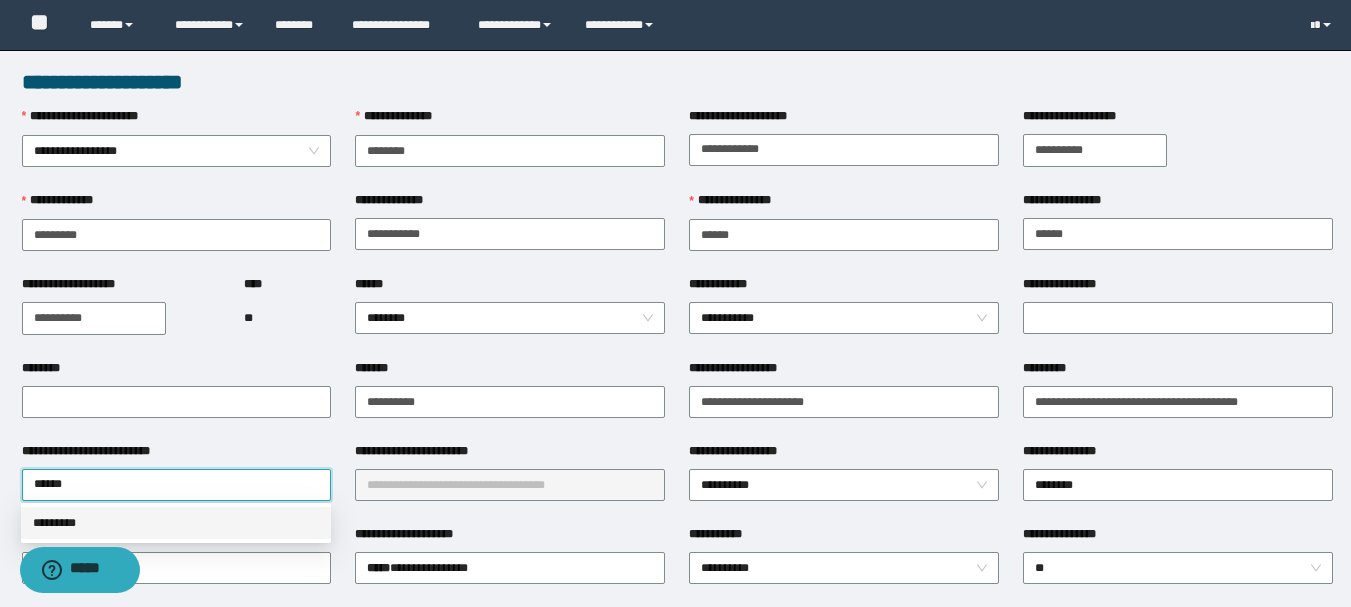 click on "*********" at bounding box center [176, 523] 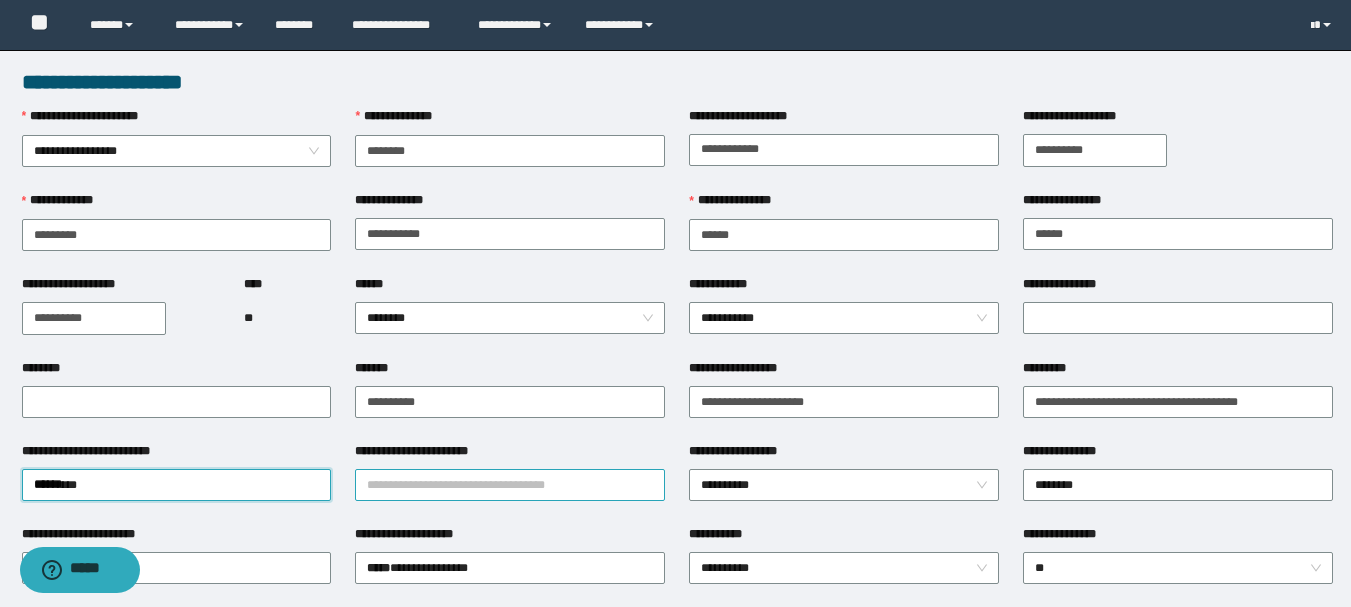 click on "**********" at bounding box center (510, 485) 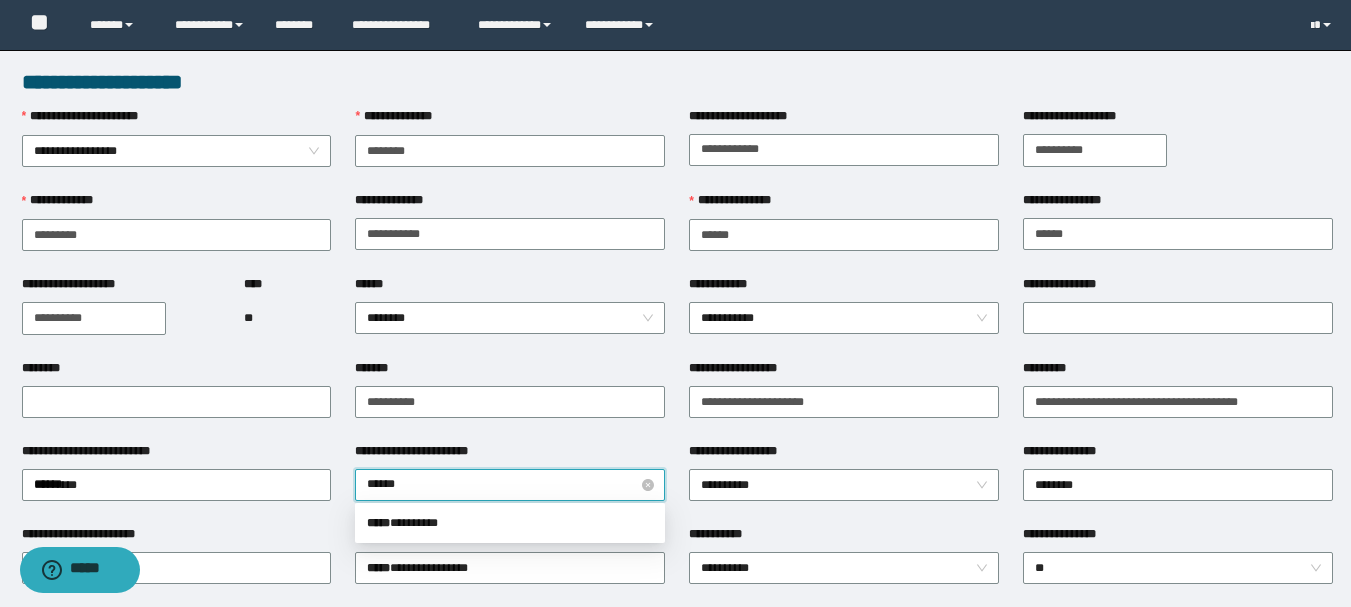 type on "*******" 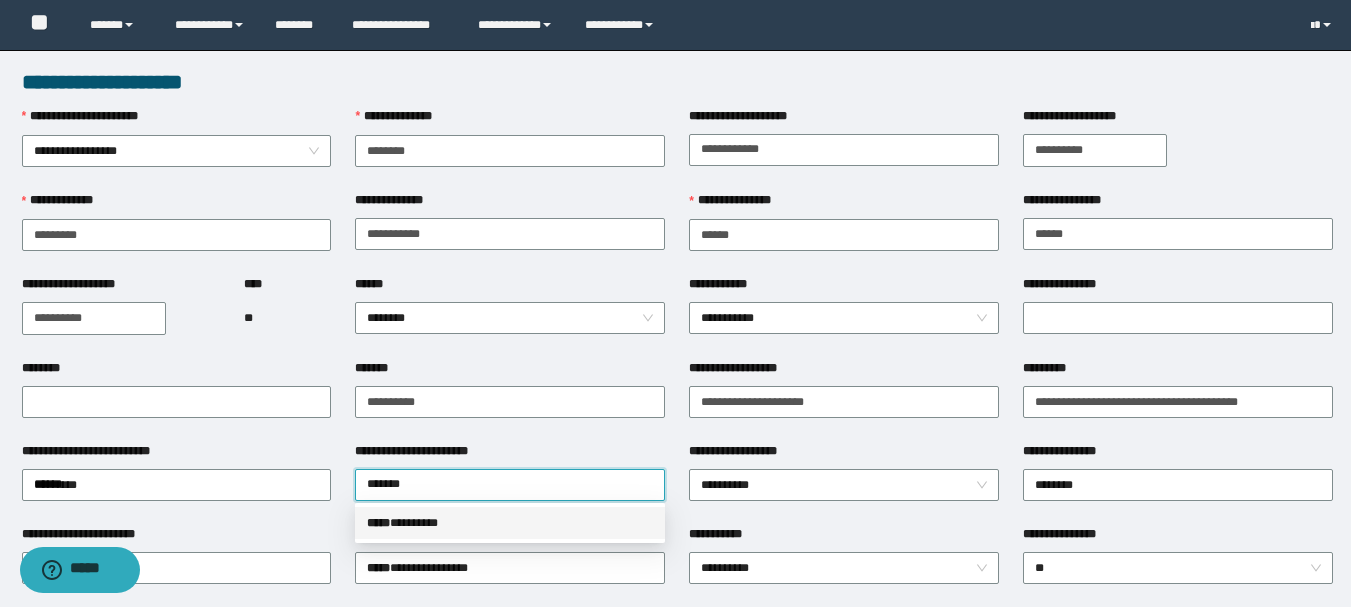 click on "***** * *******" at bounding box center [510, 523] 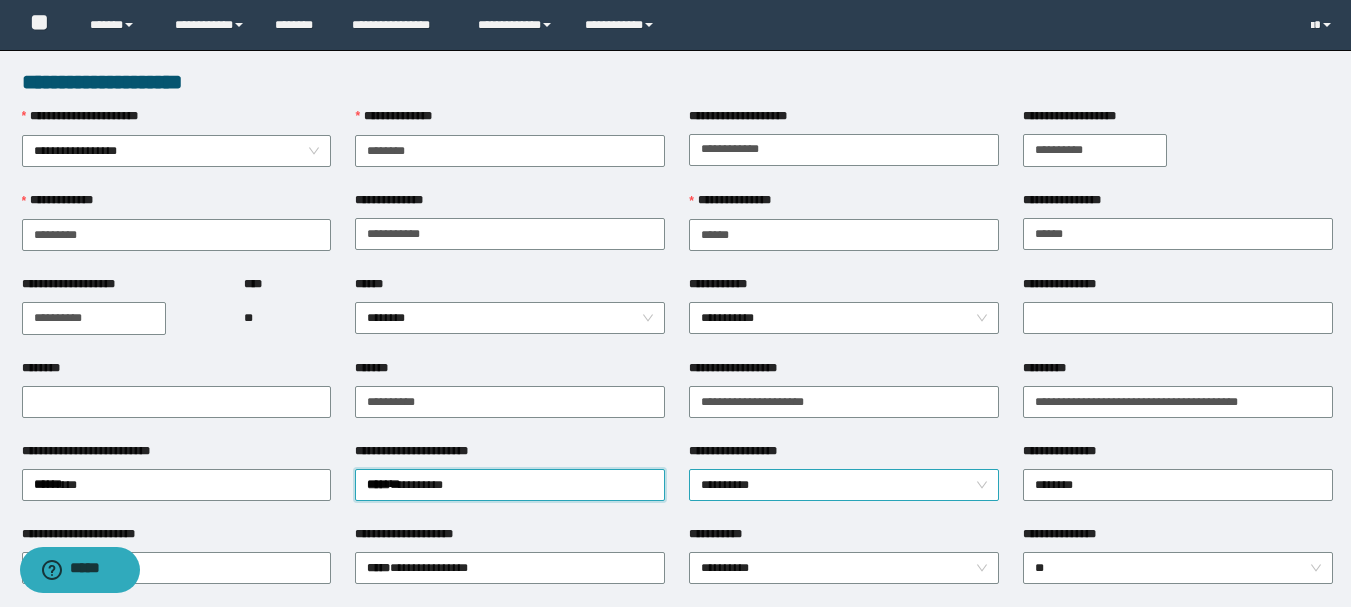 click on "**********" at bounding box center [844, 485] 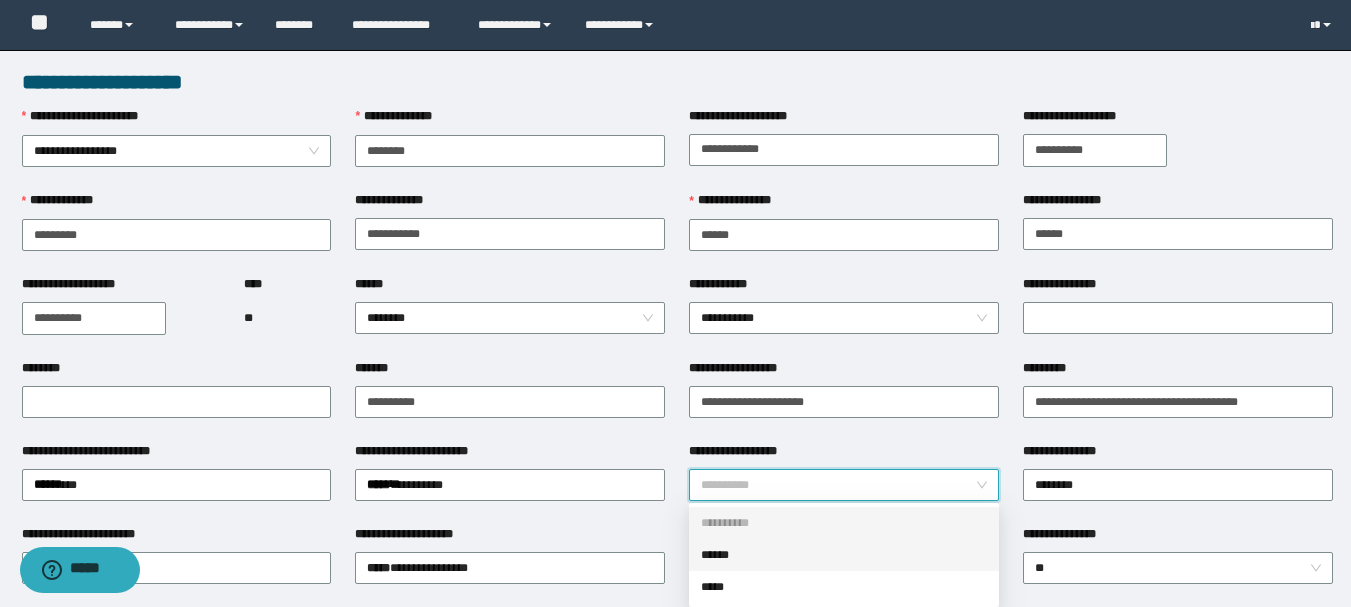 click on "******" at bounding box center [844, 555] 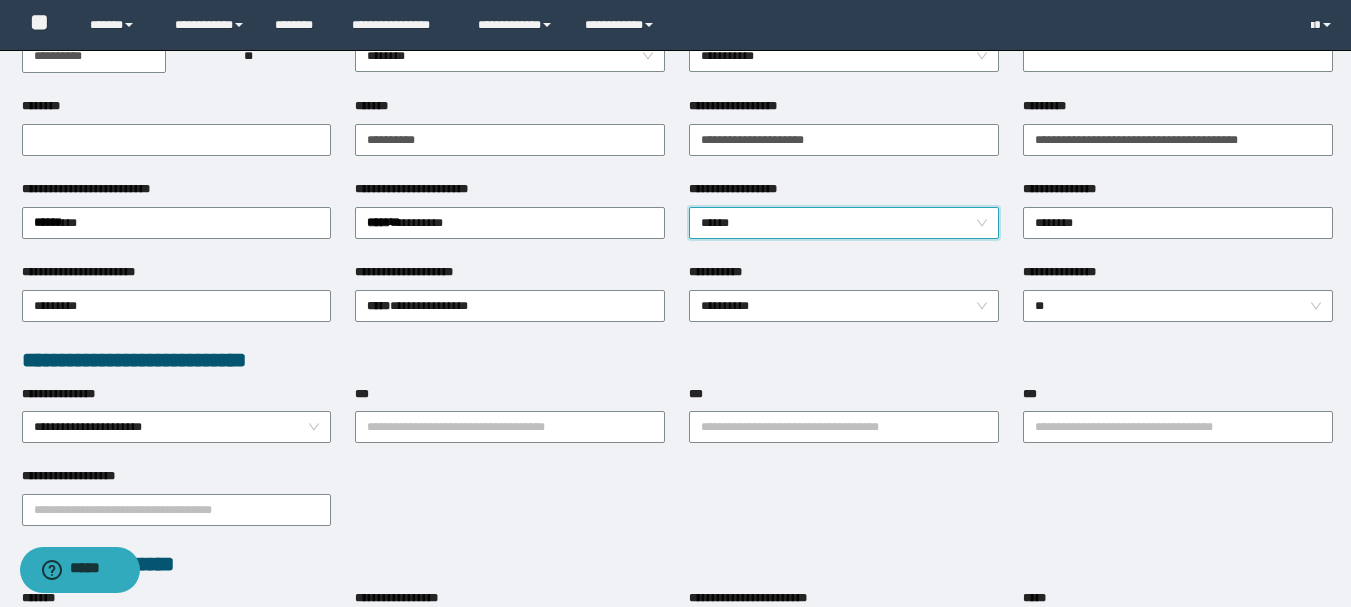 scroll, scrollTop: 300, scrollLeft: 0, axis: vertical 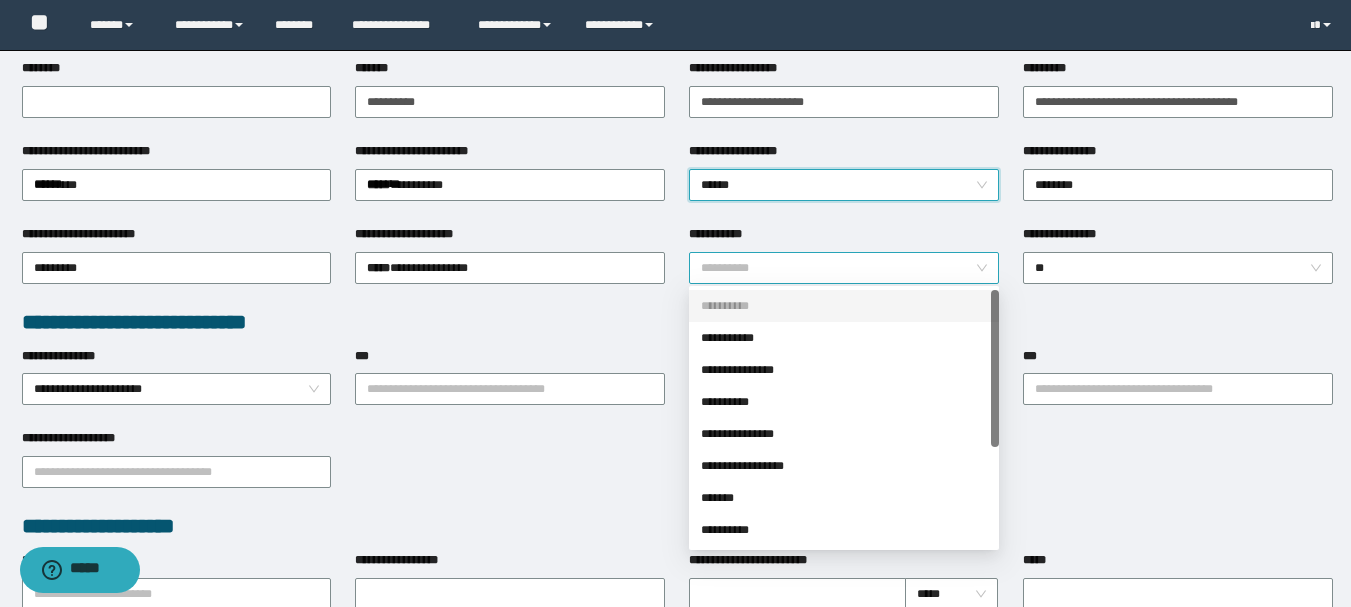 click on "**********" at bounding box center (844, 268) 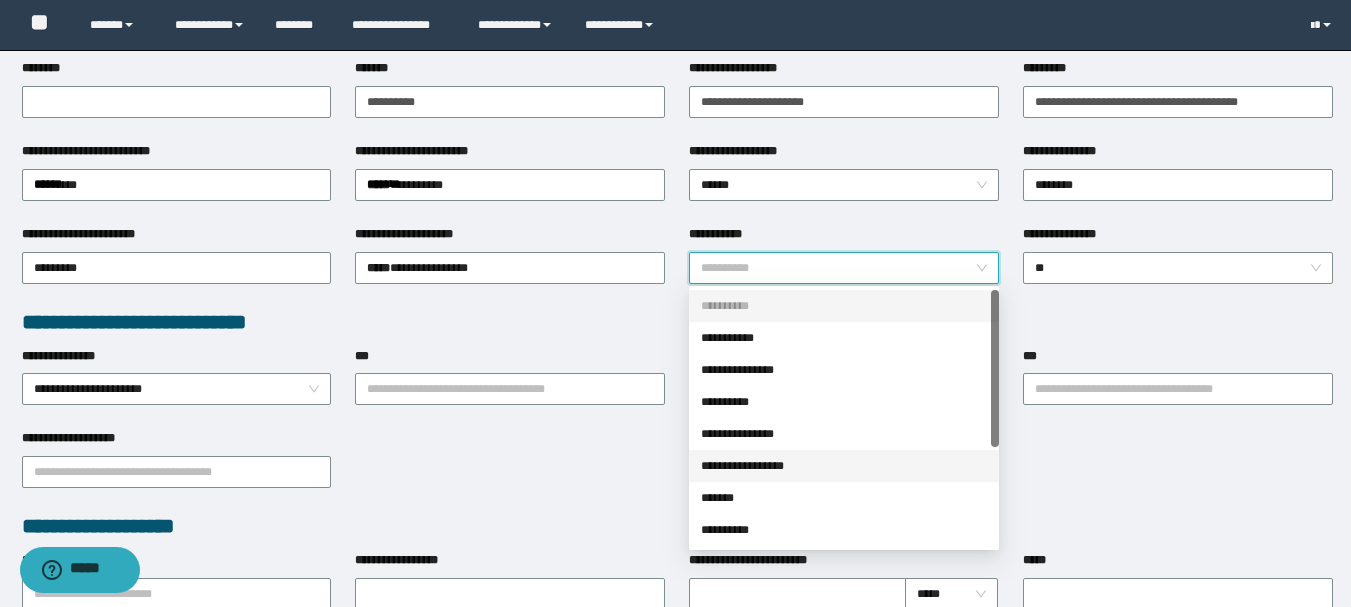 click on "**********" at bounding box center (844, 466) 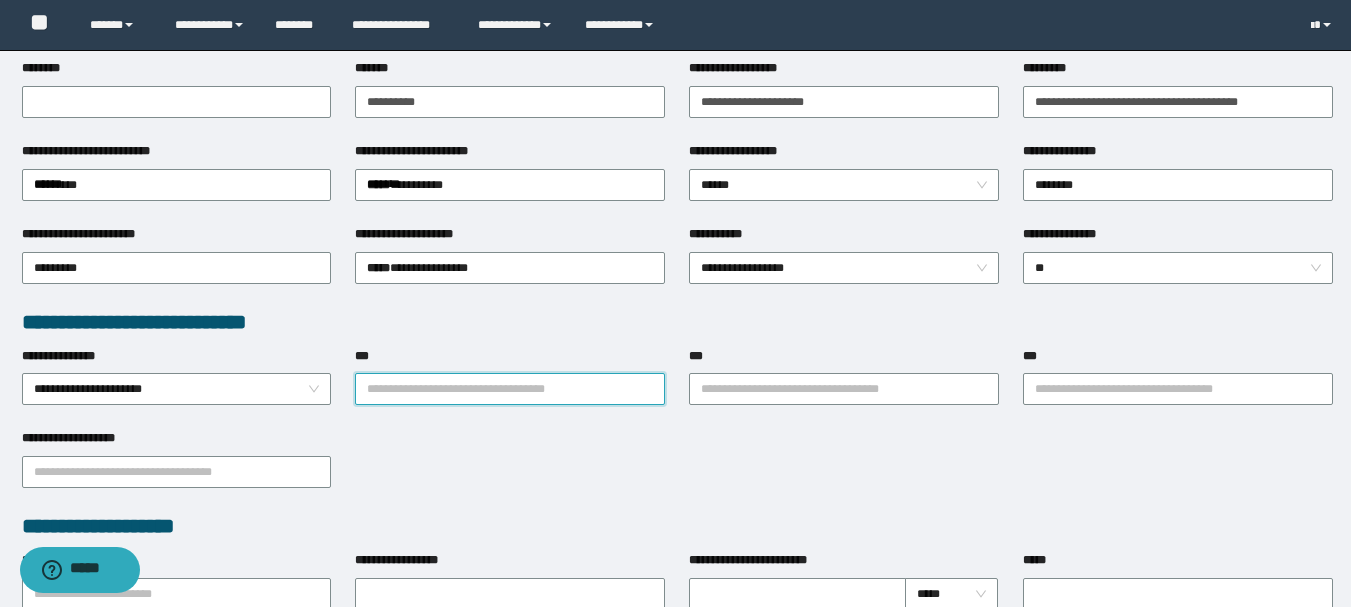 click on "***" at bounding box center (510, 389) 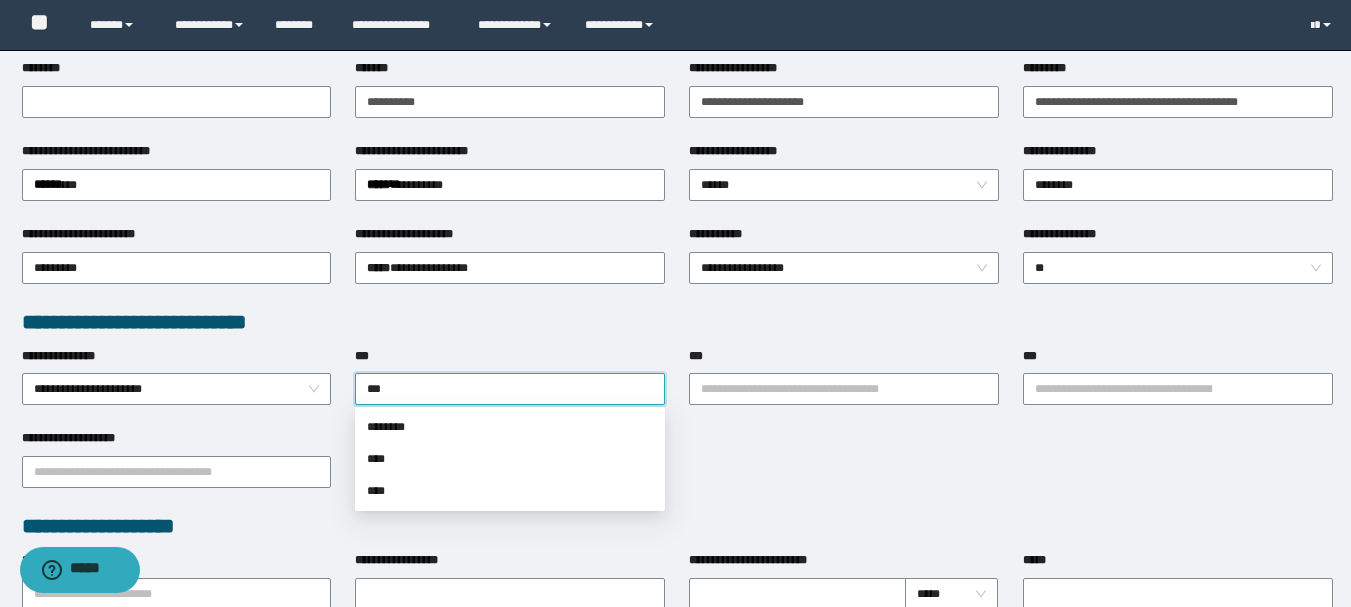 type on "****" 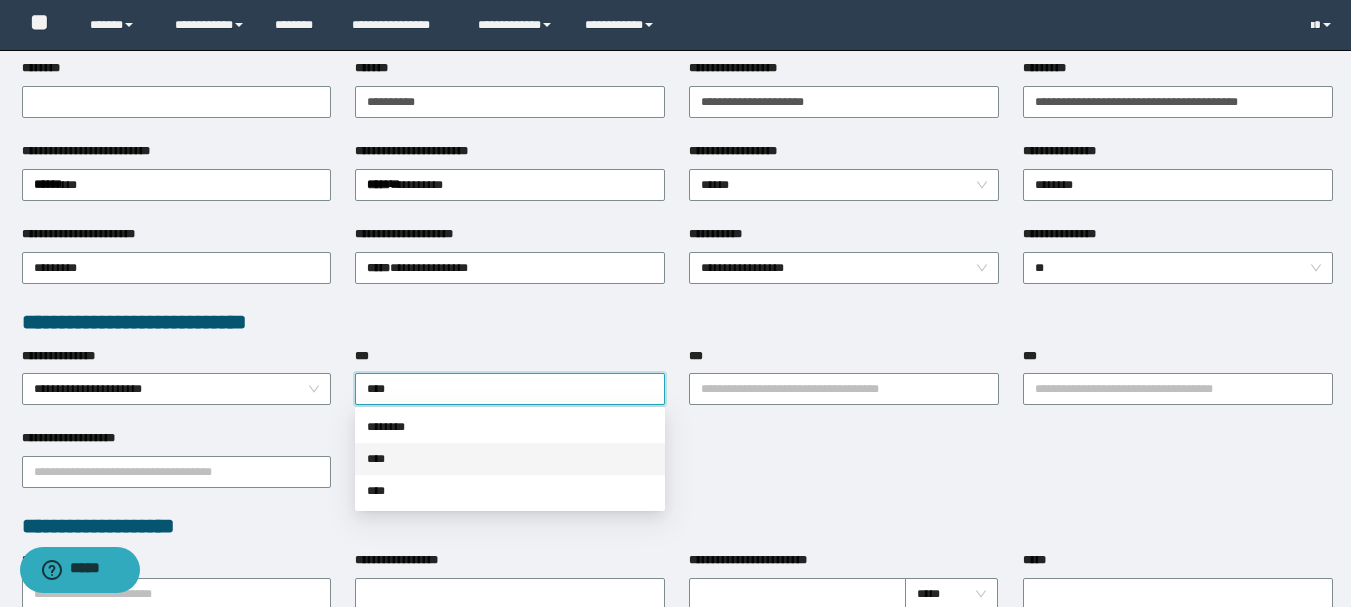 click on "****" at bounding box center (510, 459) 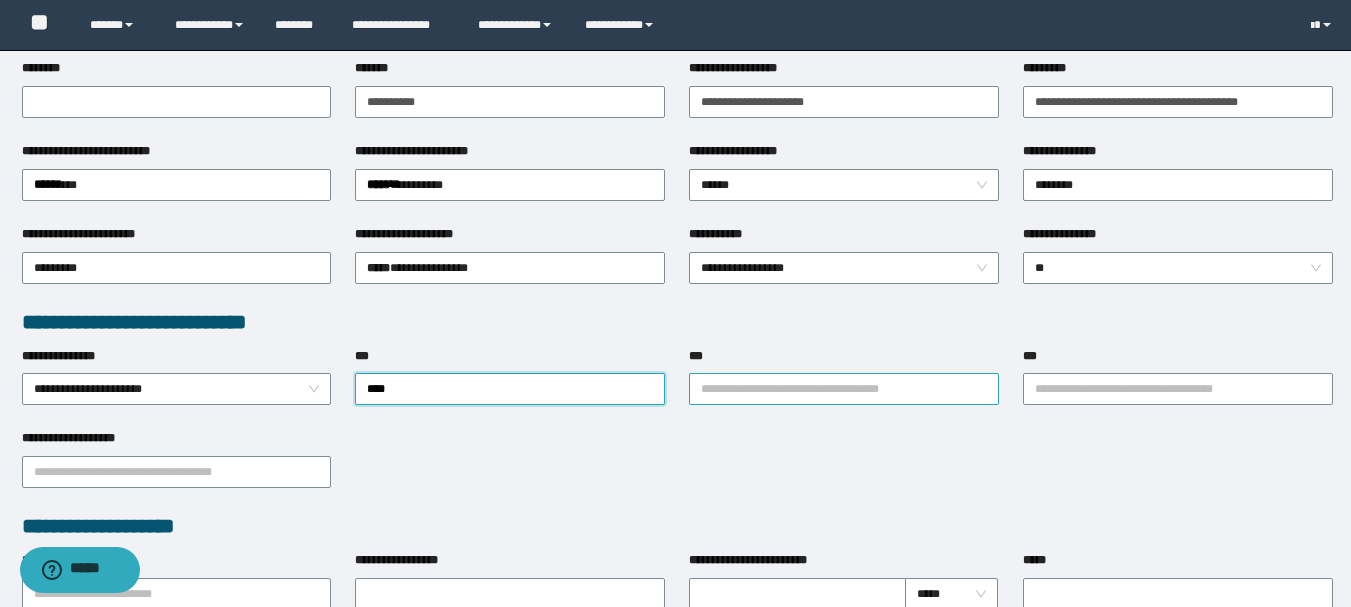click on "***" at bounding box center [844, 389] 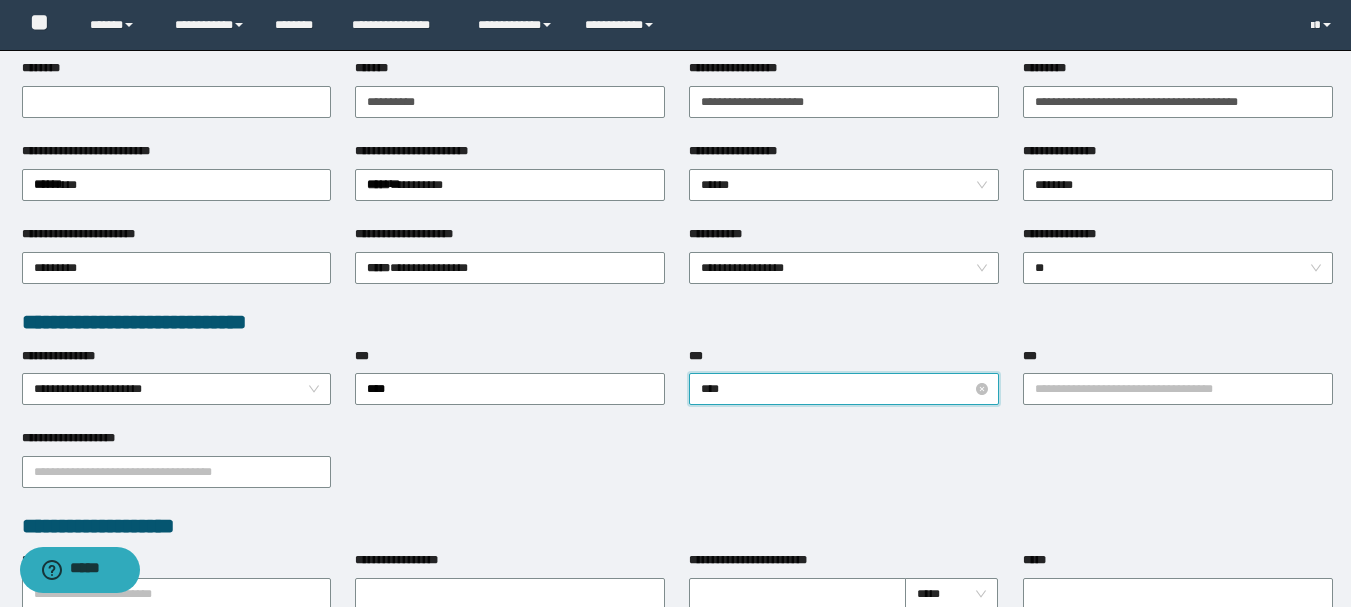 type on "*****" 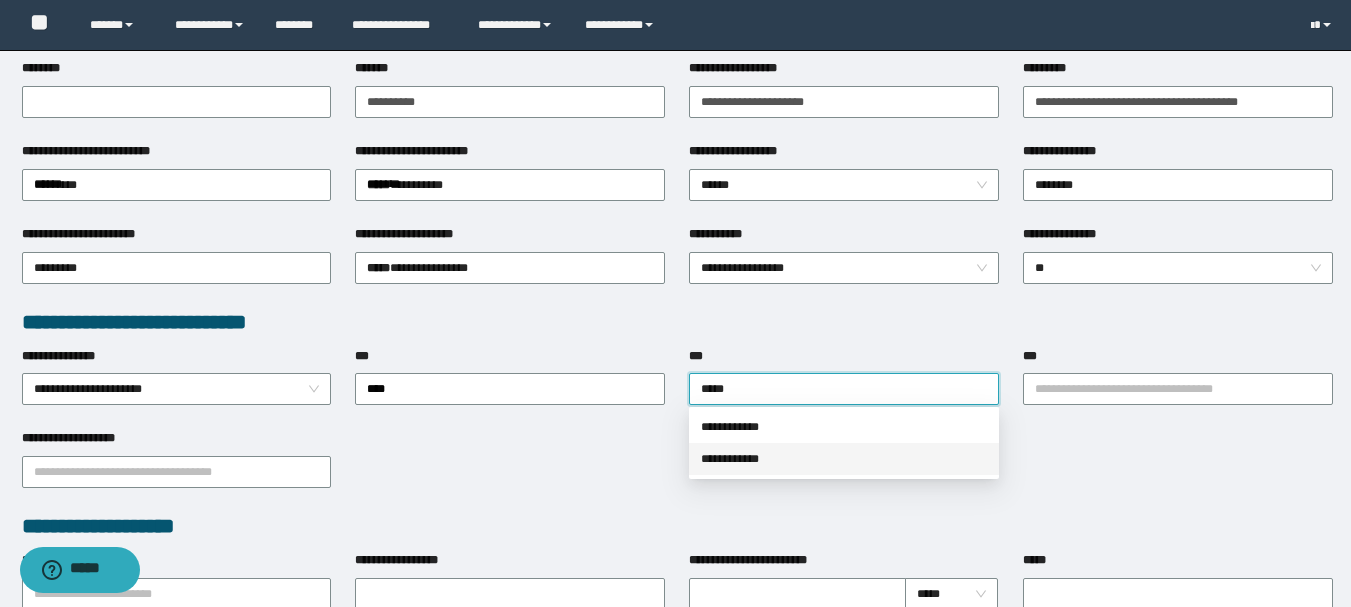 click on "**********" at bounding box center [844, 459] 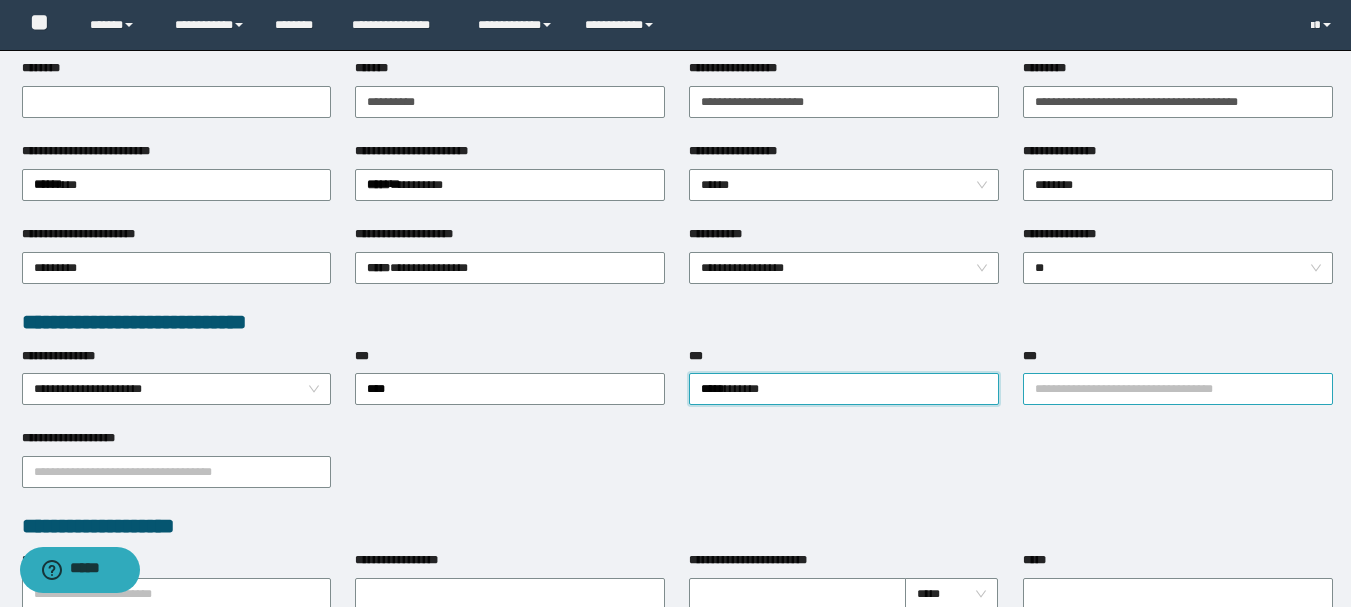 click on "***" at bounding box center (1178, 389) 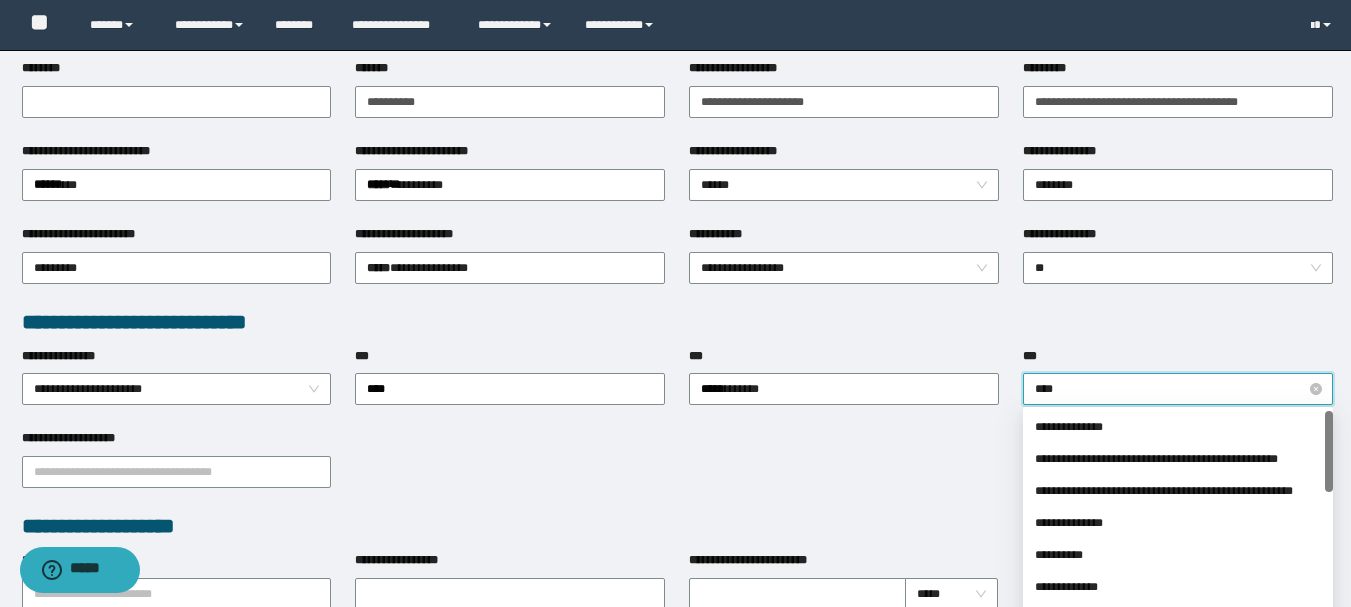 type on "*****" 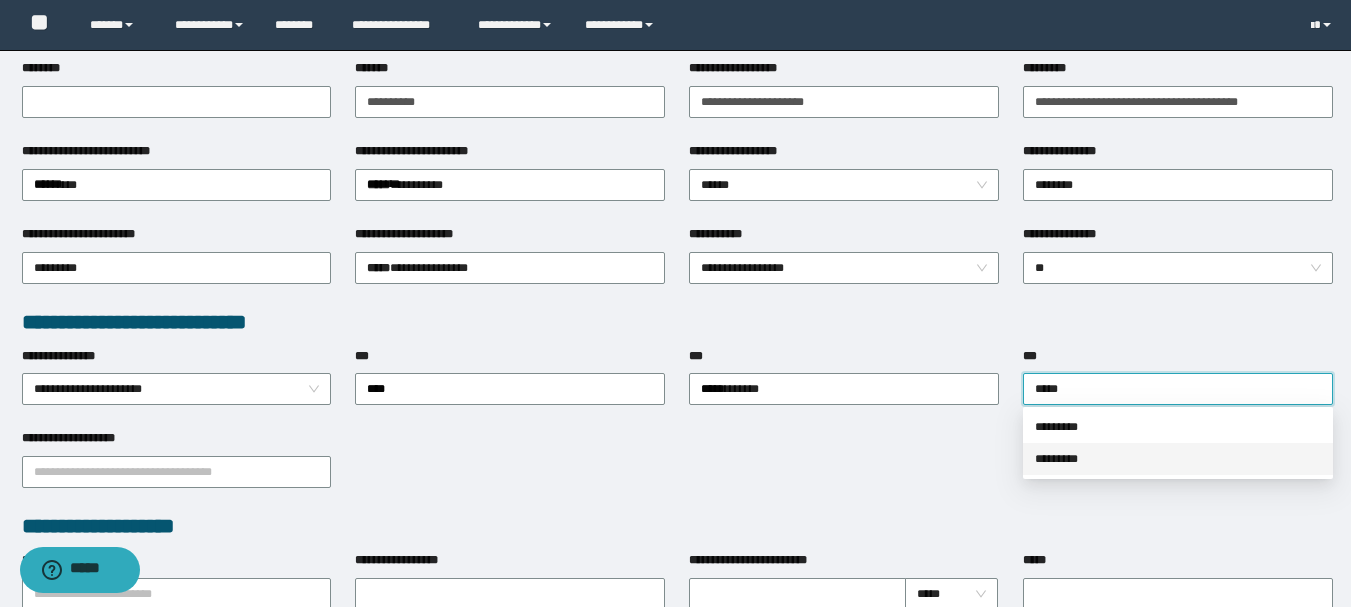 click on "*********" at bounding box center (1178, 459) 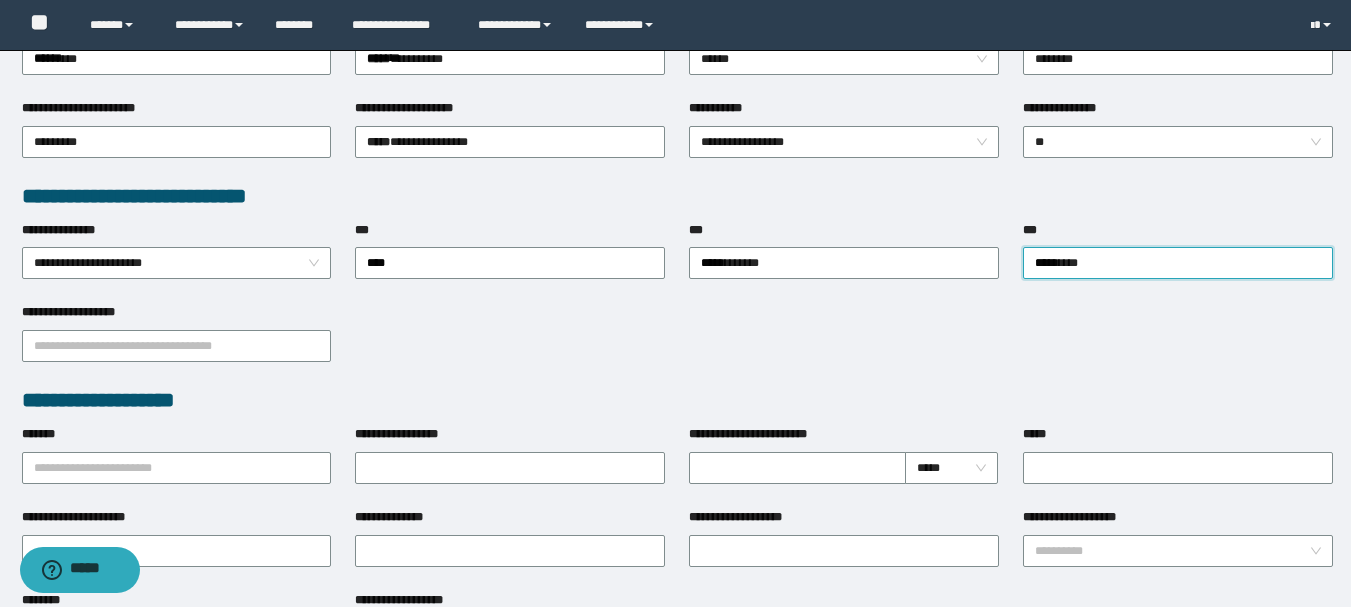 scroll, scrollTop: 600, scrollLeft: 0, axis: vertical 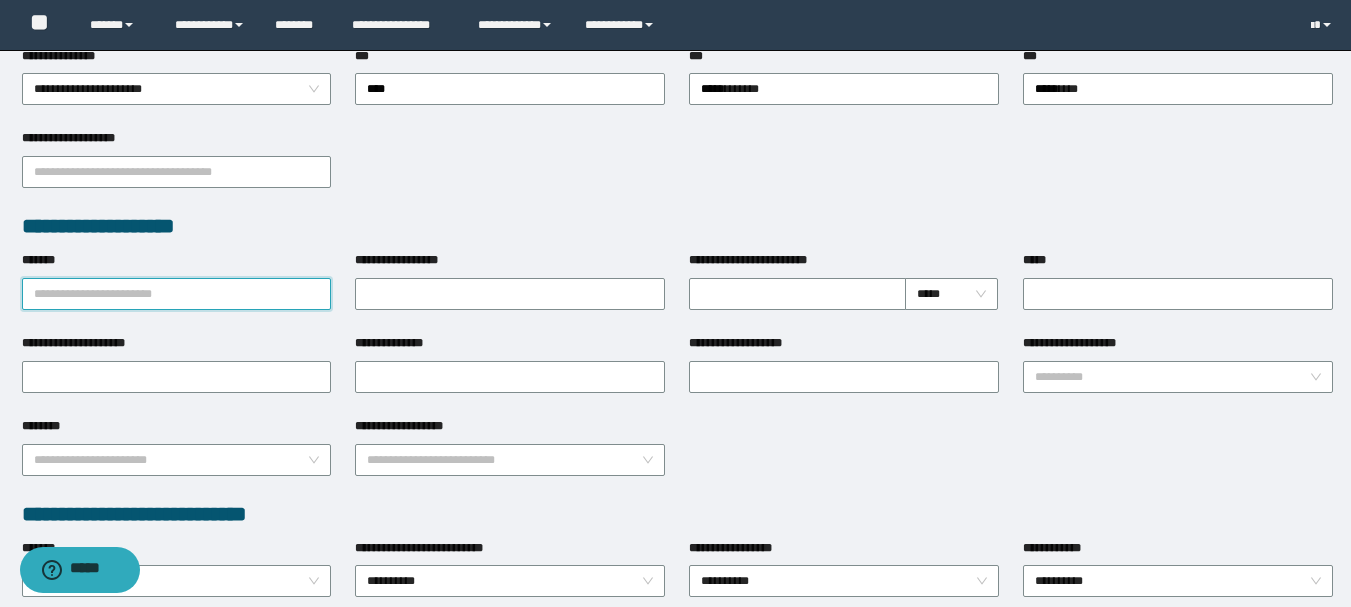 click on "*******" at bounding box center [177, 294] 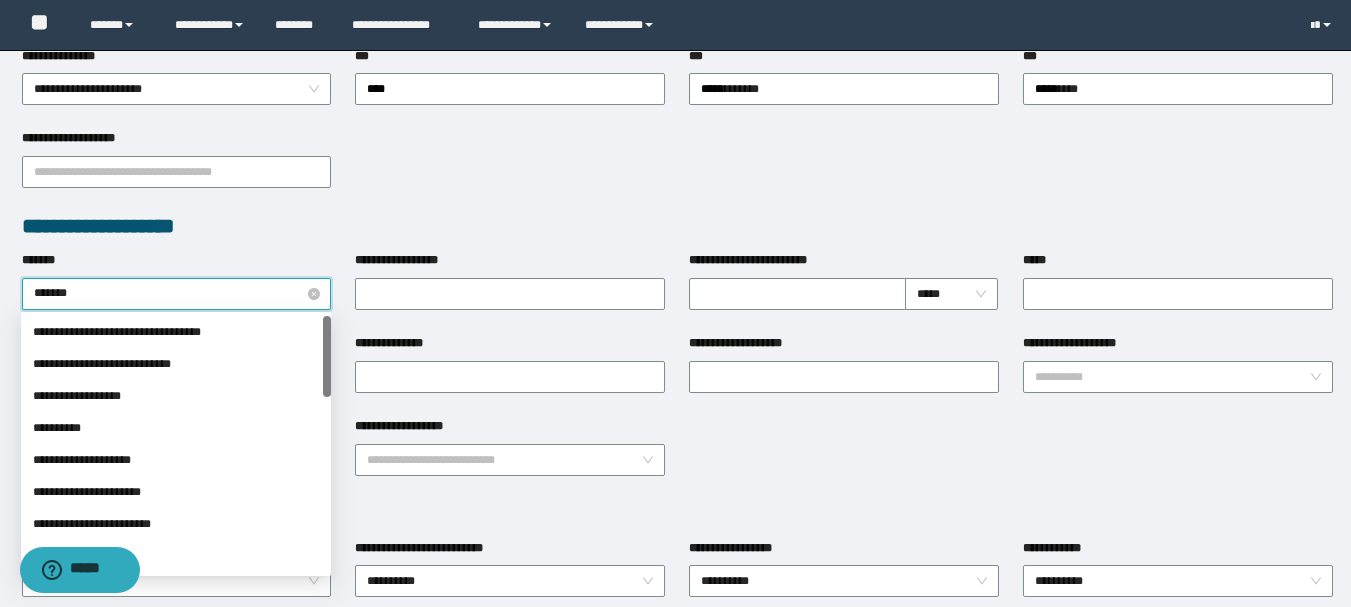 type on "********" 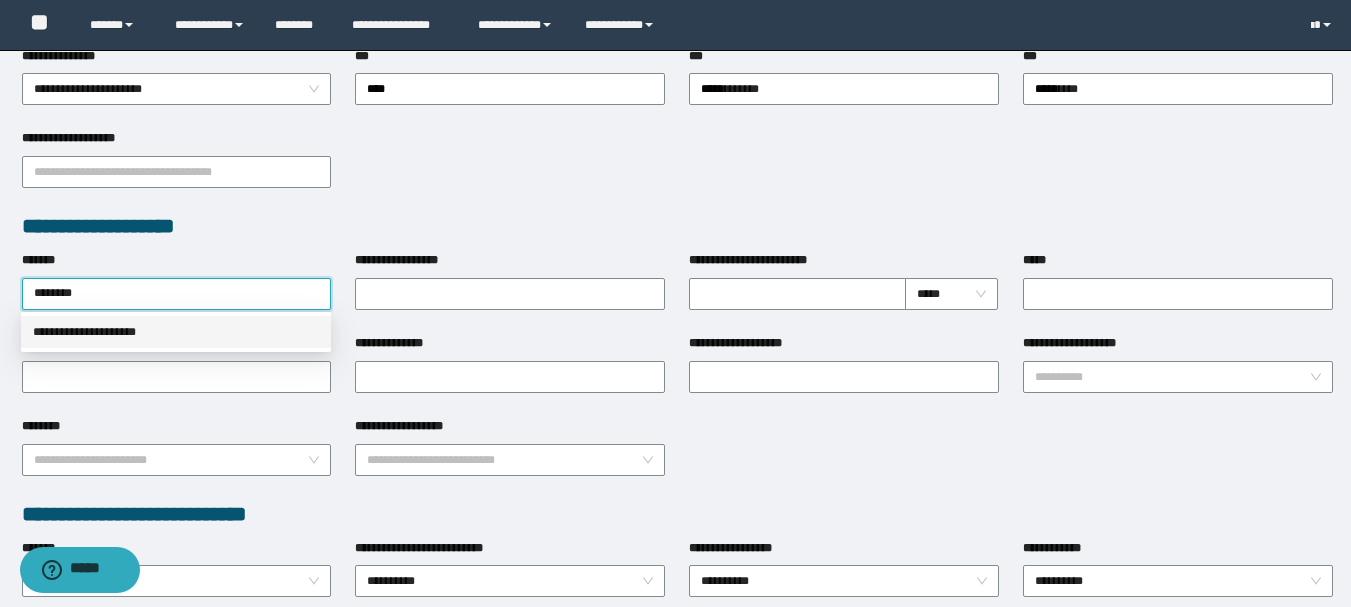 click on "**********" at bounding box center (176, 332) 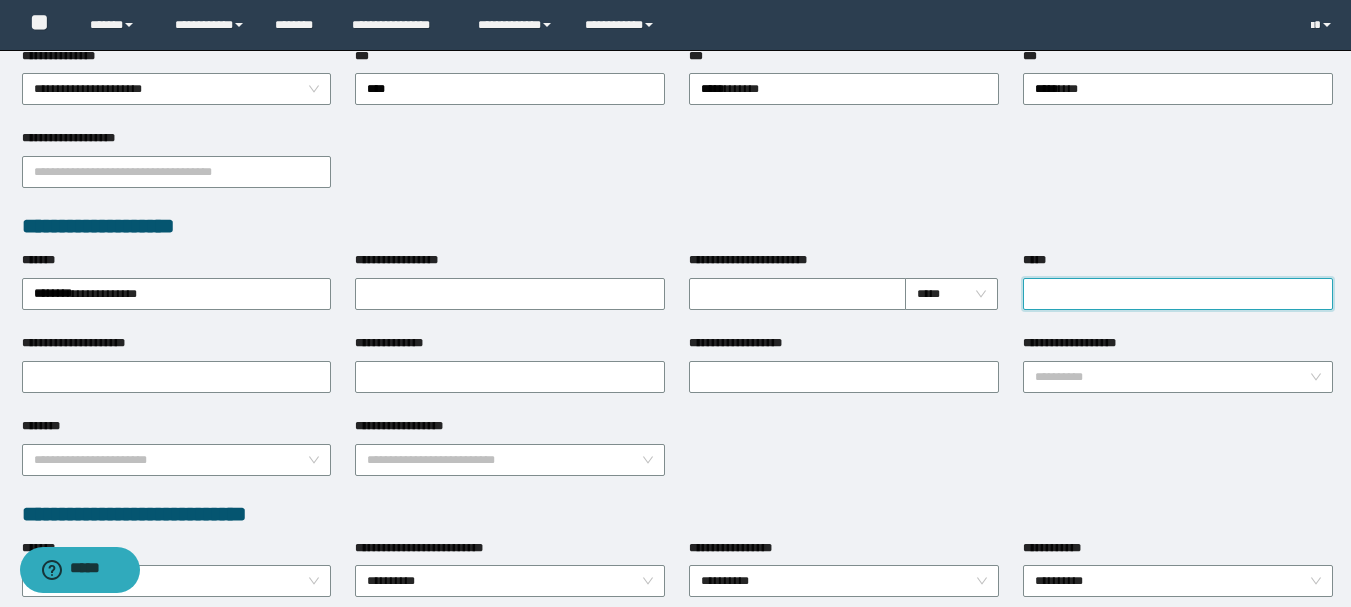 click on "*****" at bounding box center [1178, 294] 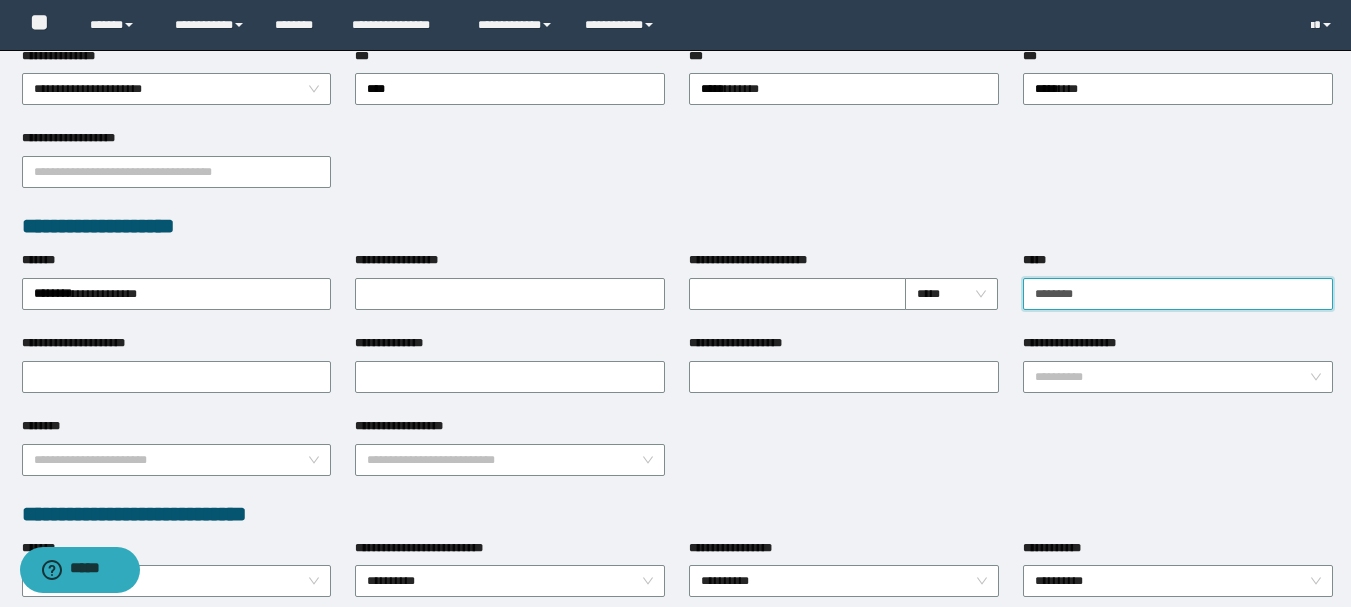 type on "********" 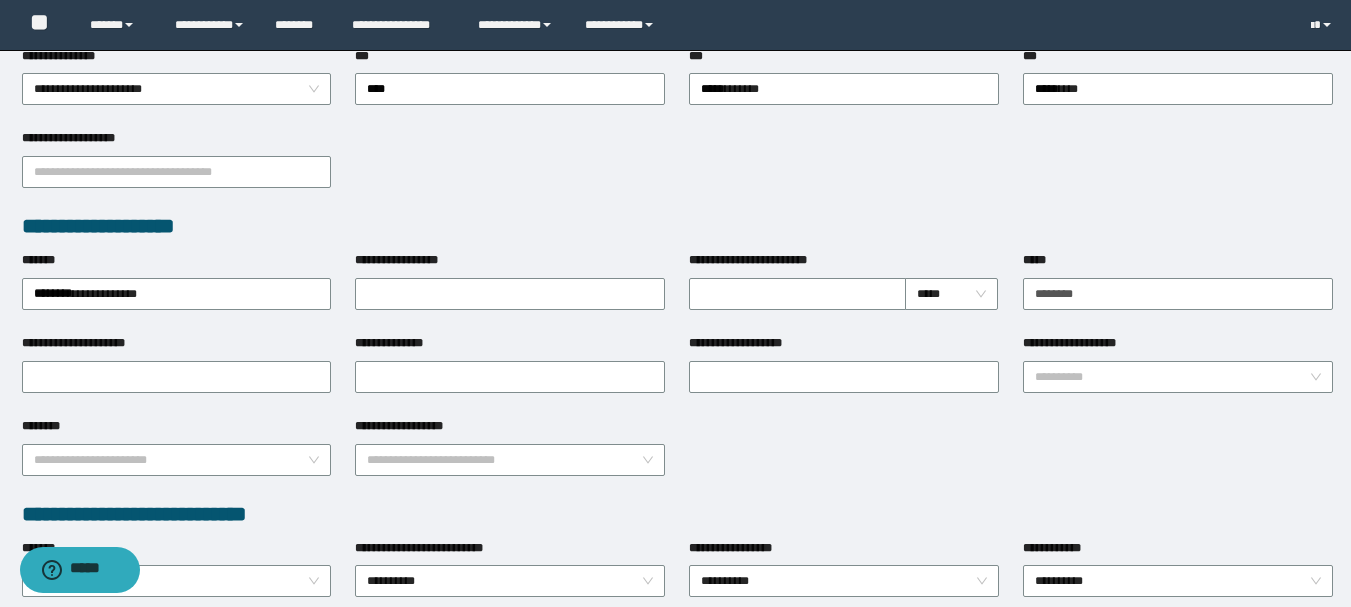 click on "**********" at bounding box center (677, 226) 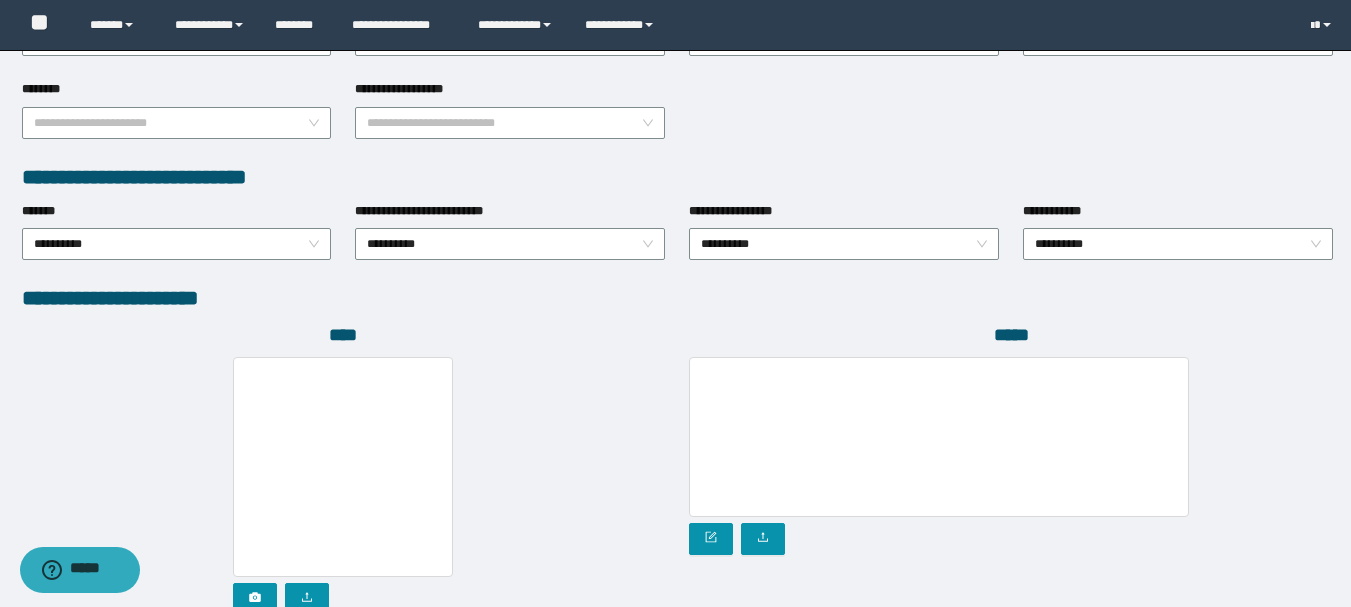scroll, scrollTop: 1000, scrollLeft: 0, axis: vertical 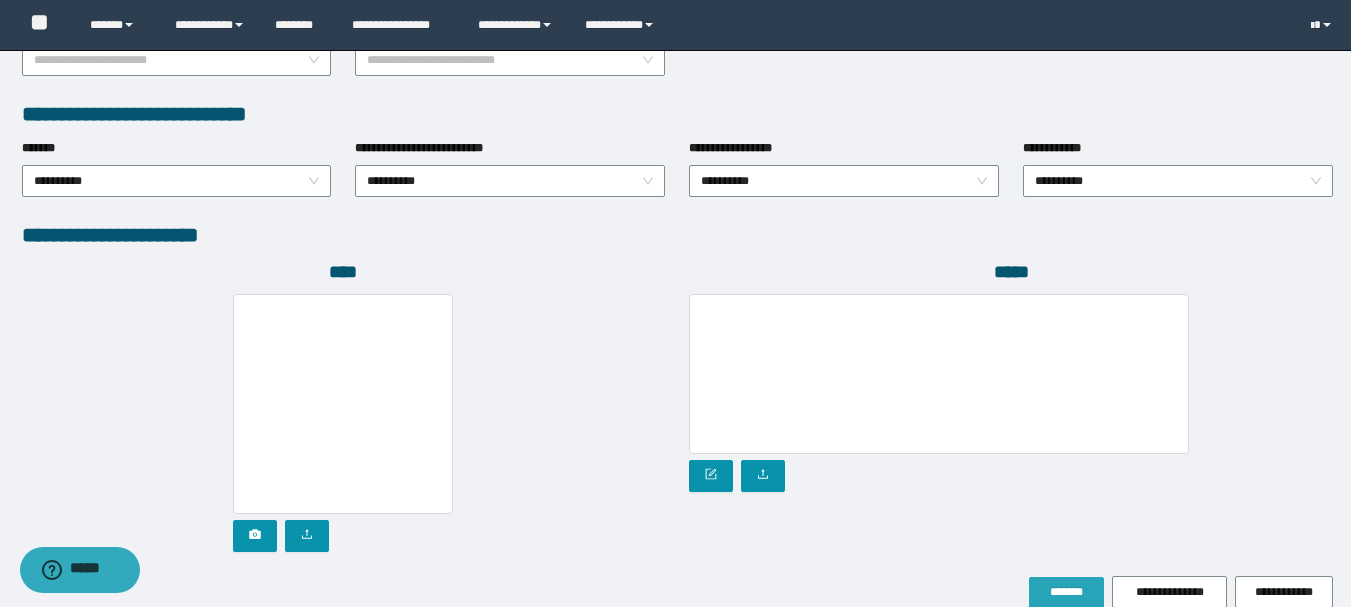 click on "*******" at bounding box center [1066, 592] 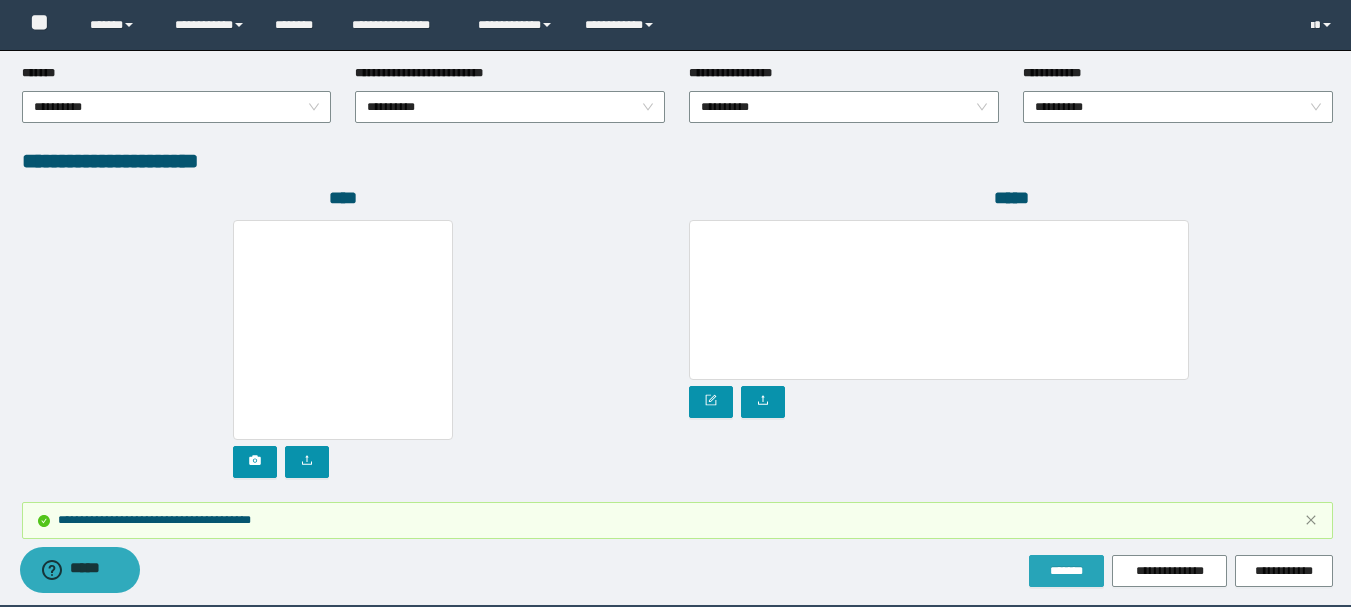 scroll, scrollTop: 1202, scrollLeft: 0, axis: vertical 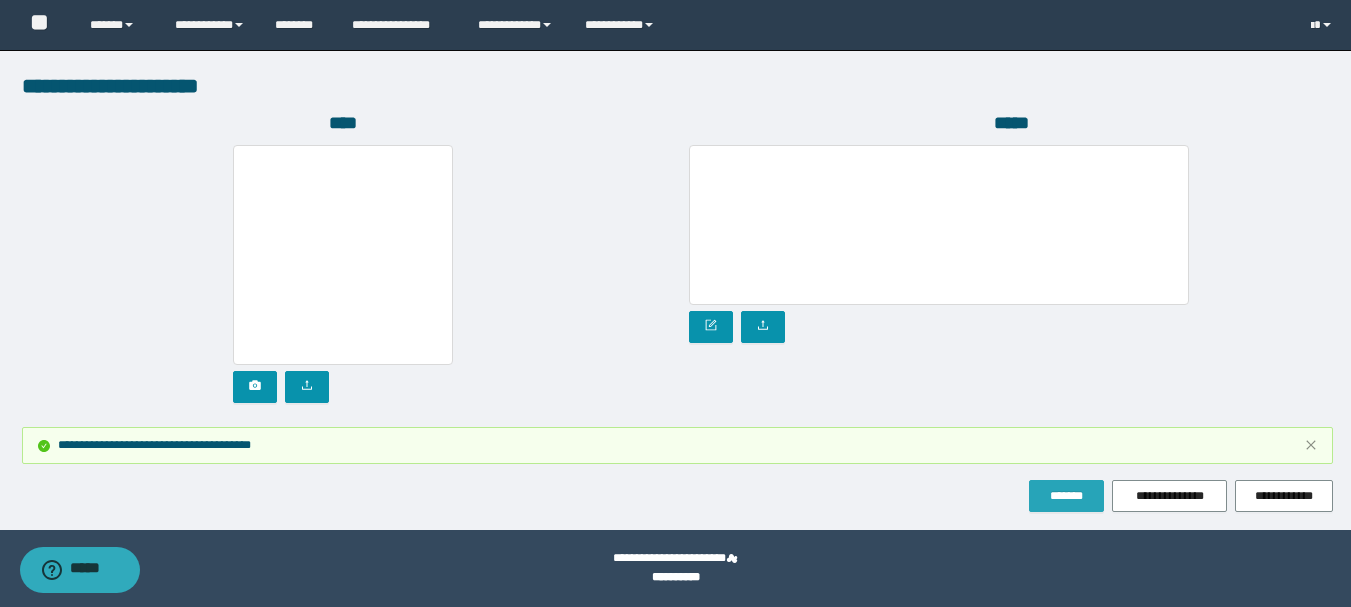drag, startPoint x: 1074, startPoint y: 500, endPoint x: 1085, endPoint y: 500, distance: 11 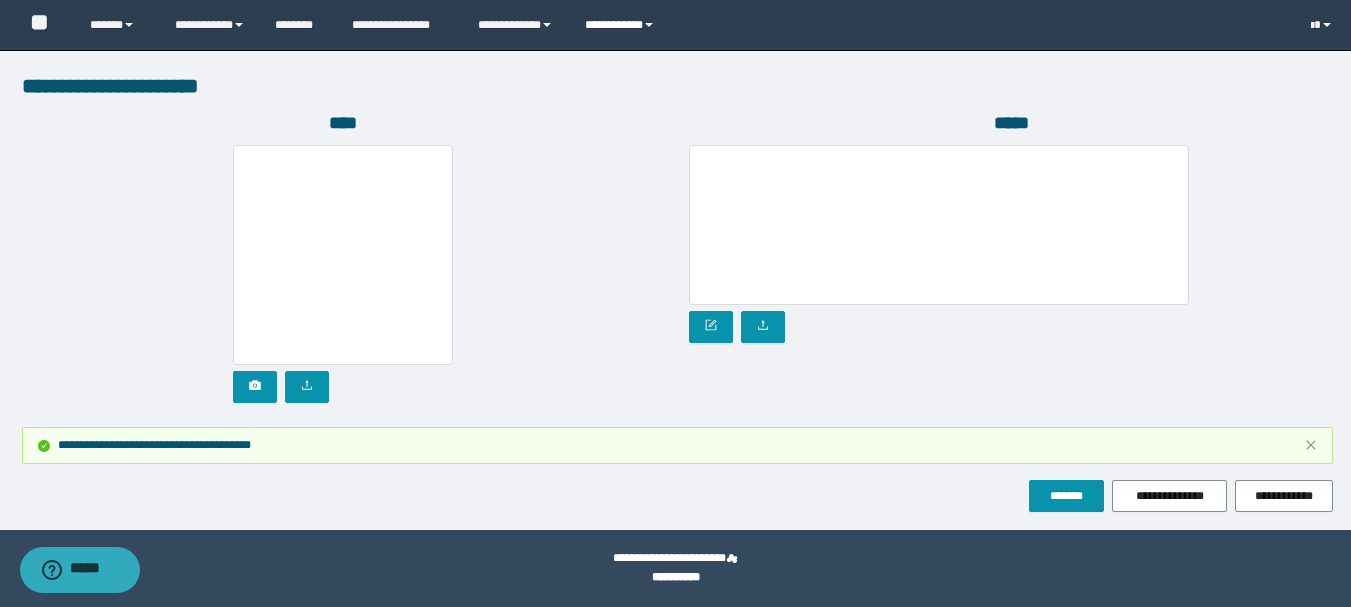 click on "**********" at bounding box center [622, 25] 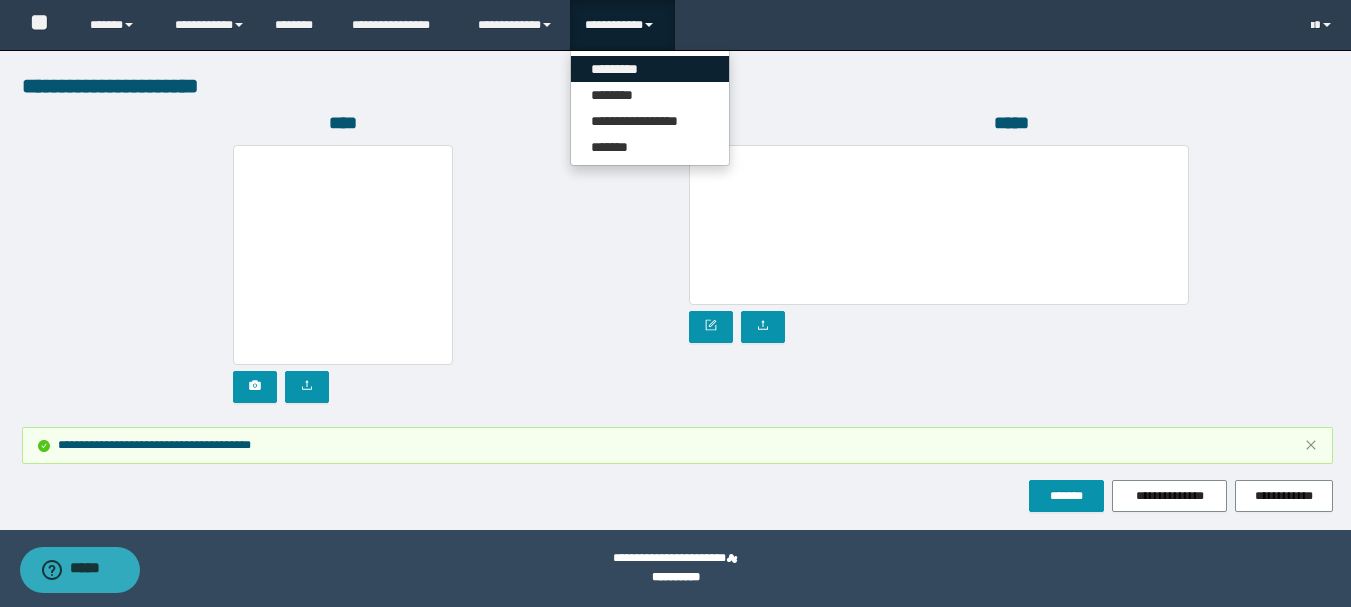 click on "*********" at bounding box center [650, 69] 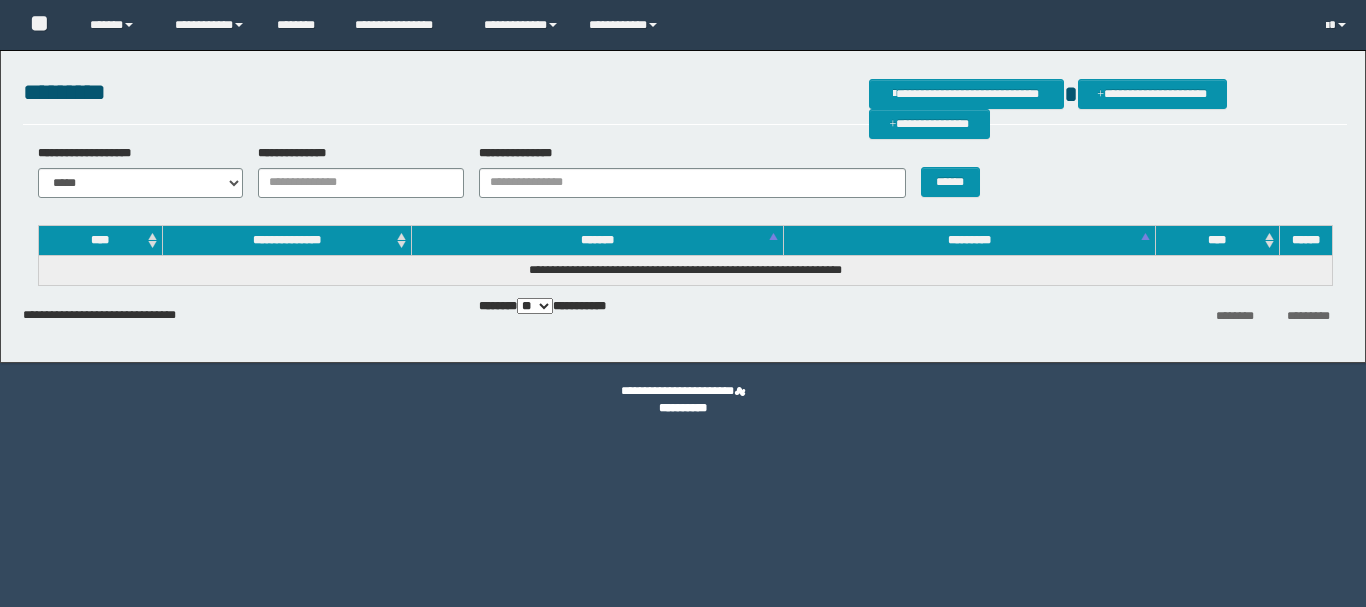 scroll, scrollTop: 0, scrollLeft: 0, axis: both 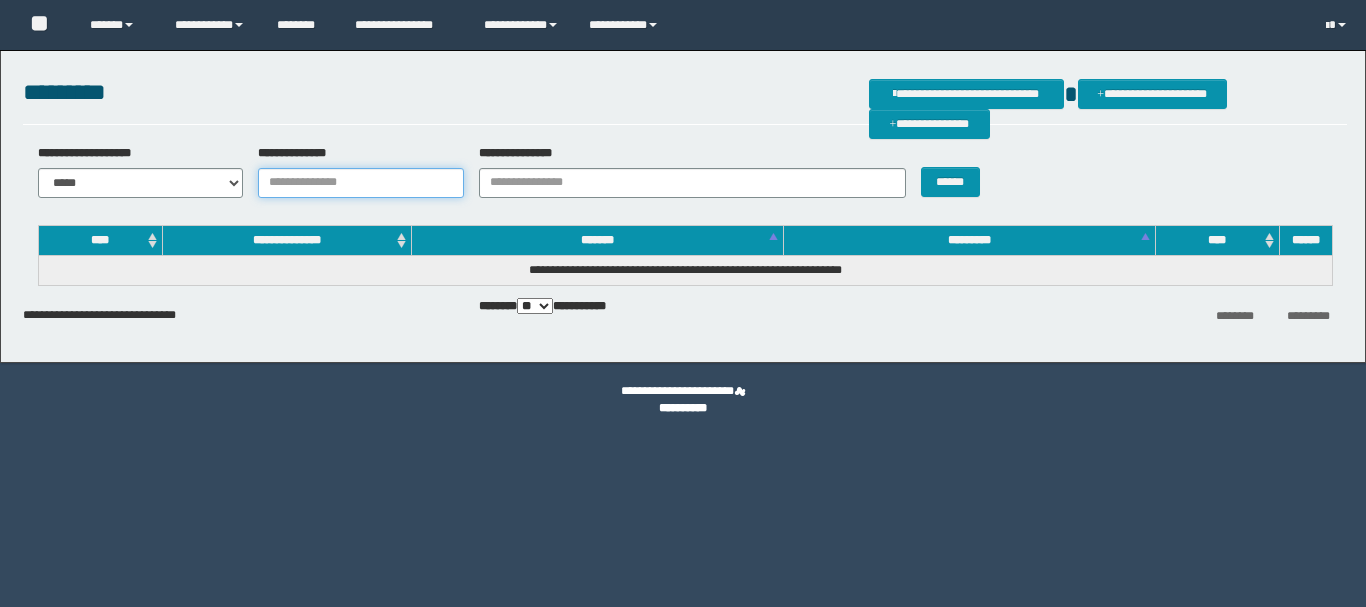 click on "**********" at bounding box center [361, 183] 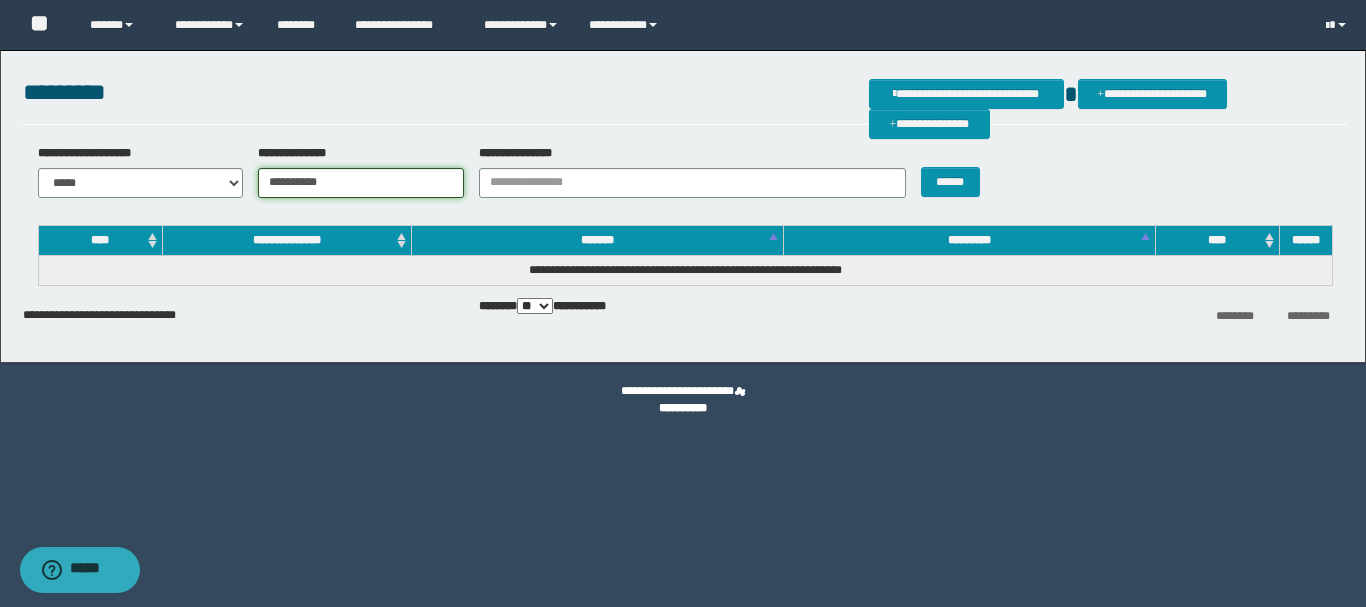 type on "**********" 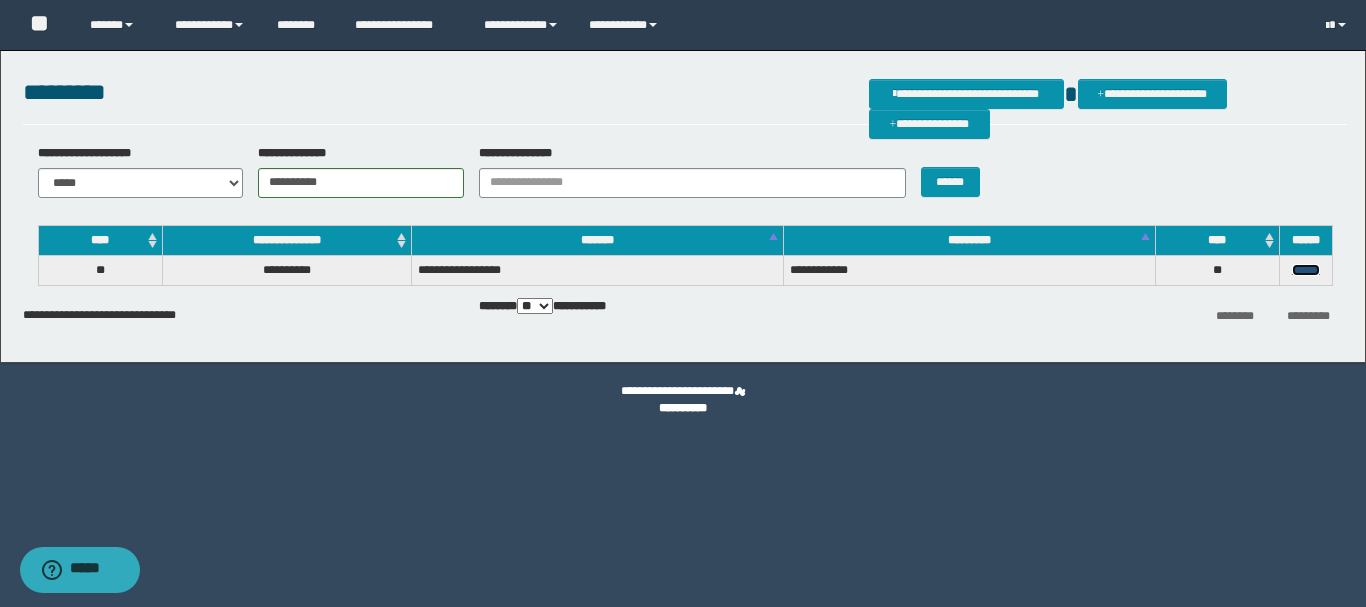 click on "******" at bounding box center (1306, 270) 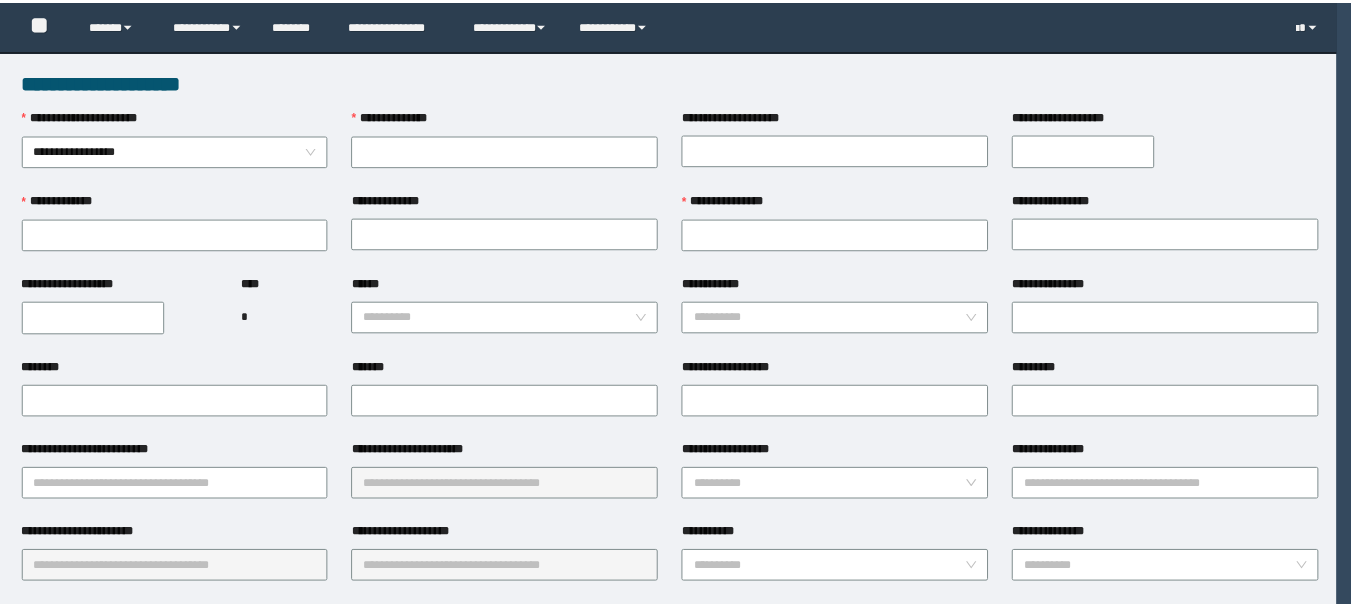 scroll, scrollTop: 0, scrollLeft: 0, axis: both 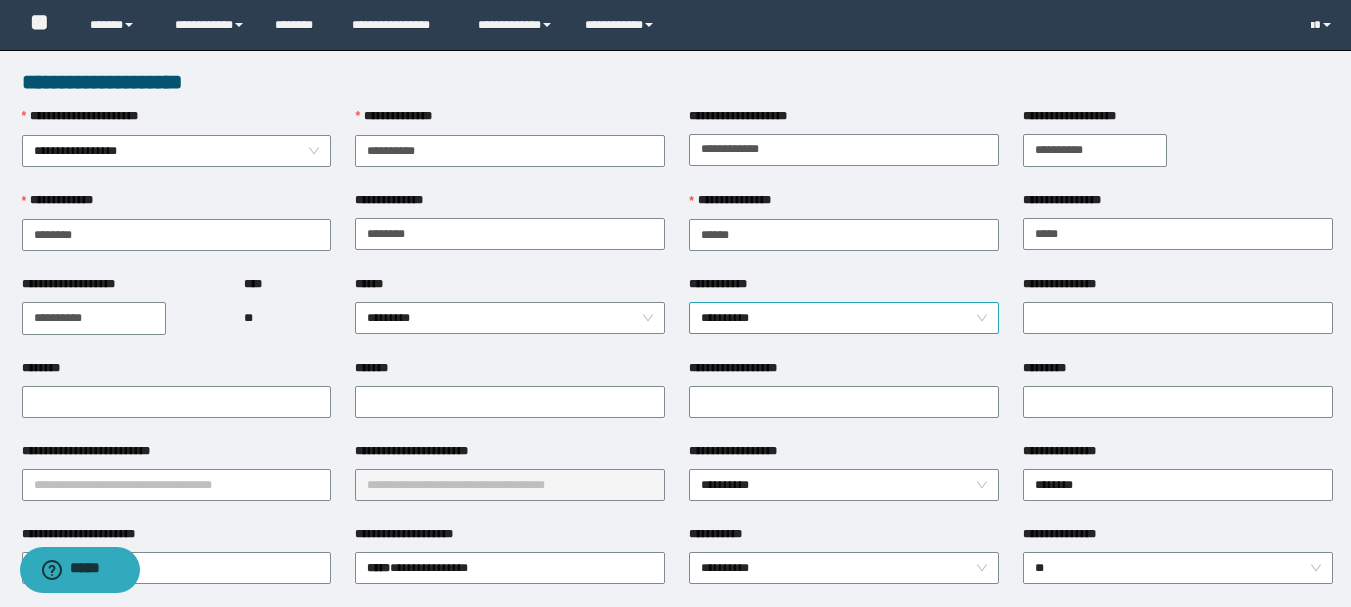 click on "**********" at bounding box center [844, 318] 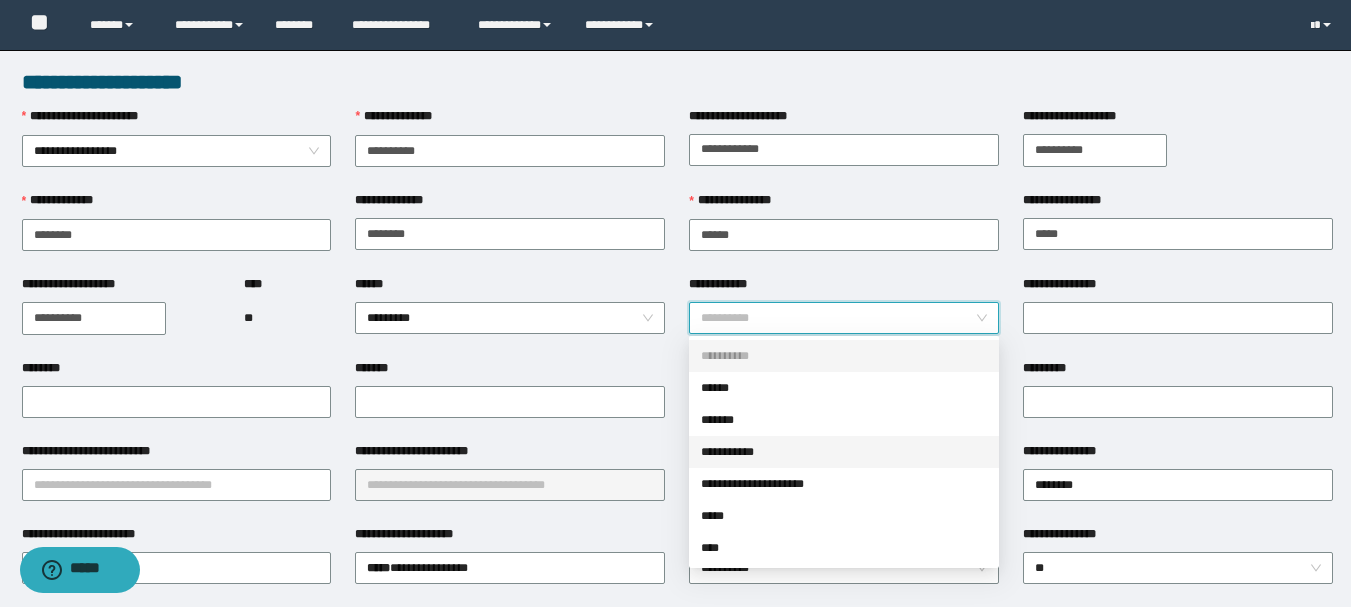 click on "**********" at bounding box center [844, 452] 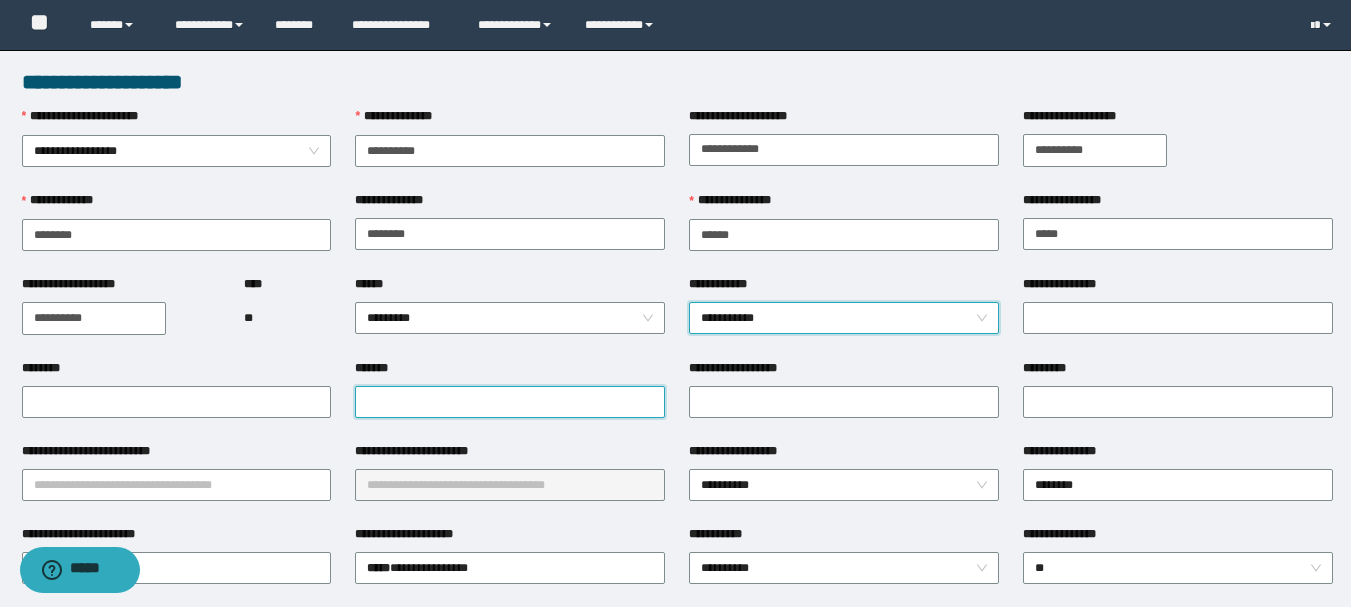 click on "*******" at bounding box center (510, 402) 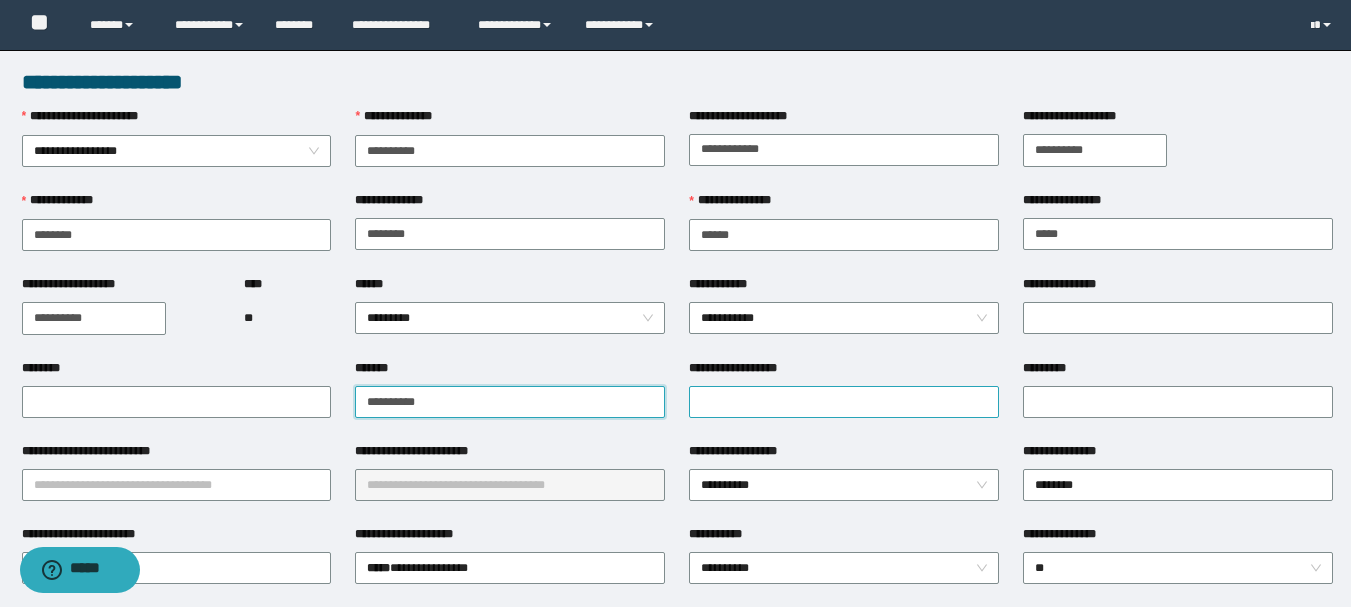 type on "**********" 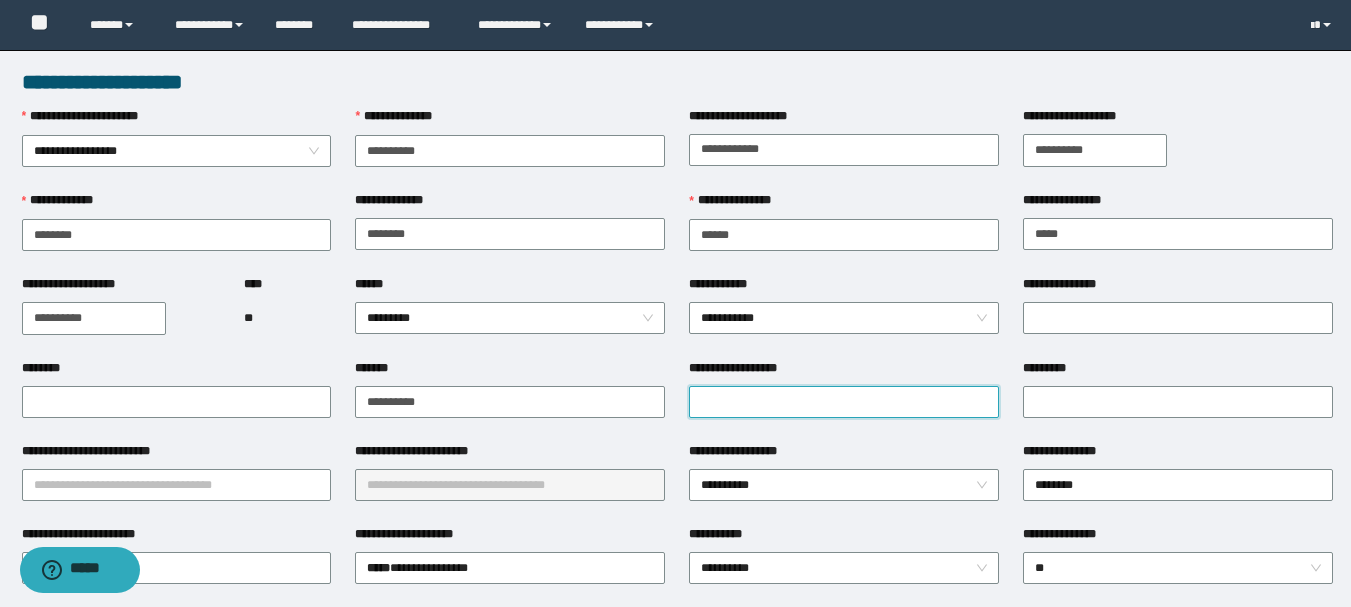 click on "**********" at bounding box center (844, 402) 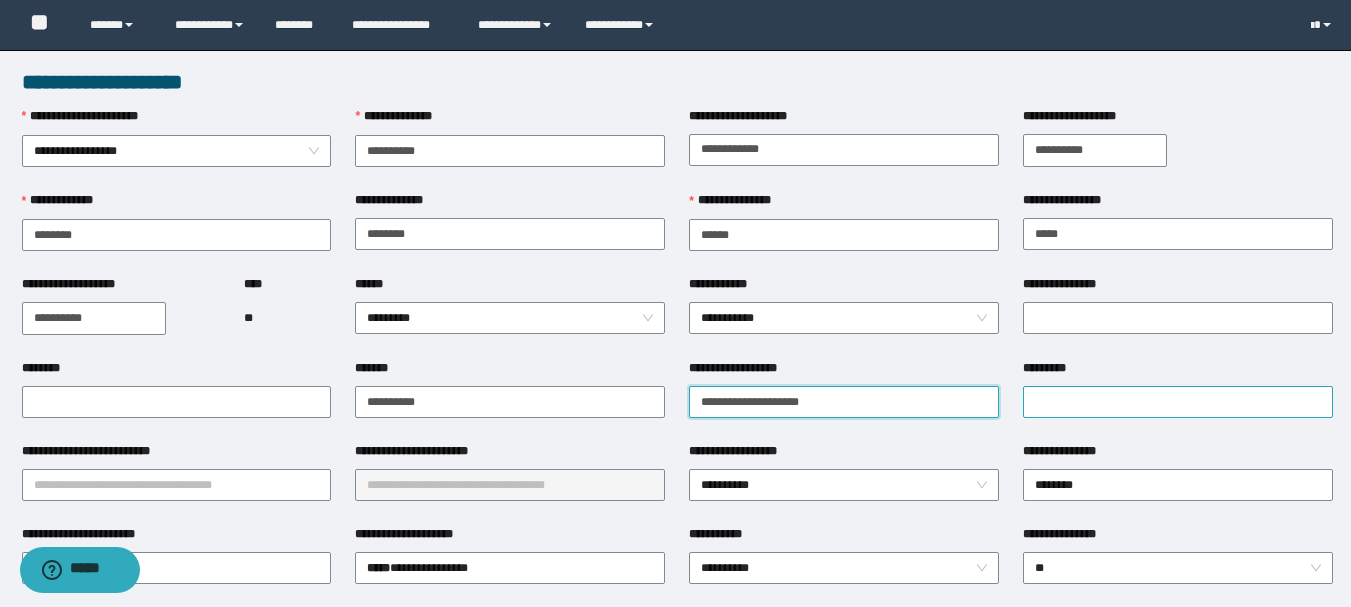 type on "**********" 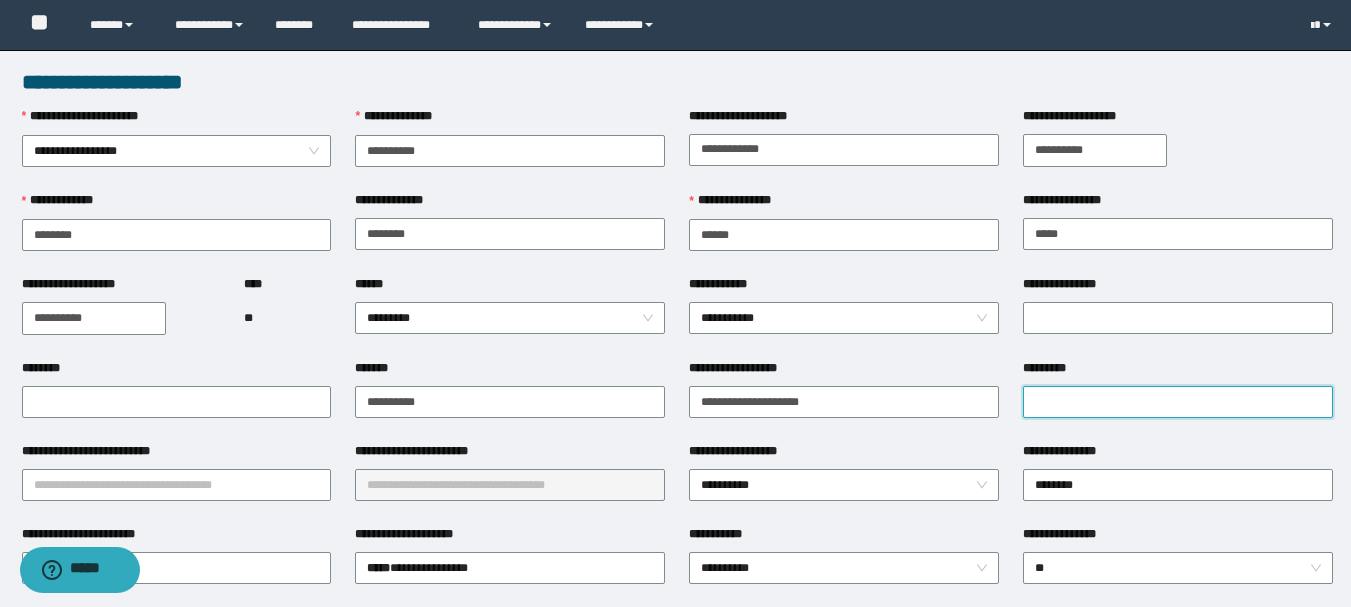 click on "*********" at bounding box center (1178, 402) 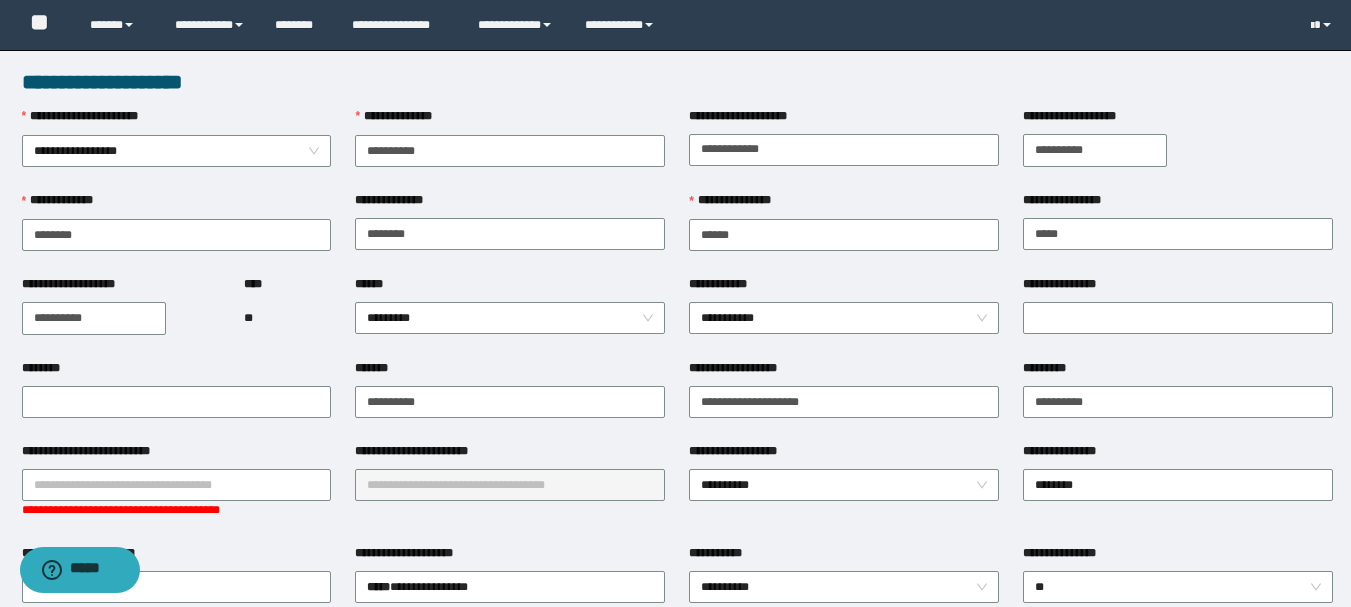 click on "*********" at bounding box center (1178, 372) 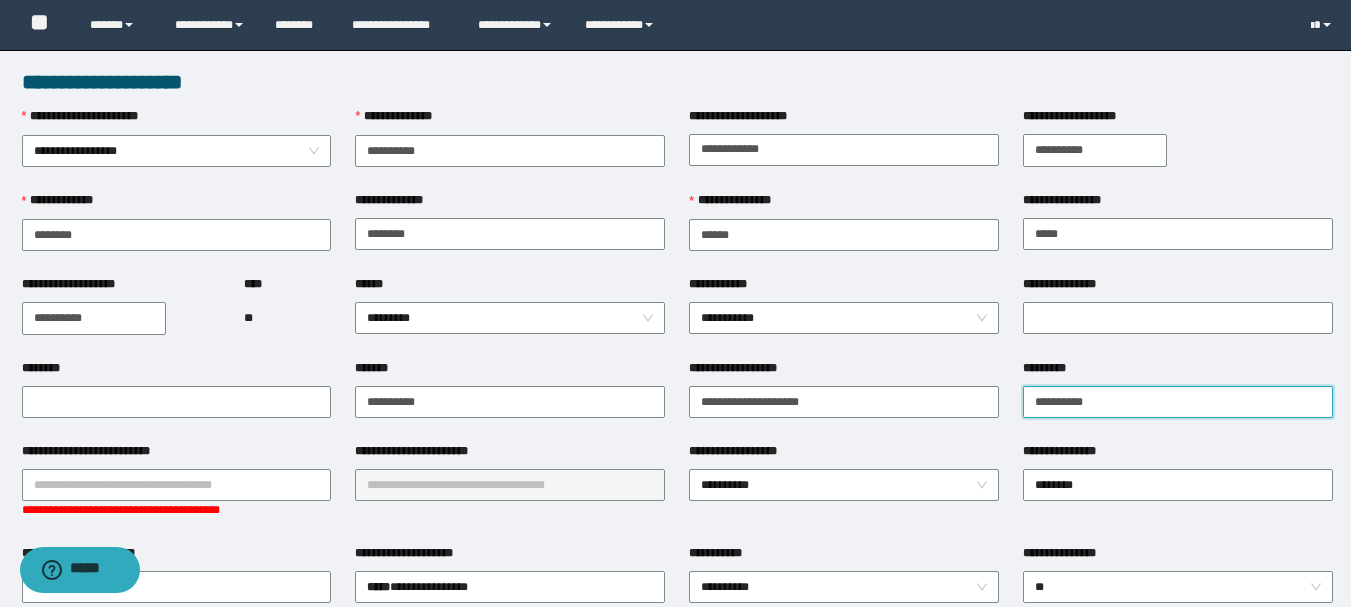 drag, startPoint x: 1091, startPoint y: 399, endPoint x: 1117, endPoint y: 394, distance: 26.476404 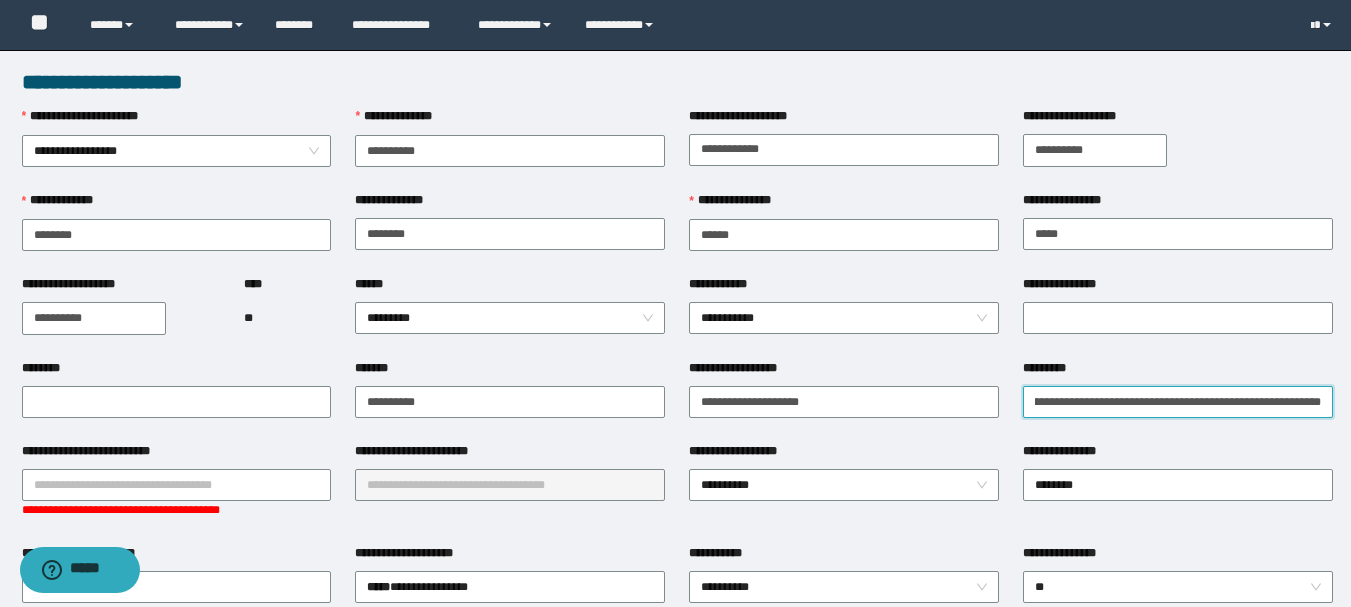 scroll, scrollTop: 0, scrollLeft: 36, axis: horizontal 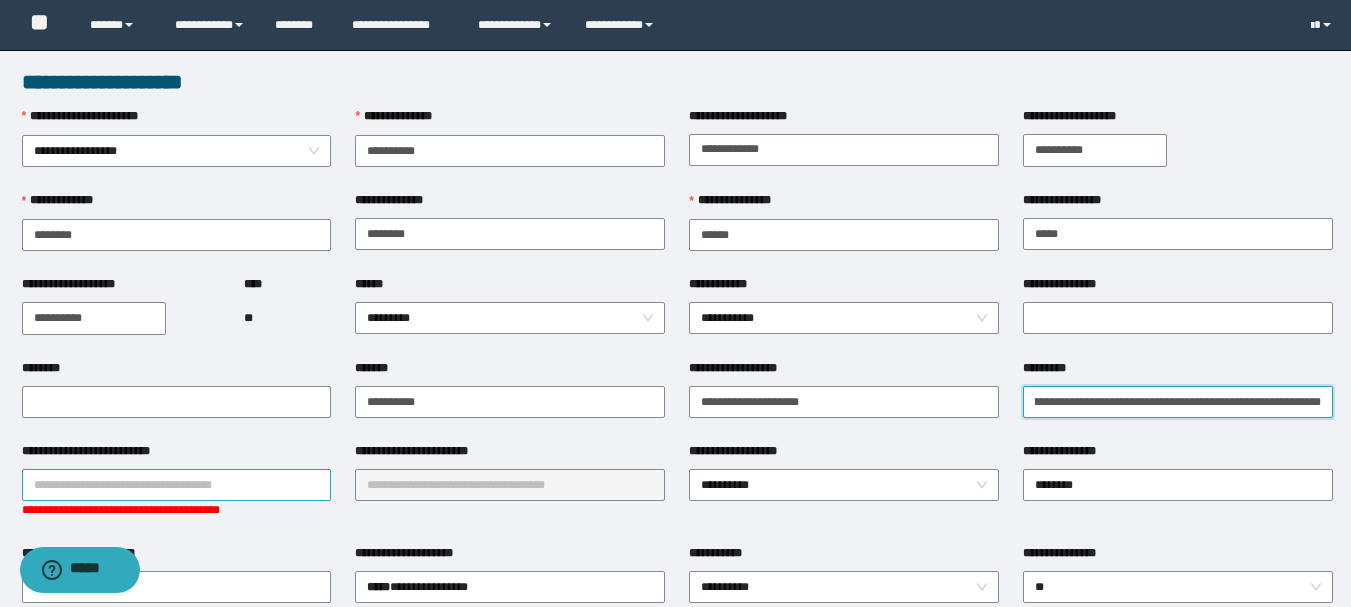 click on "**********" at bounding box center (177, 485) 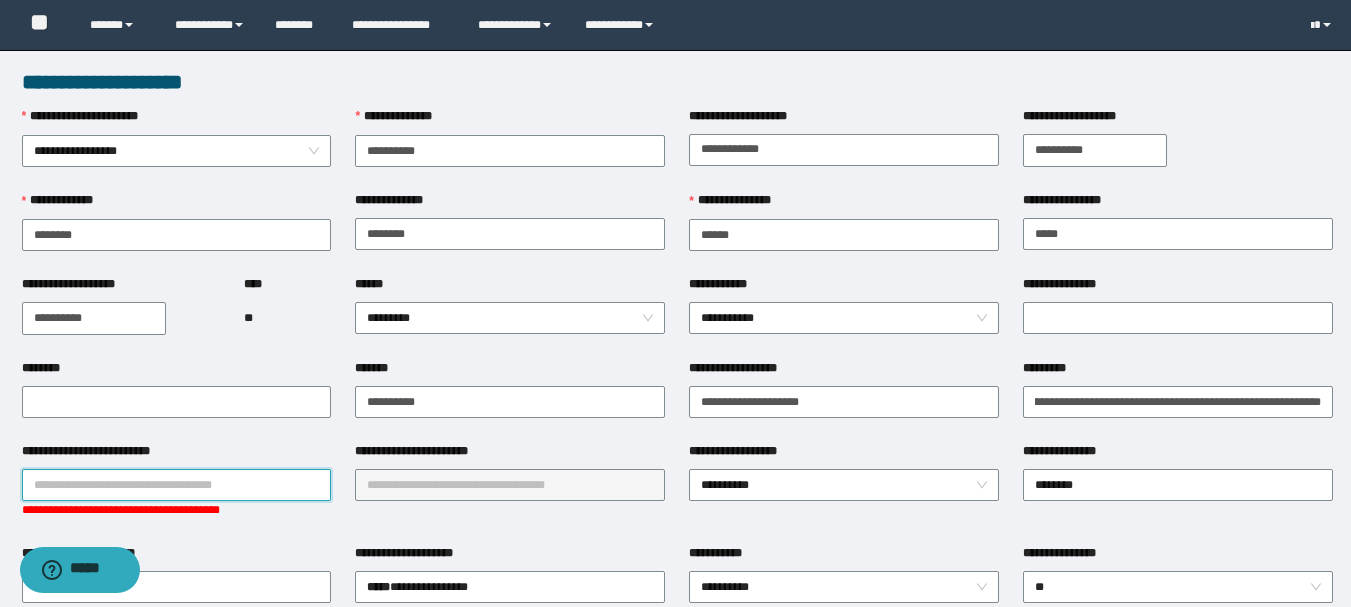 scroll, scrollTop: 0, scrollLeft: 0, axis: both 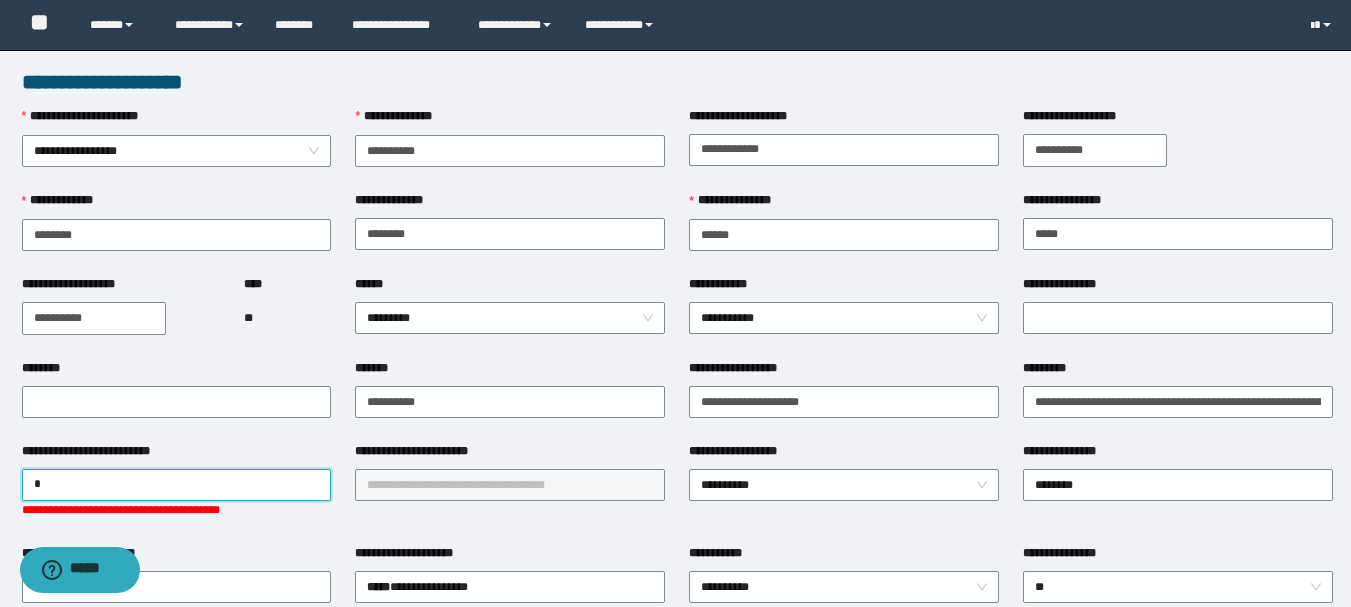 type on "**" 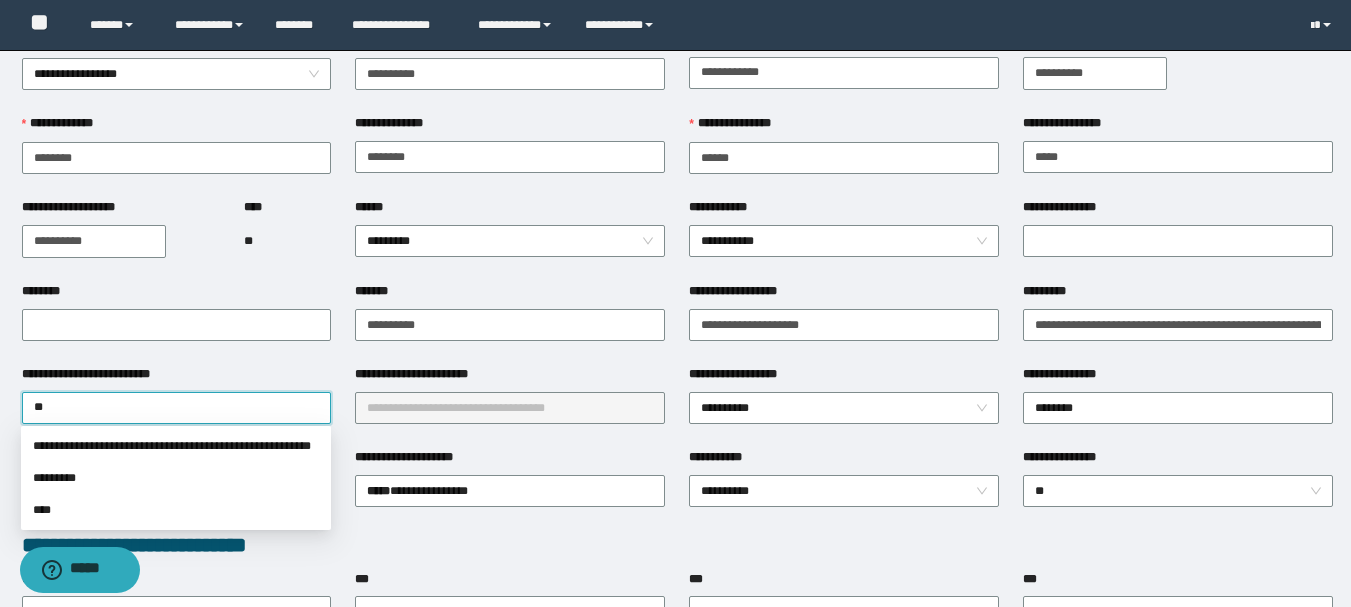 scroll, scrollTop: 300, scrollLeft: 0, axis: vertical 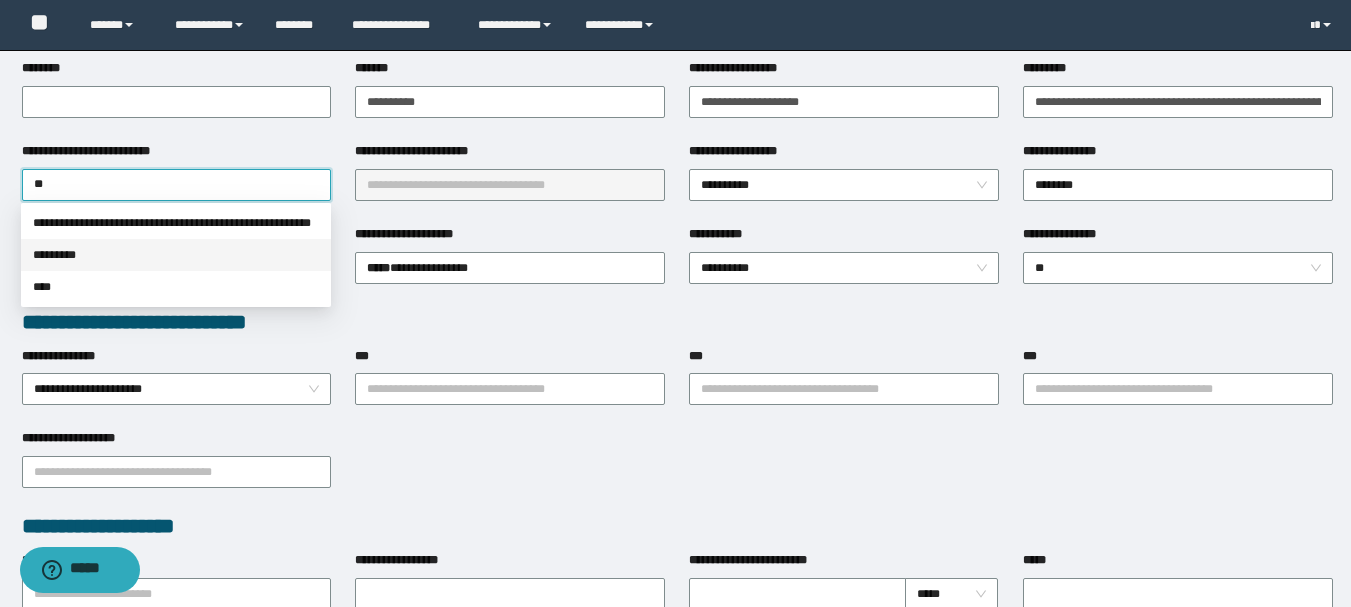 click on "*********" at bounding box center [176, 255] 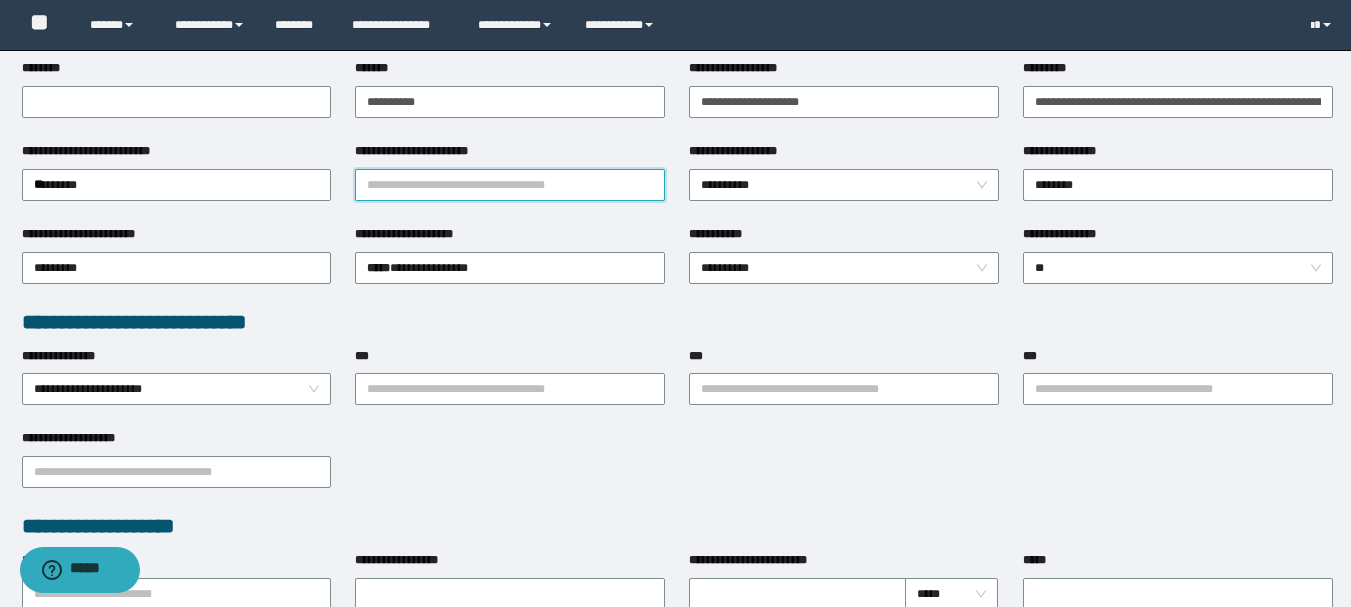 click on "**********" at bounding box center [510, 185] 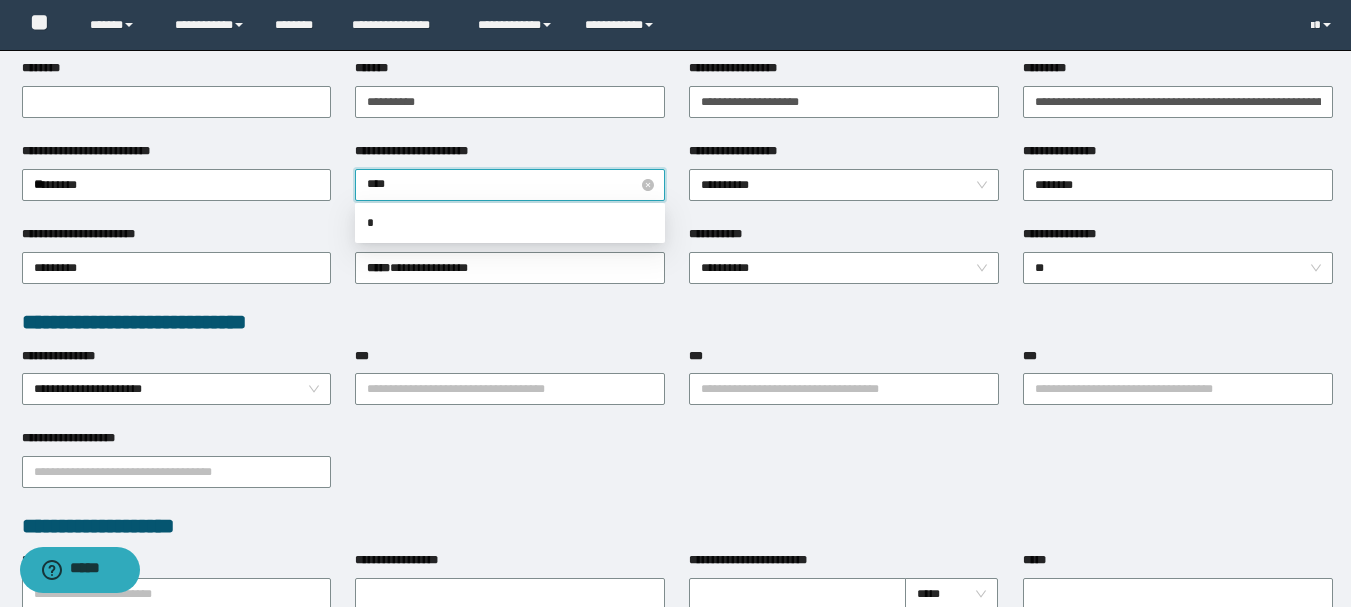 type on "*****" 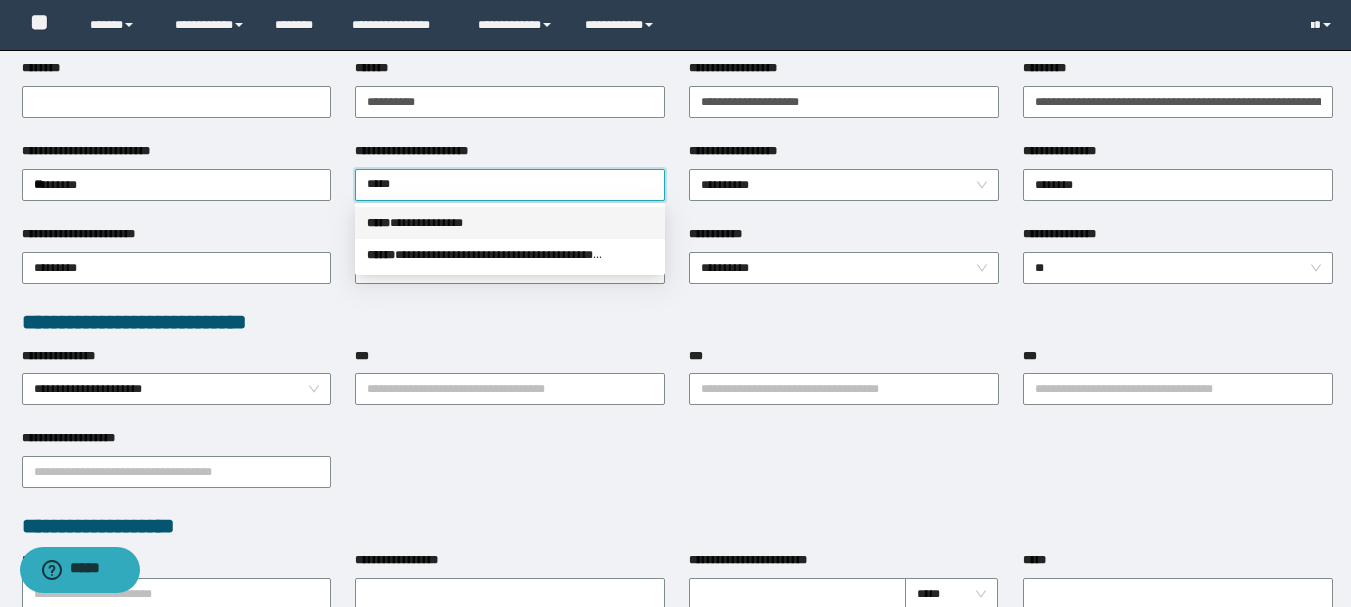 click on "**********" at bounding box center (510, 223) 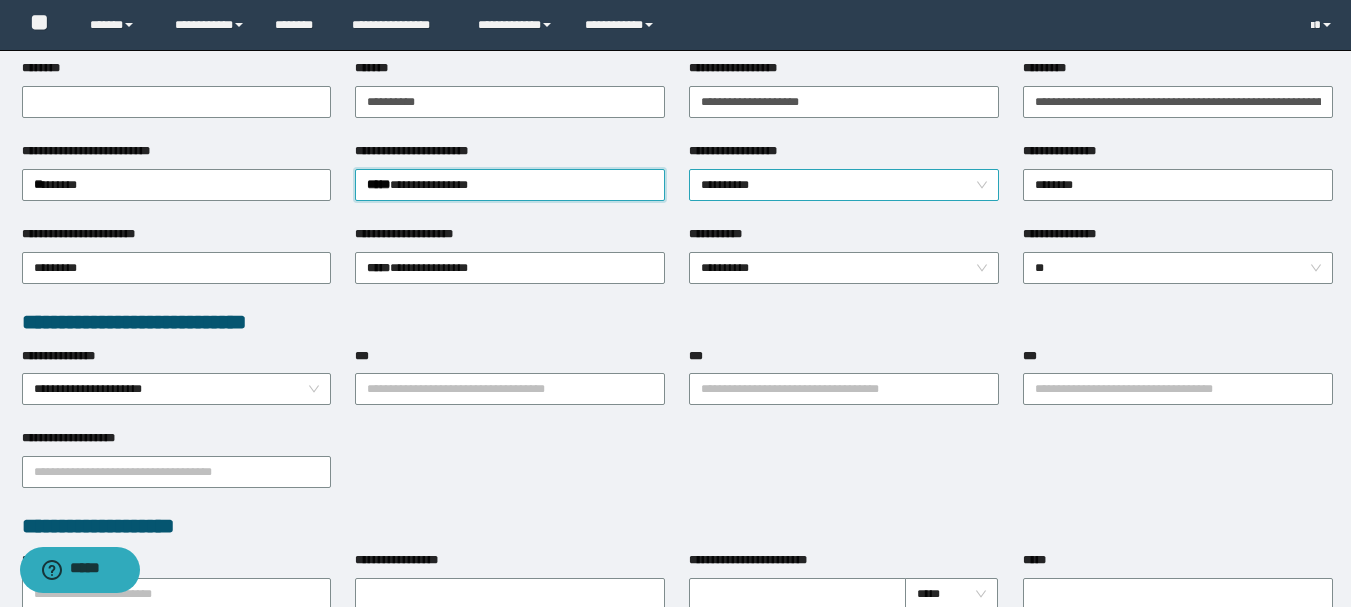 click on "**********" at bounding box center [844, 185] 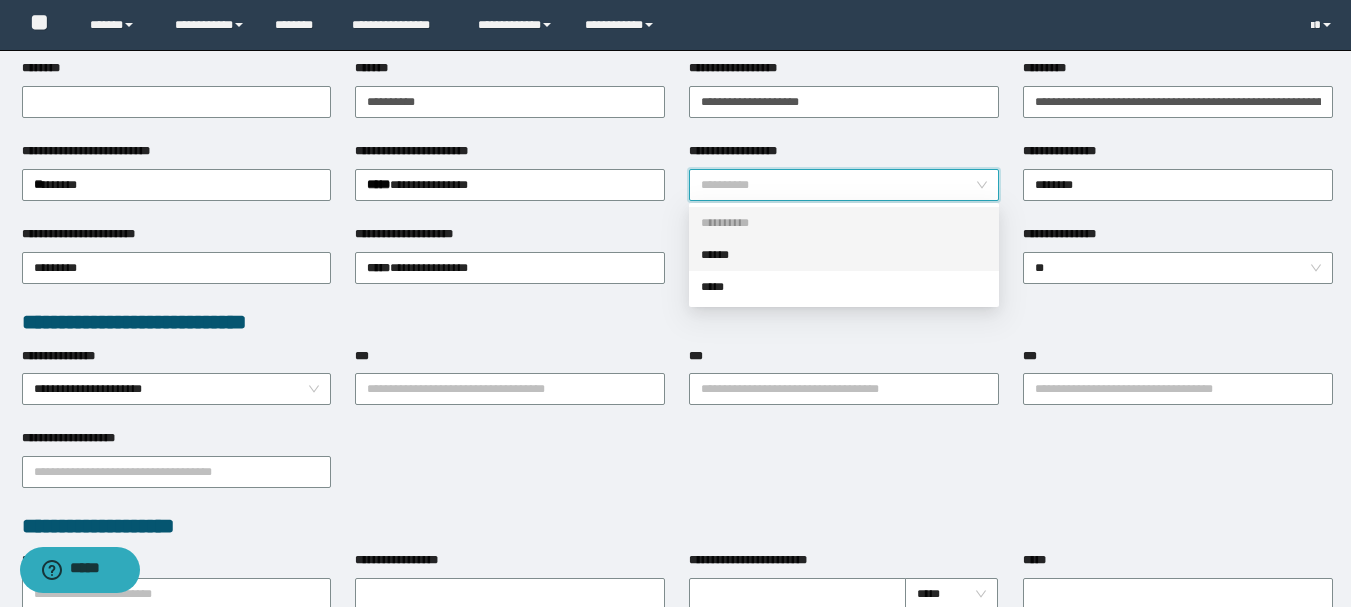 click on "******" at bounding box center [844, 255] 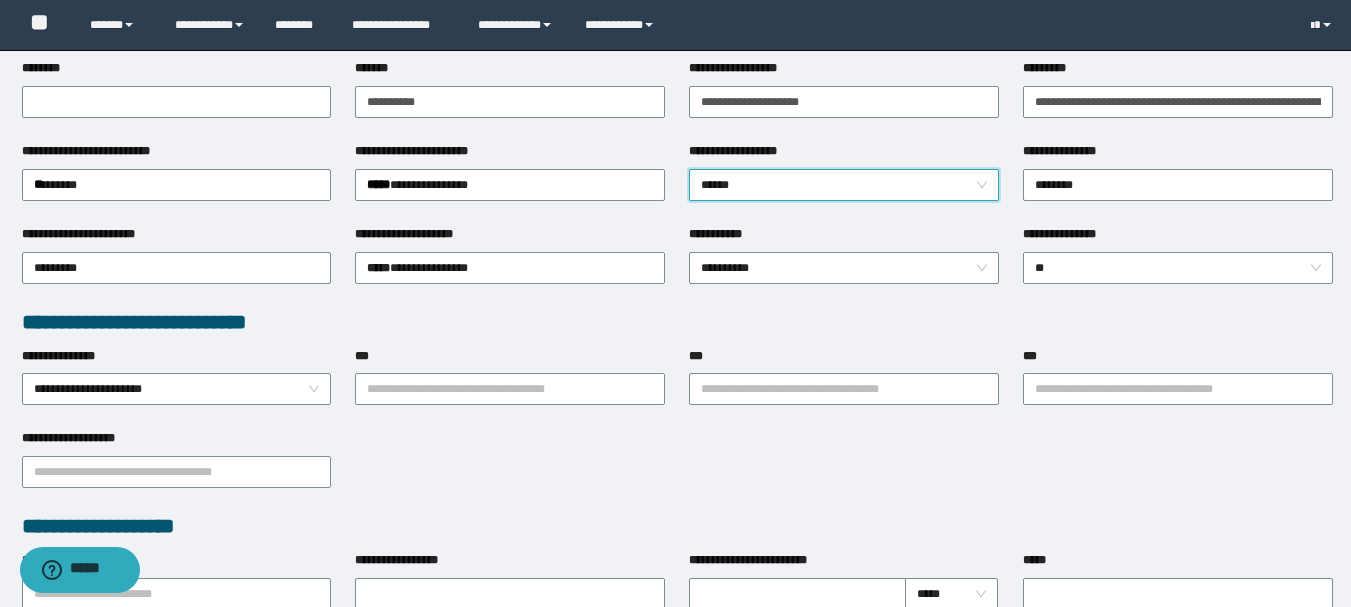 click on "**********" at bounding box center (844, 266) 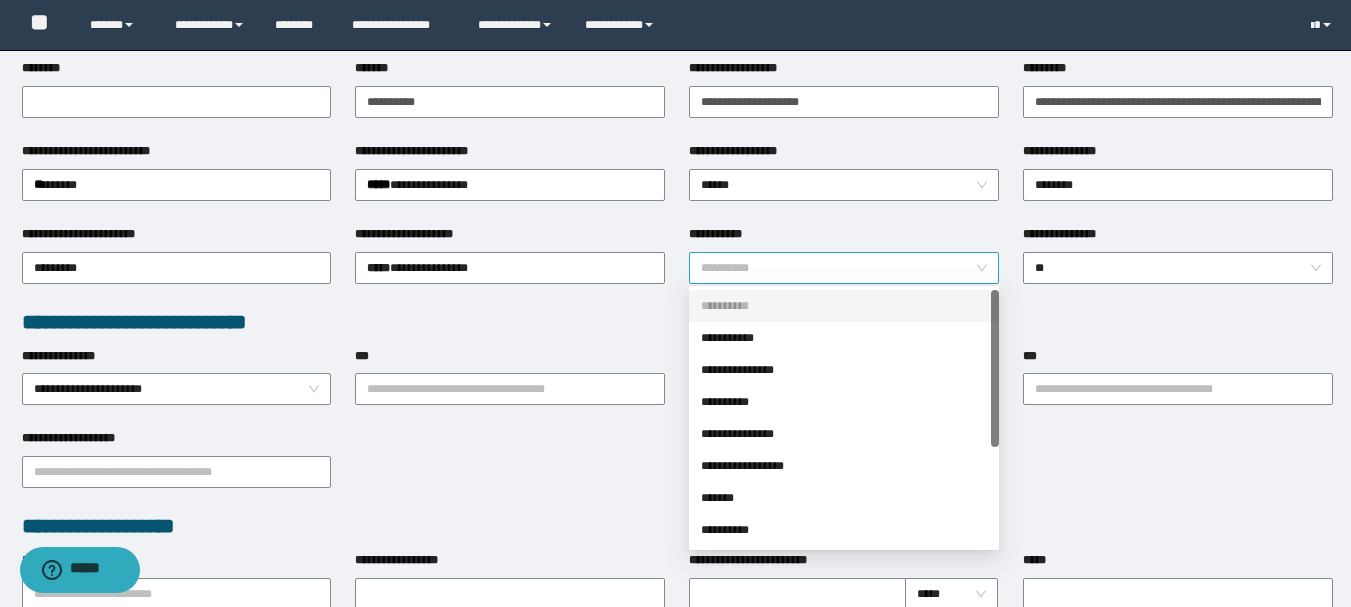 click on "**********" at bounding box center [844, 268] 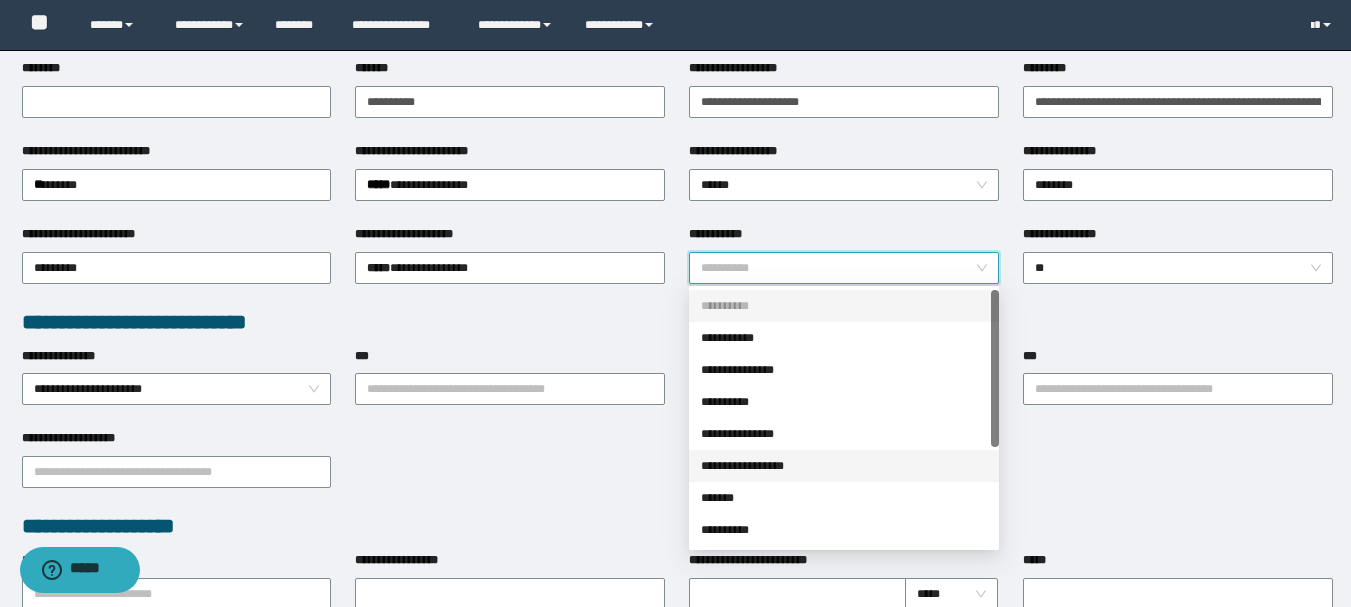 click on "**********" at bounding box center (844, 466) 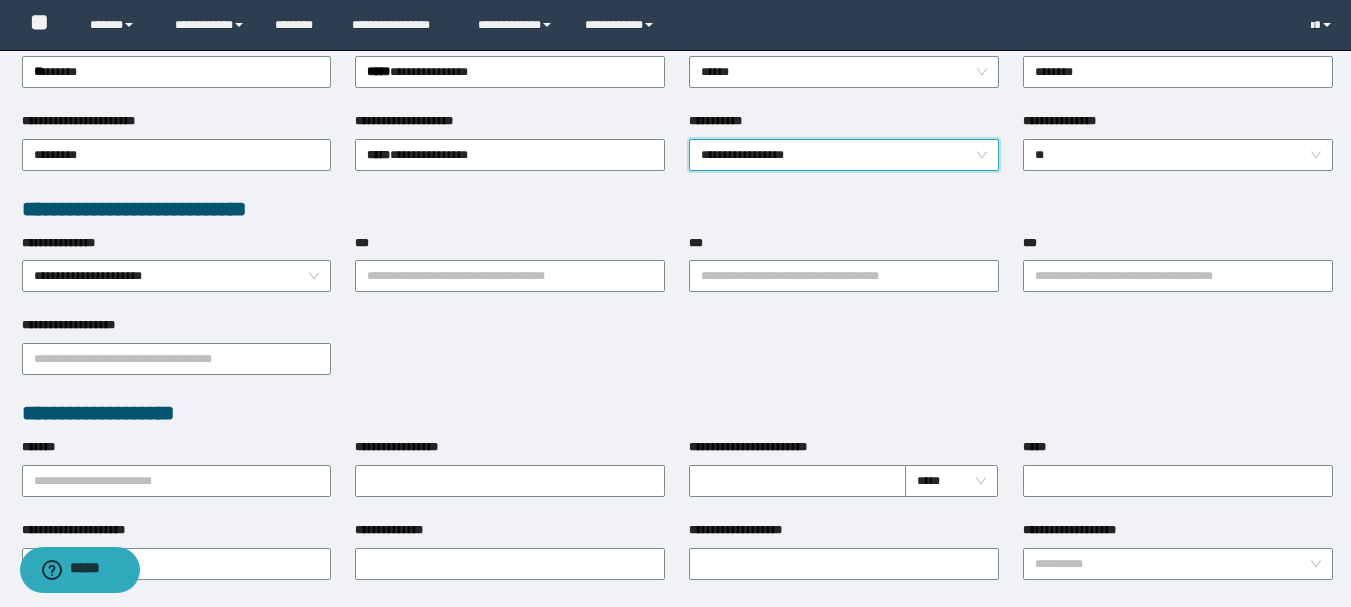 scroll, scrollTop: 500, scrollLeft: 0, axis: vertical 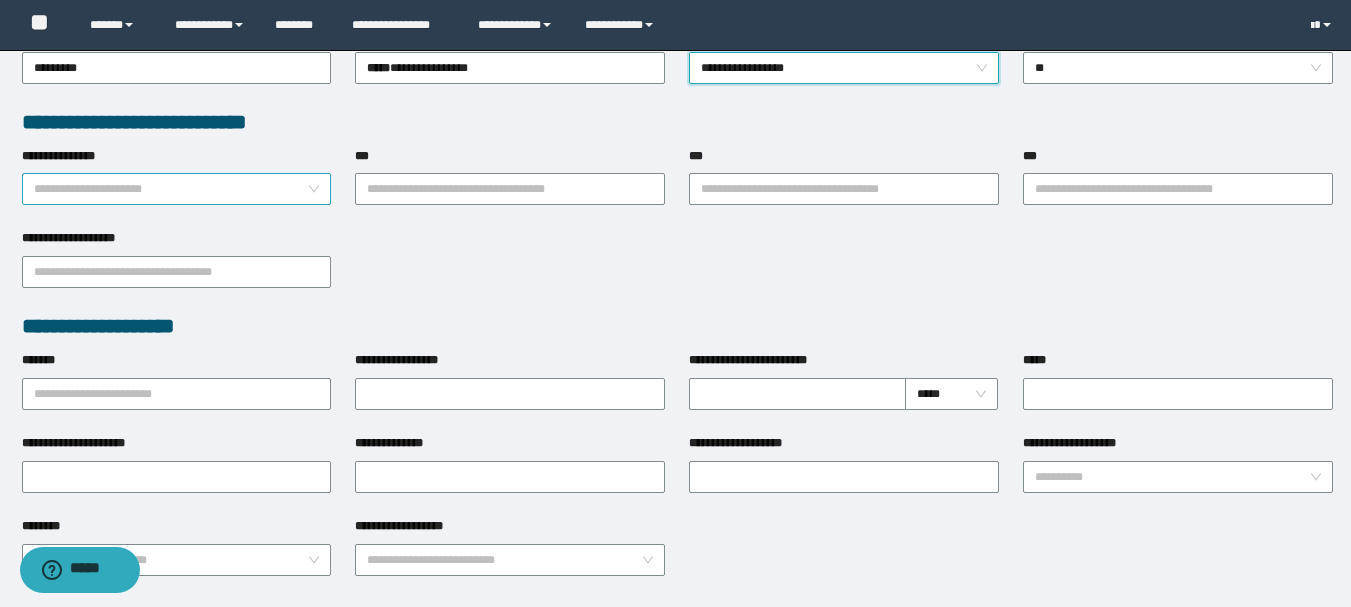 click on "**********" at bounding box center (177, 189) 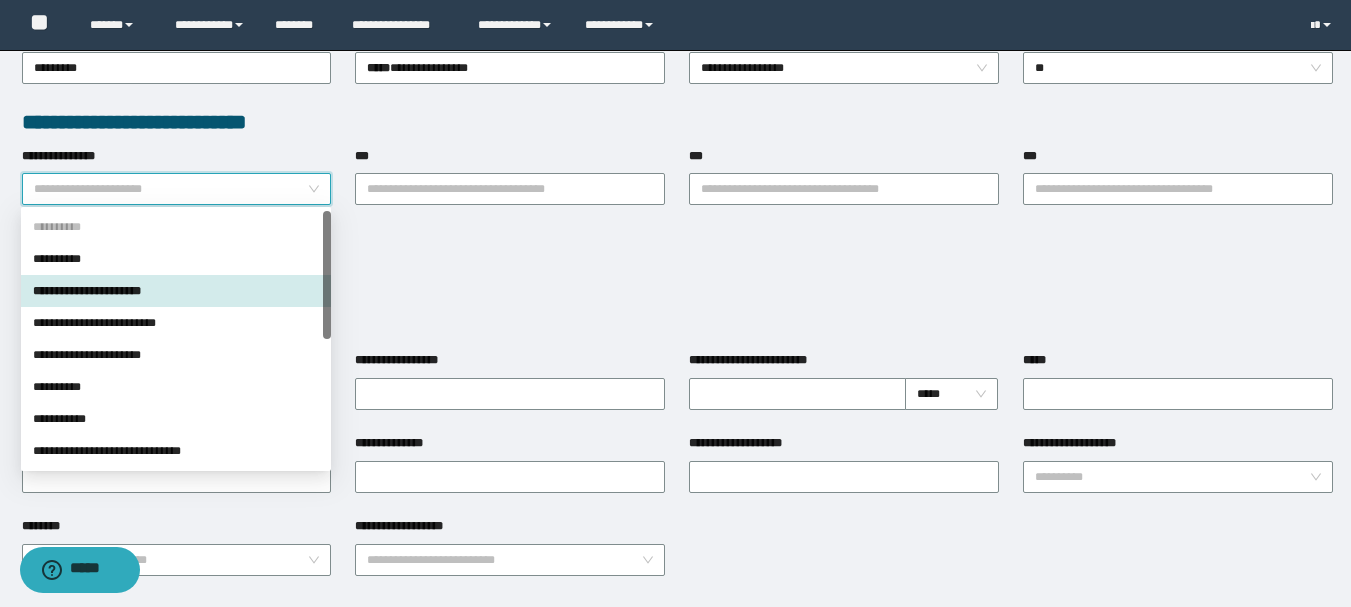 click on "**********" at bounding box center [177, 189] 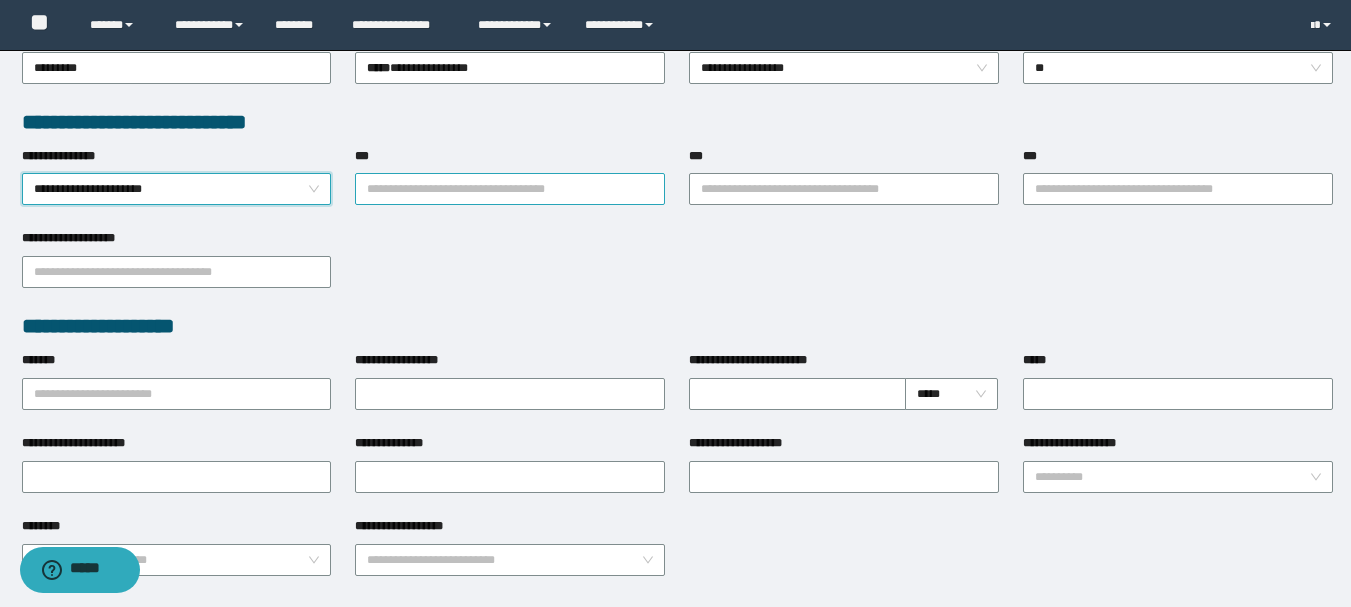 click on "***" at bounding box center (510, 189) 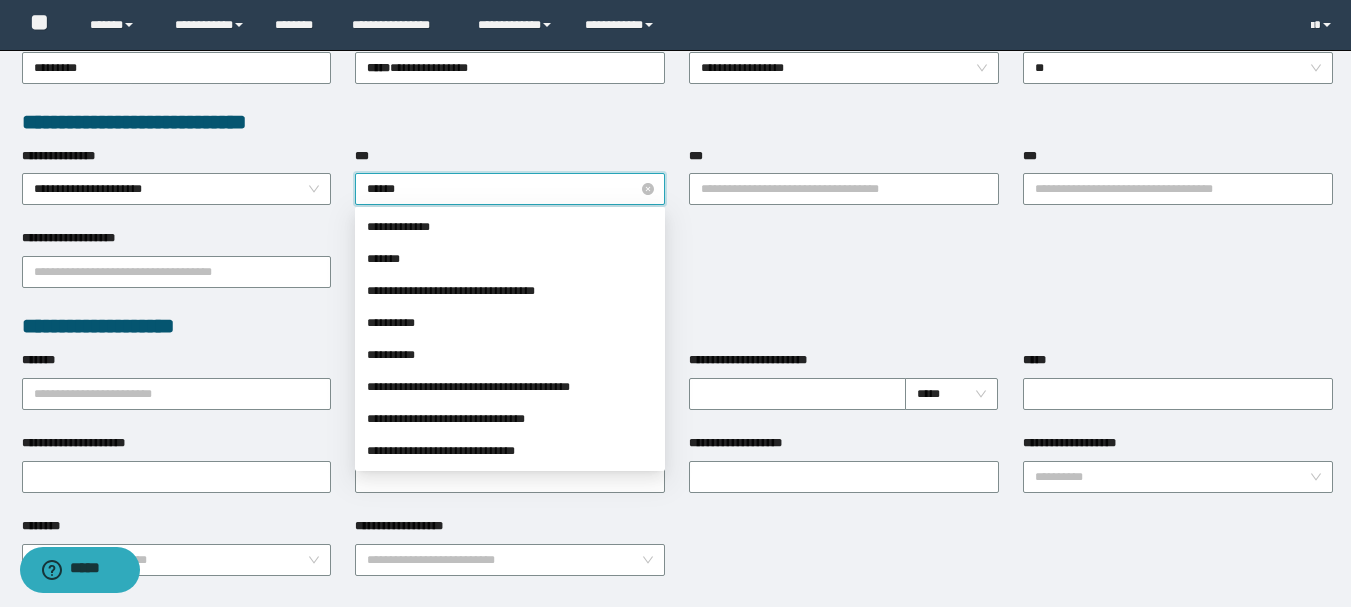 type on "*******" 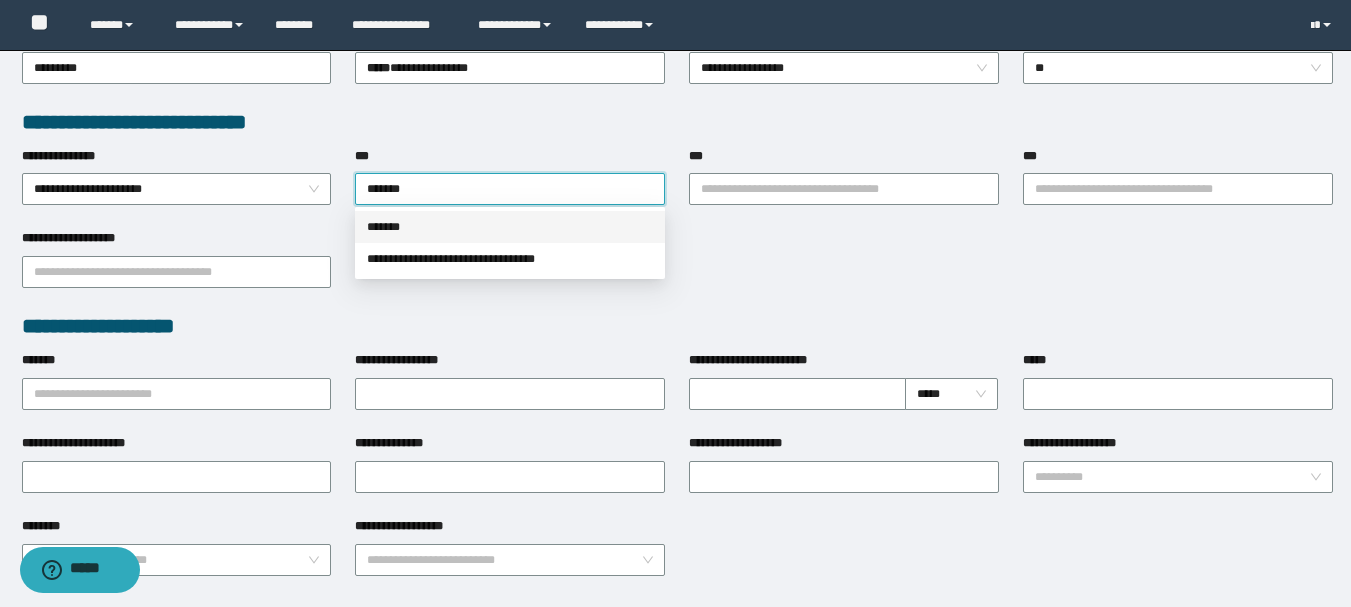 click on "*******" at bounding box center [510, 227] 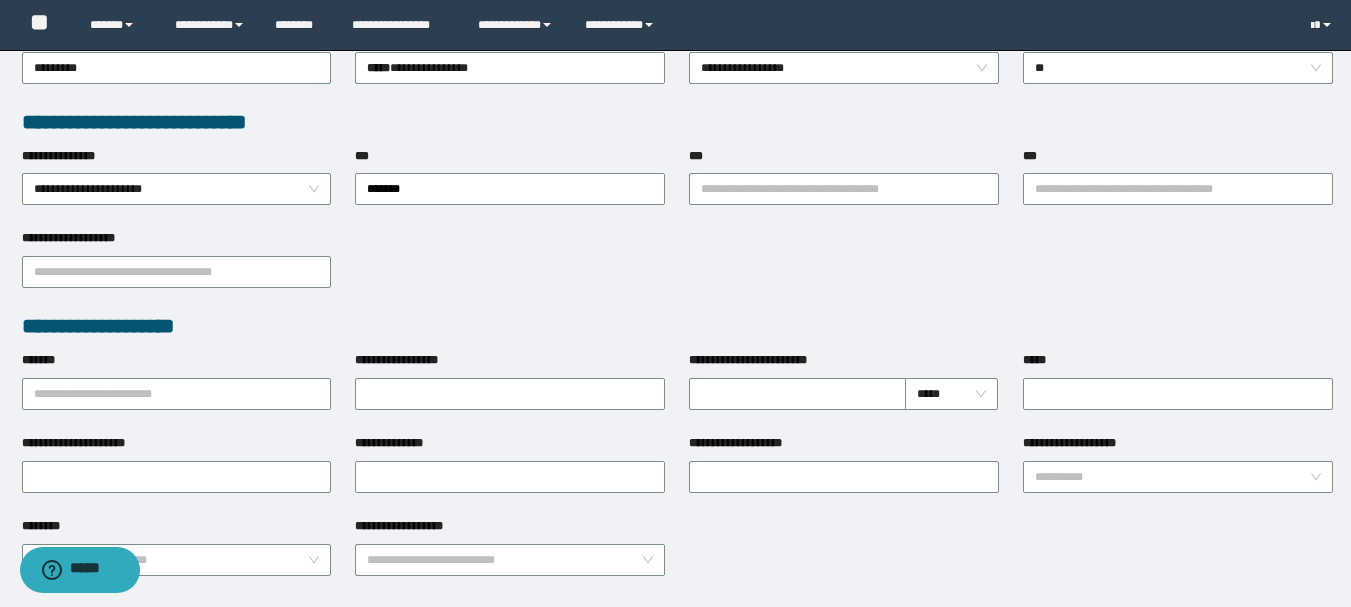 click on "**********" at bounding box center [844, 188] 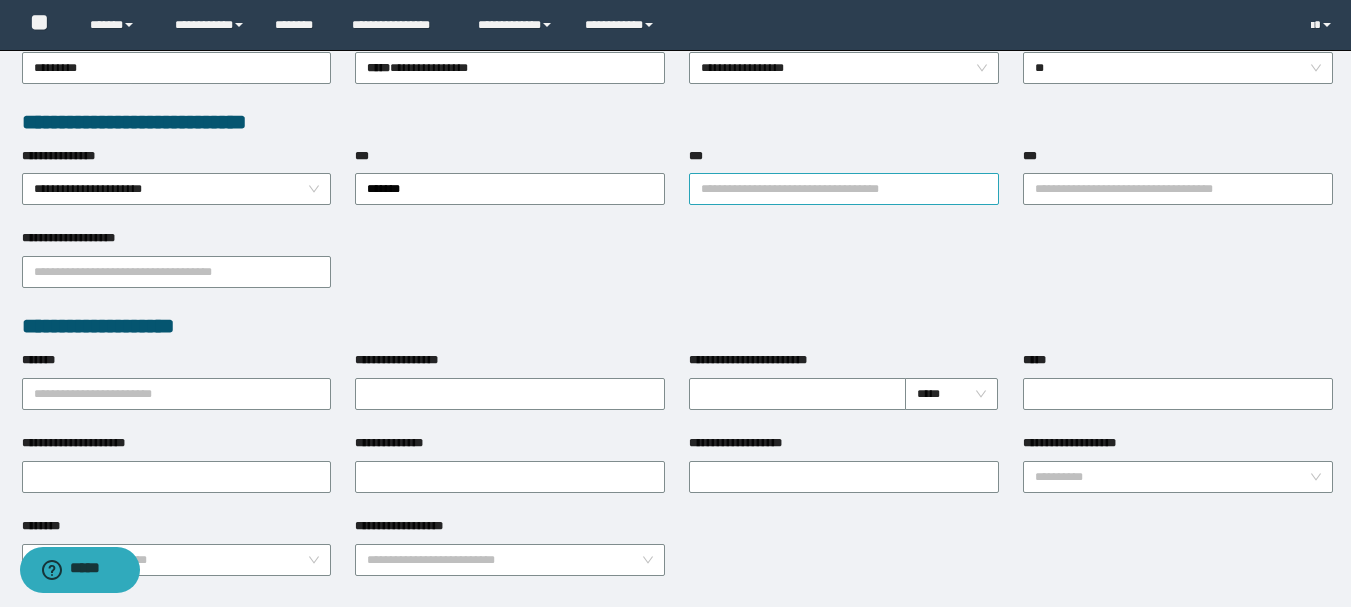 click on "***" at bounding box center [844, 189] 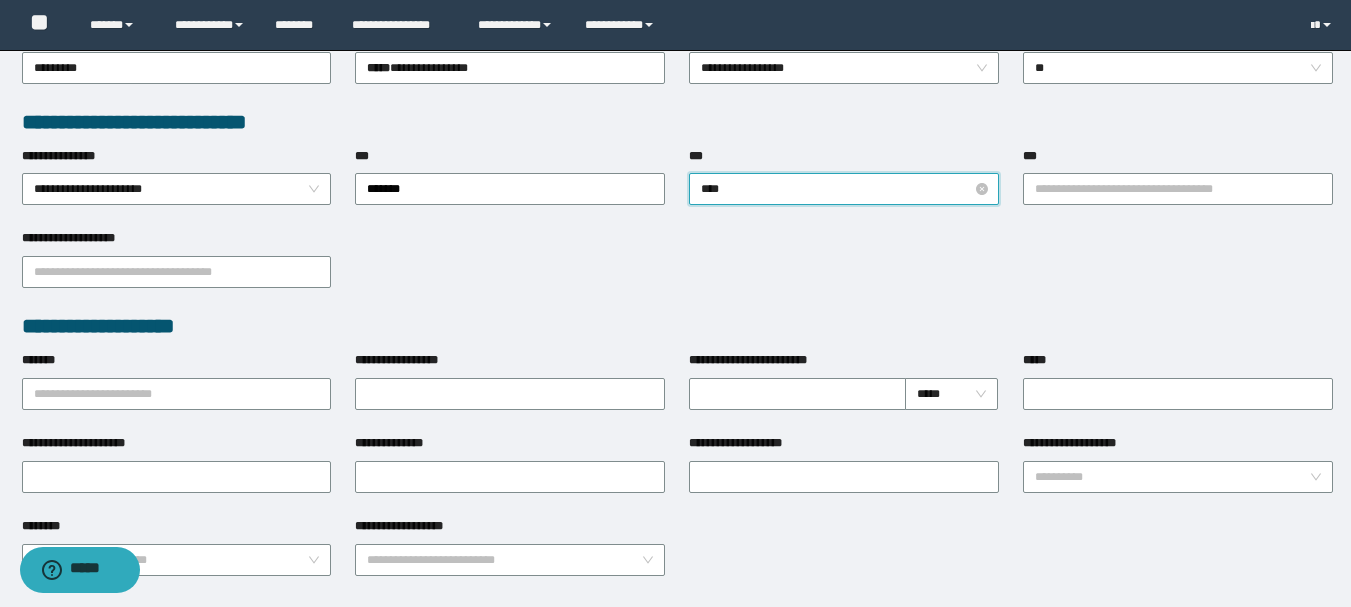 type on "*****" 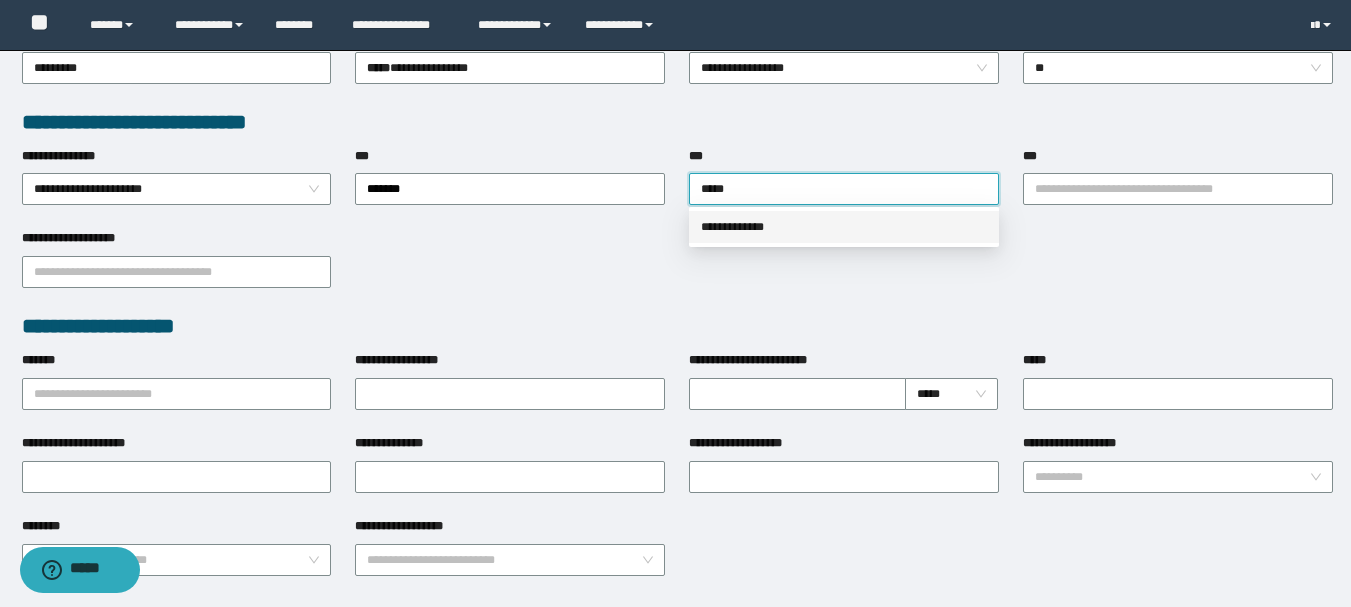 click on "**********" at bounding box center (844, 227) 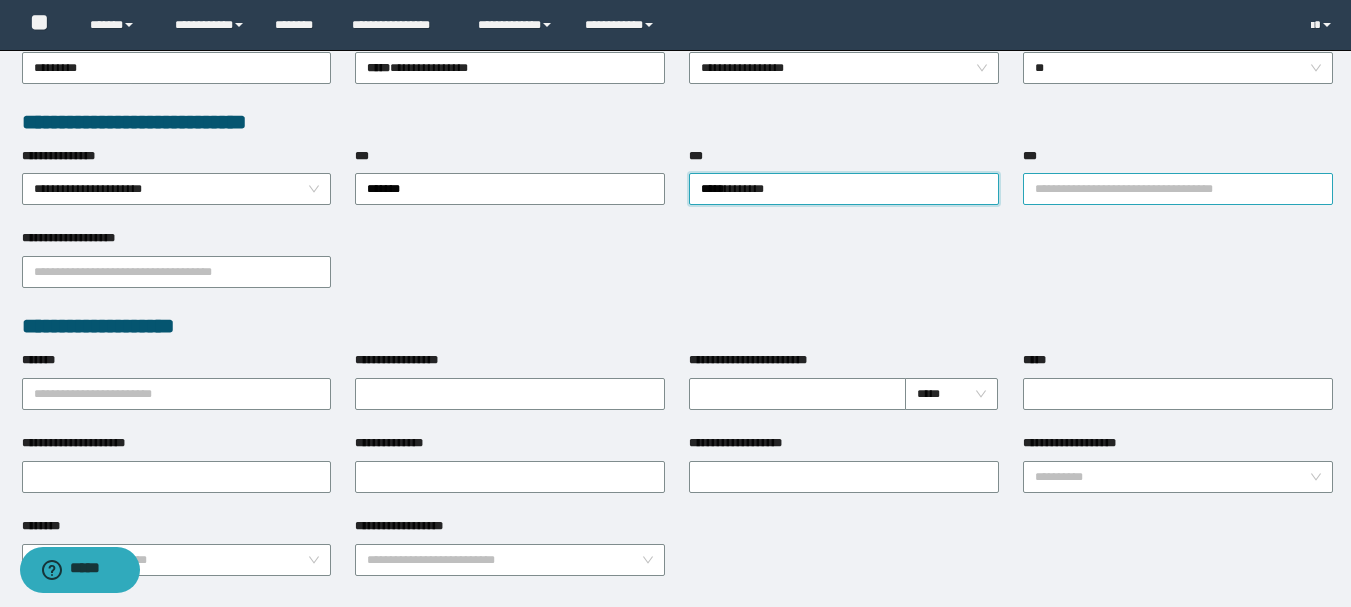 click on "***" at bounding box center [1178, 189] 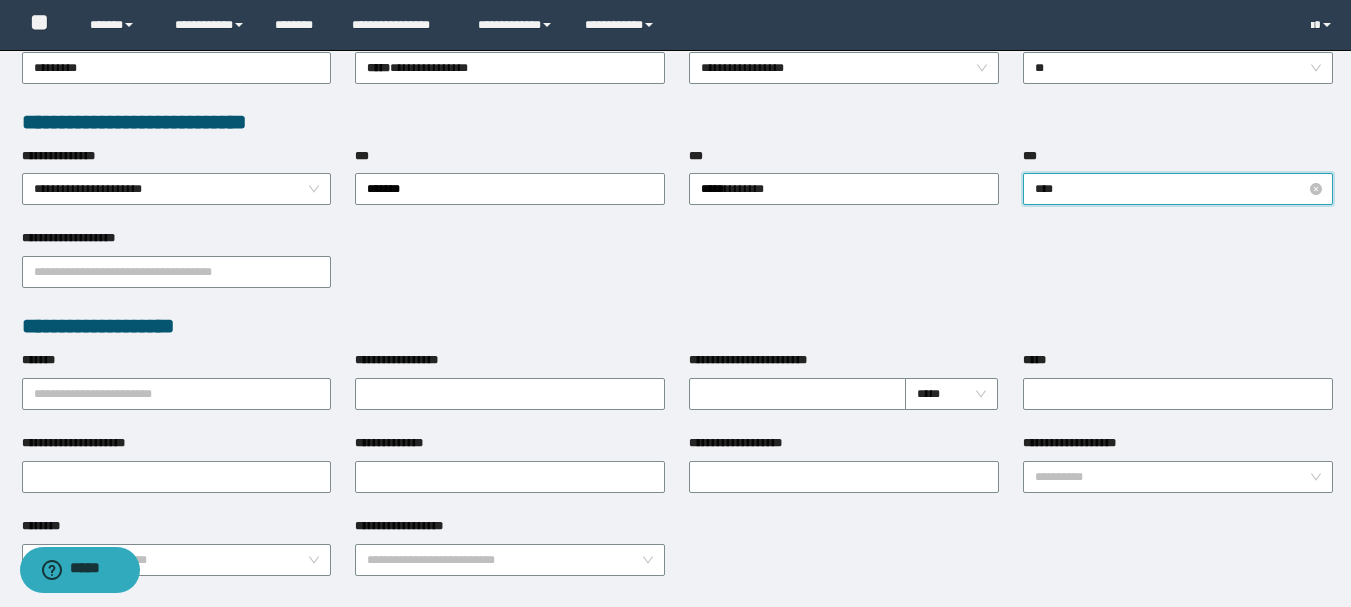 type on "*****" 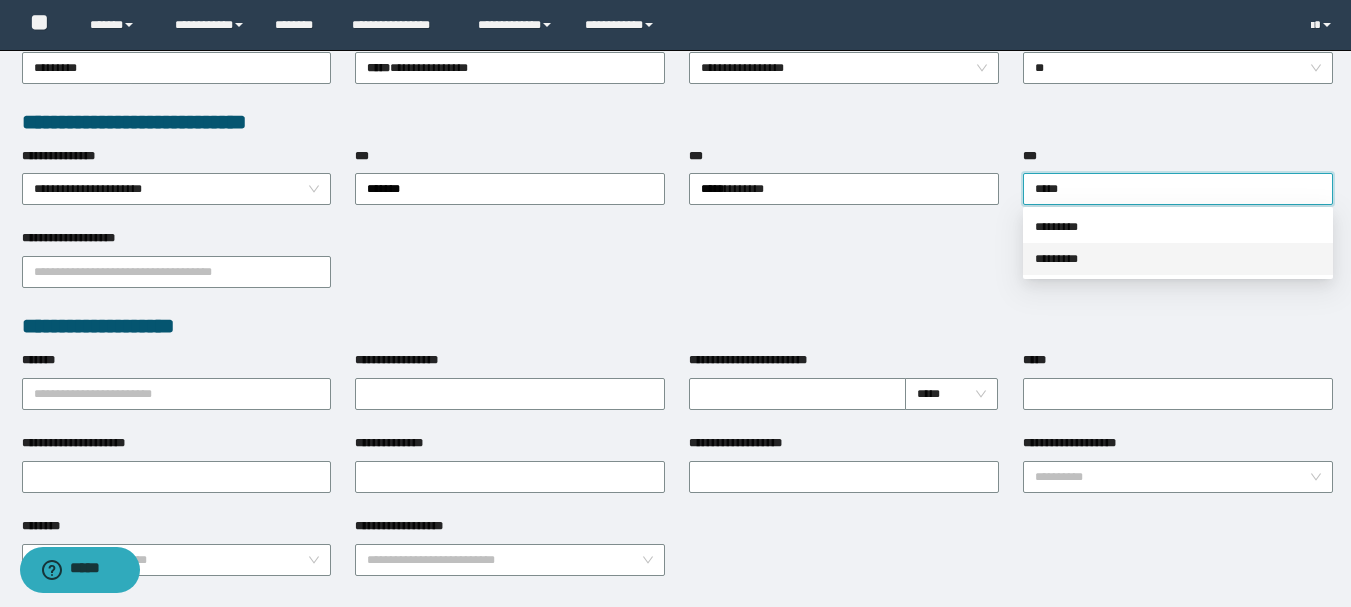 click on "*********" at bounding box center [1178, 259] 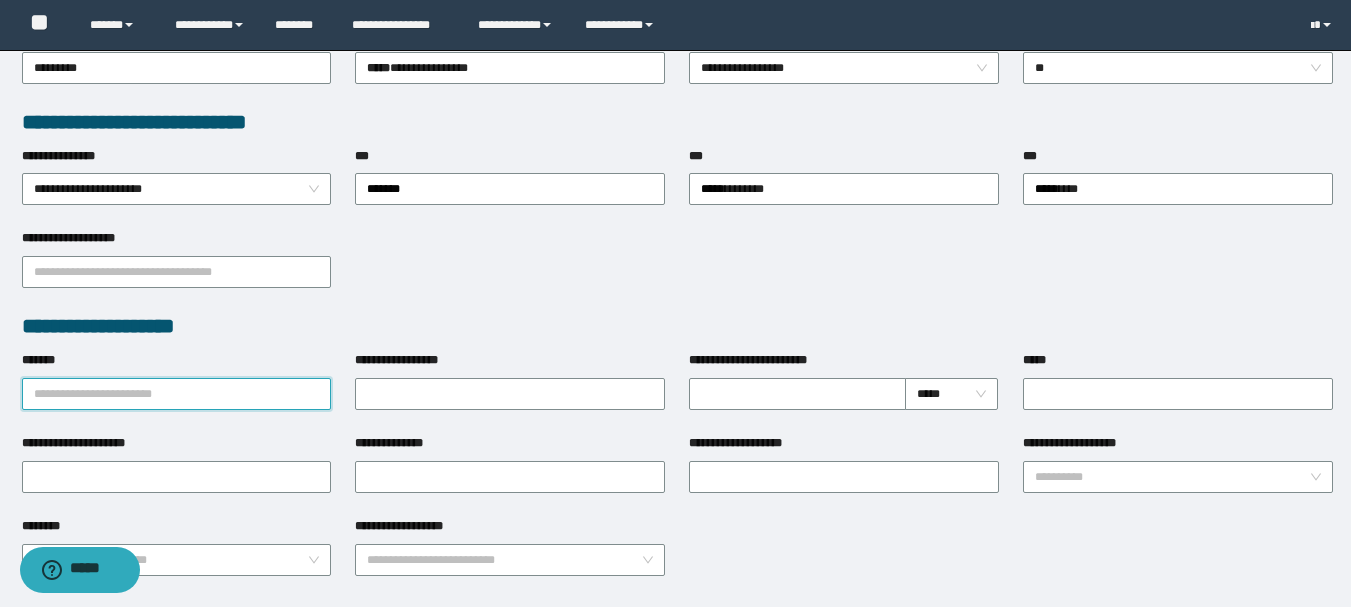 click on "*******" at bounding box center [177, 394] 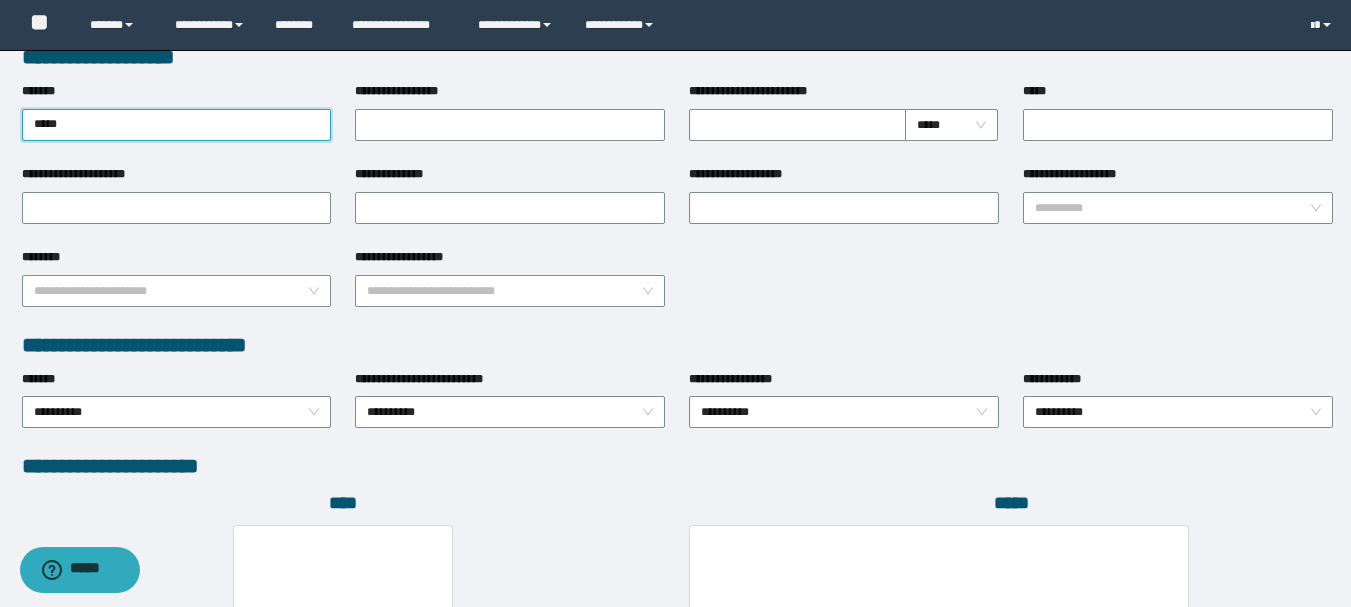 scroll, scrollTop: 1096, scrollLeft: 0, axis: vertical 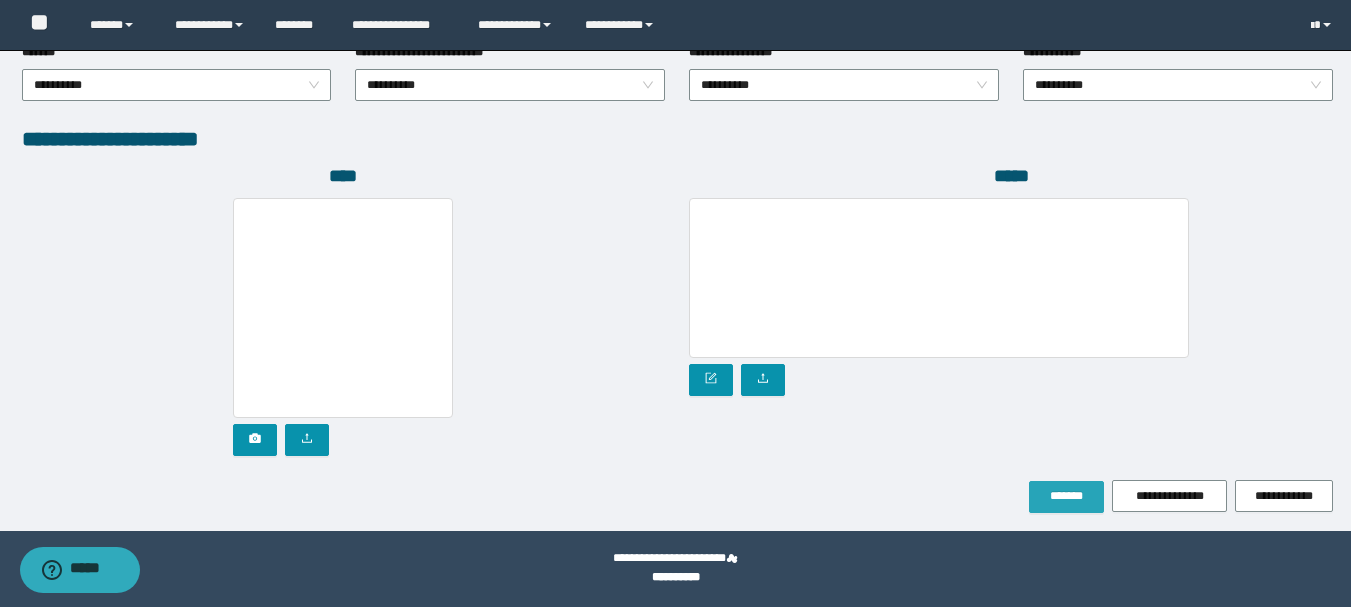 type on "*****" 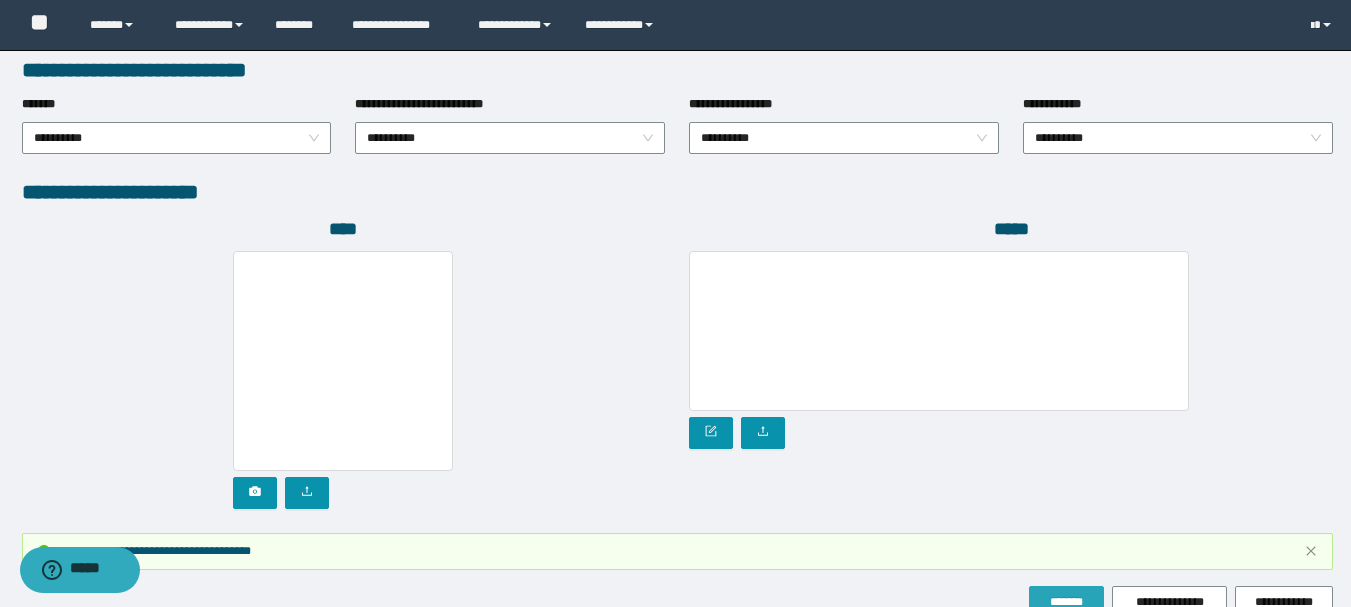 scroll, scrollTop: 1168, scrollLeft: 0, axis: vertical 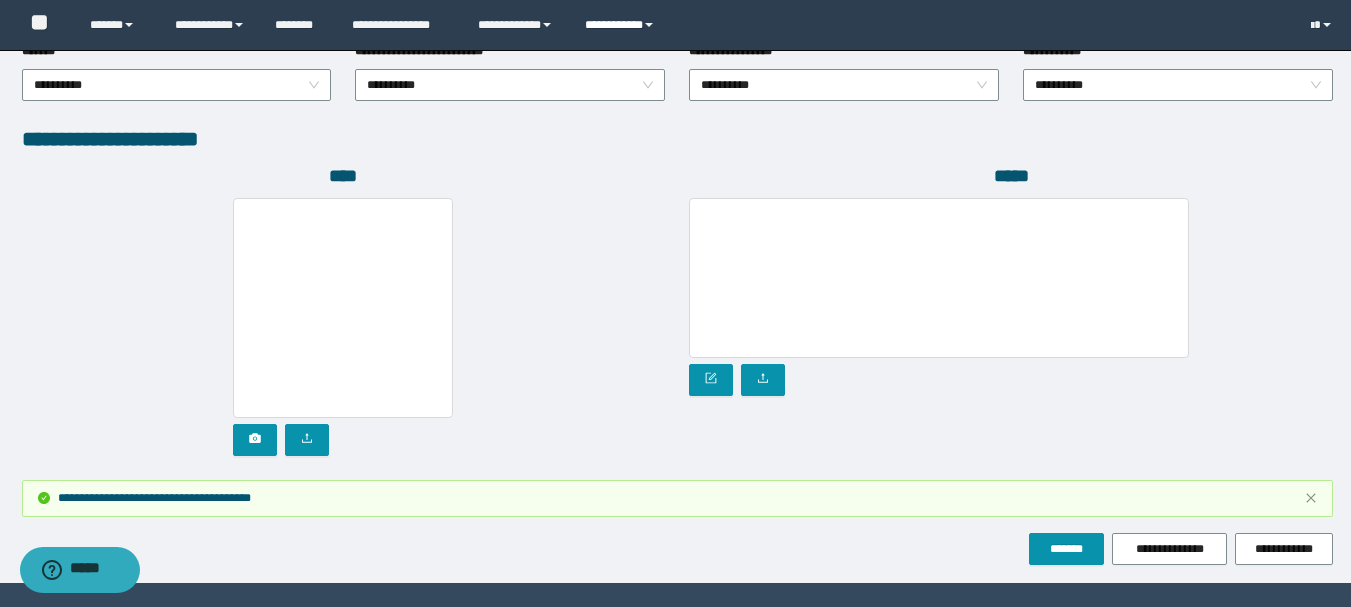 click on "**********" at bounding box center (622, 25) 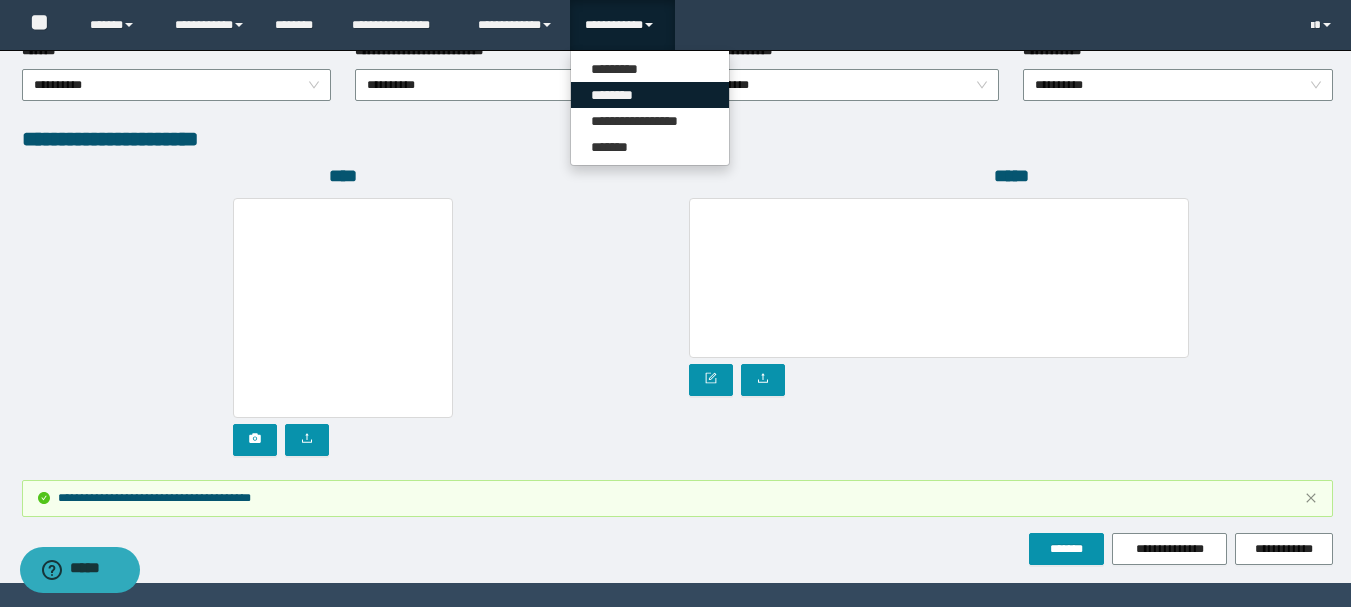click on "********" at bounding box center [650, 95] 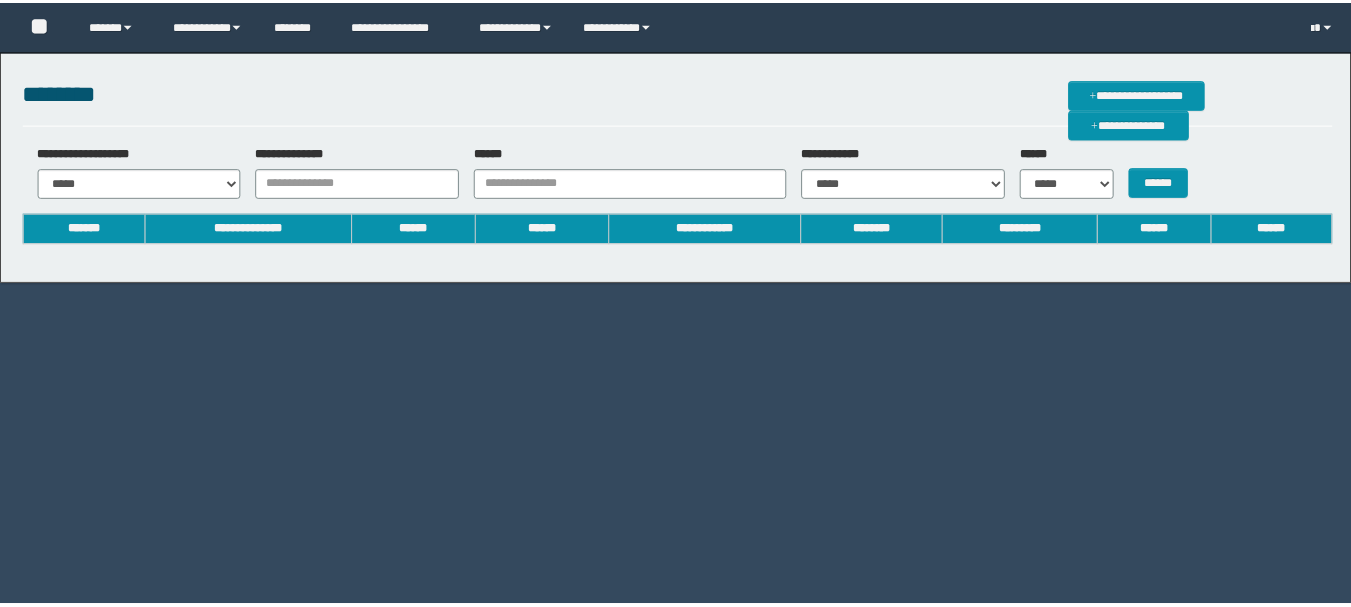 scroll, scrollTop: 0, scrollLeft: 0, axis: both 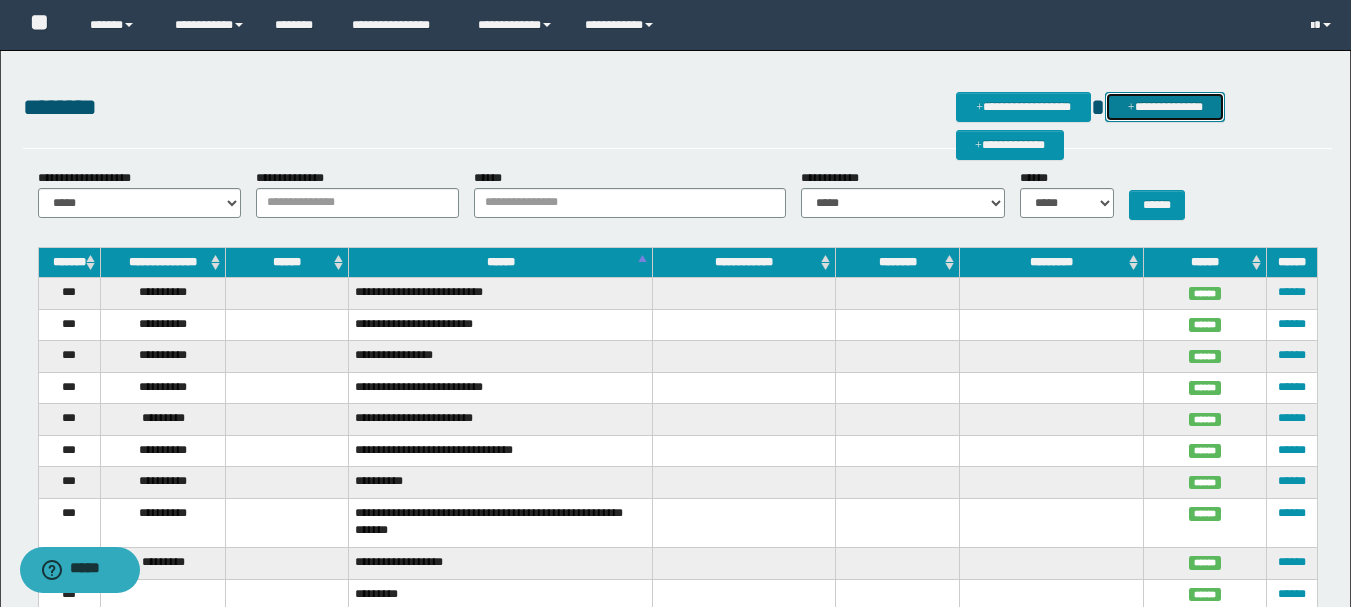 click on "**********" at bounding box center [1165, 107] 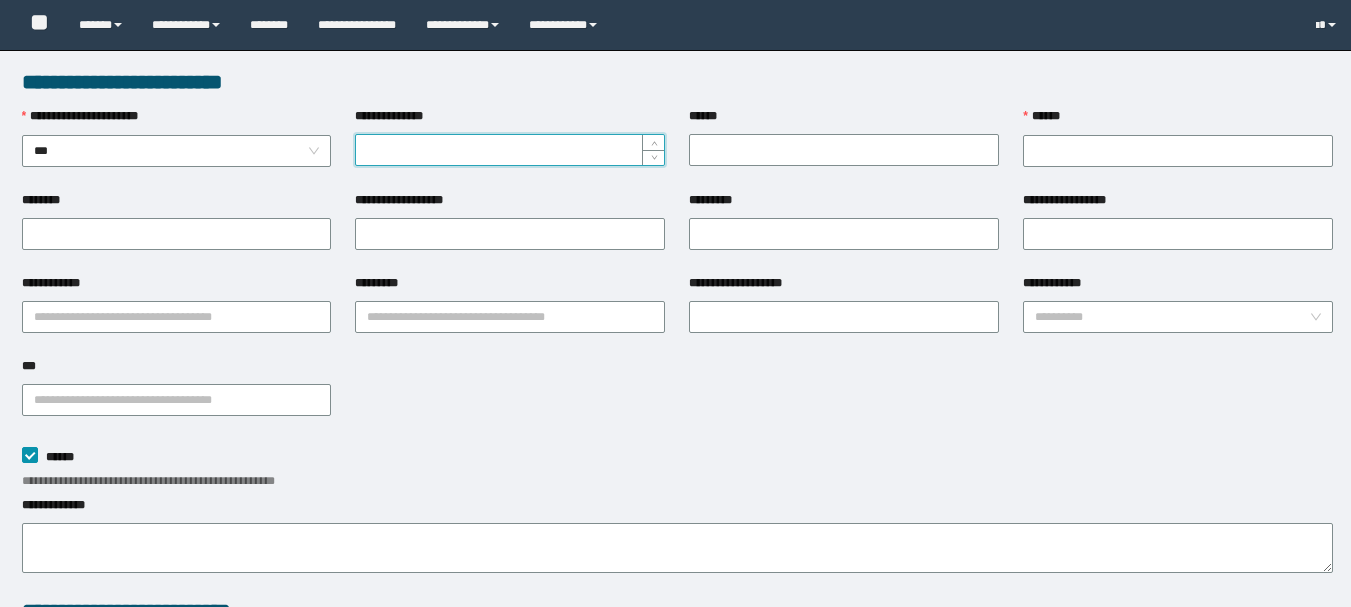 scroll, scrollTop: 0, scrollLeft: 0, axis: both 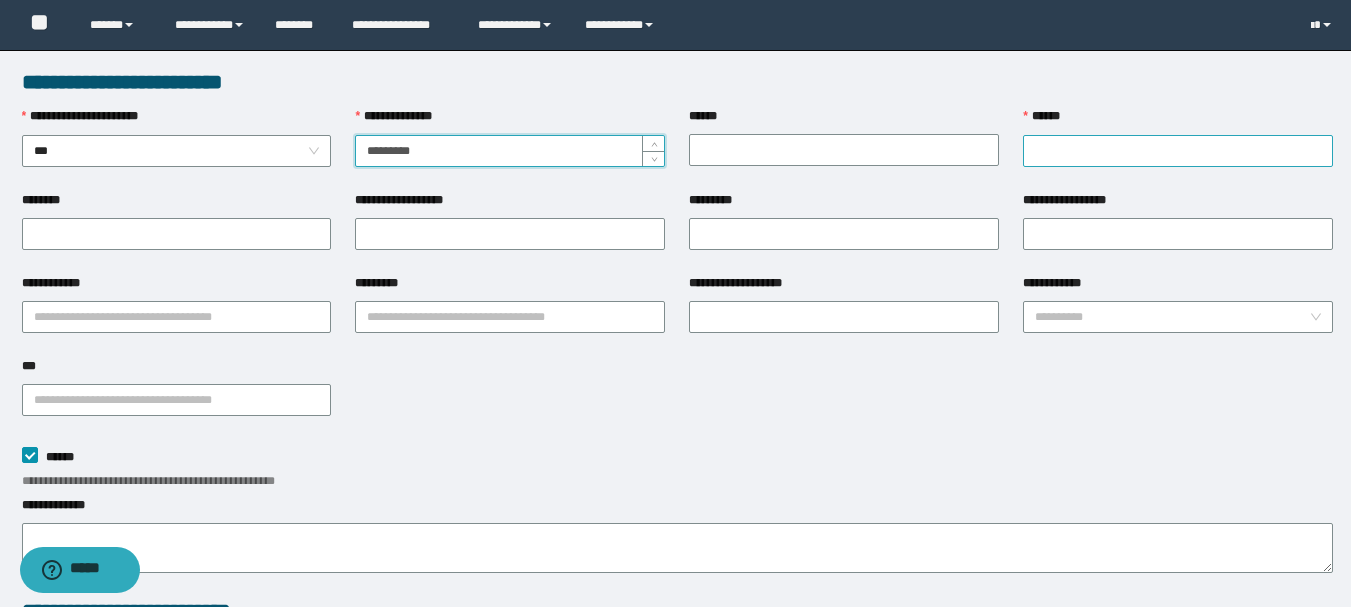 type on "*********" 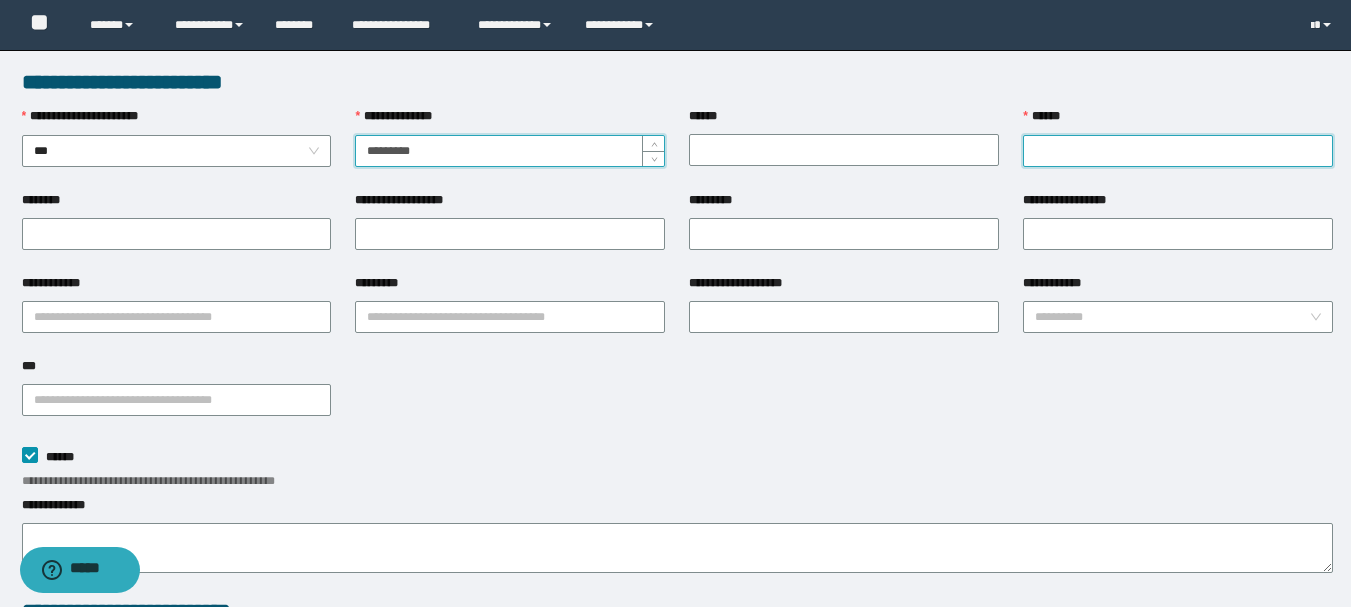 click on "******" at bounding box center (1178, 151) 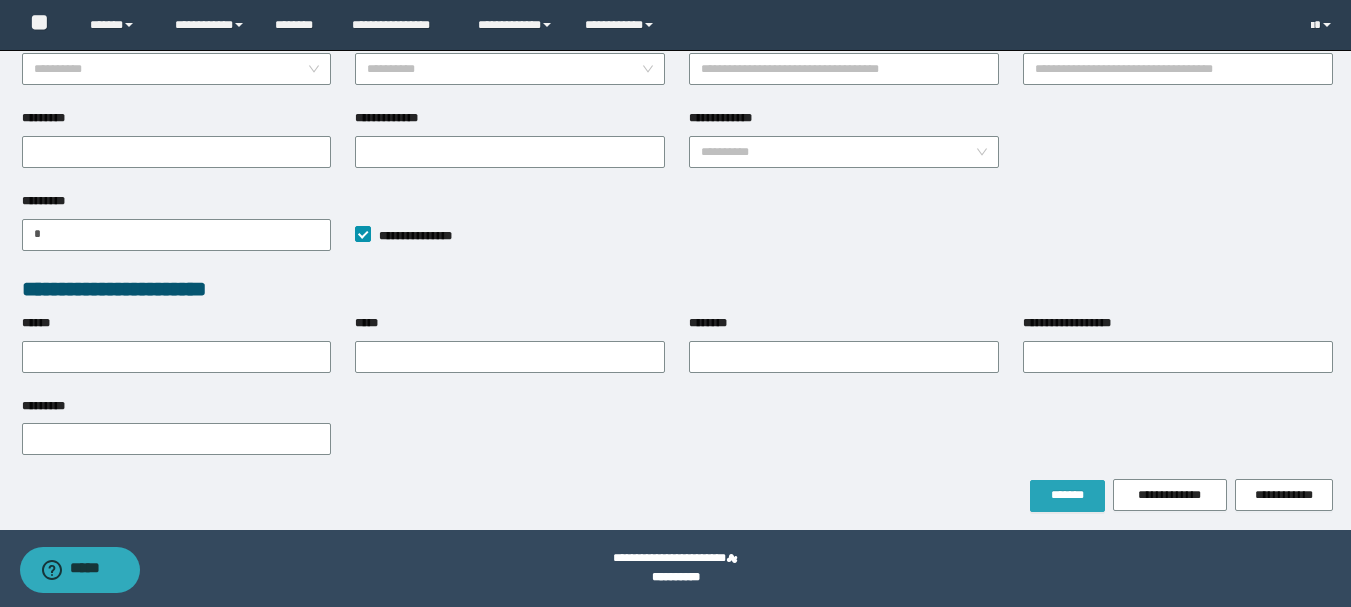 type on "*********" 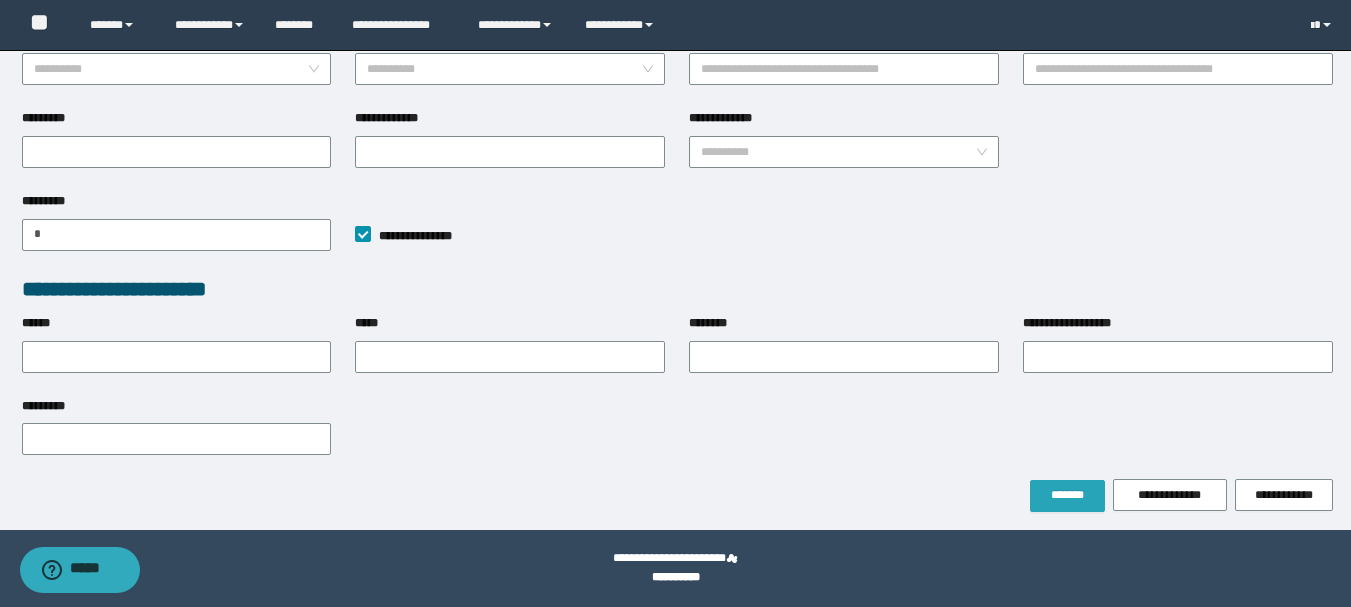 click on "*******" at bounding box center [1067, 495] 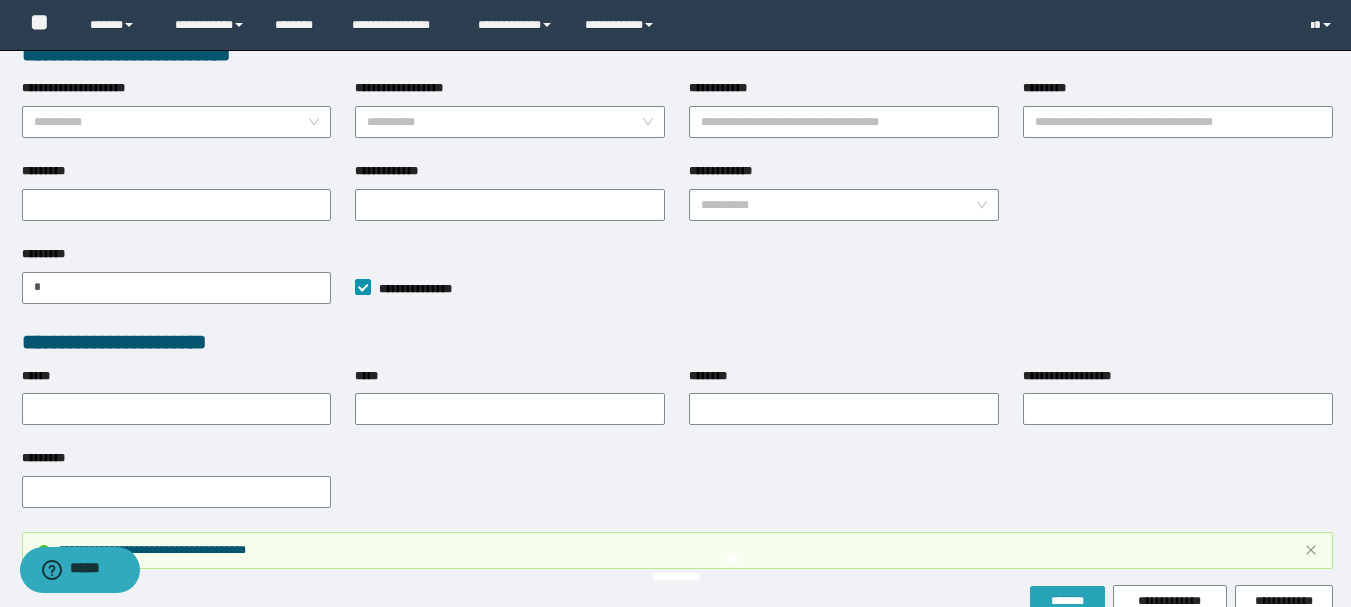 scroll, scrollTop: 662, scrollLeft: 0, axis: vertical 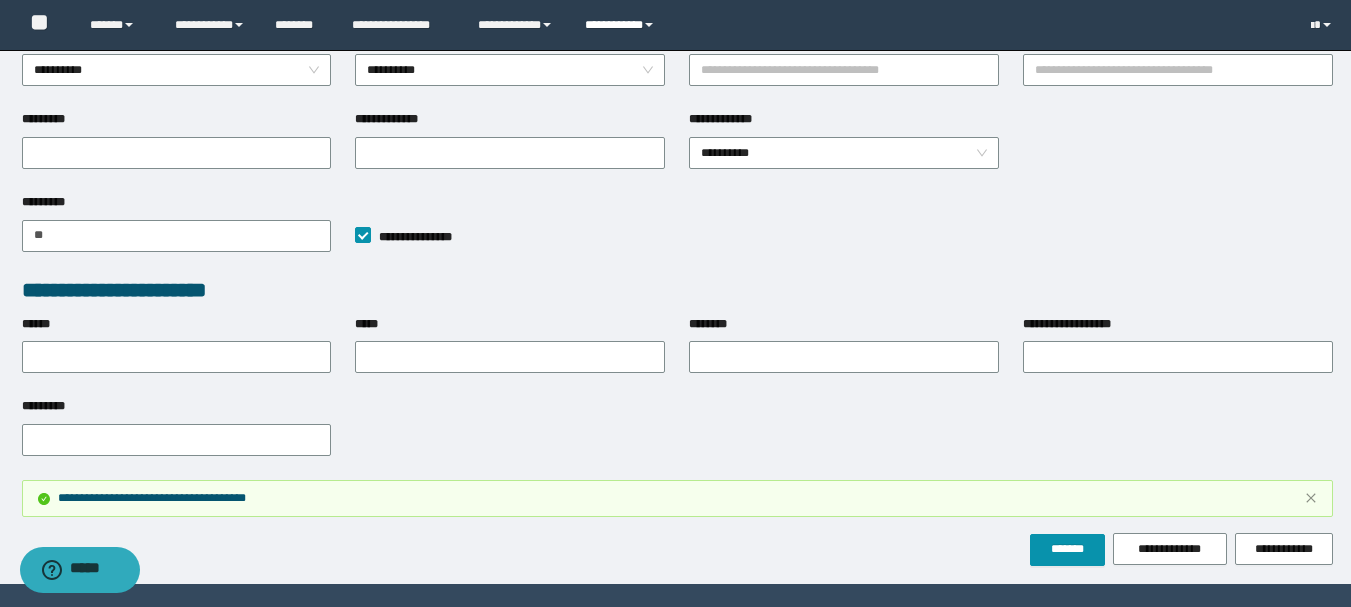 click on "**********" at bounding box center [622, 25] 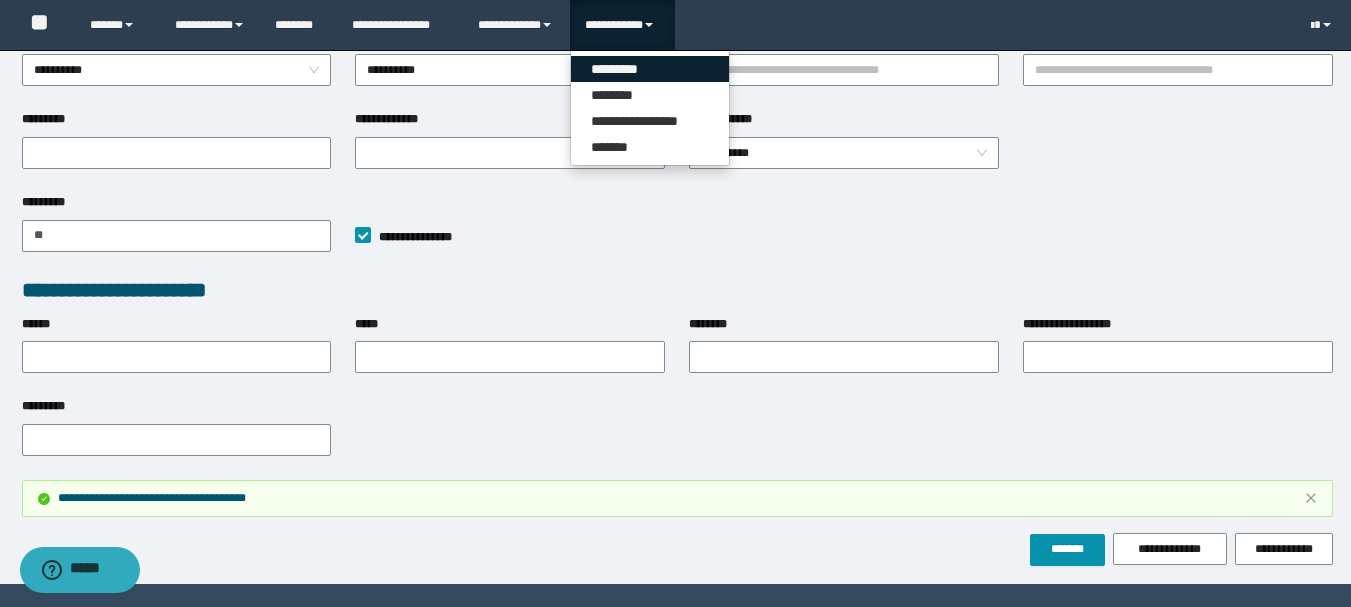 click on "*********" at bounding box center (650, 69) 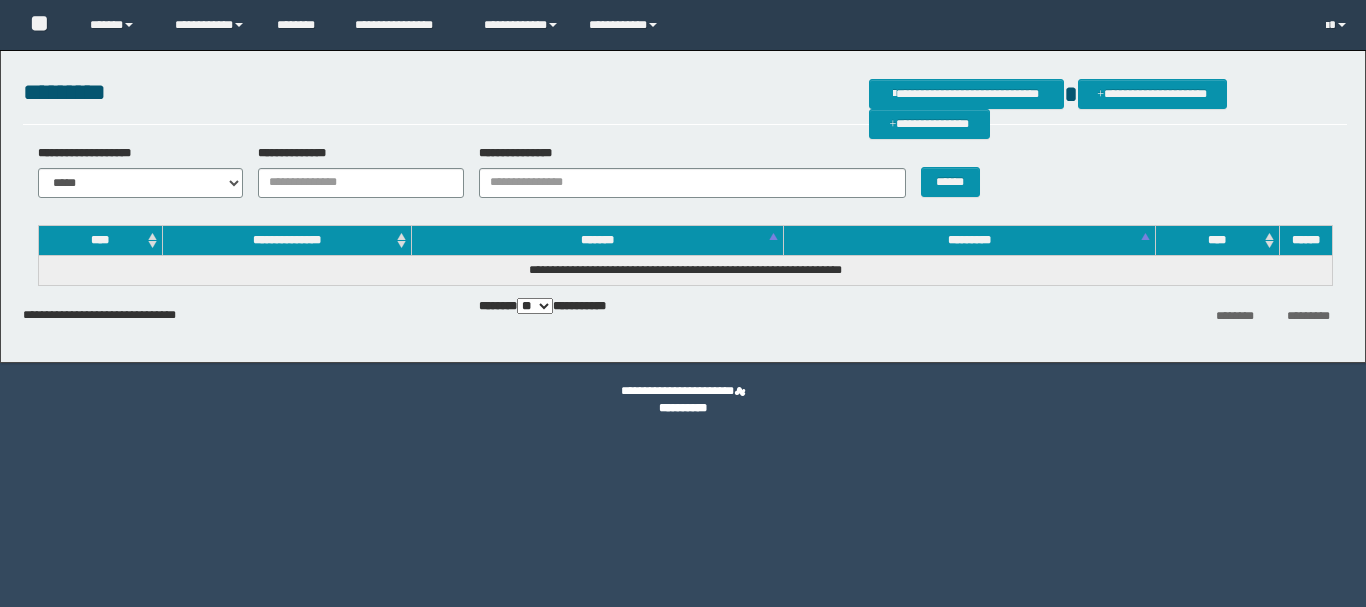 scroll, scrollTop: 0, scrollLeft: 0, axis: both 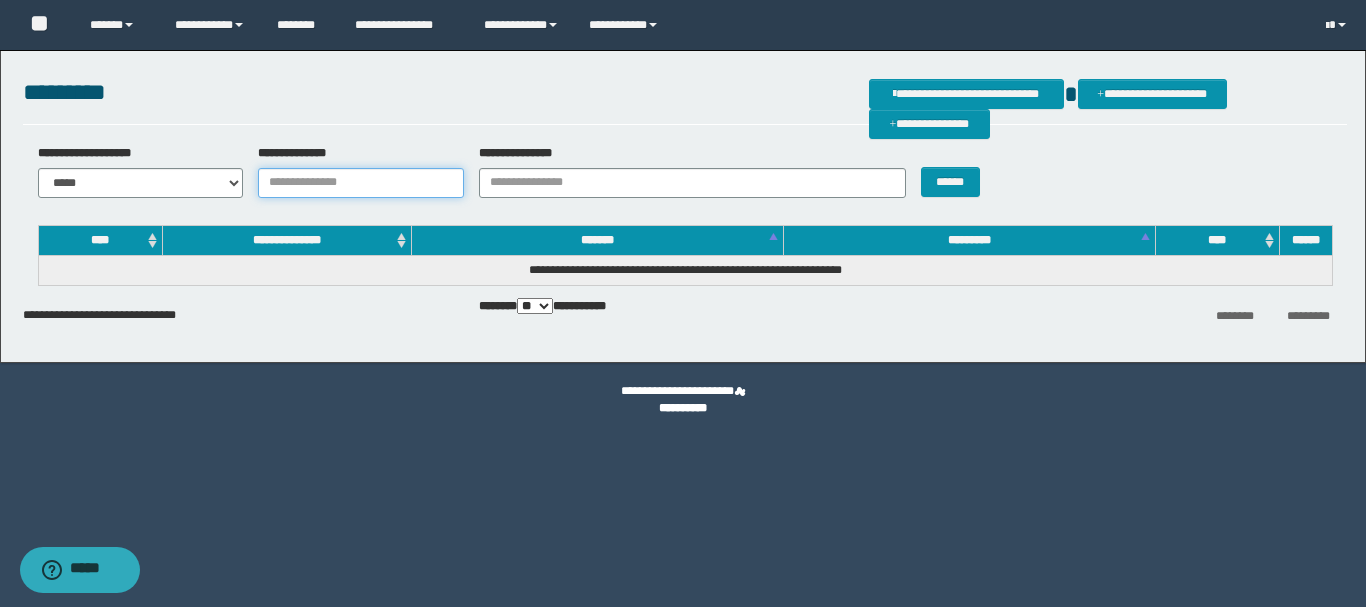 click on "**********" at bounding box center (361, 183) 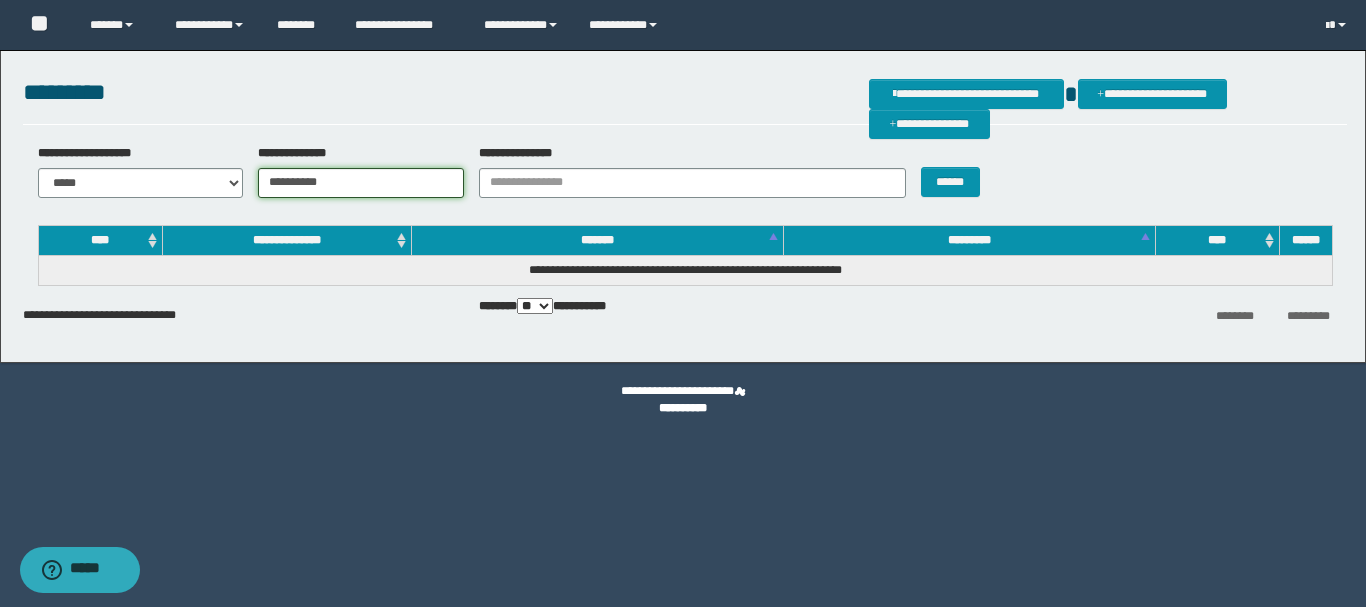 type on "**********" 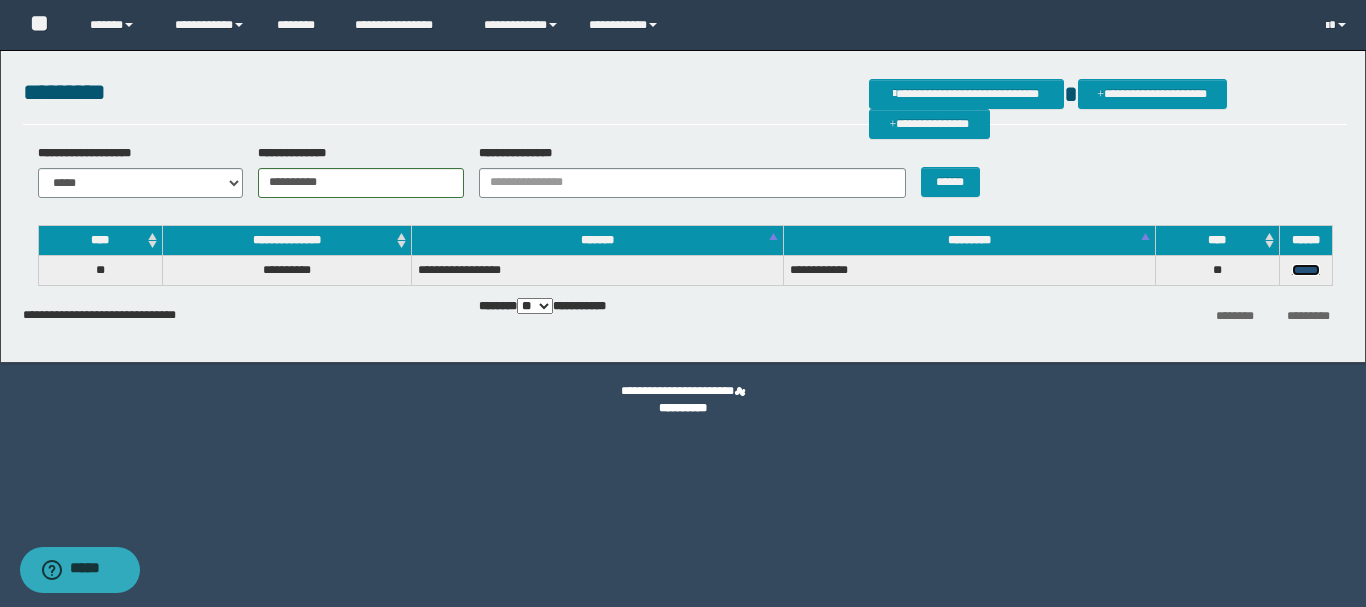 click on "******" at bounding box center [1306, 270] 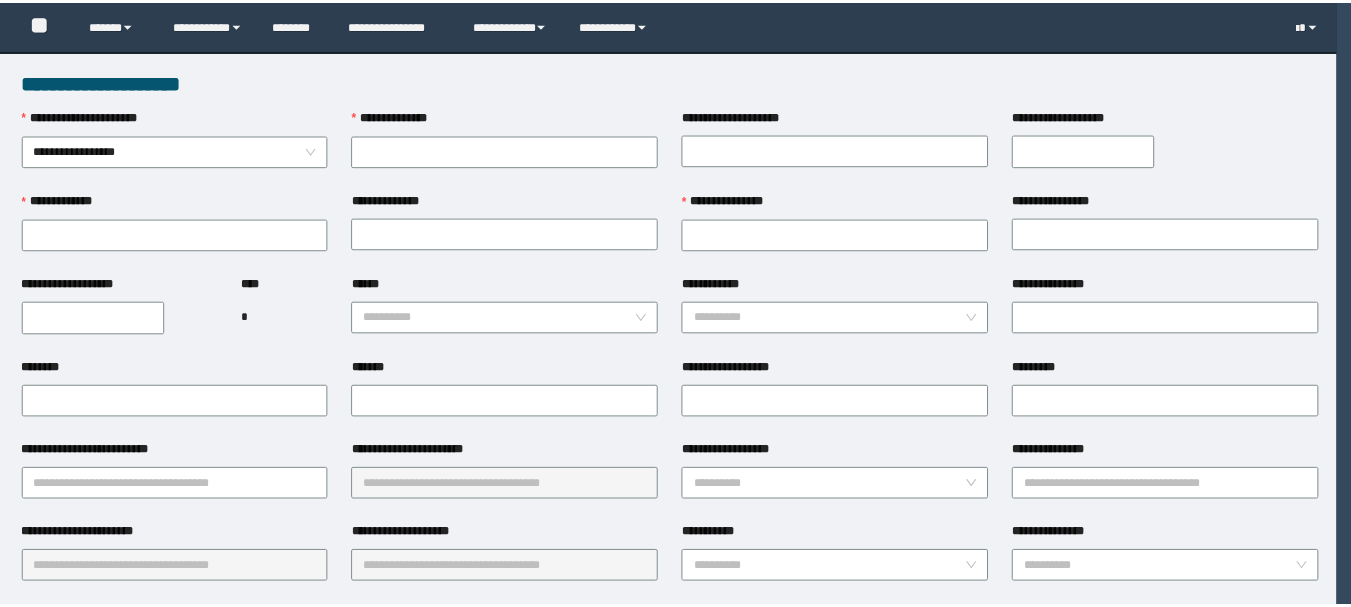 scroll, scrollTop: 0, scrollLeft: 0, axis: both 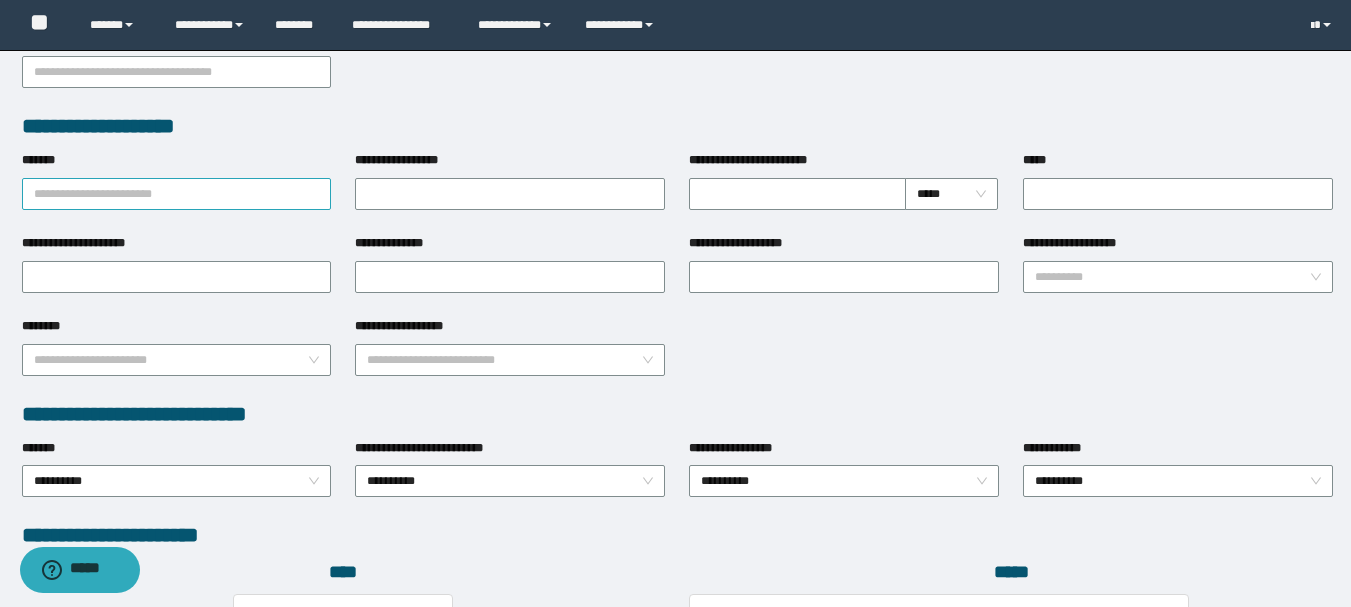 click on "*******" at bounding box center [177, 194] 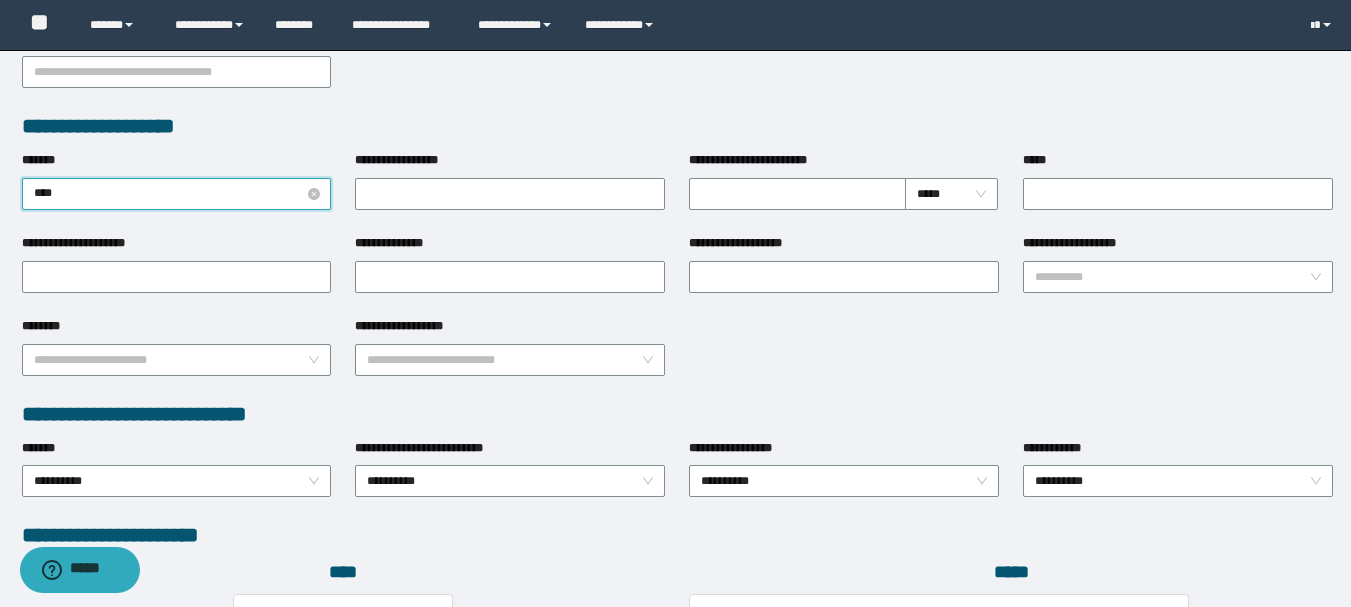 type on "*****" 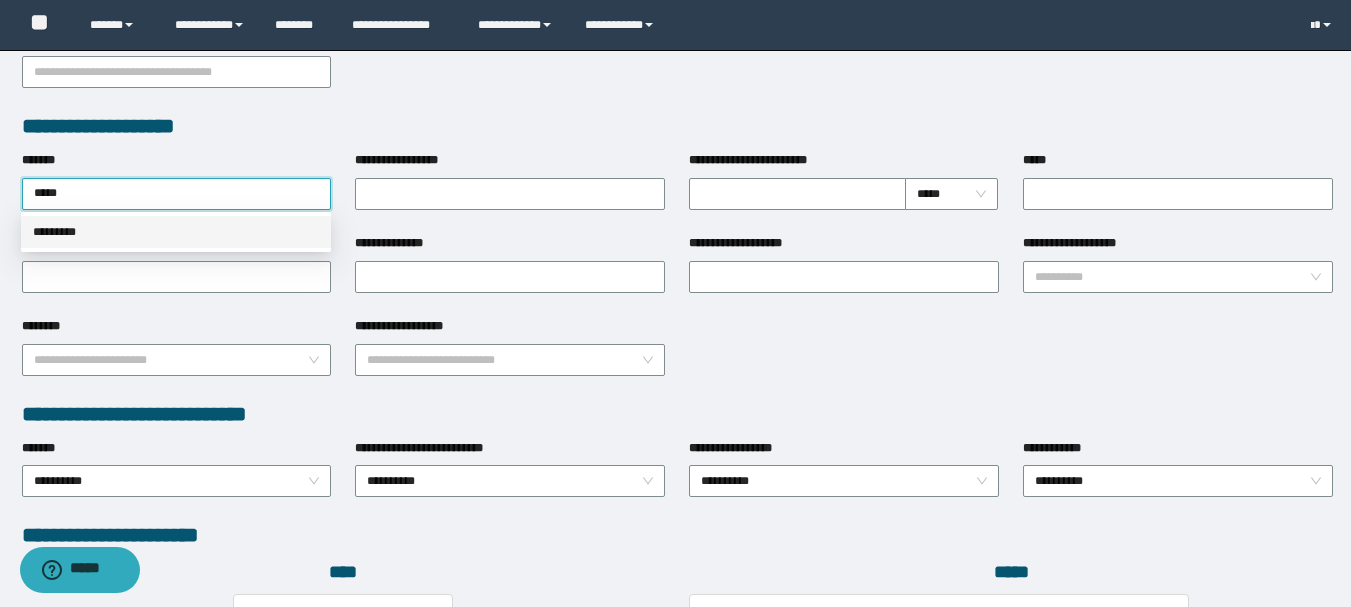 click on "*********" at bounding box center [176, 232] 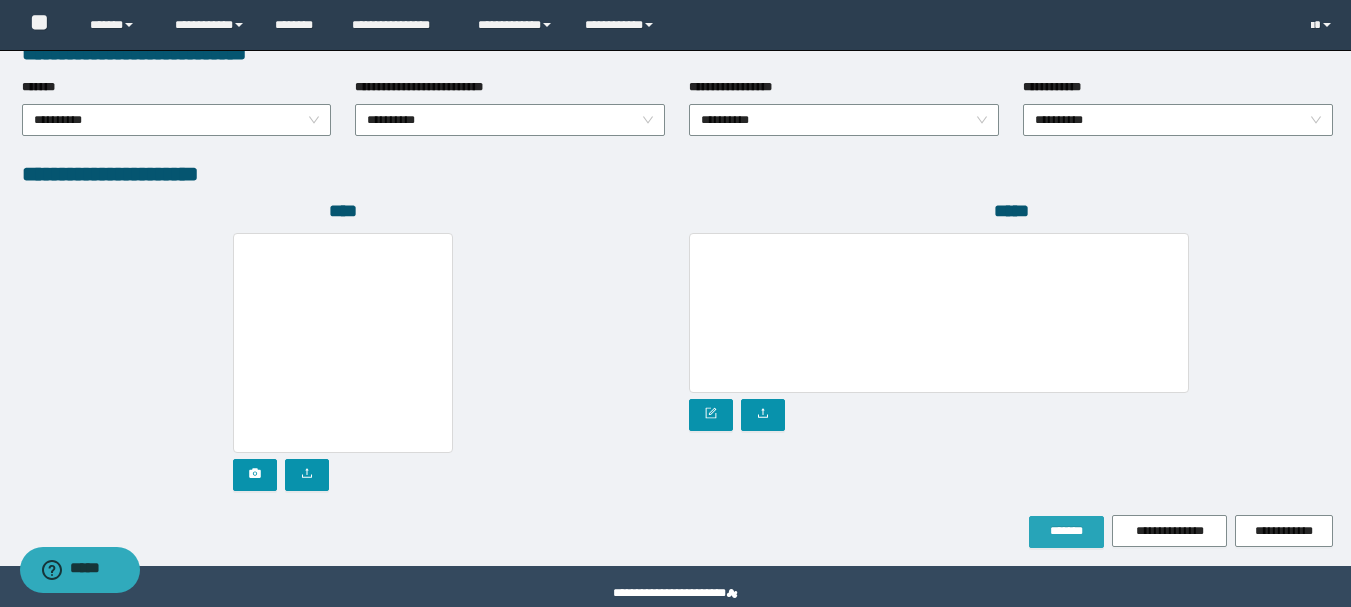 scroll, scrollTop: 1096, scrollLeft: 0, axis: vertical 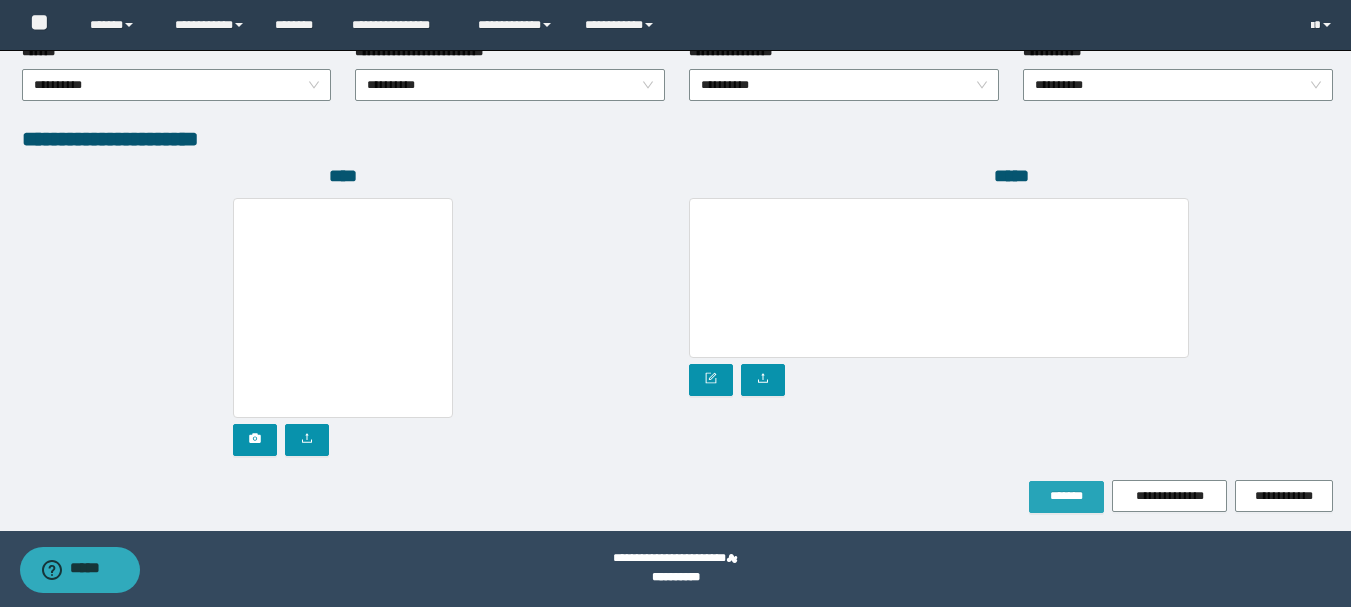 click on "*******" at bounding box center [1066, 496] 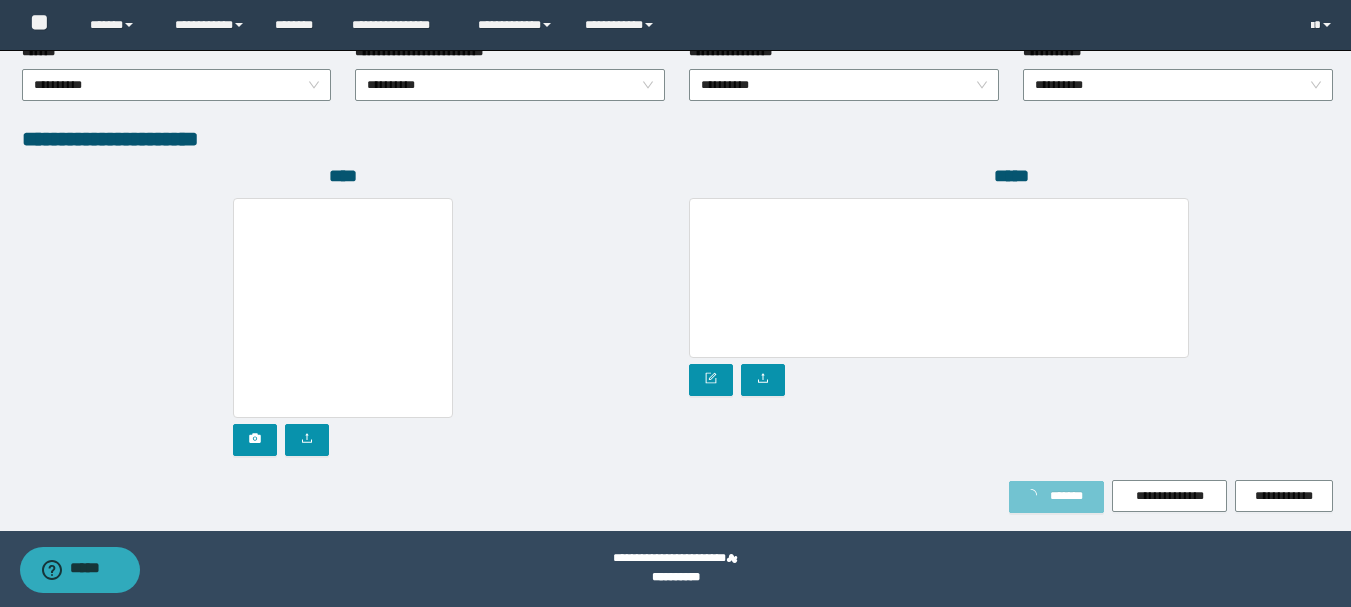 scroll, scrollTop: 1149, scrollLeft: 0, axis: vertical 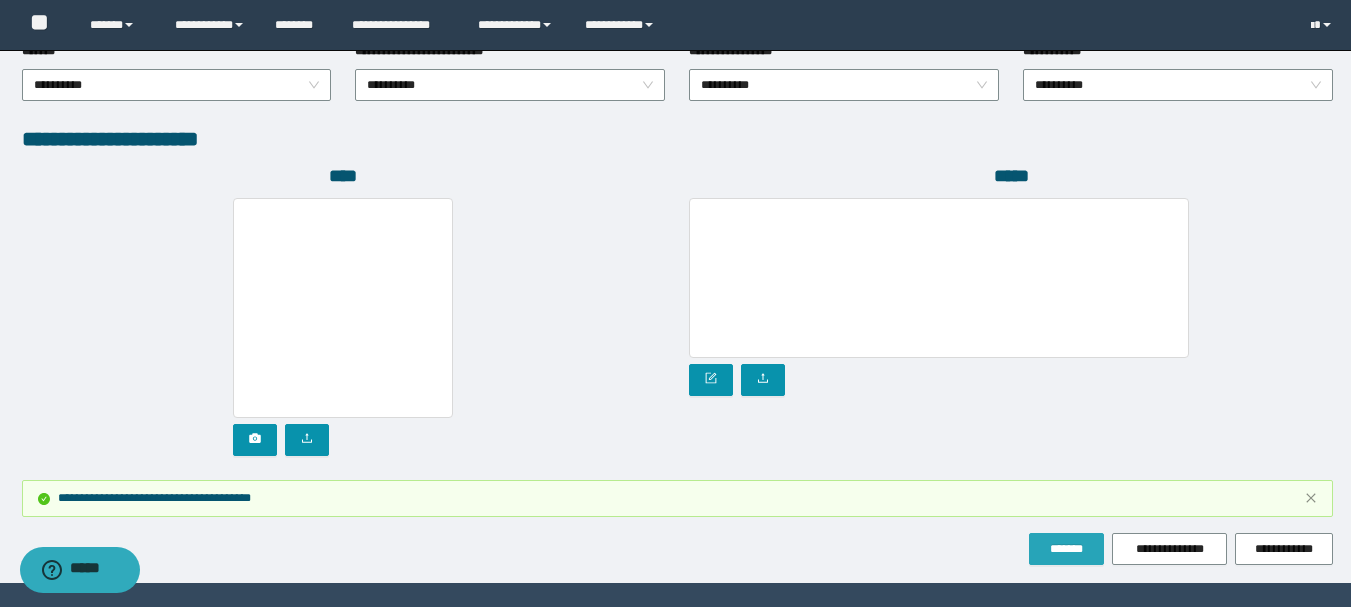 click on "*******" at bounding box center (1066, 549) 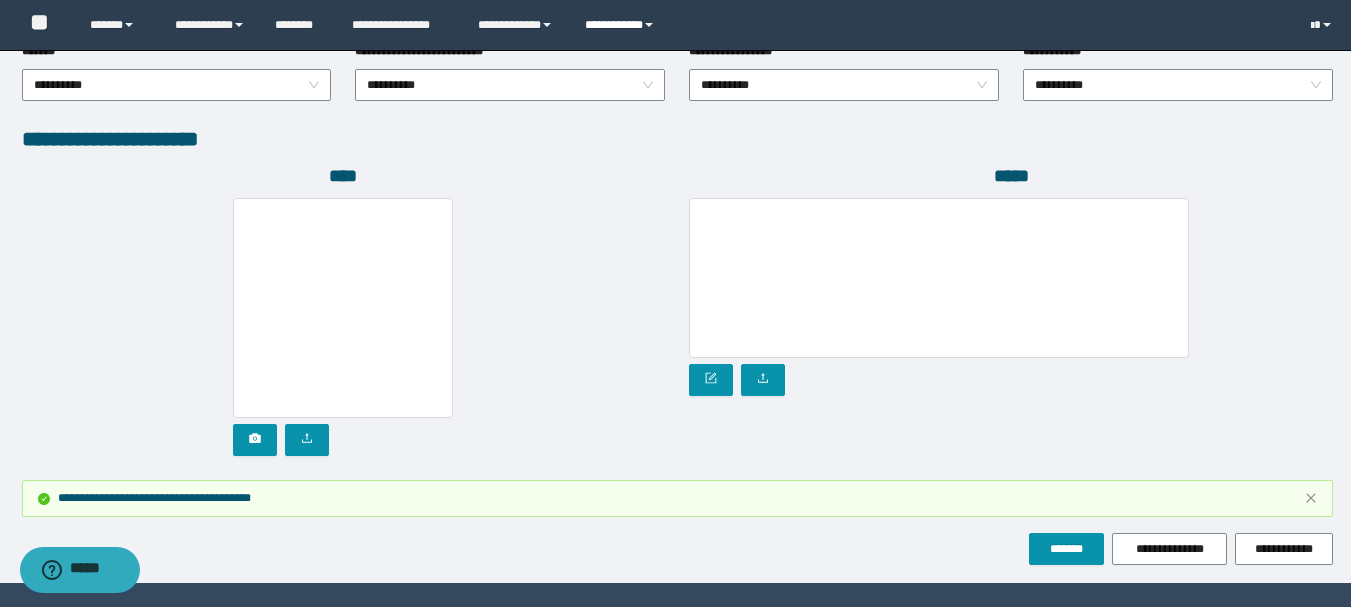 click on "**********" at bounding box center (622, 25) 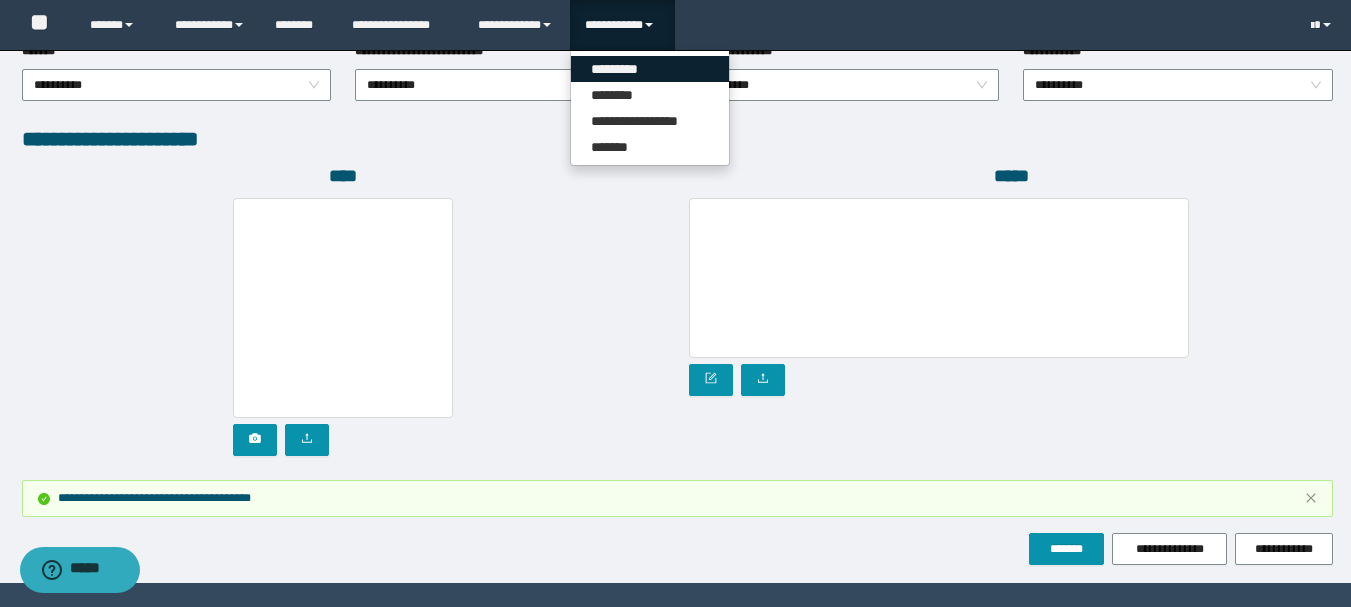 click on "*********" at bounding box center [650, 69] 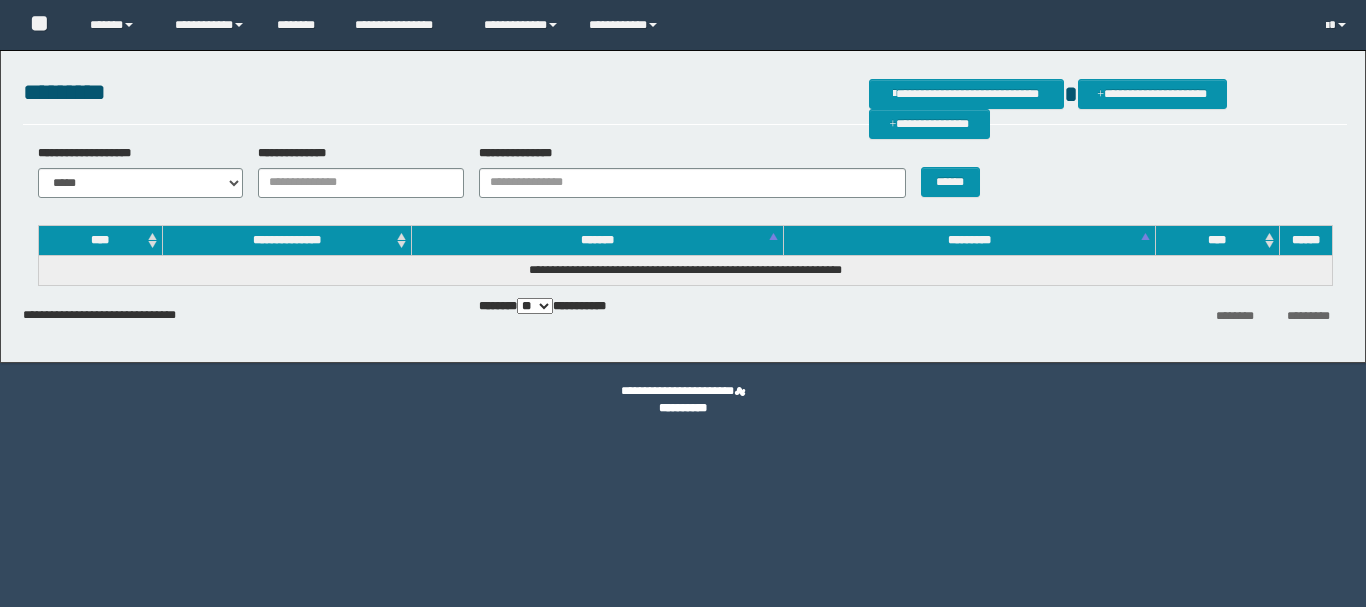 scroll, scrollTop: 0, scrollLeft: 0, axis: both 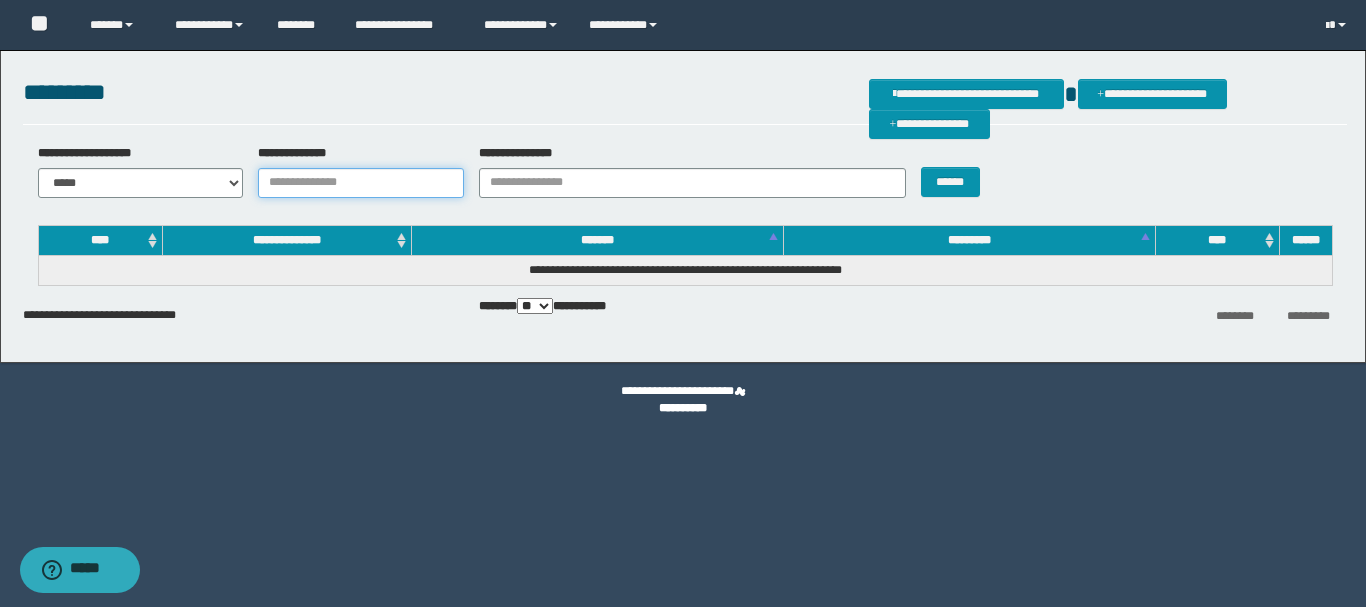 click on "**********" at bounding box center [361, 183] 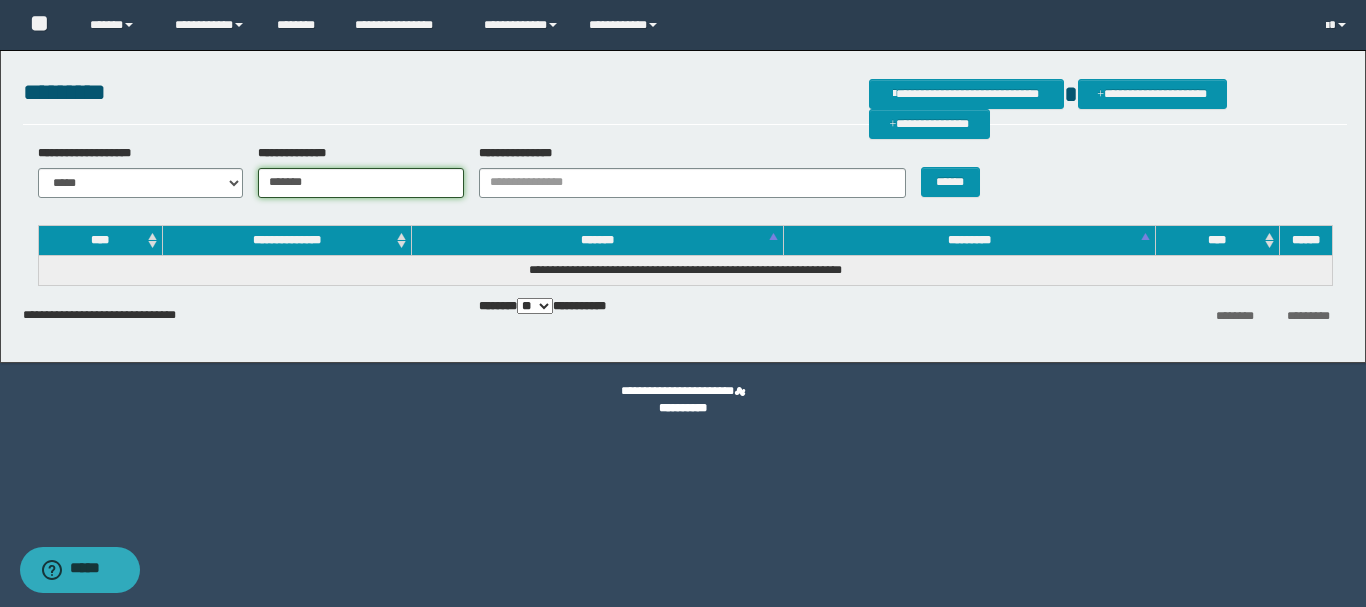 type on "*******" 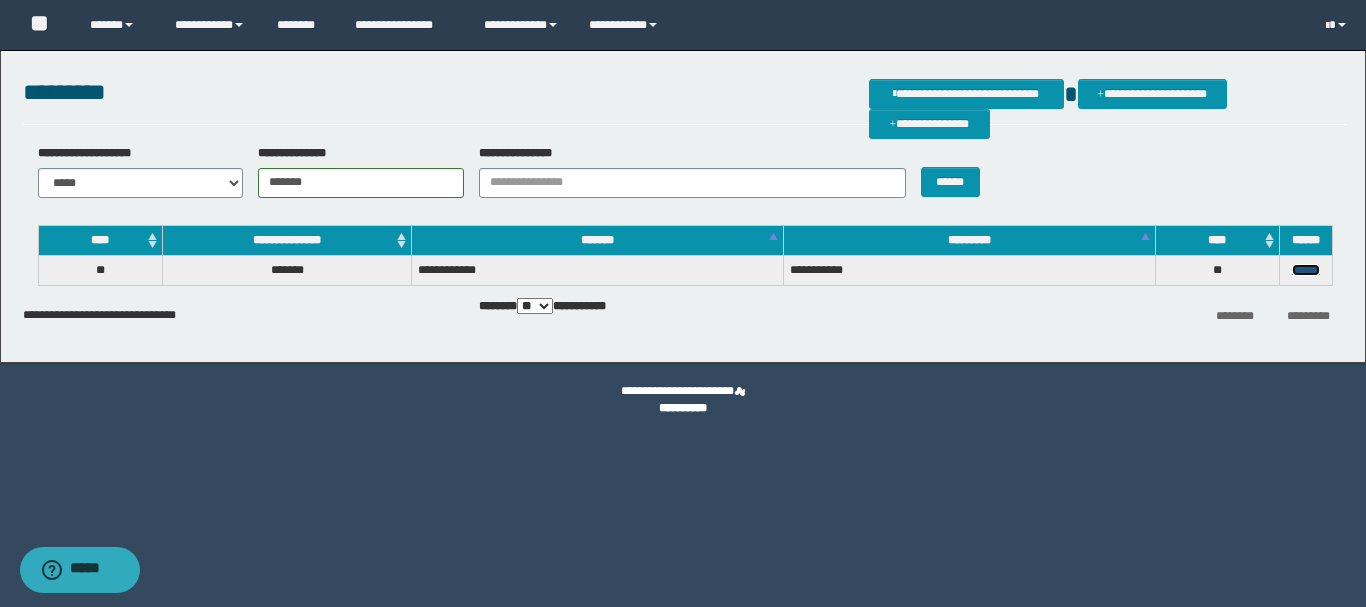 click on "******" at bounding box center (1306, 270) 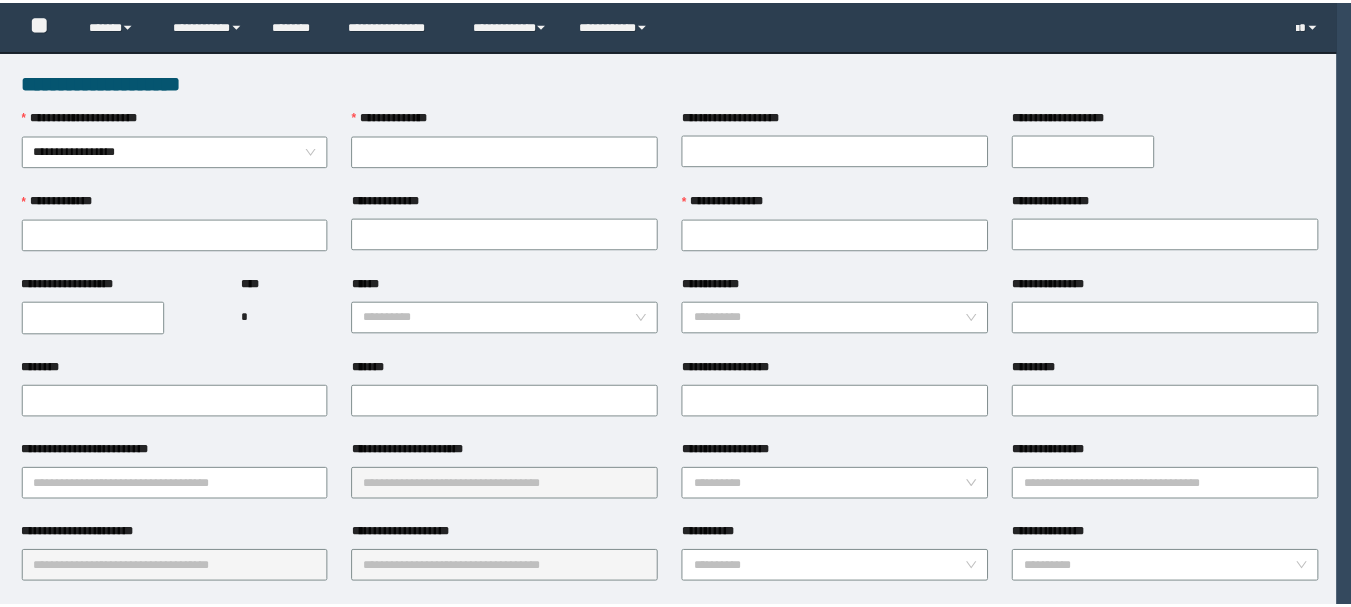 scroll, scrollTop: 0, scrollLeft: 0, axis: both 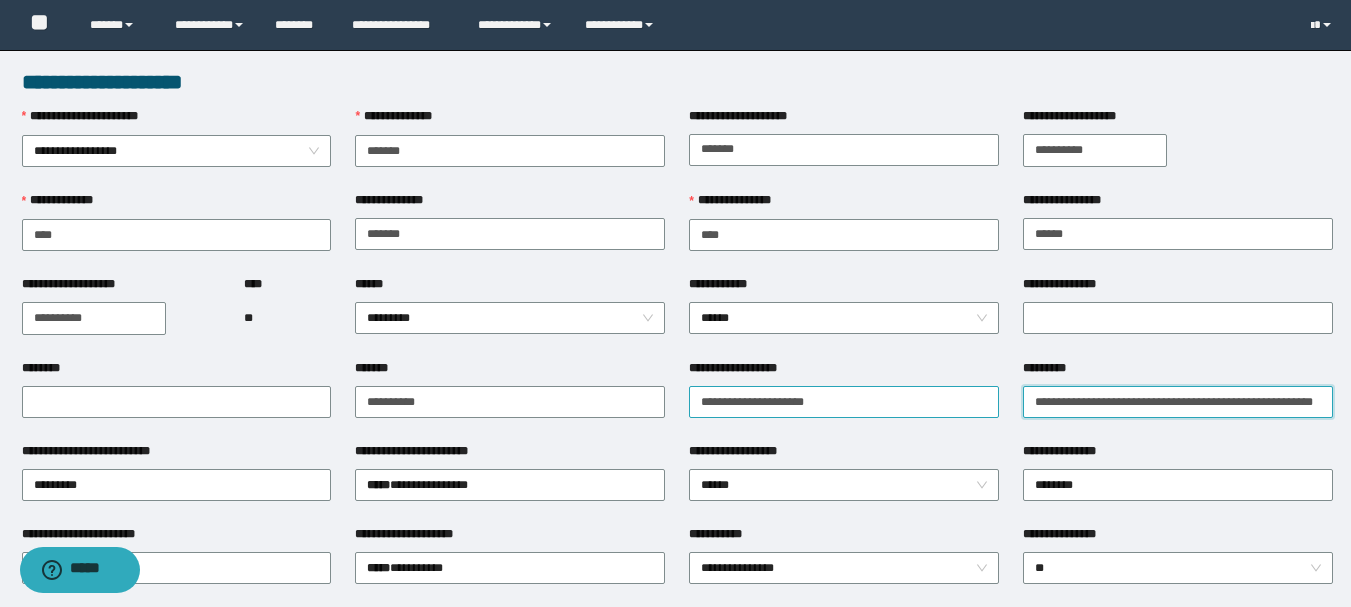 drag, startPoint x: 1170, startPoint y: 401, endPoint x: 991, endPoint y: 400, distance: 179.00279 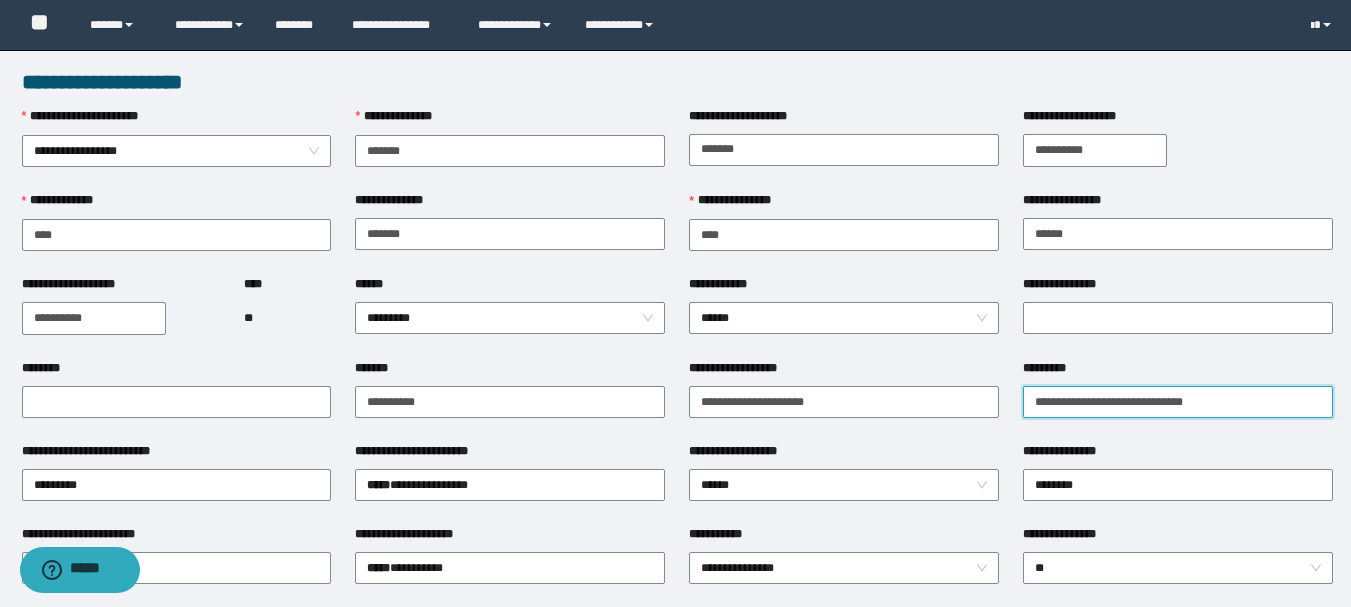 click on "**********" at bounding box center (1178, 402) 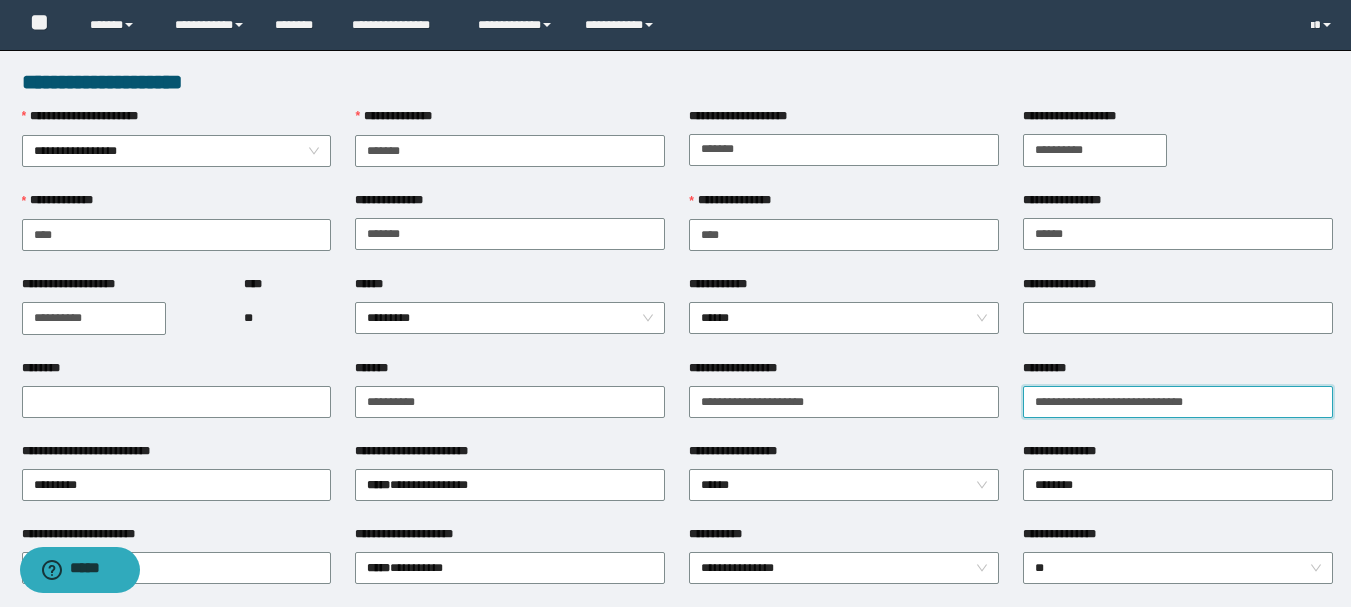 click on "**********" at bounding box center [1178, 402] 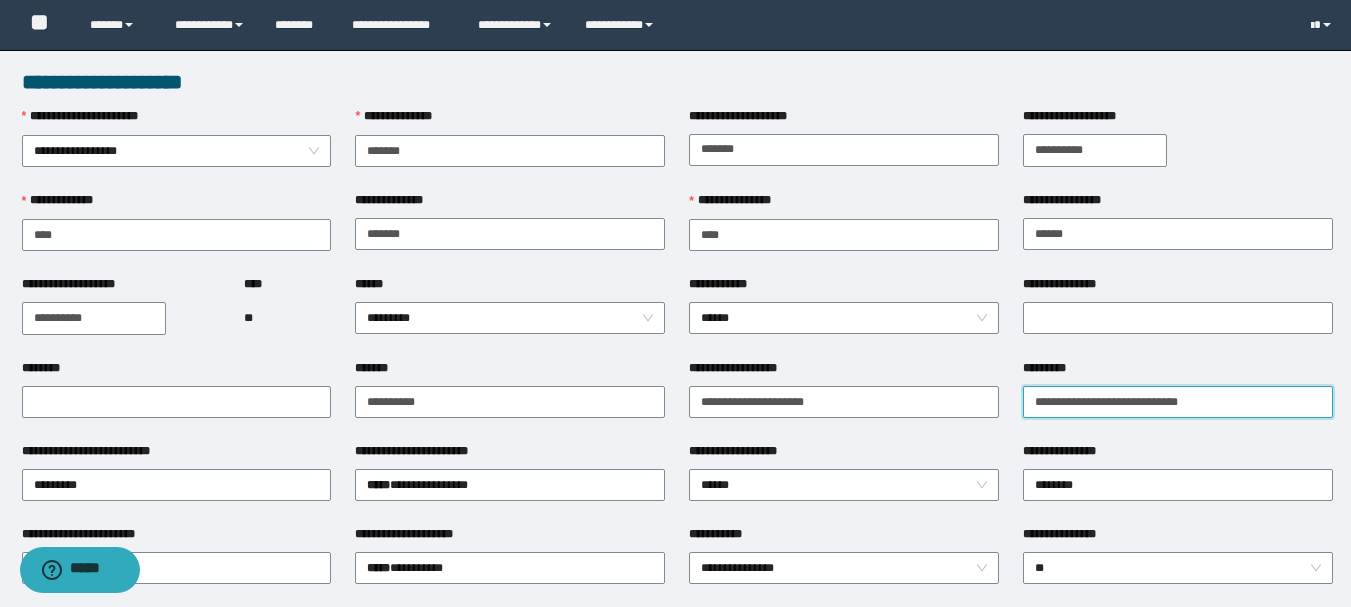 click on "**********" at bounding box center [1178, 402] 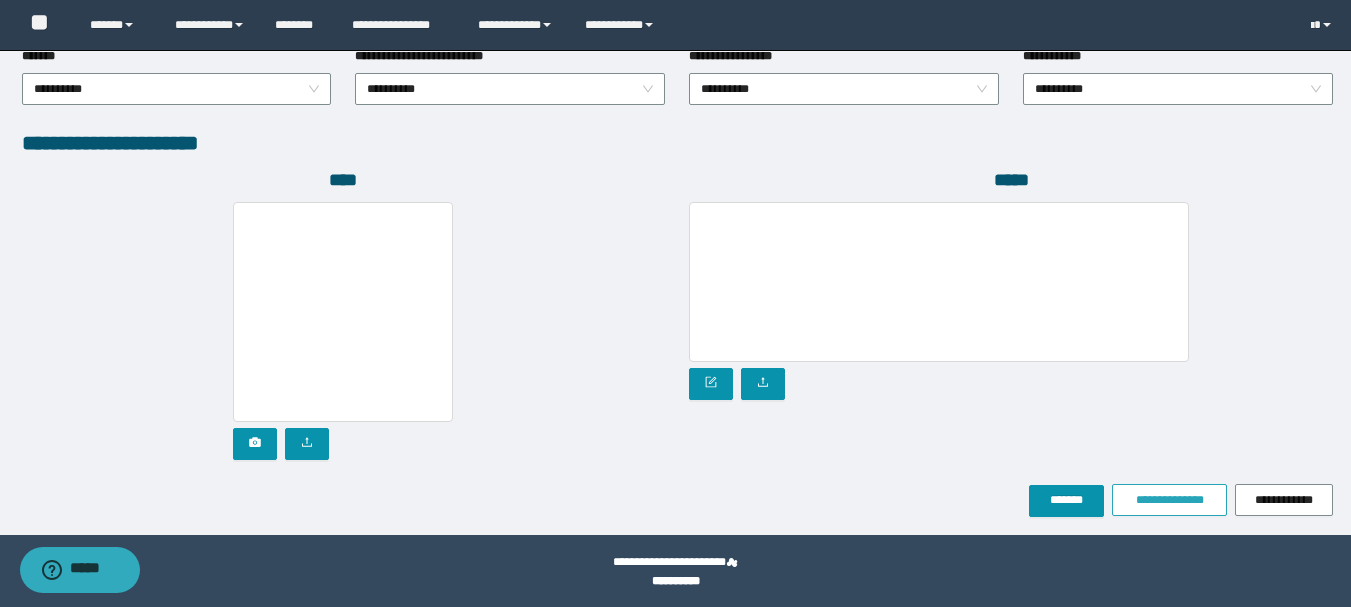 scroll, scrollTop: 1096, scrollLeft: 0, axis: vertical 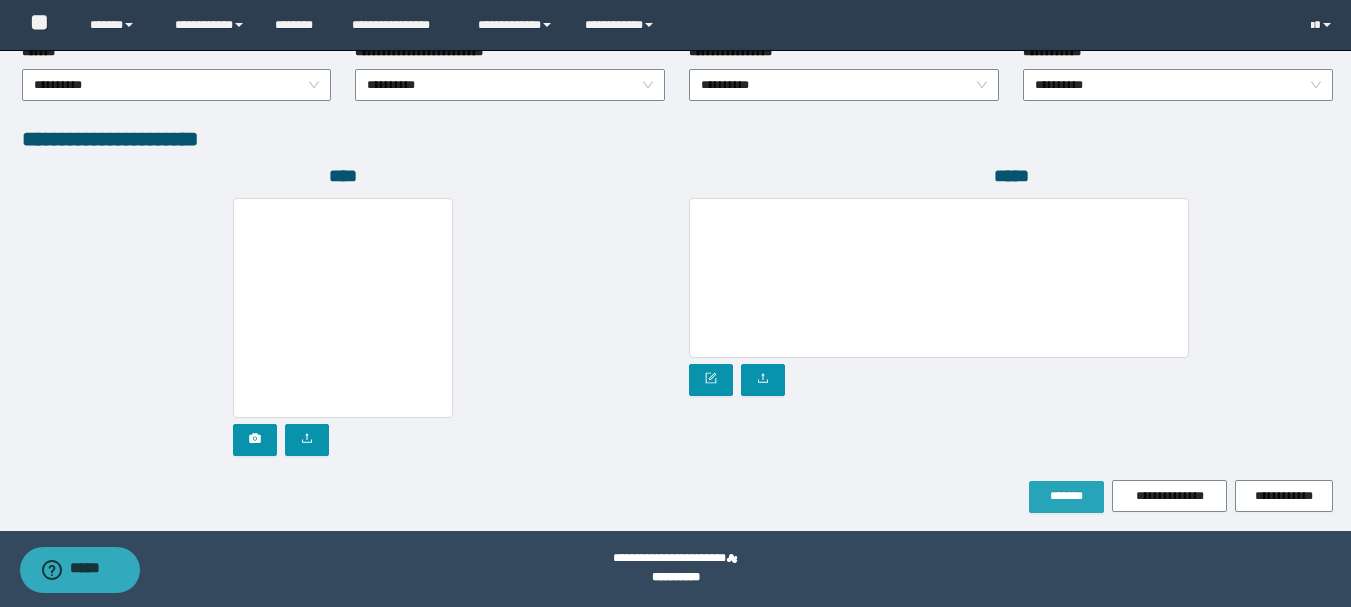 type on "**********" 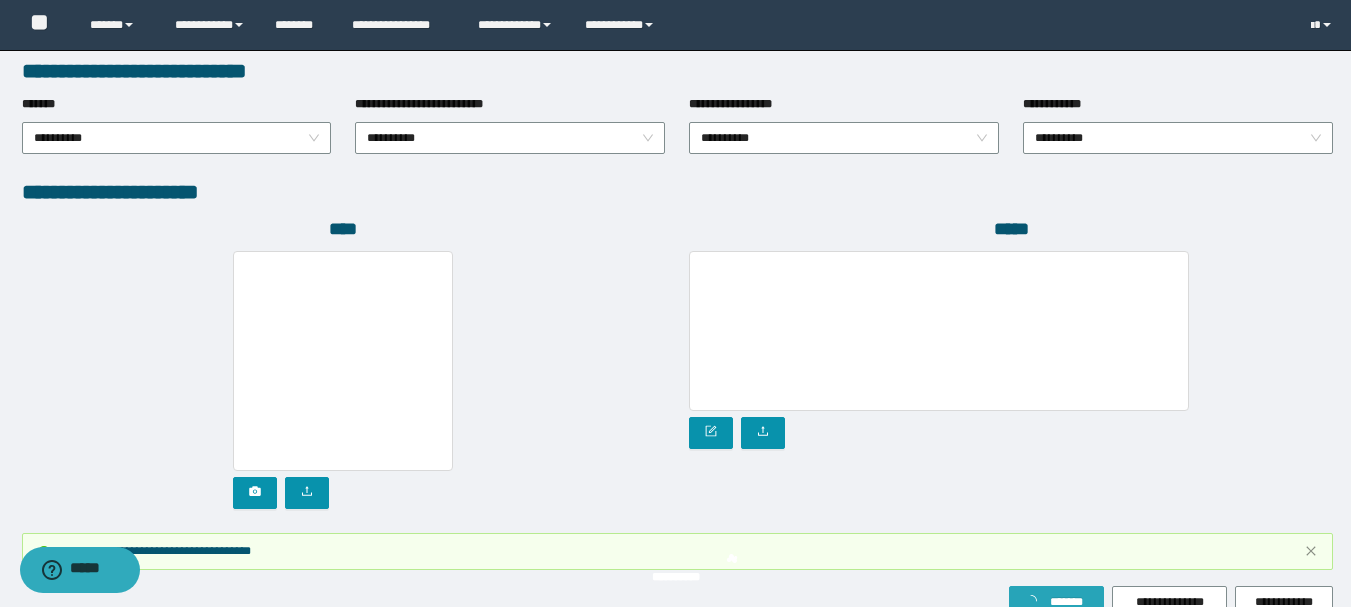 scroll, scrollTop: 1149, scrollLeft: 0, axis: vertical 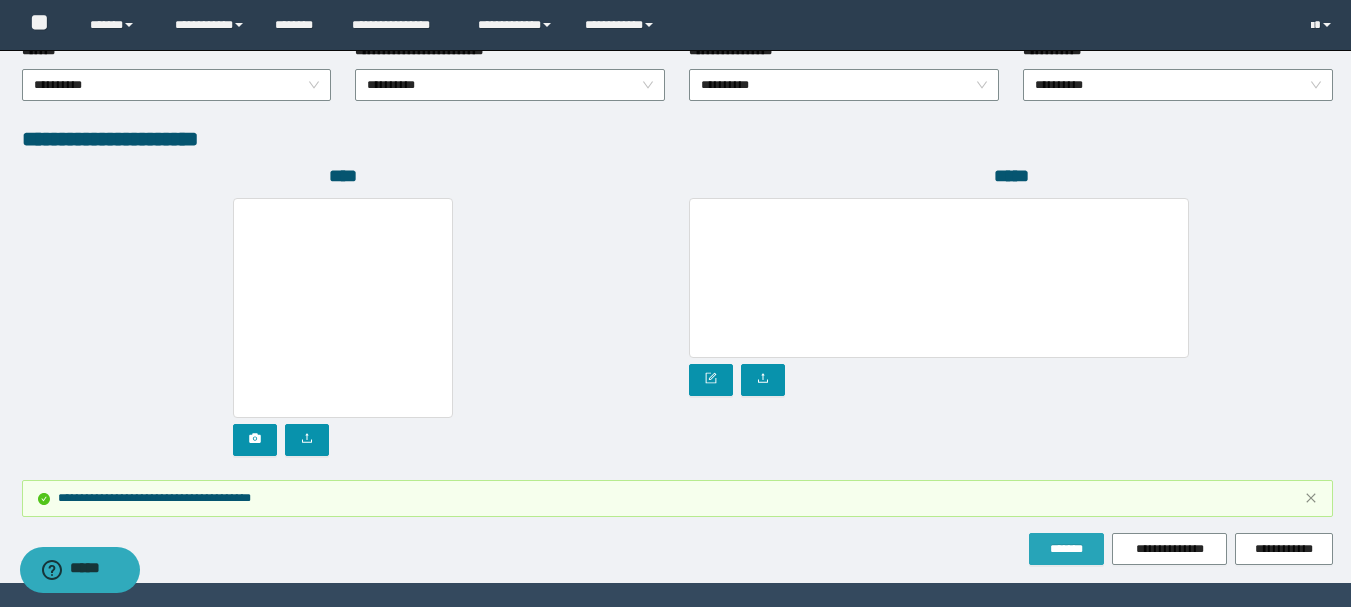 click on "*******" at bounding box center [1066, 549] 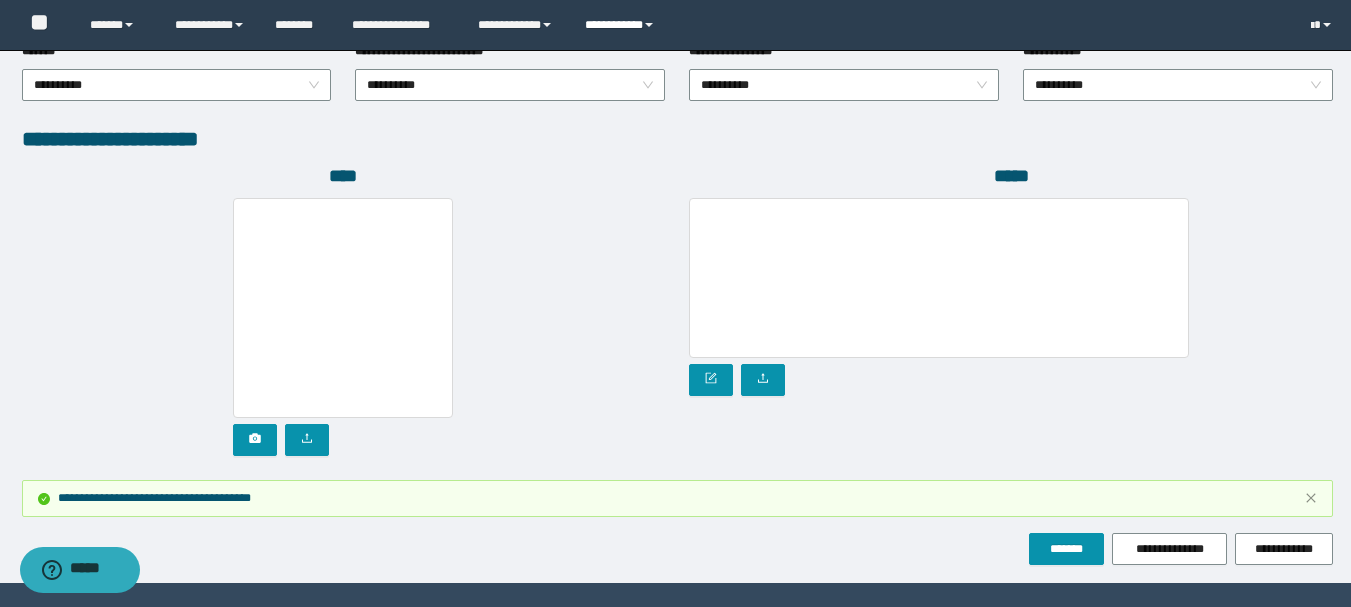 click on "**********" at bounding box center (622, 25) 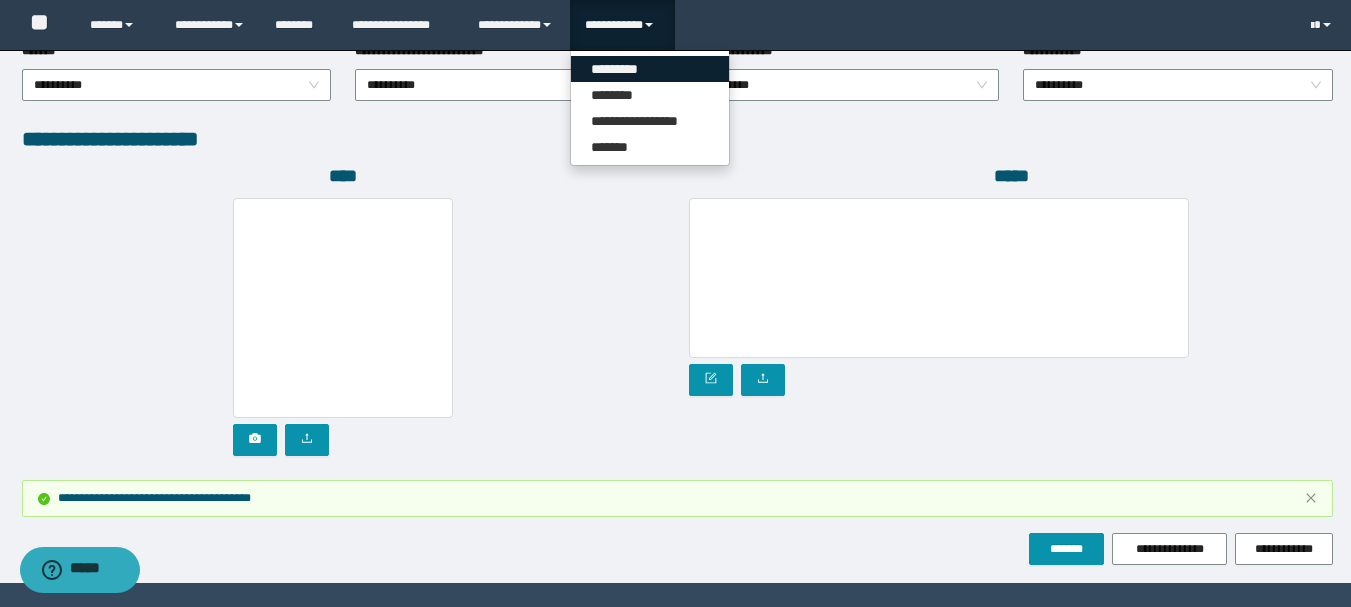 click on "*********" at bounding box center [650, 69] 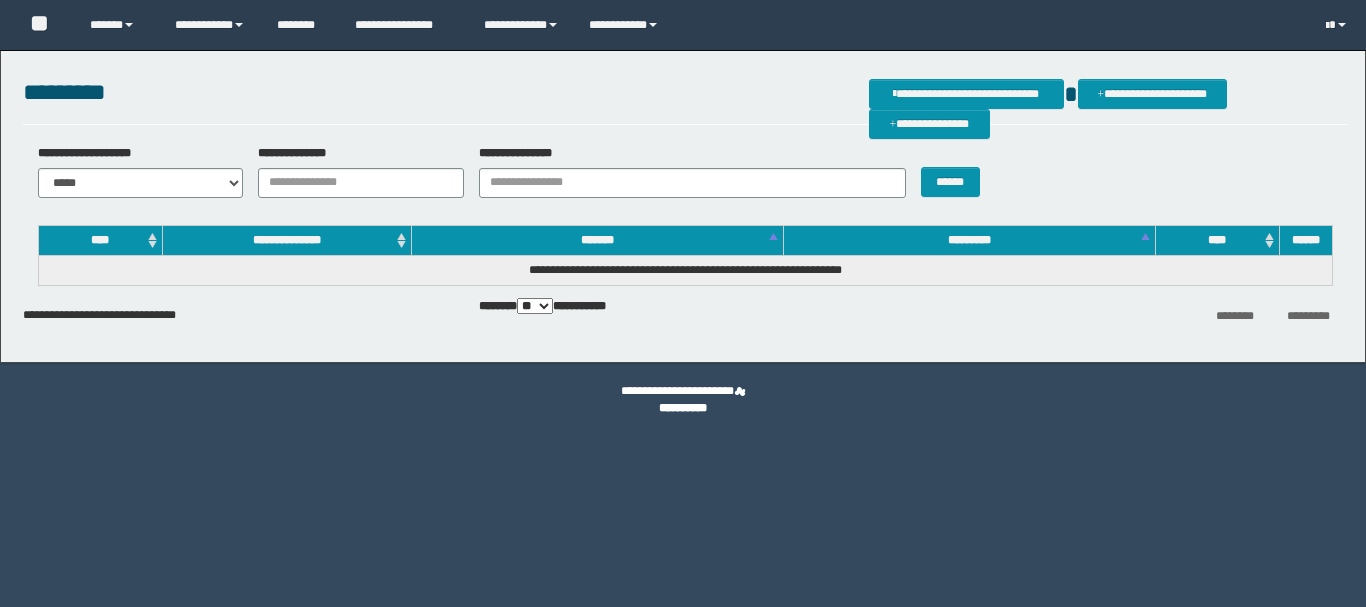 scroll, scrollTop: 0, scrollLeft: 0, axis: both 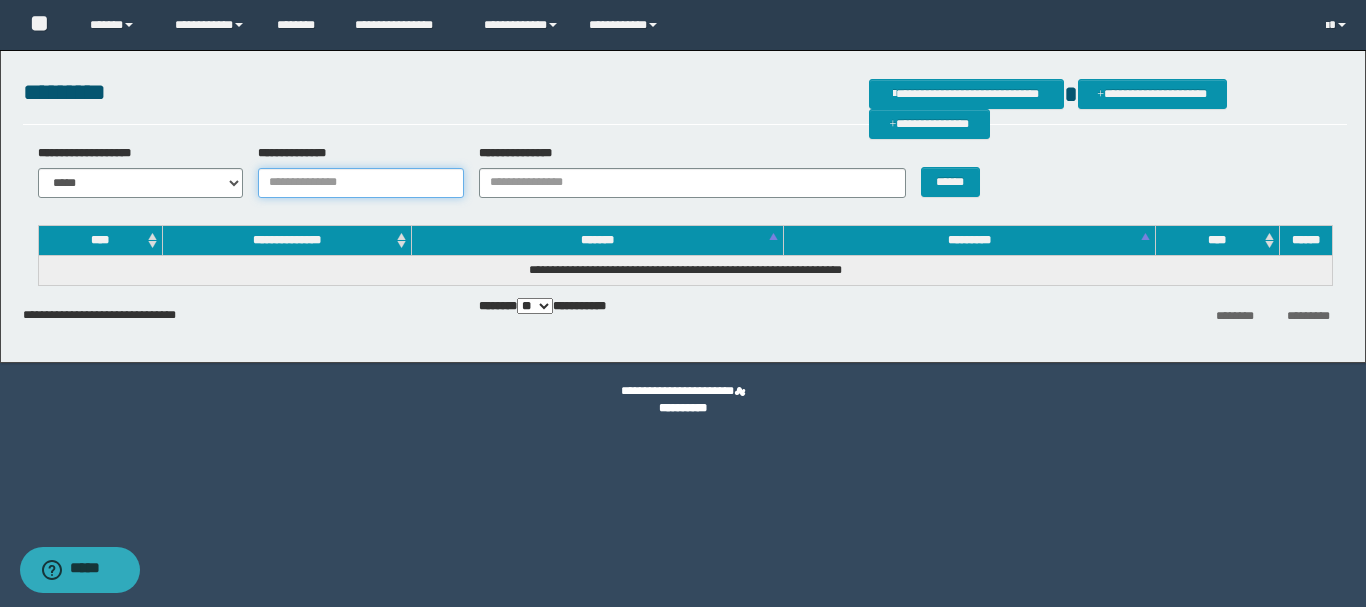 click on "**********" at bounding box center (361, 183) 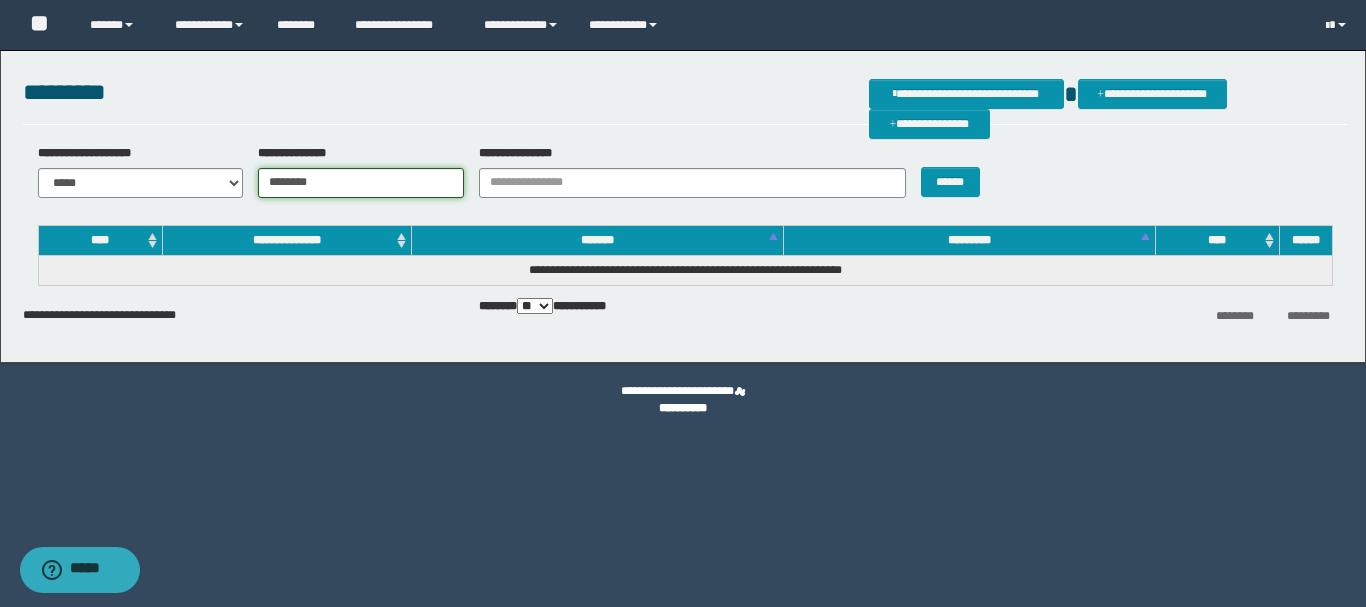 type on "********" 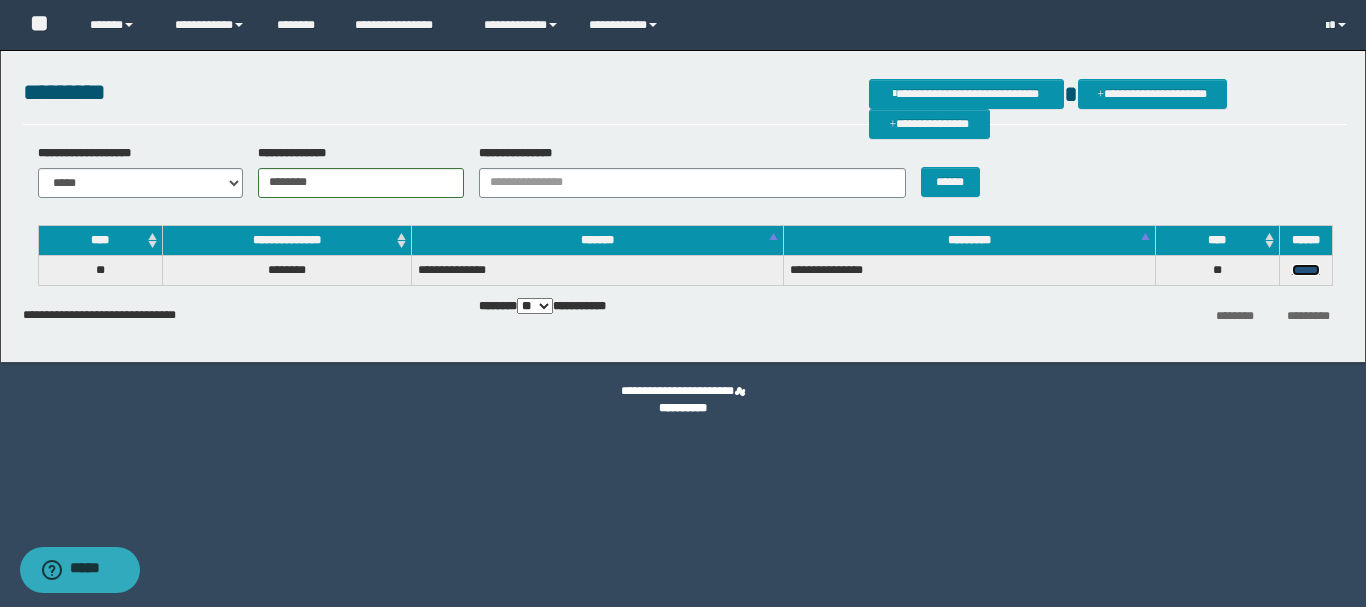 click on "******" at bounding box center [1306, 270] 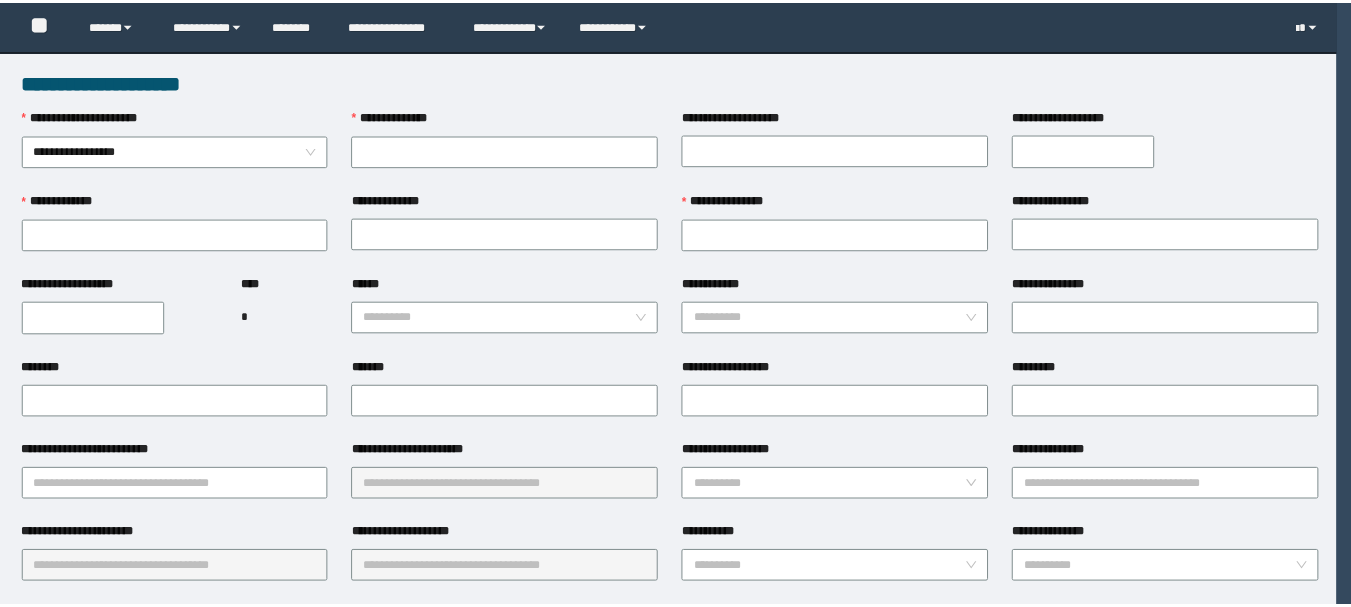 scroll, scrollTop: 0, scrollLeft: 0, axis: both 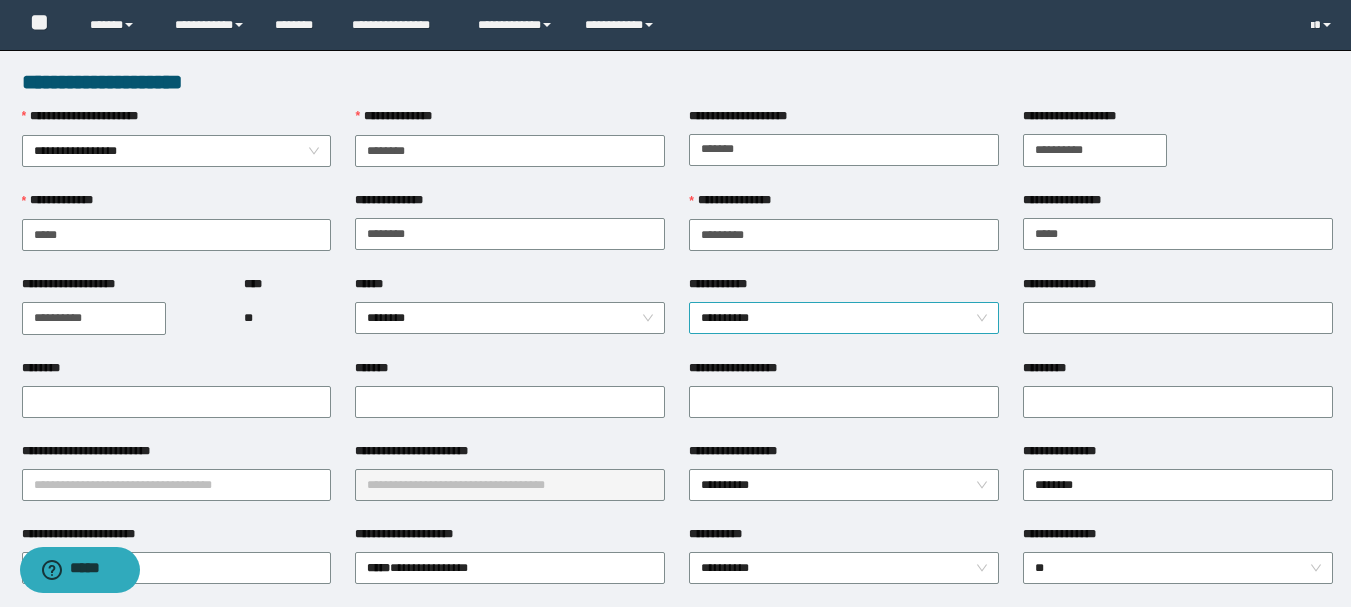 click on "**********" at bounding box center (844, 318) 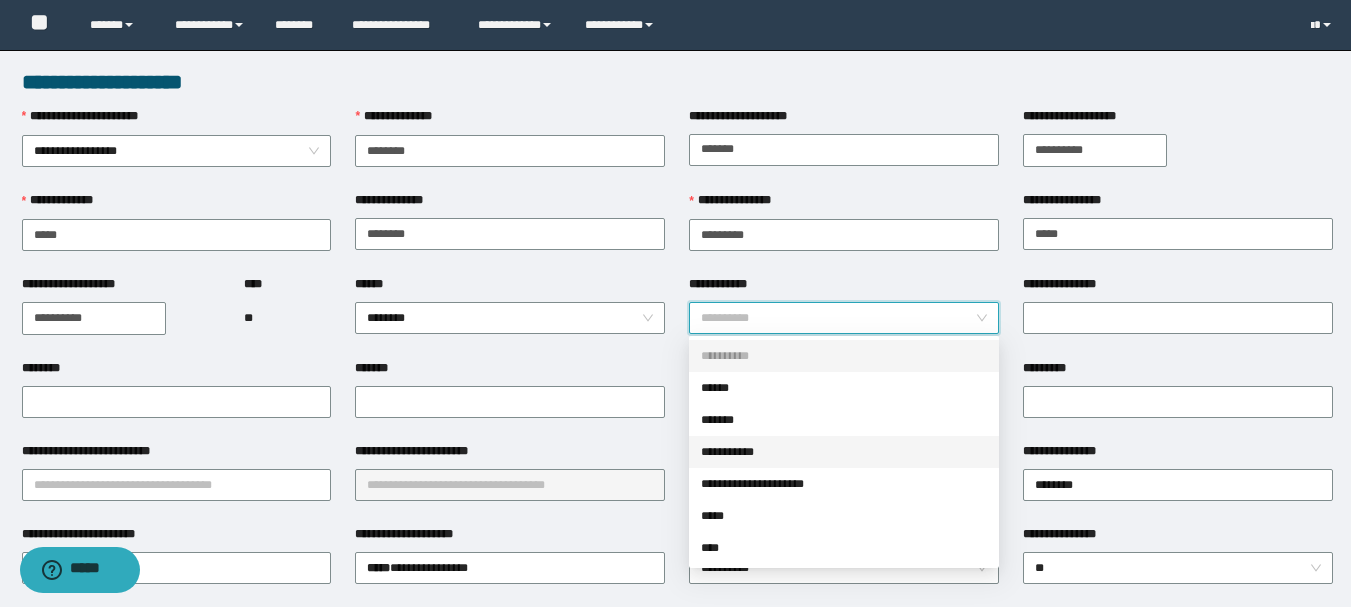 click on "**********" at bounding box center (844, 452) 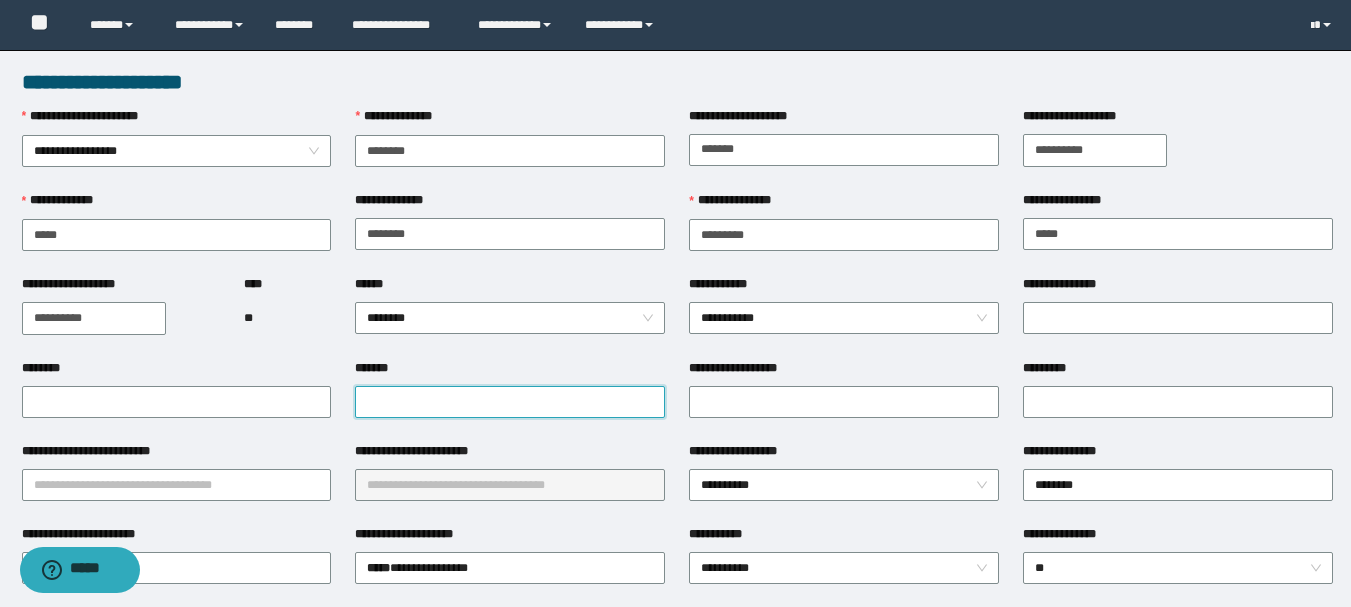 click on "*******" at bounding box center (510, 402) 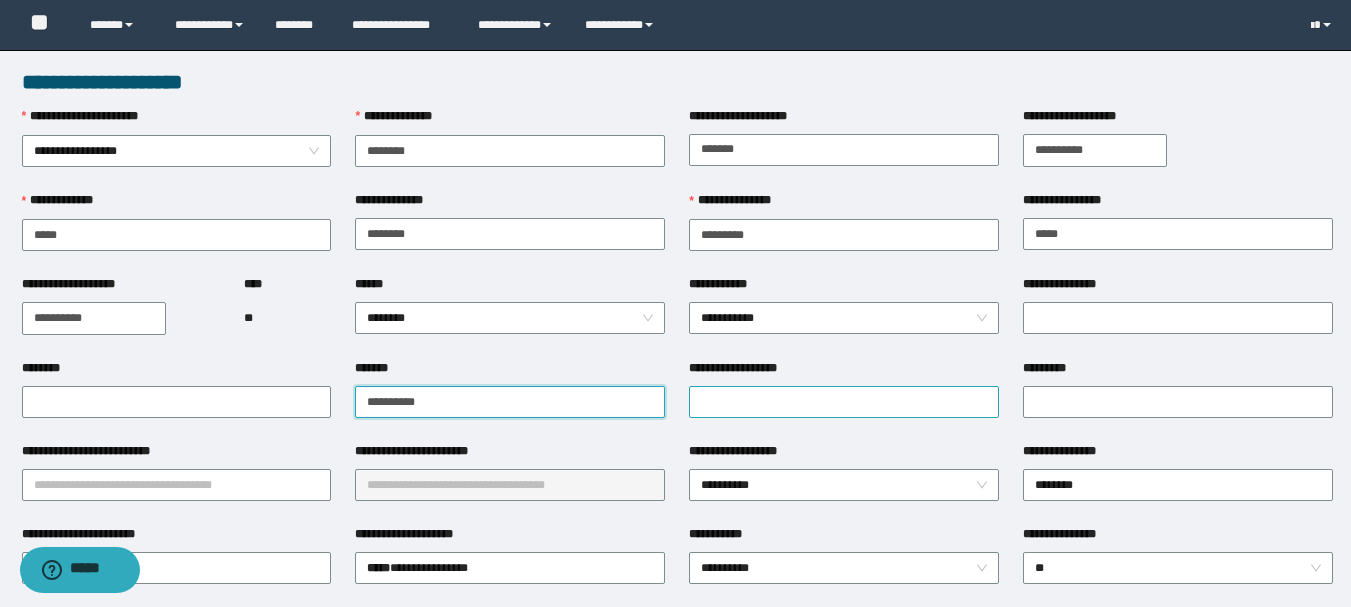 type on "**********" 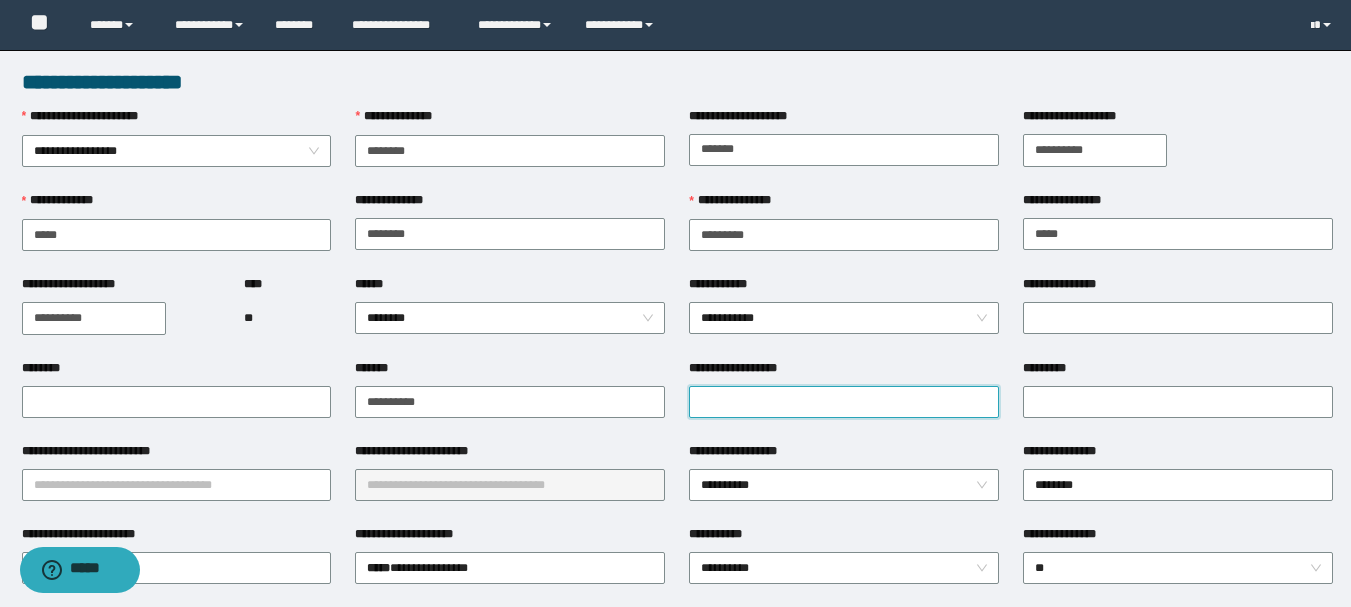 click on "**********" at bounding box center (844, 402) 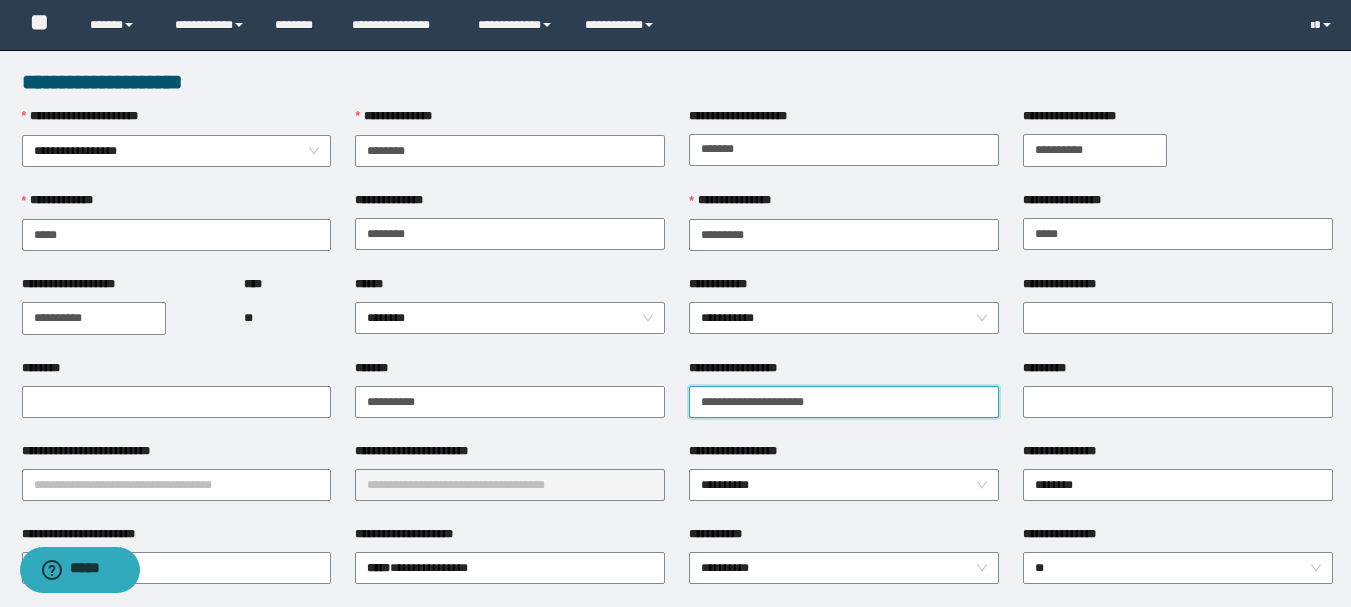 type on "**********" 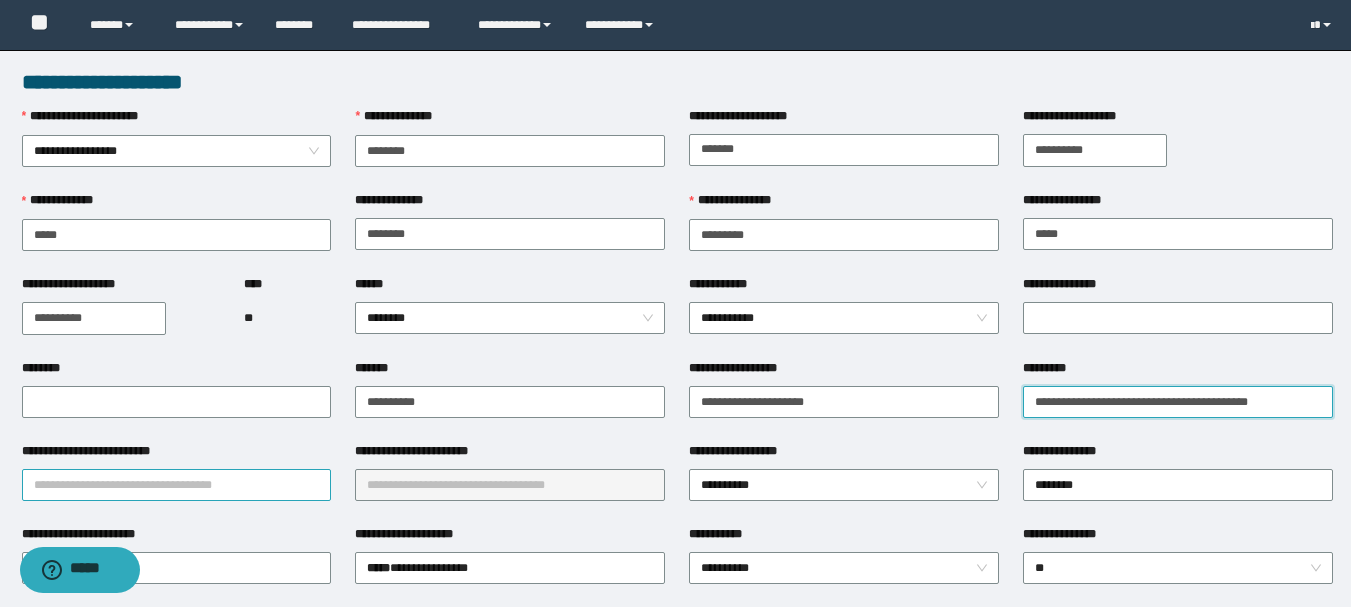 type on "**********" 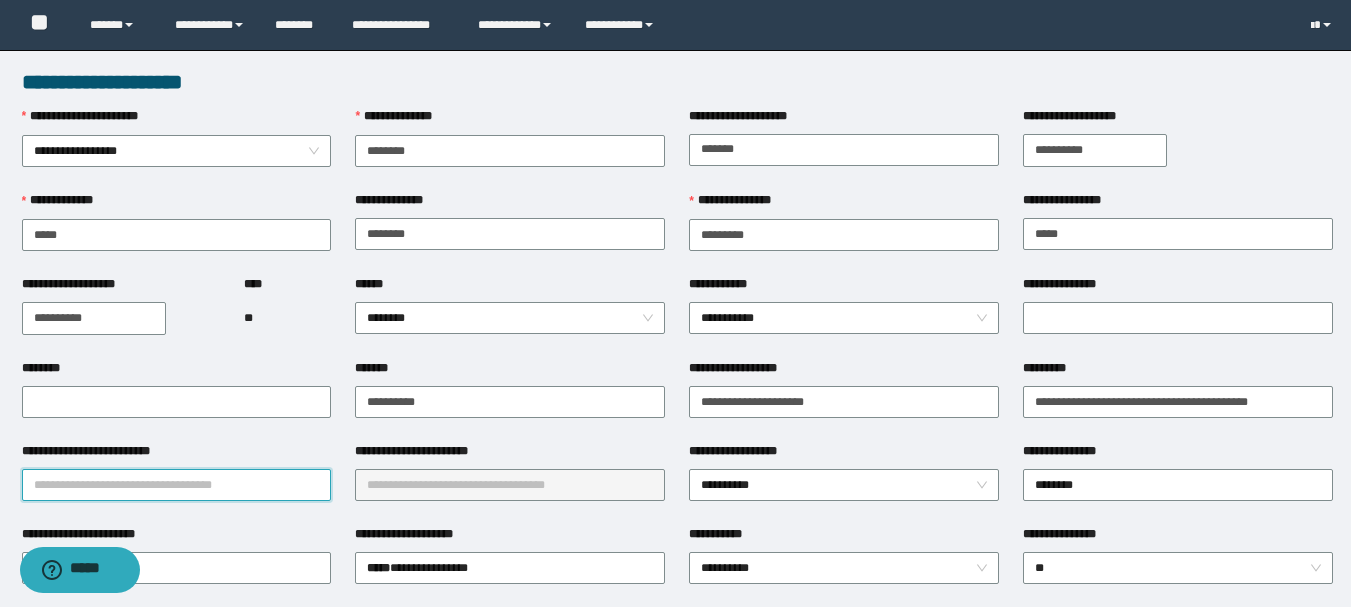 click on "**********" at bounding box center (177, 485) 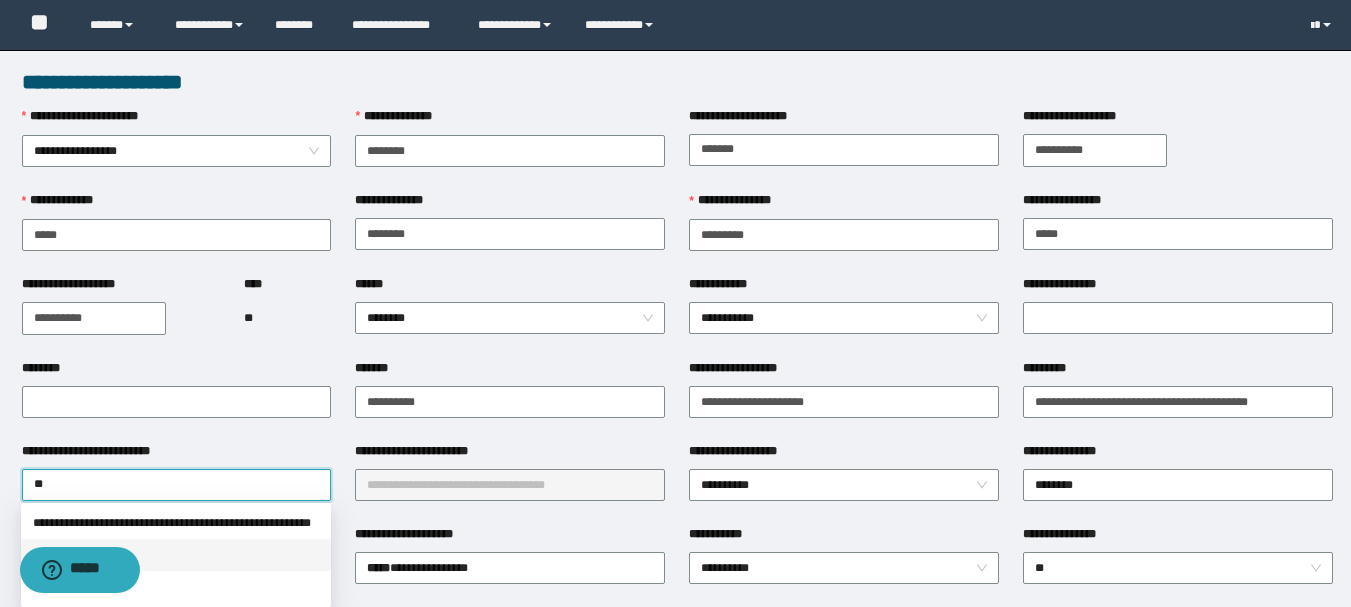 type on "***" 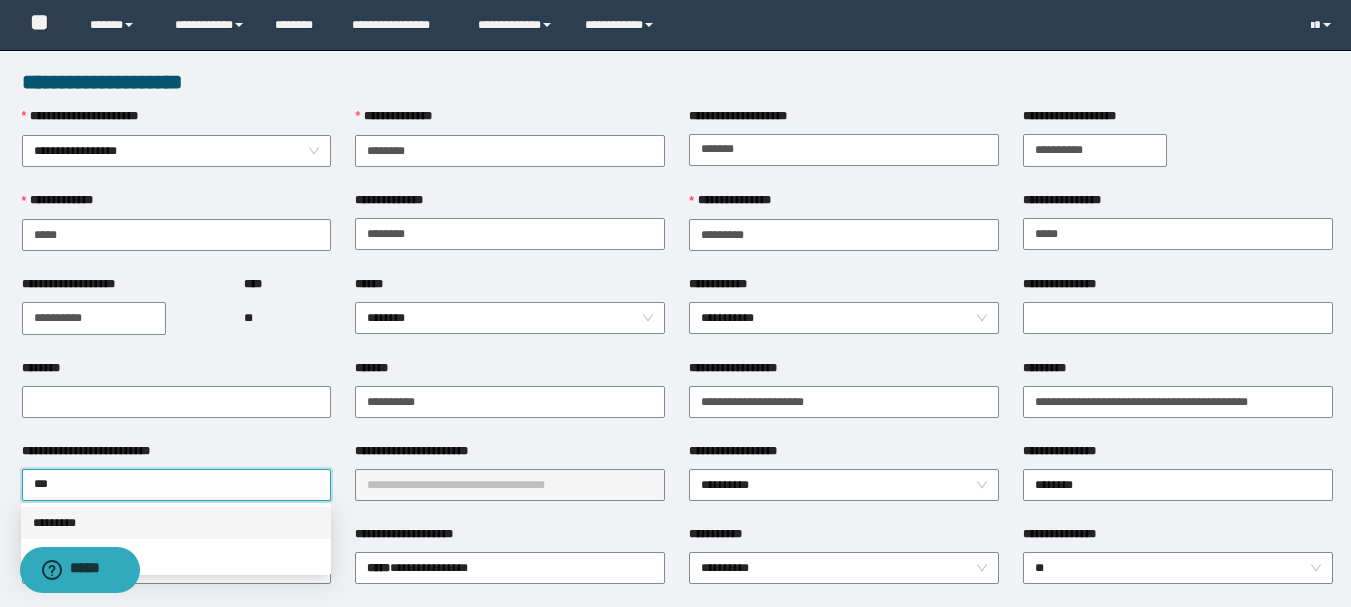 click on "*********" at bounding box center [176, 523] 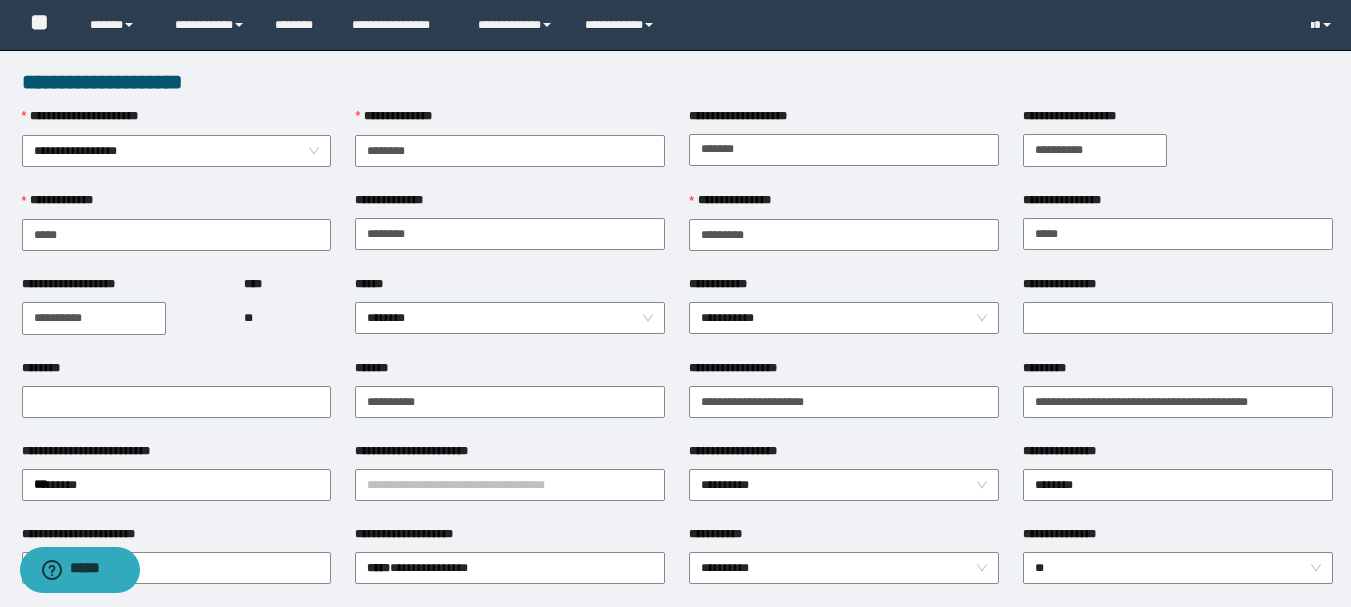 click on "**********" at bounding box center [510, 455] 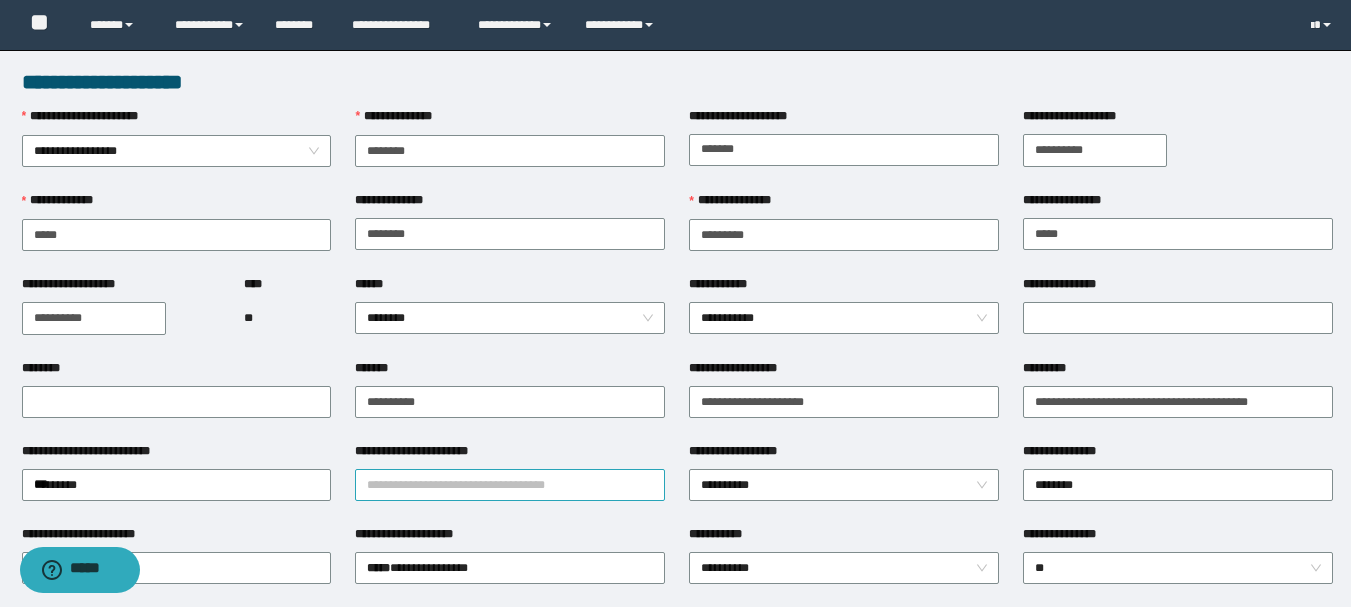 click on "**********" at bounding box center [510, 485] 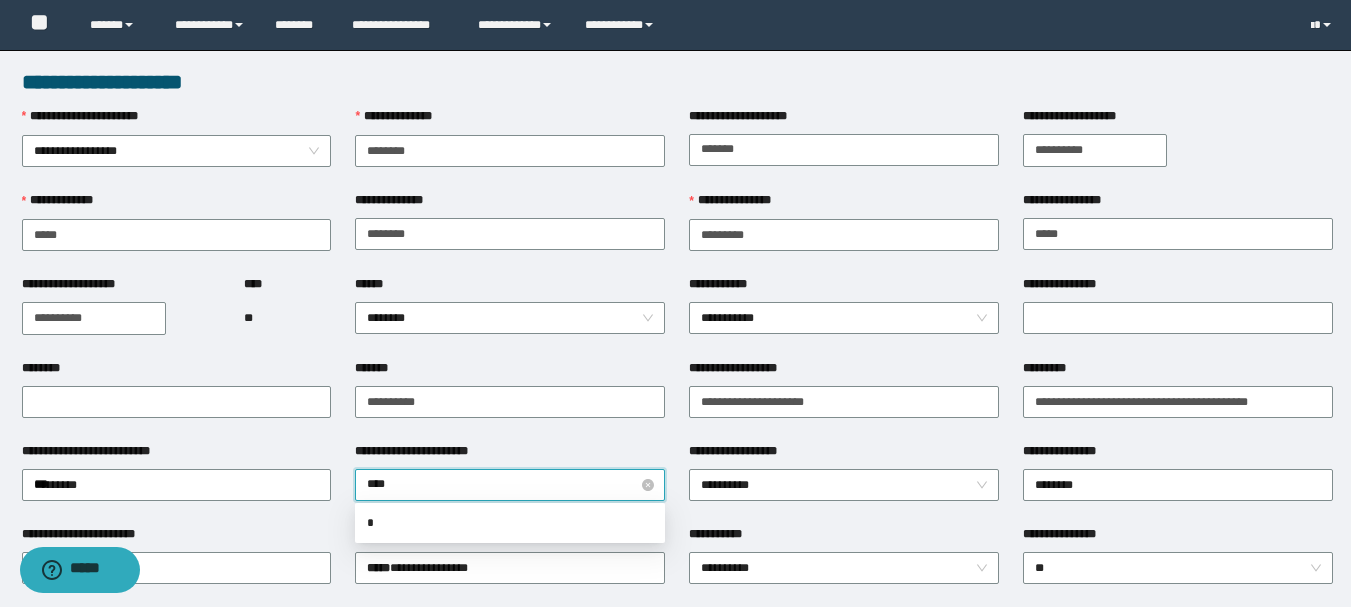 type on "*****" 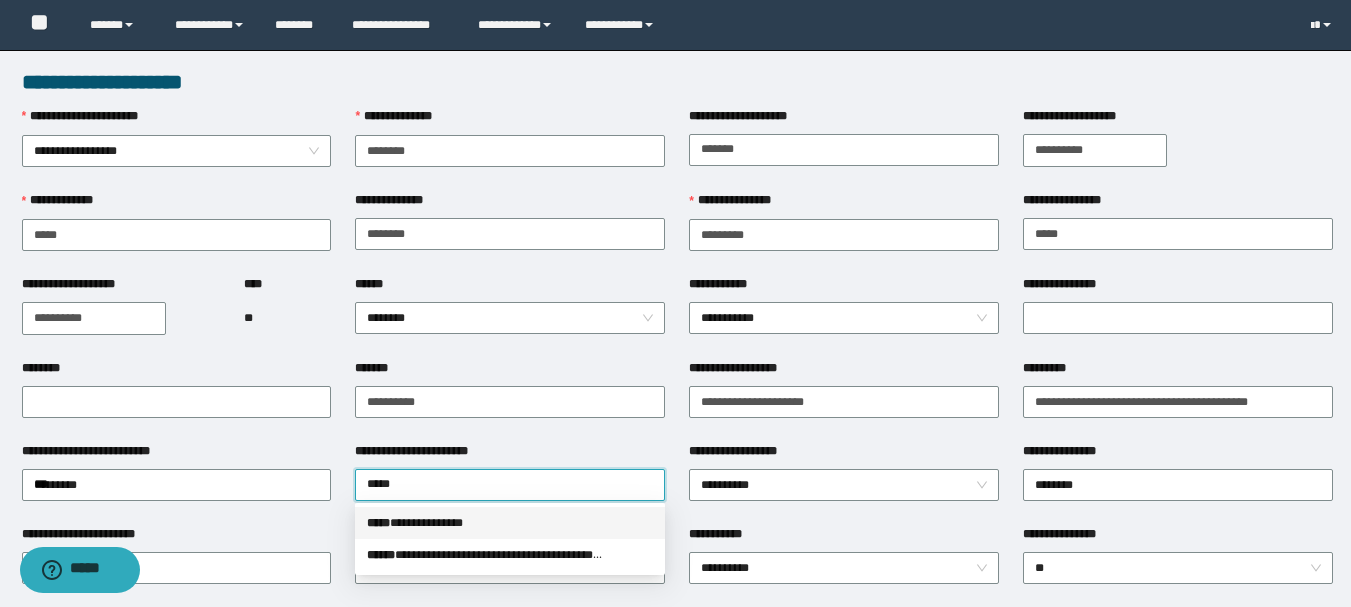 click on "**********" at bounding box center (510, 523) 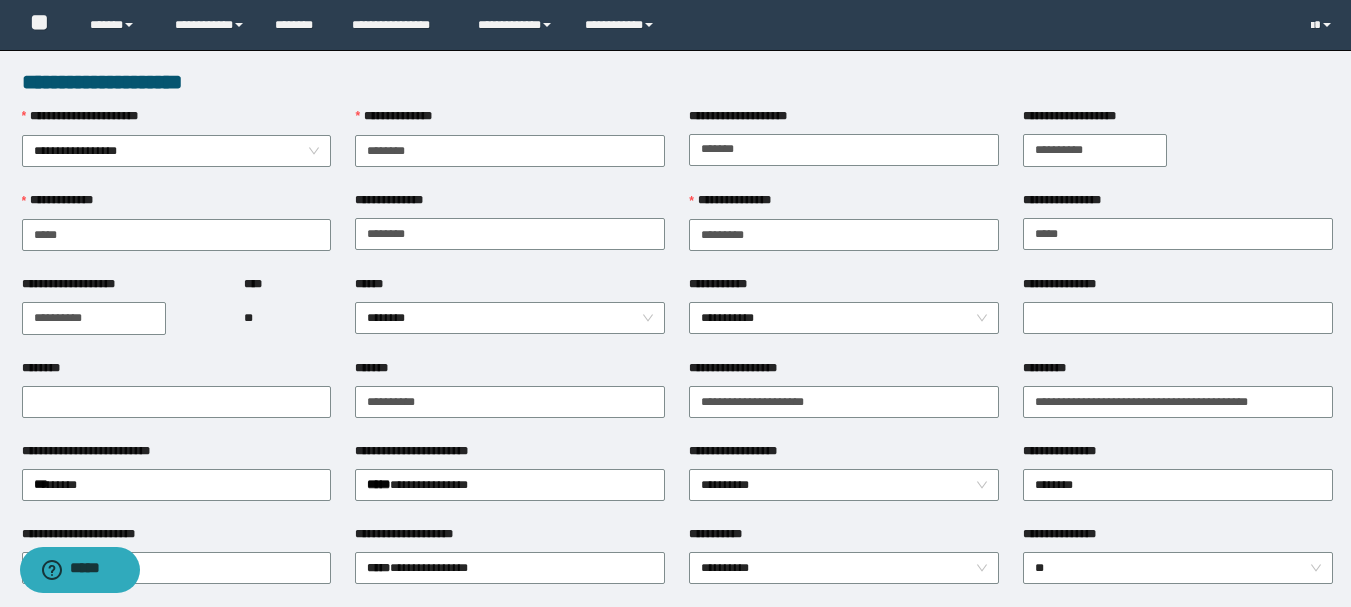 click on "**********" at bounding box center (844, 455) 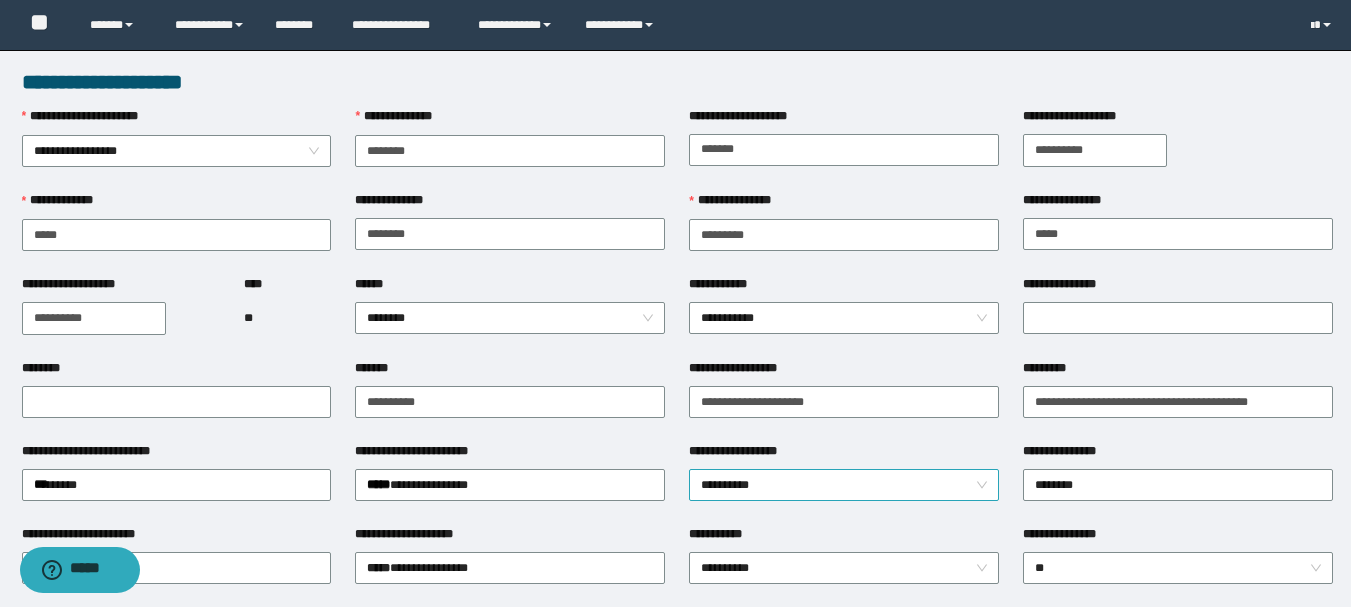 click on "**********" at bounding box center (844, 485) 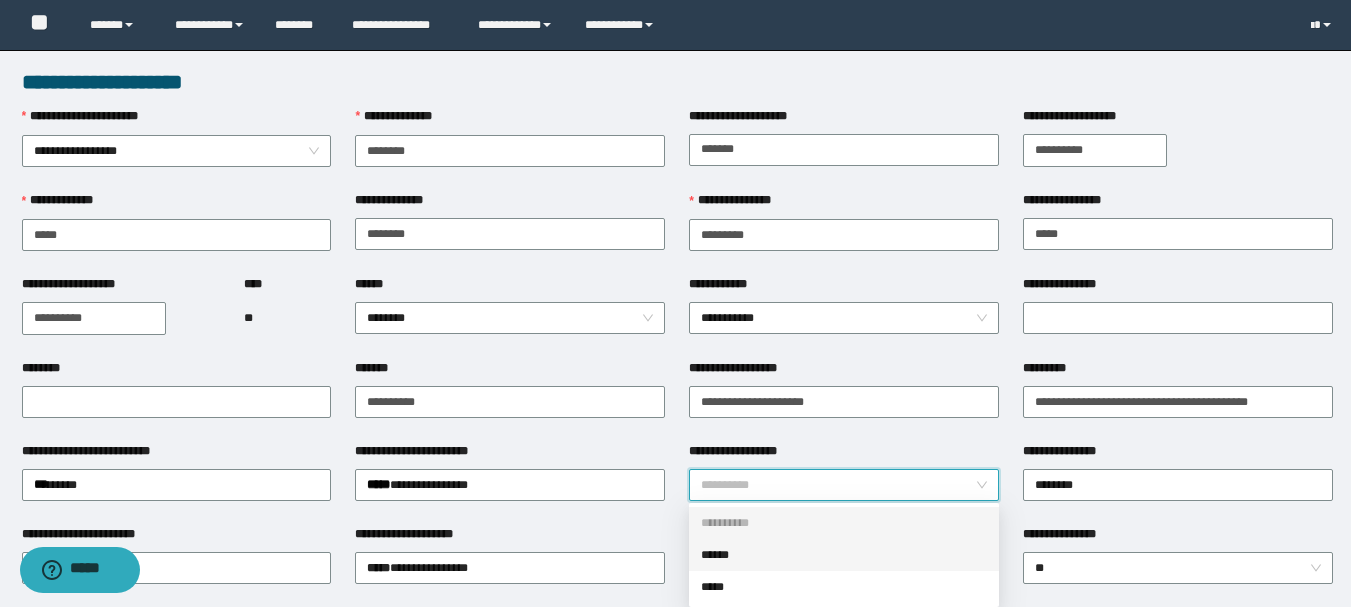 click on "******" at bounding box center (844, 555) 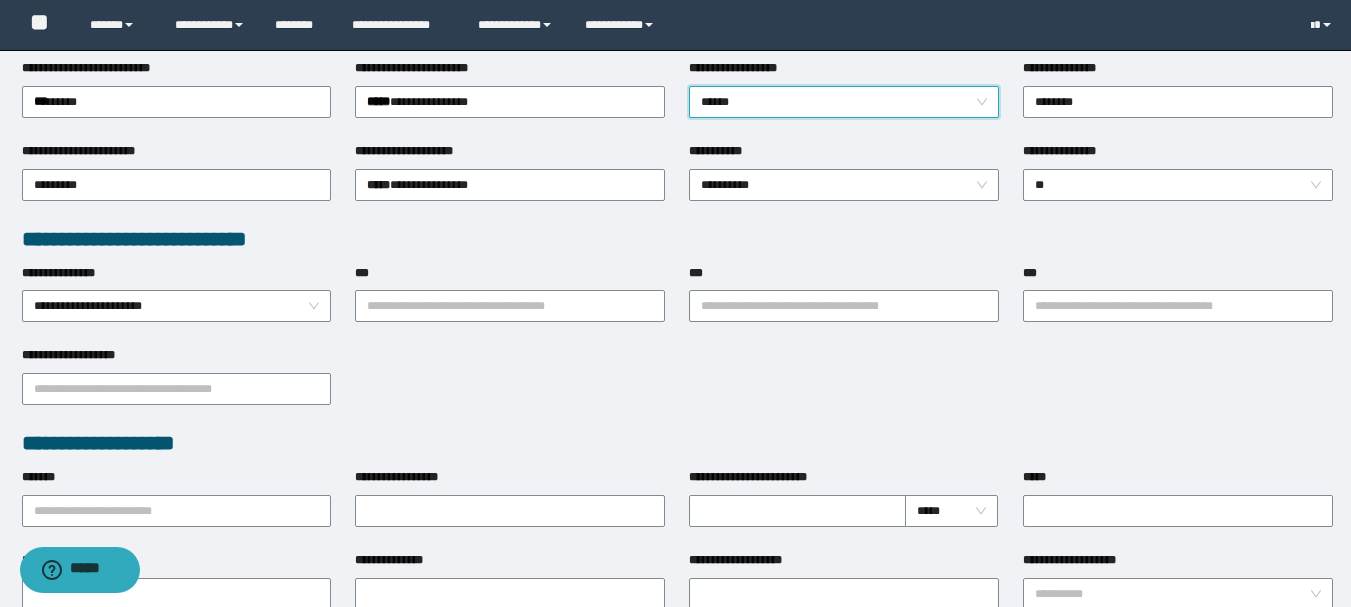 scroll, scrollTop: 400, scrollLeft: 0, axis: vertical 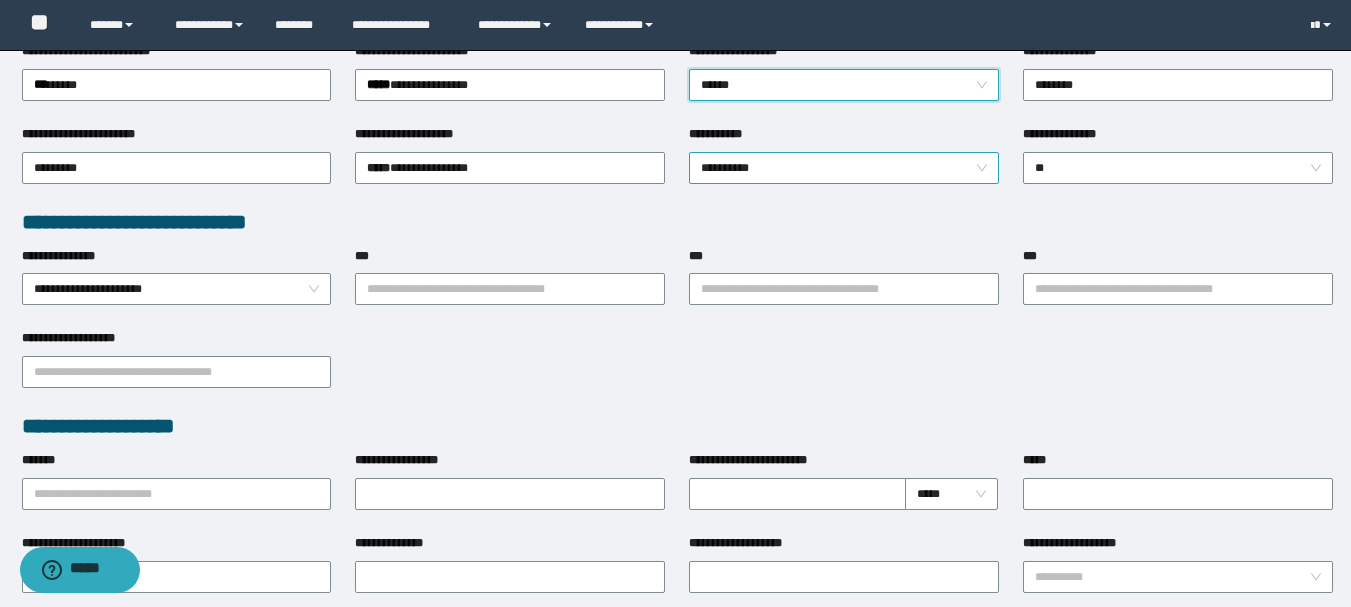 click on "**********" at bounding box center (844, 168) 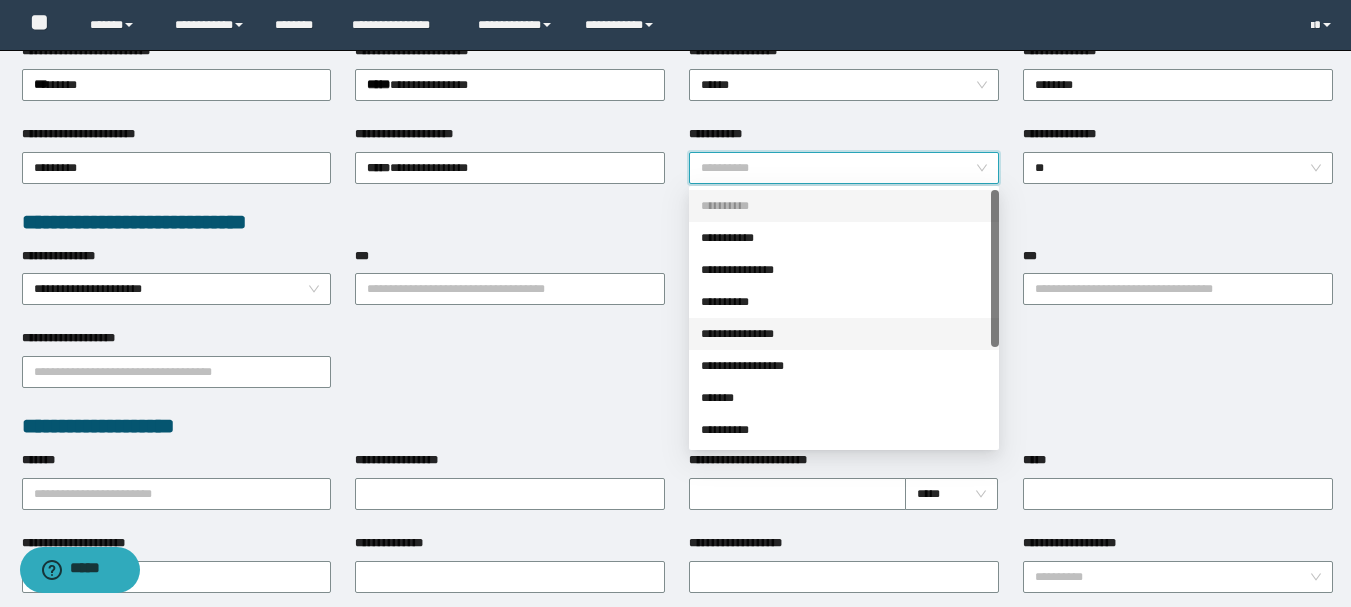 click on "**********" at bounding box center [844, 334] 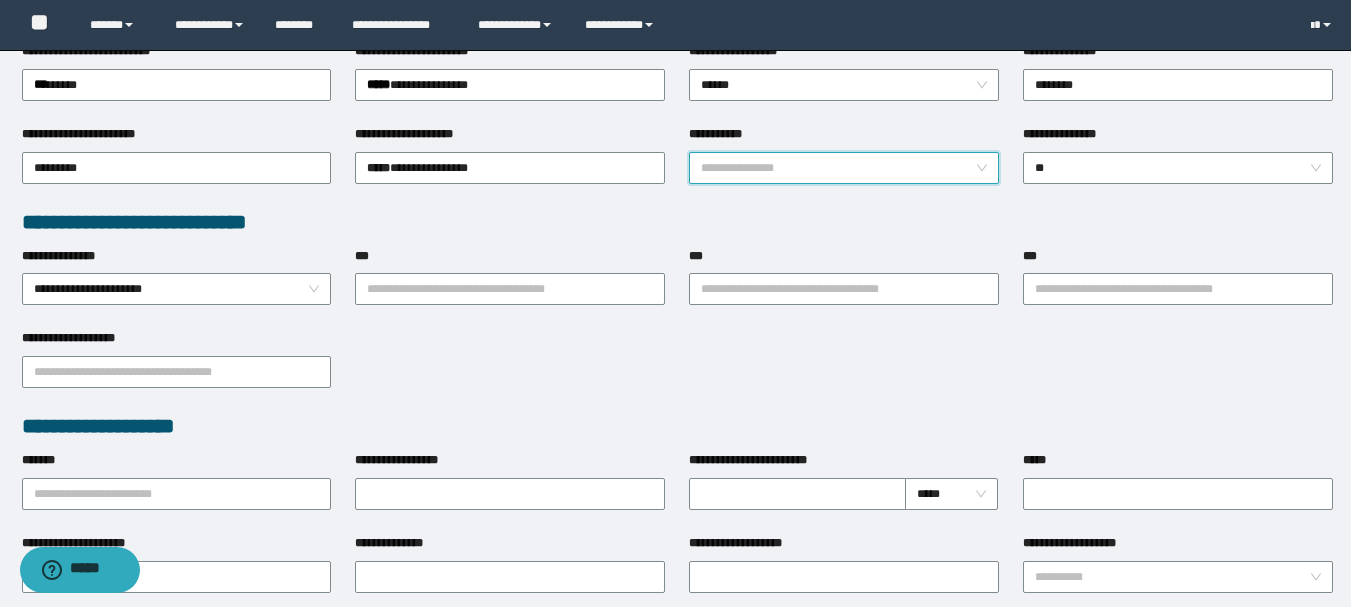 click on "**********" at bounding box center [844, 168] 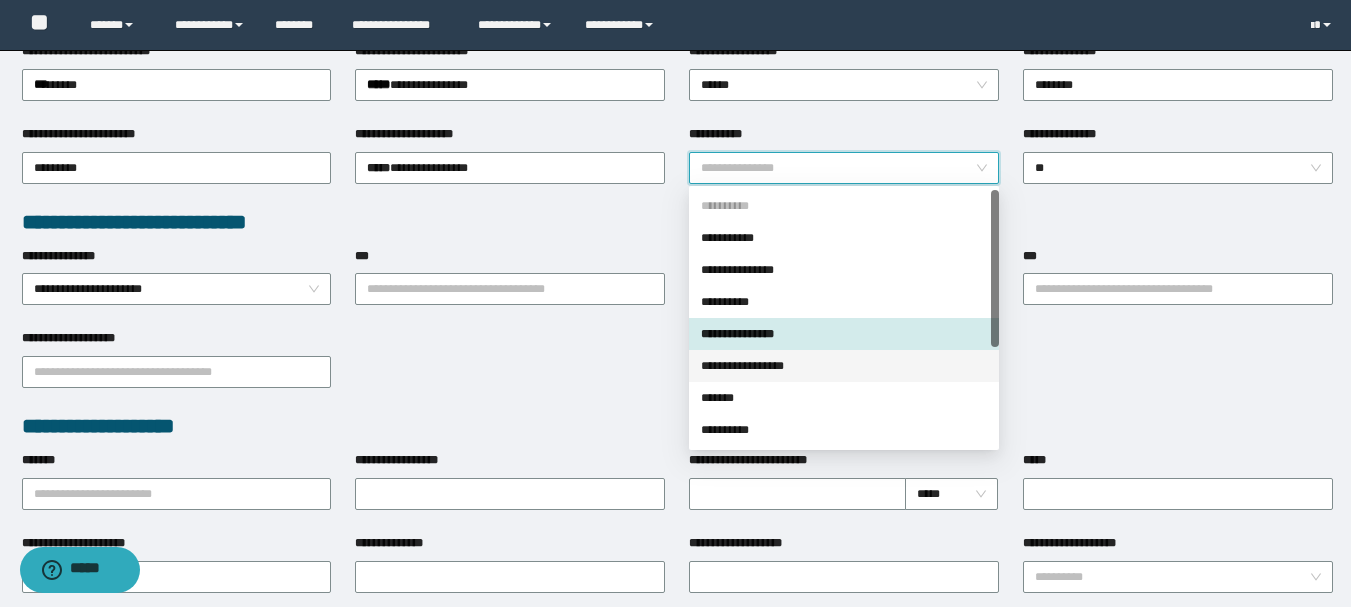 click on "**********" at bounding box center (844, 366) 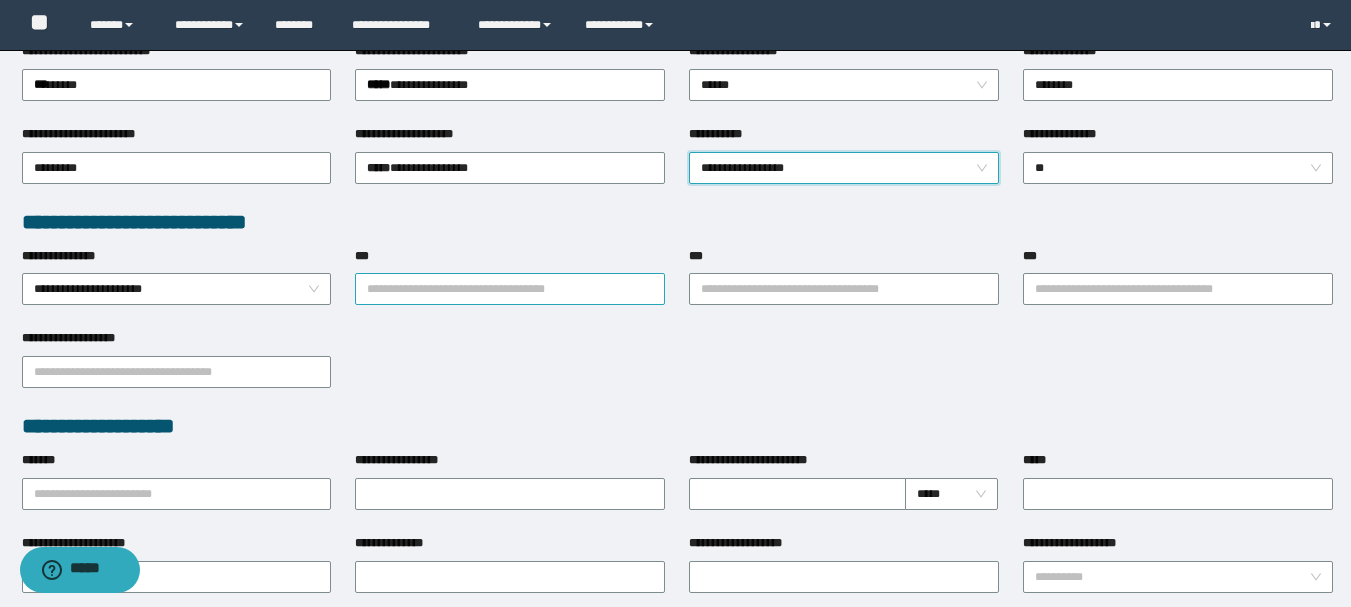 click on "***" at bounding box center (510, 289) 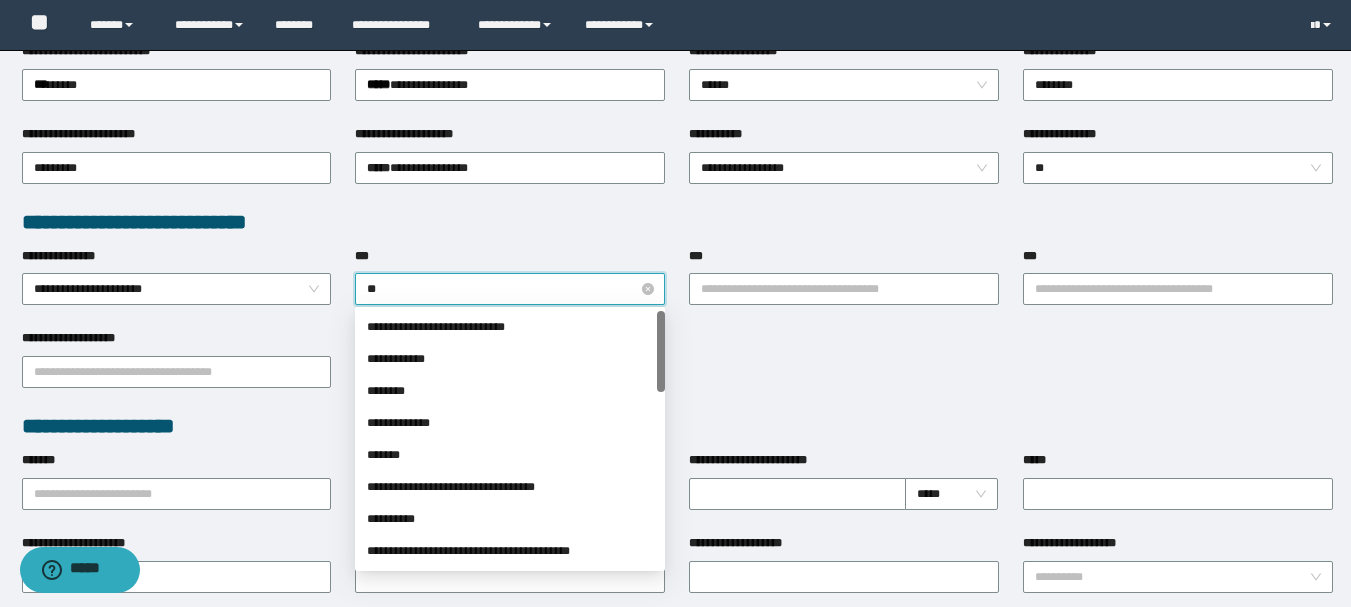 type on "***" 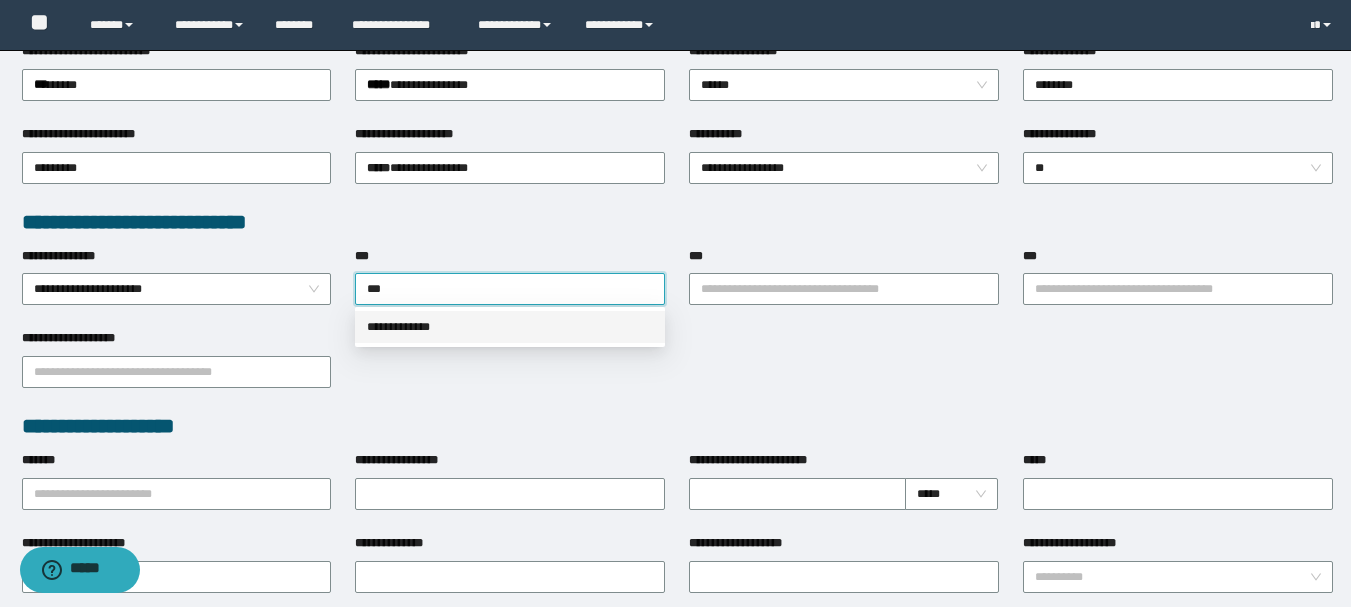 click on "**********" at bounding box center [510, 327] 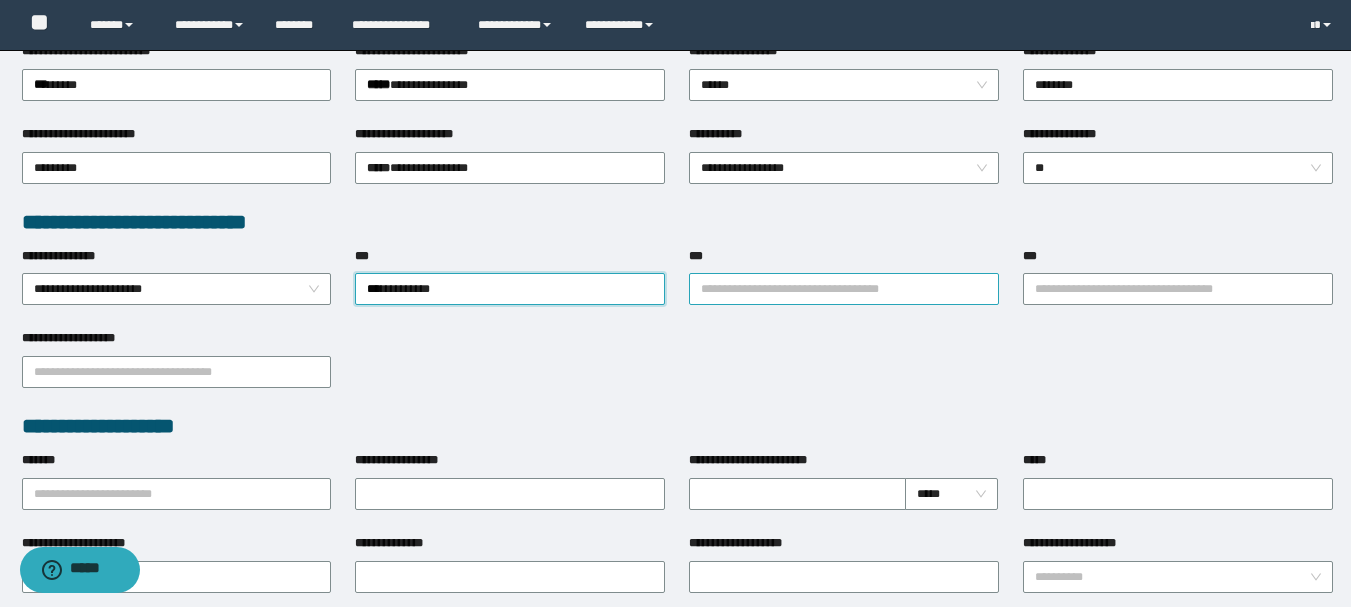 click on "***" at bounding box center [844, 289] 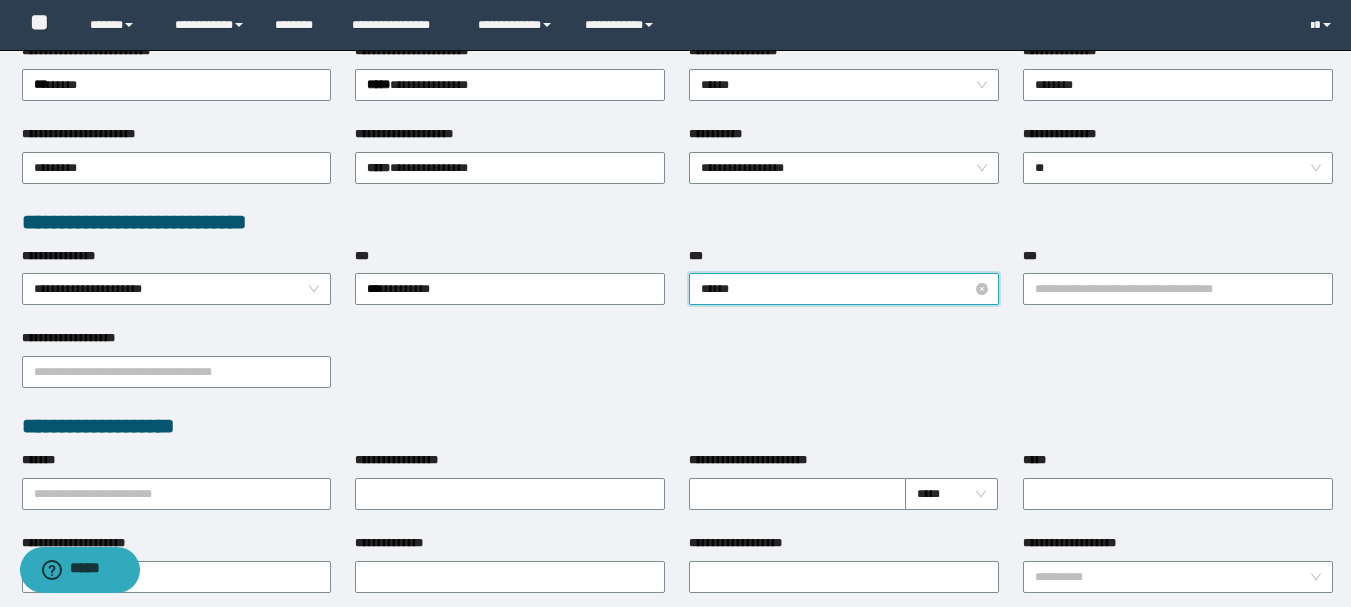 type on "*******" 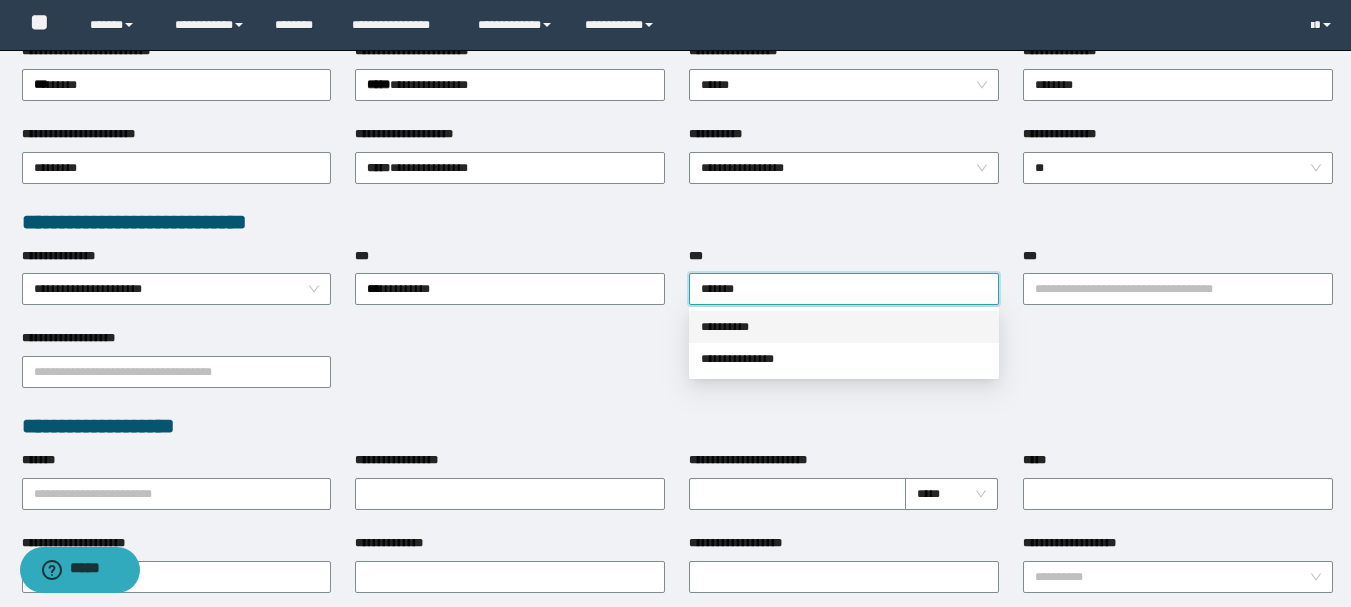 click on "**********" at bounding box center (844, 327) 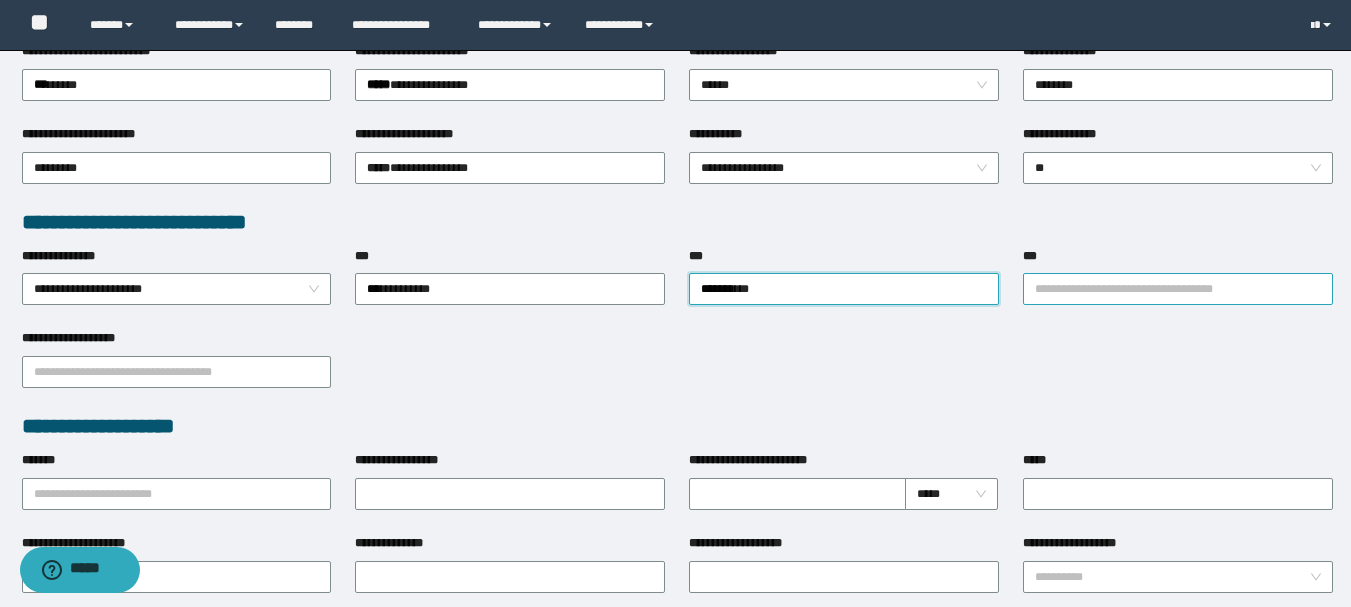 click on "***" at bounding box center (1178, 289) 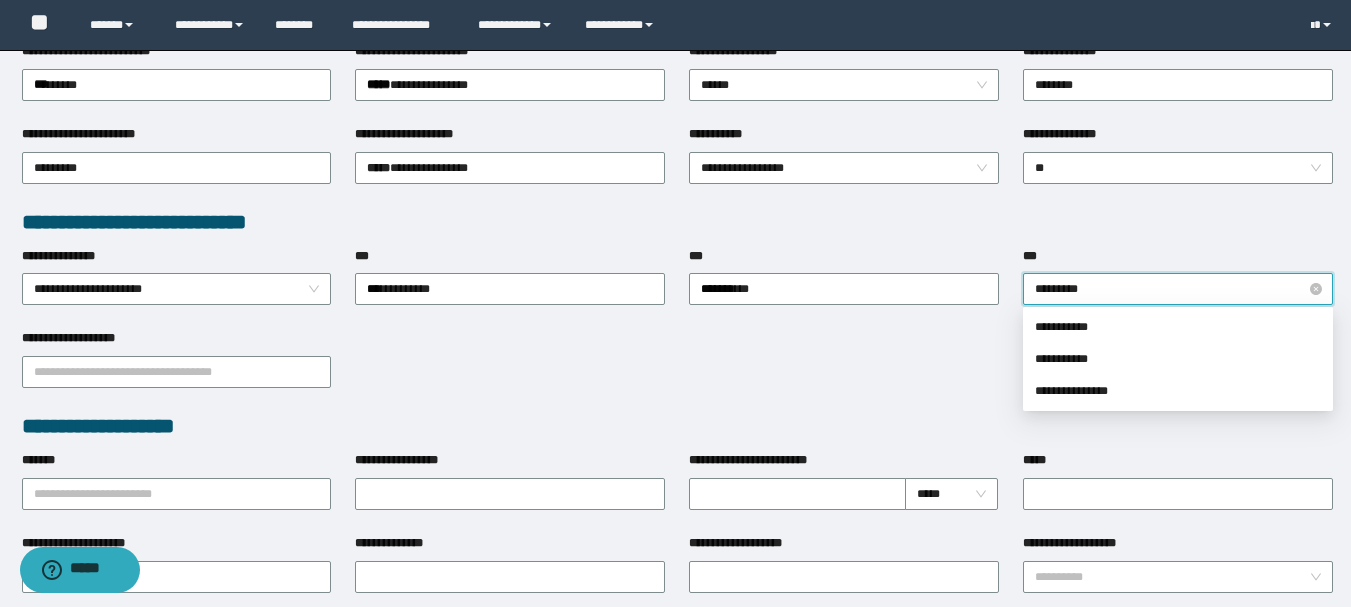 type on "**********" 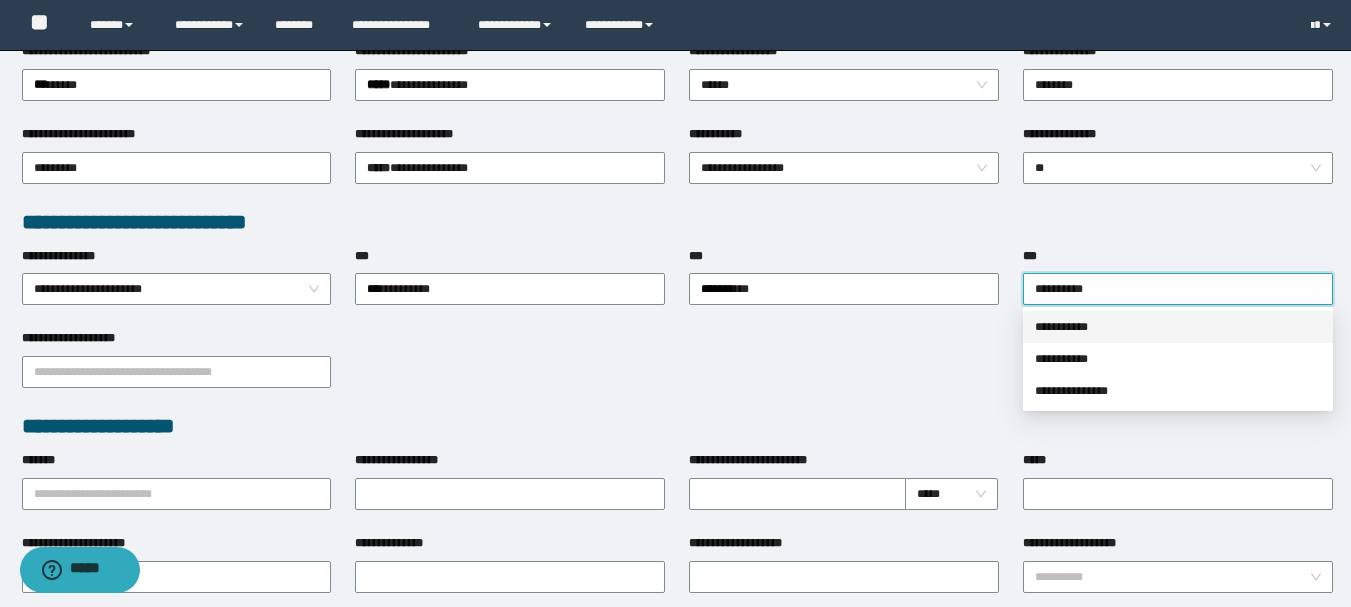 click on "**********" at bounding box center (1178, 327) 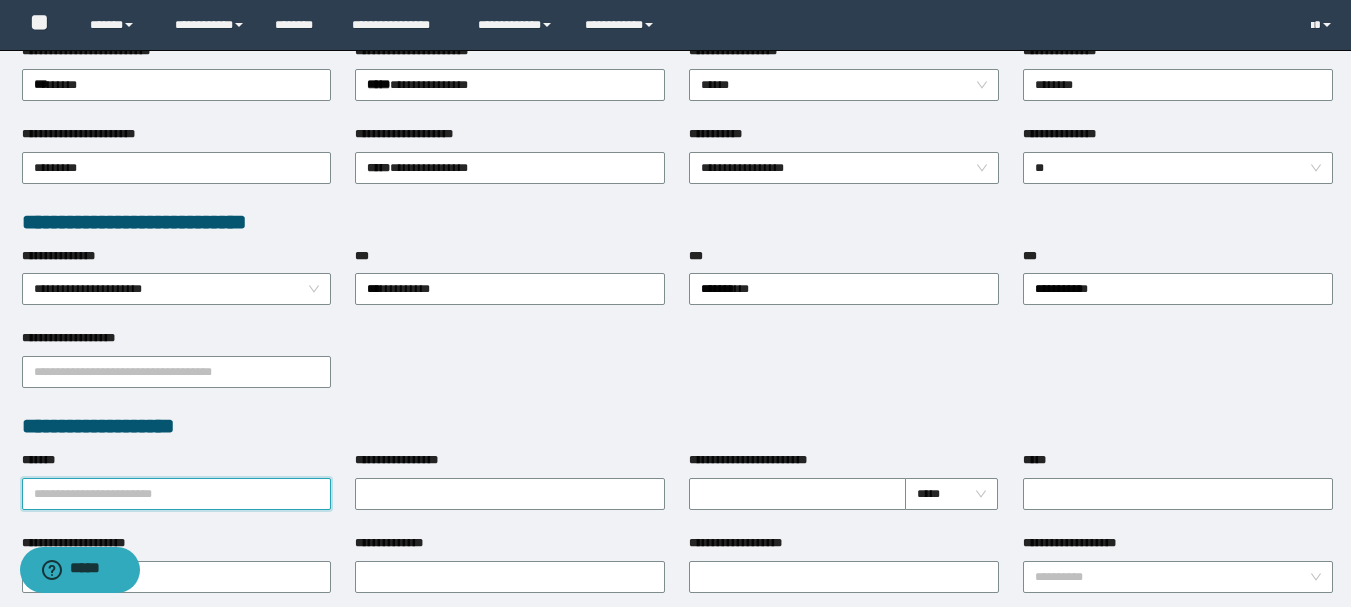 click on "*******" at bounding box center (177, 494) 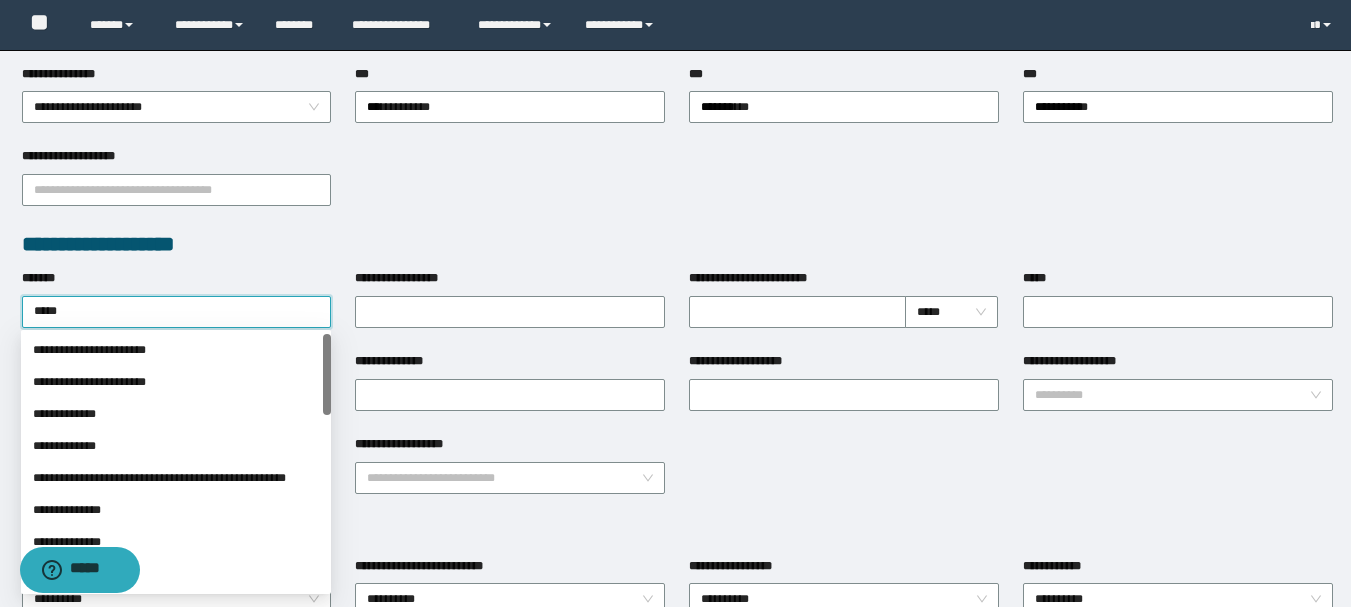 scroll, scrollTop: 600, scrollLeft: 0, axis: vertical 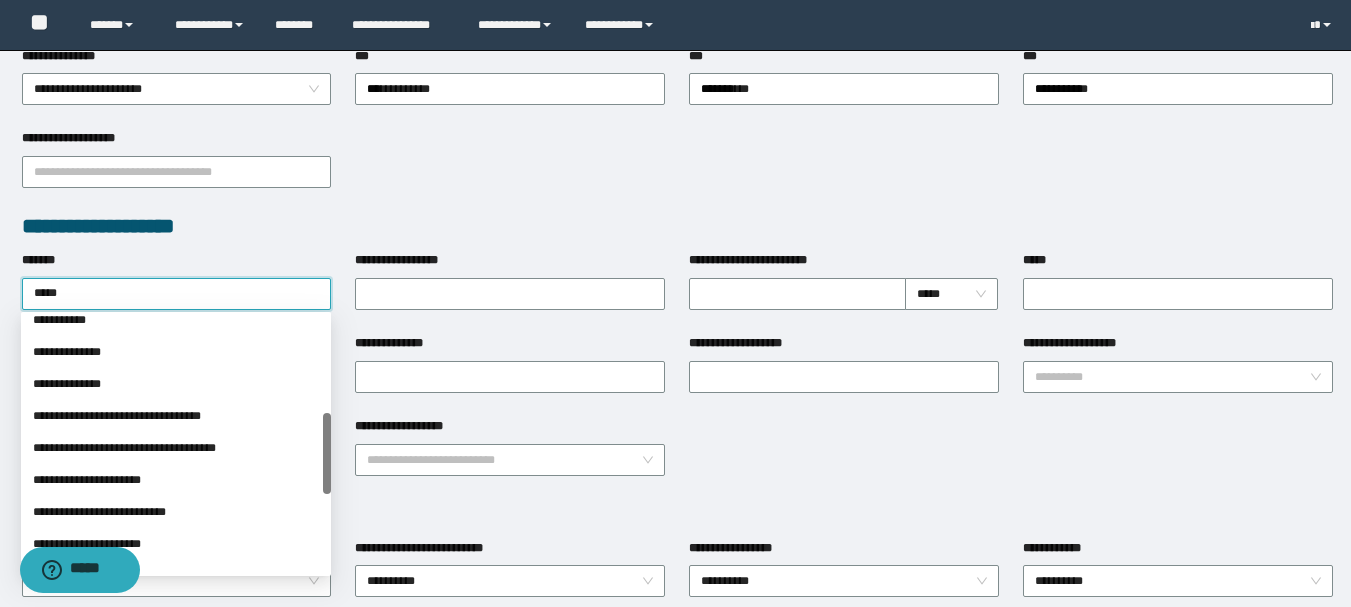 type on "******" 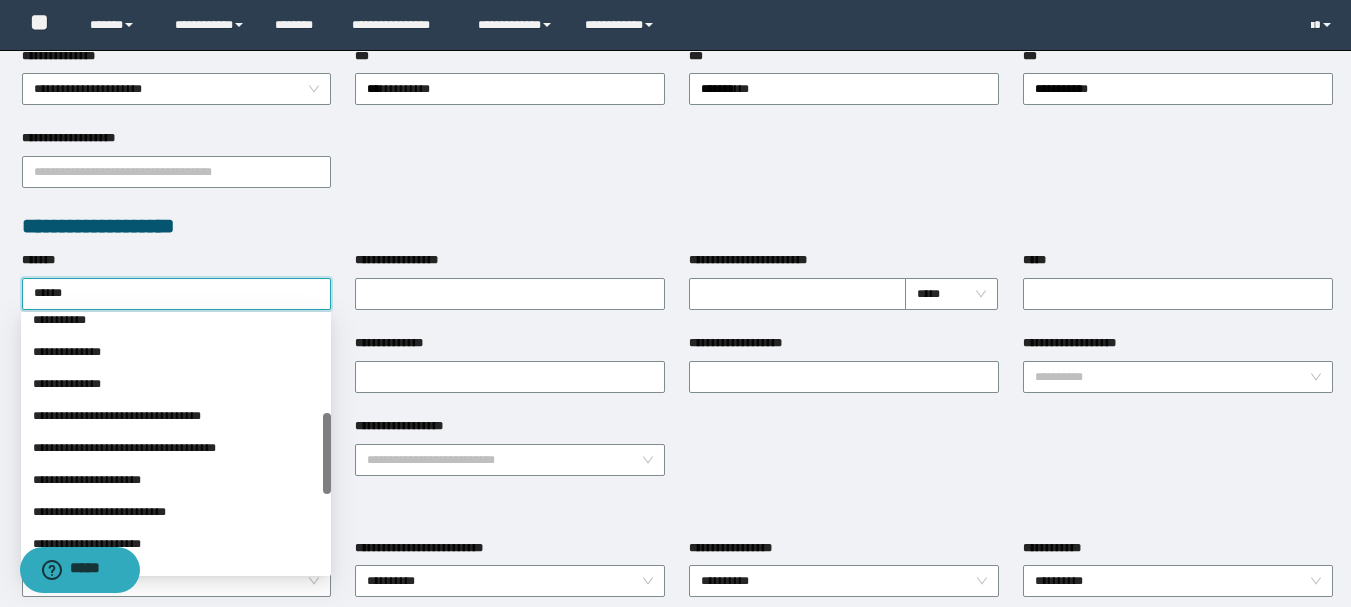 scroll, scrollTop: 0, scrollLeft: 0, axis: both 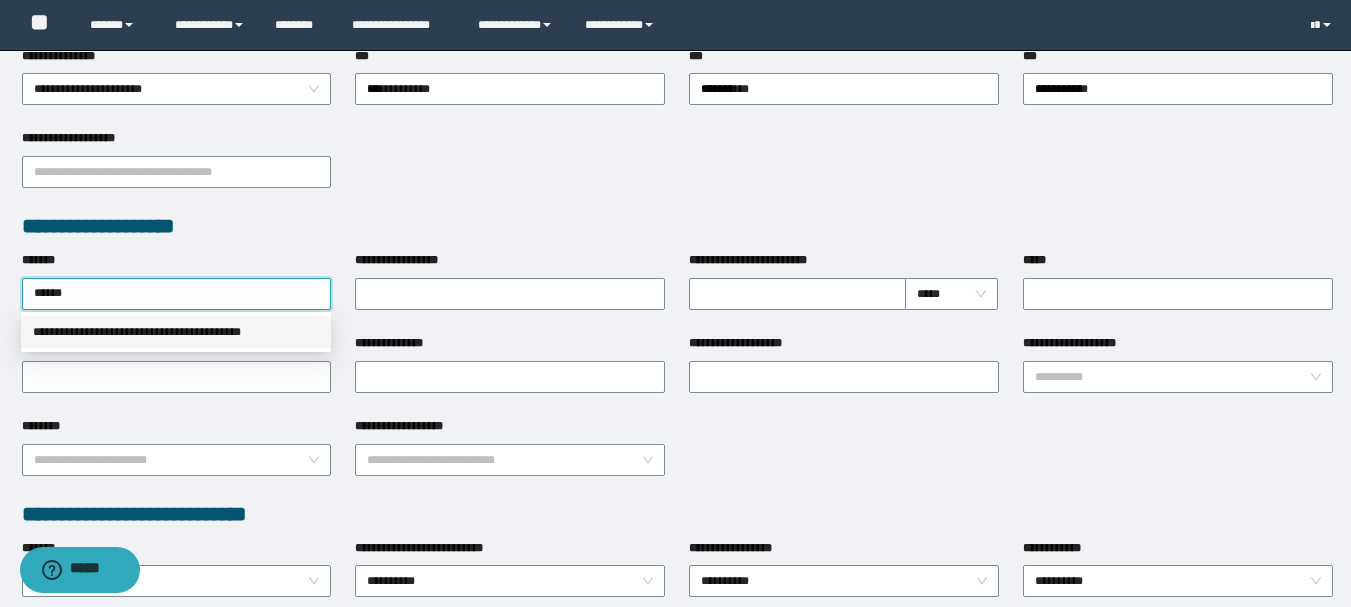 click on "**********" at bounding box center [176, 332] 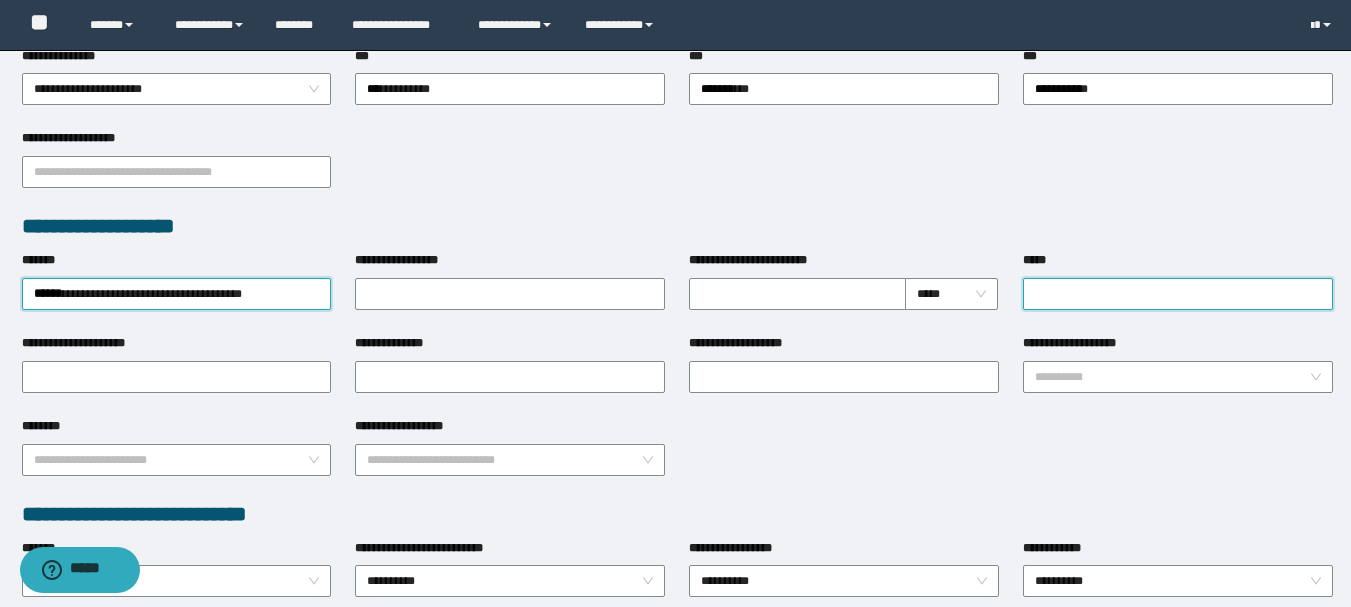 click on "*****" at bounding box center [1178, 294] 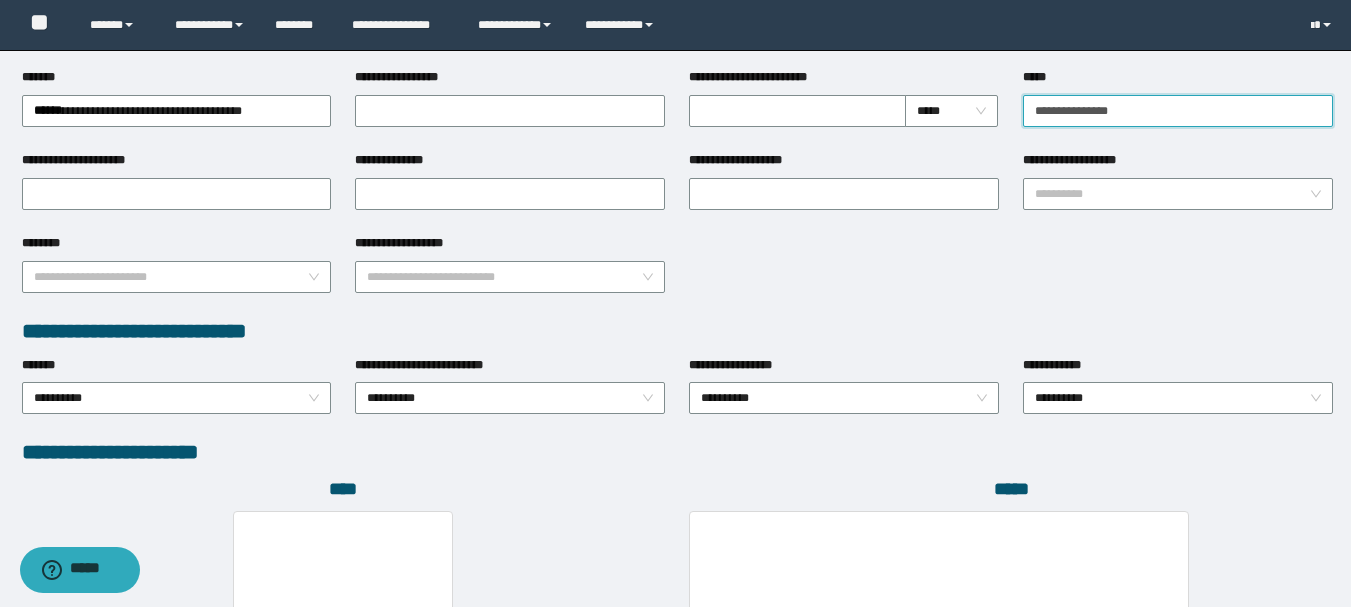 scroll, scrollTop: 1096, scrollLeft: 0, axis: vertical 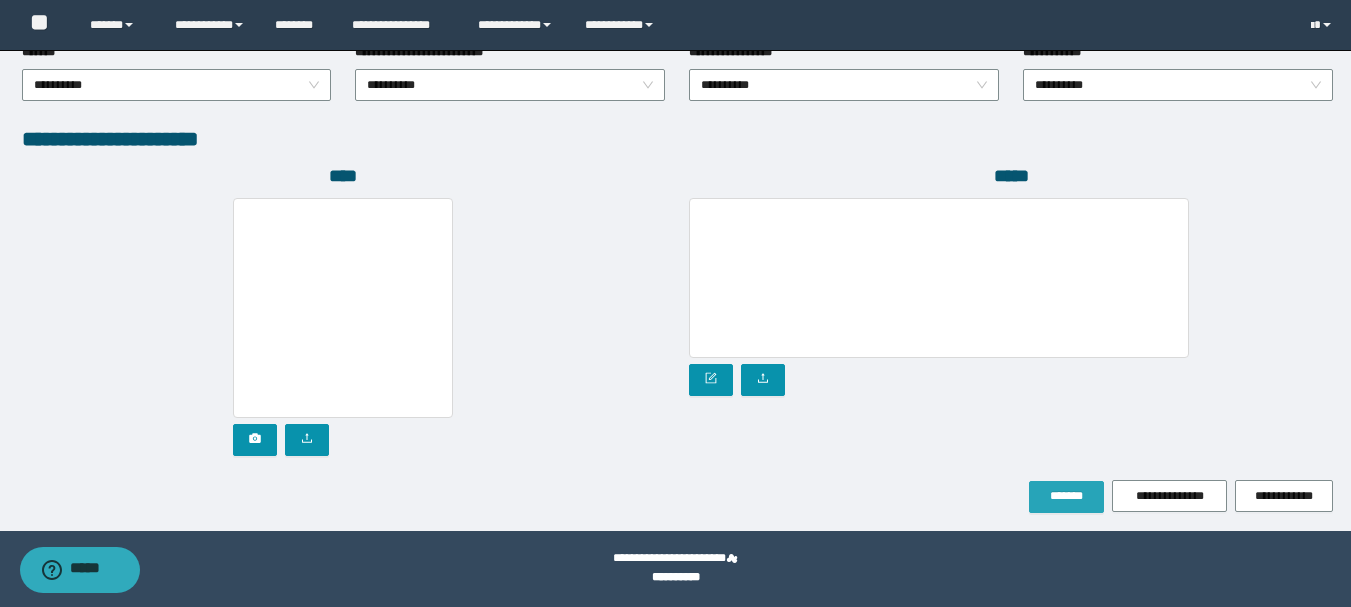 type on "**********" 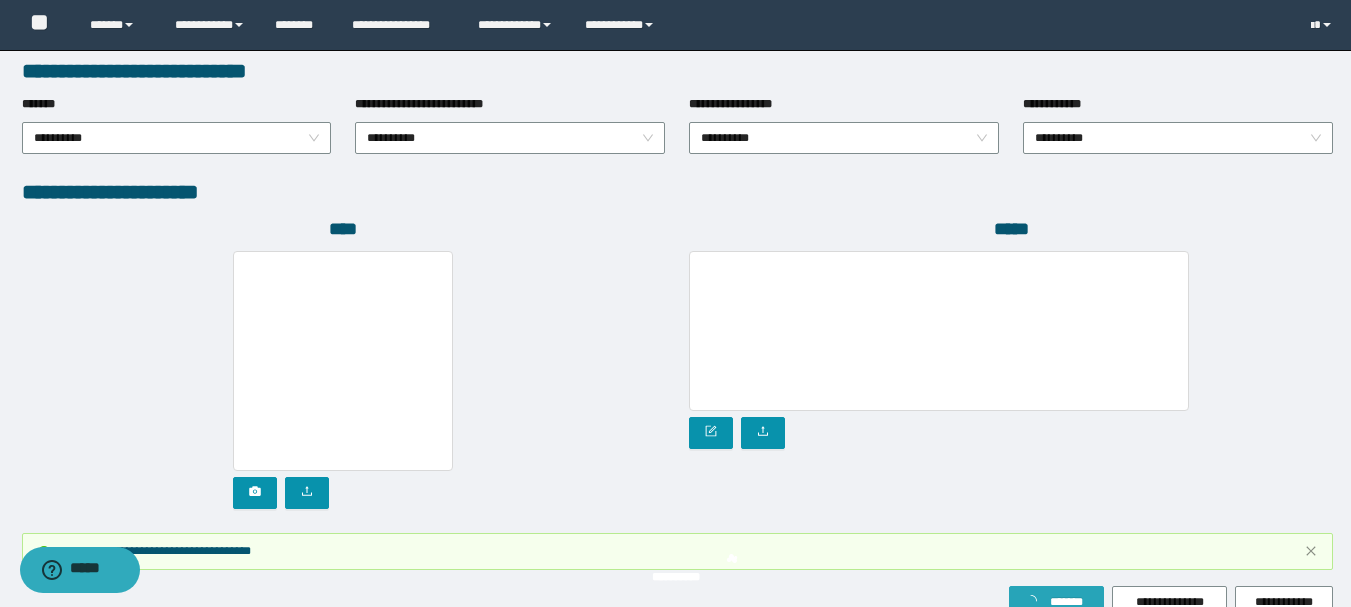 scroll, scrollTop: 1149, scrollLeft: 0, axis: vertical 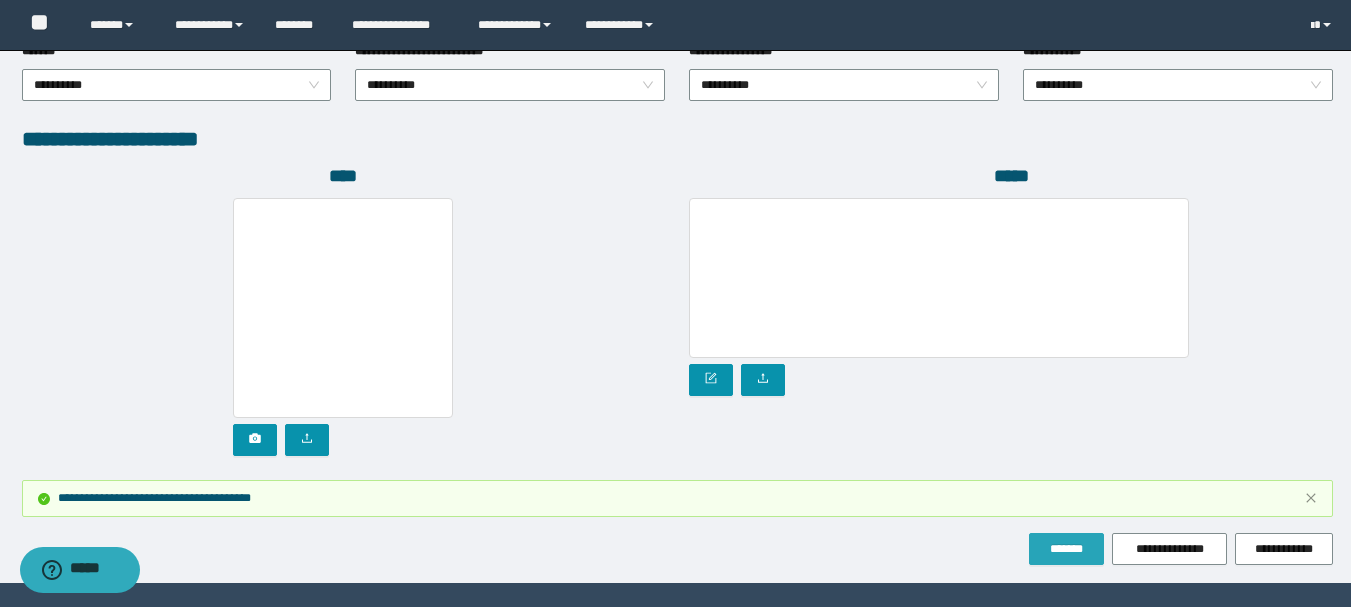 click on "*******" at bounding box center (1066, 549) 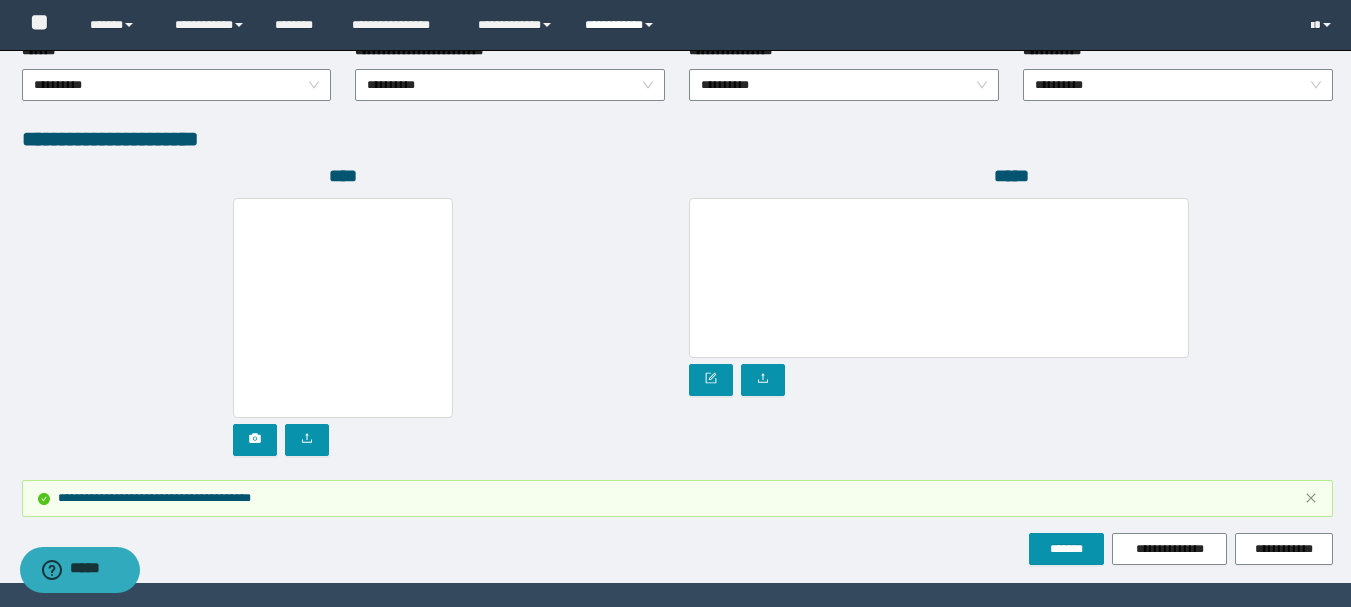 click on "**********" at bounding box center [622, 25] 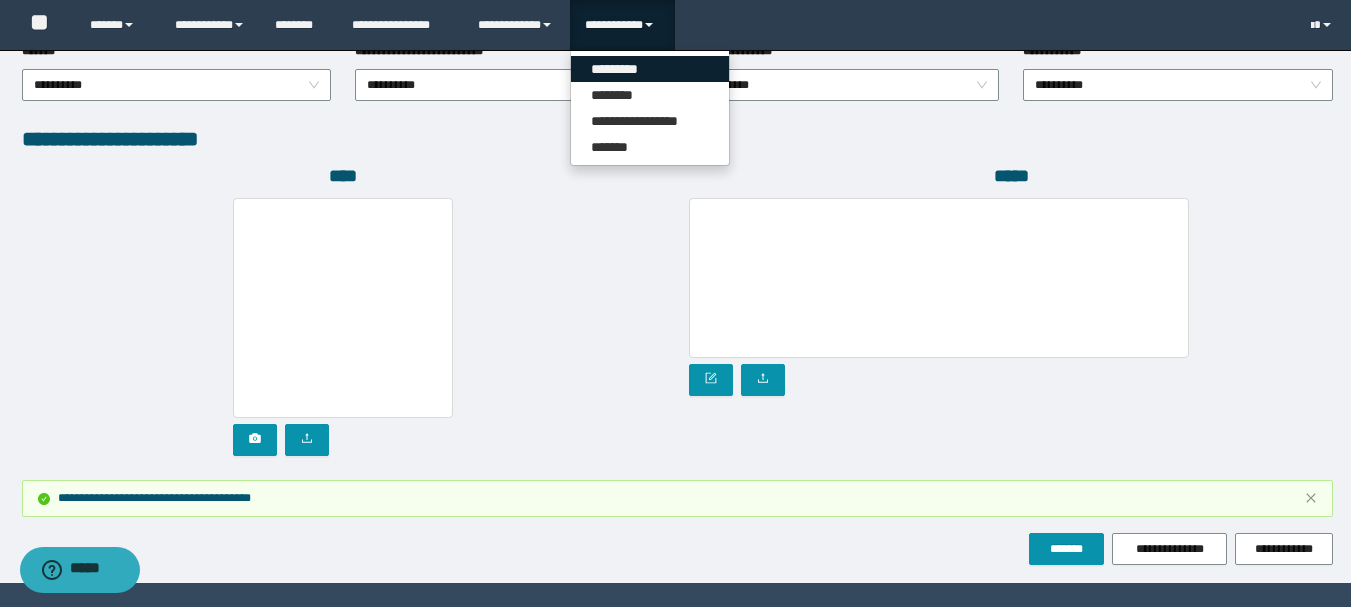 click on "*********" at bounding box center [650, 69] 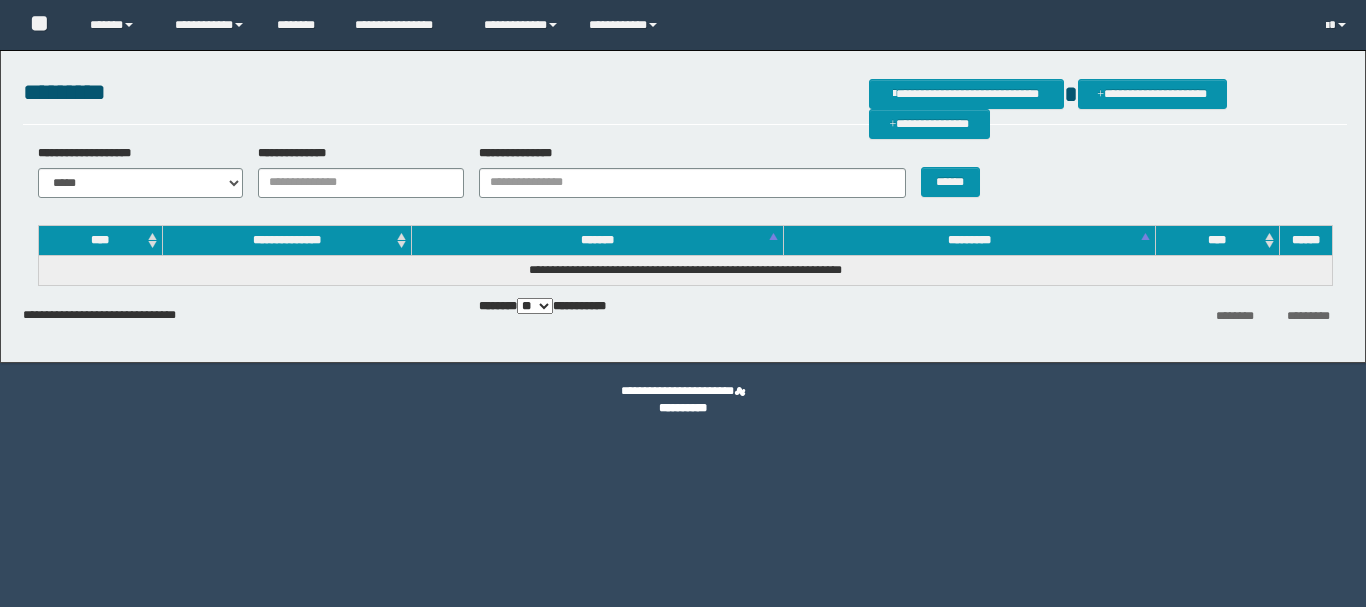 scroll, scrollTop: 0, scrollLeft: 0, axis: both 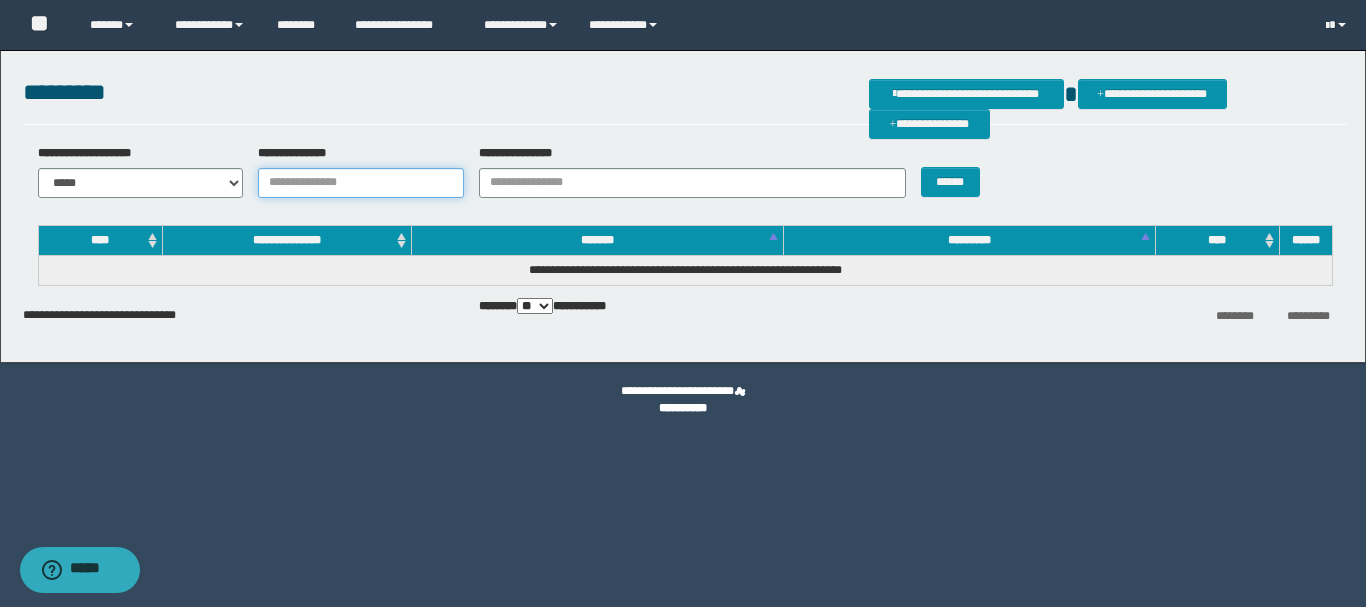 click on "**********" at bounding box center (361, 183) 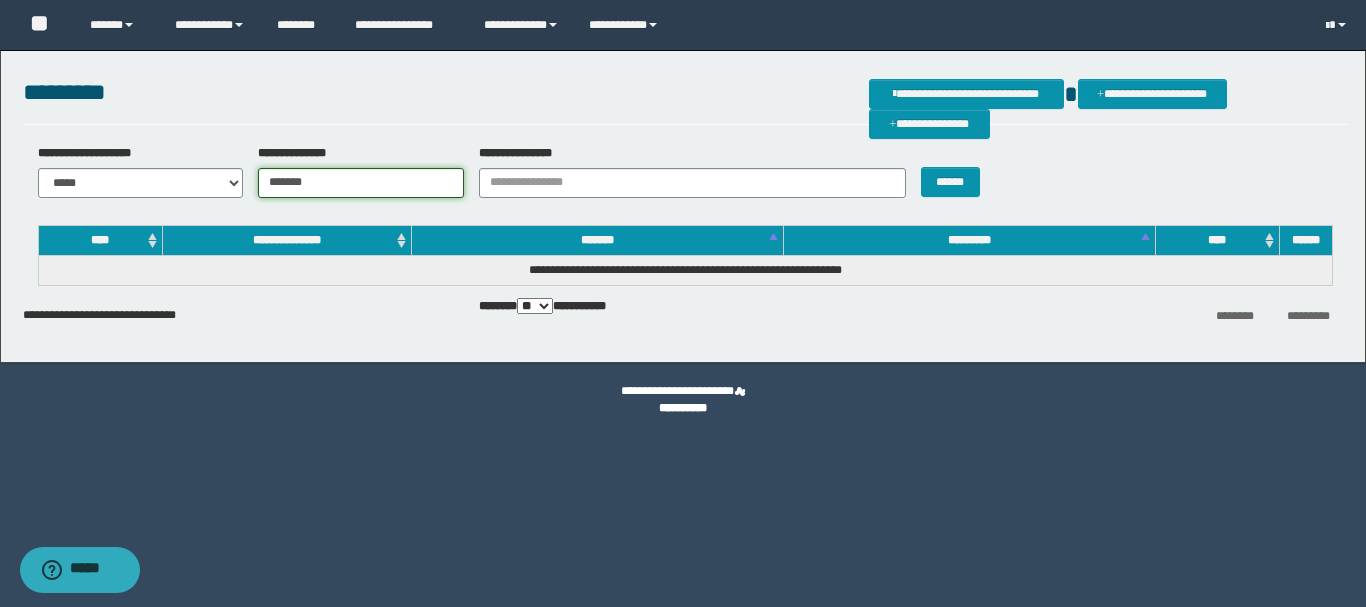 type on "*******" 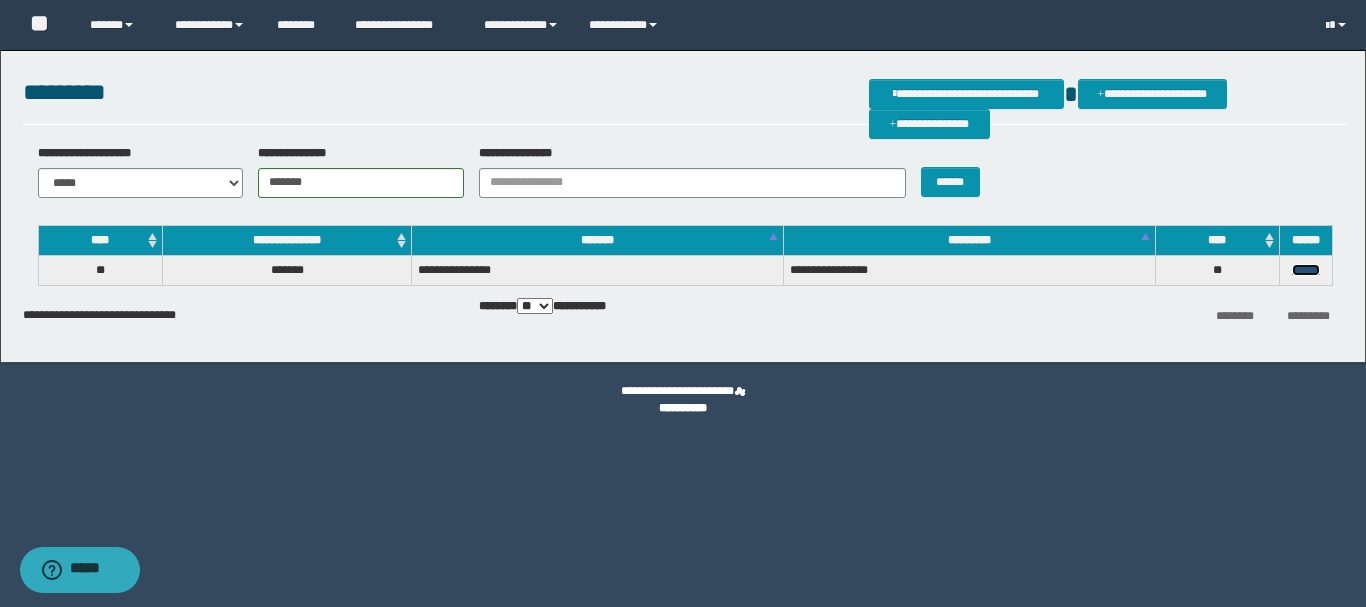 click on "******" at bounding box center (1306, 270) 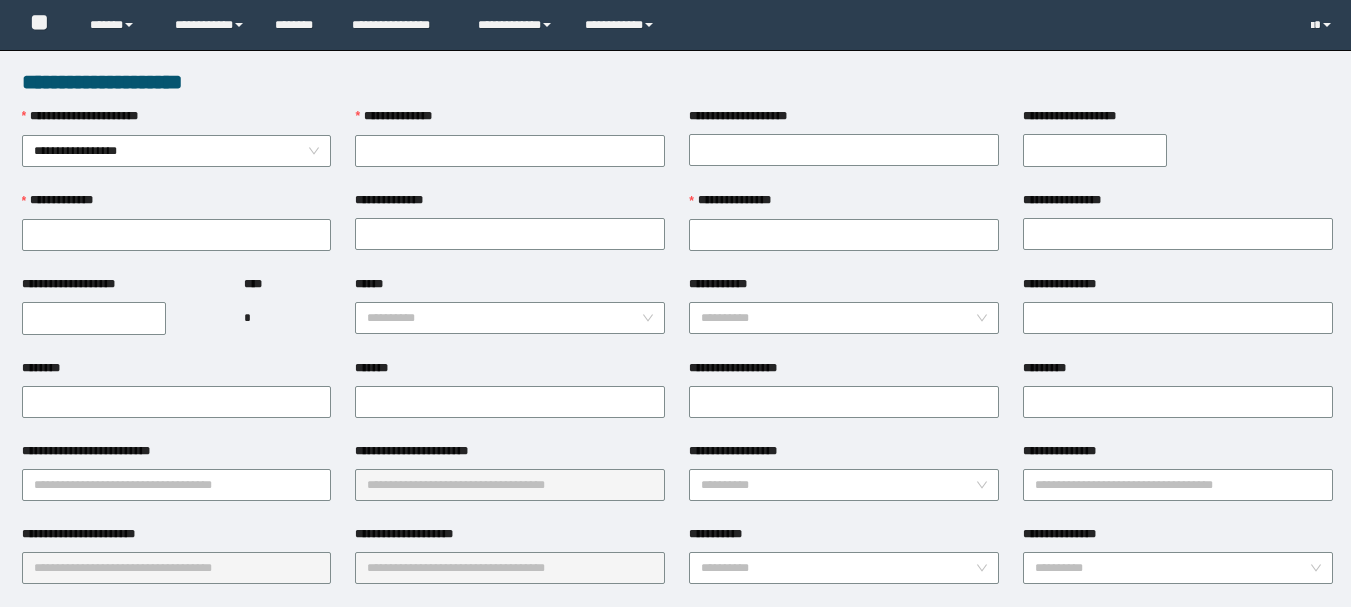 scroll, scrollTop: 0, scrollLeft: 0, axis: both 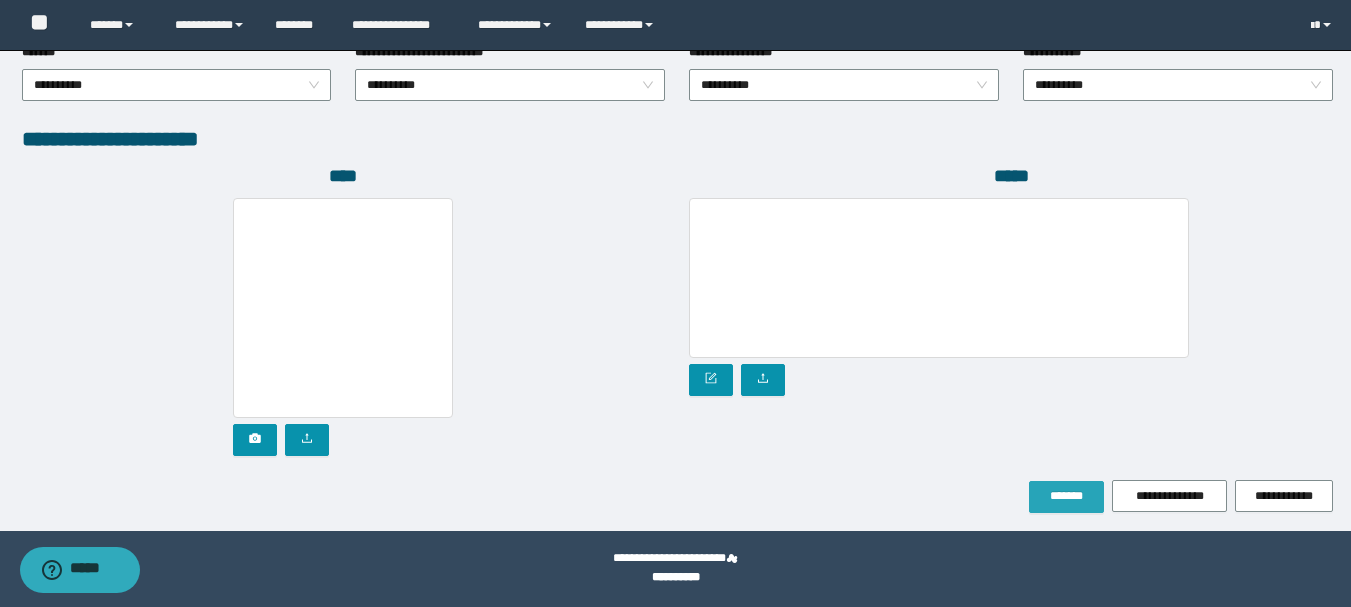 click on "*******" at bounding box center [1066, 496] 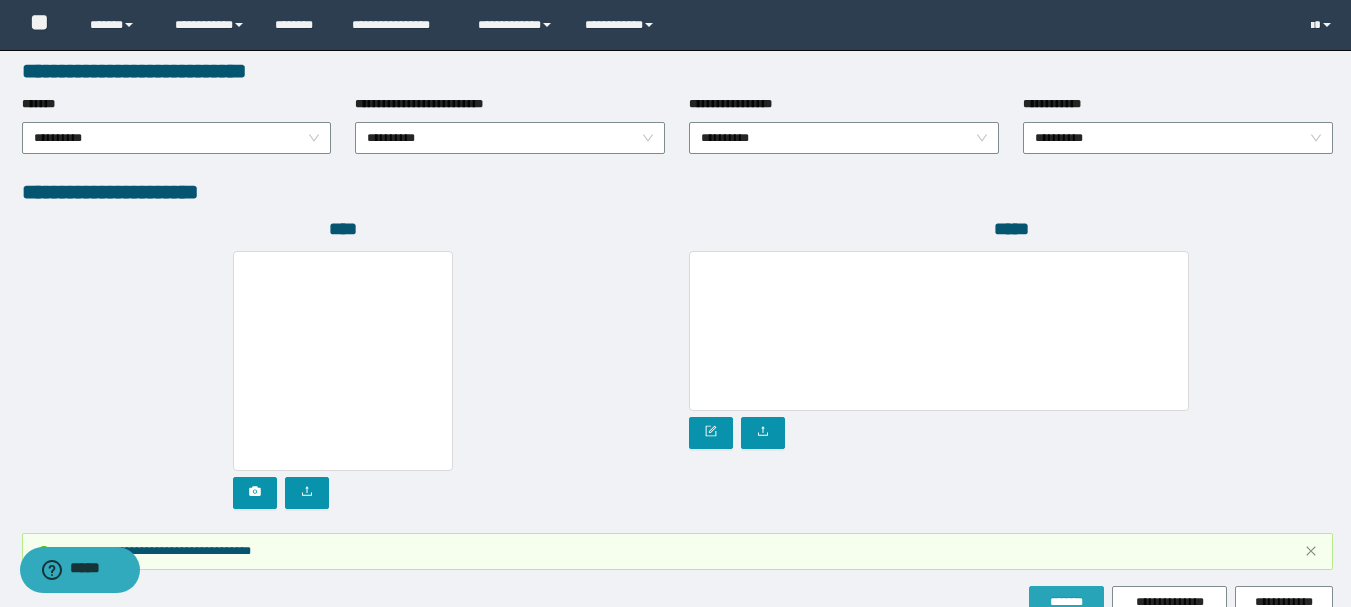 scroll, scrollTop: 1149, scrollLeft: 0, axis: vertical 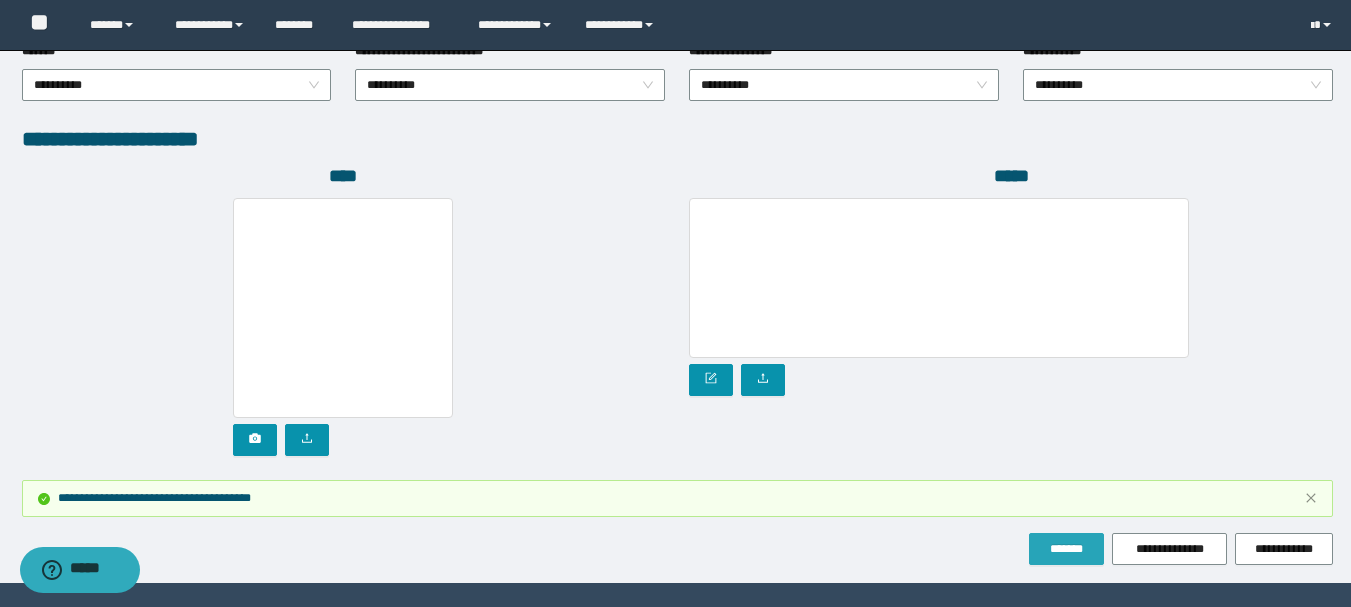 click on "*******" at bounding box center (1066, 549) 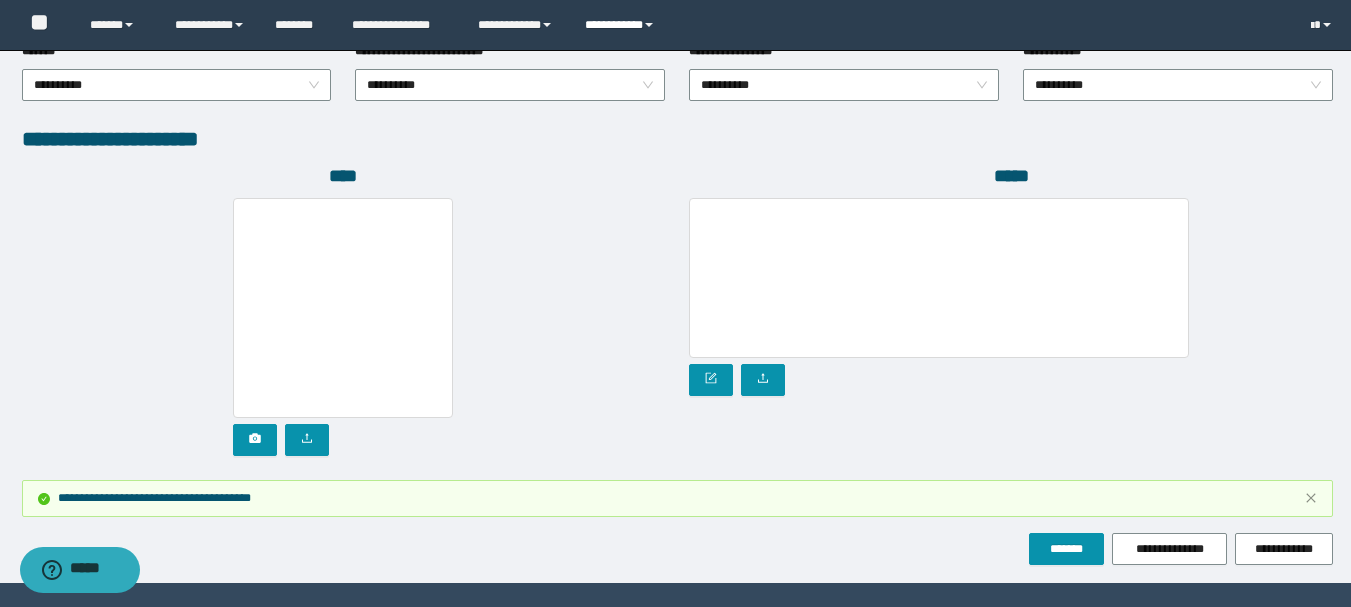 click on "**********" at bounding box center [622, 25] 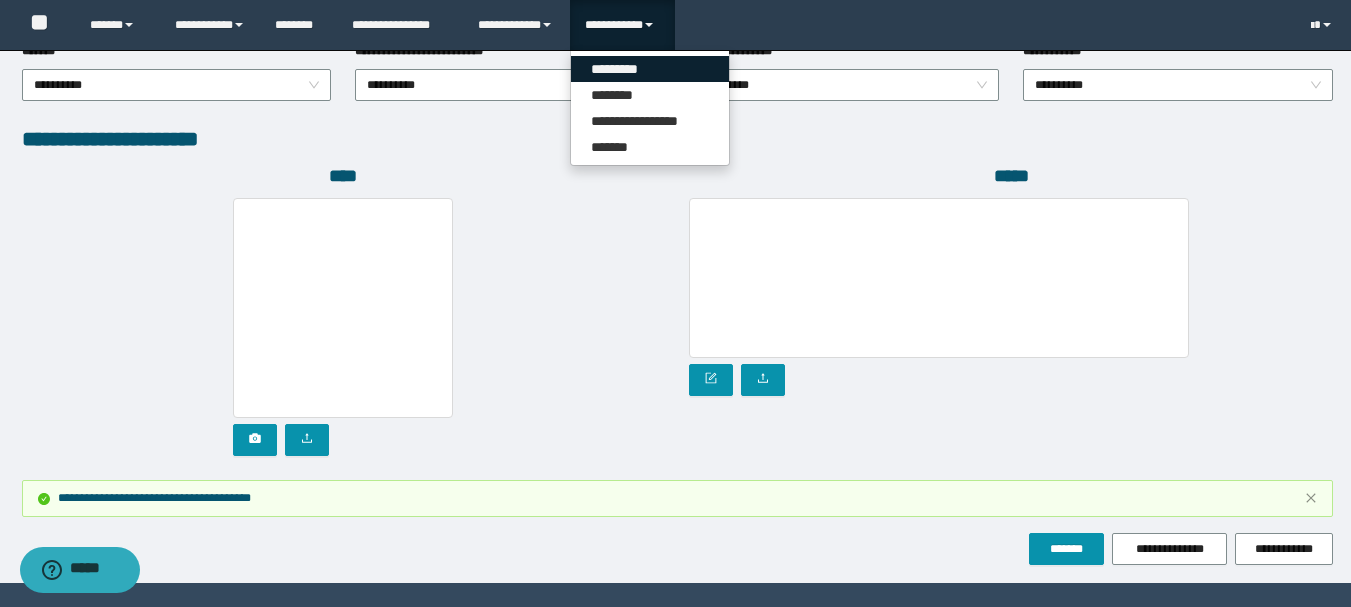click on "*********" at bounding box center [650, 69] 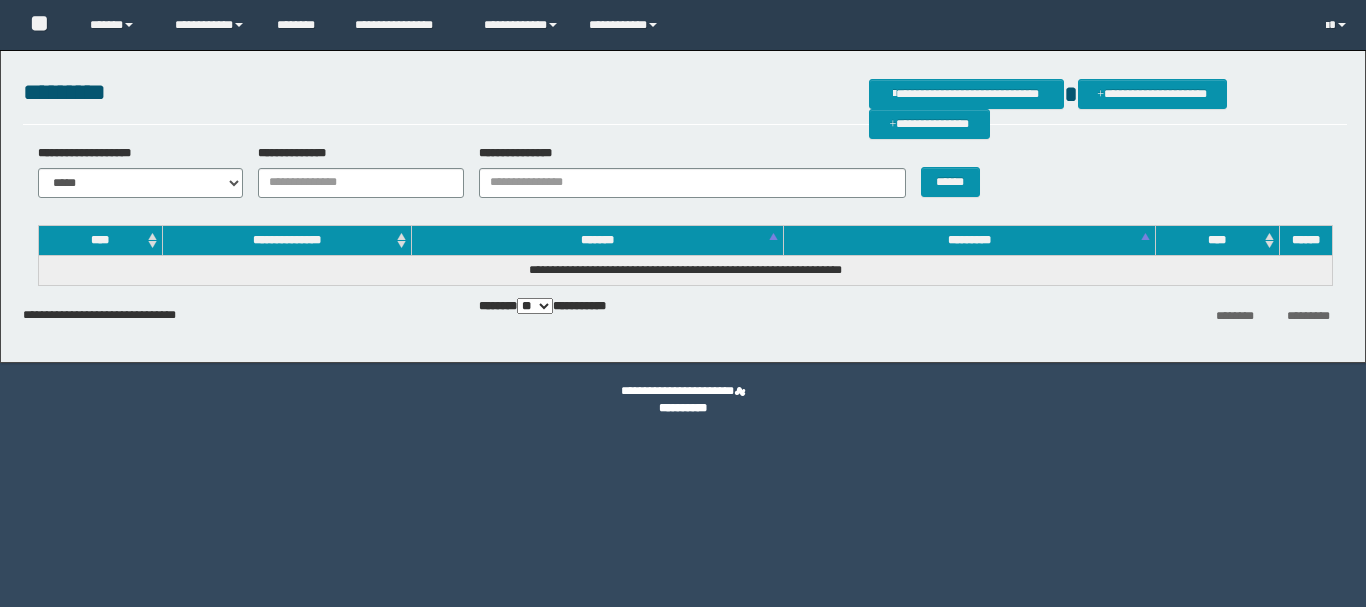 scroll, scrollTop: 0, scrollLeft: 0, axis: both 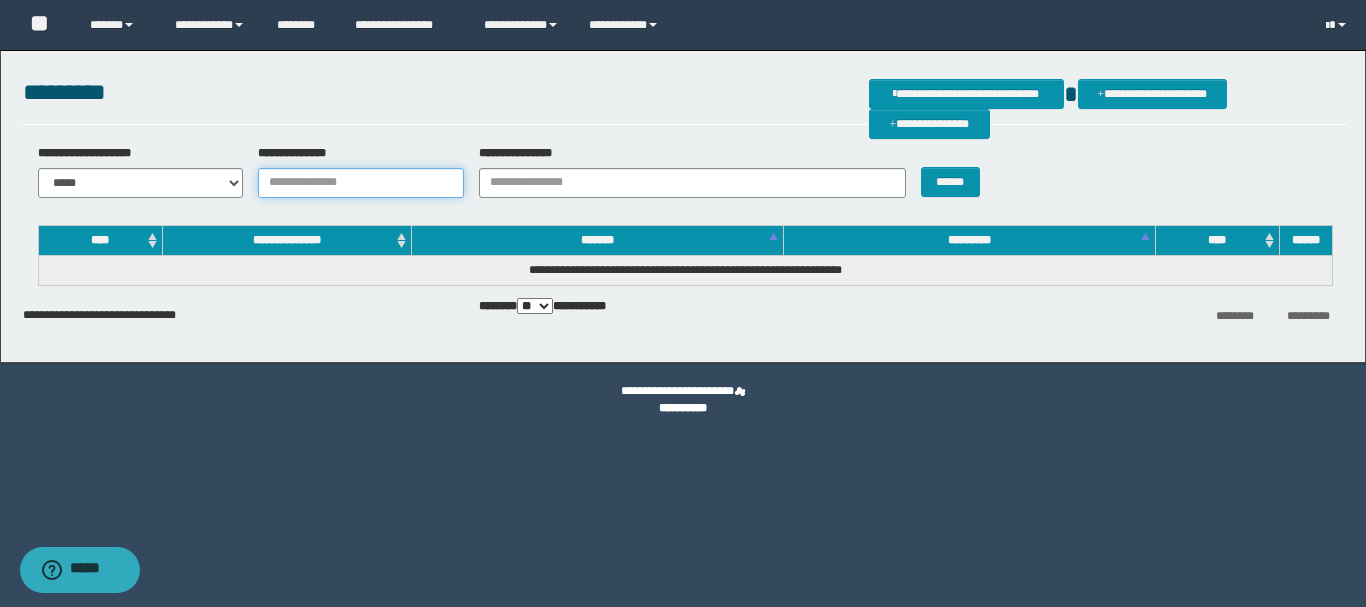 click on "**********" at bounding box center (361, 183) 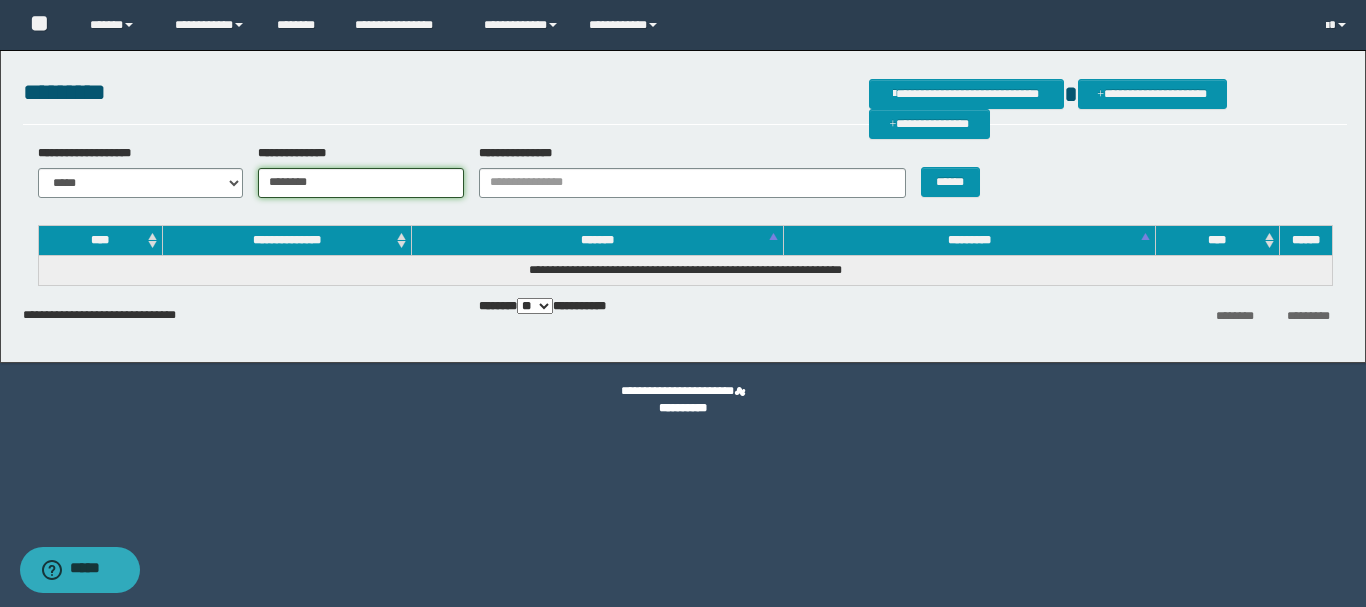 type on "********" 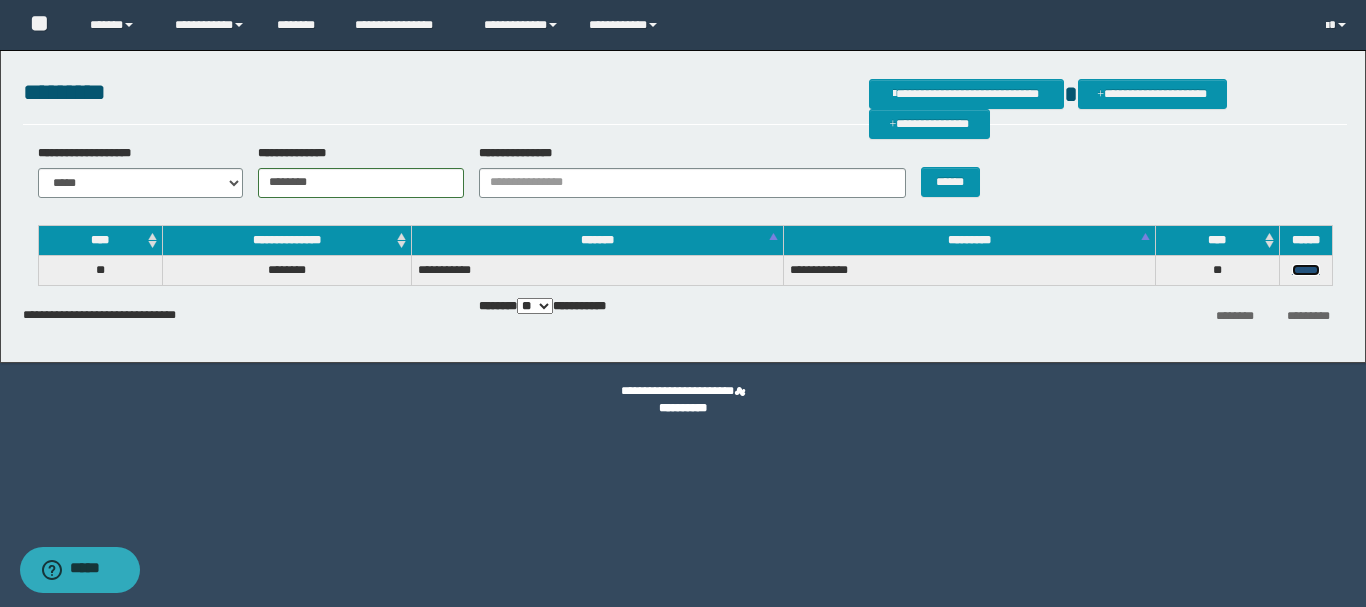 click on "******" at bounding box center (1306, 270) 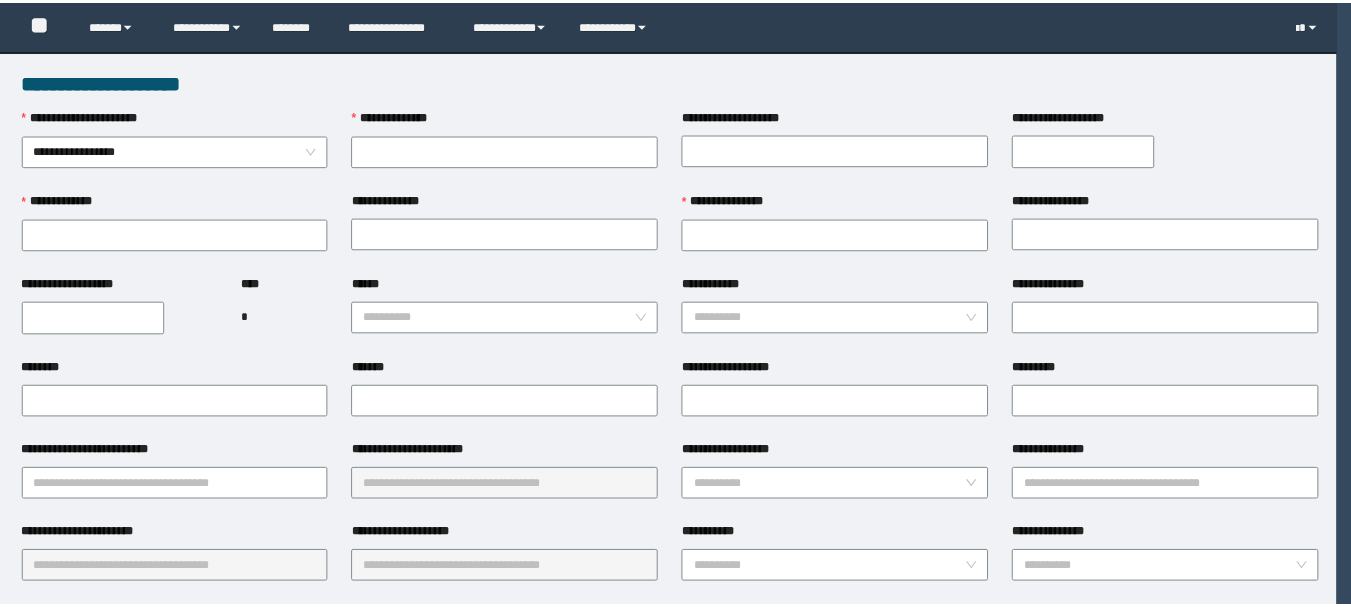 scroll, scrollTop: 0, scrollLeft: 0, axis: both 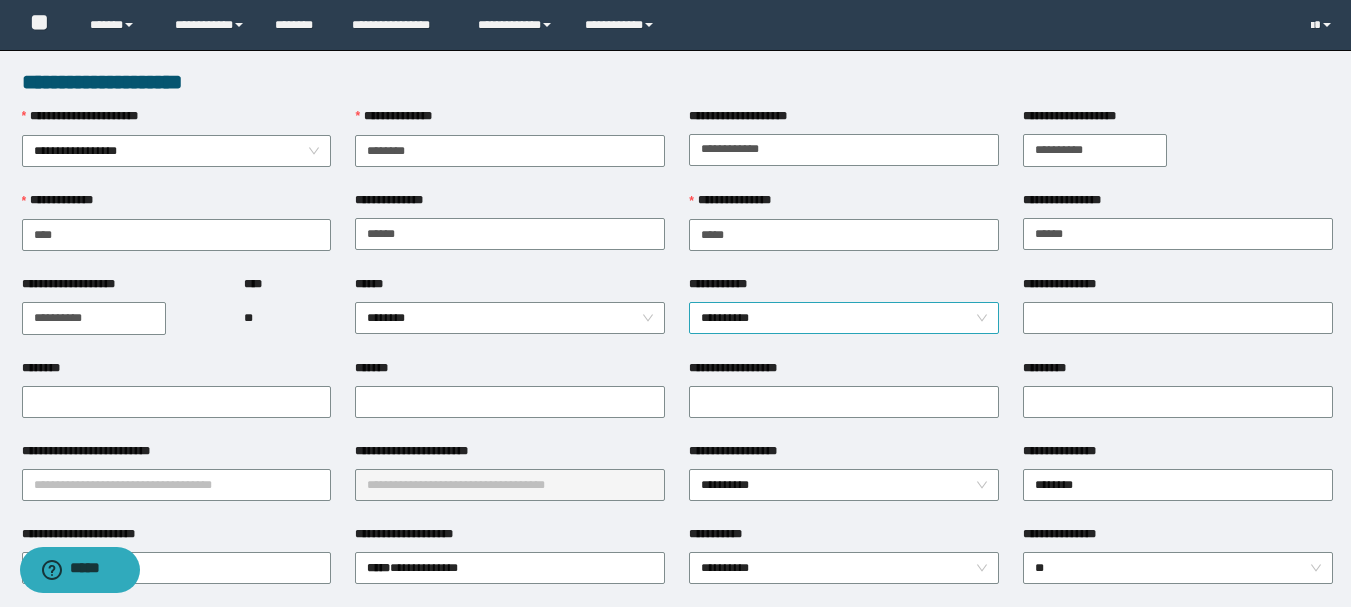 click on "**********" at bounding box center (844, 318) 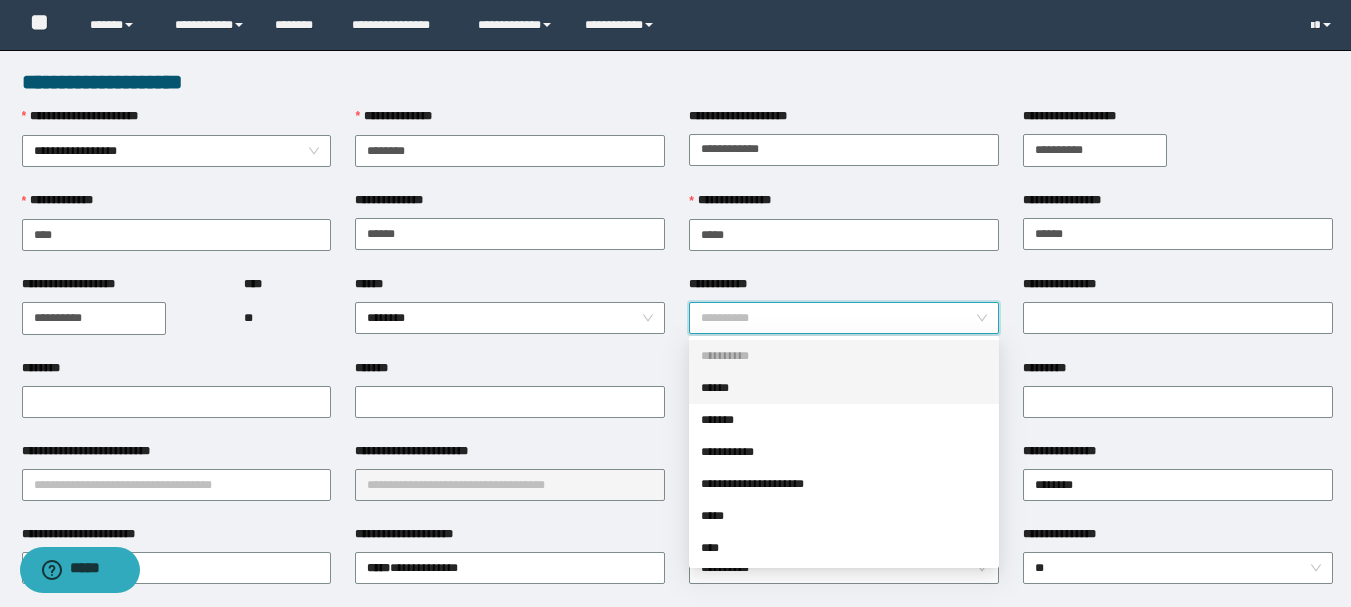 click on "******" at bounding box center (844, 388) 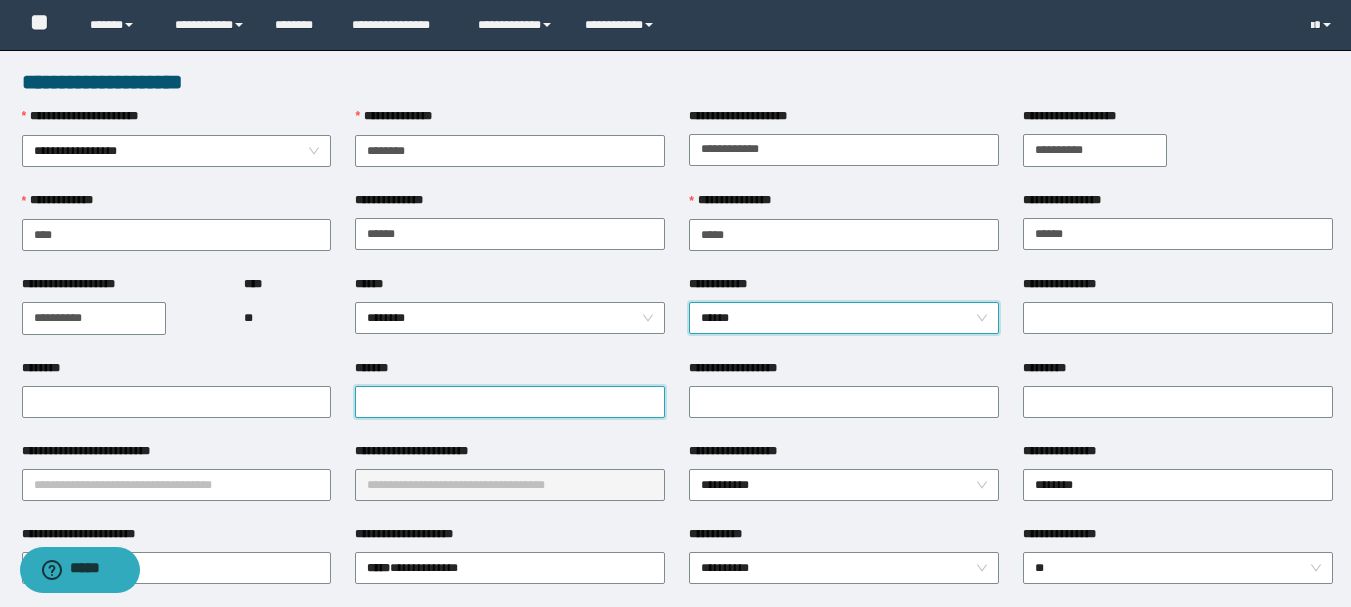 click on "*******" at bounding box center [510, 402] 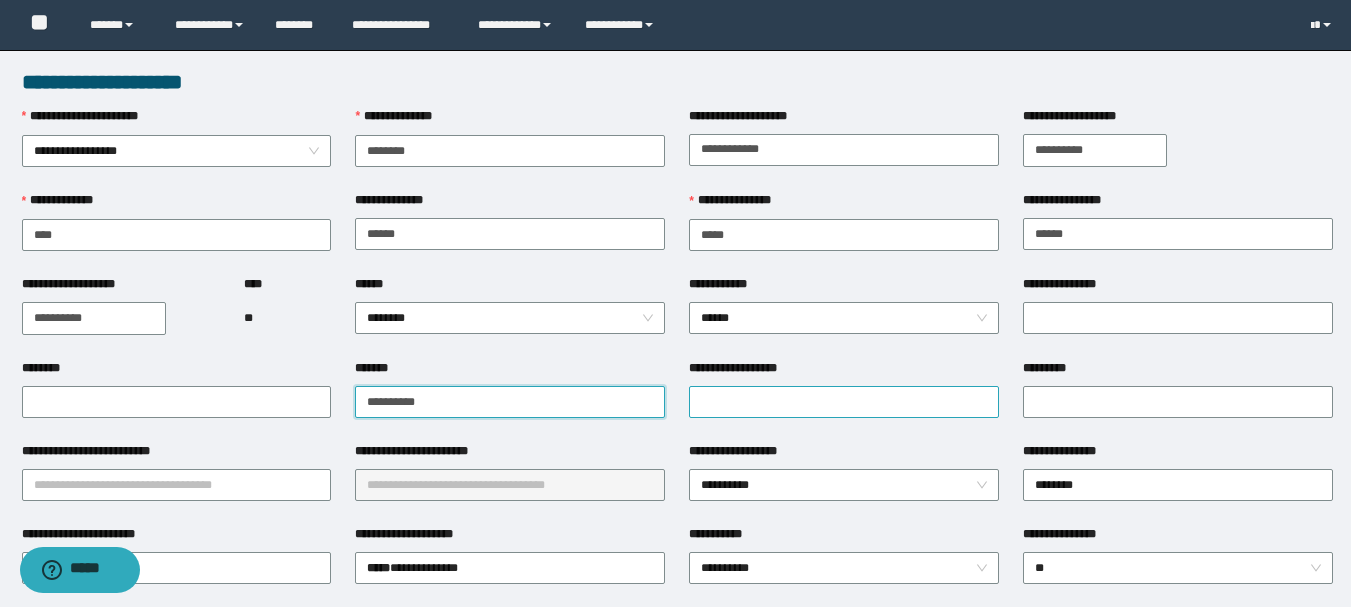 type on "**********" 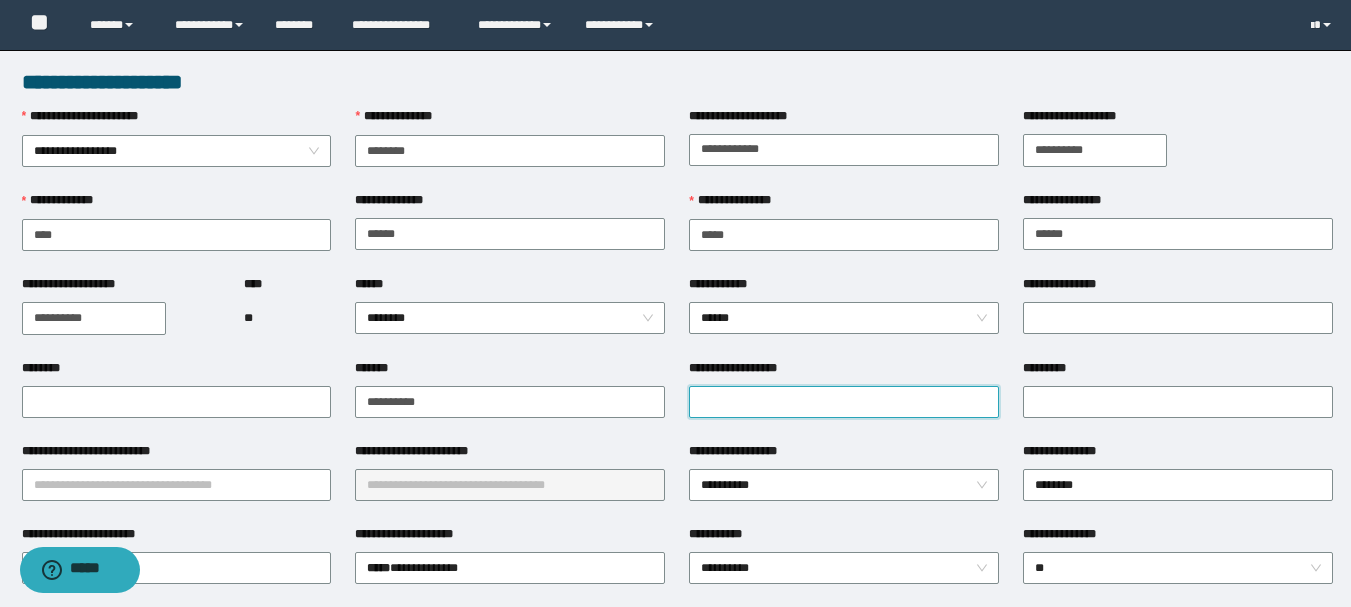 click on "**********" at bounding box center [844, 402] 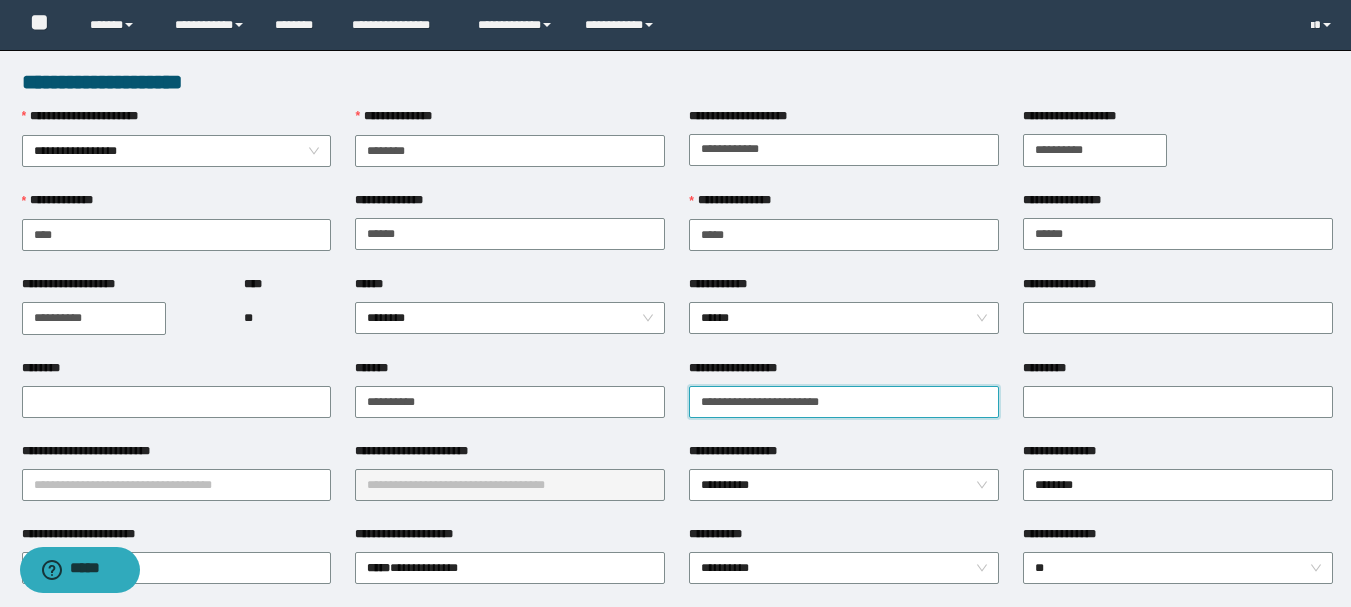 type on "**********" 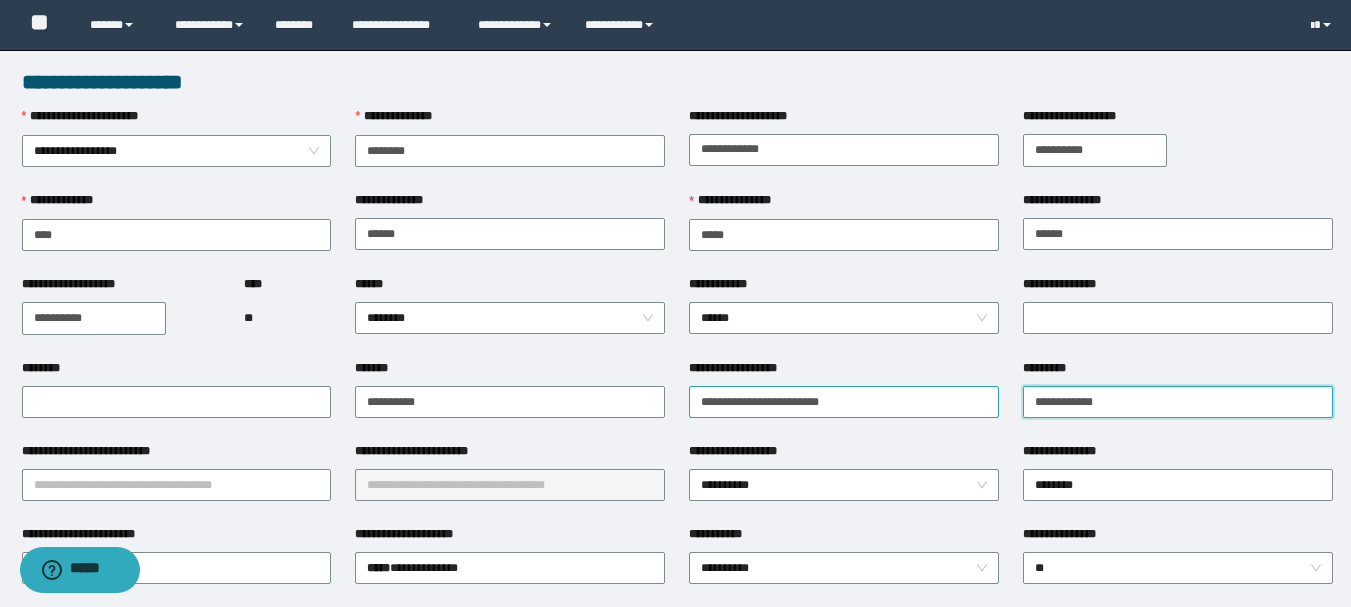 type on "**********" 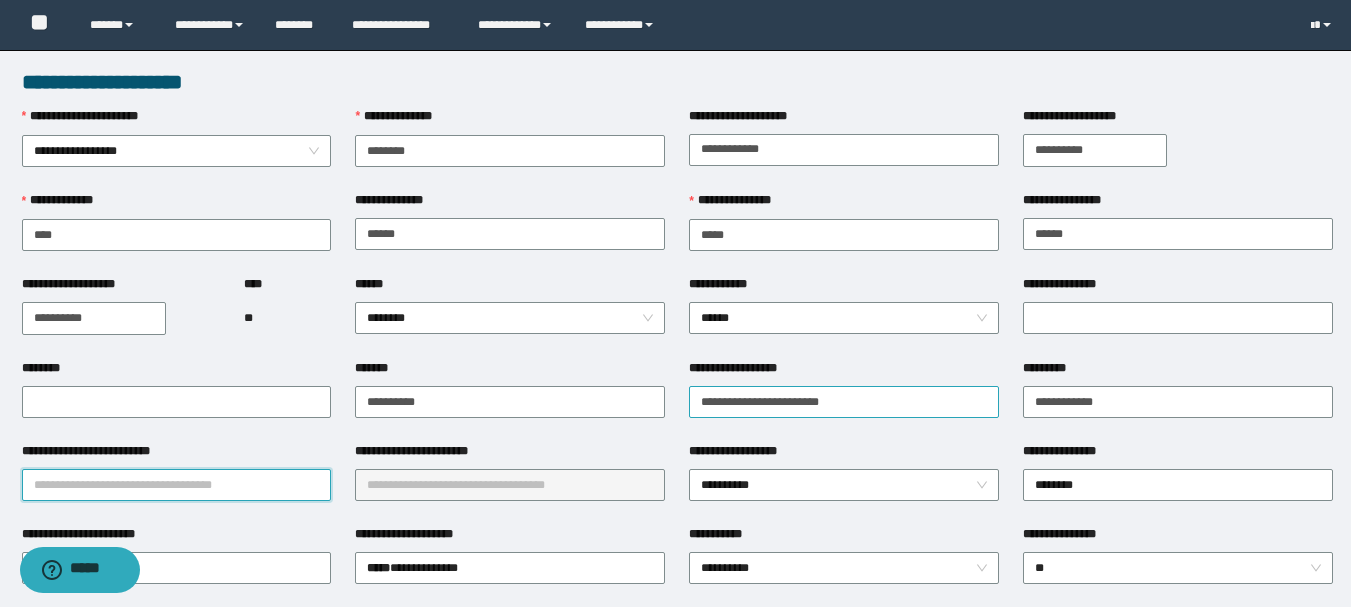 type on "*" 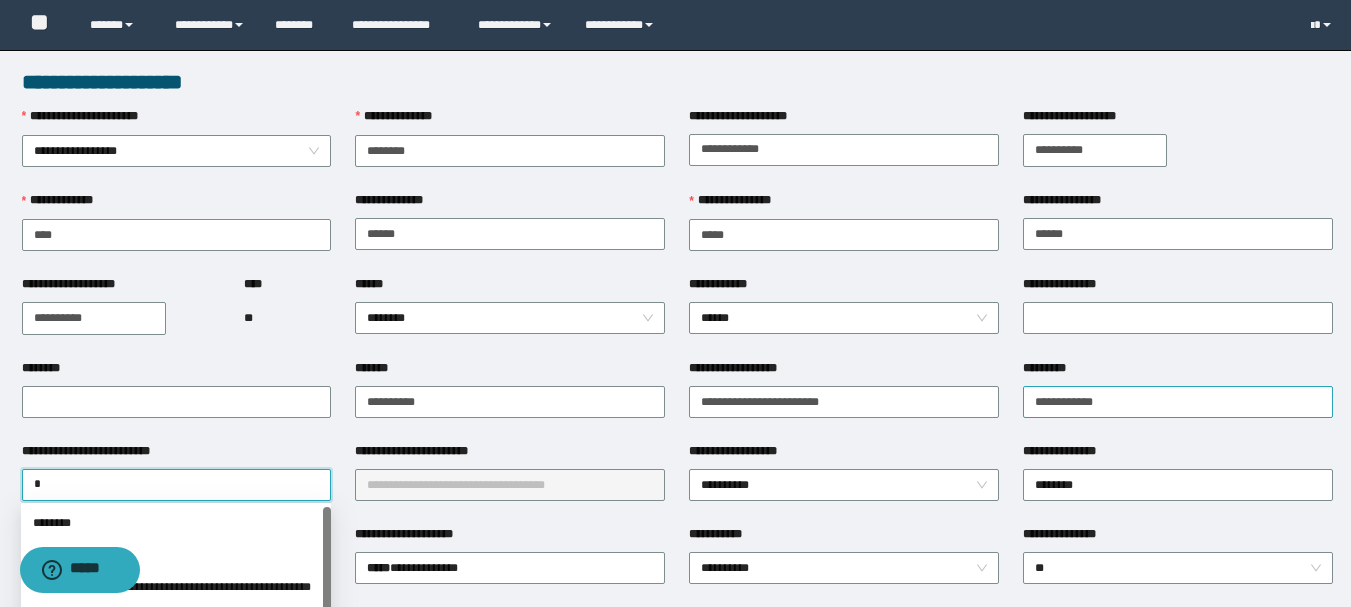 type 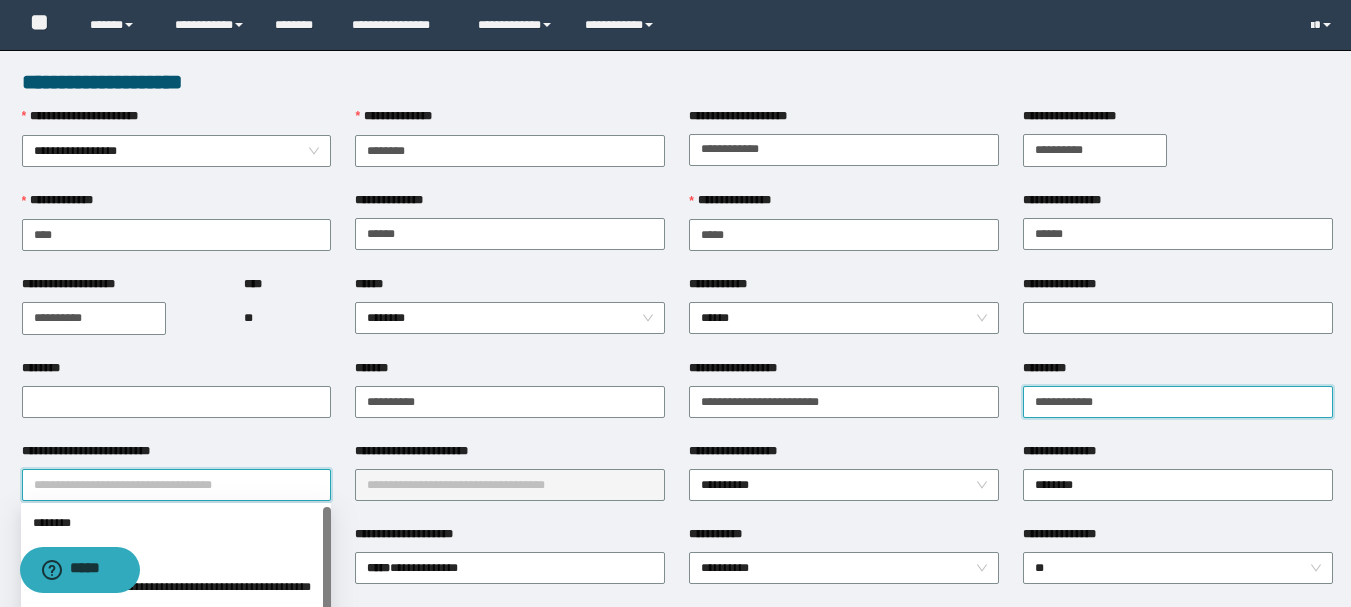 click on "**********" at bounding box center [1178, 402] 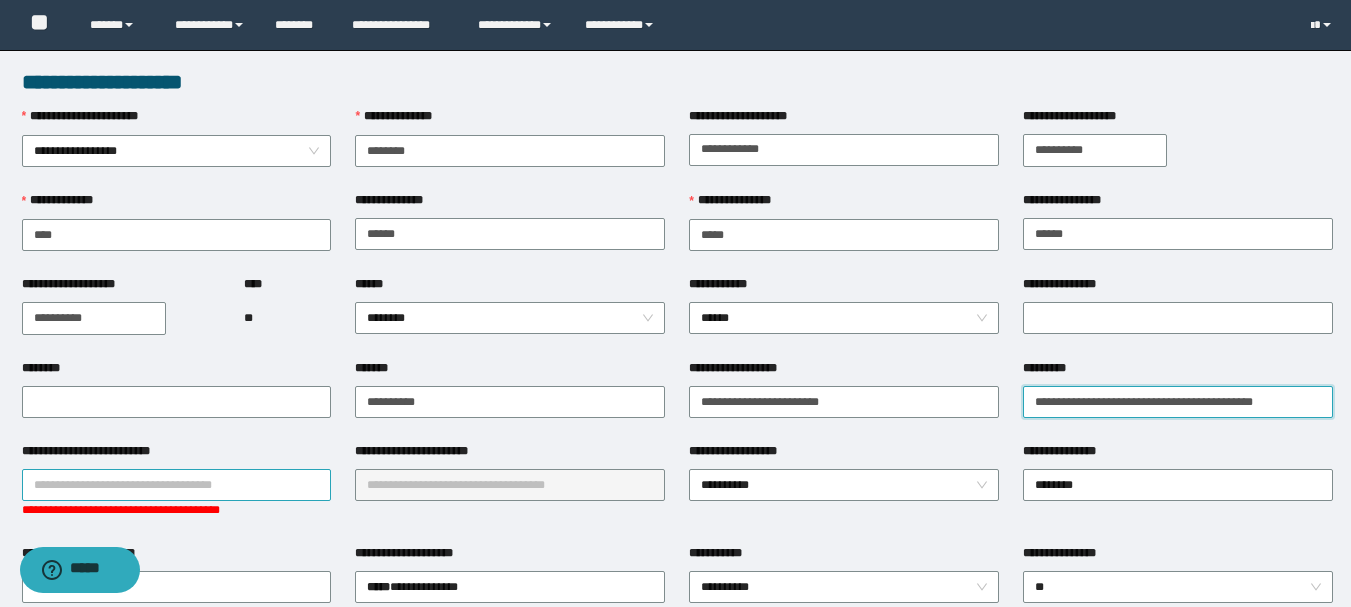 type on "**********" 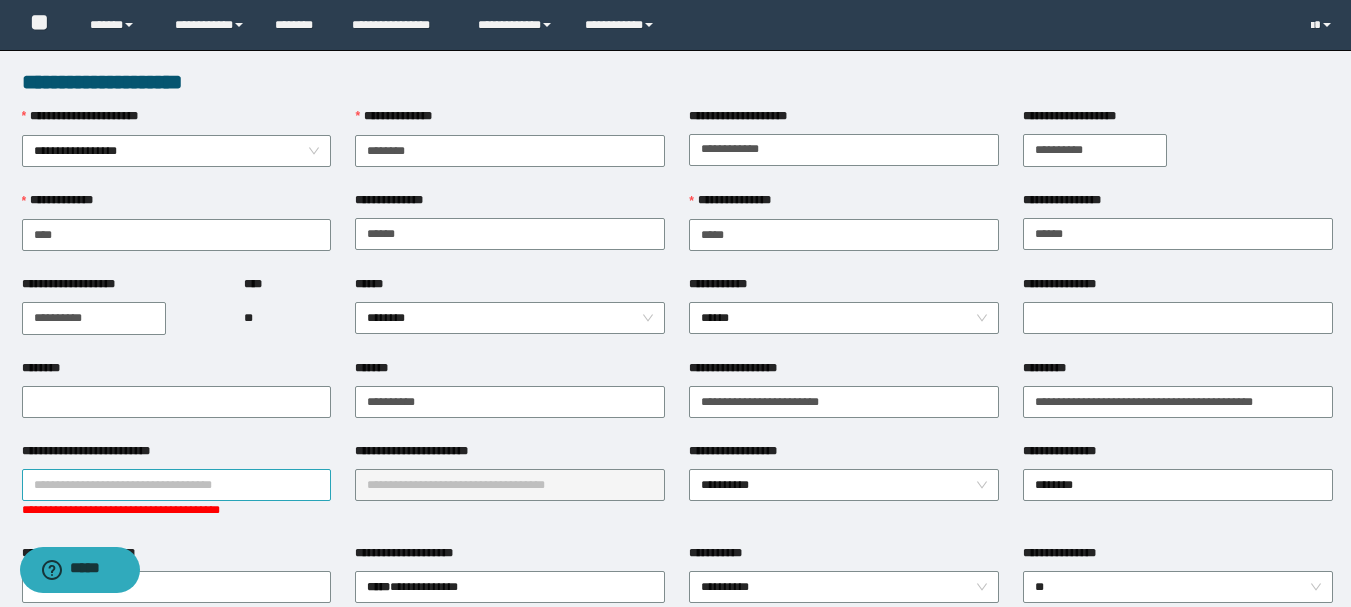 click on "**********" at bounding box center [177, 485] 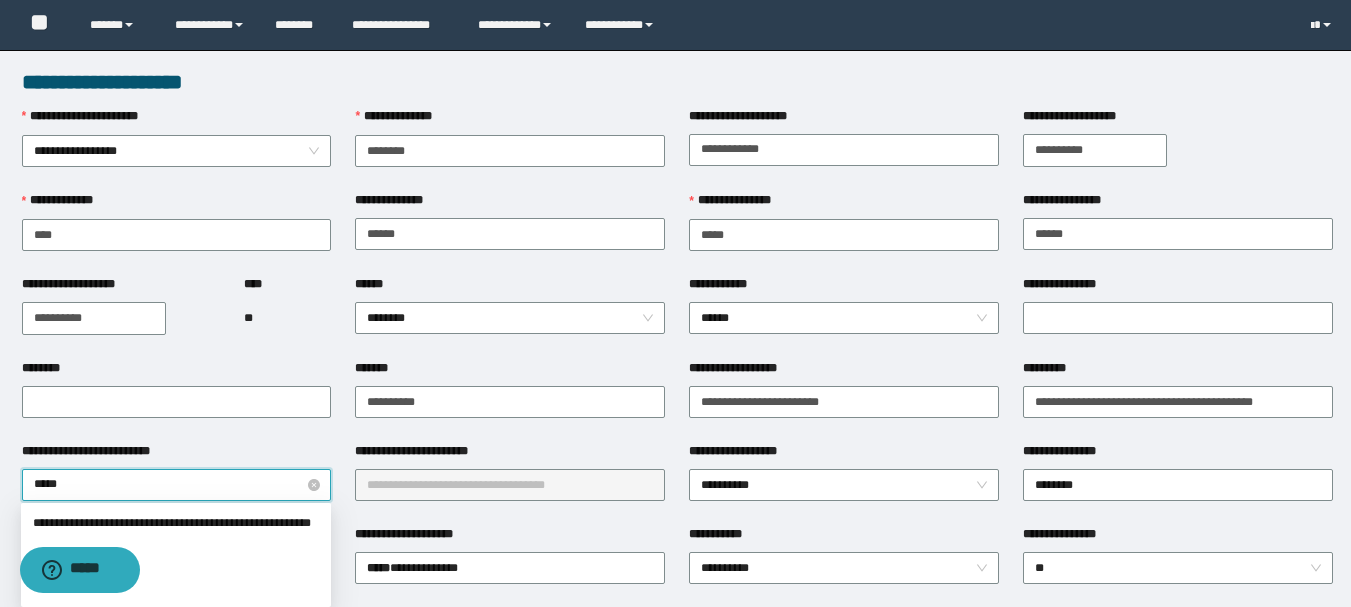 type on "******" 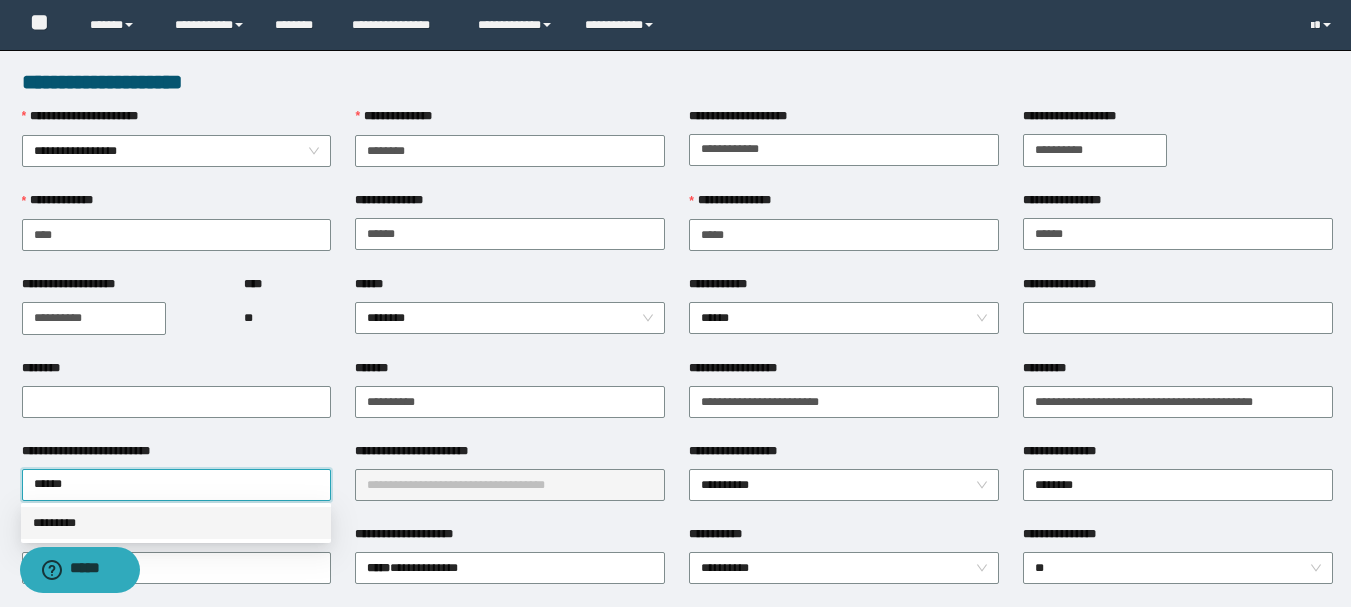 click on "*********" at bounding box center (176, 523) 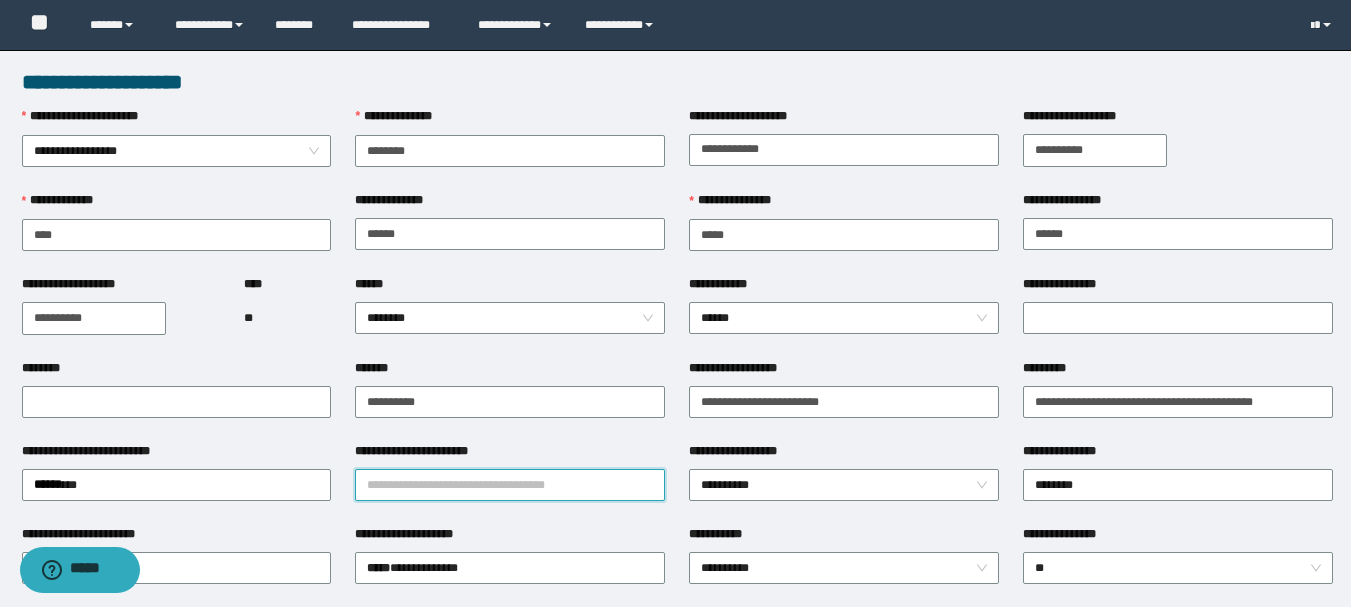 click on "**********" at bounding box center (510, 485) 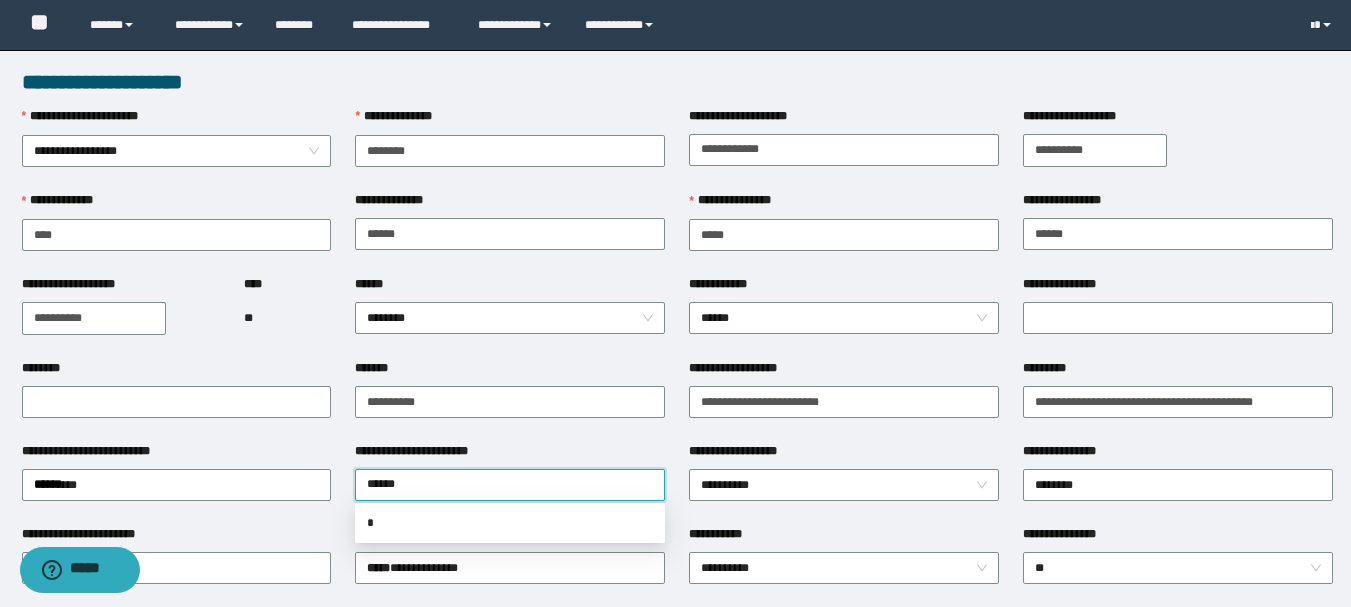 type on "*******" 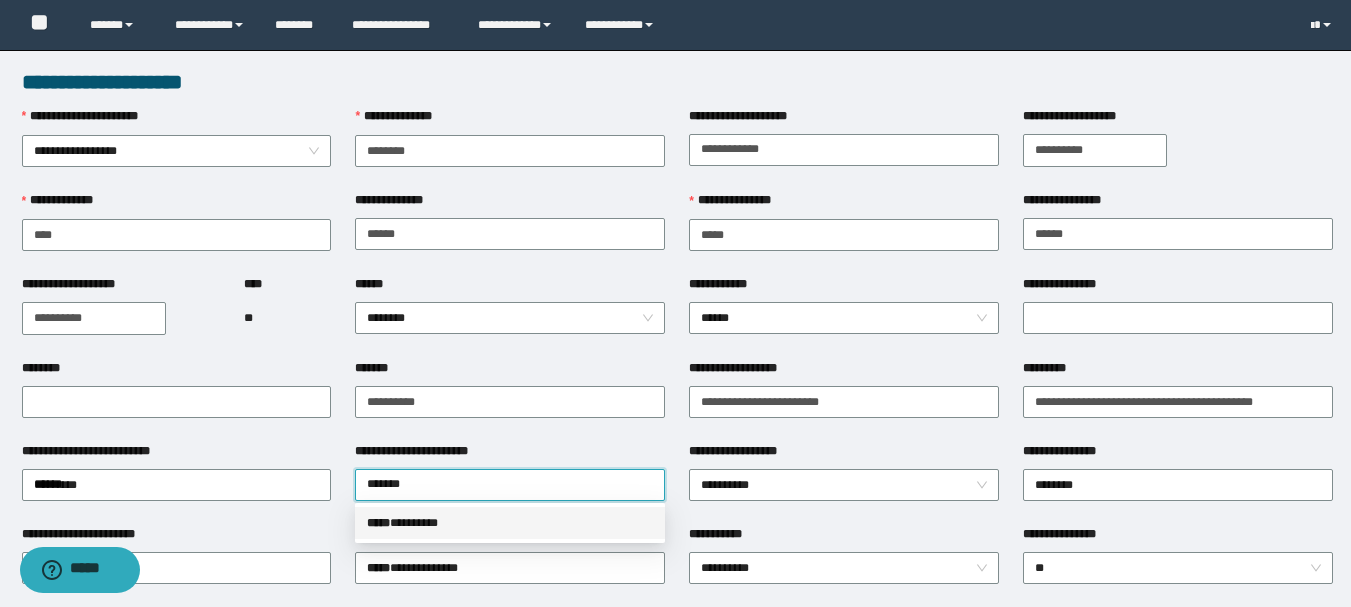 click on "***** * *******" at bounding box center (510, 523) 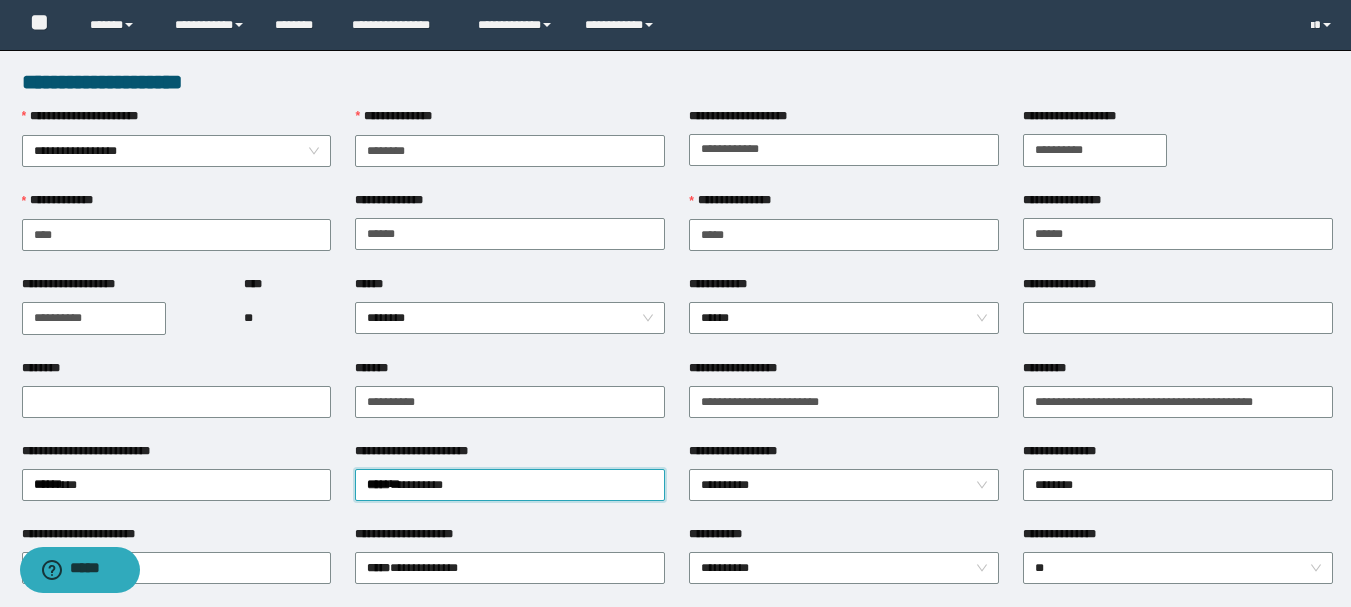 click on "**********" at bounding box center (844, 455) 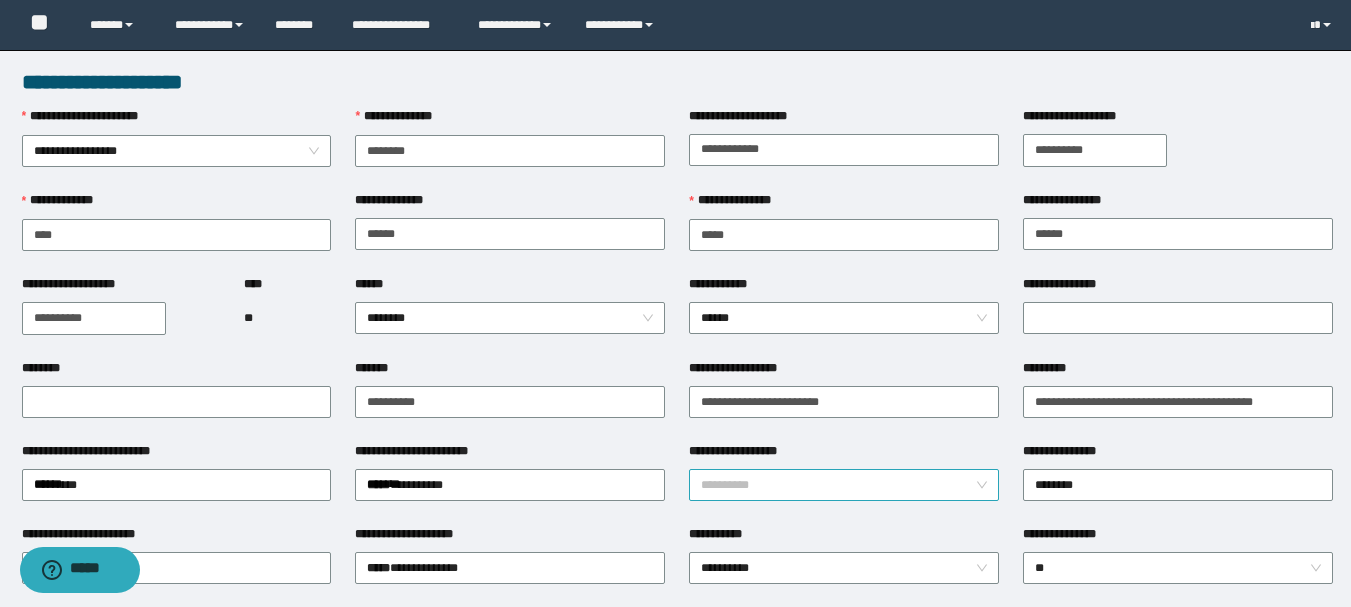 click on "**********" at bounding box center (844, 485) 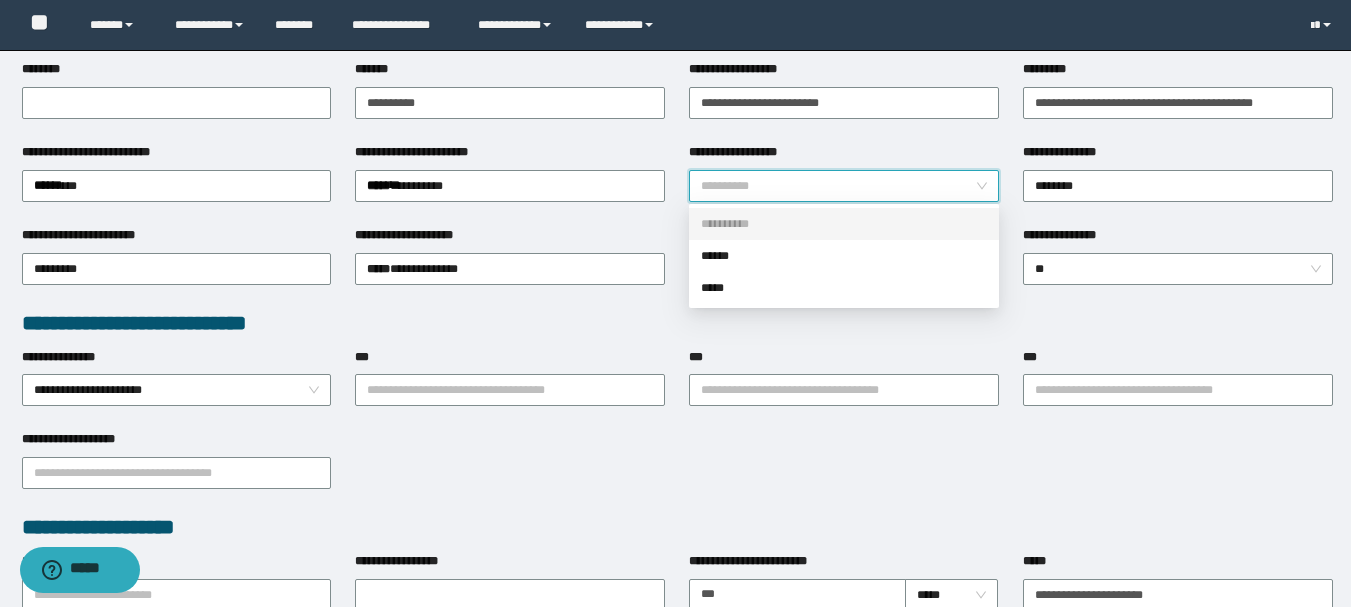 scroll, scrollTop: 300, scrollLeft: 0, axis: vertical 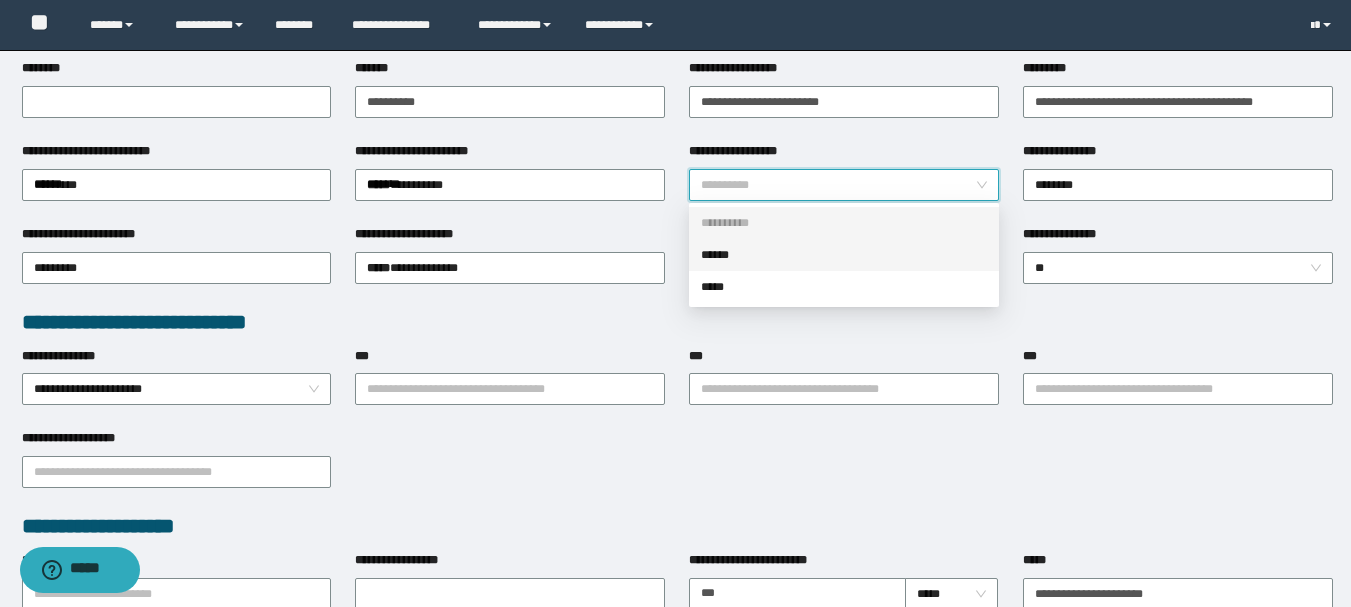 click on "******" at bounding box center [844, 255] 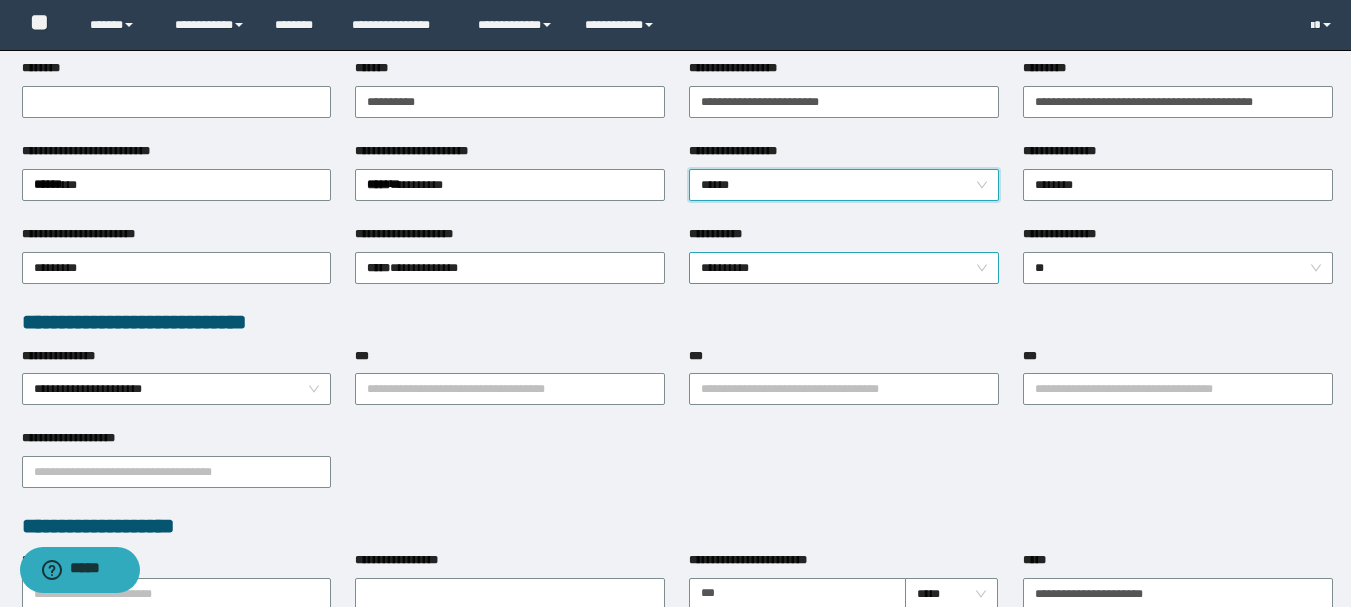 click on "**********" at bounding box center [844, 268] 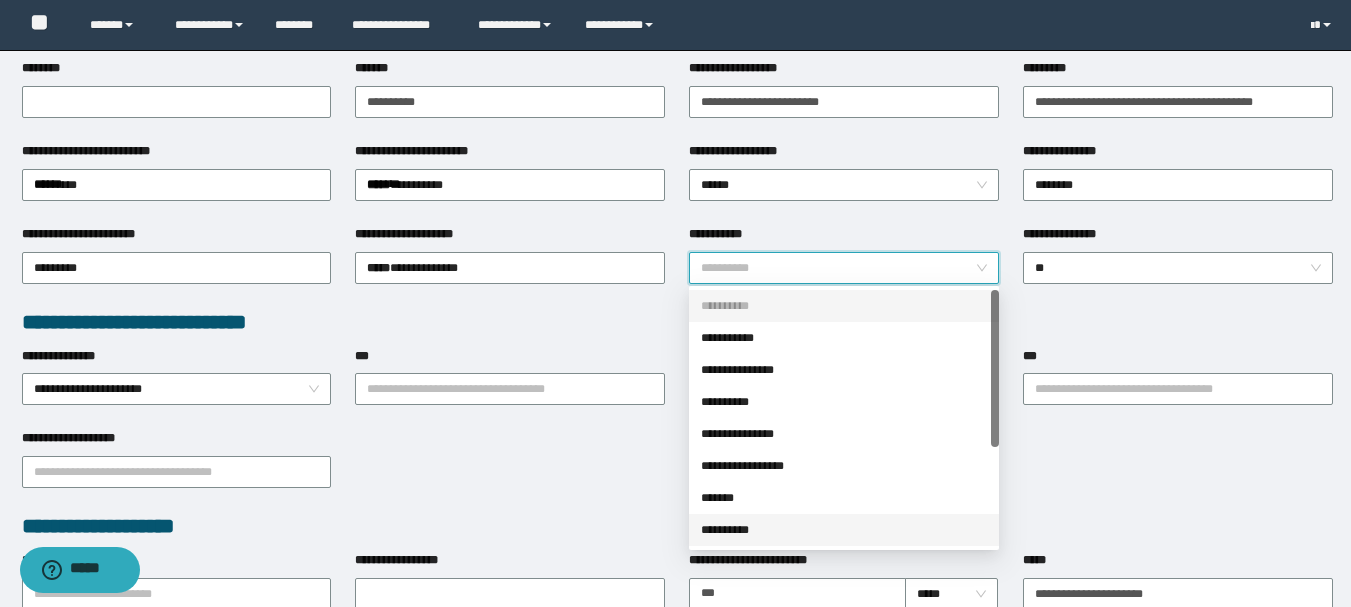 click on "**********" at bounding box center (844, 530) 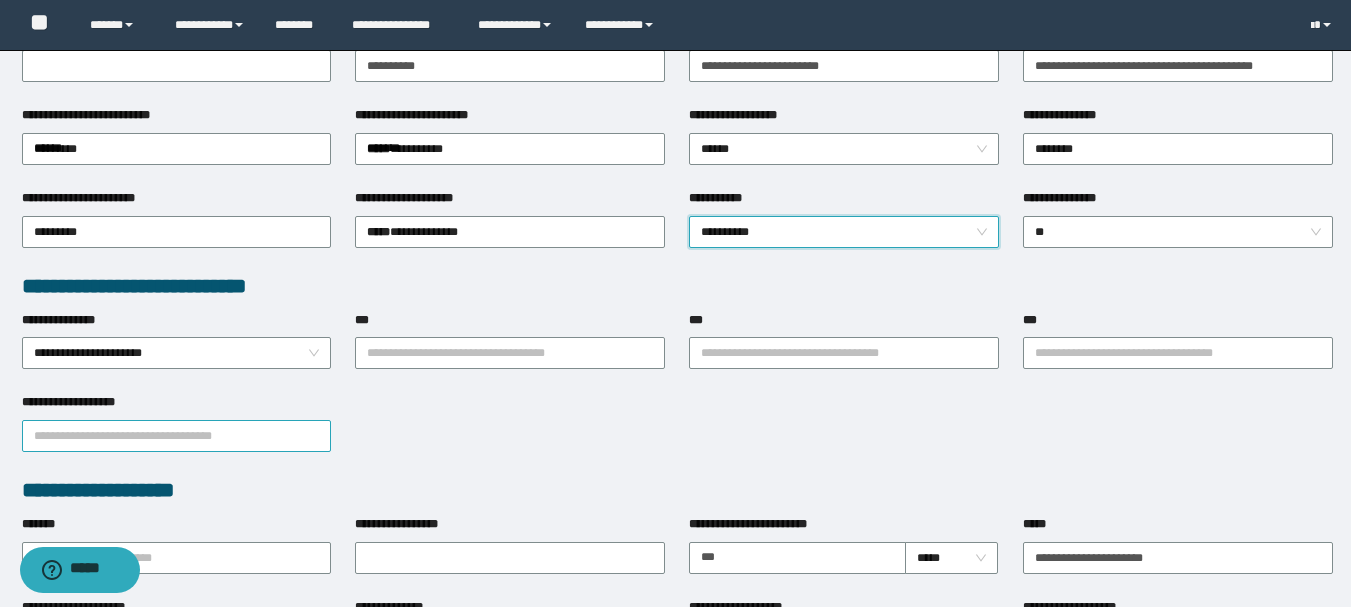 scroll, scrollTop: 400, scrollLeft: 0, axis: vertical 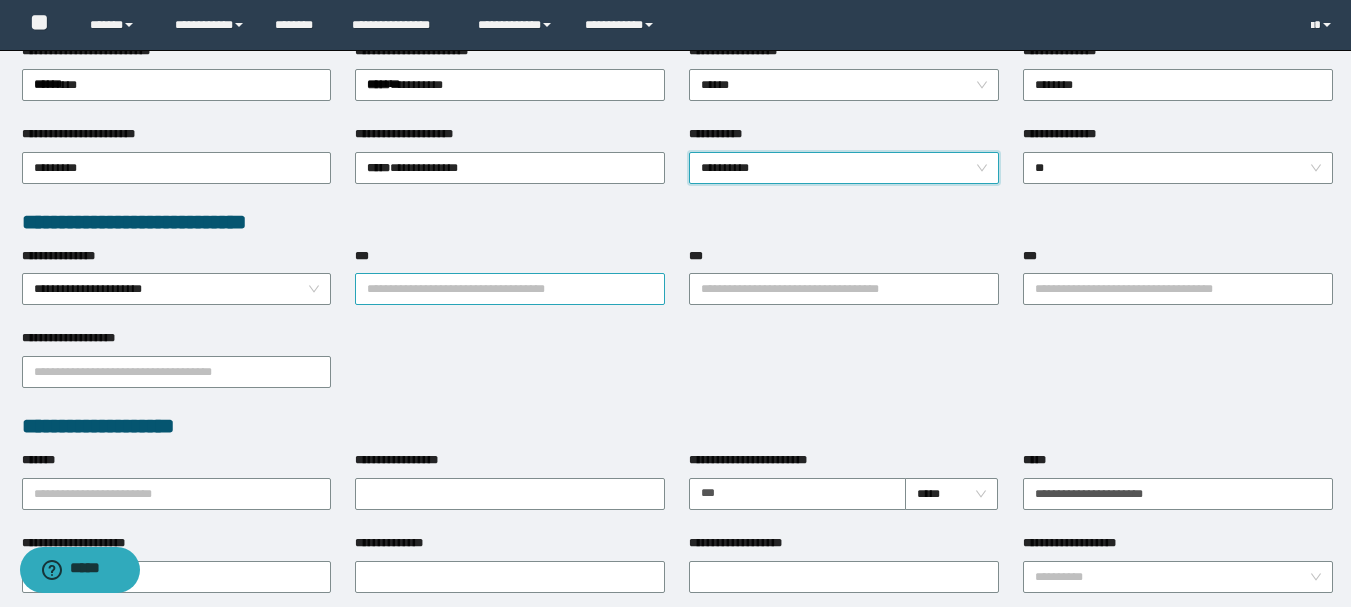 click on "***" at bounding box center (510, 289) 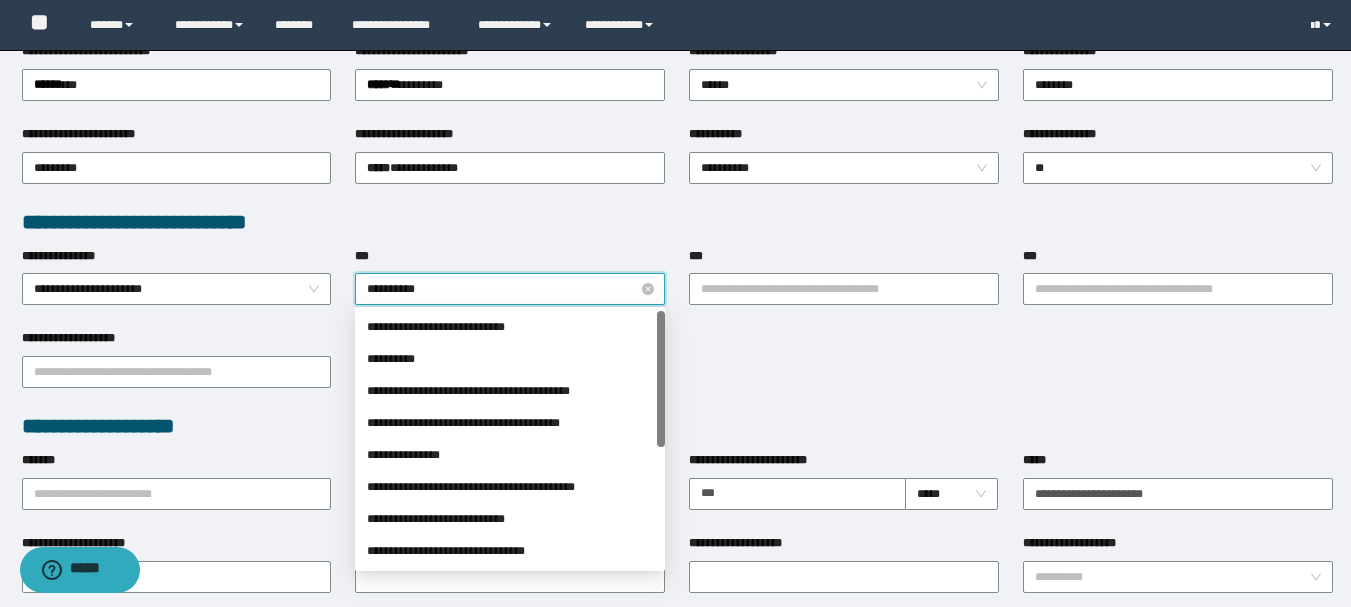 type on "**********" 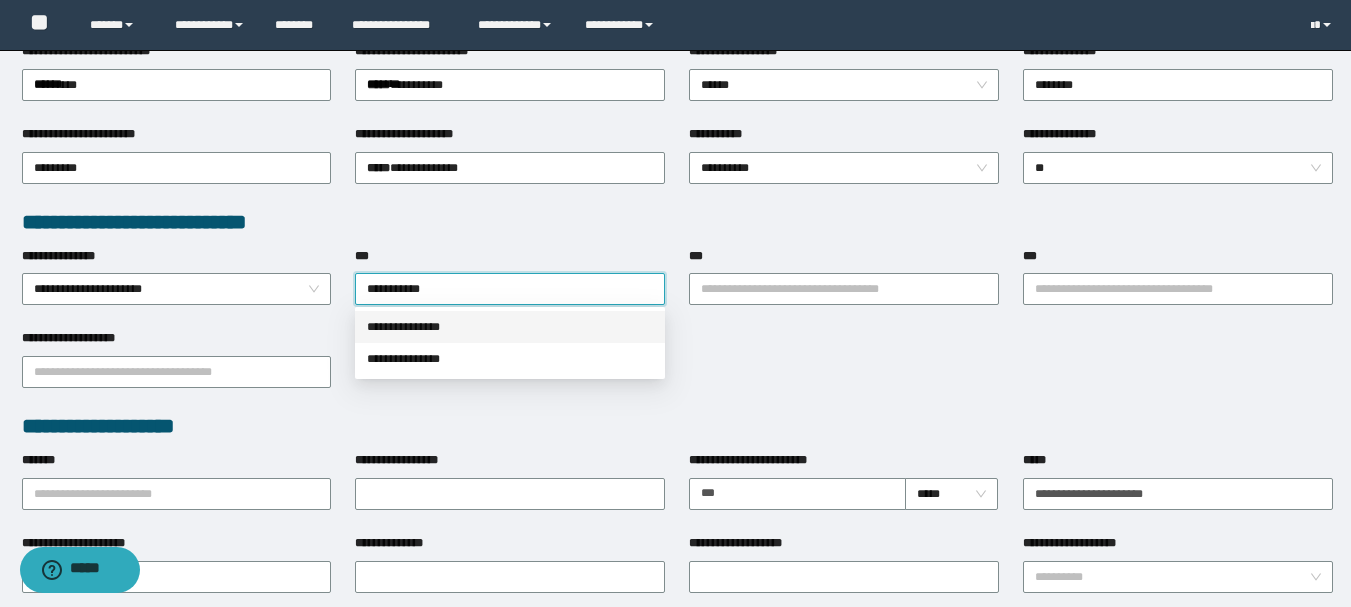 click on "**********" at bounding box center [510, 327] 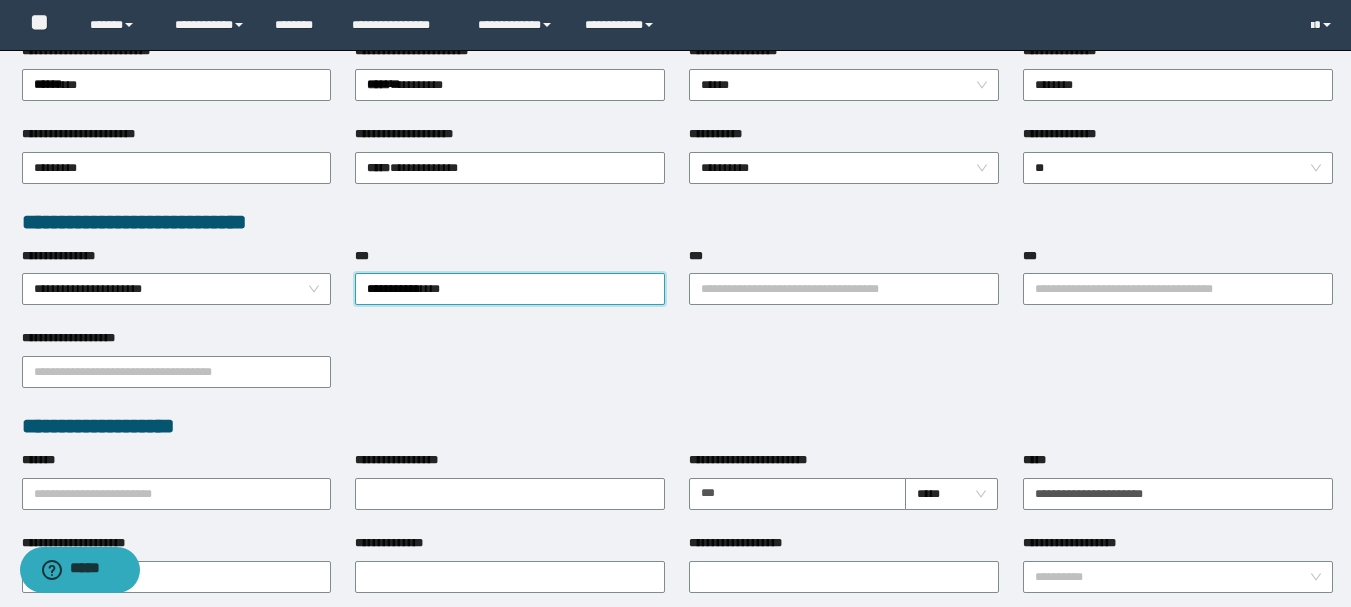 click on "***" at bounding box center (844, 260) 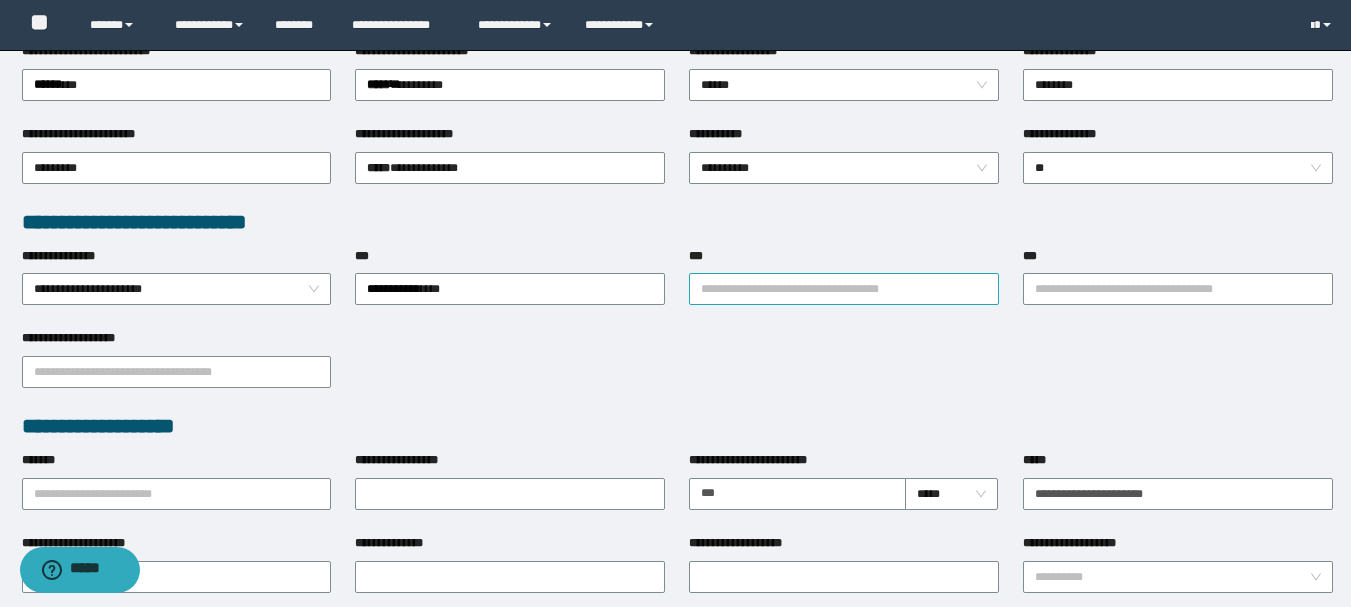 click on "***" at bounding box center [844, 289] 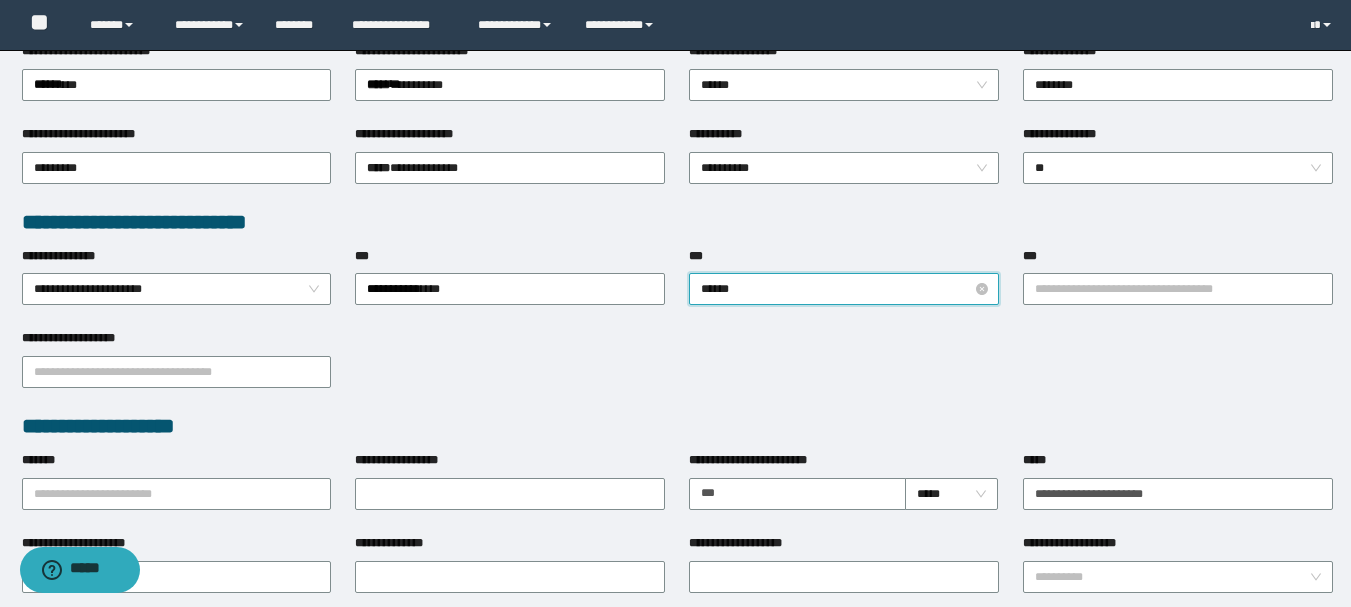 type on "*******" 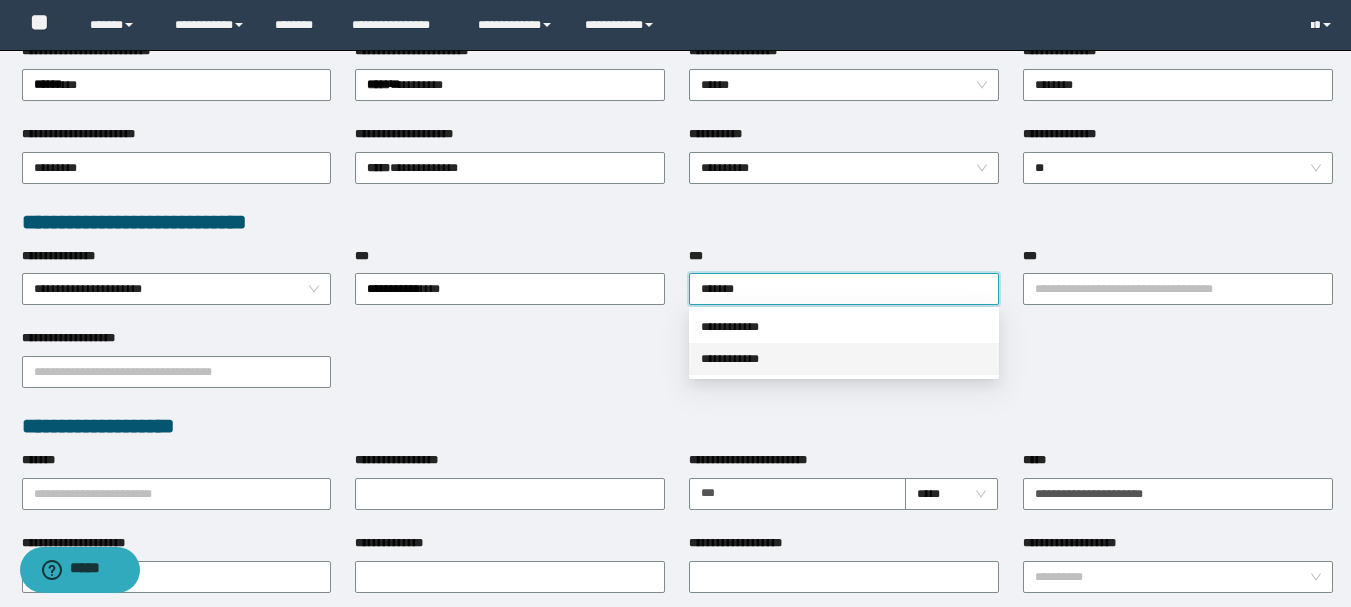 click on "**********" at bounding box center (844, 359) 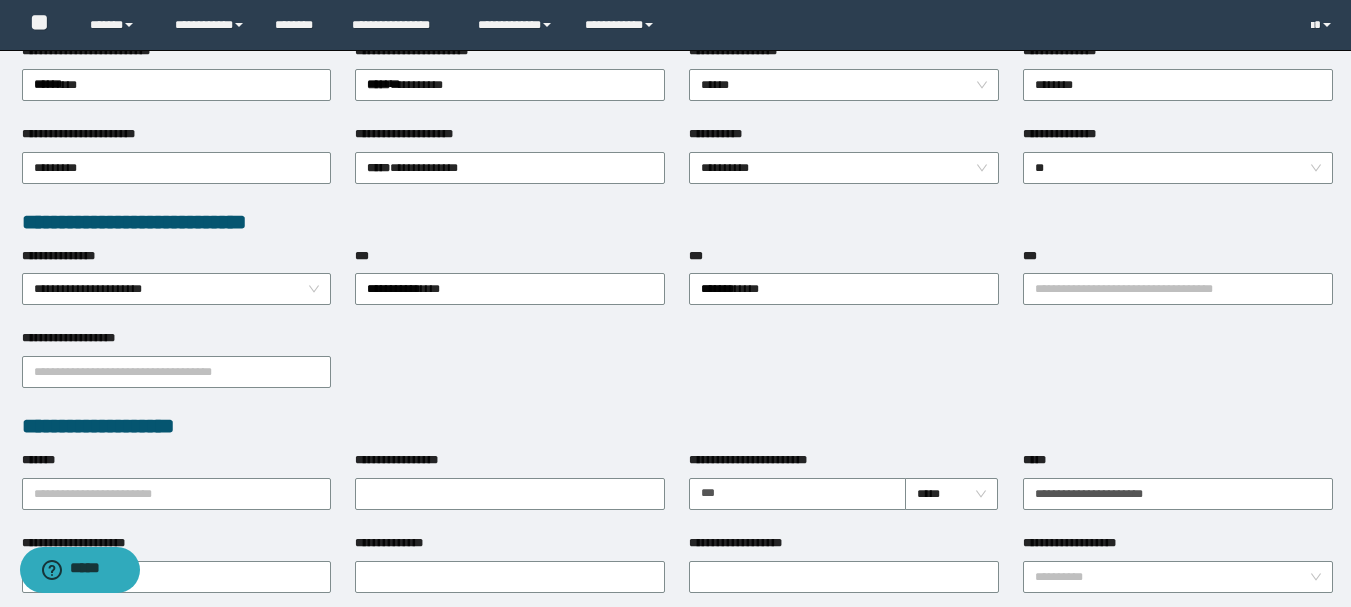 click on "**********" at bounding box center (1178, 288) 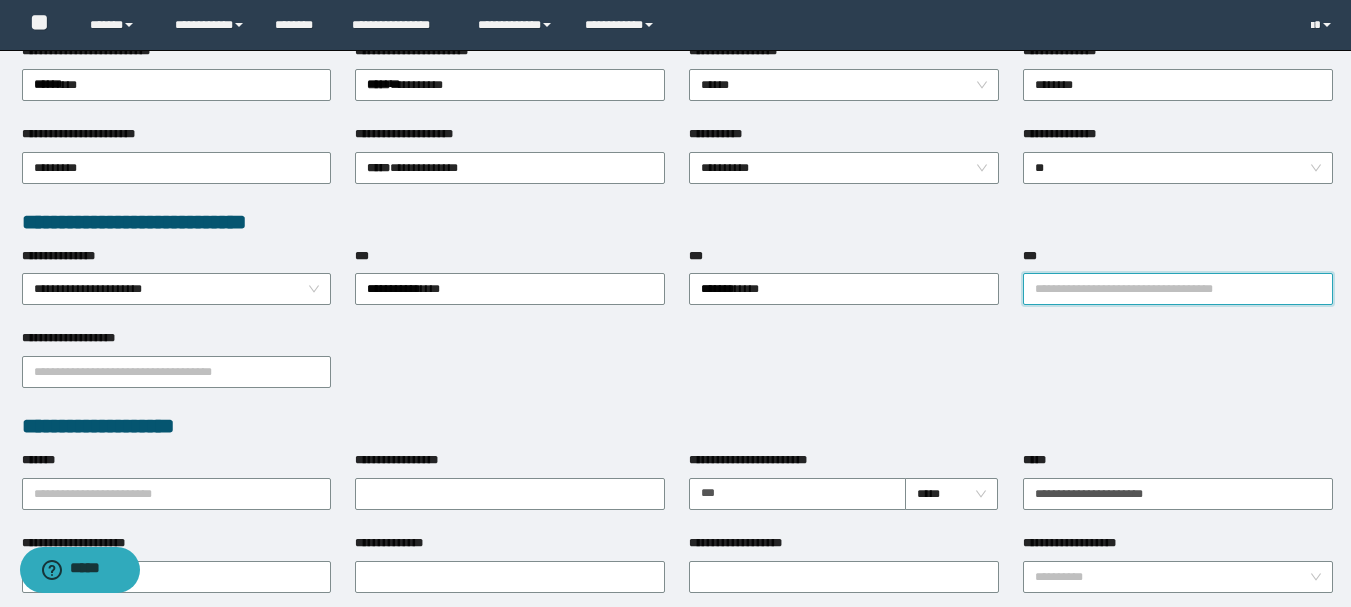 click on "***" at bounding box center [1178, 289] 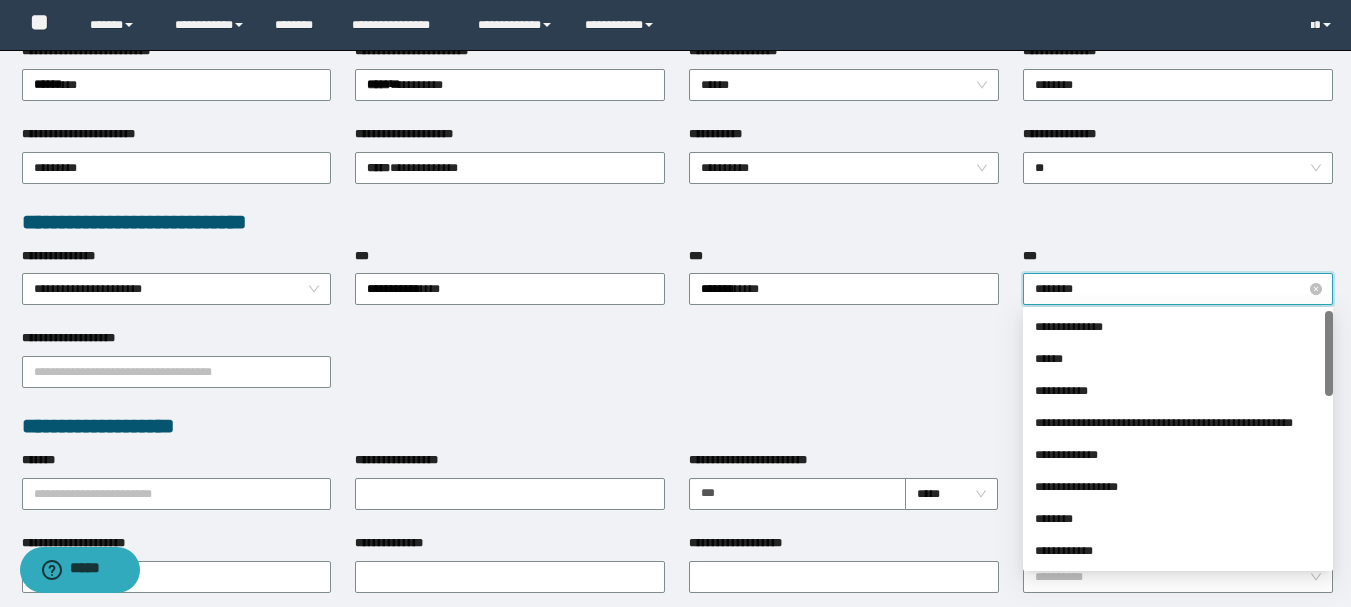 type on "*********" 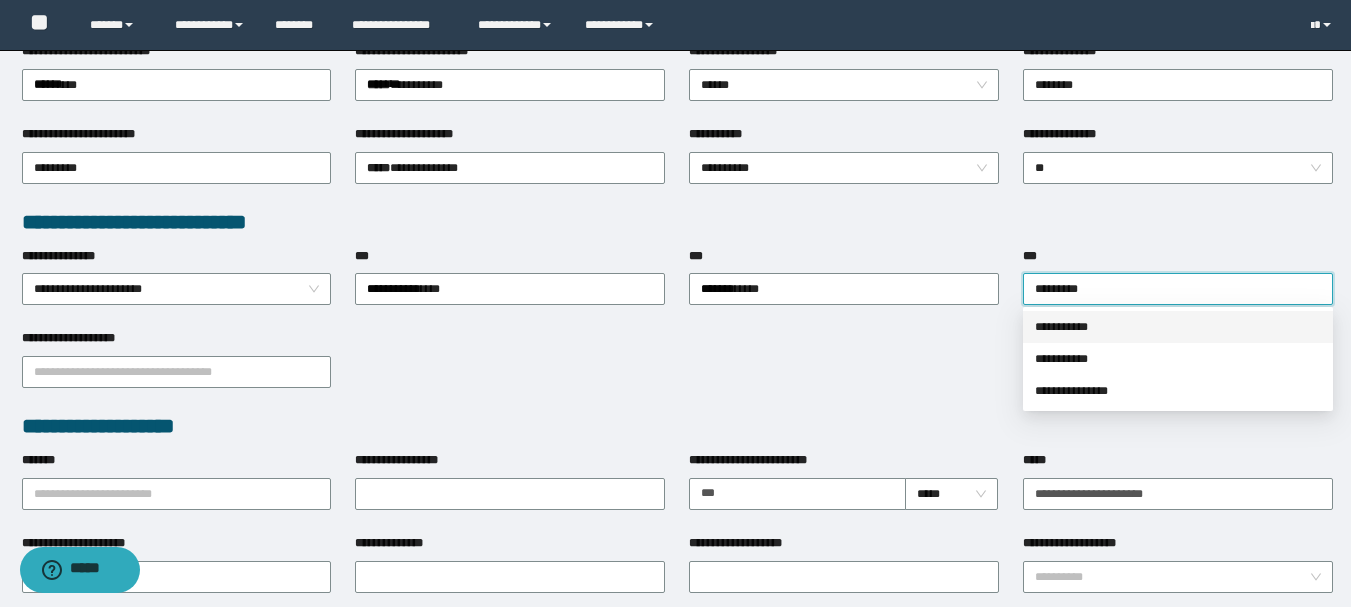 click on "**********" at bounding box center [1178, 327] 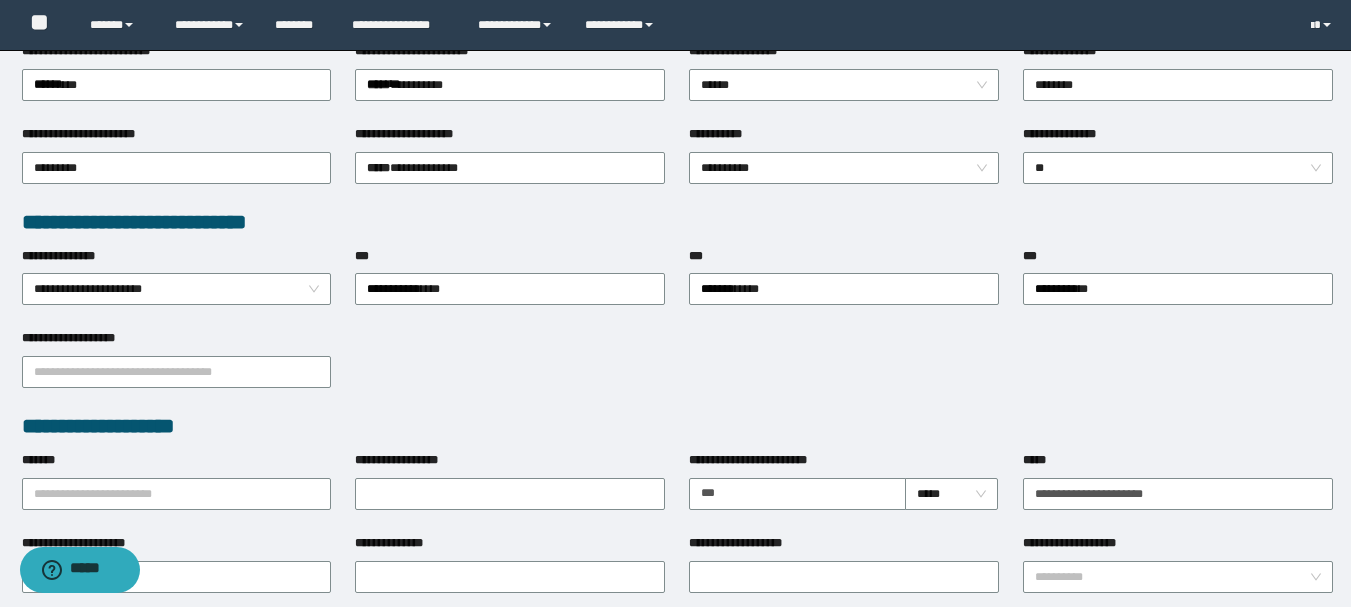 click on "*******" at bounding box center [177, 464] 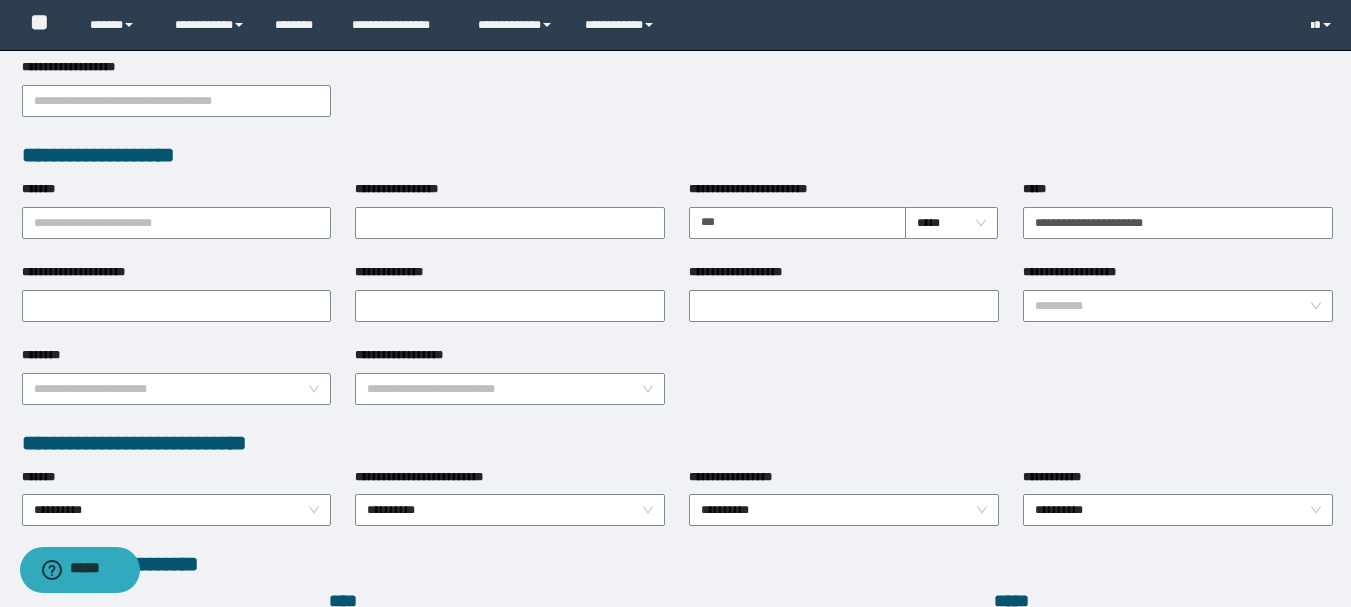 scroll, scrollTop: 700, scrollLeft: 0, axis: vertical 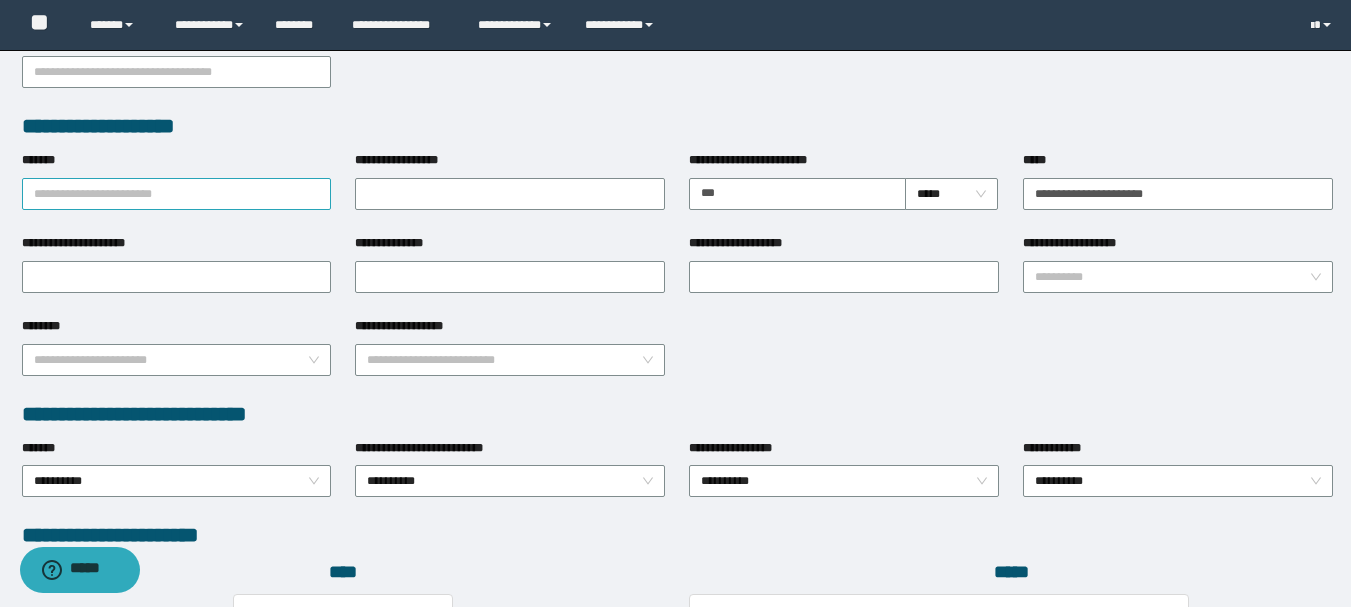 click on "*******" at bounding box center [177, 194] 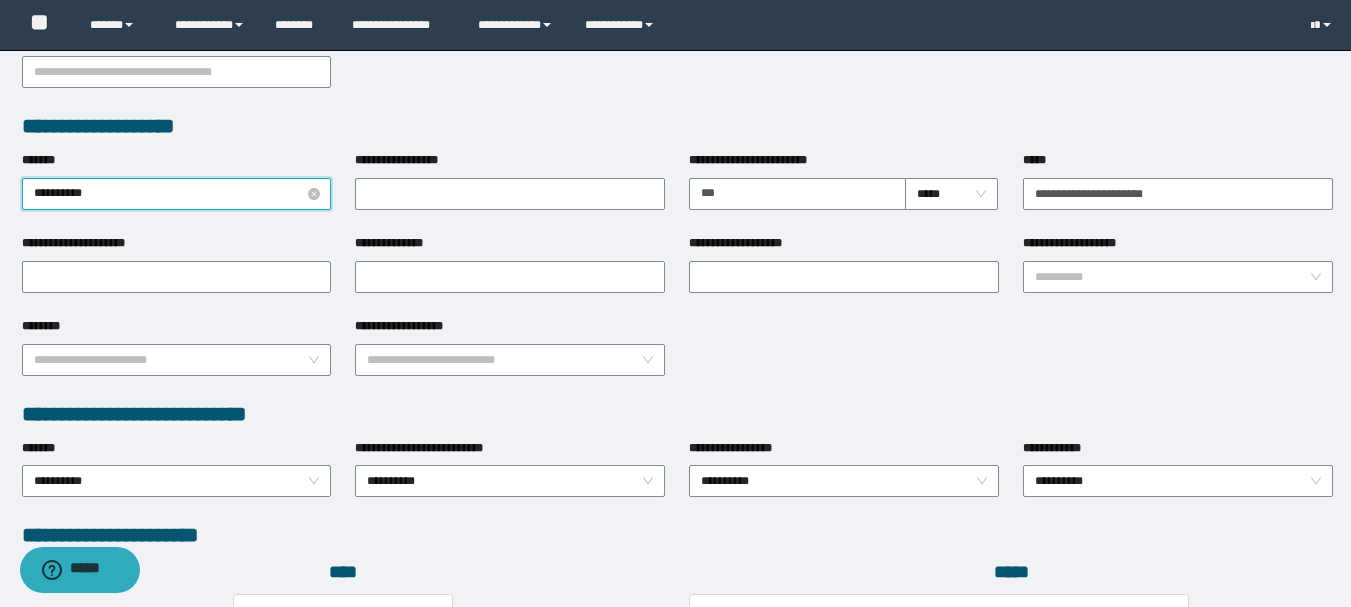 type on "**********" 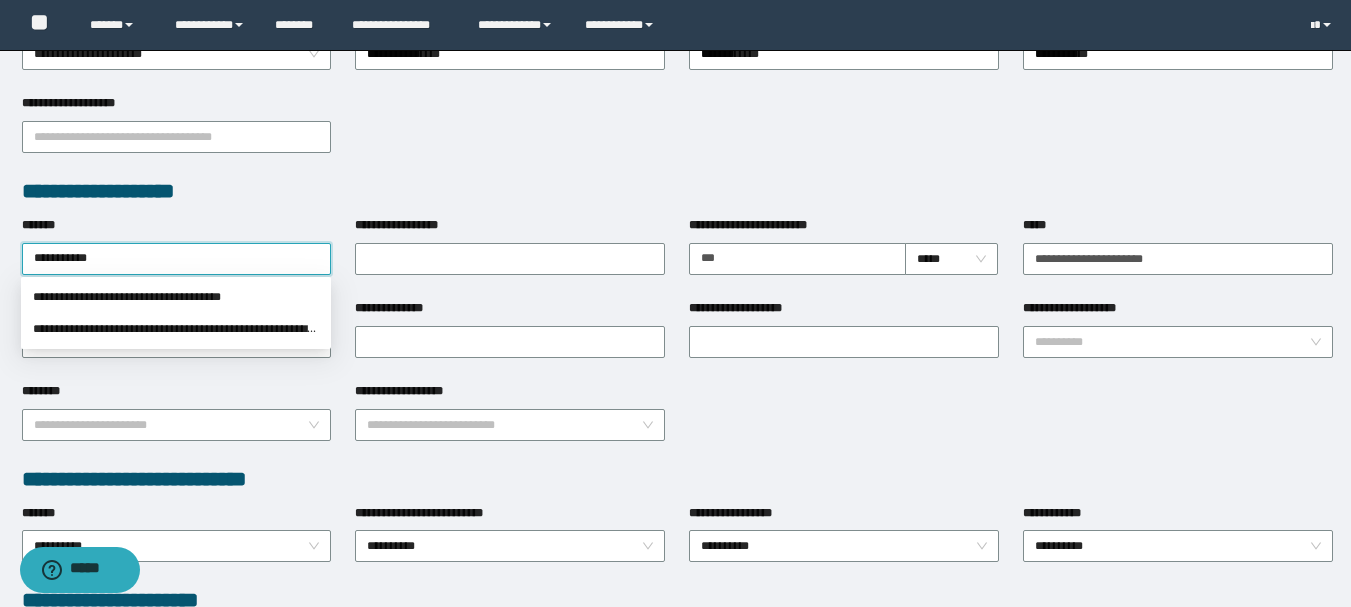 scroll, scrollTop: 600, scrollLeft: 0, axis: vertical 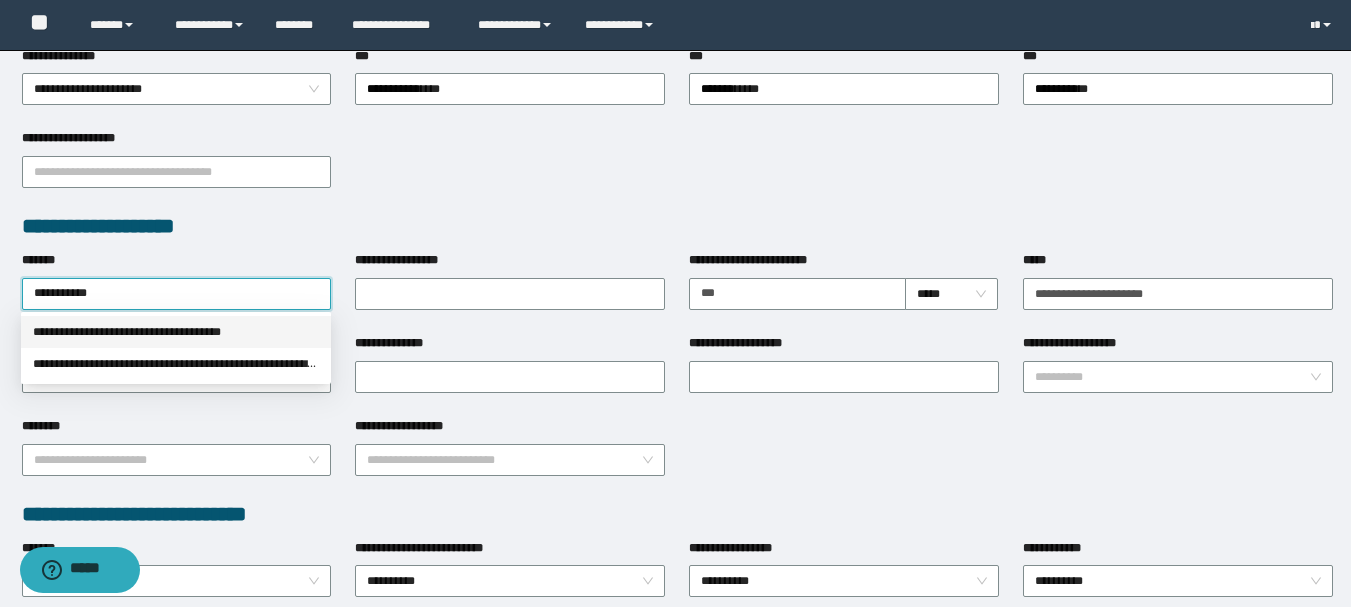 click on "**********" at bounding box center (176, 332) 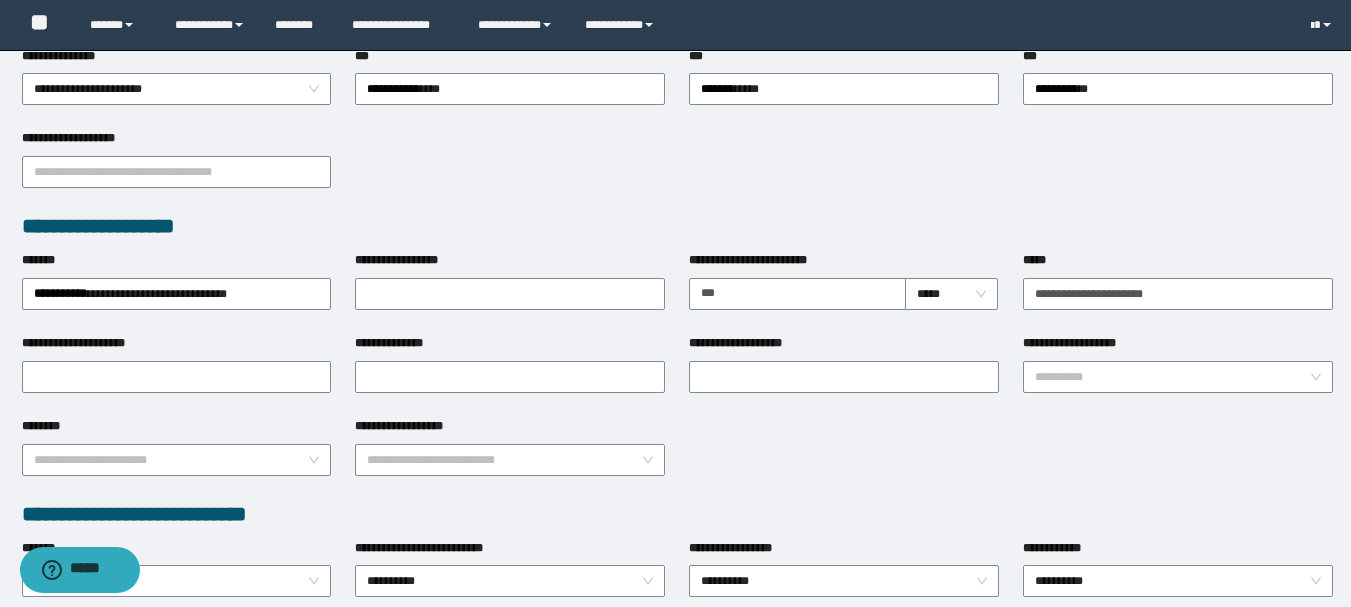 click on "**********" at bounding box center (677, 458) 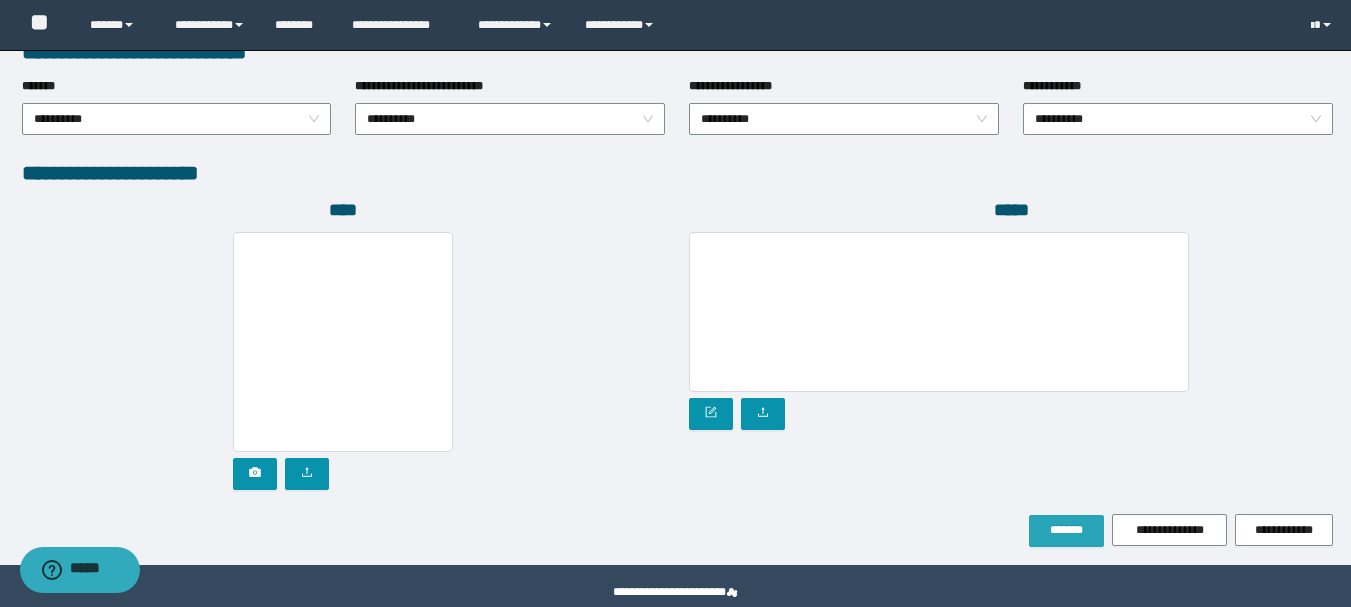 scroll, scrollTop: 1096, scrollLeft: 0, axis: vertical 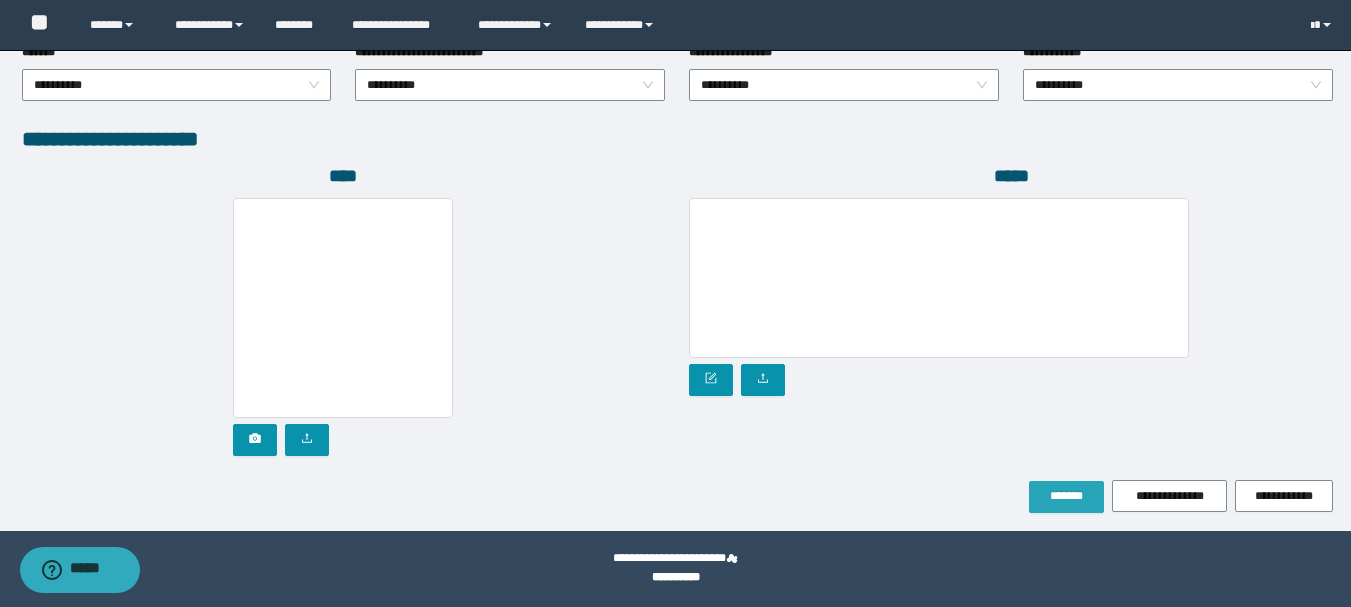 click on "*******" at bounding box center (1066, 496) 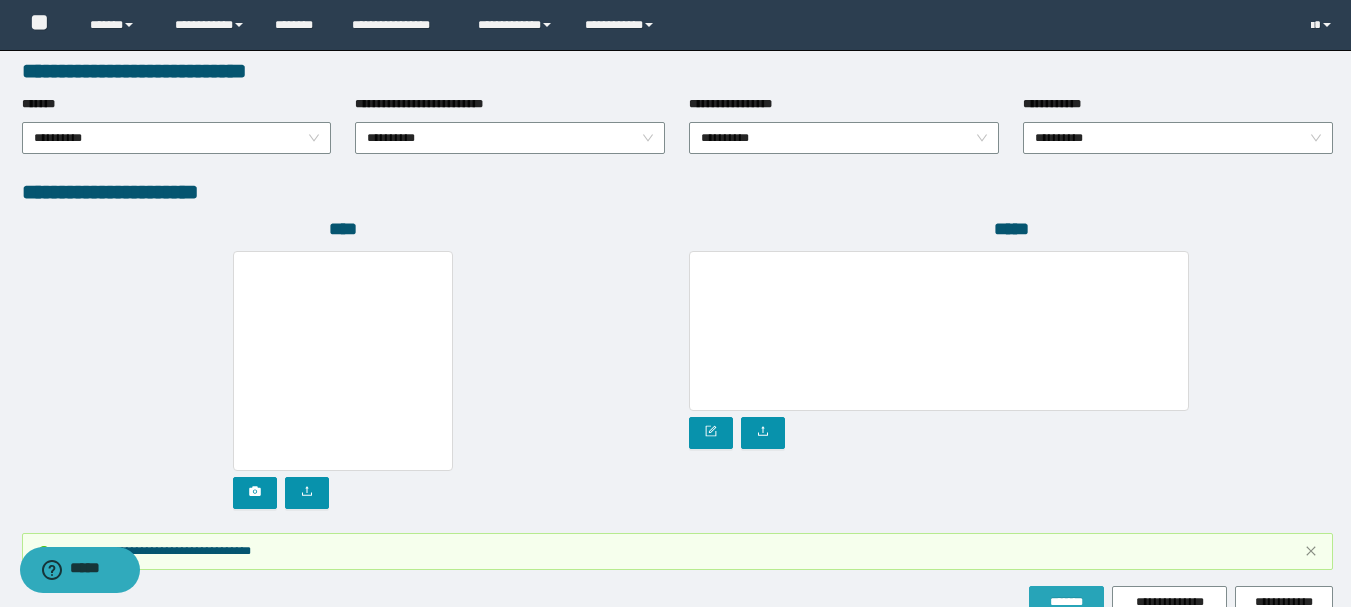 scroll, scrollTop: 1149, scrollLeft: 0, axis: vertical 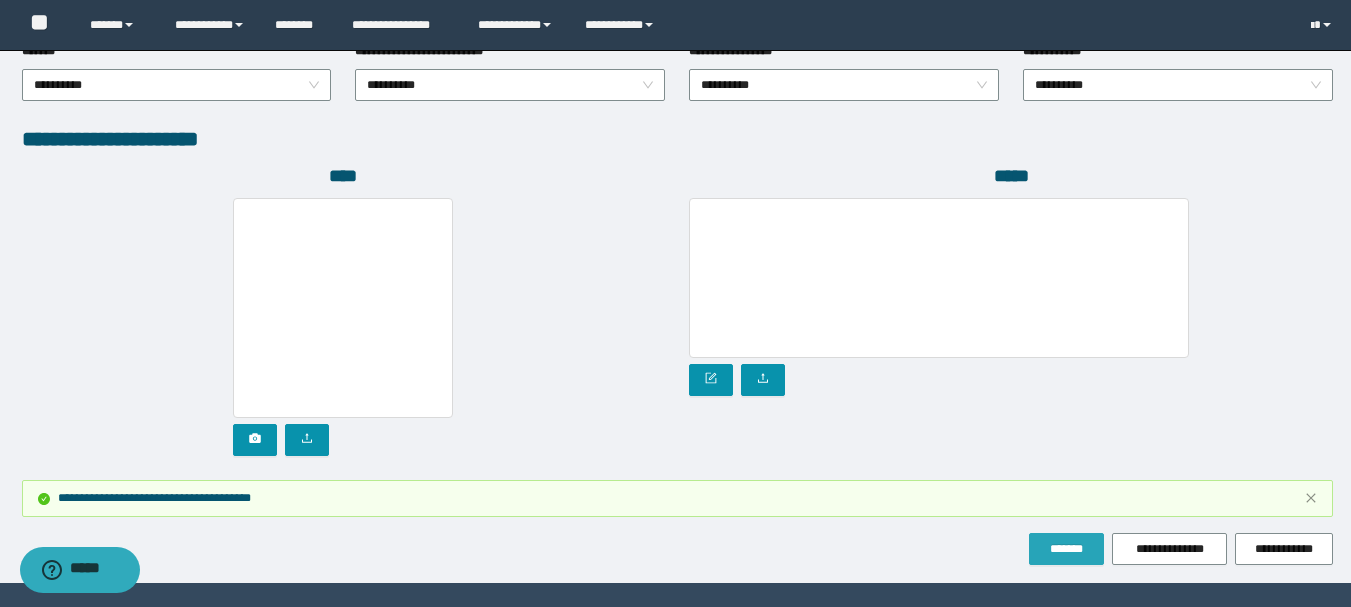 click on "*******" at bounding box center [1066, 549] 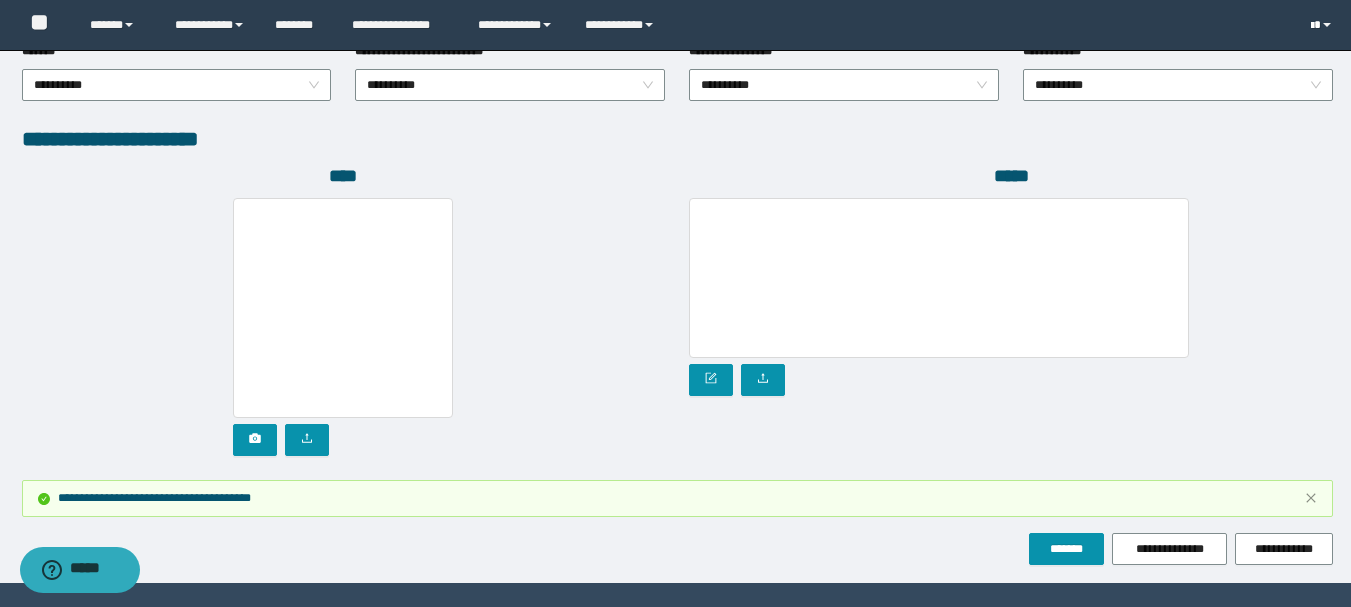 click at bounding box center [1323, 25] 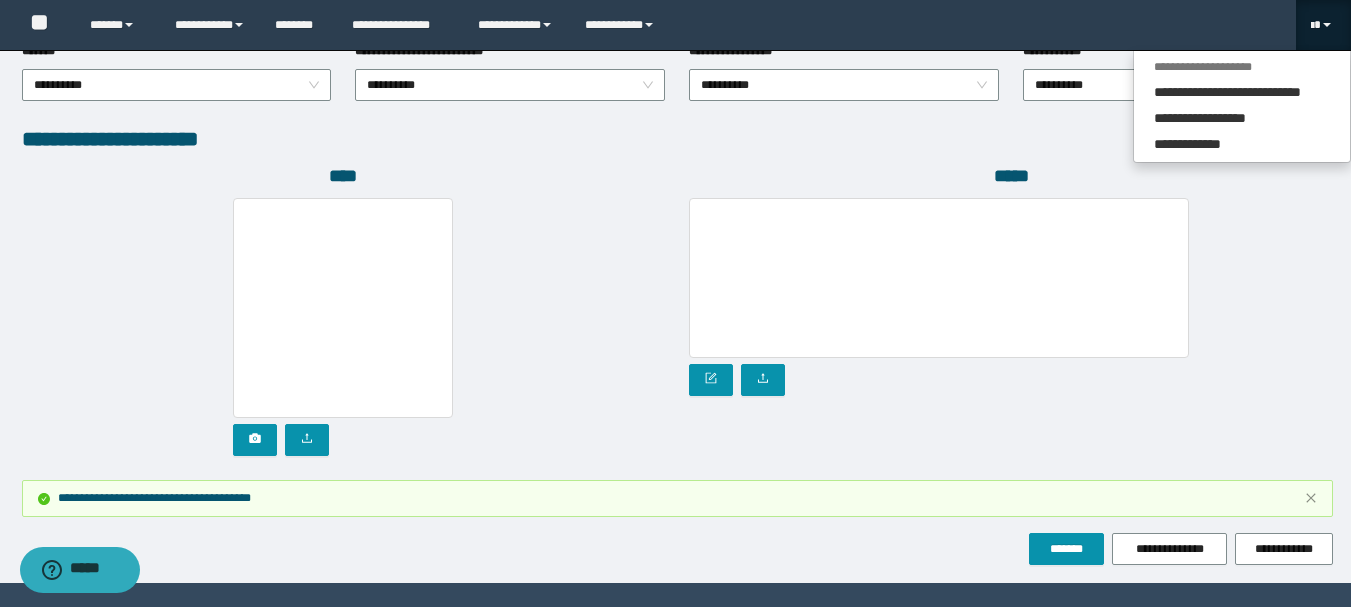 click at bounding box center [1011, 297] 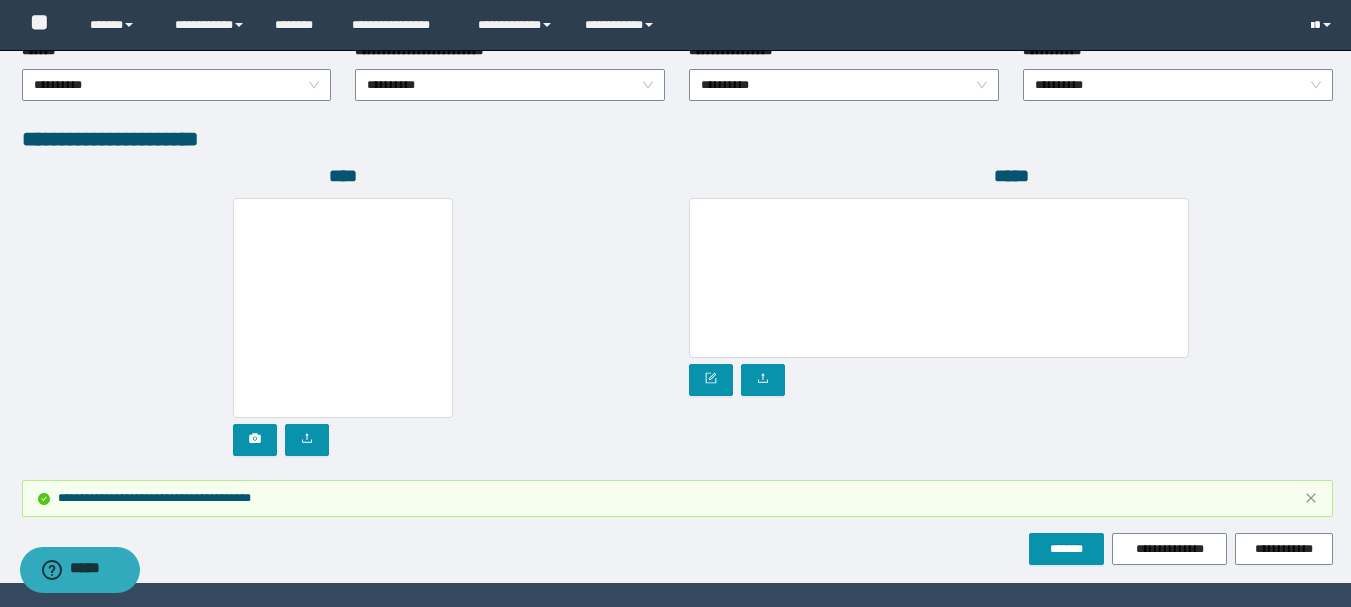 click at bounding box center (1323, 25) 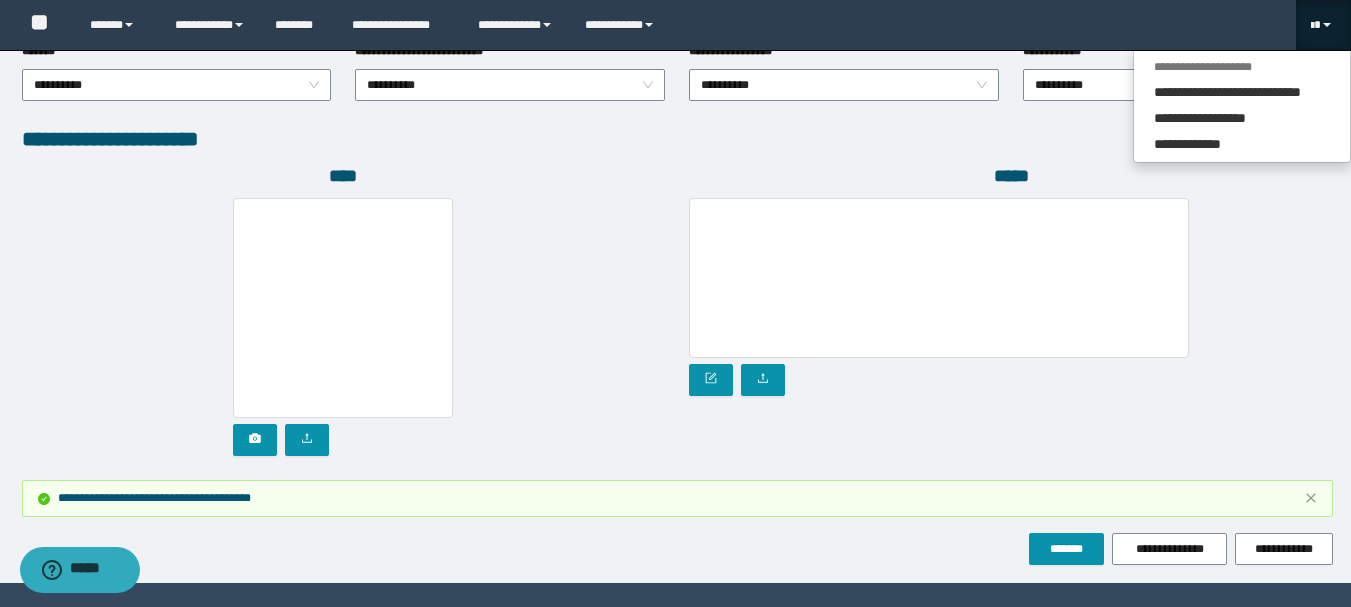 click on "**********" at bounding box center [1242, 106] 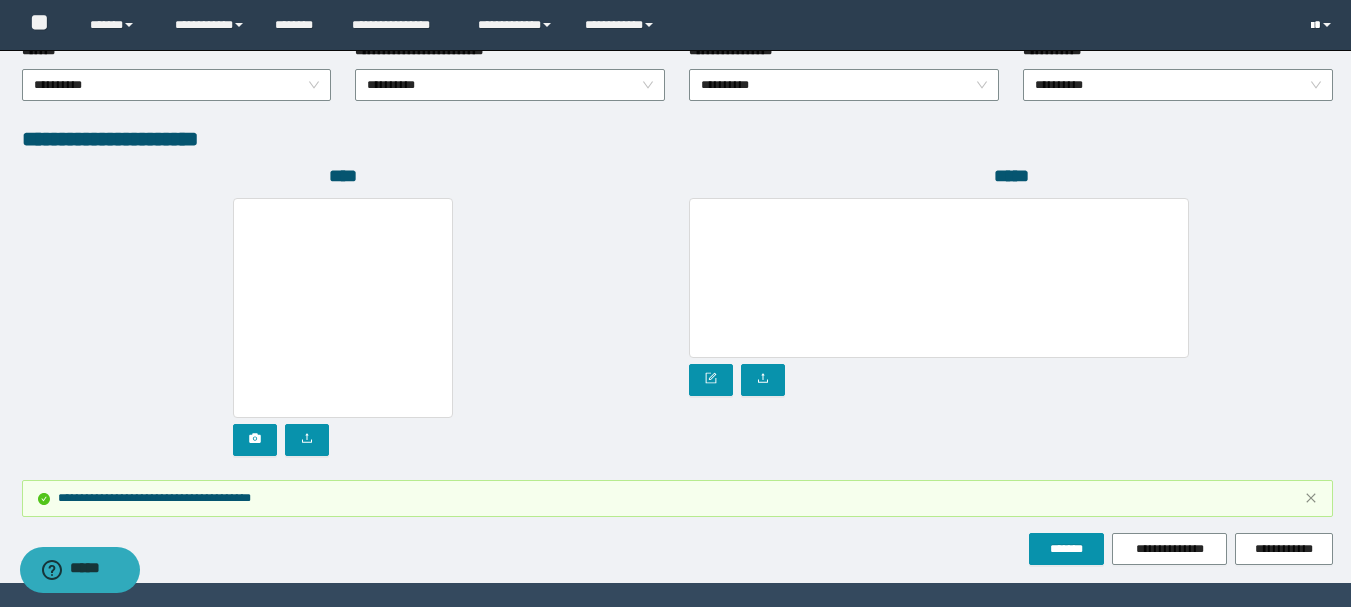 click at bounding box center (1312, 26) 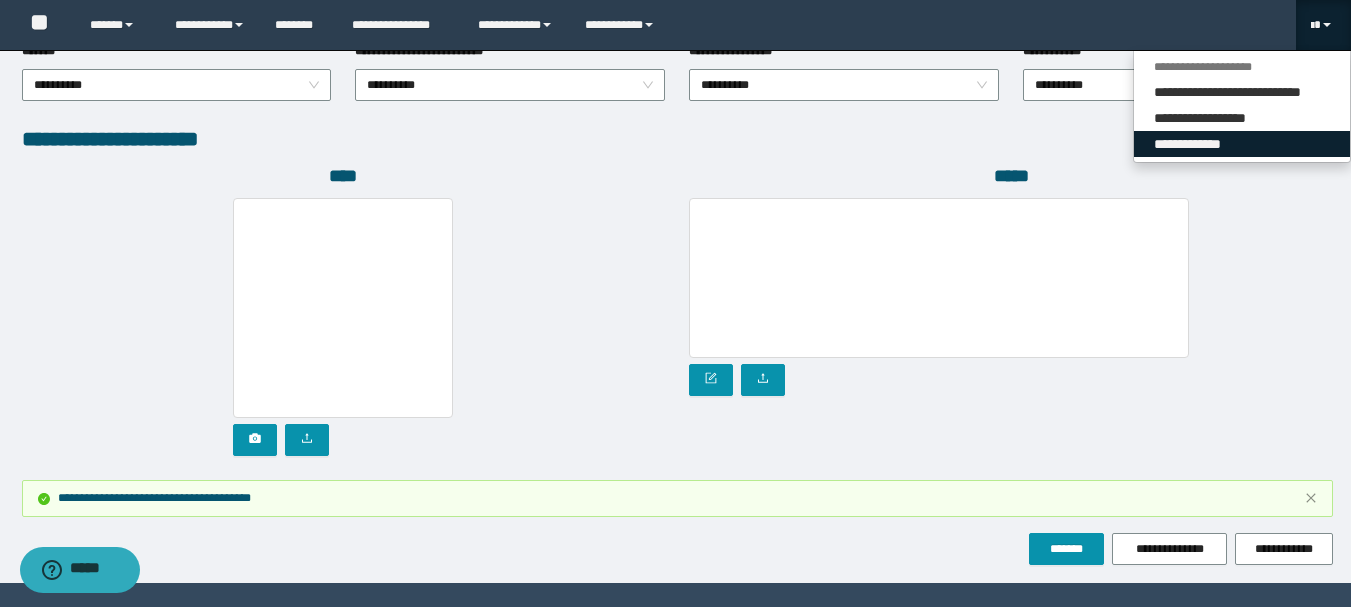 click on "**********" at bounding box center (1242, 144) 